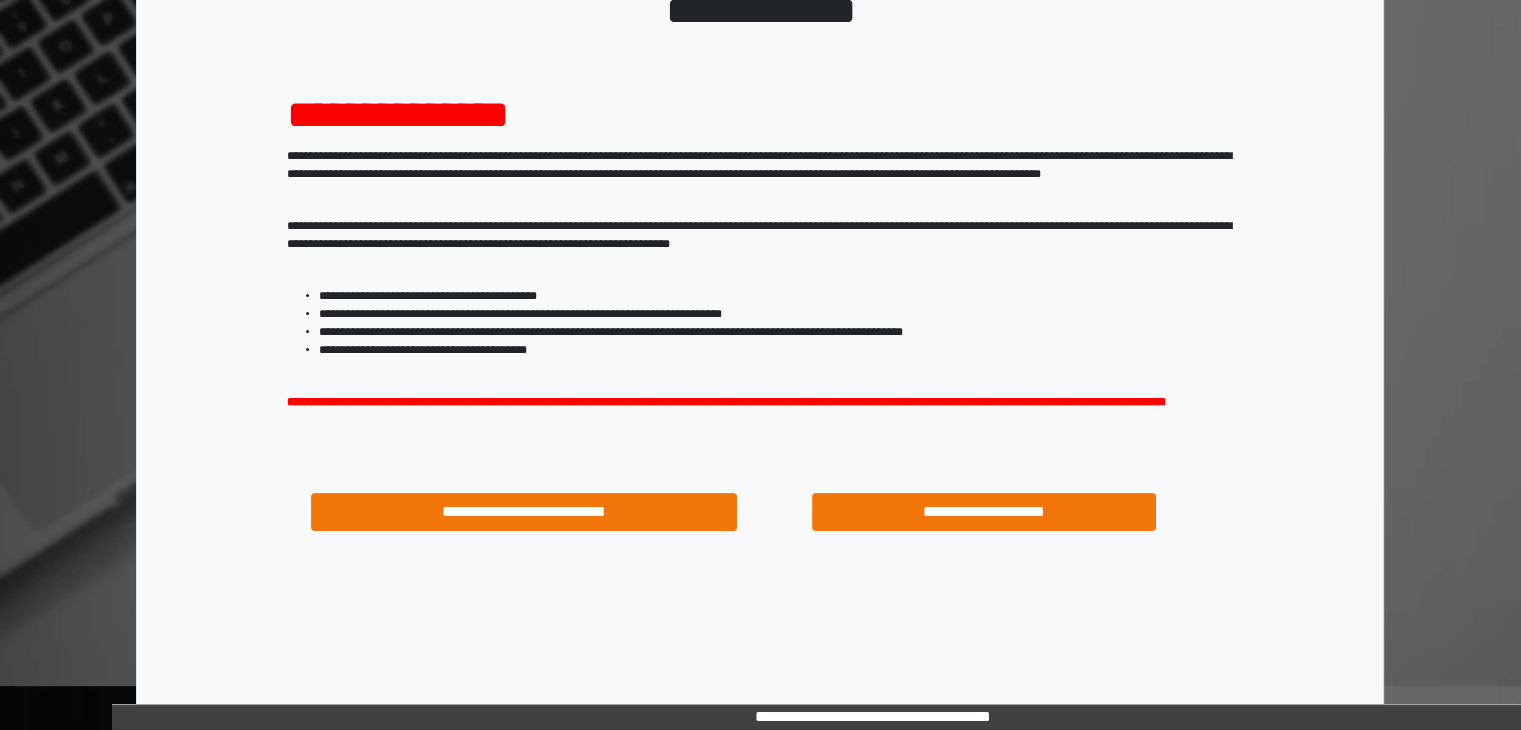 scroll, scrollTop: 180, scrollLeft: 0, axis: vertical 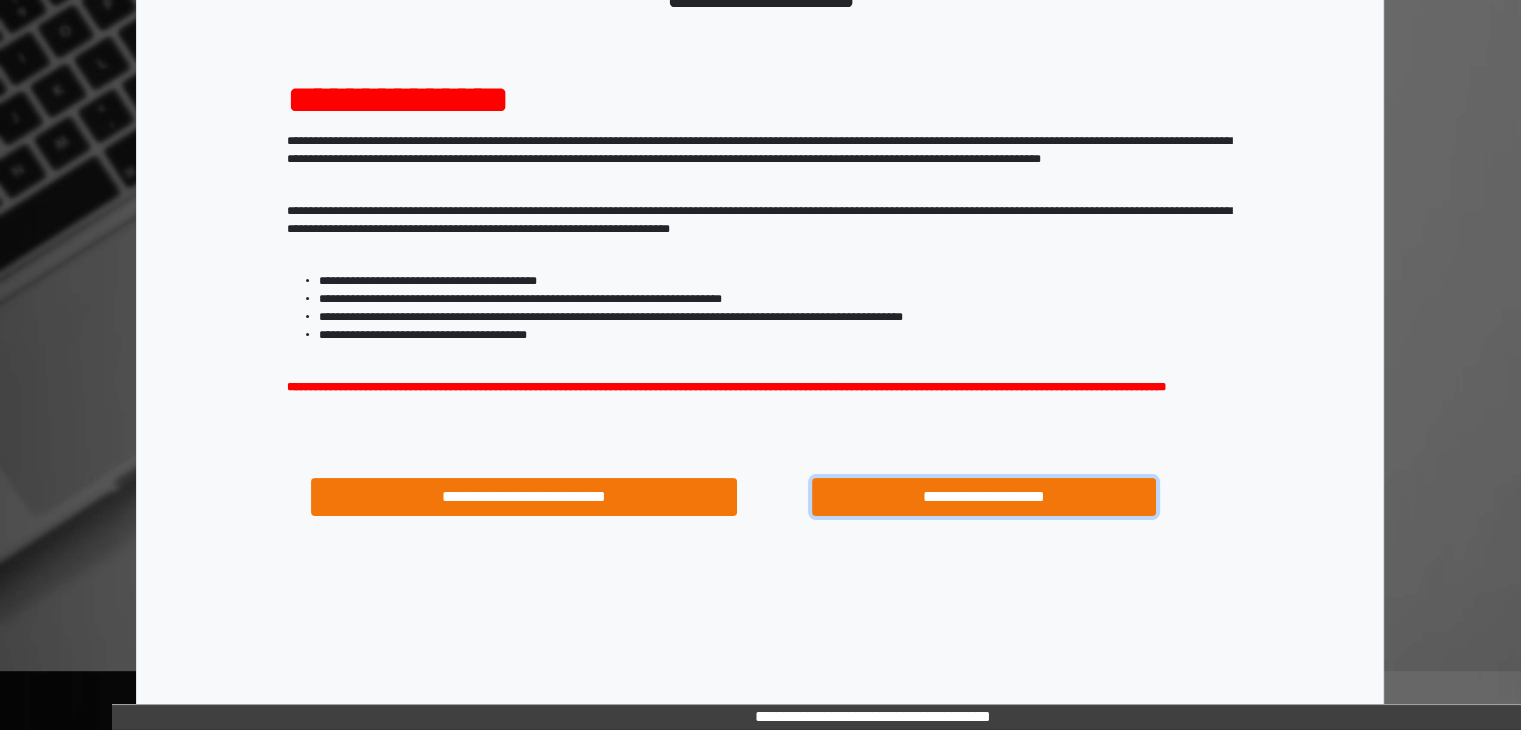 click on "**********" at bounding box center [984, 497] 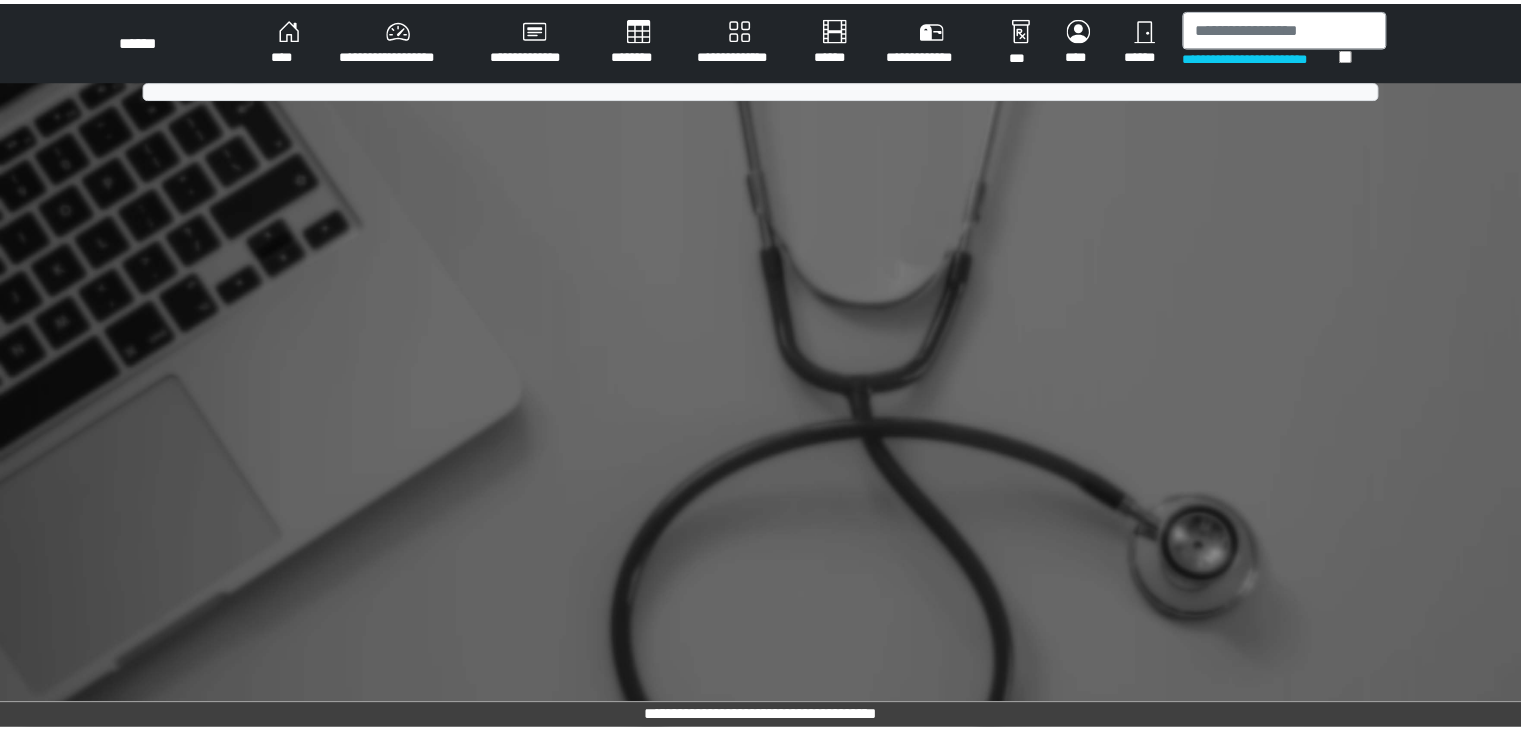 scroll, scrollTop: 0, scrollLeft: 0, axis: both 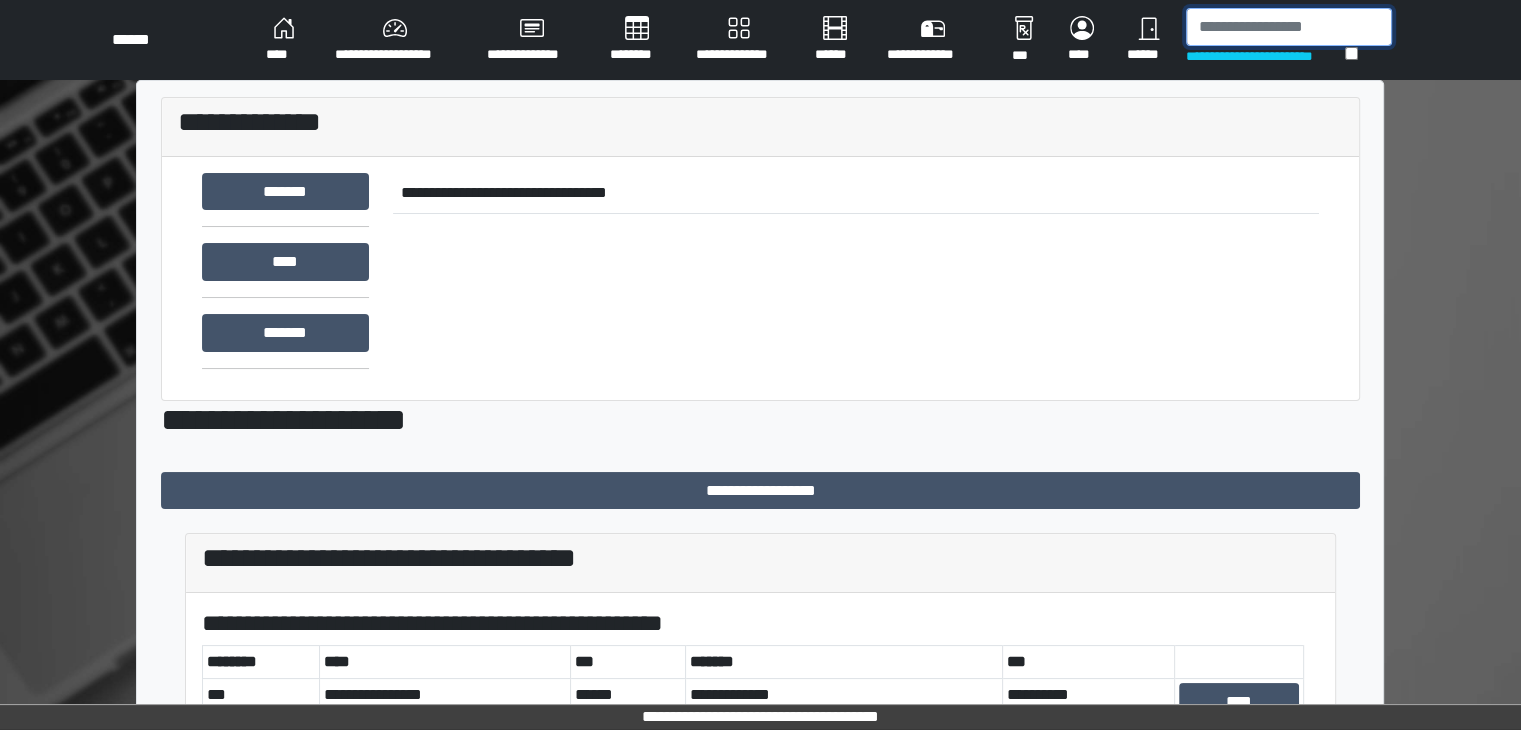 click at bounding box center [1289, 27] 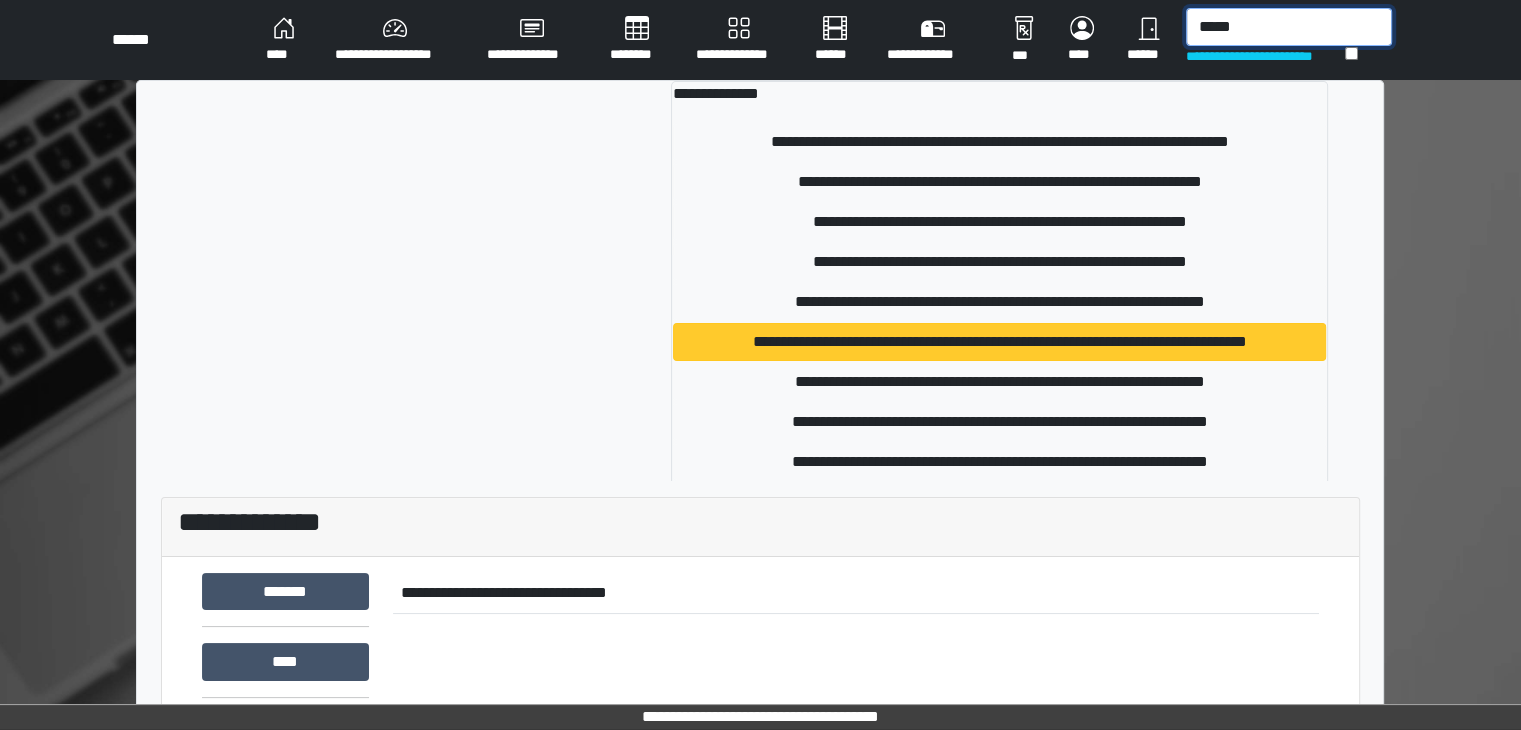 type on "*****" 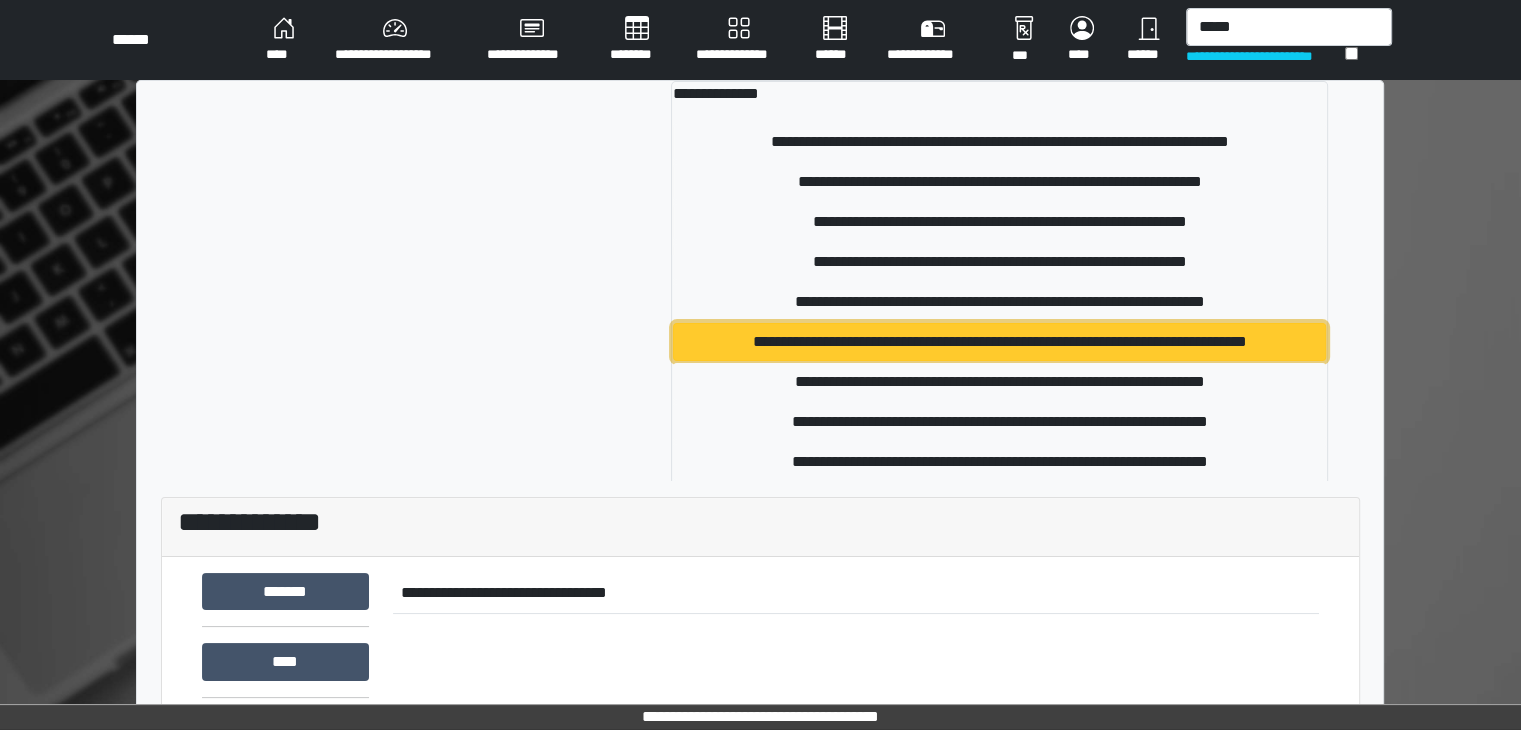 click on "**********" at bounding box center (999, 342) 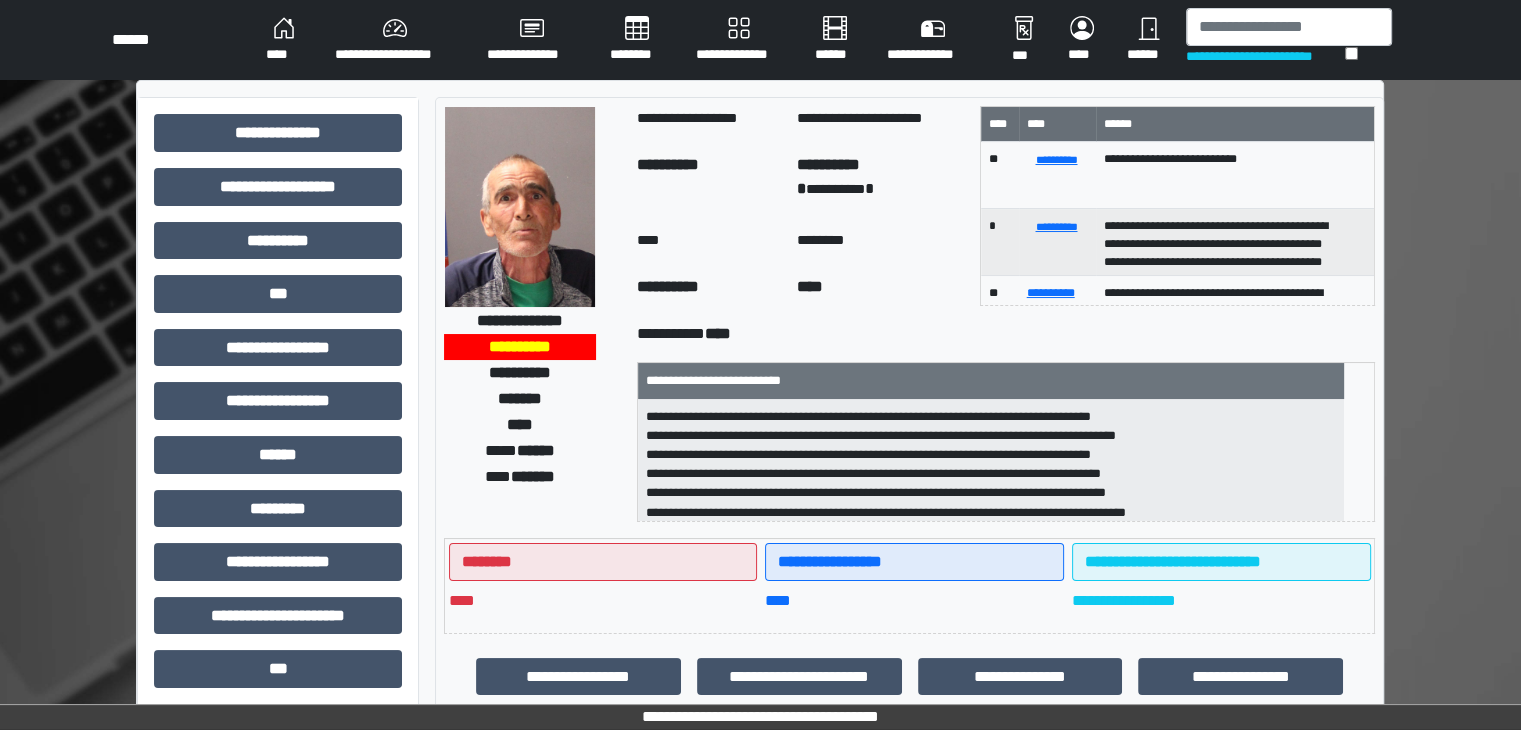 scroll, scrollTop: 40, scrollLeft: 0, axis: vertical 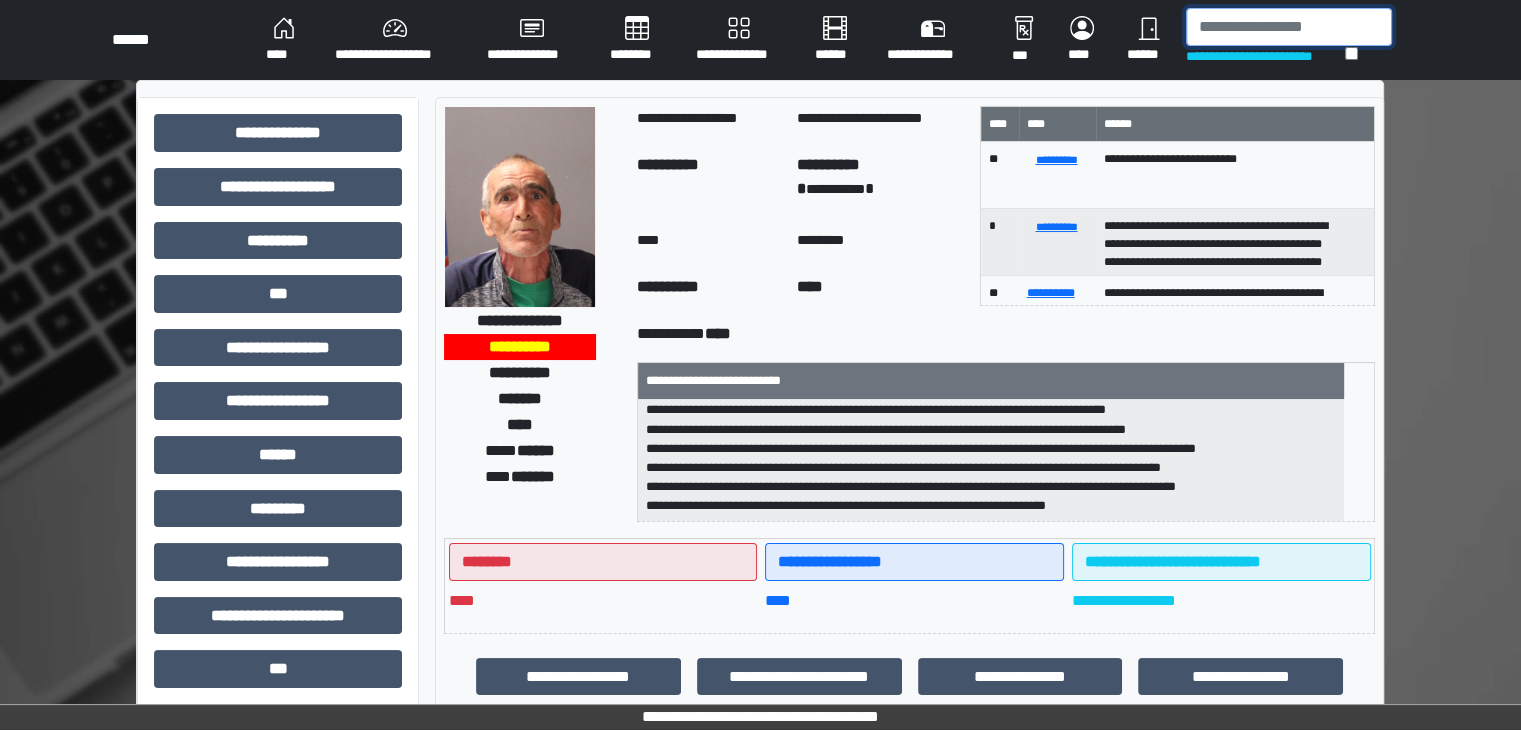 click at bounding box center [1289, 27] 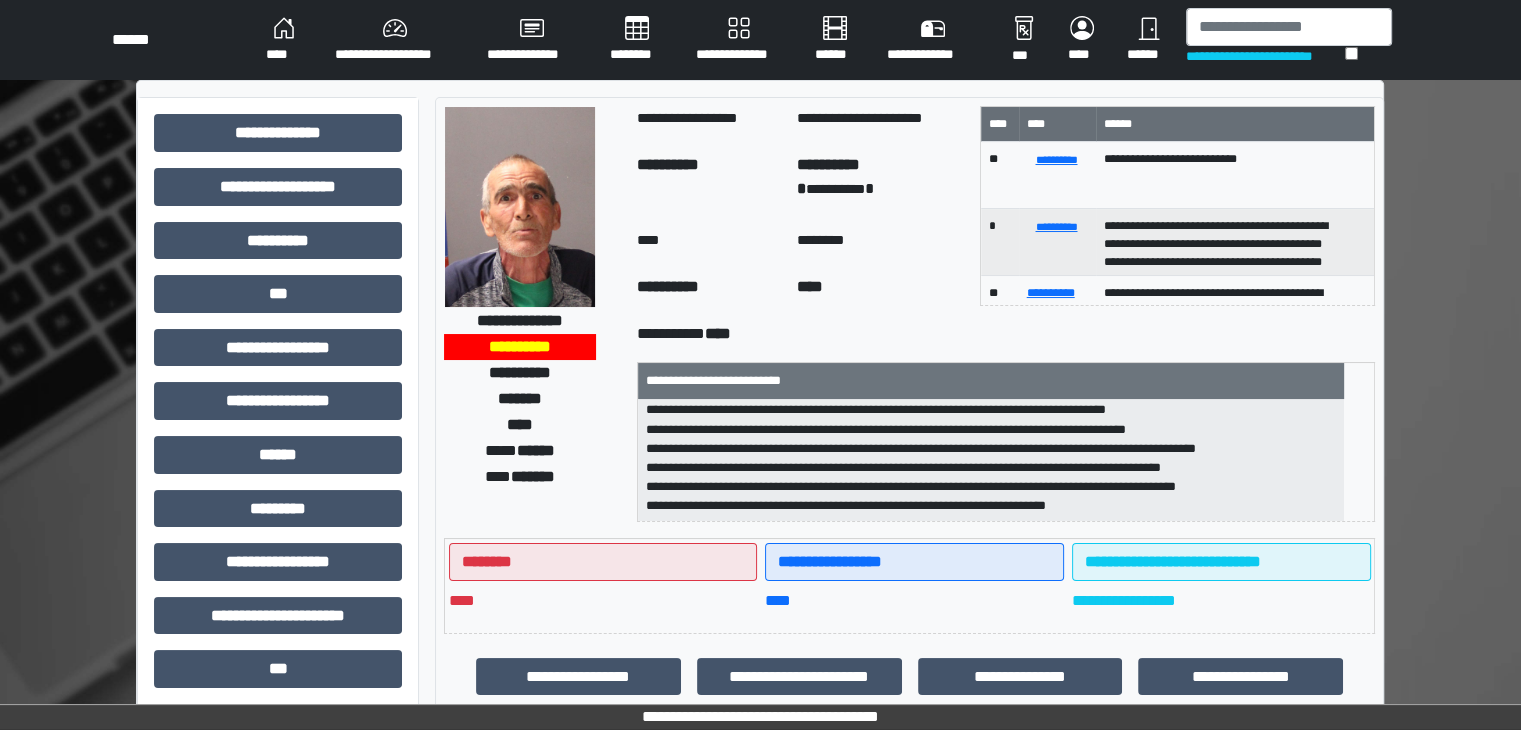 click on "**********" at bounding box center (991, 461) 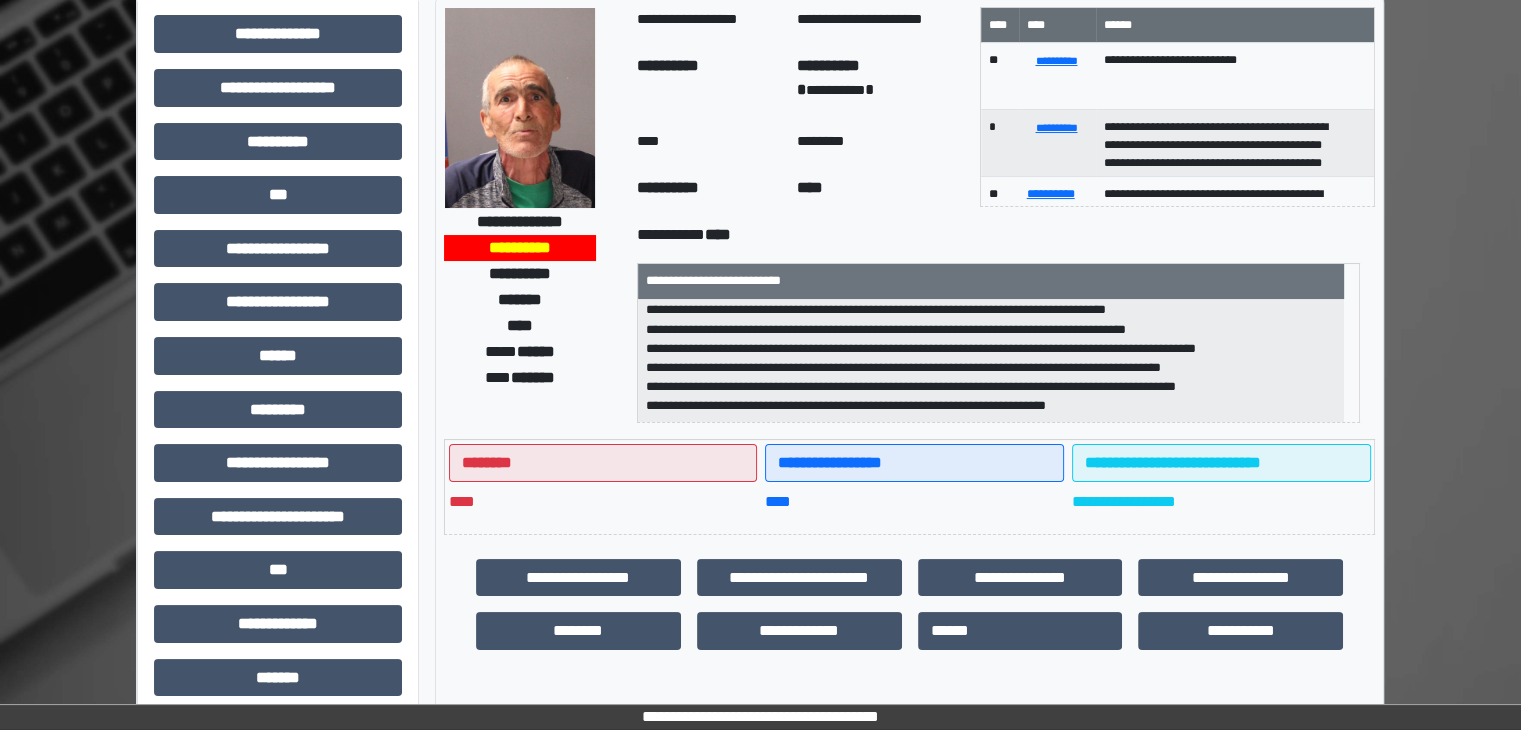 scroll, scrollTop: 100, scrollLeft: 0, axis: vertical 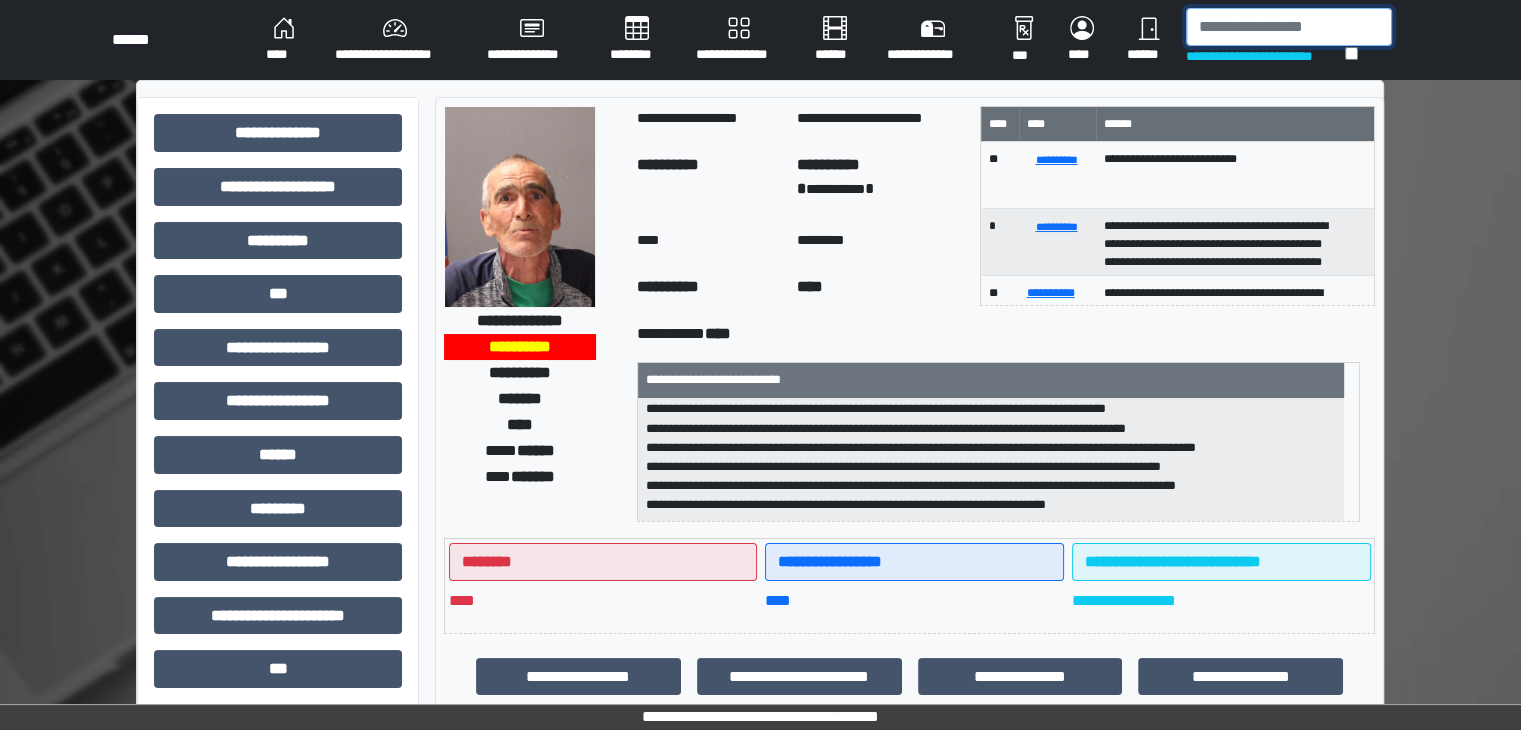 click at bounding box center (1289, 27) 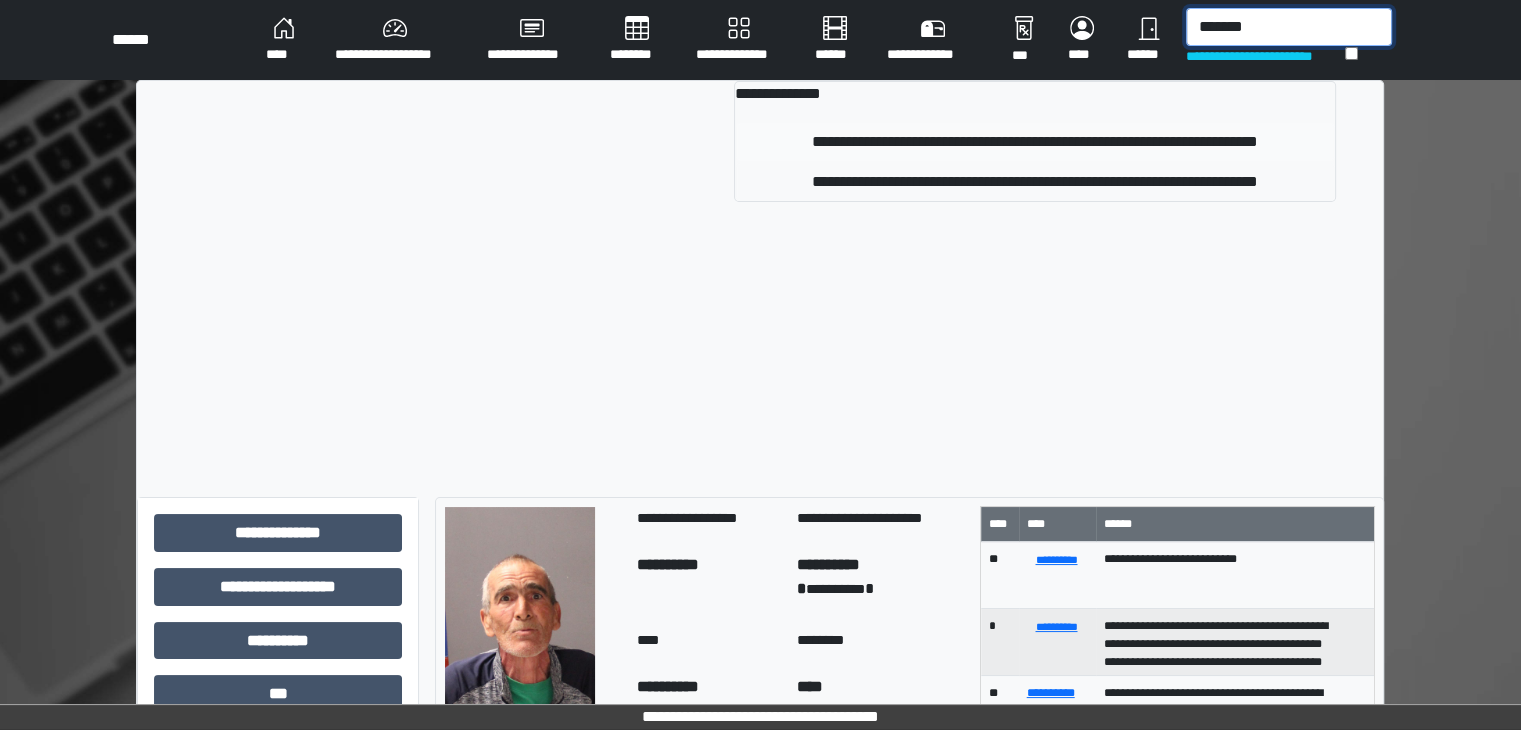 type on "*******" 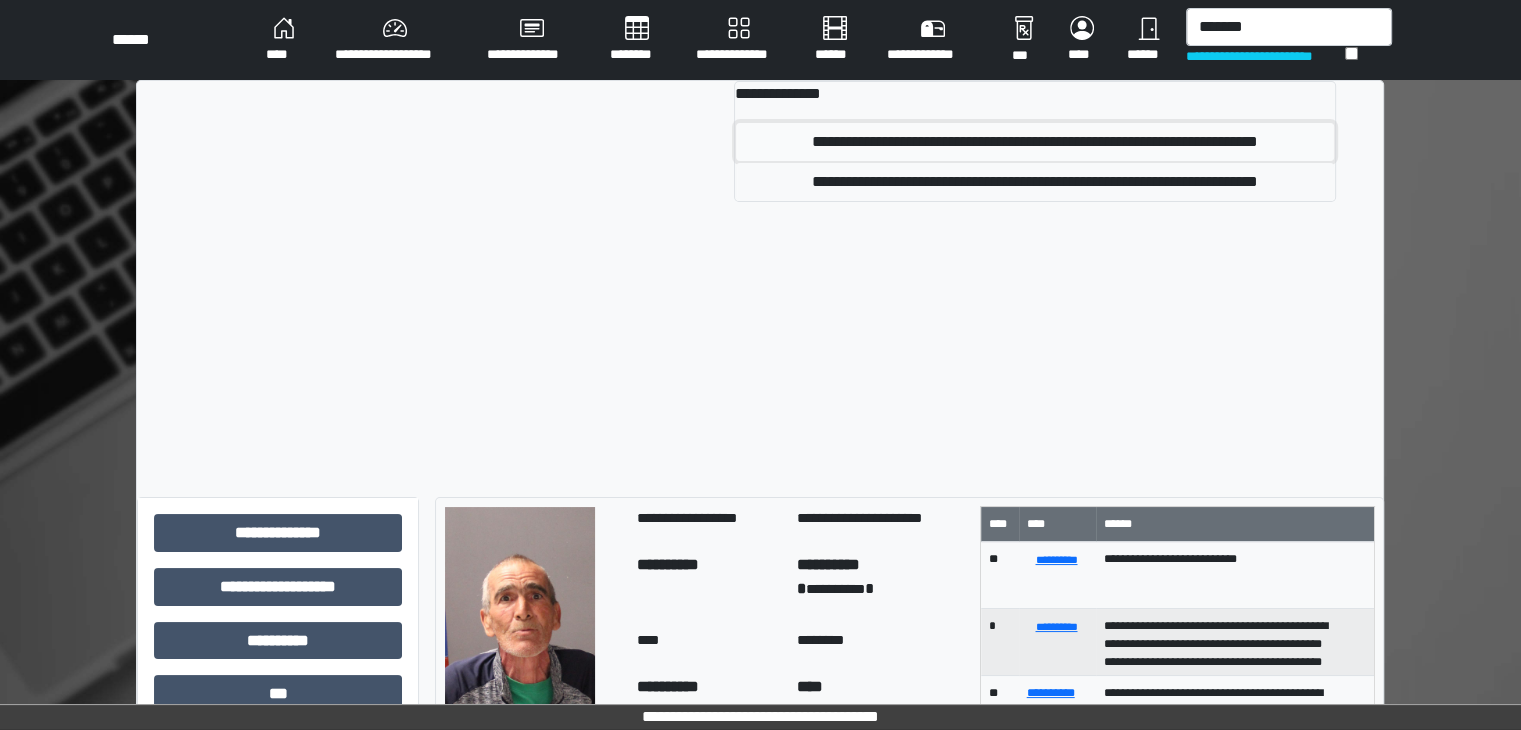 click on "**********" at bounding box center (1035, 142) 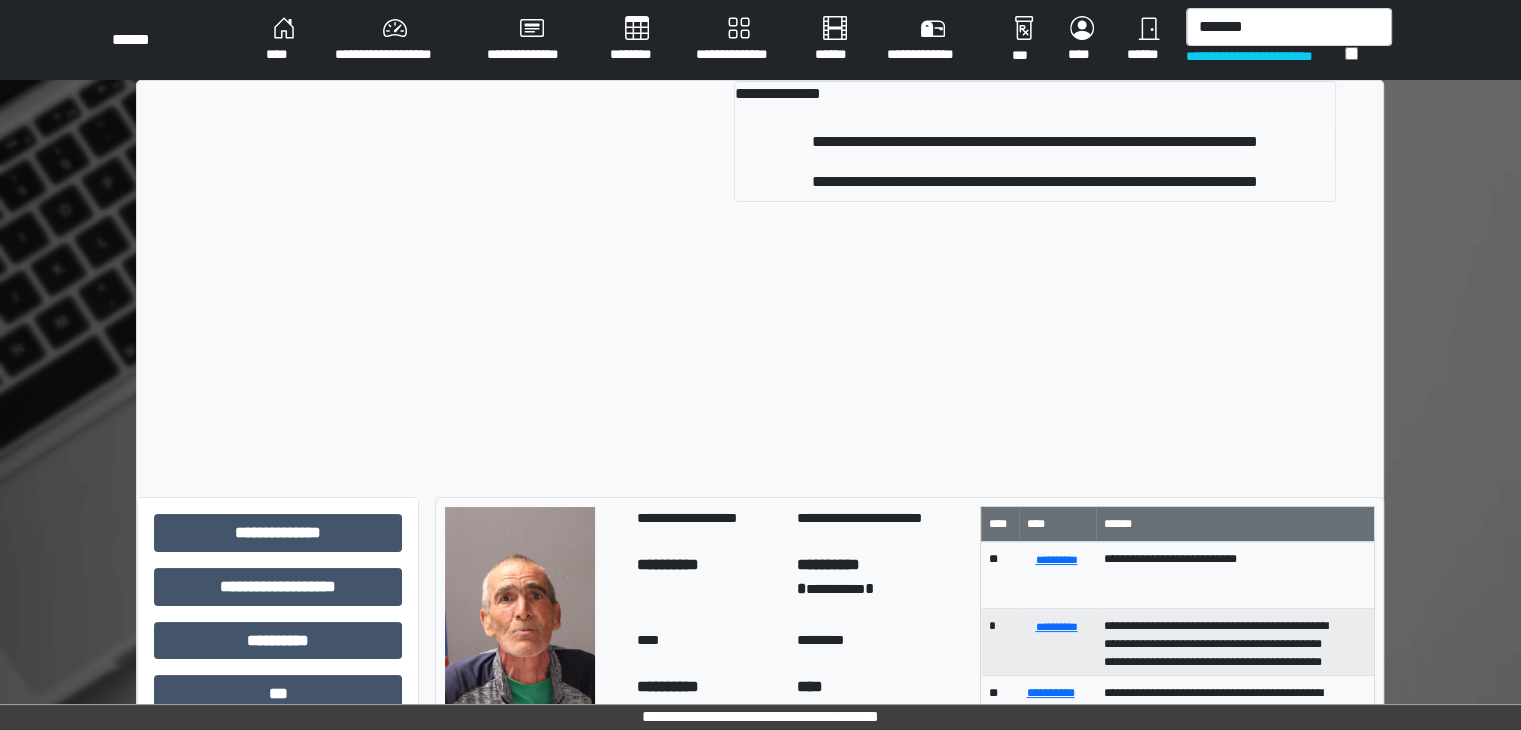 type 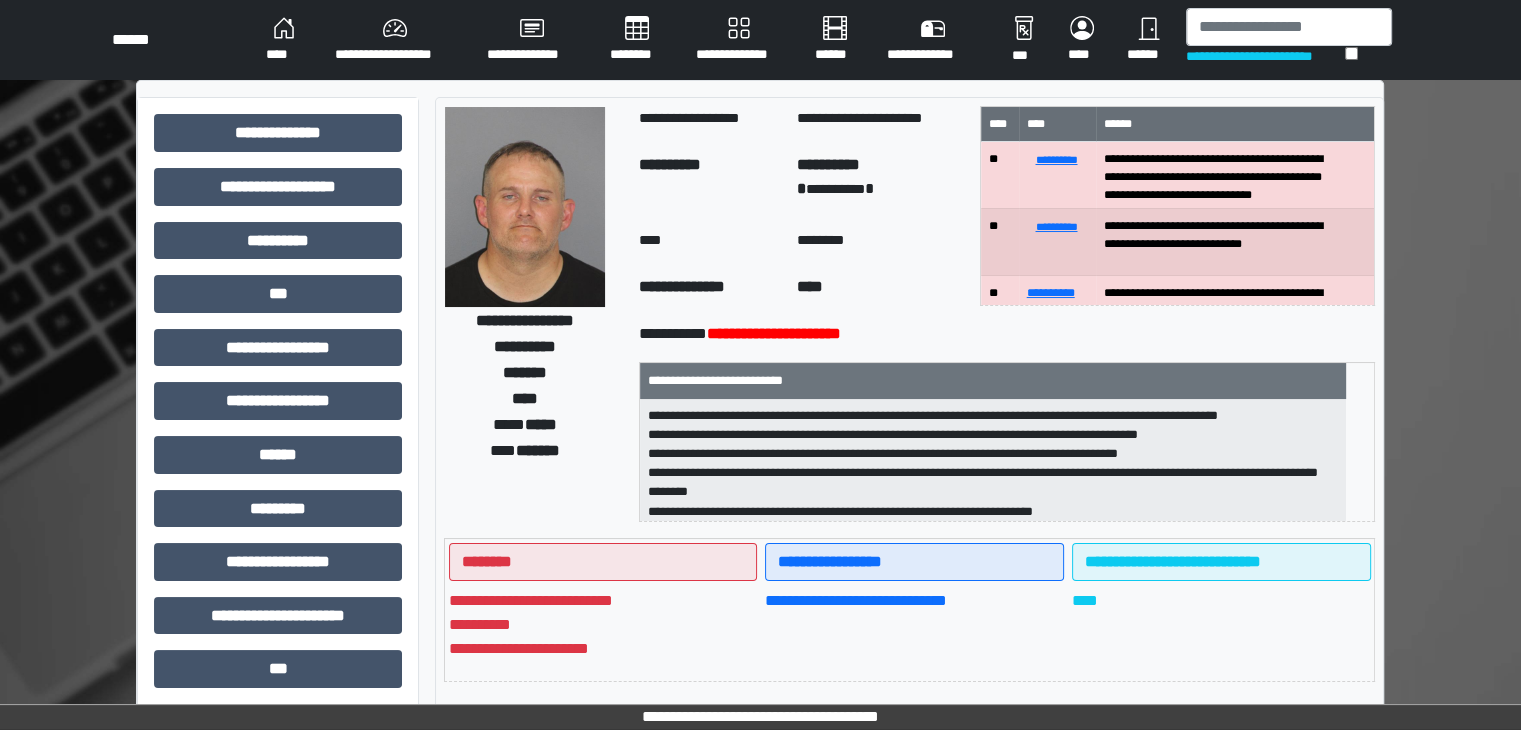 scroll, scrollTop: 0, scrollLeft: 0, axis: both 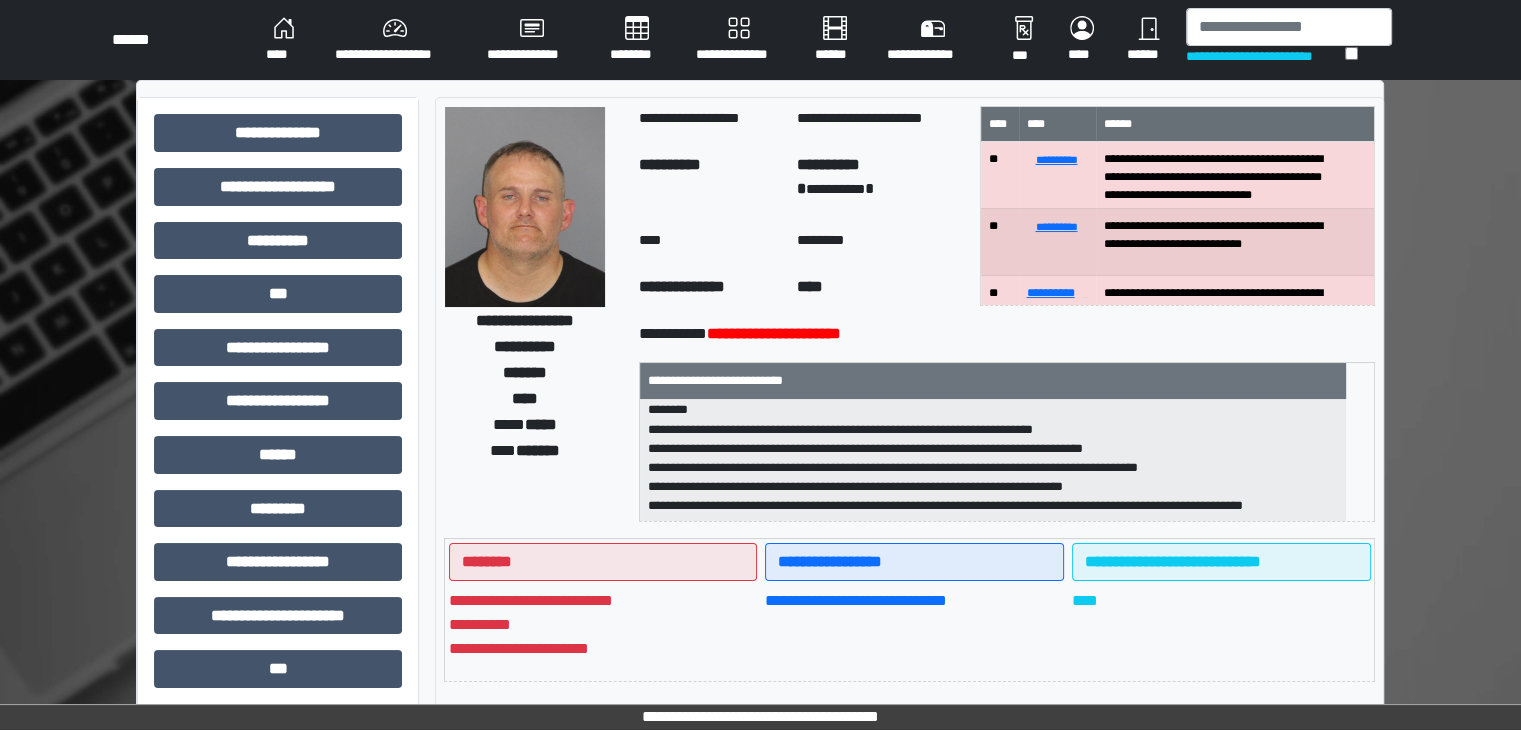 click on "******" at bounding box center [1148, 40] 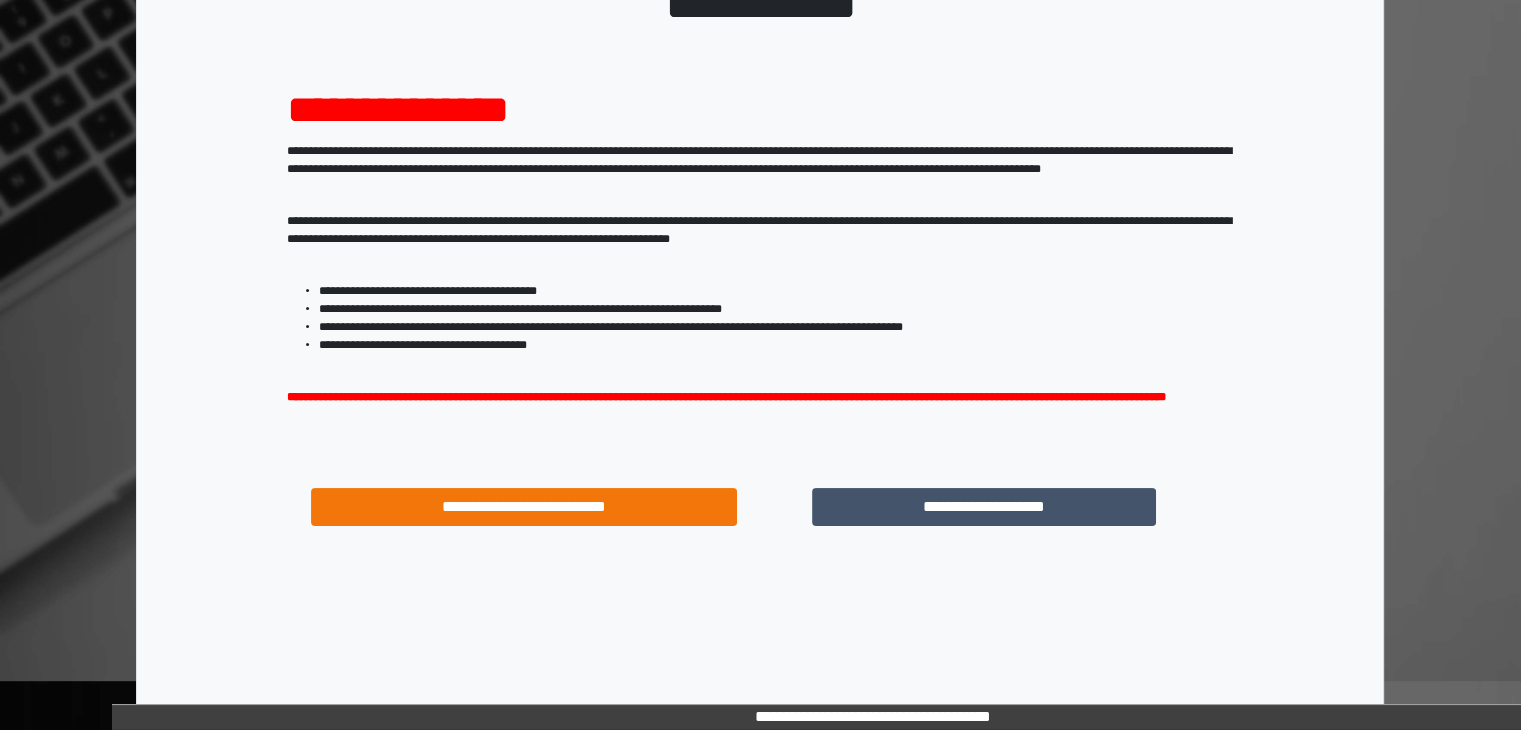 scroll, scrollTop: 180, scrollLeft: 0, axis: vertical 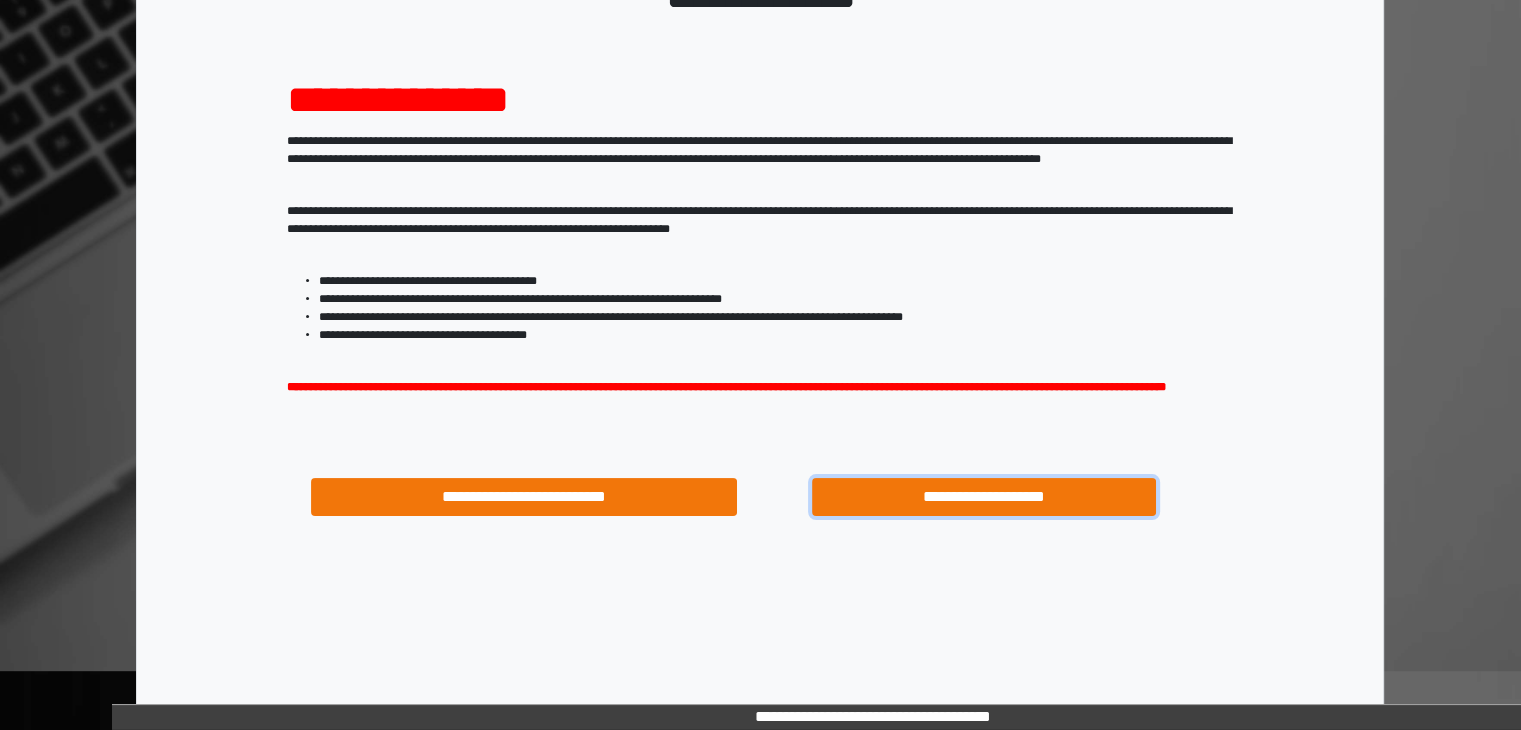 click on "**********" at bounding box center (984, 497) 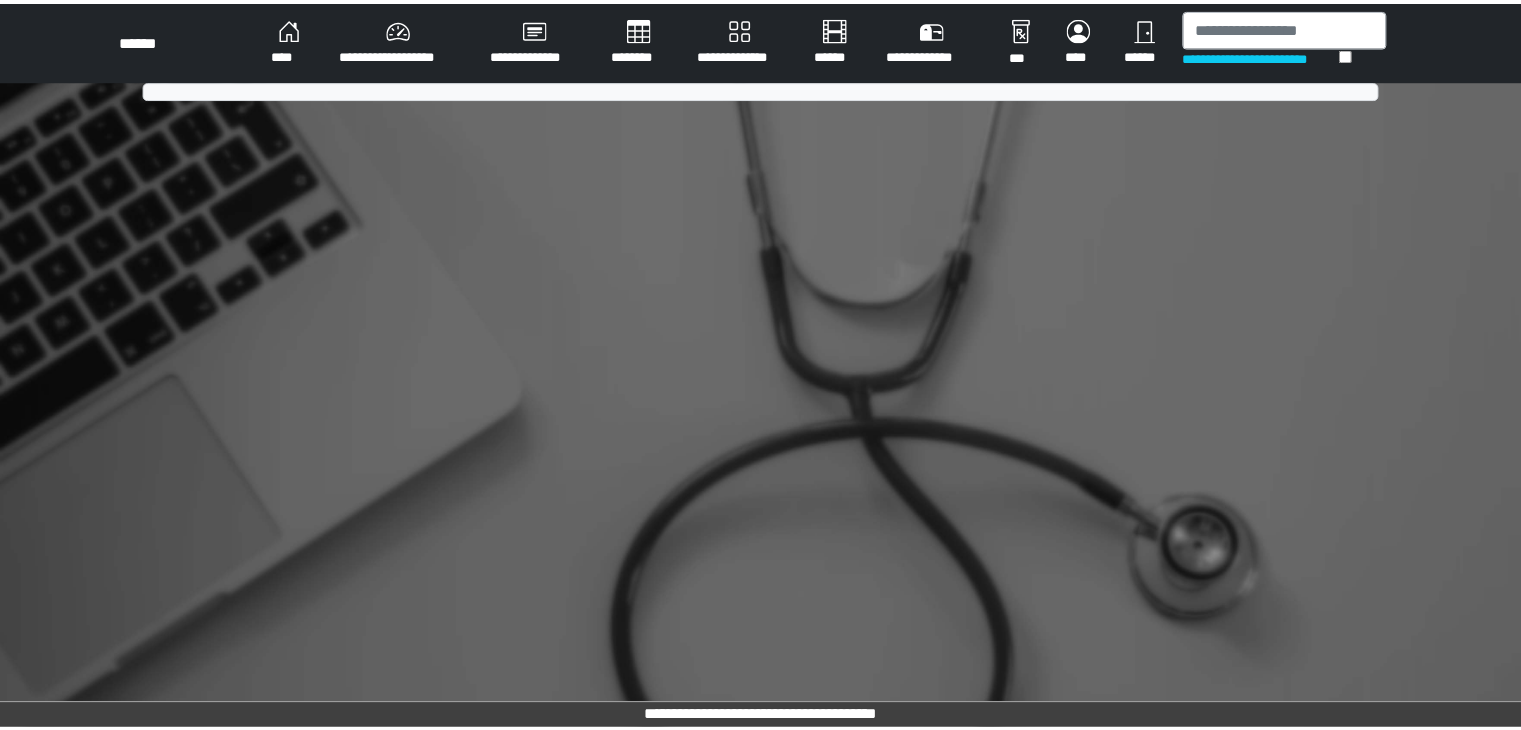 scroll, scrollTop: 0, scrollLeft: 0, axis: both 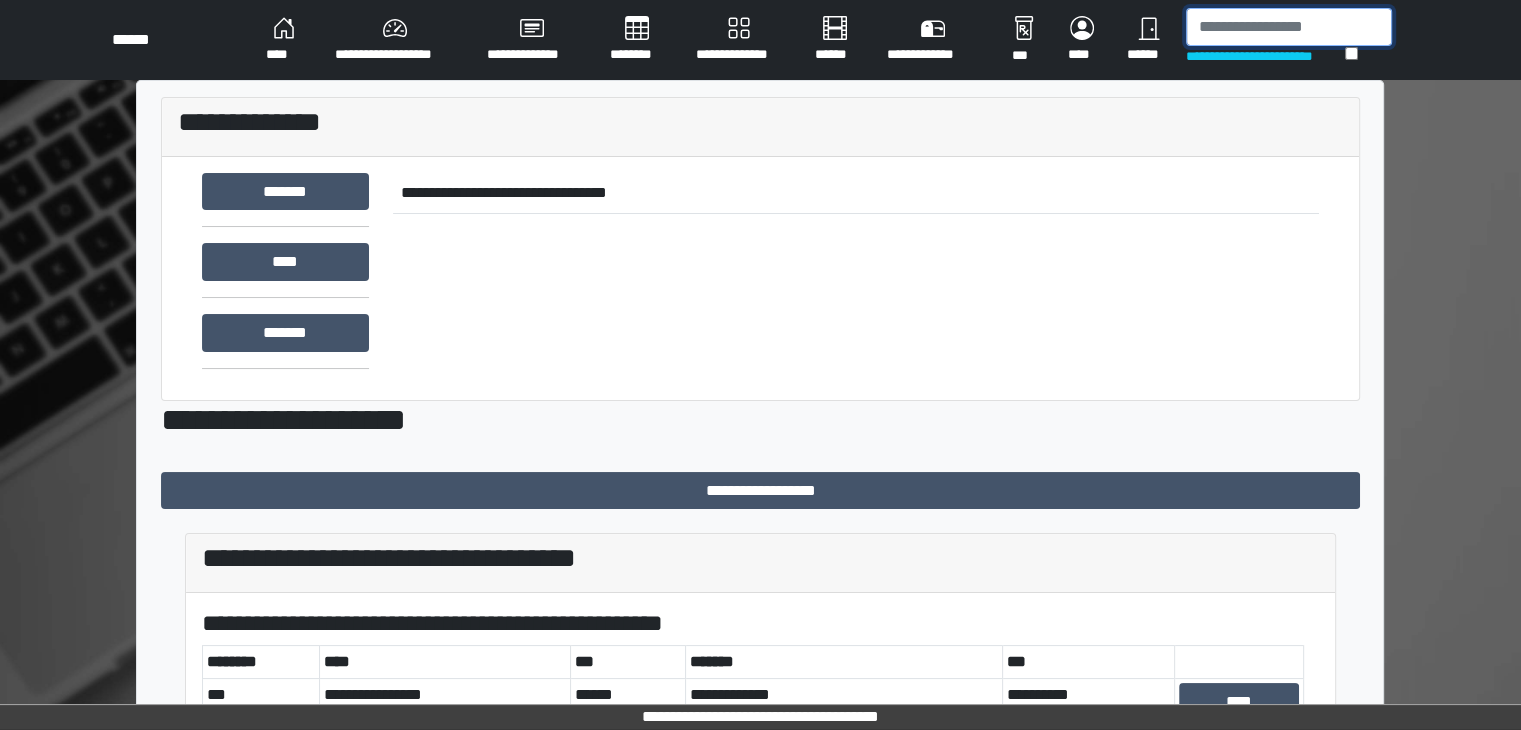 click at bounding box center (1289, 27) 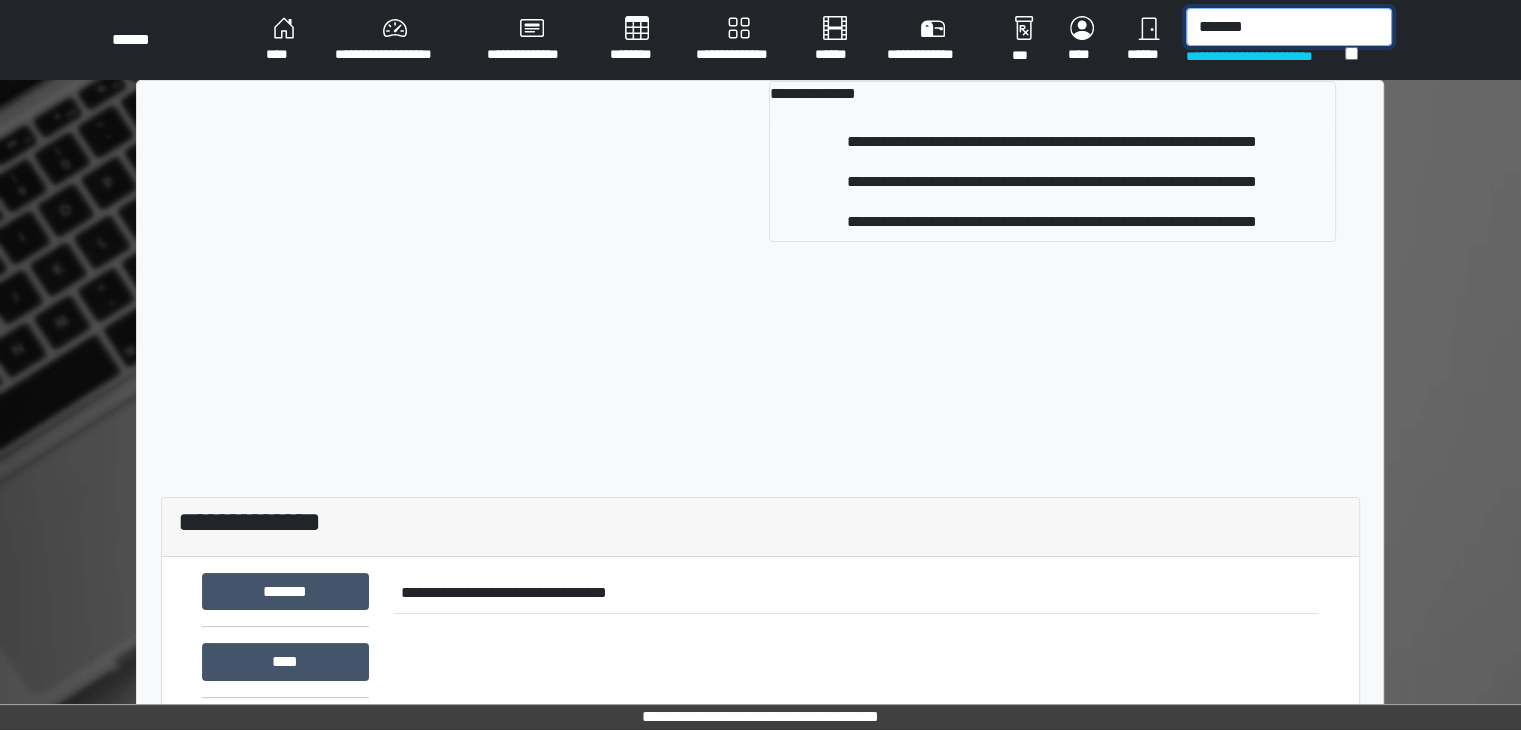 type on "*******" 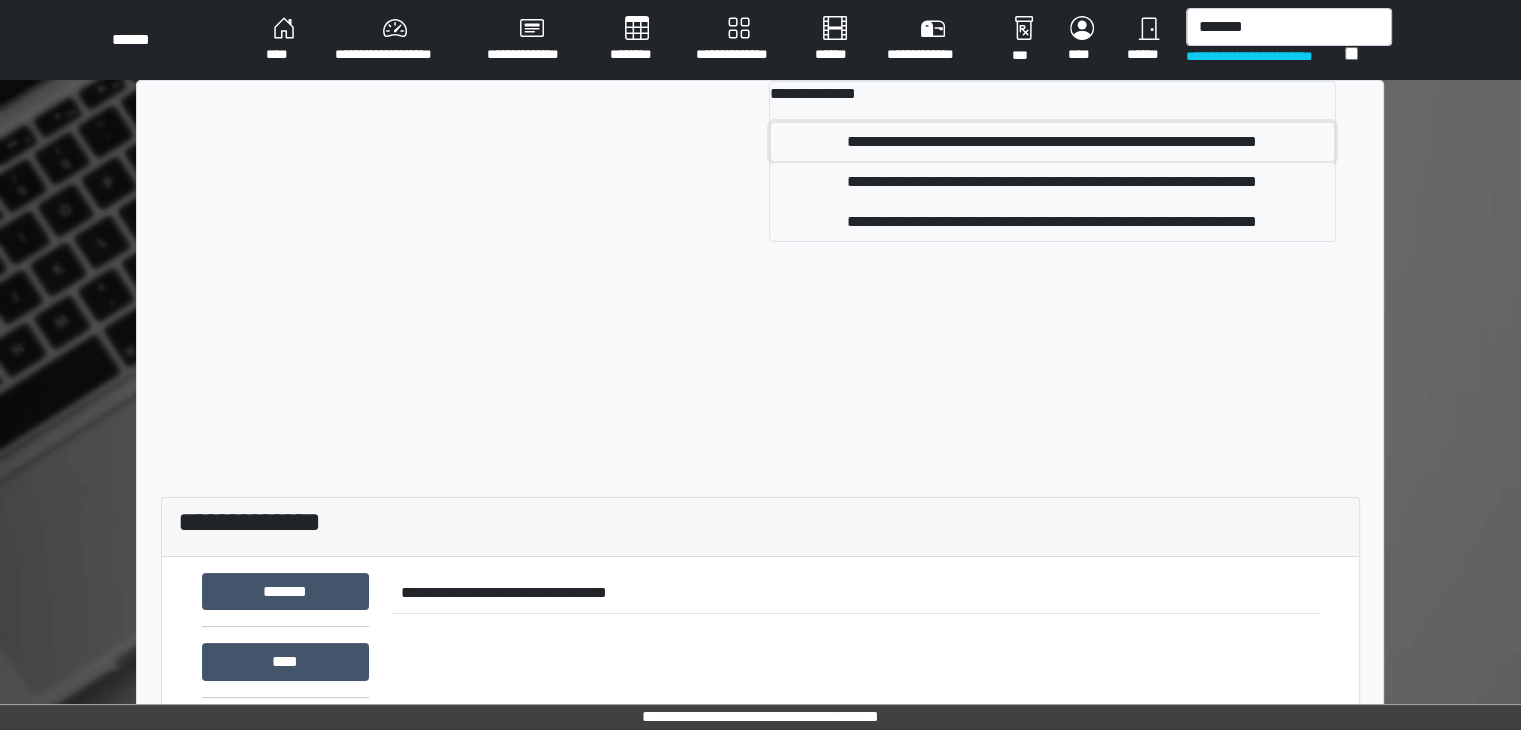 click on "**********" at bounding box center [1052, 142] 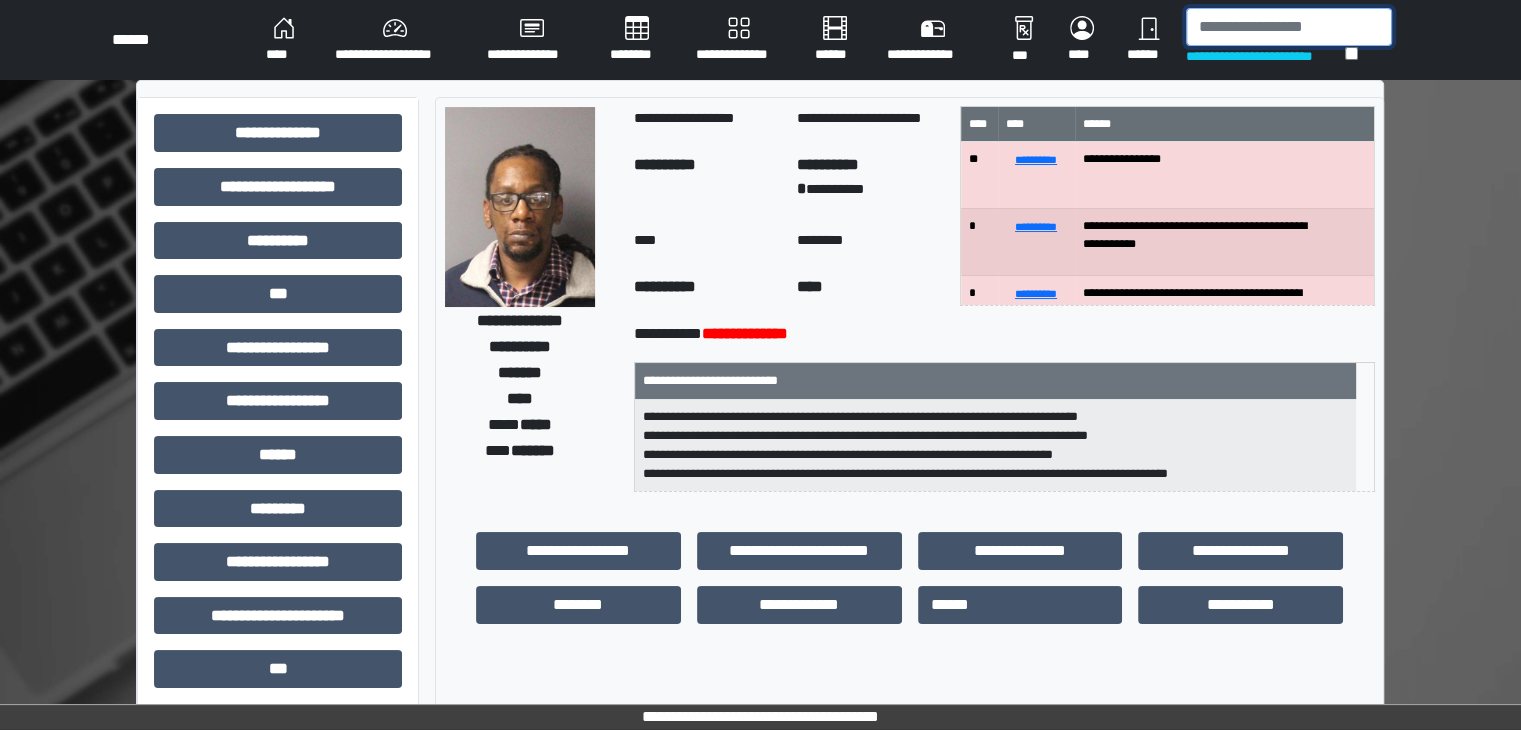 click at bounding box center (1289, 27) 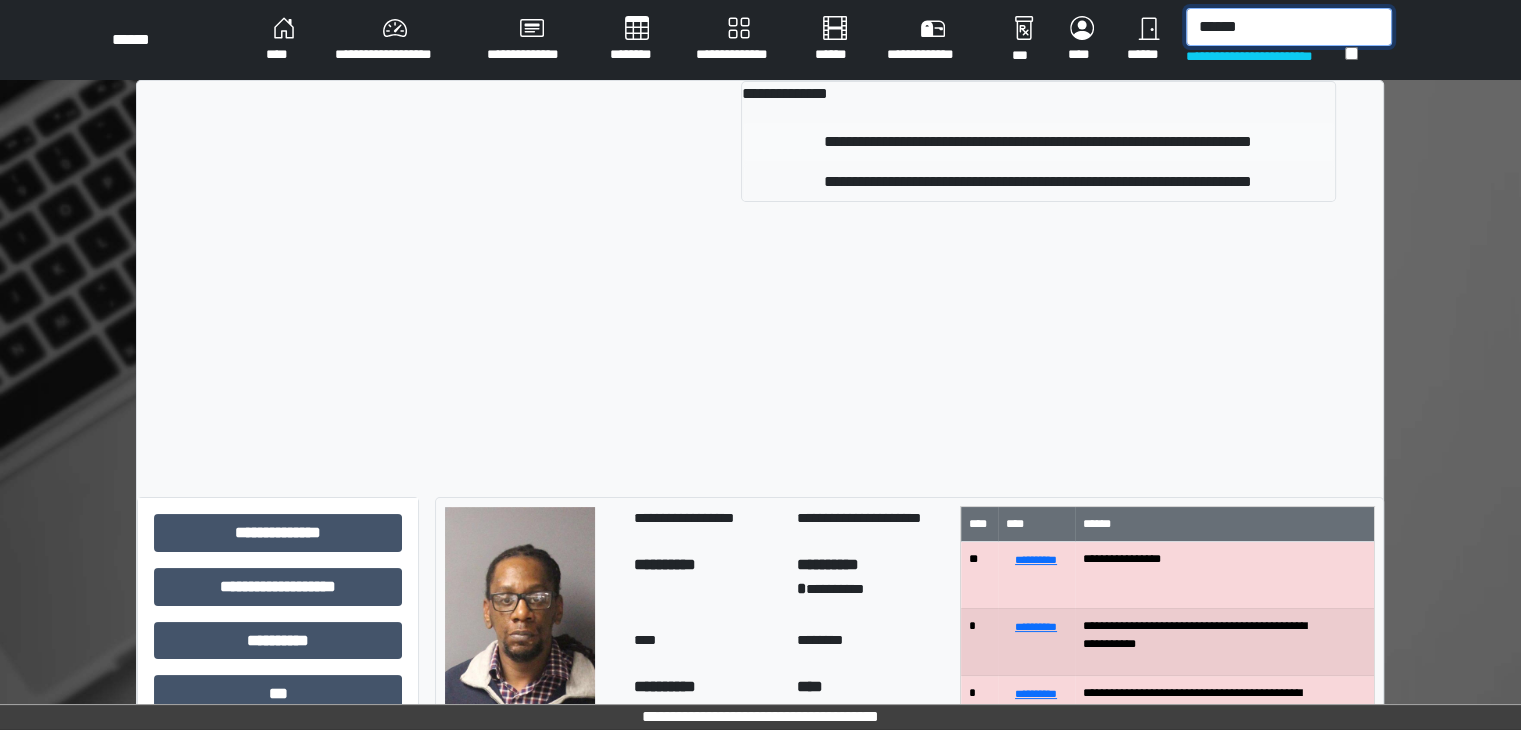 type on "******" 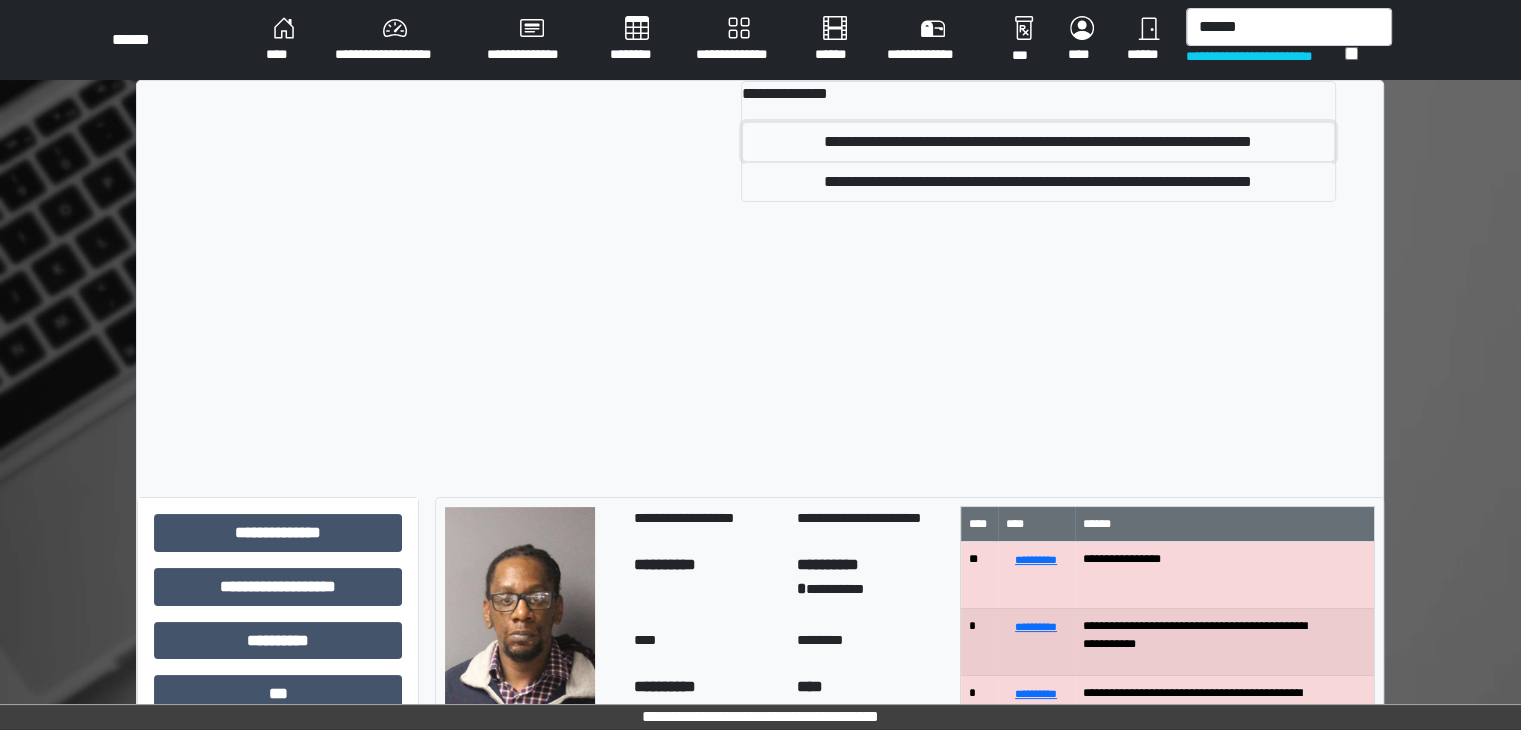 click on "**********" at bounding box center [1038, 142] 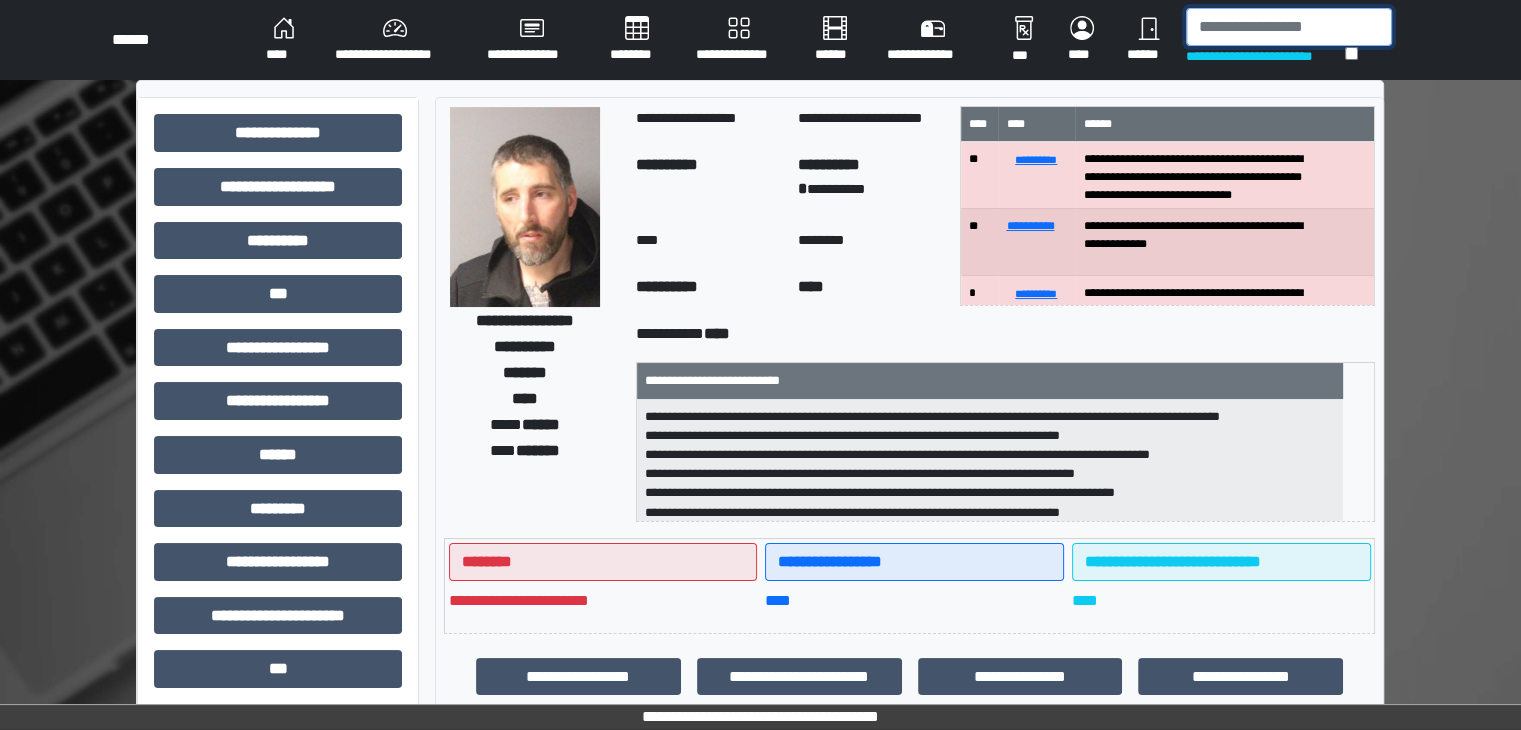 click at bounding box center (1289, 27) 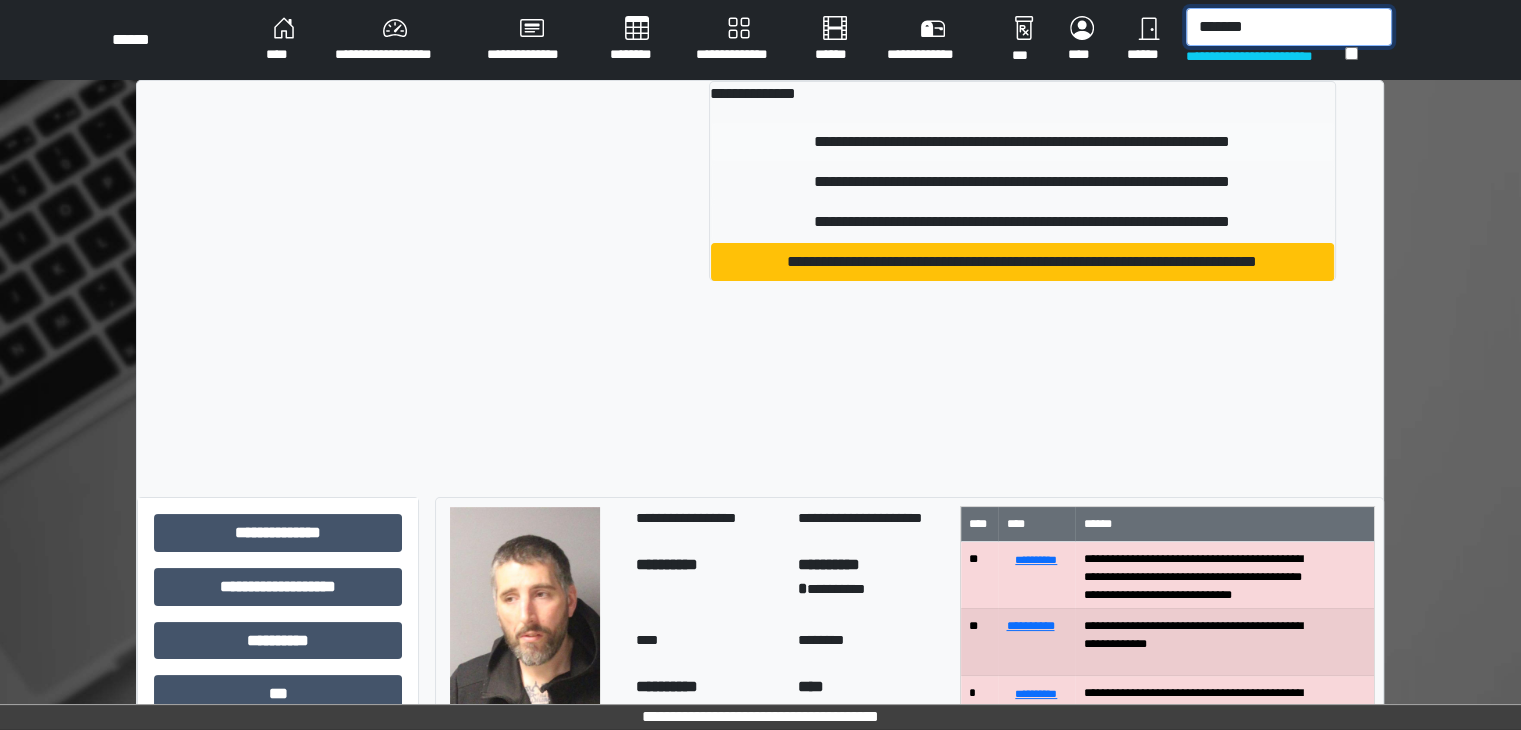 type on "*******" 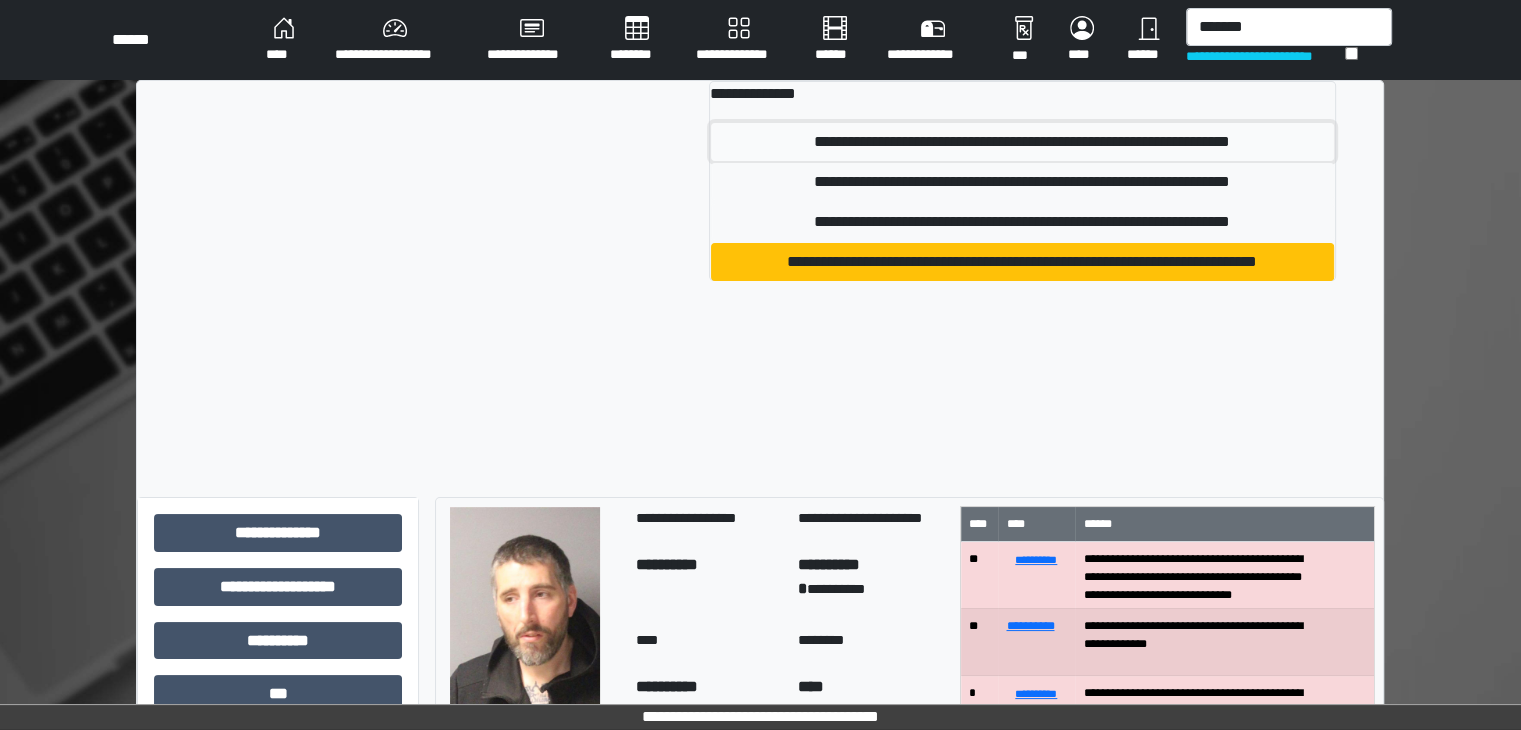 click on "**********" at bounding box center (1022, 142) 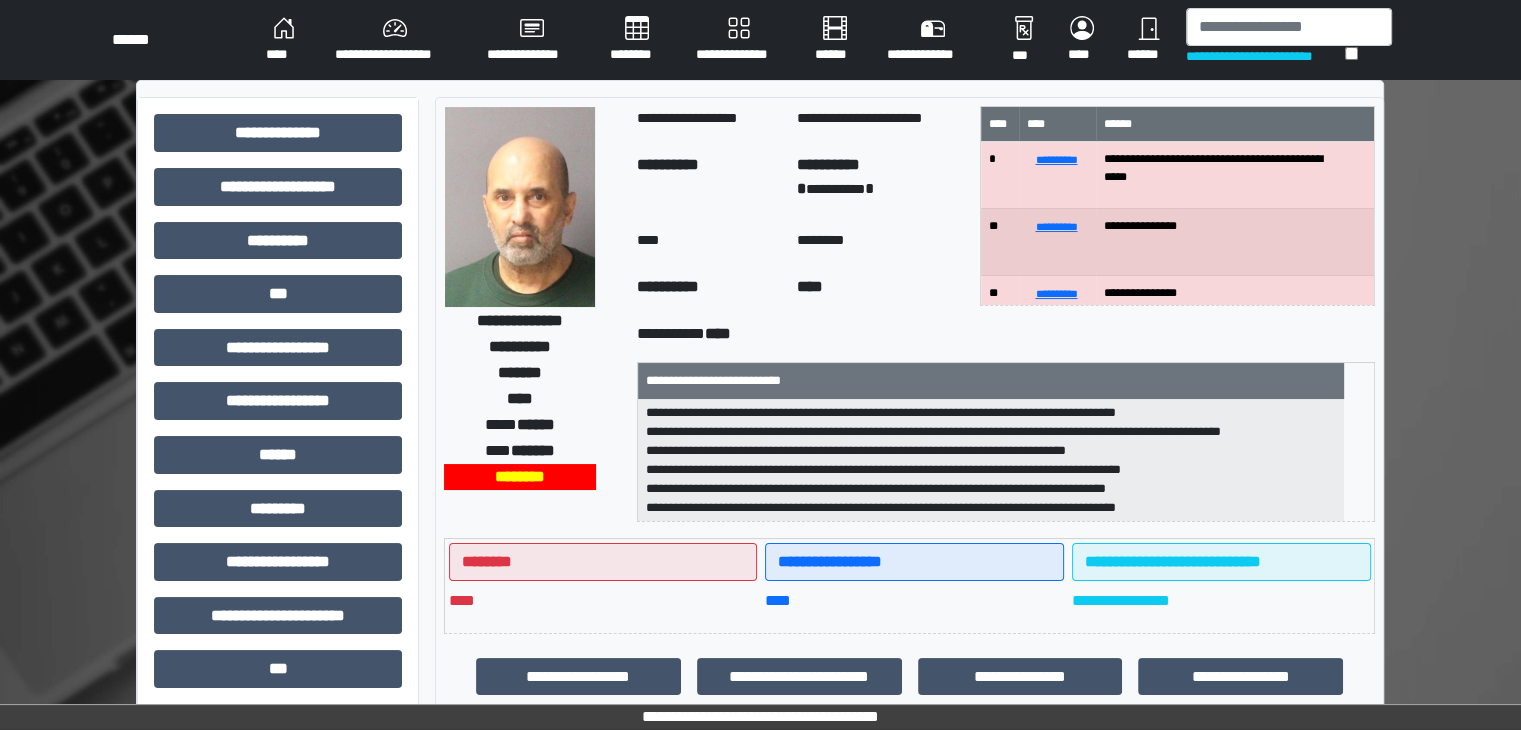 scroll, scrollTop: 179, scrollLeft: 0, axis: vertical 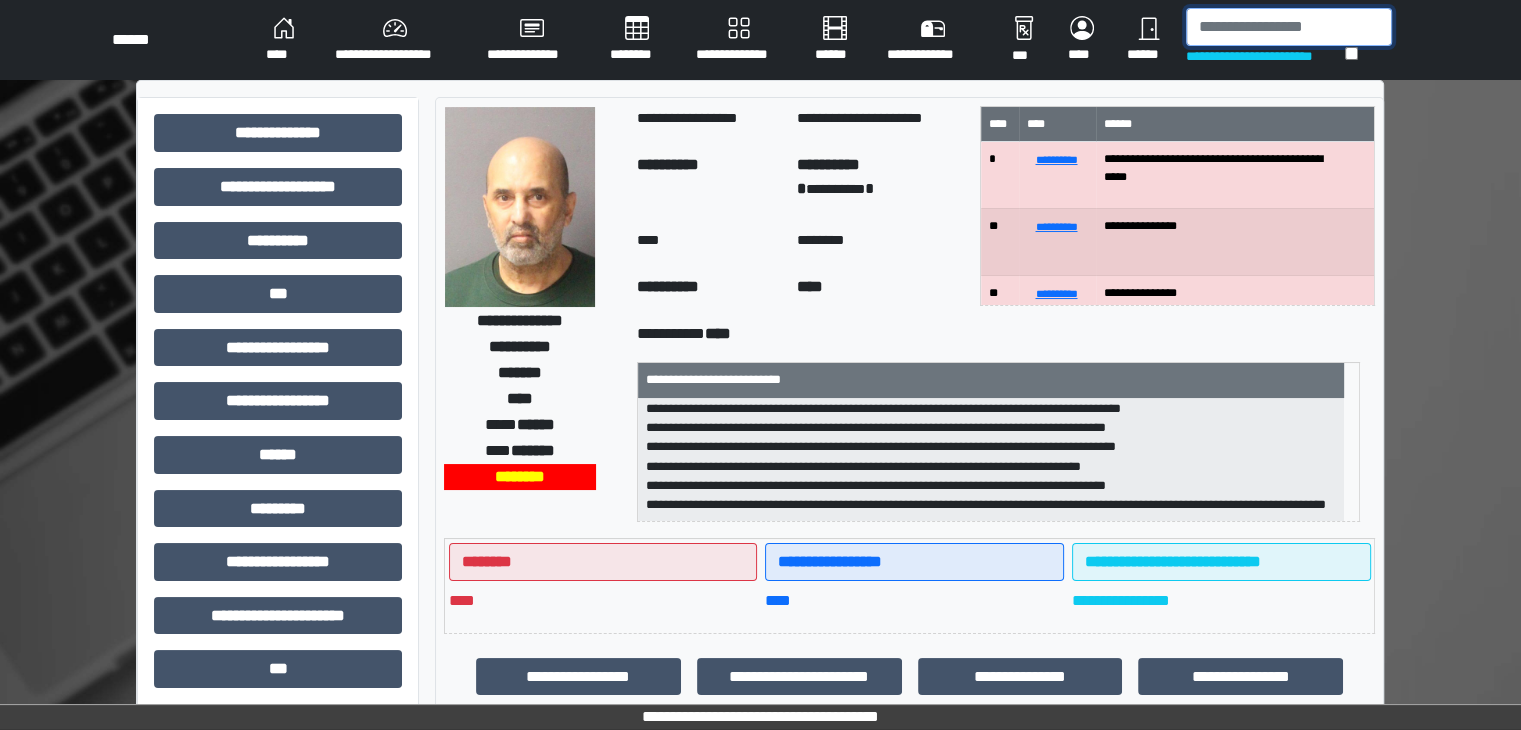 click at bounding box center (1289, 27) 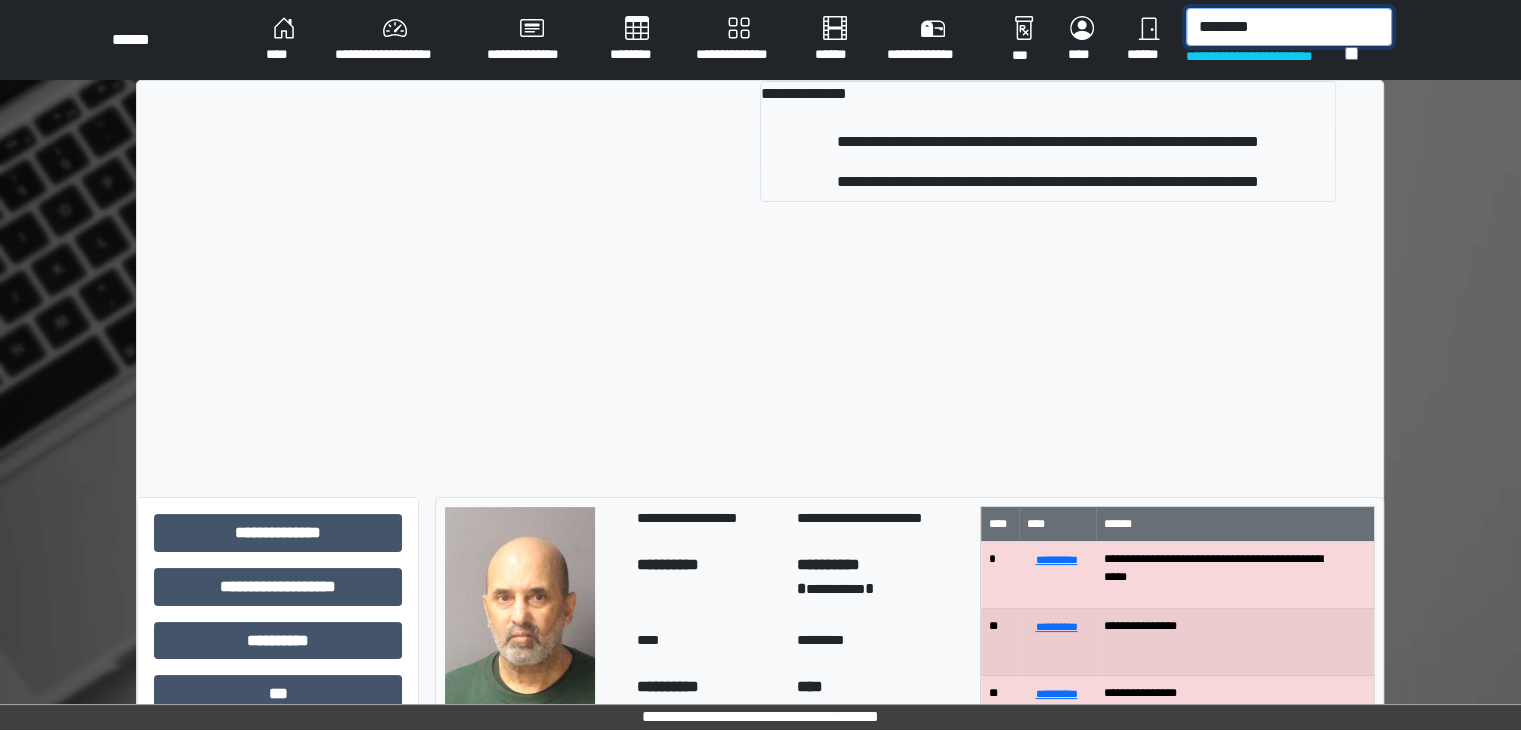 type on "********" 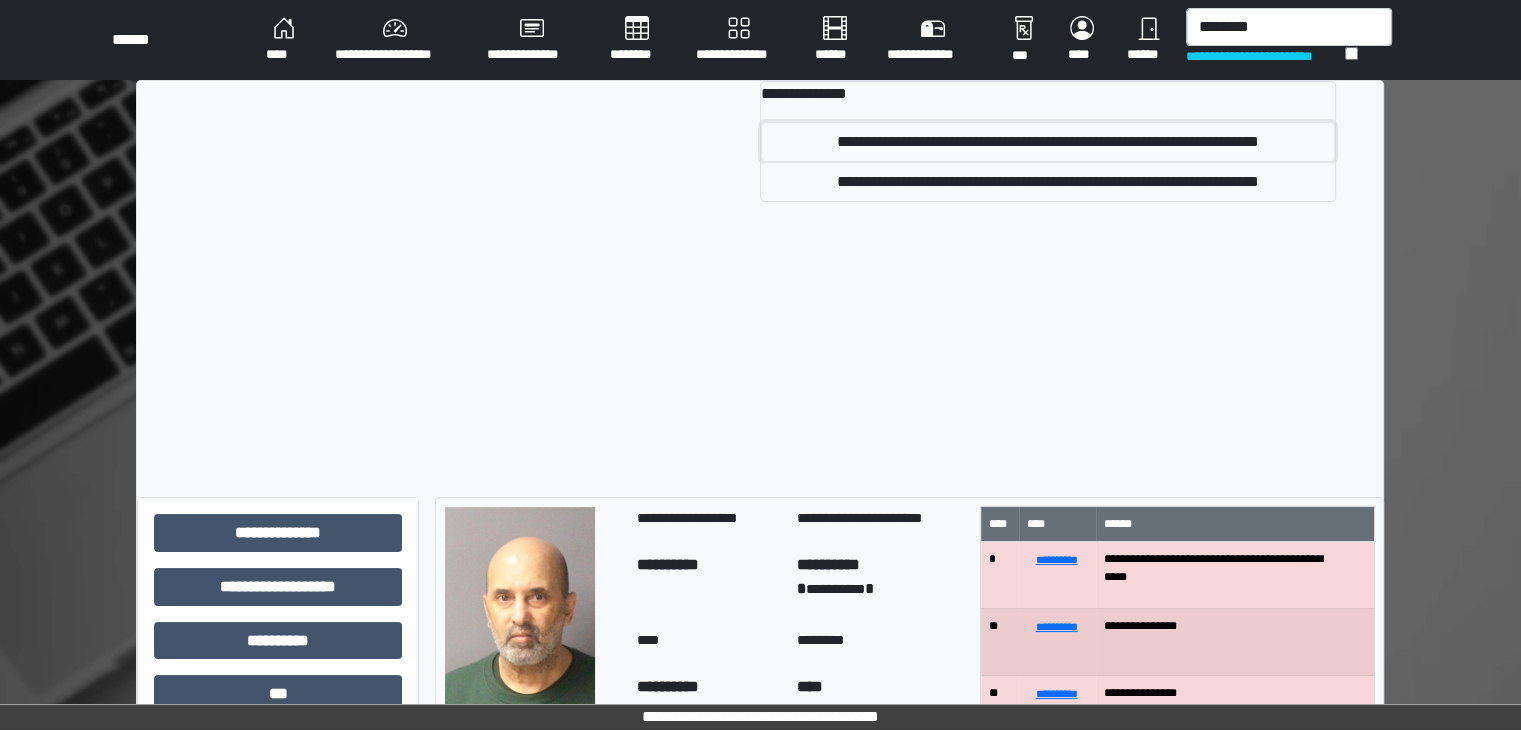 click on "**********" at bounding box center (1048, 142) 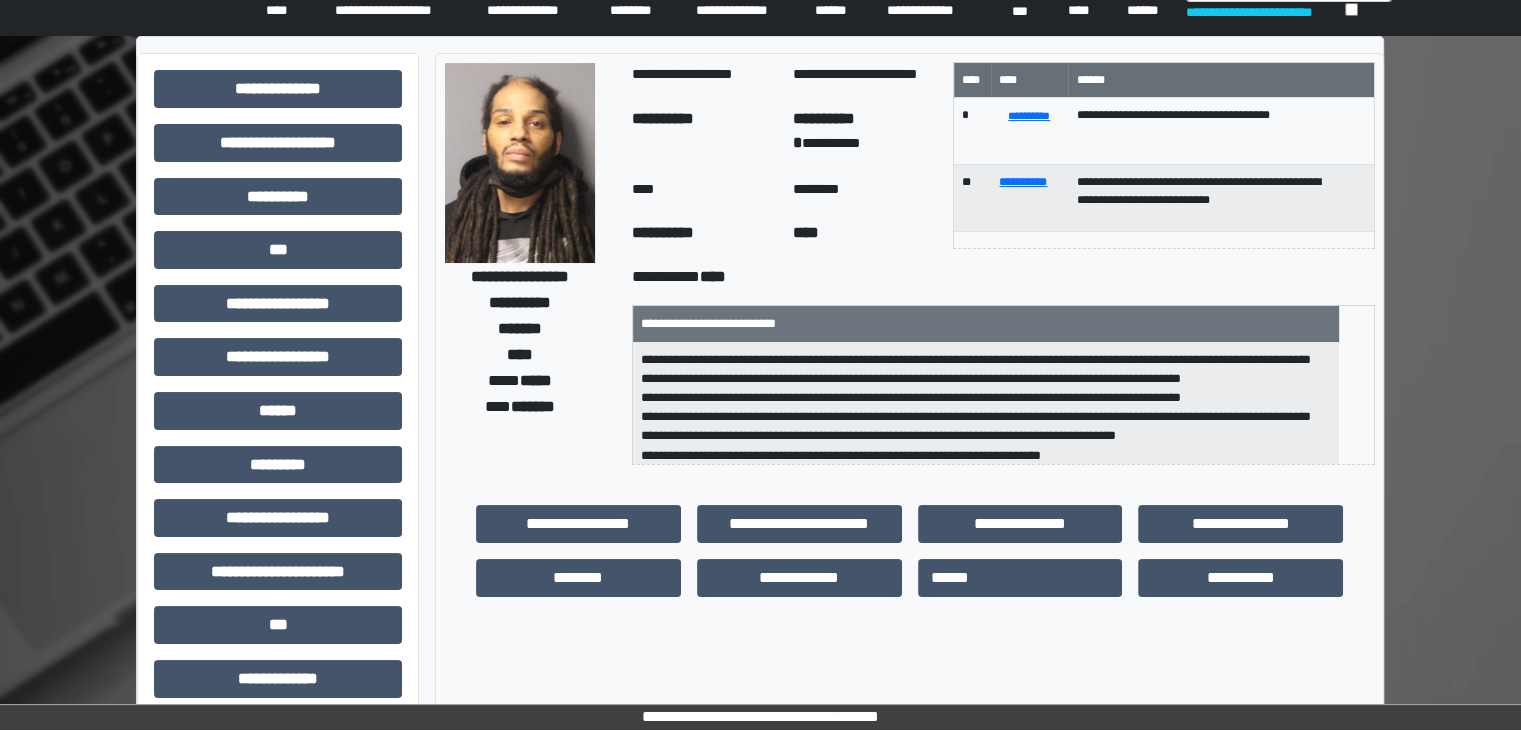 scroll, scrollTop: 100, scrollLeft: 0, axis: vertical 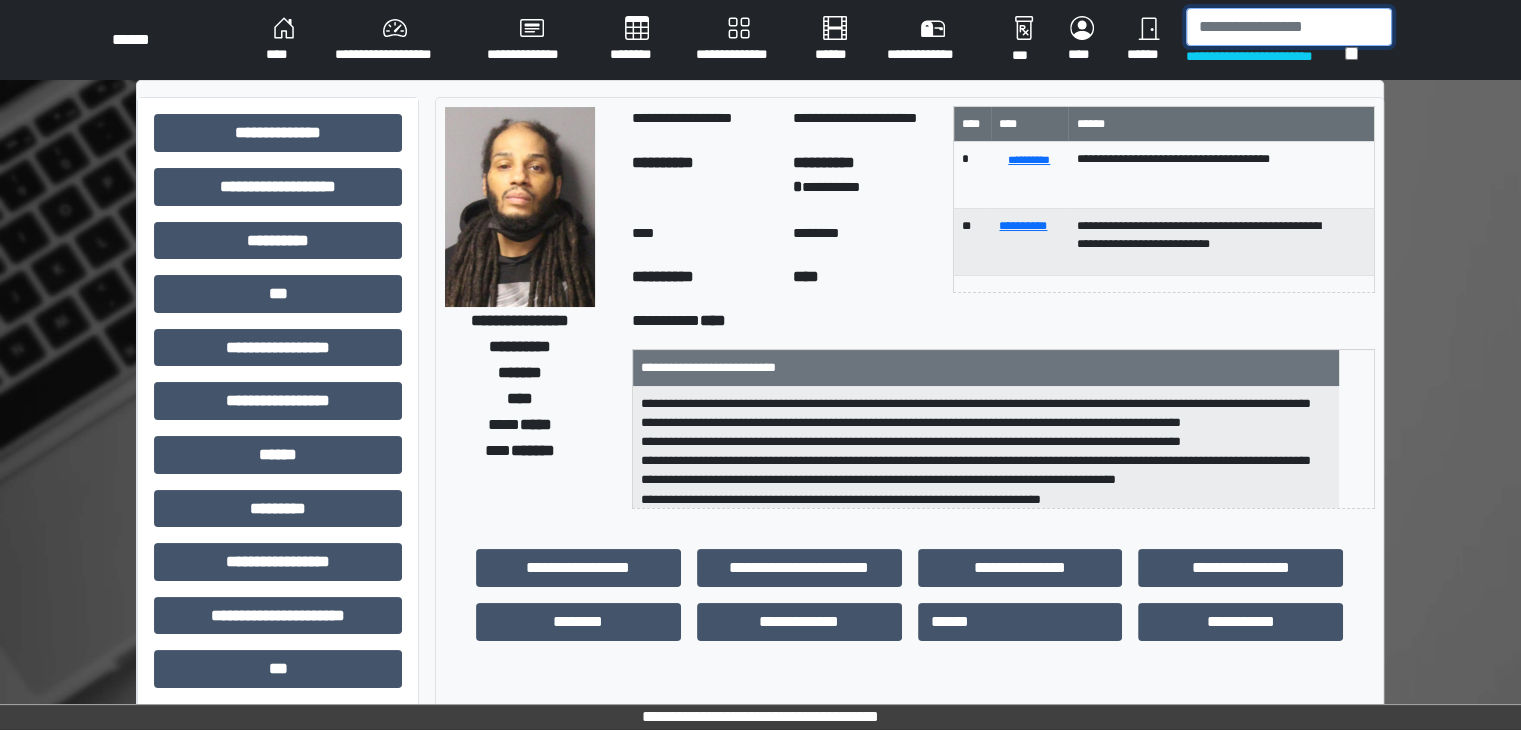 click at bounding box center [1289, 27] 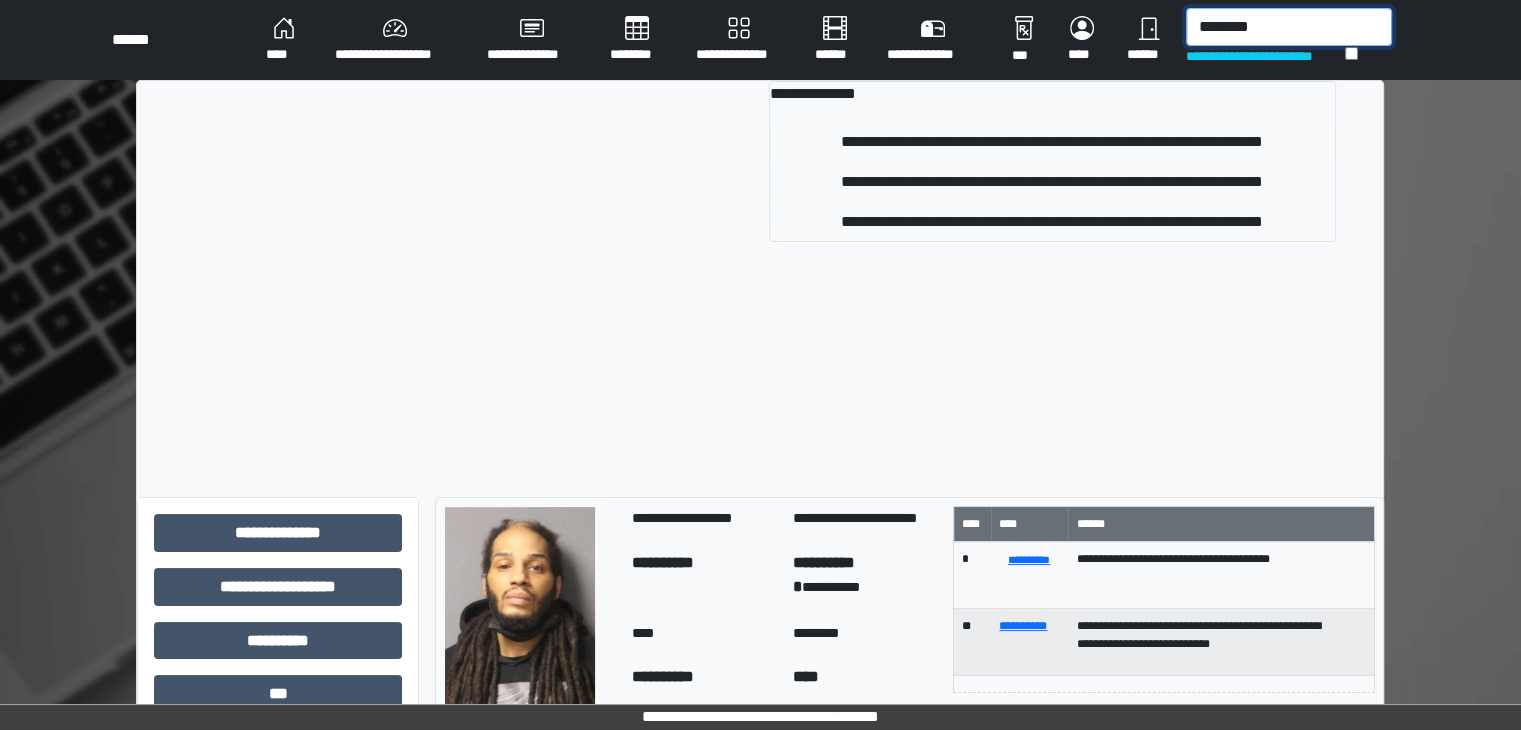 type on "********" 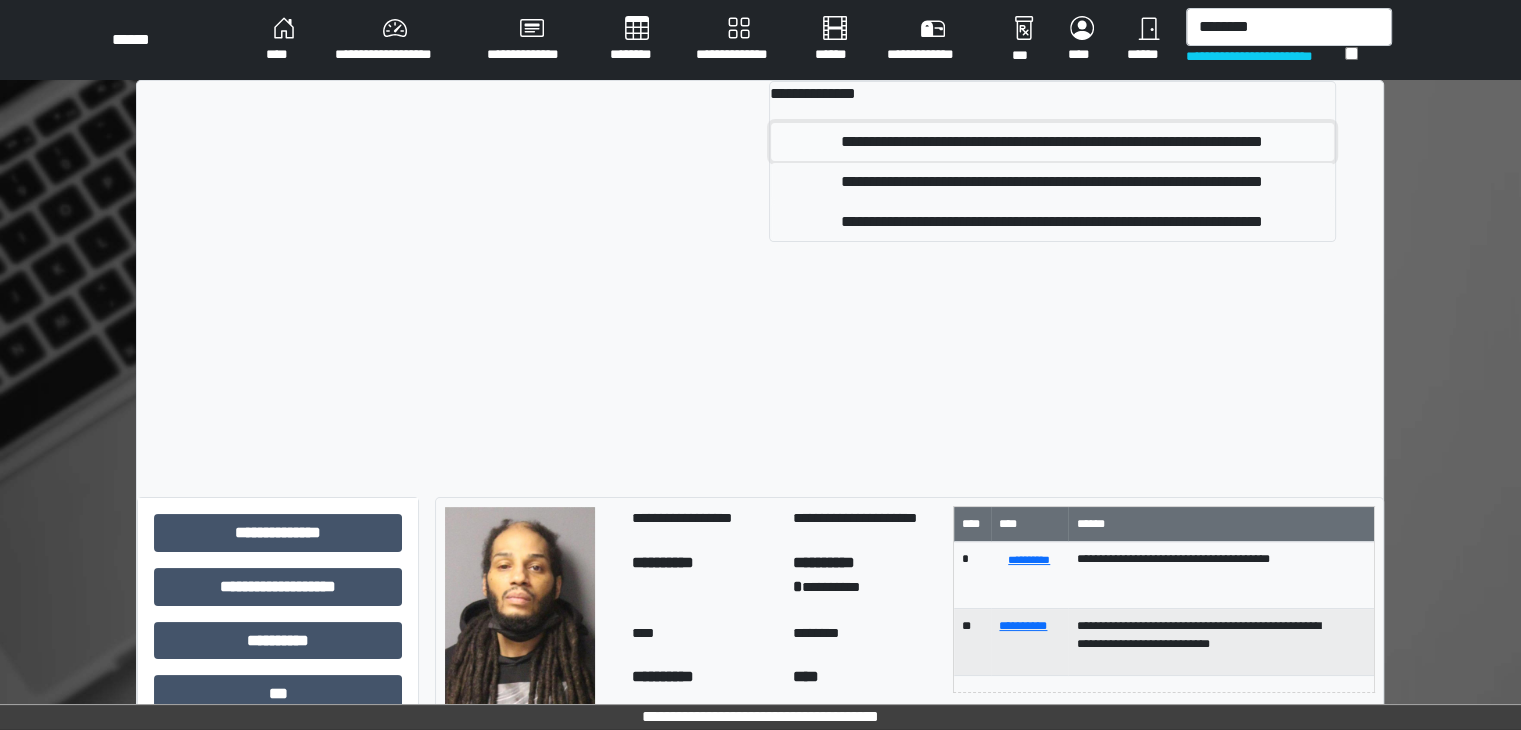 click on "**********" at bounding box center (1052, 142) 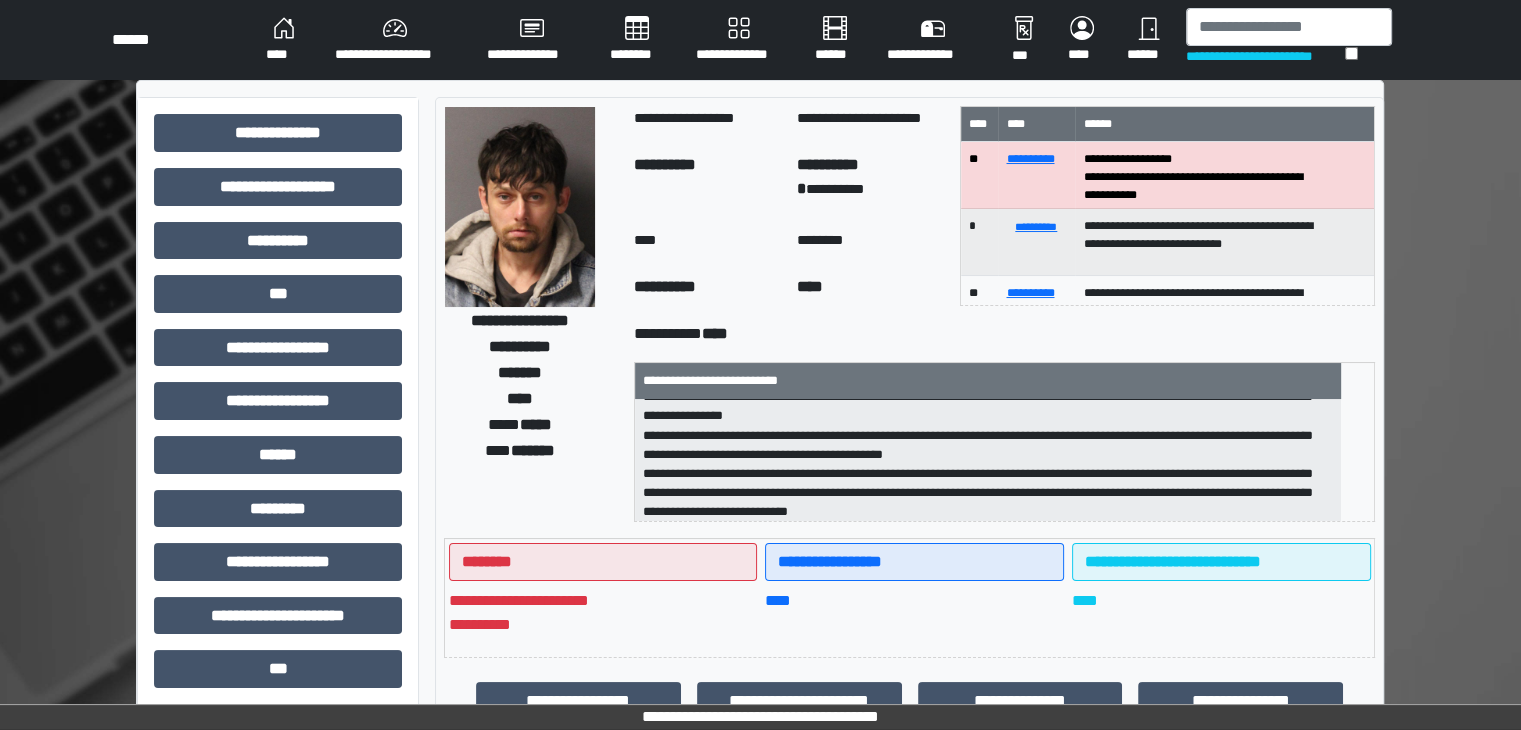 scroll, scrollTop: 200, scrollLeft: 0, axis: vertical 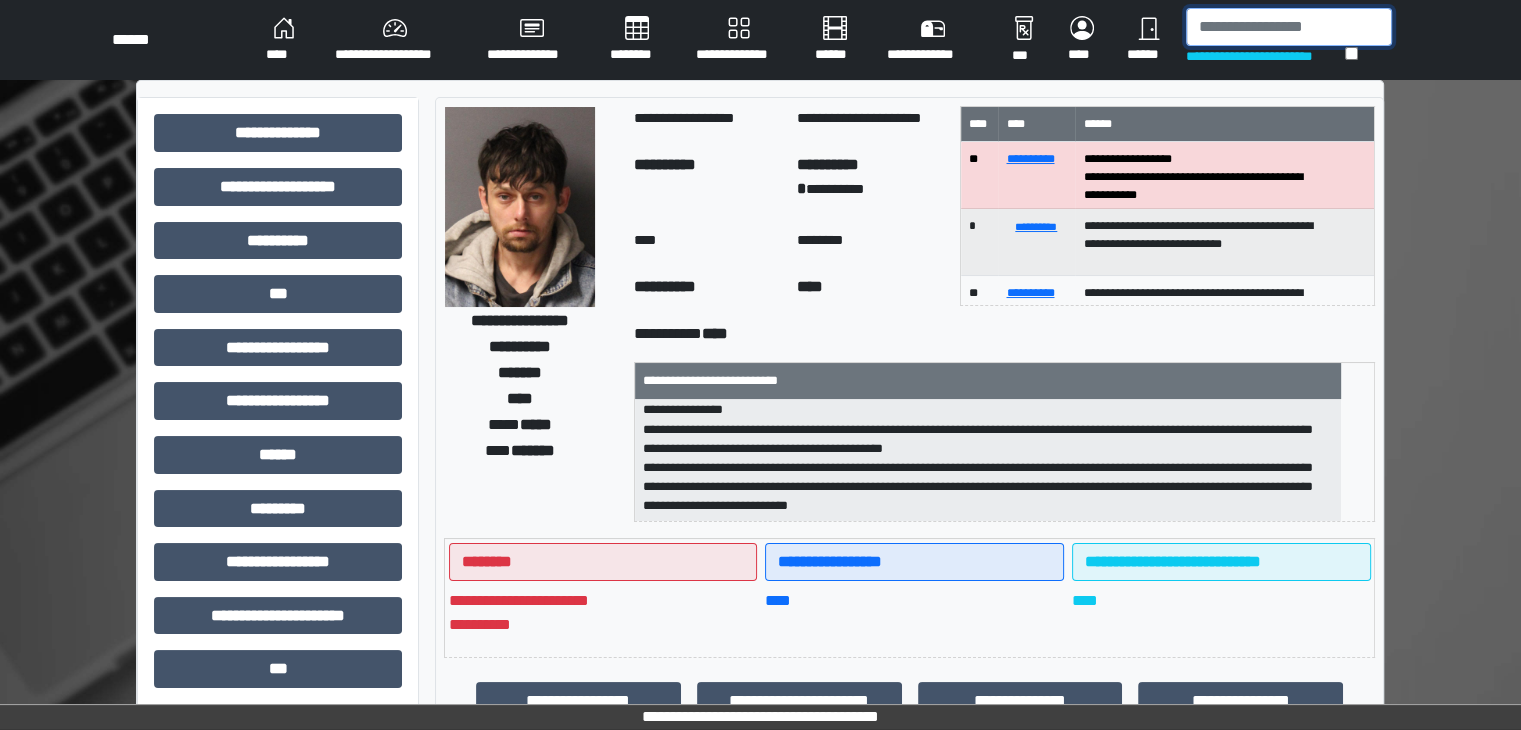 click at bounding box center (1289, 27) 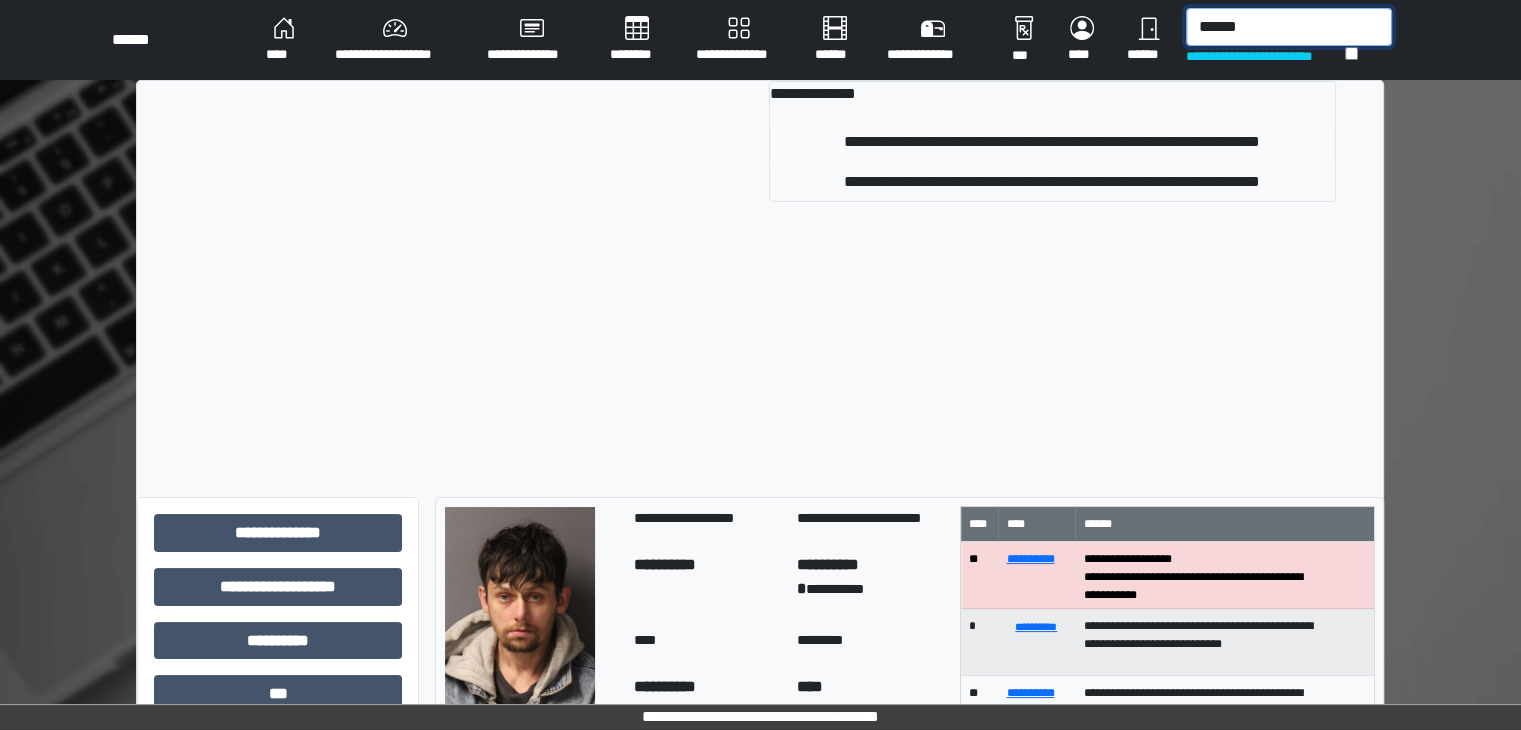 type on "******" 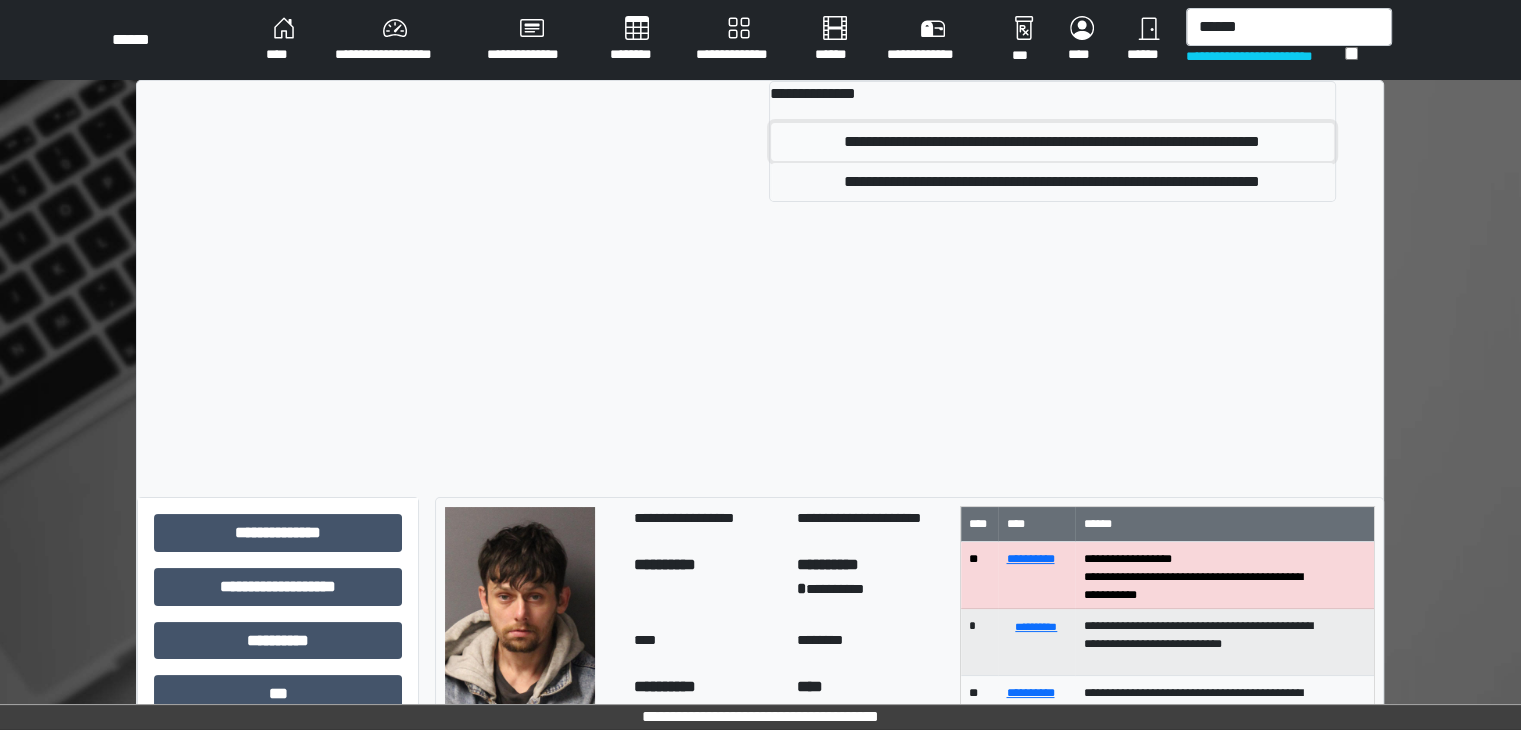 click on "**********" at bounding box center (1052, 142) 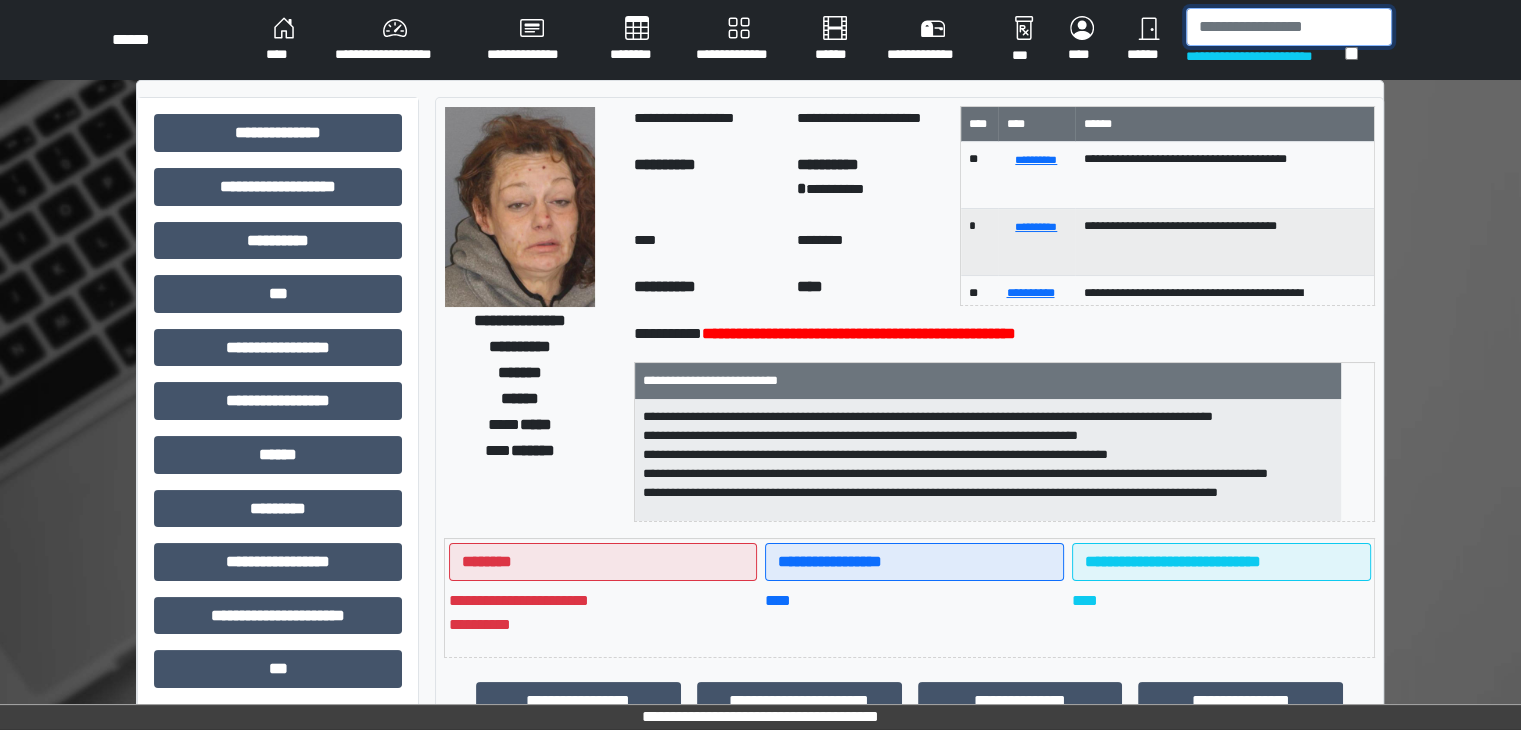click at bounding box center [1289, 27] 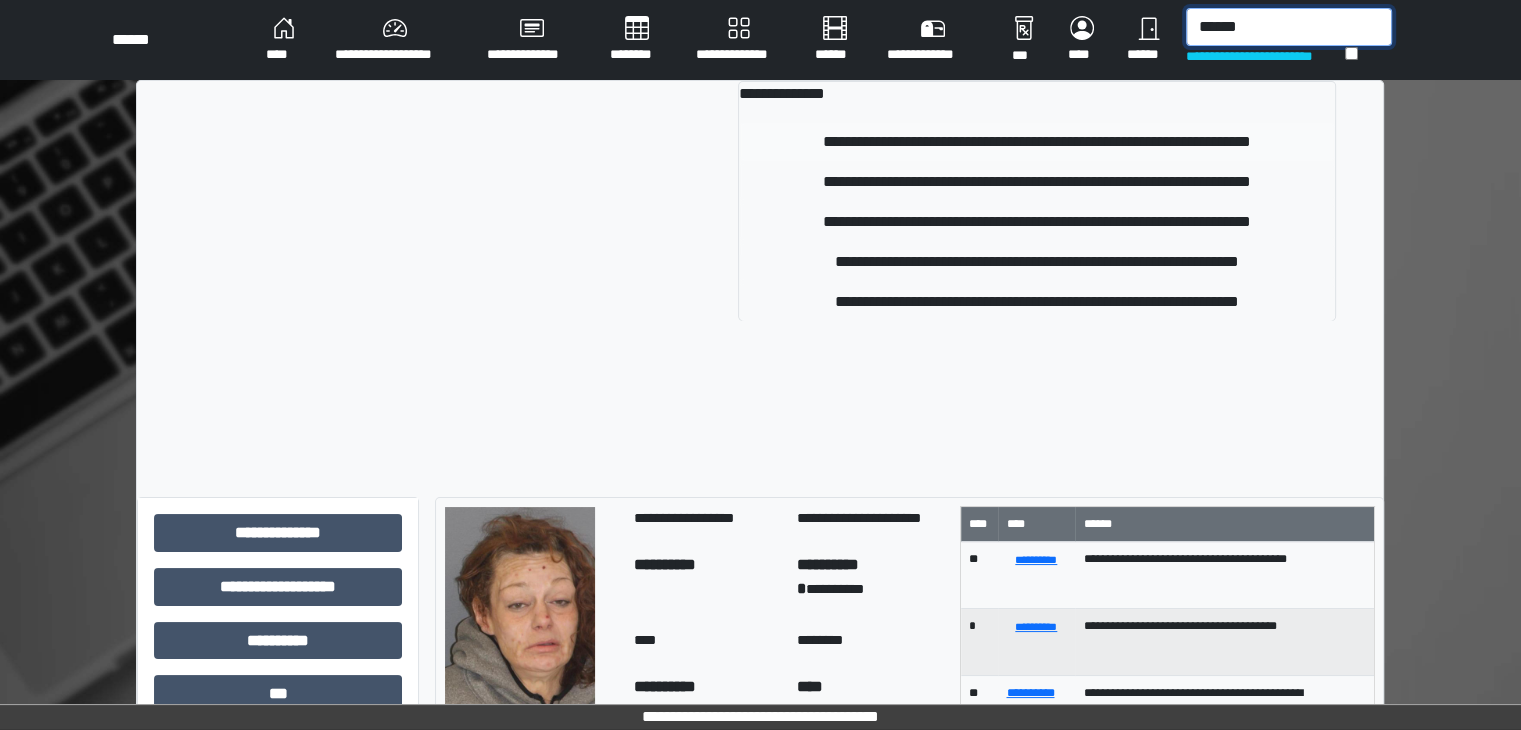 type on "******" 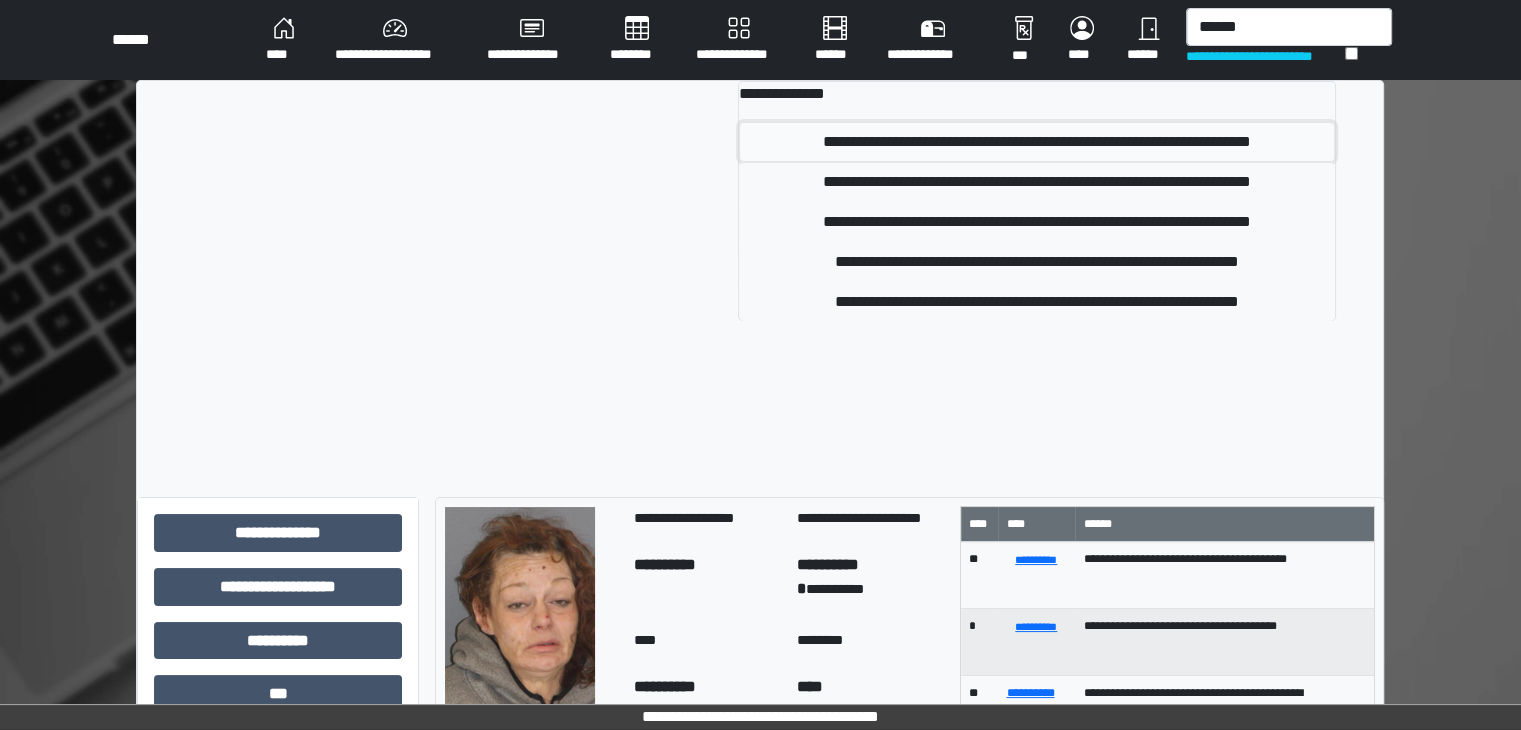 click on "**********" at bounding box center (1037, 142) 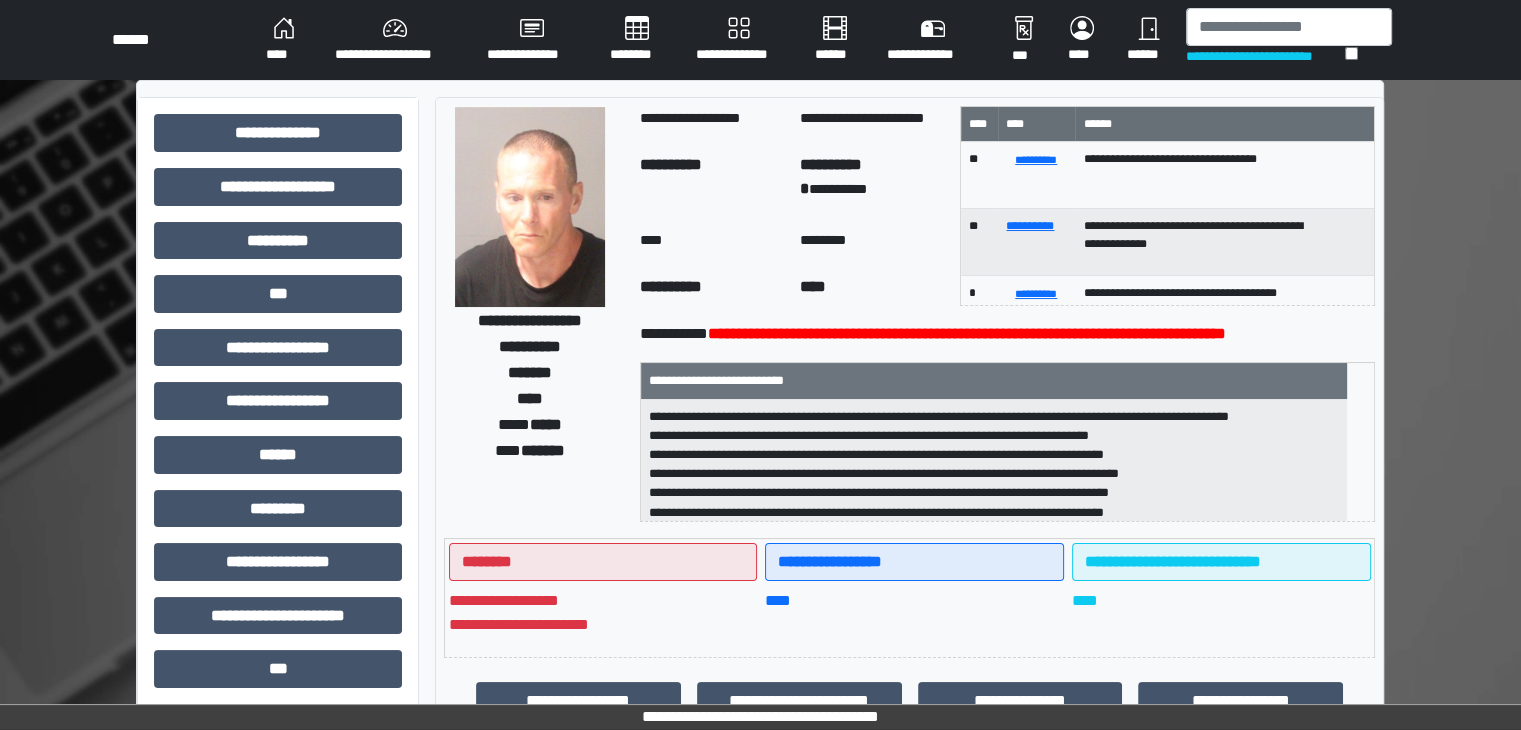 scroll, scrollTop: 25, scrollLeft: 0, axis: vertical 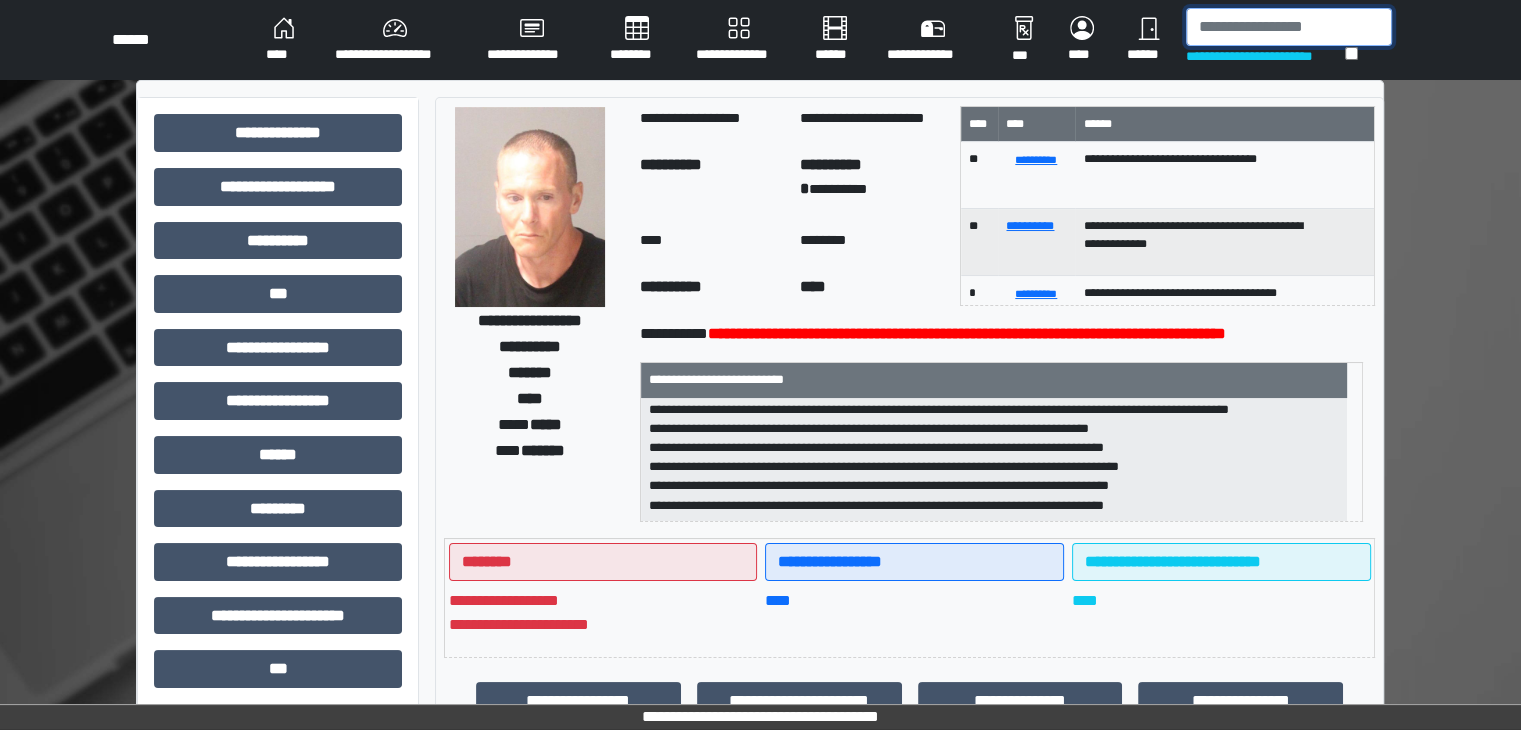 click at bounding box center (1289, 27) 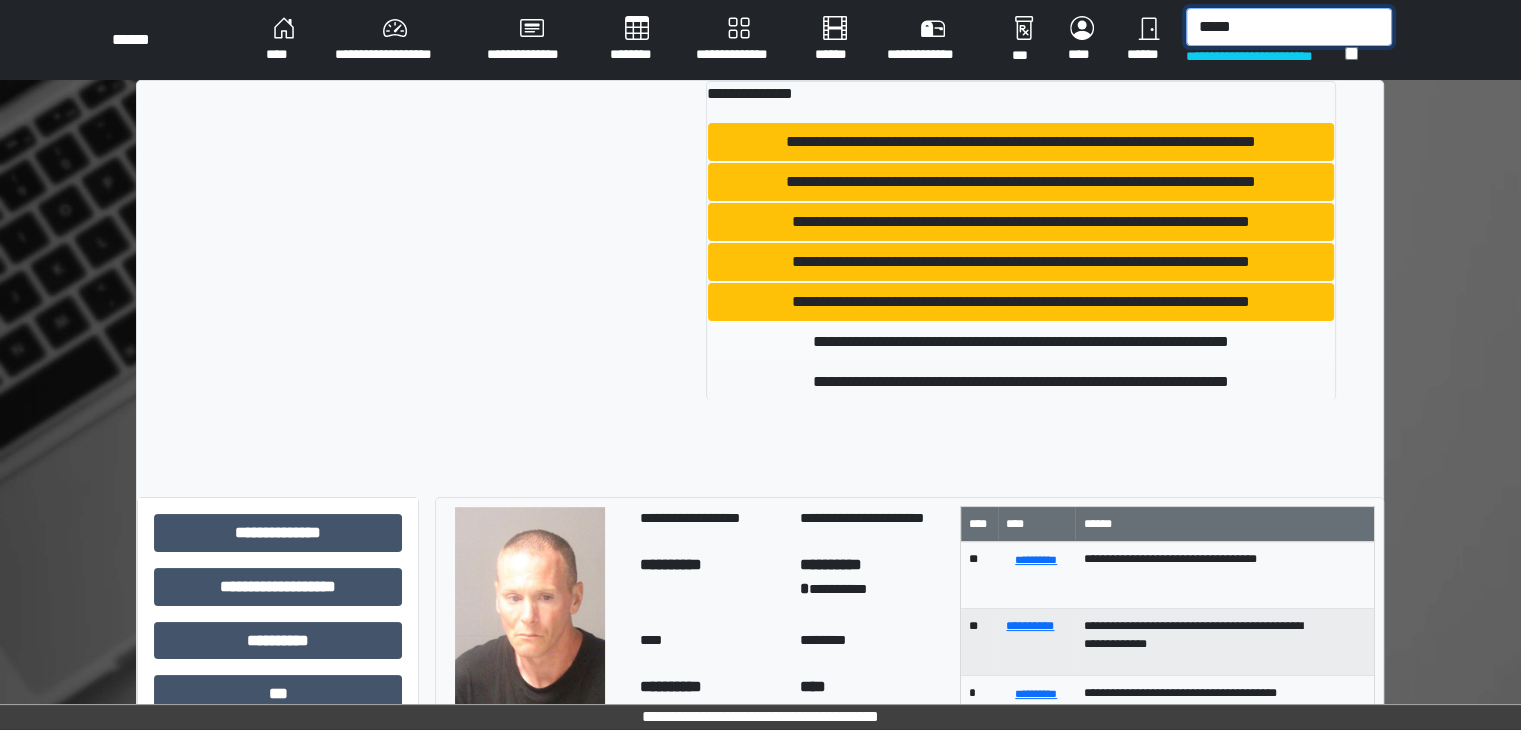 type on "*****" 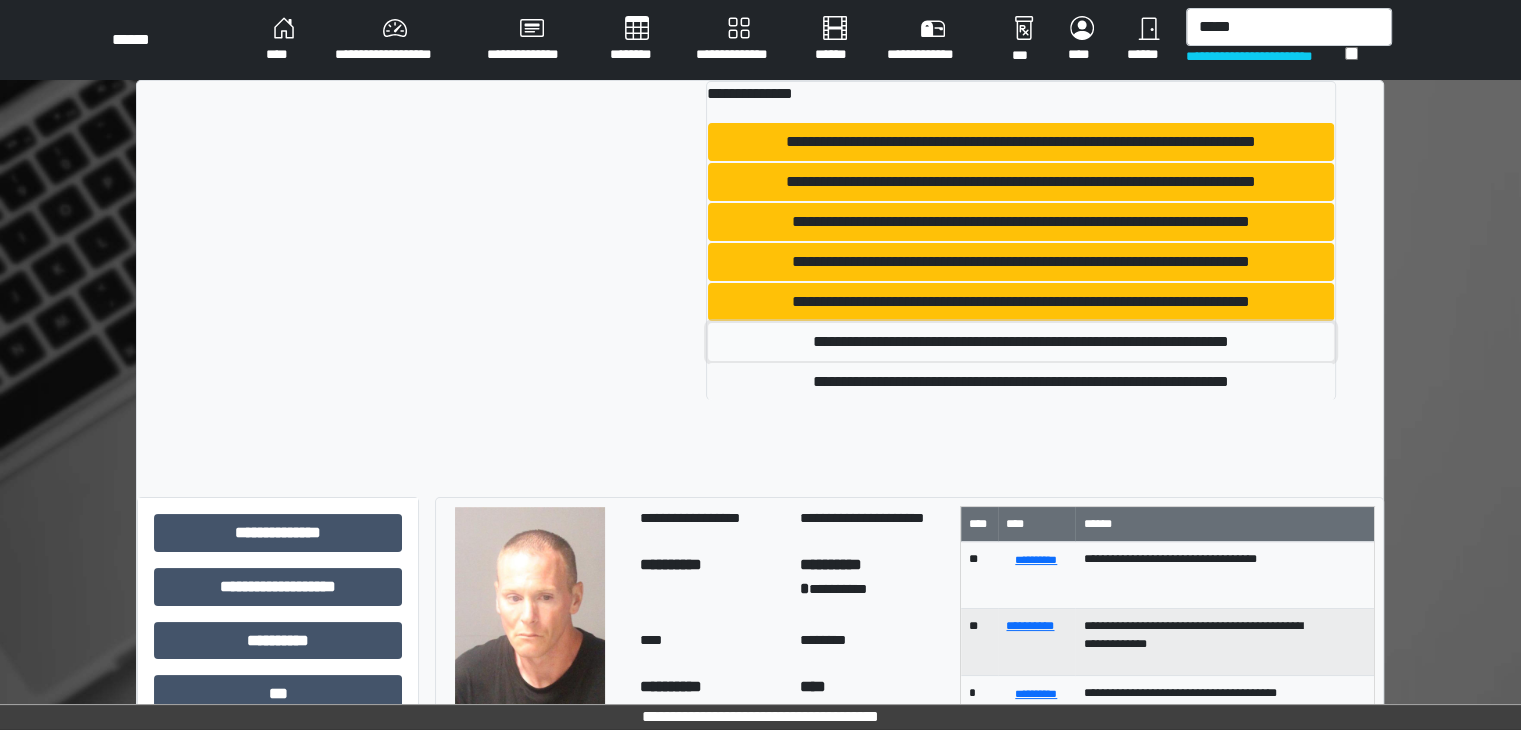 click on "**********" at bounding box center (1021, 342) 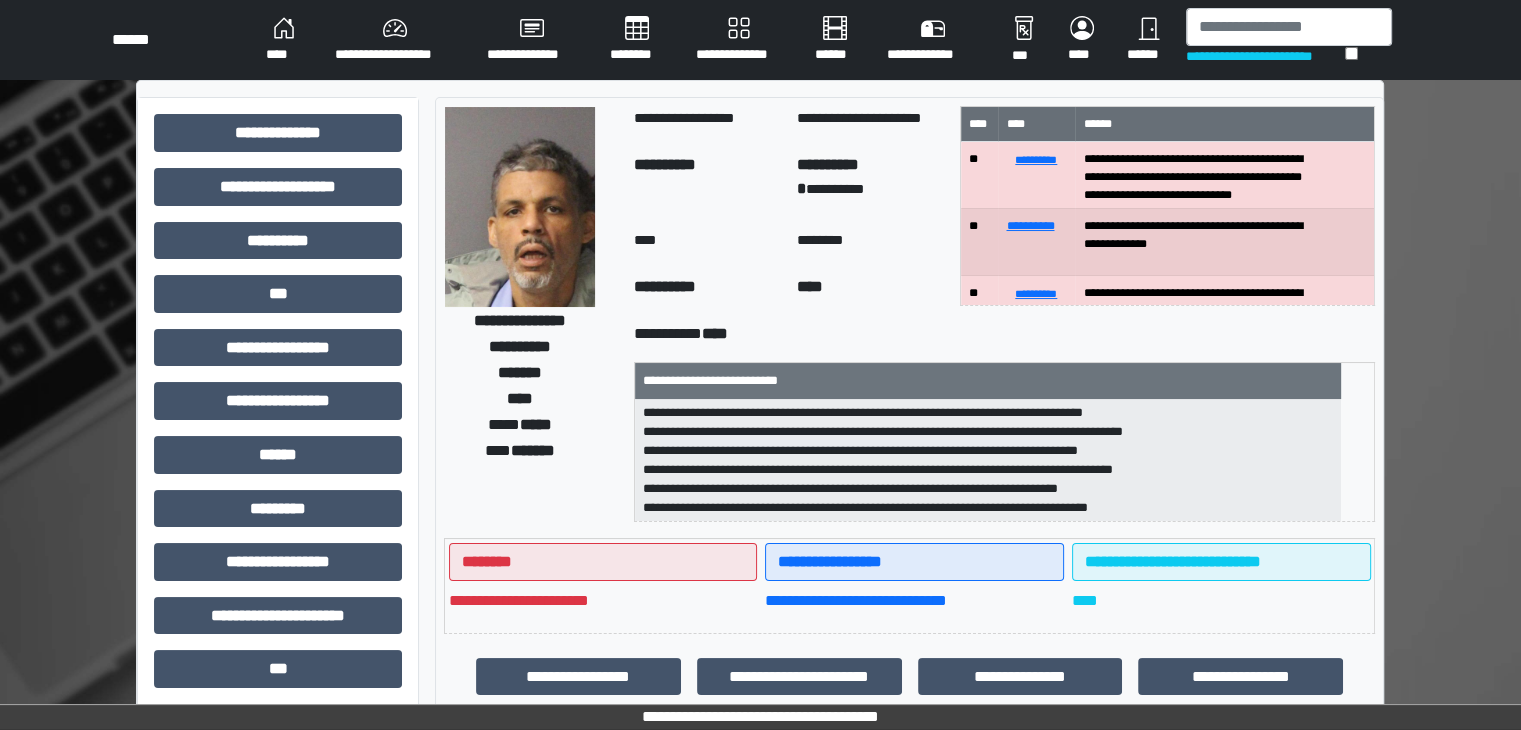scroll, scrollTop: 102, scrollLeft: 0, axis: vertical 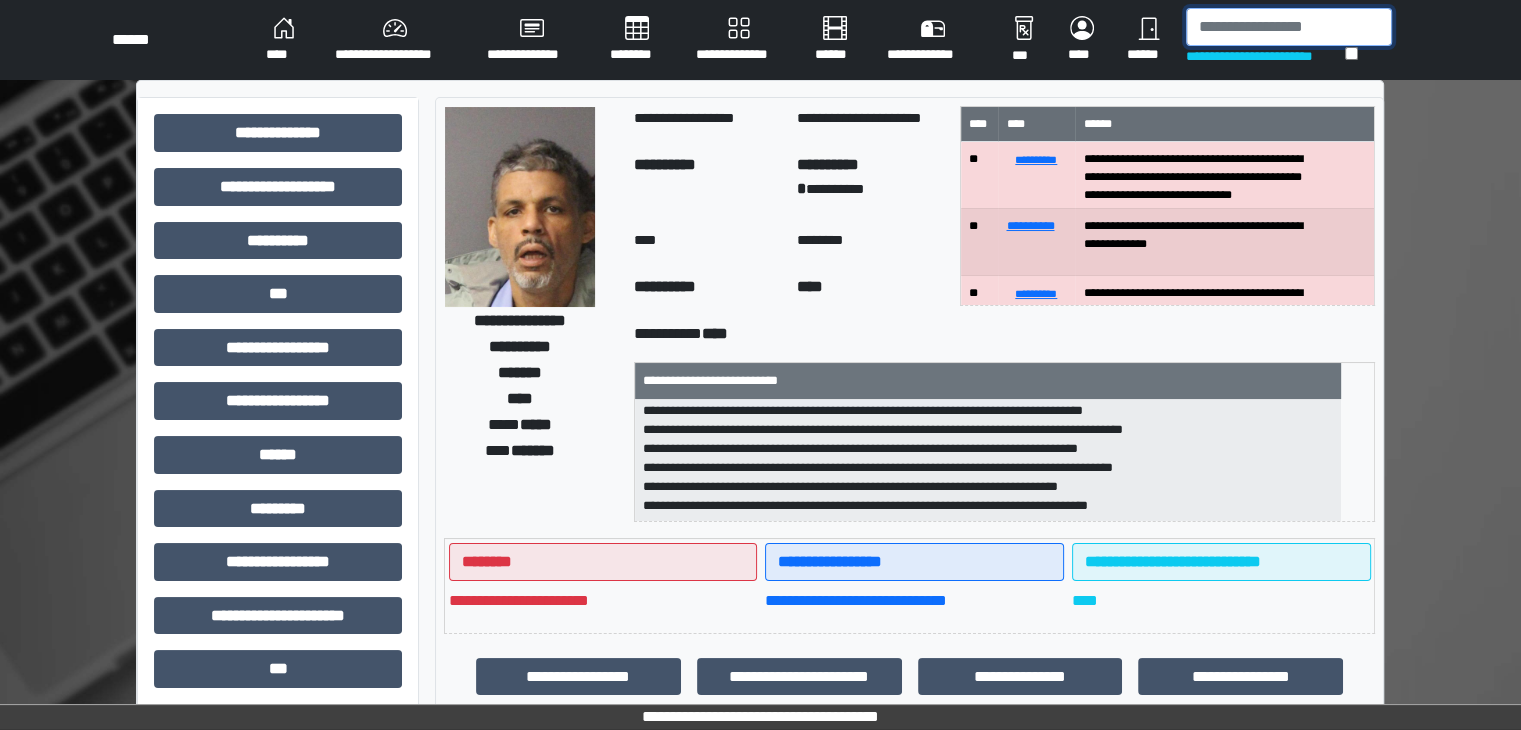 click at bounding box center (1289, 27) 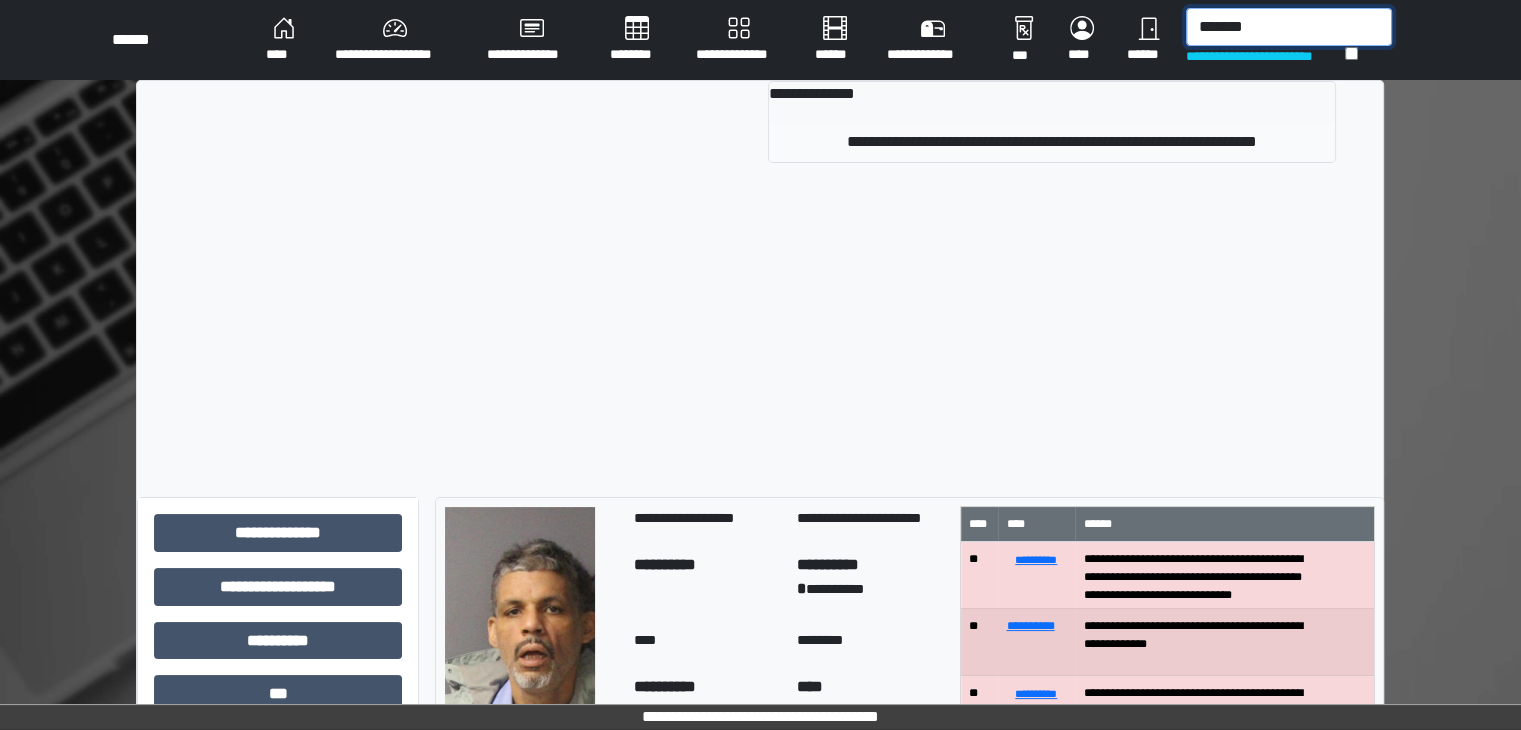 type on "*******" 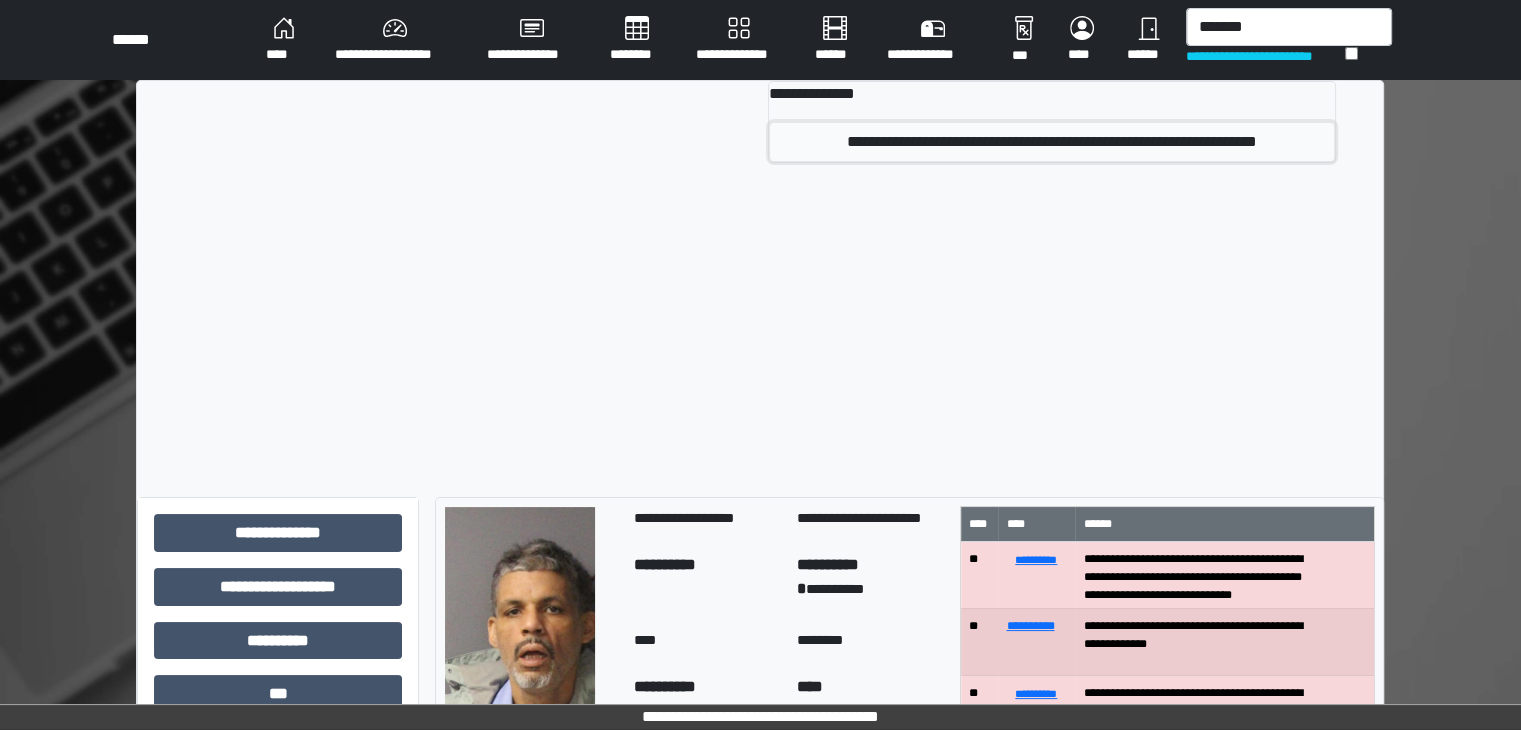 click on "**********" at bounding box center [1052, 142] 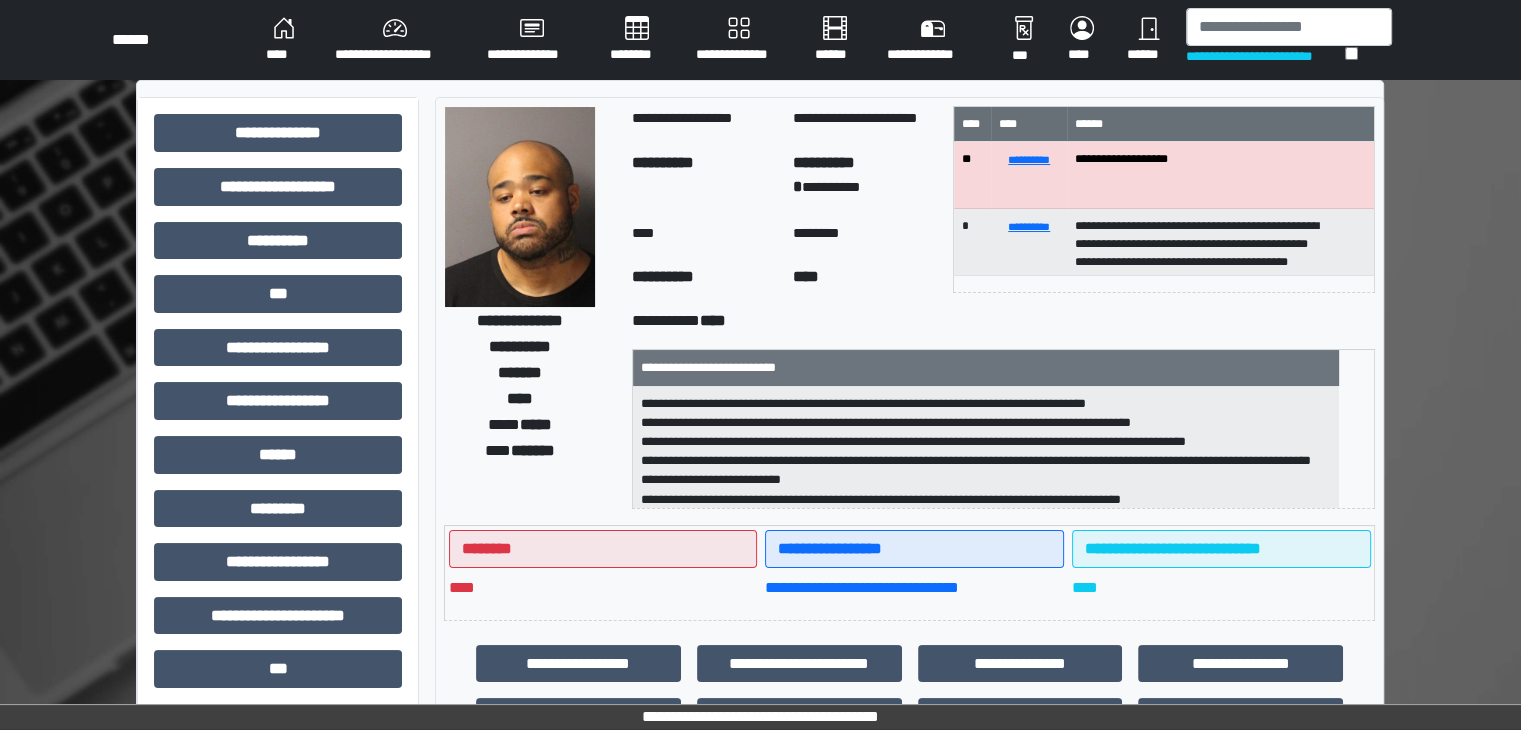 scroll, scrollTop: 25, scrollLeft: 0, axis: vertical 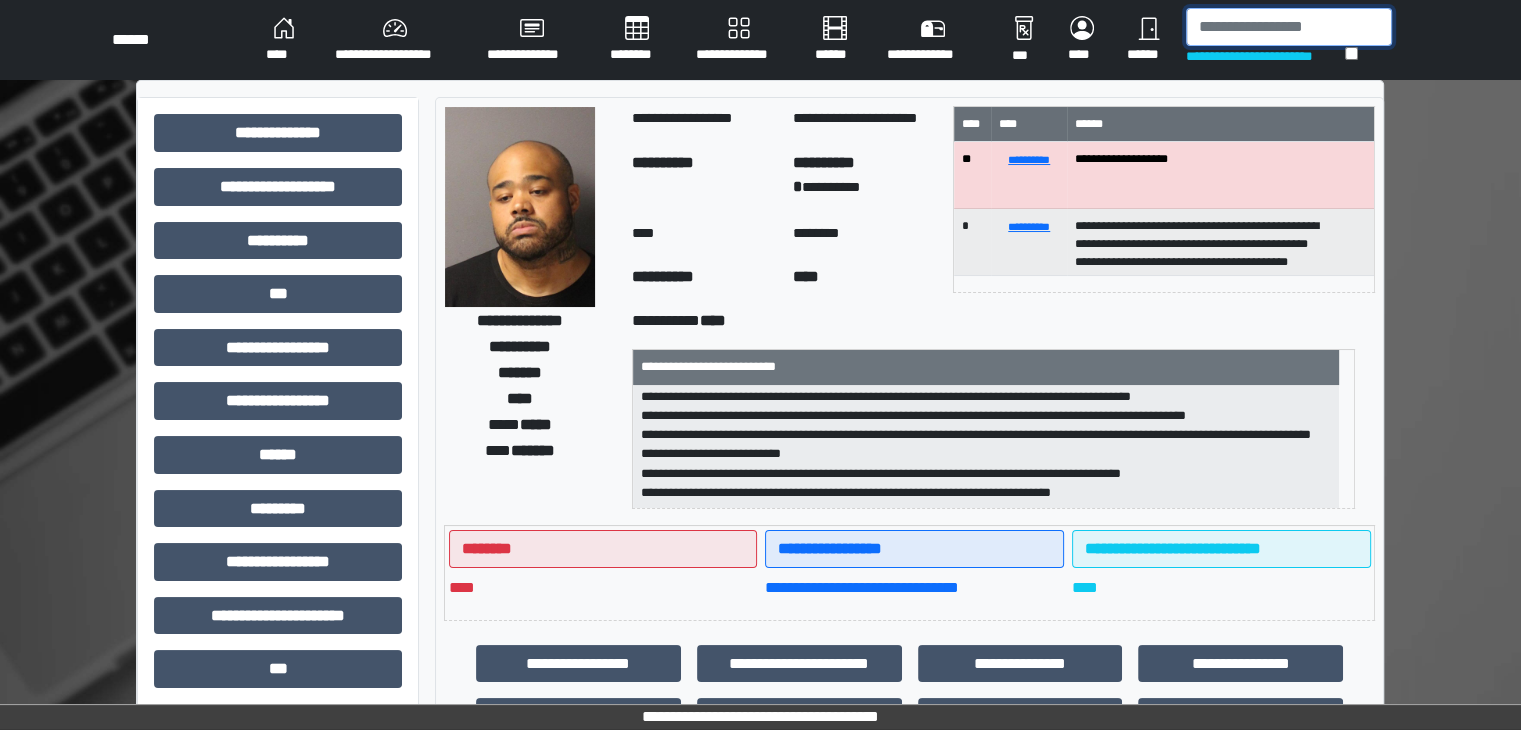 click at bounding box center (1289, 27) 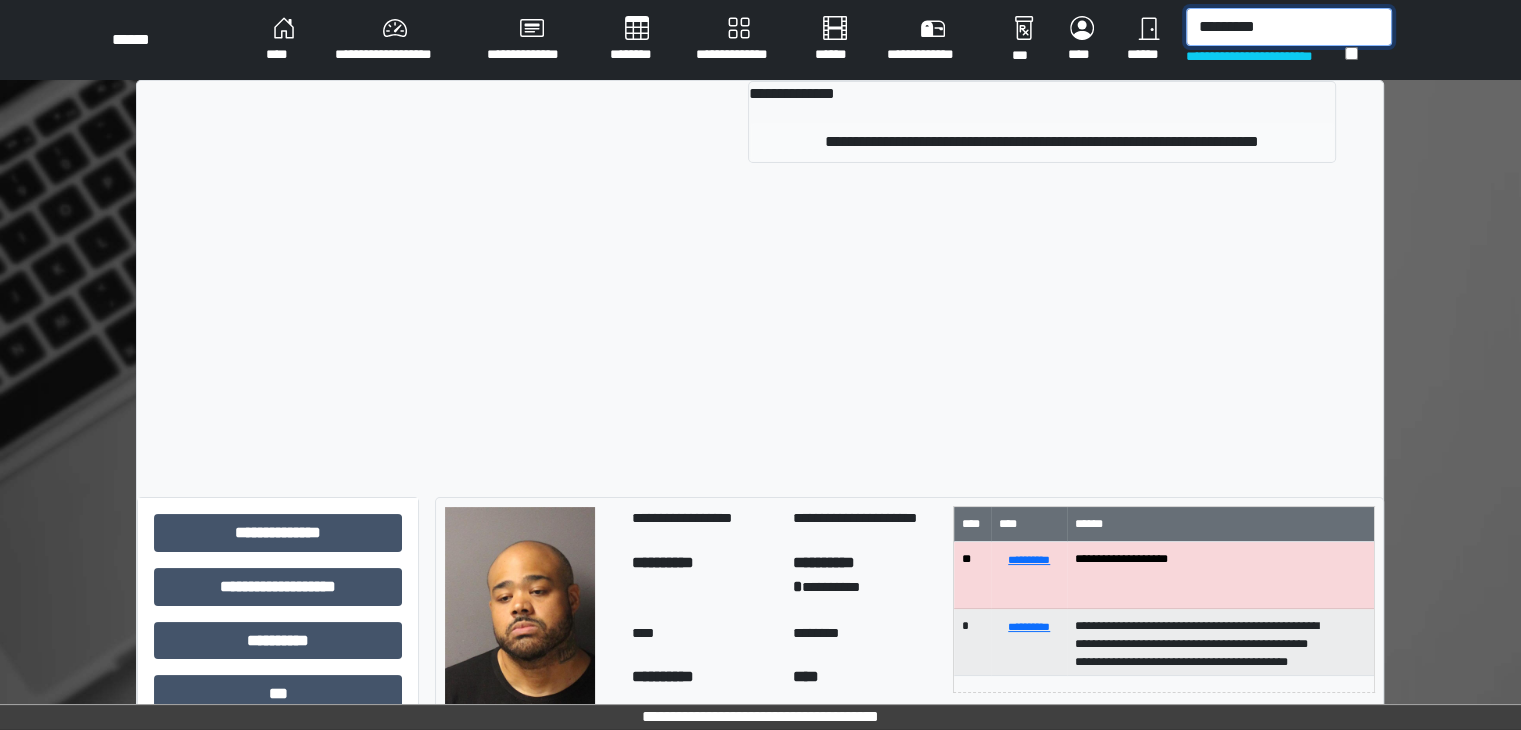 type on "*********" 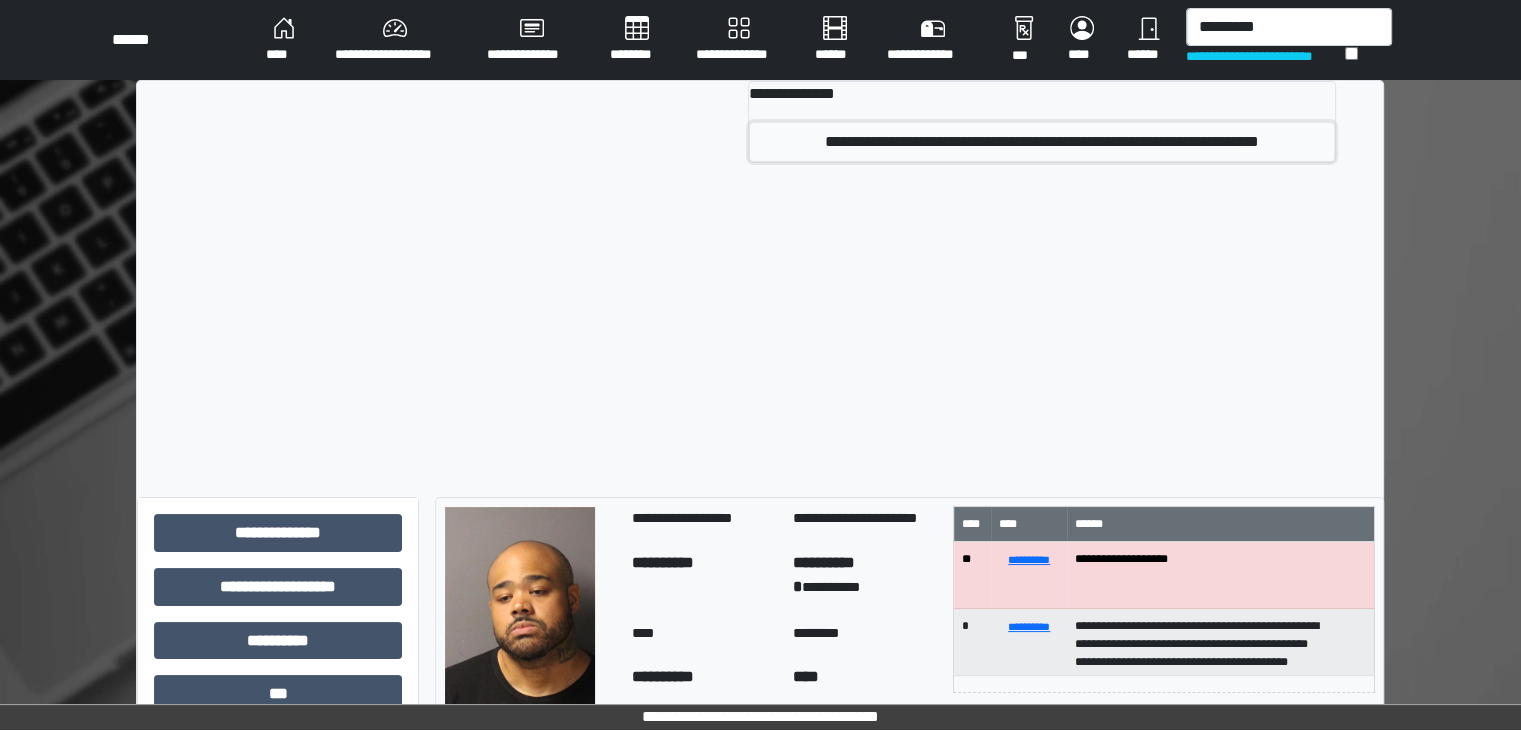 click on "**********" at bounding box center (1042, 142) 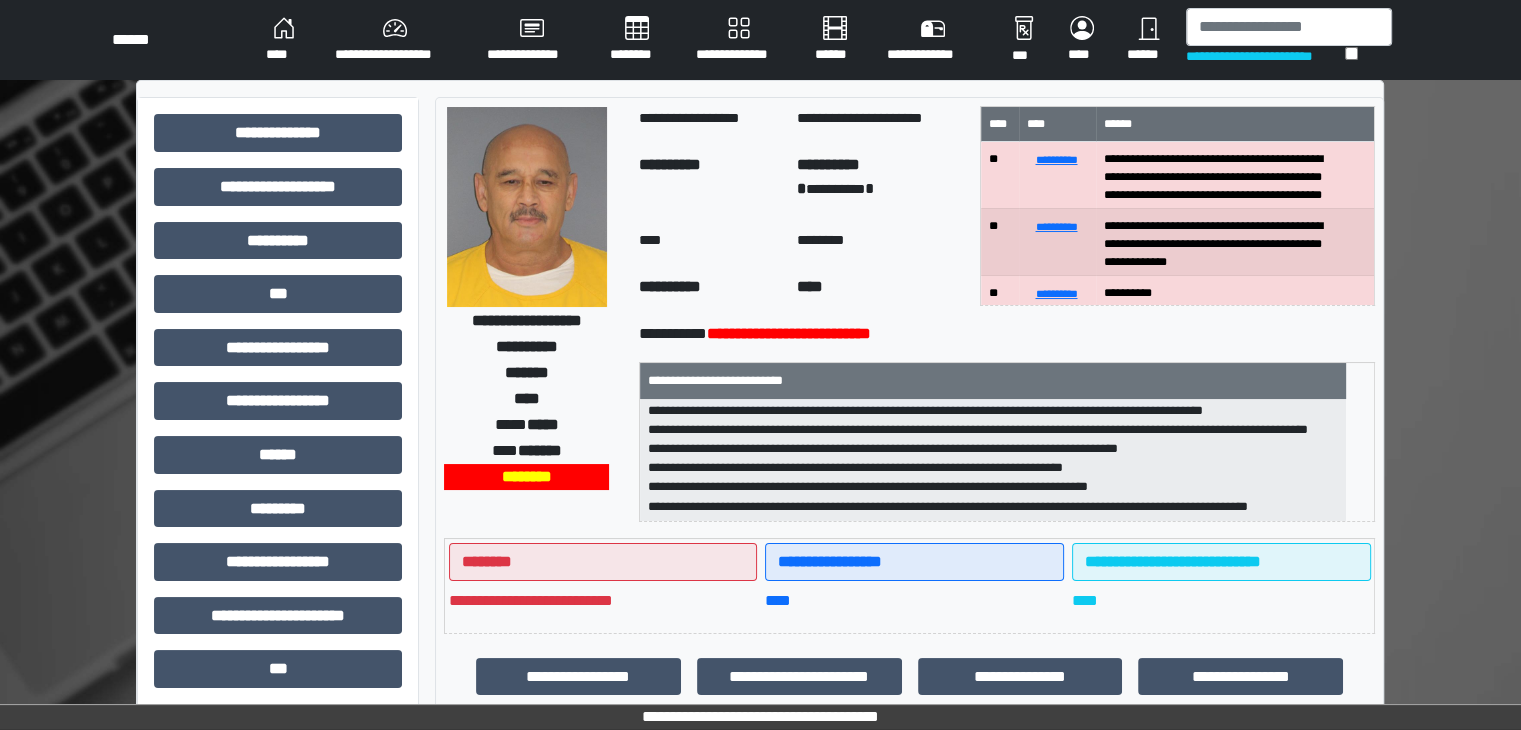 scroll, scrollTop: 64, scrollLeft: 0, axis: vertical 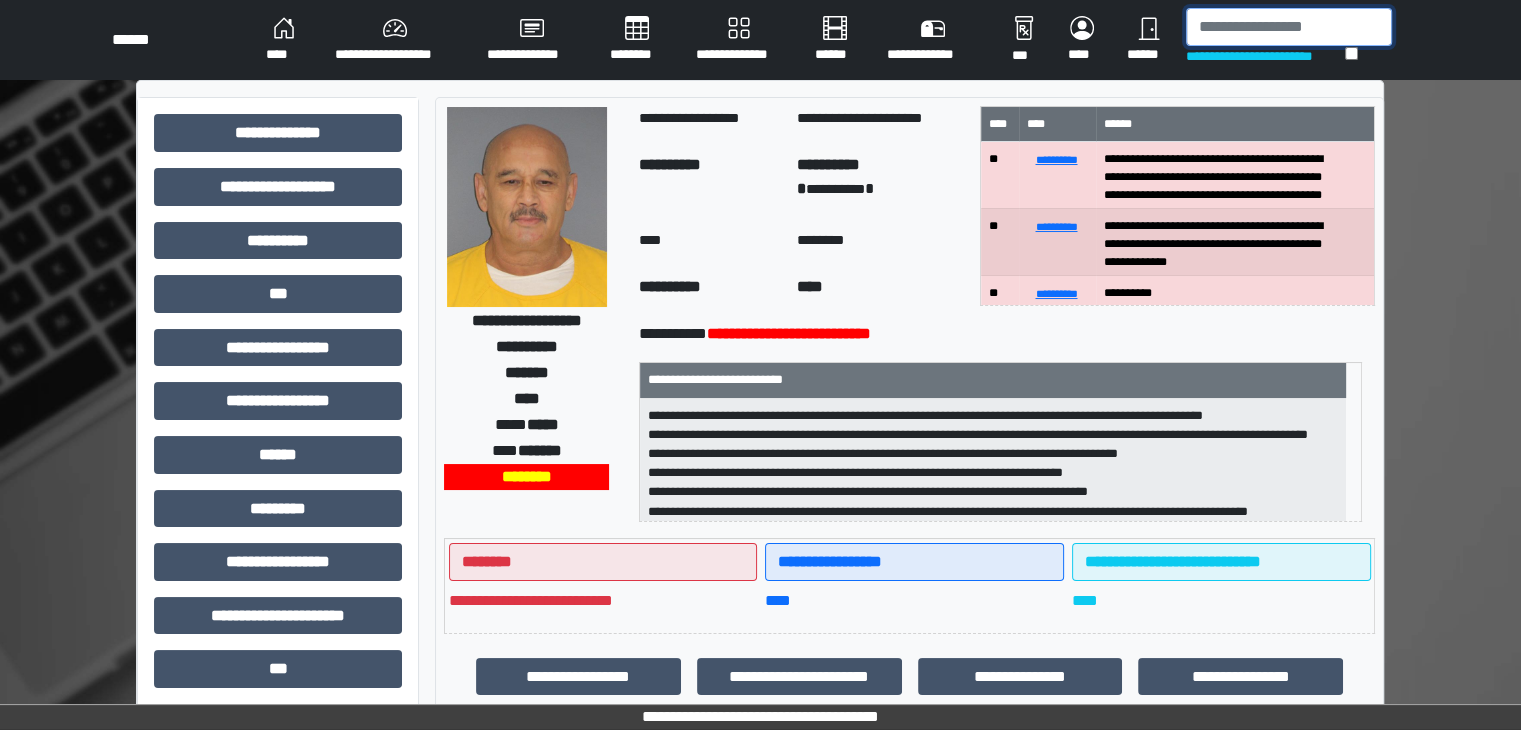 click at bounding box center [1289, 27] 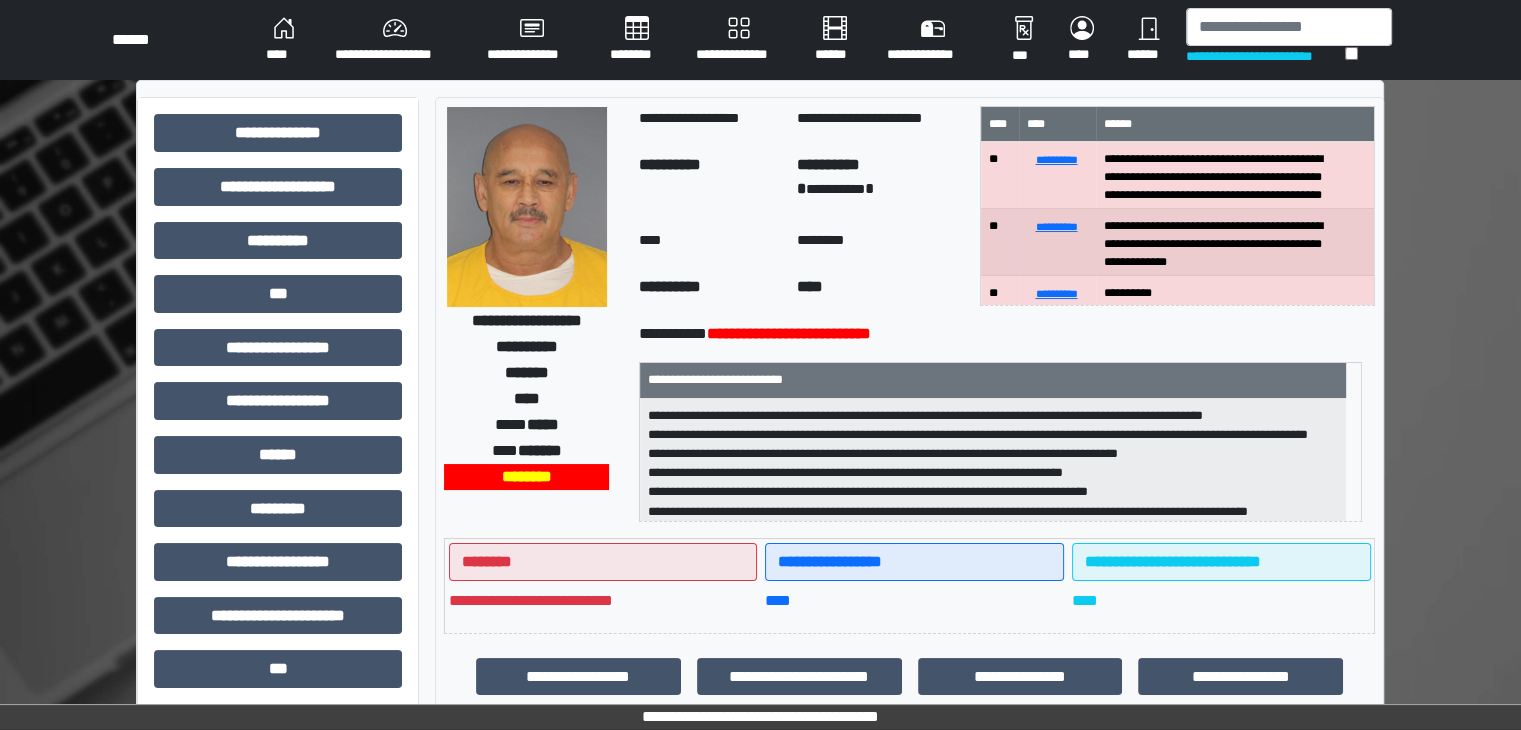 click on "****" at bounding box center (284, 40) 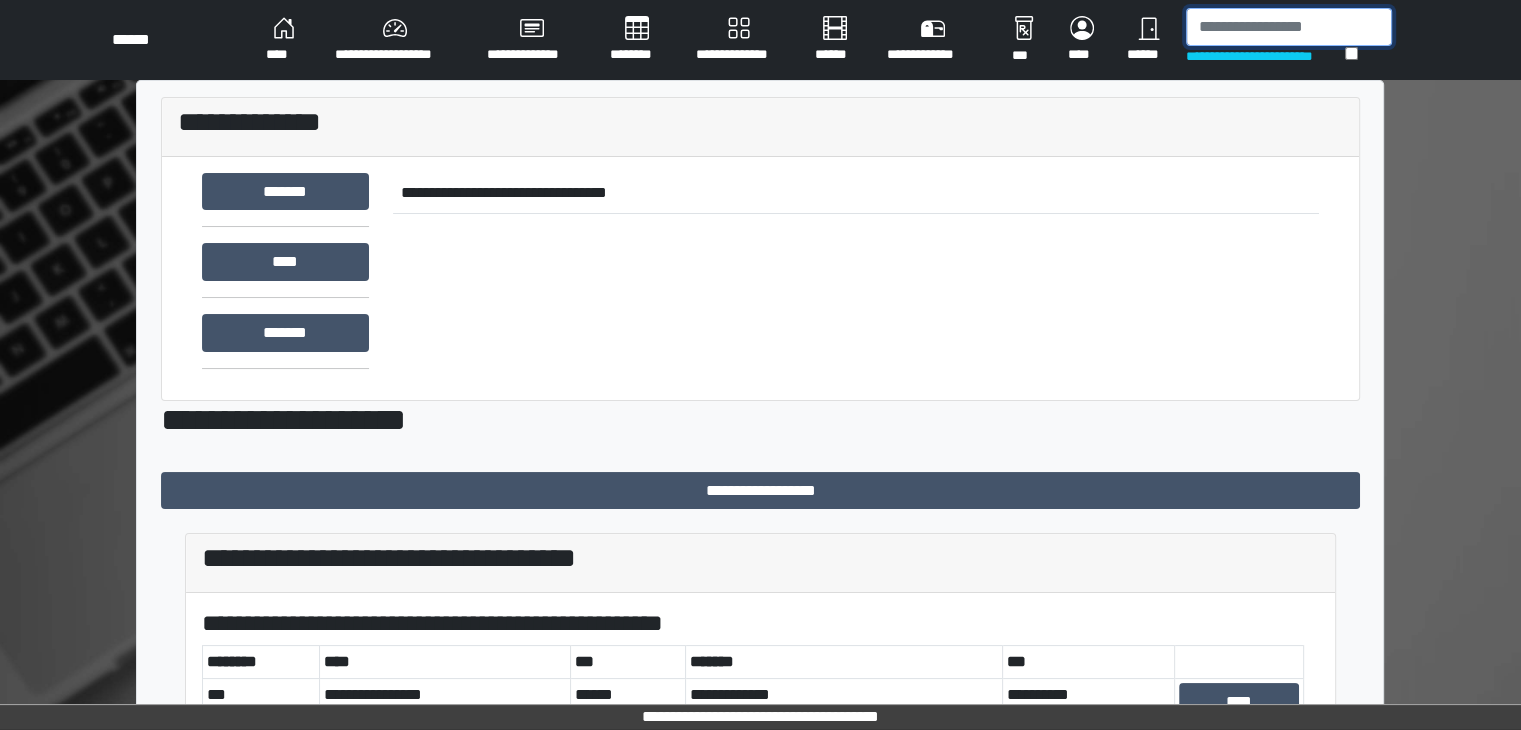 click at bounding box center (1289, 27) 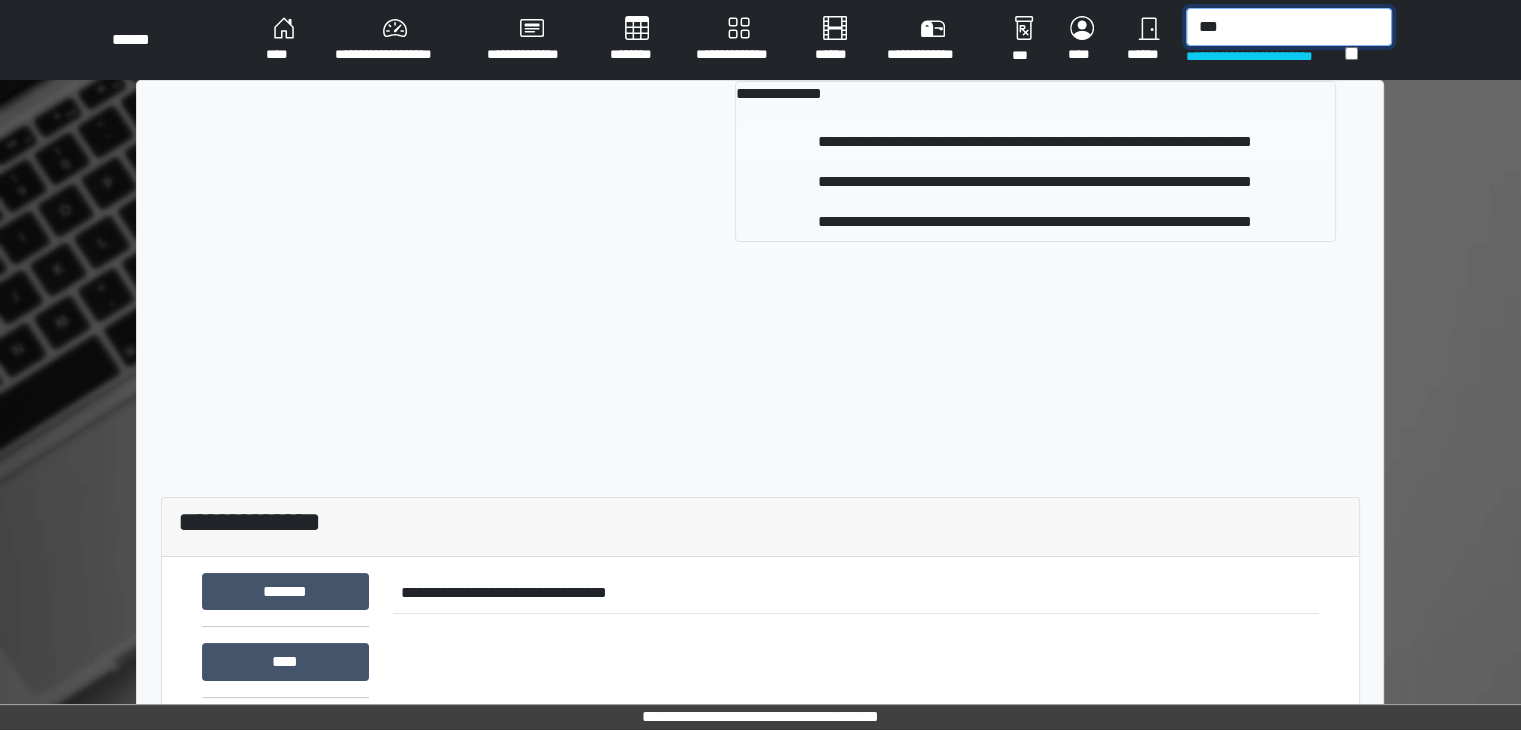 type on "***" 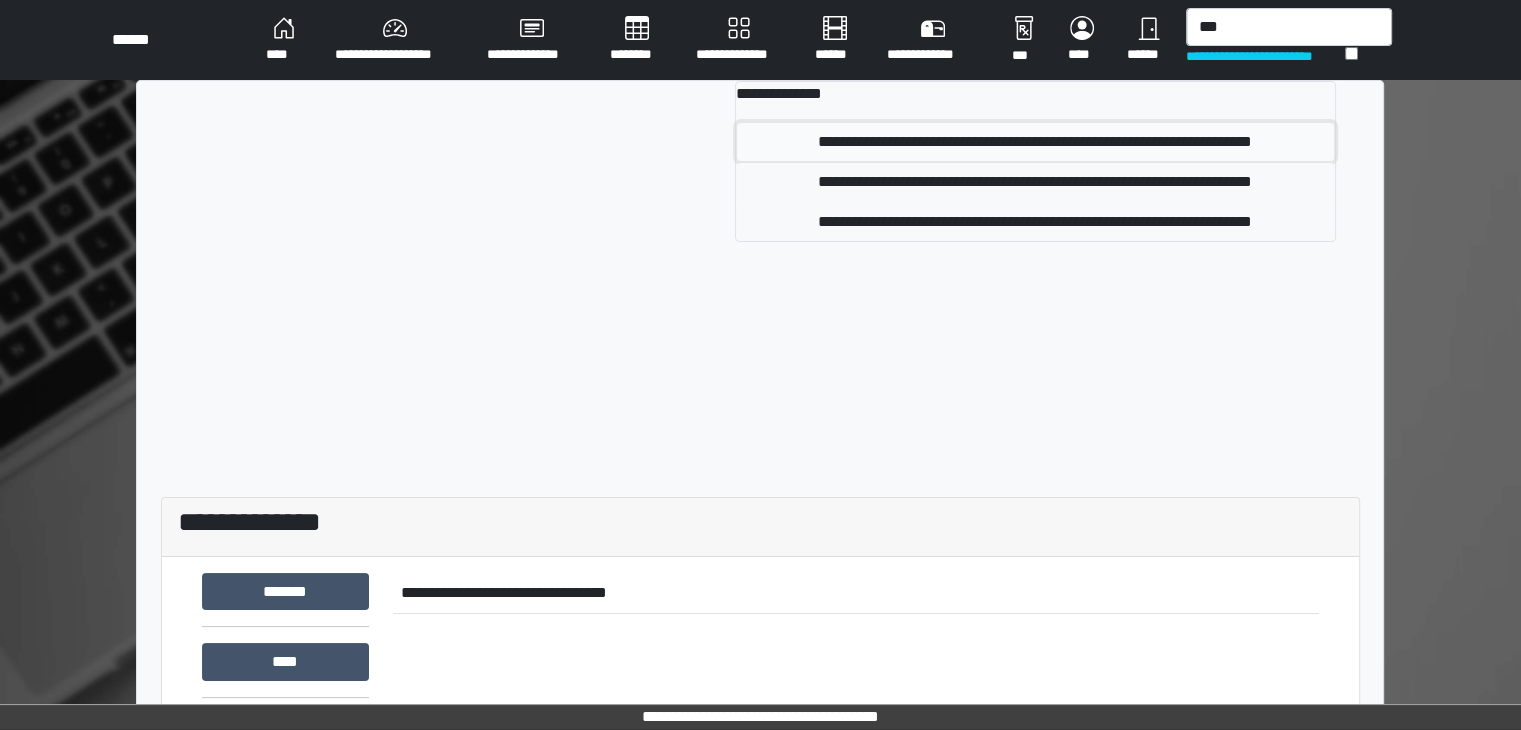 click on "**********" at bounding box center (1035, 142) 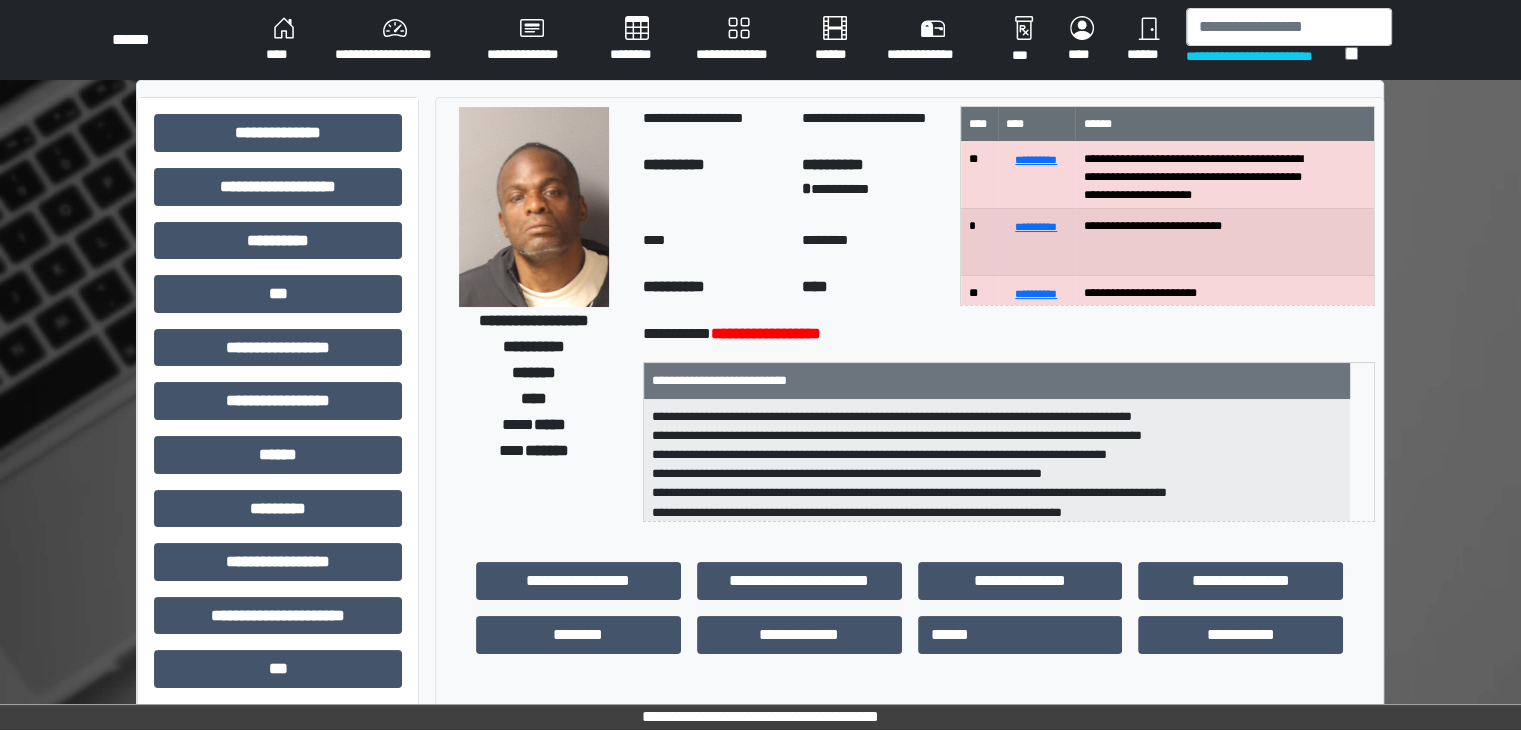 scroll, scrollTop: 64, scrollLeft: 0, axis: vertical 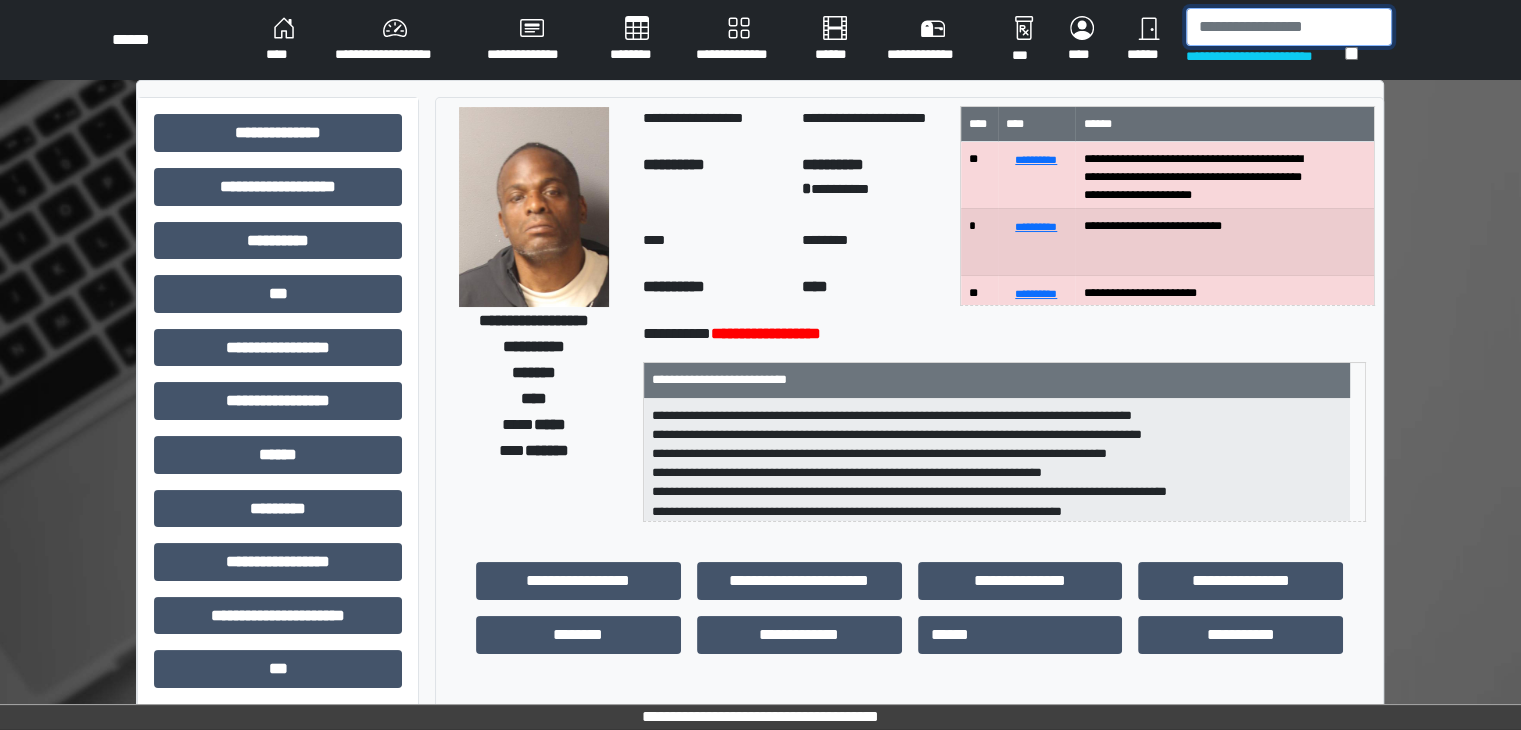 click at bounding box center [1289, 27] 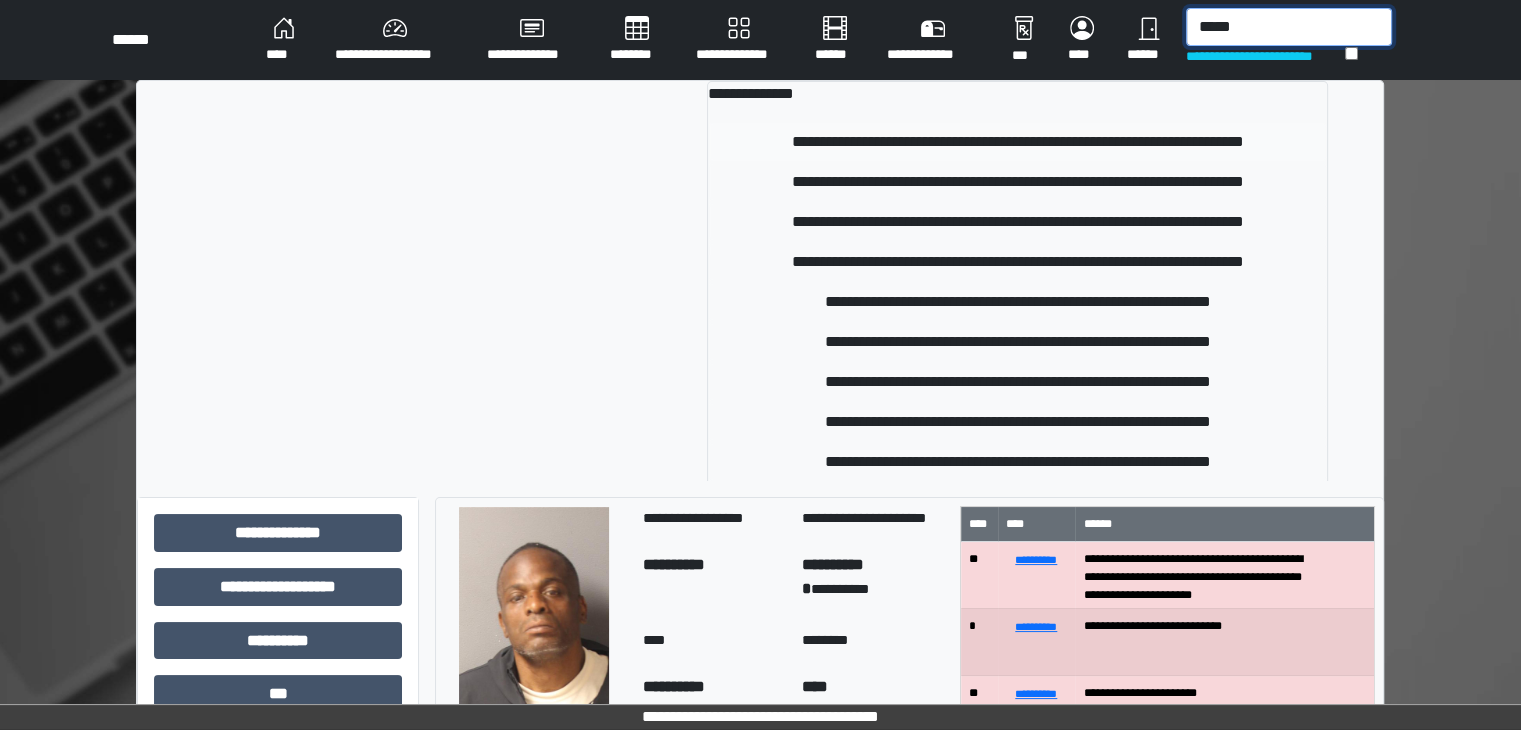 type on "*****" 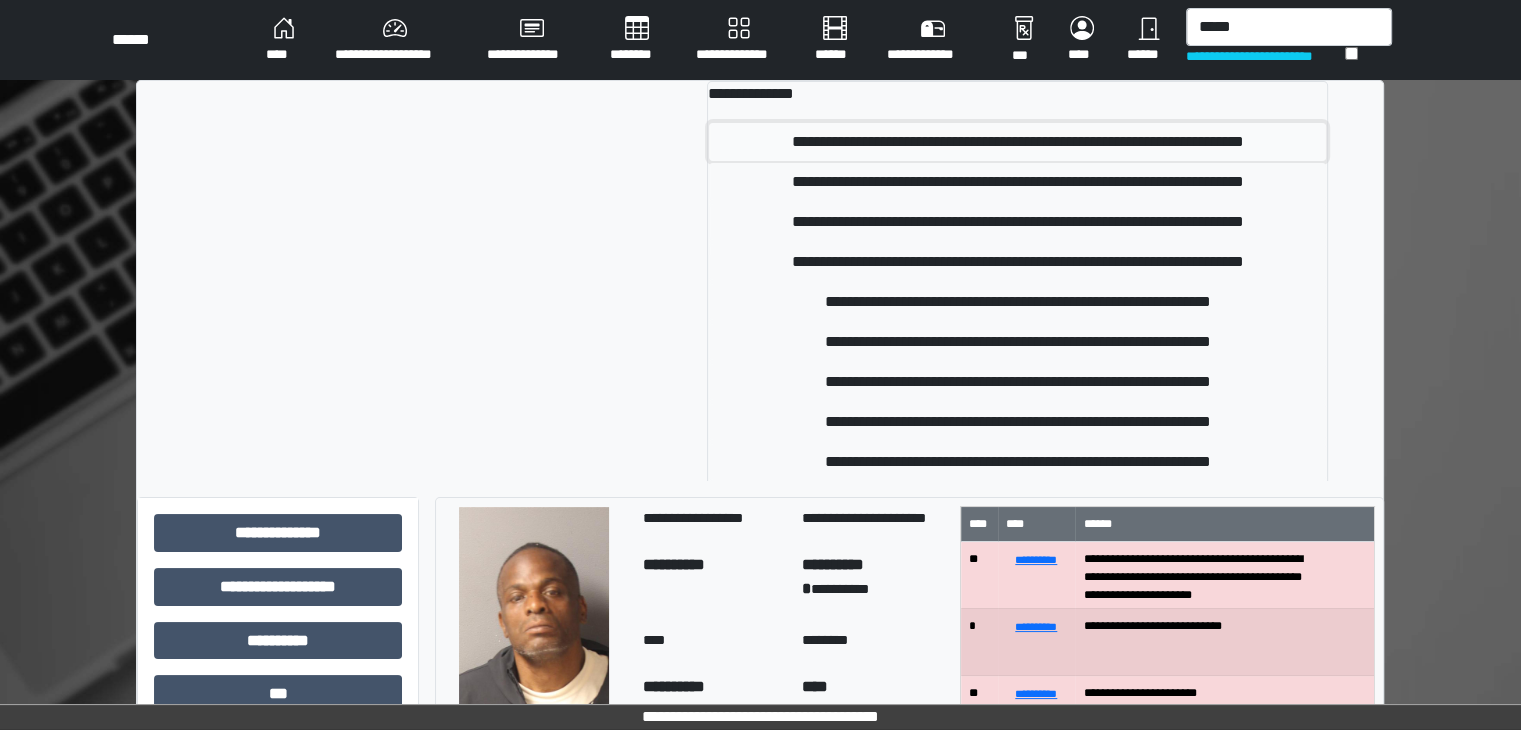 click on "**********" at bounding box center [1017, 142] 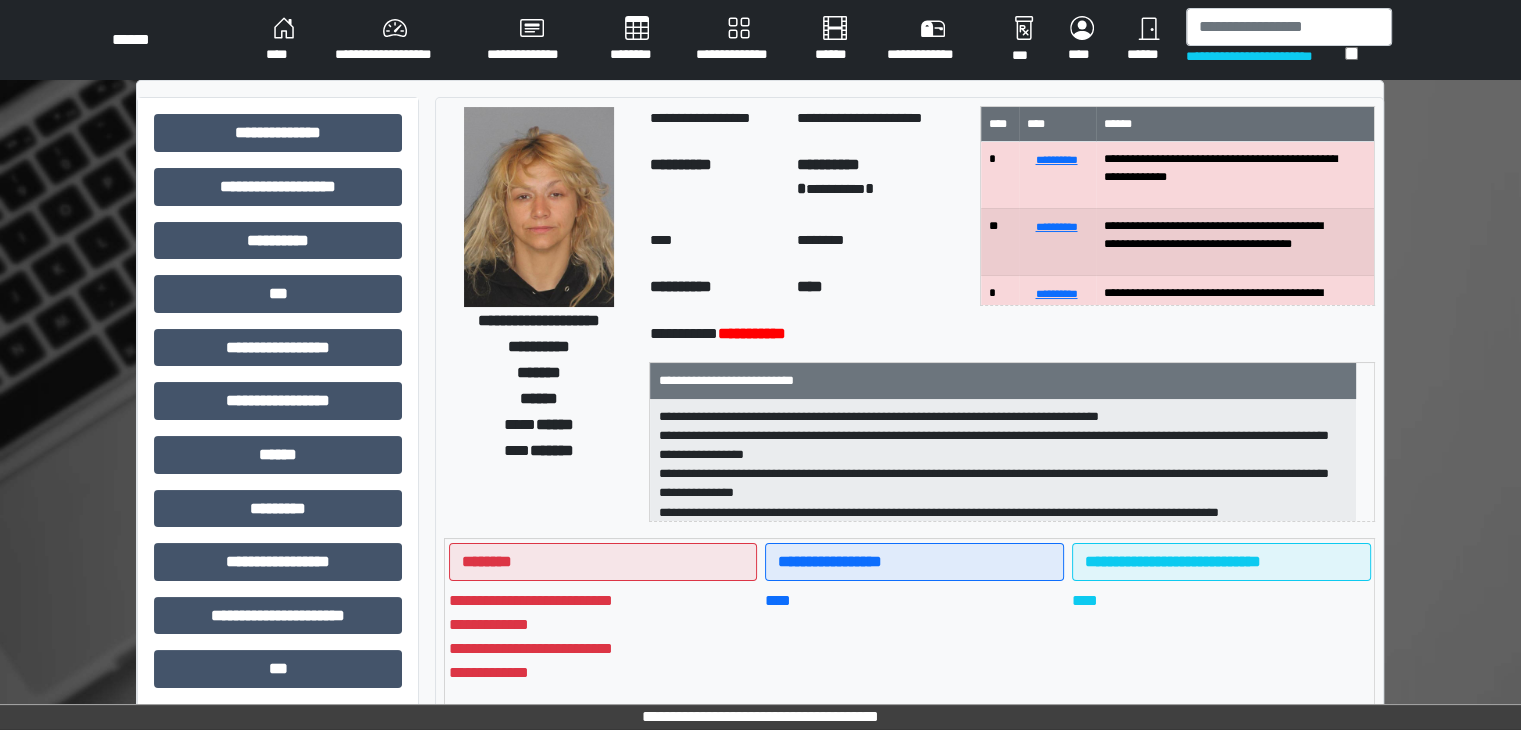 click on "****" at bounding box center (880, 290) 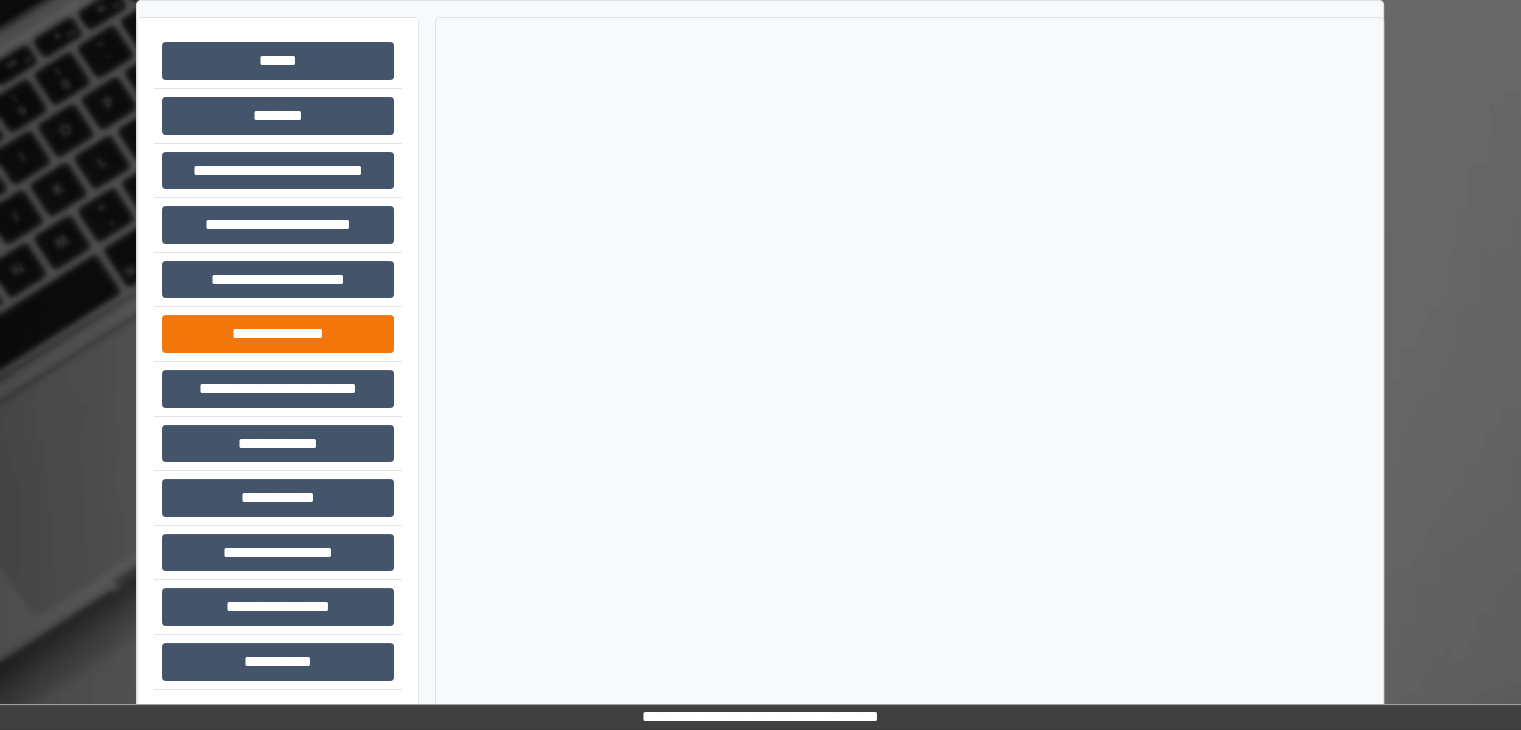 scroll, scrollTop: 87, scrollLeft: 0, axis: vertical 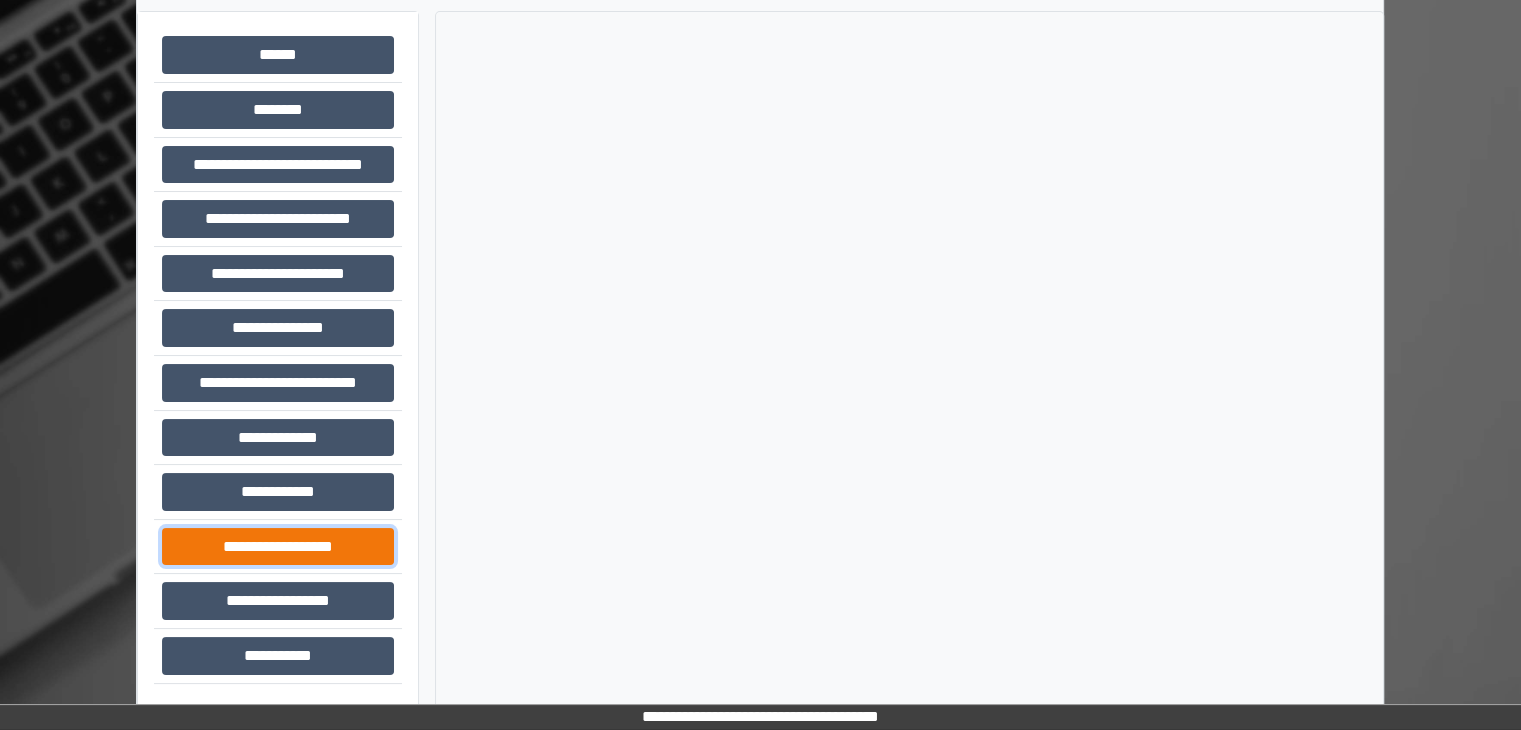 click on "**********" 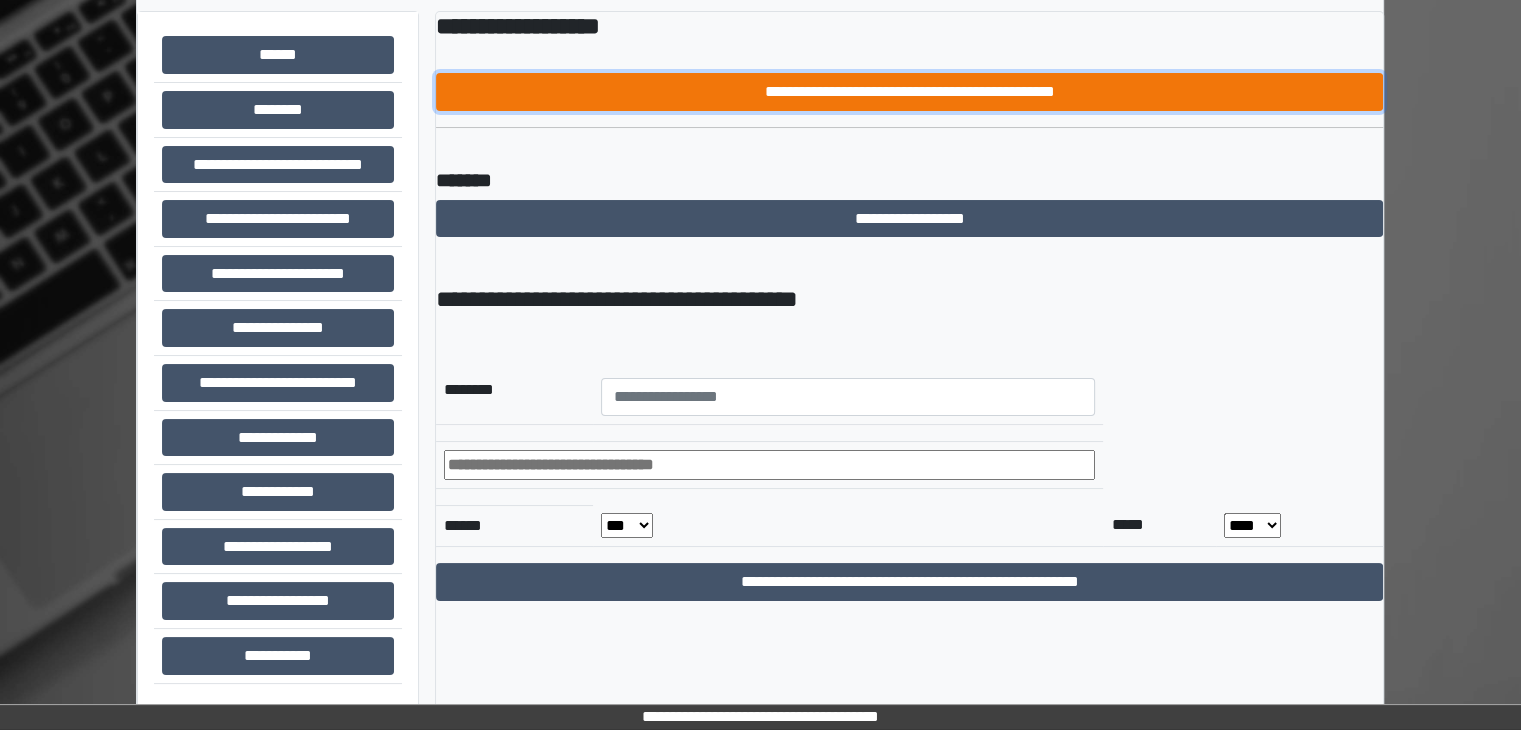 click on "**********" 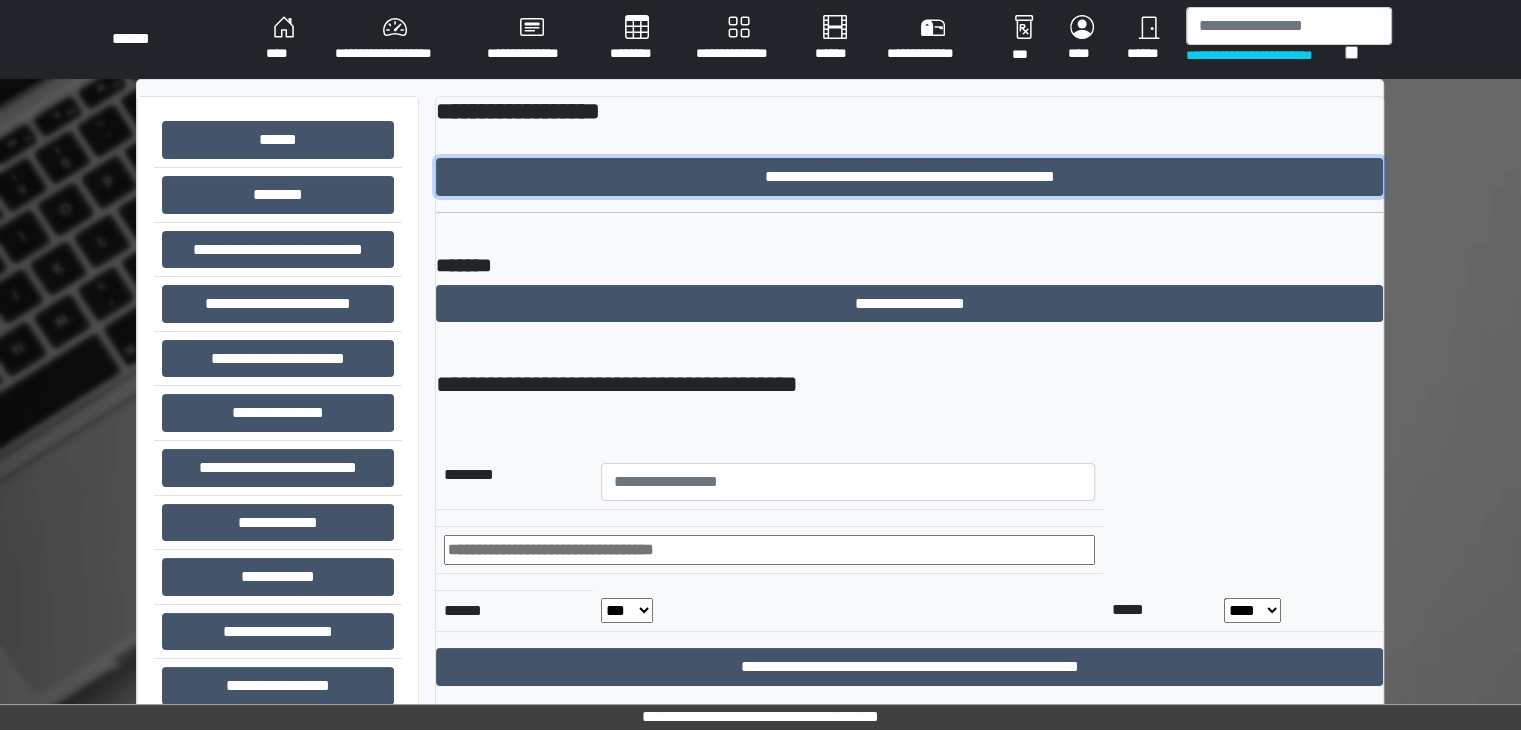scroll, scrollTop: 0, scrollLeft: 0, axis: both 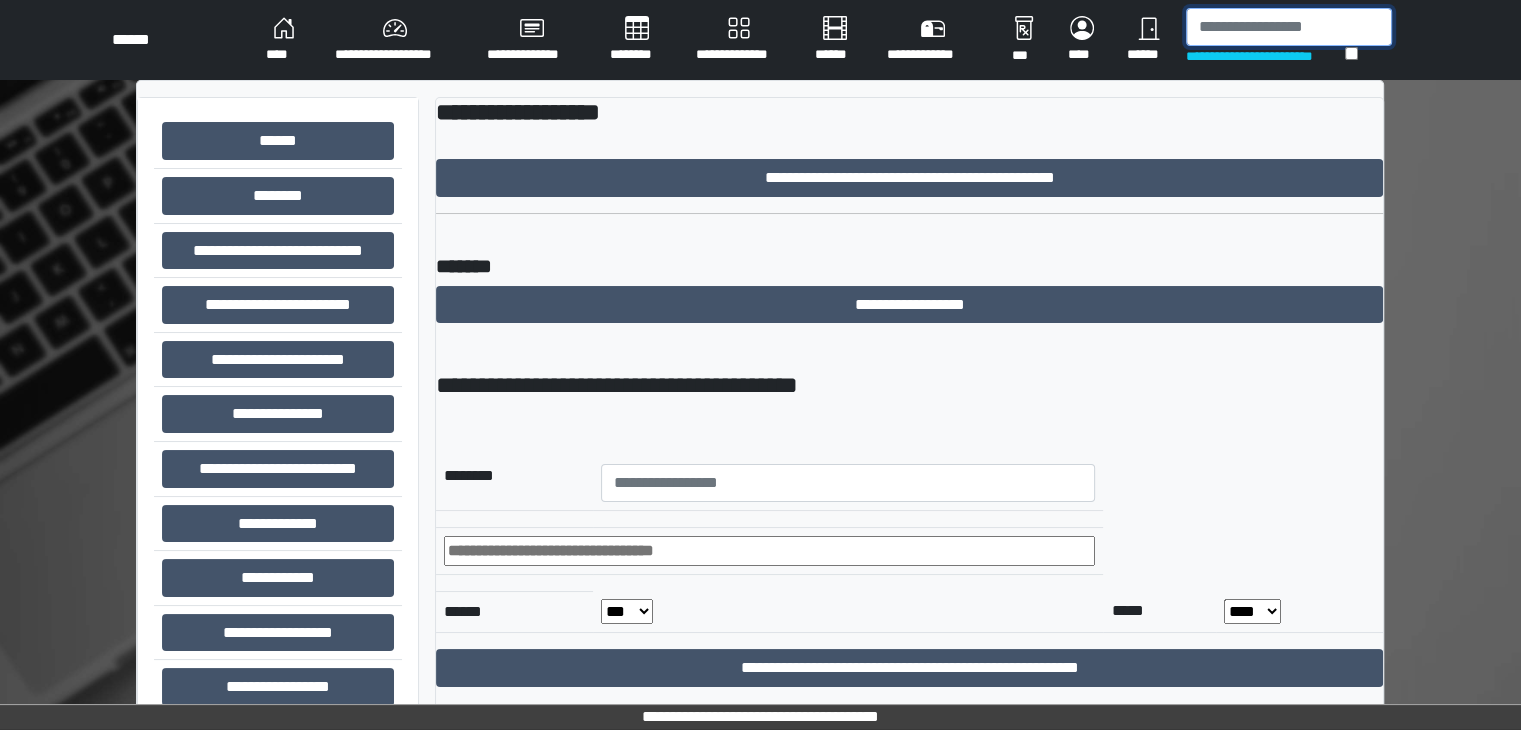 click 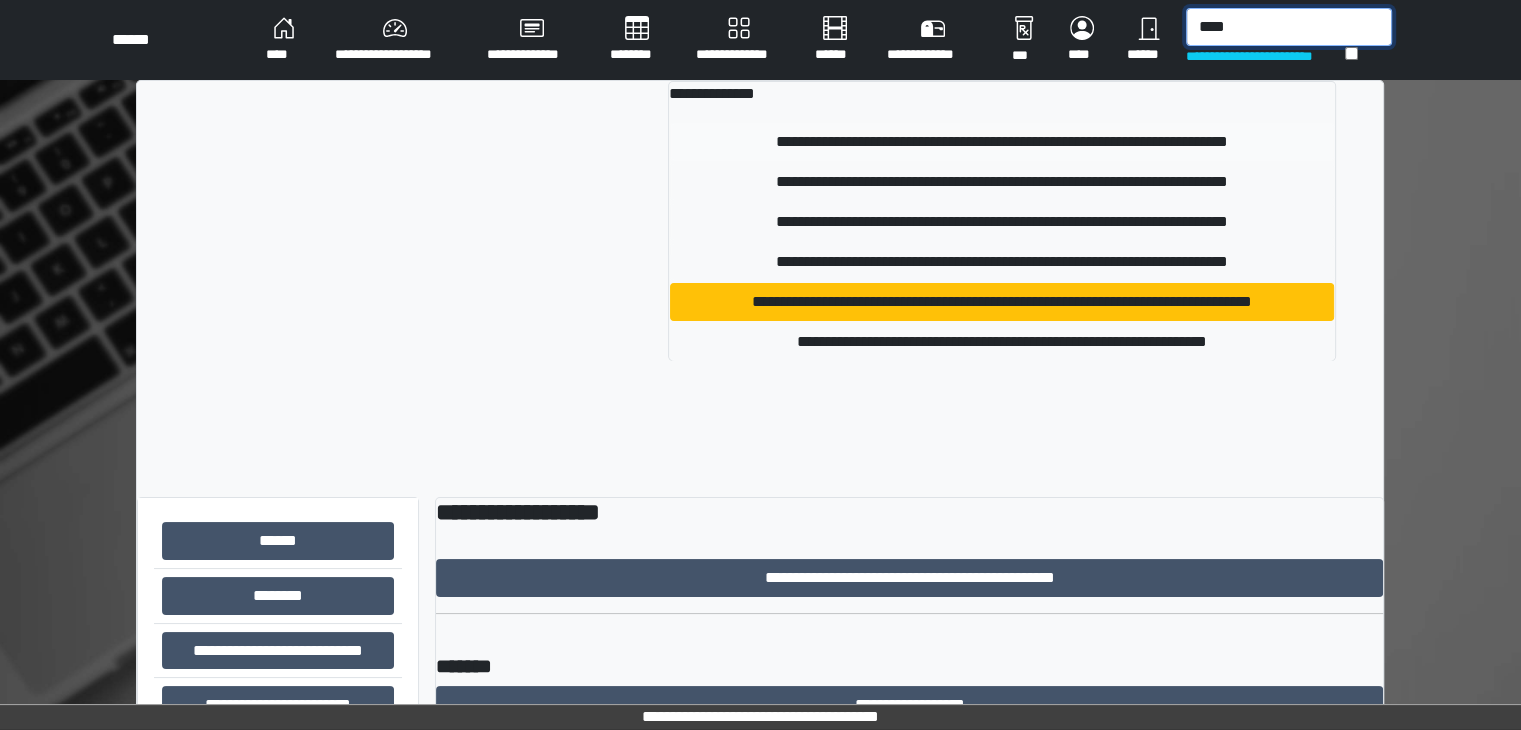 type on "****" 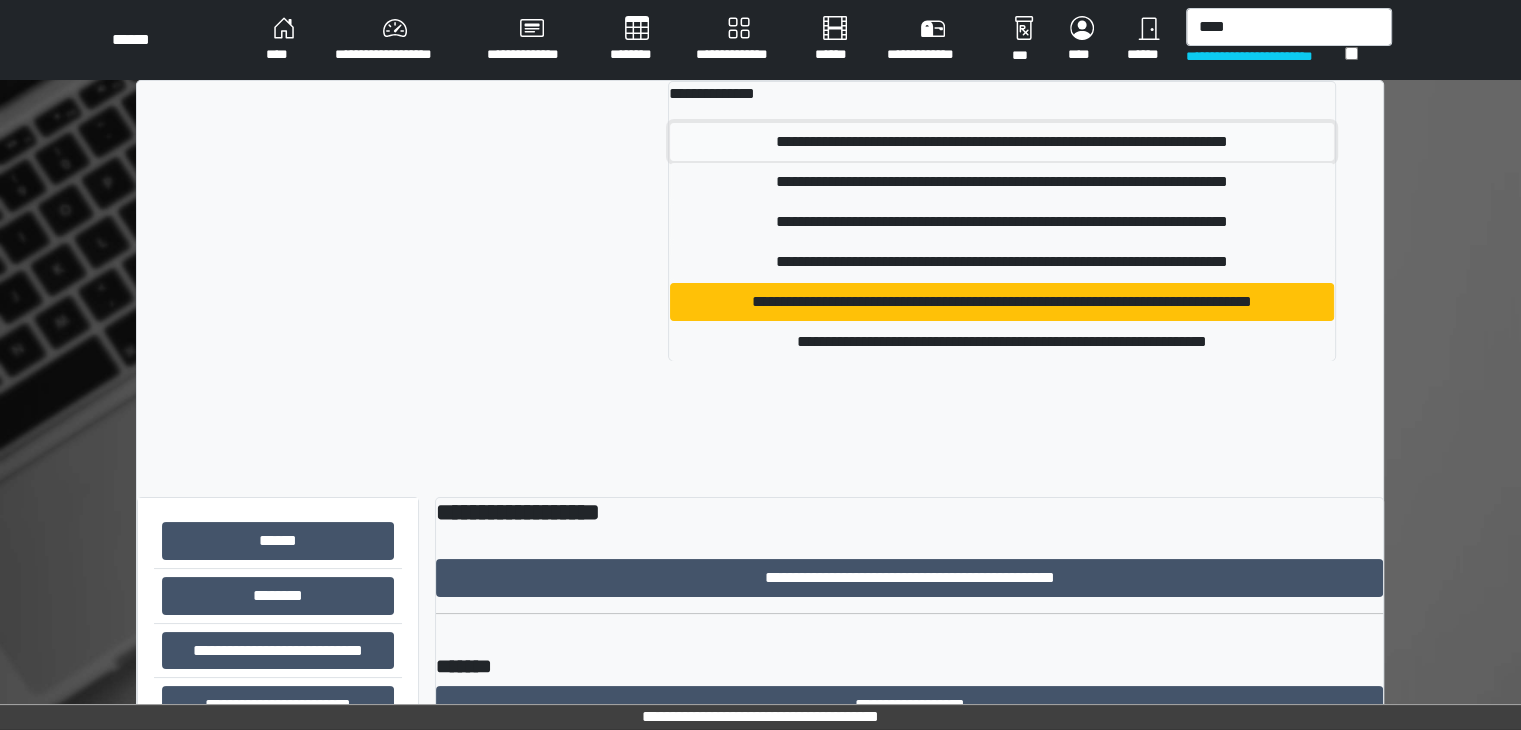 click on "**********" 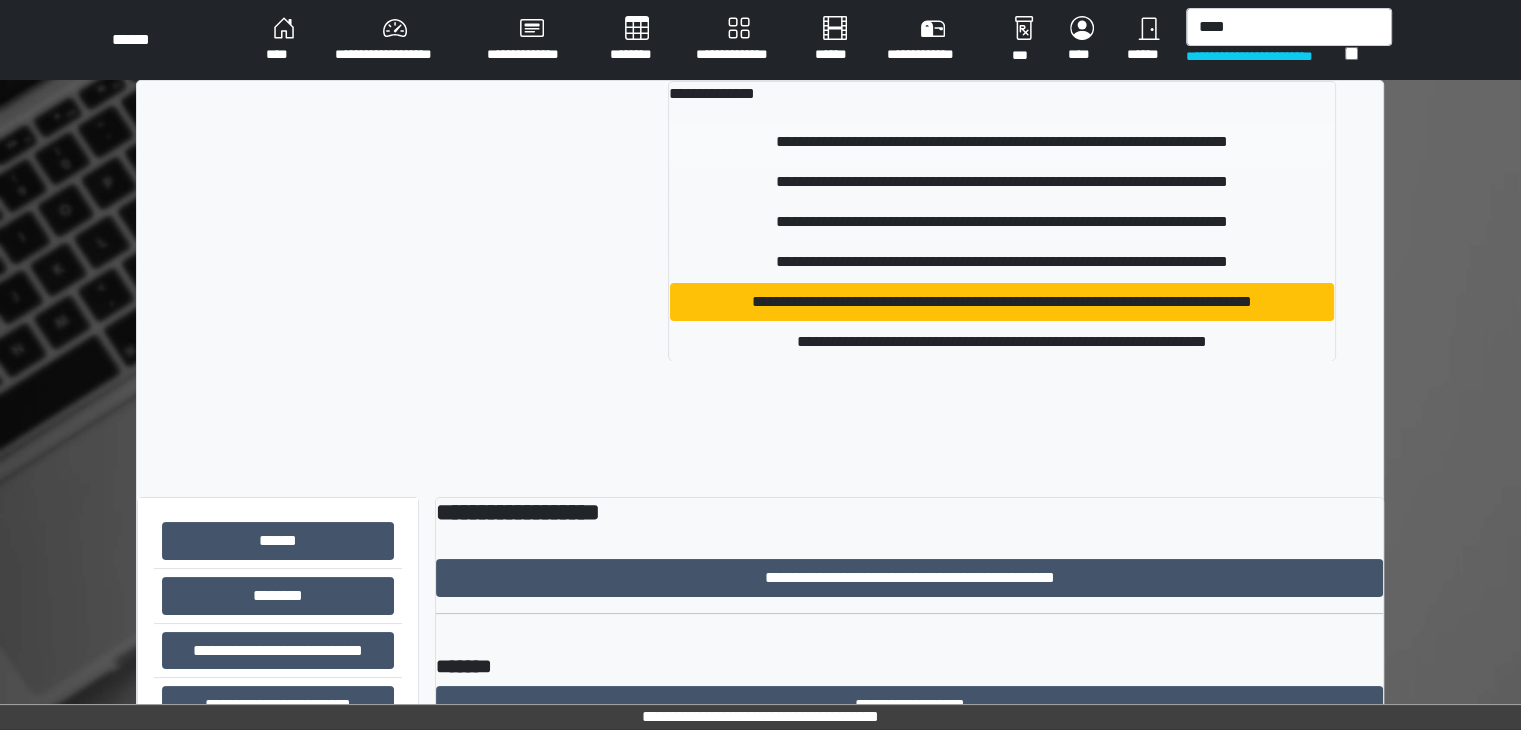 type 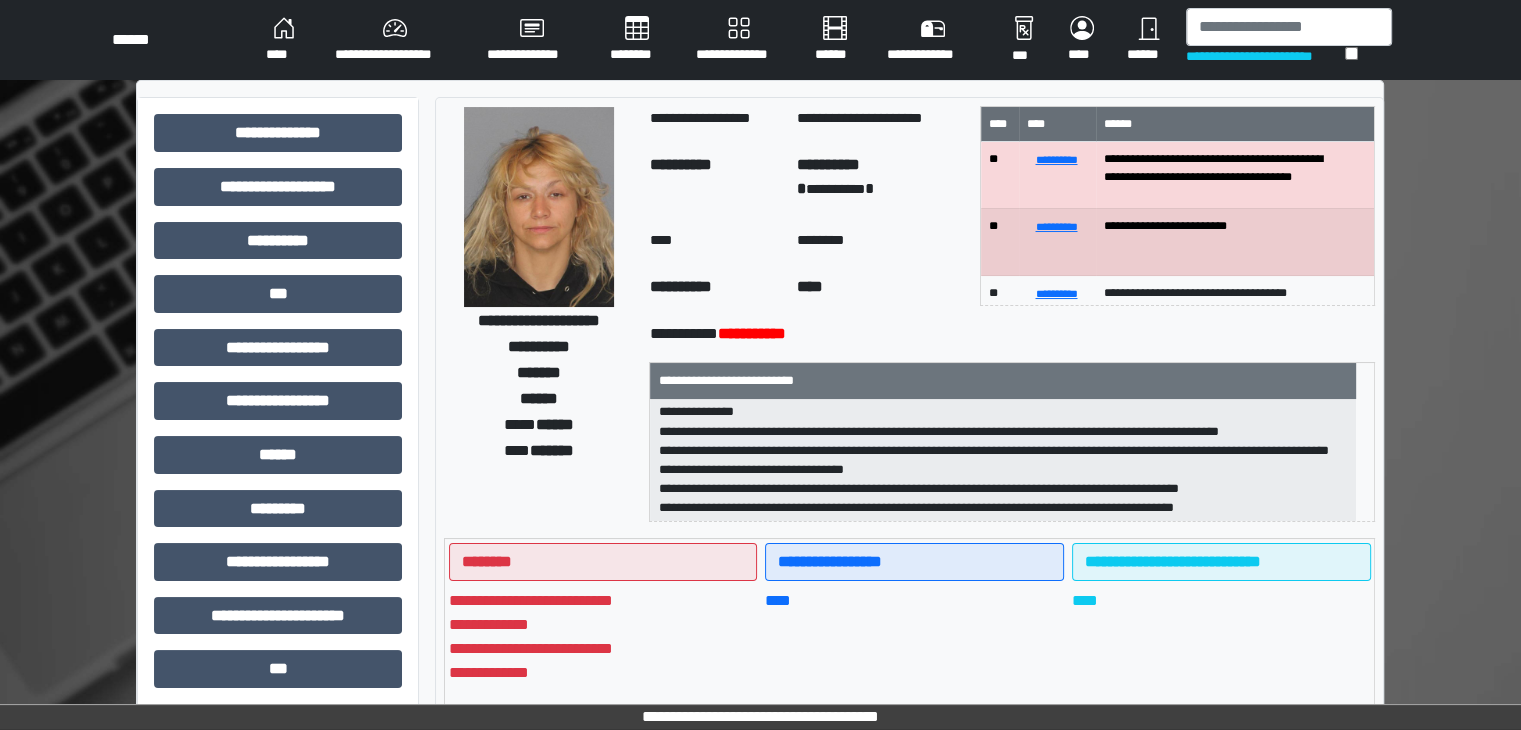 scroll, scrollTop: 83, scrollLeft: 0, axis: vertical 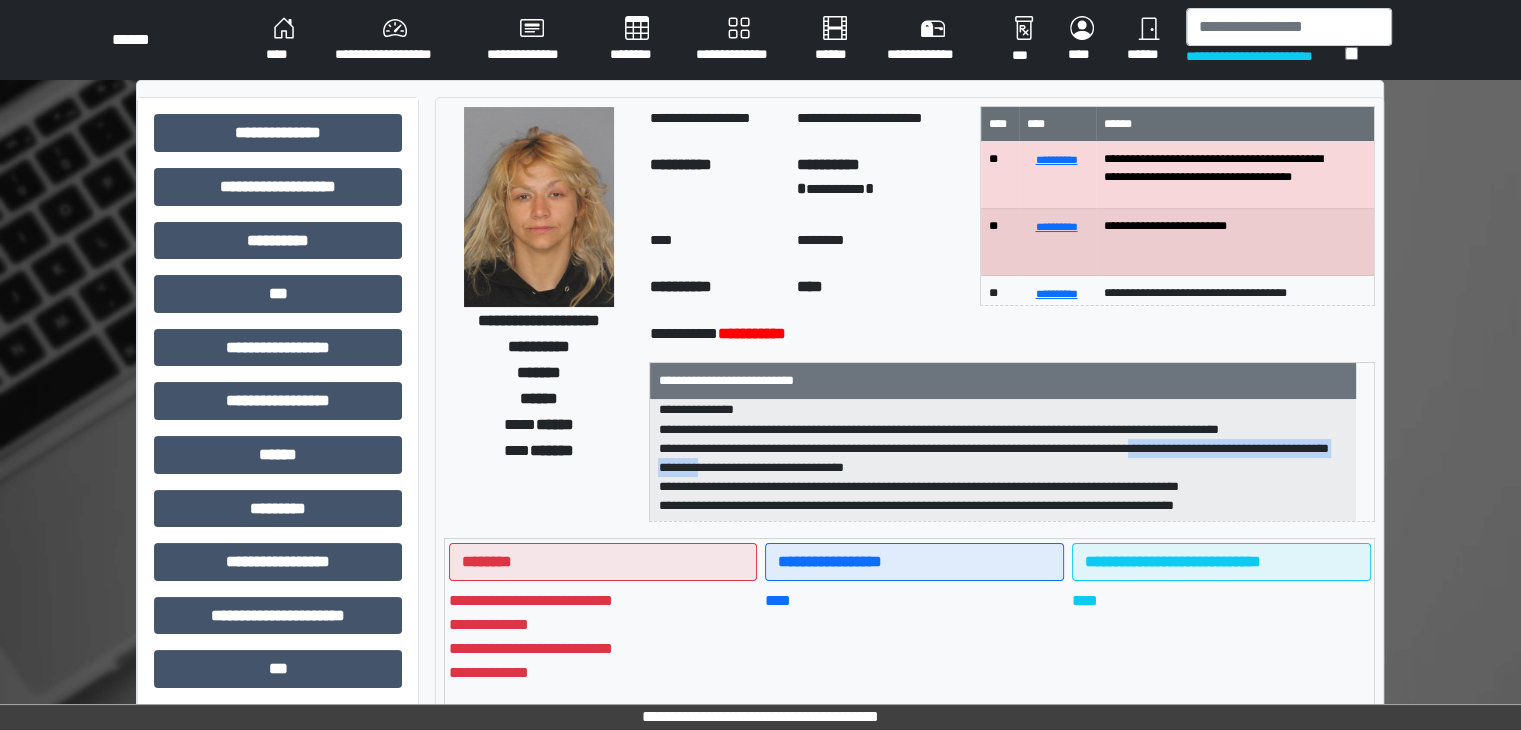 drag, startPoint x: 1196, startPoint y: 448, endPoint x: 816, endPoint y: 473, distance: 380.82147 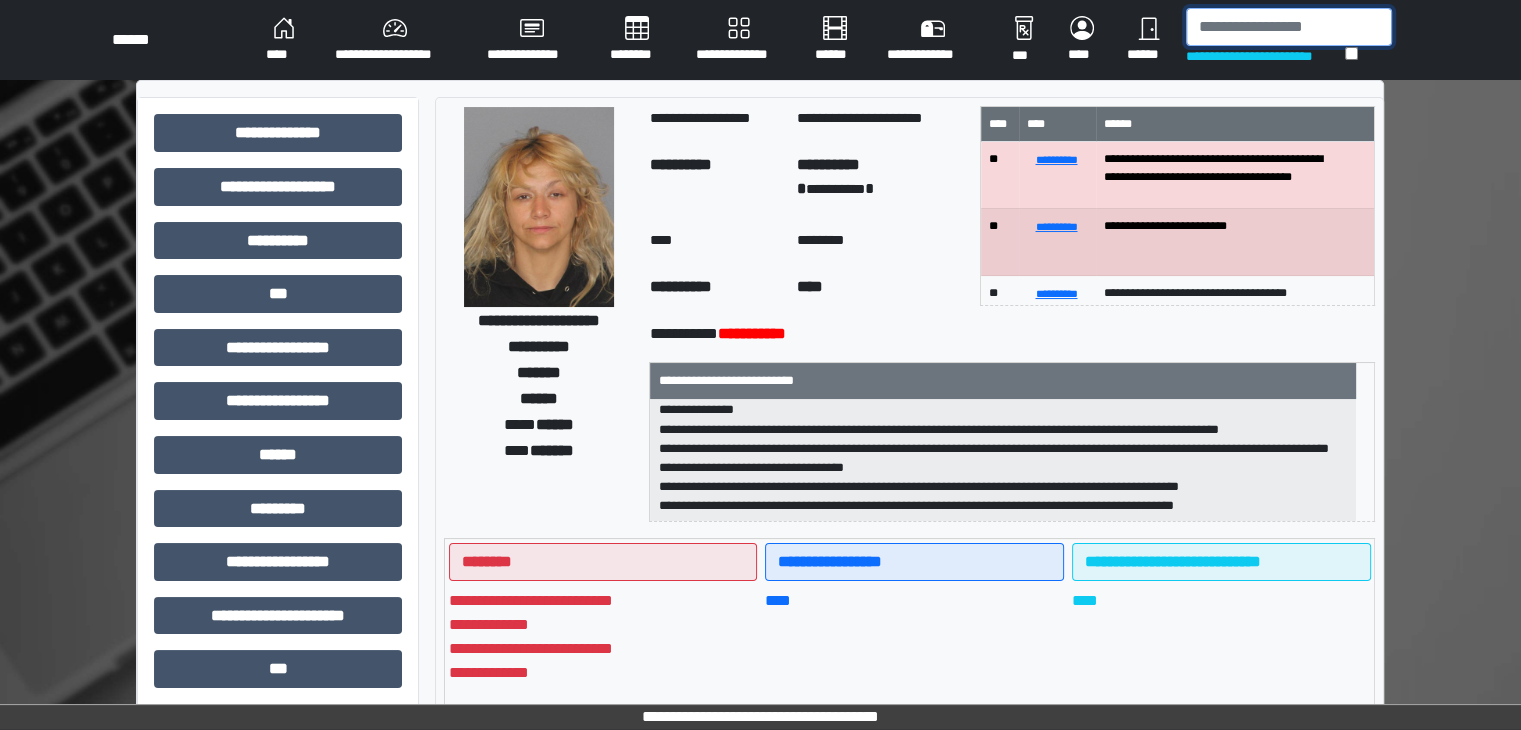 click 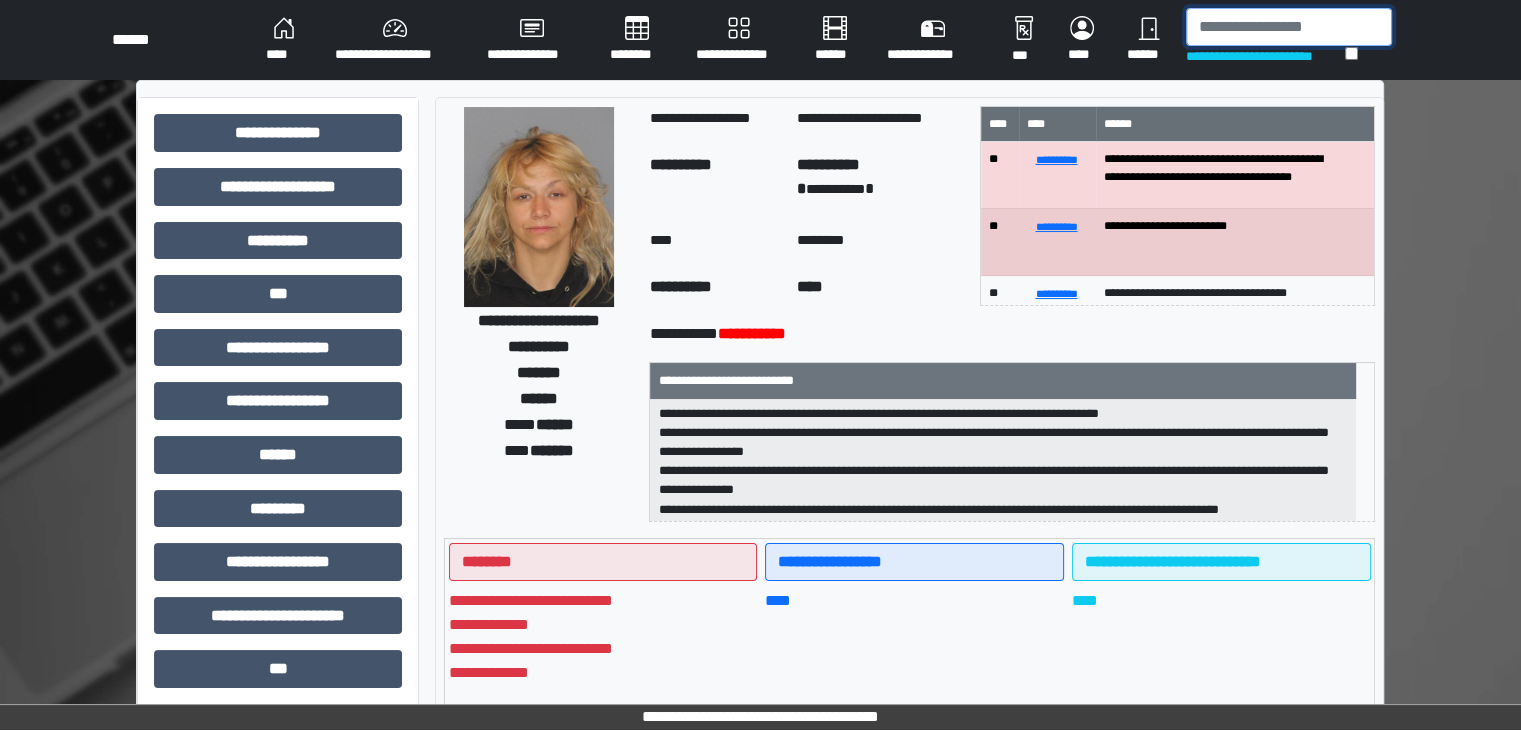 scroll, scrollTop: 0, scrollLeft: 0, axis: both 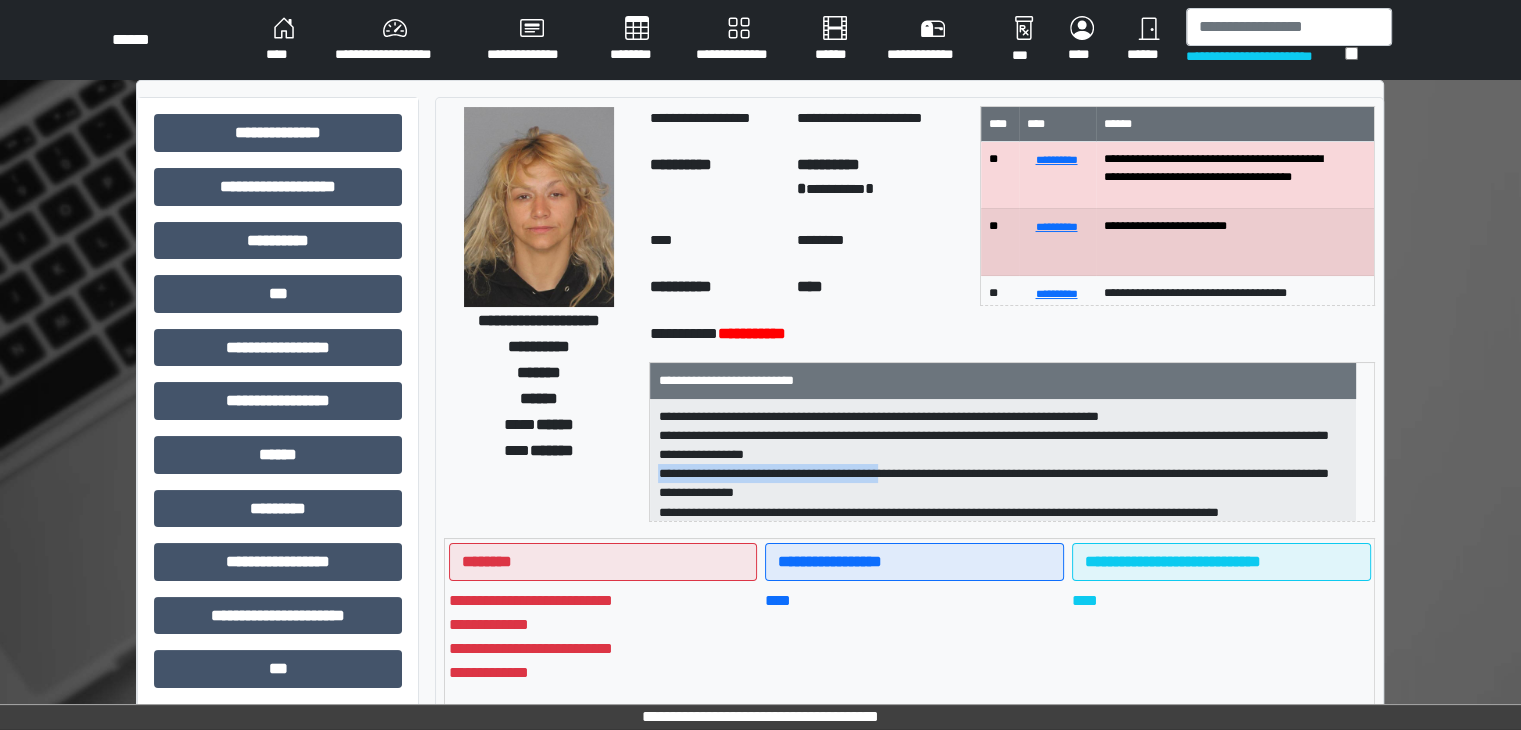 drag, startPoint x: 953, startPoint y: 473, endPoint x: 658, endPoint y: 475, distance: 295.00677 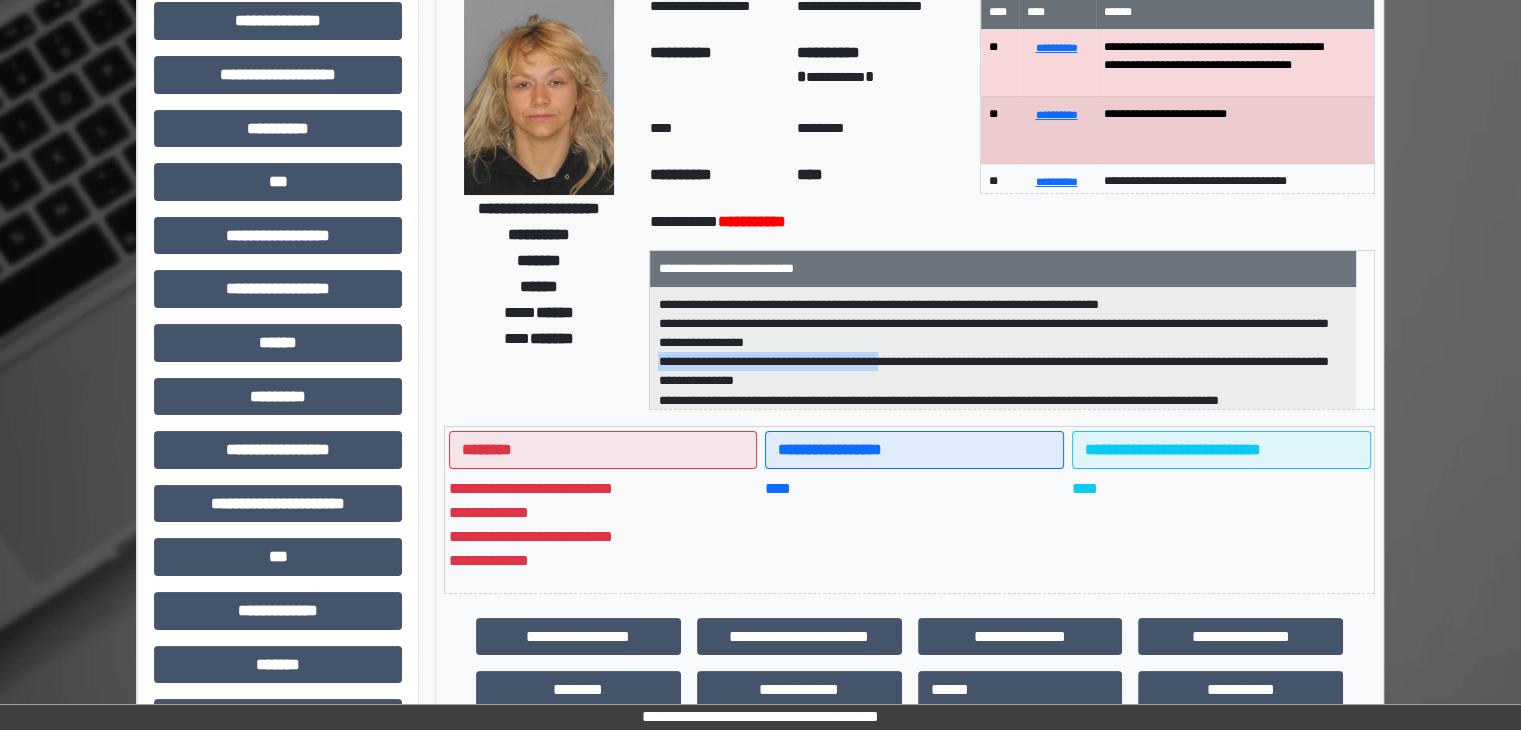 scroll, scrollTop: 300, scrollLeft: 0, axis: vertical 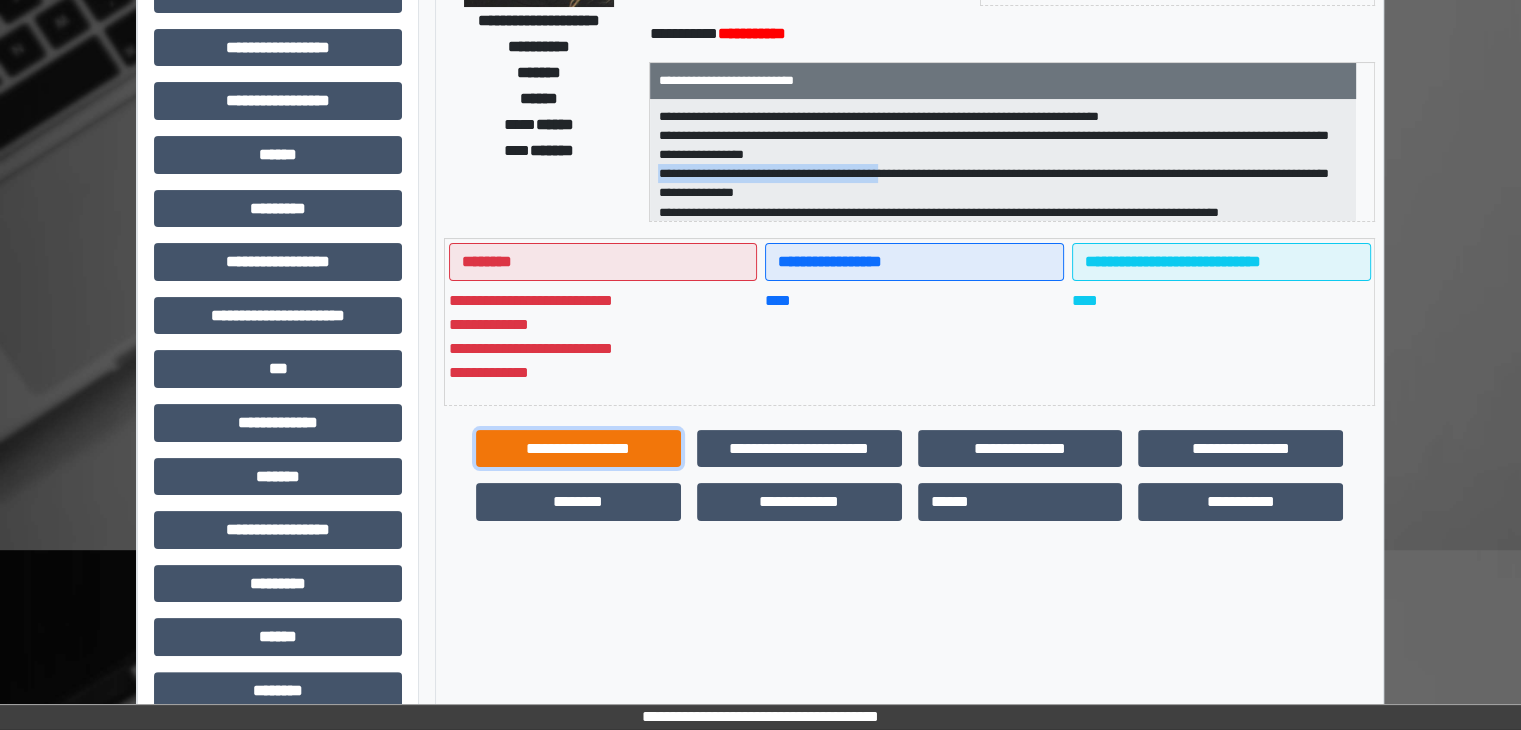 click on "**********" 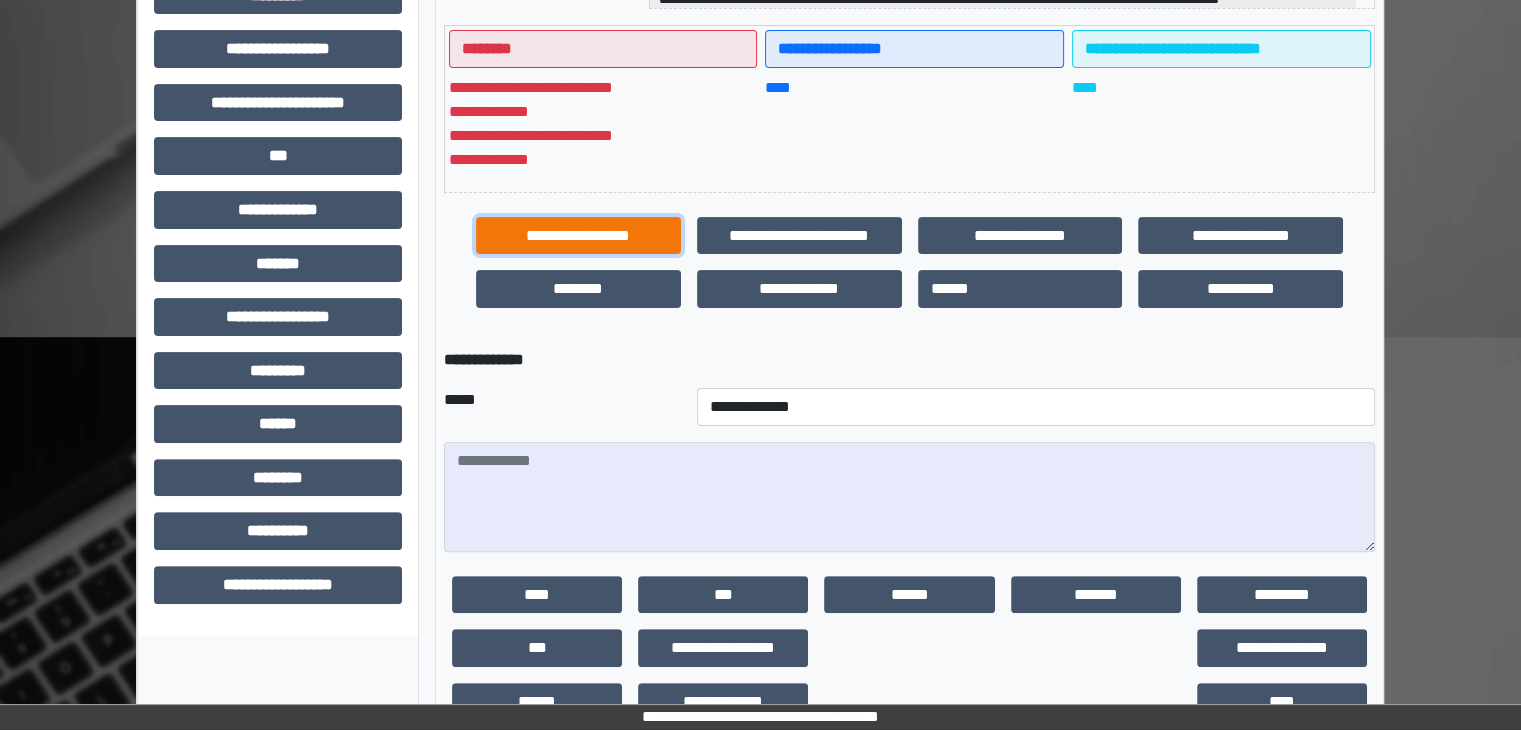 scroll, scrollTop: 568, scrollLeft: 0, axis: vertical 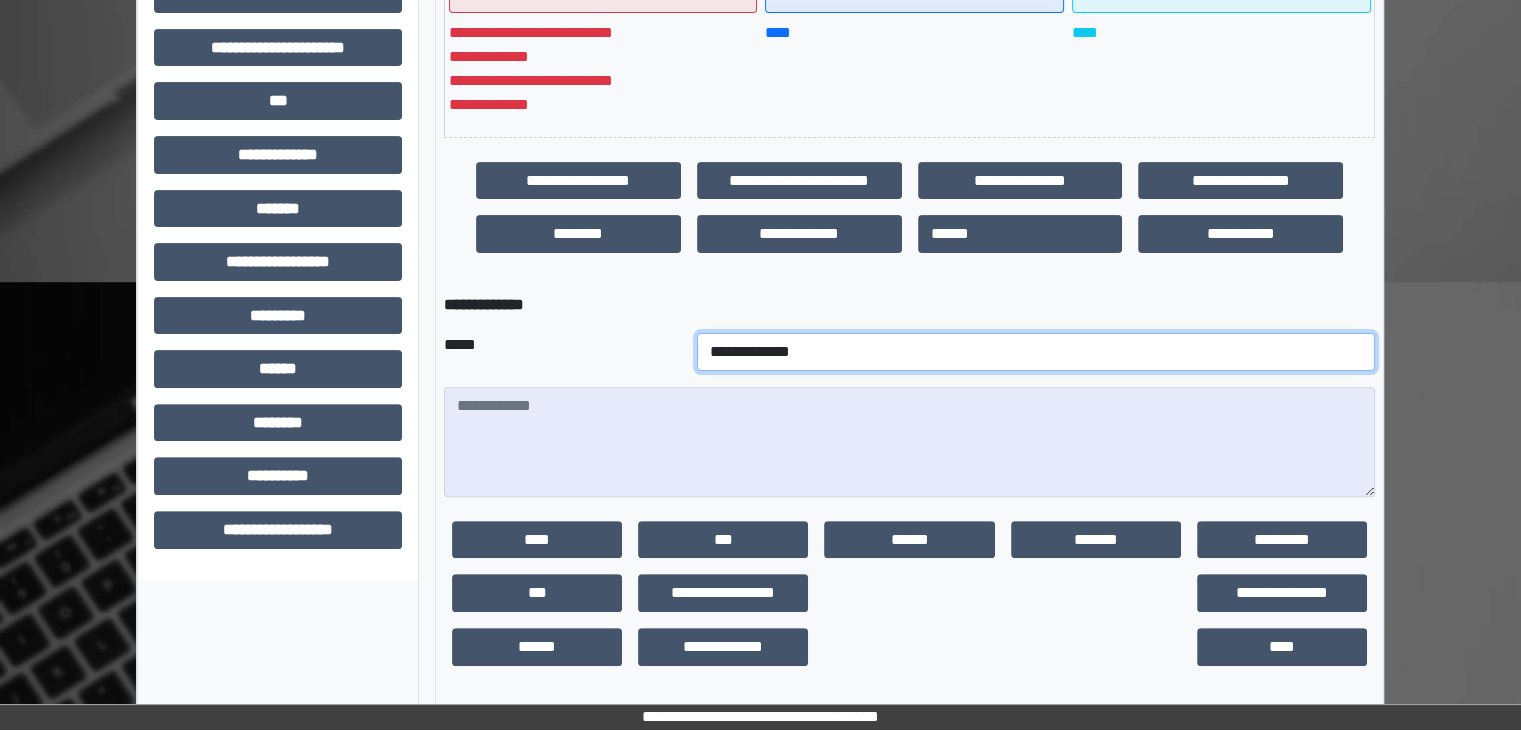 click on "**********" 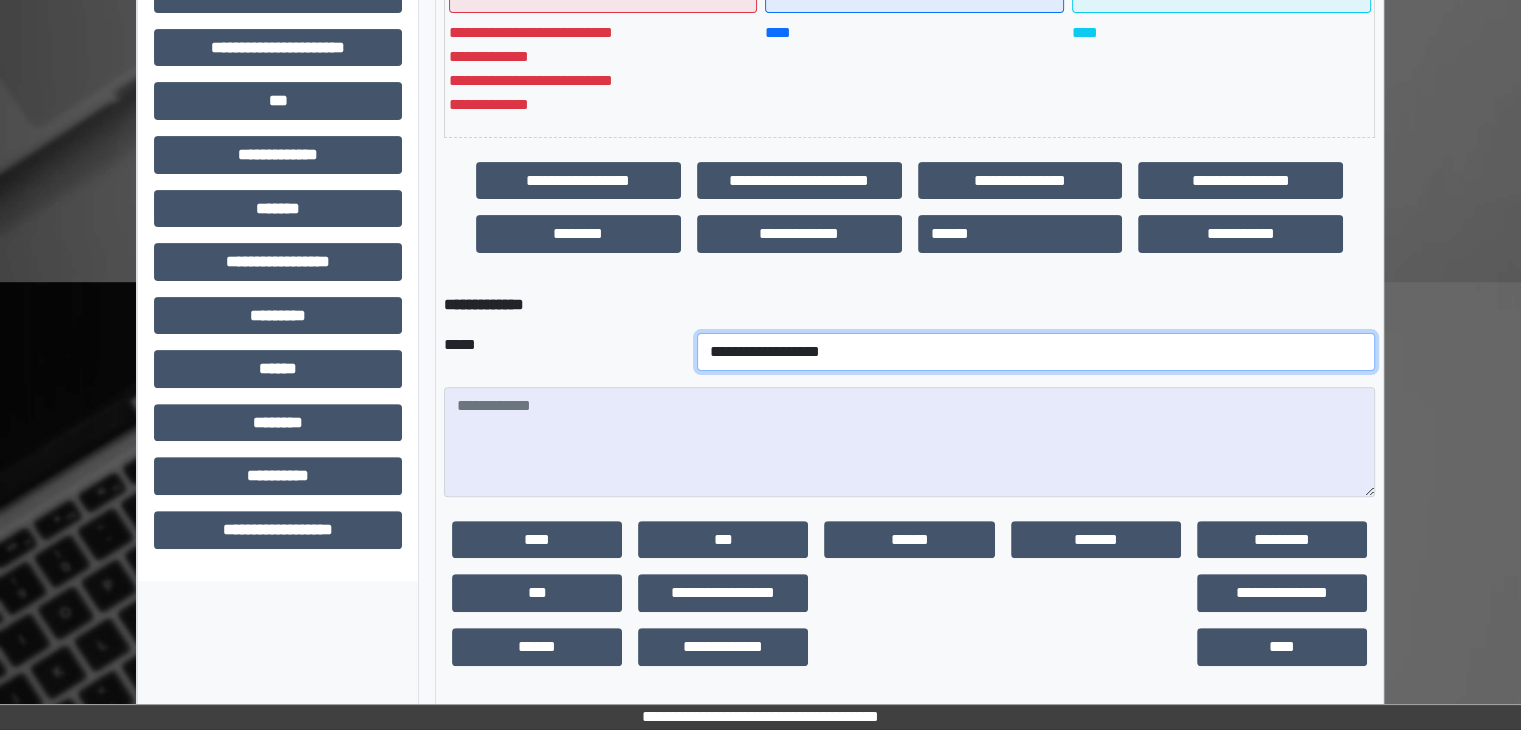 click on "**********" 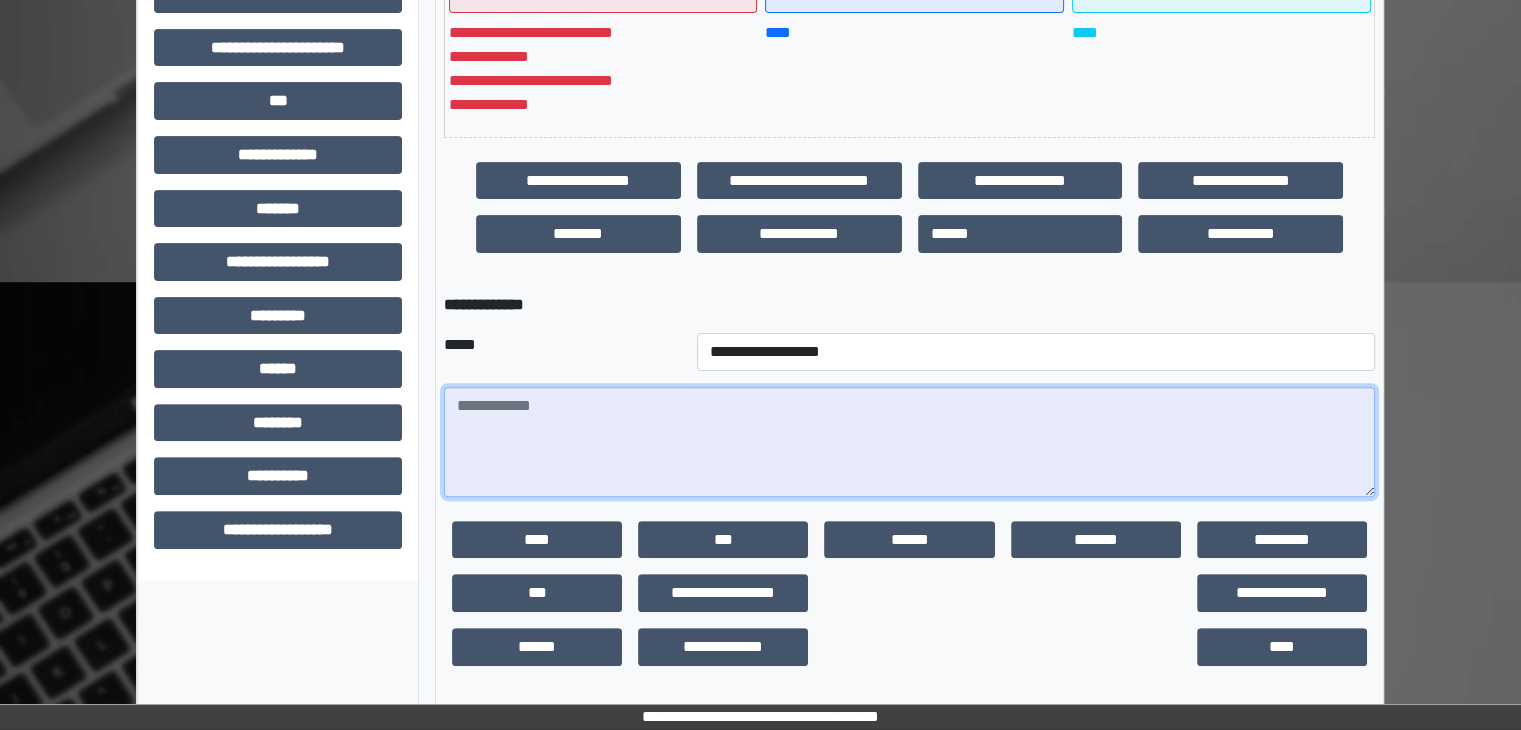 click 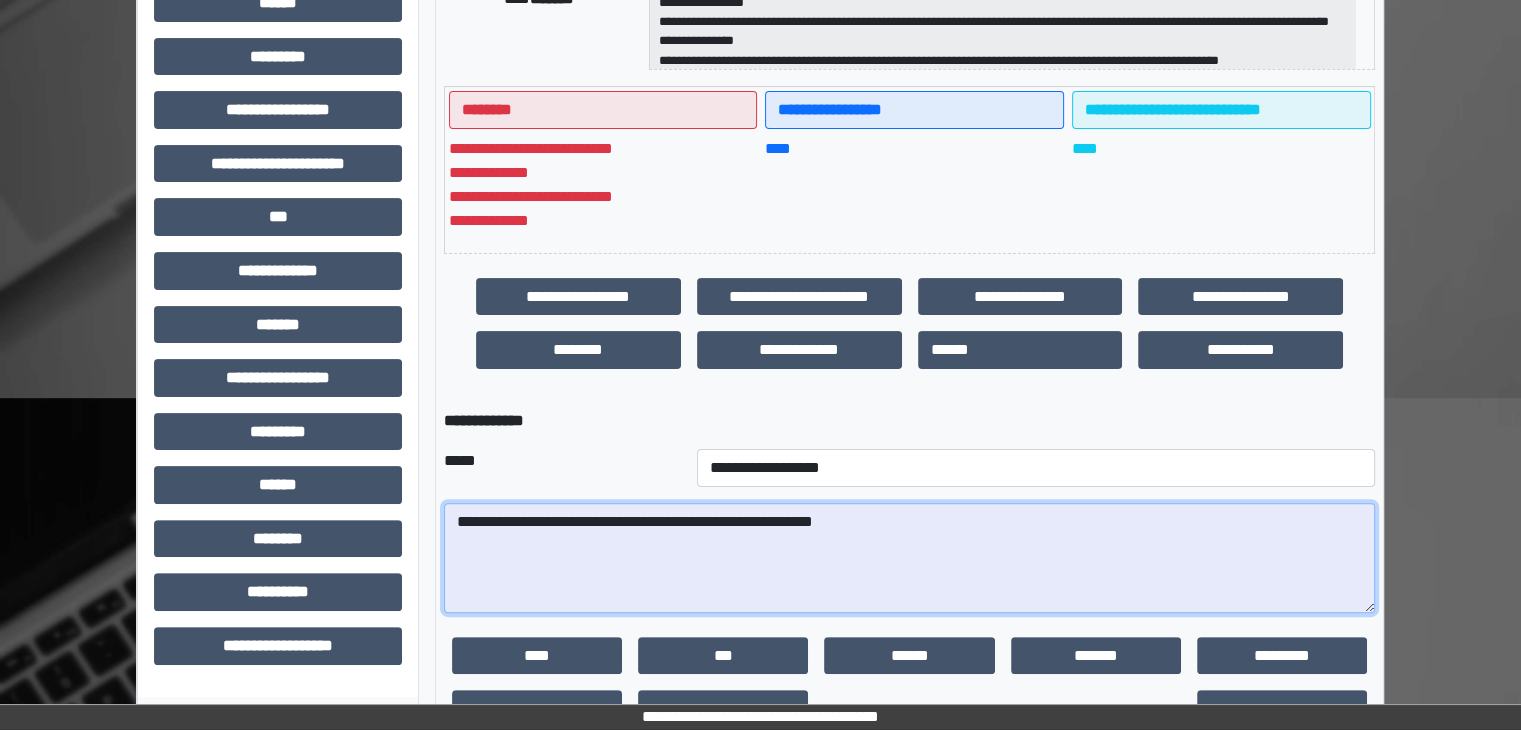 scroll, scrollTop: 468, scrollLeft: 0, axis: vertical 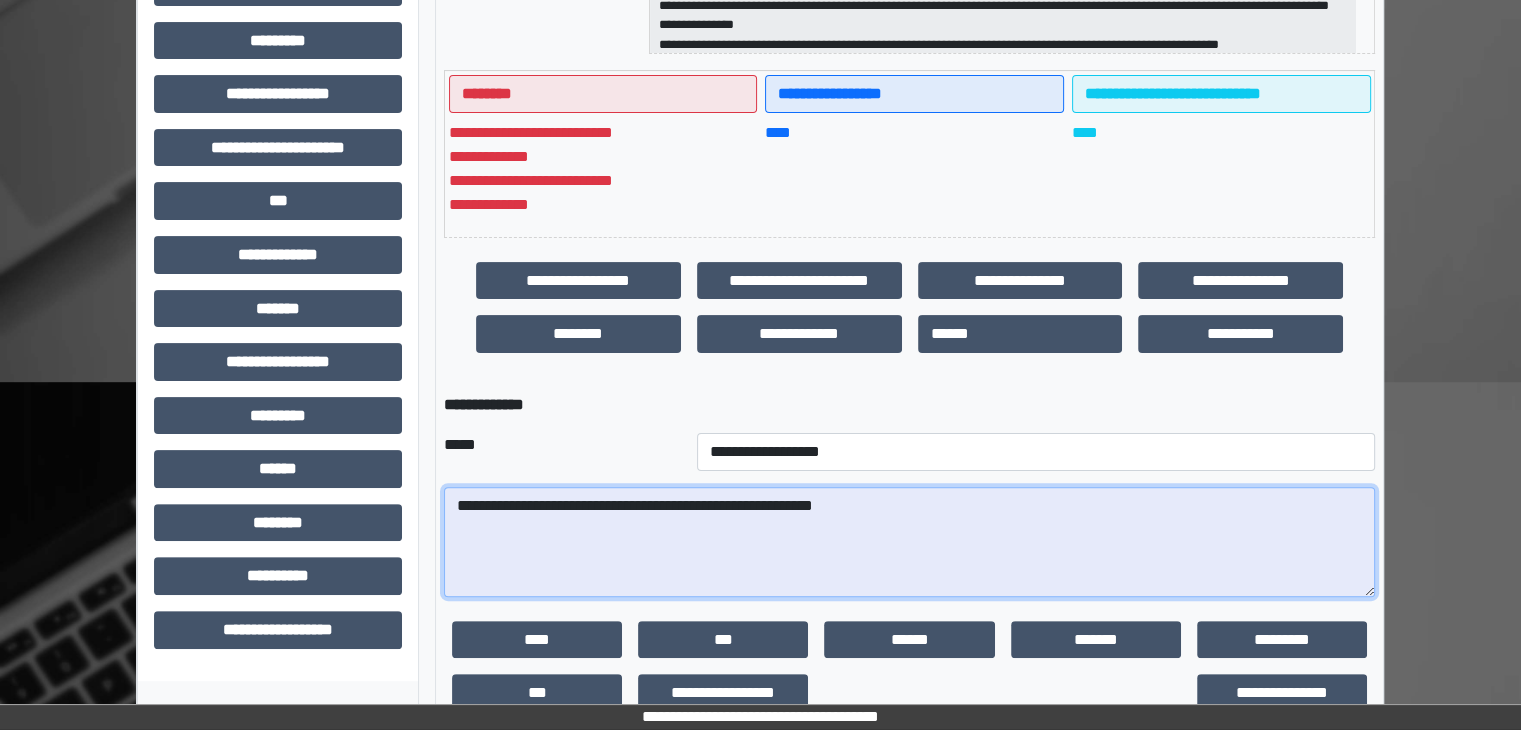 click on "**********" 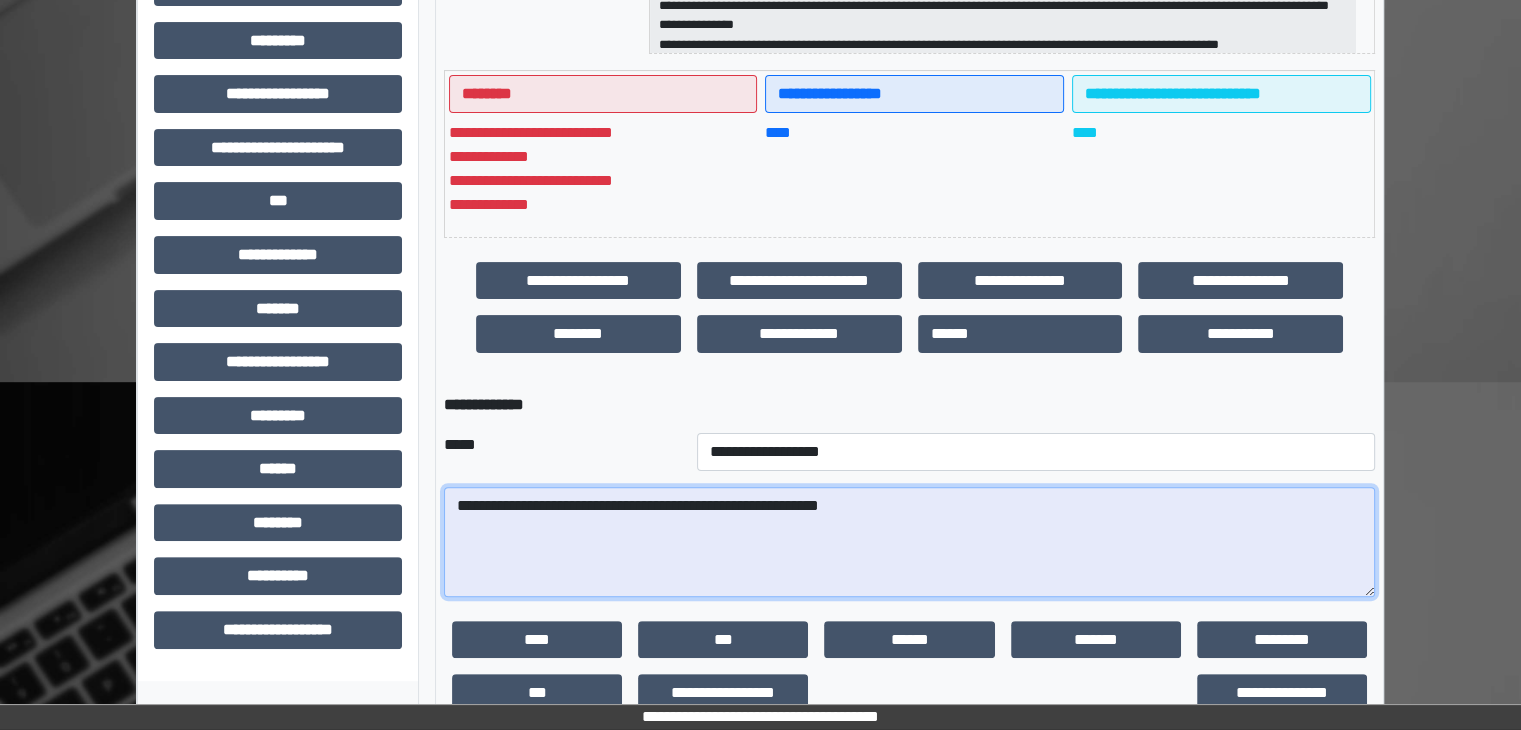 click on "**********" 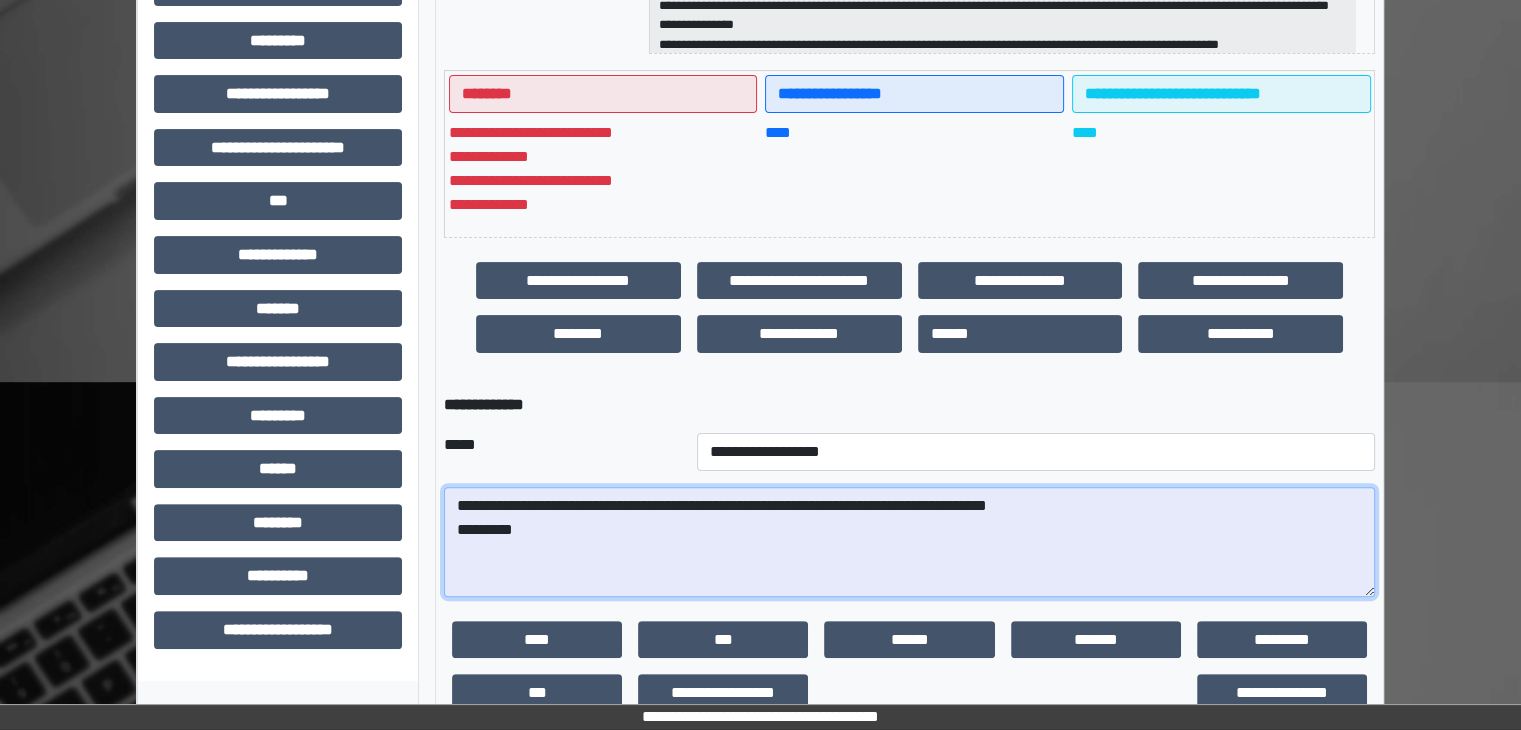 click on "**********" 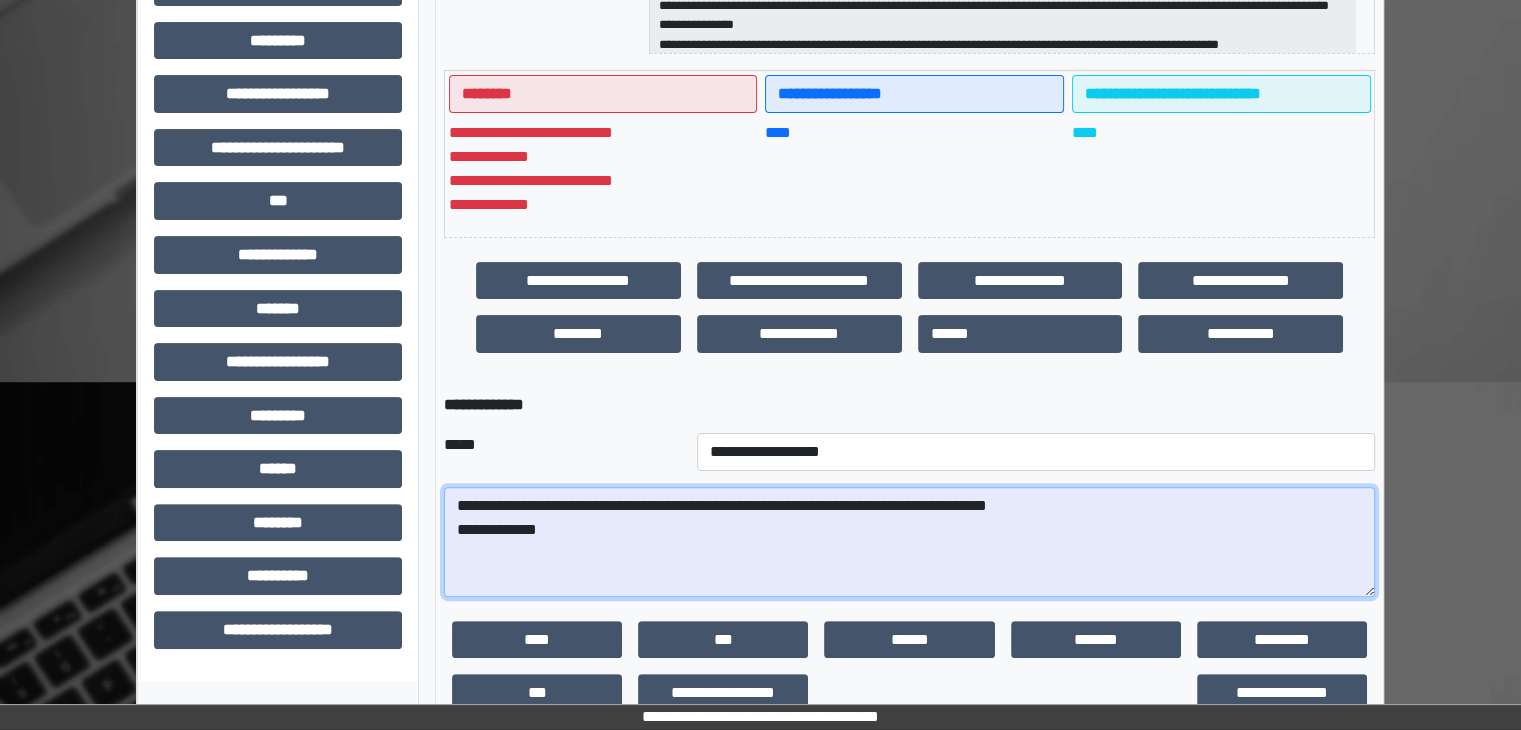 click on "**********" 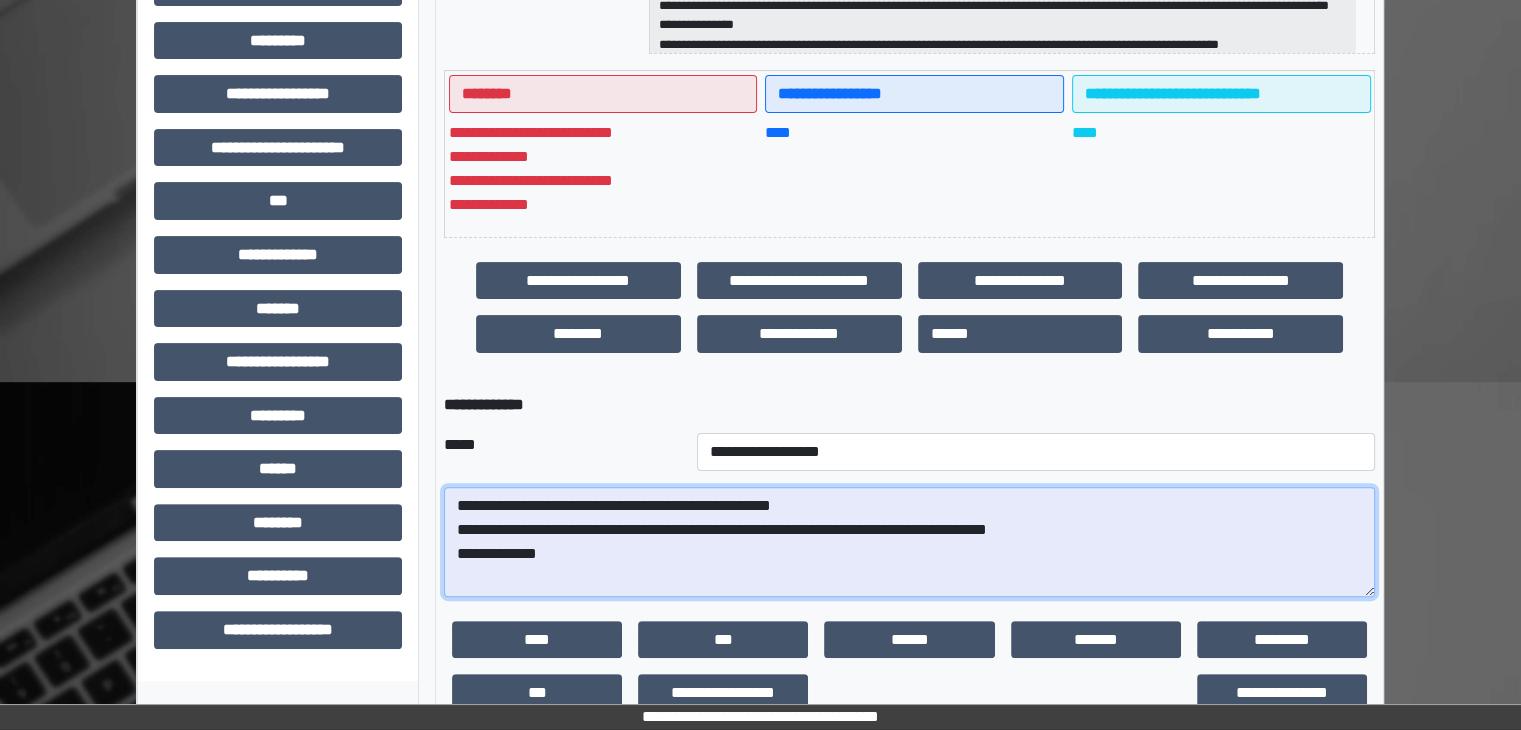 click on "**********" 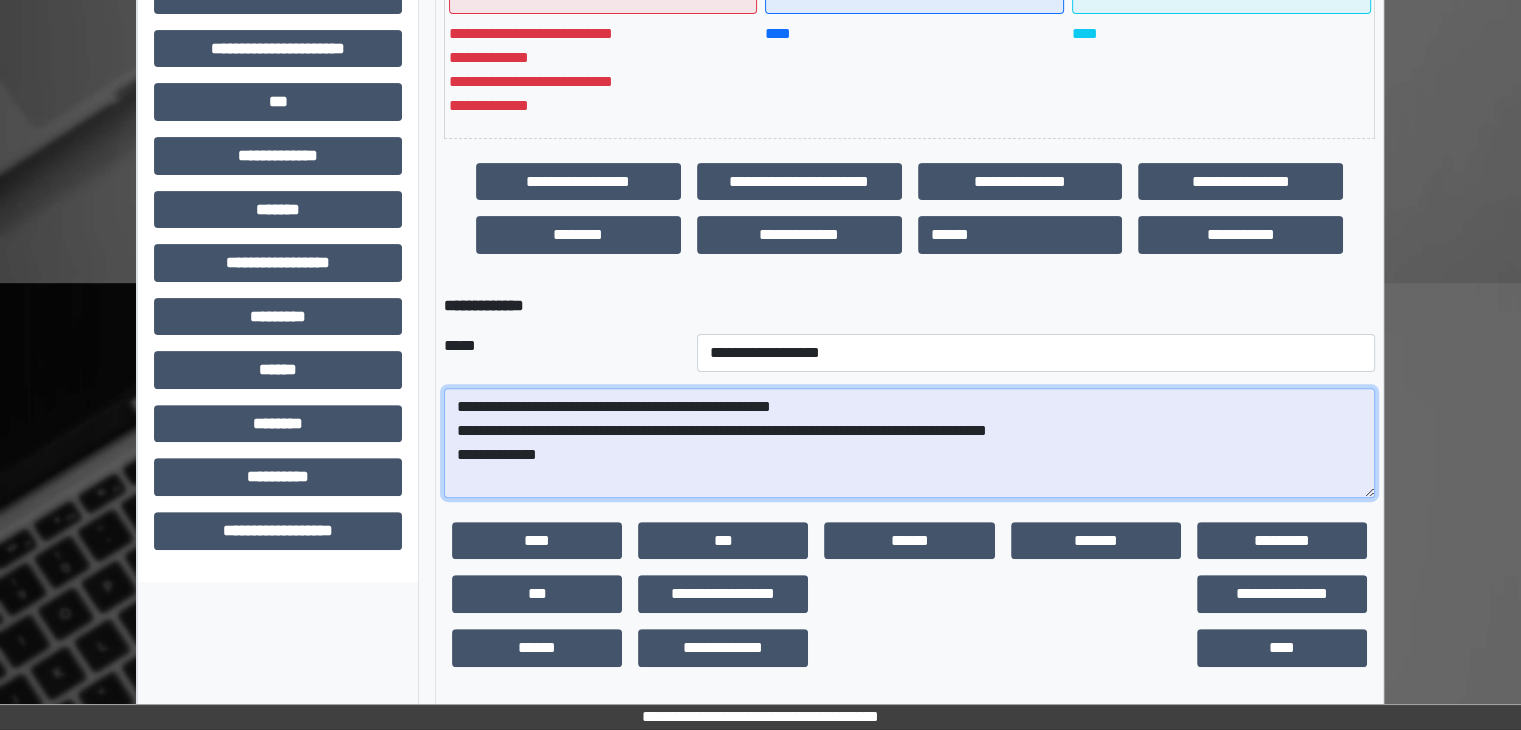 scroll, scrollTop: 568, scrollLeft: 0, axis: vertical 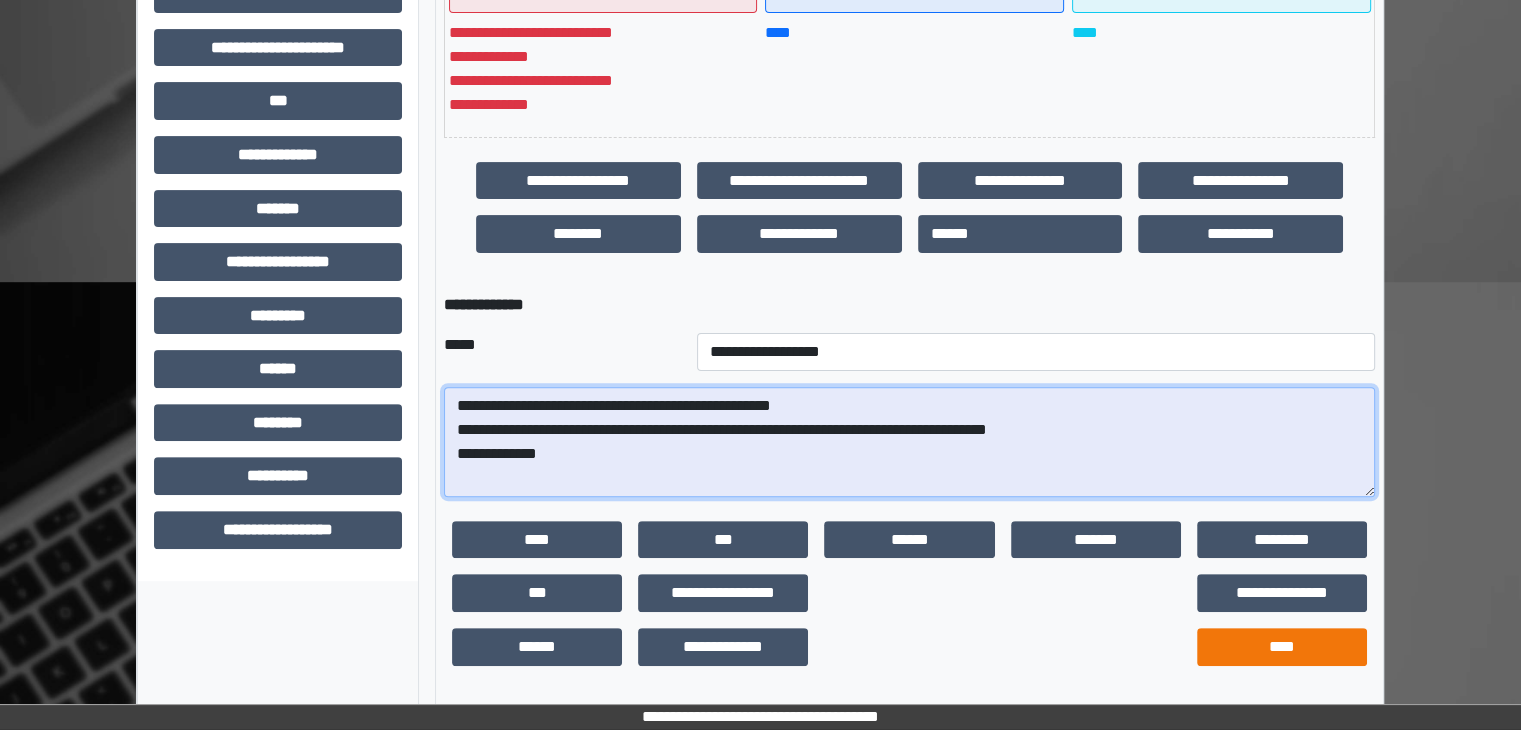 type on "**********" 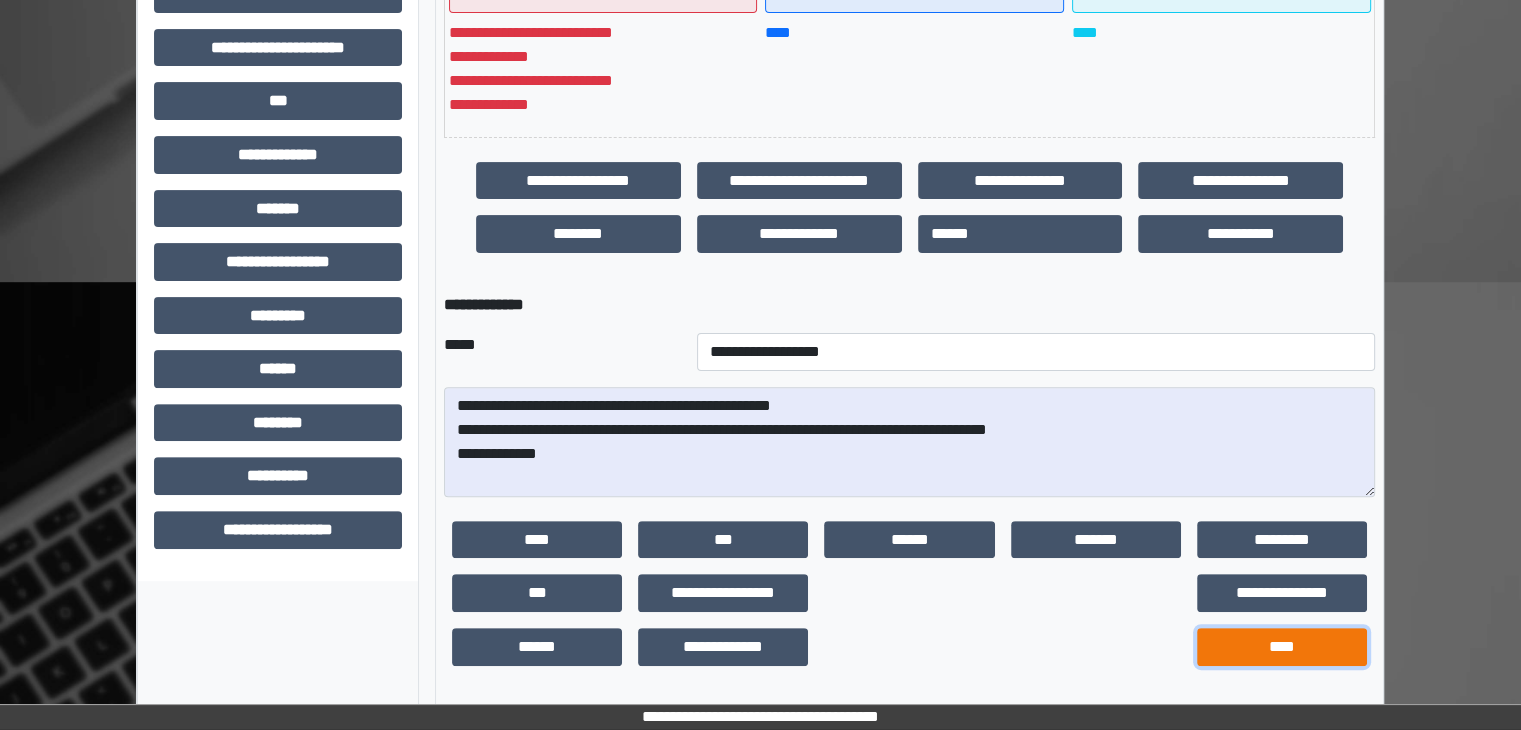 click on "****" 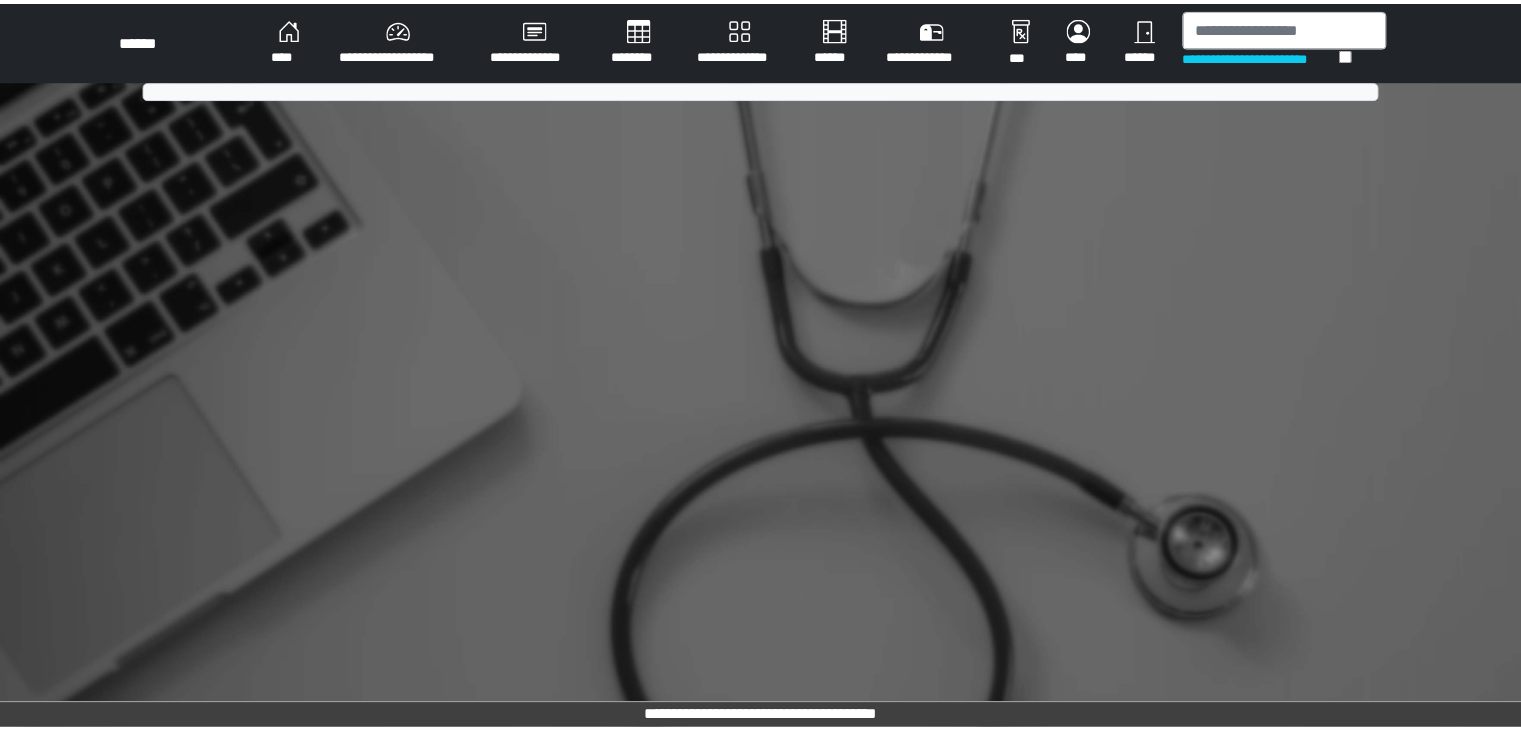 scroll, scrollTop: 0, scrollLeft: 0, axis: both 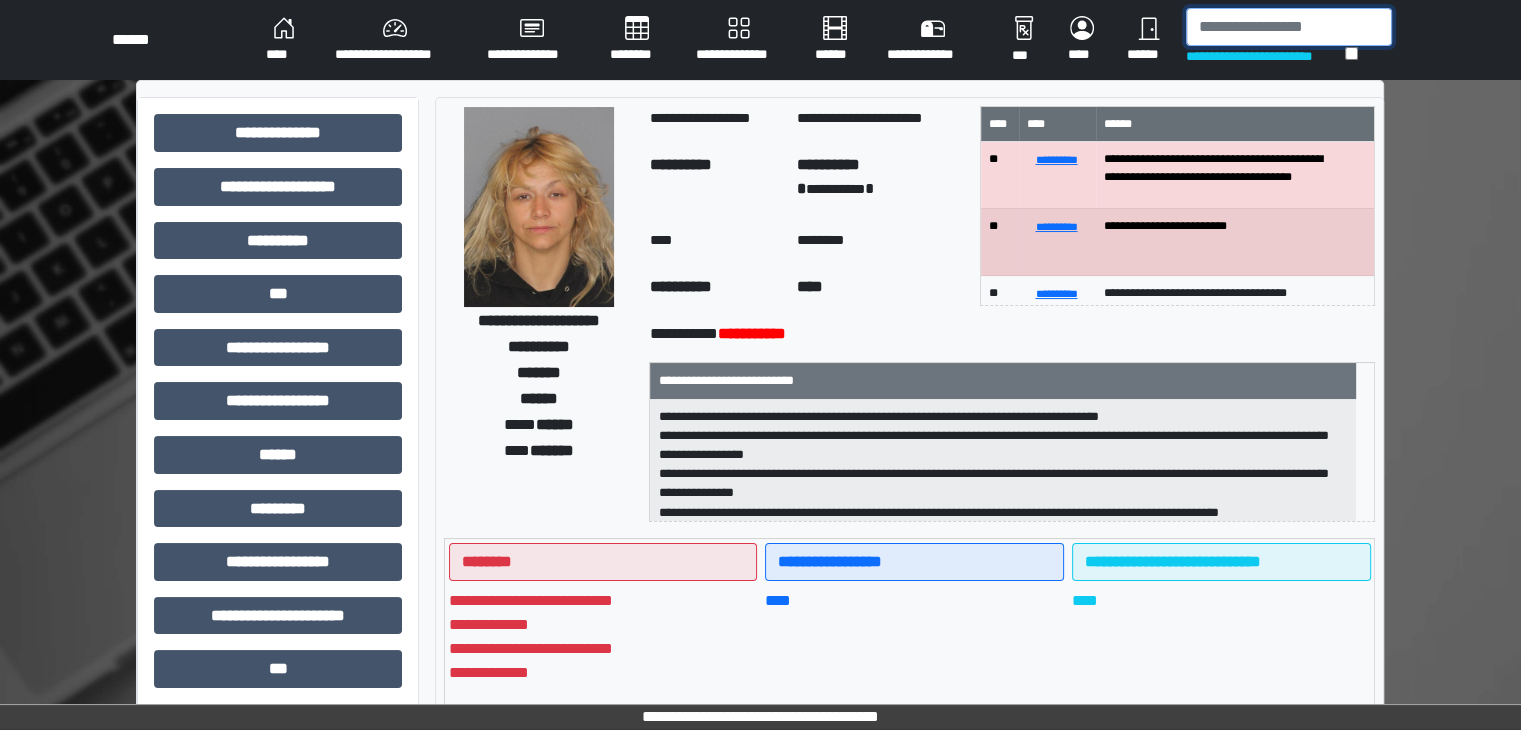 click at bounding box center [1289, 27] 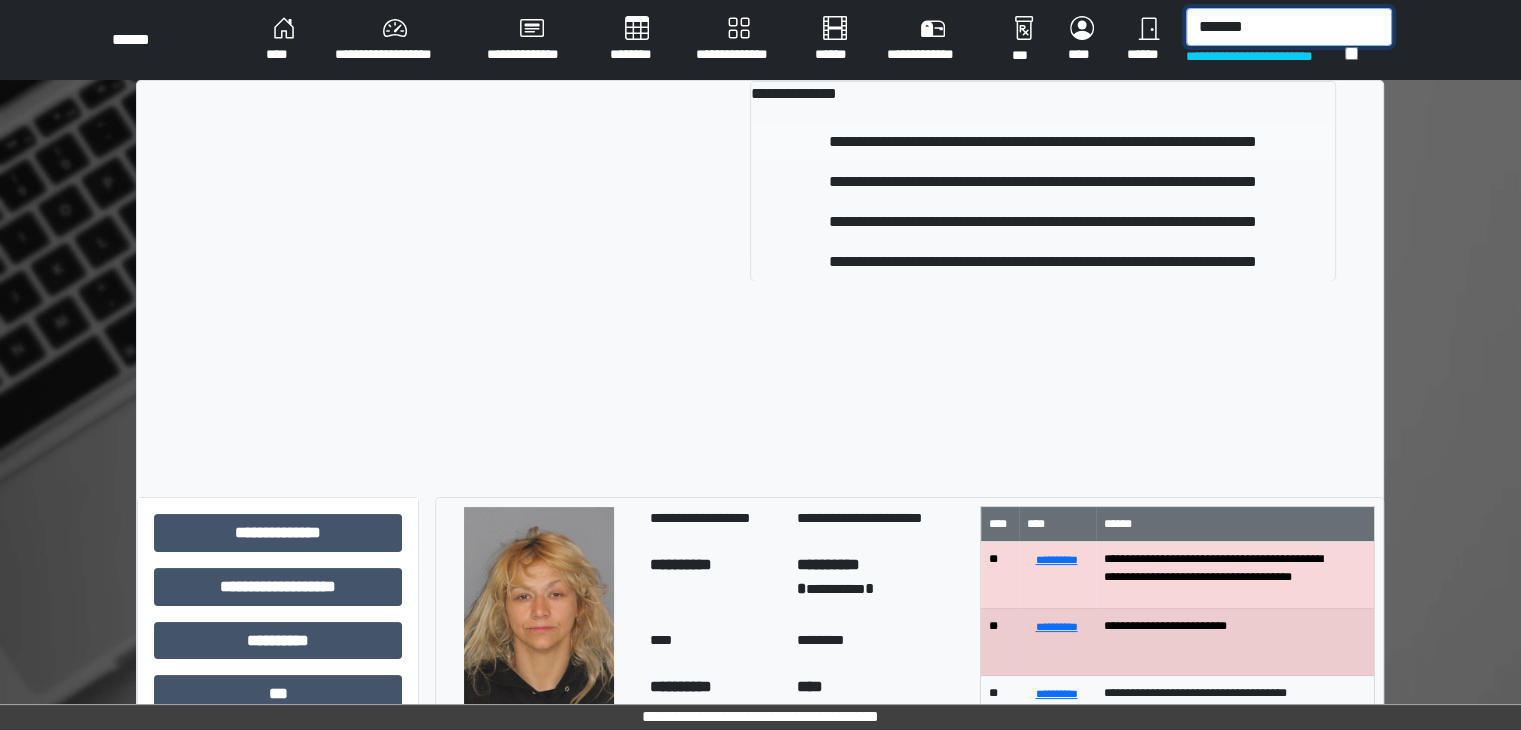 type on "*******" 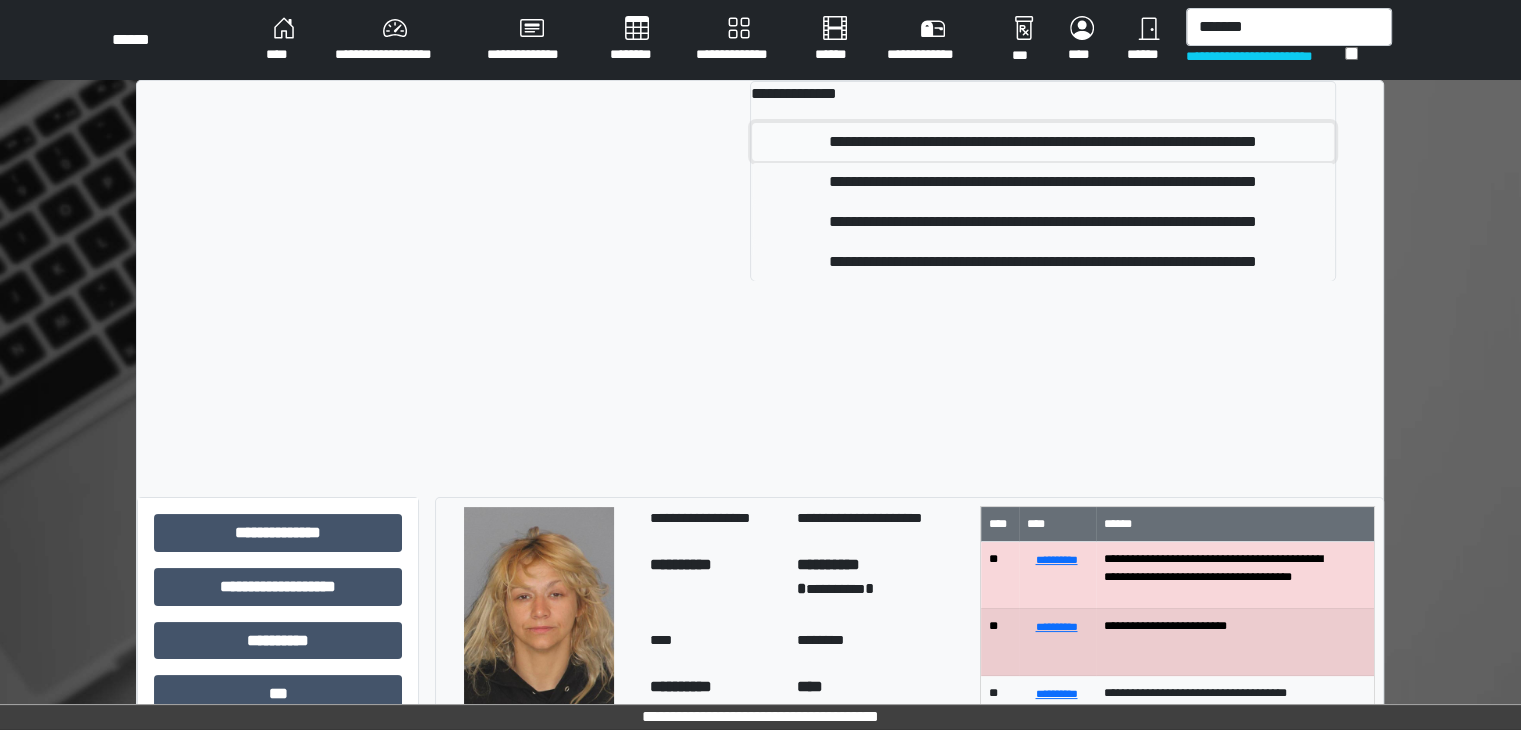 click on "**********" at bounding box center [1043, 142] 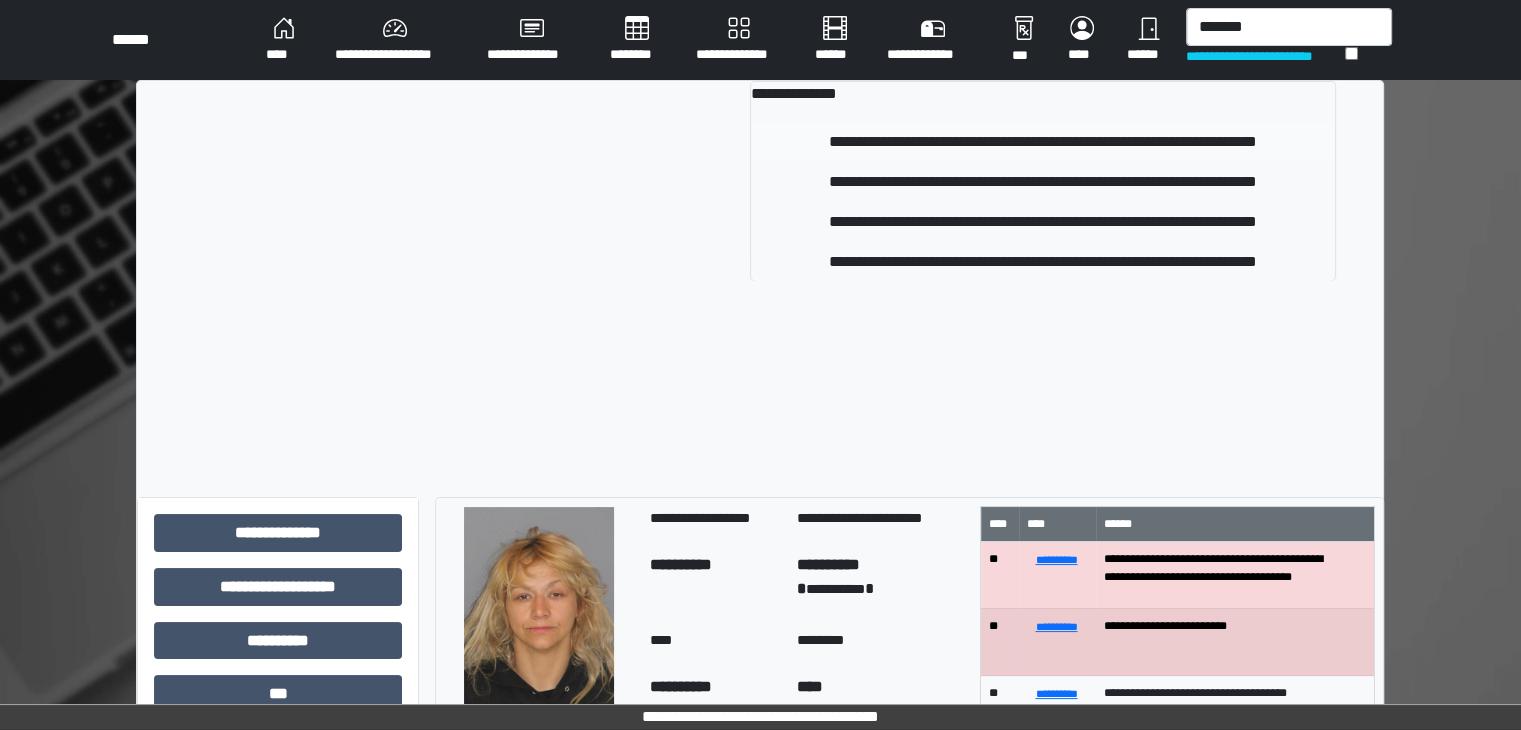 type 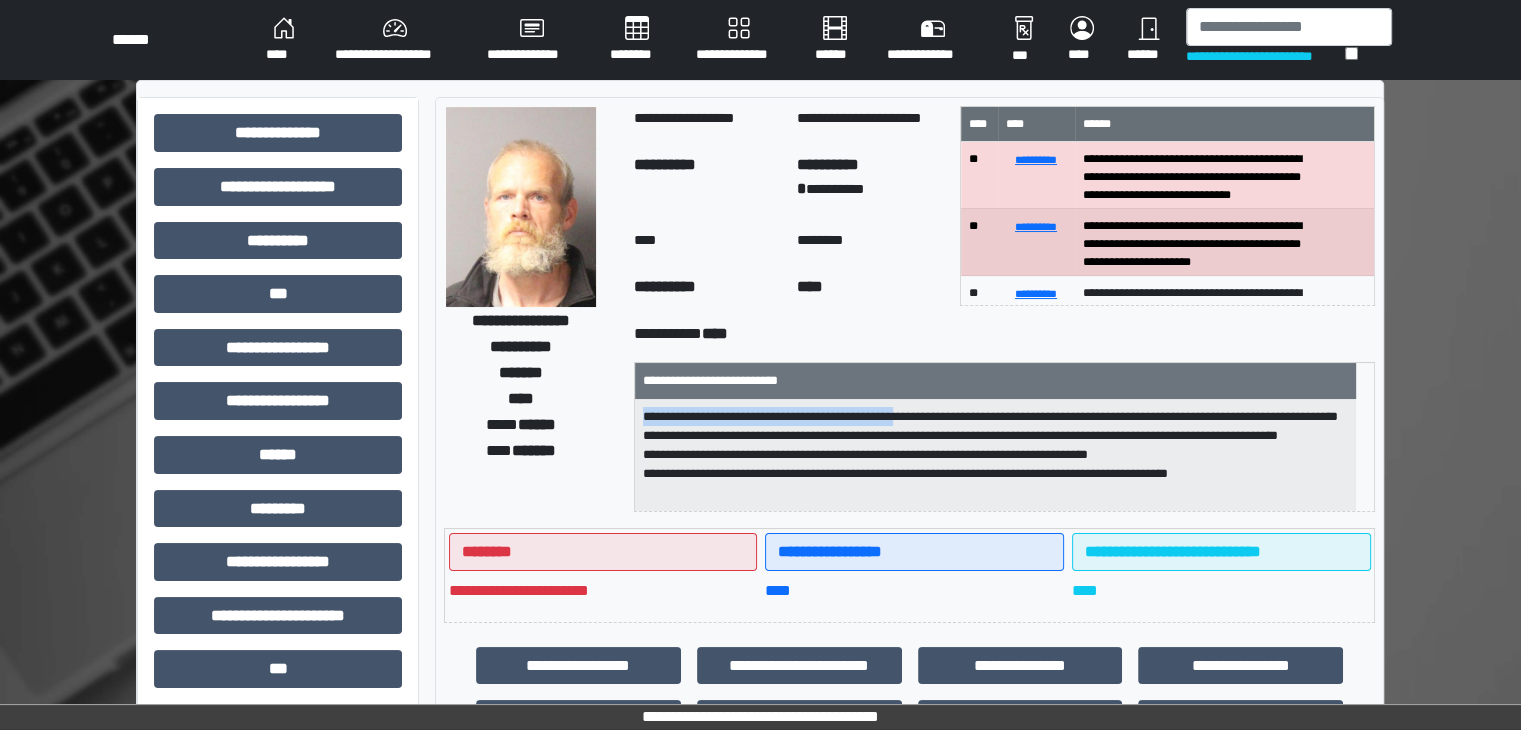 drag, startPoint x: 992, startPoint y: 417, endPoint x: 660, endPoint y: 421, distance: 332.0241 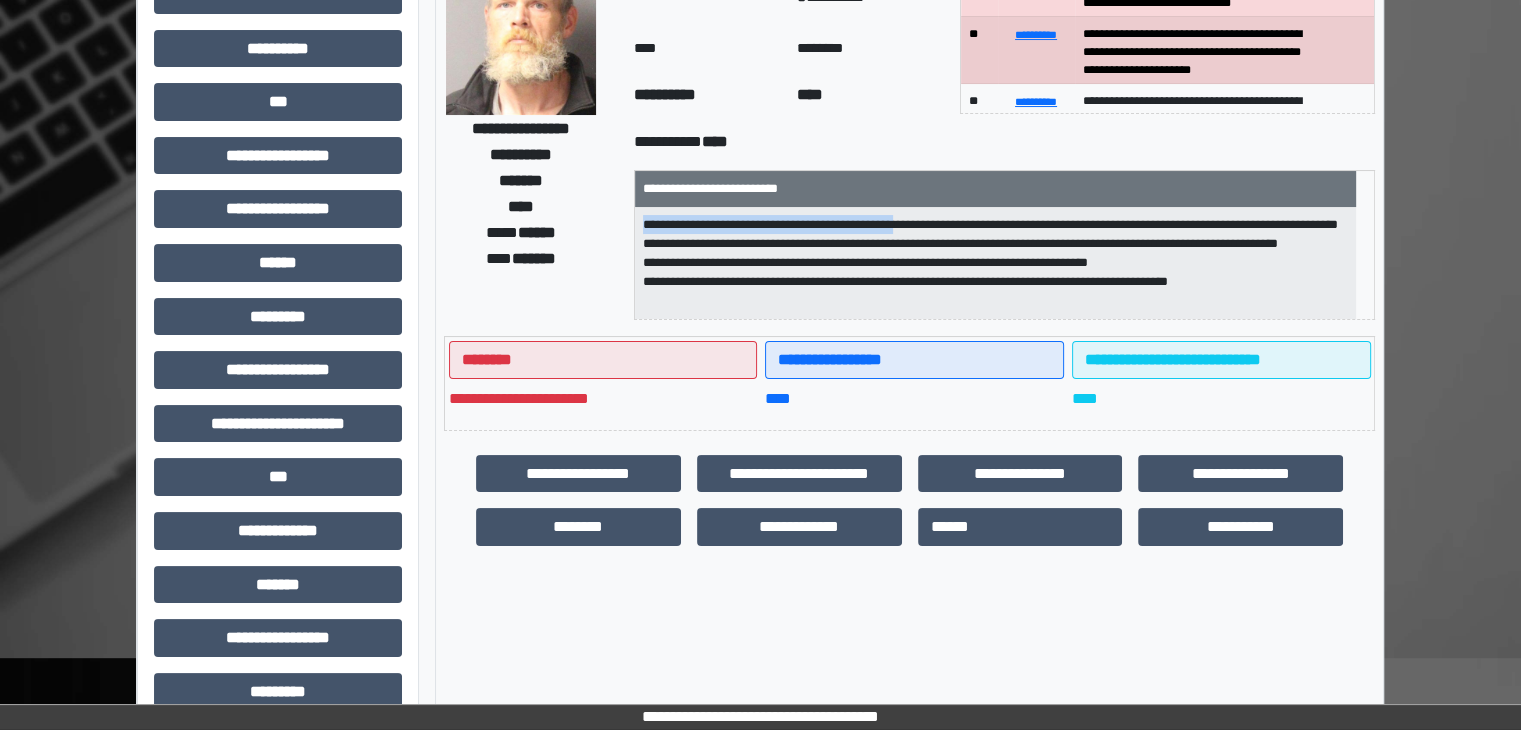 scroll, scrollTop: 200, scrollLeft: 0, axis: vertical 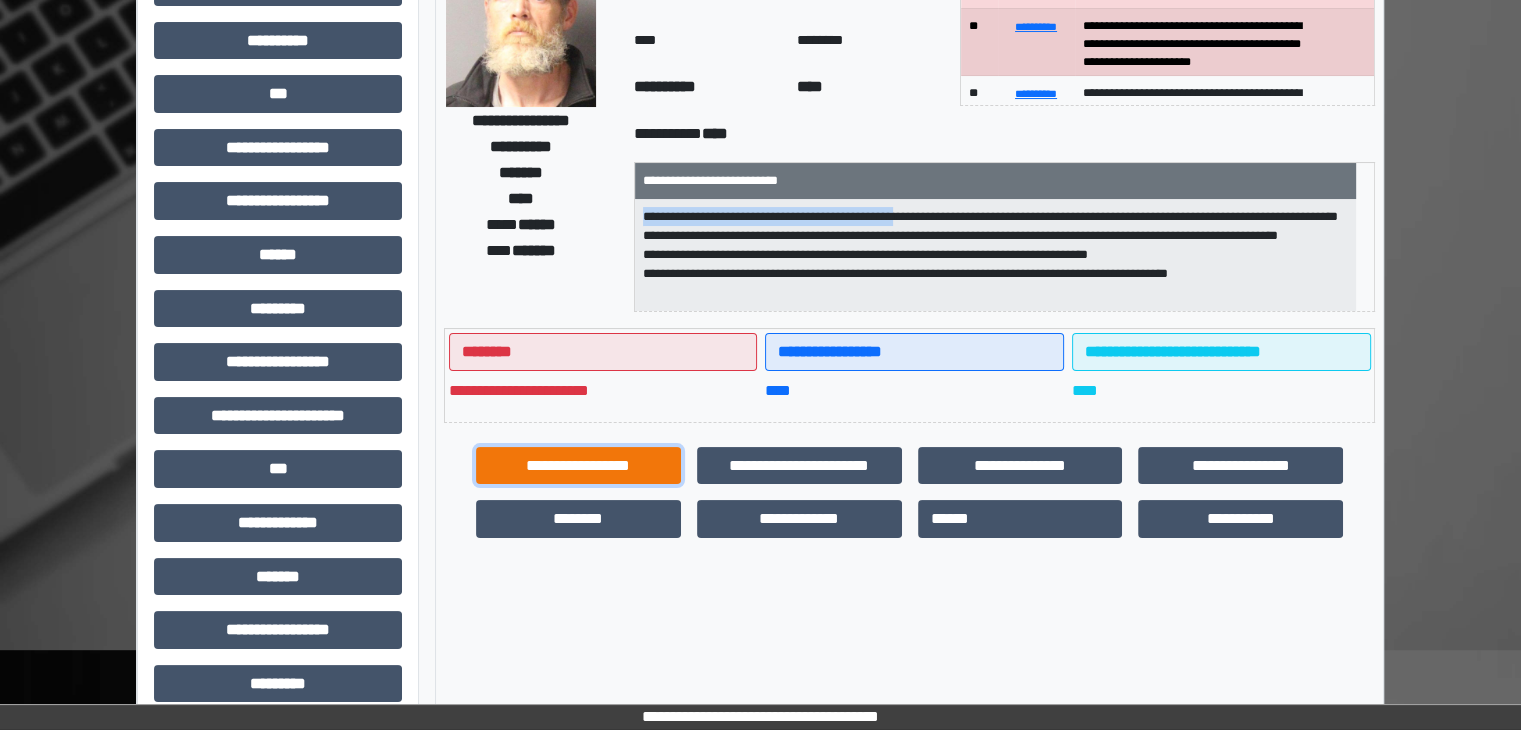 click on "**********" at bounding box center [578, 466] 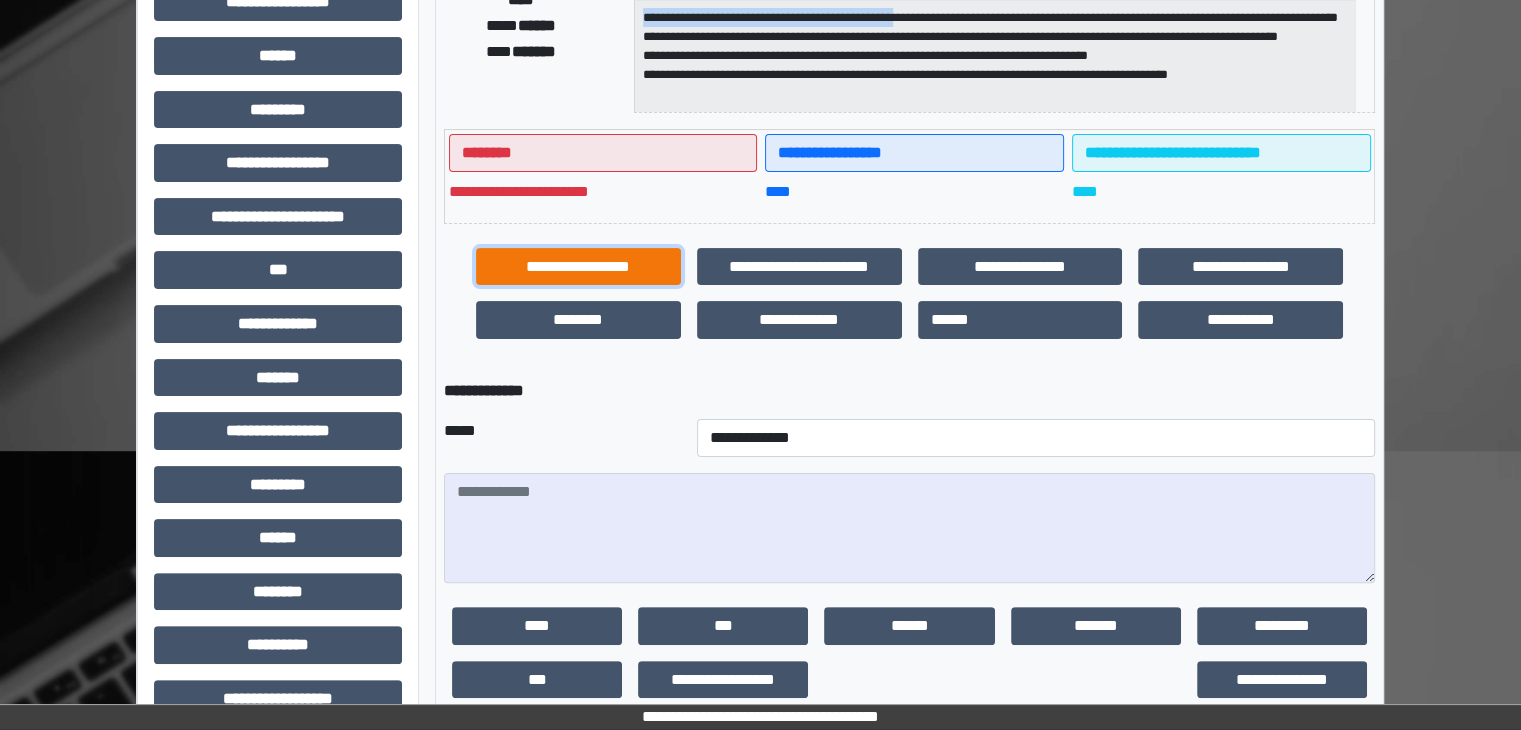 scroll, scrollTop: 400, scrollLeft: 0, axis: vertical 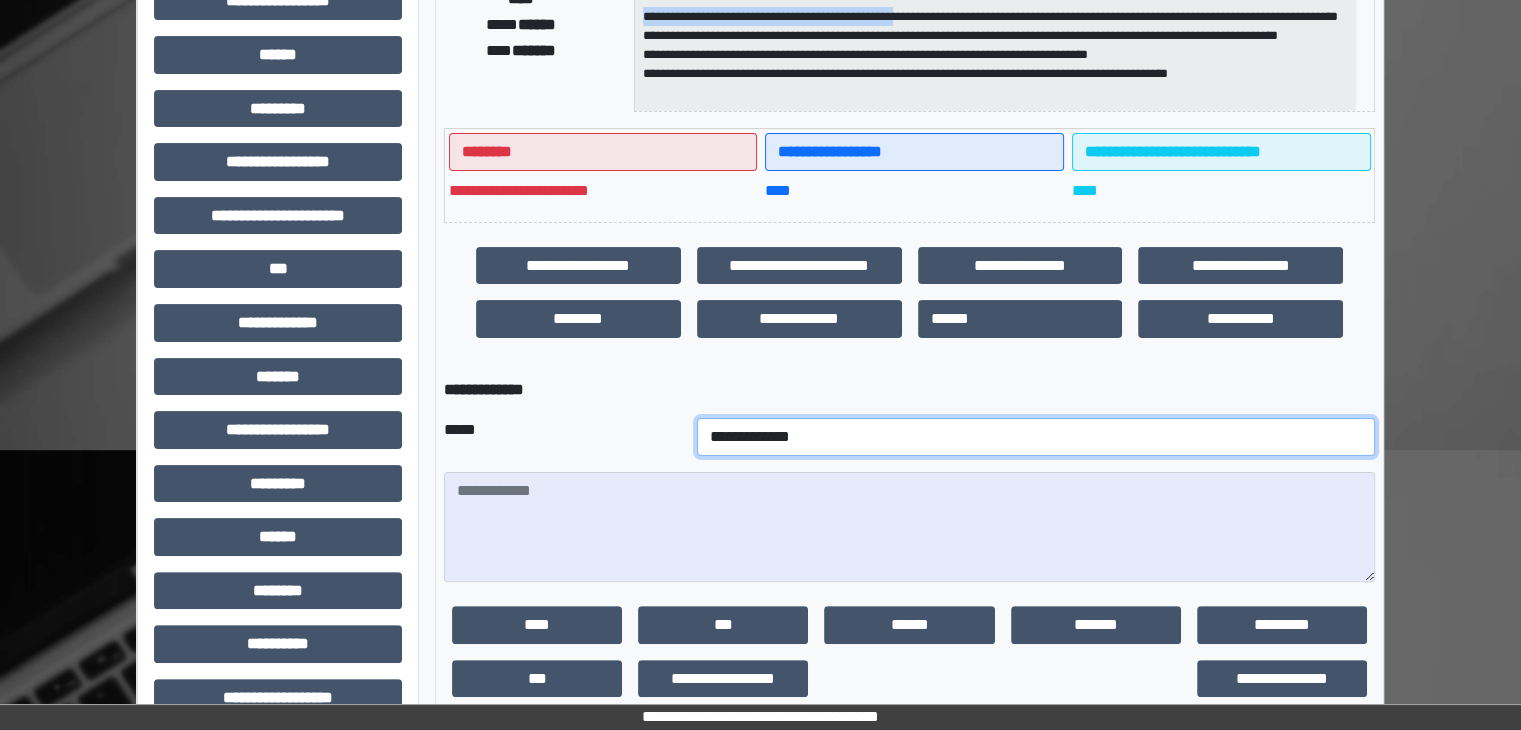 click on "**********" at bounding box center (1036, 437) 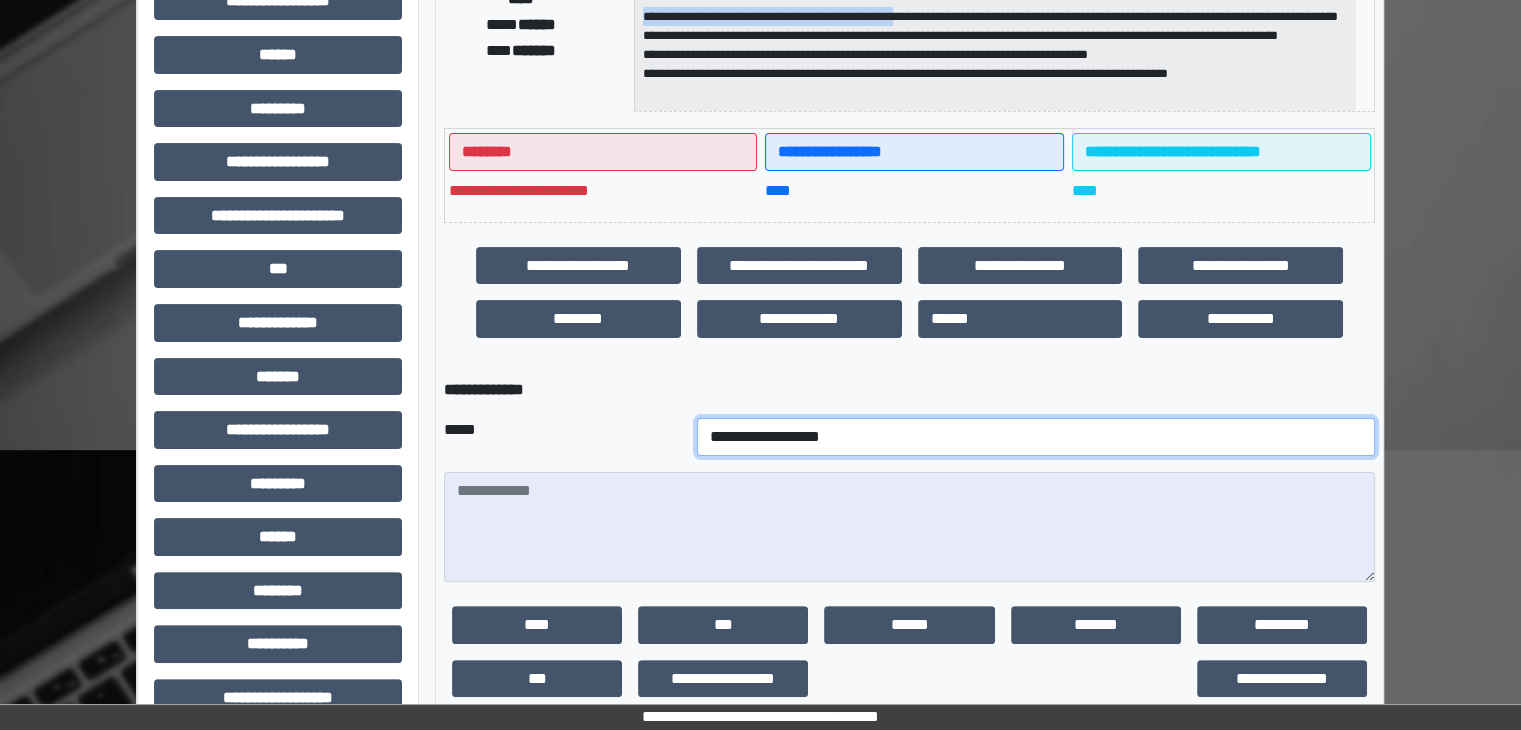click on "**********" at bounding box center [1036, 437] 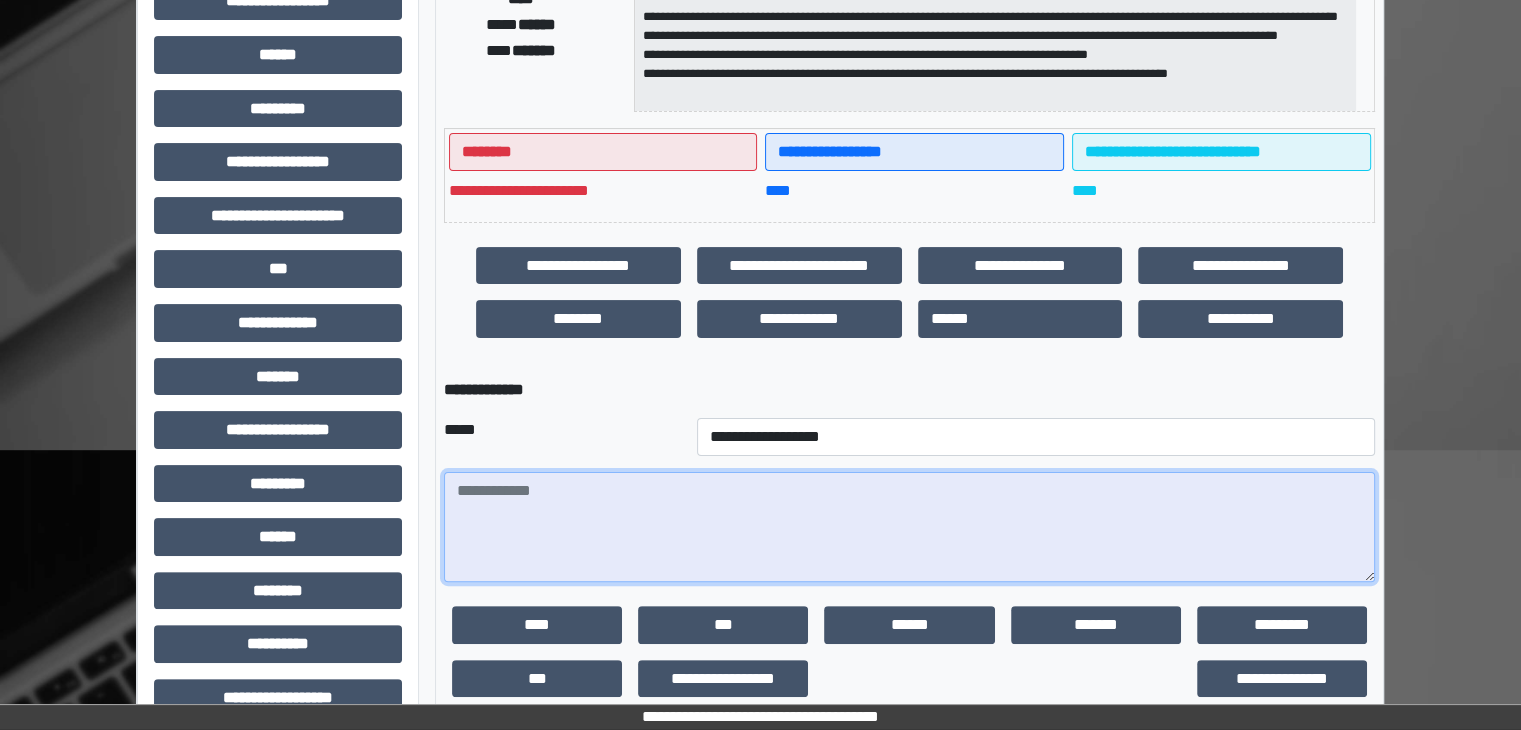 click at bounding box center (909, 527) 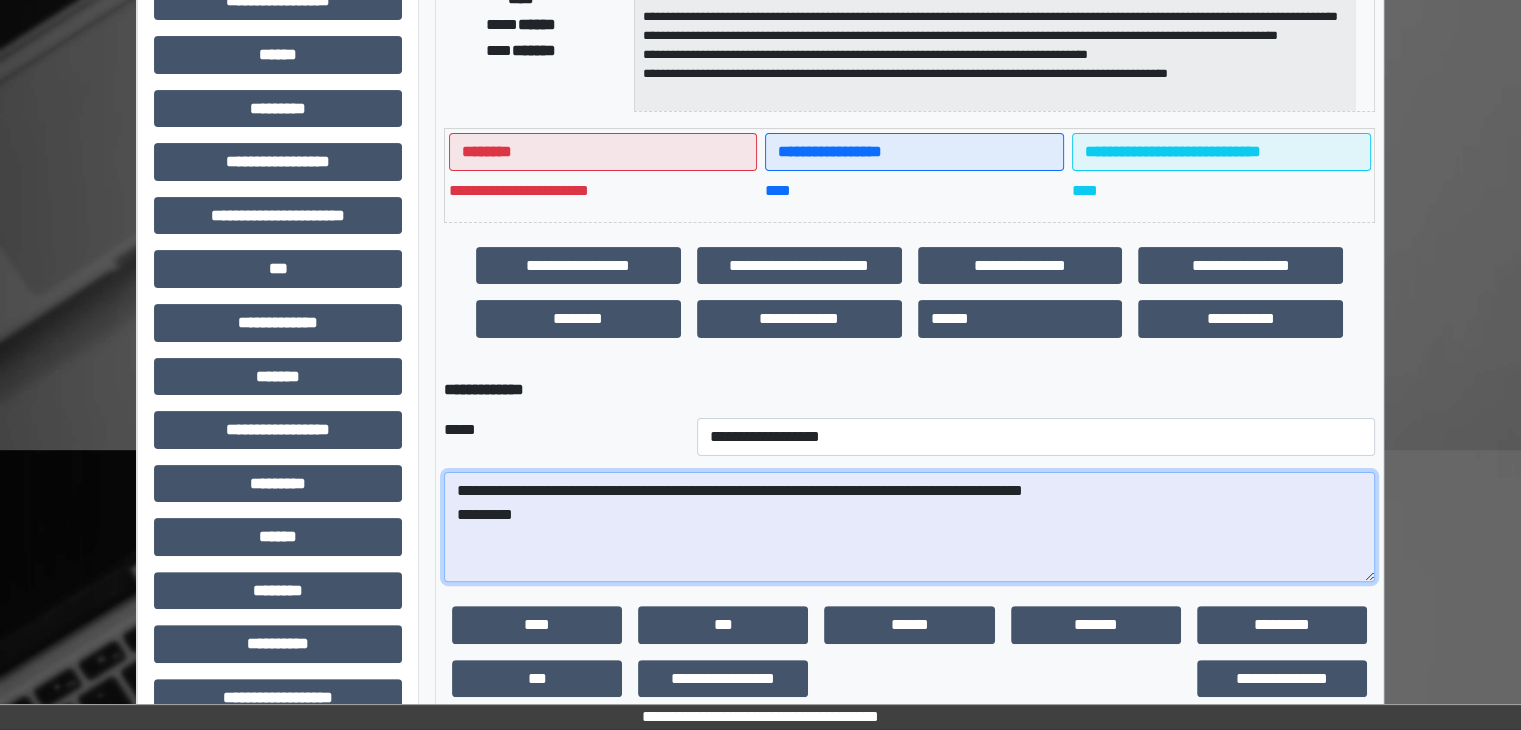 click on "**********" at bounding box center [909, 527] 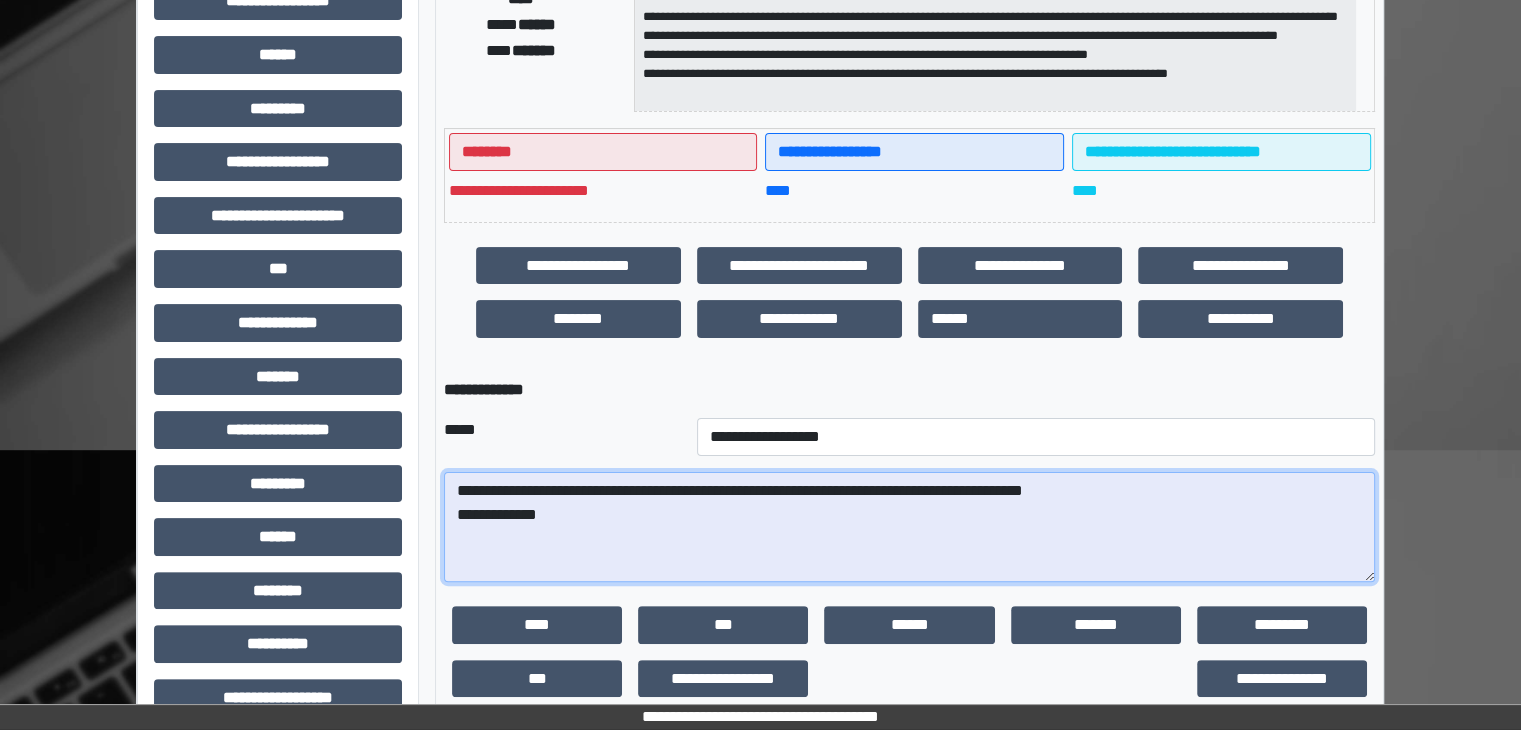 click on "**********" at bounding box center [909, 527] 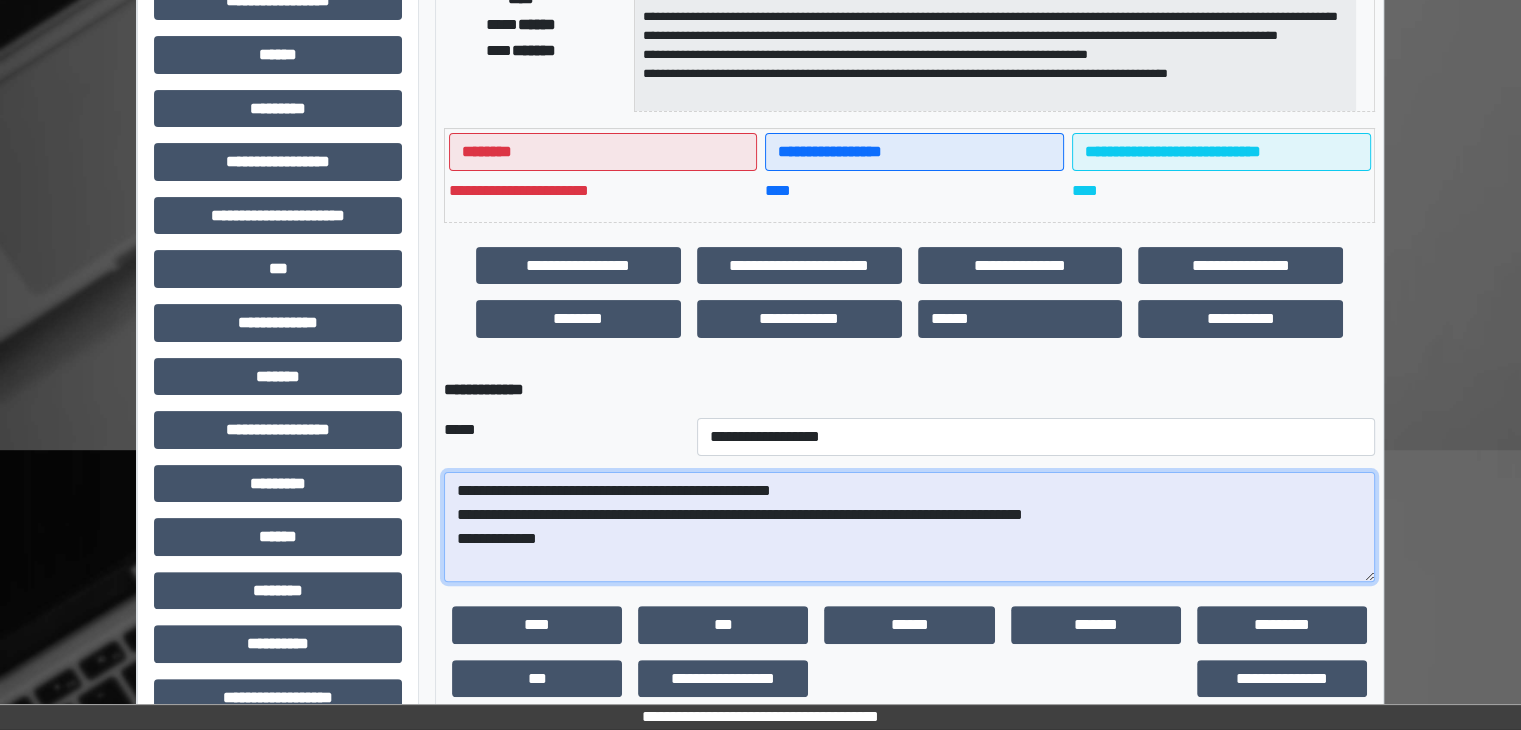 click on "**********" at bounding box center (909, 527) 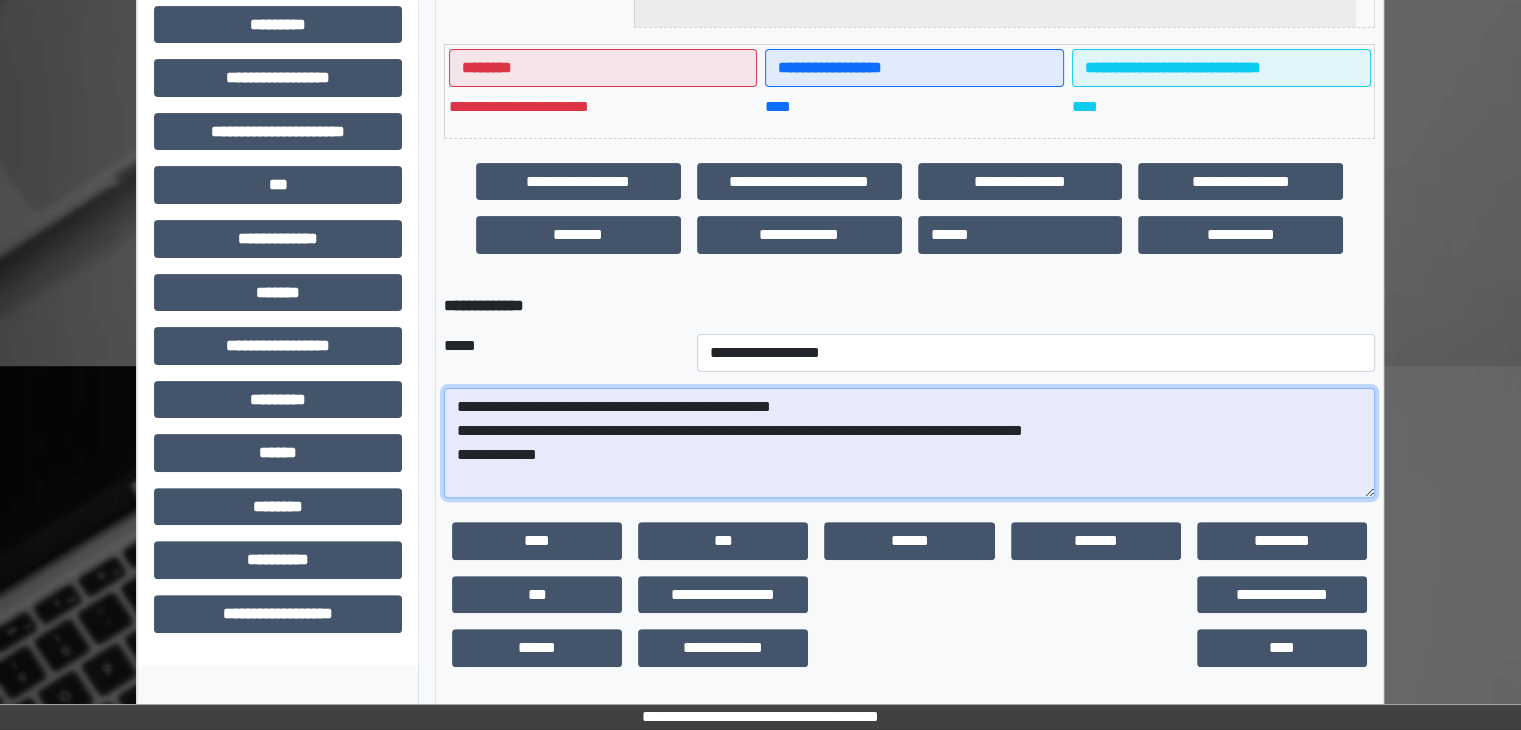 scroll, scrollTop: 485, scrollLeft: 0, axis: vertical 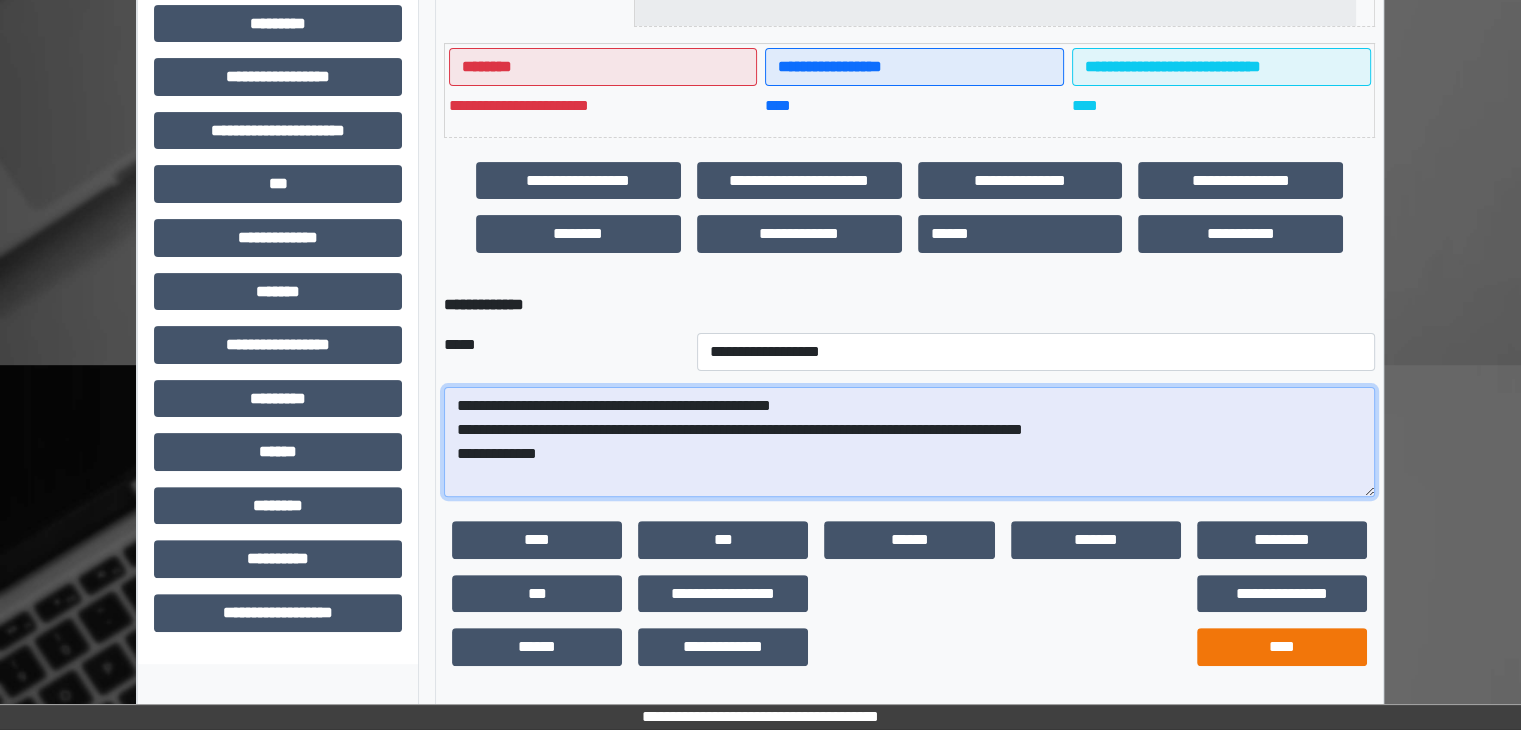 type on "**********" 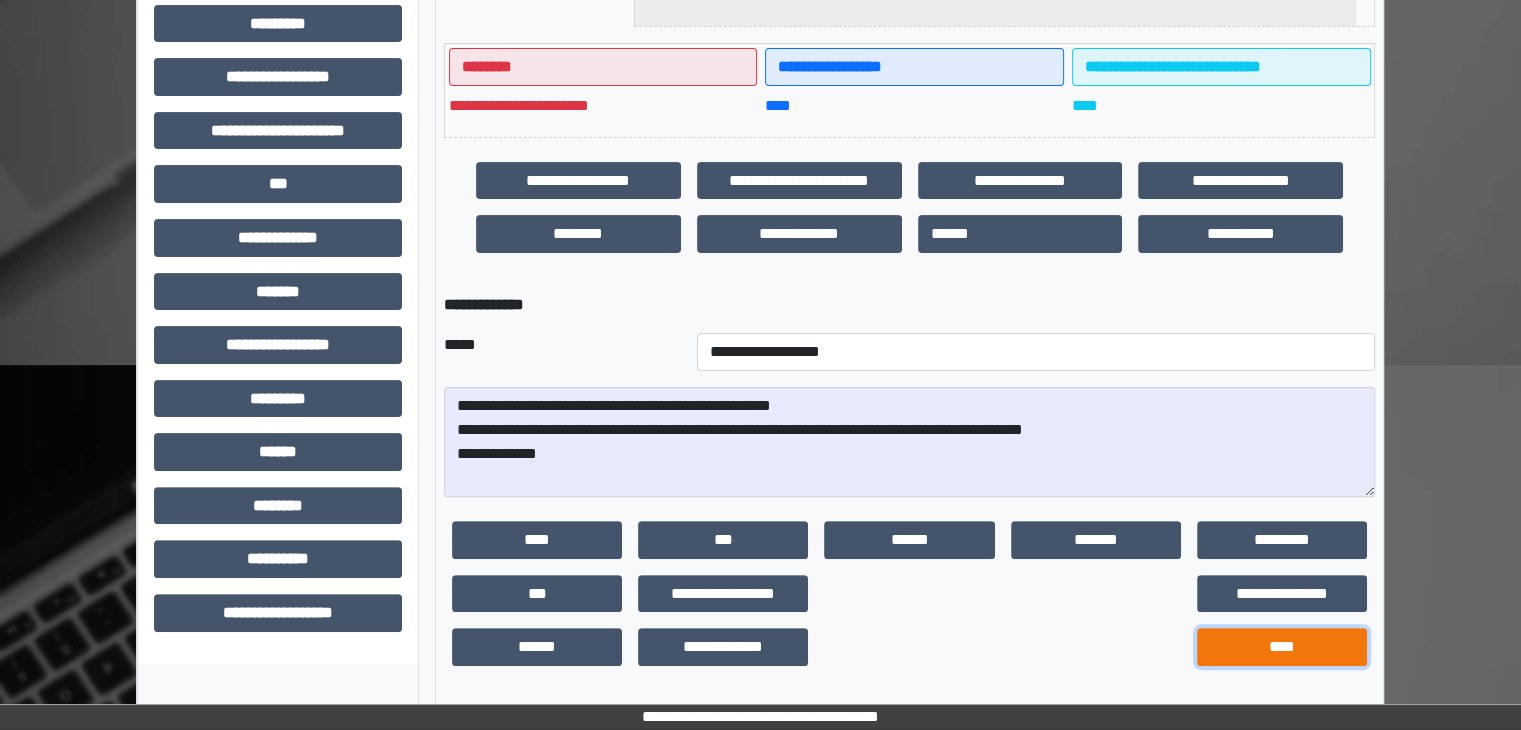 click on "****" at bounding box center [1282, 647] 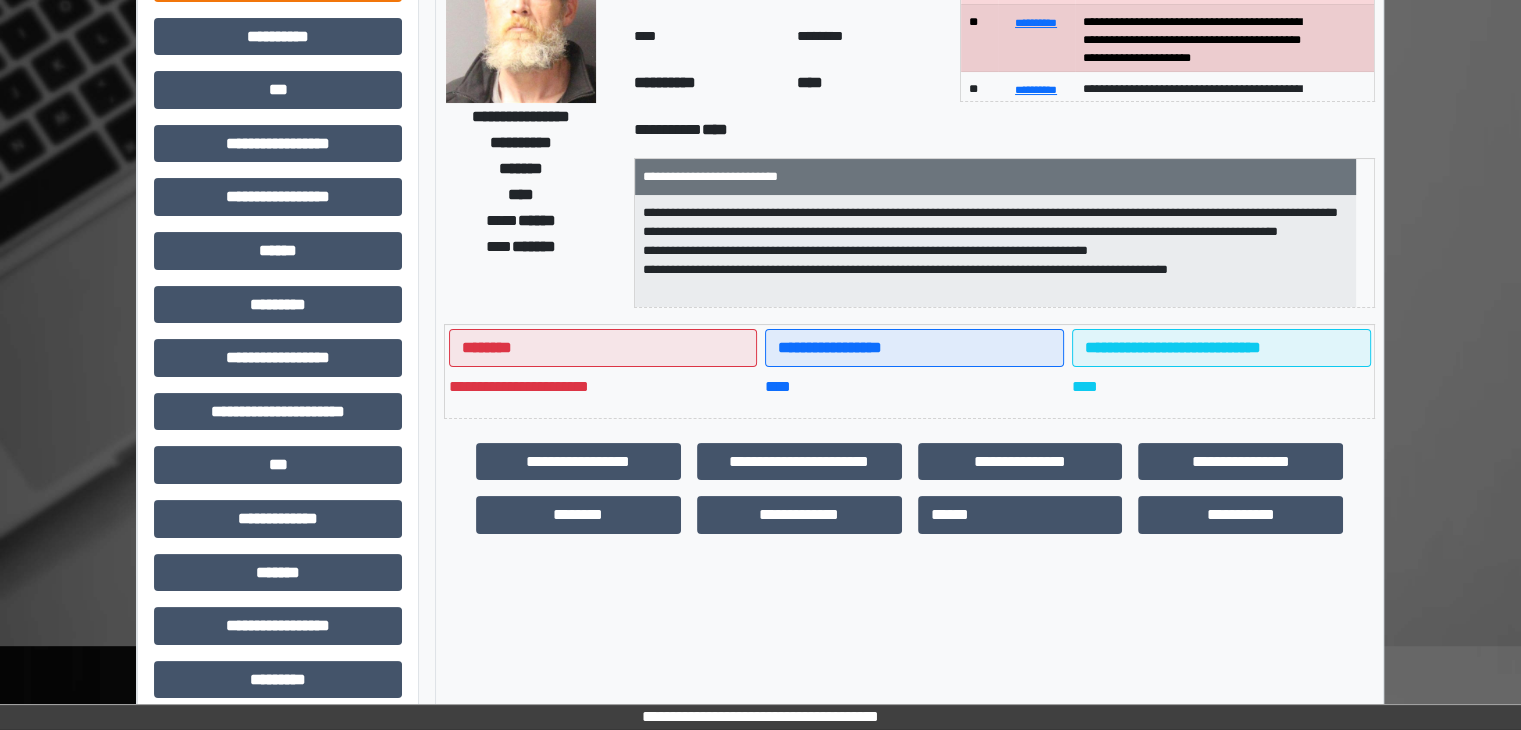 scroll, scrollTop: 0, scrollLeft: 0, axis: both 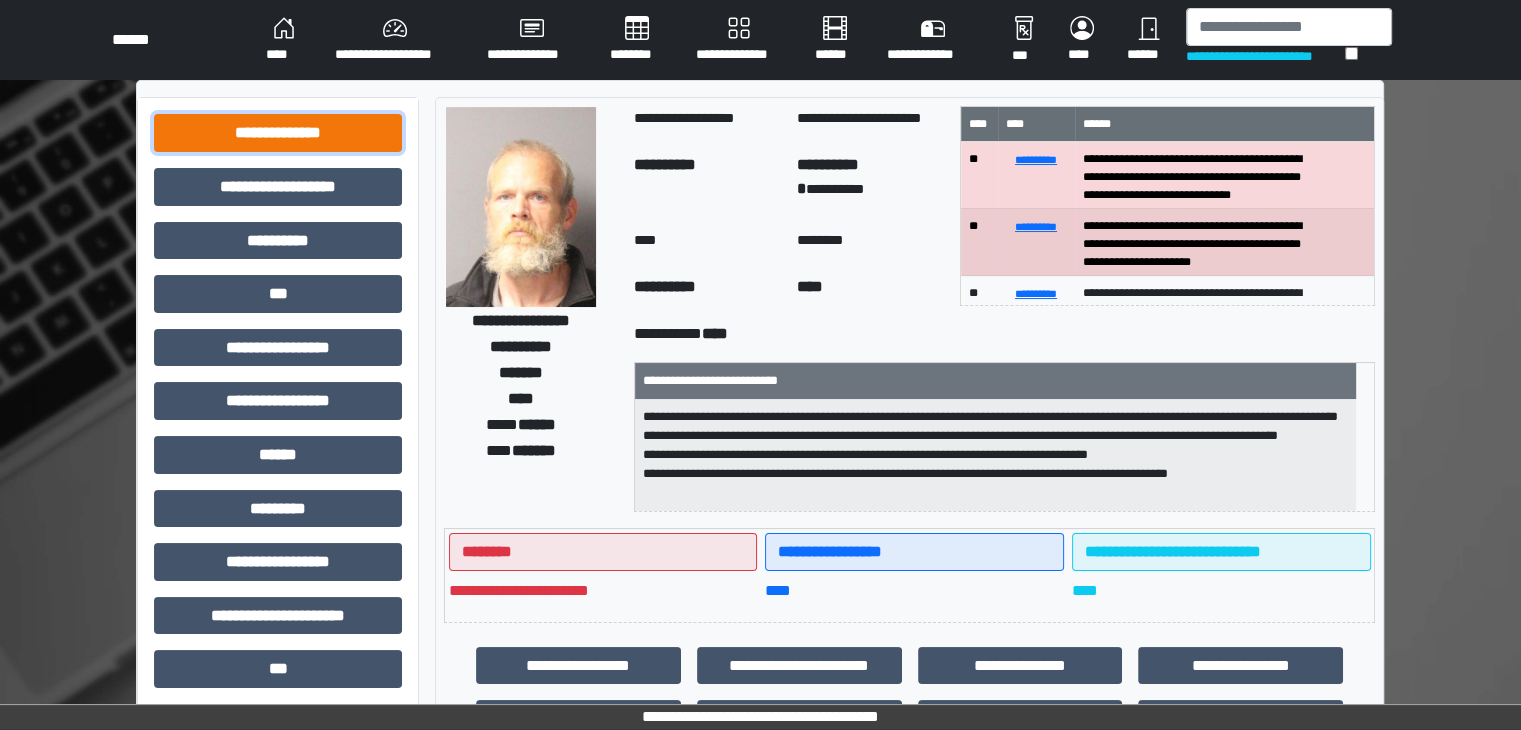 click on "**********" at bounding box center (278, 133) 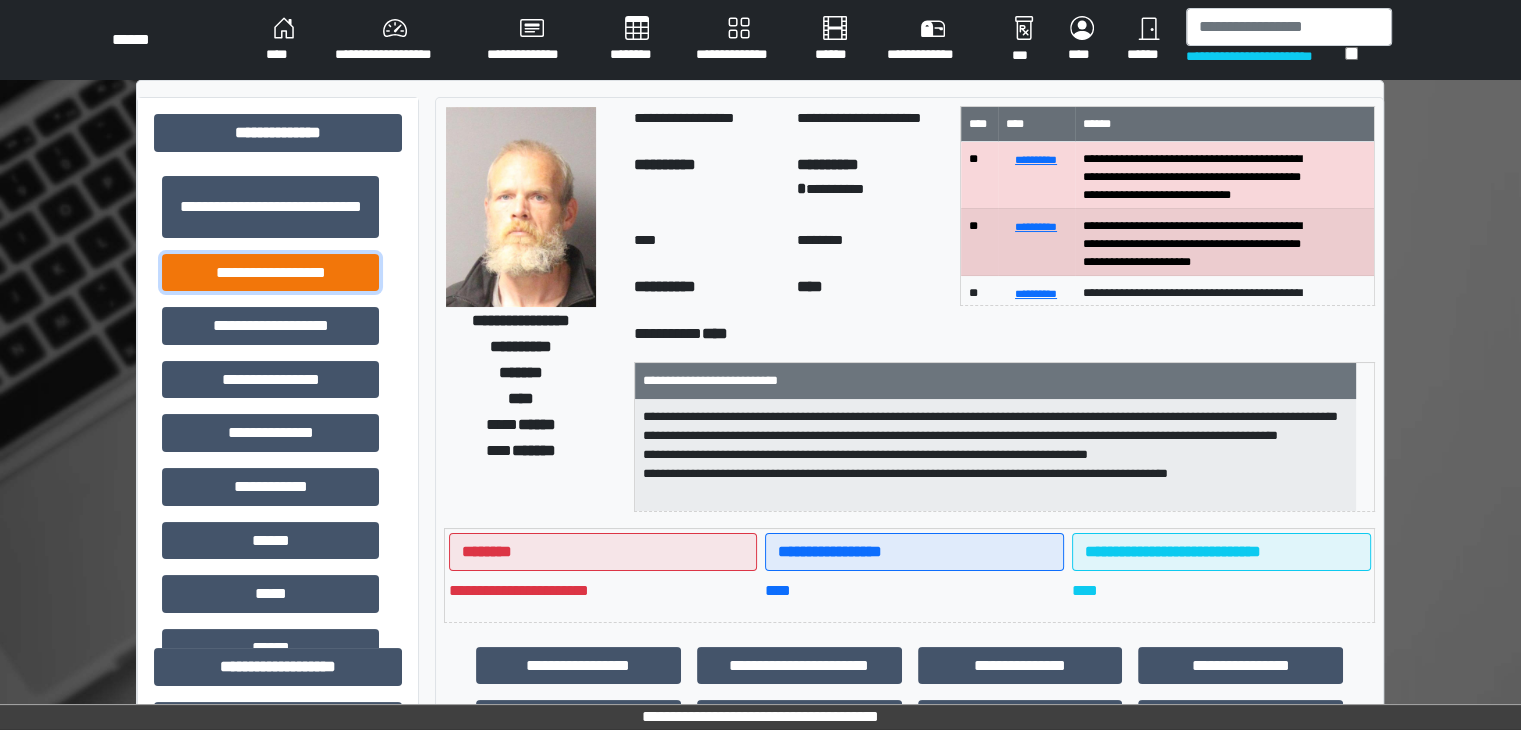 click on "**********" at bounding box center [270, 273] 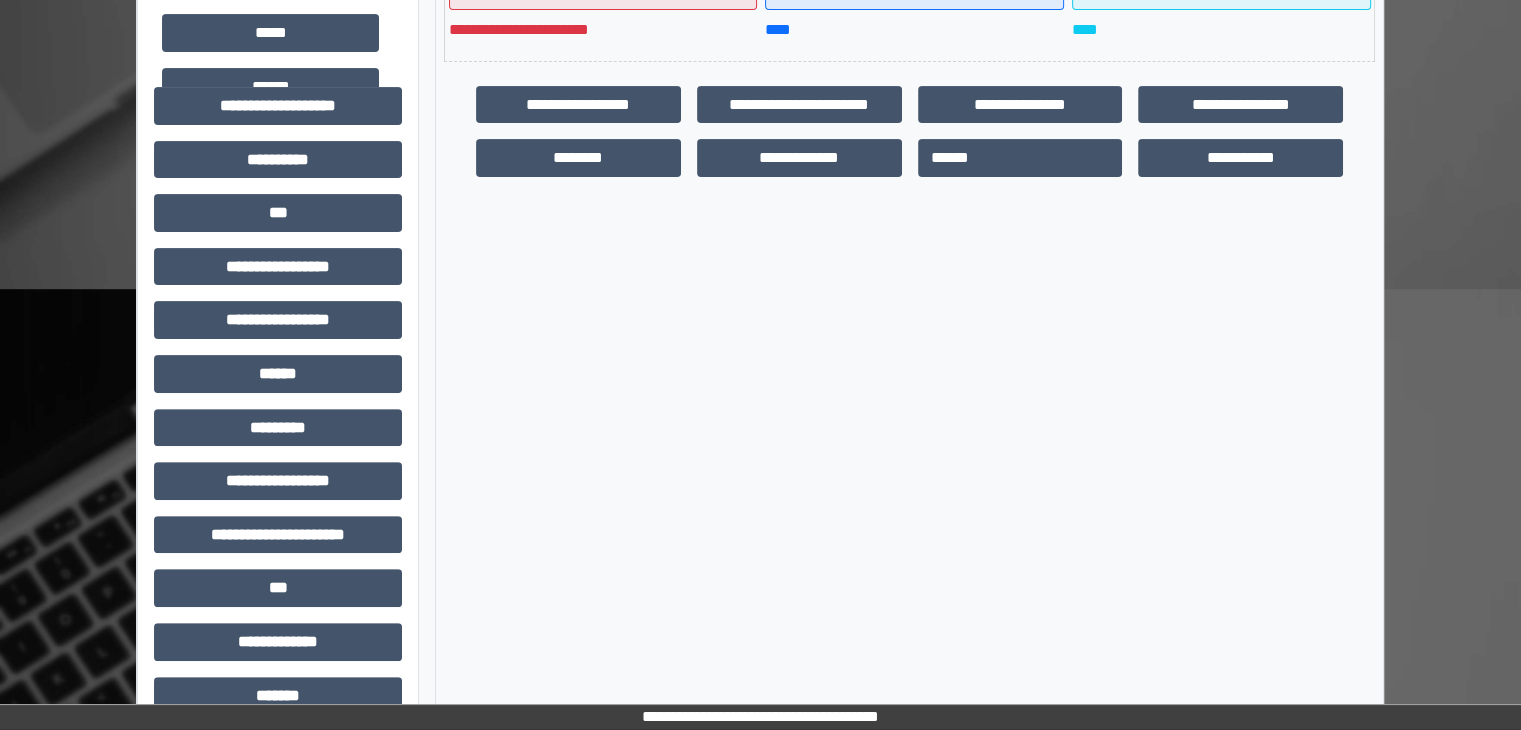 scroll, scrollTop: 600, scrollLeft: 0, axis: vertical 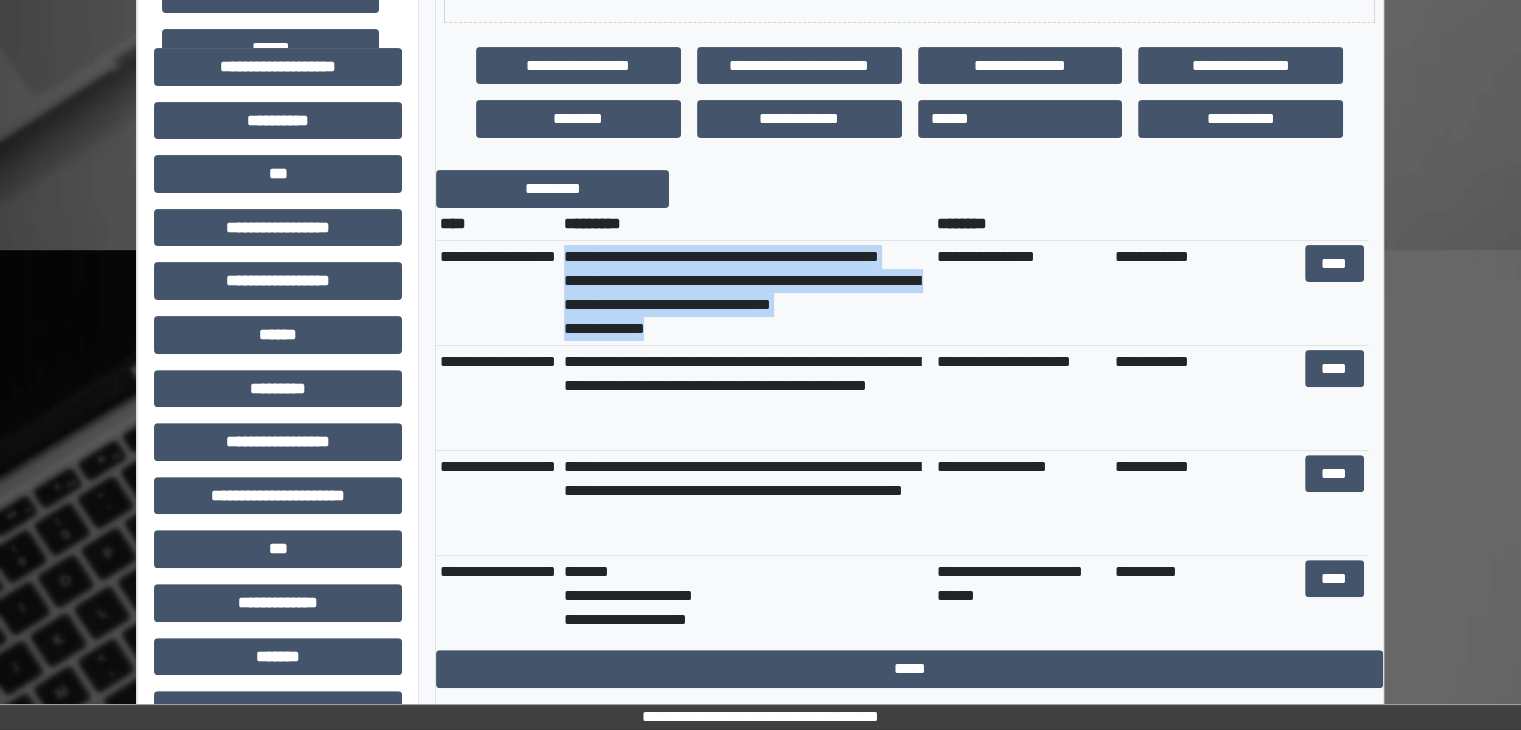 drag, startPoint x: 663, startPoint y: 339, endPoint x: 564, endPoint y: 253, distance: 131.13733 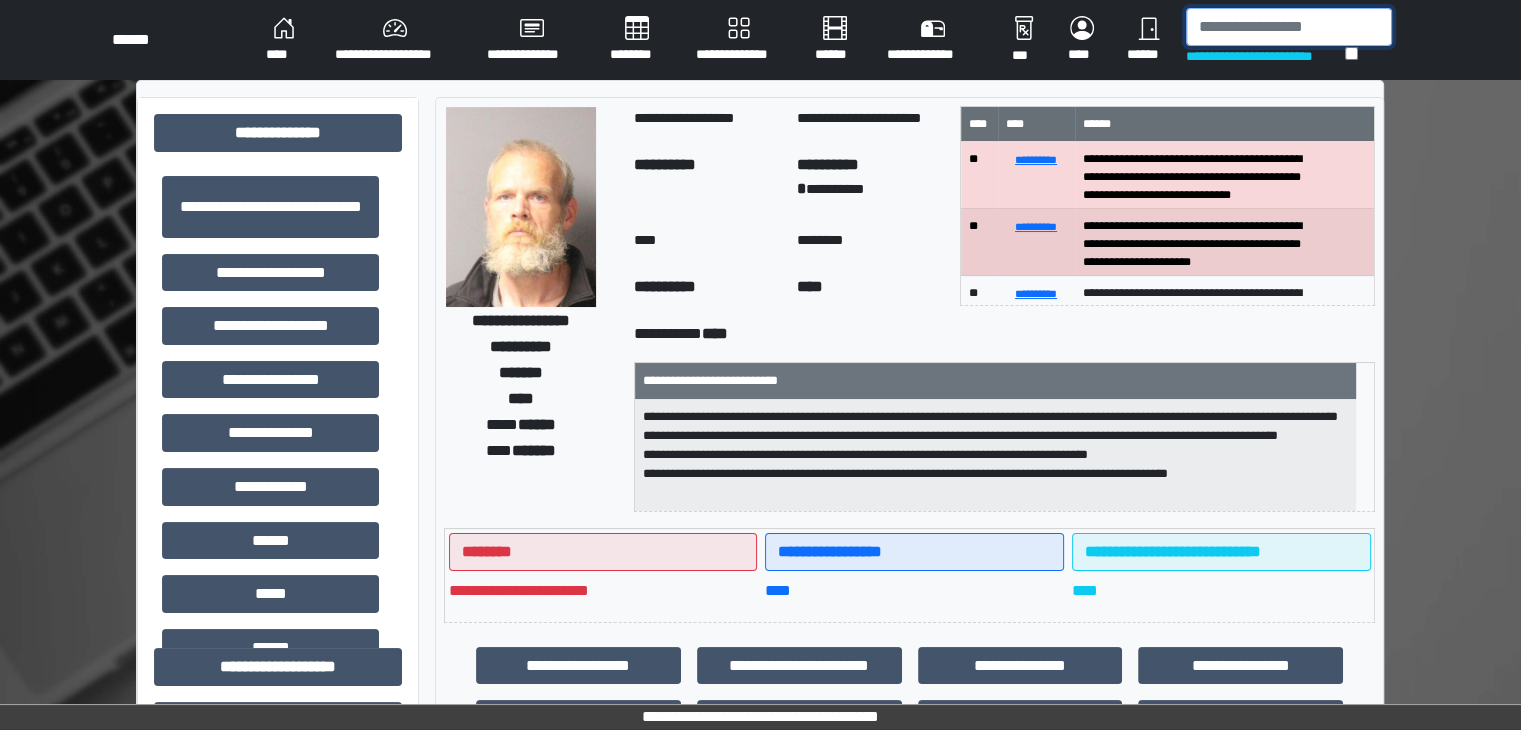 click at bounding box center [1289, 27] 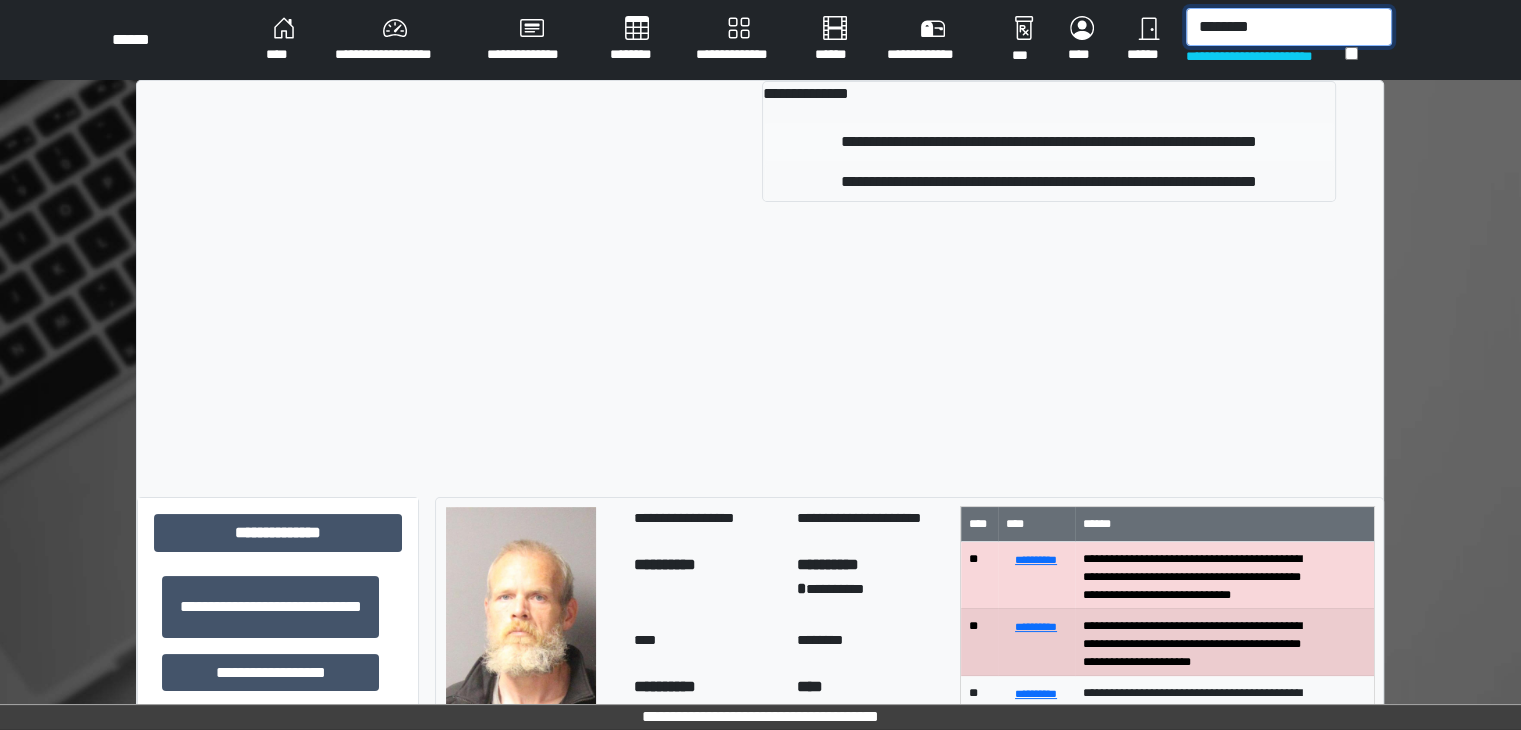 type on "********" 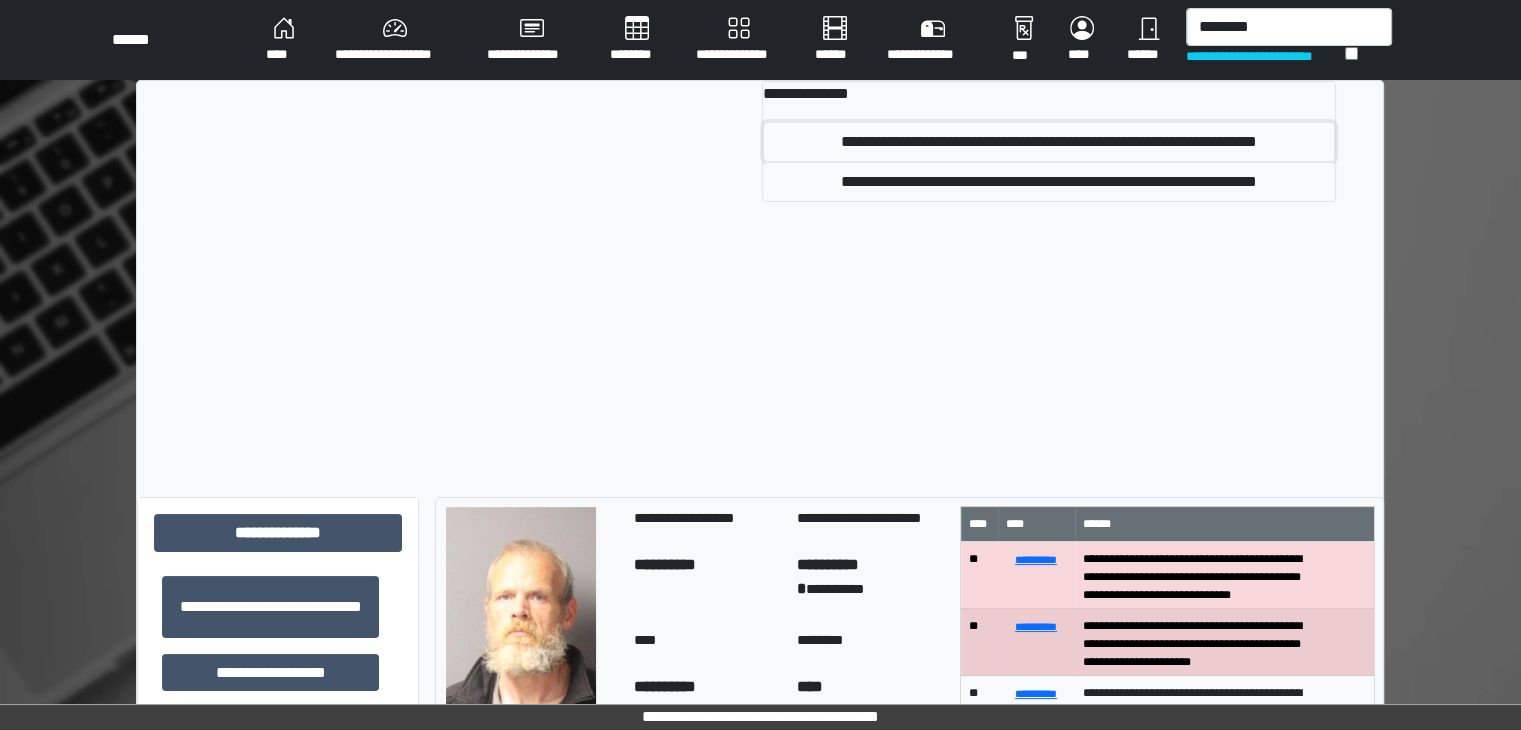 click on "**********" at bounding box center [1048, 142] 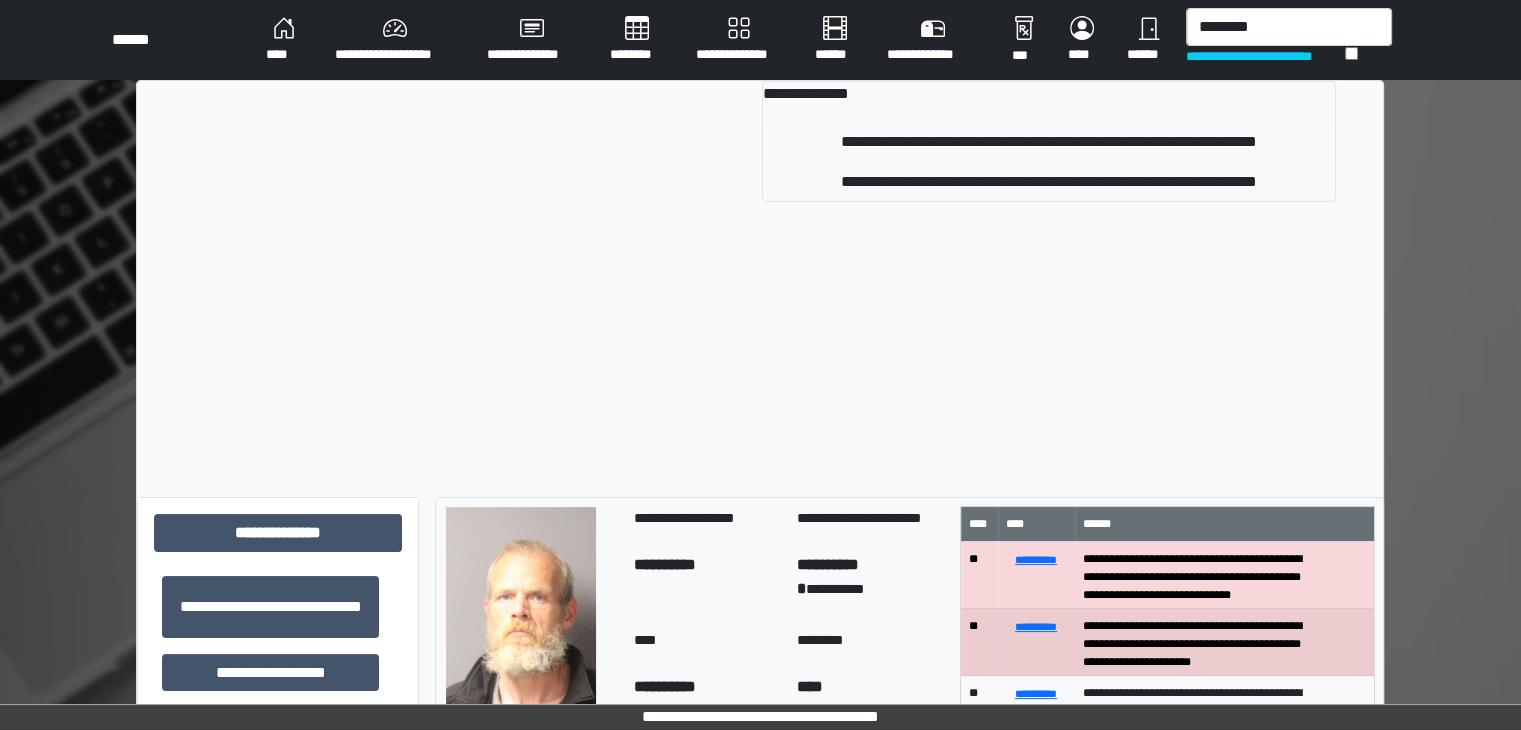 type 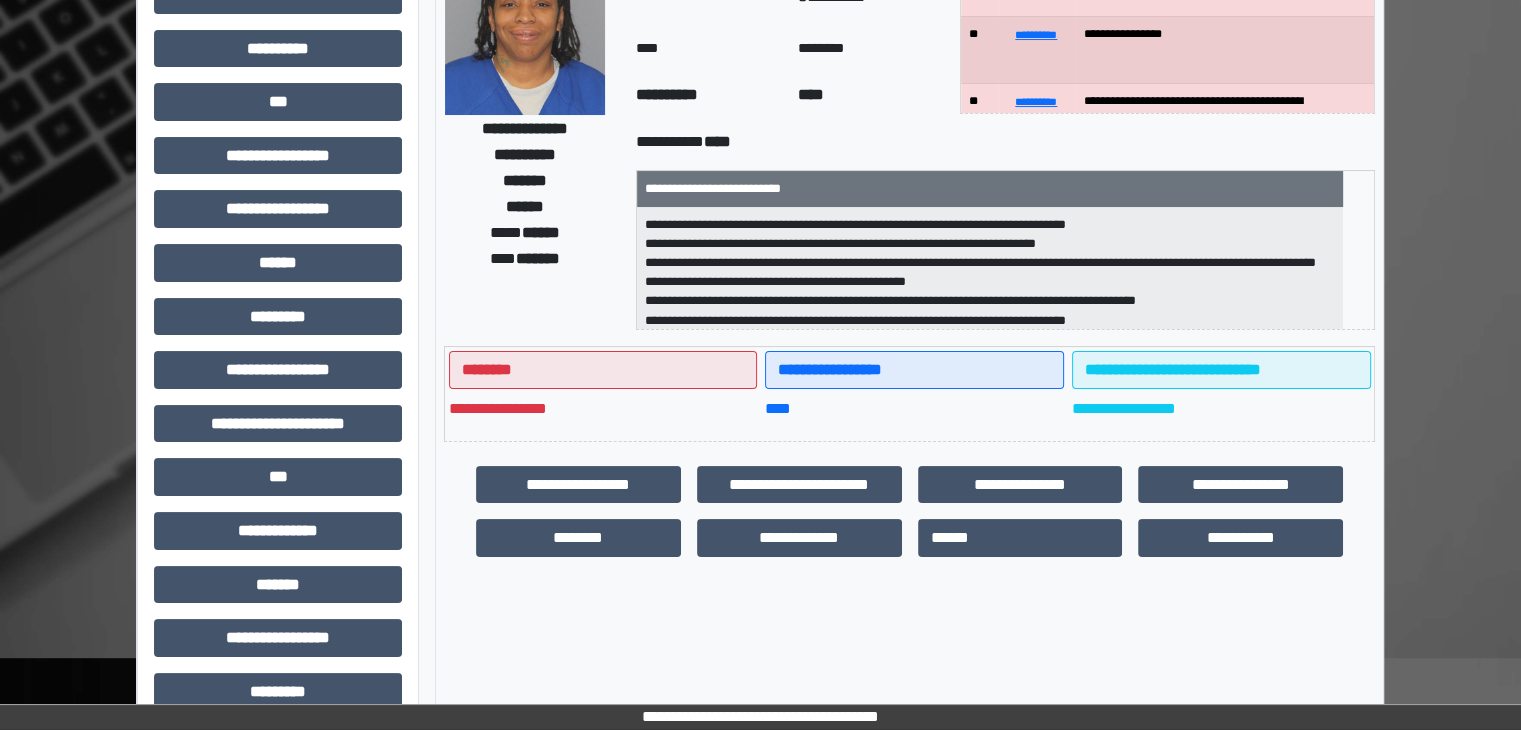 scroll, scrollTop: 200, scrollLeft: 0, axis: vertical 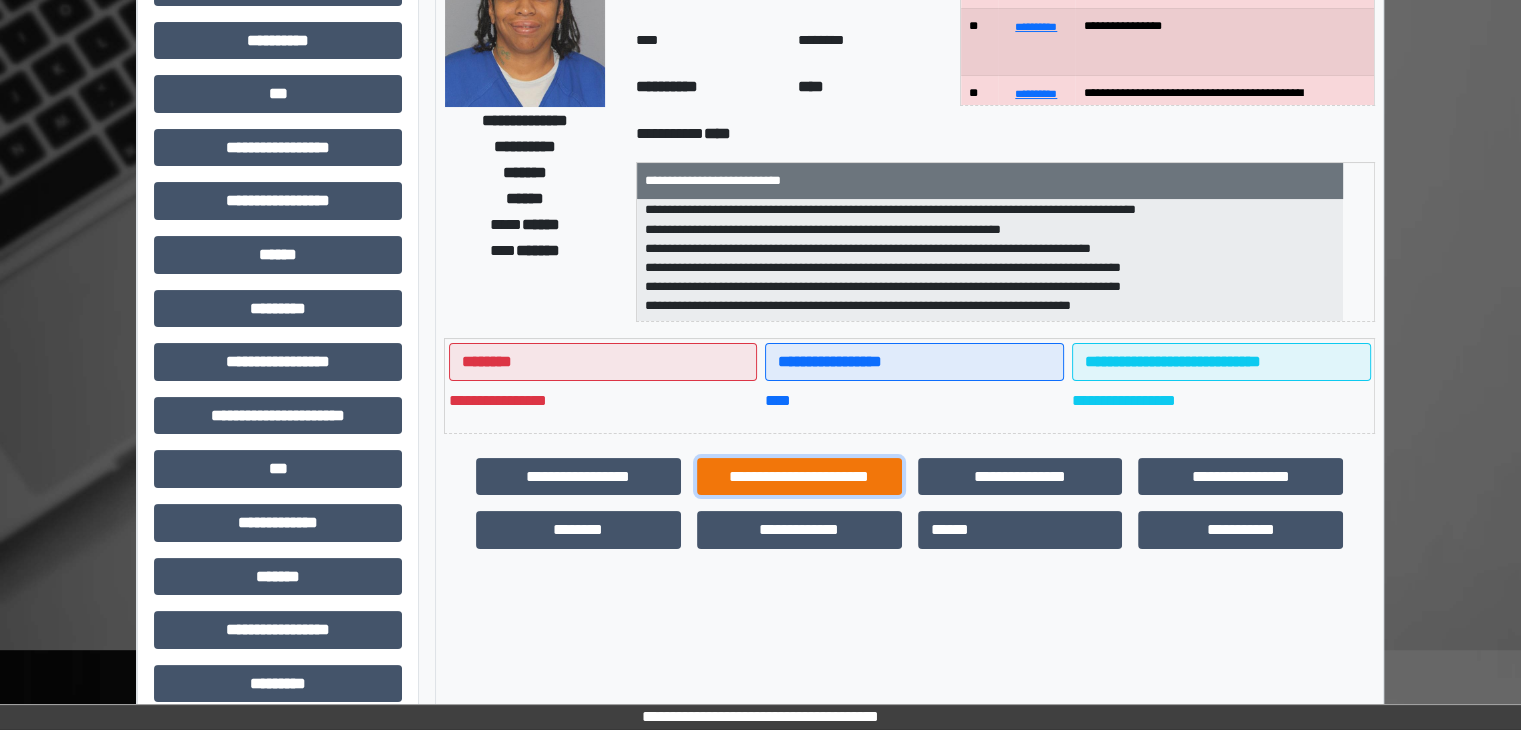 click on "**********" at bounding box center [799, 477] 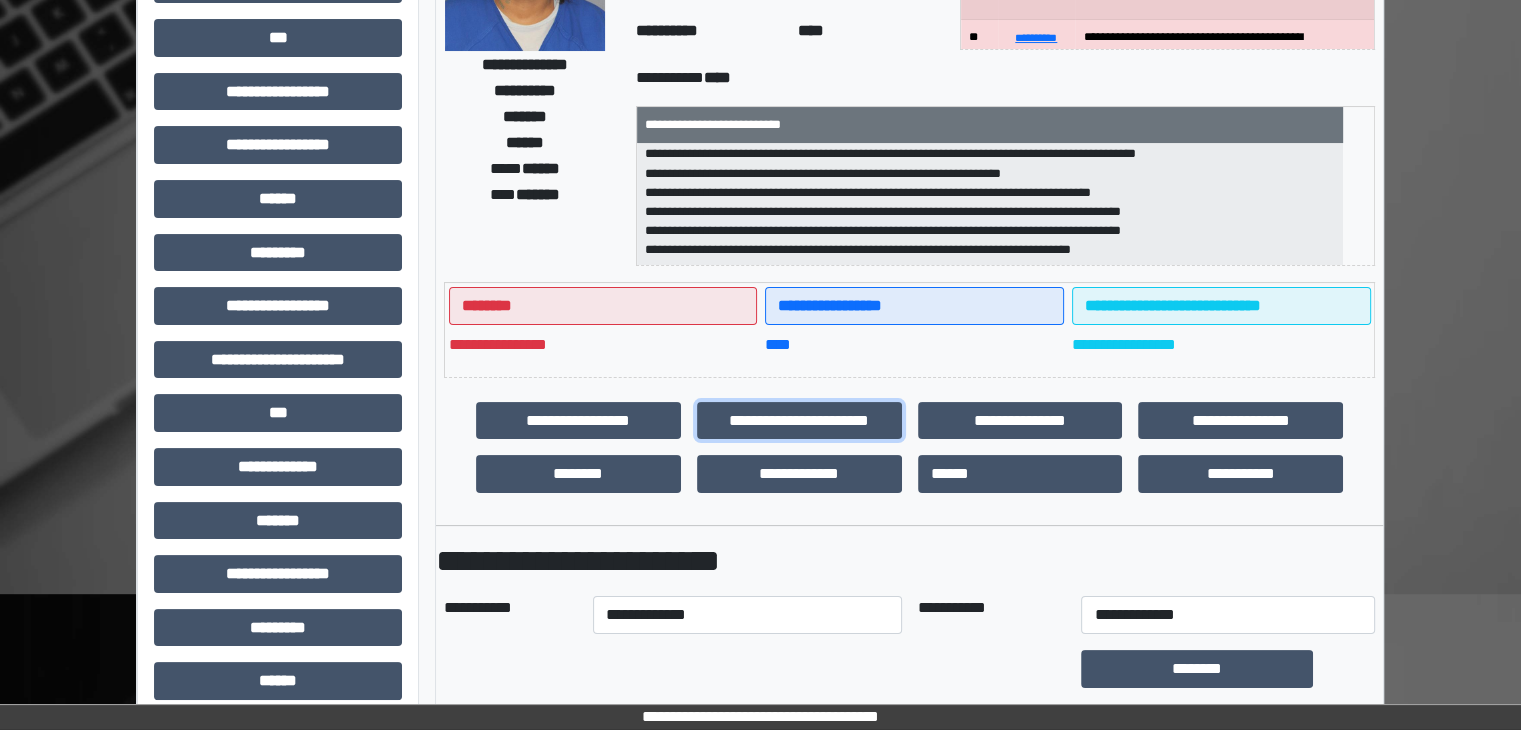 scroll, scrollTop: 500, scrollLeft: 0, axis: vertical 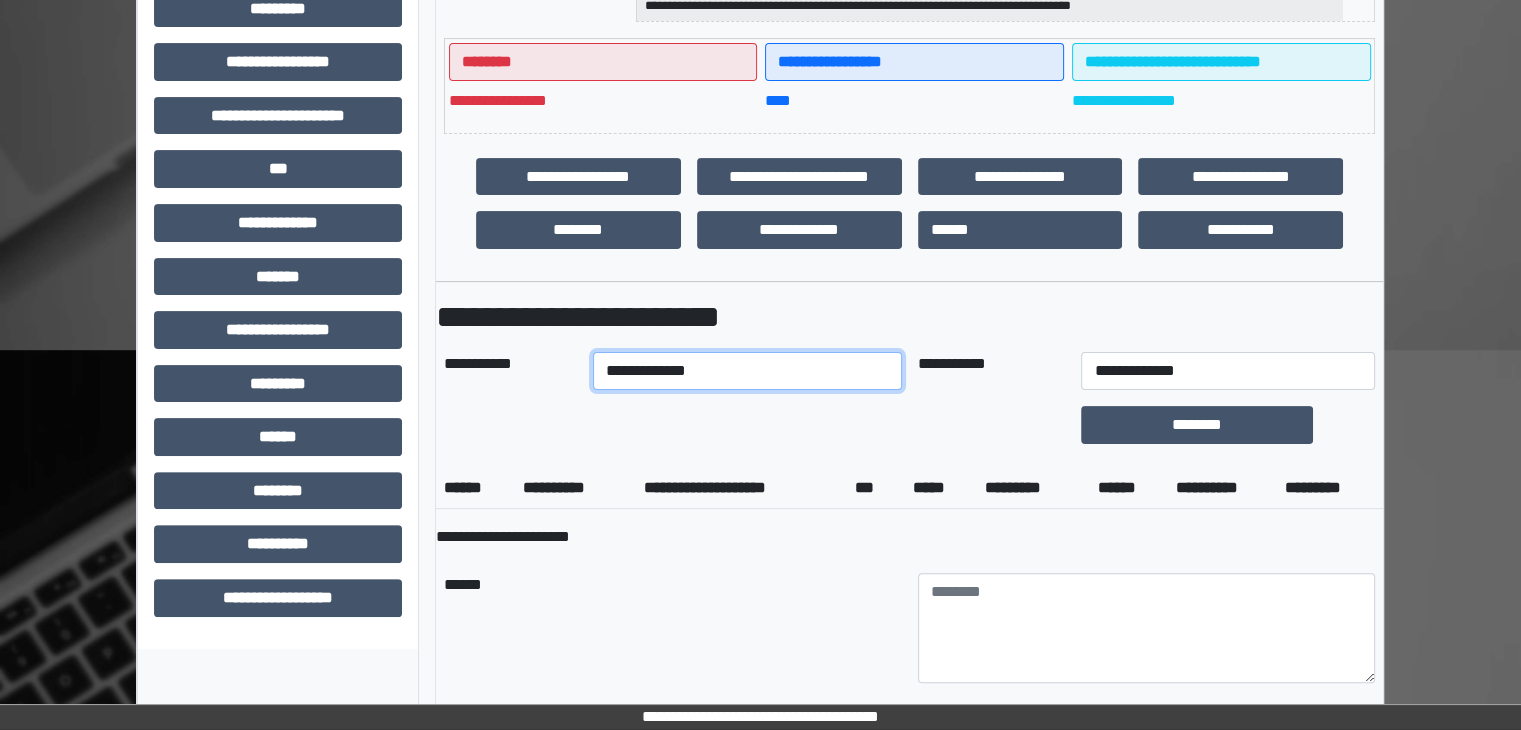click on "**********" at bounding box center [747, 371] 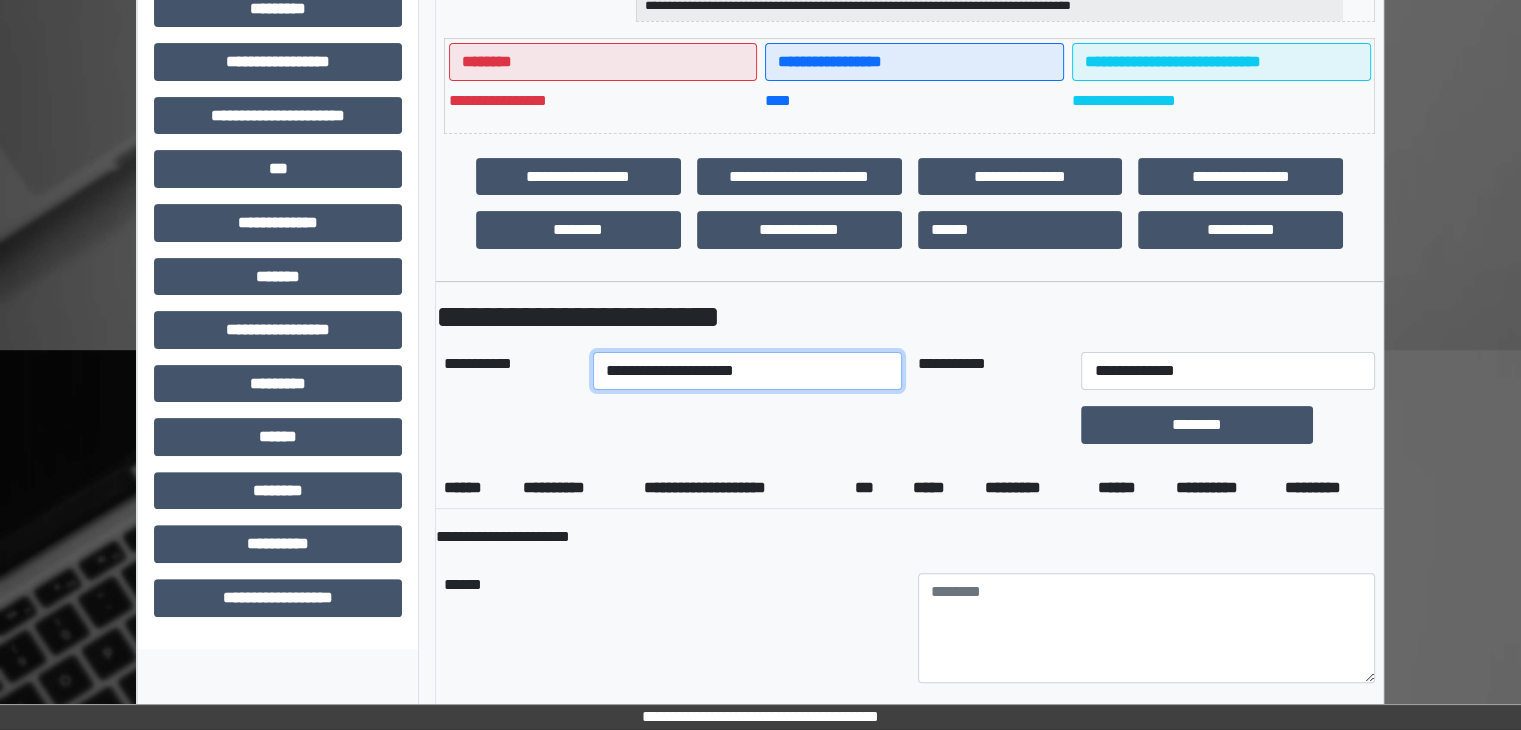 click on "**********" at bounding box center (747, 371) 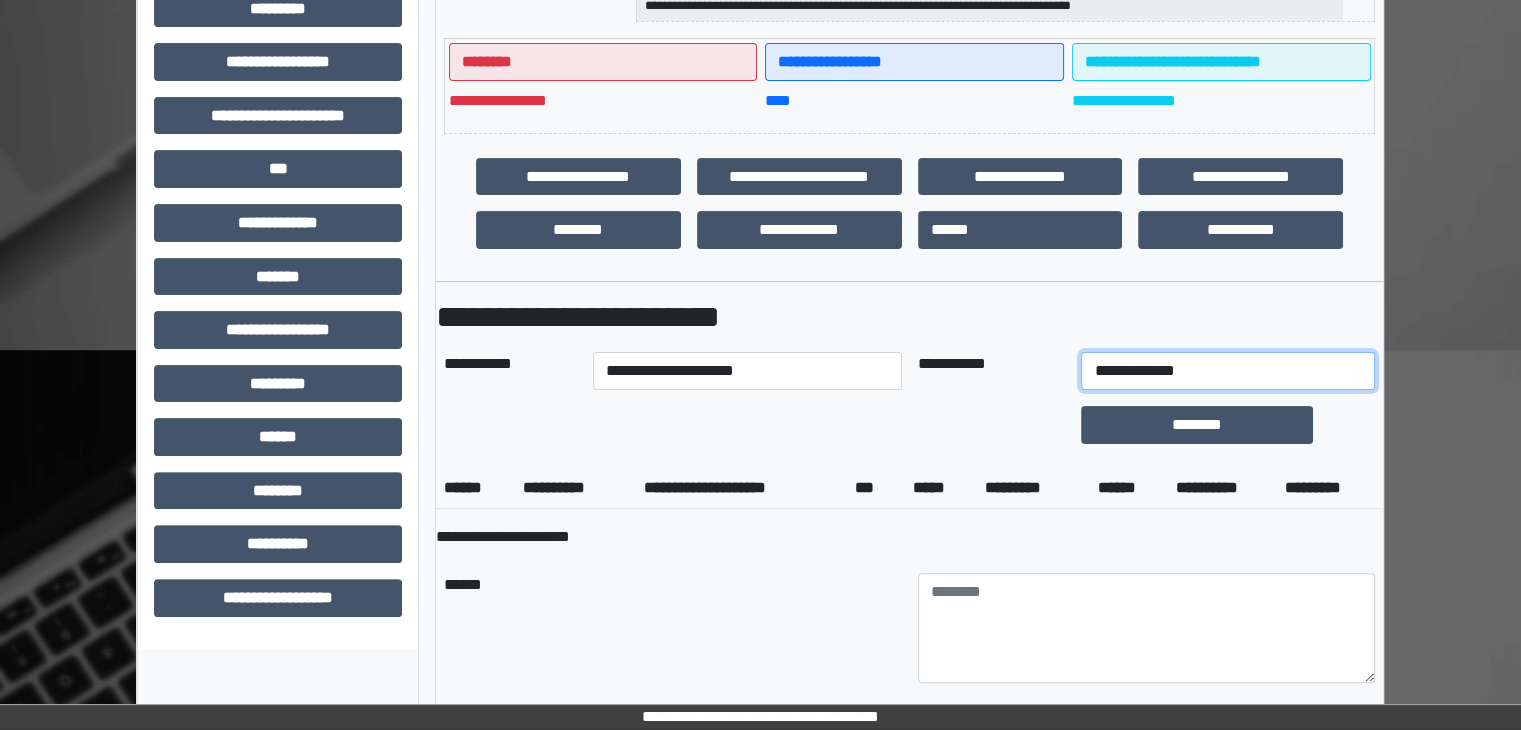 click on "**********" at bounding box center [1227, 371] 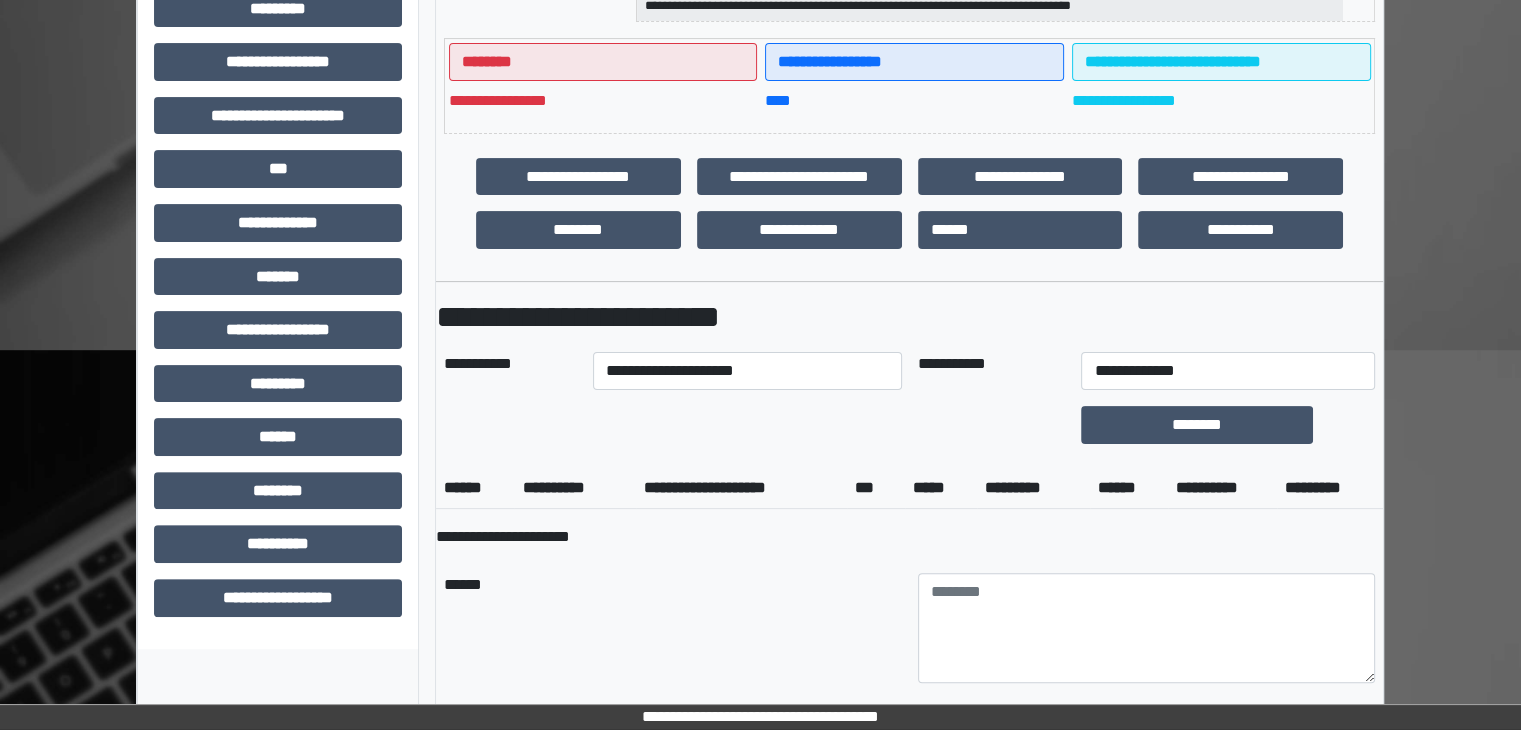click on "**********" at bounding box center (909, 488) 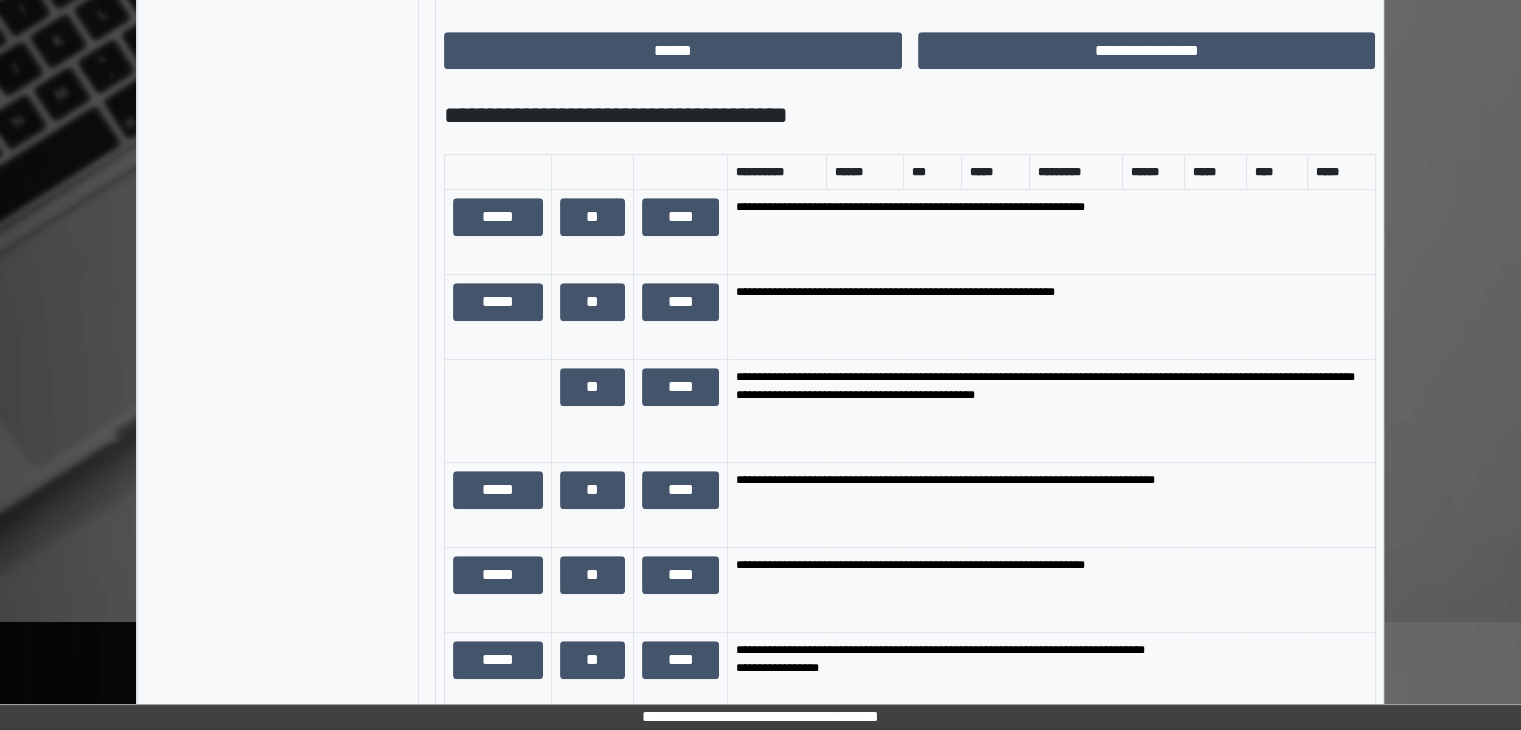 scroll, scrollTop: 1200, scrollLeft: 0, axis: vertical 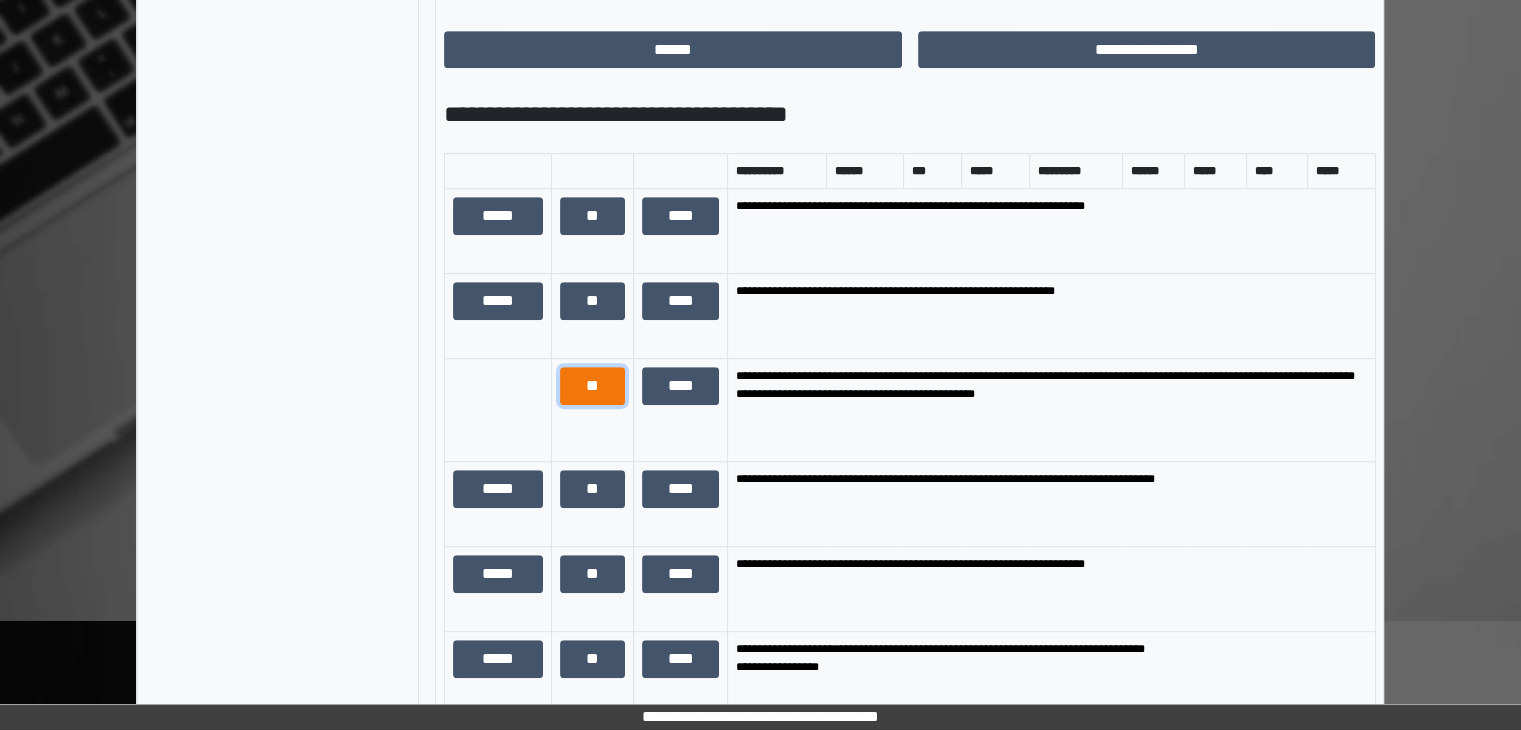 click on "**" at bounding box center (592, 386) 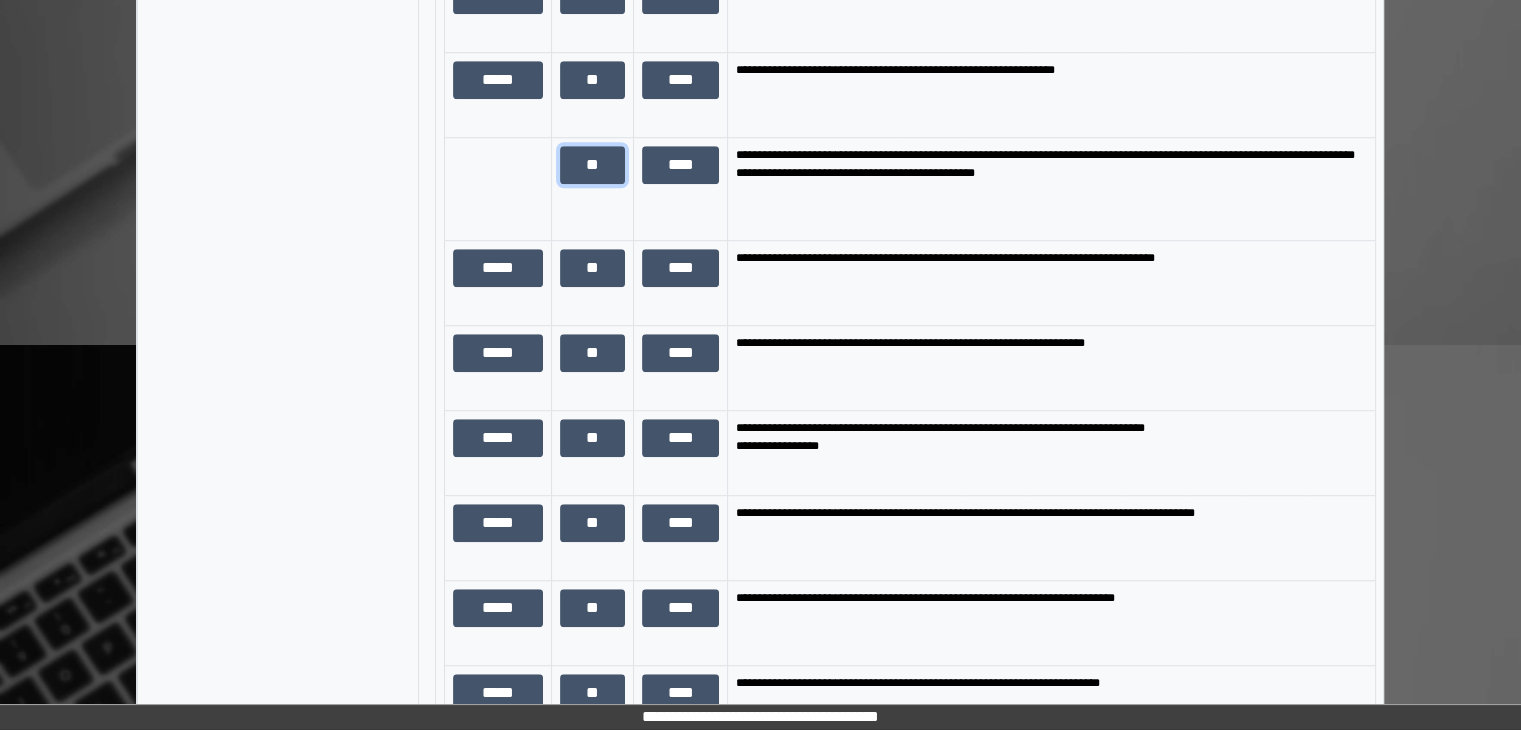 scroll, scrollTop: 1500, scrollLeft: 0, axis: vertical 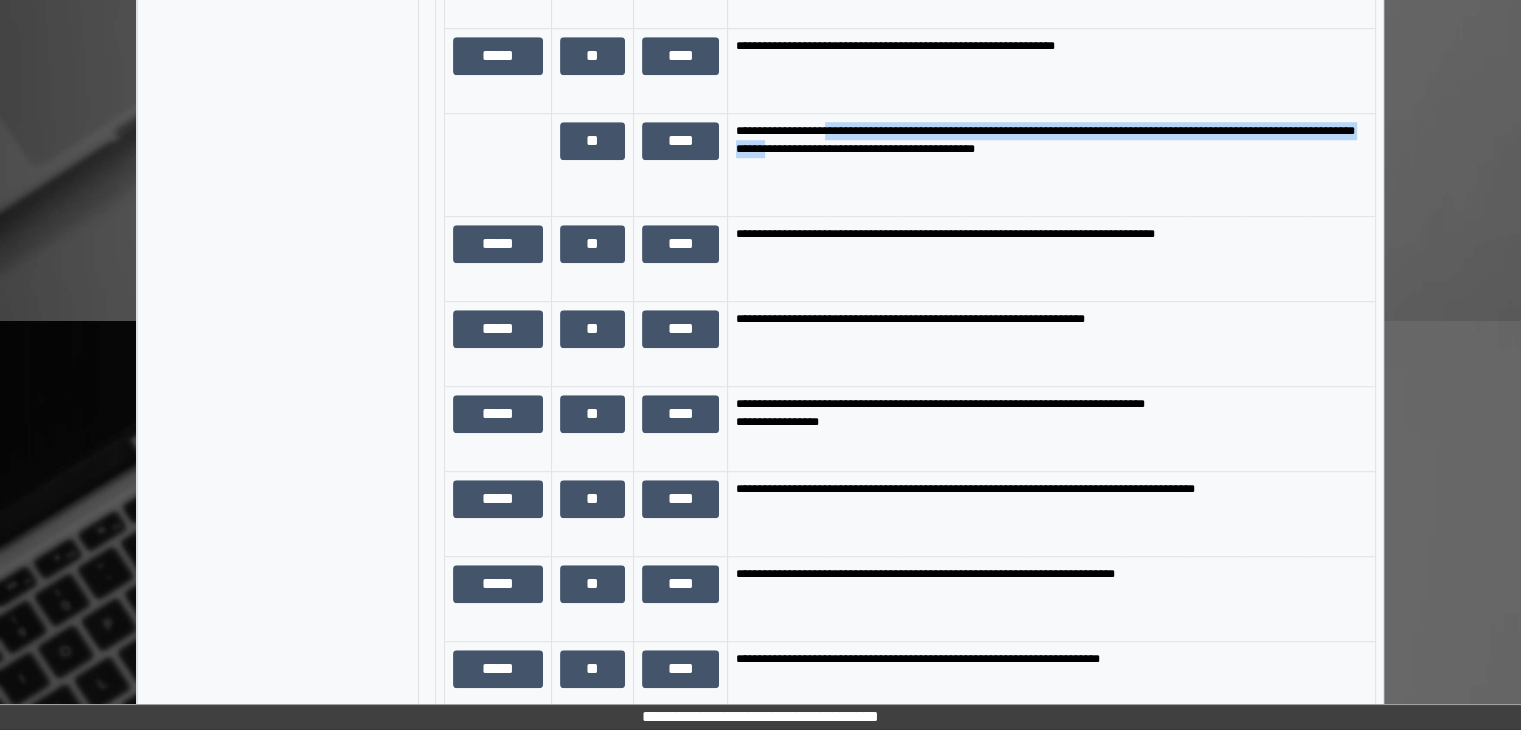 drag, startPoint x: 851, startPoint y: 145, endPoint x: 871, endPoint y: 132, distance: 23.853722 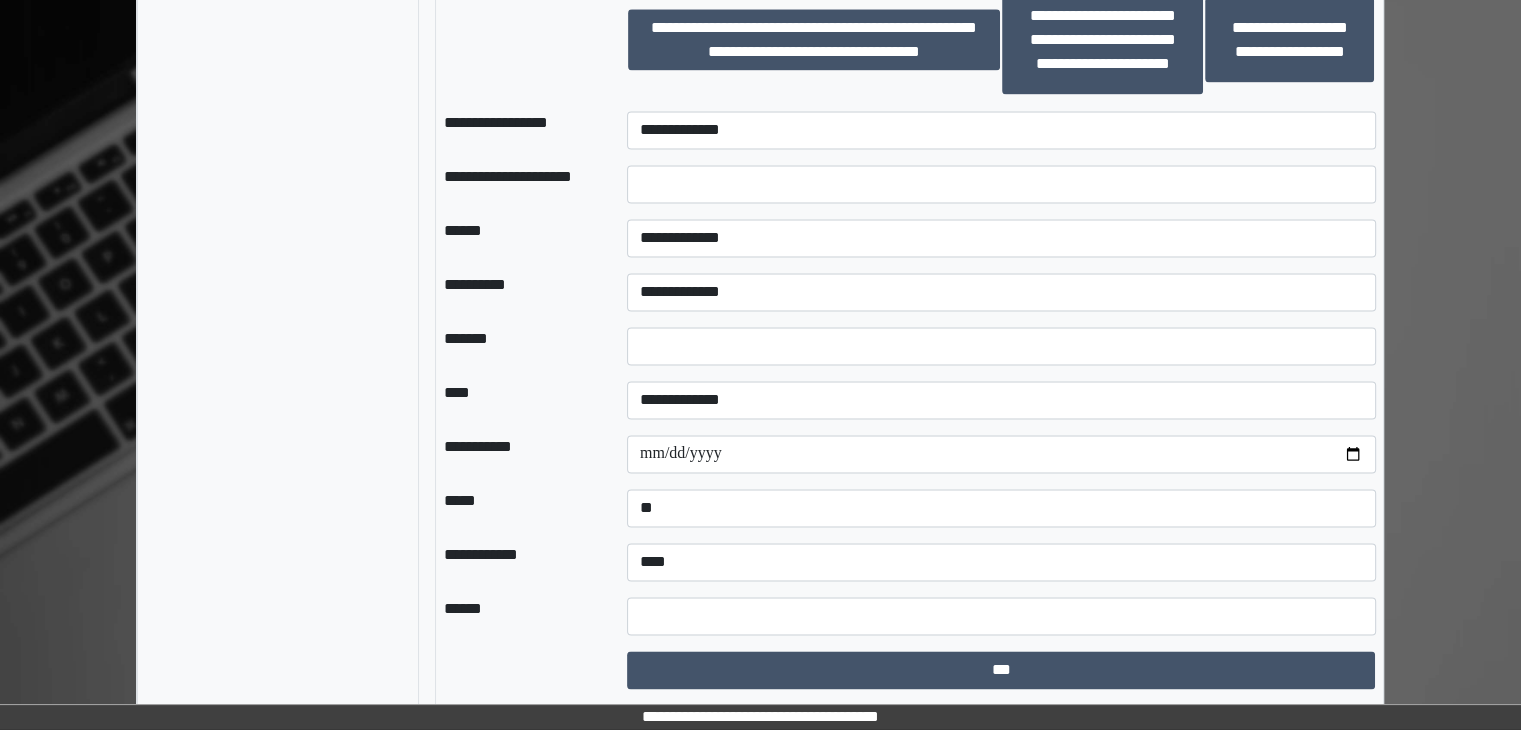 scroll, scrollTop: 2850, scrollLeft: 0, axis: vertical 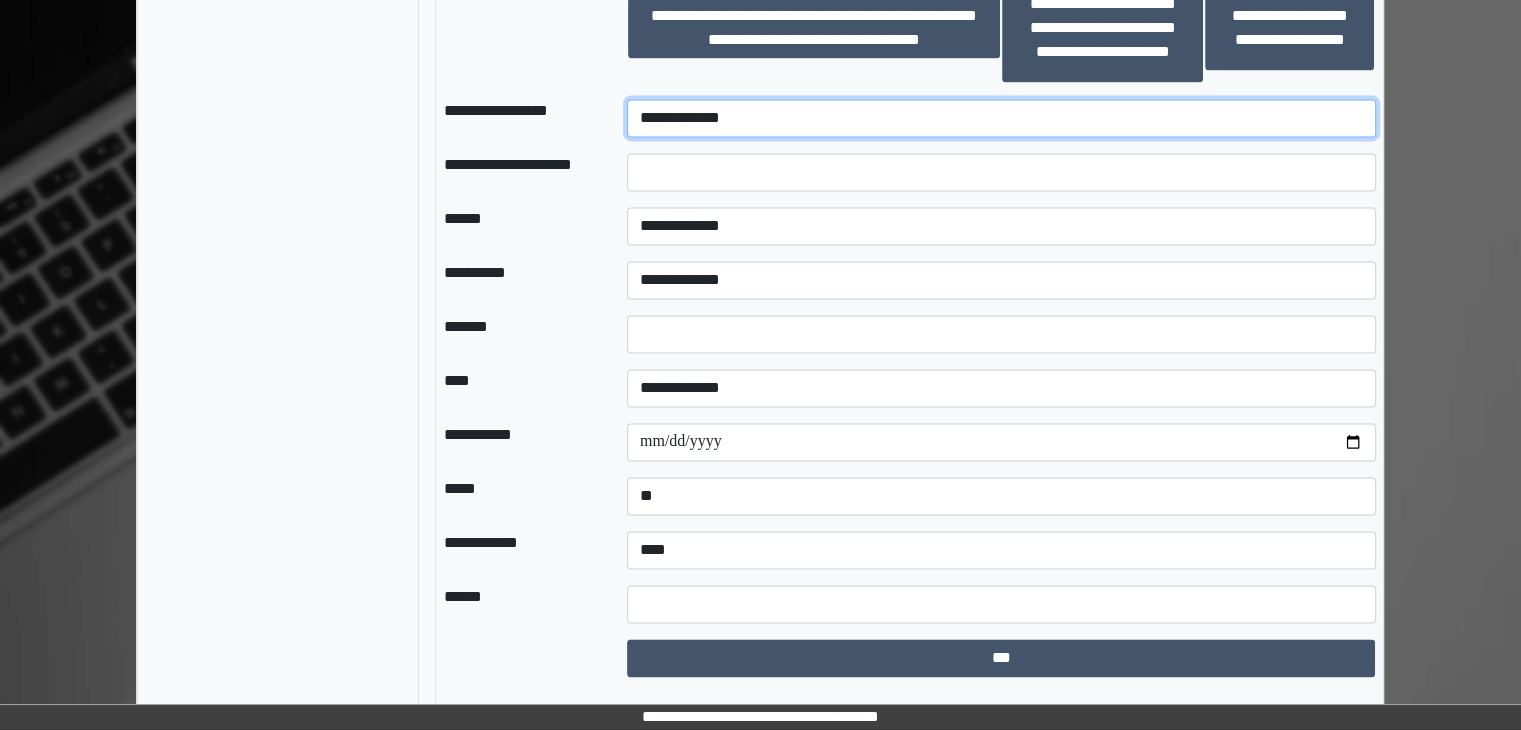 click on "**********" at bounding box center [1001, 118] 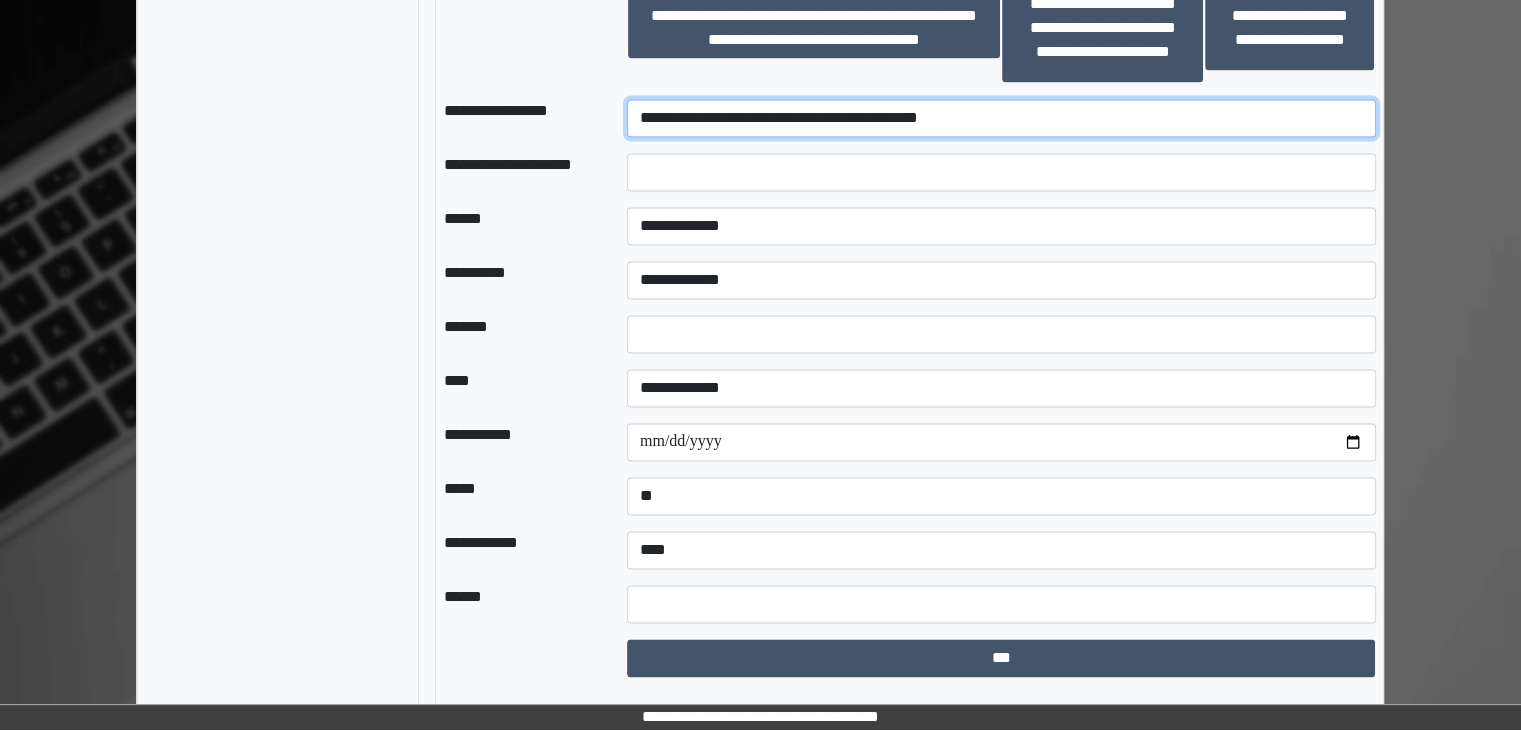 click on "**********" at bounding box center [1001, 118] 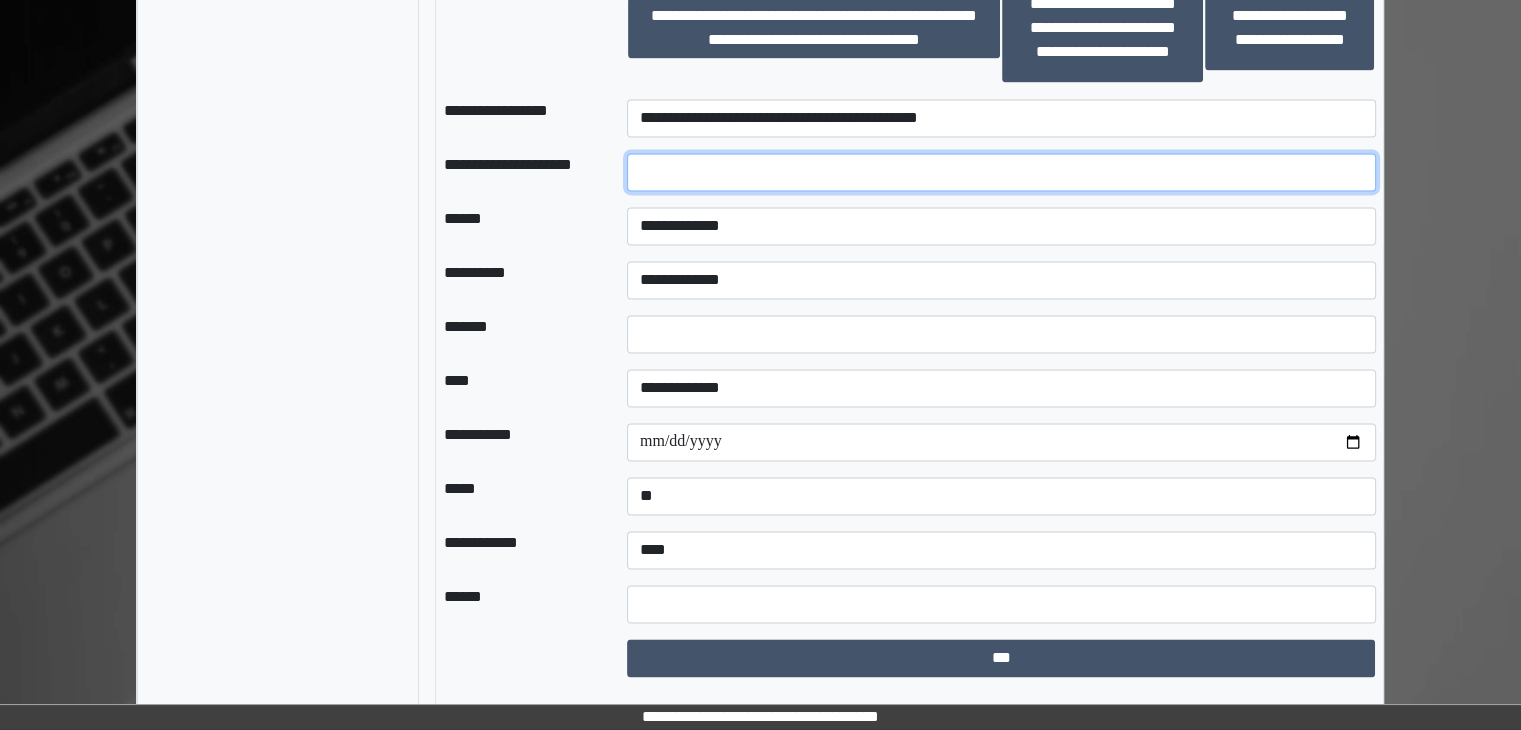 click at bounding box center [1001, 172] 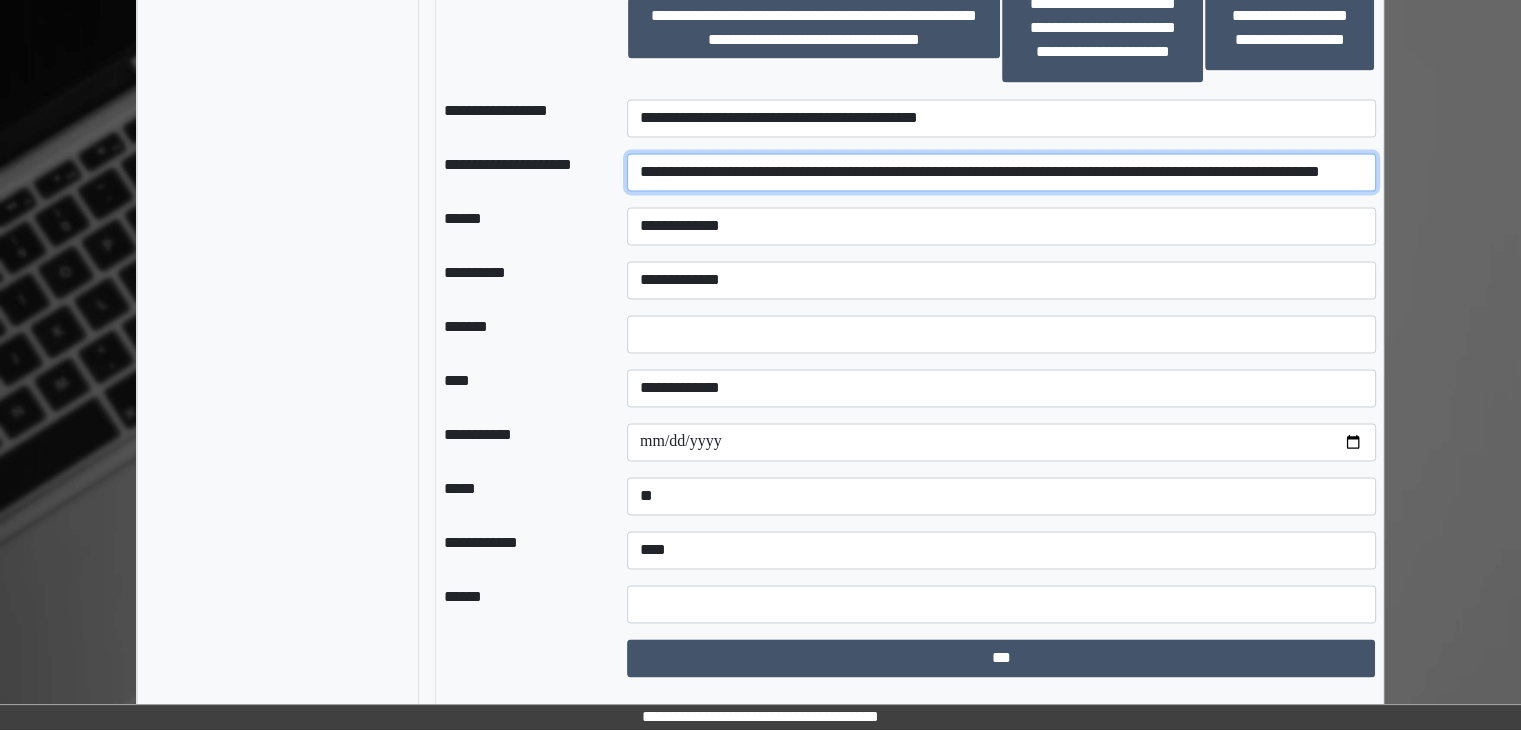 scroll, scrollTop: 0, scrollLeft: 120, axis: horizontal 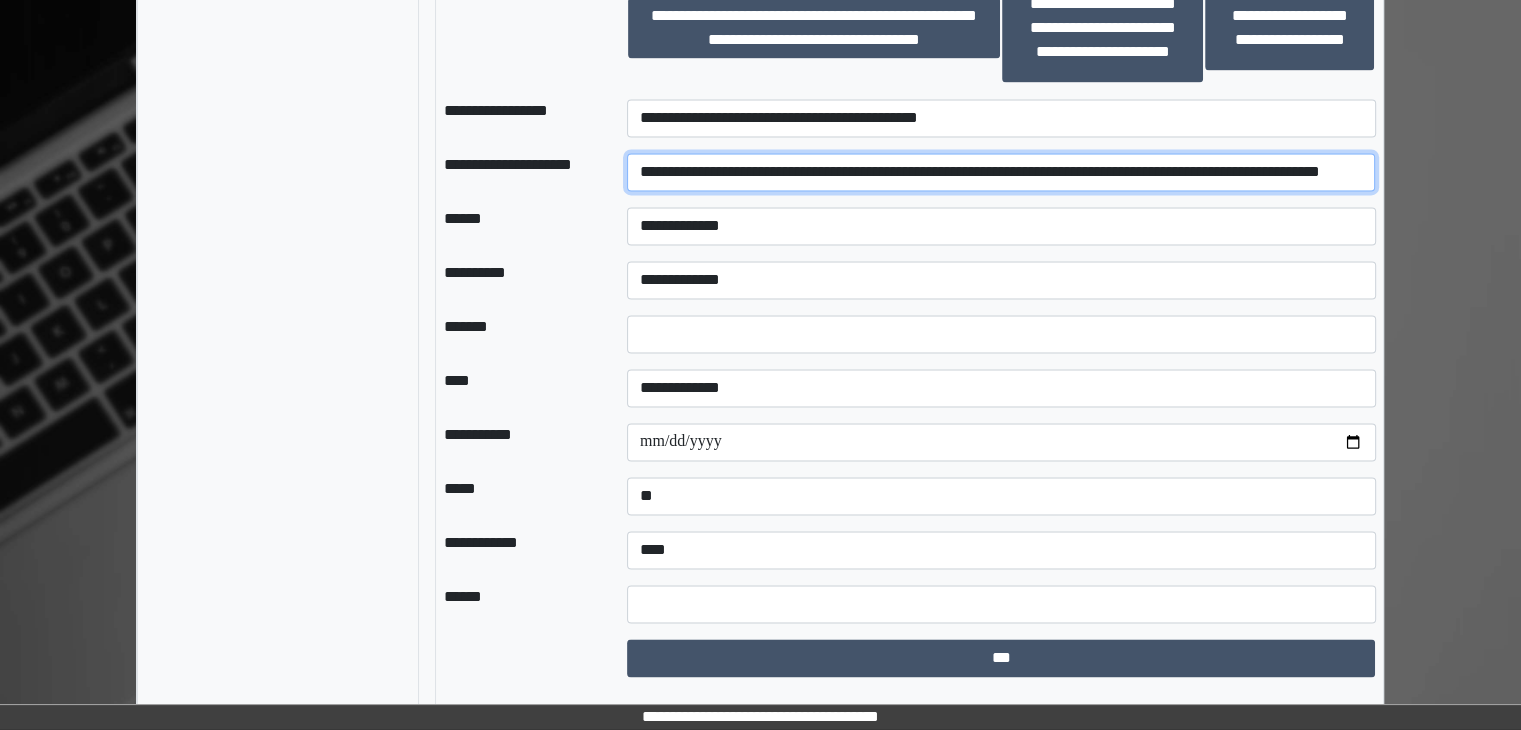 click on "**********" at bounding box center (1001, 172) 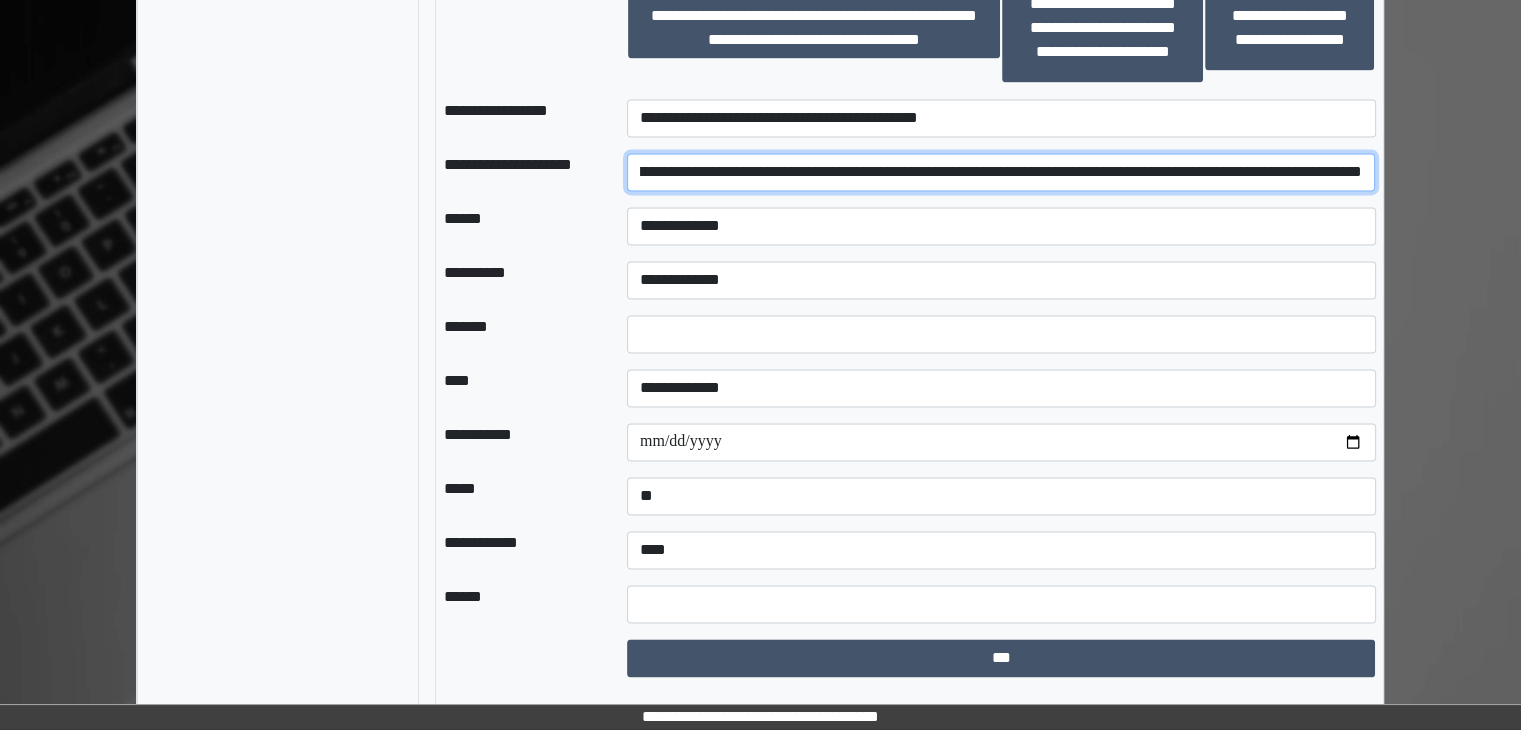 scroll, scrollTop: 0, scrollLeft: 0, axis: both 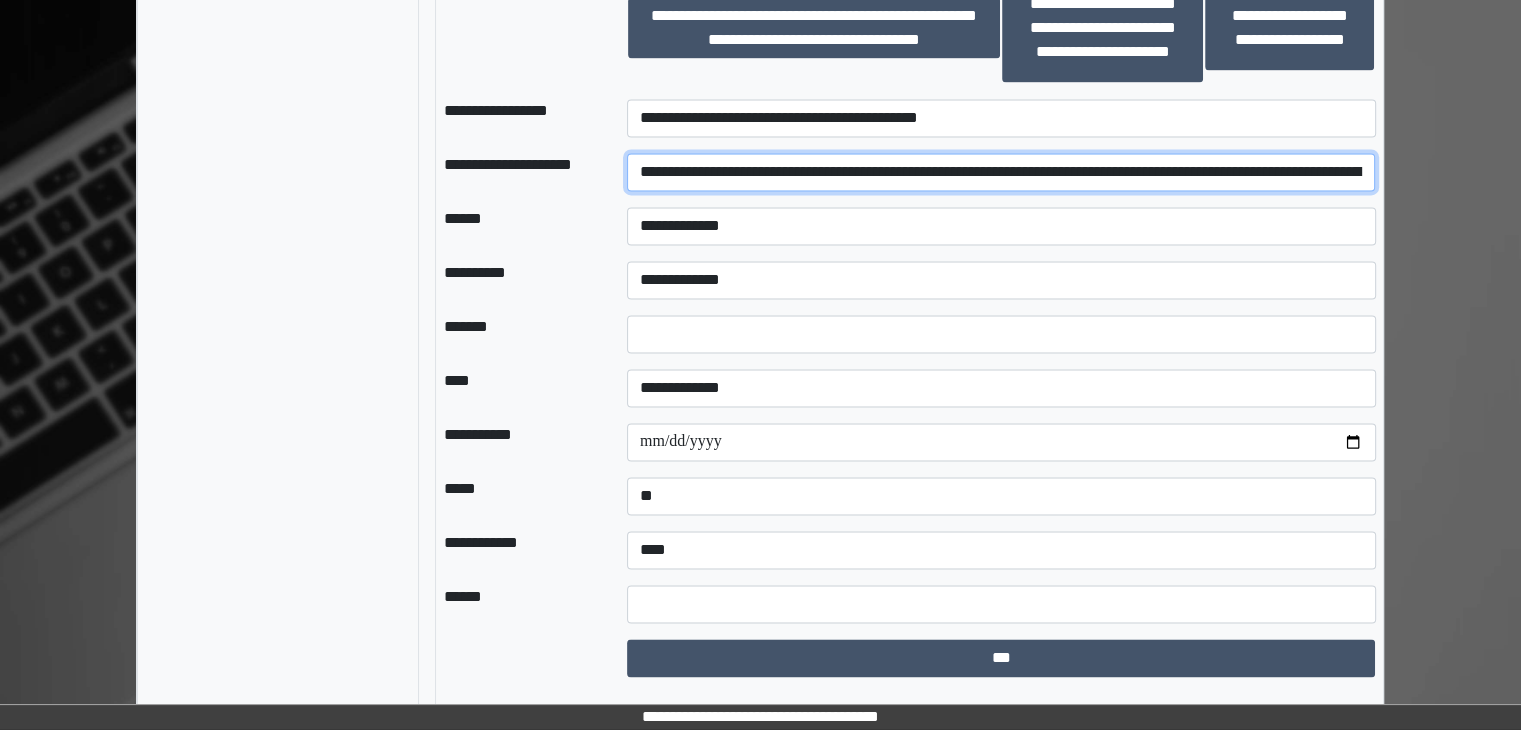 click on "**********" at bounding box center (1001, 172) 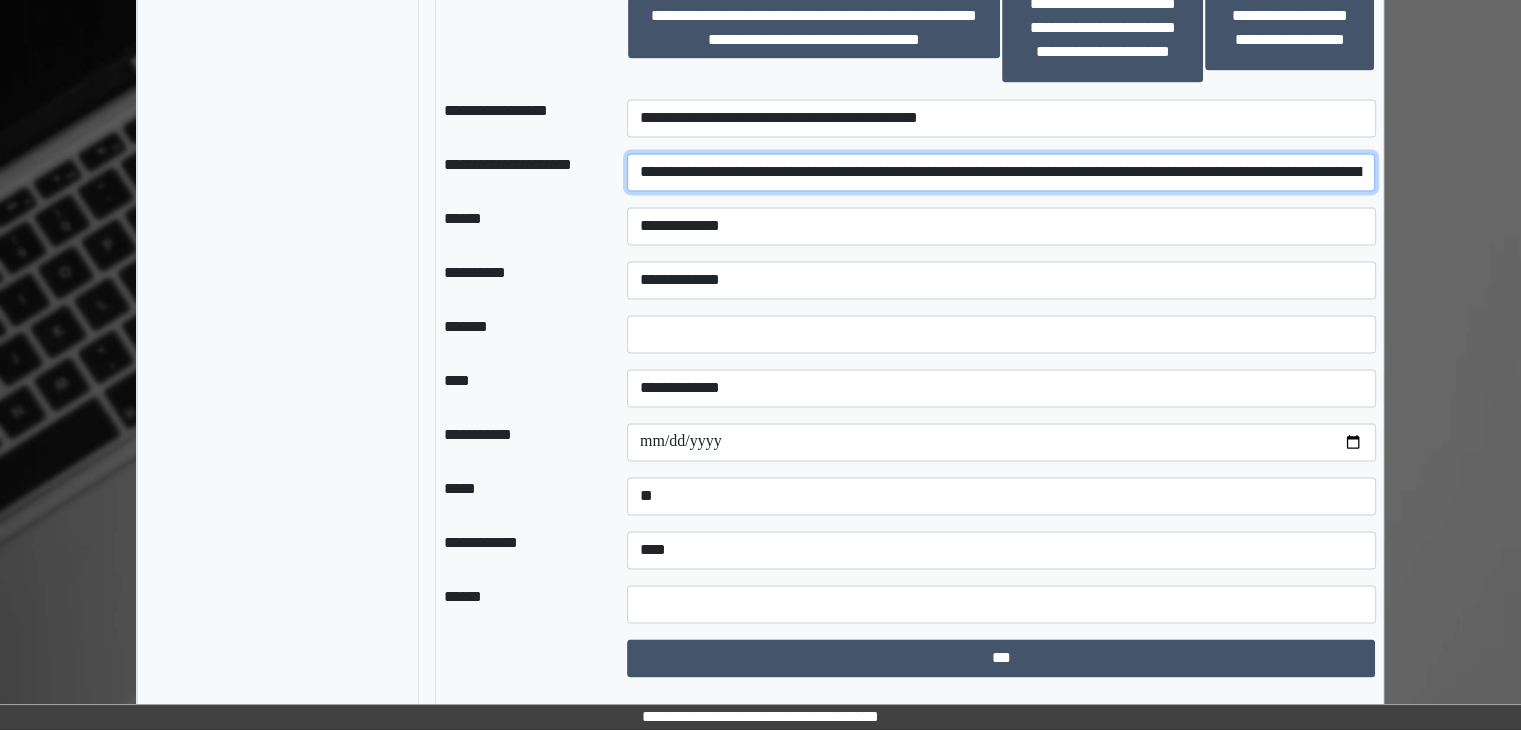 type on "**********" 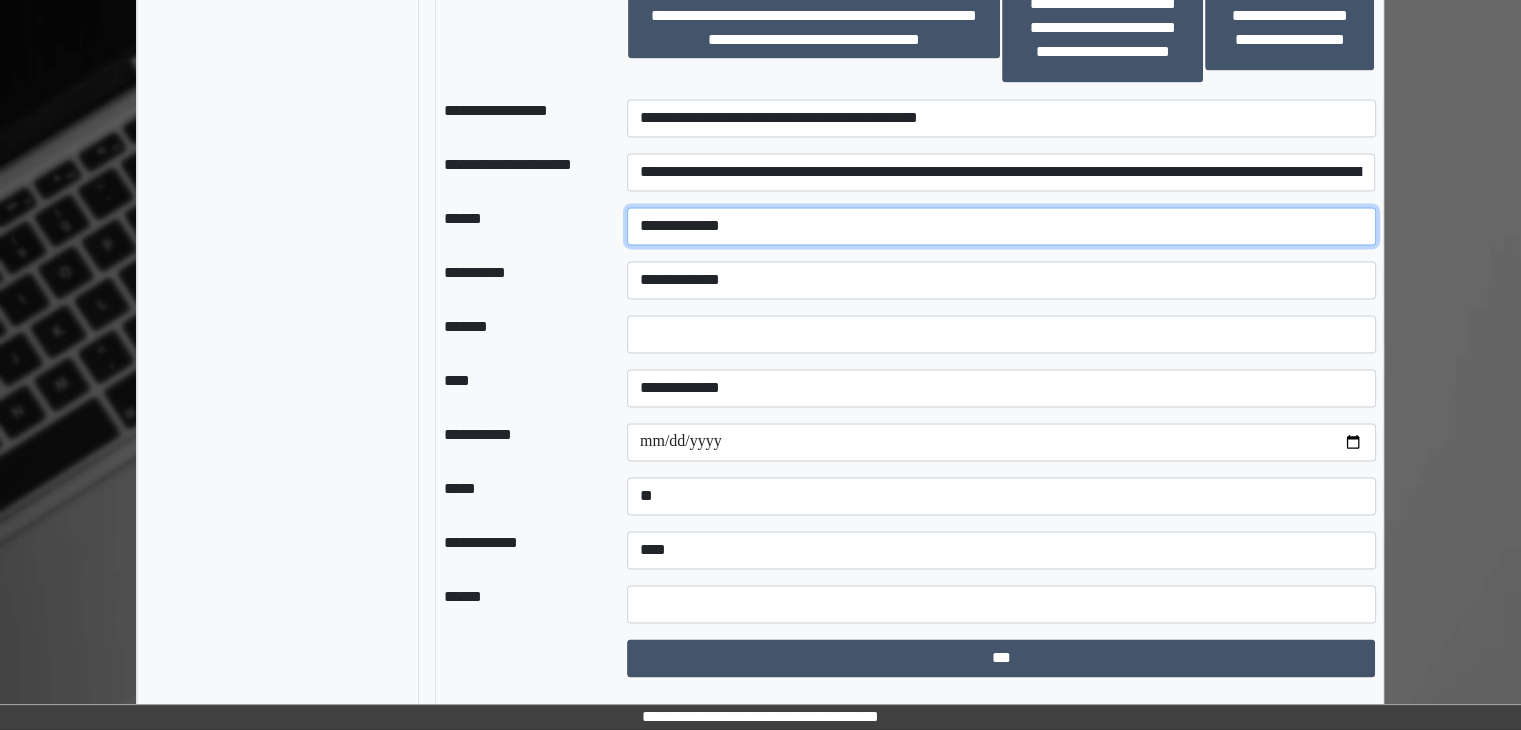click on "**********" at bounding box center [1001, 226] 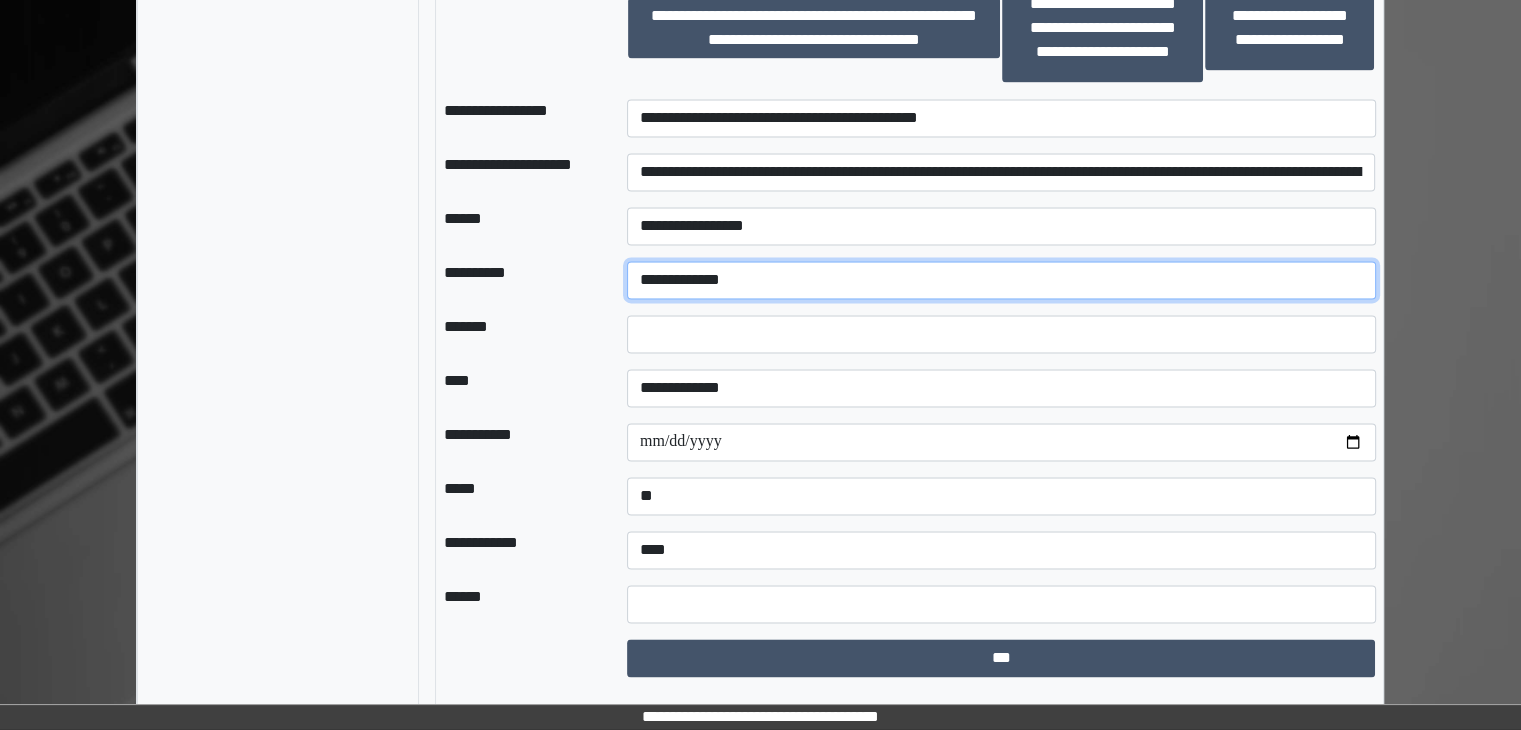 click on "**********" at bounding box center [1001, 280] 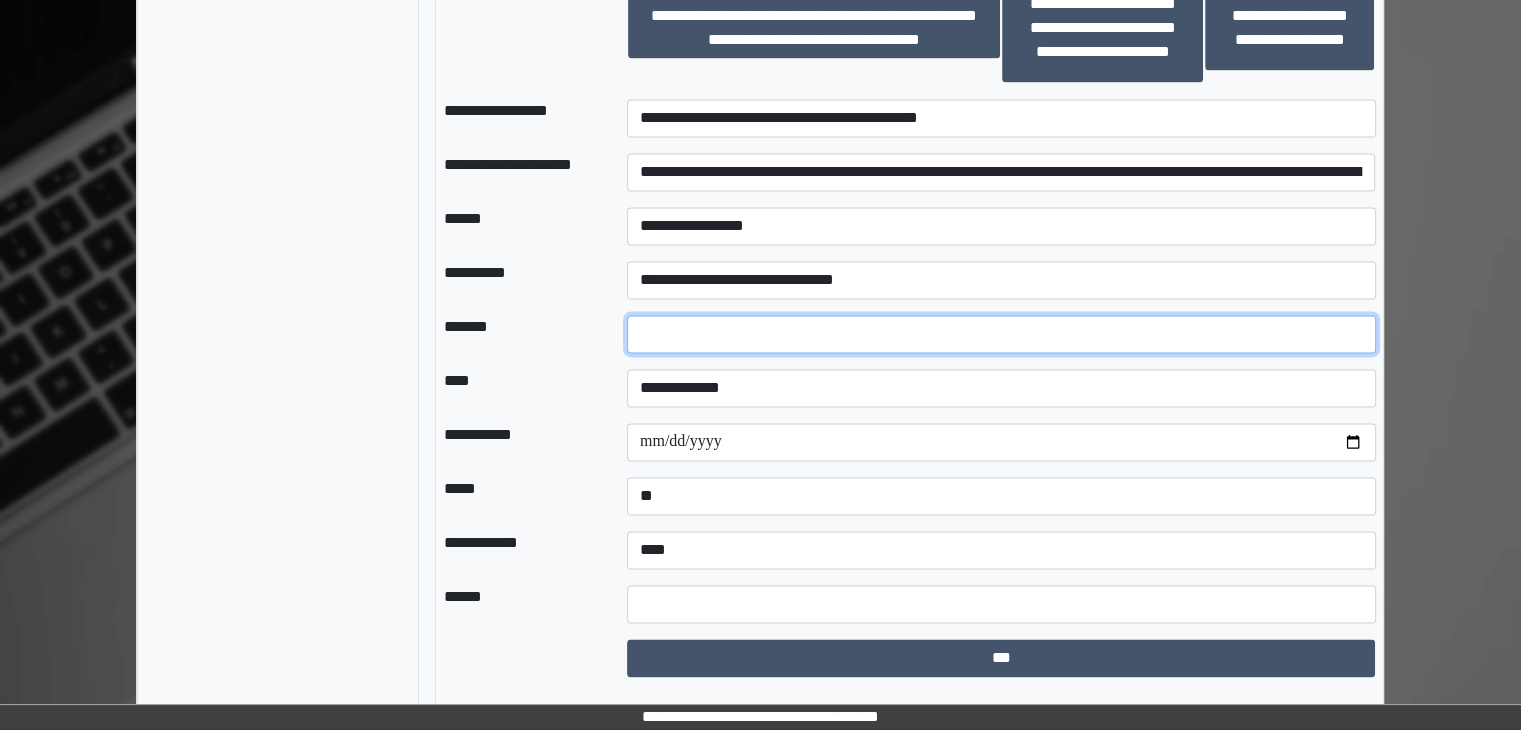 click at bounding box center [1001, 334] 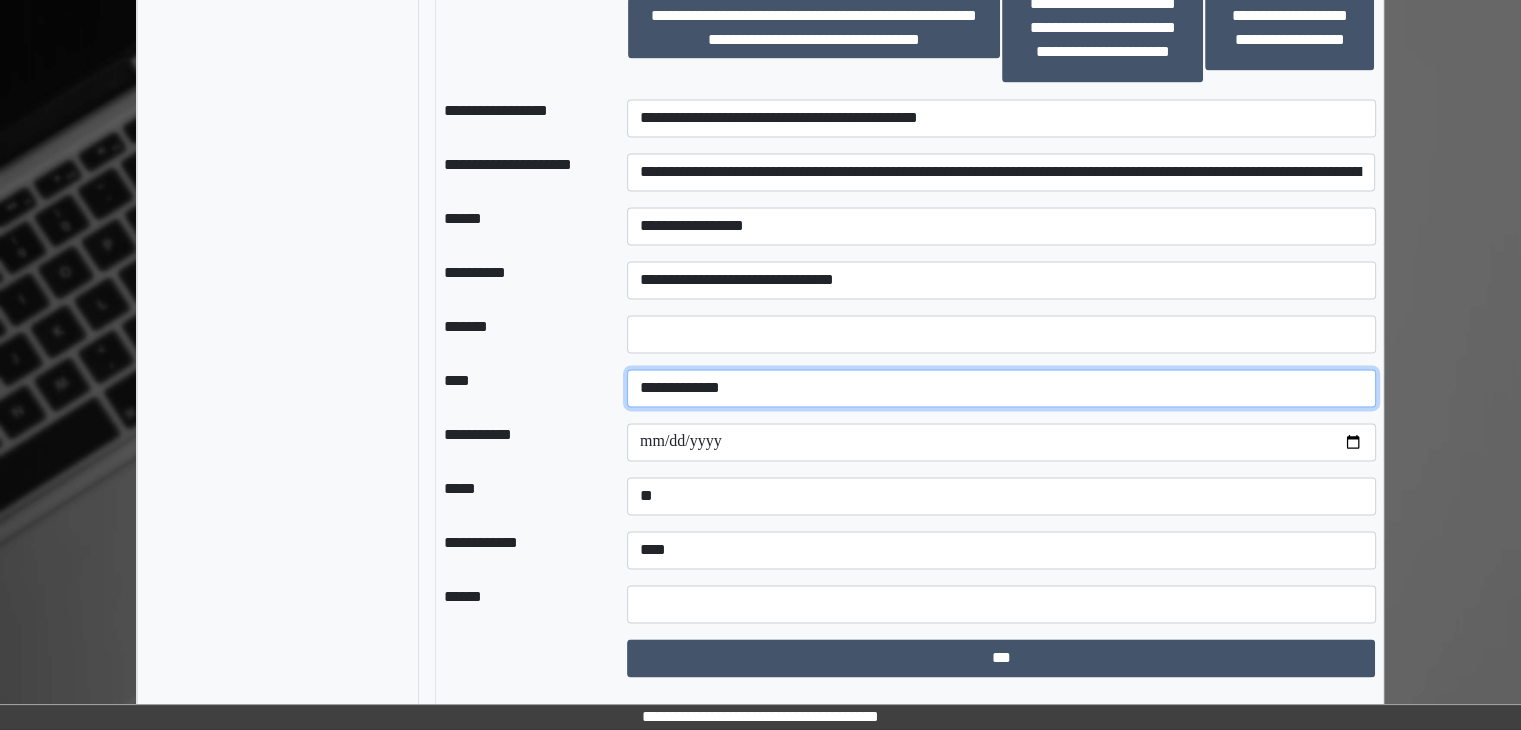 click on "**********" at bounding box center [1001, 388] 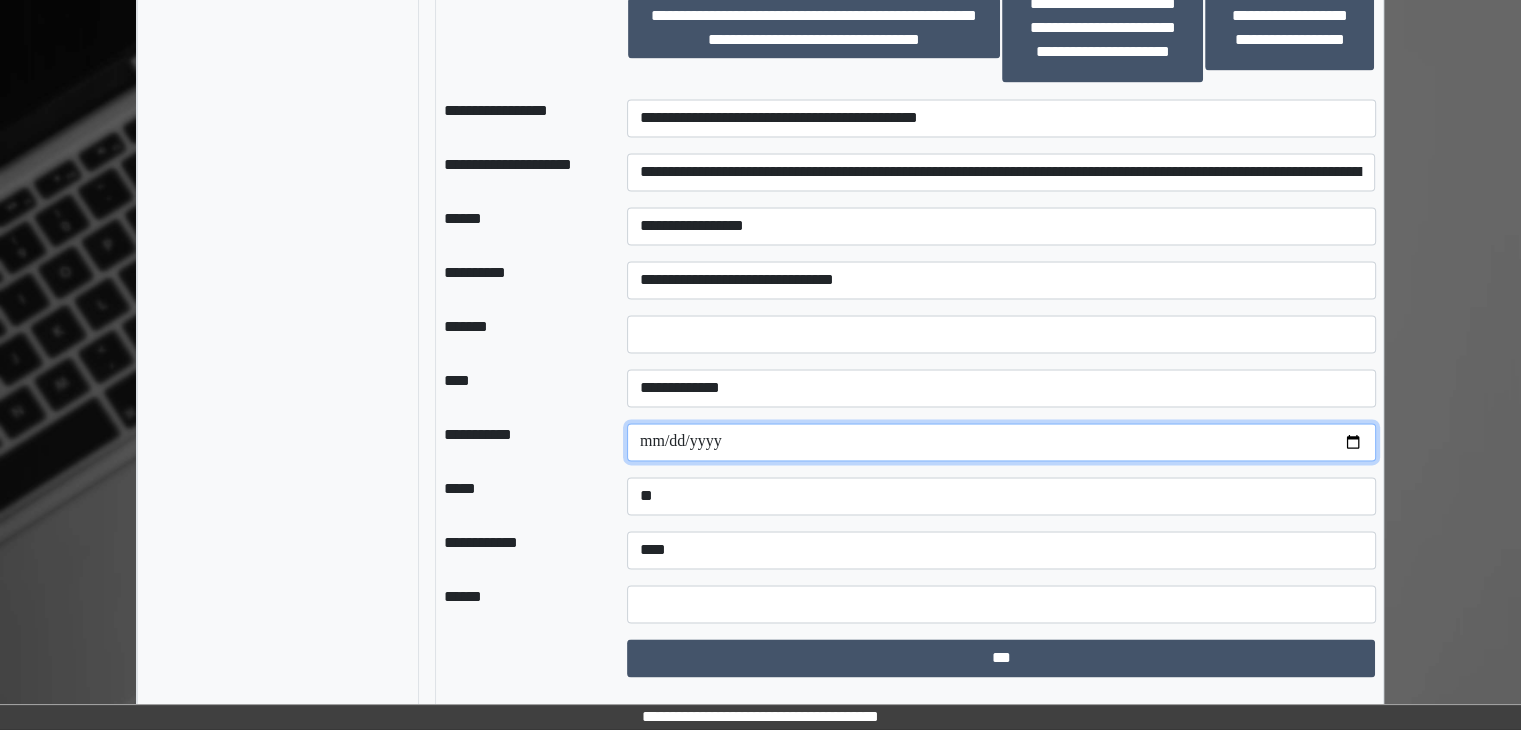 click at bounding box center (1001, 442) 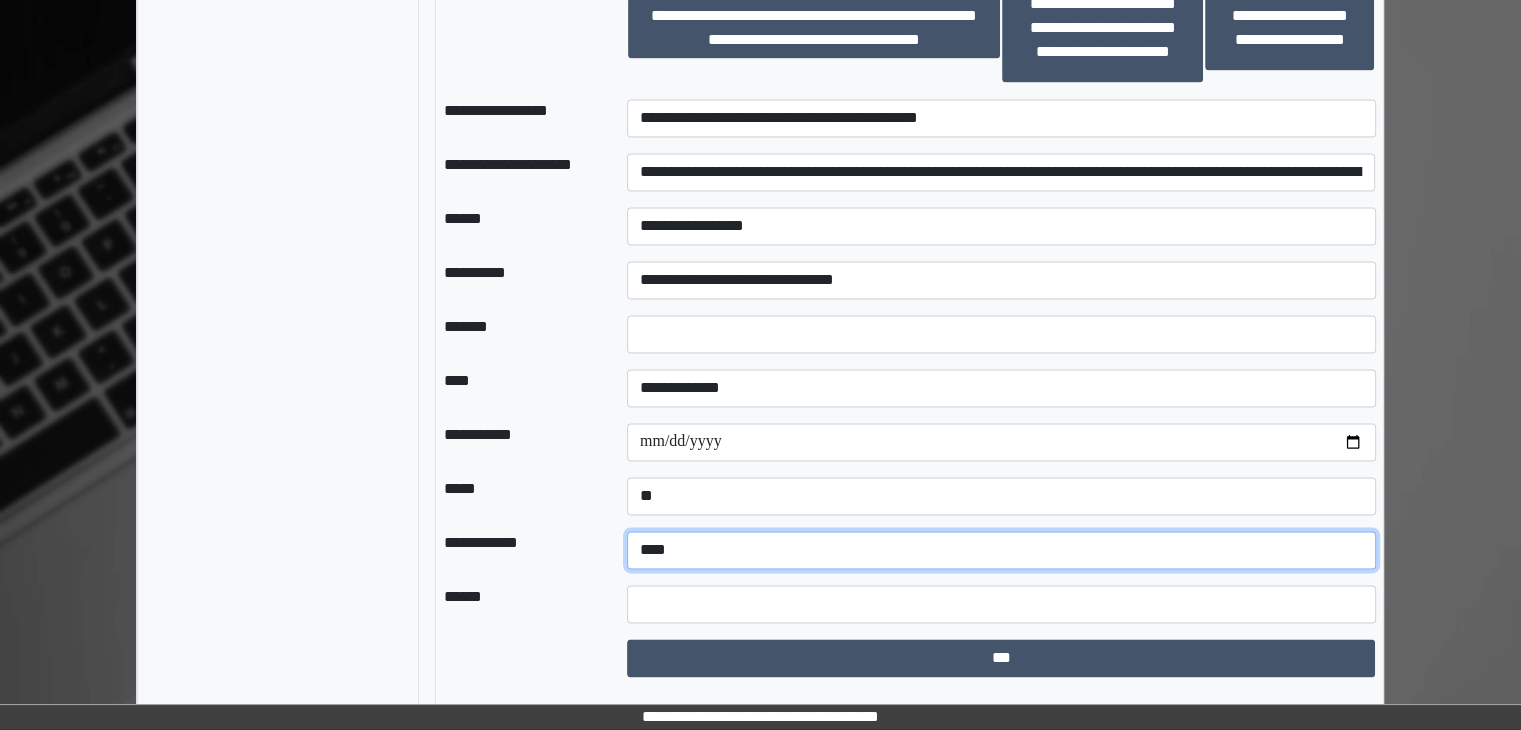 click on "**********" at bounding box center [1001, 550] 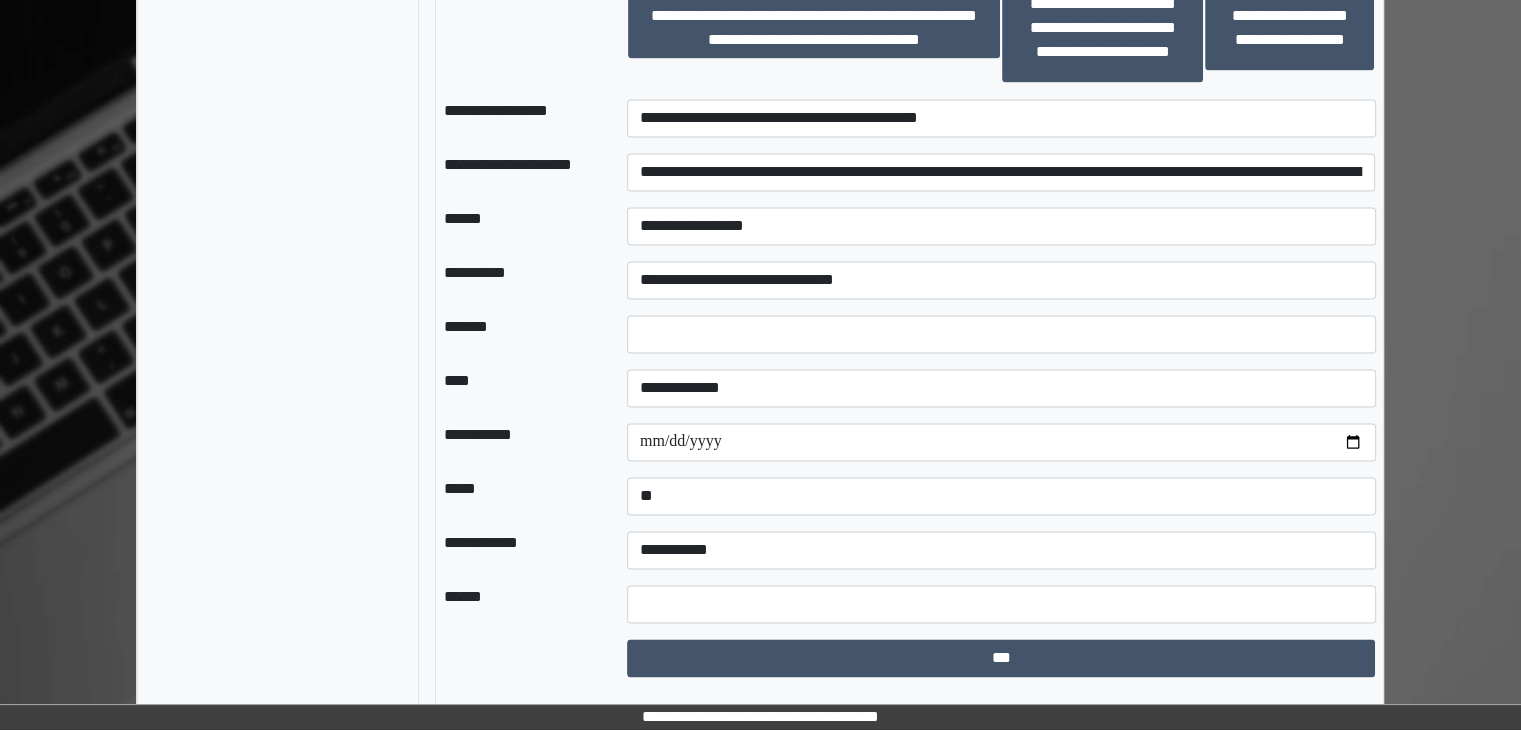 click at bounding box center (611, 496) 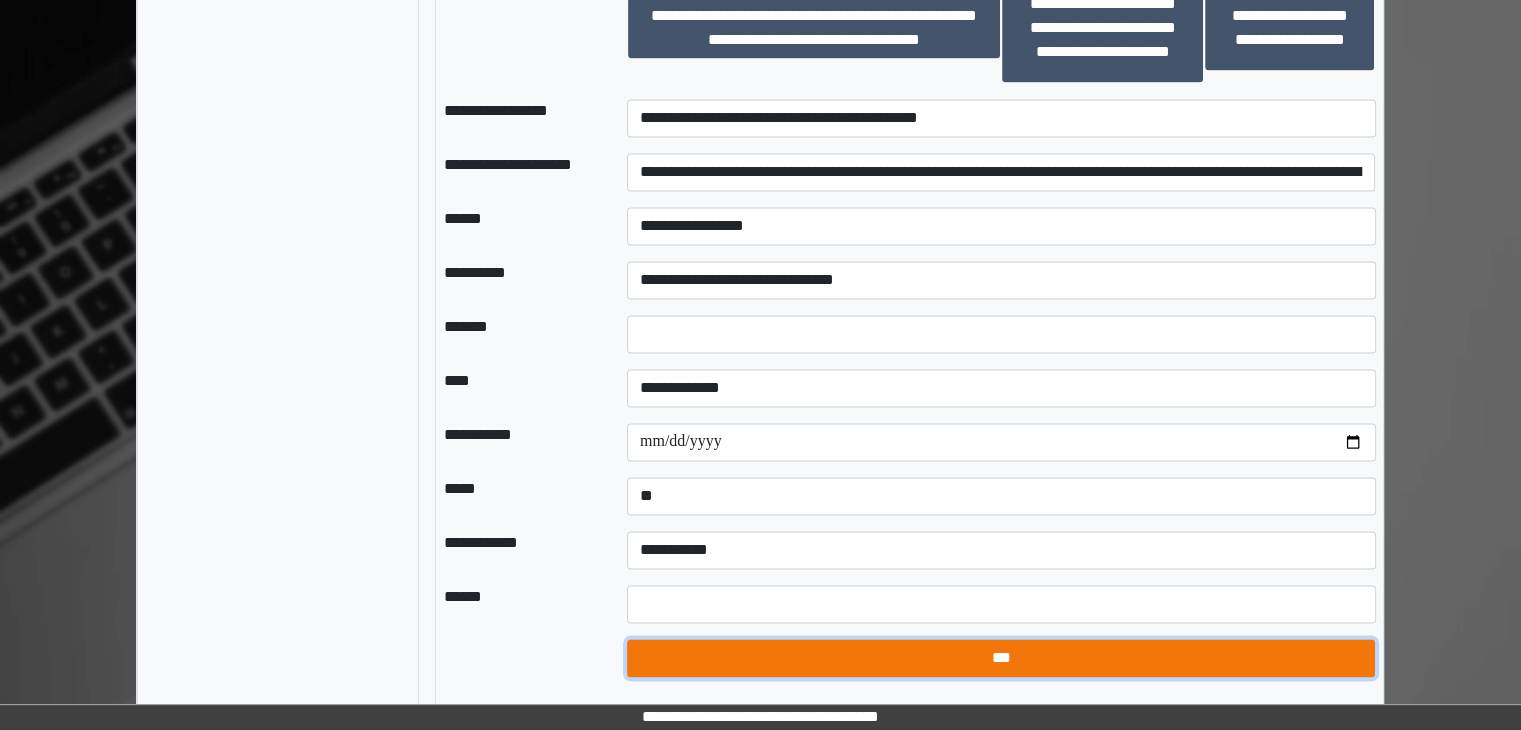 click on "***" at bounding box center (1001, 658) 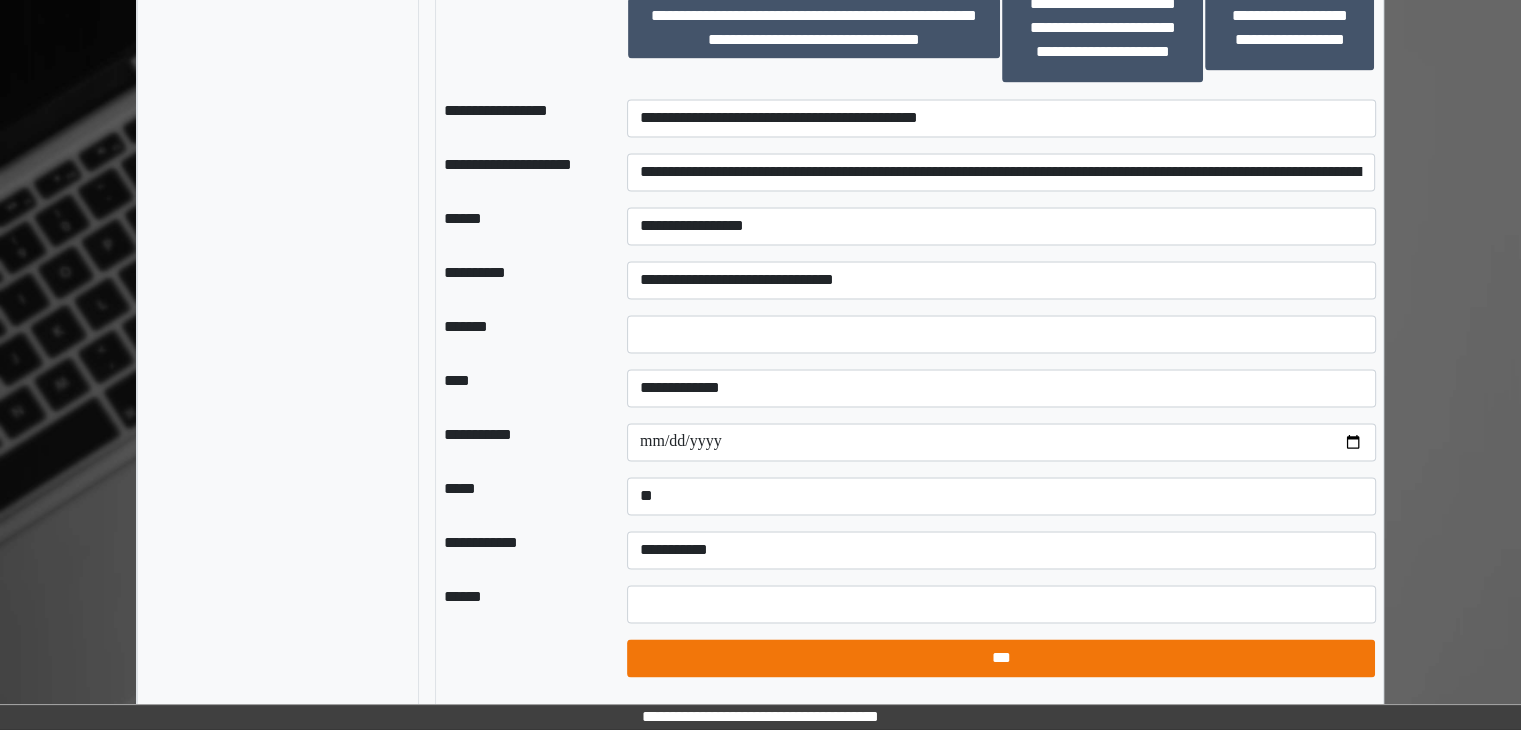 select on "*" 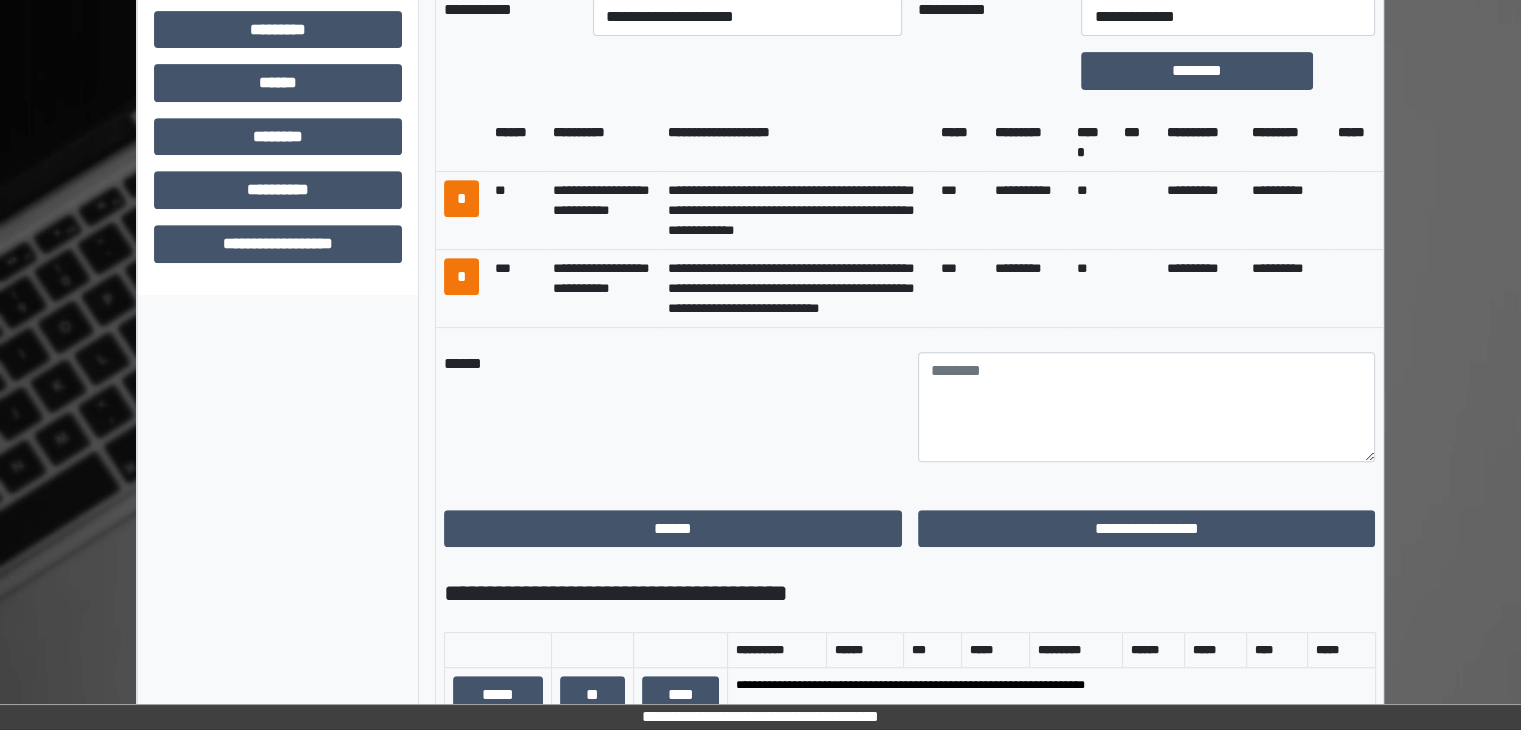 scroll, scrollTop: 850, scrollLeft: 0, axis: vertical 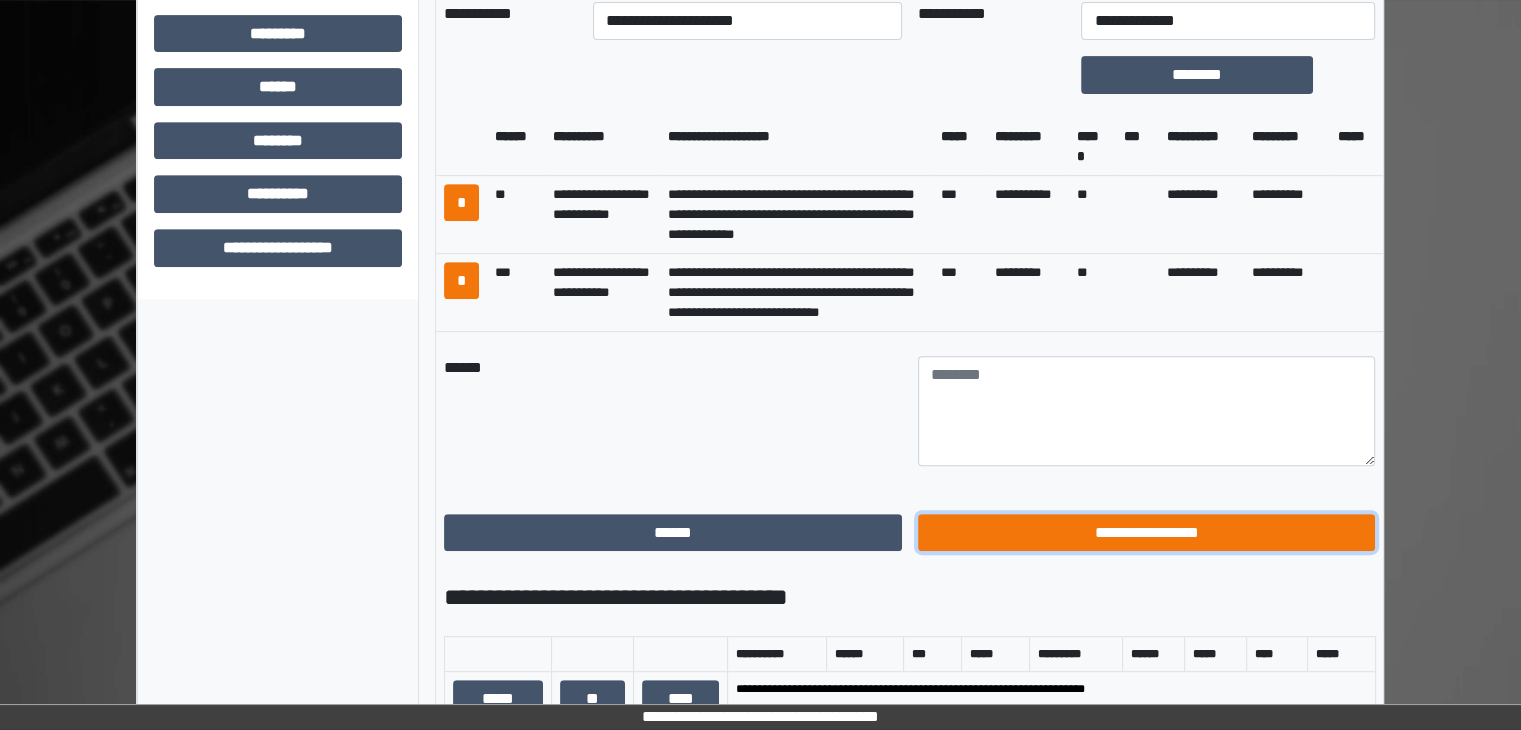 click on "**********" at bounding box center (1147, 533) 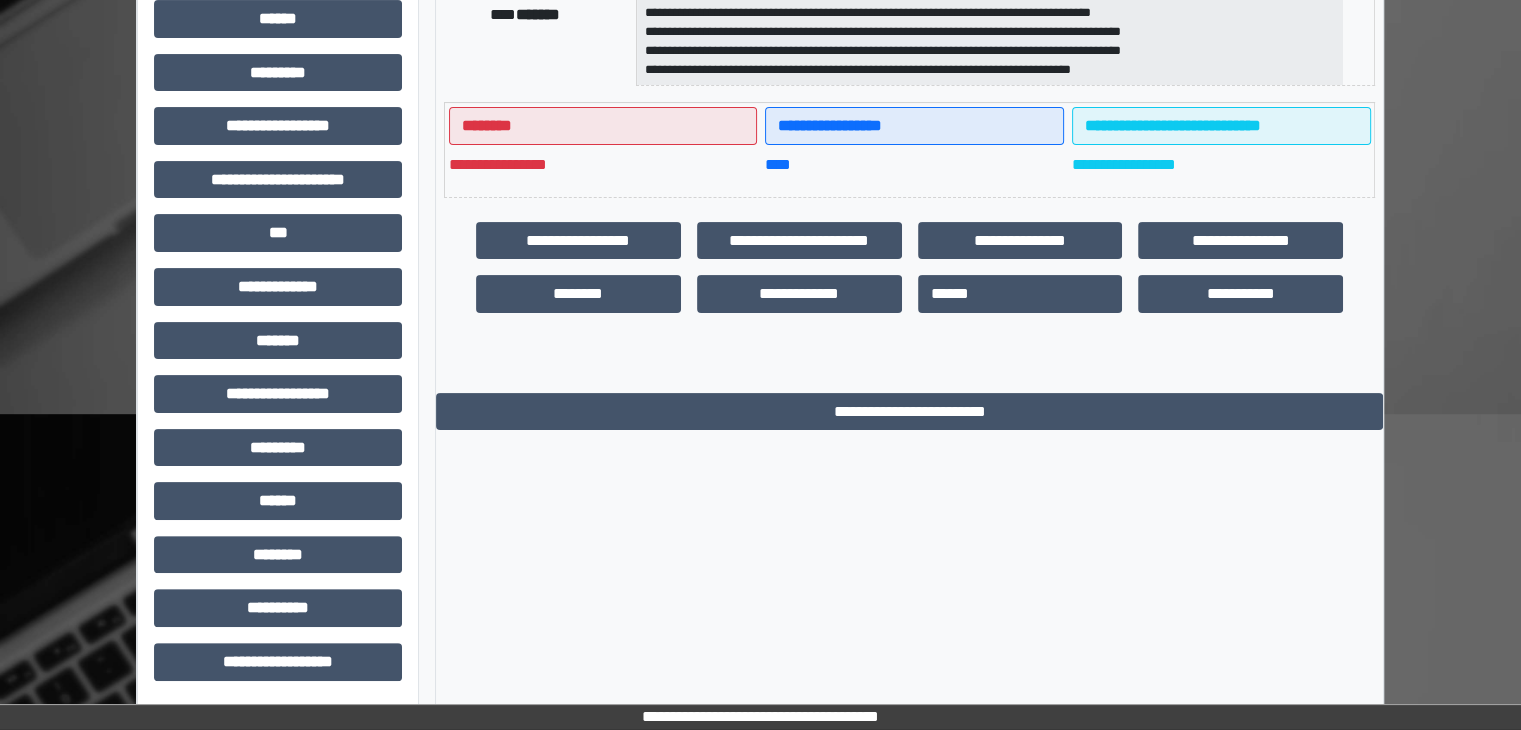 scroll, scrollTop: 436, scrollLeft: 0, axis: vertical 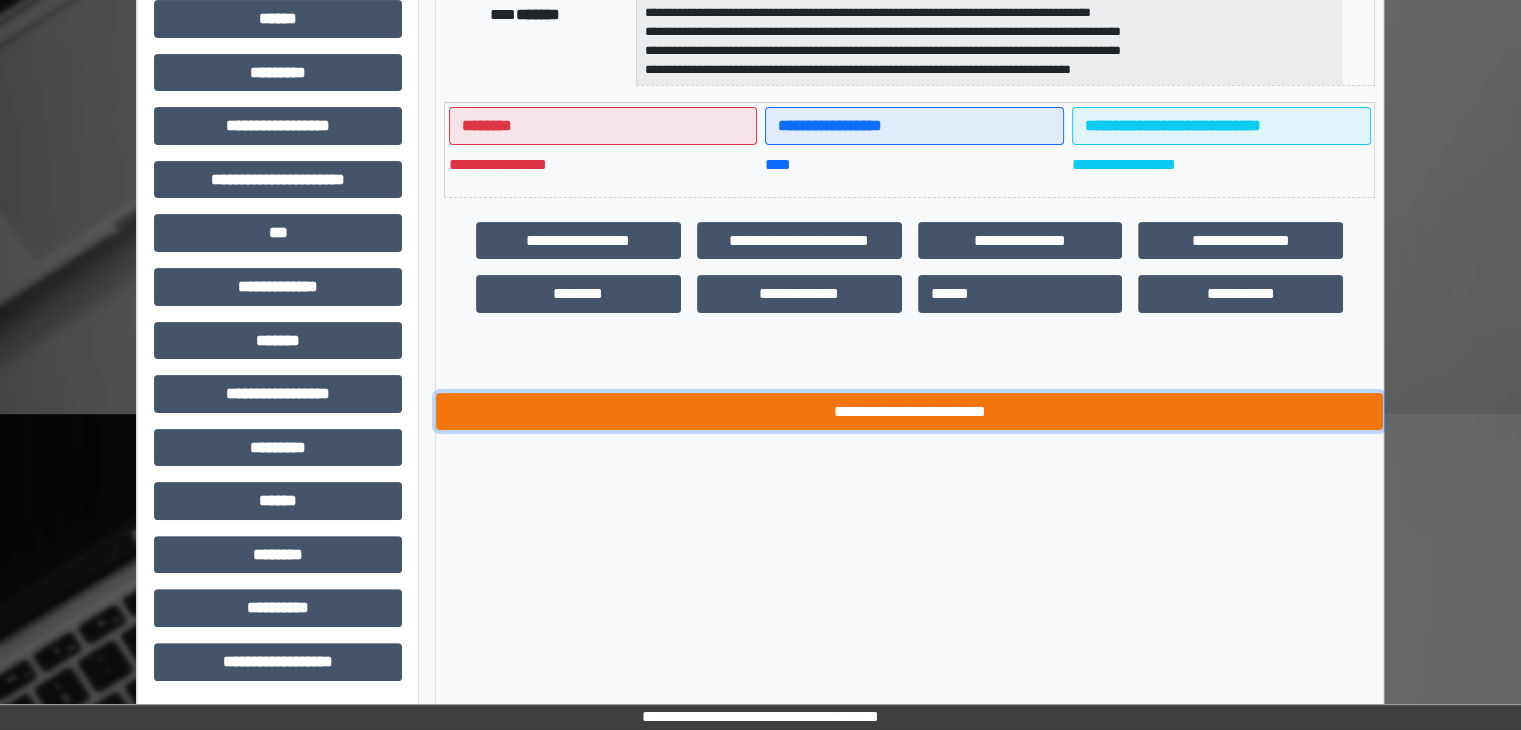 click on "**********" at bounding box center [909, 412] 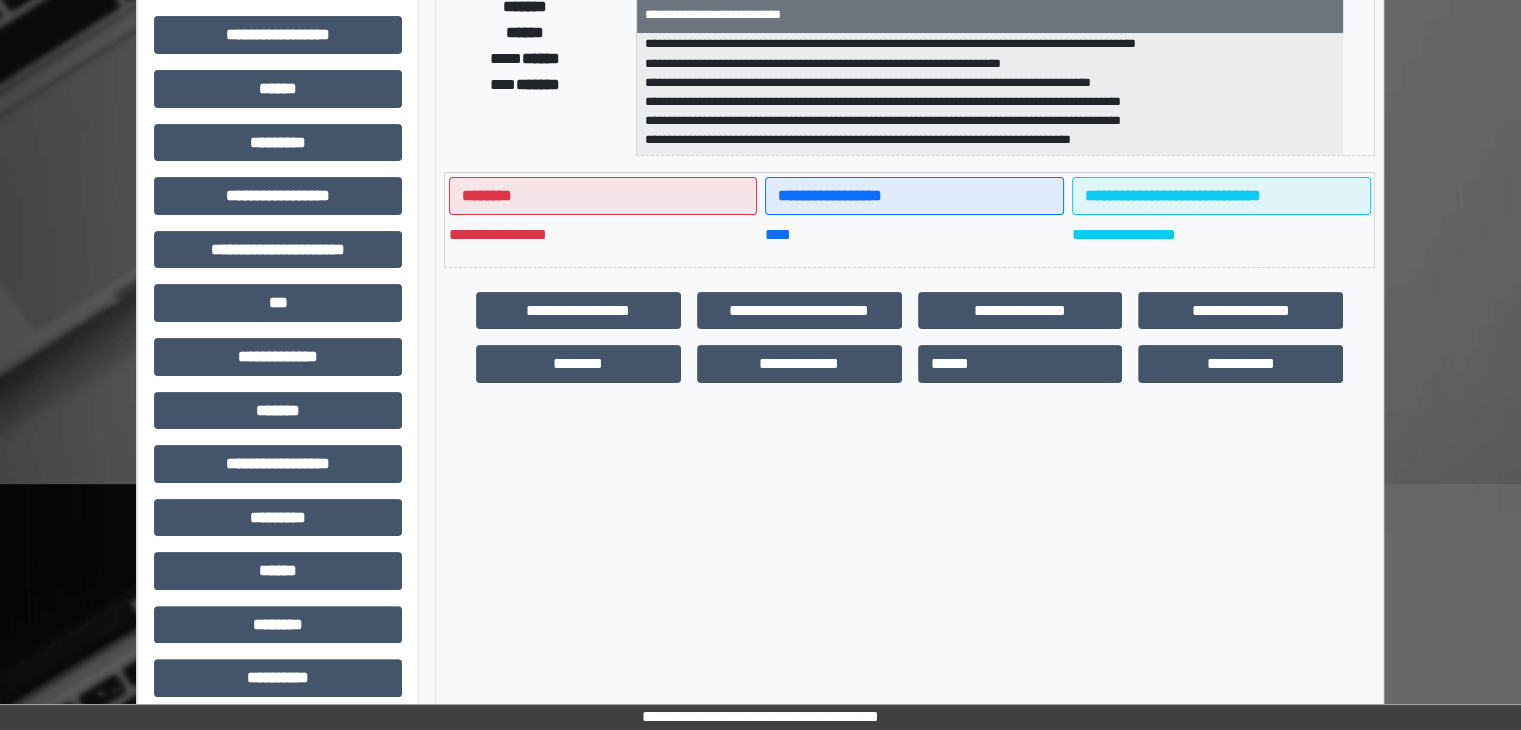 scroll, scrollTop: 0, scrollLeft: 0, axis: both 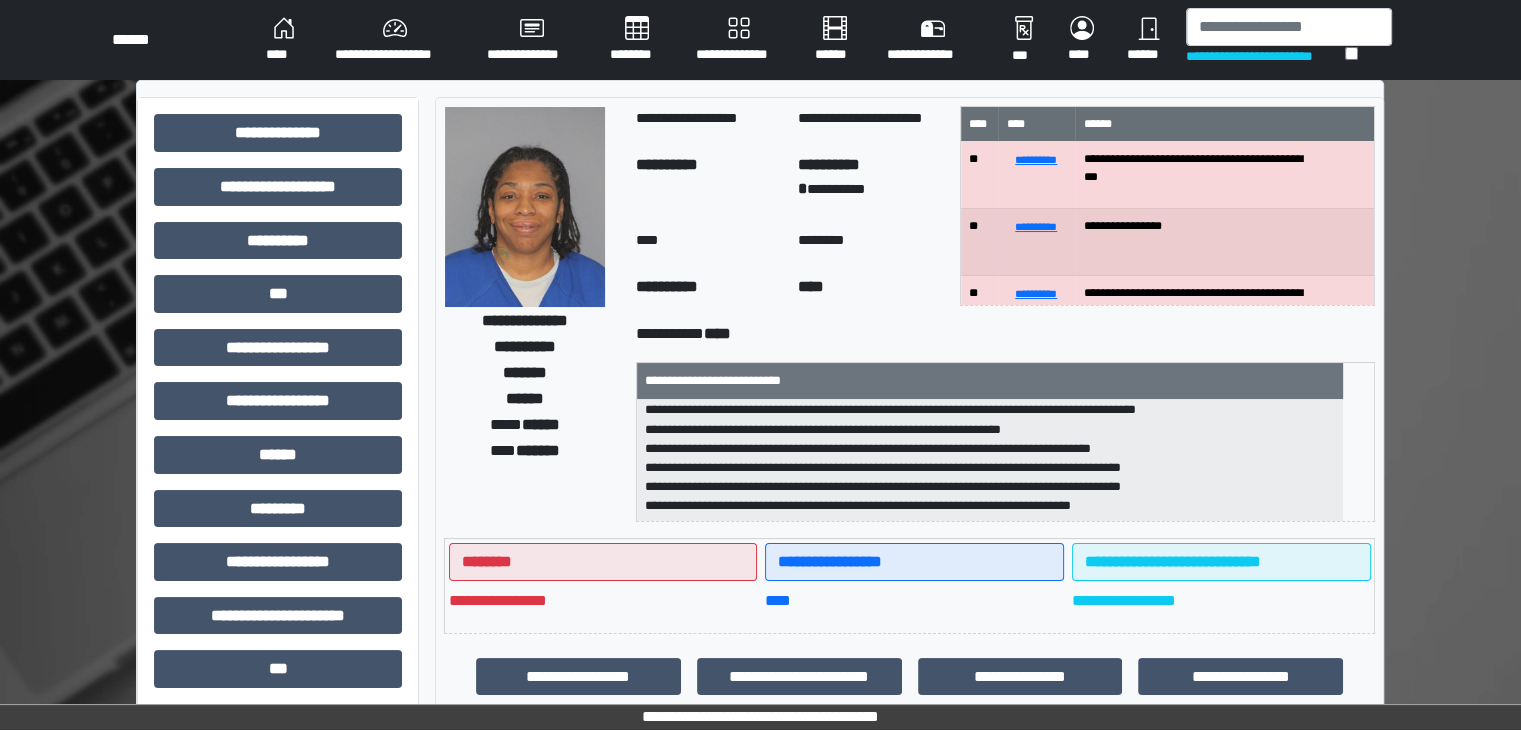 click on "****" at bounding box center (284, 40) 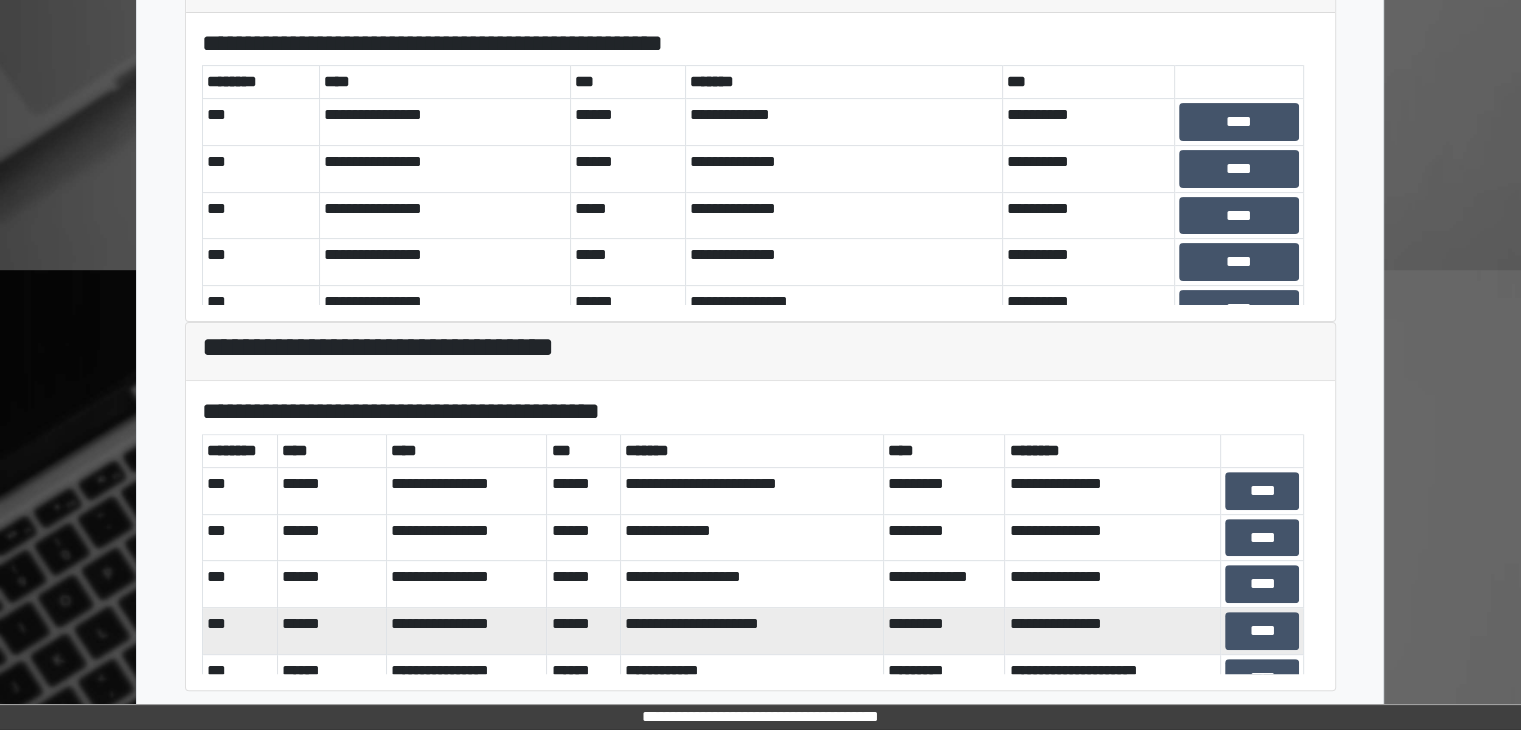 scroll, scrollTop: 581, scrollLeft: 0, axis: vertical 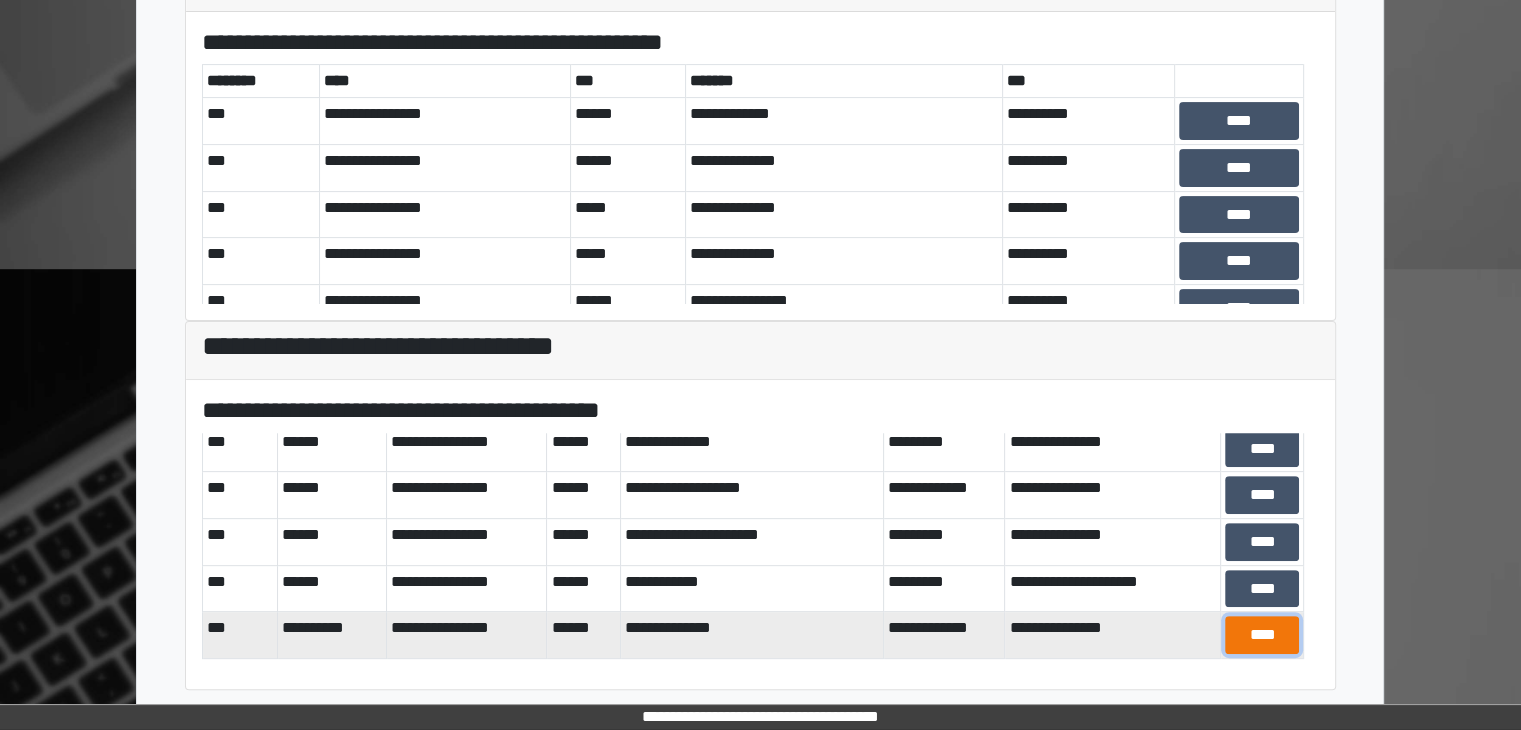 click on "****" at bounding box center (1262, 635) 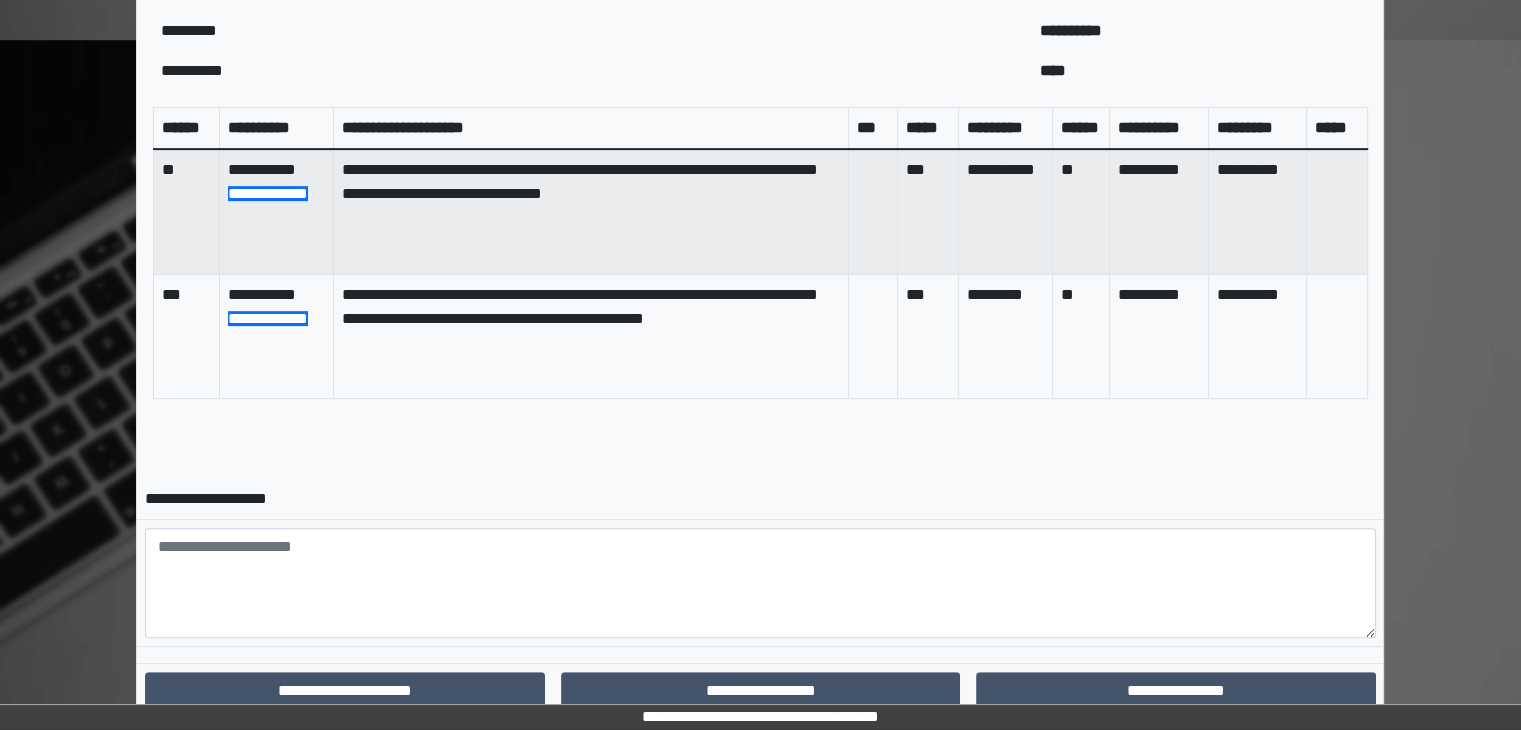 scroll, scrollTop: 879, scrollLeft: 0, axis: vertical 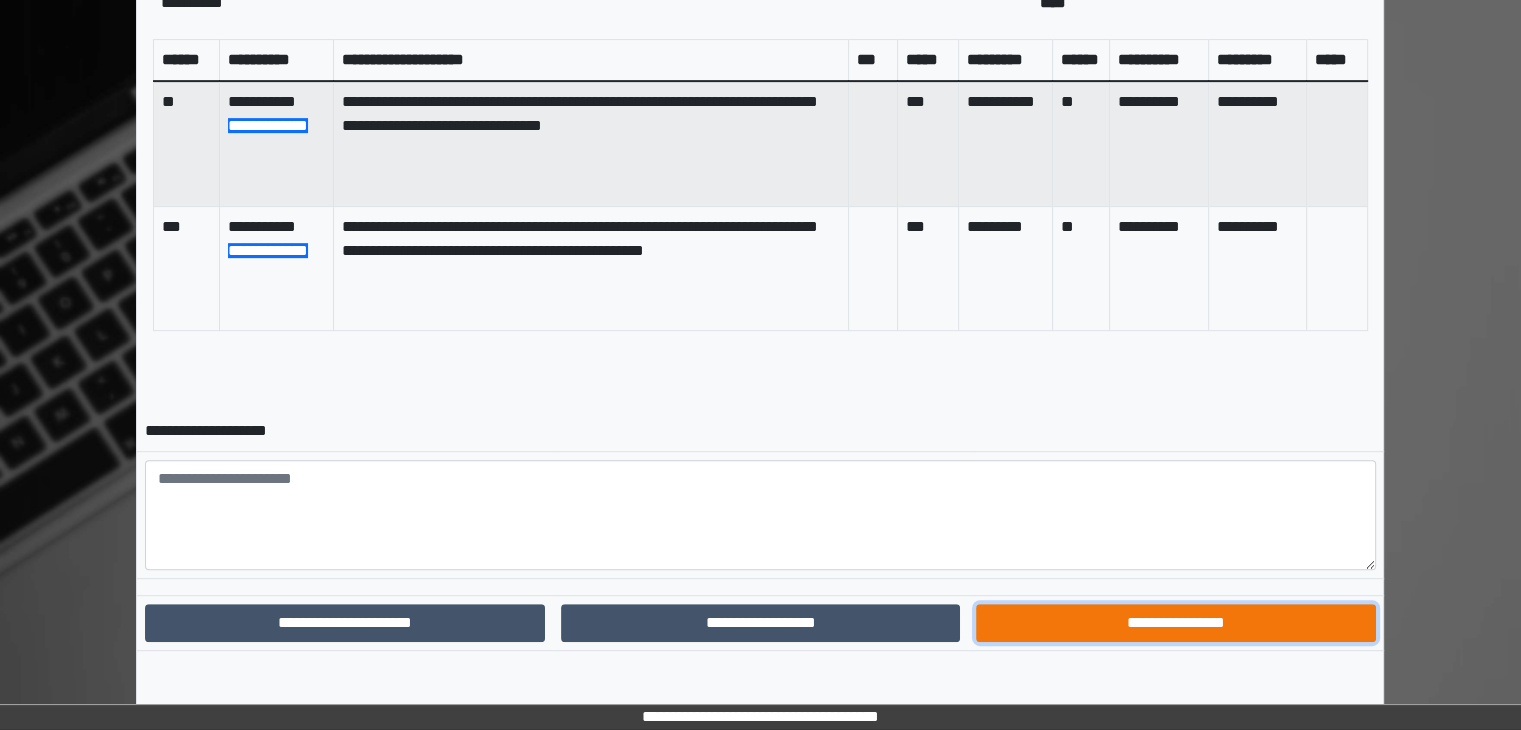 click on "**********" at bounding box center [1175, 623] 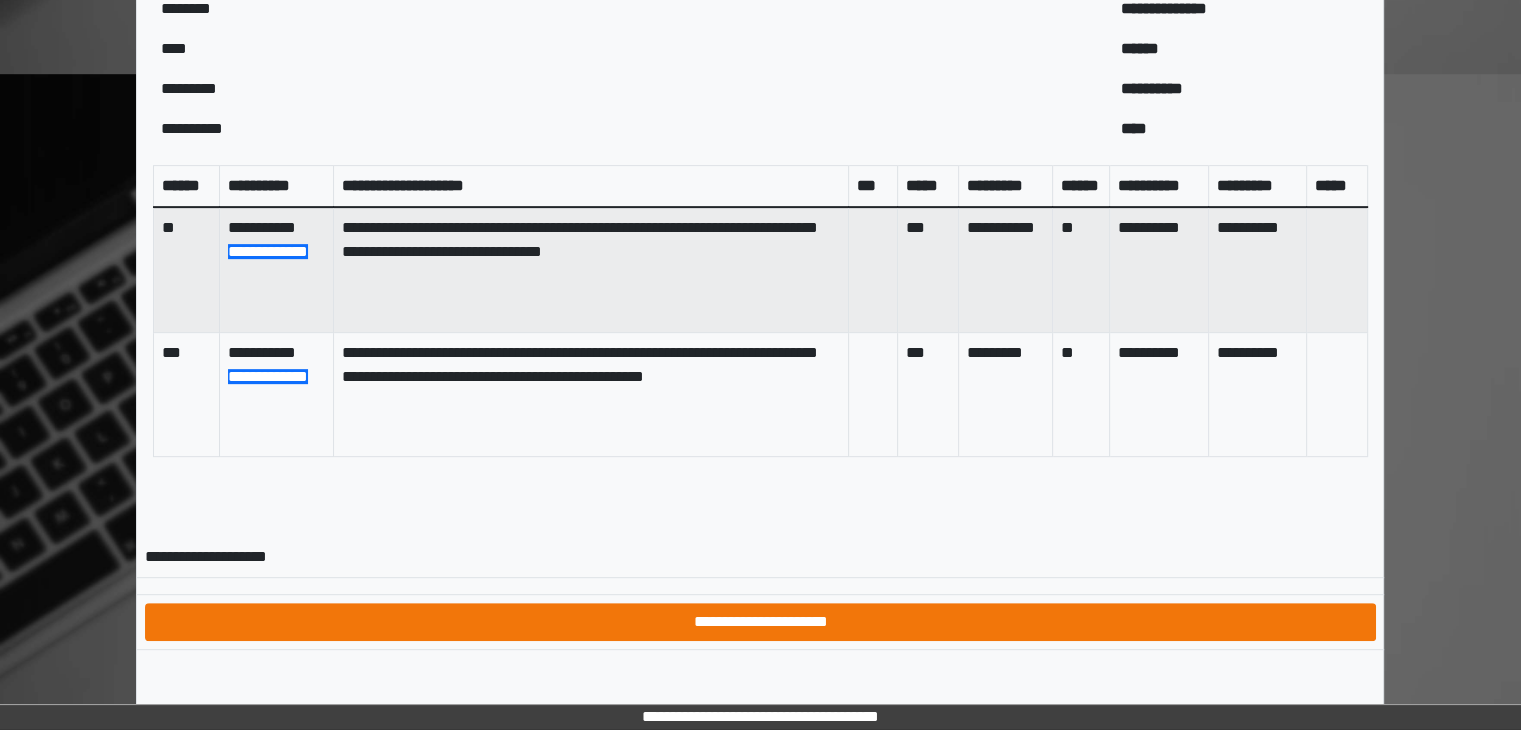 scroll, scrollTop: 776, scrollLeft: 0, axis: vertical 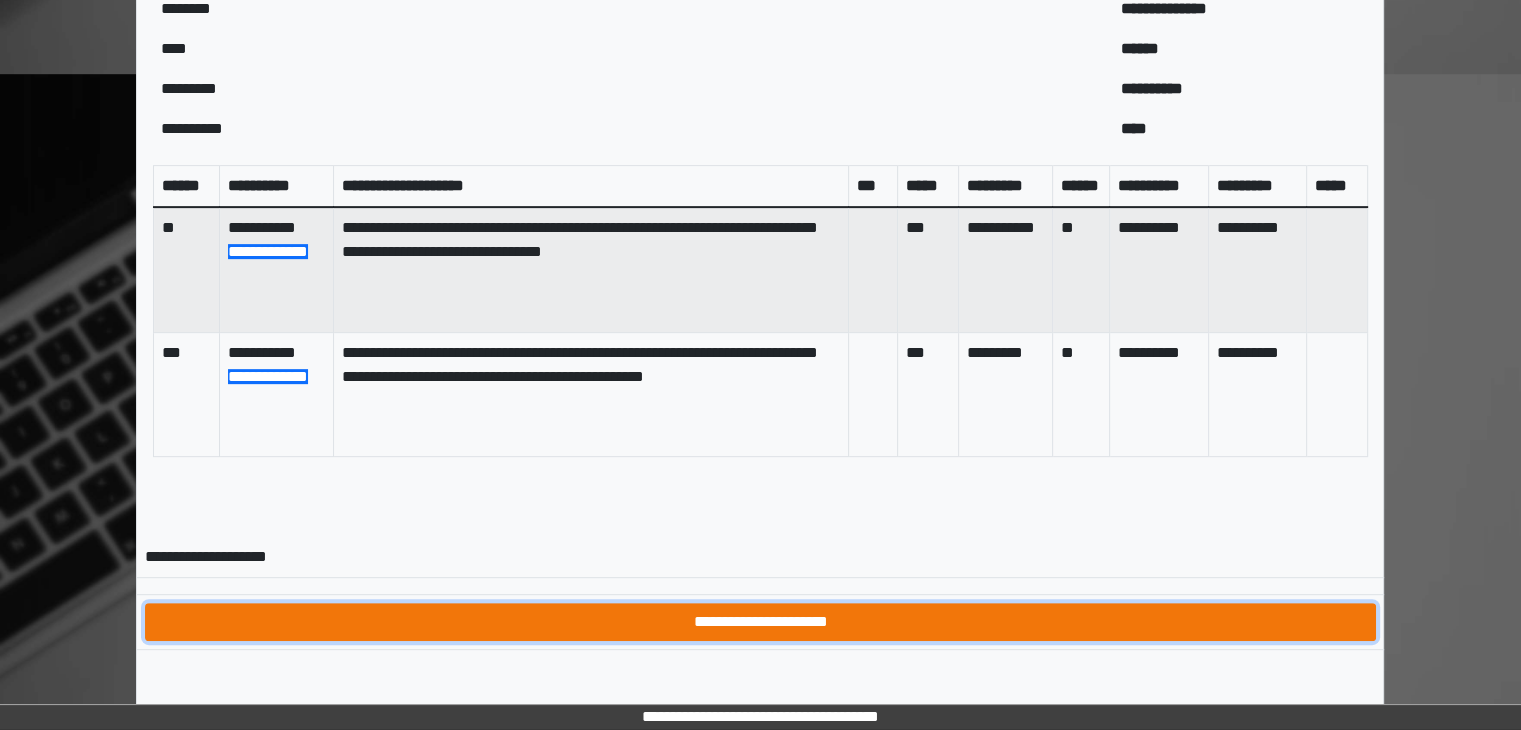 click on "**********" at bounding box center [760, 622] 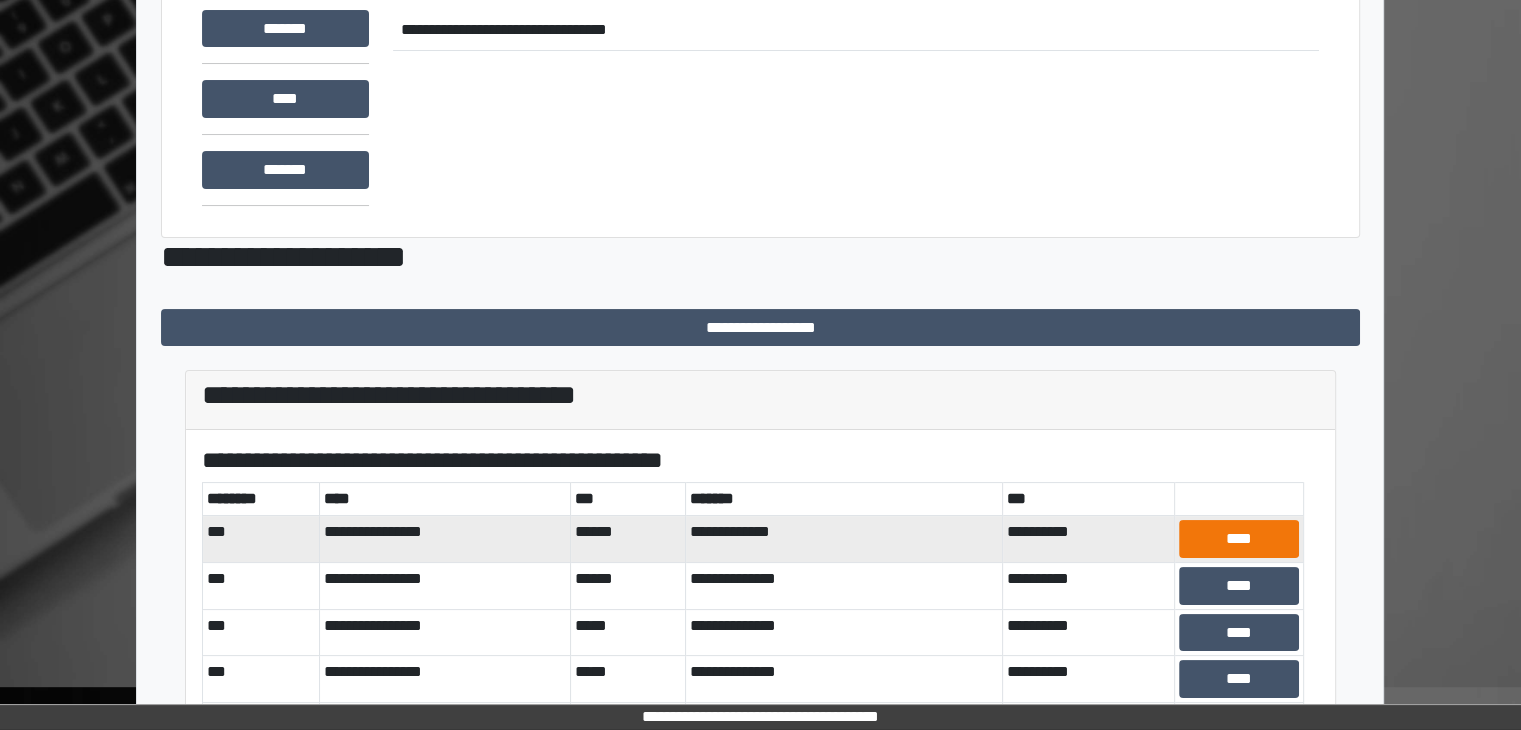 scroll, scrollTop: 581, scrollLeft: 0, axis: vertical 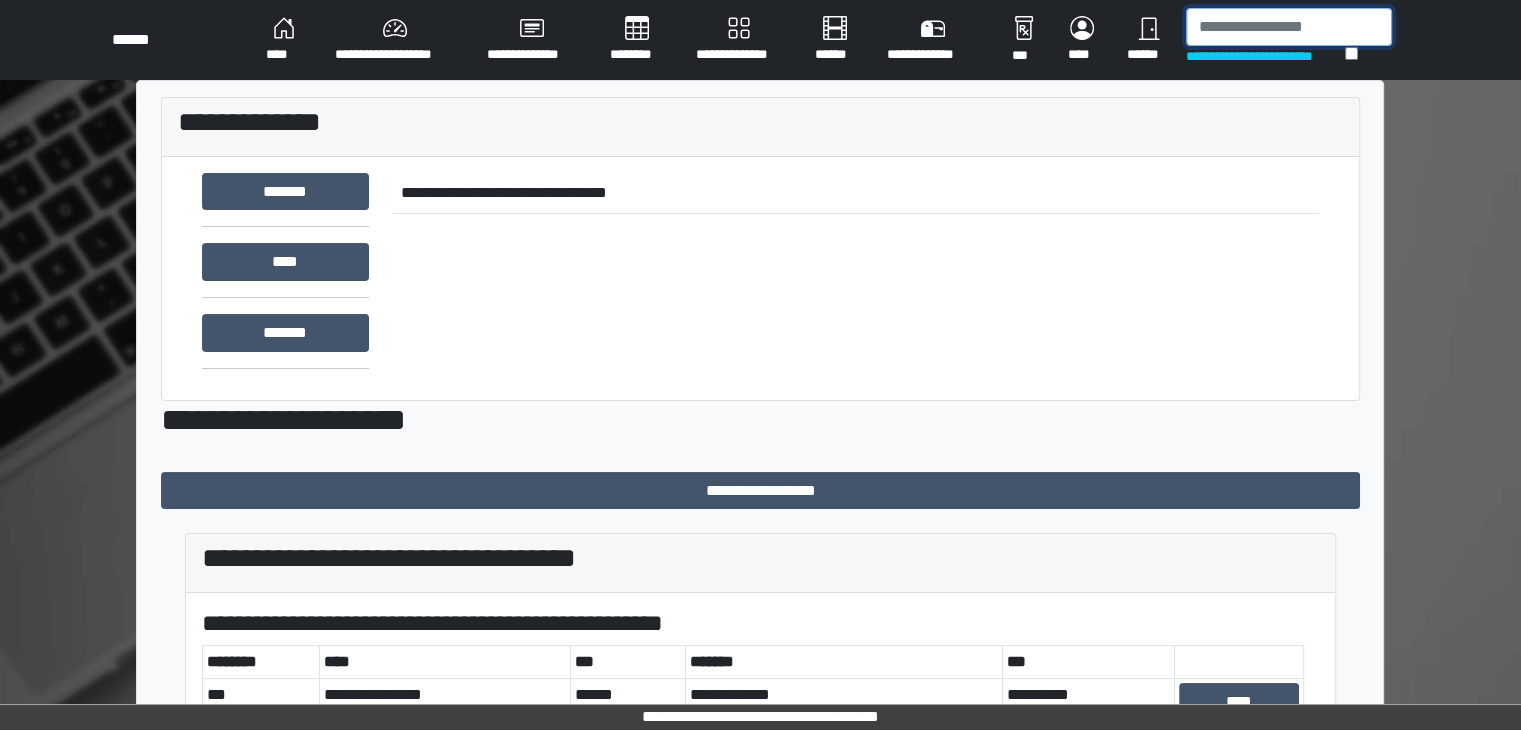 click at bounding box center (1289, 27) 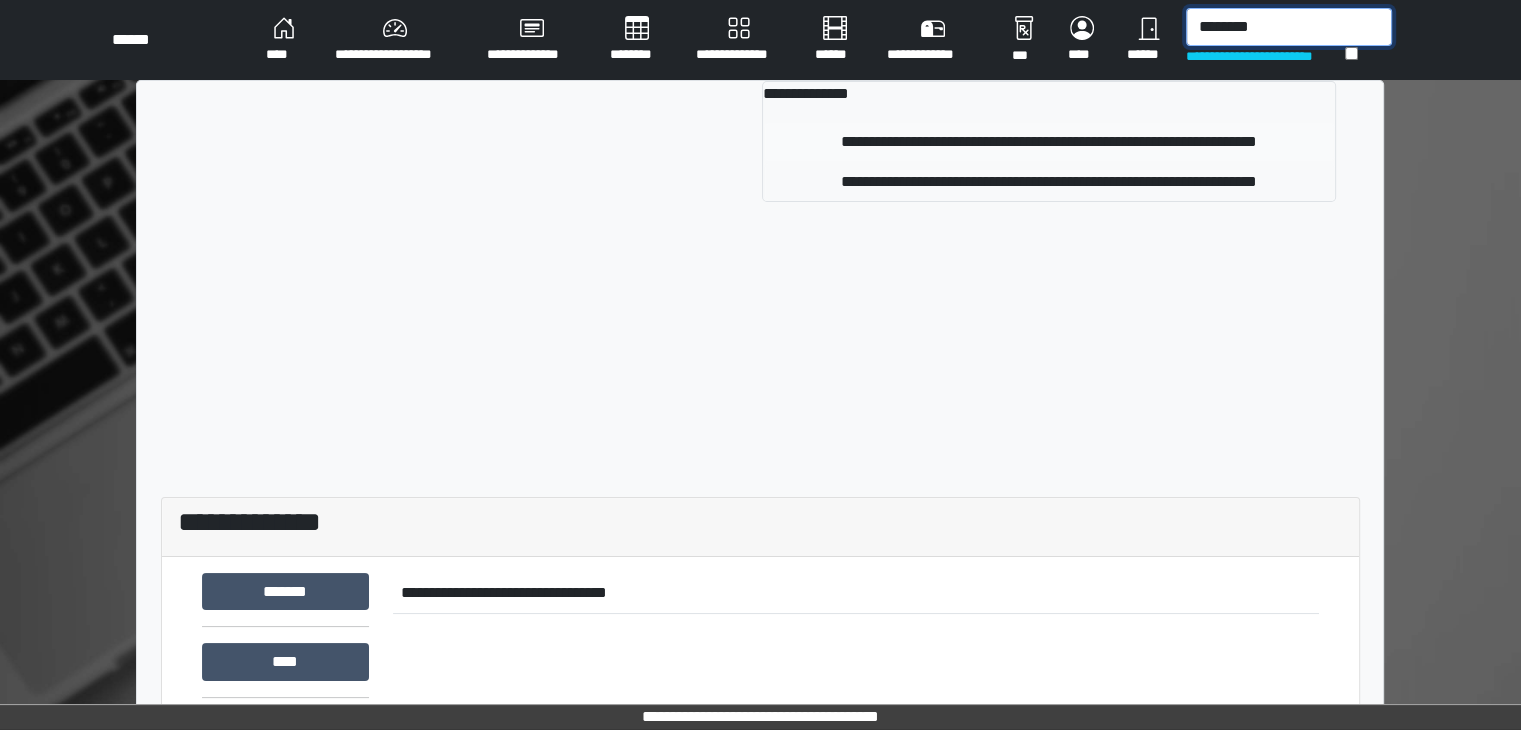 type on "********" 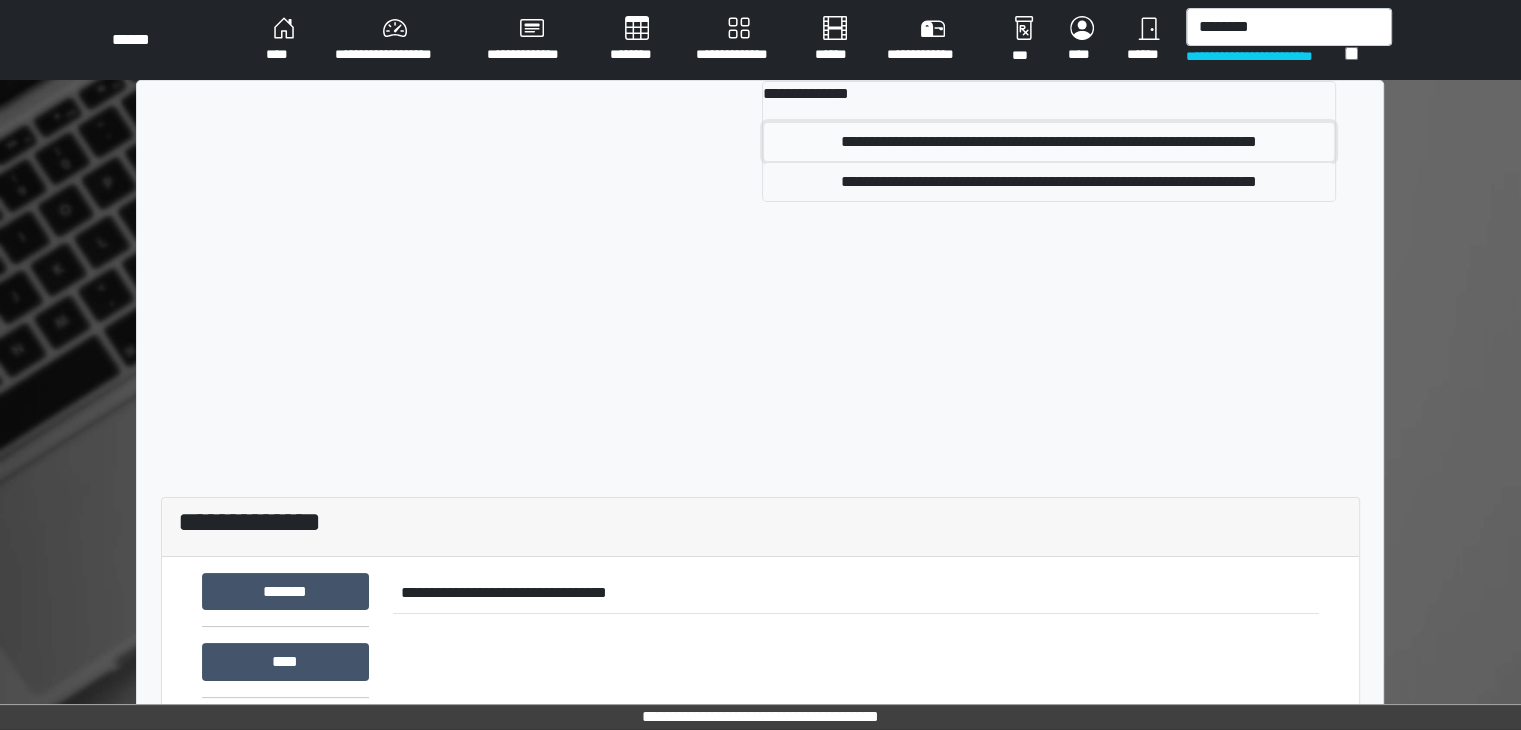 click on "**********" at bounding box center [1048, 142] 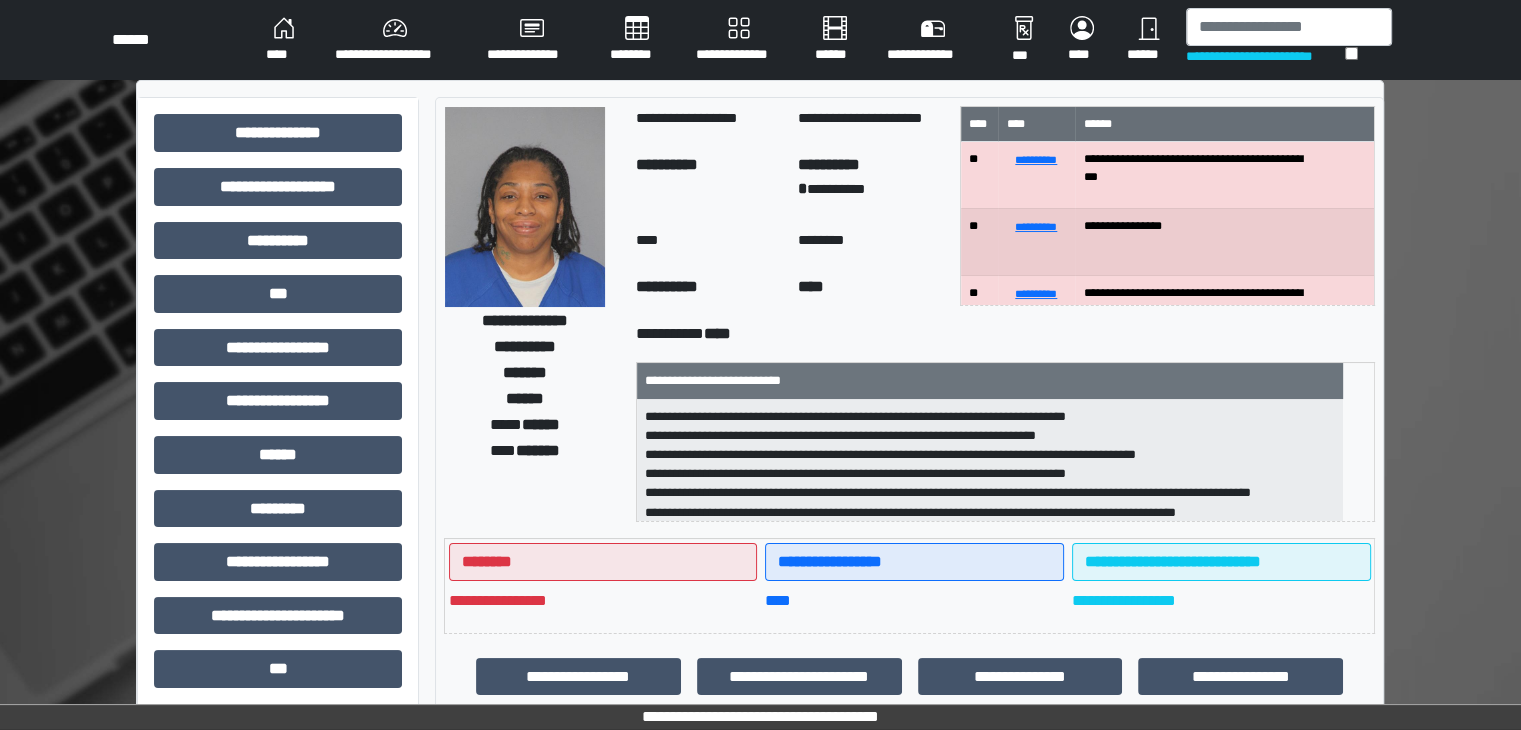 scroll, scrollTop: 436, scrollLeft: 0, axis: vertical 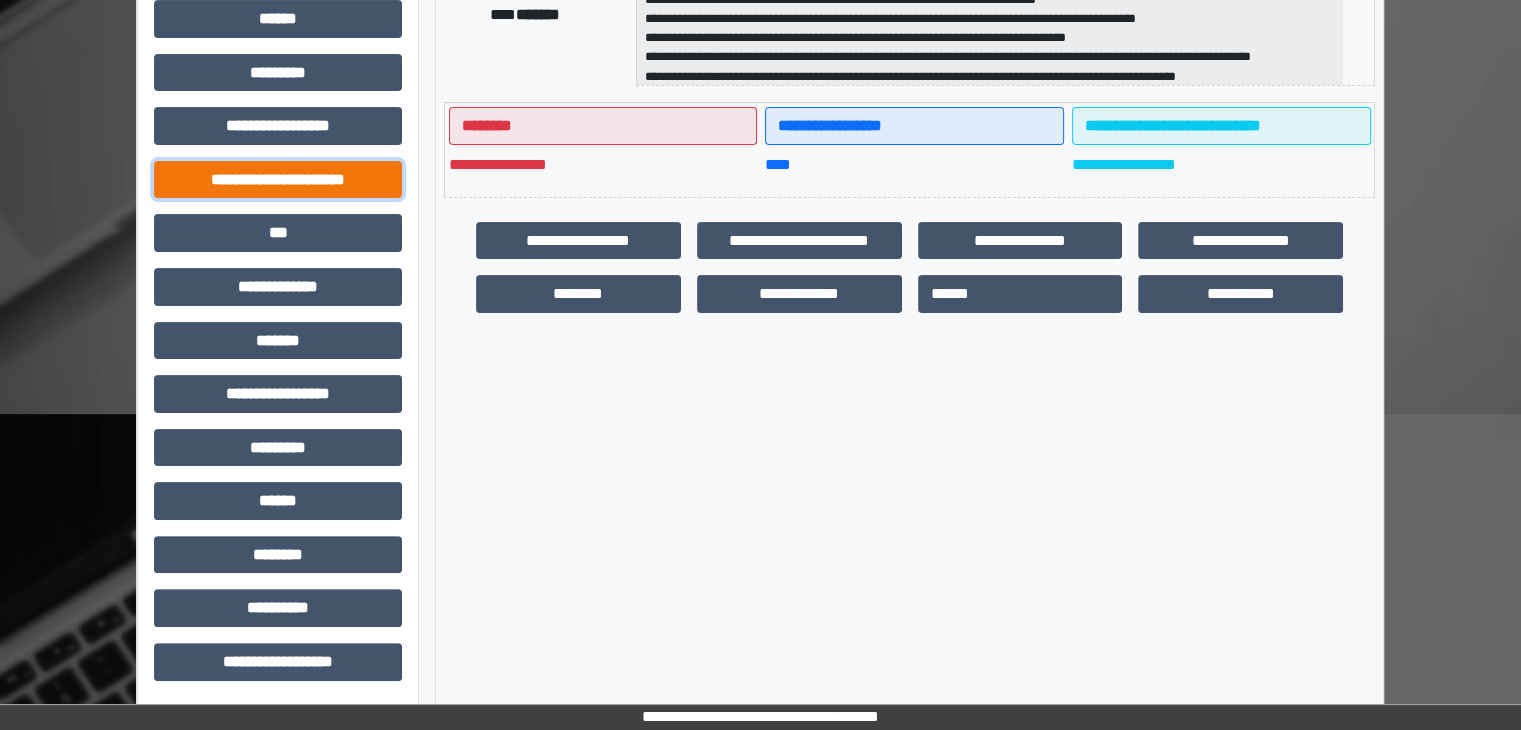 click on "**********" at bounding box center (278, 180) 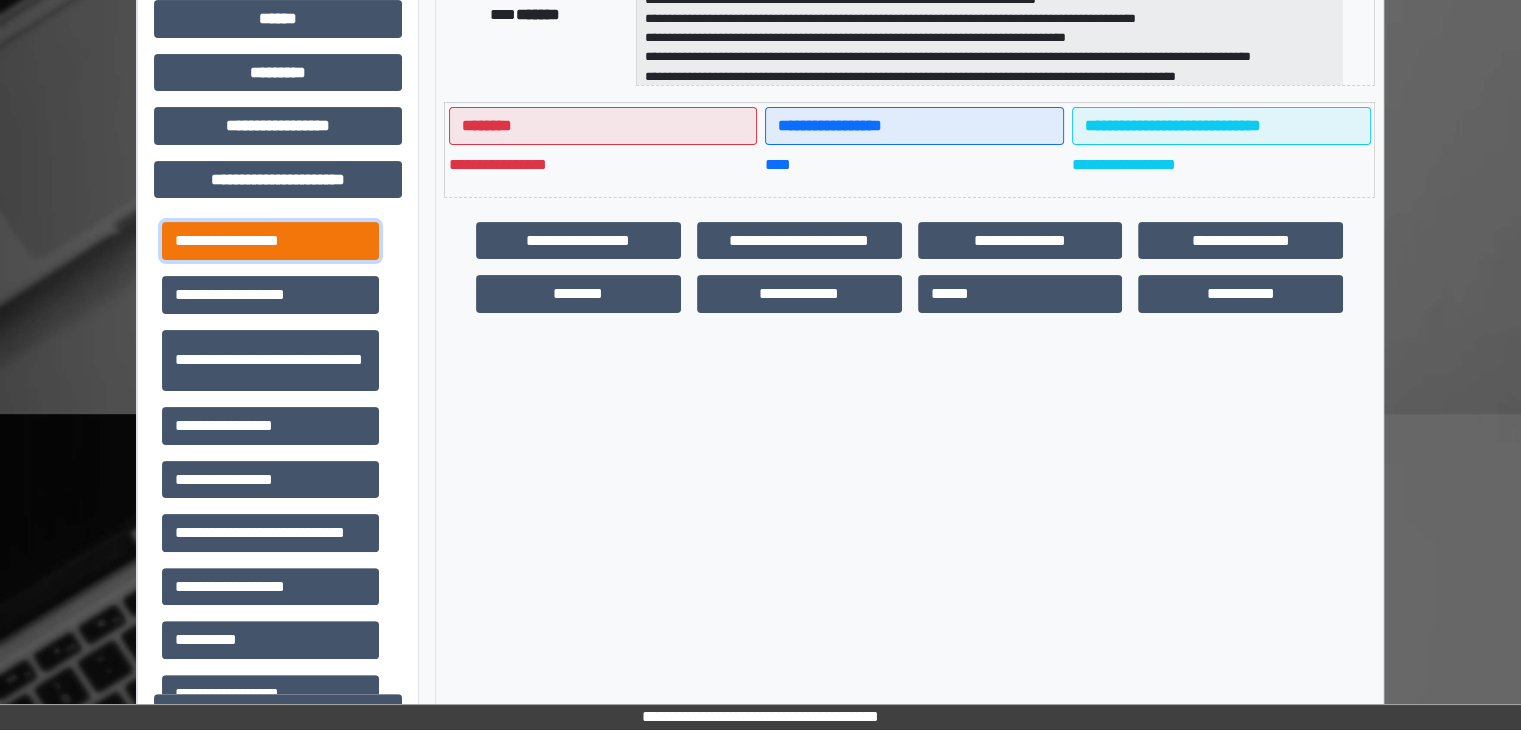click on "**********" at bounding box center (270, 241) 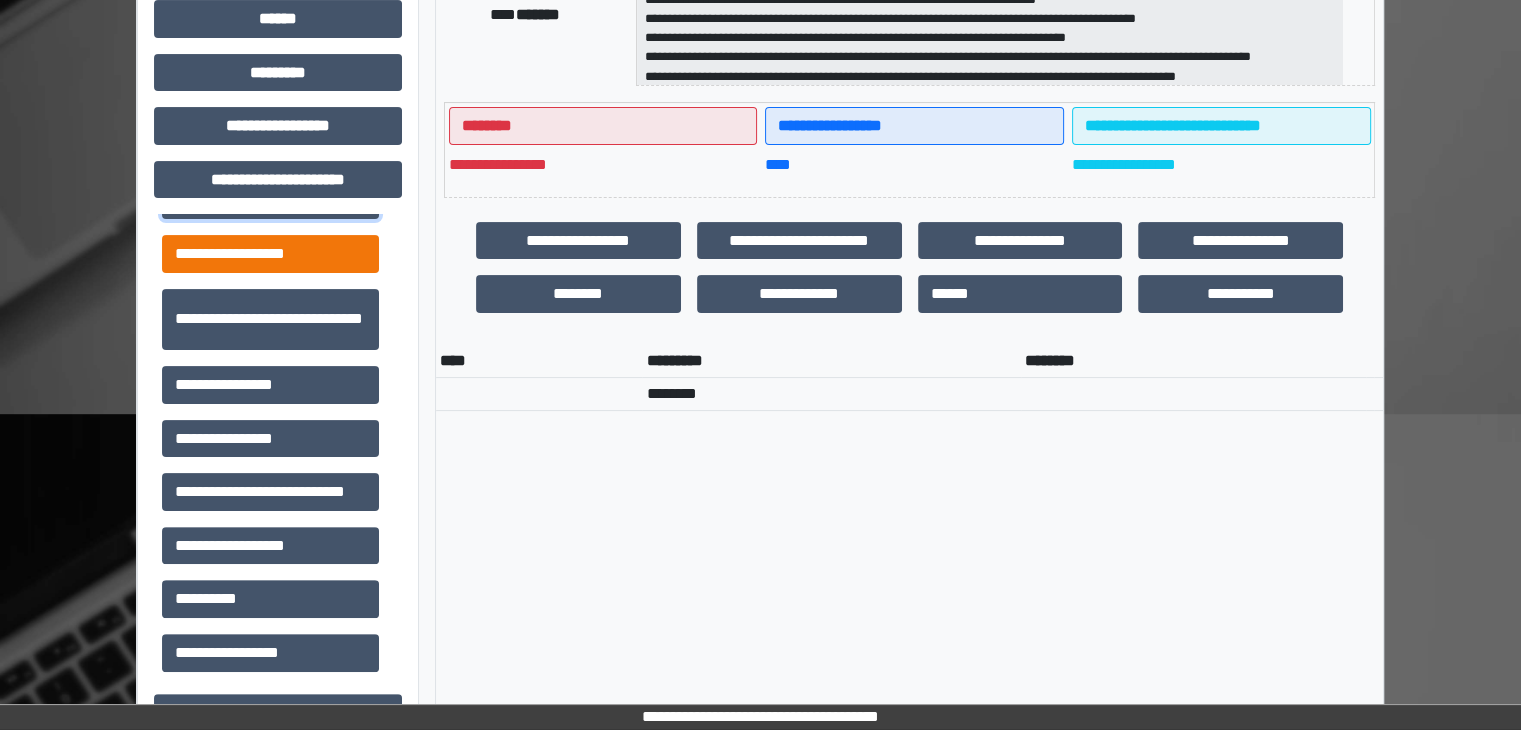 scroll, scrollTop: 42, scrollLeft: 0, axis: vertical 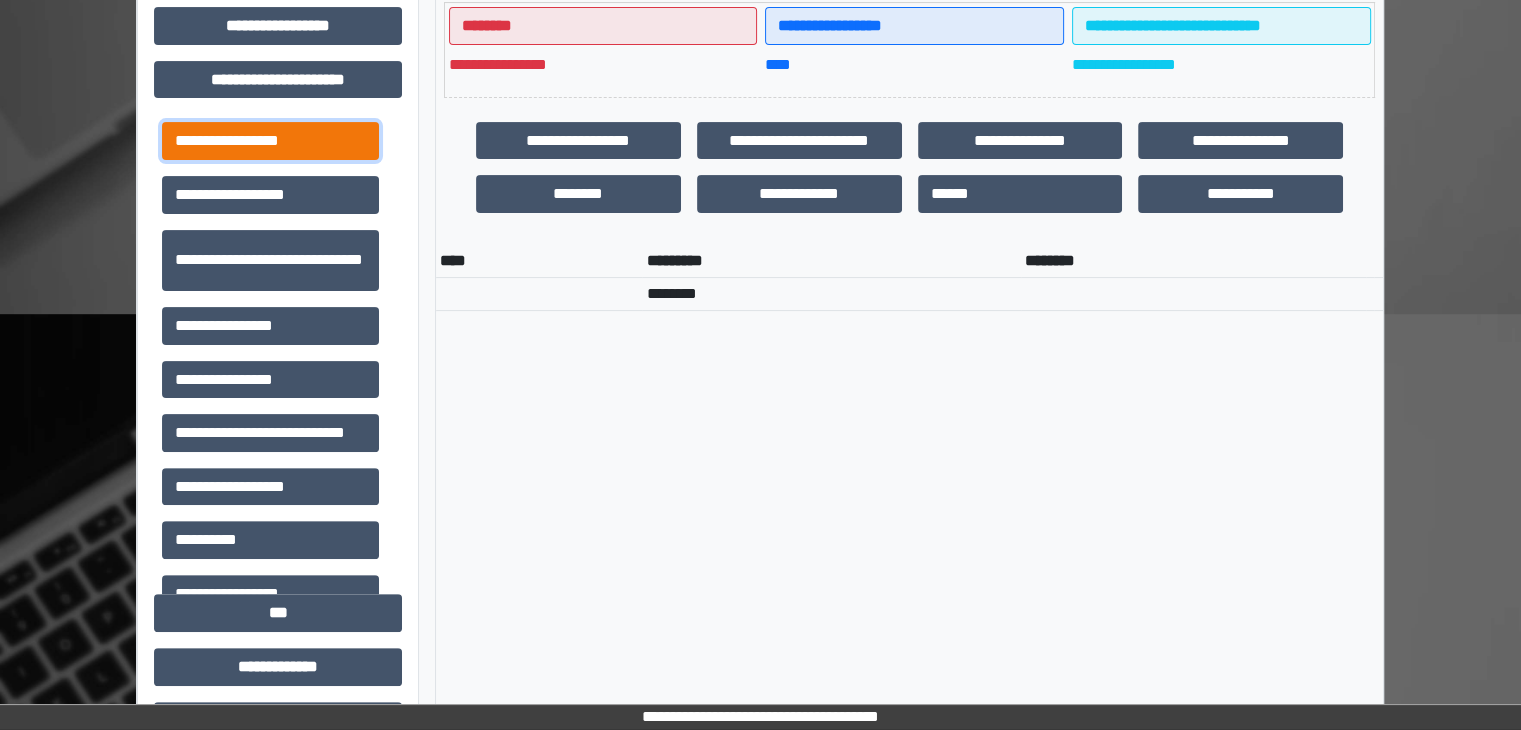 click on "**********" at bounding box center (270, 141) 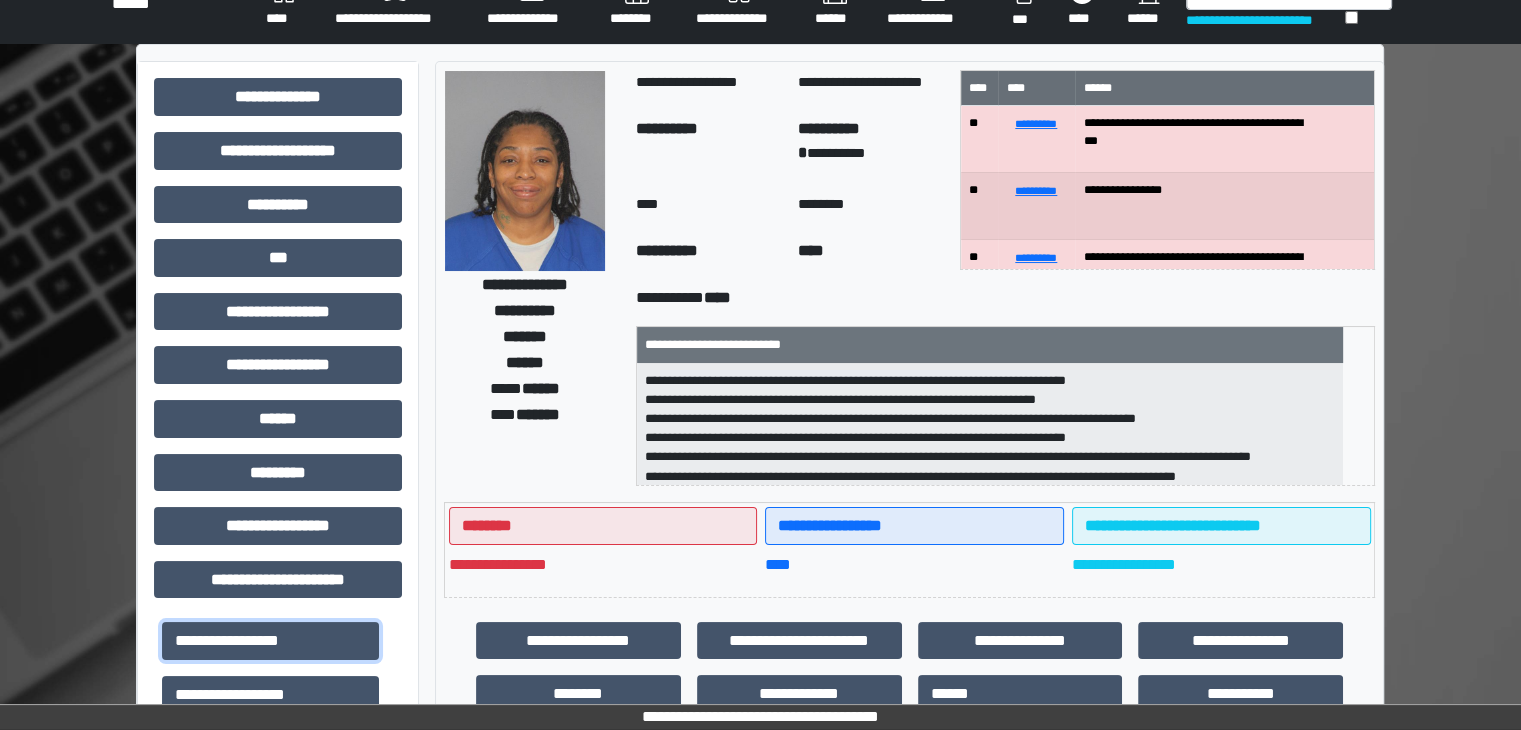 scroll, scrollTop: 0, scrollLeft: 0, axis: both 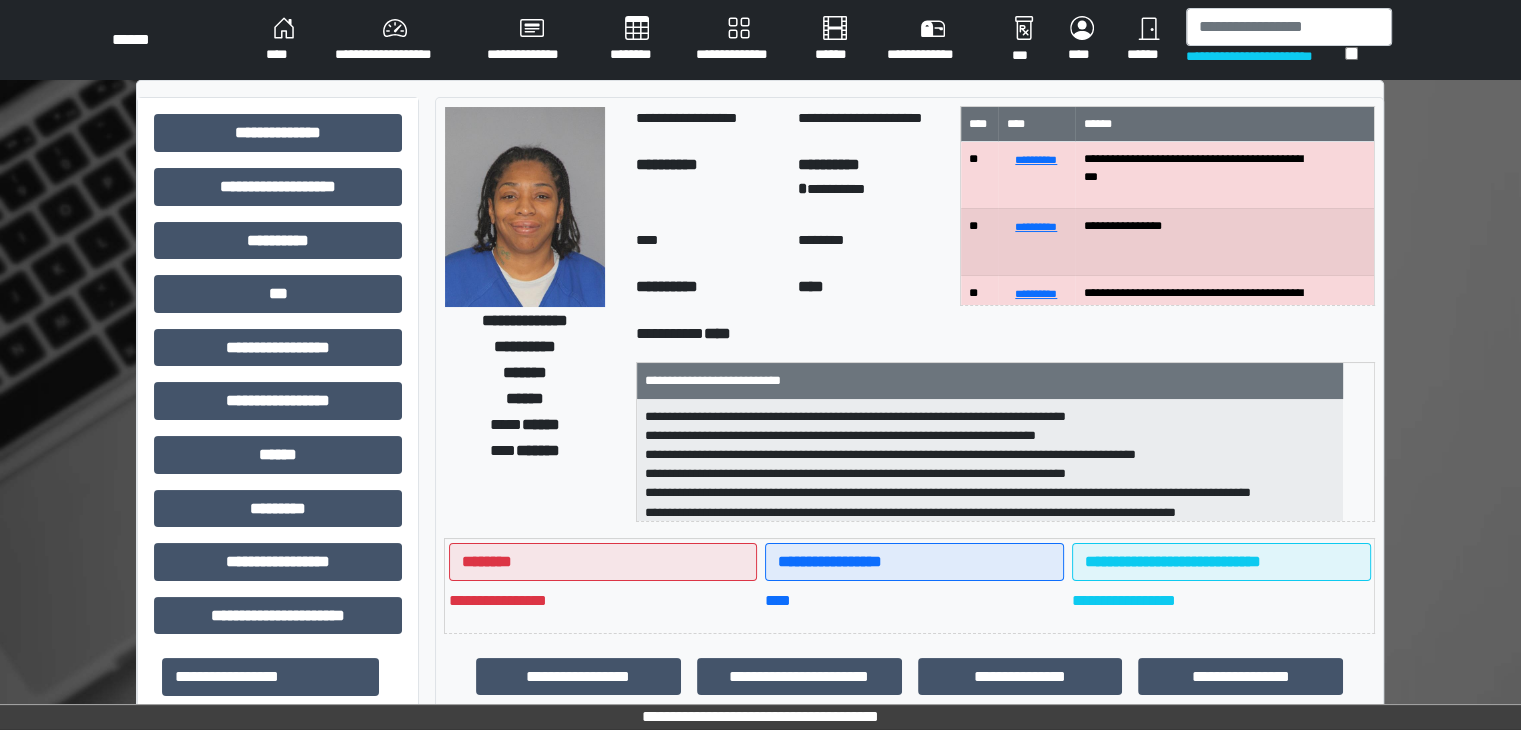 click on "****" at bounding box center (284, 40) 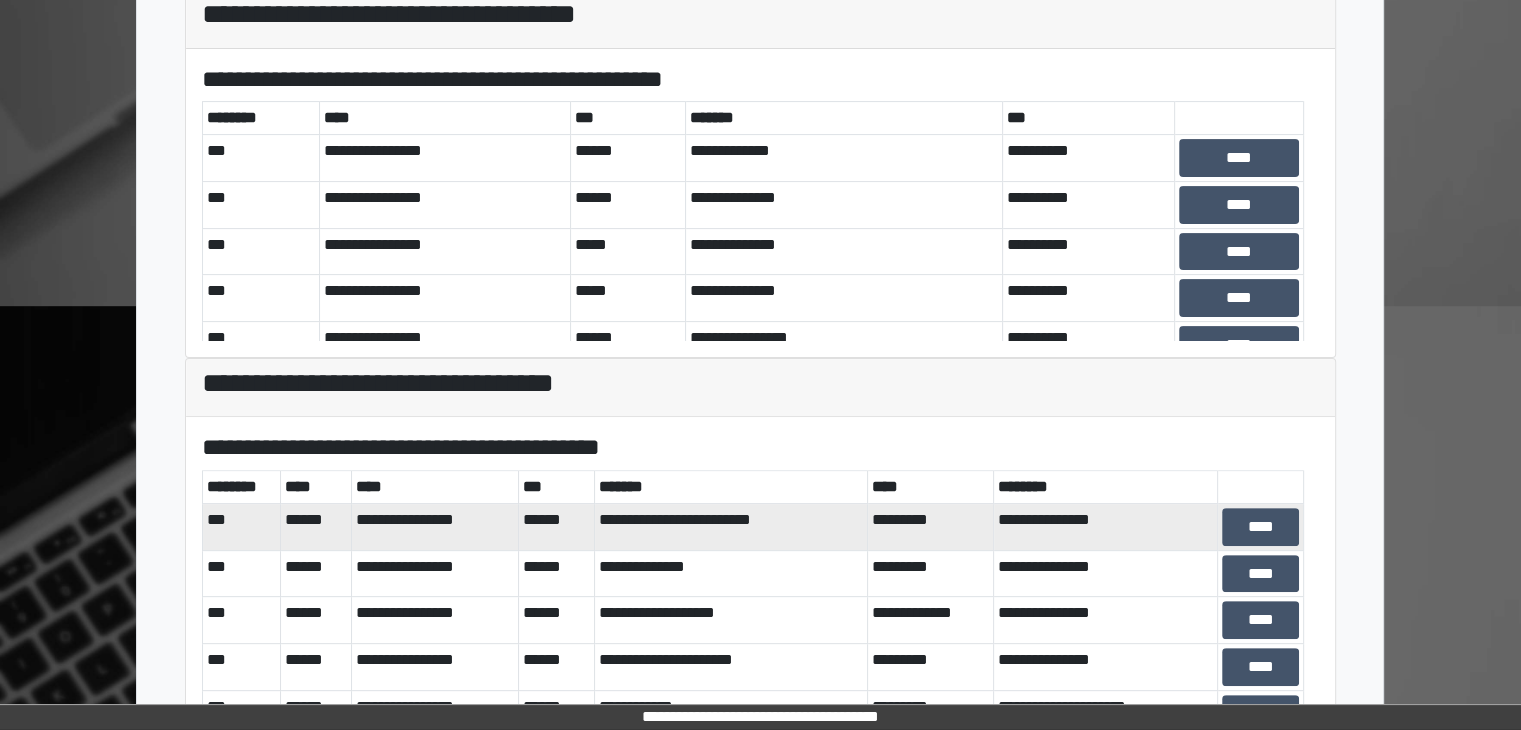 scroll, scrollTop: 581, scrollLeft: 0, axis: vertical 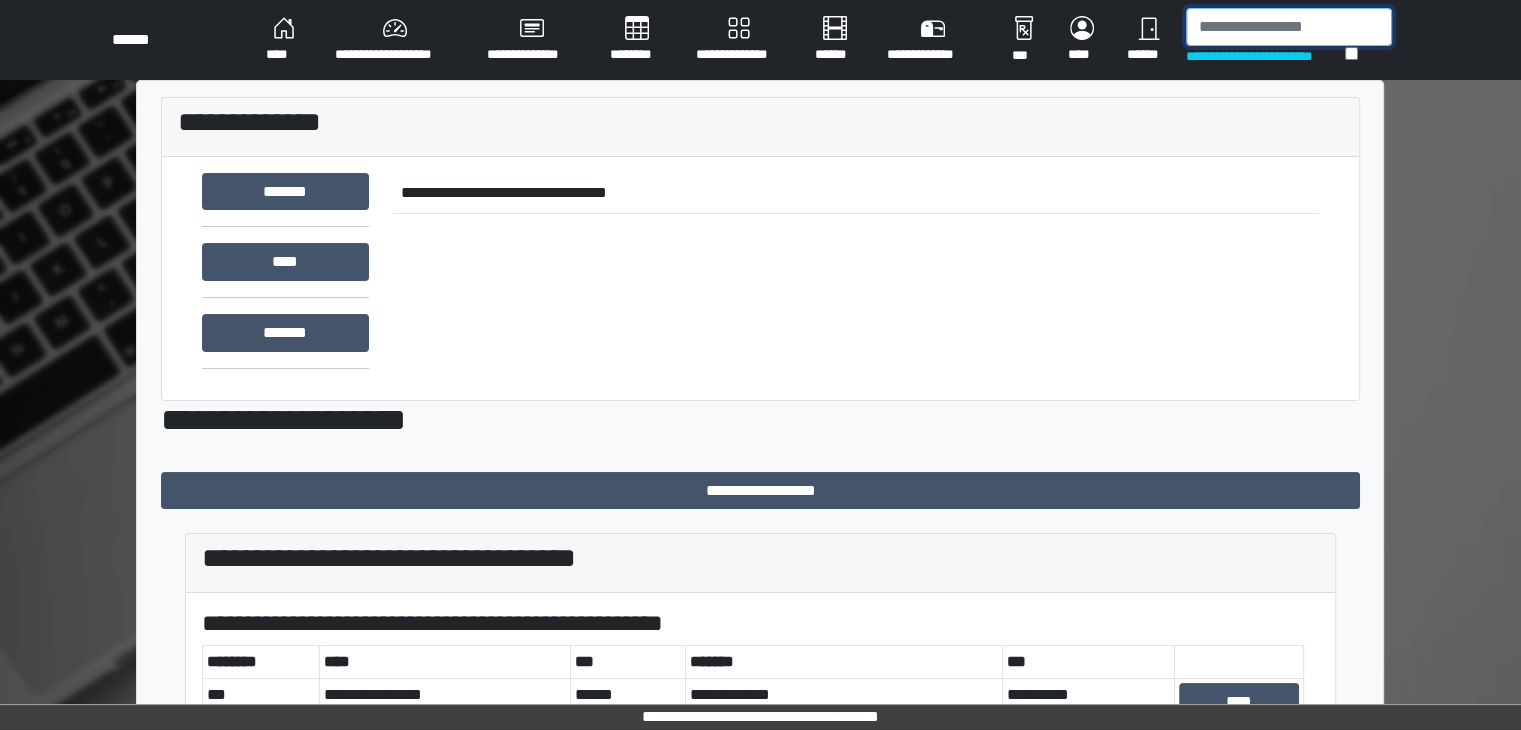 click at bounding box center (1289, 27) 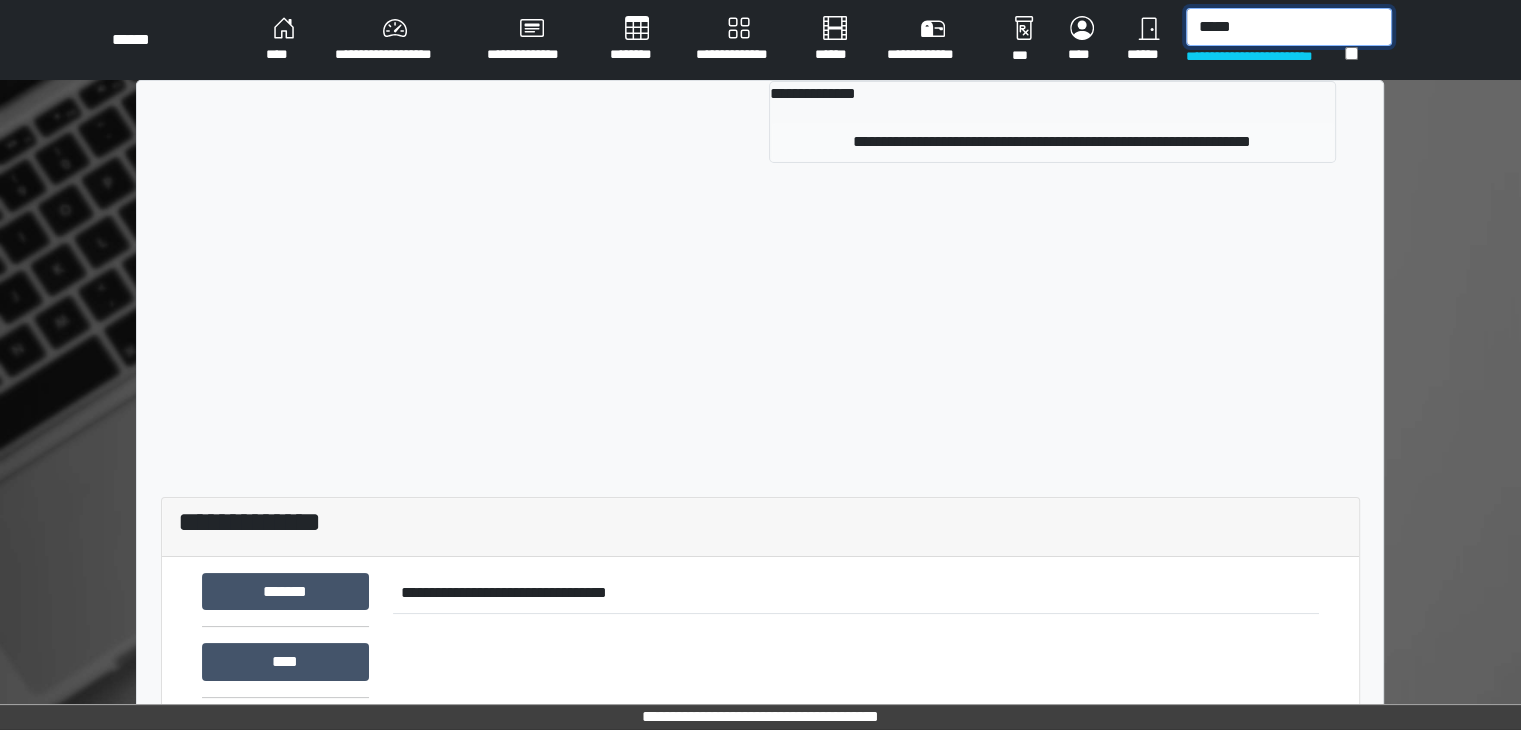 type on "*****" 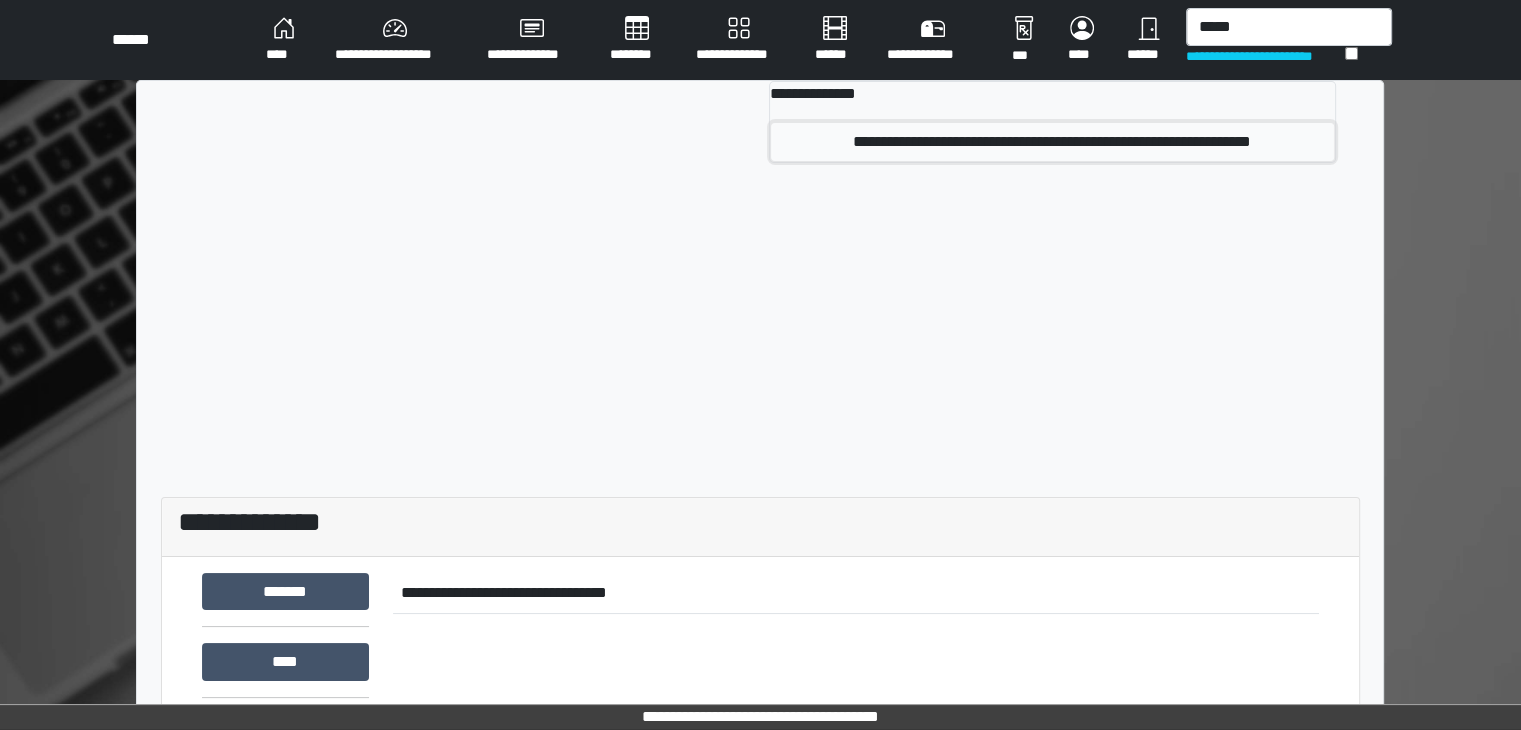 click on "**********" at bounding box center (1052, 142) 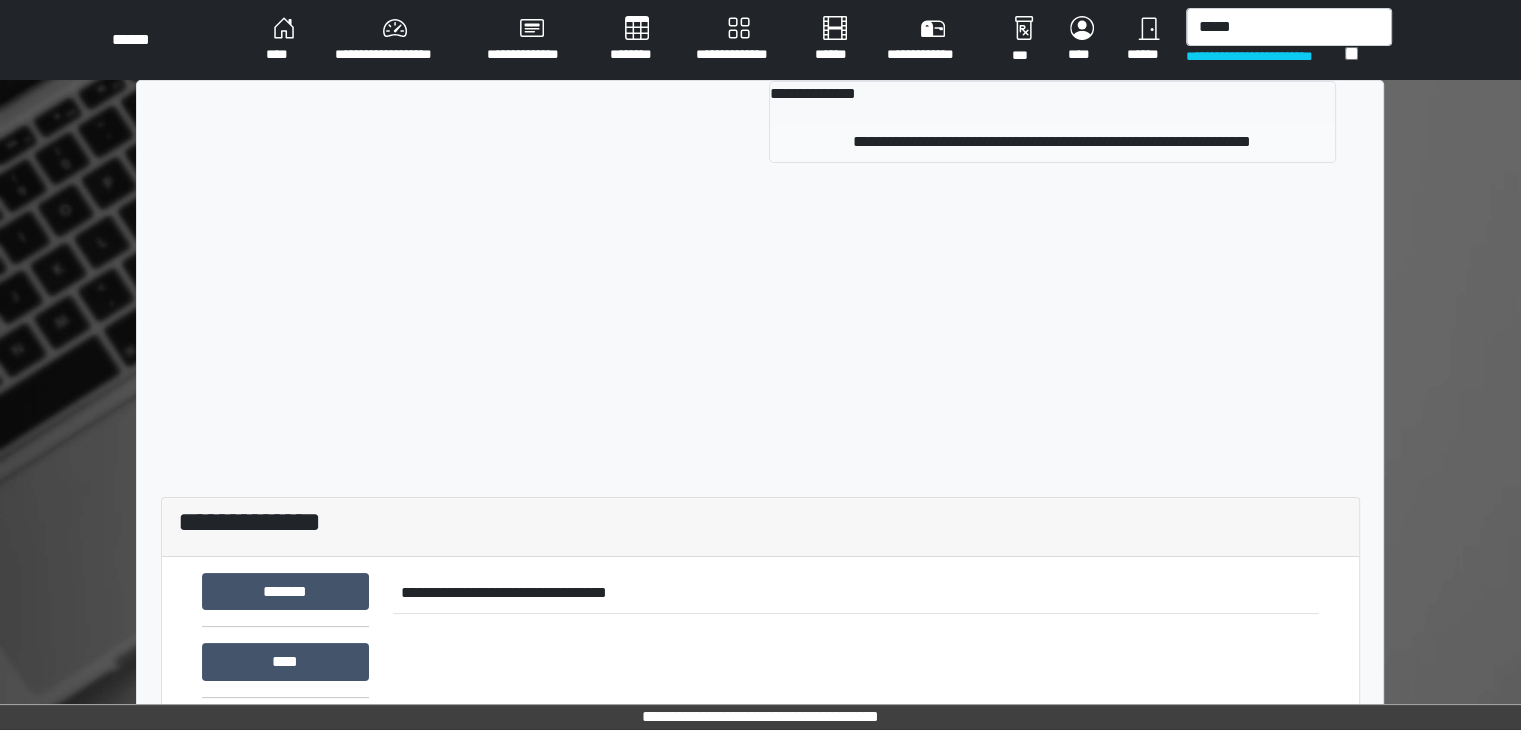 type 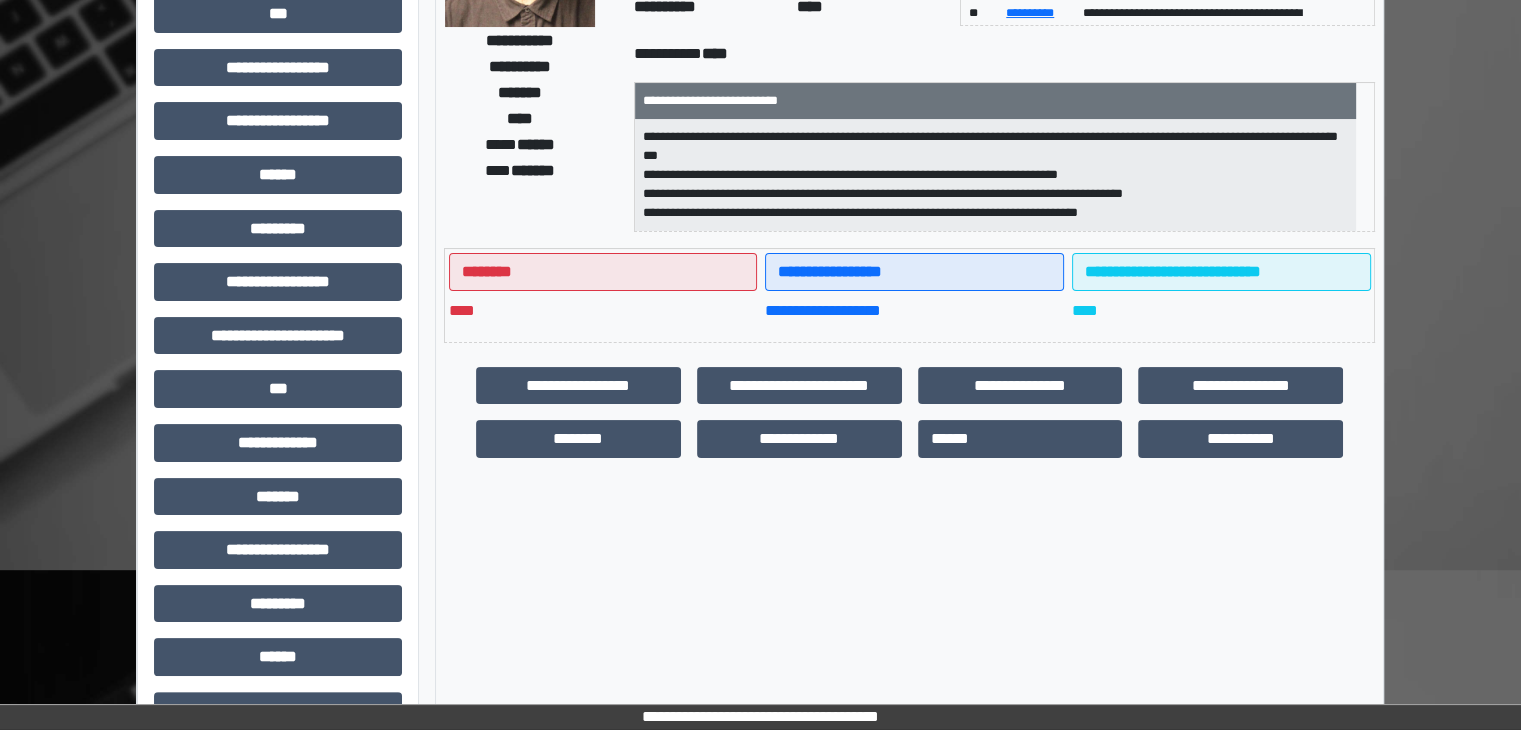 scroll, scrollTop: 300, scrollLeft: 0, axis: vertical 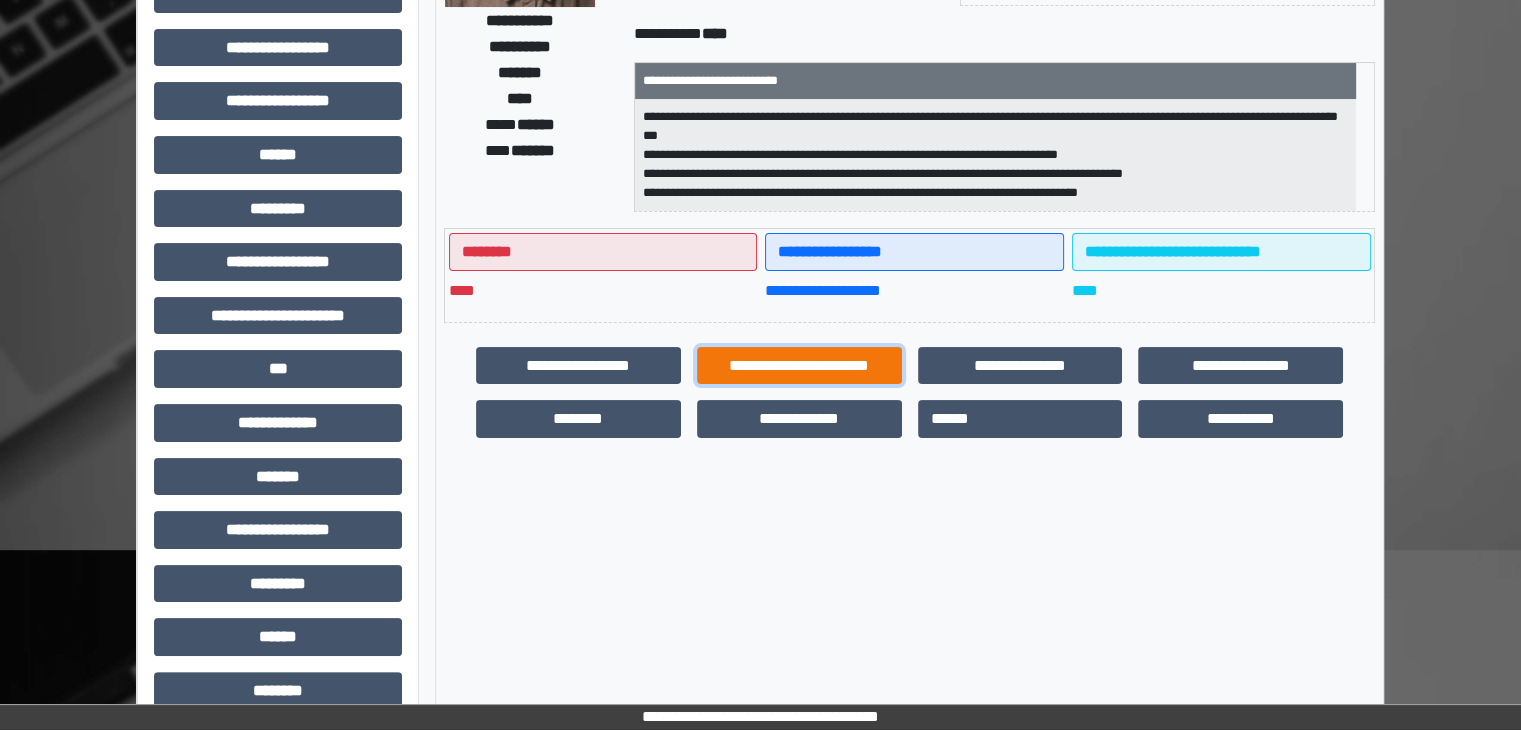 click on "**********" at bounding box center [799, 366] 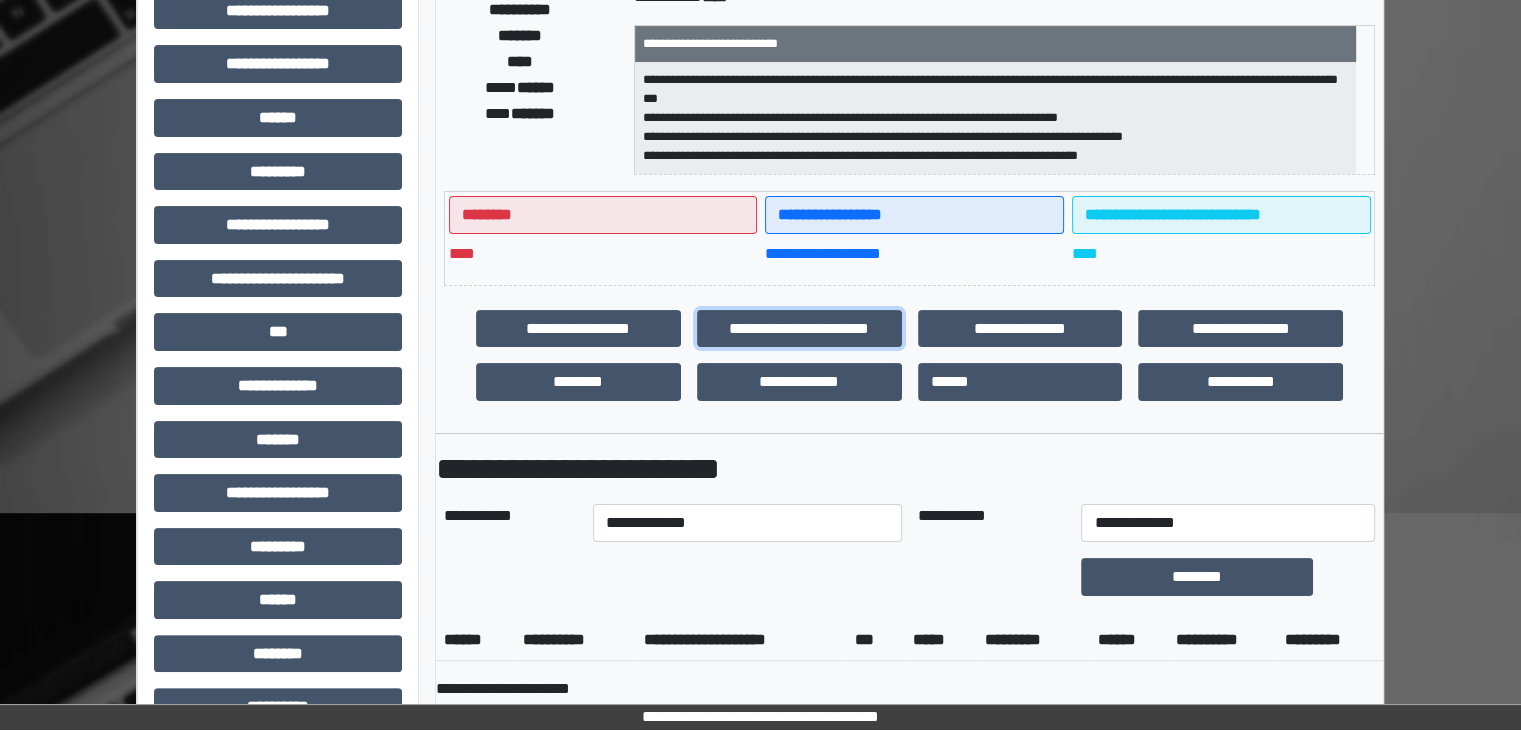 scroll, scrollTop: 700, scrollLeft: 0, axis: vertical 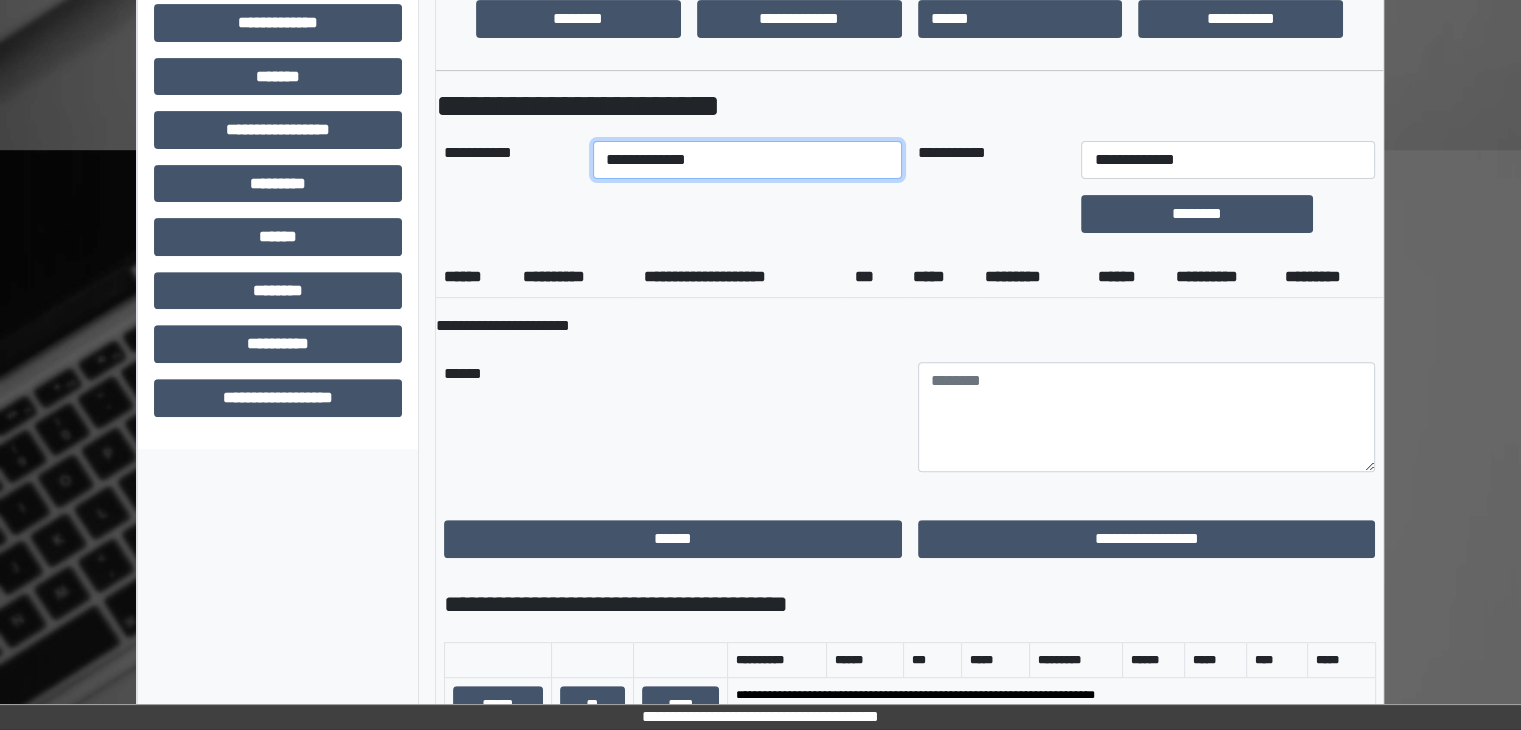 click on "**********" at bounding box center (747, 160) 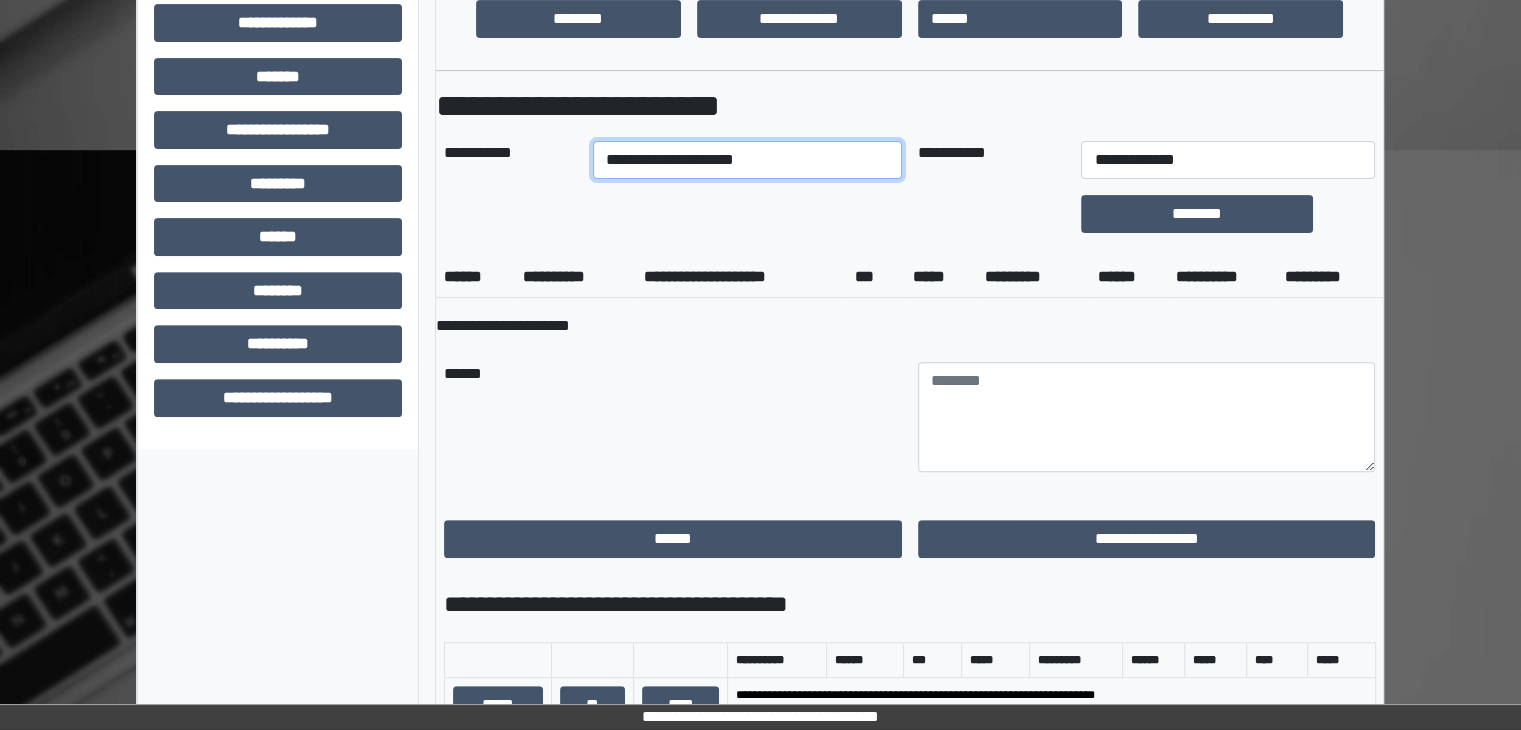 click on "**********" at bounding box center [747, 160] 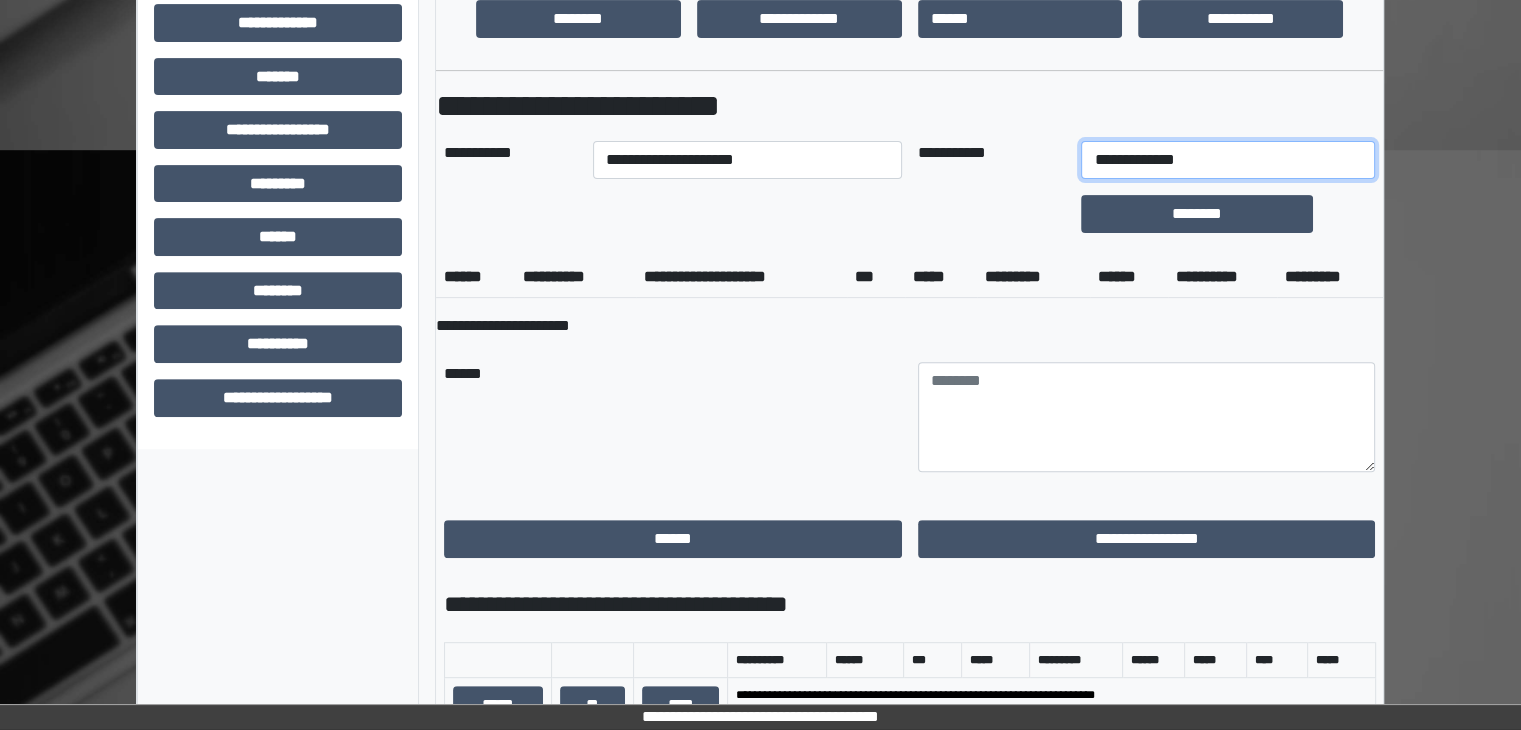 click on "**********" at bounding box center (1227, 160) 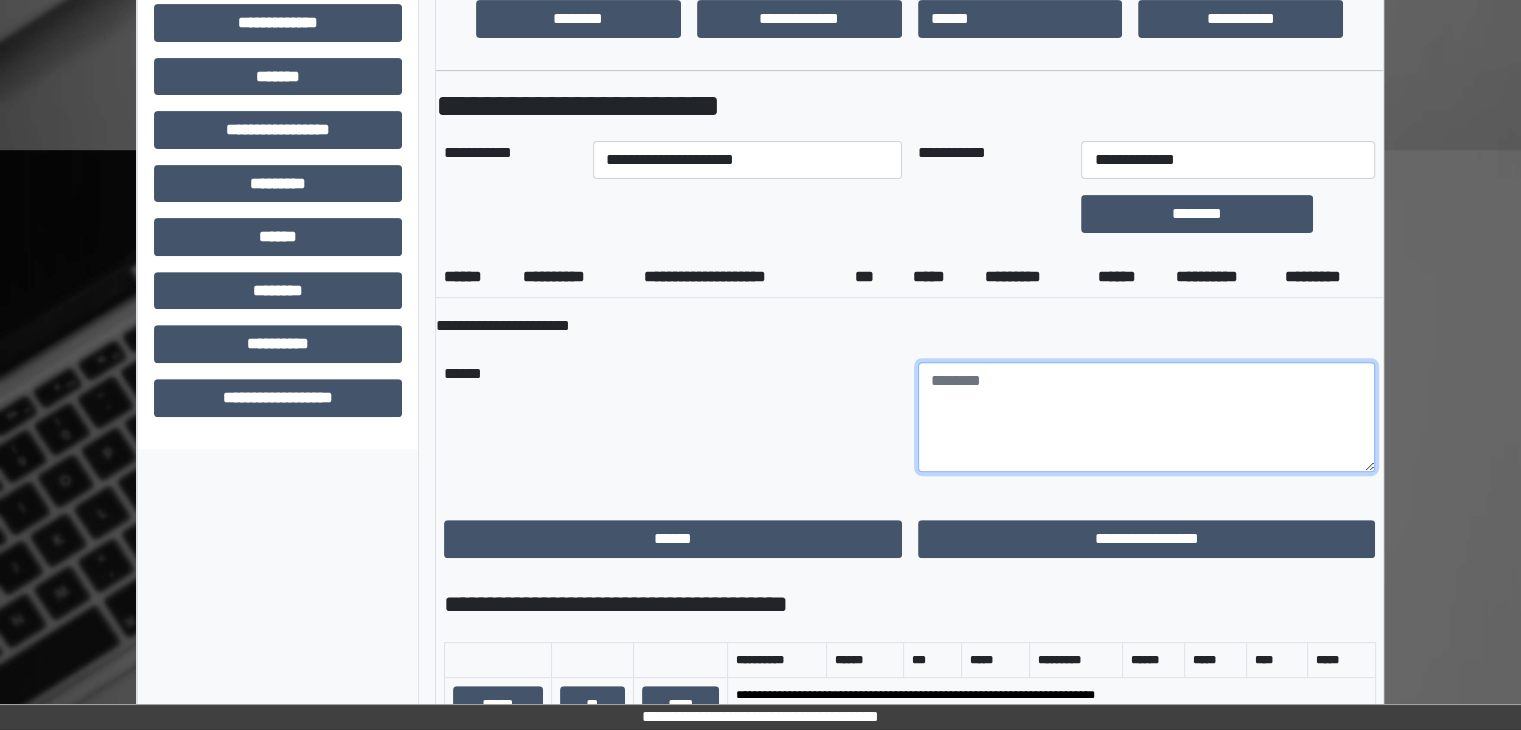 click at bounding box center [1147, 417] 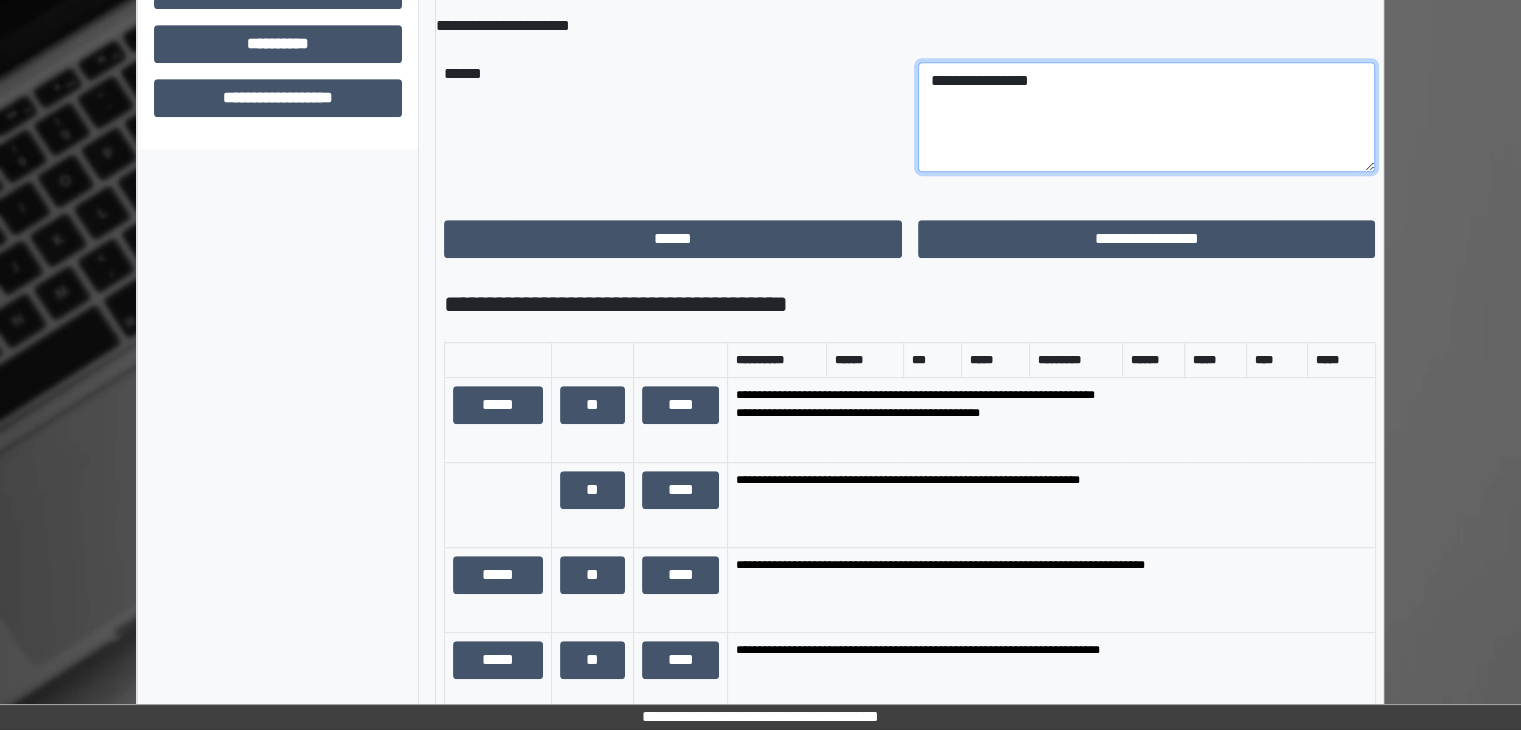scroll, scrollTop: 1400, scrollLeft: 0, axis: vertical 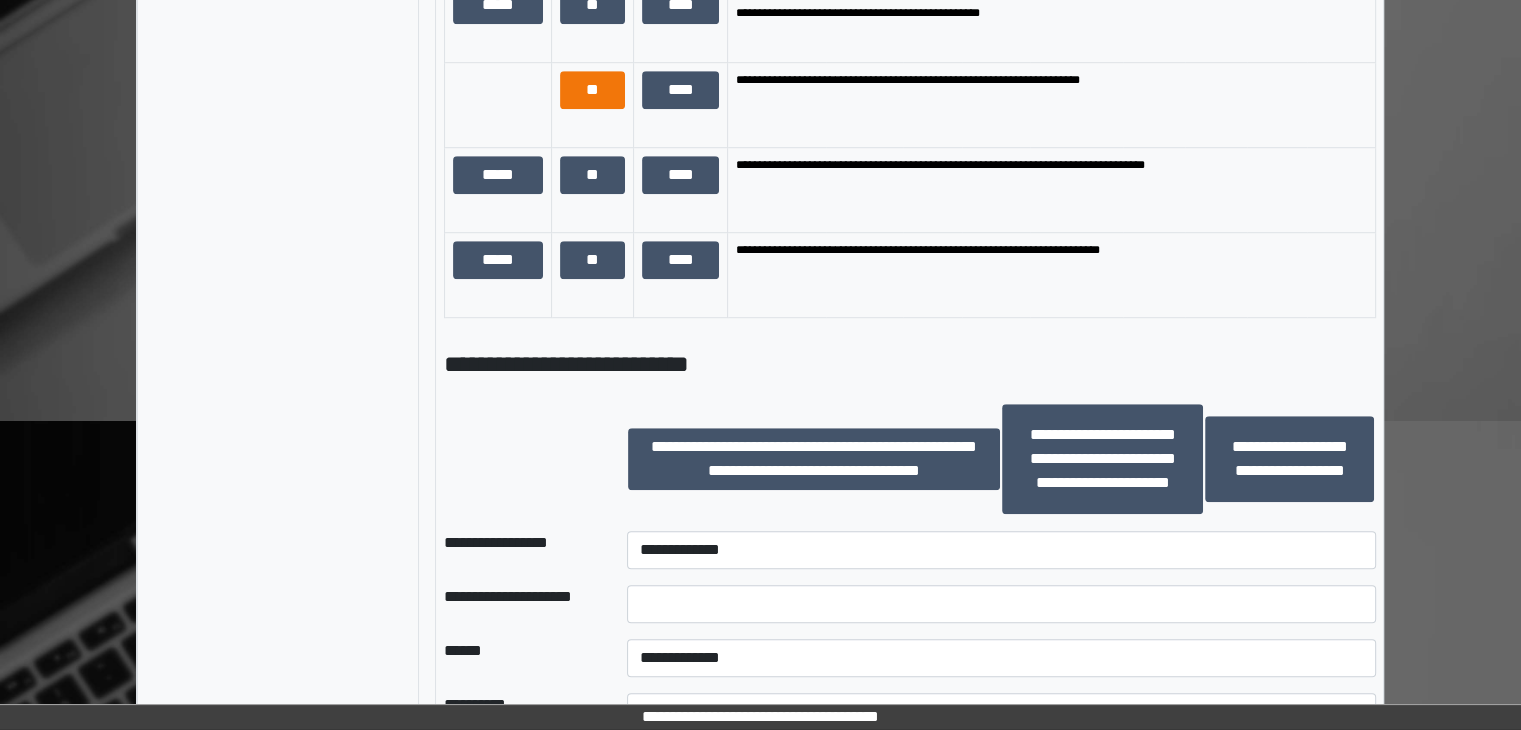 type on "**********" 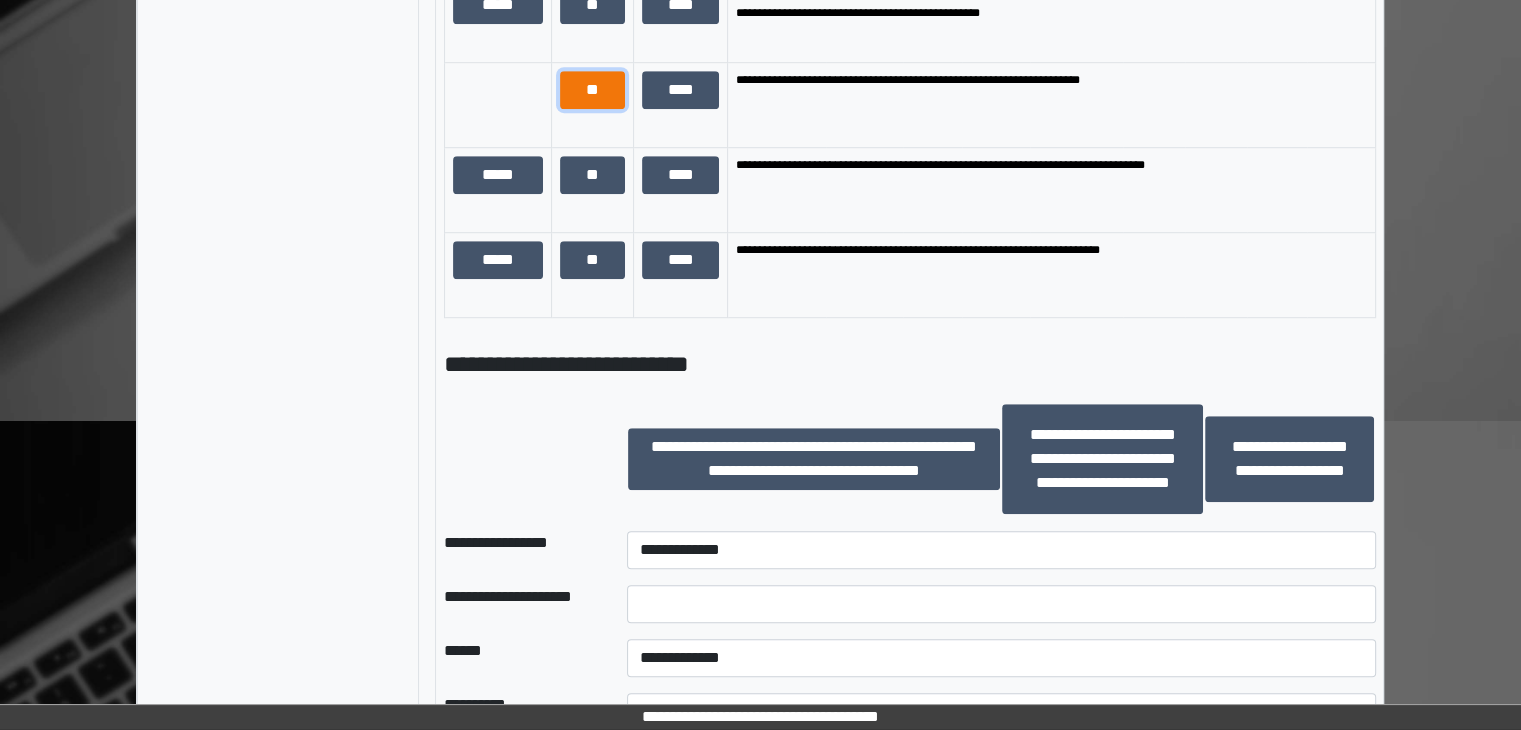 click on "**" at bounding box center (592, 90) 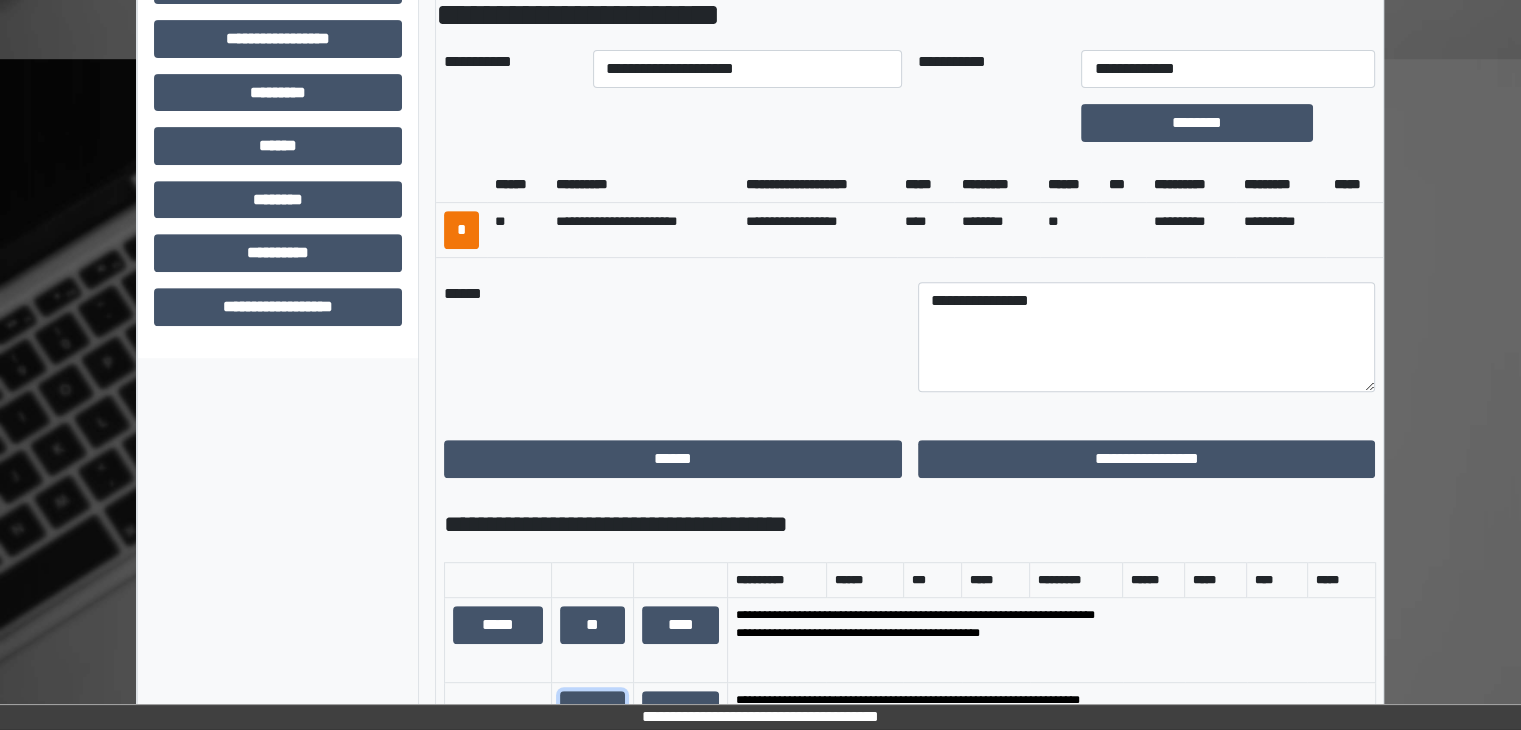scroll, scrollTop: 724, scrollLeft: 0, axis: vertical 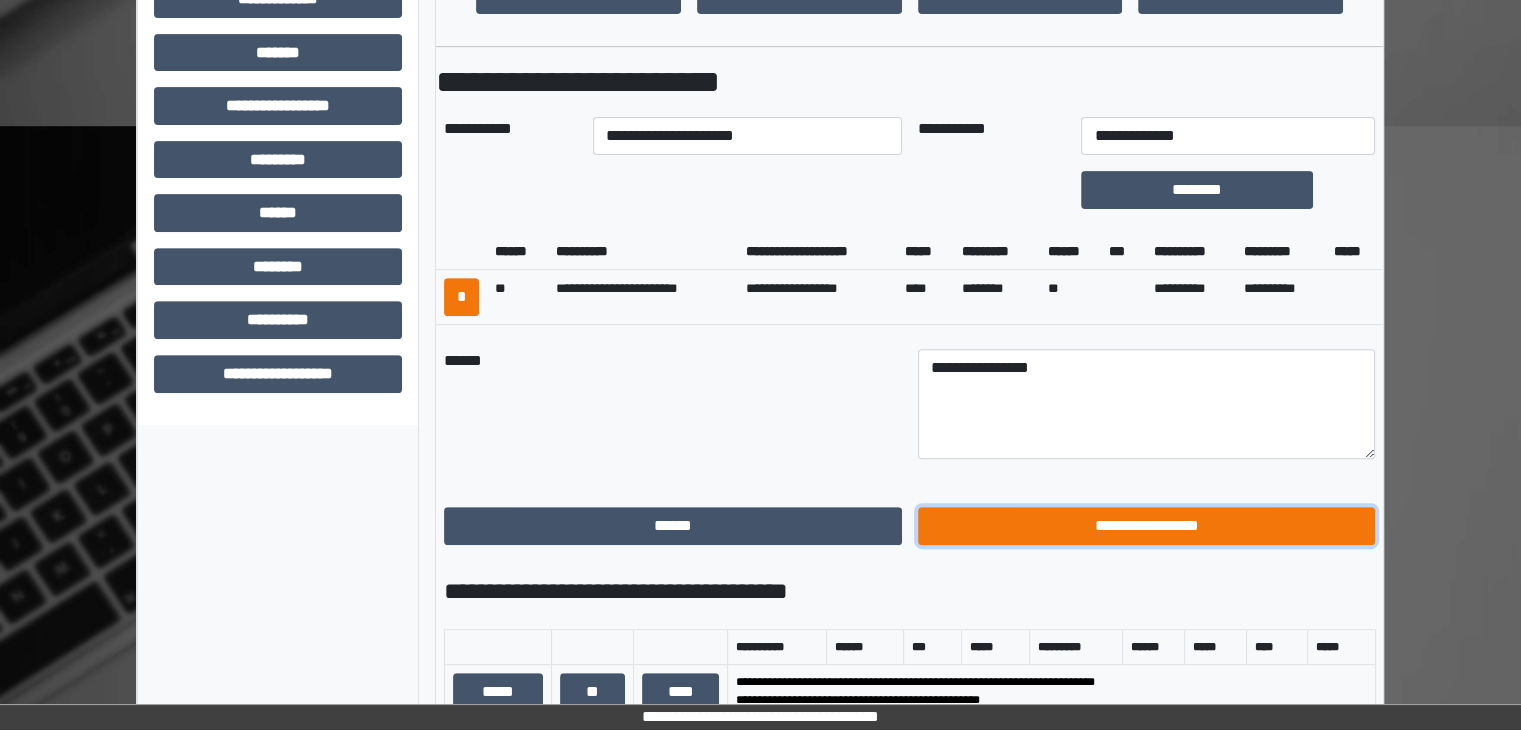 click on "**********" at bounding box center (1147, 526) 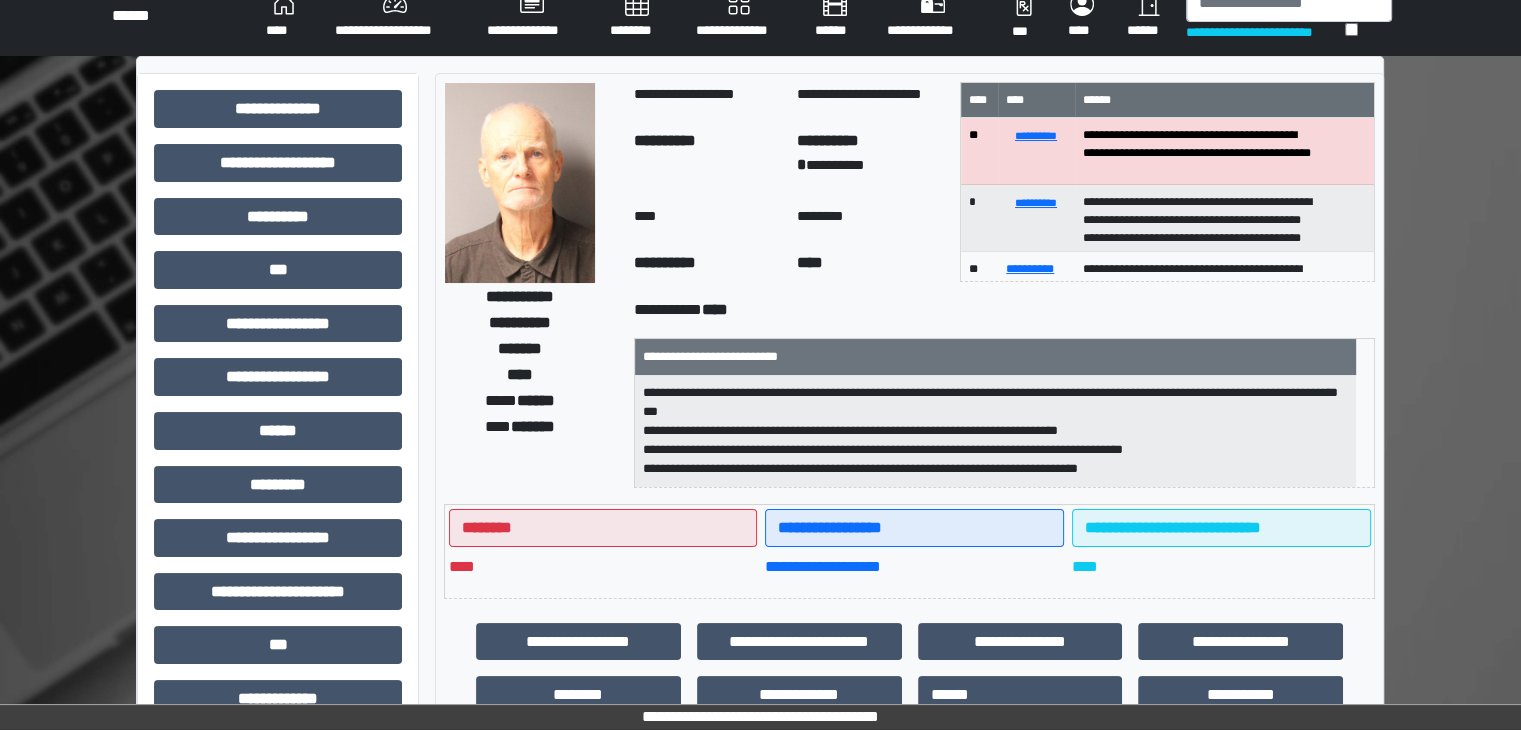 scroll, scrollTop: 0, scrollLeft: 0, axis: both 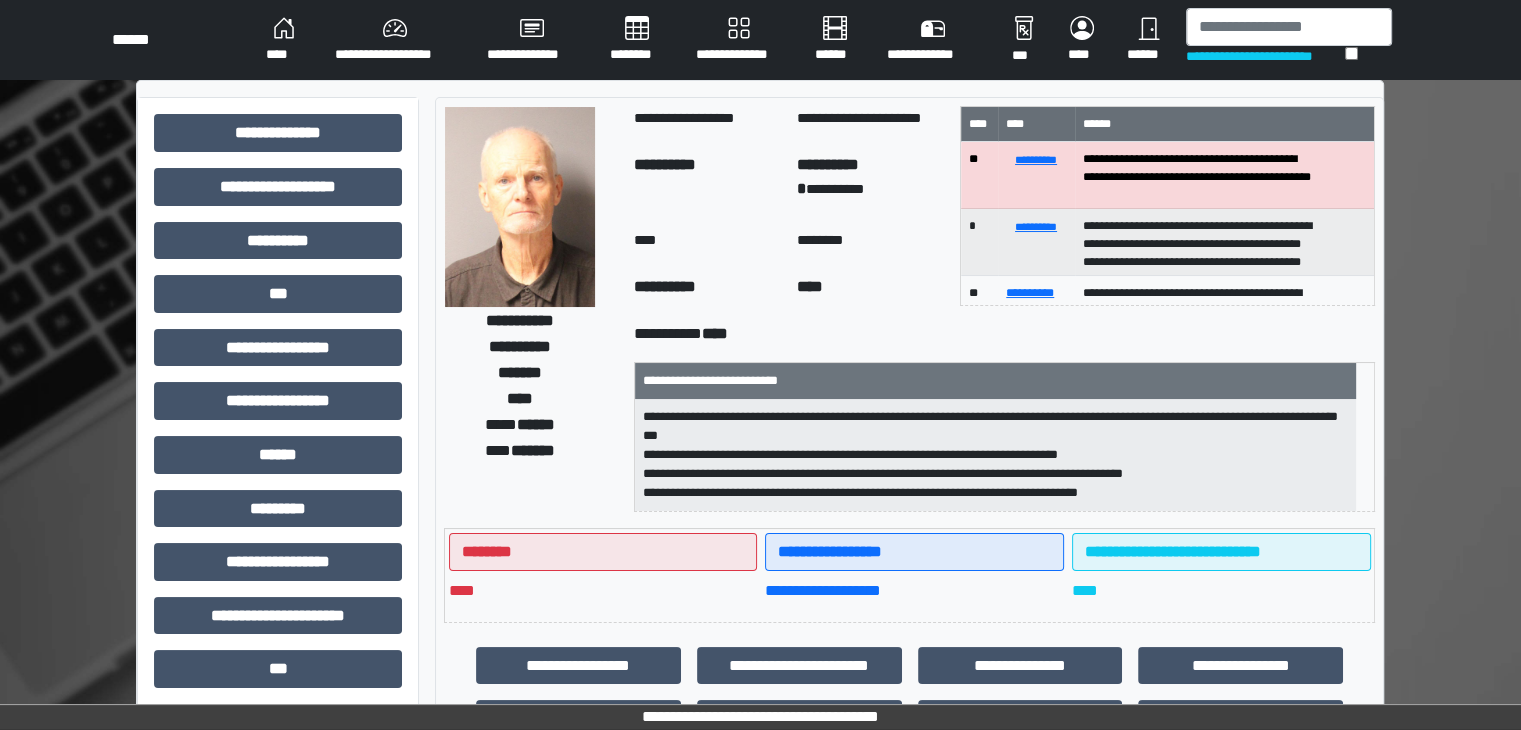 click on "****" at bounding box center (284, 40) 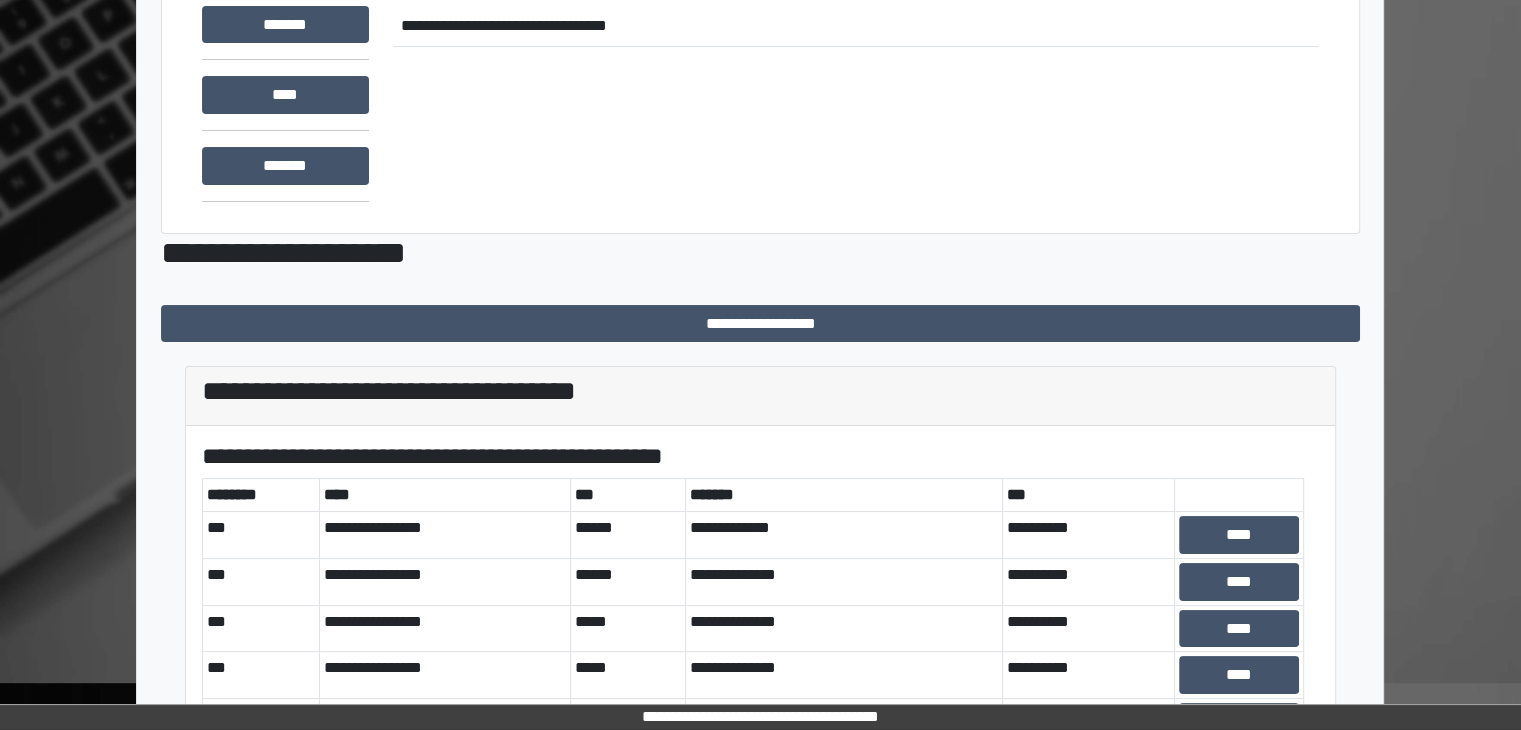scroll, scrollTop: 500, scrollLeft: 0, axis: vertical 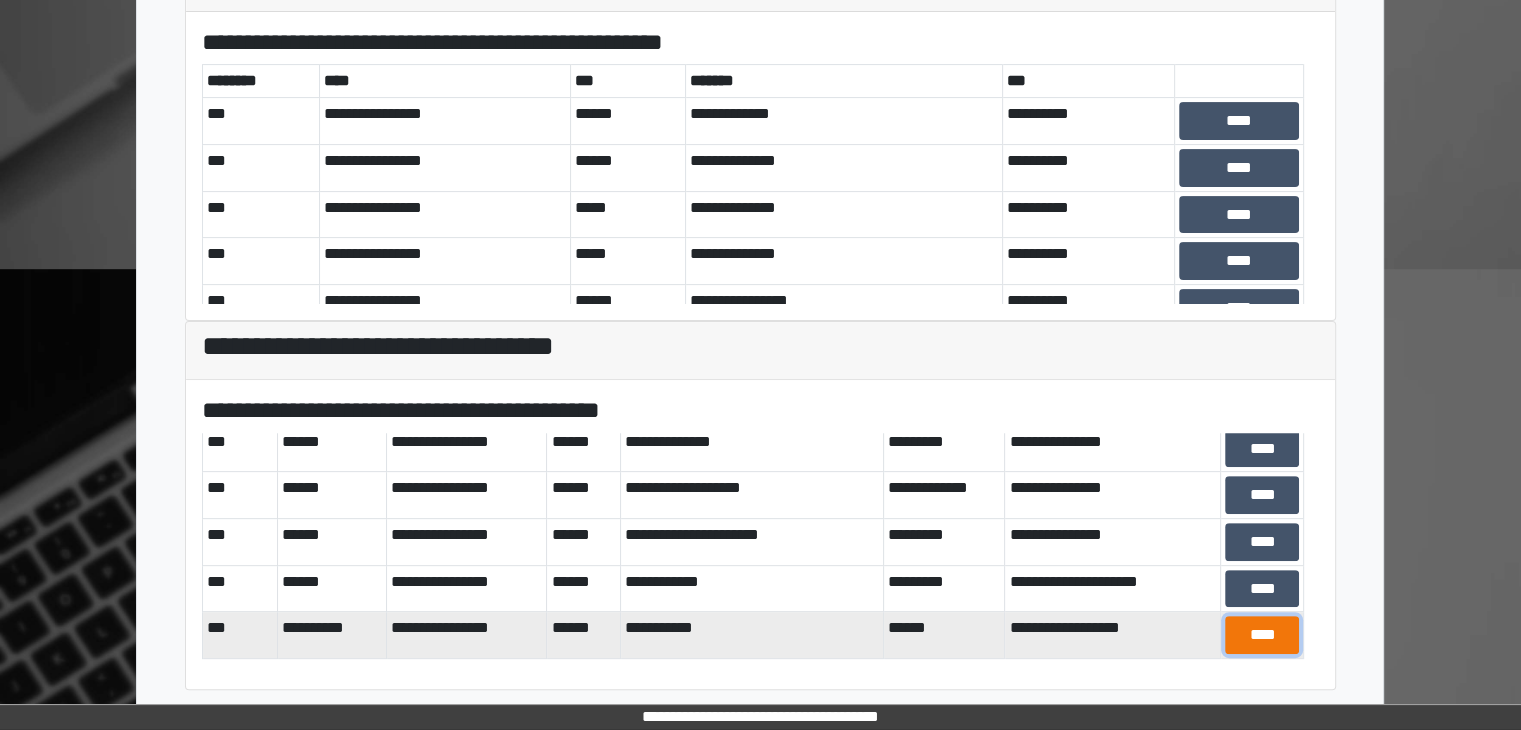 click on "****" at bounding box center (1262, 635) 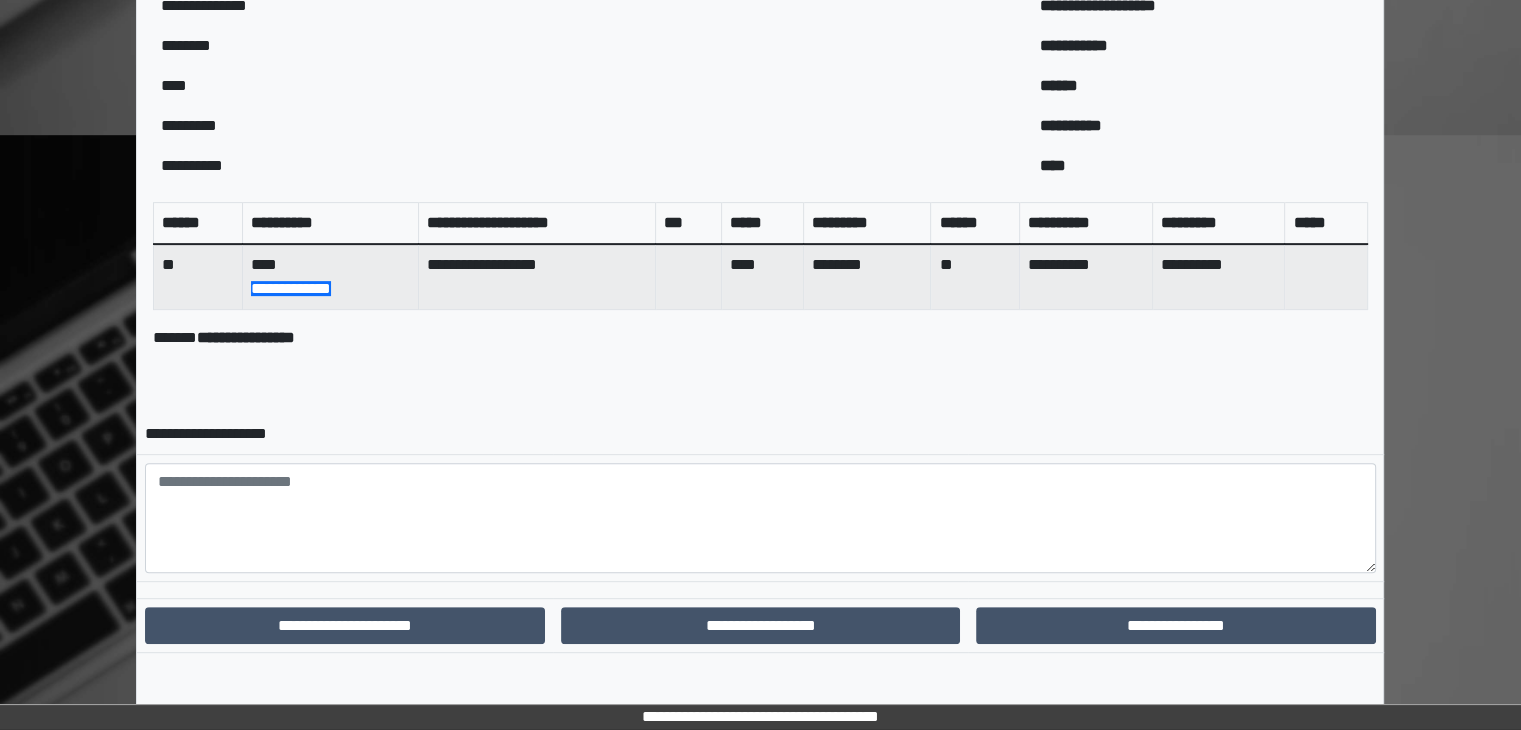 scroll, scrollTop: 718, scrollLeft: 0, axis: vertical 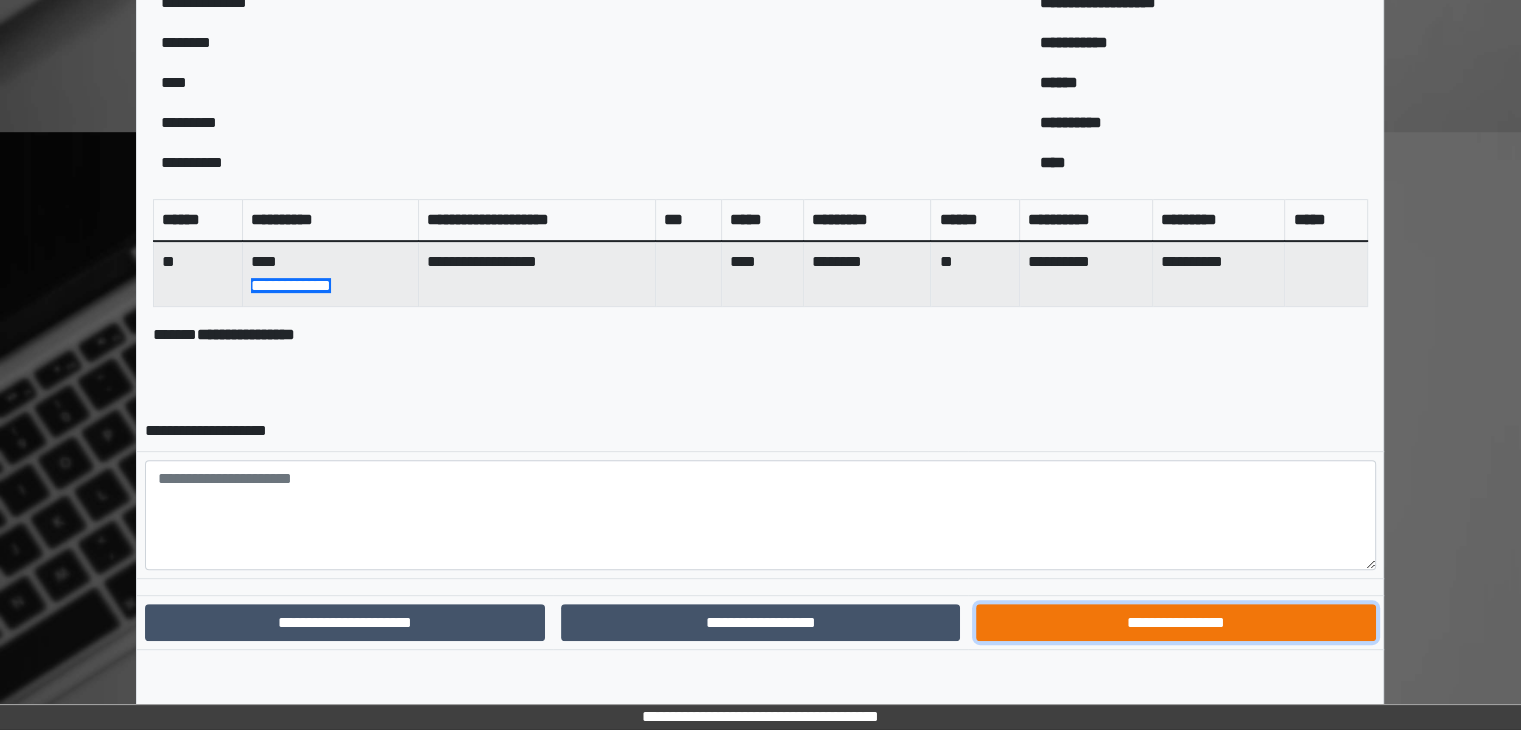 click on "**********" at bounding box center [1175, 623] 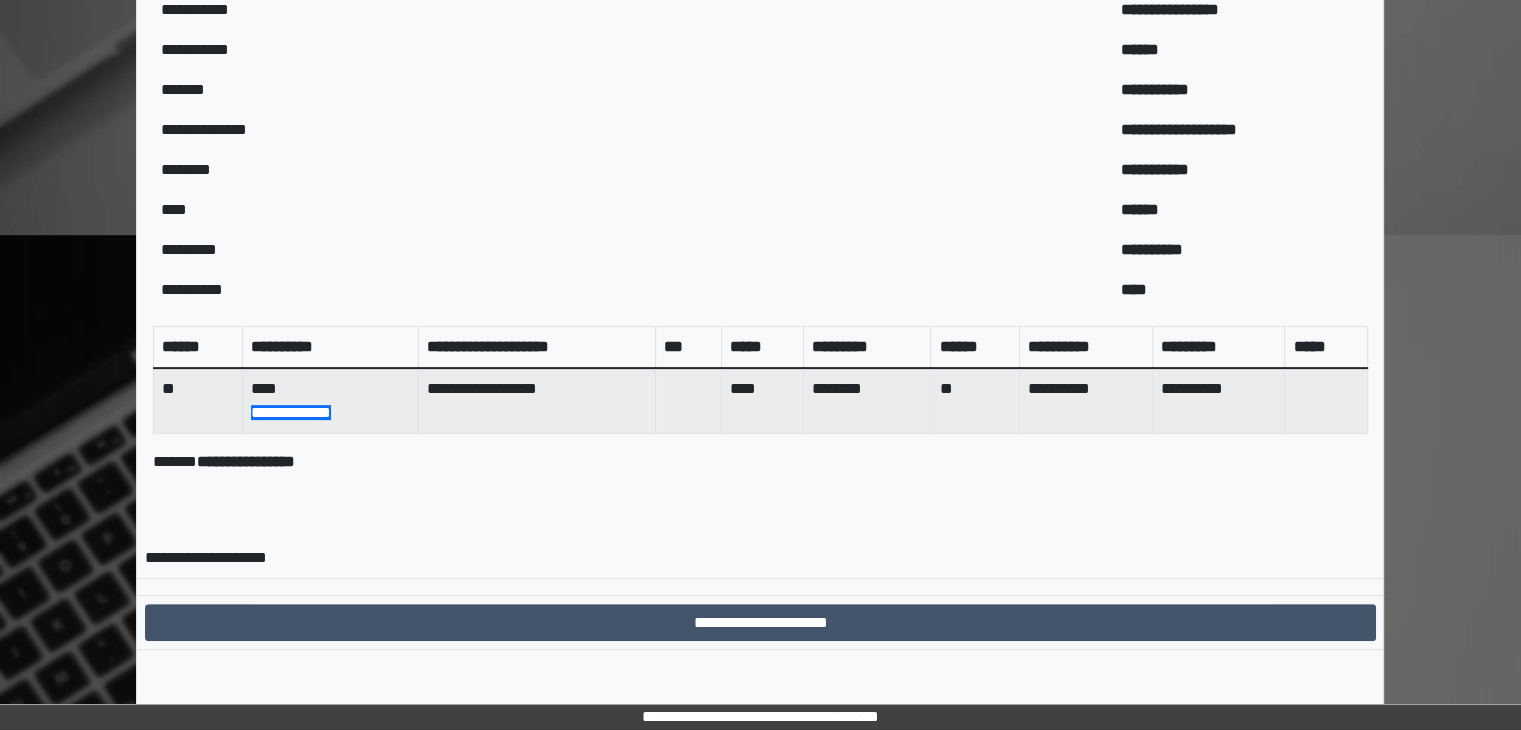scroll, scrollTop: 616, scrollLeft: 0, axis: vertical 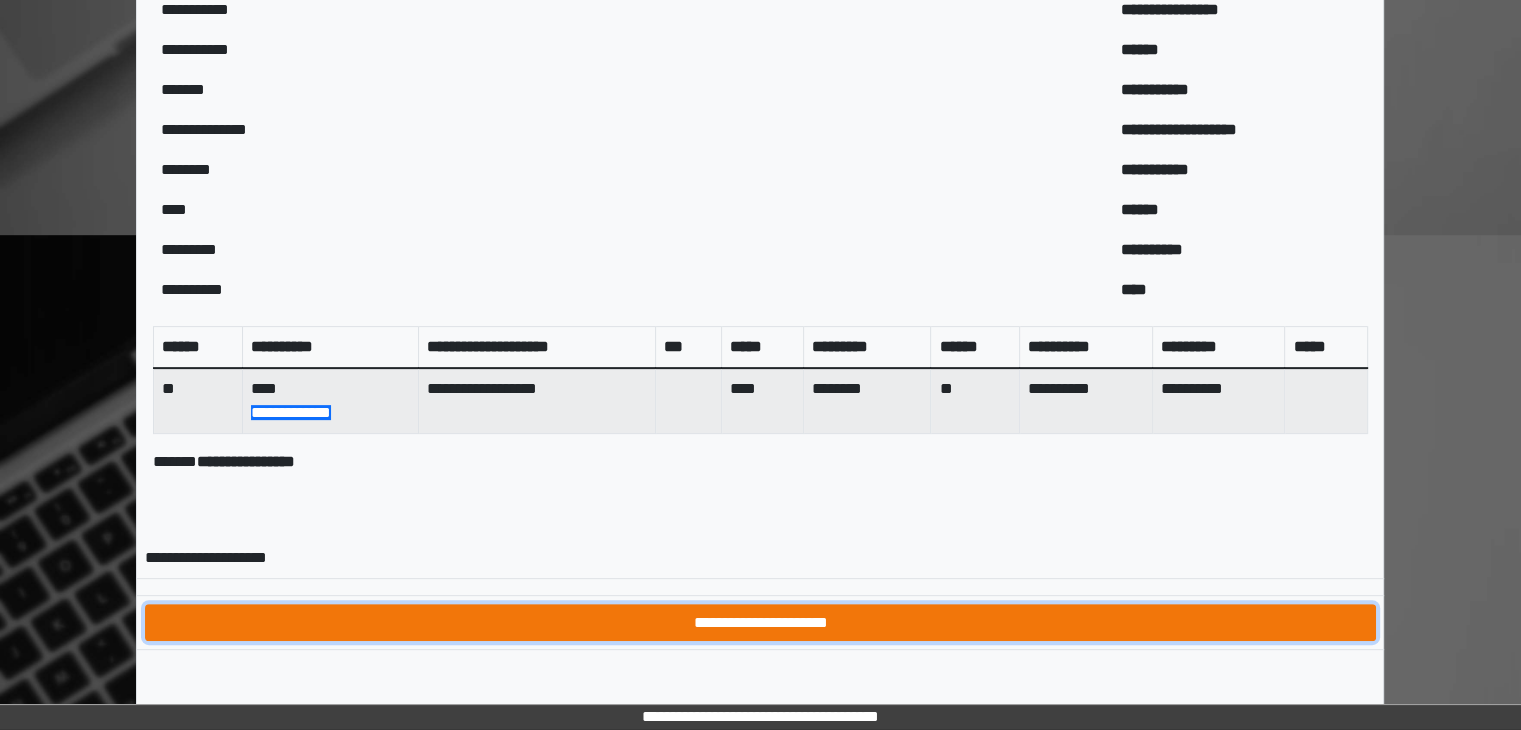 click on "**********" at bounding box center [760, 623] 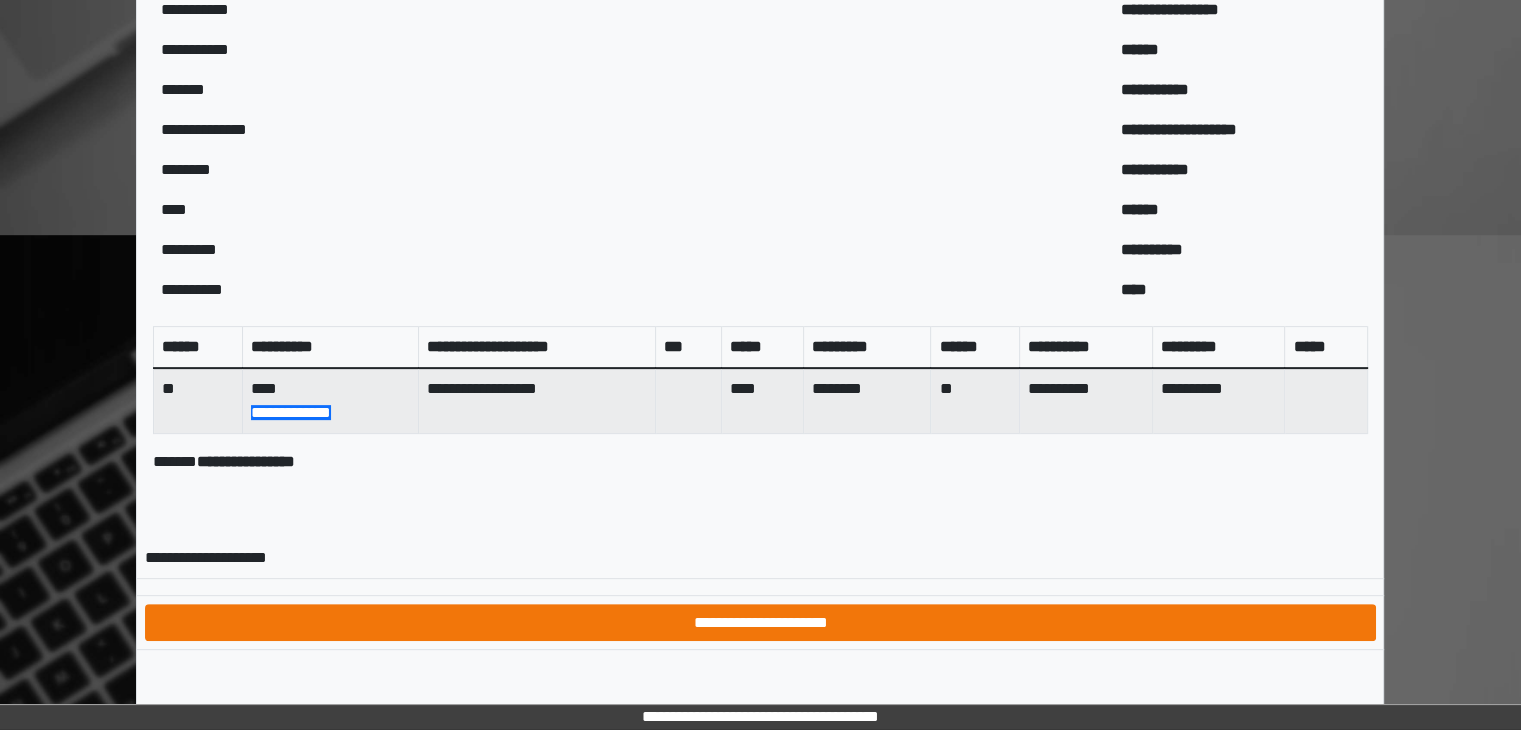 scroll, scrollTop: 0, scrollLeft: 0, axis: both 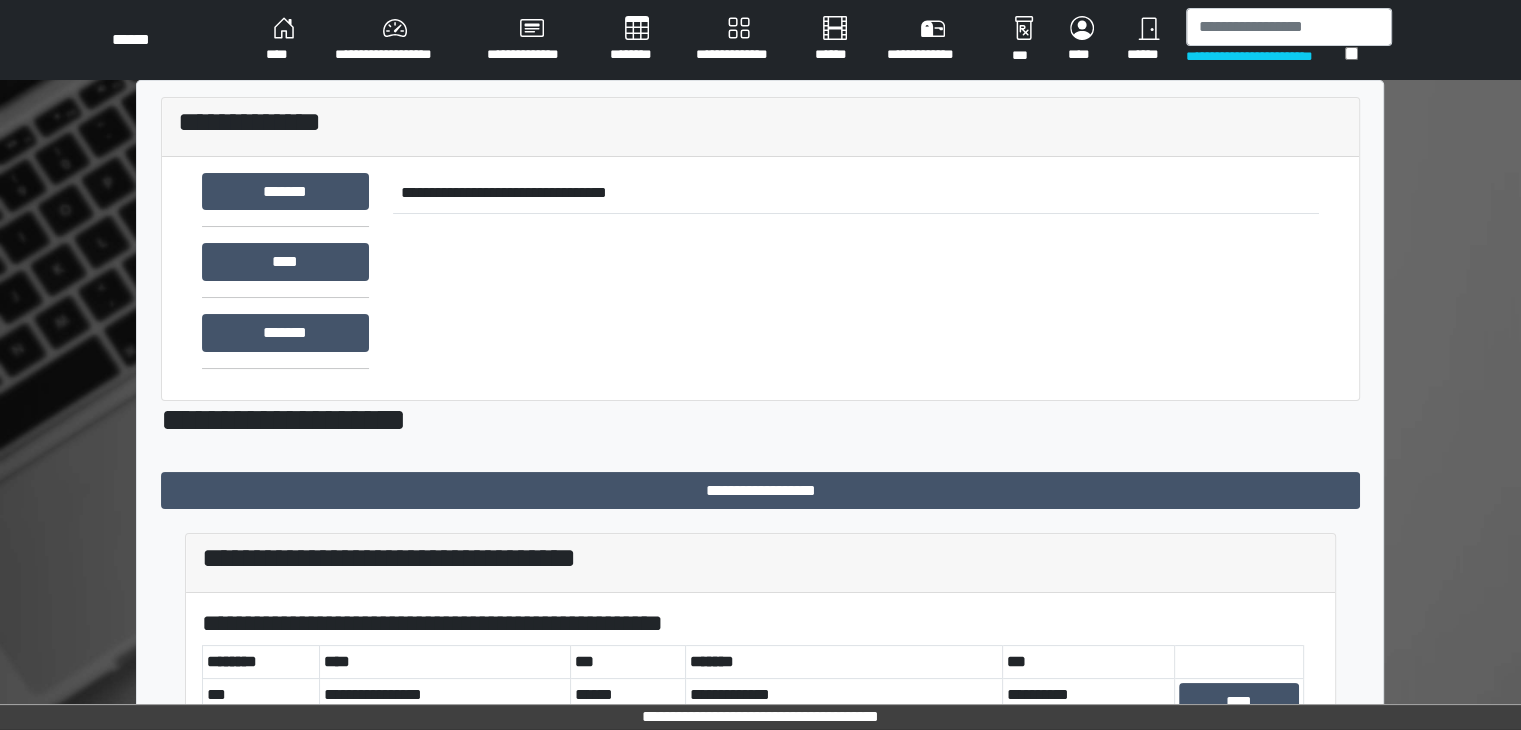 click on "****" at bounding box center (284, 40) 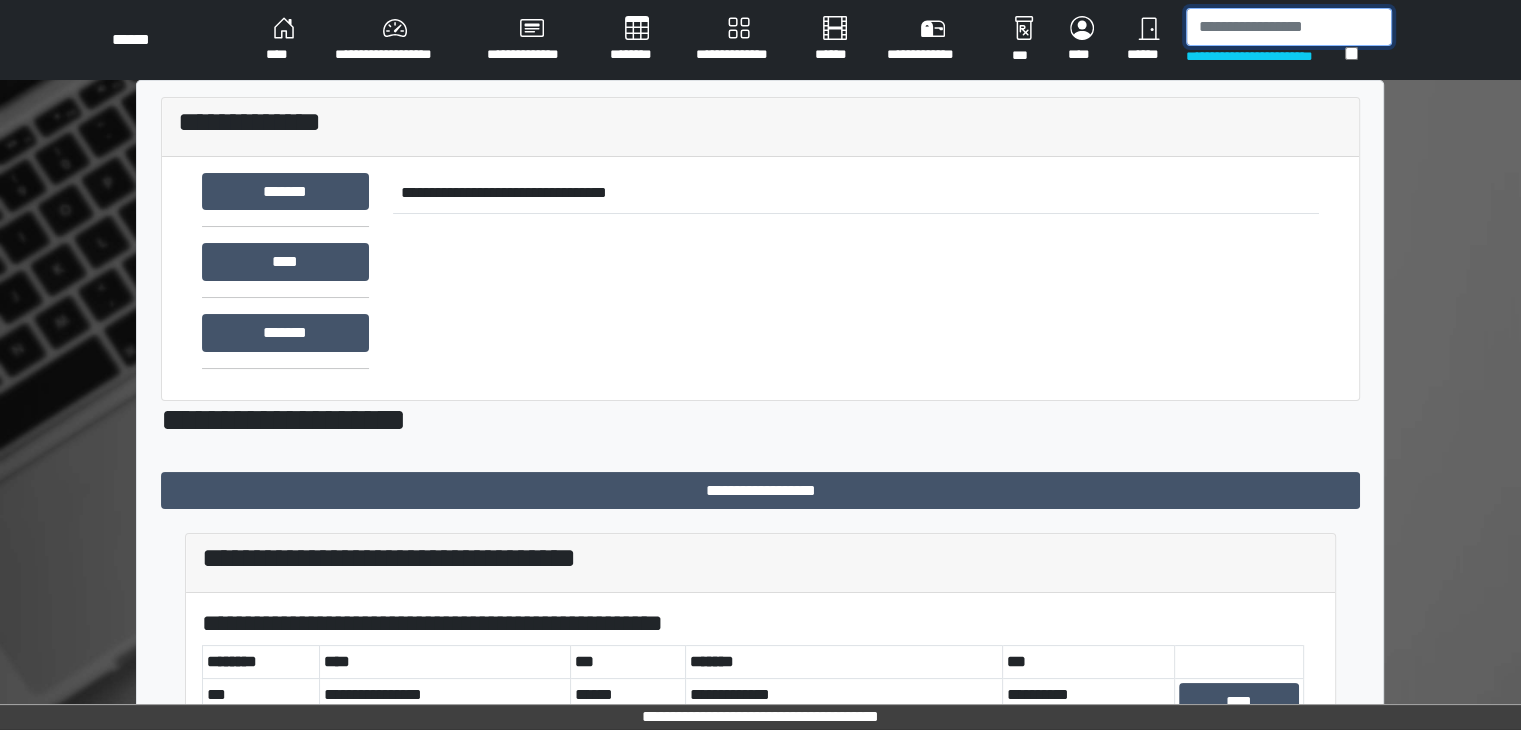 drag, startPoint x: 1288, startPoint y: 21, endPoint x: 1368, endPoint y: 41, distance: 82.46211 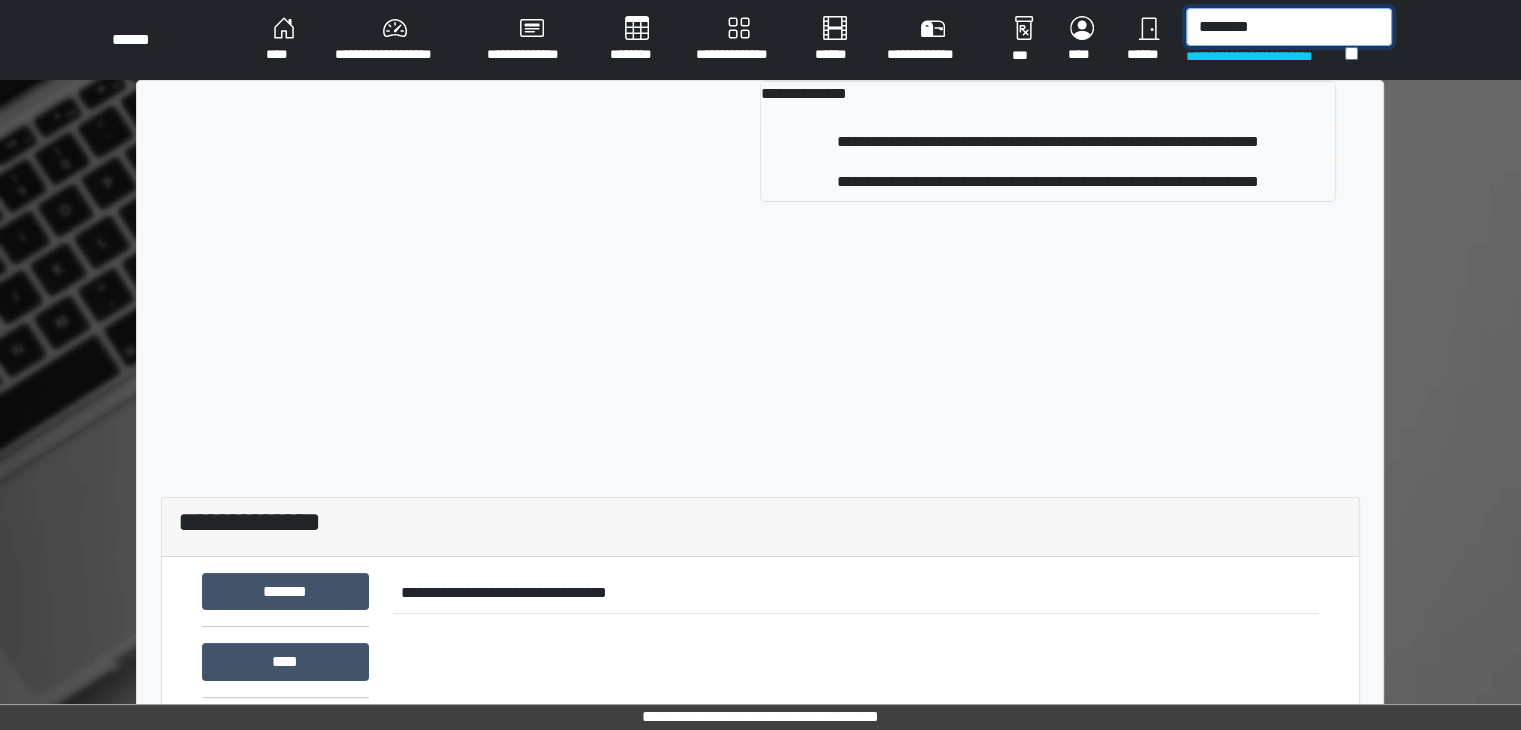 type on "********" 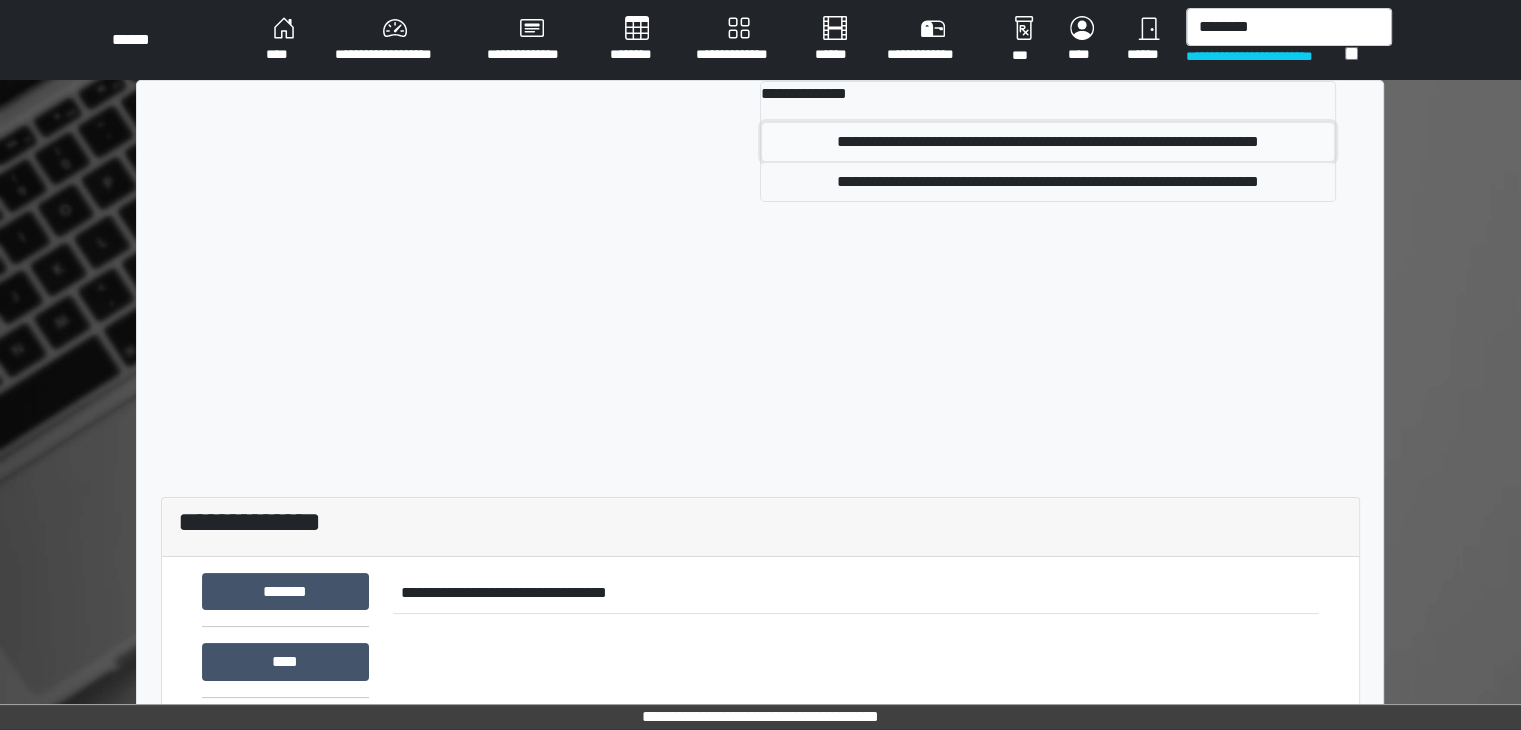 click on "**********" at bounding box center (1048, 142) 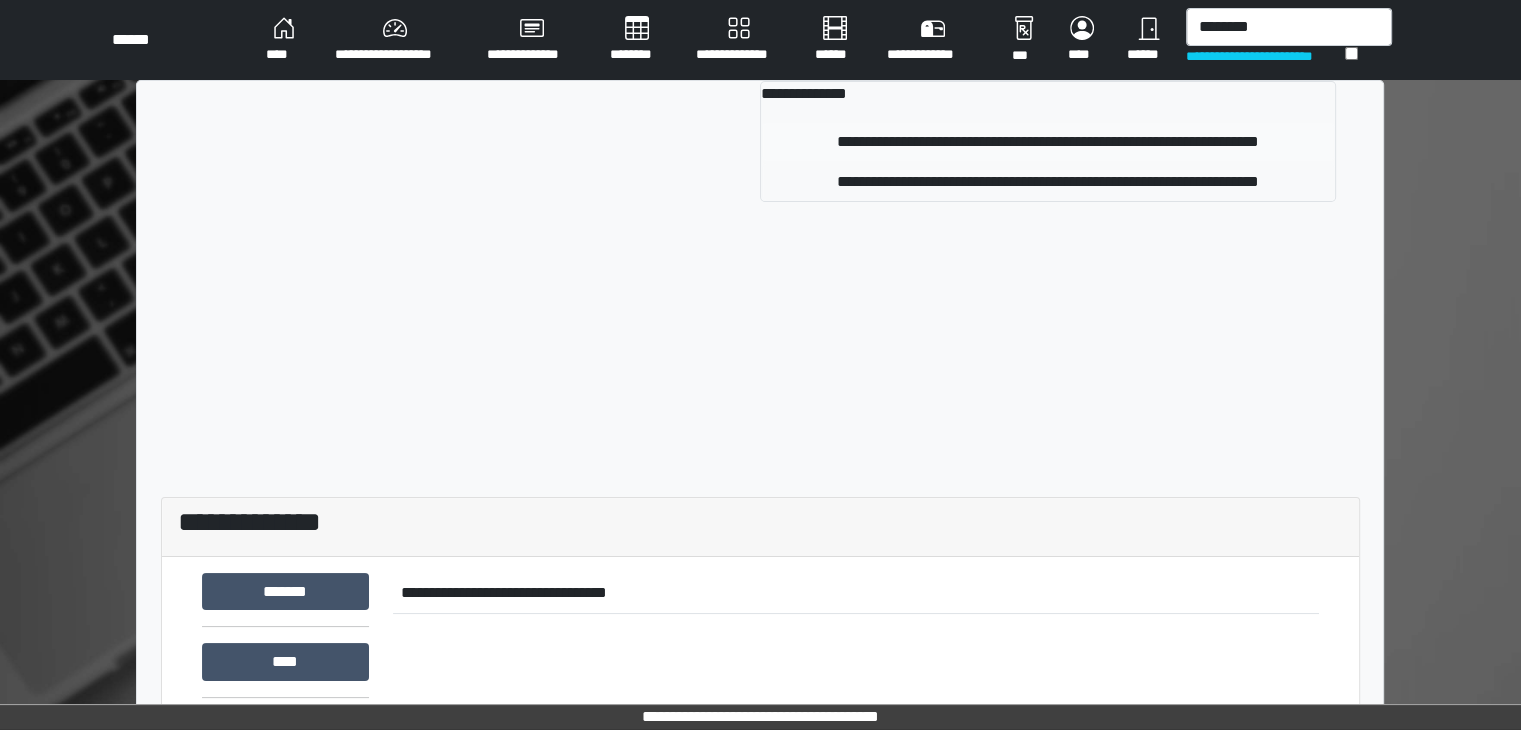 type 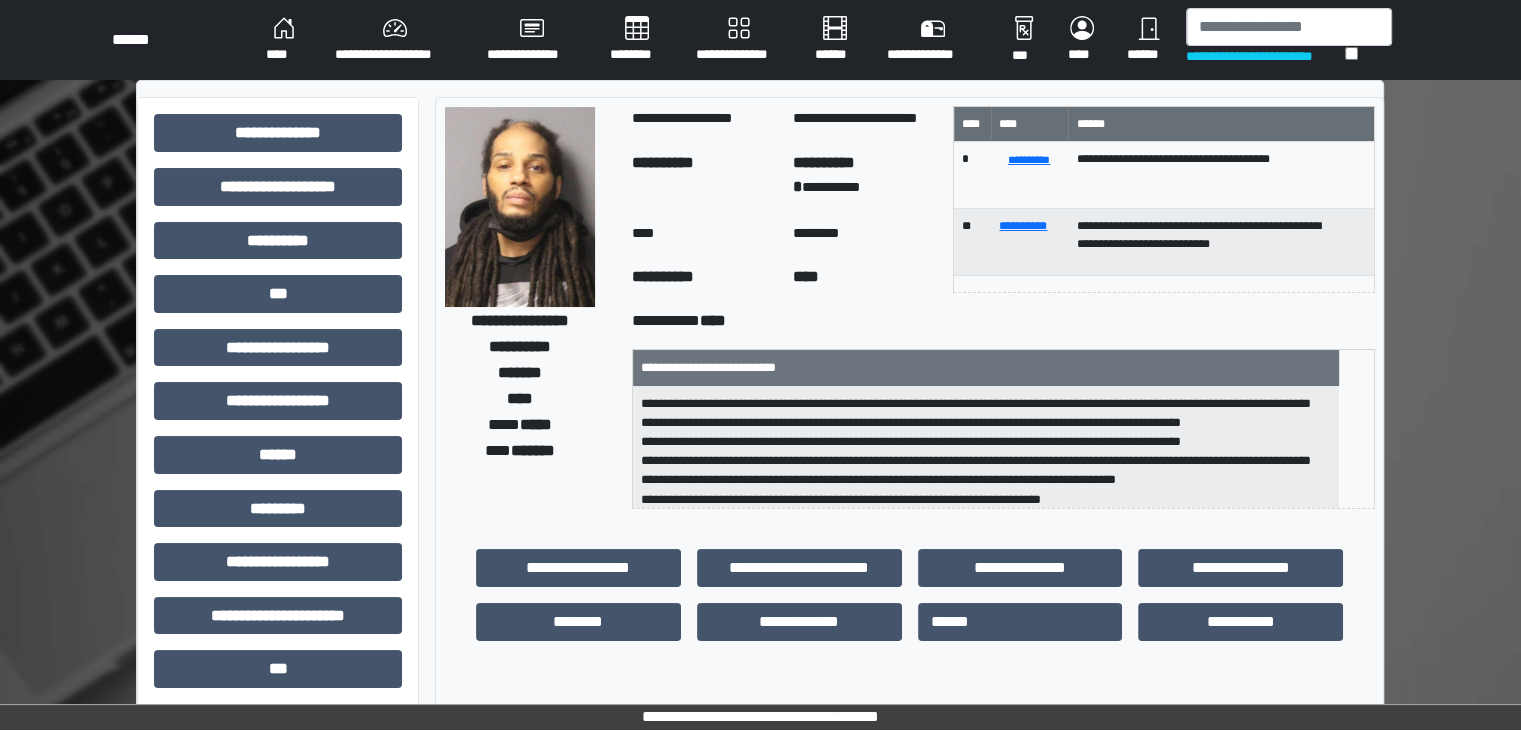 scroll, scrollTop: 44, scrollLeft: 0, axis: vertical 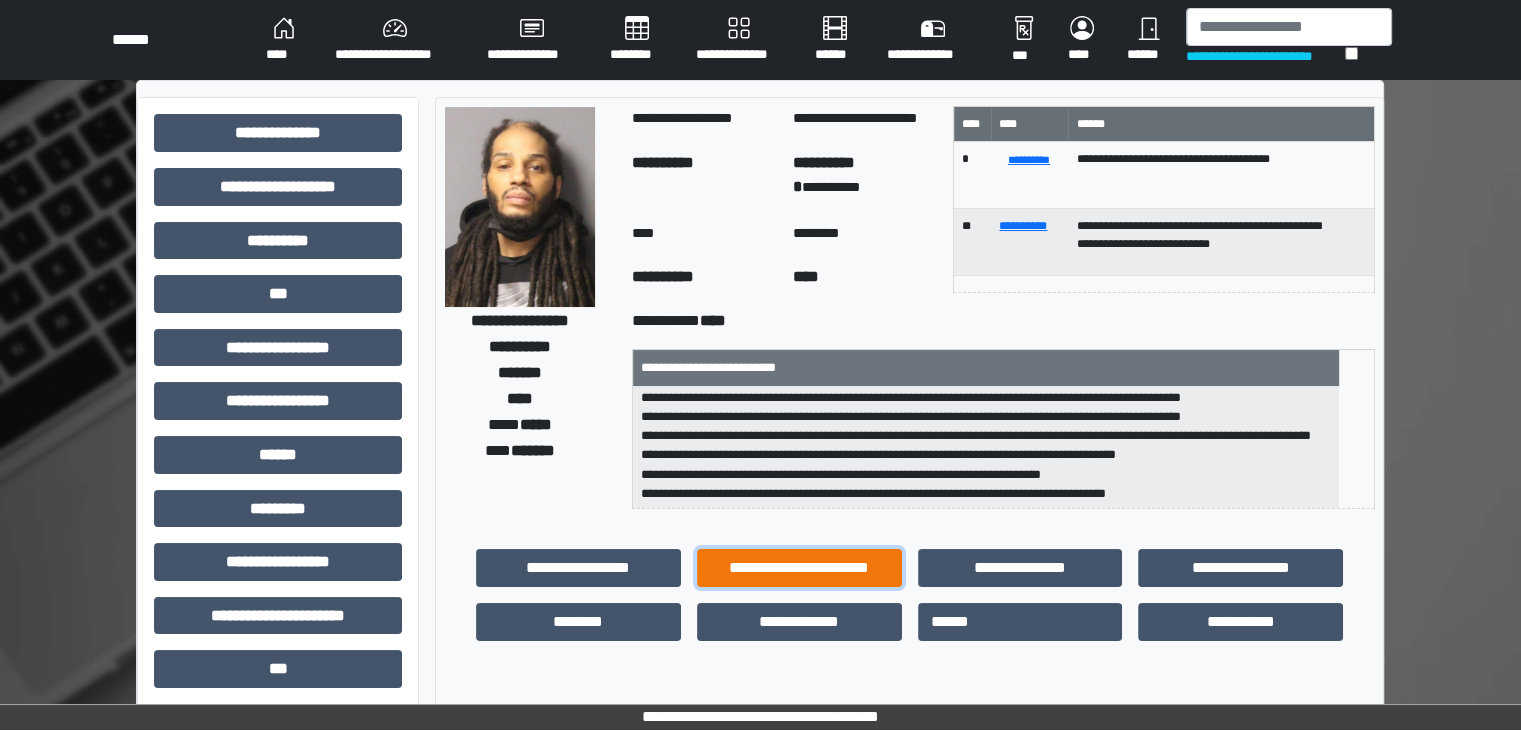 click on "**********" at bounding box center (799, 568) 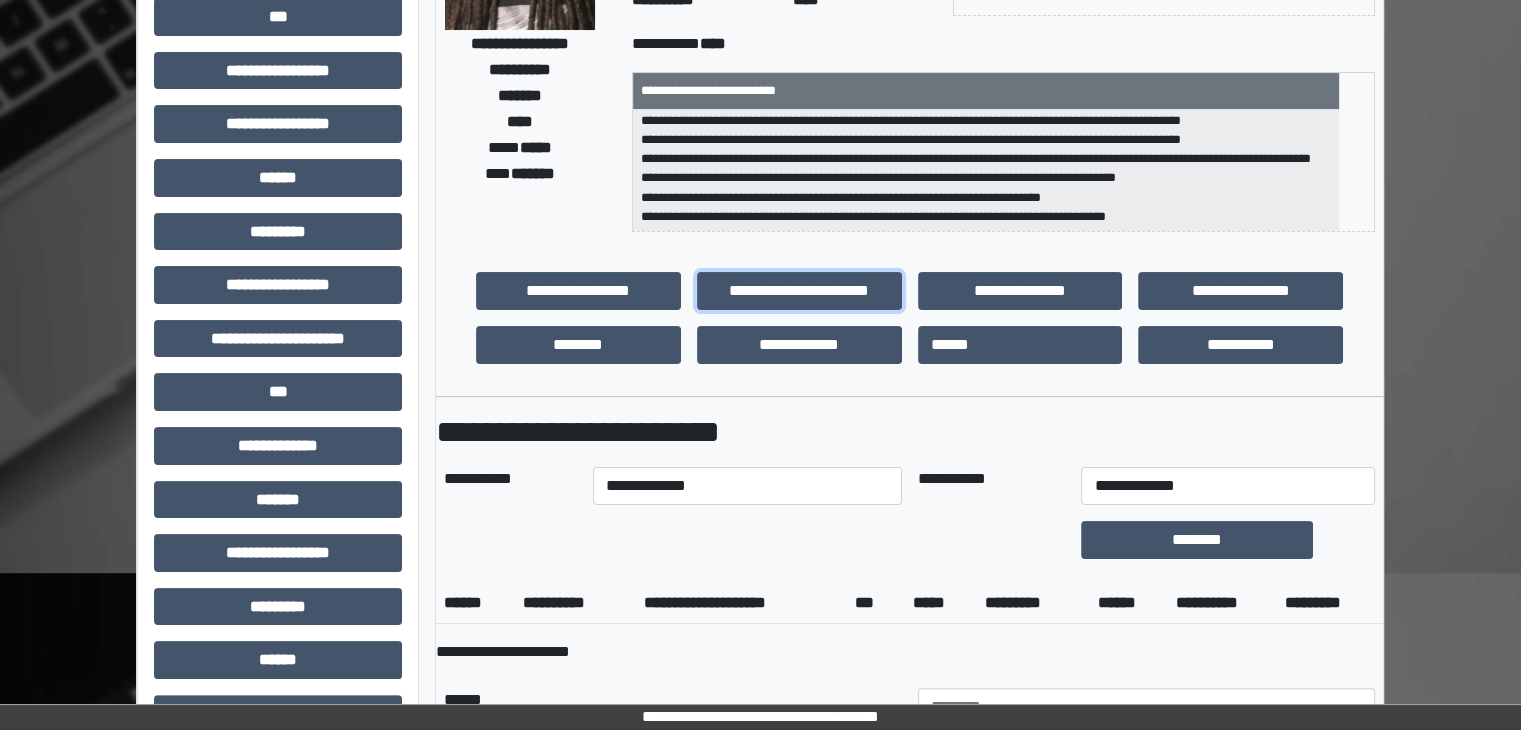 scroll, scrollTop: 300, scrollLeft: 0, axis: vertical 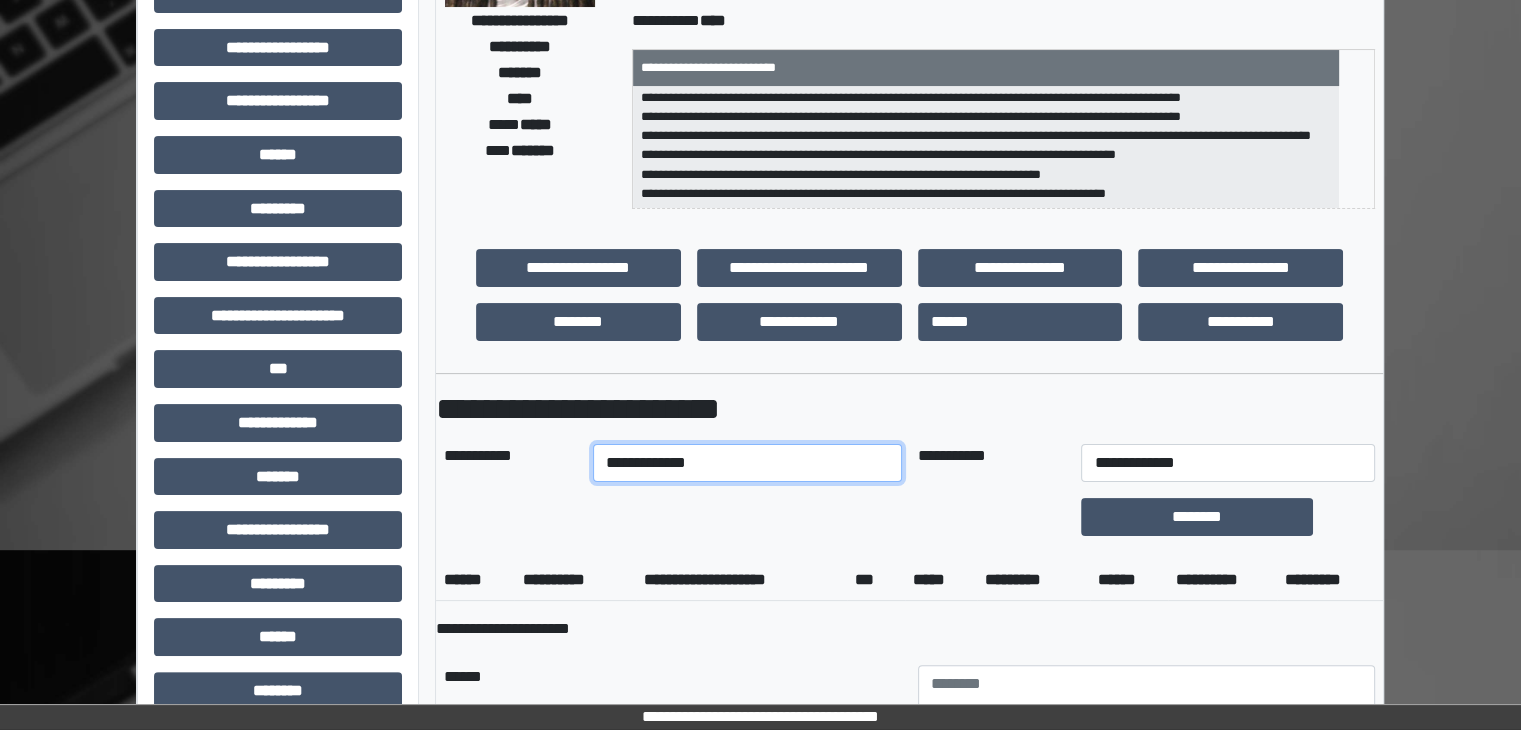 click on "**********" at bounding box center (747, 463) 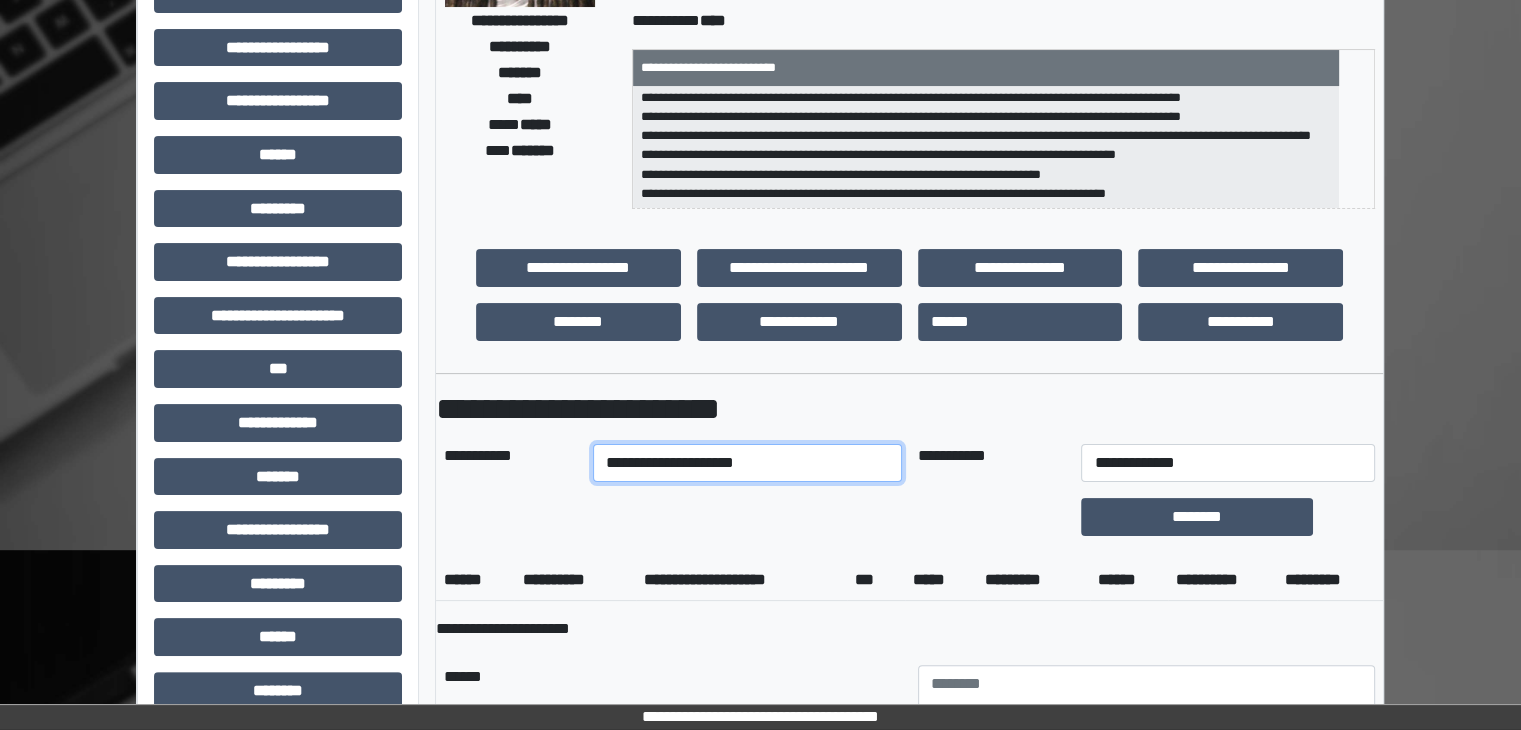 click on "**********" at bounding box center (747, 463) 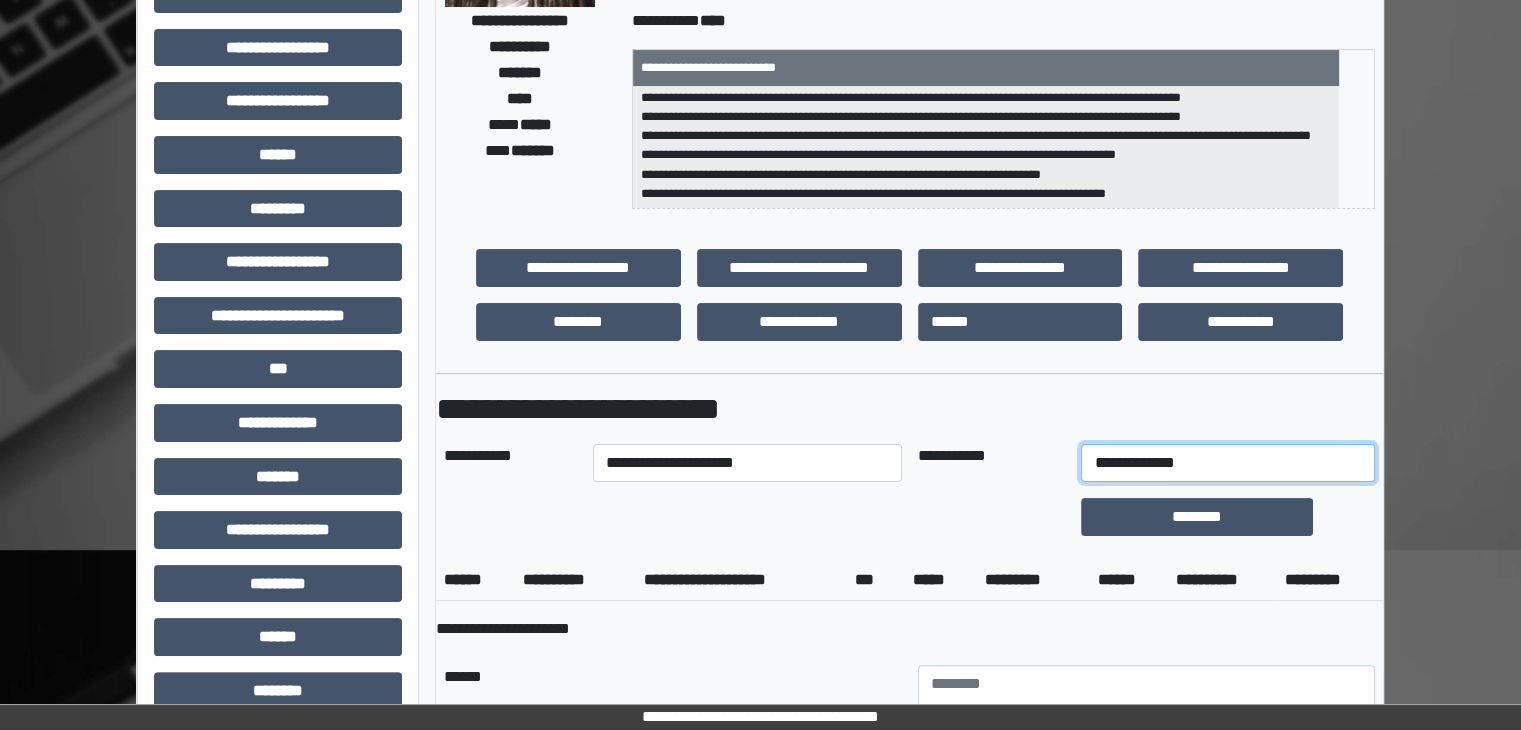 click on "**********" at bounding box center [1227, 463] 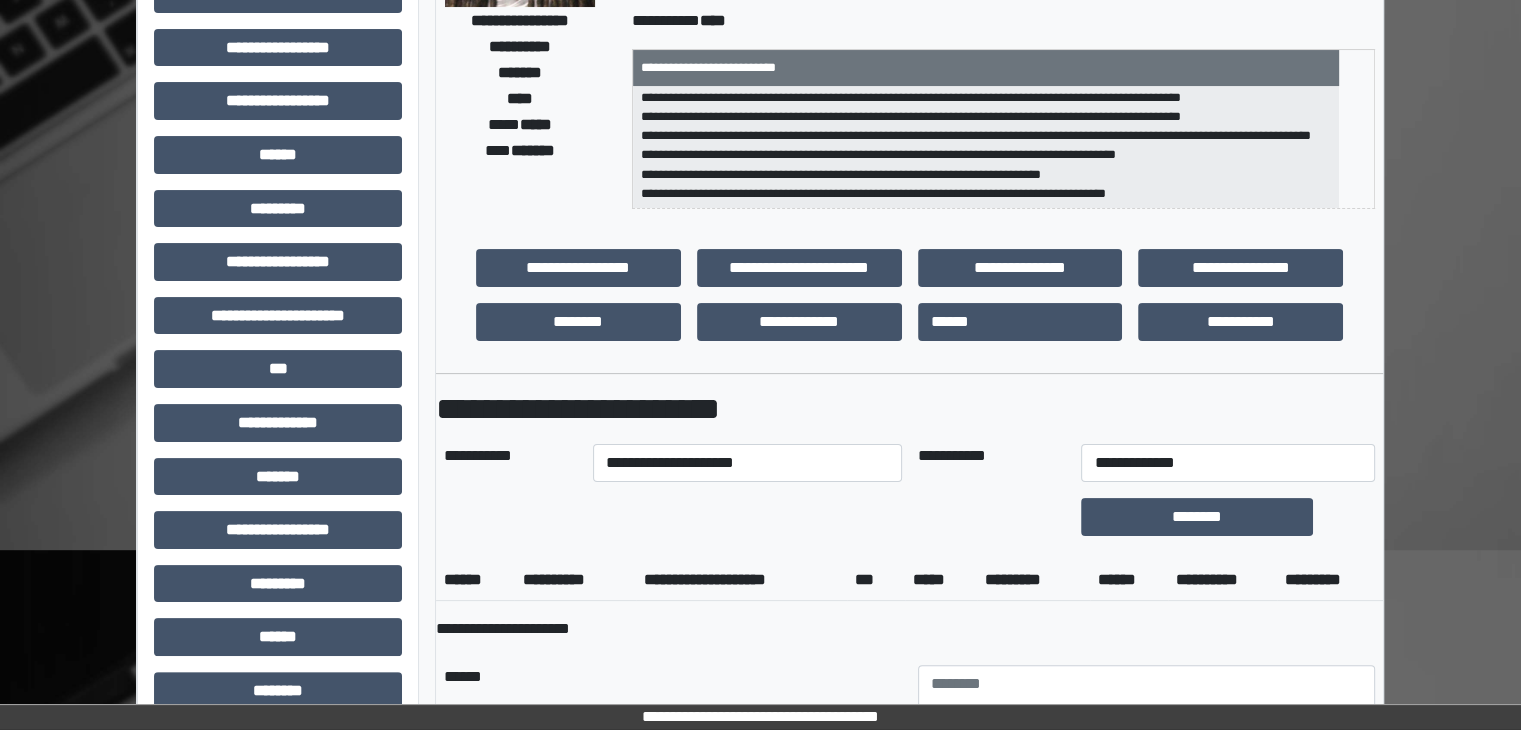 drag, startPoint x: 944, startPoint y: 705, endPoint x: 944, endPoint y: 692, distance: 13 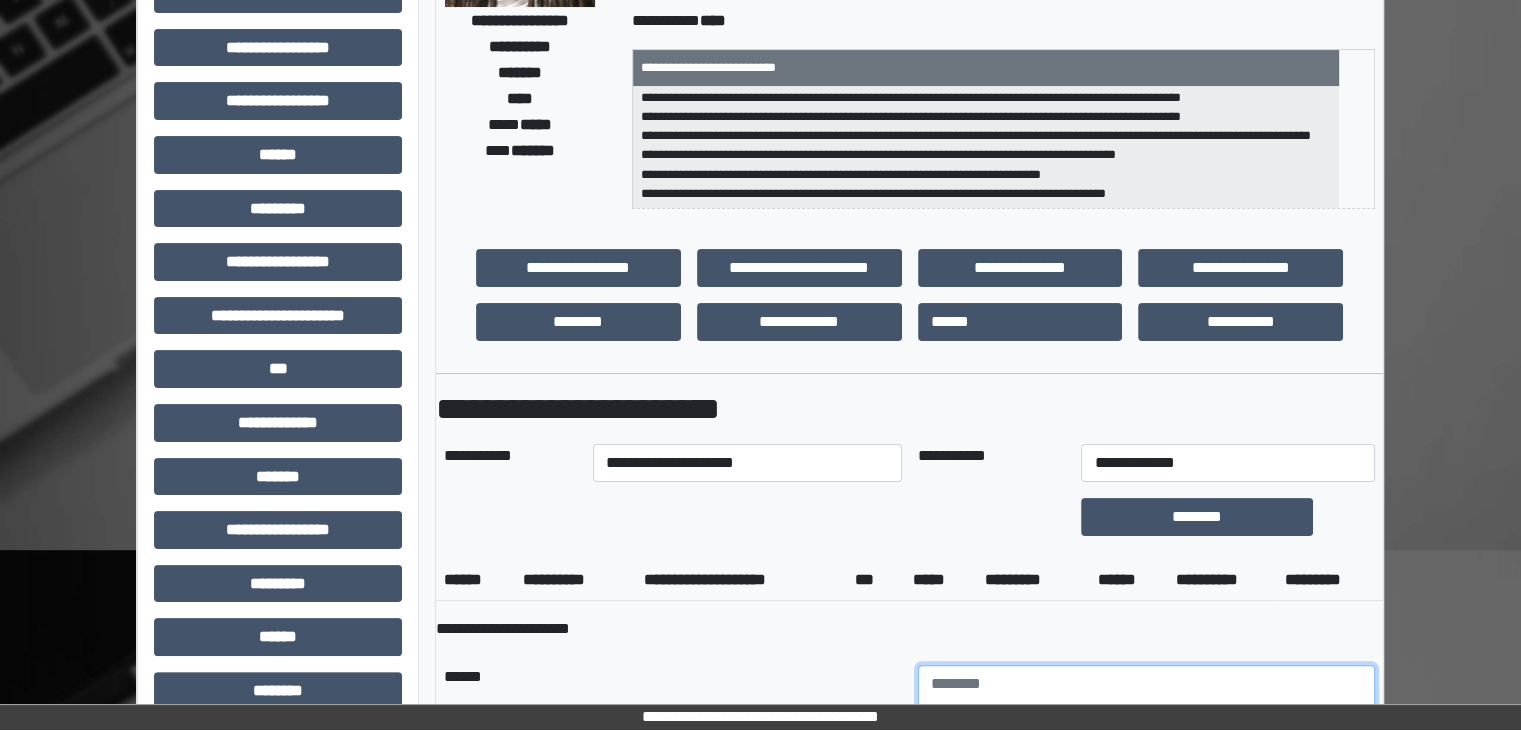 click at bounding box center [1147, 720] 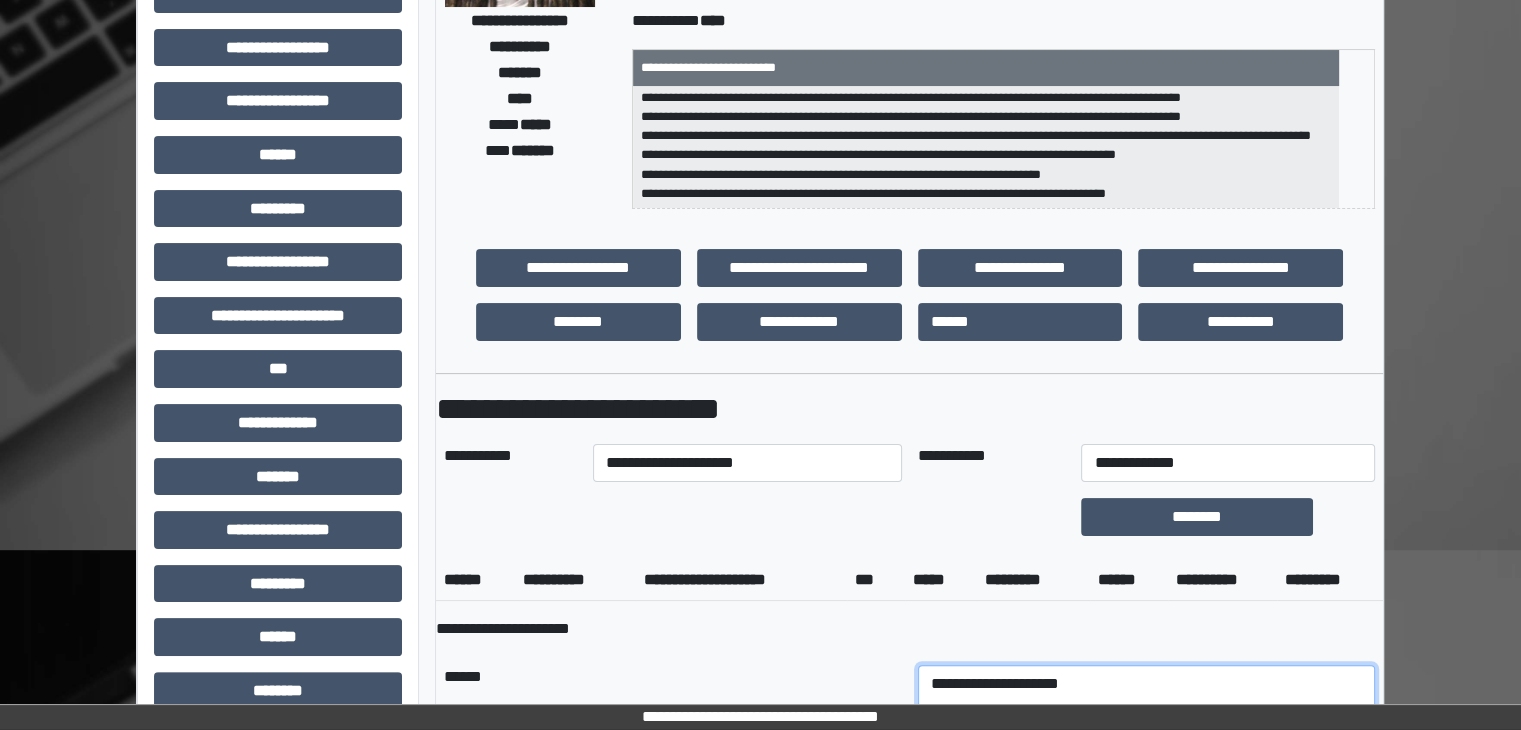 click on "**********" at bounding box center [1147, 720] 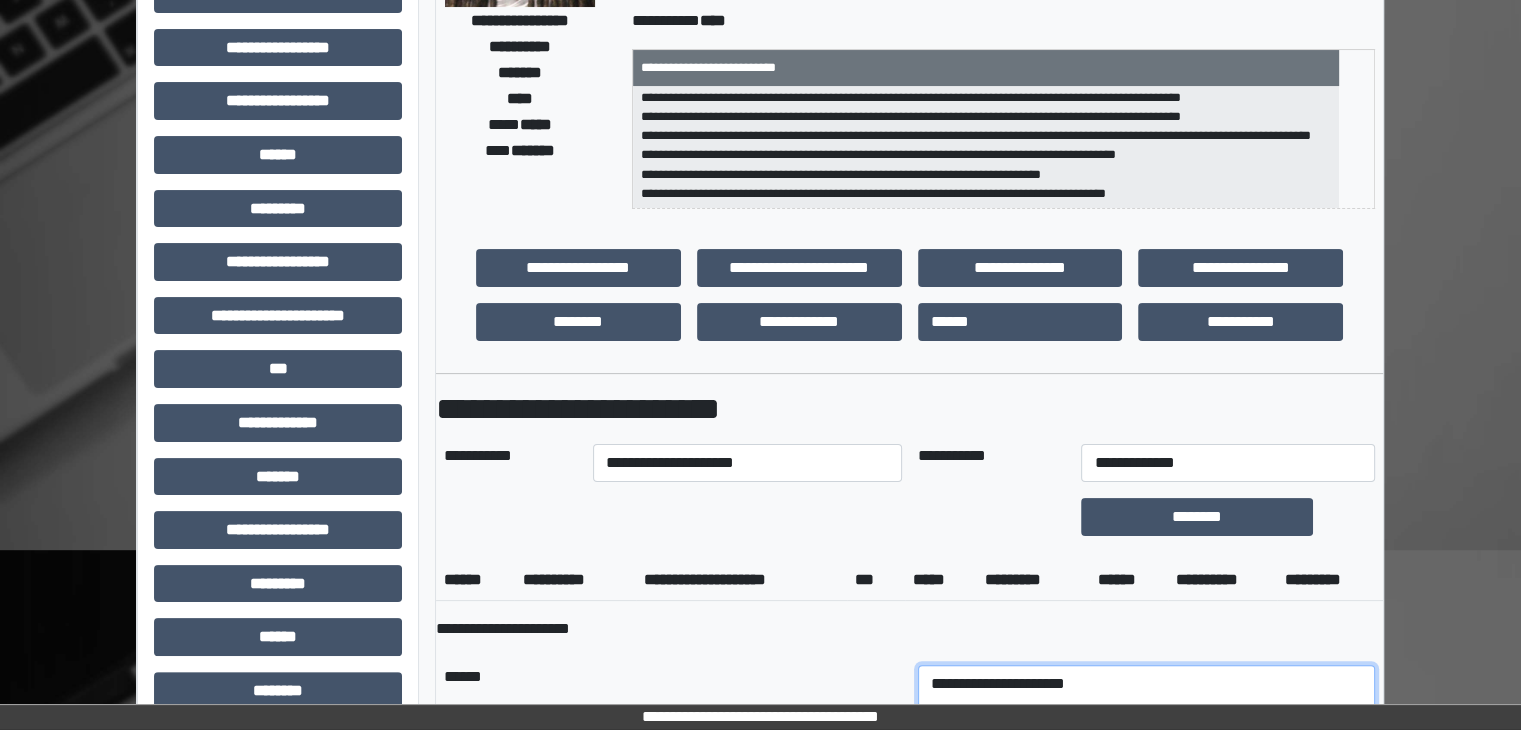 click on "**********" at bounding box center [1147, 720] 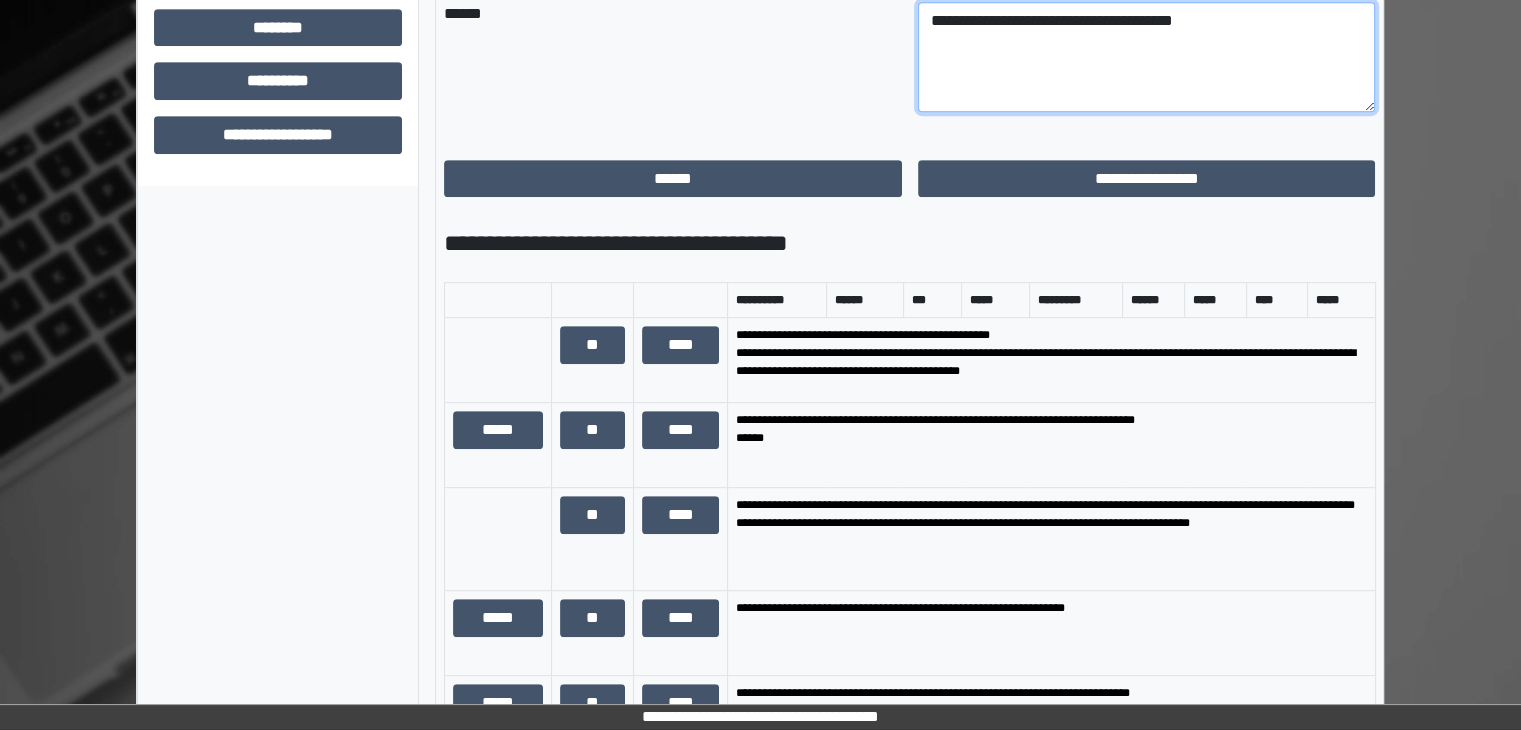 scroll, scrollTop: 1000, scrollLeft: 0, axis: vertical 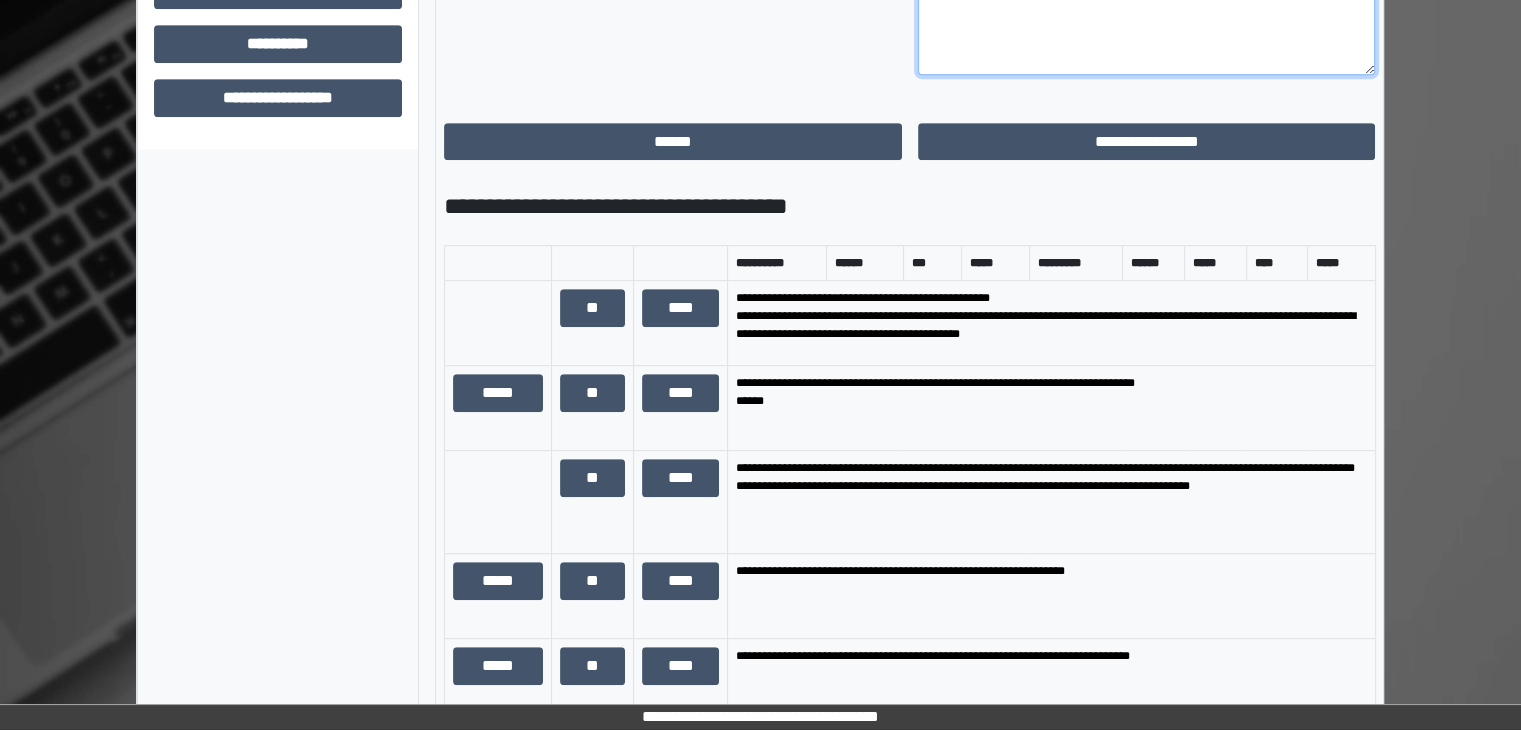 type on "**********" 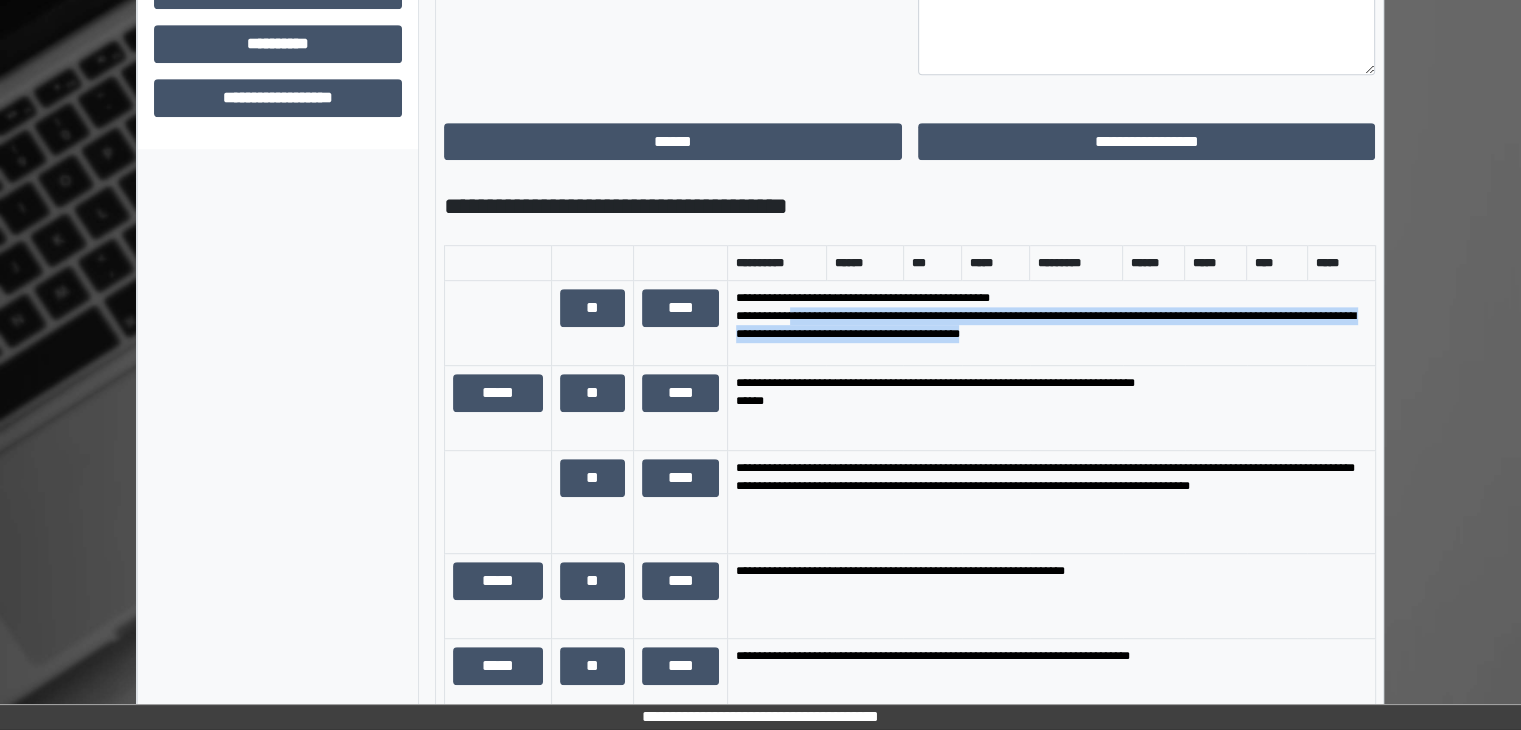 drag, startPoint x: 790, startPoint y: 311, endPoint x: 1164, endPoint y: 325, distance: 374.26193 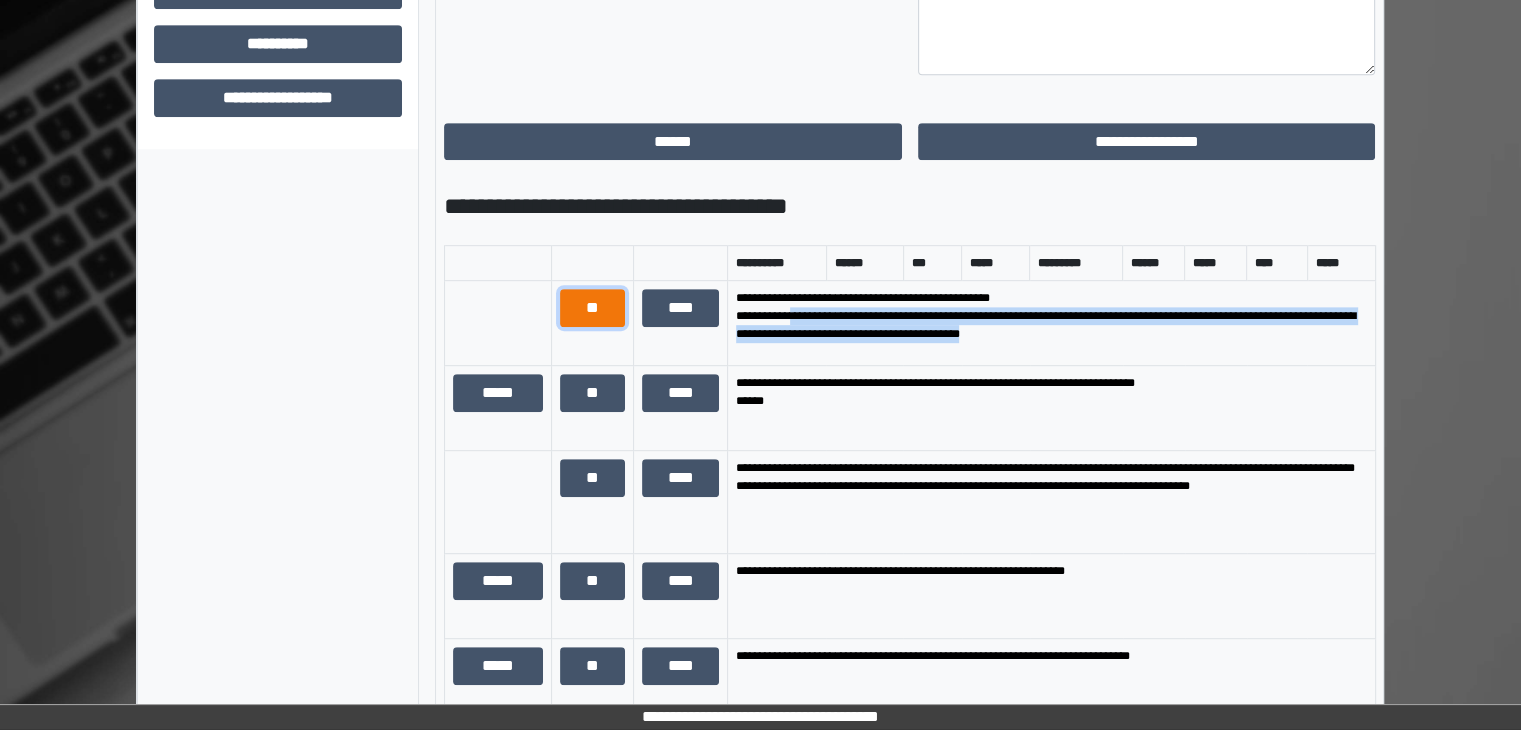 click on "**" at bounding box center [592, 308] 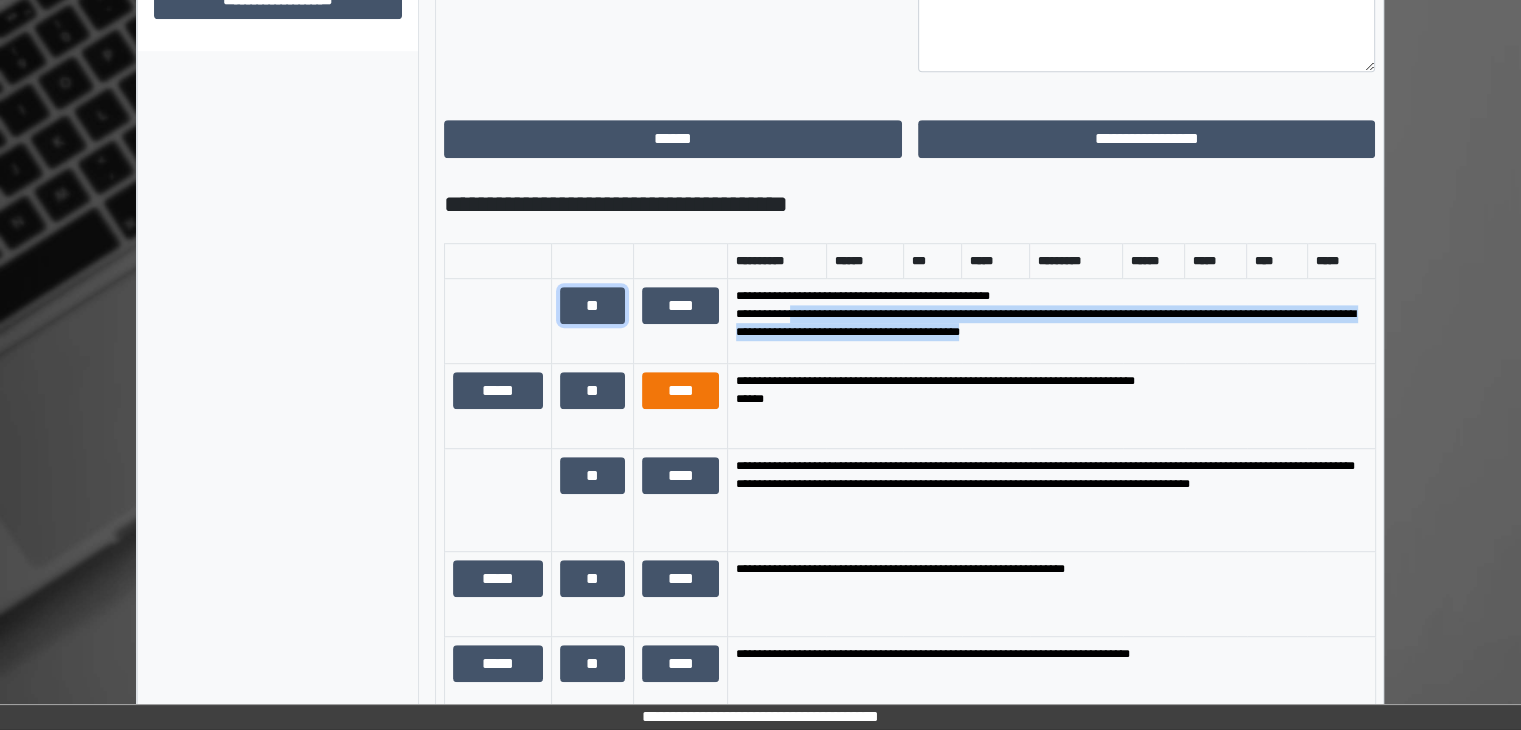 scroll, scrollTop: 1100, scrollLeft: 0, axis: vertical 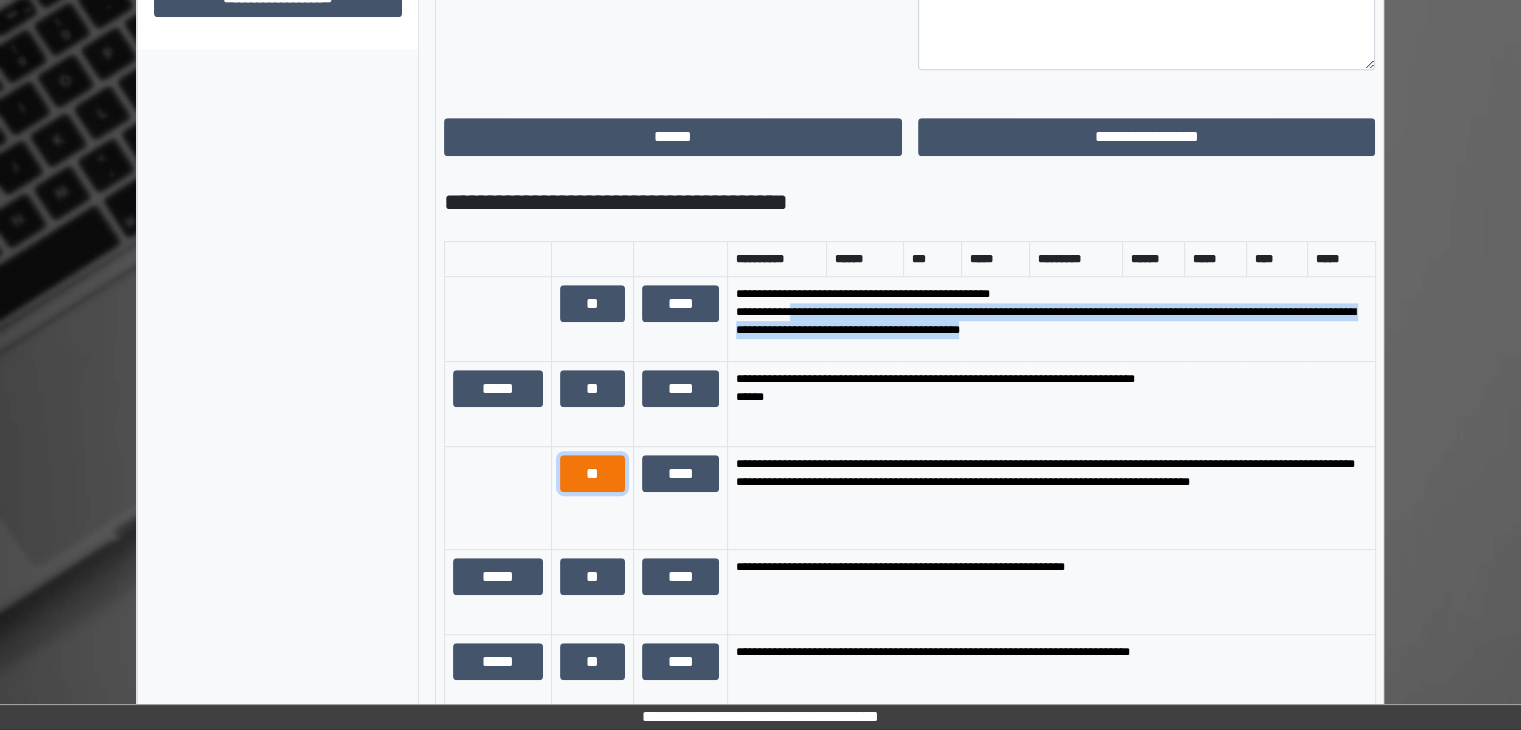 click on "**" at bounding box center (592, 474) 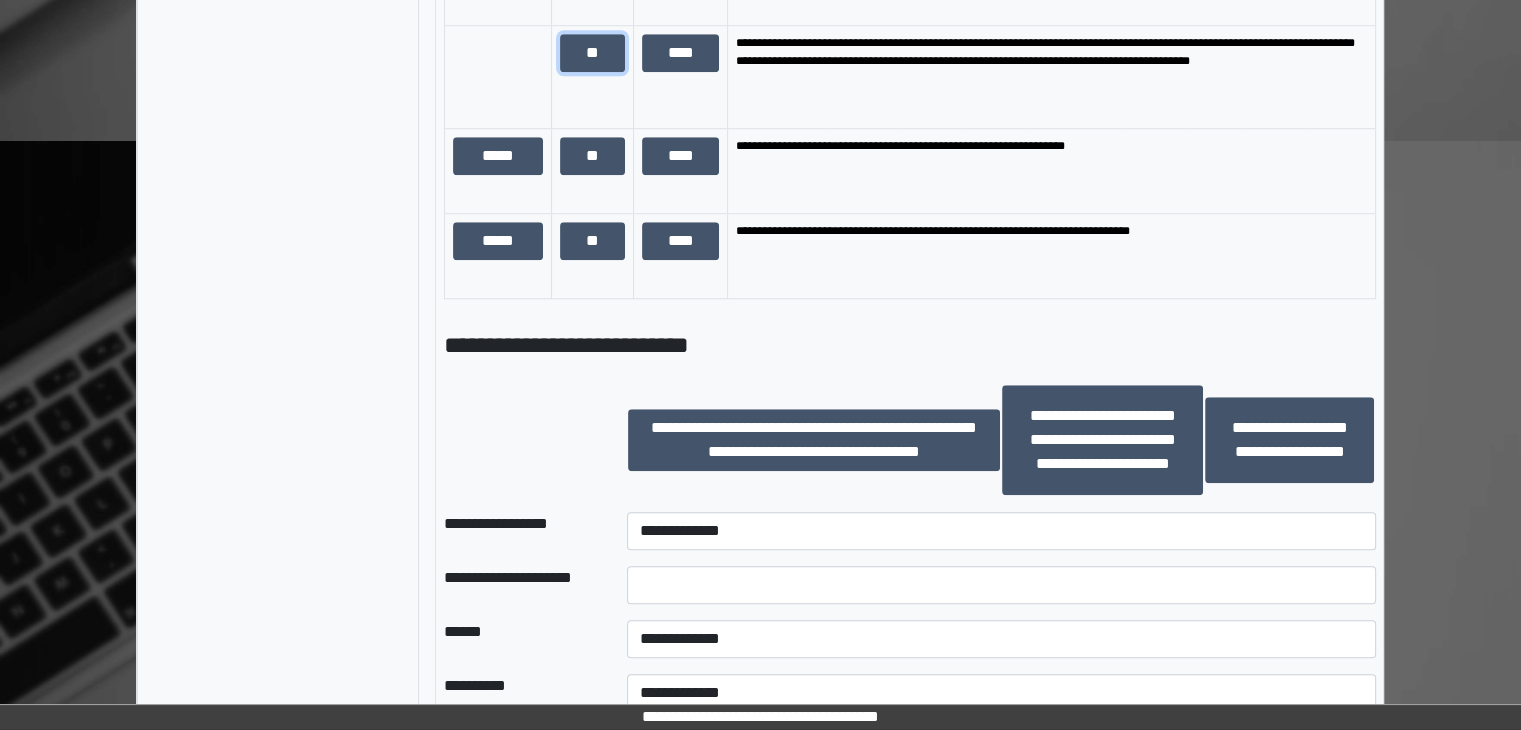 scroll, scrollTop: 1700, scrollLeft: 0, axis: vertical 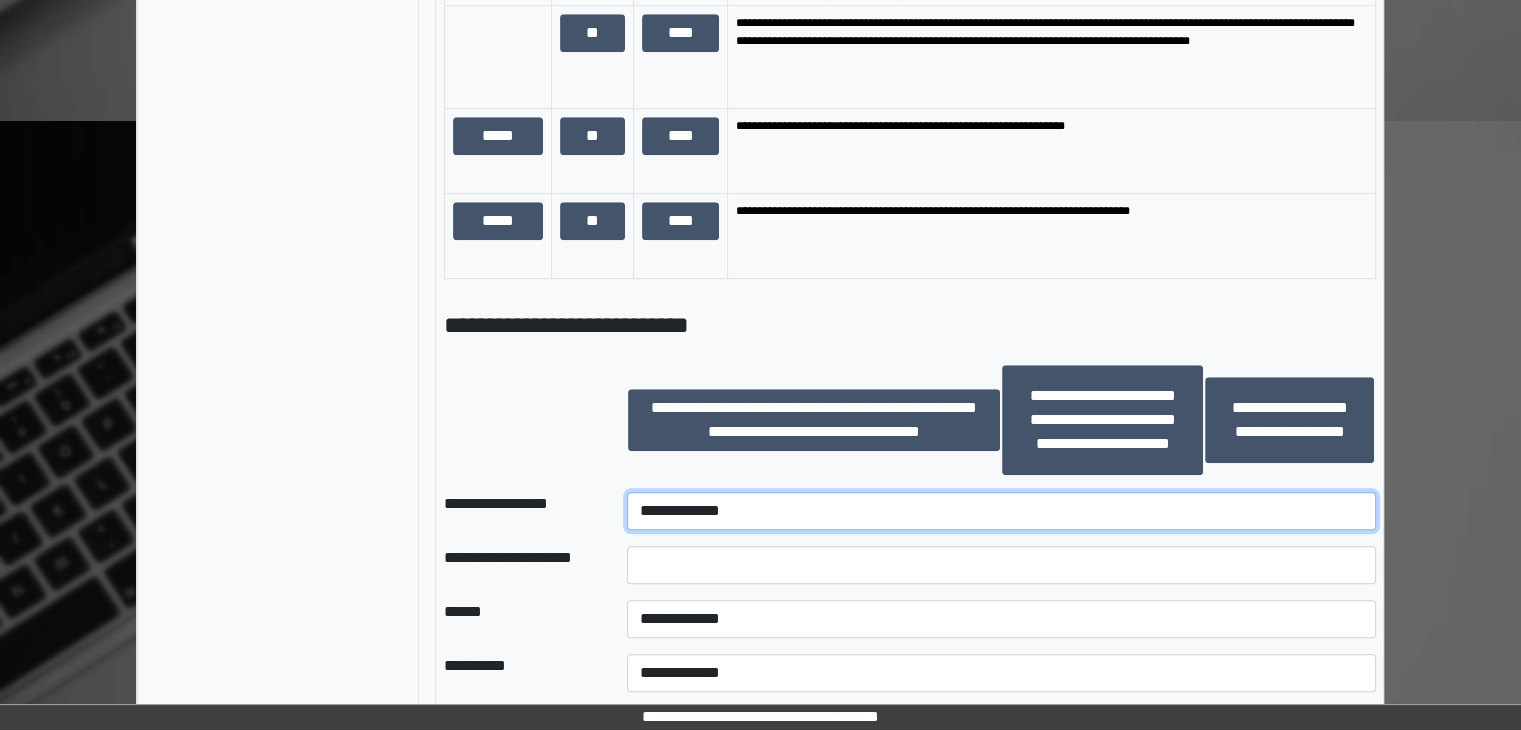 click on "**********" at bounding box center [1001, 511] 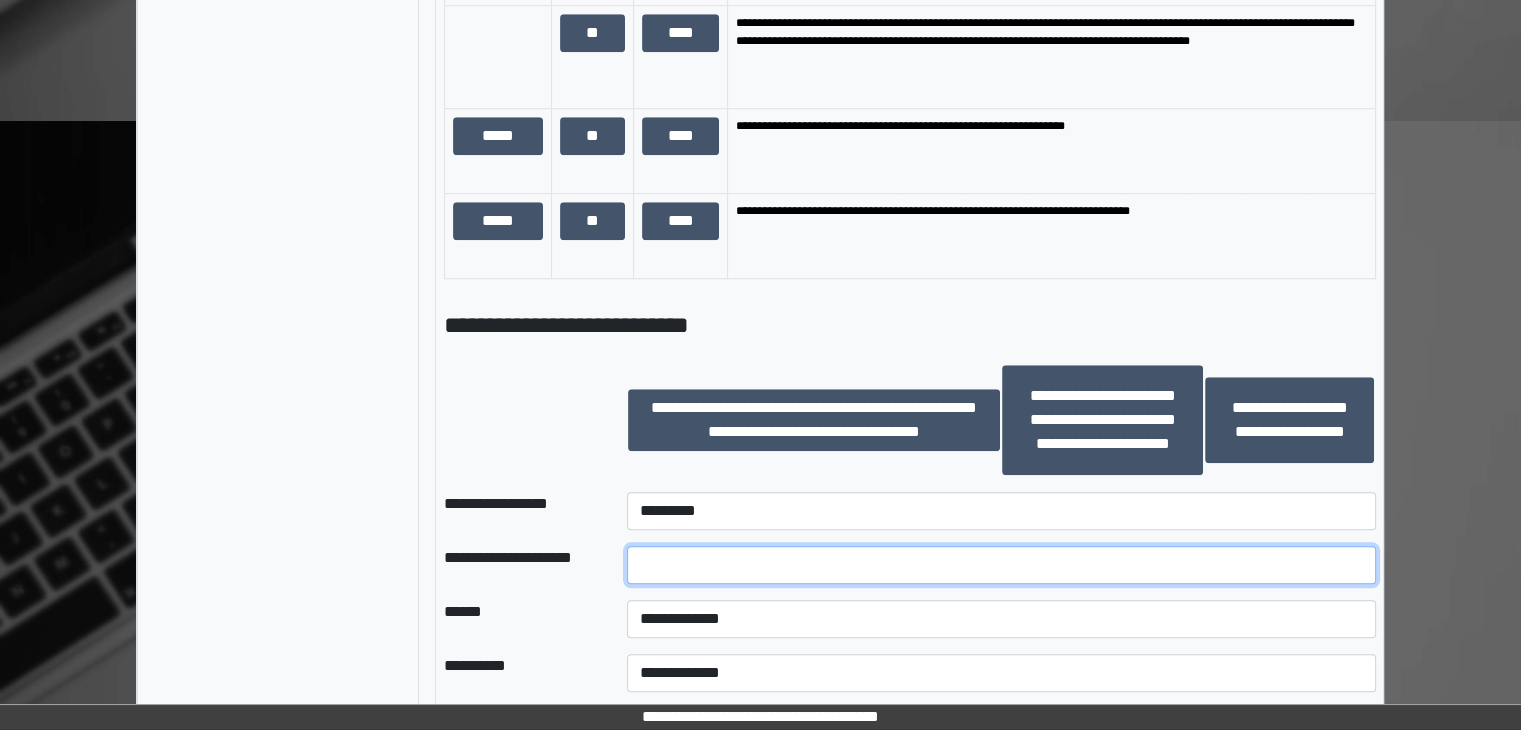 click at bounding box center (1001, 565) 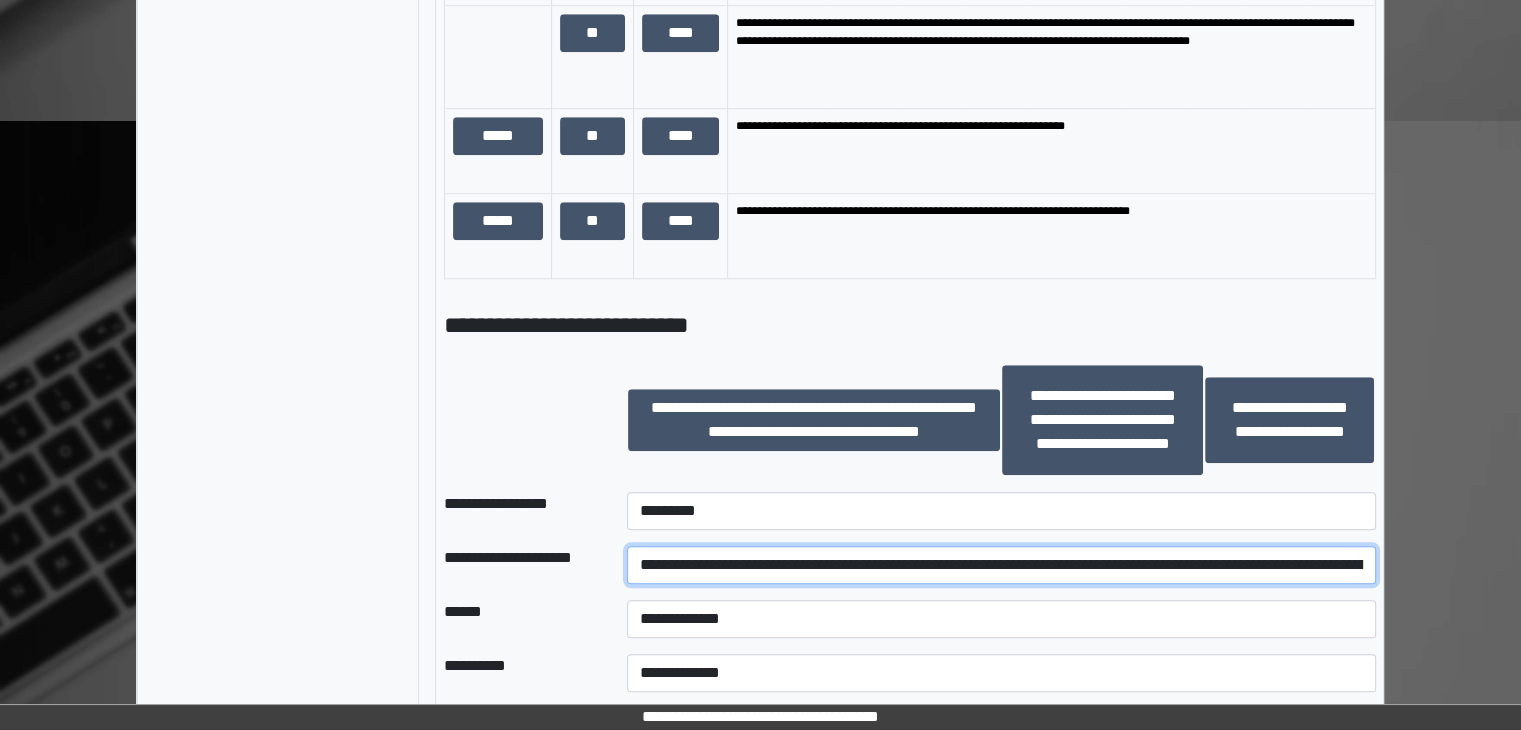 scroll, scrollTop: 0, scrollLeft: 427, axis: horizontal 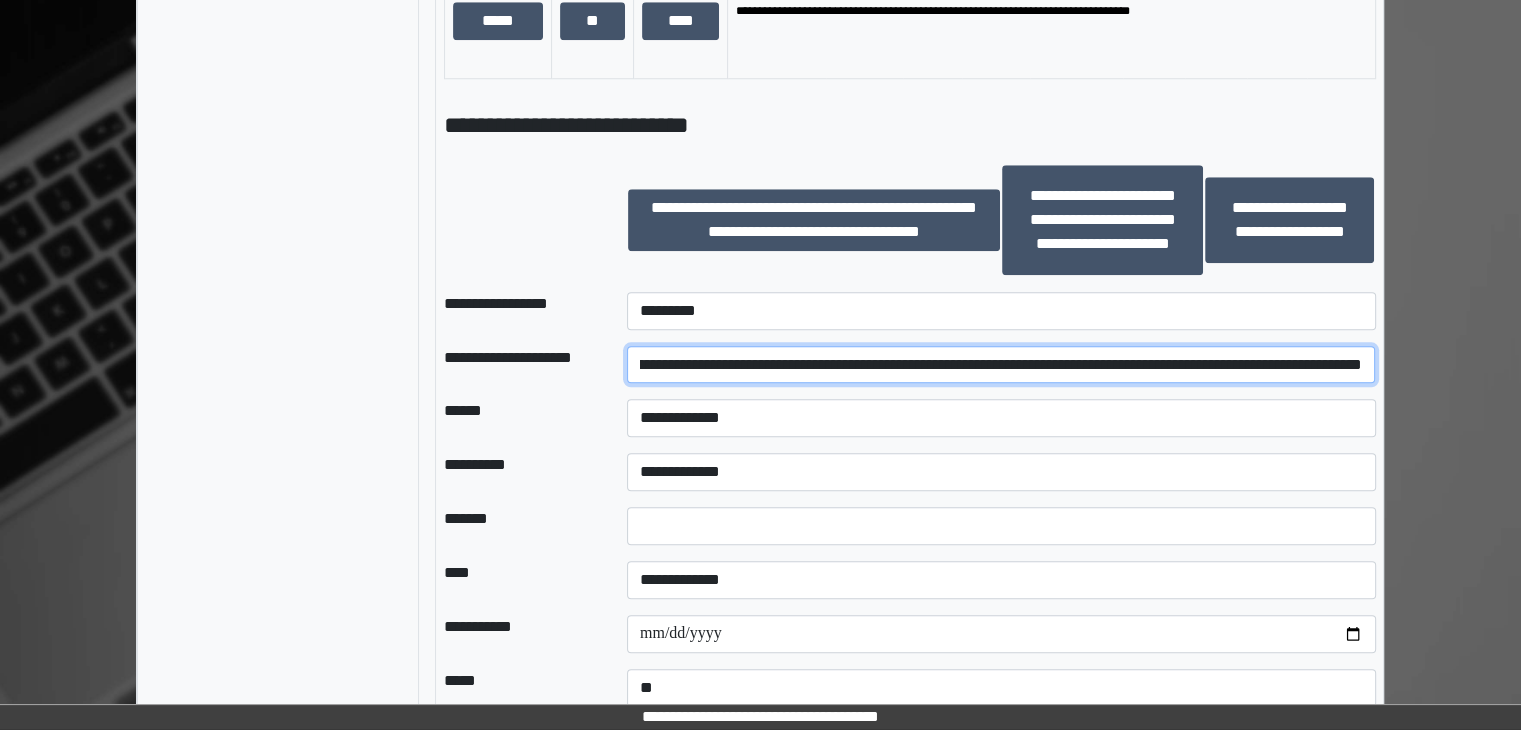 click on "**********" at bounding box center [1001, 365] 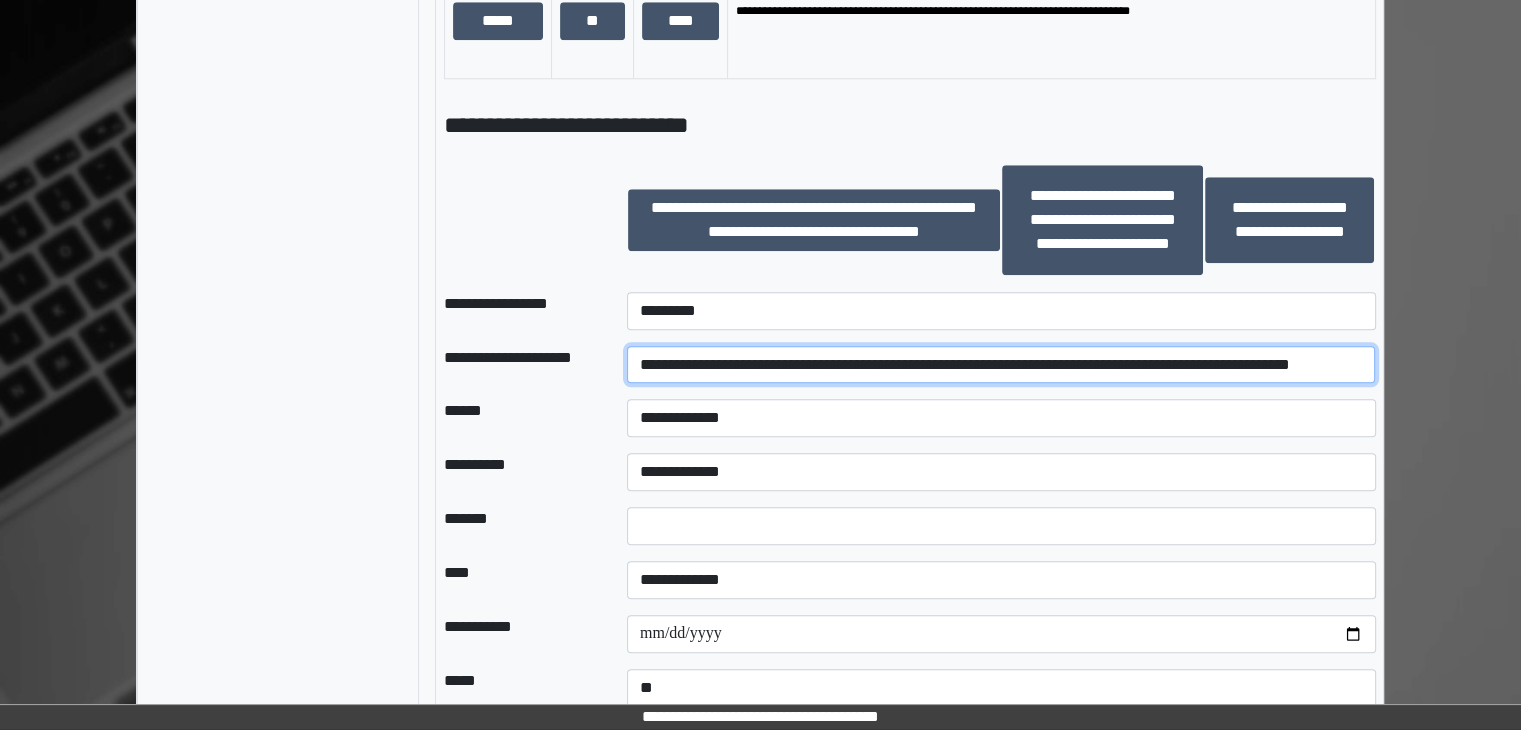 scroll, scrollTop: 0, scrollLeft: 0, axis: both 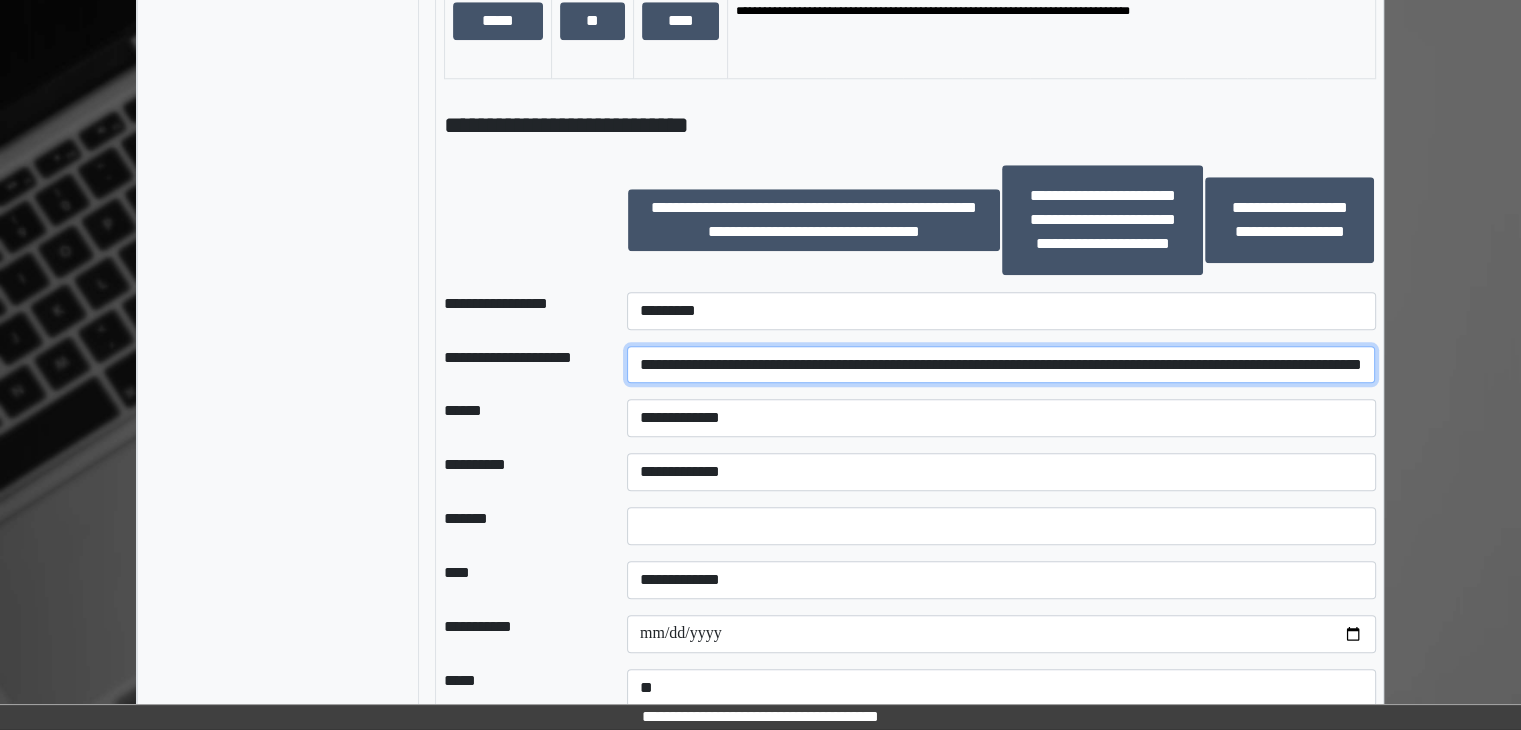 type on "**********" 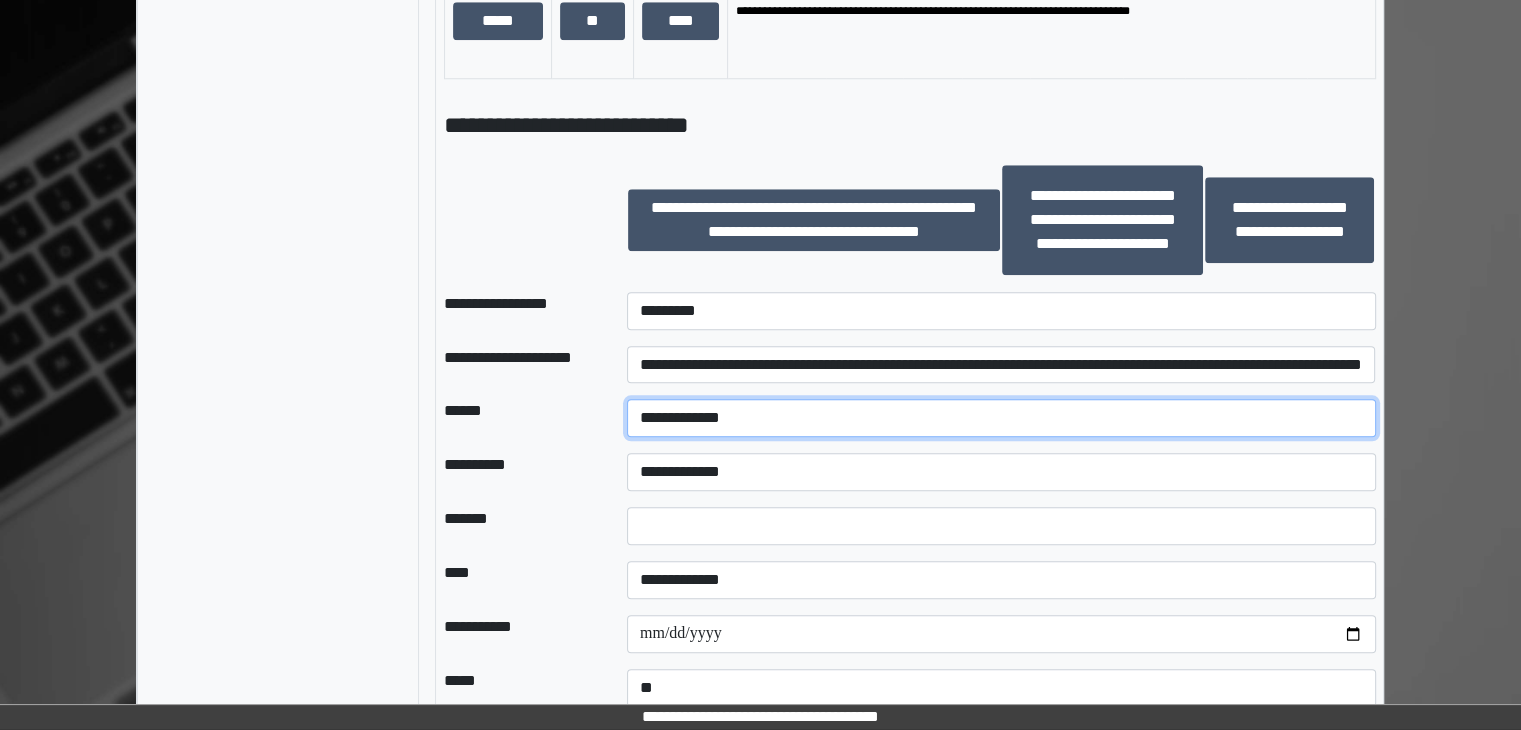 click on "**********" at bounding box center [1001, 418] 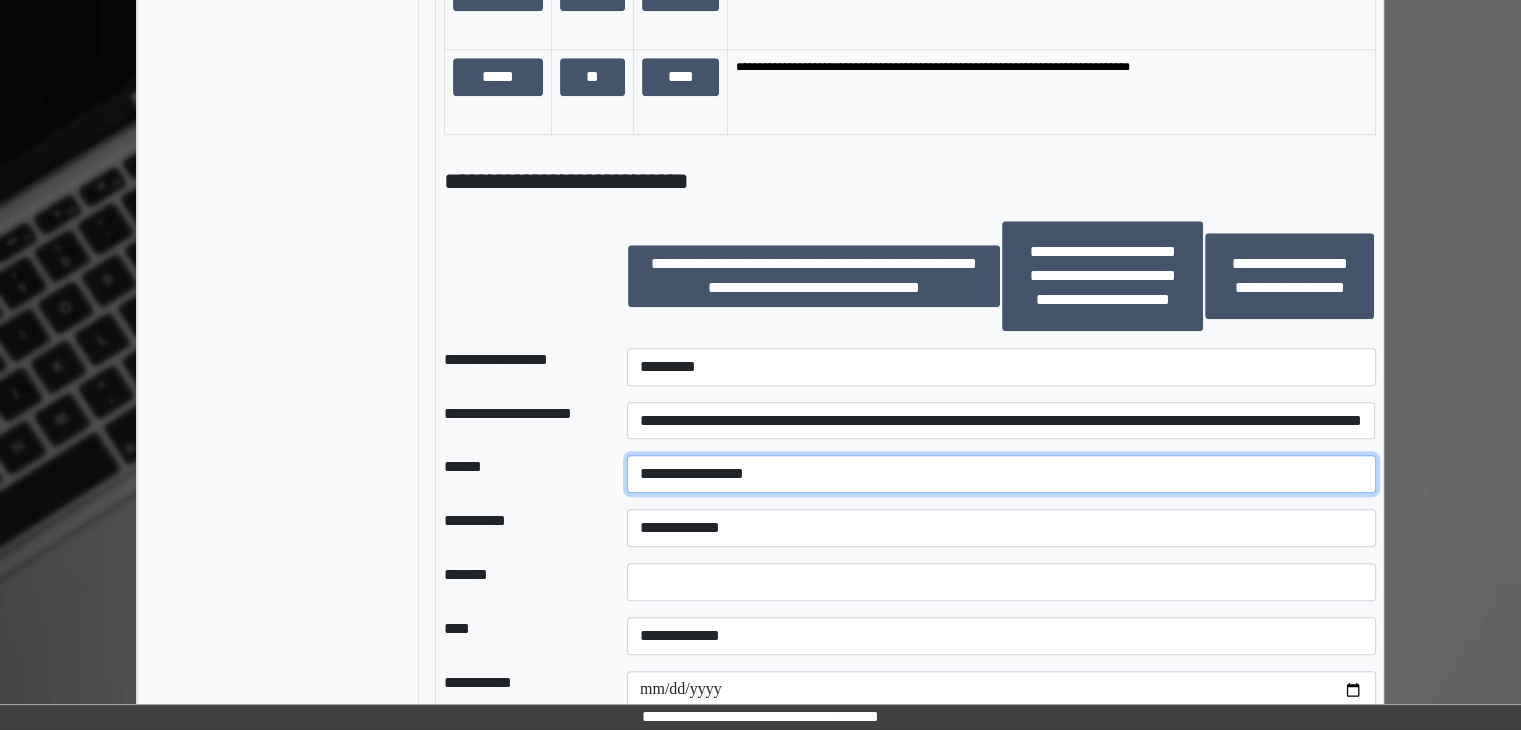 scroll, scrollTop: 2000, scrollLeft: 0, axis: vertical 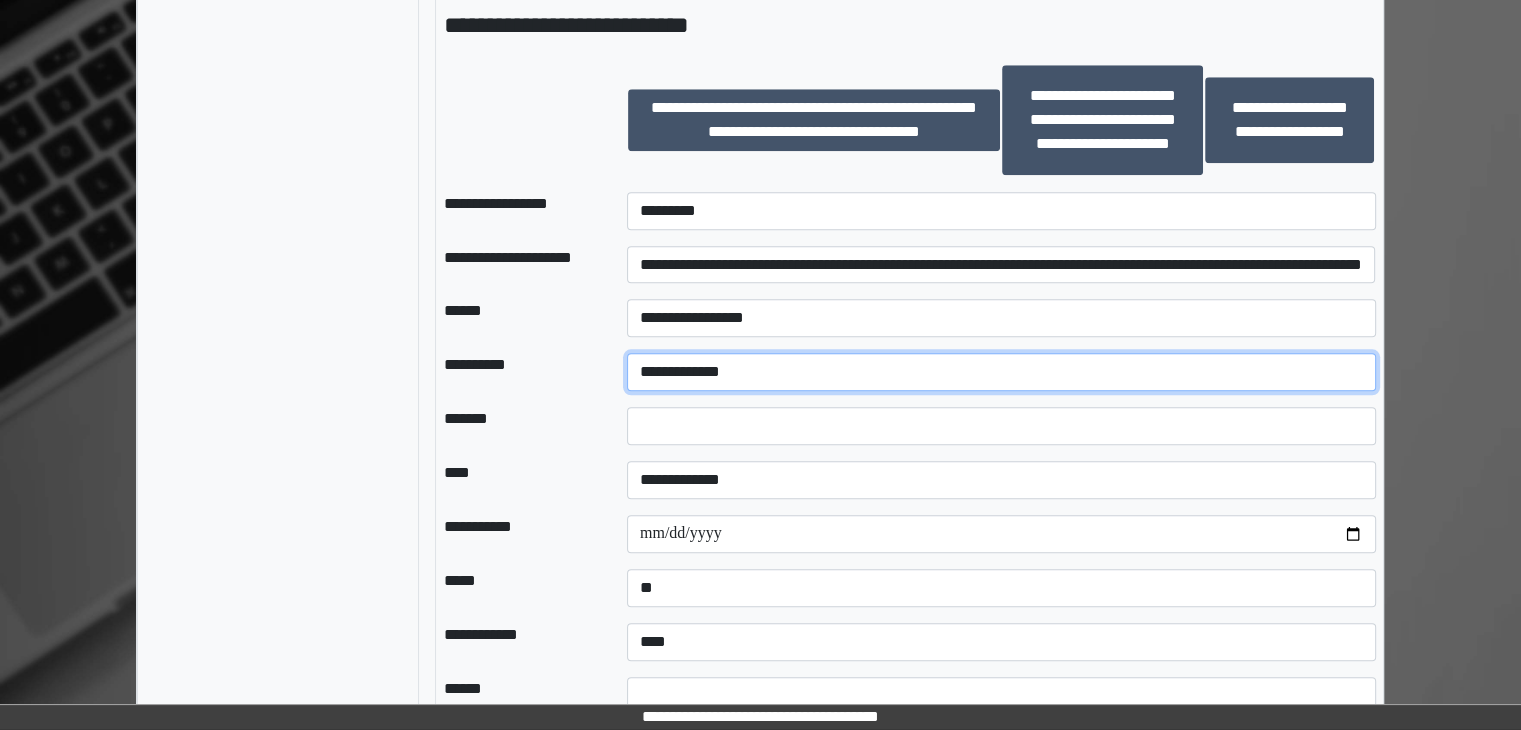click on "**********" at bounding box center [1001, 372] 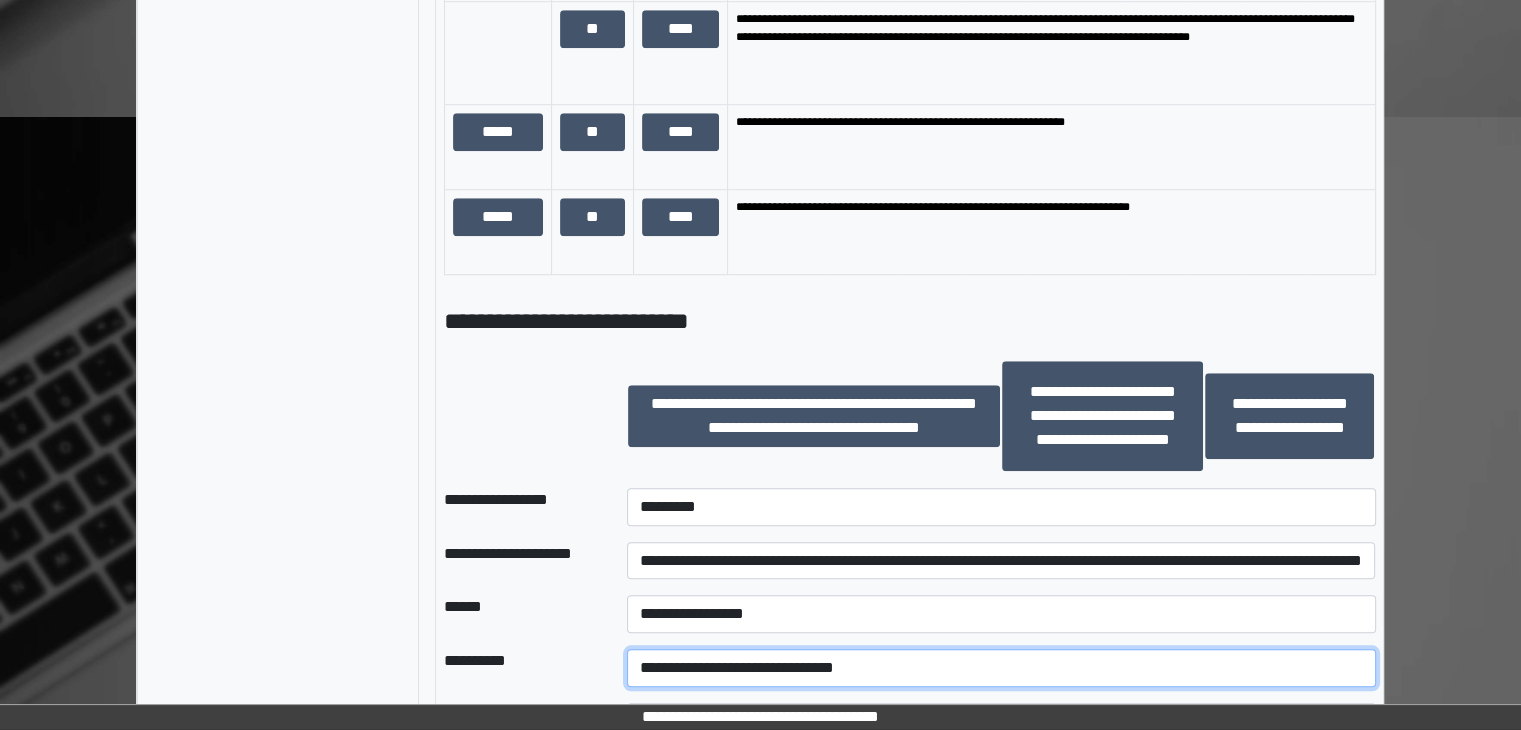scroll, scrollTop: 2000, scrollLeft: 0, axis: vertical 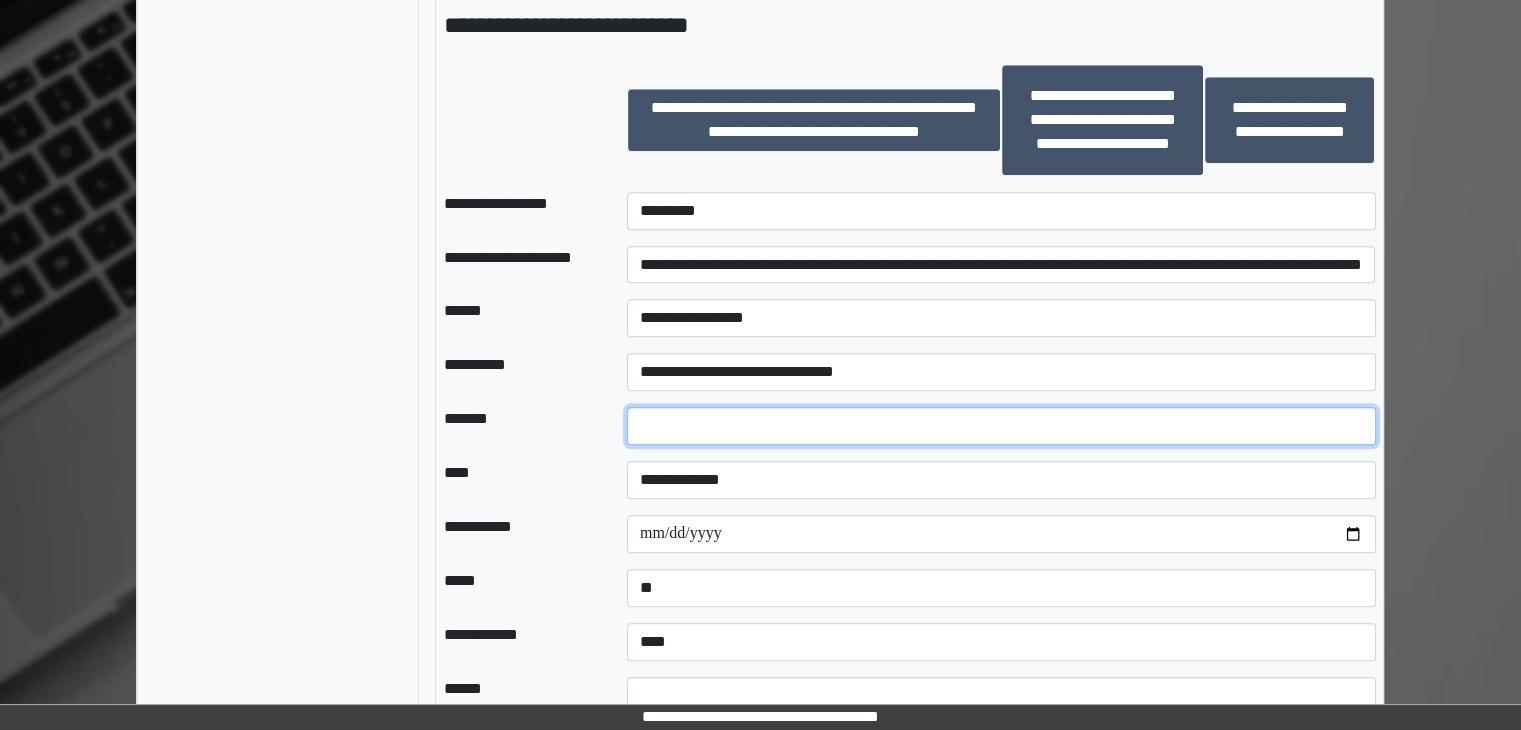 click at bounding box center [1001, 426] 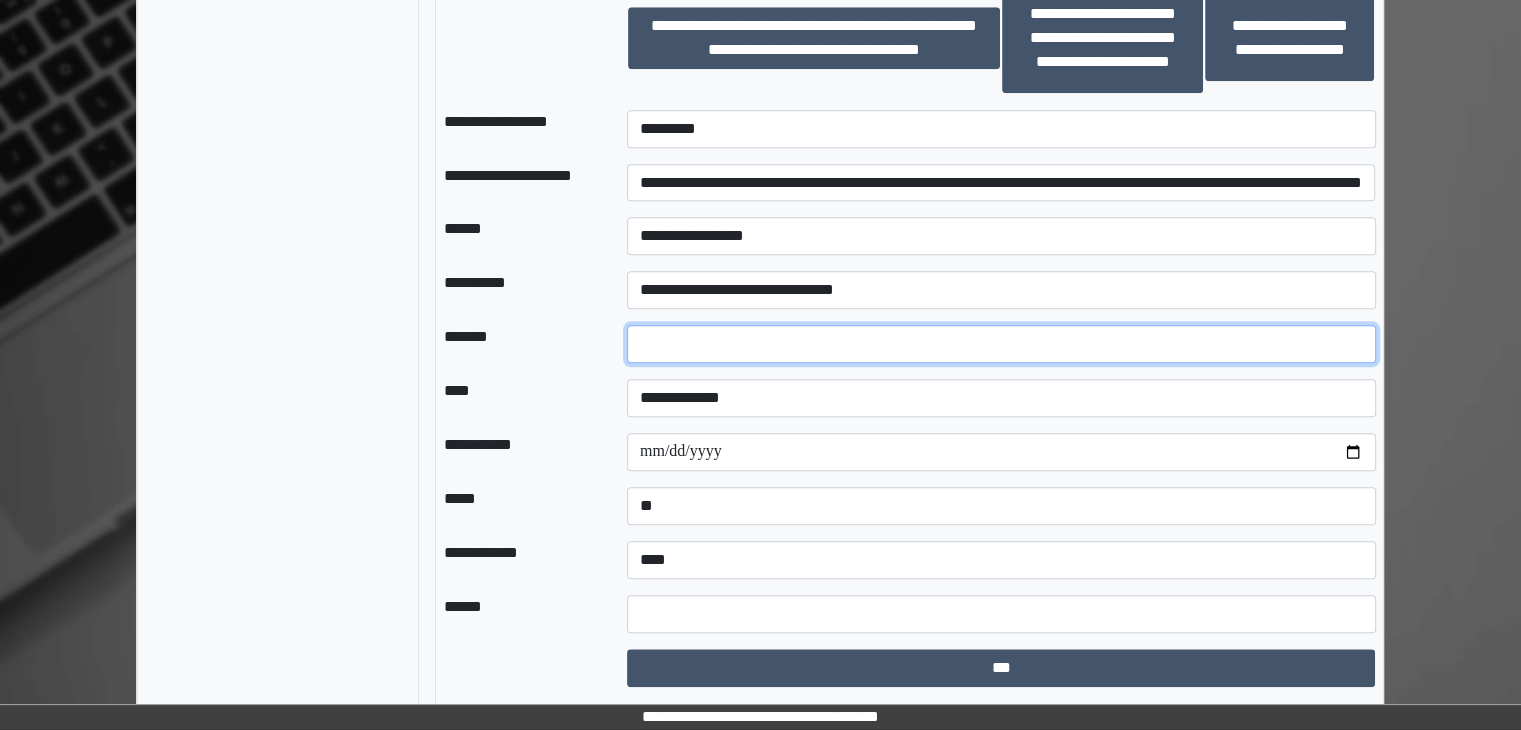 scroll, scrollTop: 2100, scrollLeft: 0, axis: vertical 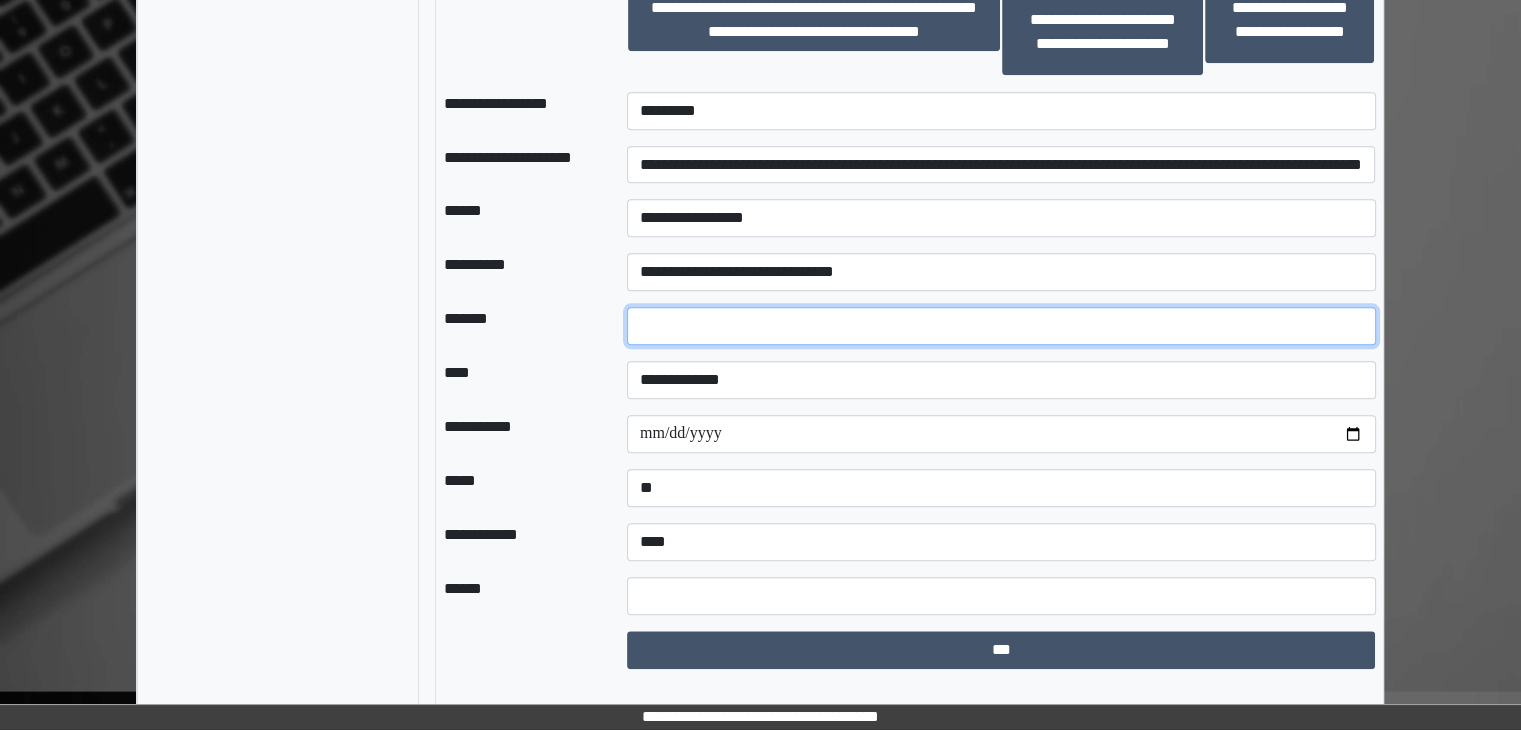 type on "*" 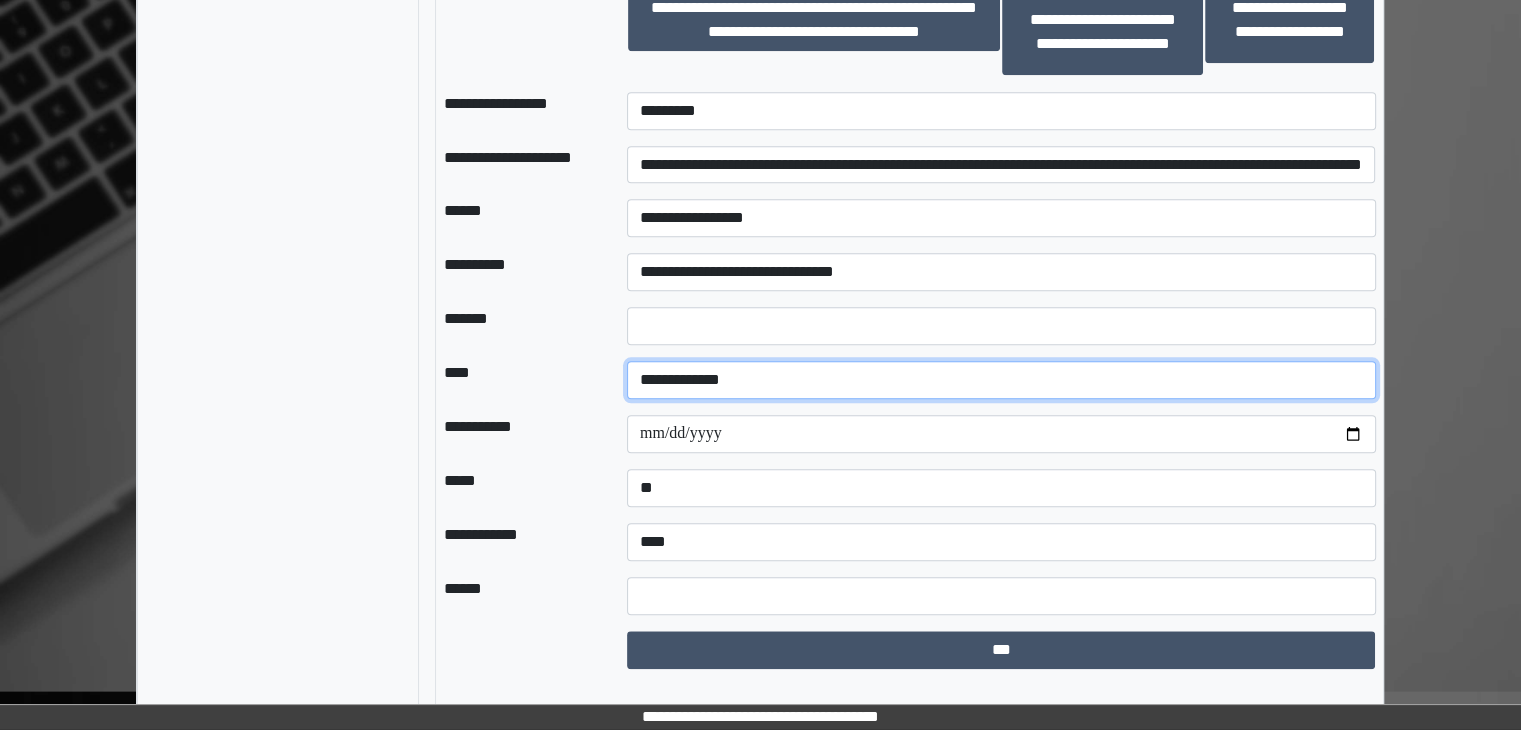 click on "**********" at bounding box center [1001, 380] 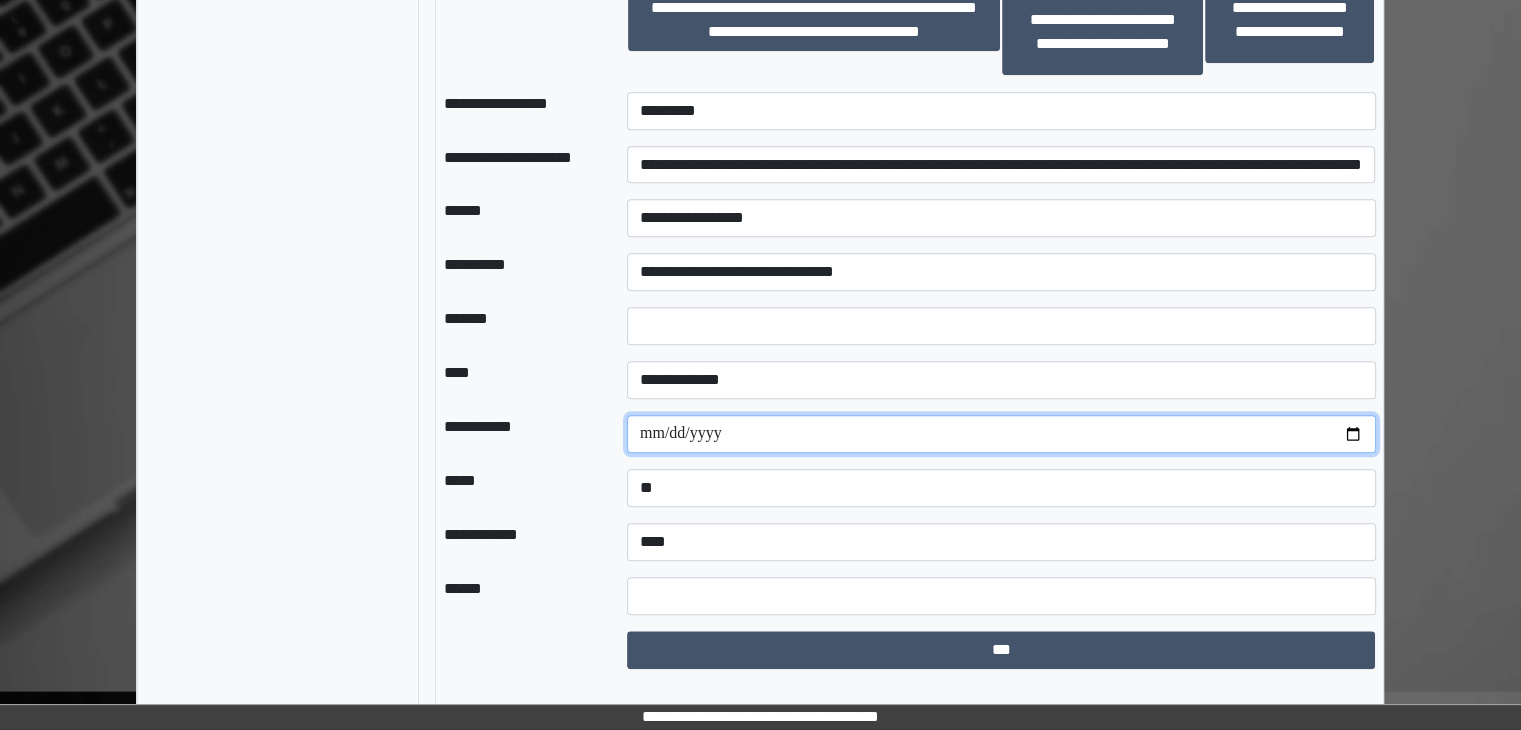click at bounding box center [1001, 434] 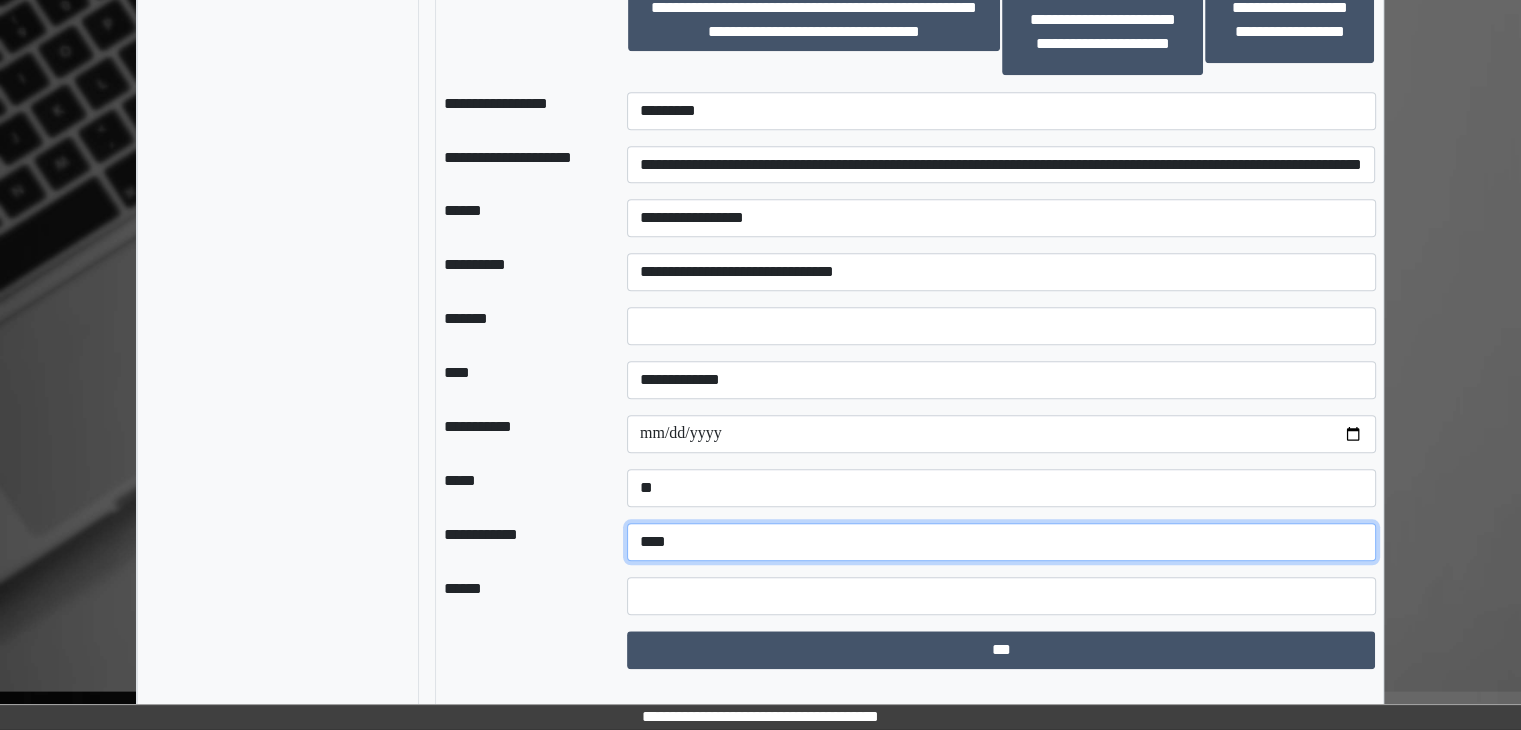 click on "**********" at bounding box center [1001, 542] 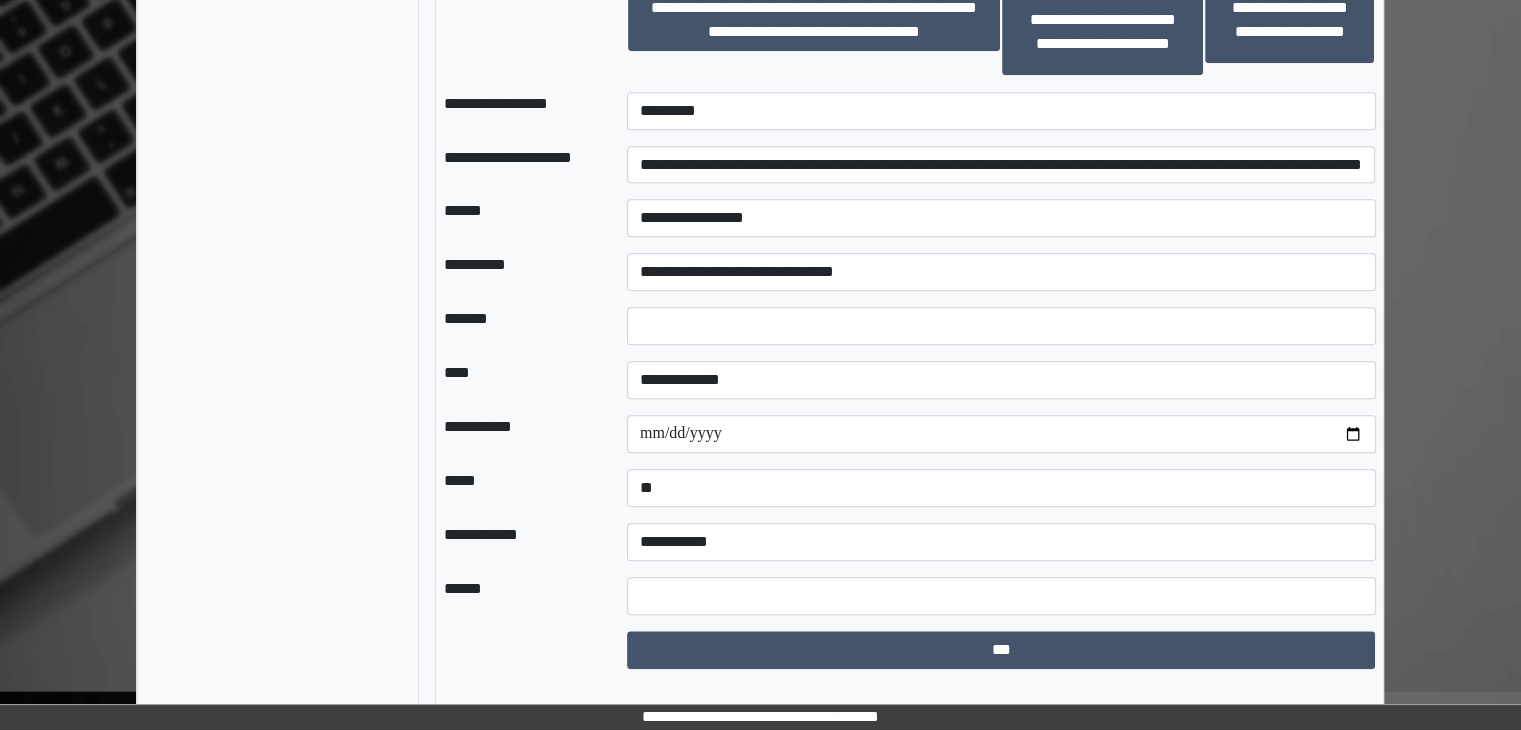 click on "**********" at bounding box center (519, 542) 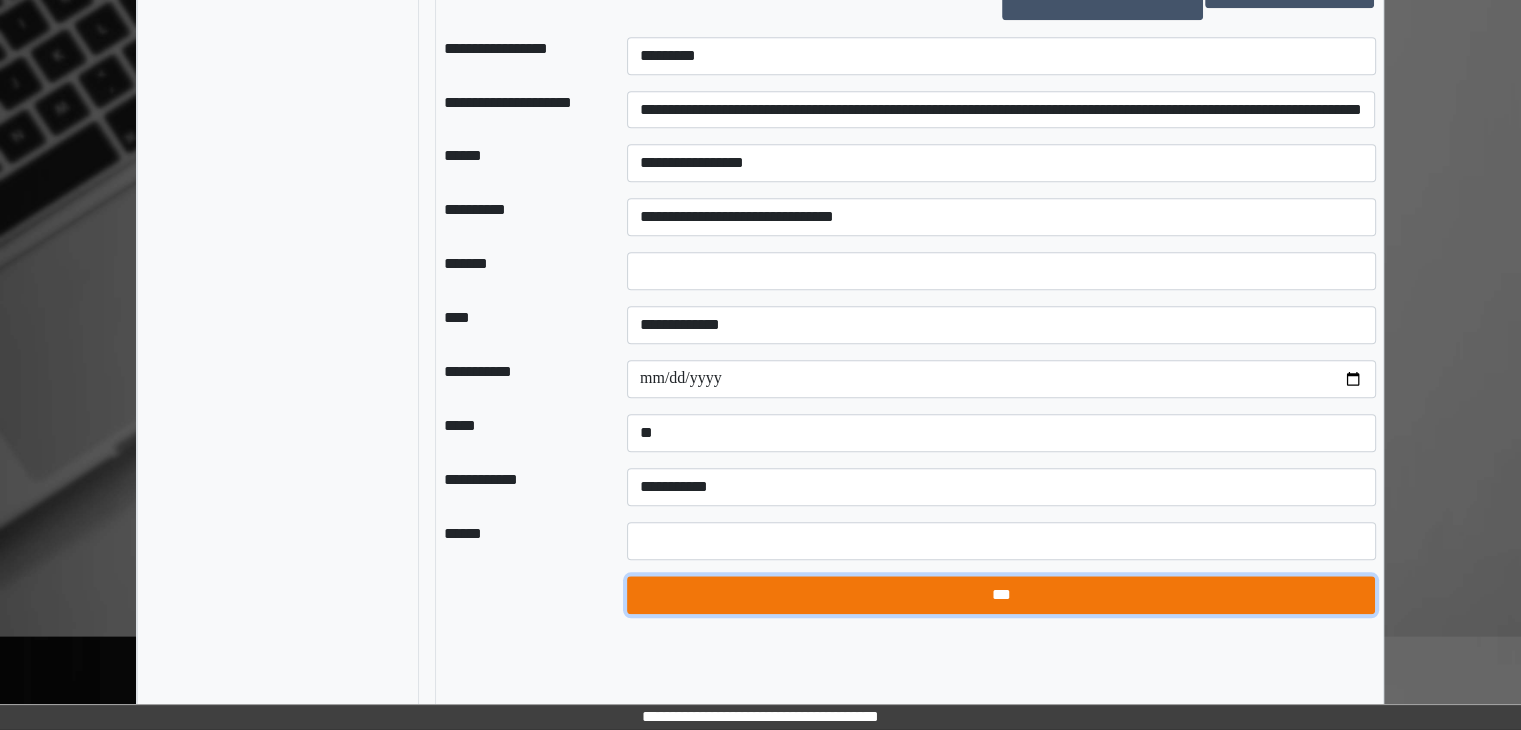 click on "***" at bounding box center [1001, 595] 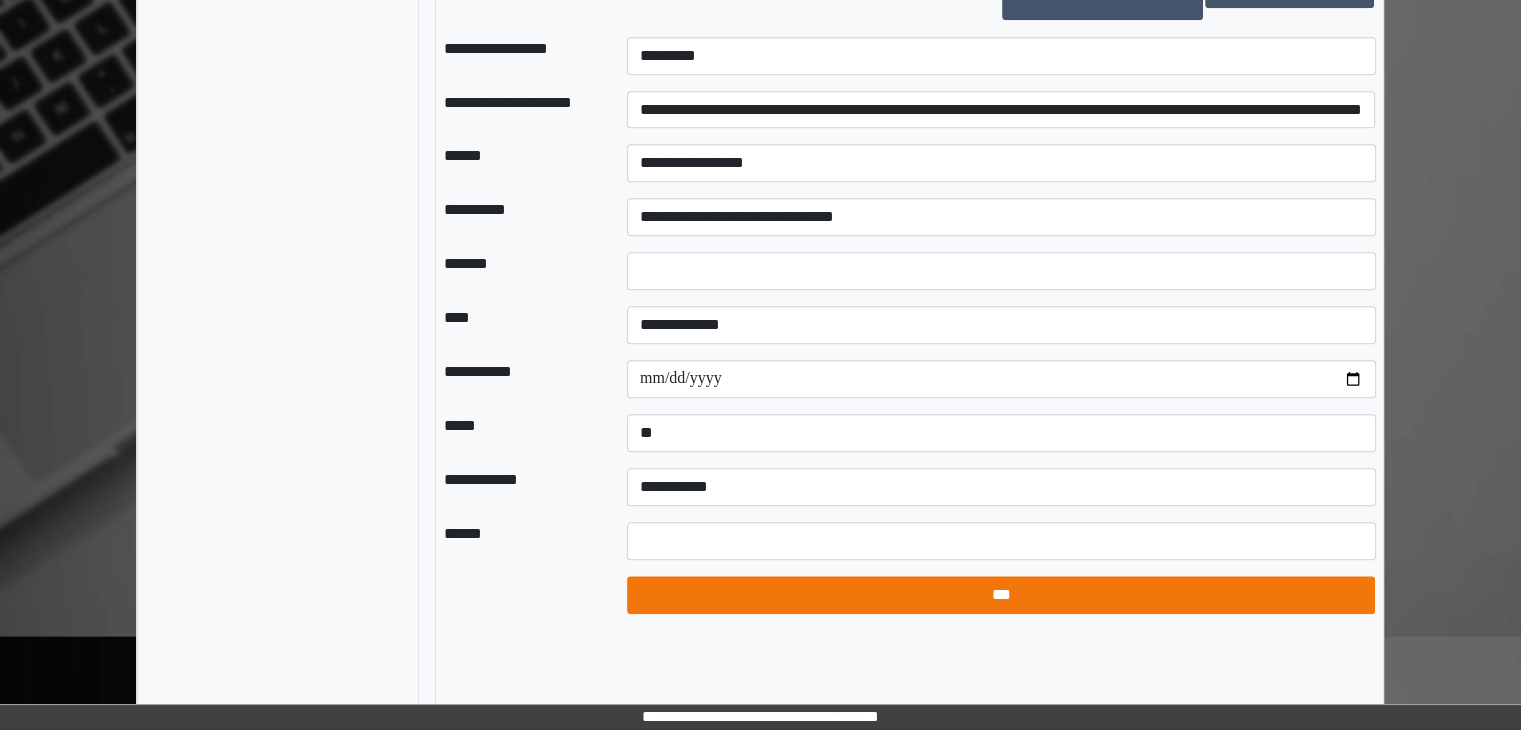 select on "*" 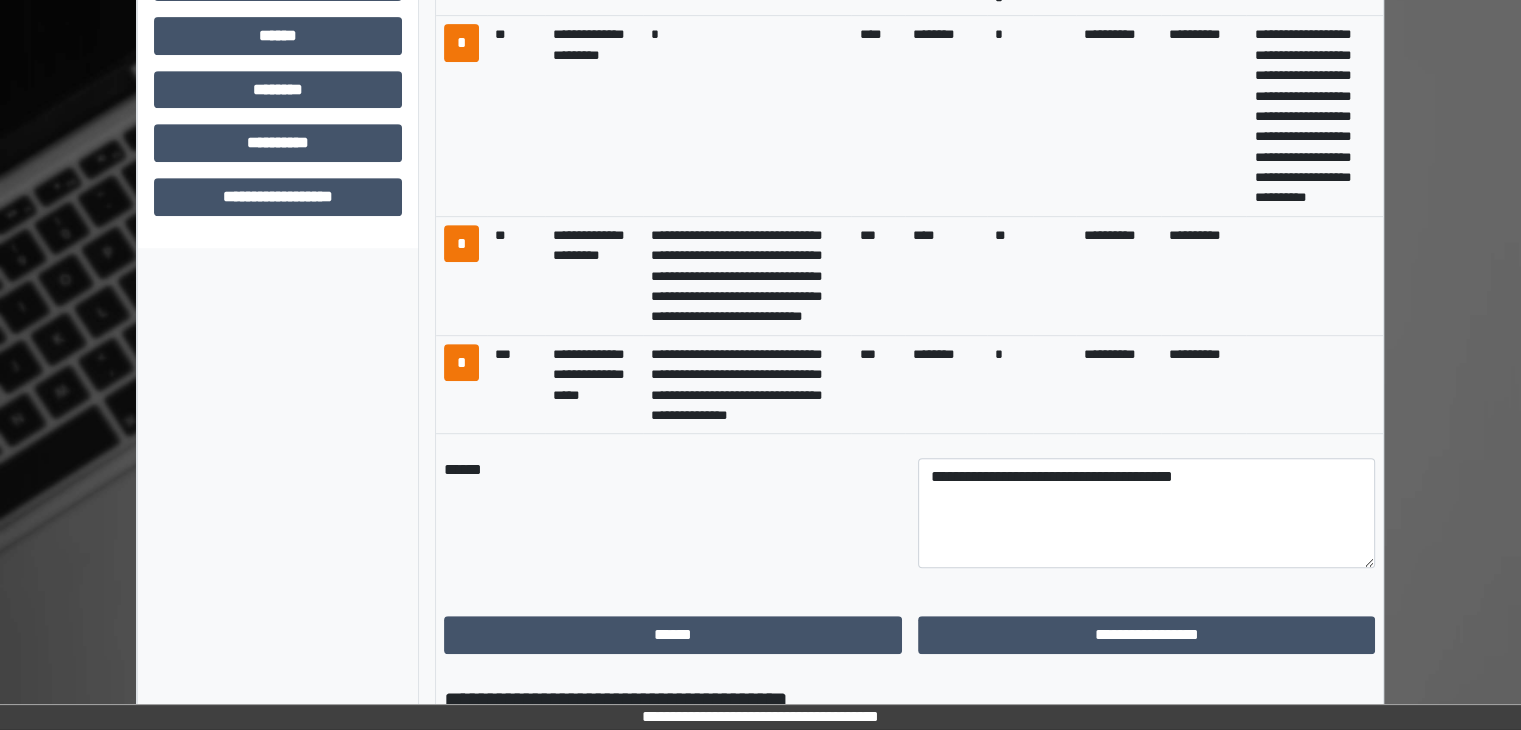 scroll, scrollTop: 955, scrollLeft: 0, axis: vertical 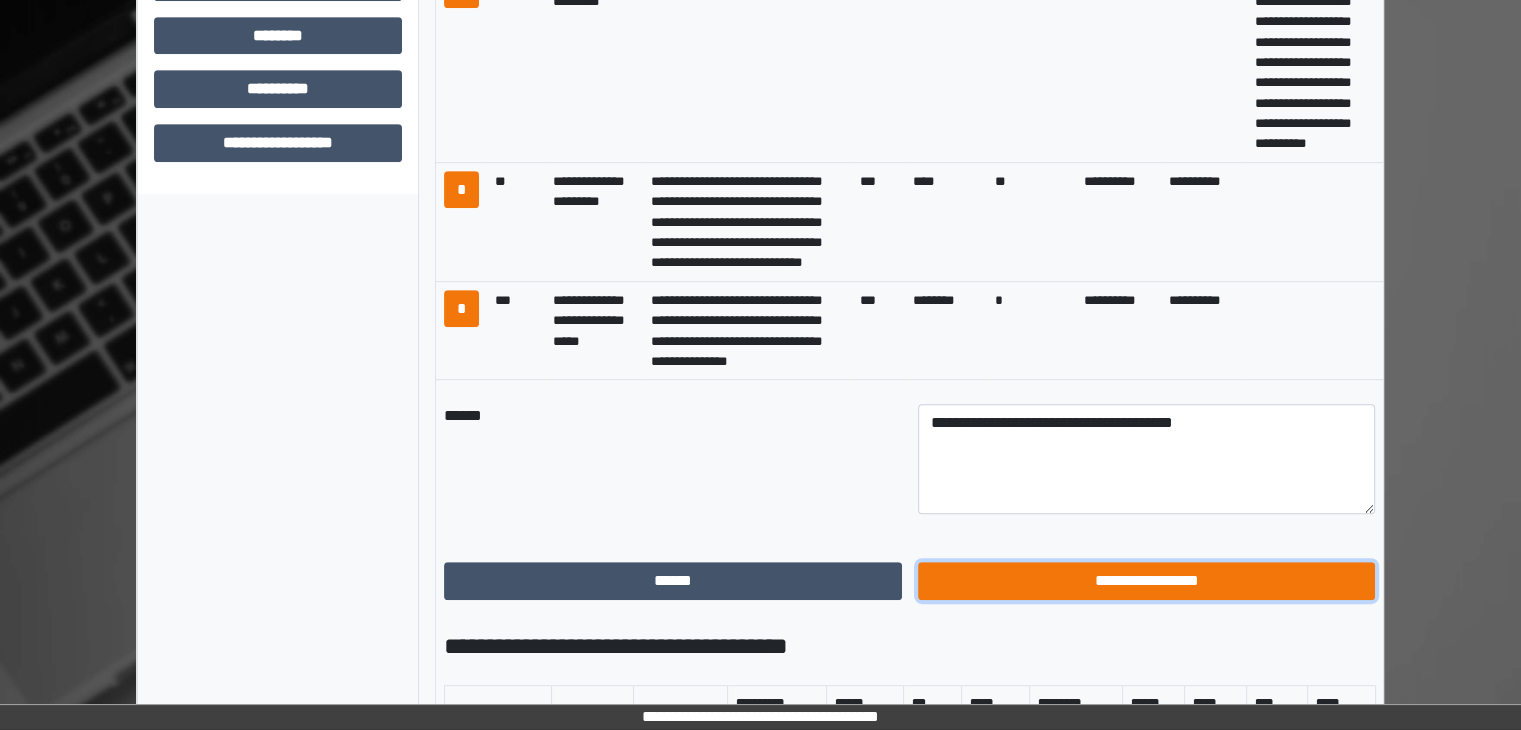 click on "**********" at bounding box center (1147, 581) 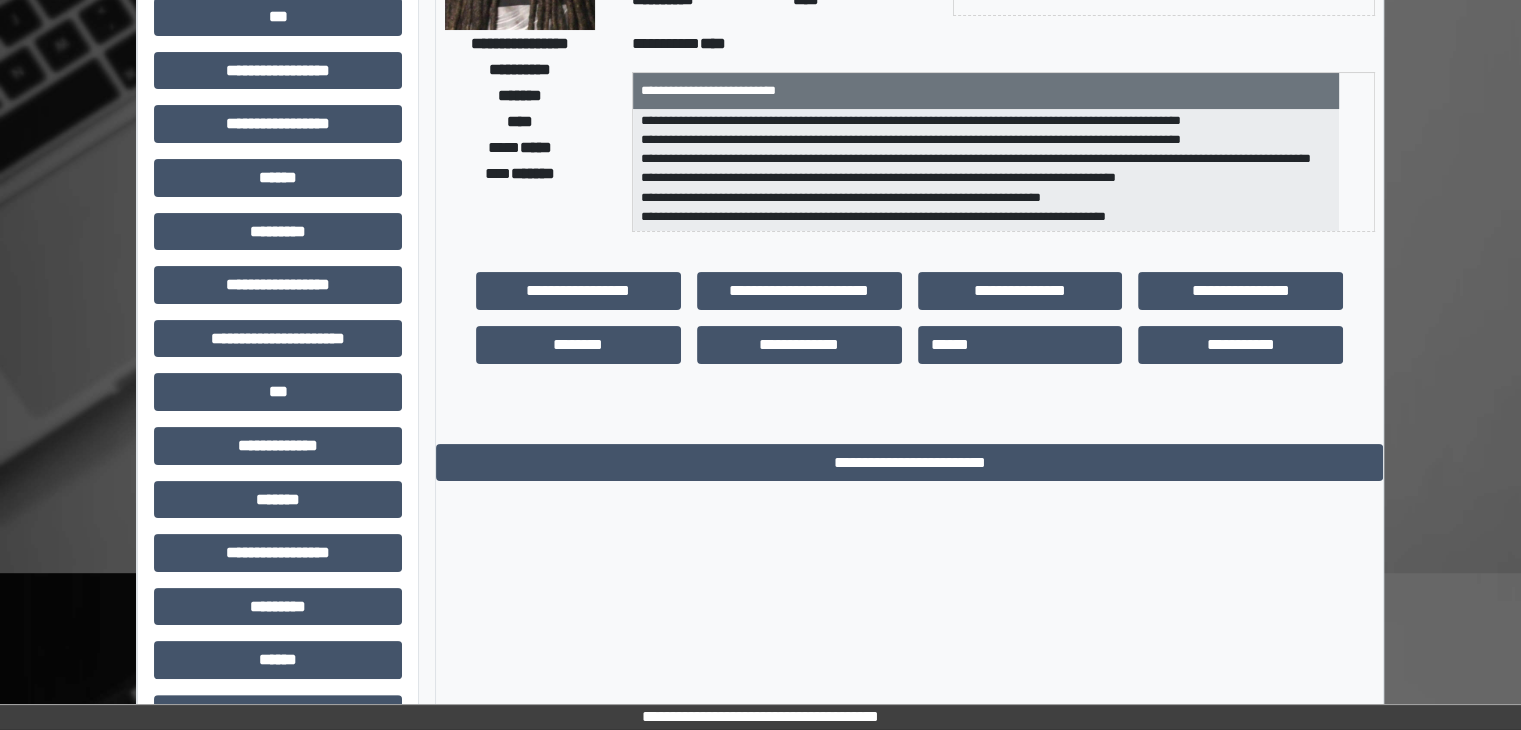 scroll, scrollTop: 0, scrollLeft: 0, axis: both 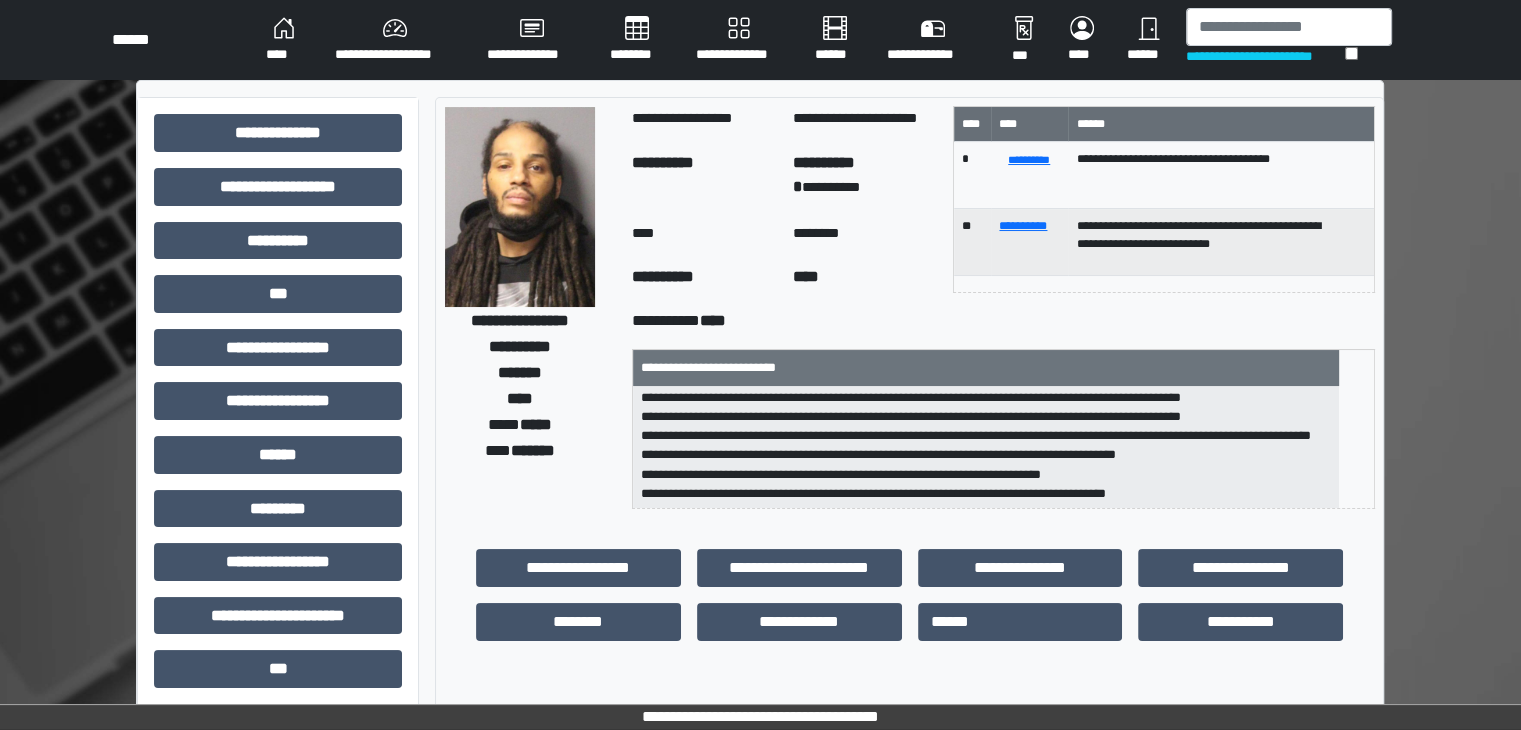 click on "****" at bounding box center (284, 40) 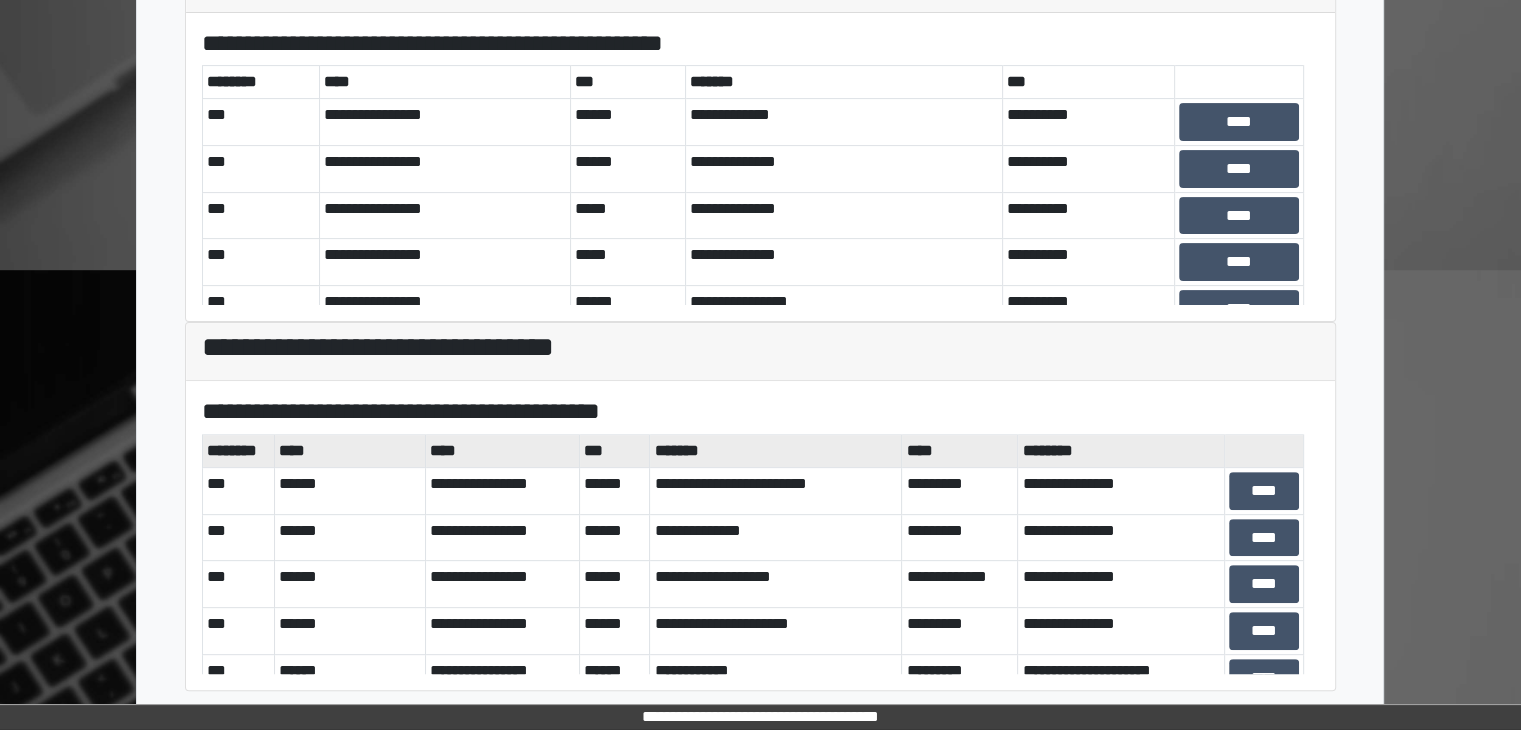 scroll, scrollTop: 581, scrollLeft: 0, axis: vertical 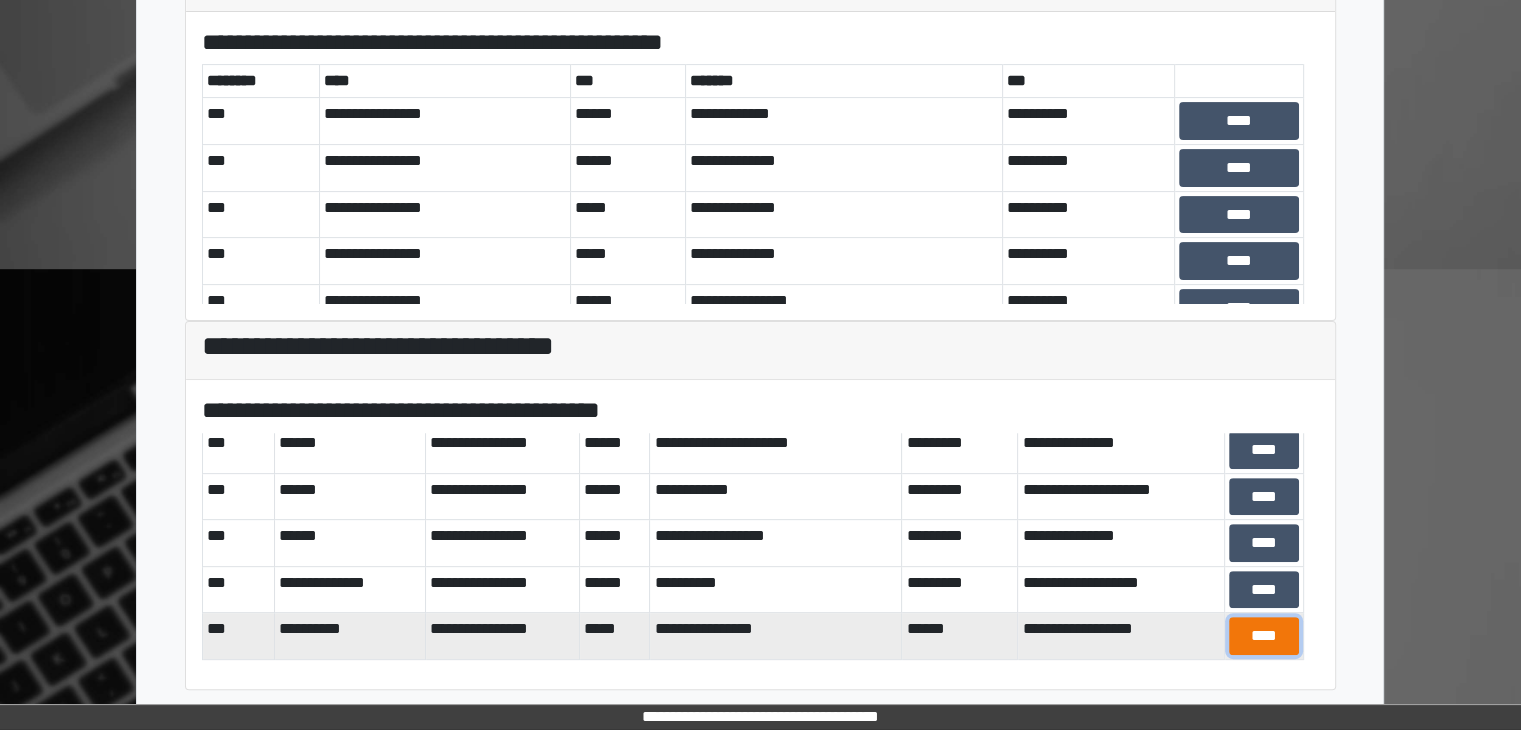 click on "****" at bounding box center (1264, 636) 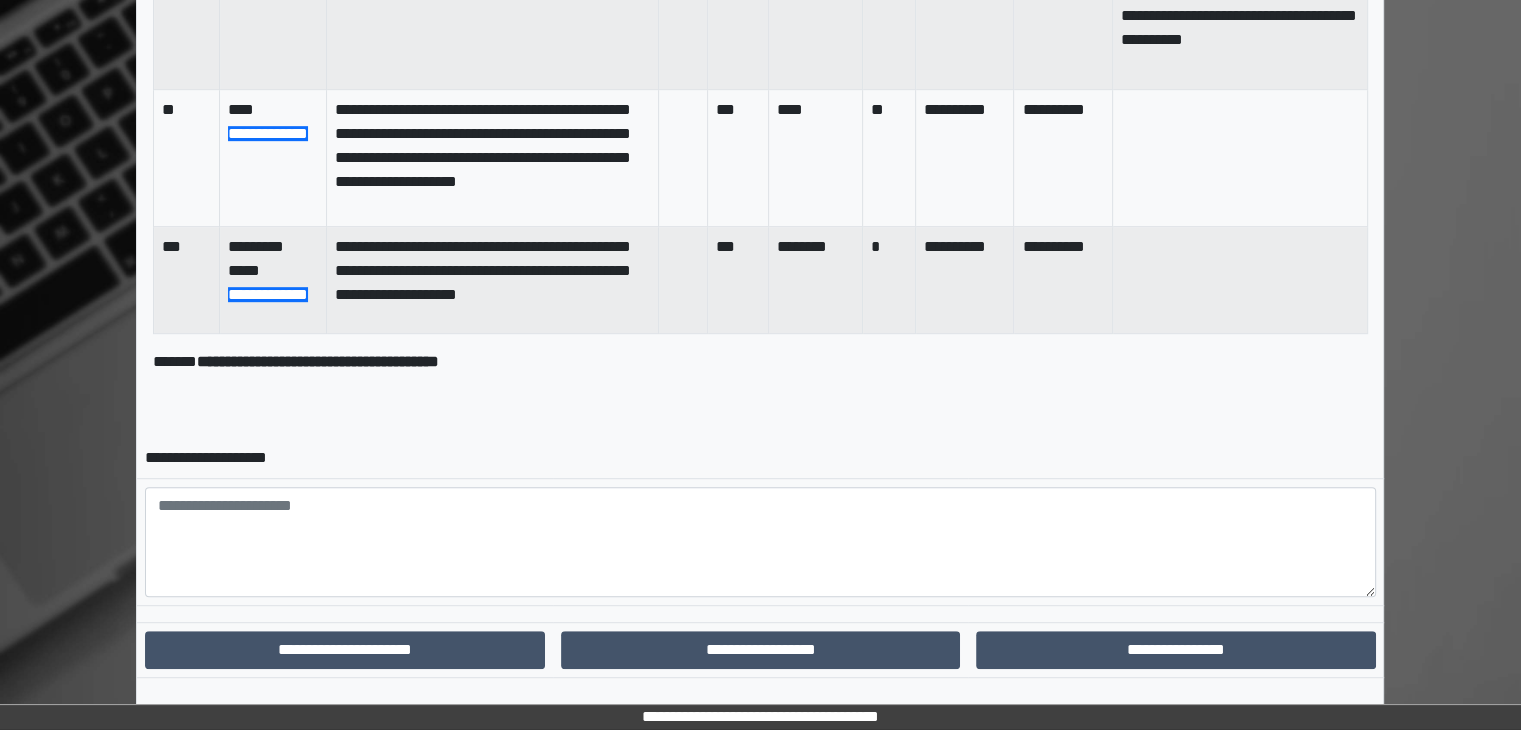 scroll, scrollTop: 1088, scrollLeft: 0, axis: vertical 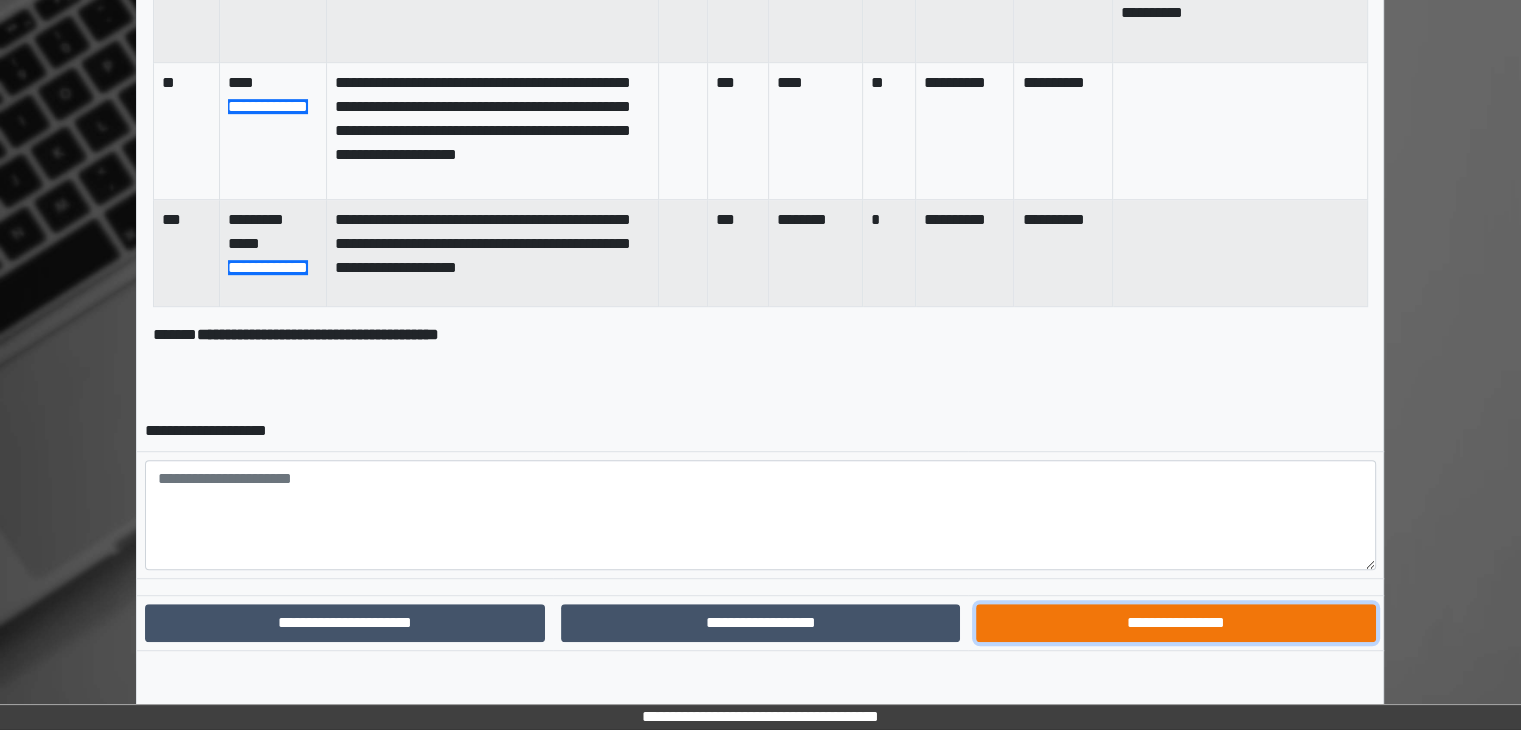 click on "**********" at bounding box center (1175, 623) 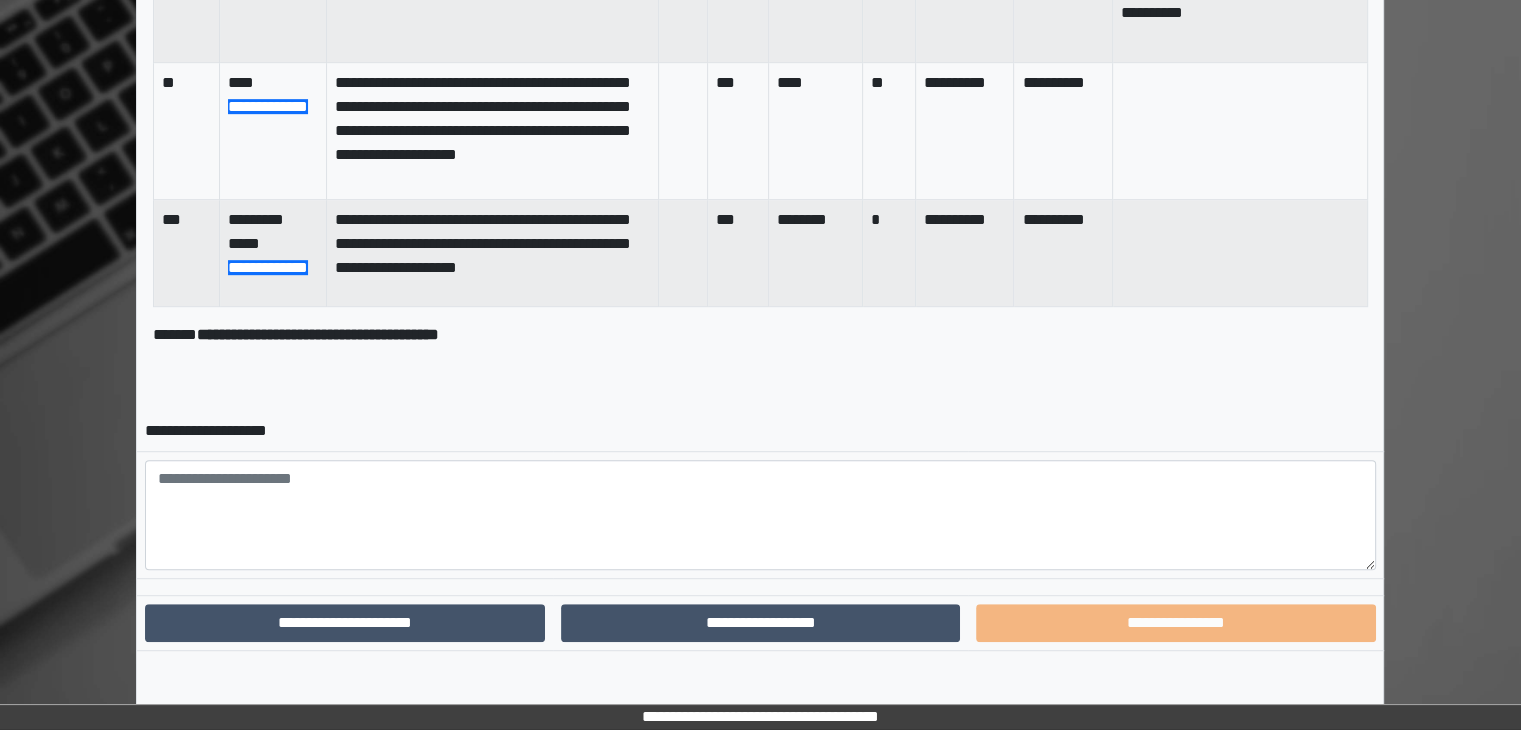scroll, scrollTop: 985, scrollLeft: 0, axis: vertical 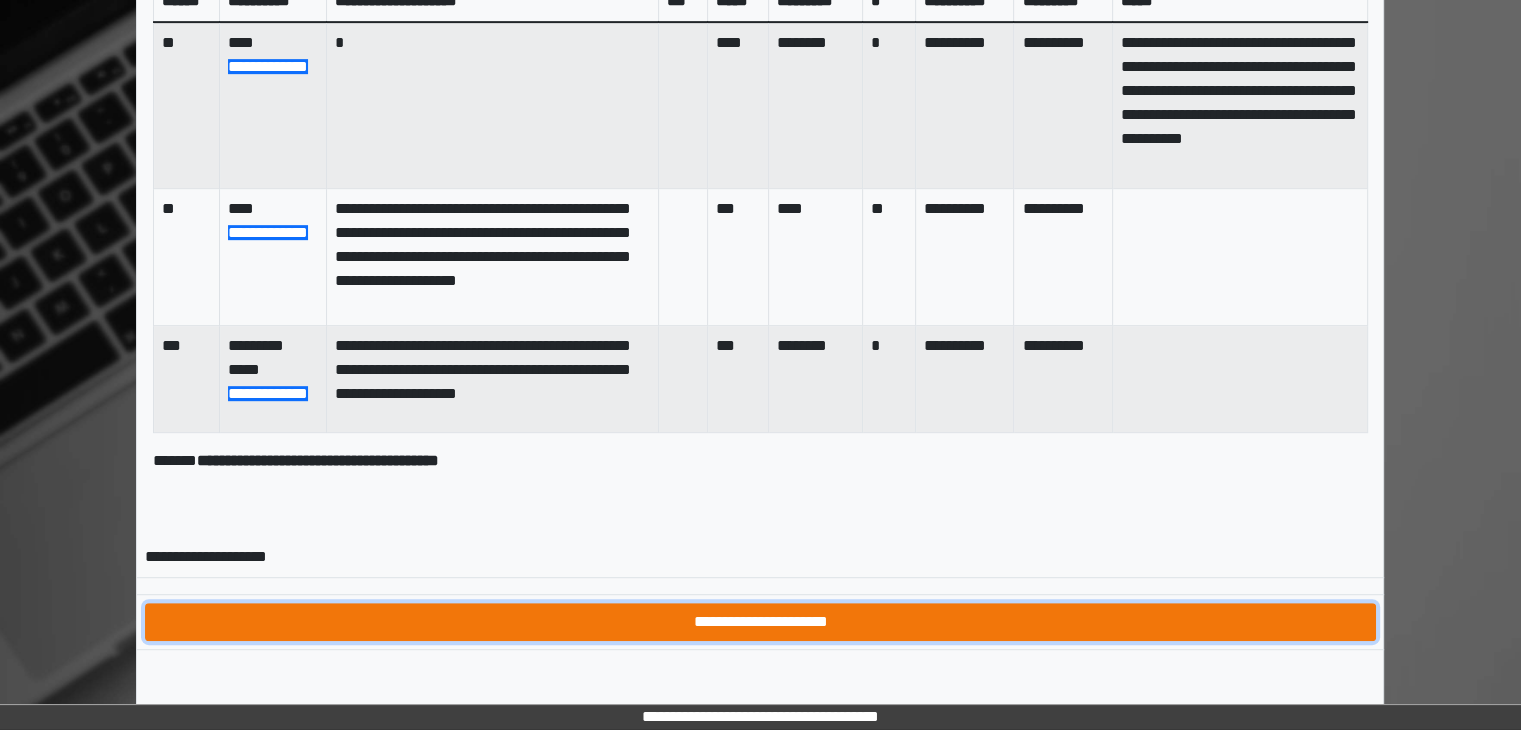 click on "**********" at bounding box center [760, 622] 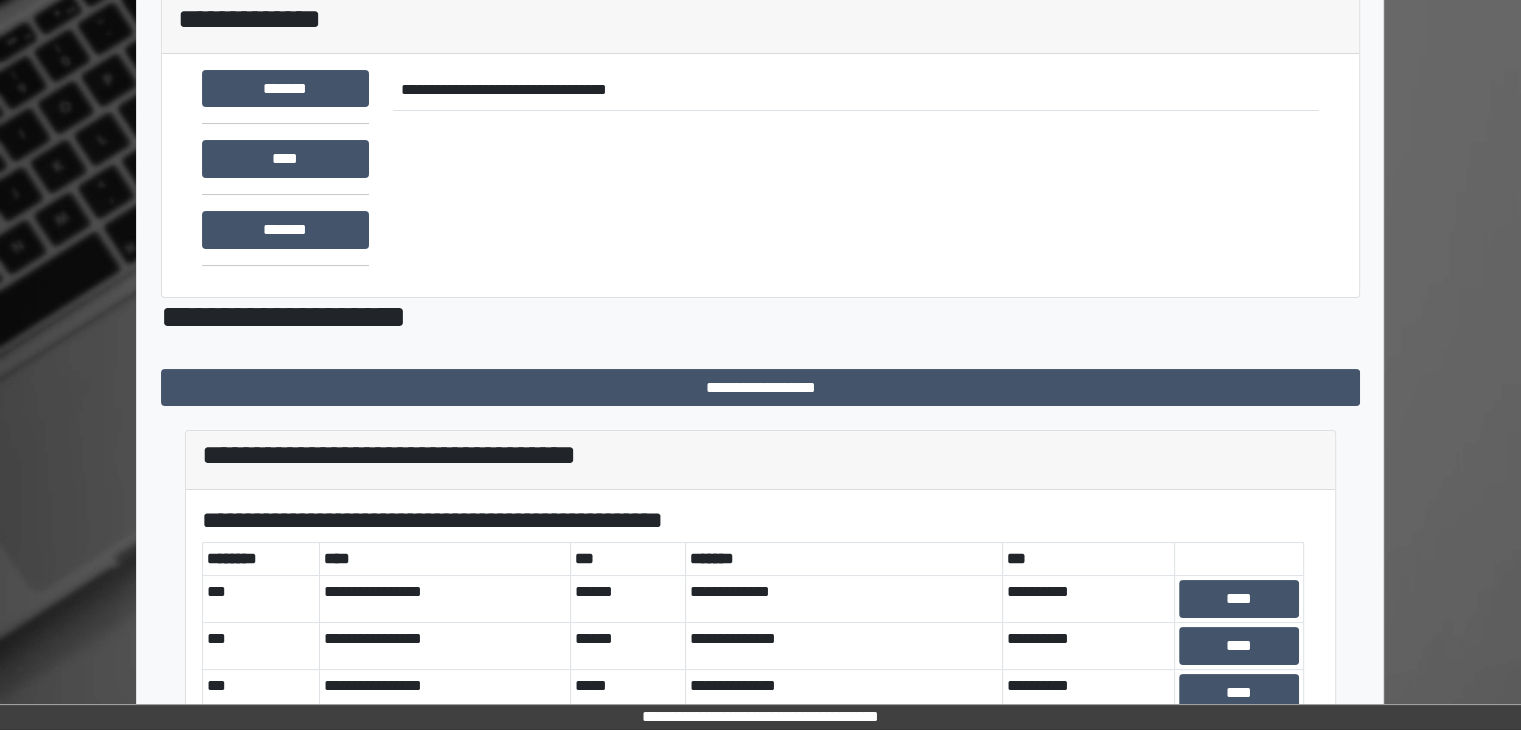 scroll, scrollTop: 400, scrollLeft: 0, axis: vertical 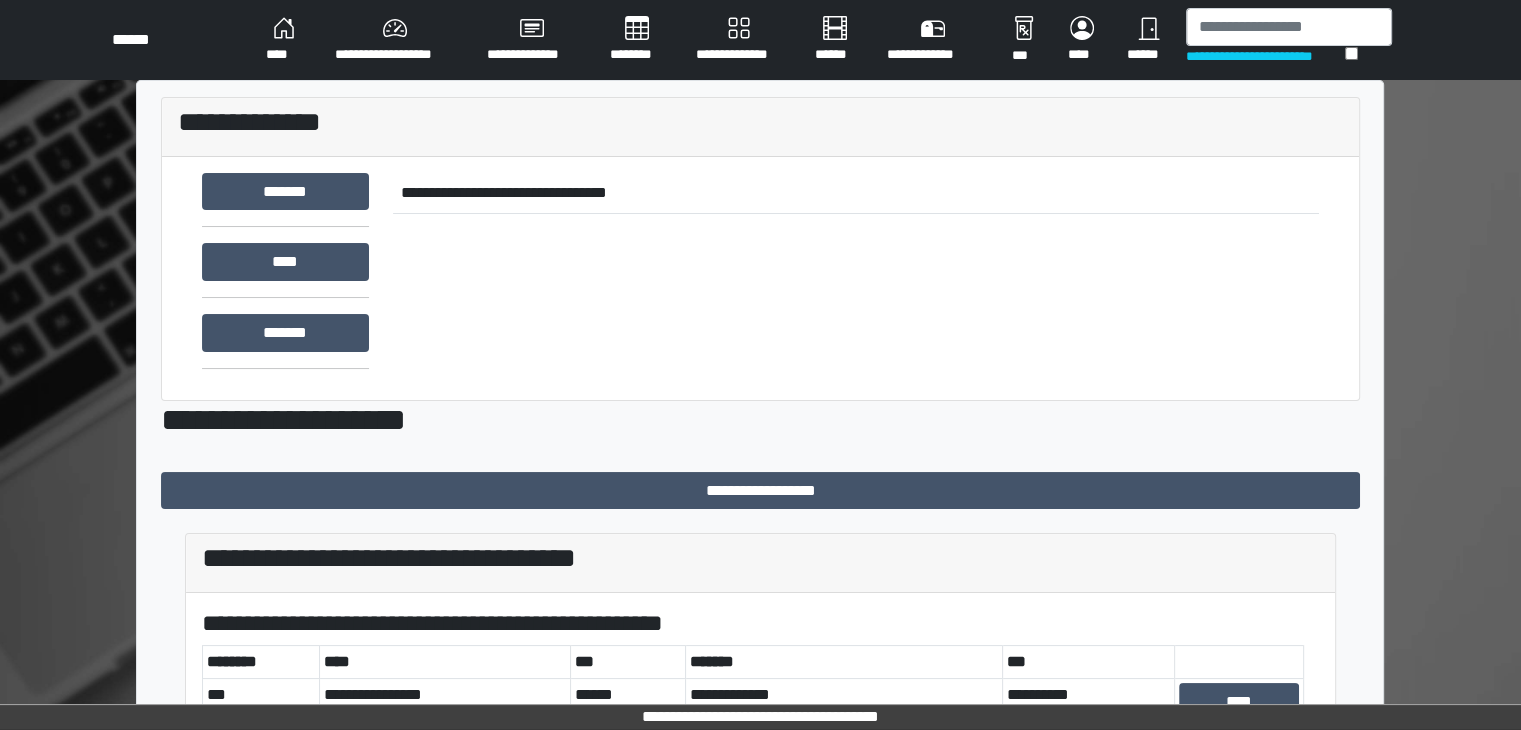 click on "****" at bounding box center (284, 40) 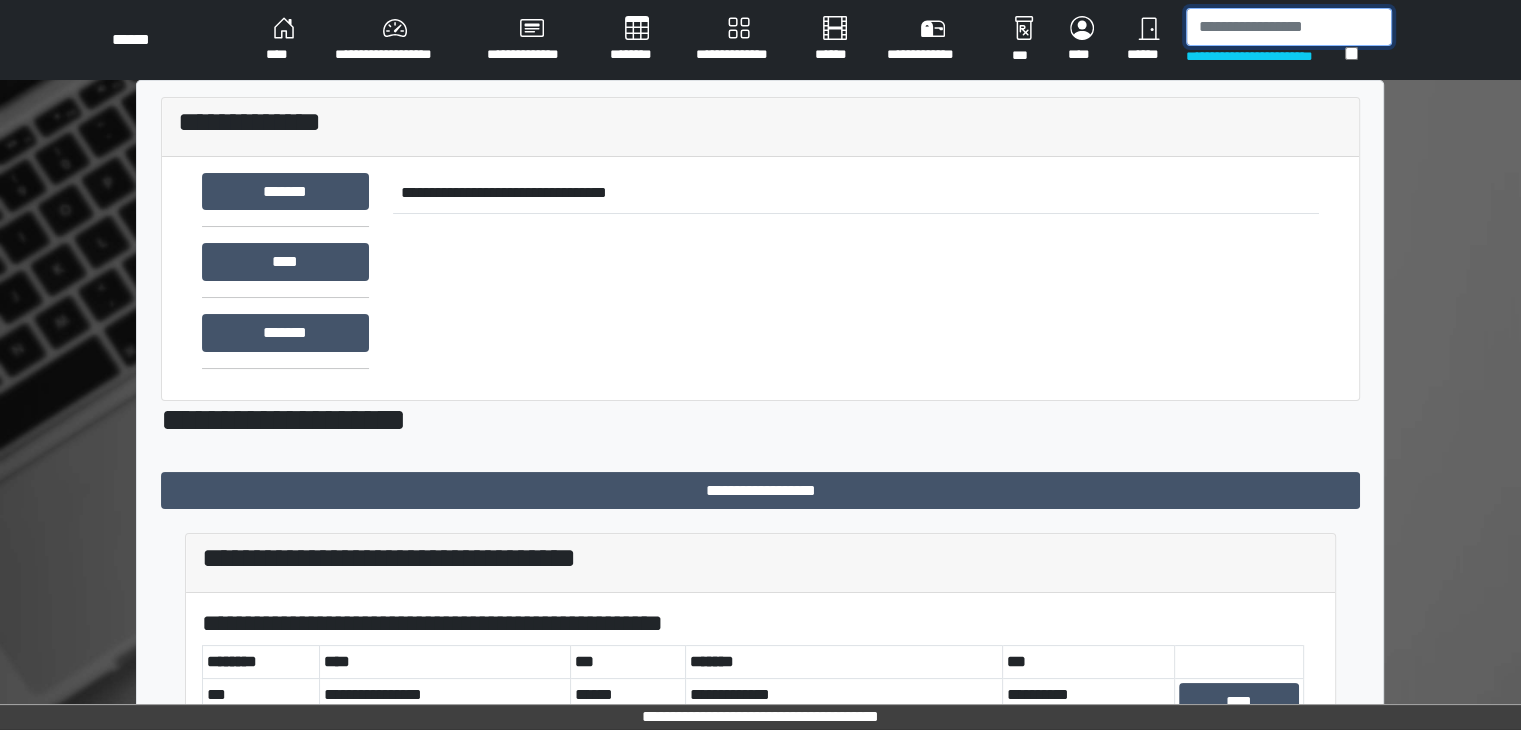 click at bounding box center (1289, 27) 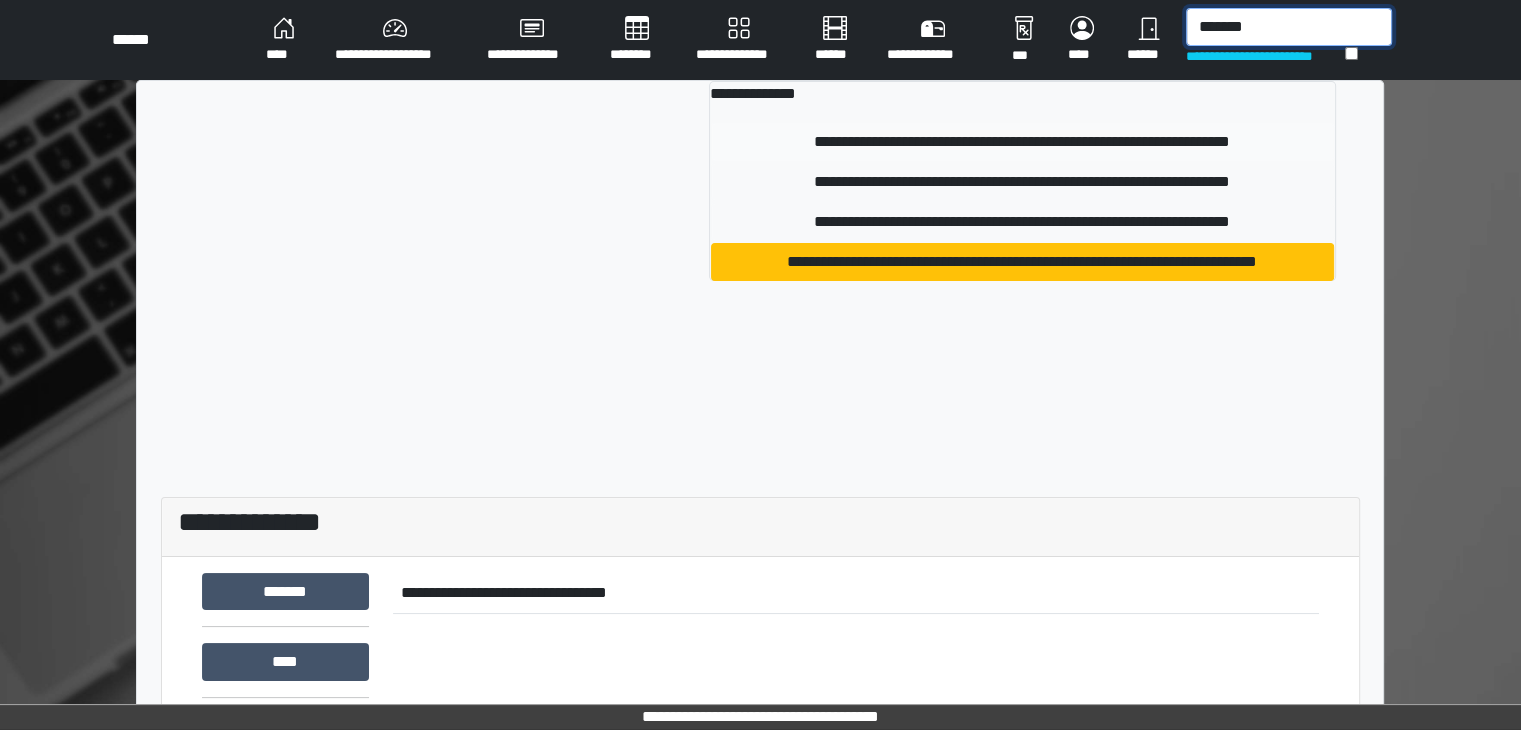 type on "*******" 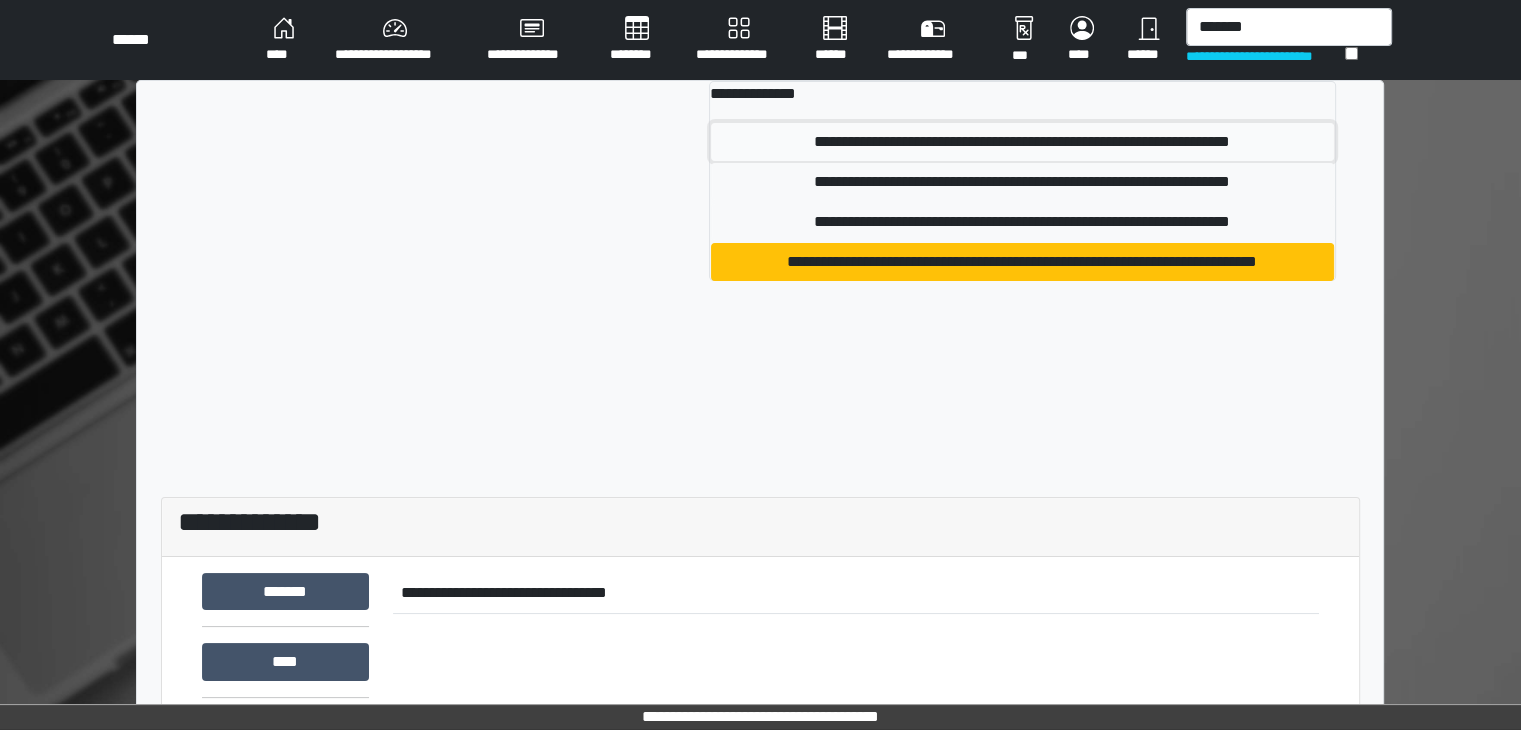 click on "**********" at bounding box center (1022, 142) 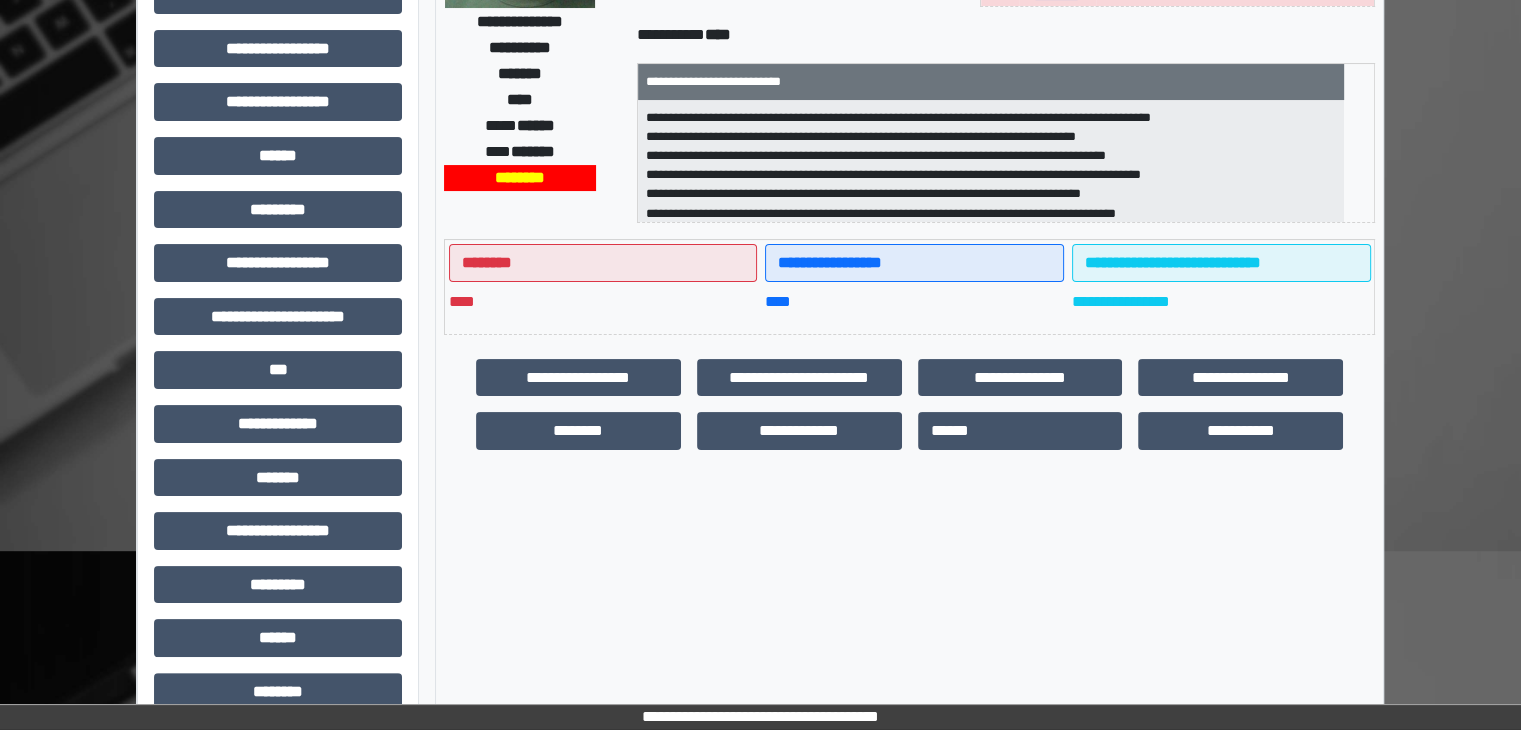 scroll, scrollTop: 300, scrollLeft: 0, axis: vertical 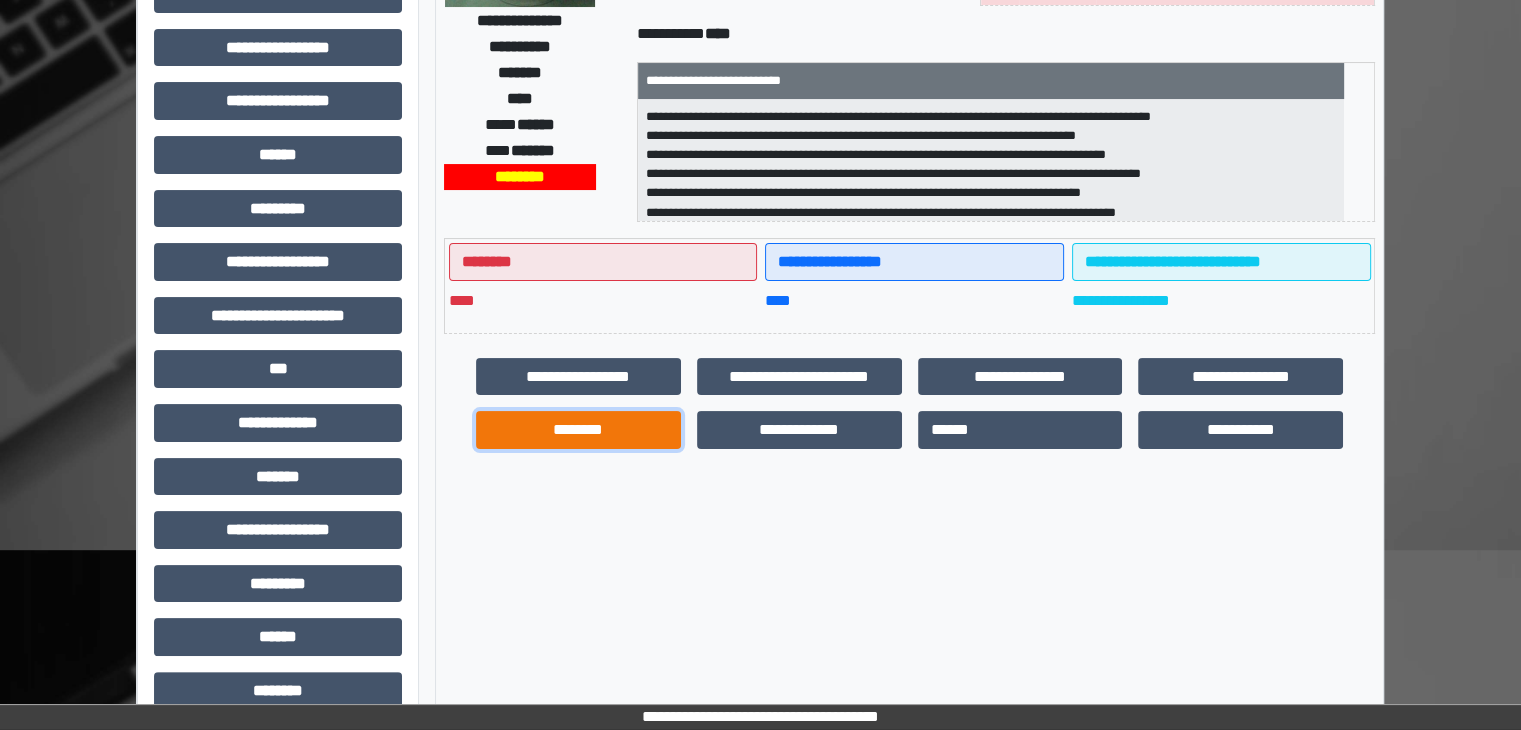 click on "********" at bounding box center (578, 430) 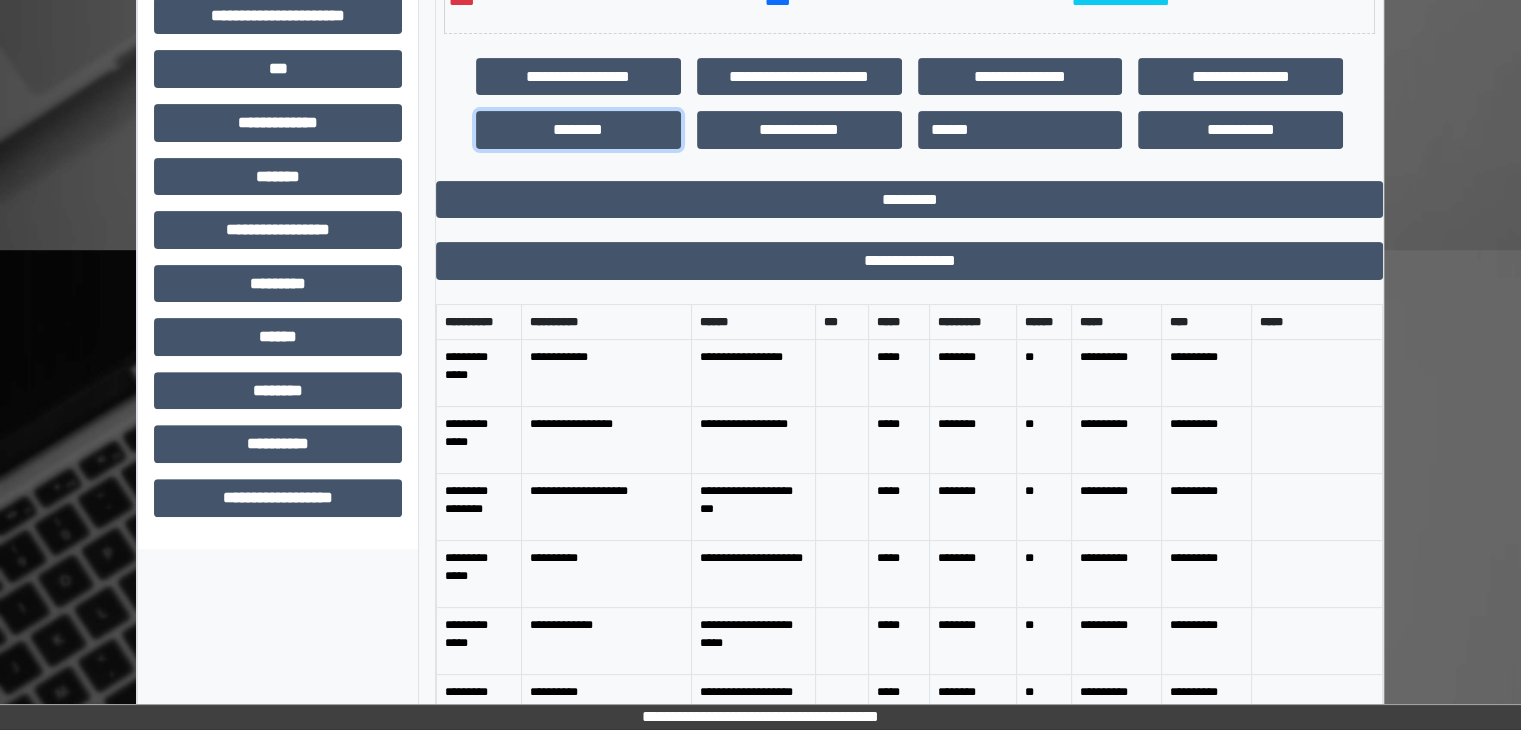 scroll, scrollTop: 672, scrollLeft: 0, axis: vertical 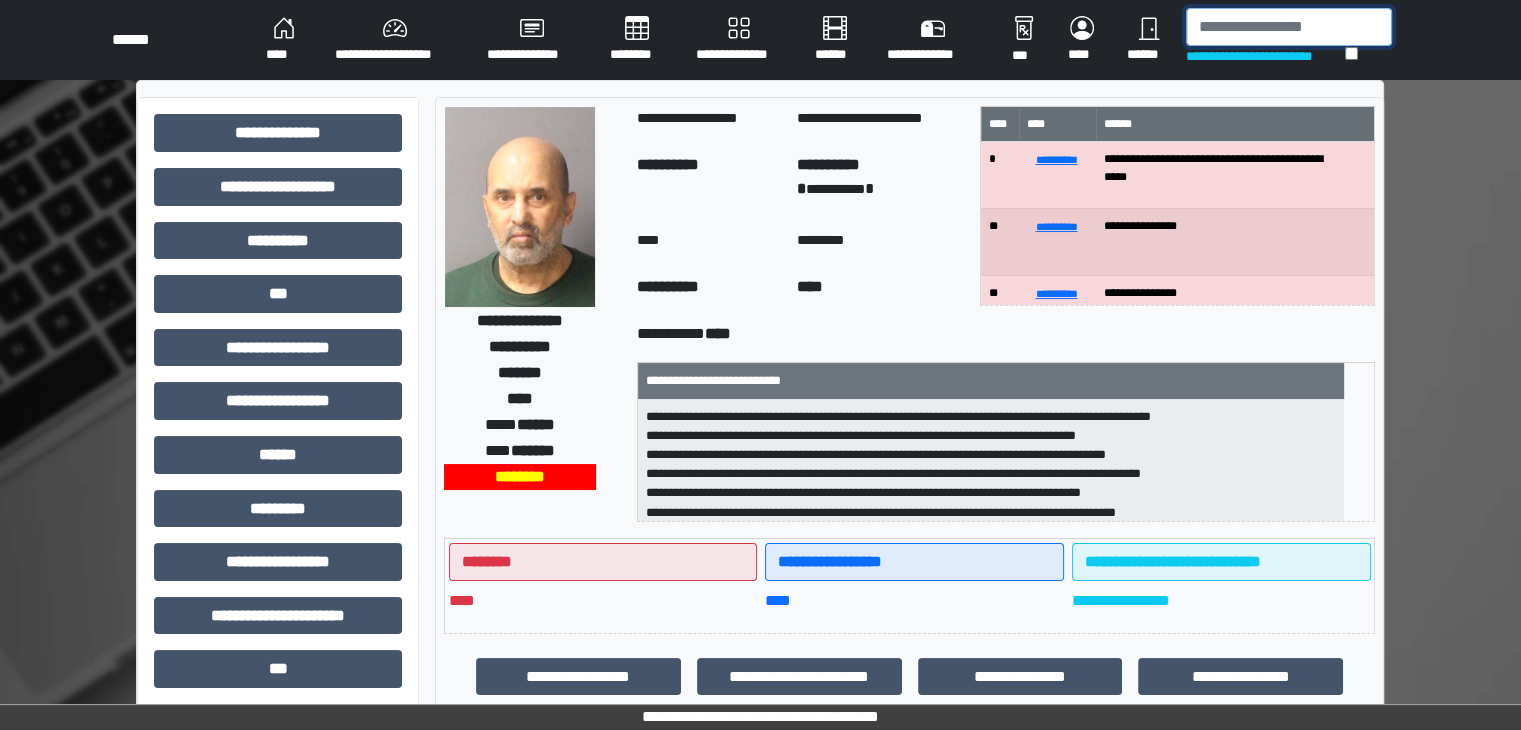 click at bounding box center [1289, 27] 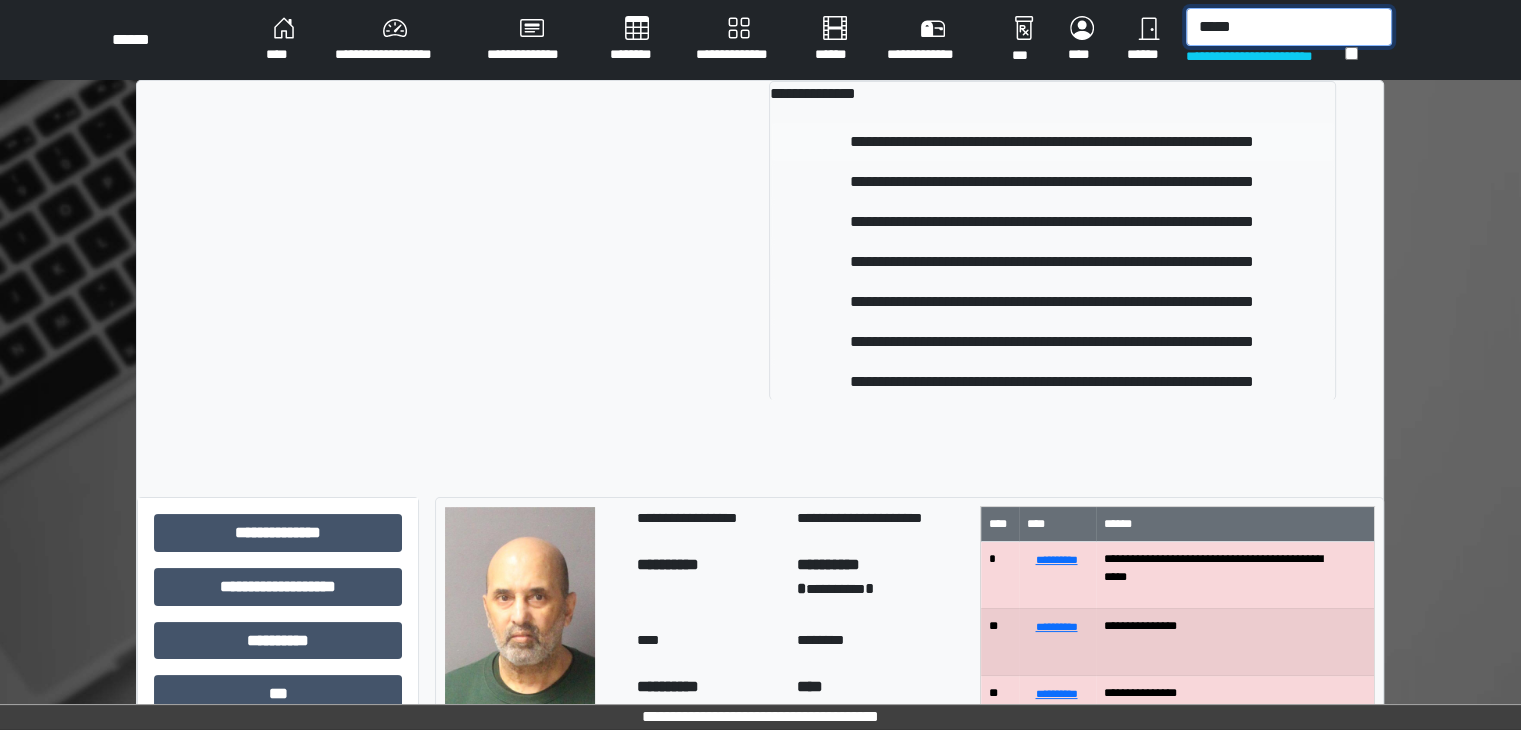 type on "*****" 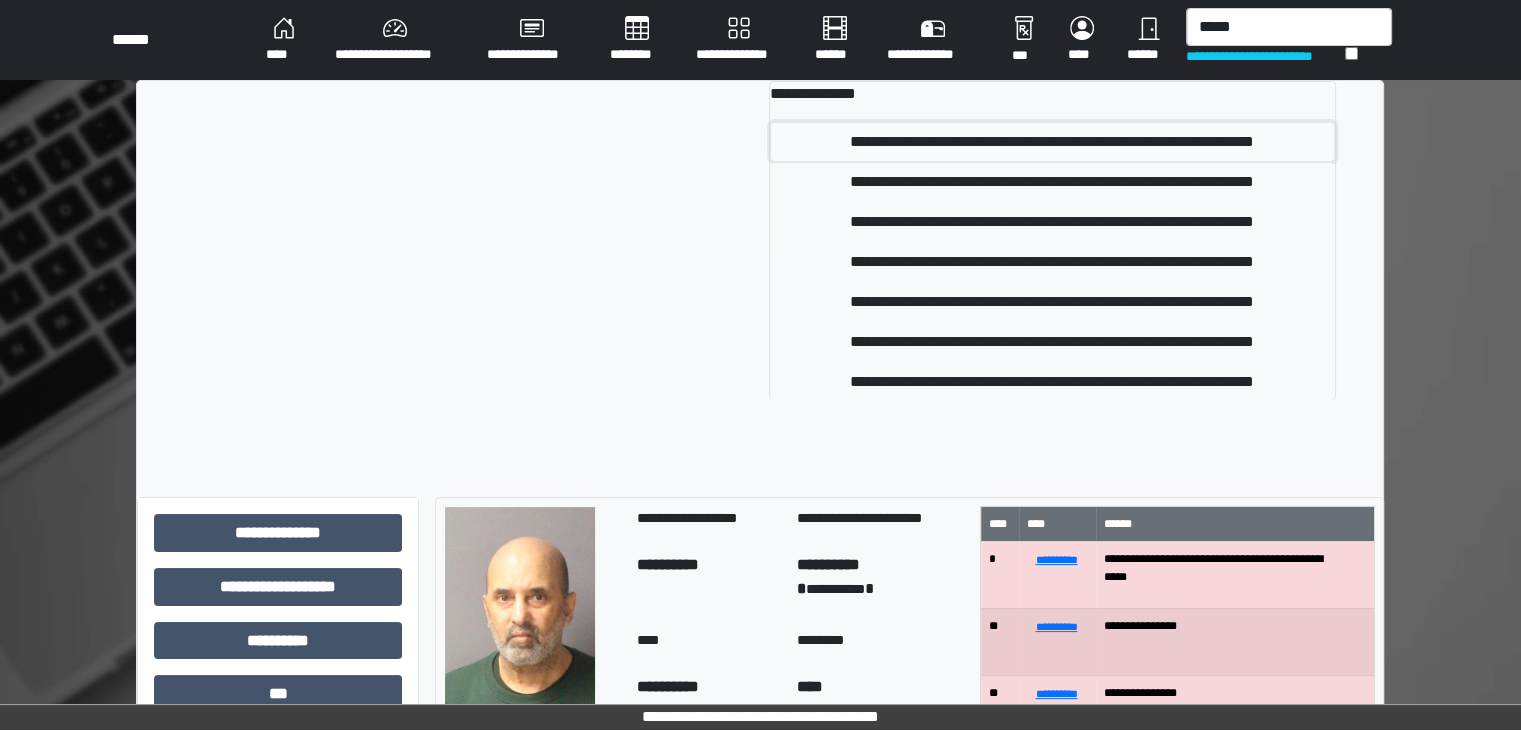 click on "**********" at bounding box center (1052, 142) 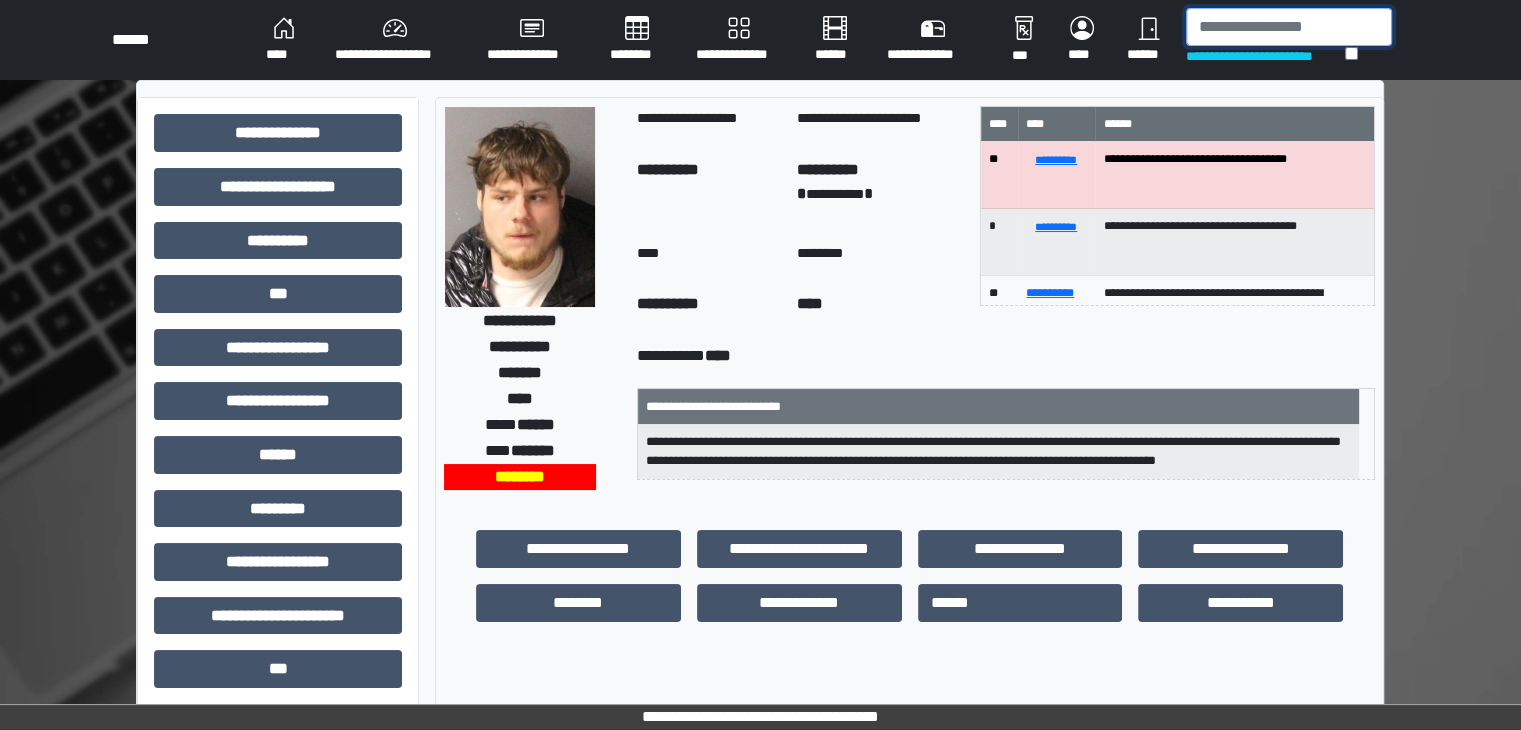 click at bounding box center (1289, 27) 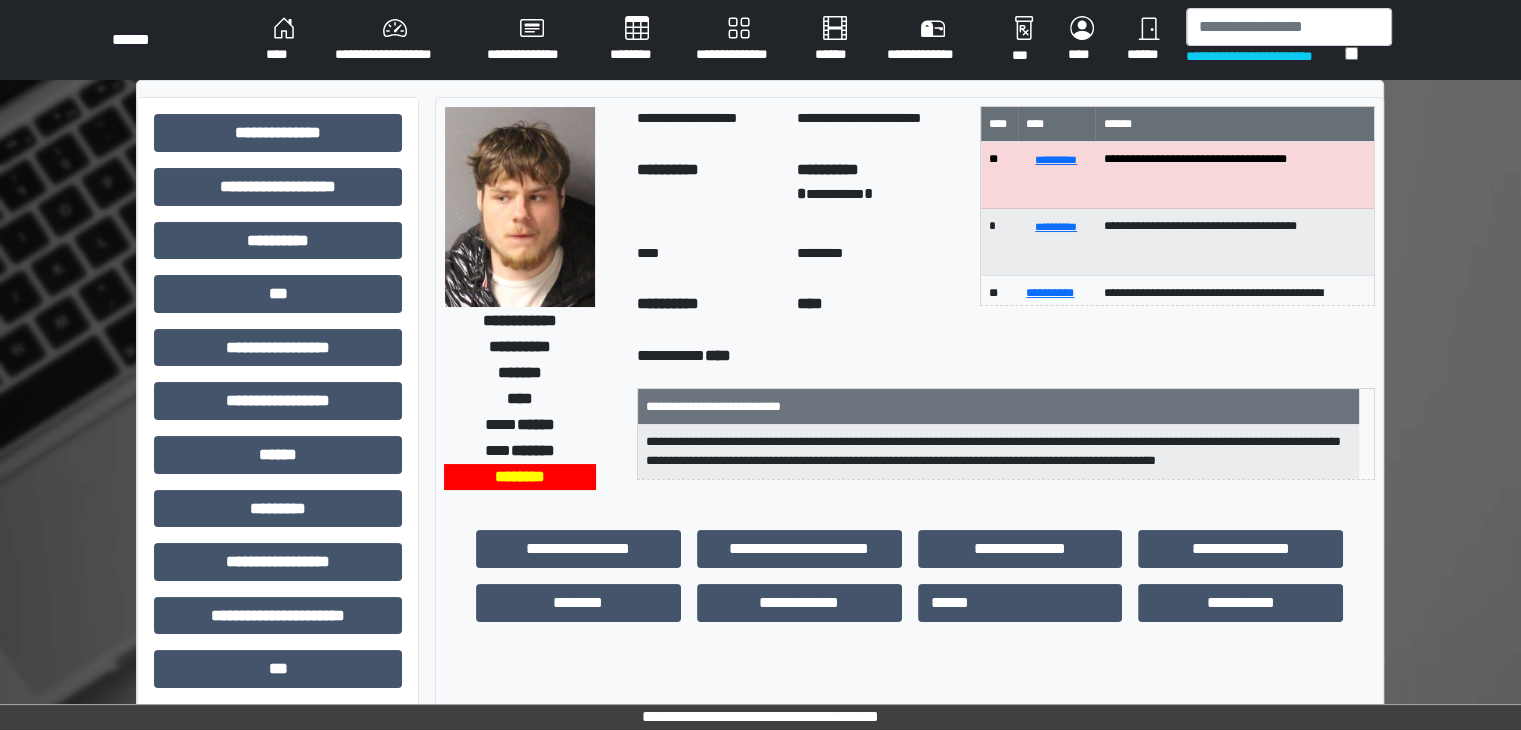 click on "**********" at bounding box center (760, 40) 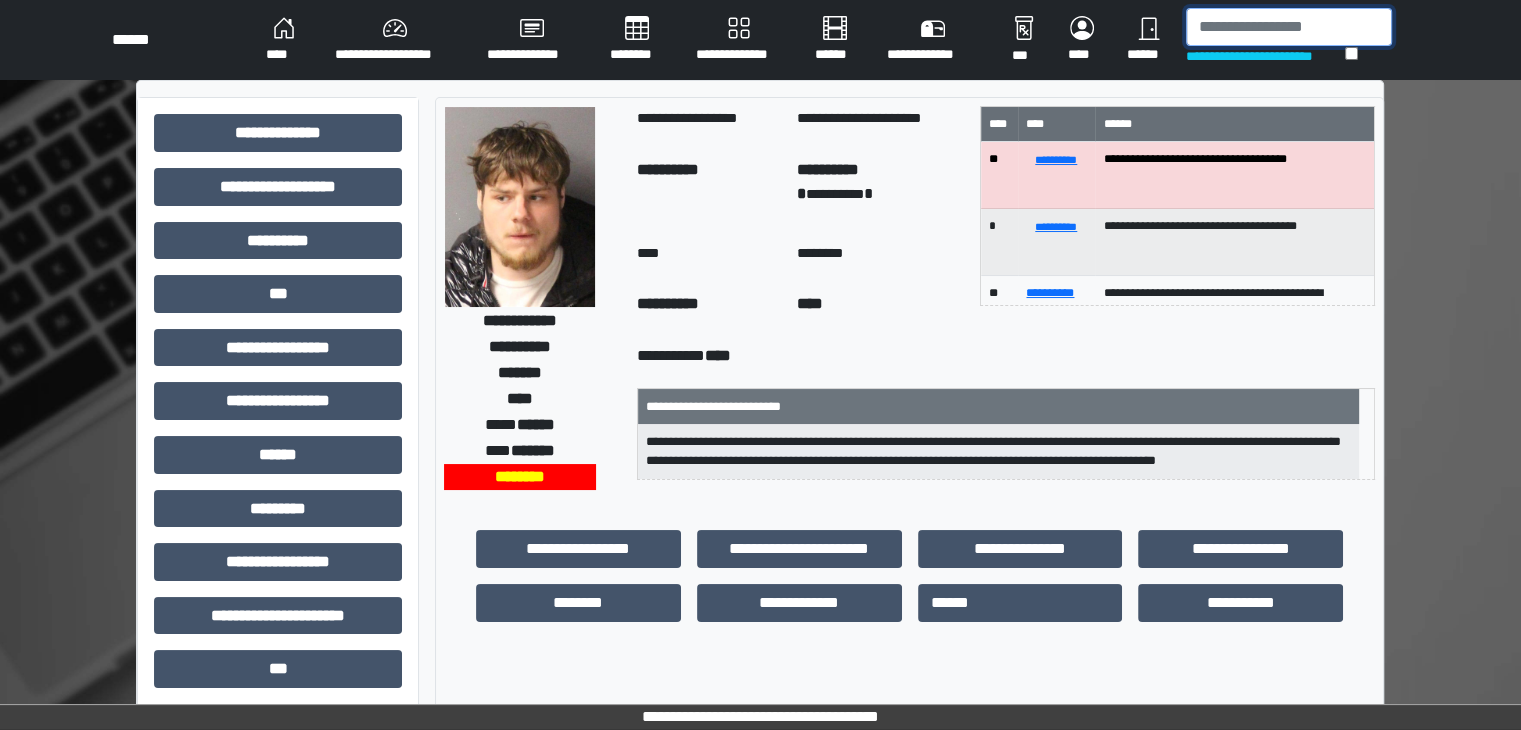 click at bounding box center (1289, 27) 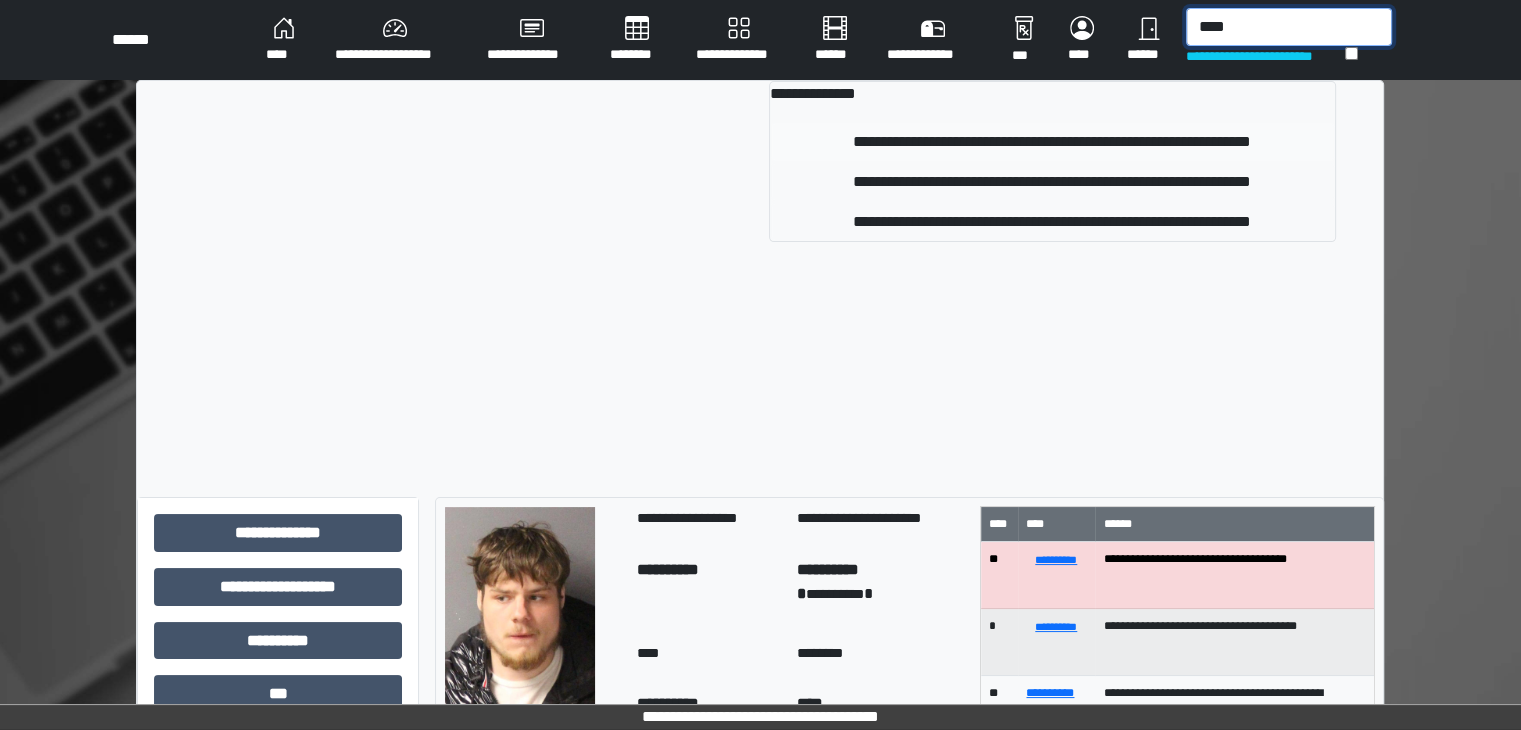 type on "****" 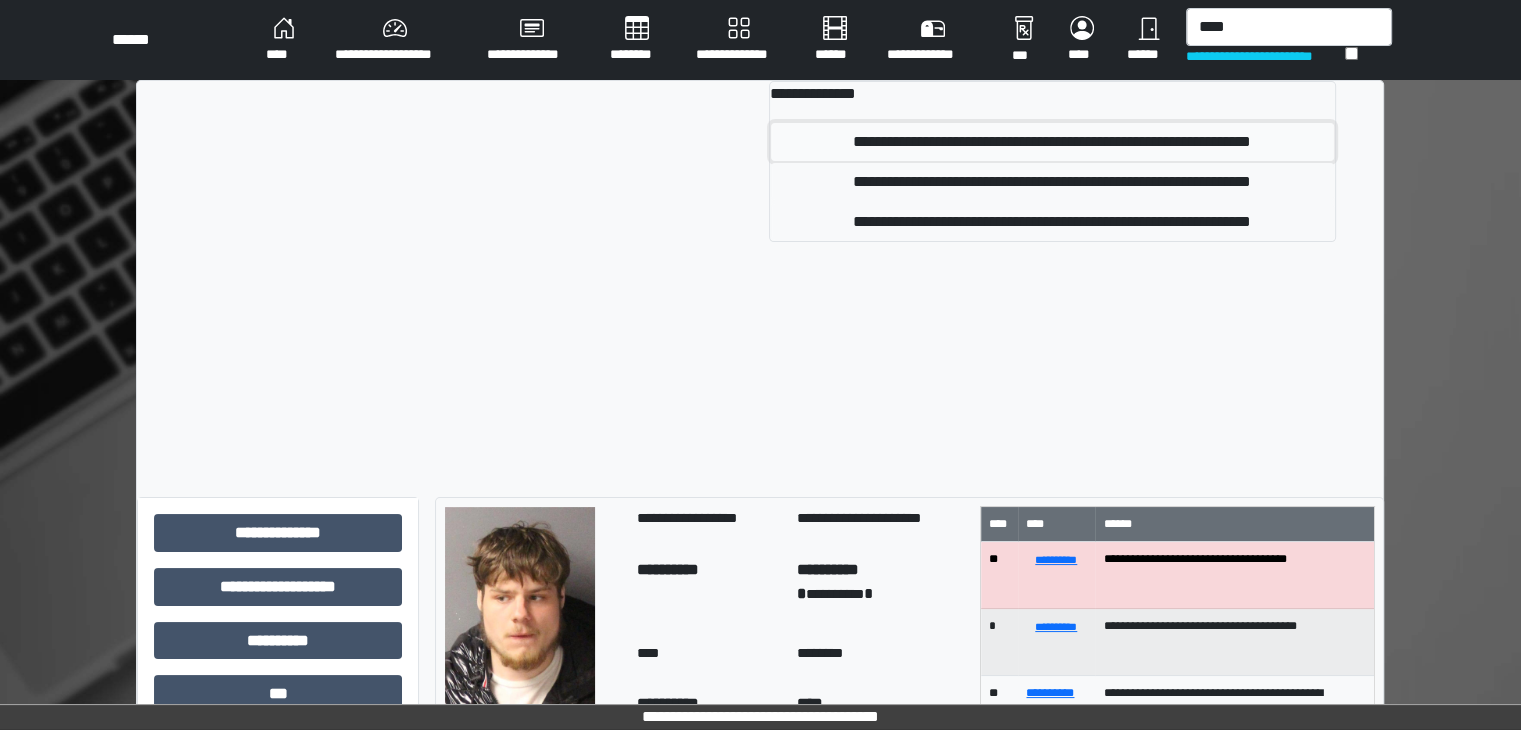 click on "**********" at bounding box center (1052, 142) 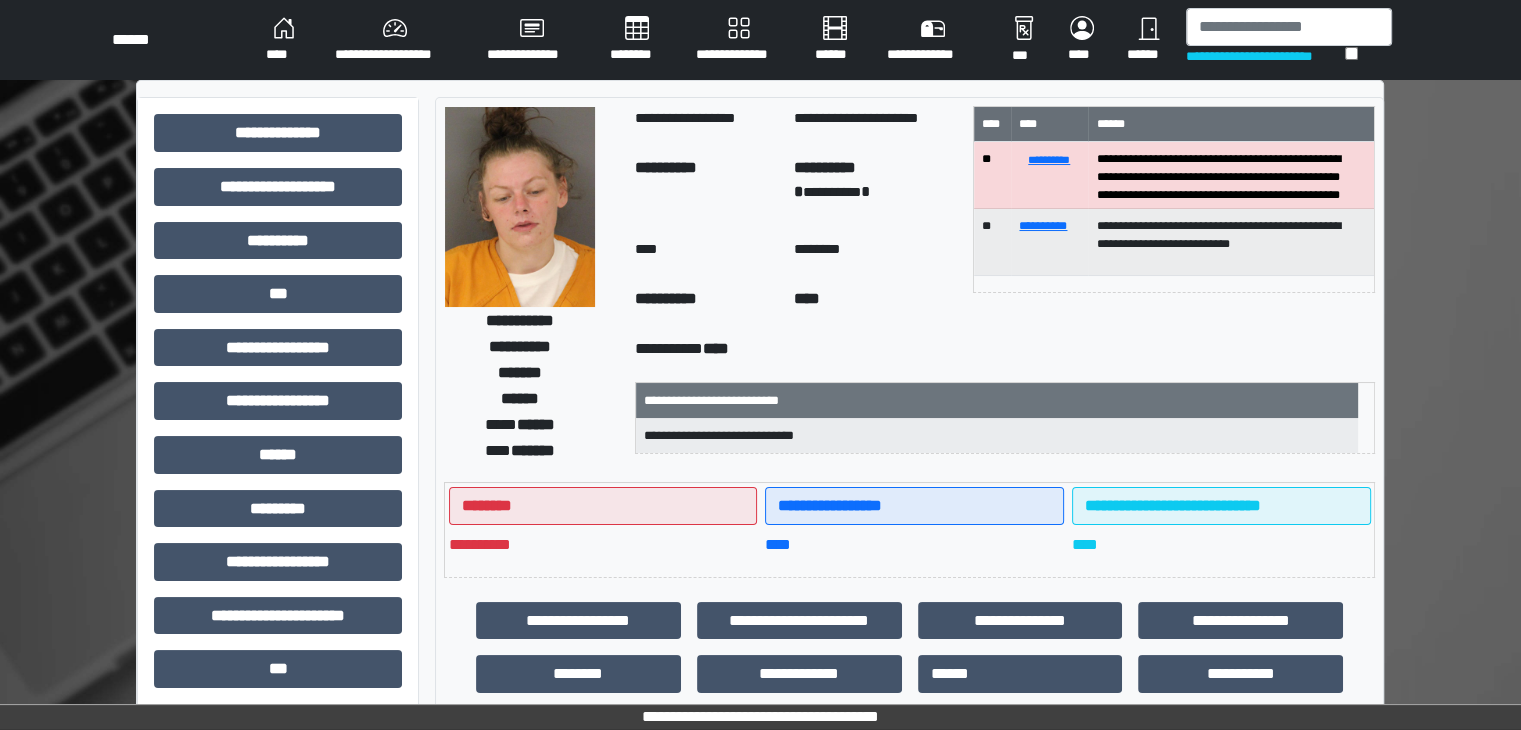 click on "**********" at bounding box center [875, 188] 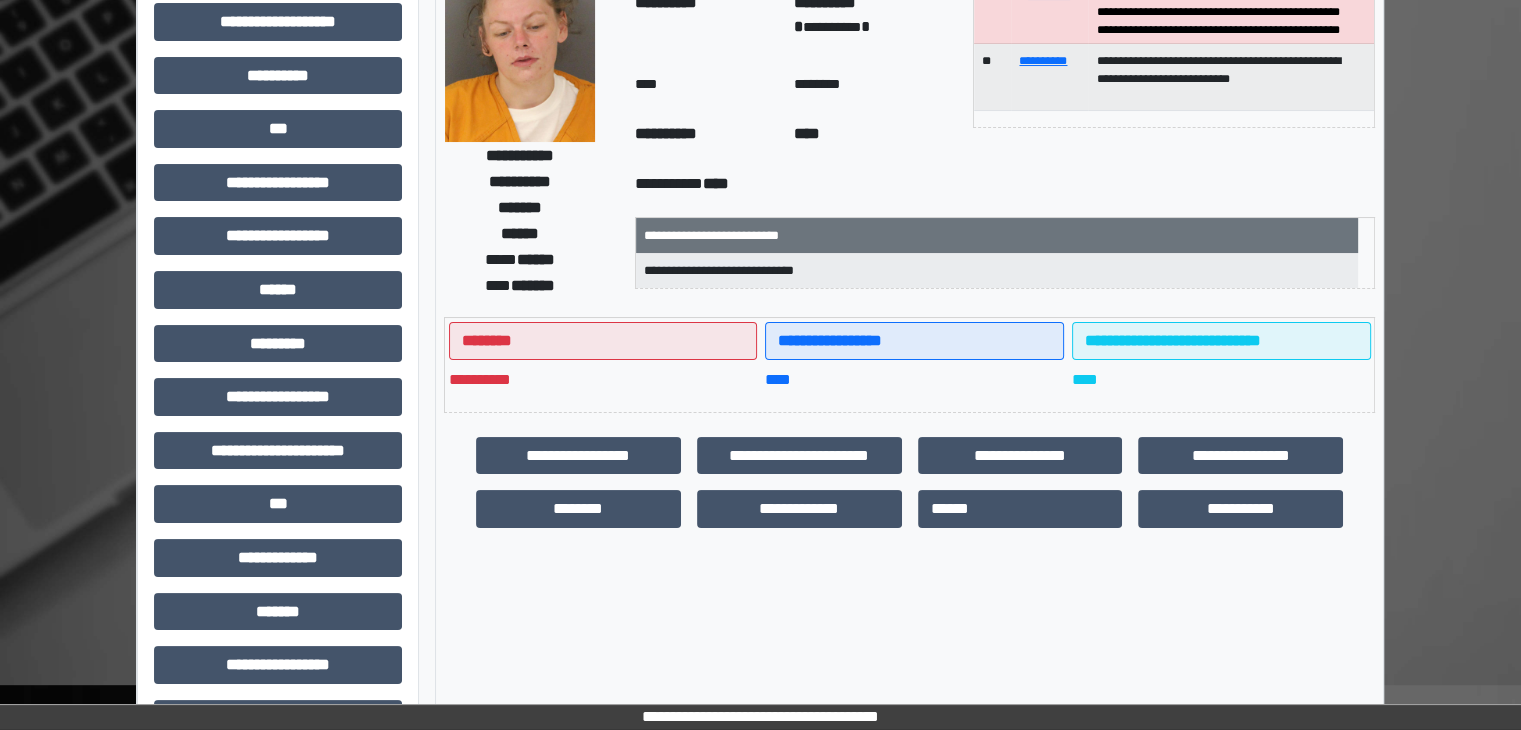 scroll, scrollTop: 200, scrollLeft: 0, axis: vertical 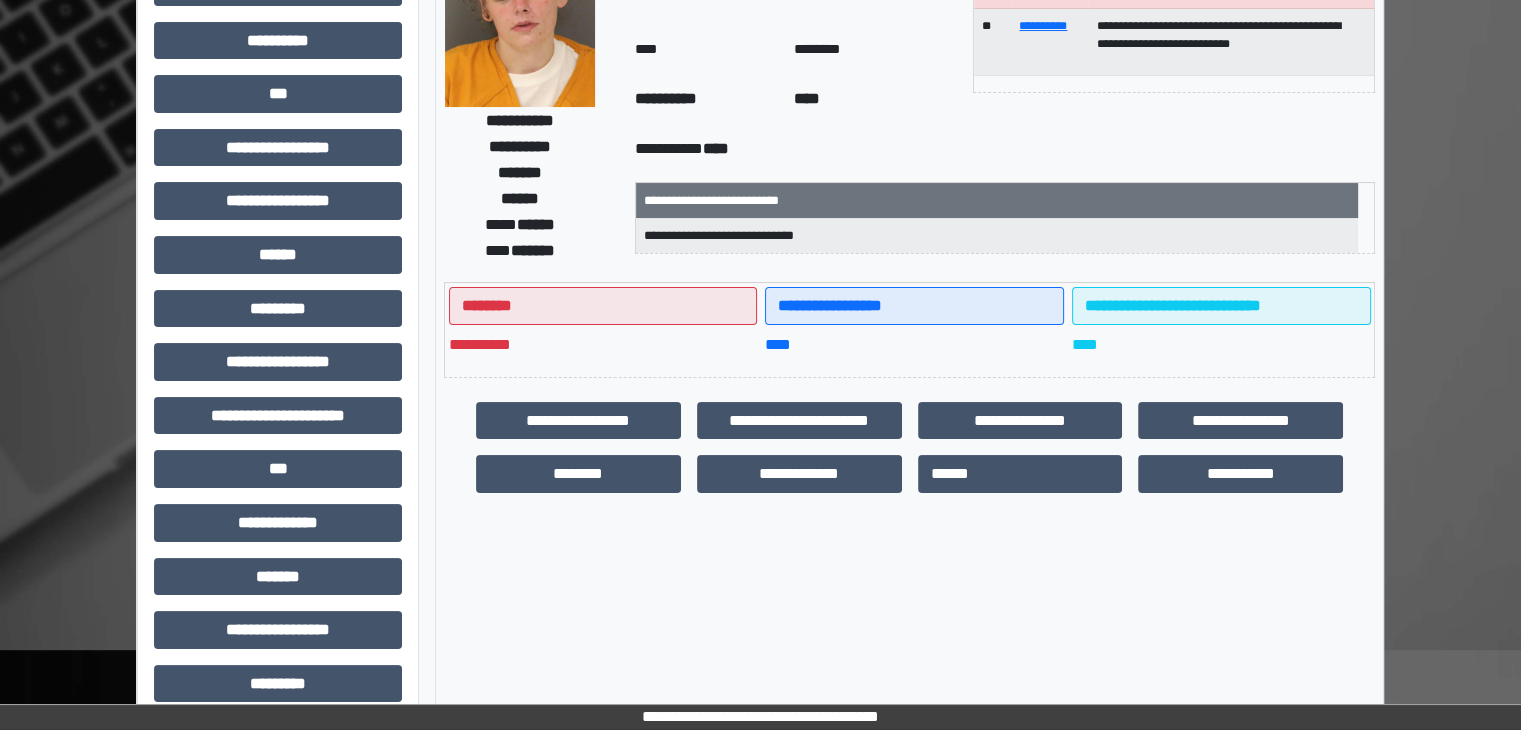 click on "**********" at bounding box center (603, 345) 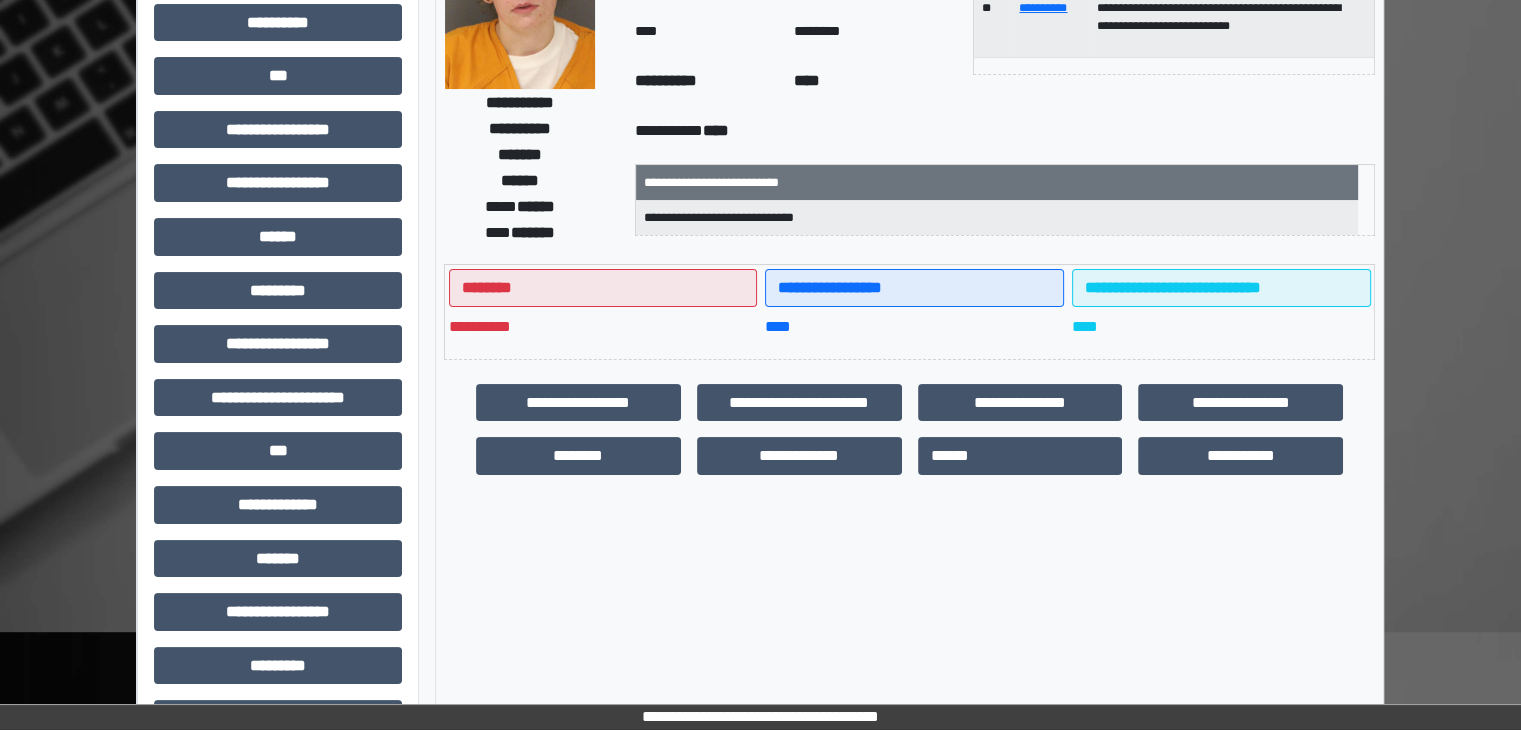 scroll, scrollTop: 0, scrollLeft: 0, axis: both 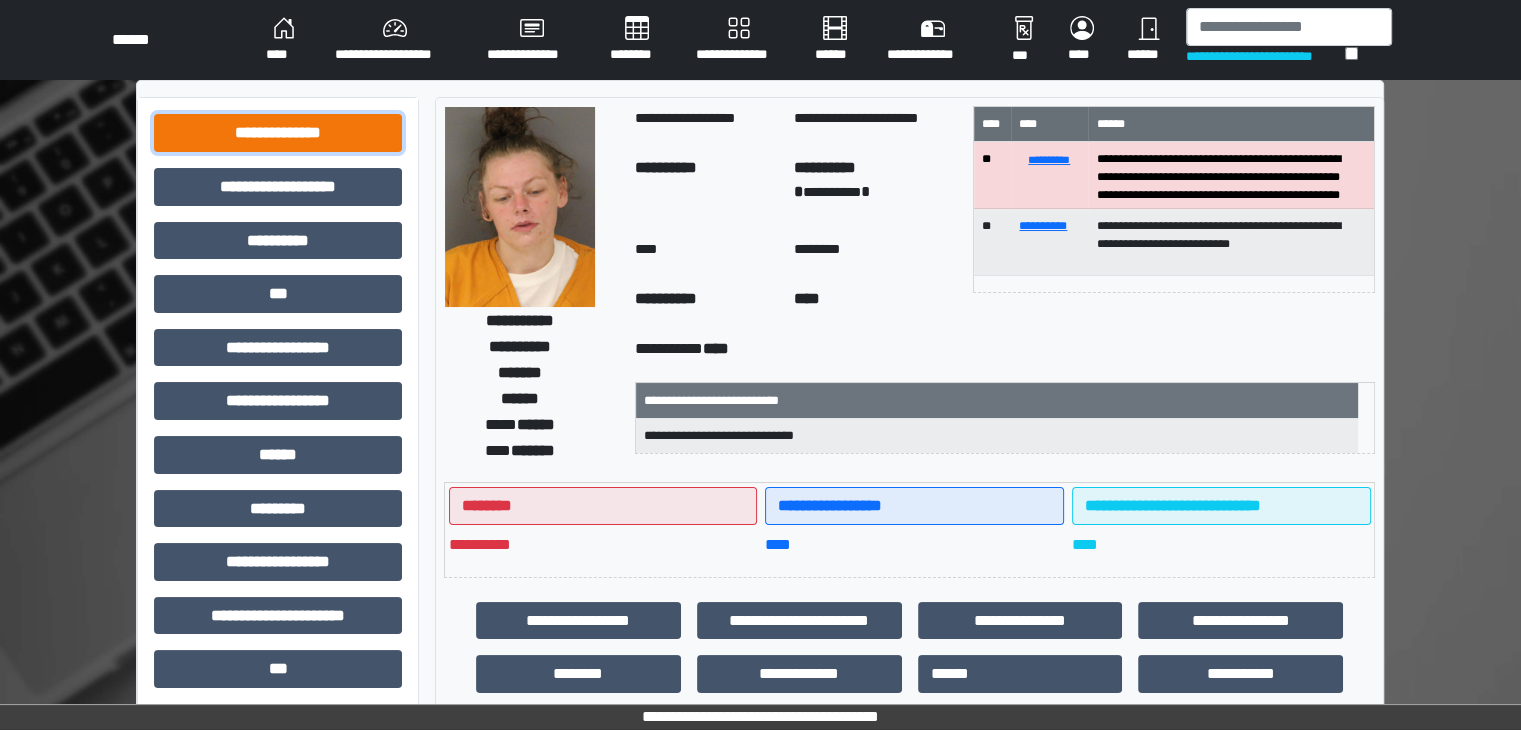click on "**********" at bounding box center [278, 133] 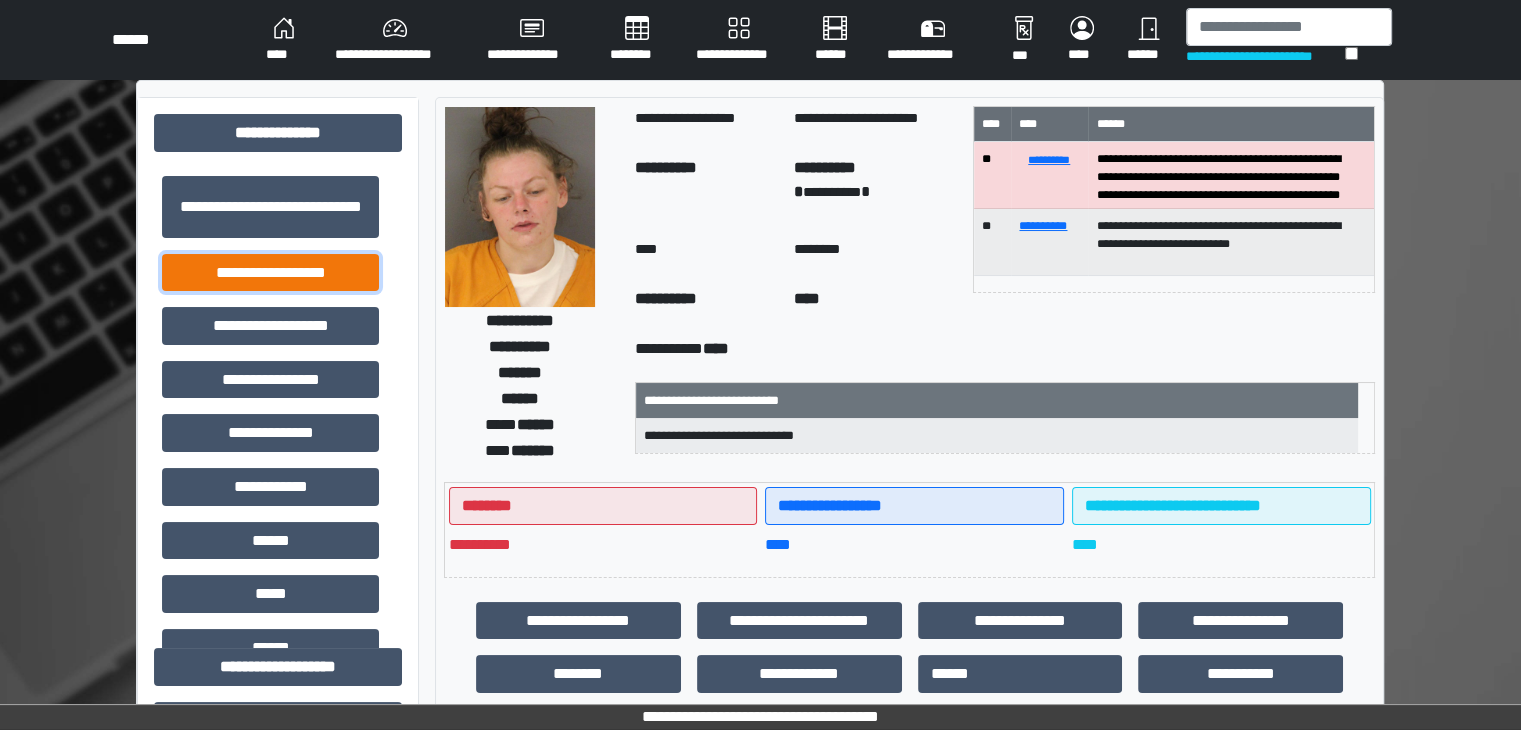 click on "**********" at bounding box center (270, 273) 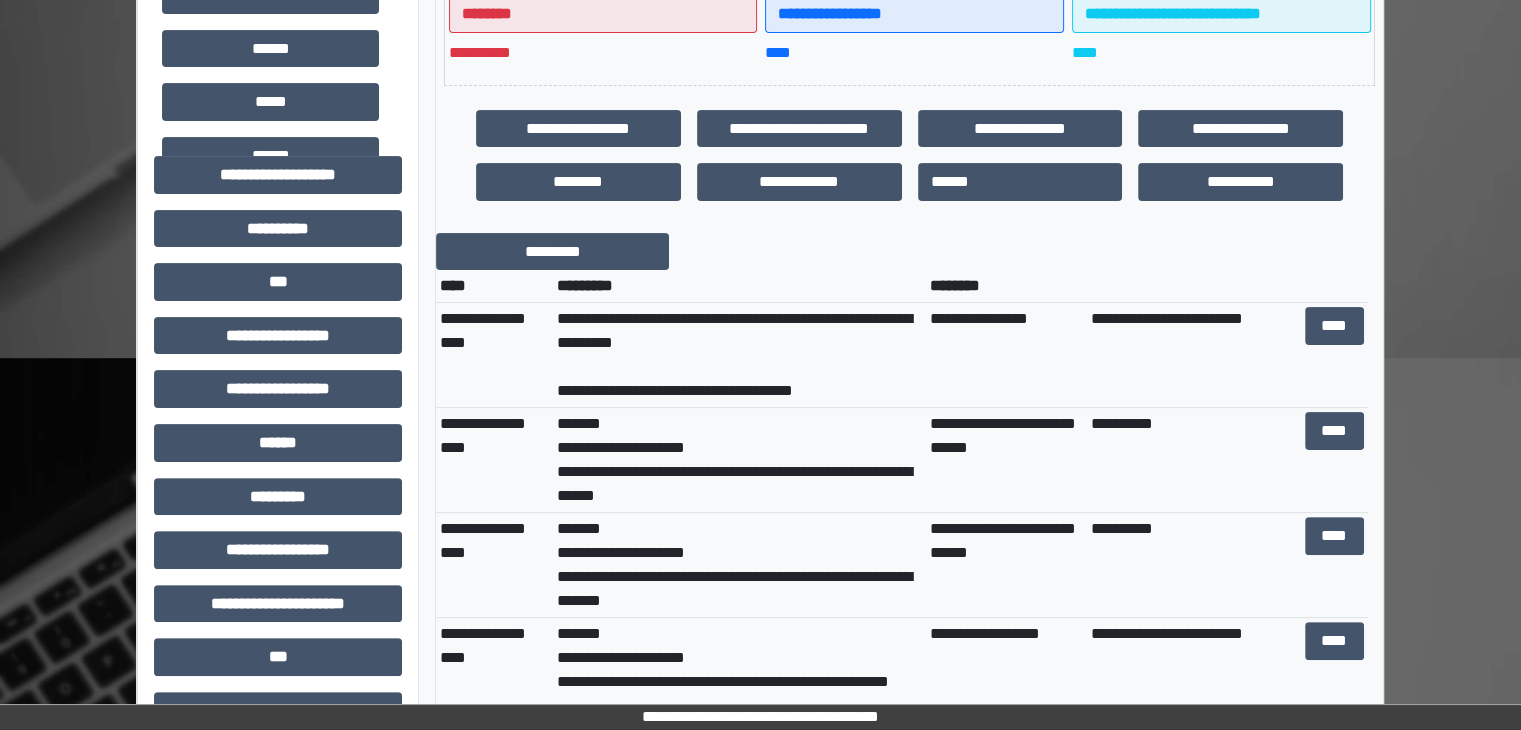 scroll, scrollTop: 500, scrollLeft: 0, axis: vertical 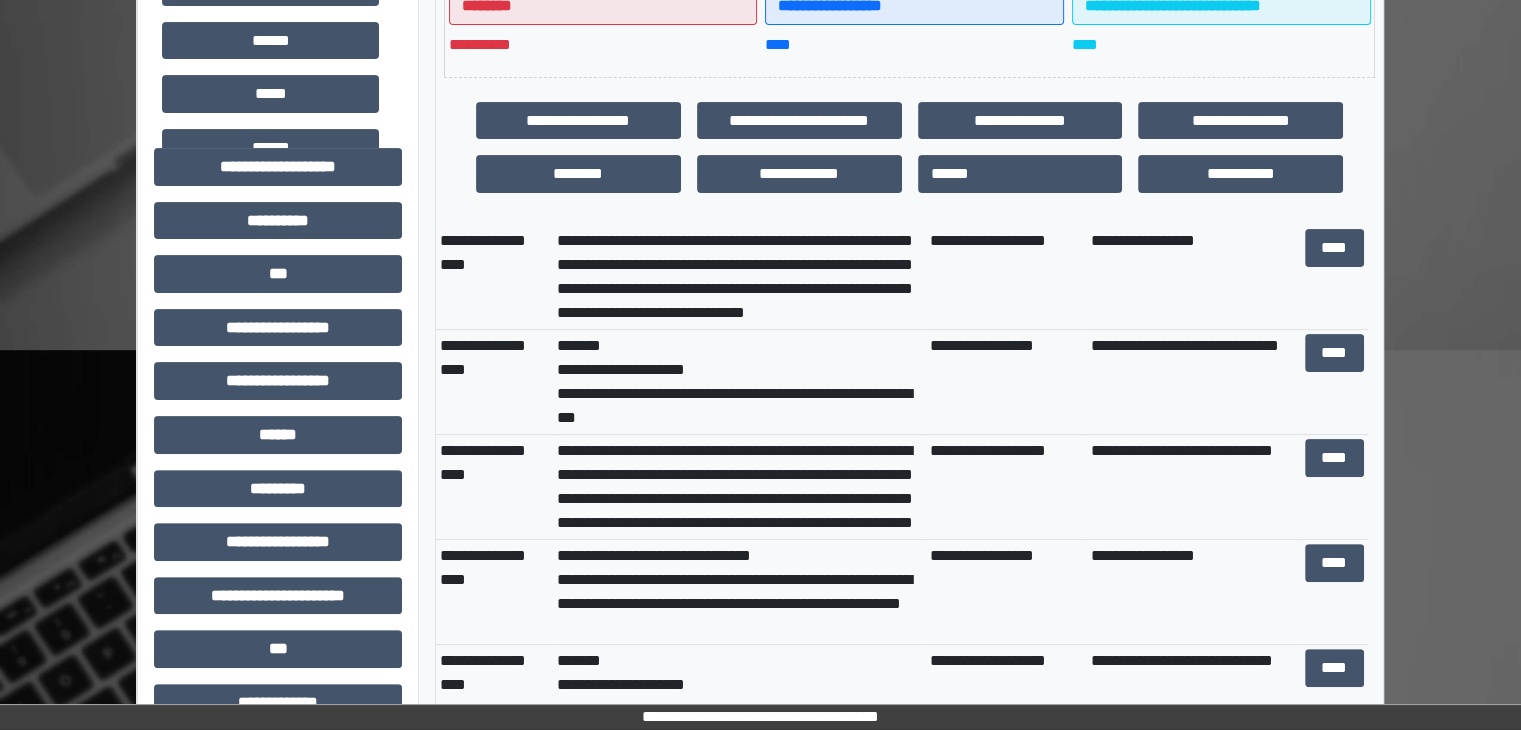click on "**********" at bounding box center [1194, 382] 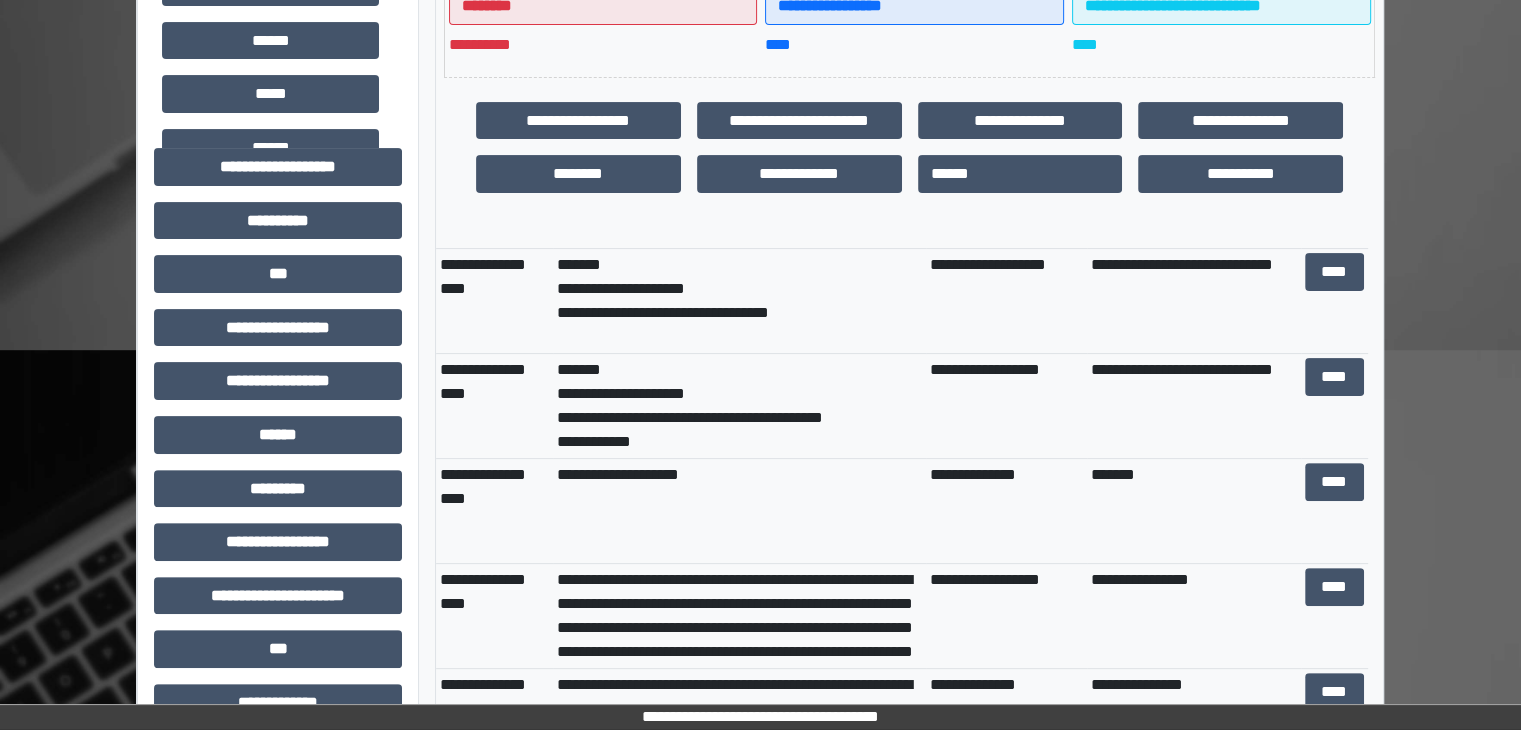 scroll, scrollTop: 1100, scrollLeft: 0, axis: vertical 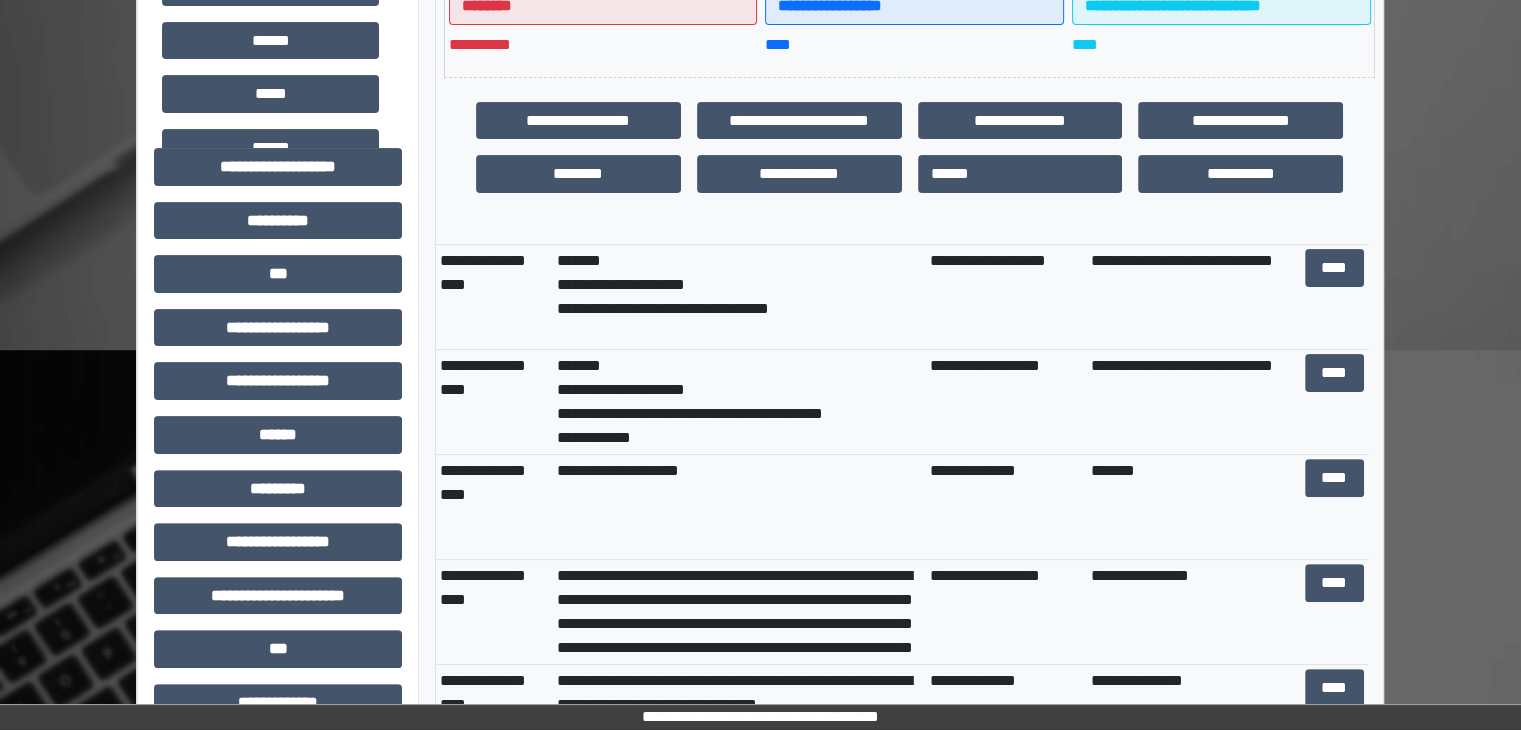 click on "**********" at bounding box center [1006, 402] 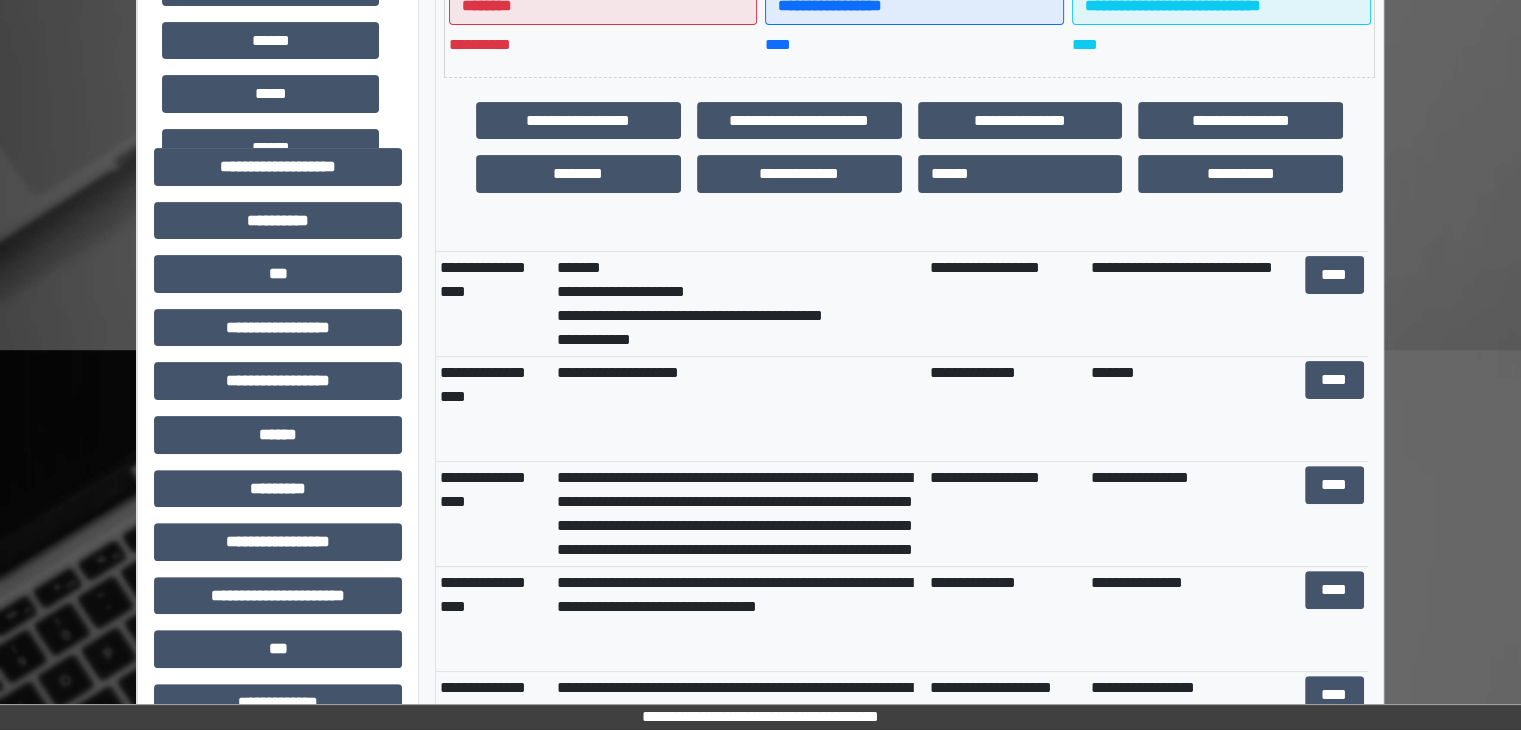 scroll, scrollTop: 1200, scrollLeft: 0, axis: vertical 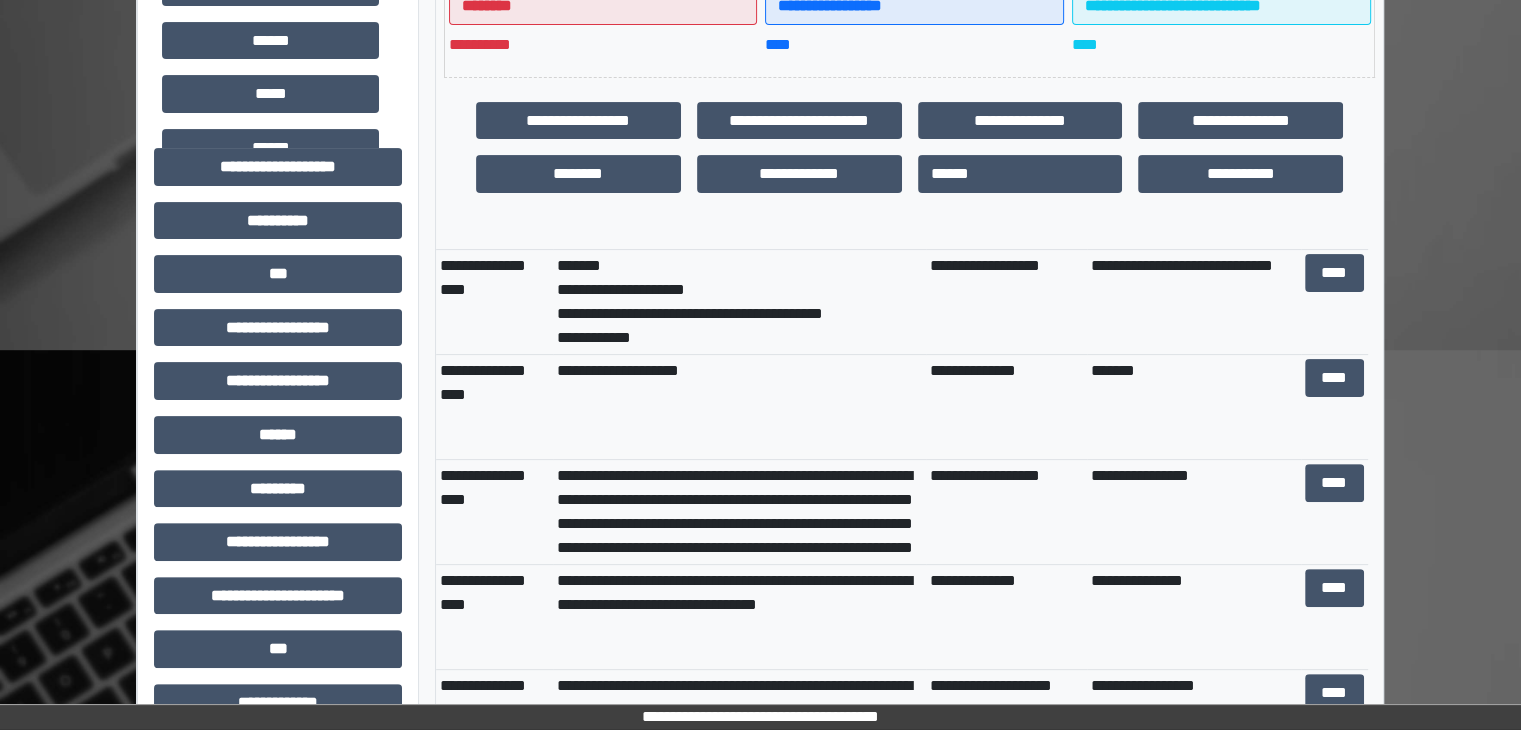 click on "**********" at bounding box center (1006, 407) 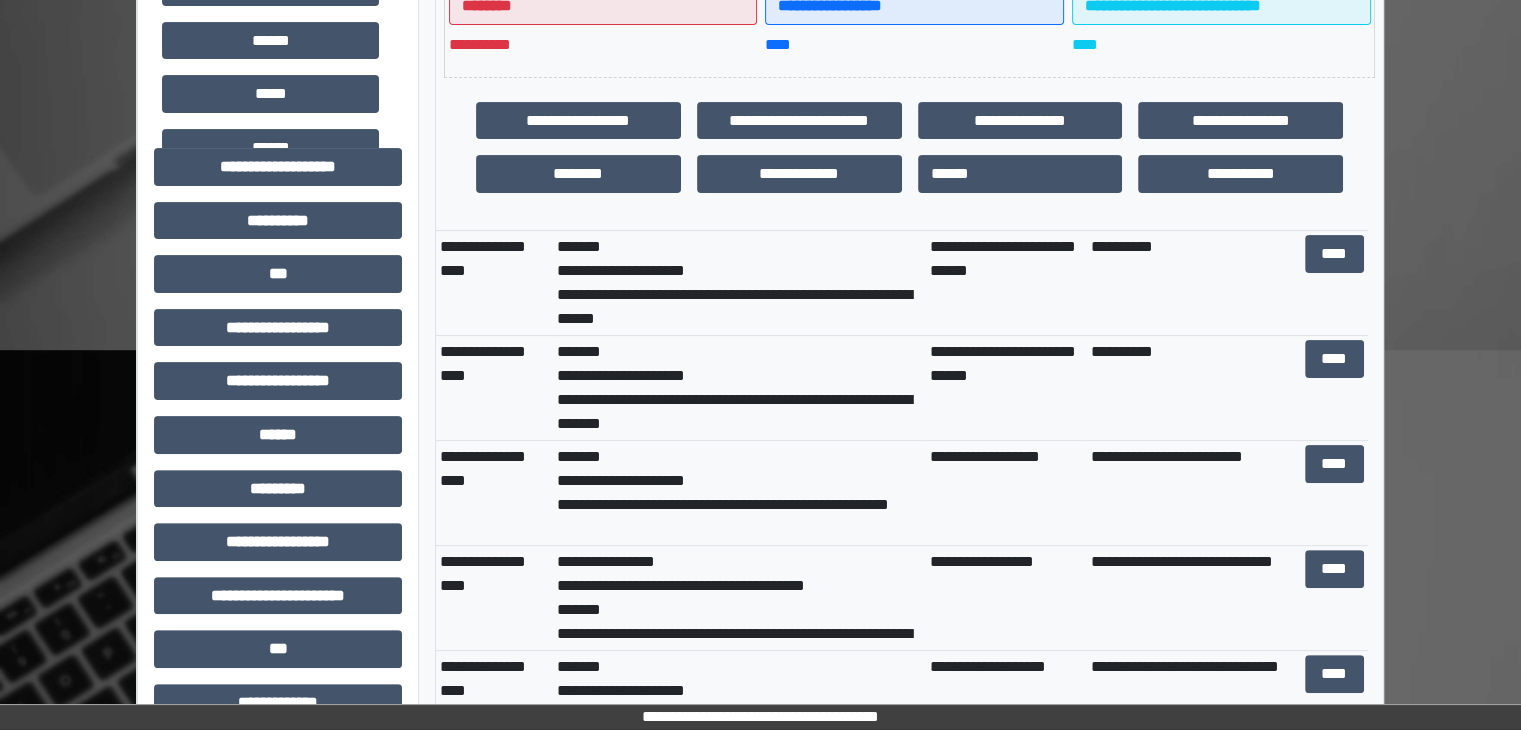 scroll, scrollTop: 0, scrollLeft: 0, axis: both 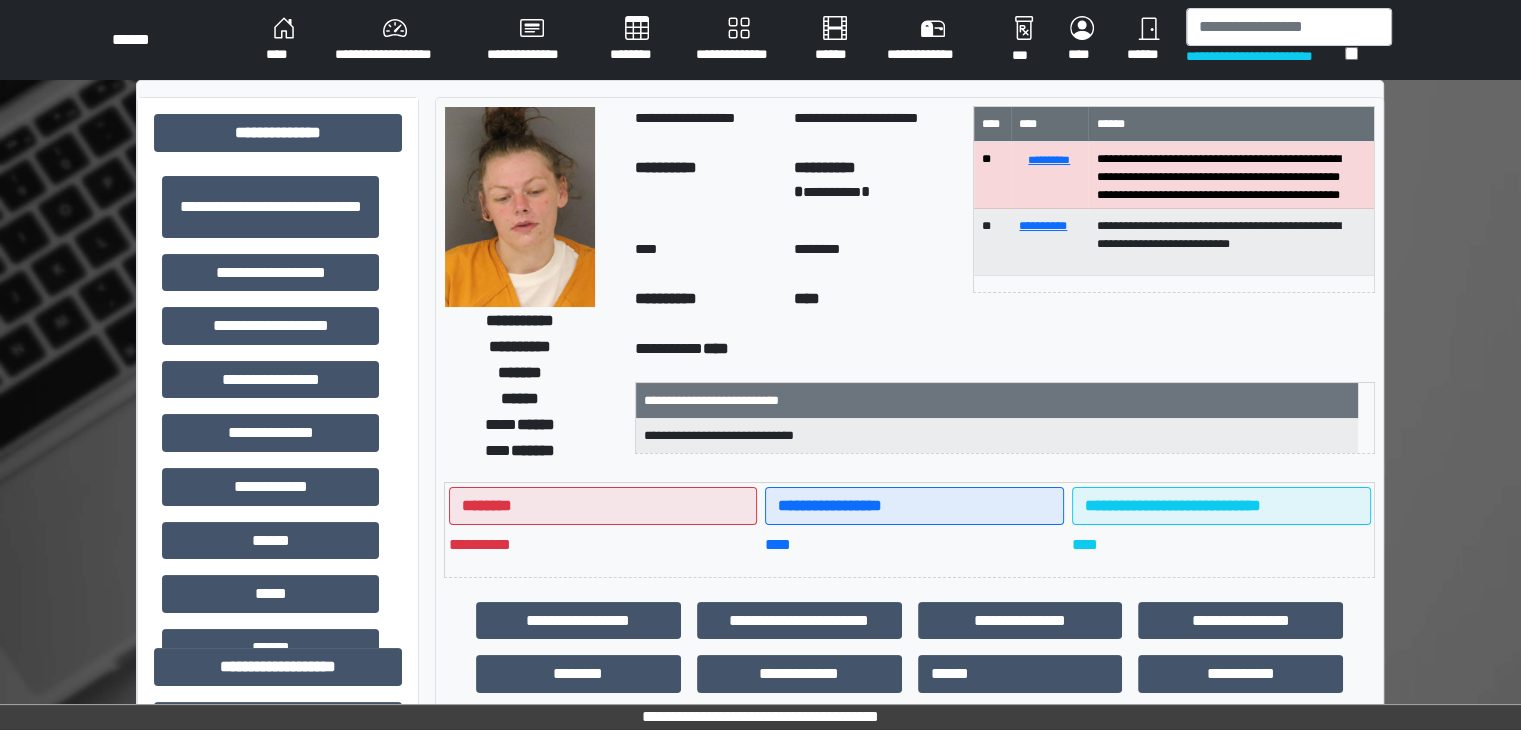 click on "**********" at bounding box center (1005, 351) 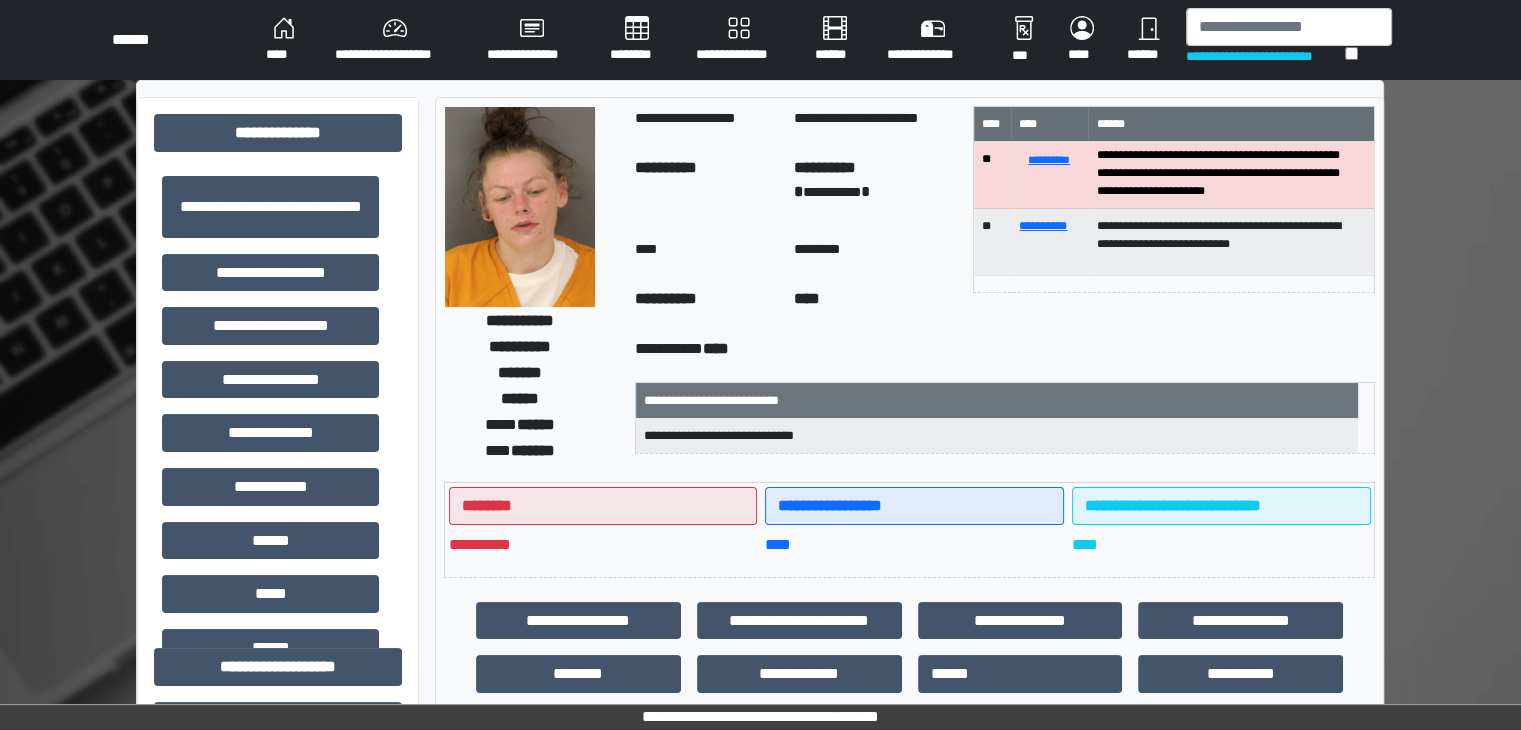 scroll, scrollTop: 93, scrollLeft: 0, axis: vertical 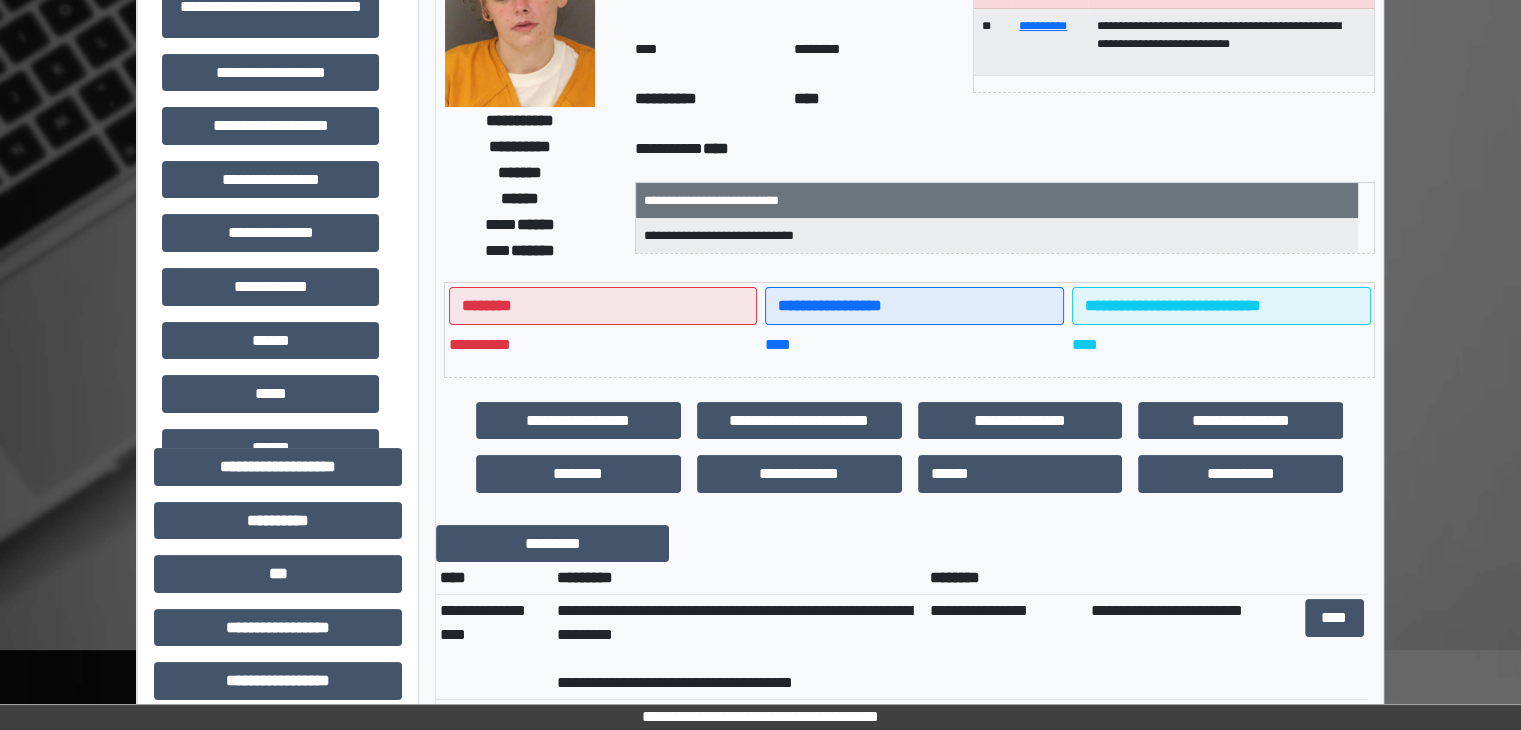 click on "**********" at bounding box center (1005, 151) 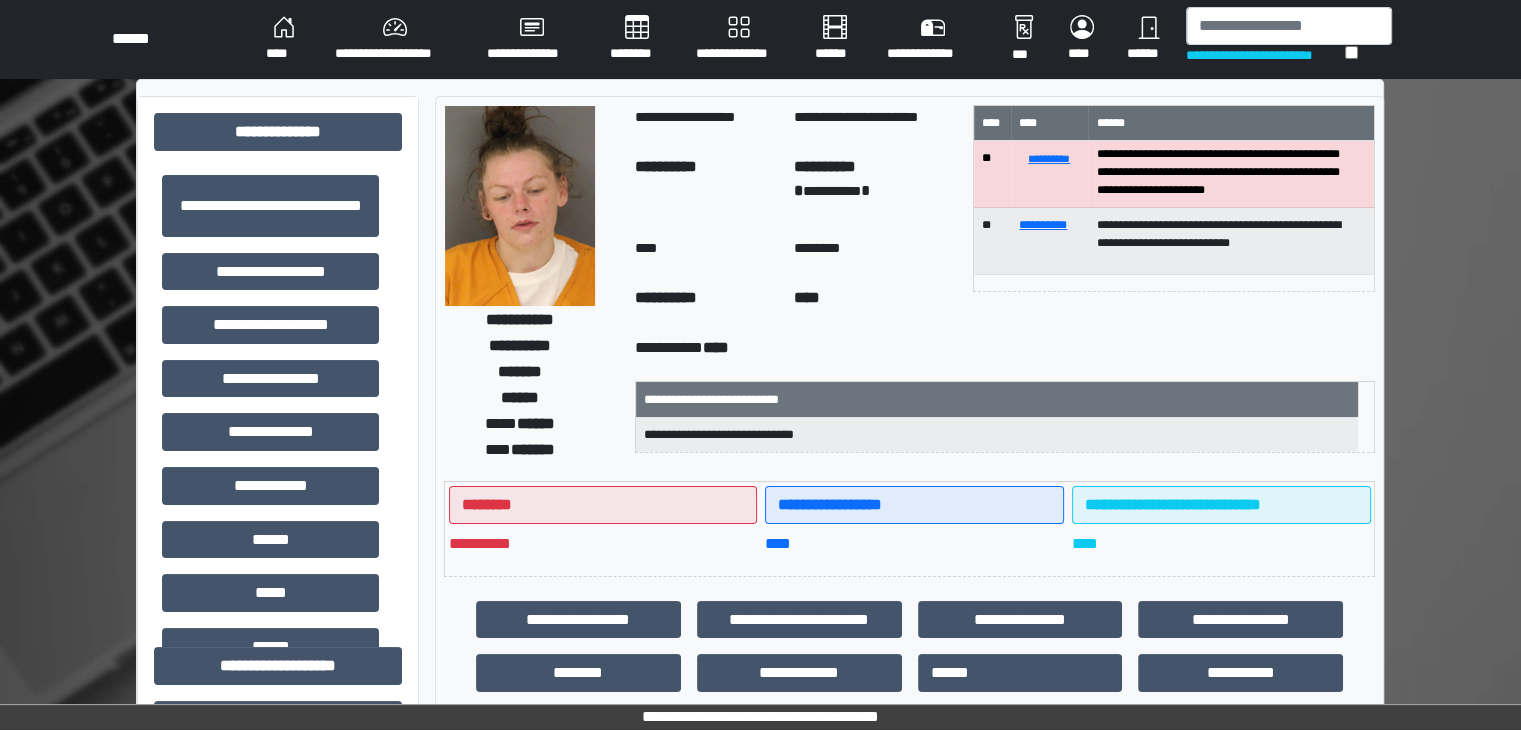 scroll, scrollTop: 0, scrollLeft: 0, axis: both 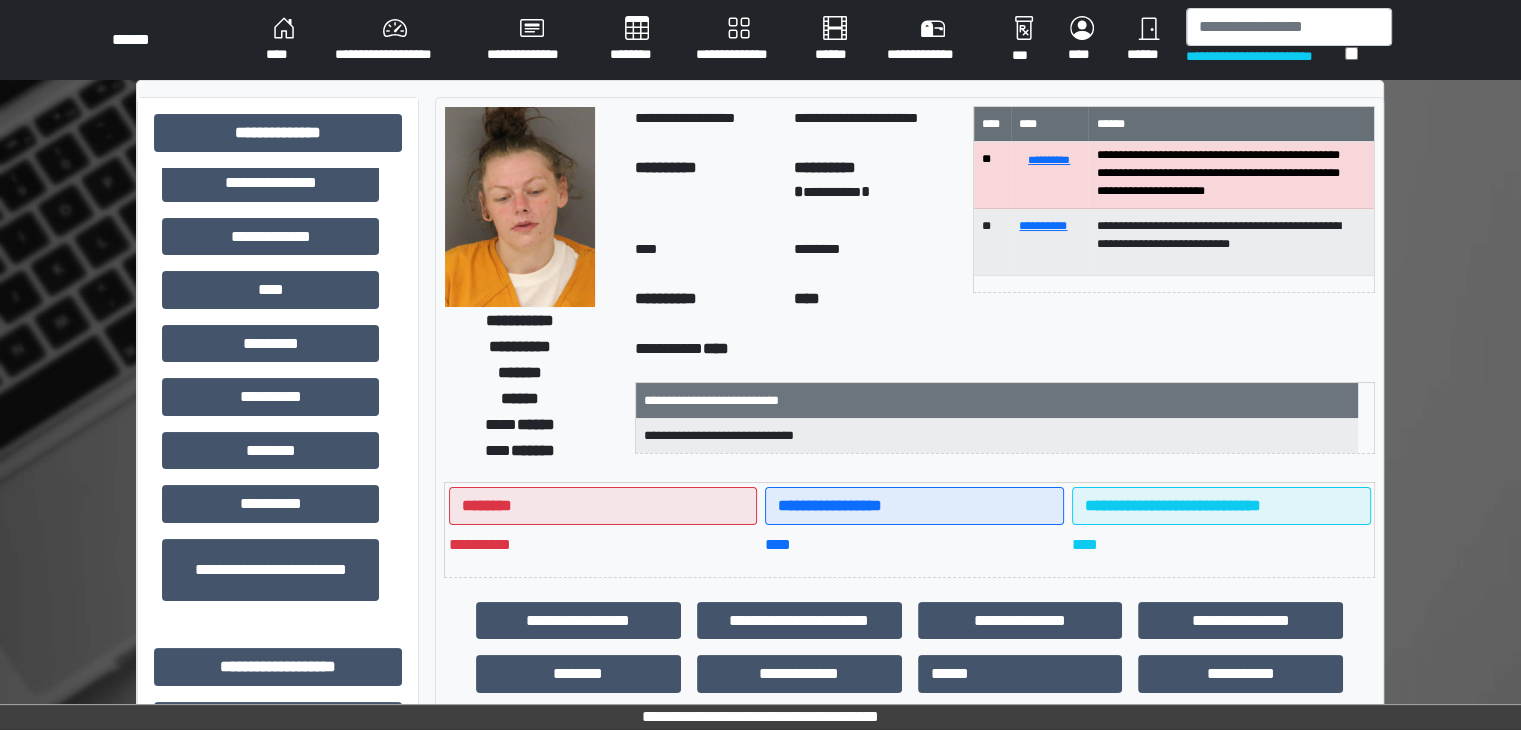 click on "**** ******" at bounding box center (520, 425) 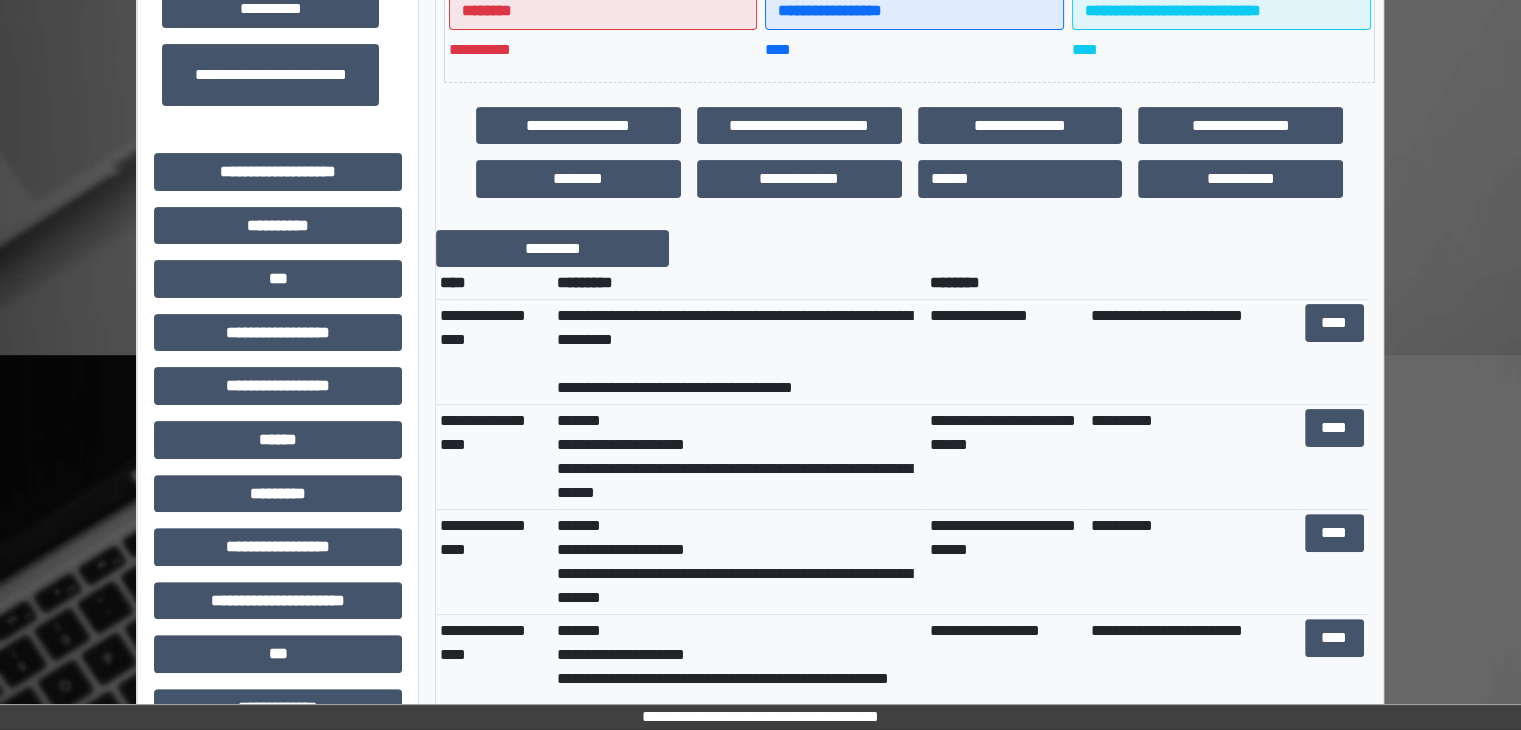 scroll, scrollTop: 500, scrollLeft: 0, axis: vertical 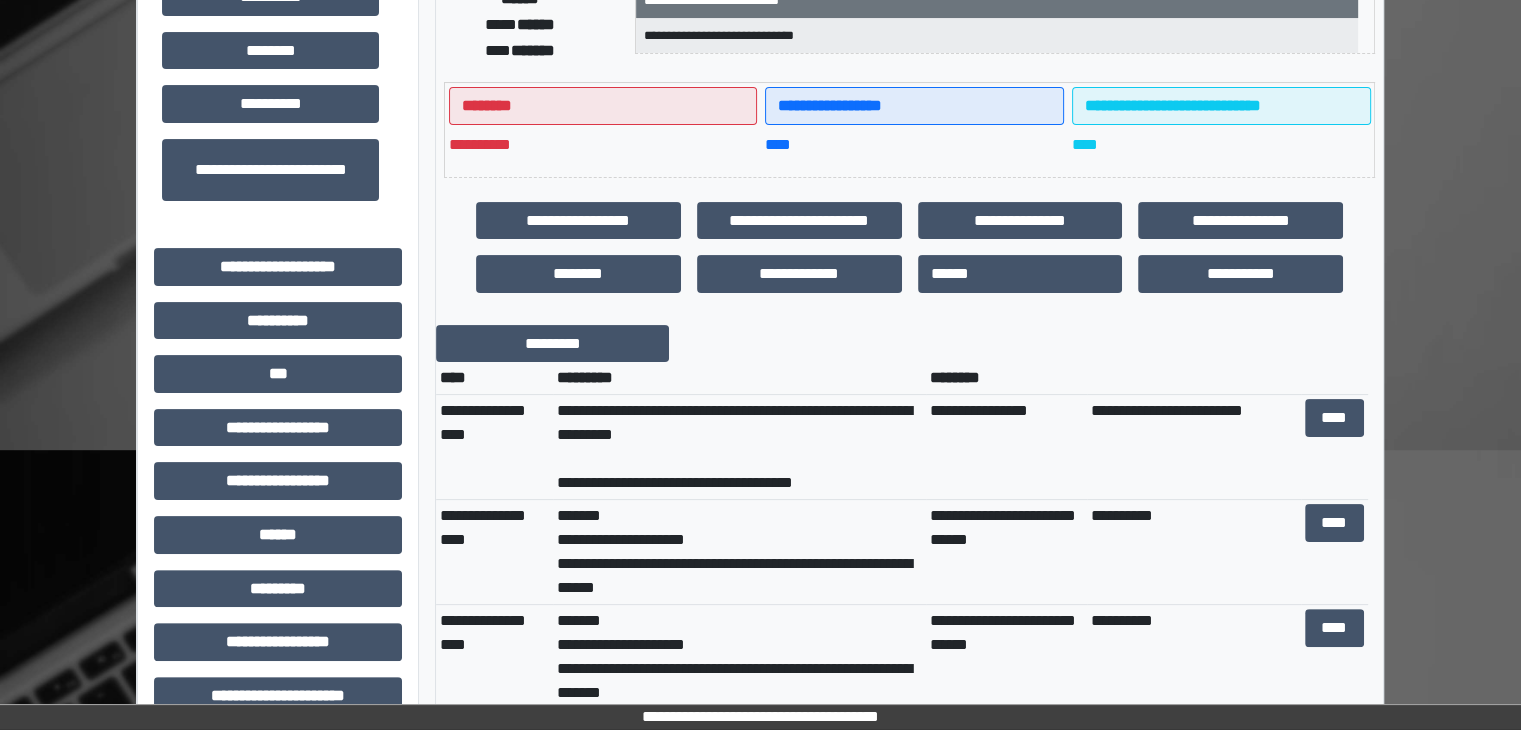 click on "**********" at bounding box center (760, 463) 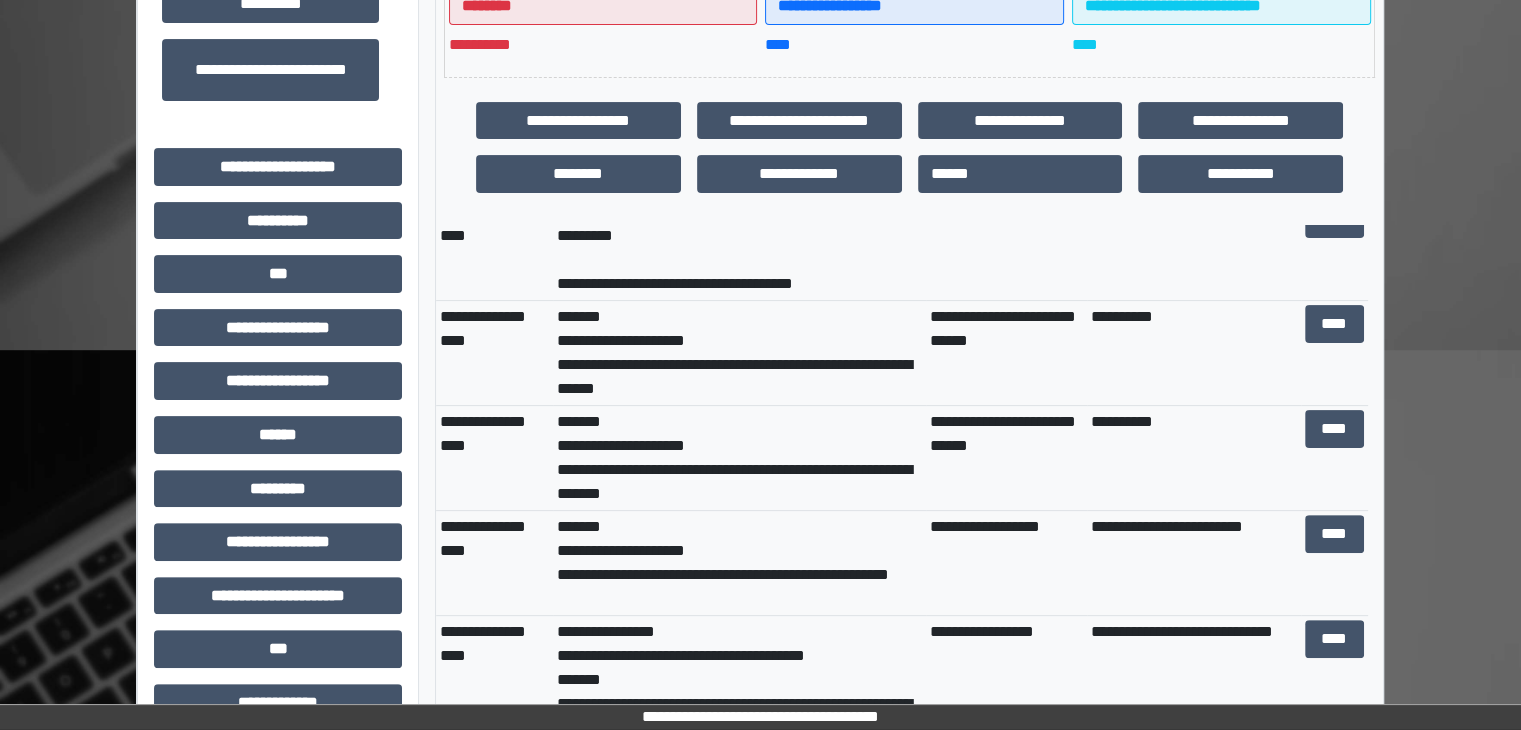 scroll, scrollTop: 100, scrollLeft: 0, axis: vertical 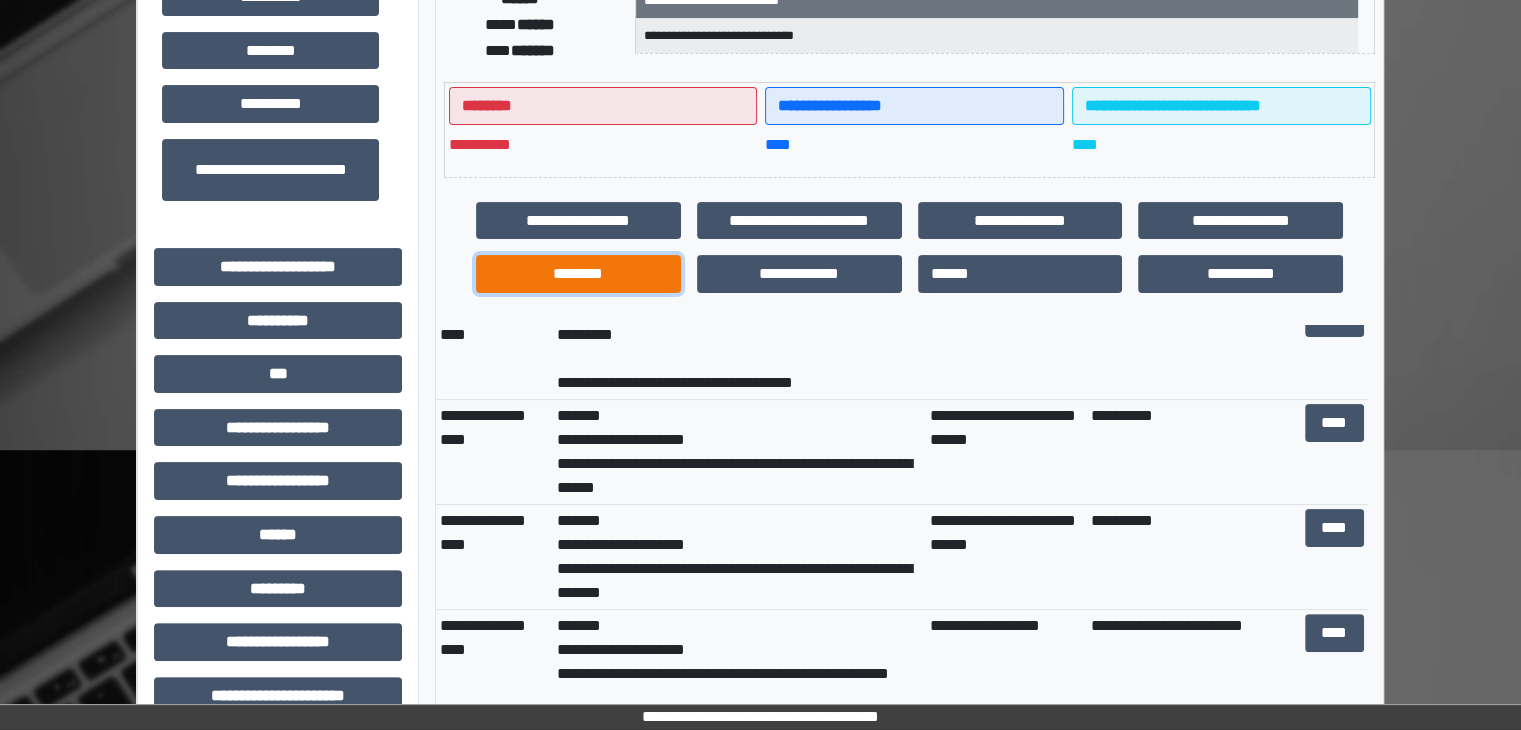click on "********" at bounding box center [578, 274] 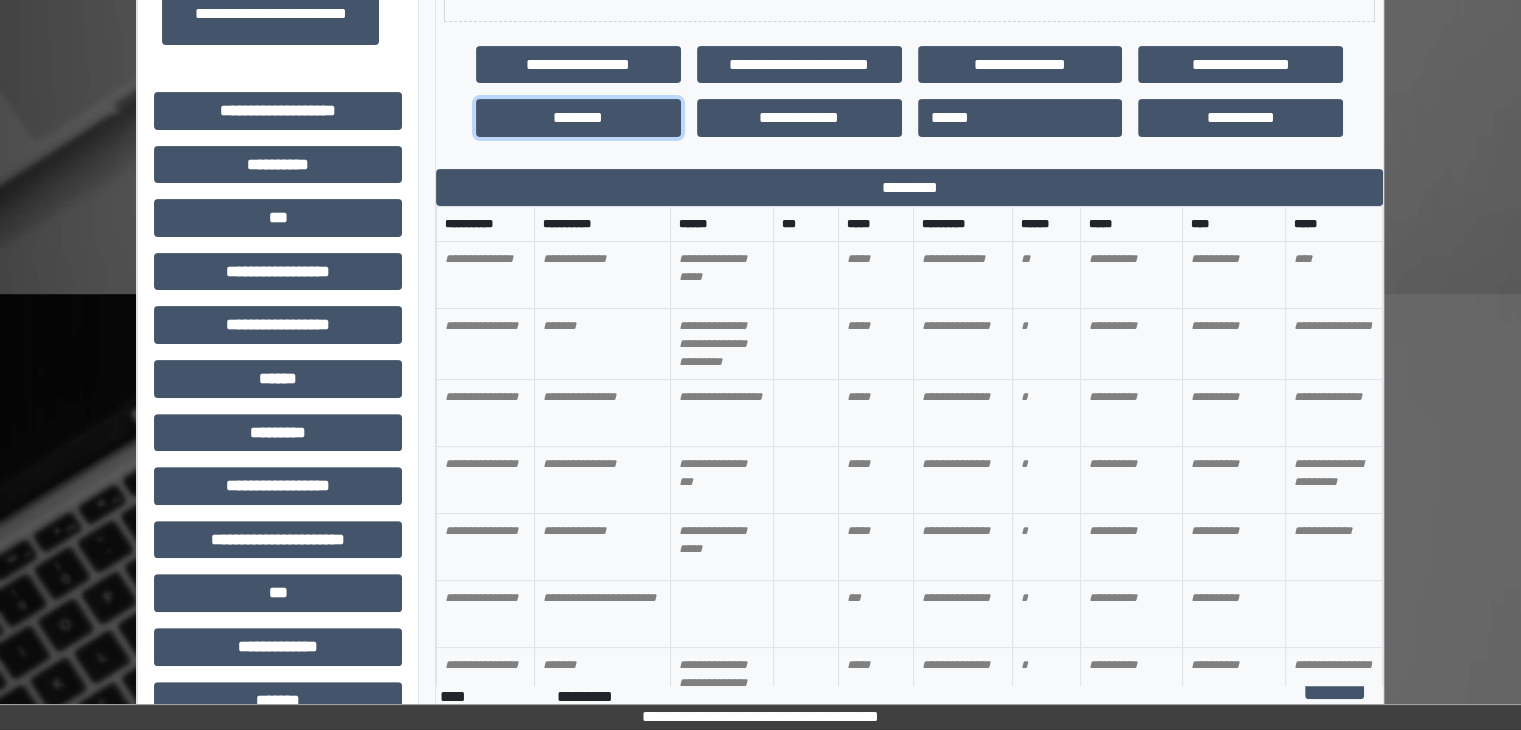 scroll, scrollTop: 600, scrollLeft: 0, axis: vertical 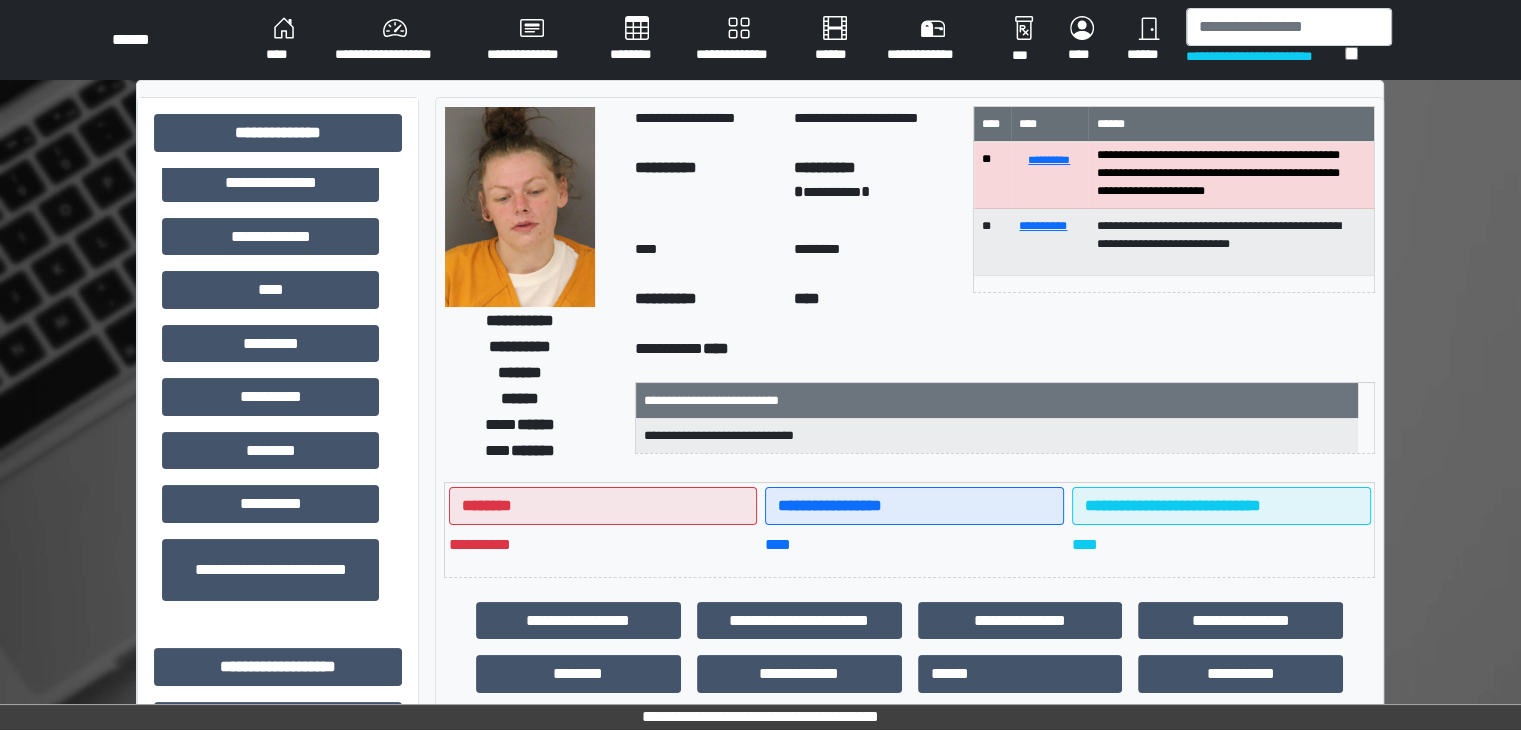 click on "**********" at bounding box center (706, 188) 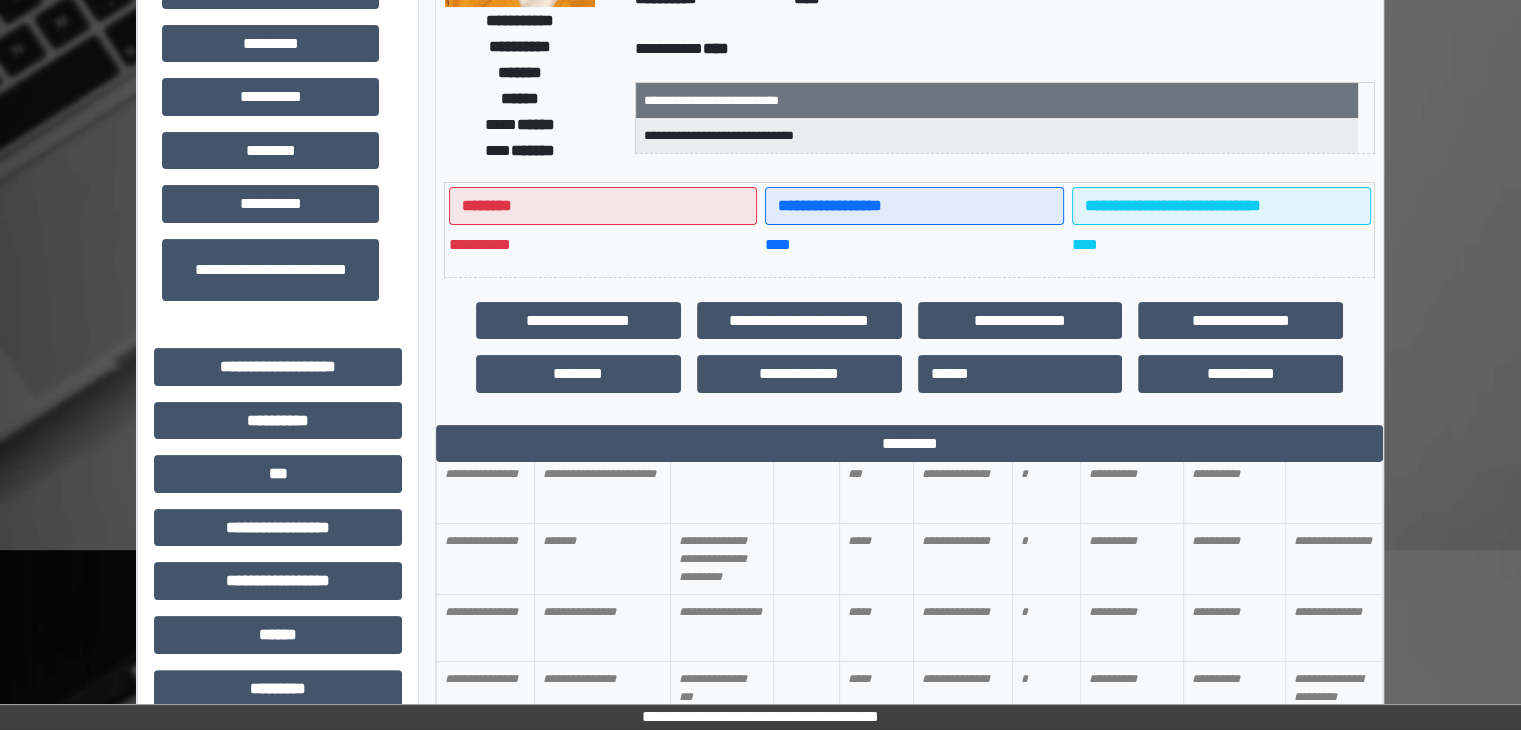 click on "**********" at bounding box center (909, 229) 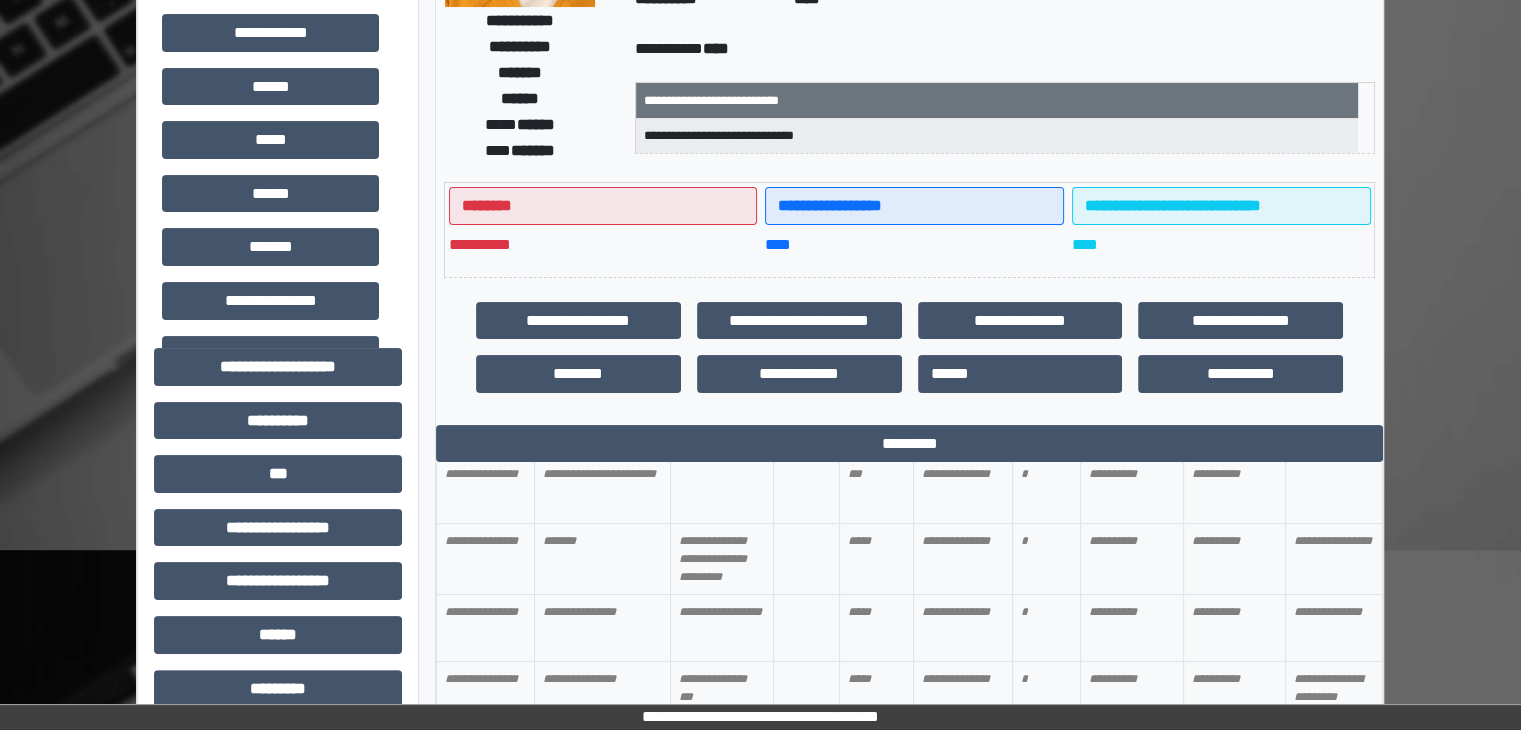 click on "**********" at bounding box center [278, 563] 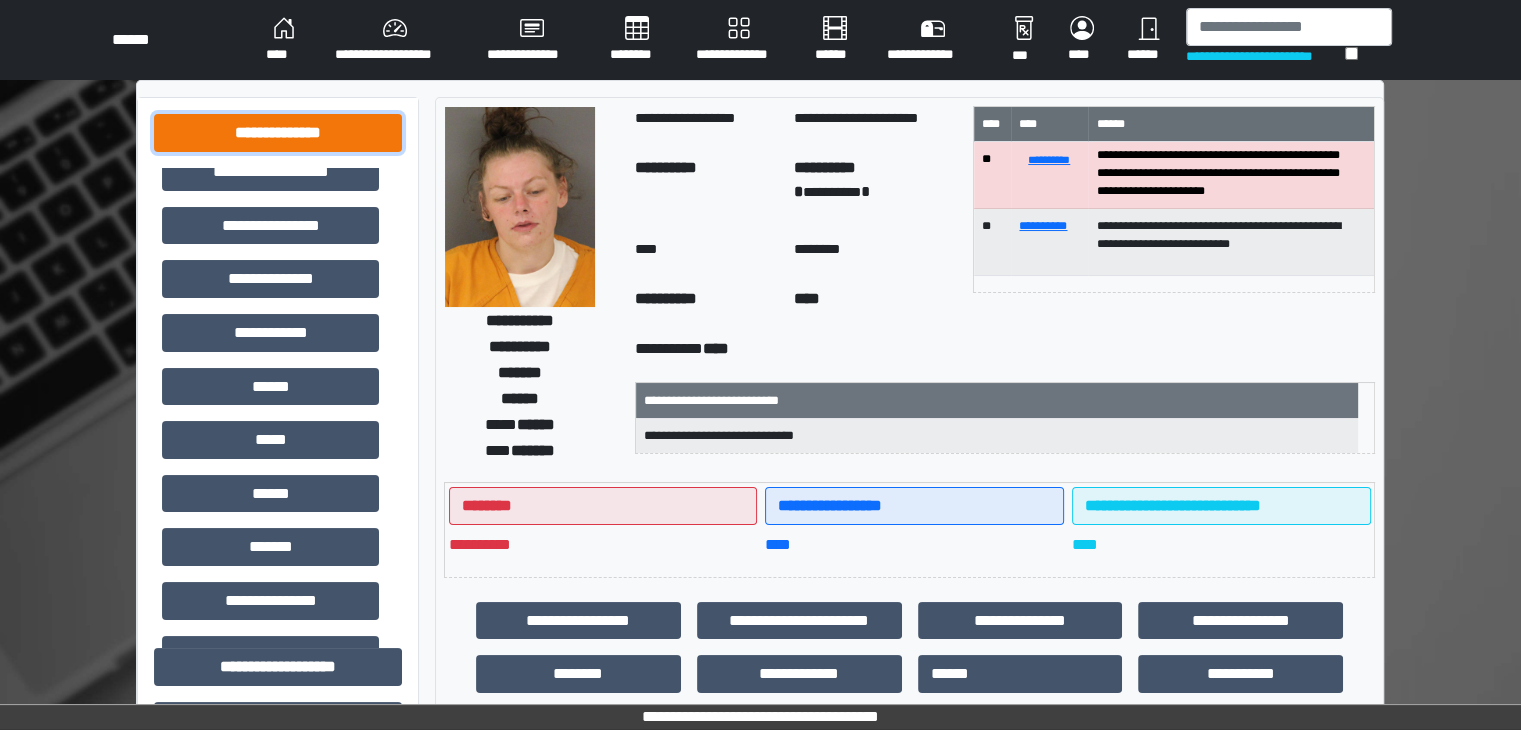 click on "**********" at bounding box center (278, 133) 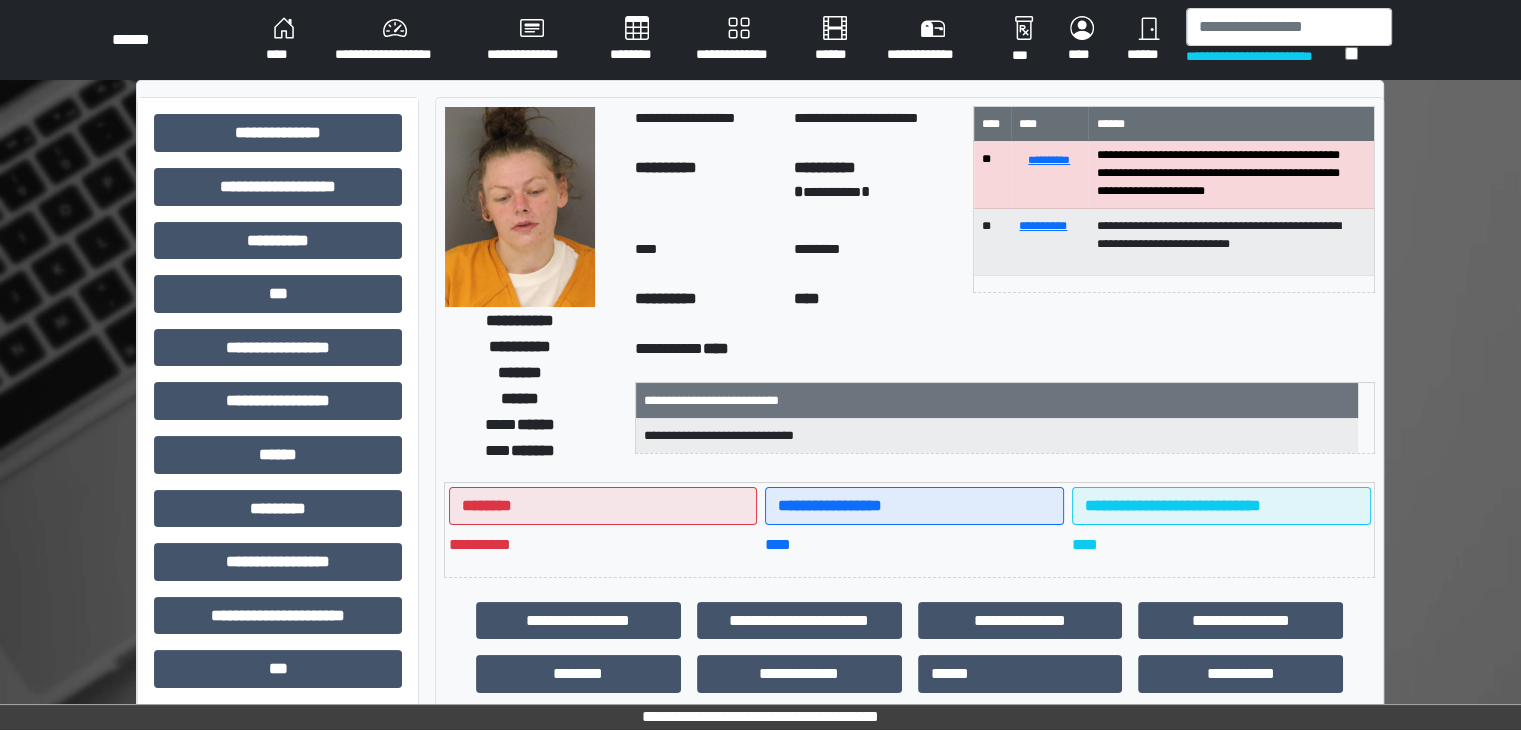 click on "**********" at bounding box center (760, 920) 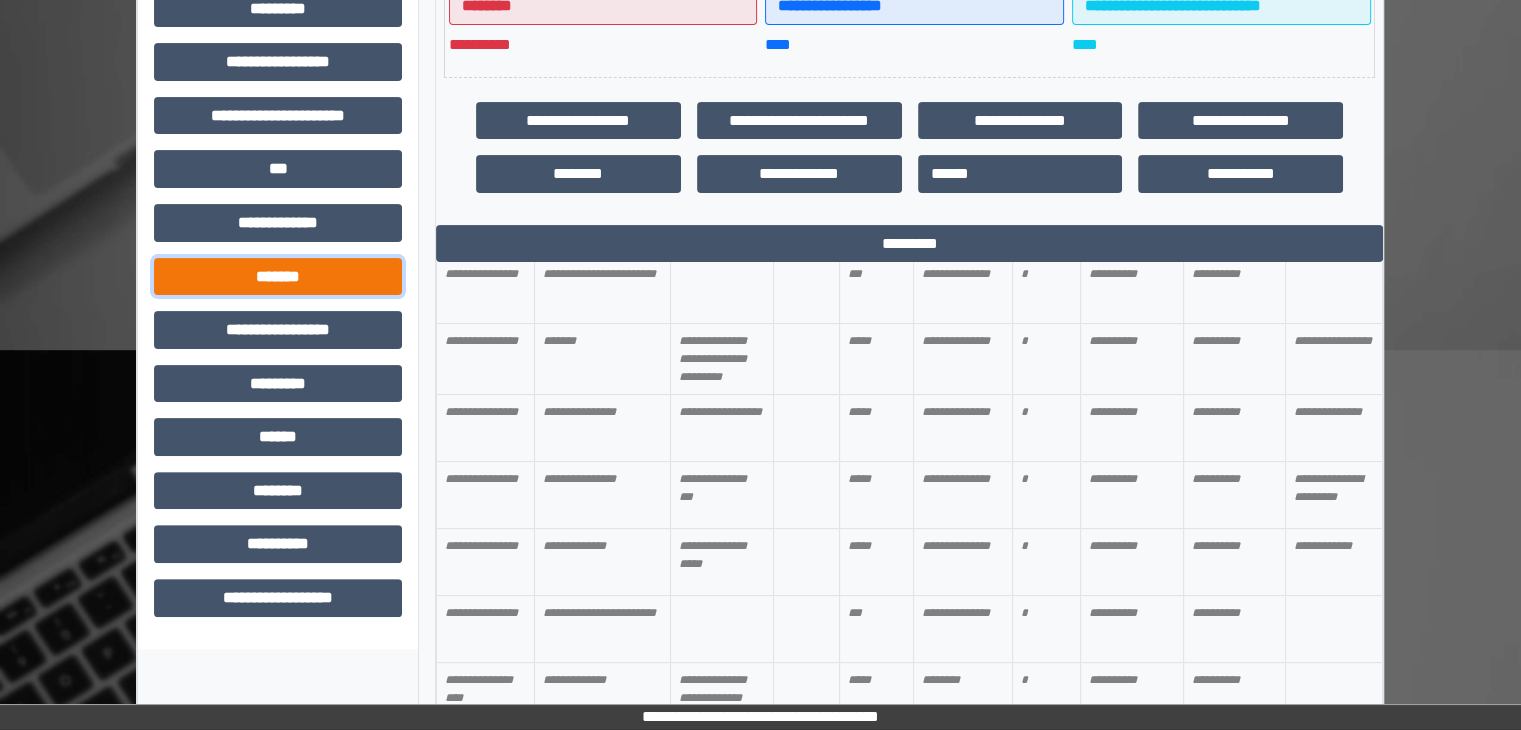 click on "*******" at bounding box center [278, 277] 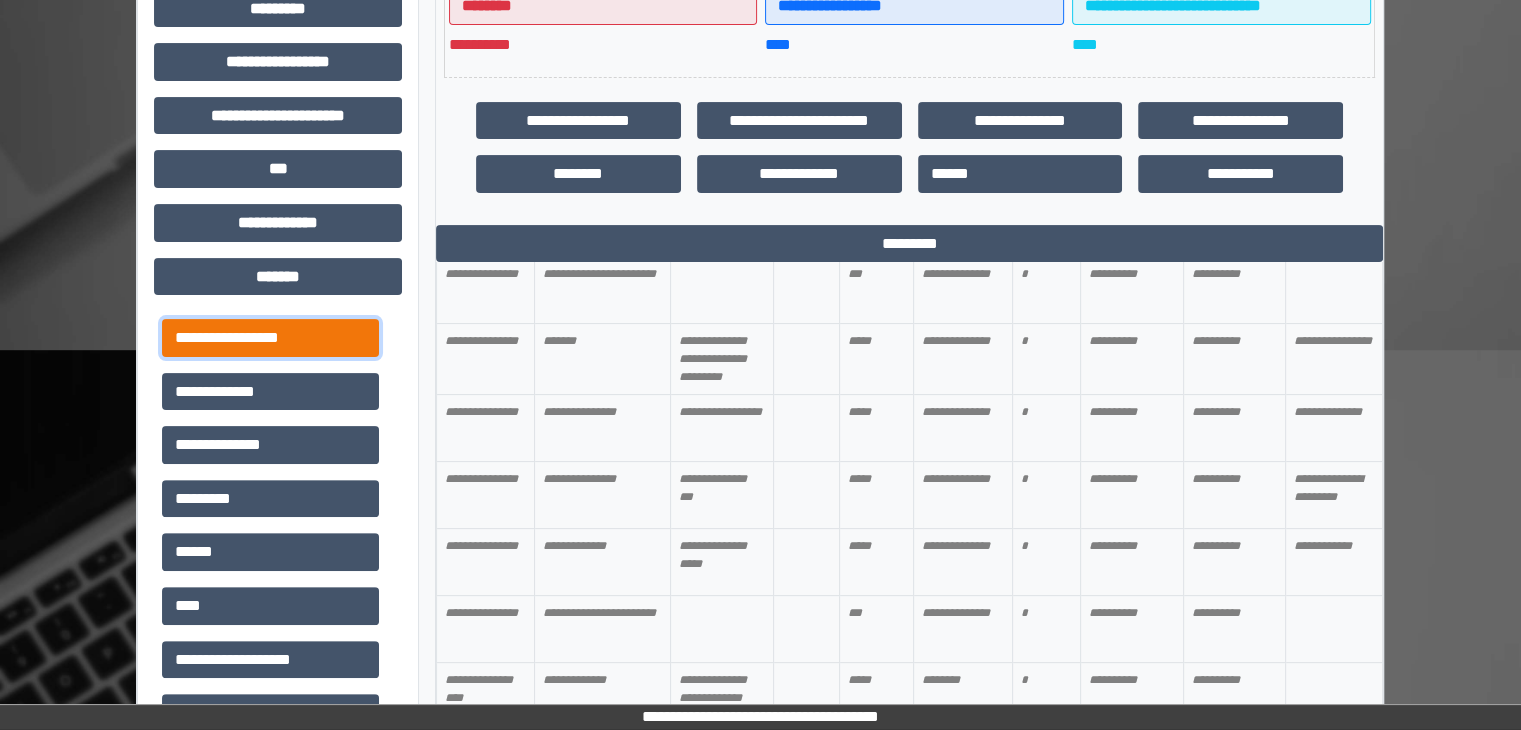 click on "**********" at bounding box center (270, 338) 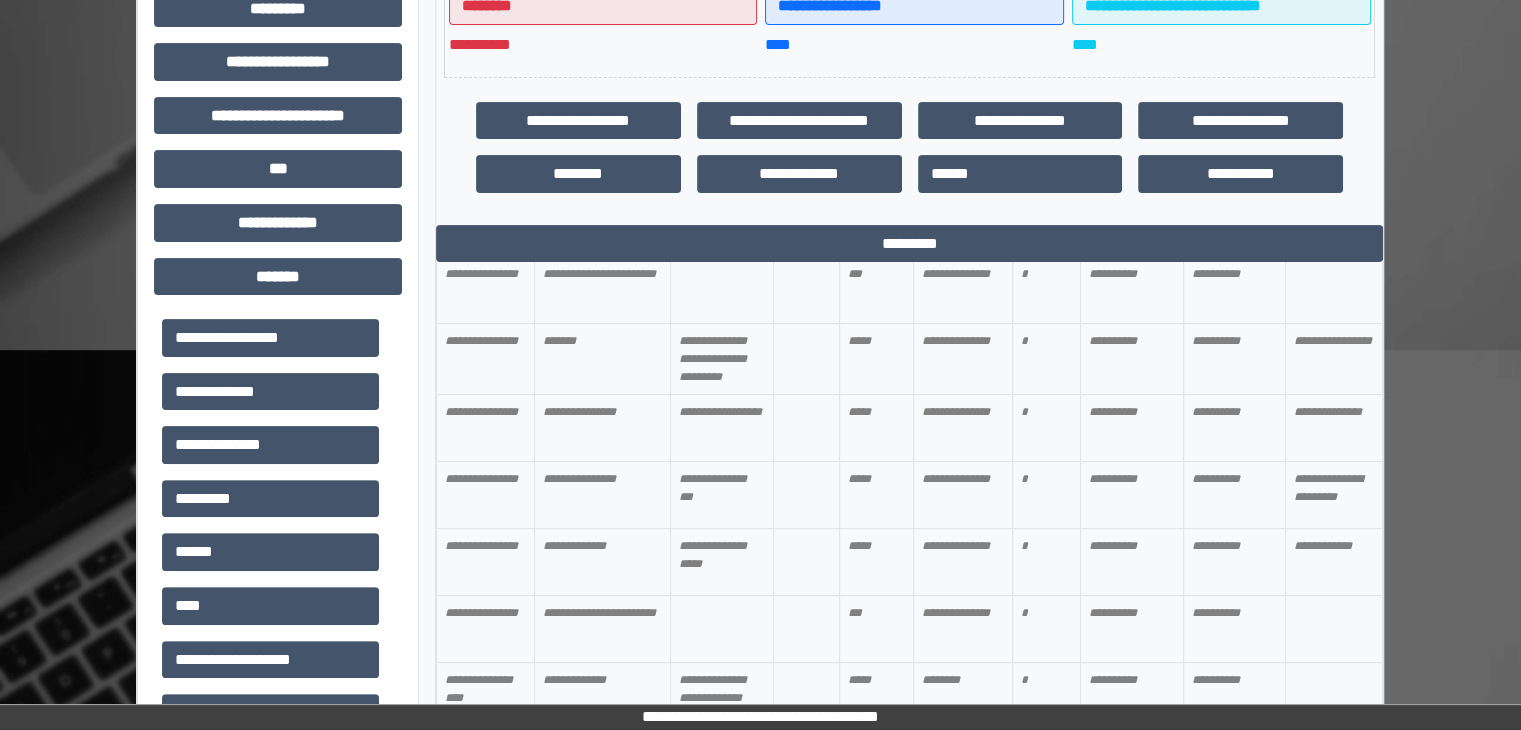 click on "**********" at bounding box center (278, 363) 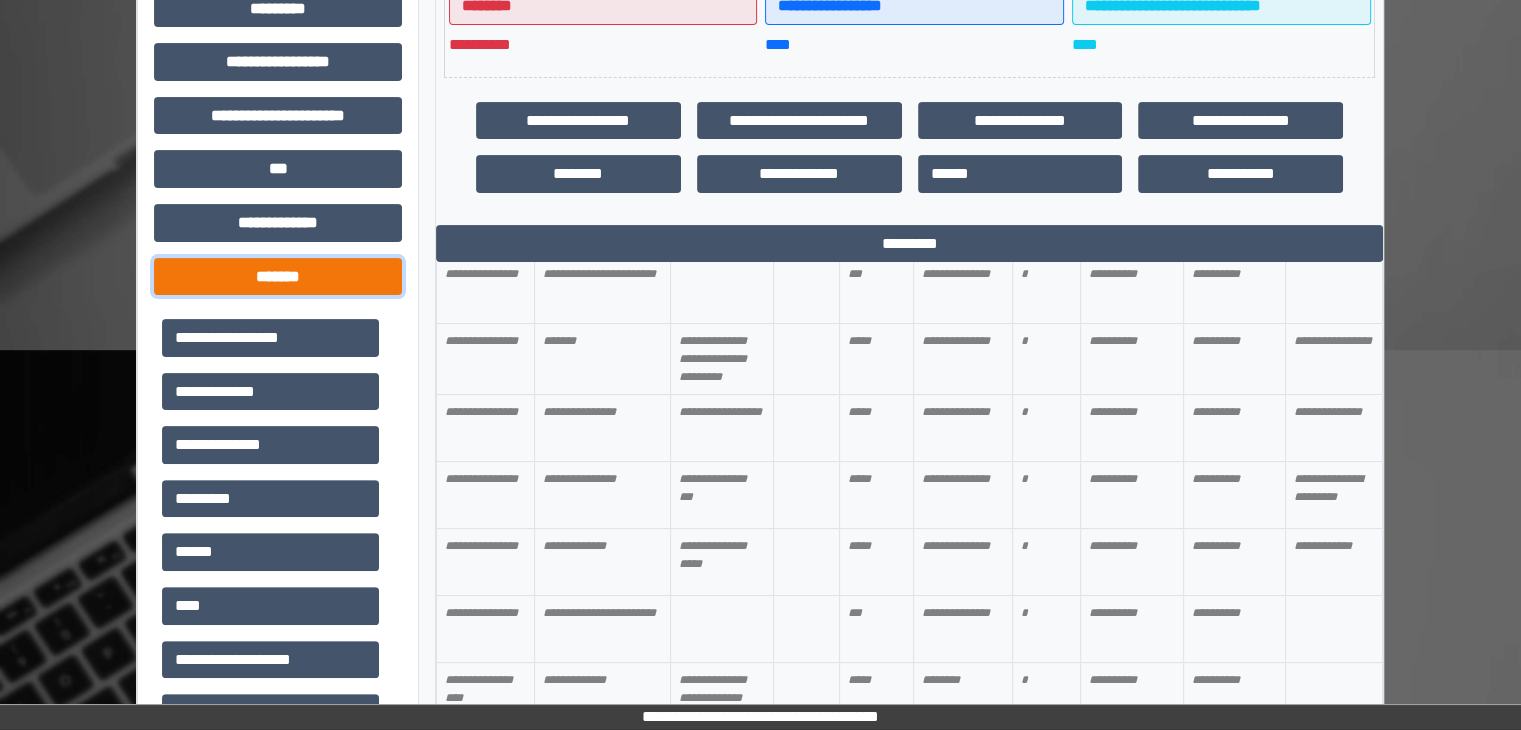 click on "*******" at bounding box center [278, 277] 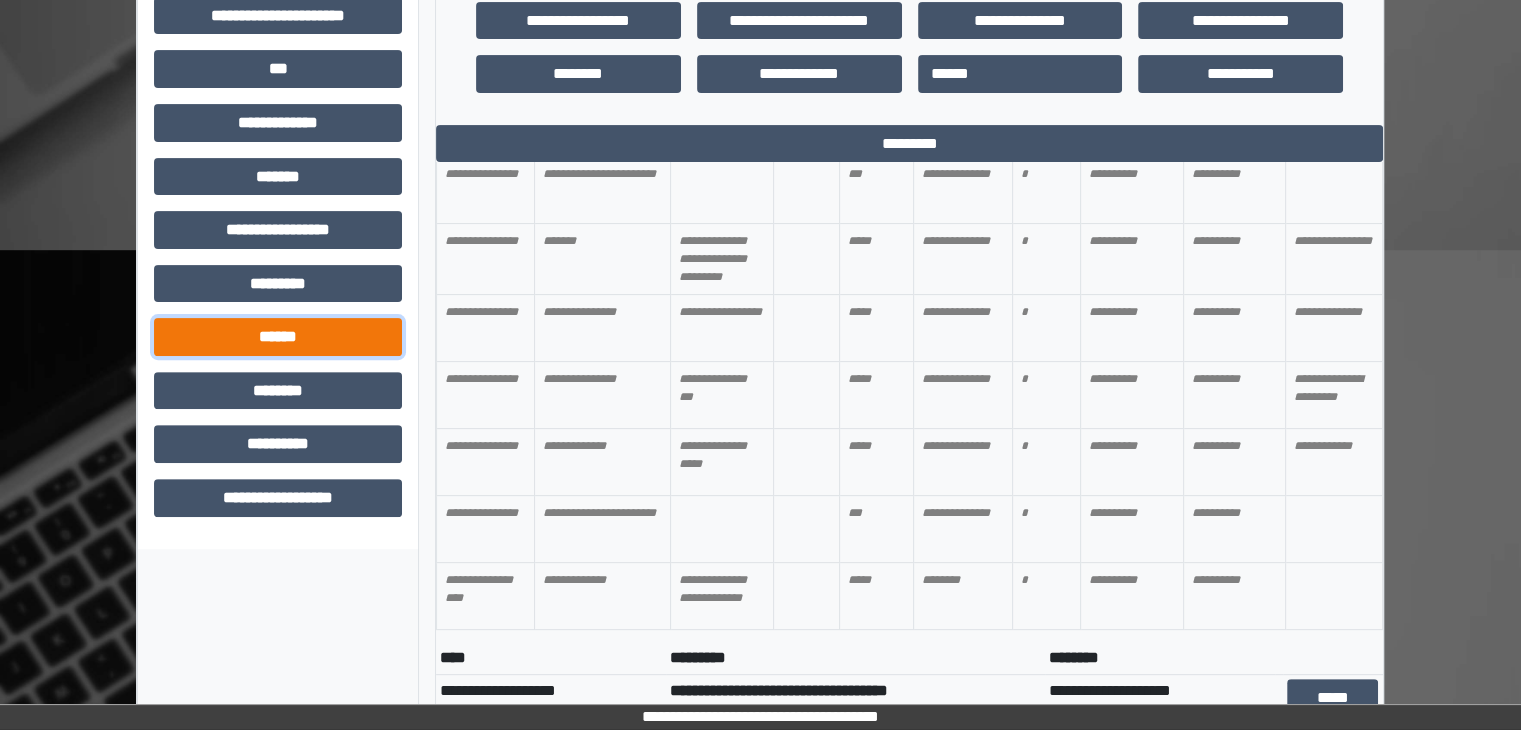 click on "******" at bounding box center (278, 337) 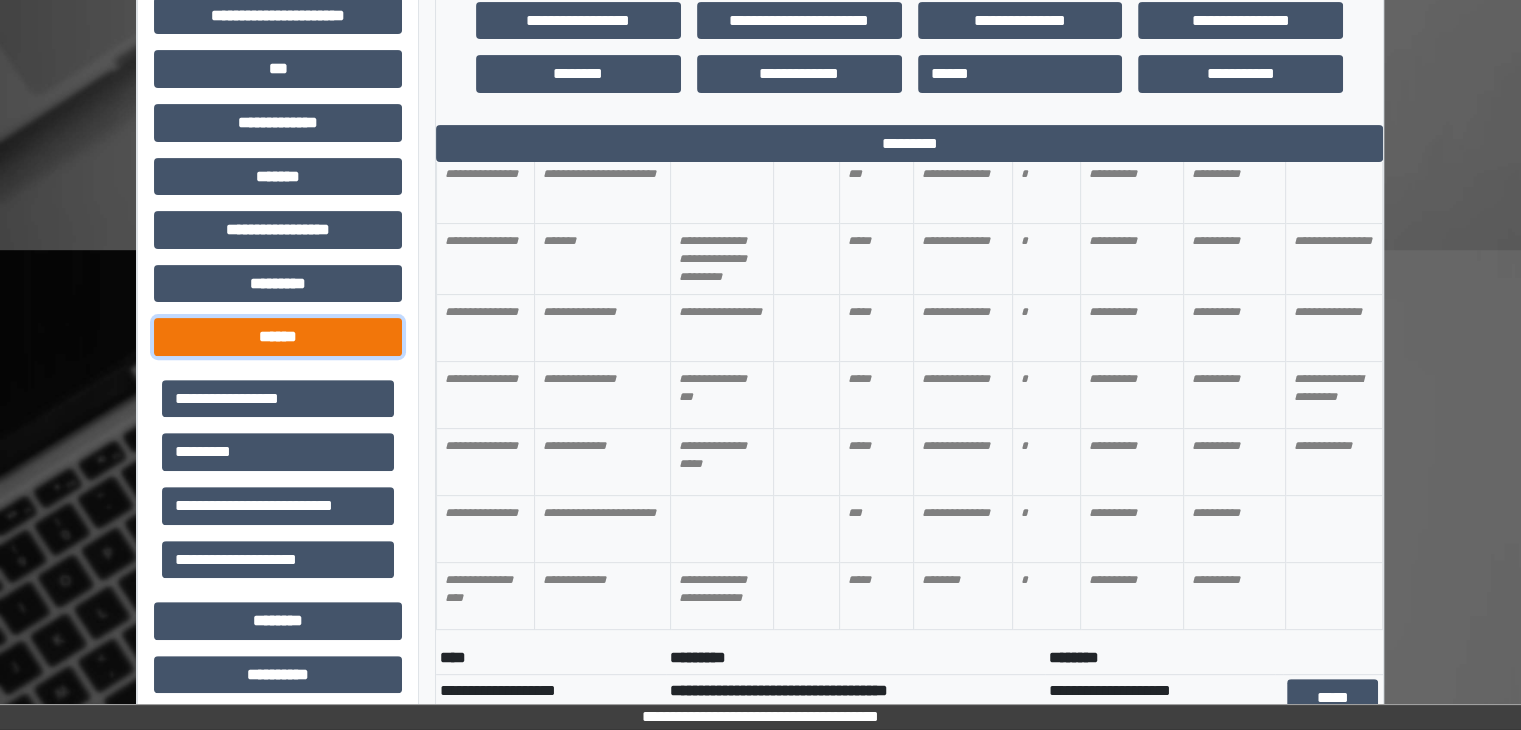 click on "******" at bounding box center (278, 337) 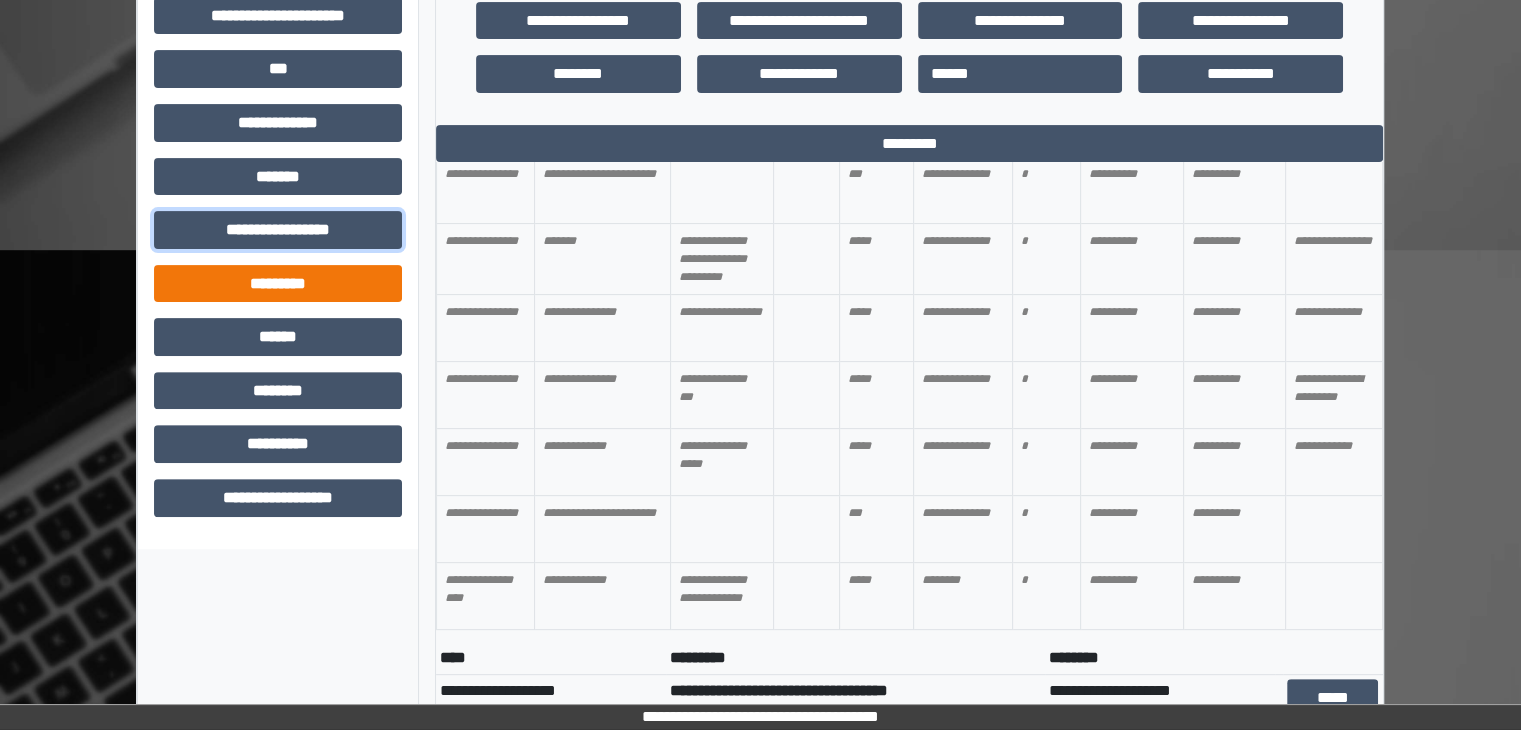 drag, startPoint x: 296, startPoint y: 232, endPoint x: 312, endPoint y: 296, distance: 65.96969 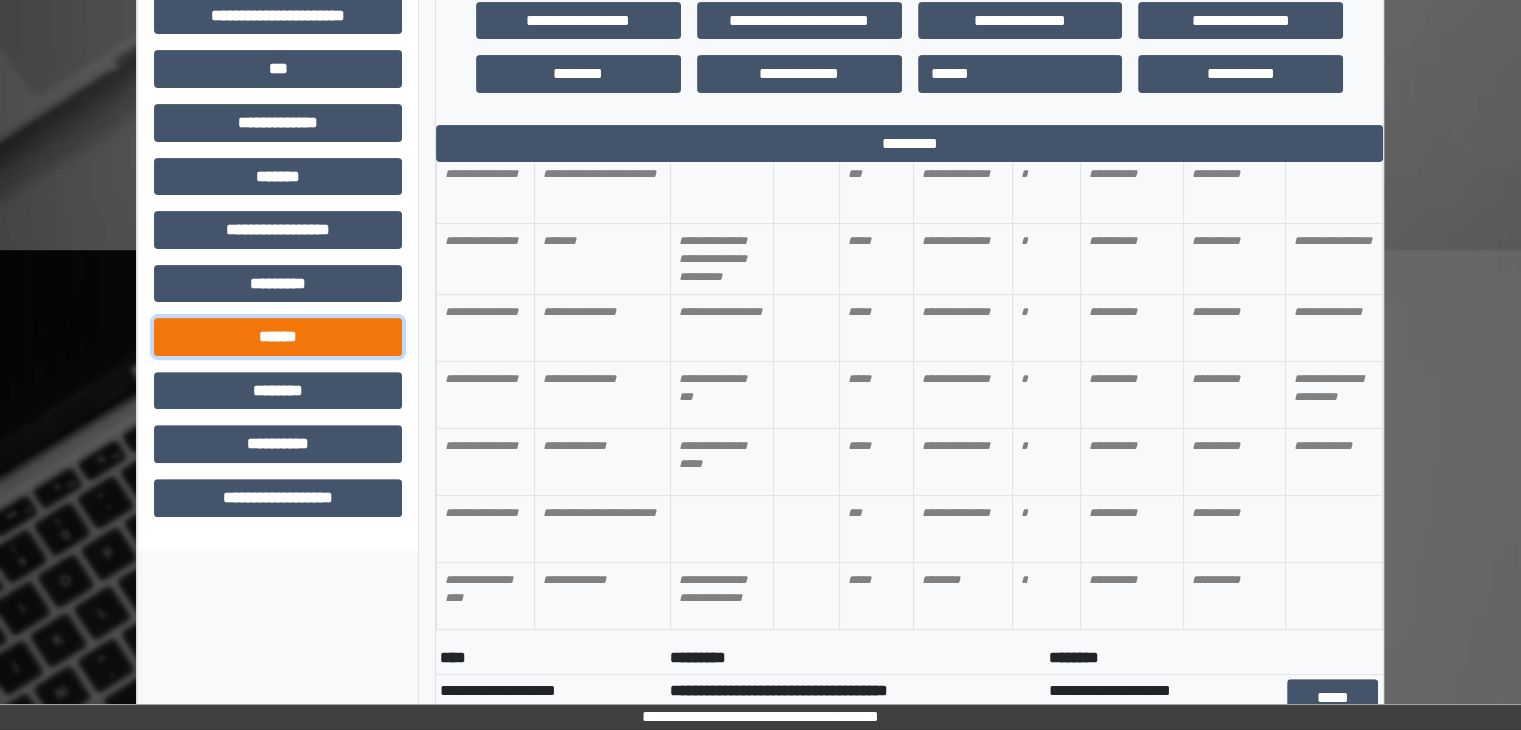 click on "******" at bounding box center (278, 337) 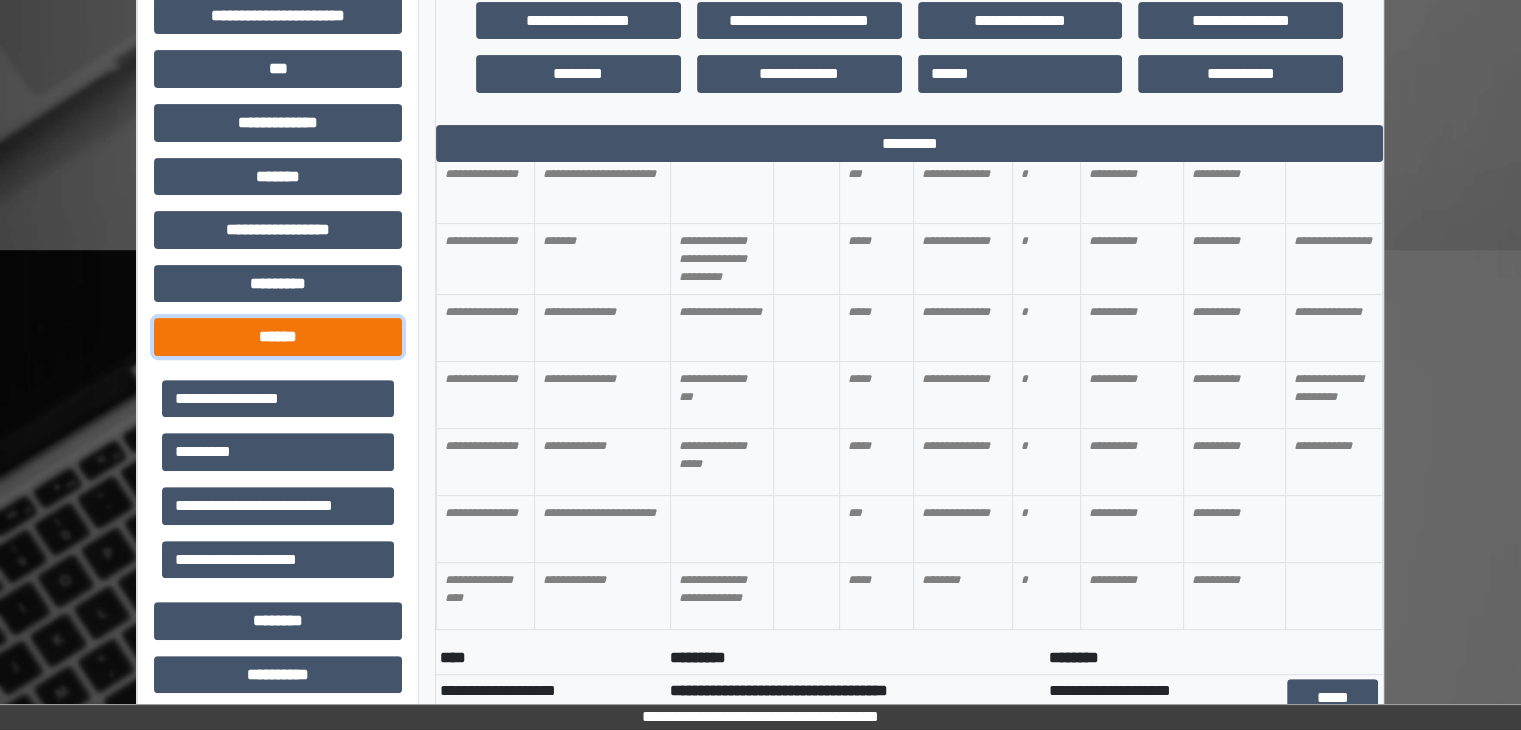 click on "******" at bounding box center (278, 337) 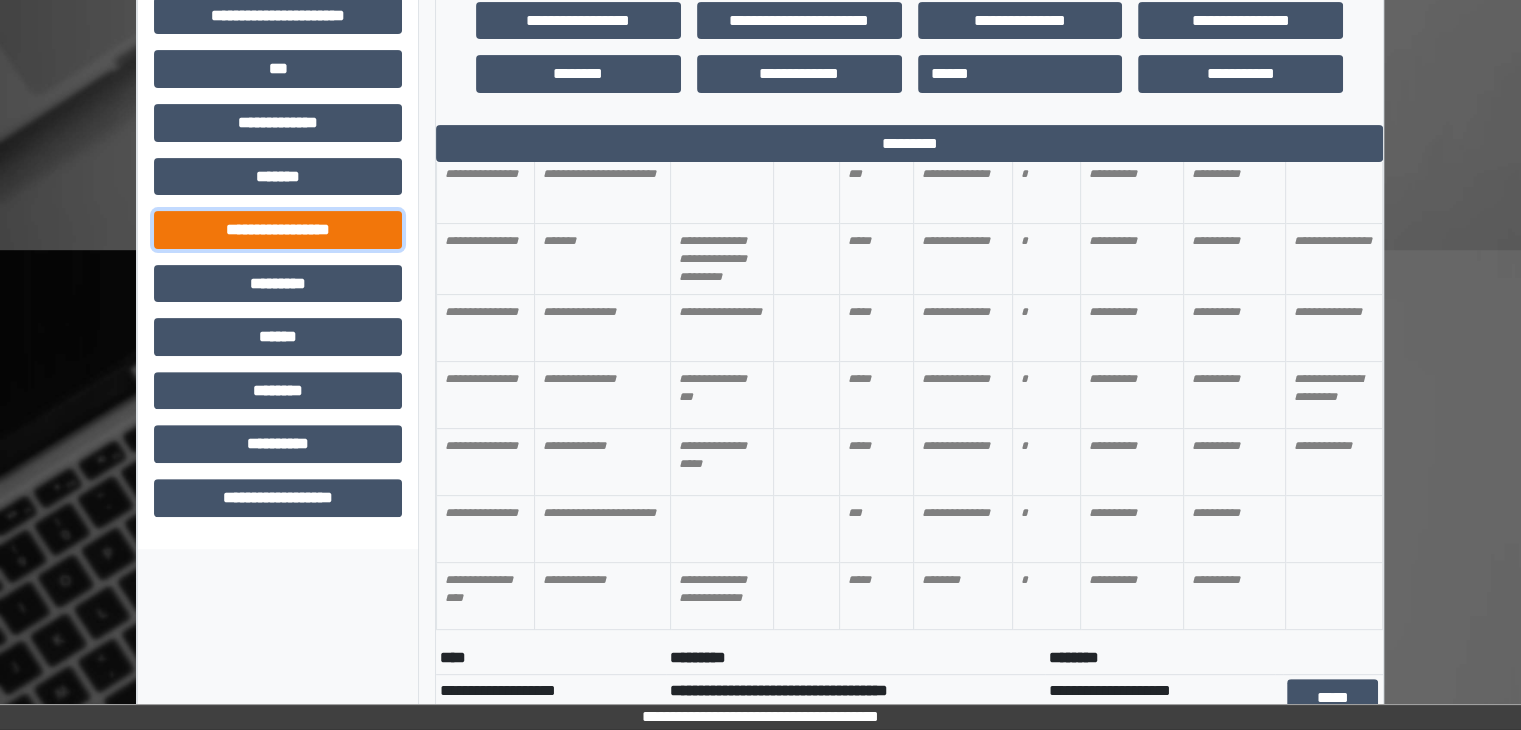 click on "**********" at bounding box center (278, 230) 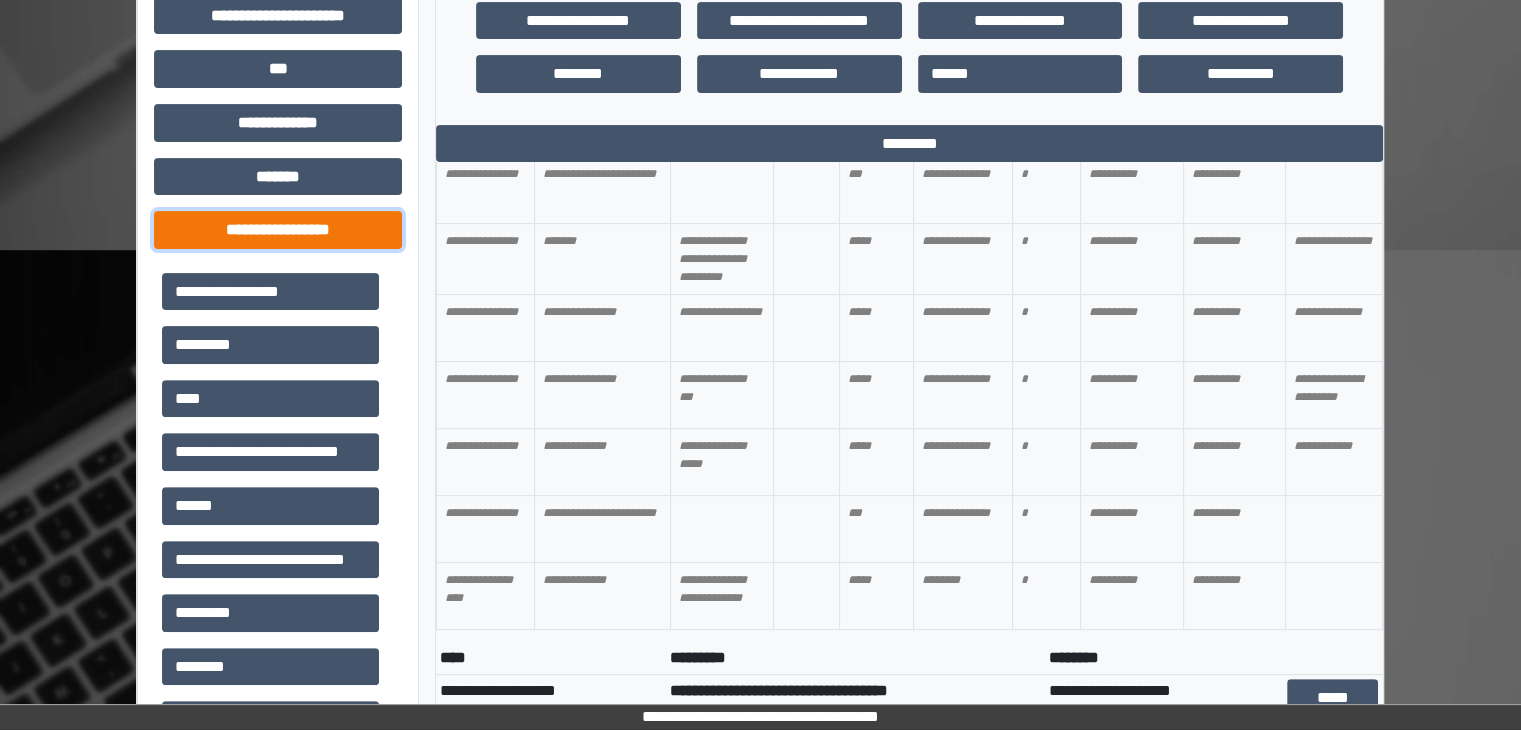 click on "**********" at bounding box center (278, 230) 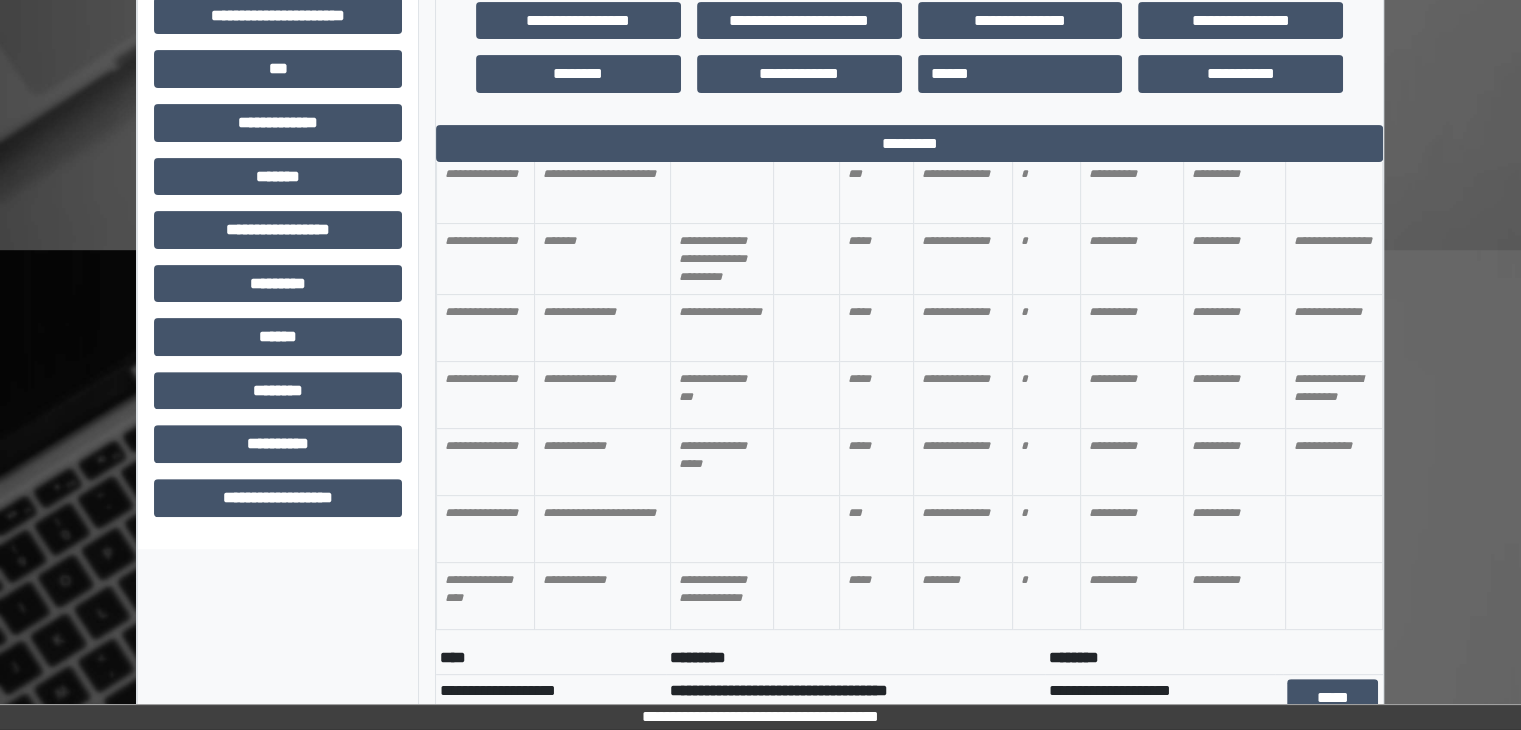 click on "**********" at bounding box center [278, 23] 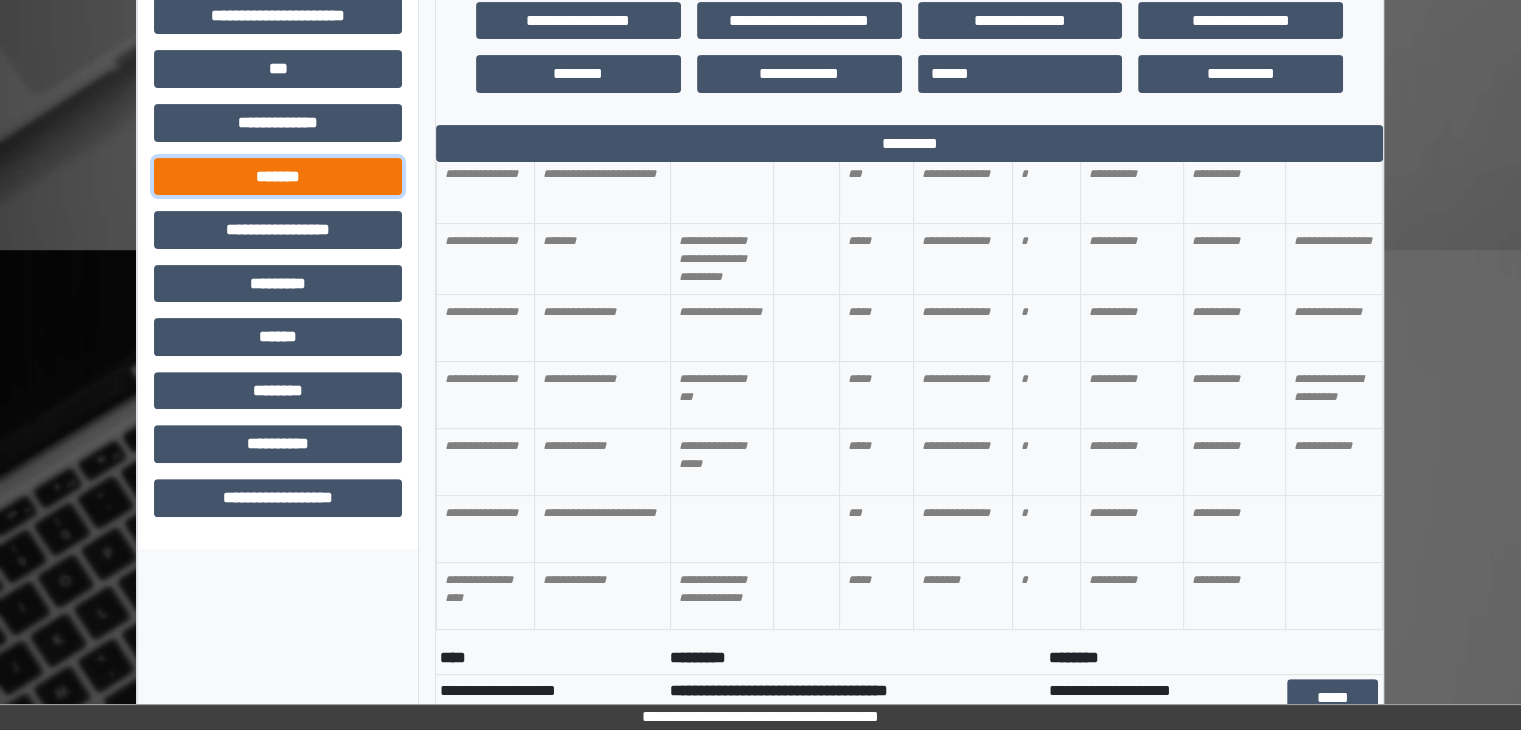 click on "*******" at bounding box center (278, 177) 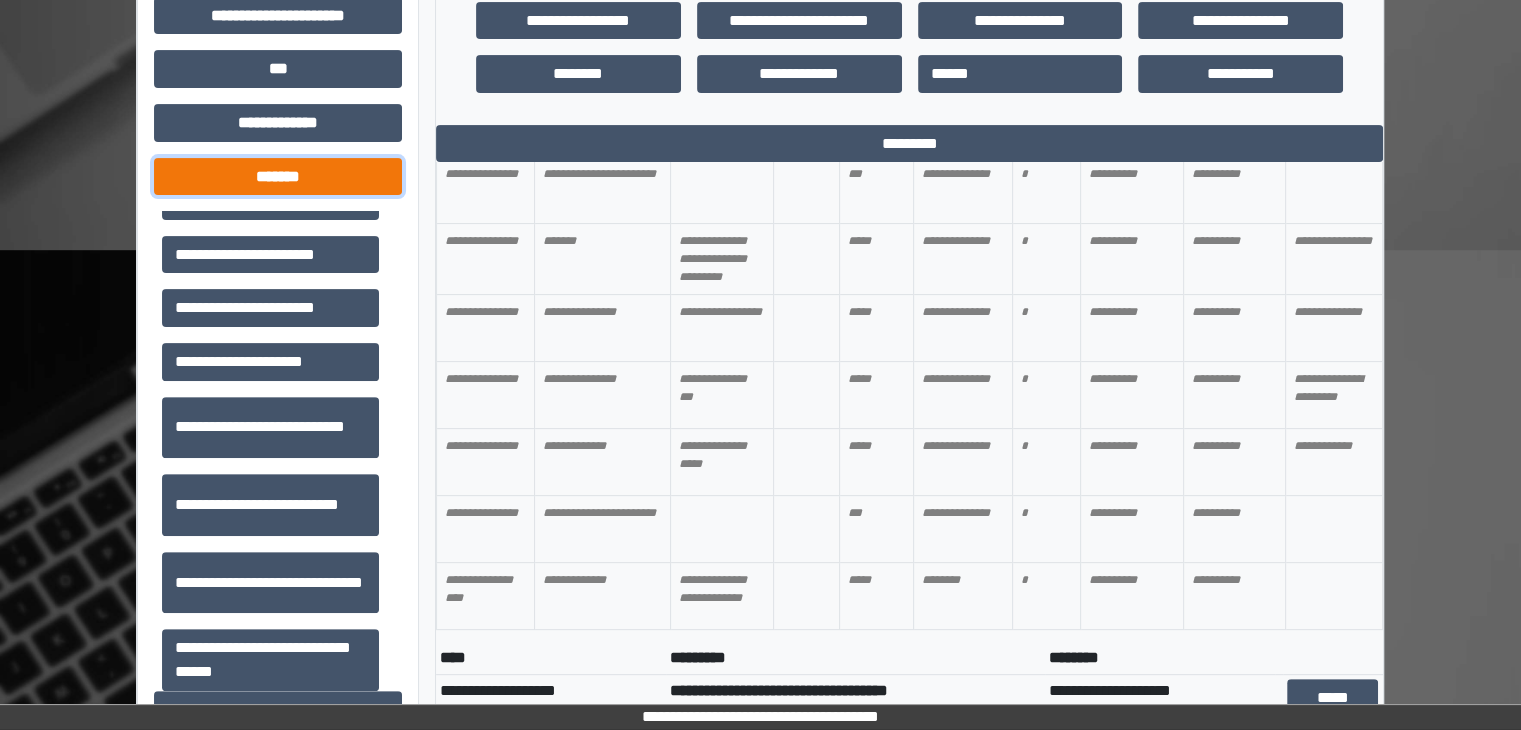 scroll, scrollTop: 212, scrollLeft: 0, axis: vertical 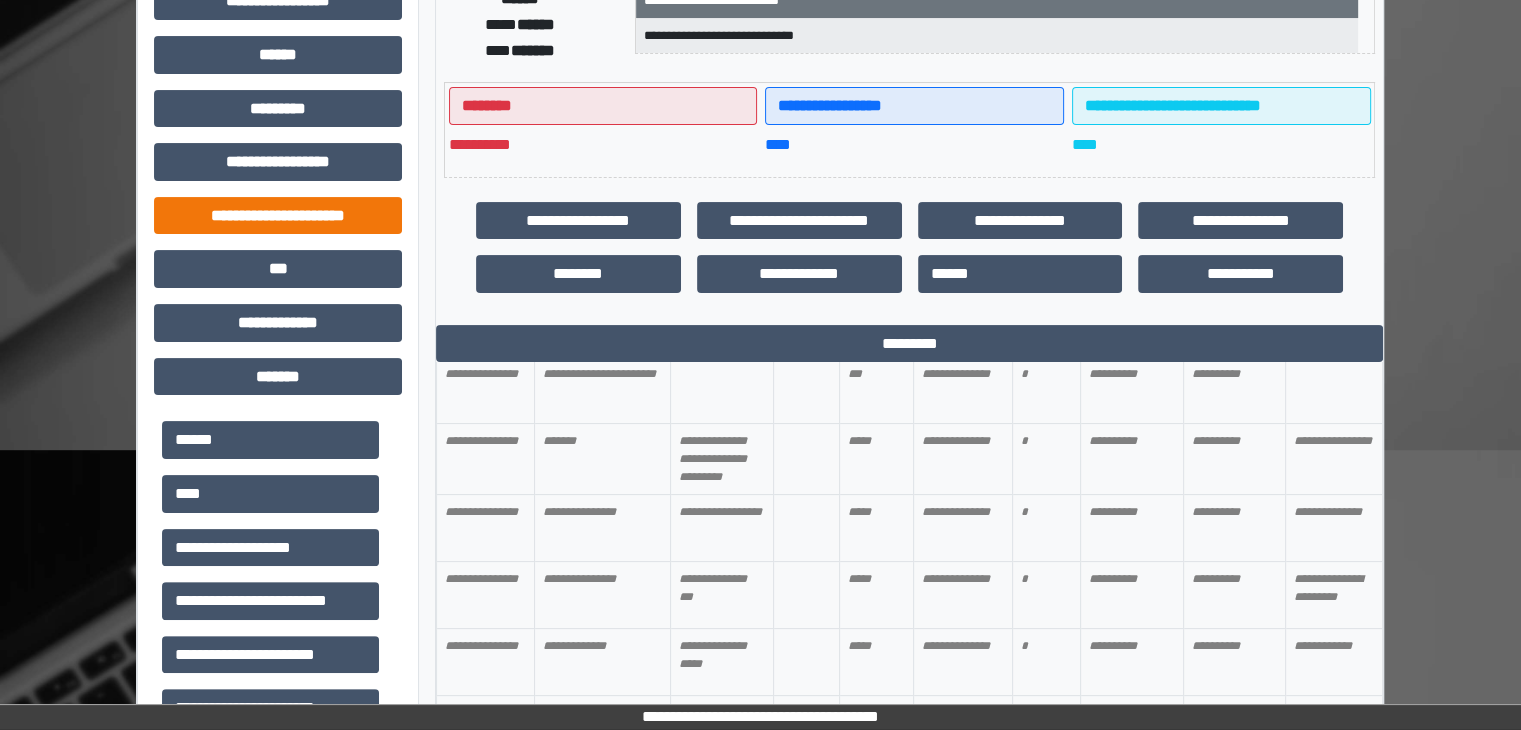 click on "**********" at bounding box center [278, 463] 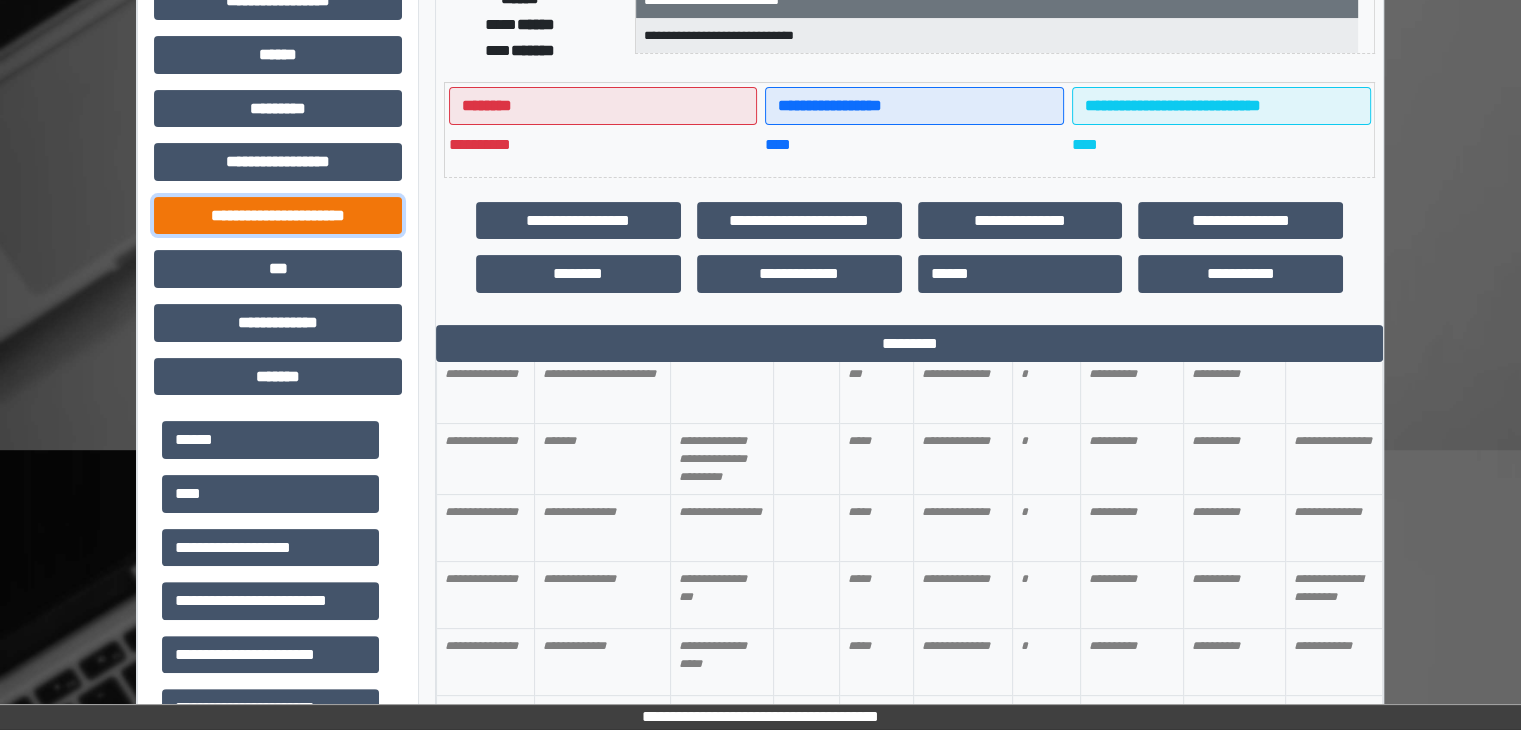 click on "**********" at bounding box center (278, 216) 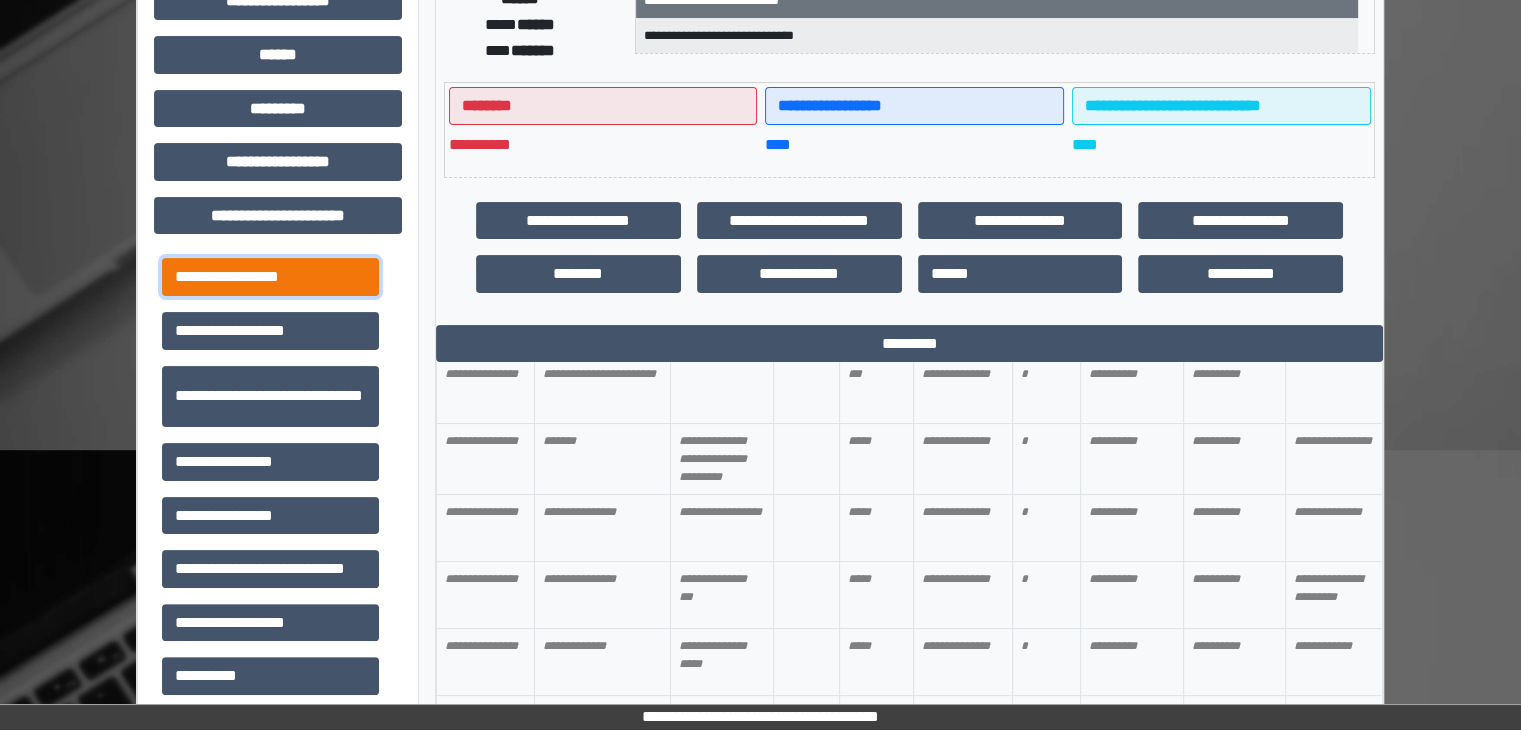 click on "**********" at bounding box center [270, 277] 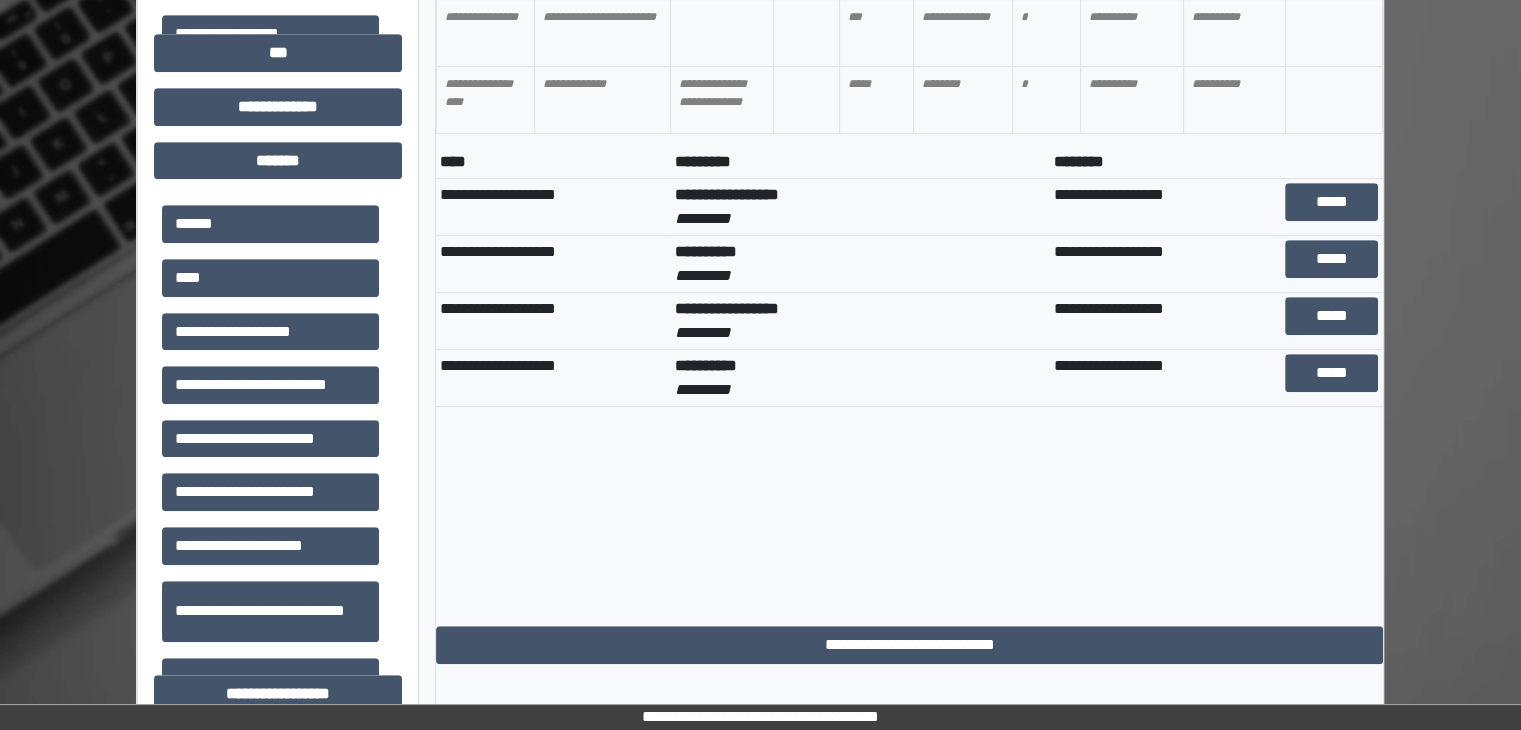 scroll, scrollTop: 1100, scrollLeft: 0, axis: vertical 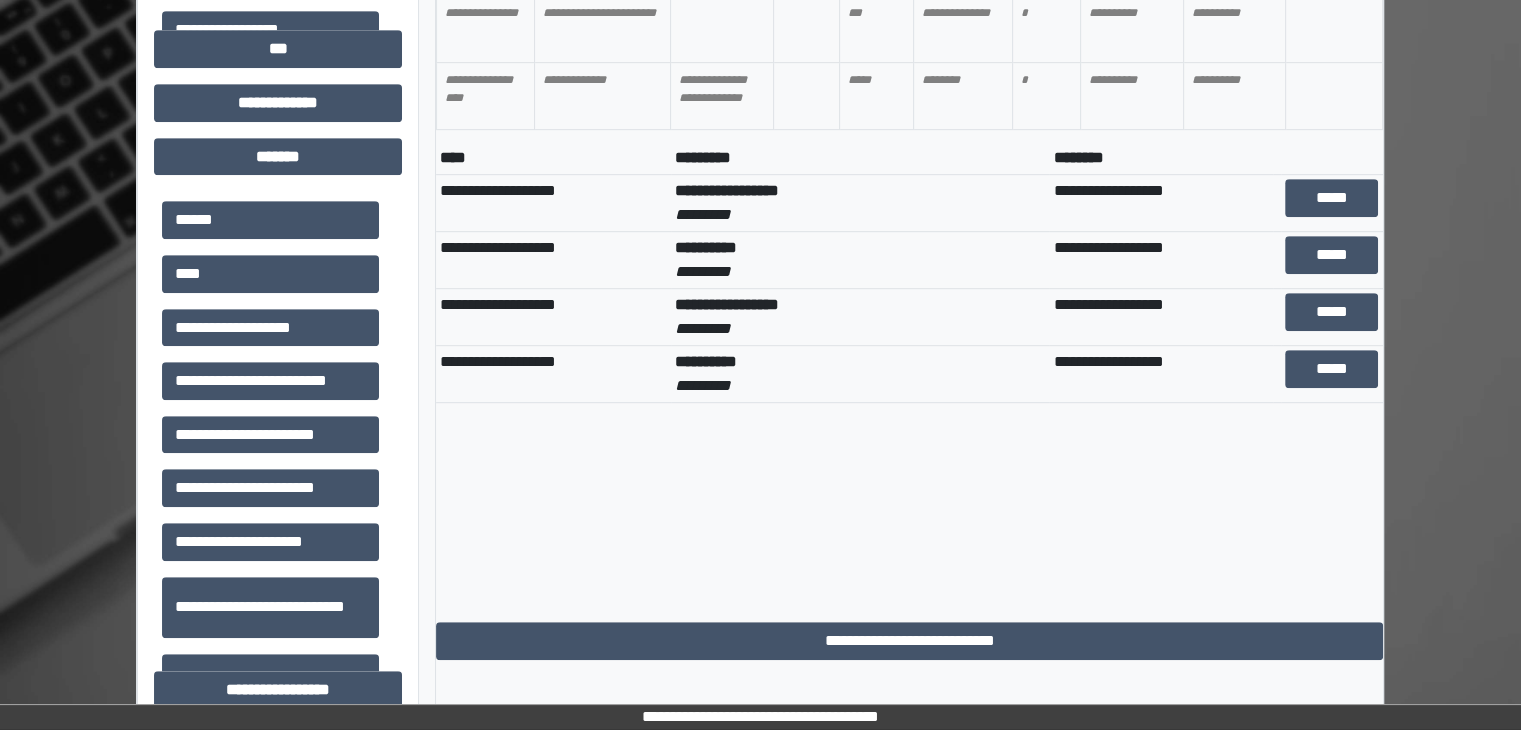 click on "**********" at bounding box center [1160, 203] 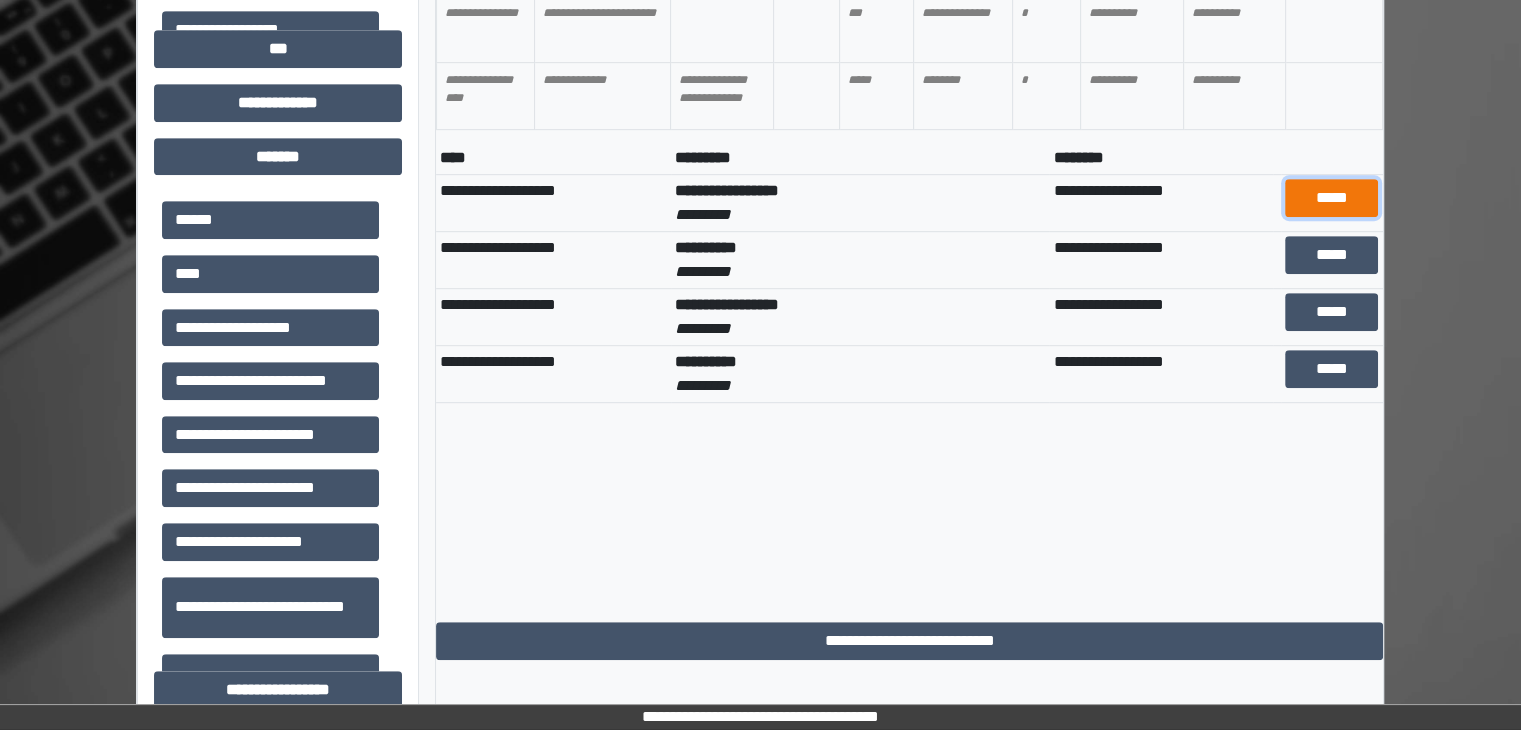 click on "*****" at bounding box center (1332, 198) 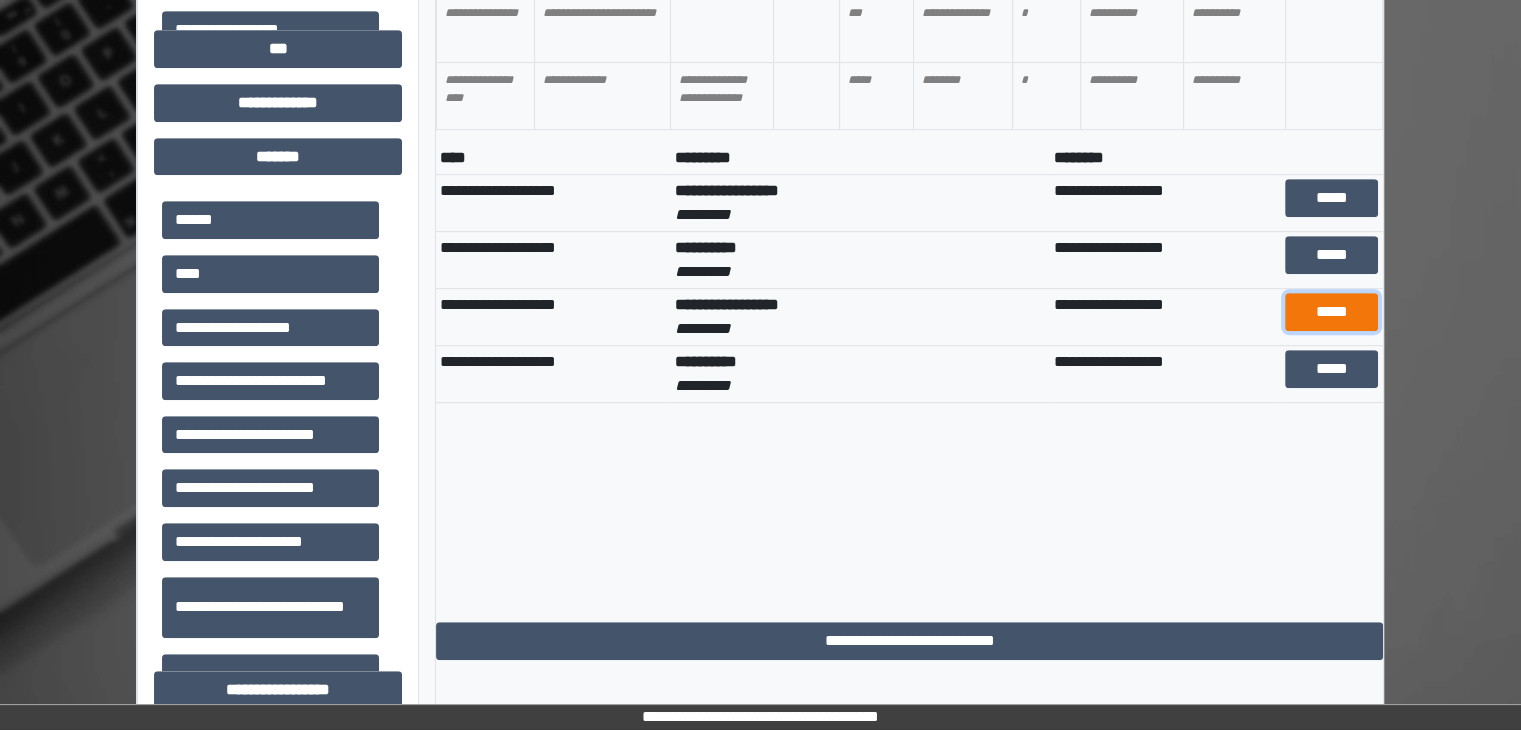 click on "*****" at bounding box center [1332, 312] 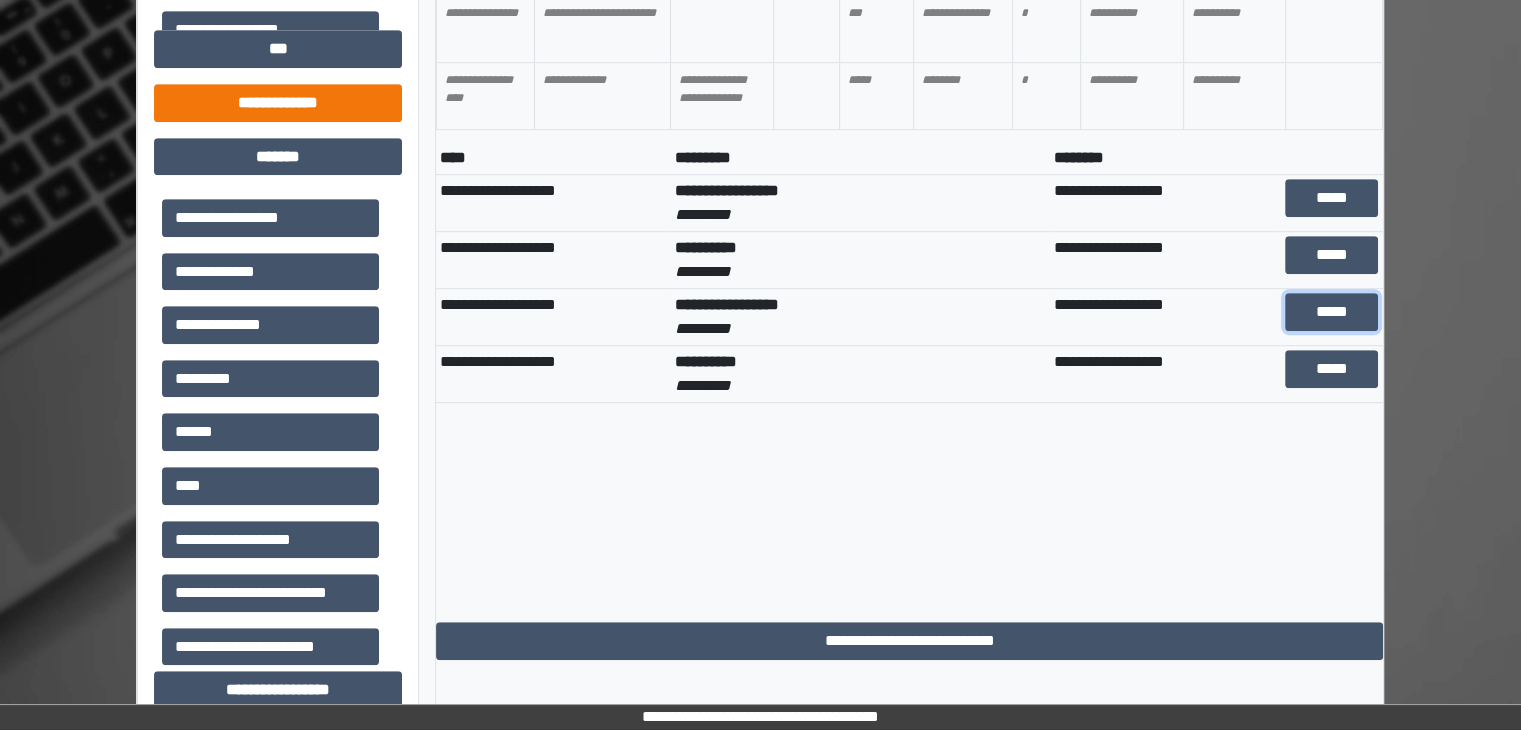 scroll, scrollTop: 0, scrollLeft: 0, axis: both 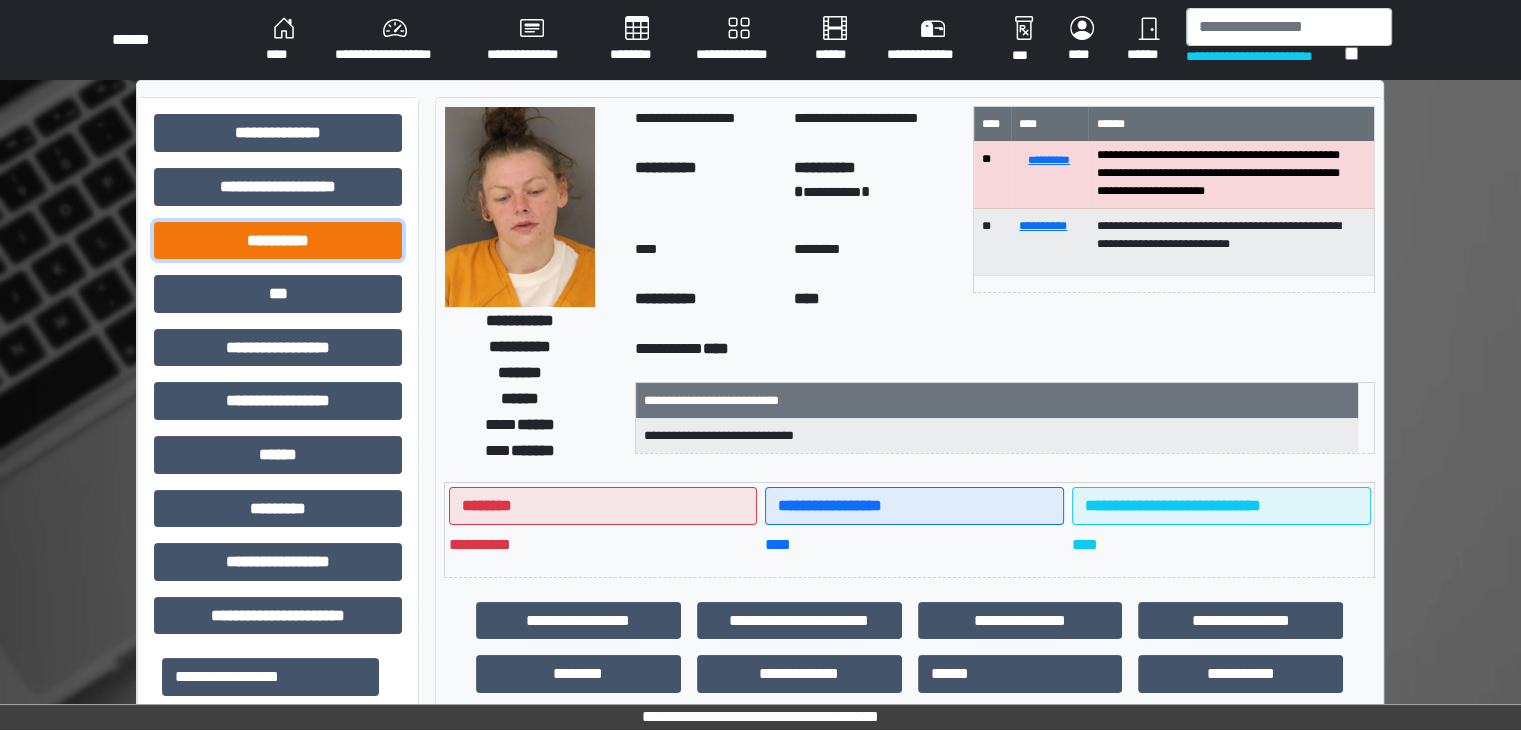 click on "**********" at bounding box center [278, 241] 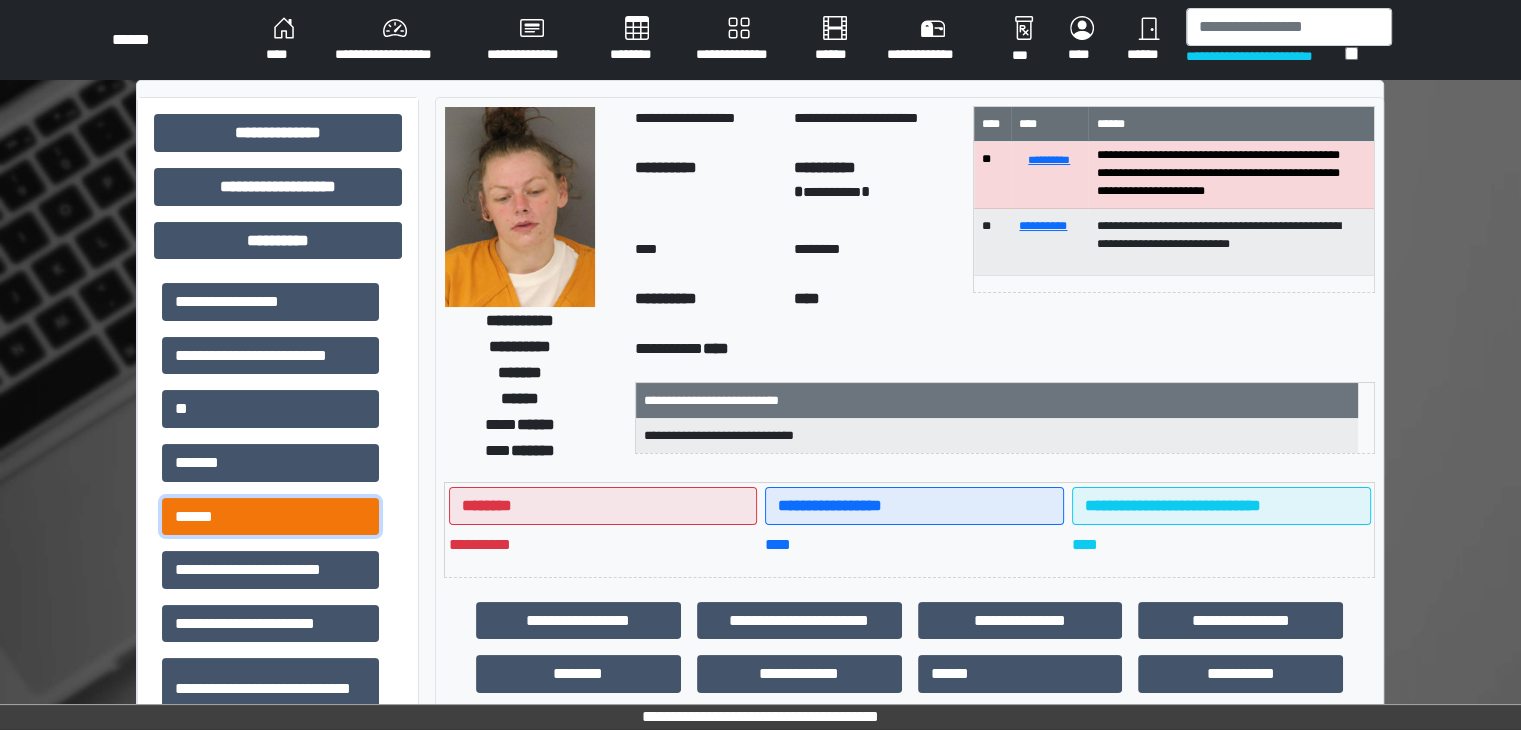 click on "******" at bounding box center (270, 517) 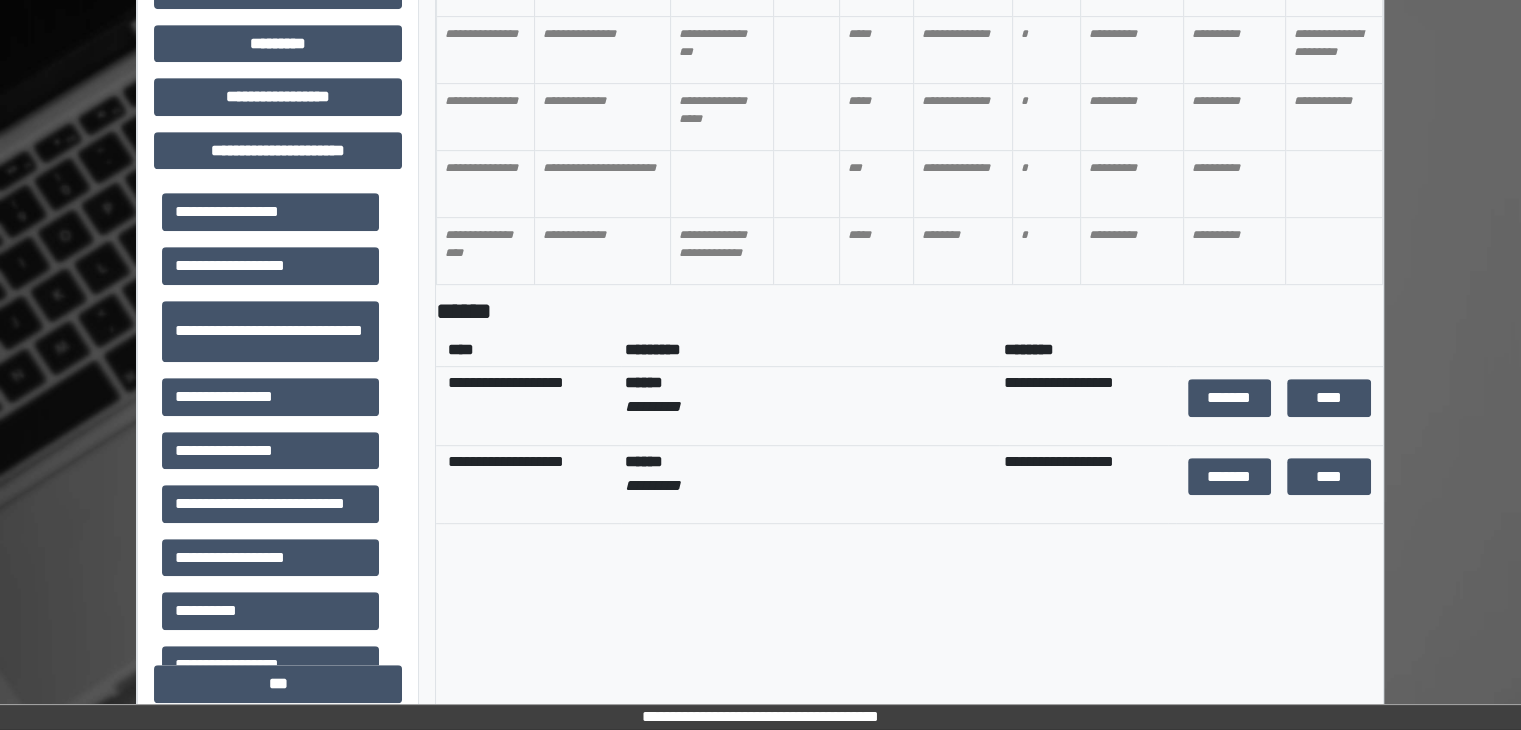 scroll, scrollTop: 1100, scrollLeft: 0, axis: vertical 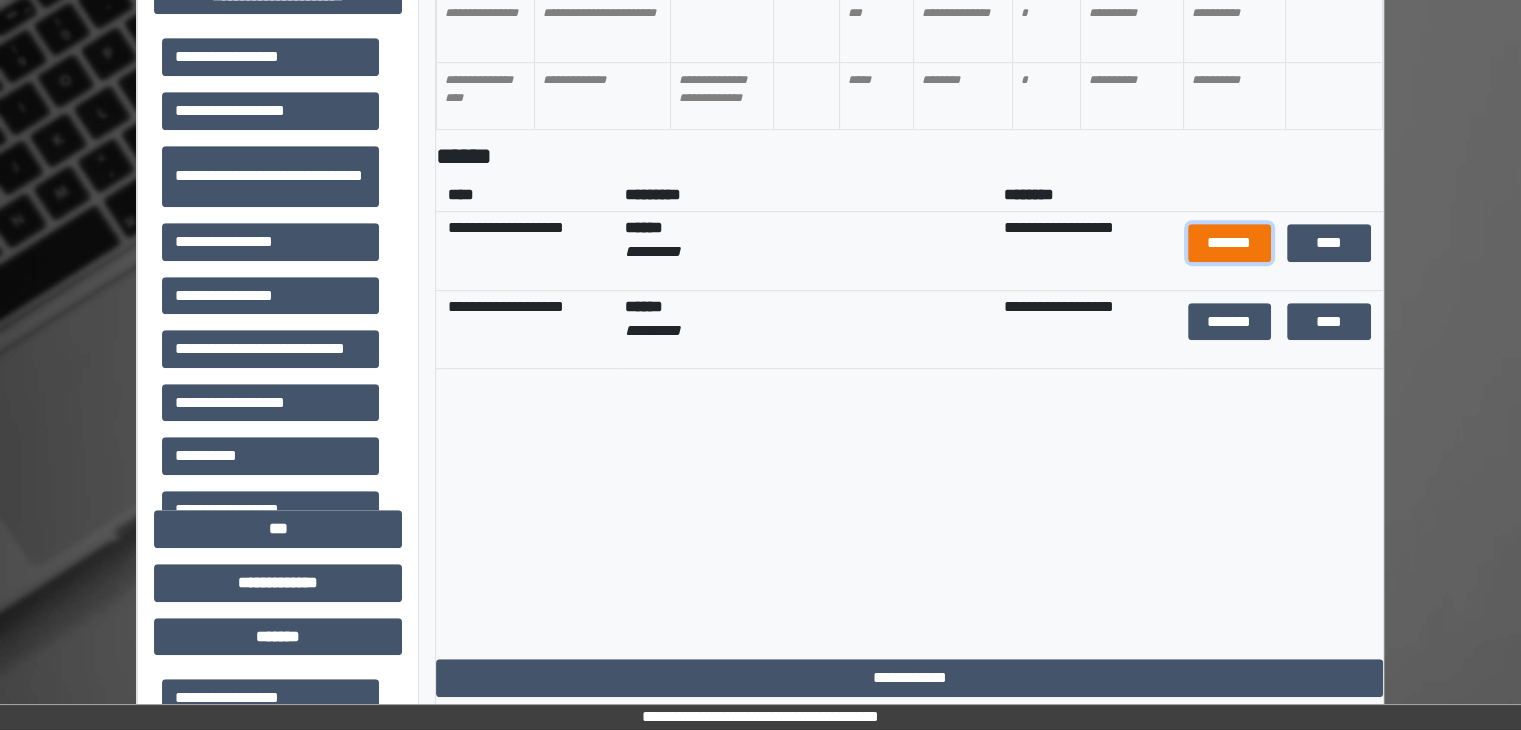 click on "*******" at bounding box center (1229, 243) 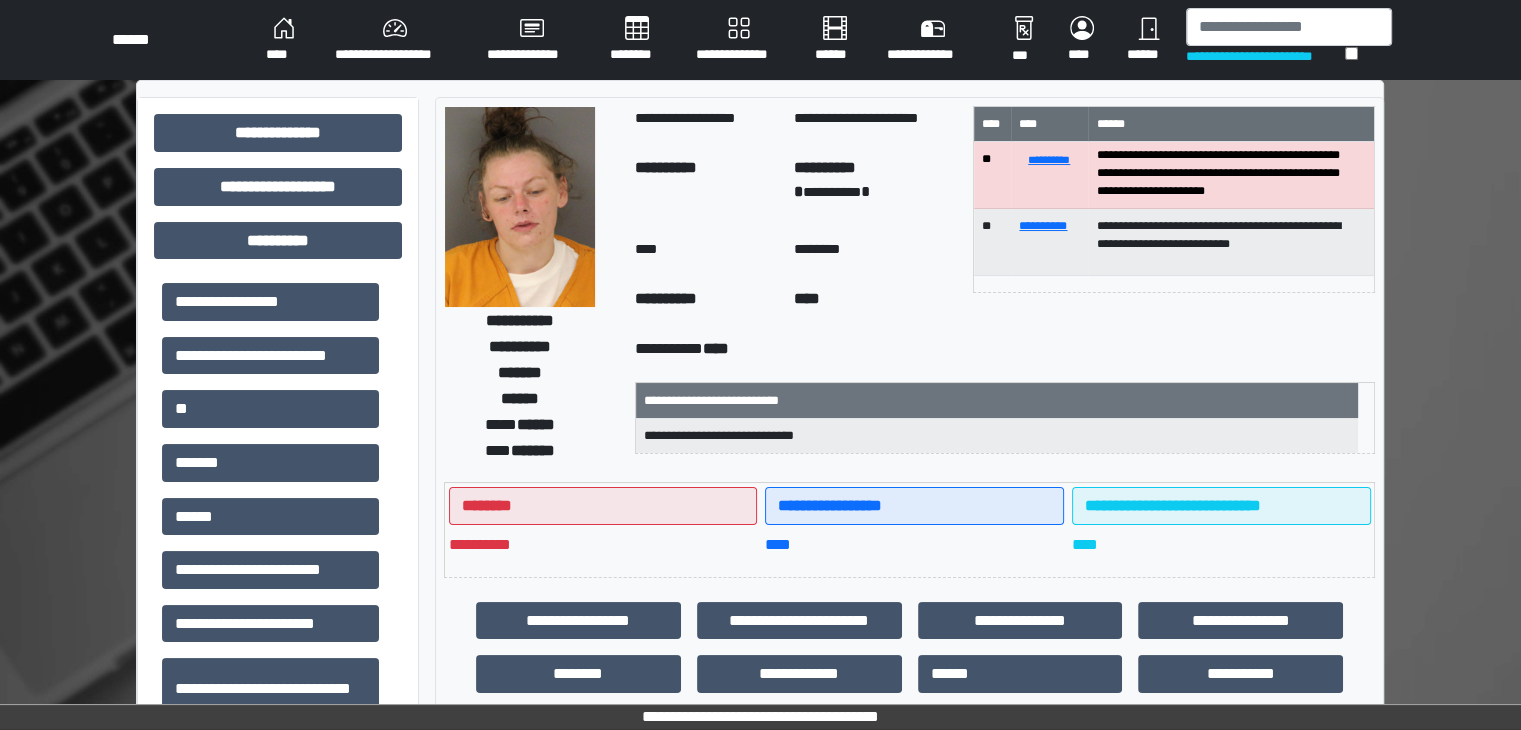 scroll, scrollTop: 0, scrollLeft: 0, axis: both 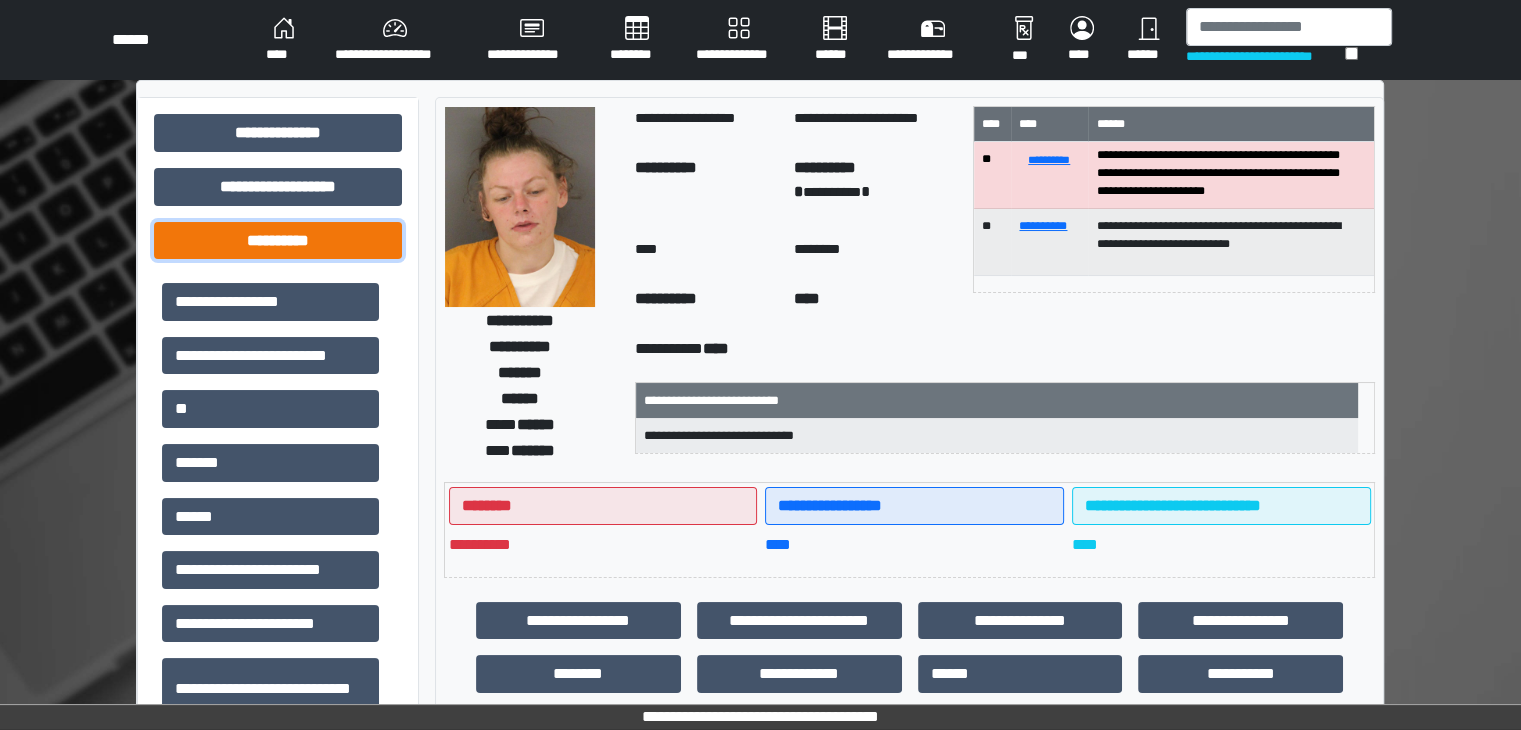 click on "**********" at bounding box center (278, 241) 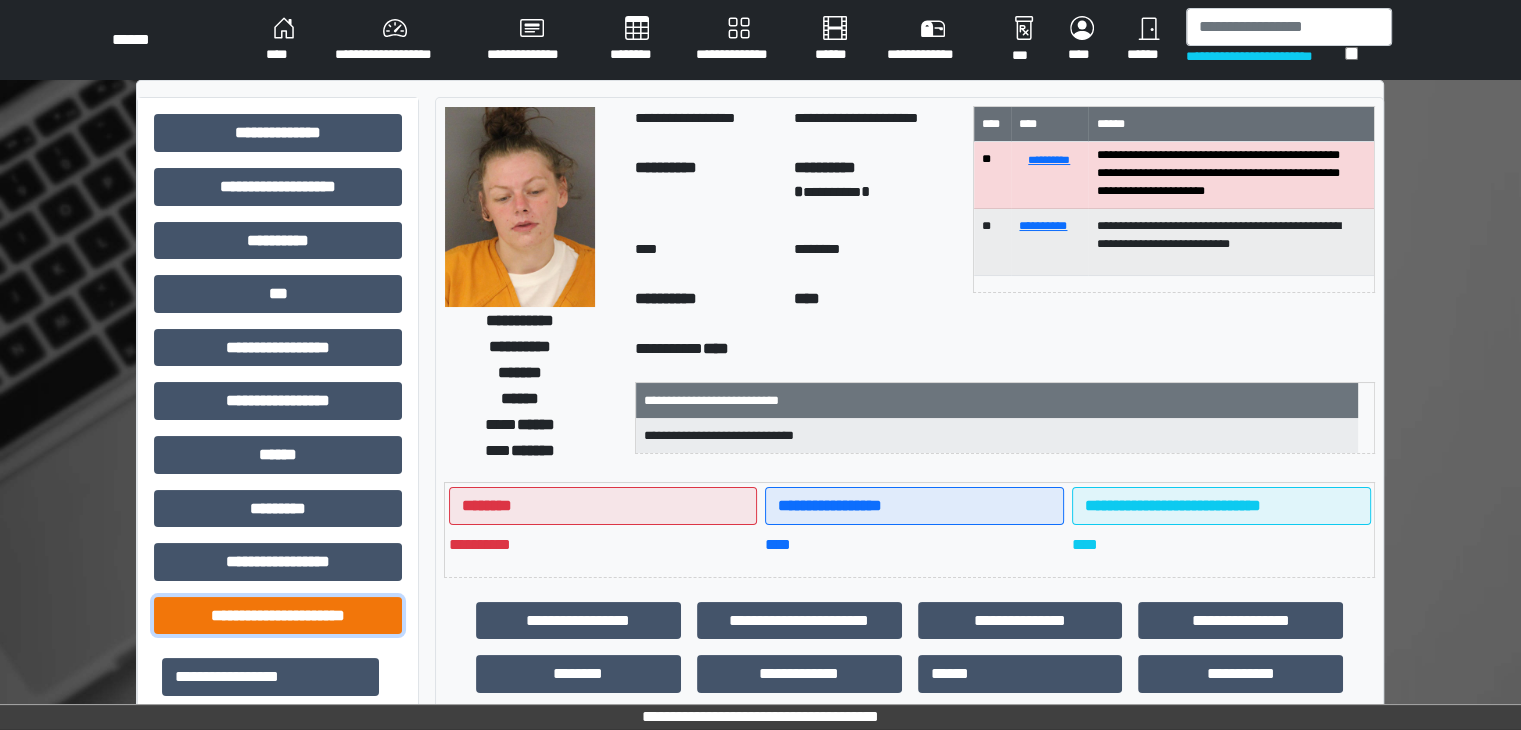 click on "**********" at bounding box center [278, 616] 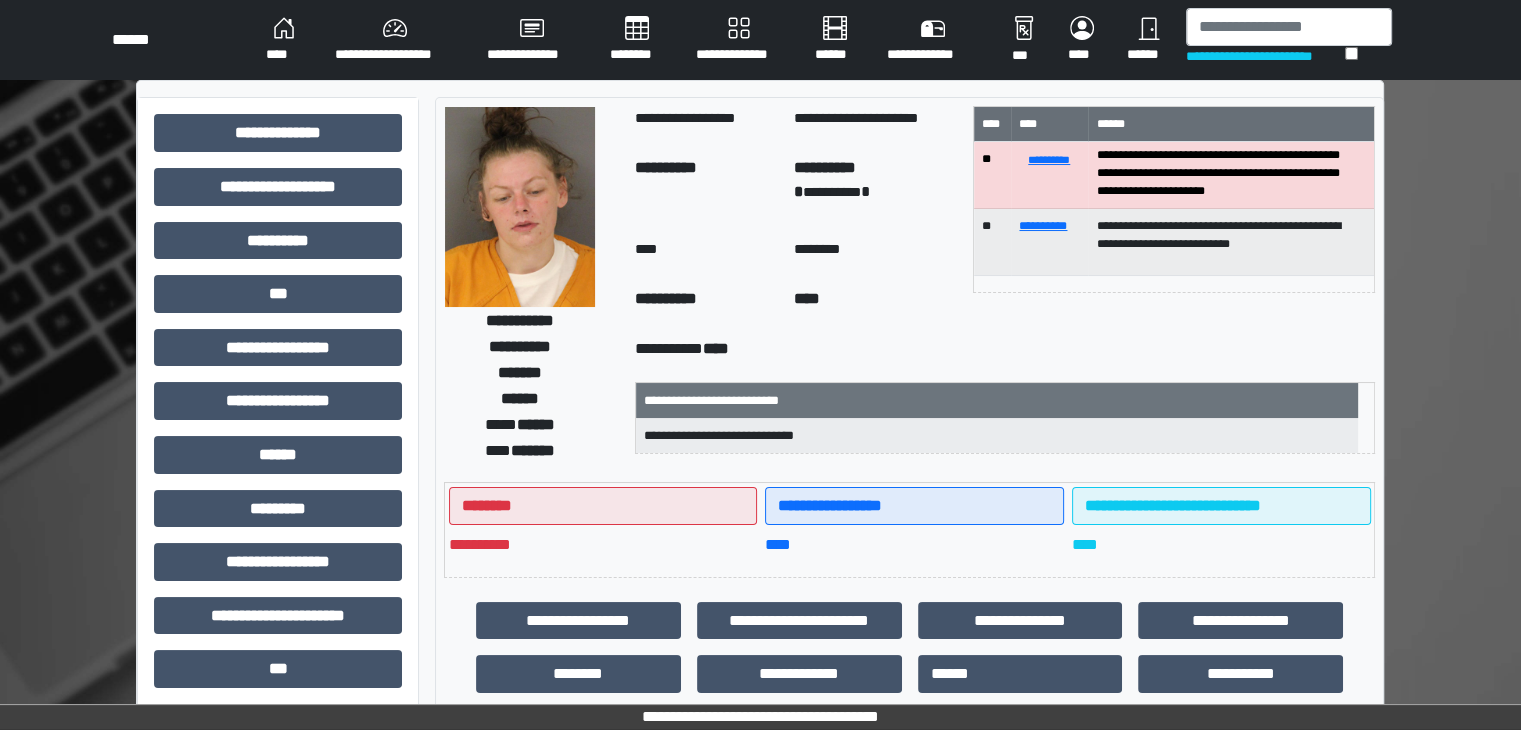 click on "**********" at bounding box center (760, 6081) 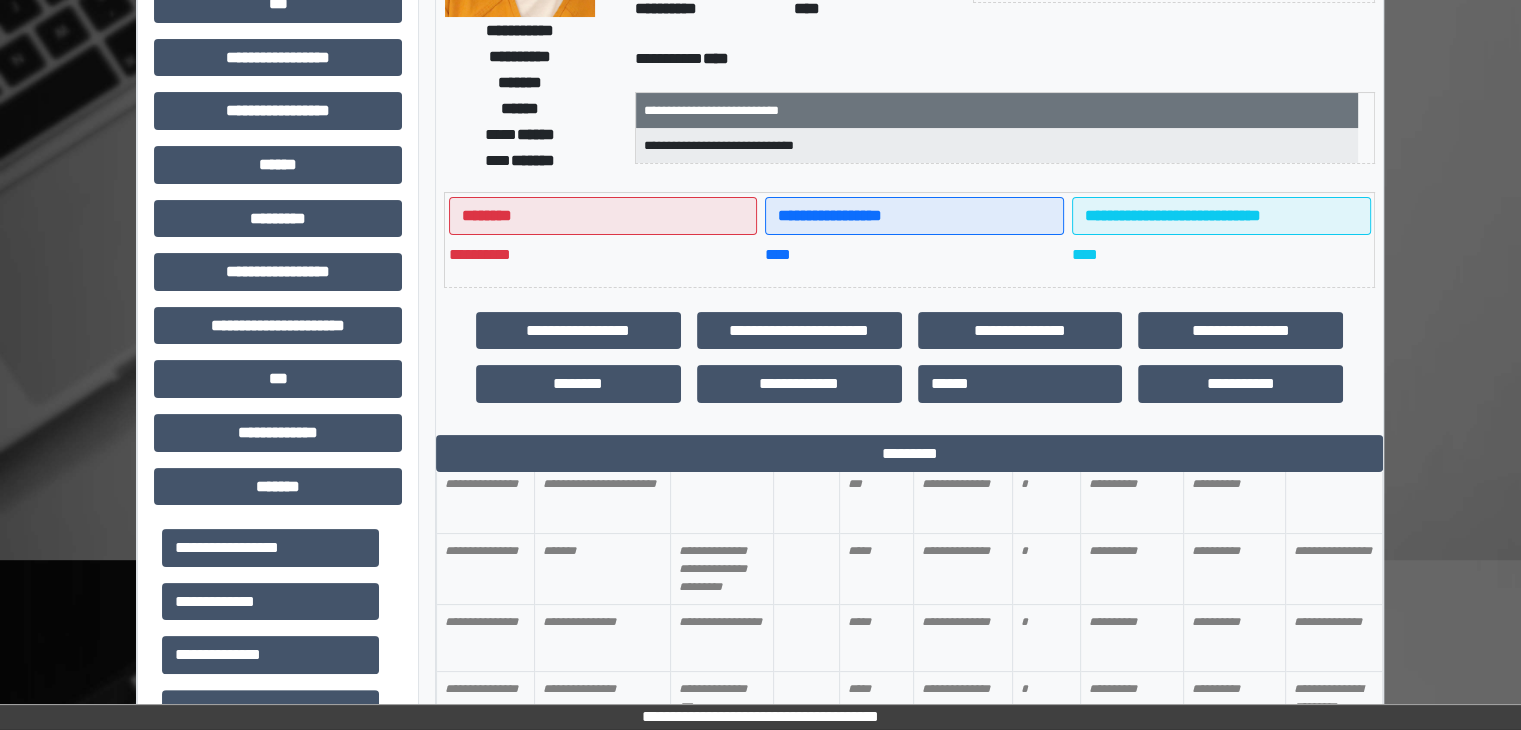 scroll, scrollTop: 300, scrollLeft: 0, axis: vertical 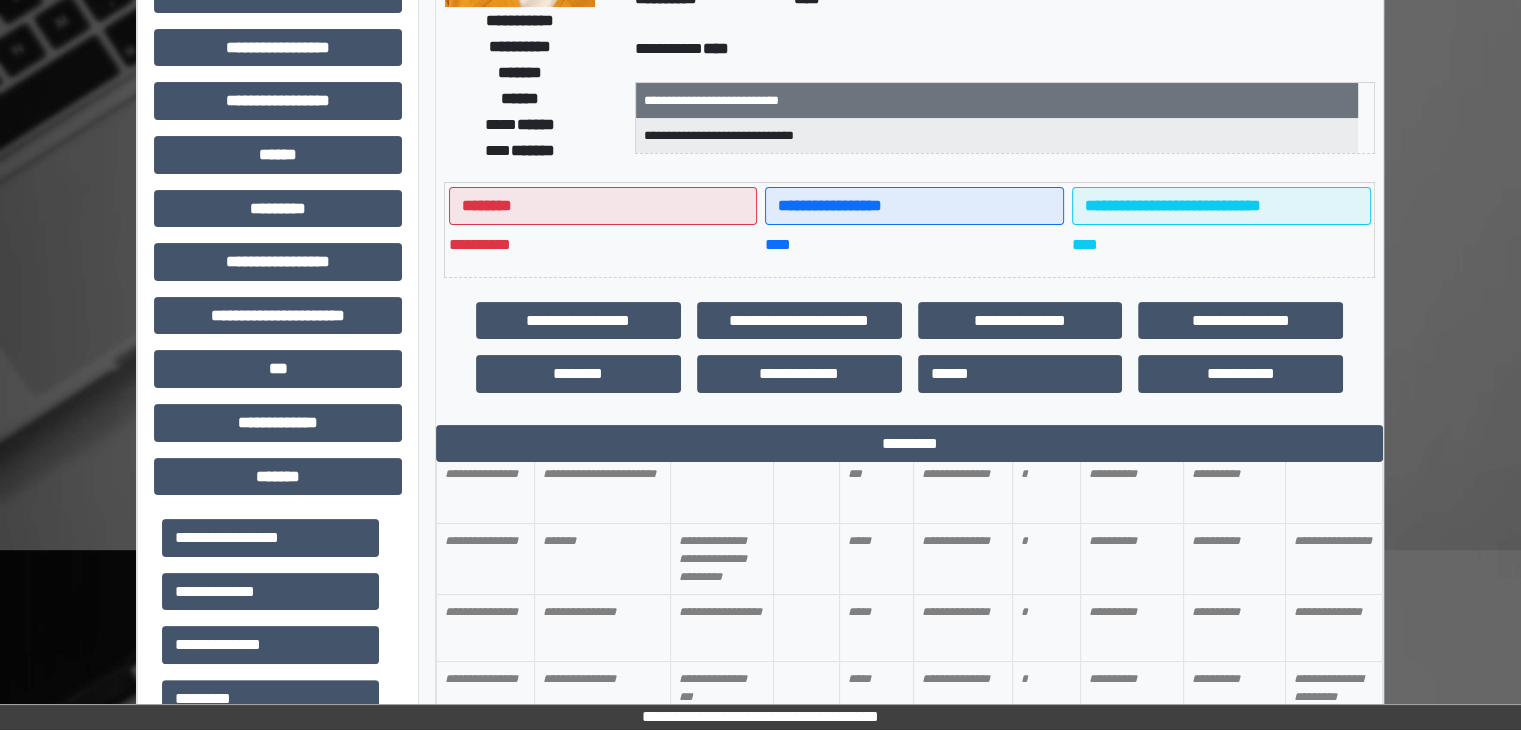 click on "**********" at bounding box center (909, 347) 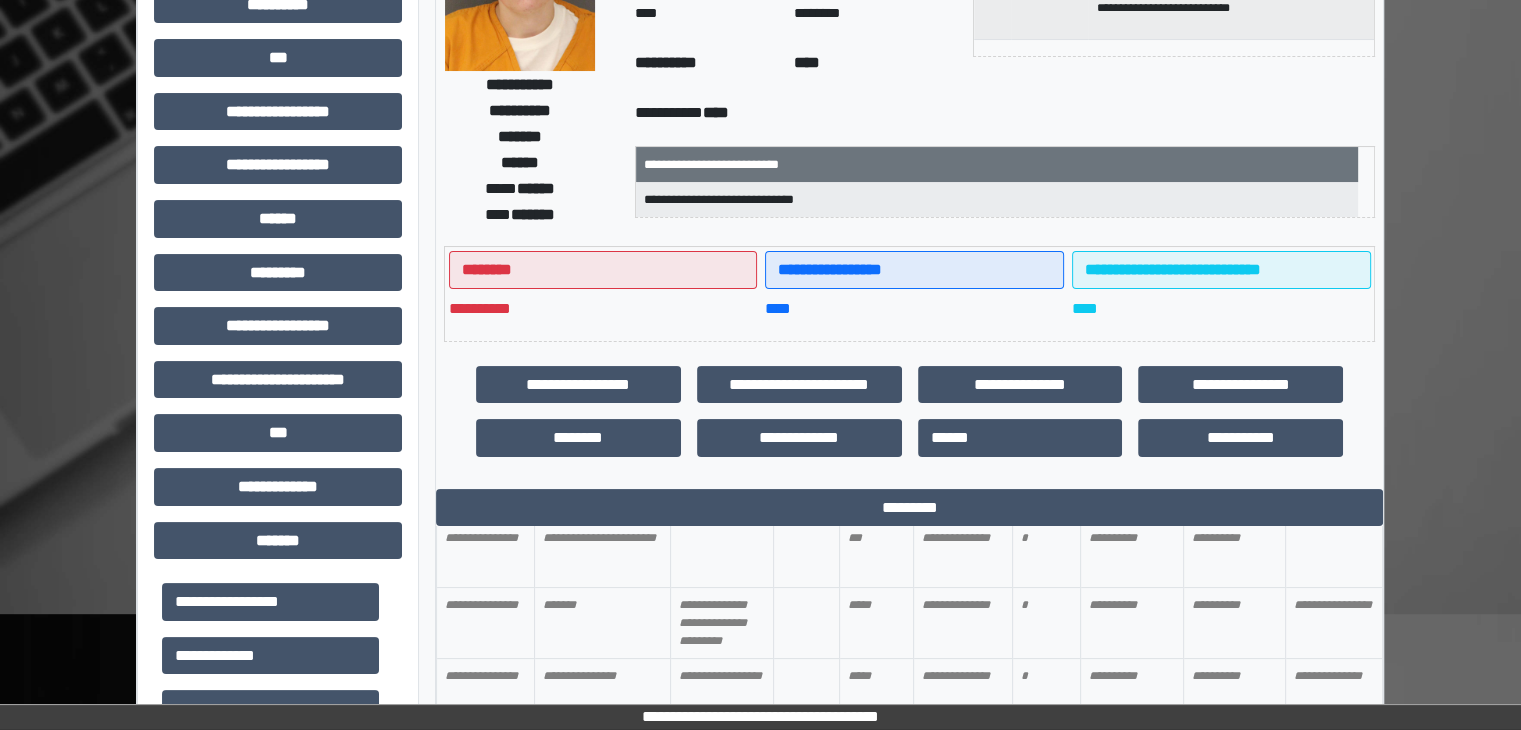 scroll, scrollTop: 400, scrollLeft: 0, axis: vertical 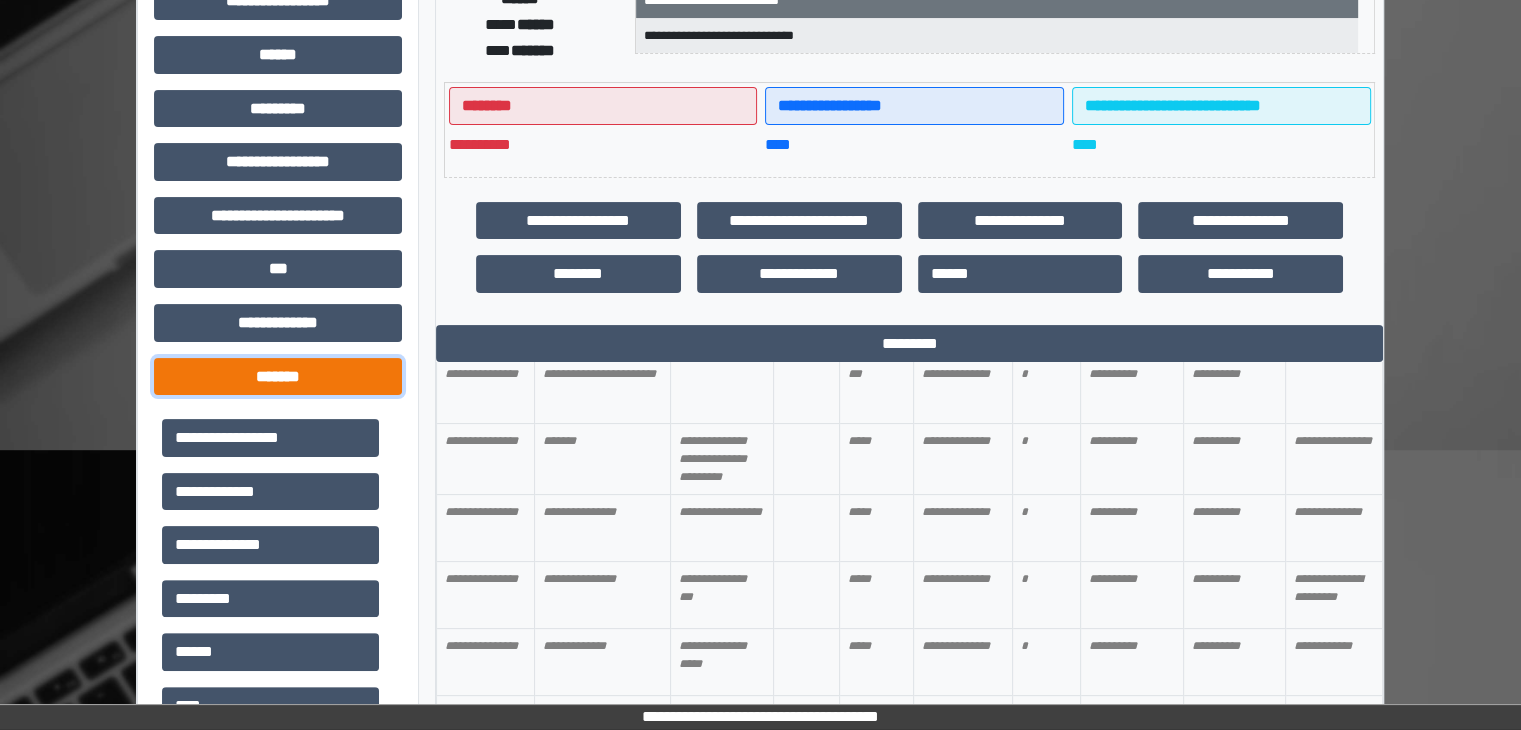 click on "*******" at bounding box center (278, 377) 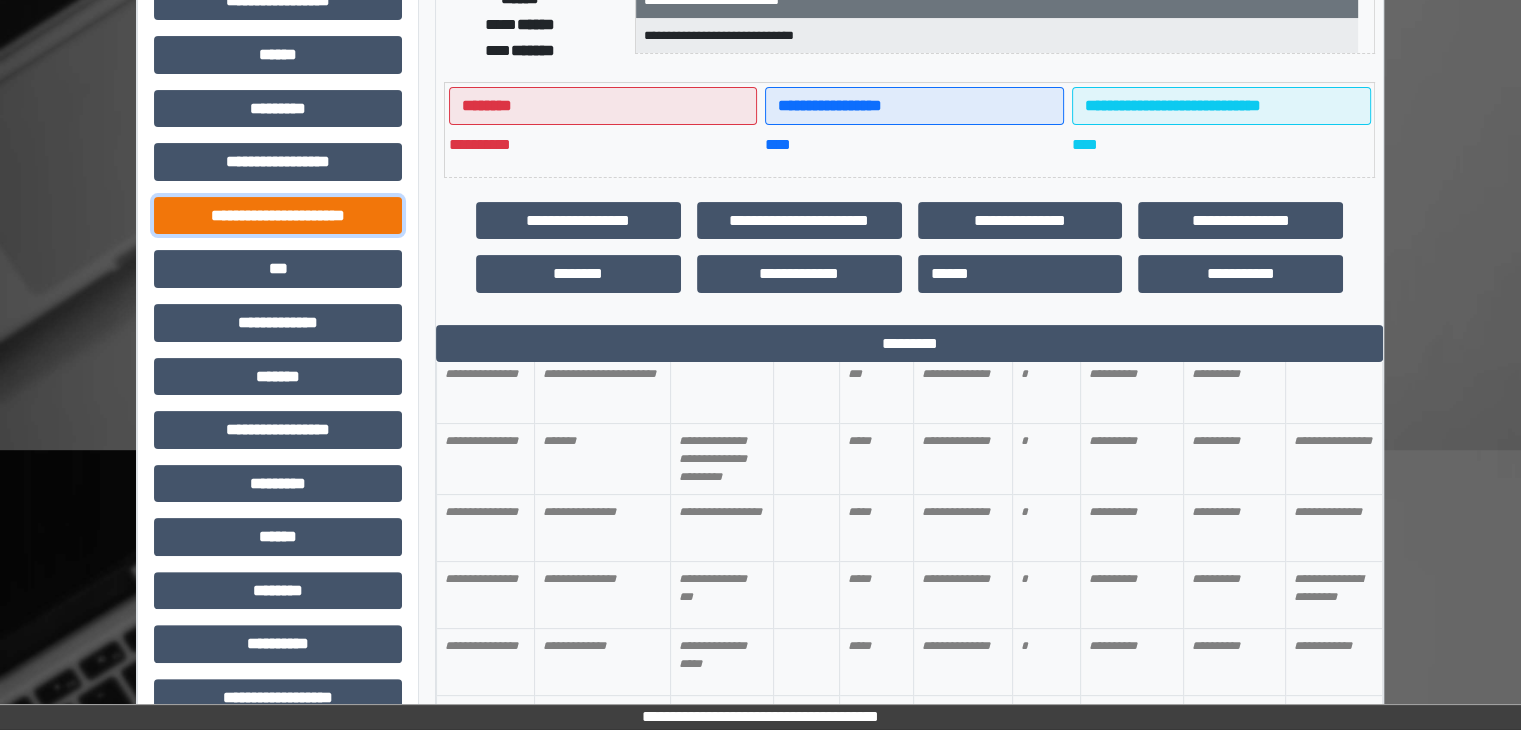 click on "**********" at bounding box center (278, 216) 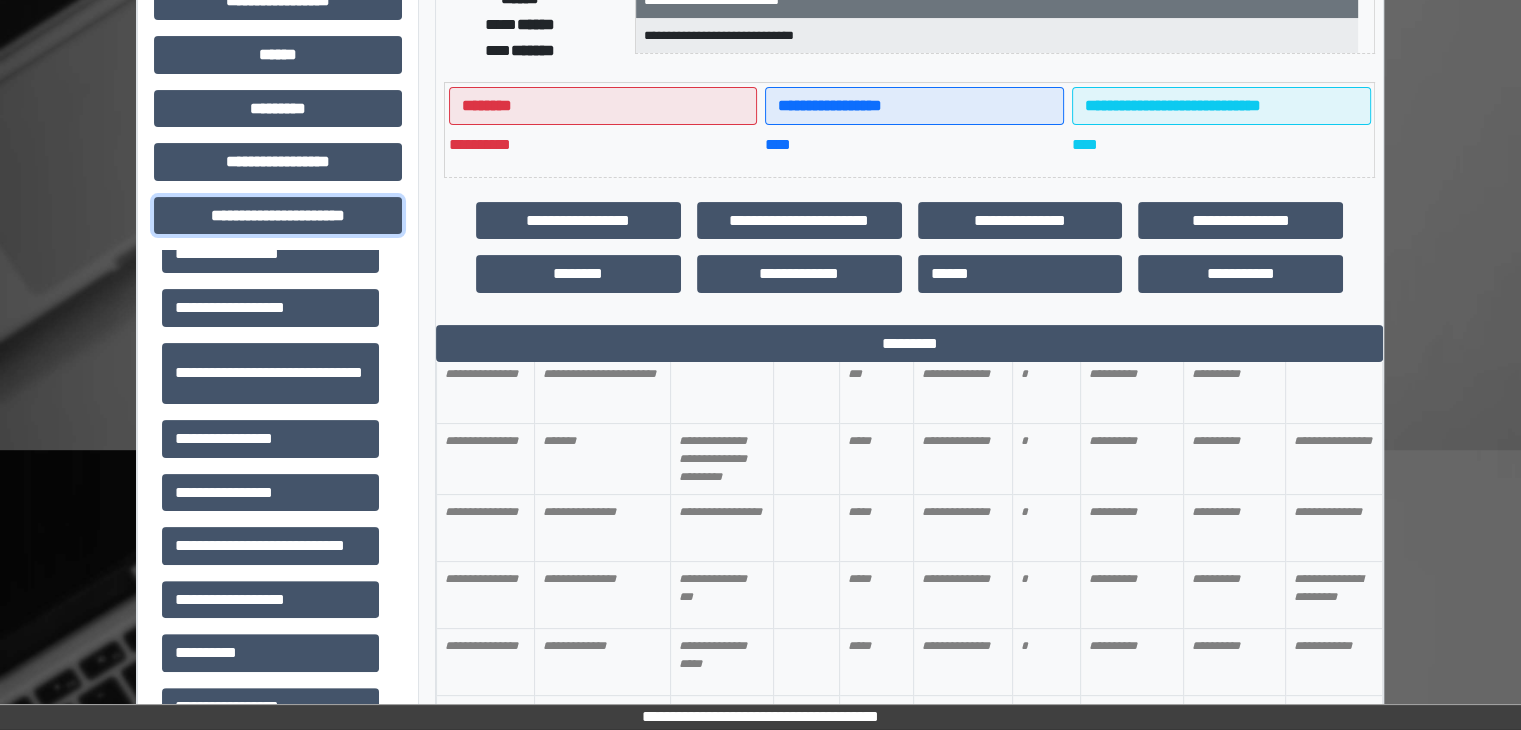 scroll, scrollTop: 42, scrollLeft: 0, axis: vertical 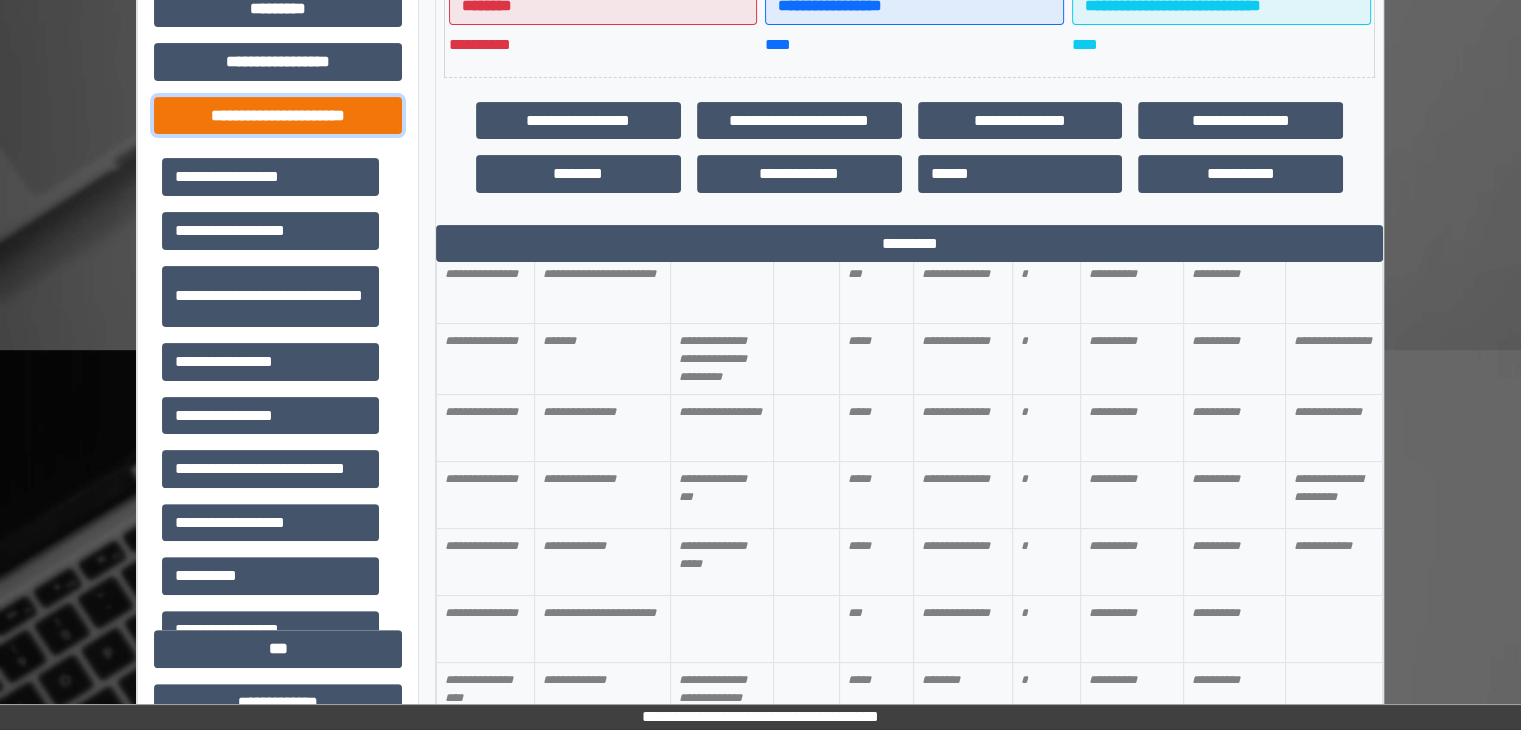 click on "**********" at bounding box center [278, 116] 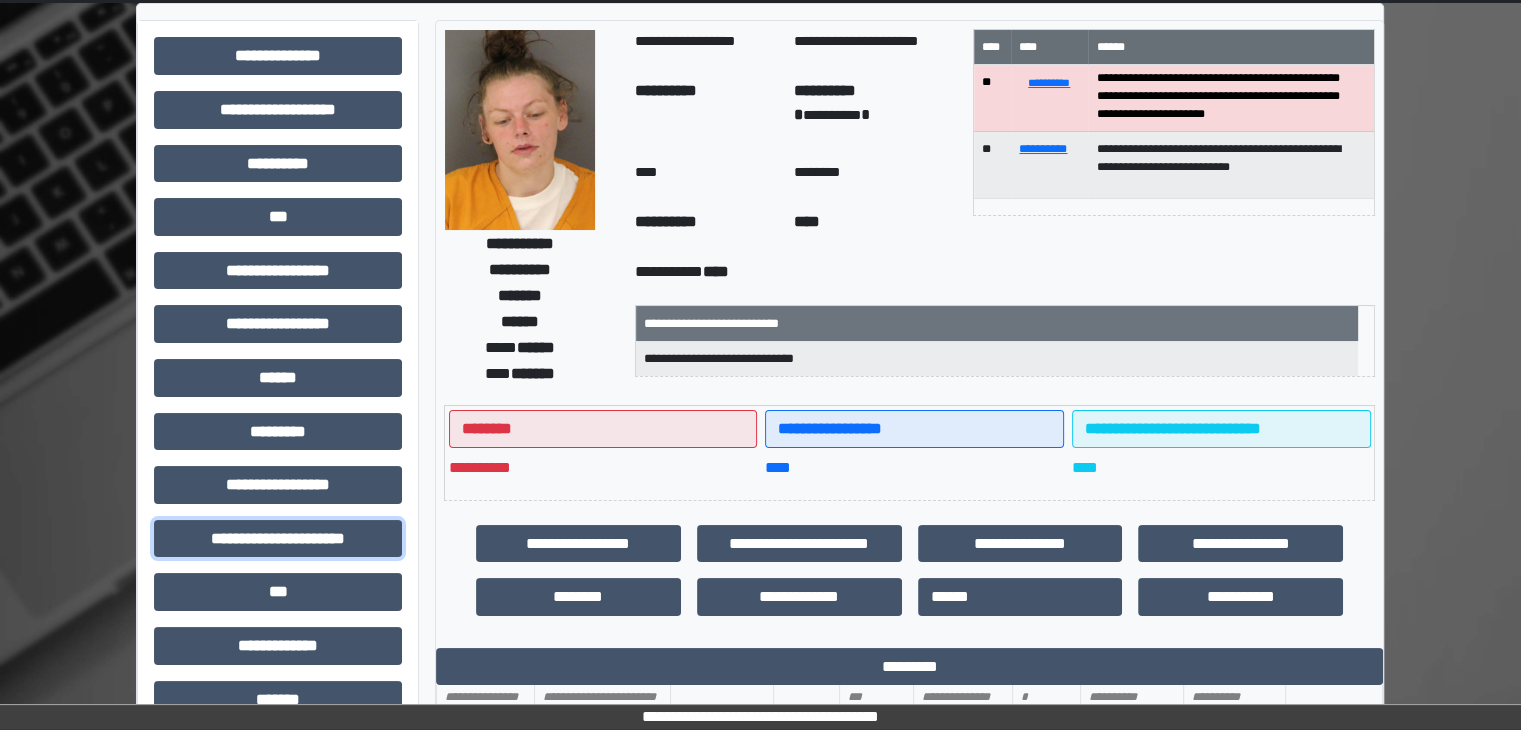 scroll, scrollTop: 0, scrollLeft: 0, axis: both 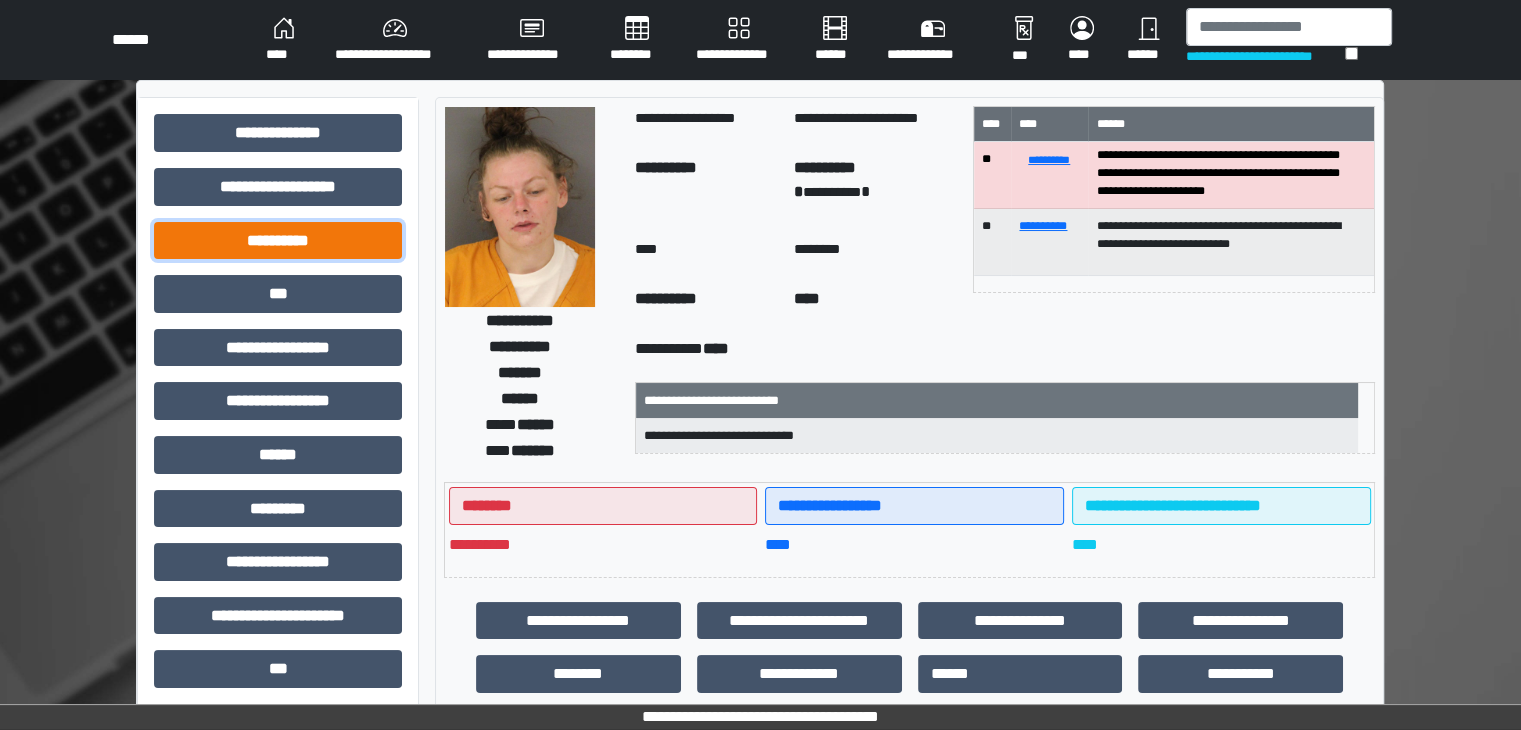 click on "**********" at bounding box center (278, 241) 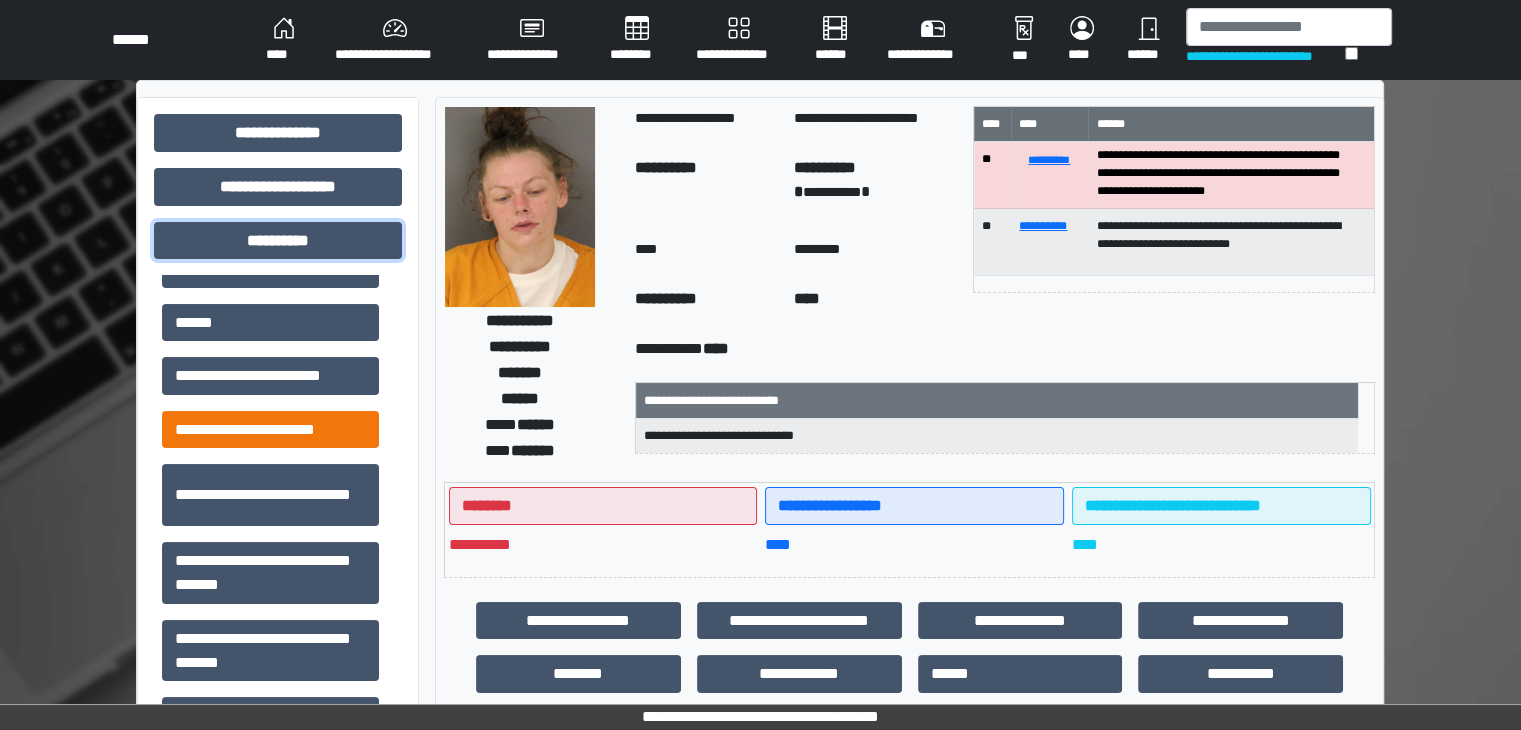 scroll, scrollTop: 197, scrollLeft: 0, axis: vertical 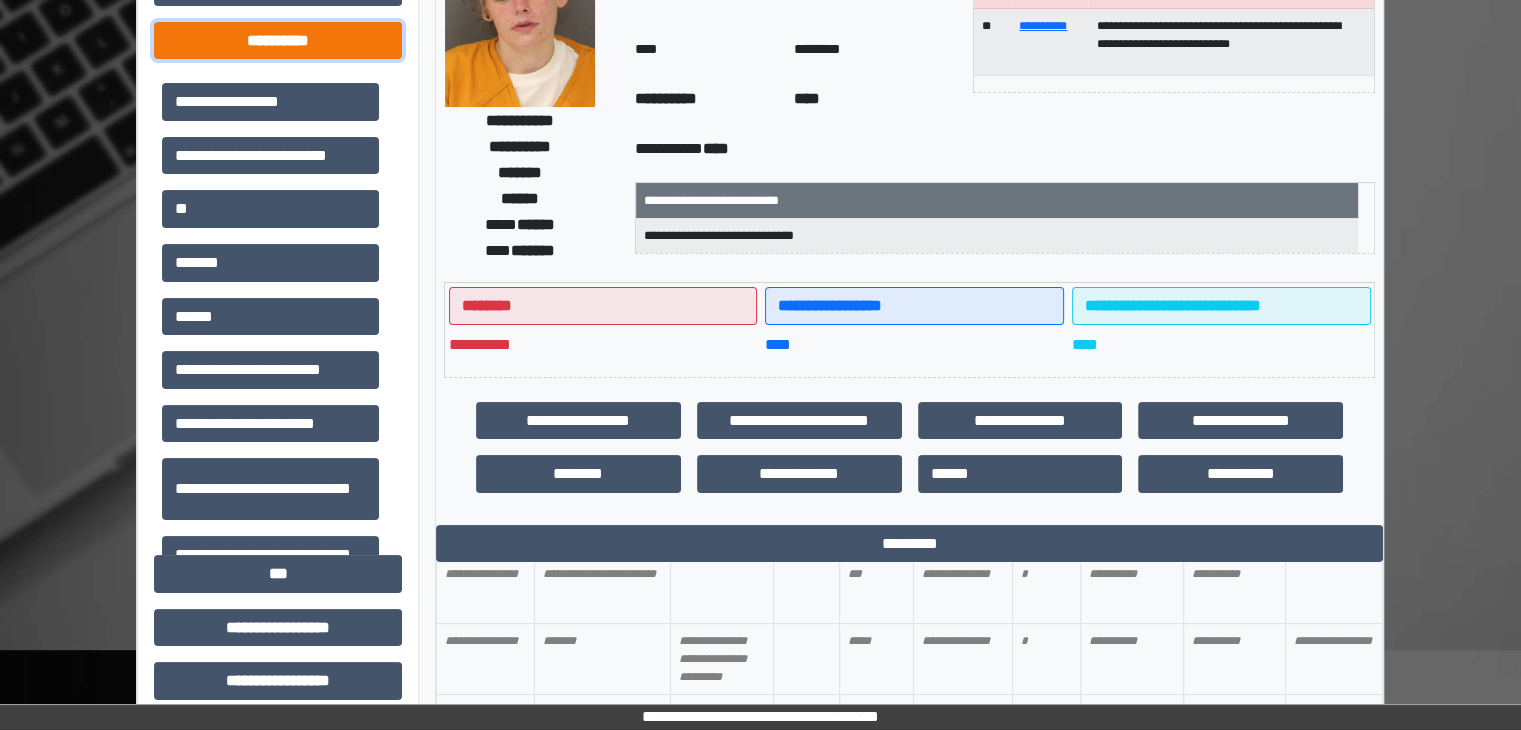 click on "**********" at bounding box center [278, 41] 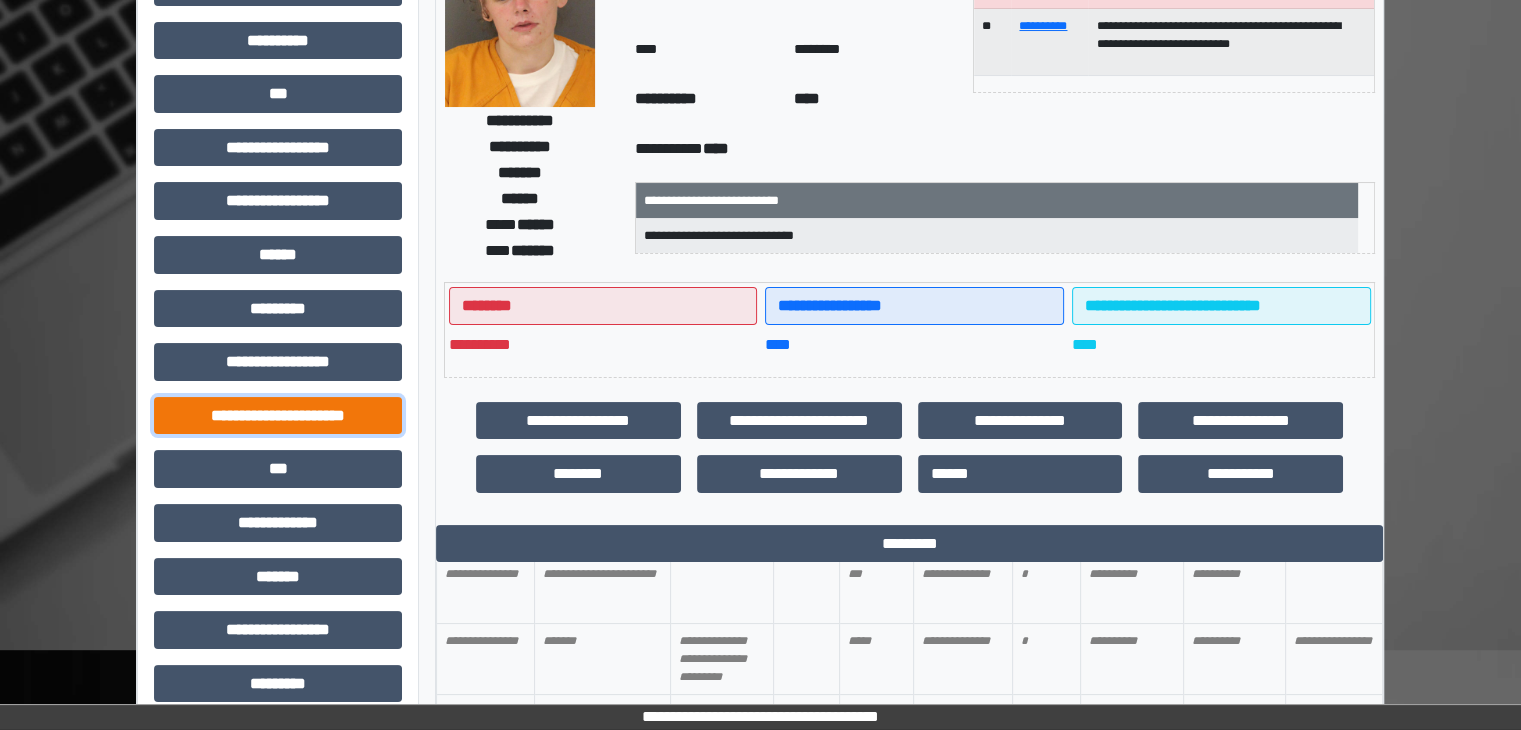 click on "**********" at bounding box center (278, 416) 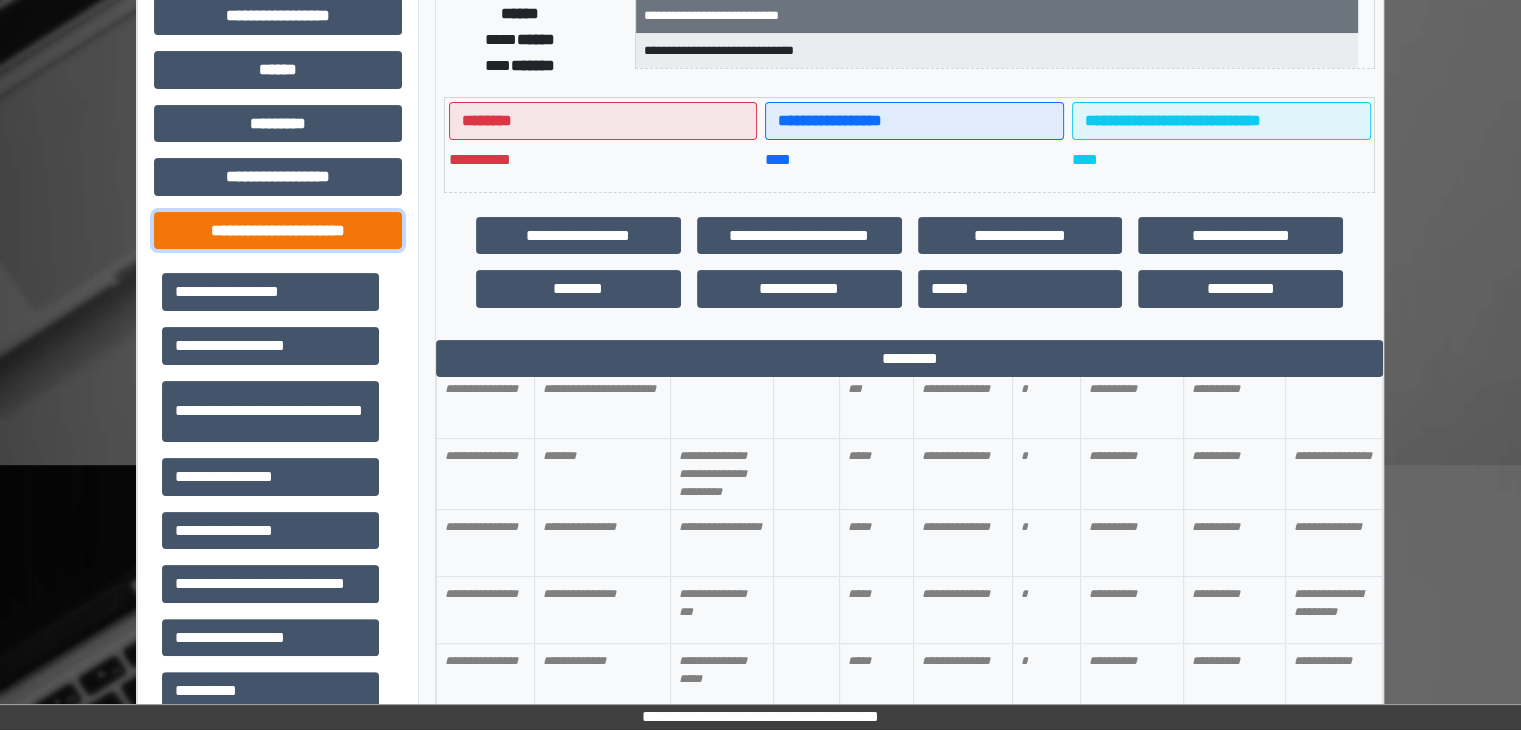 scroll, scrollTop: 400, scrollLeft: 0, axis: vertical 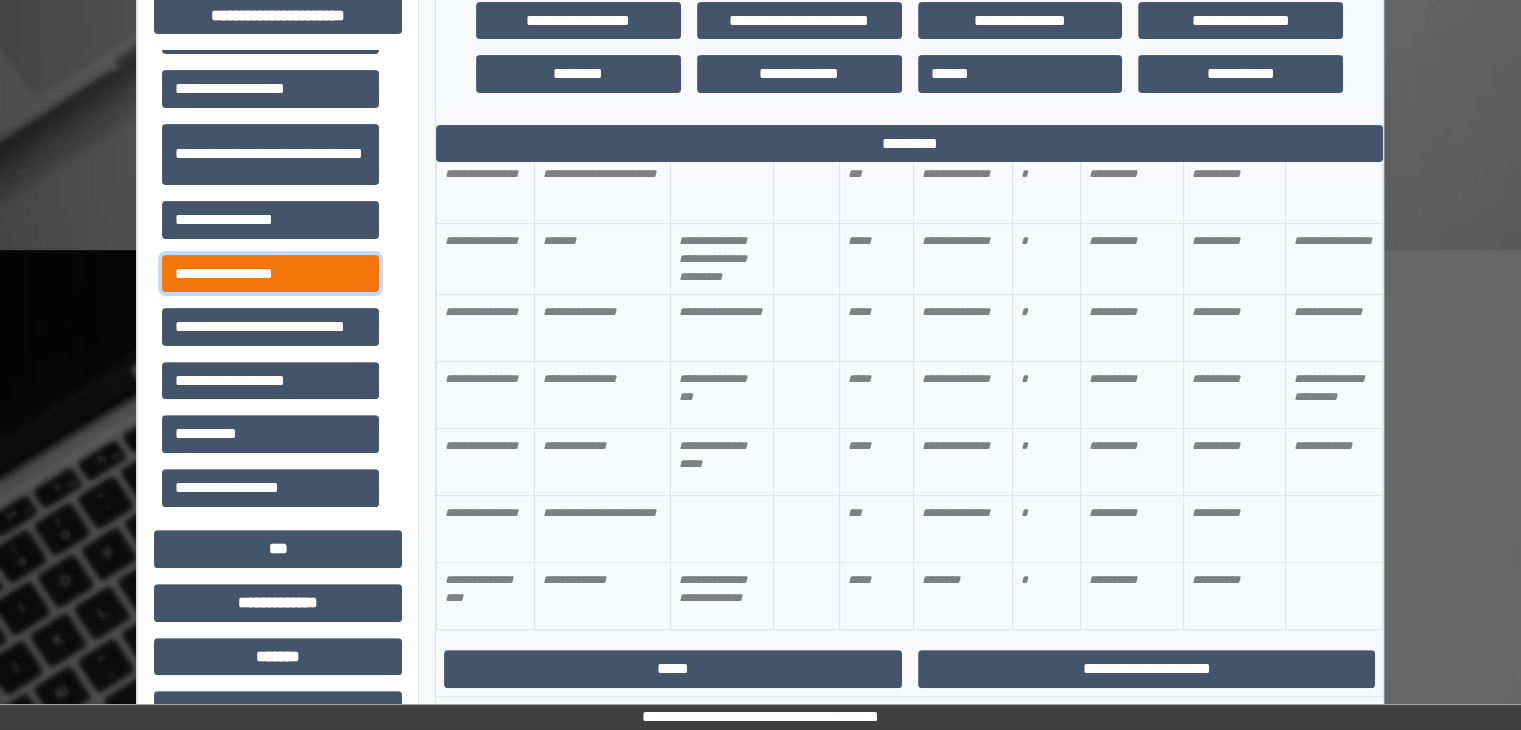 click on "**********" at bounding box center [270, 274] 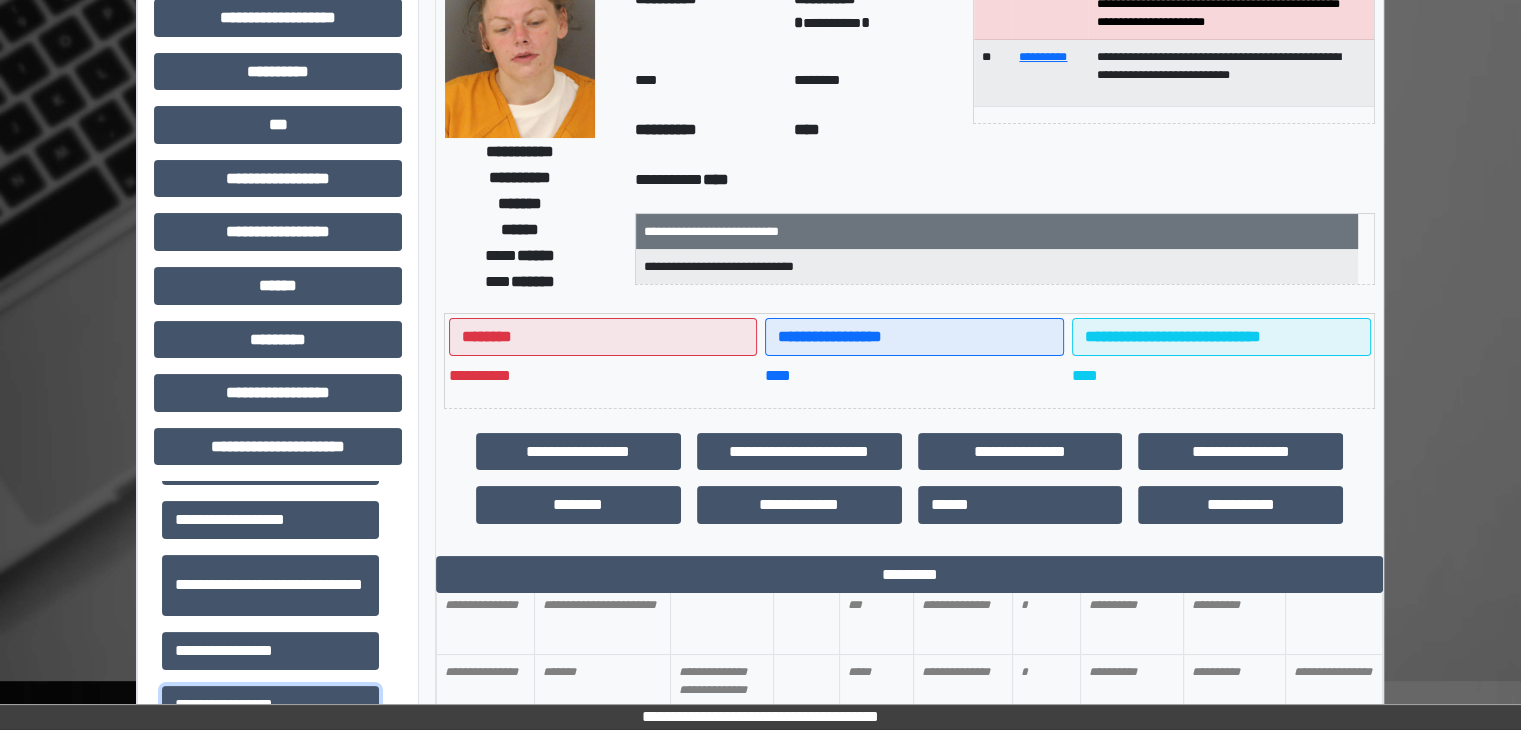 scroll, scrollTop: 152, scrollLeft: 0, axis: vertical 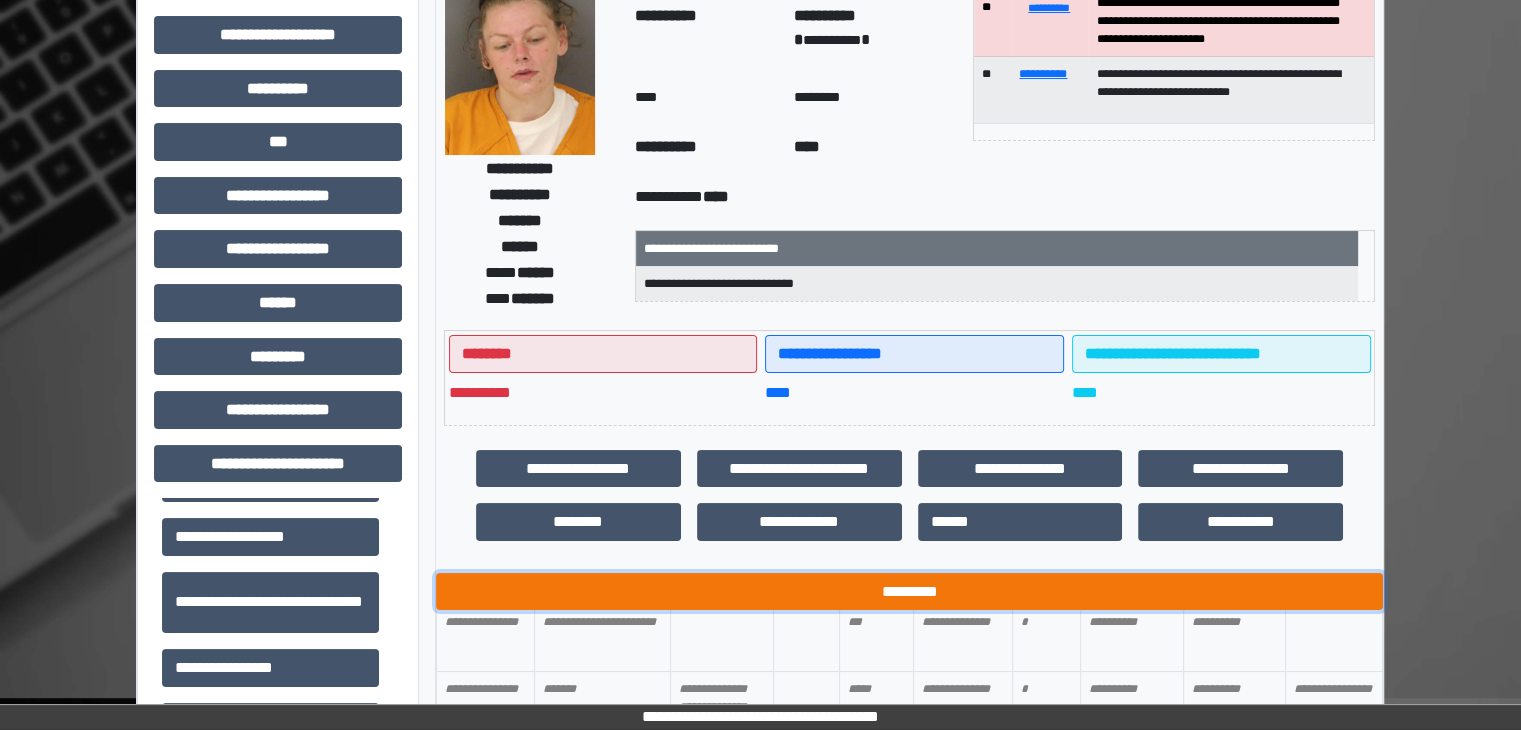 click on "*********" at bounding box center [909, 592] 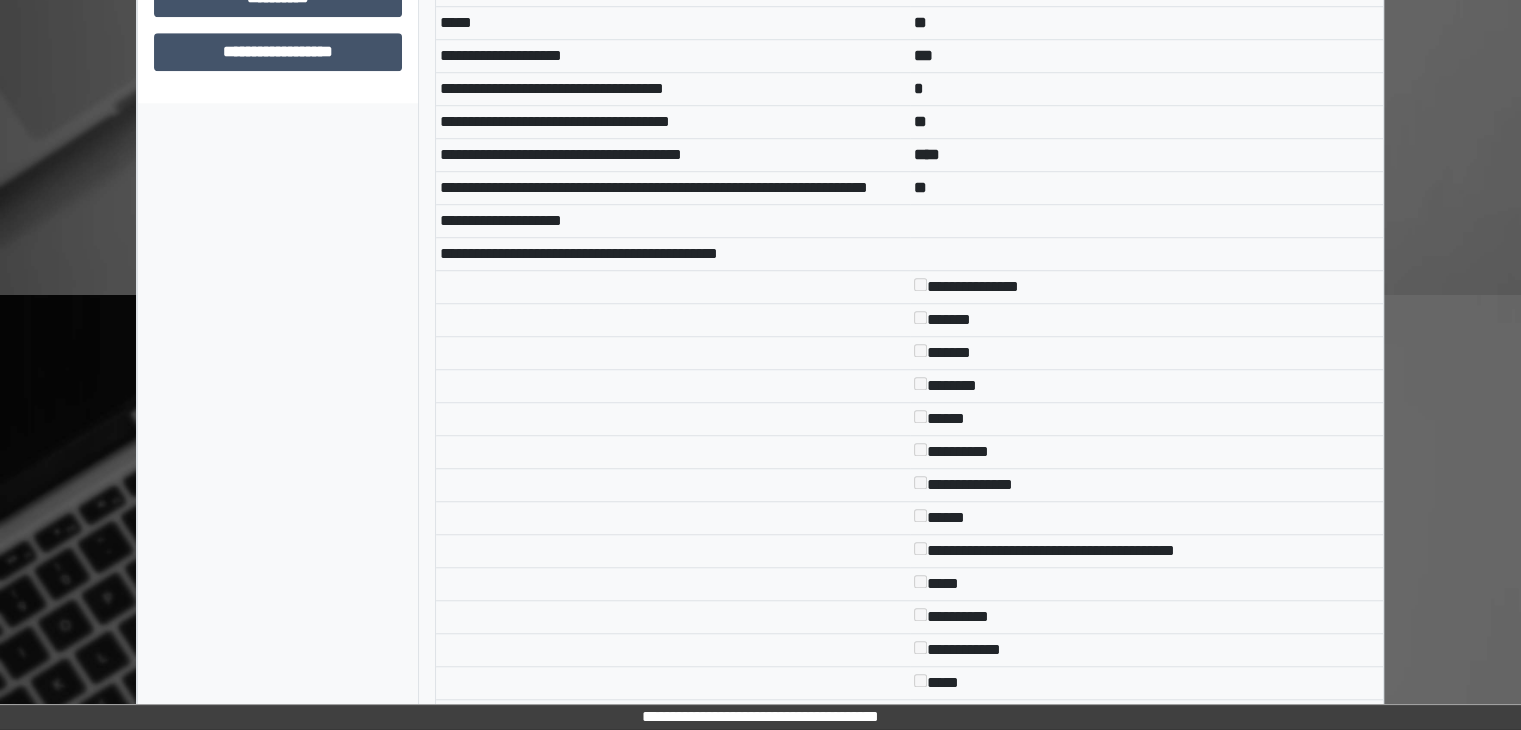 scroll, scrollTop: 1852, scrollLeft: 0, axis: vertical 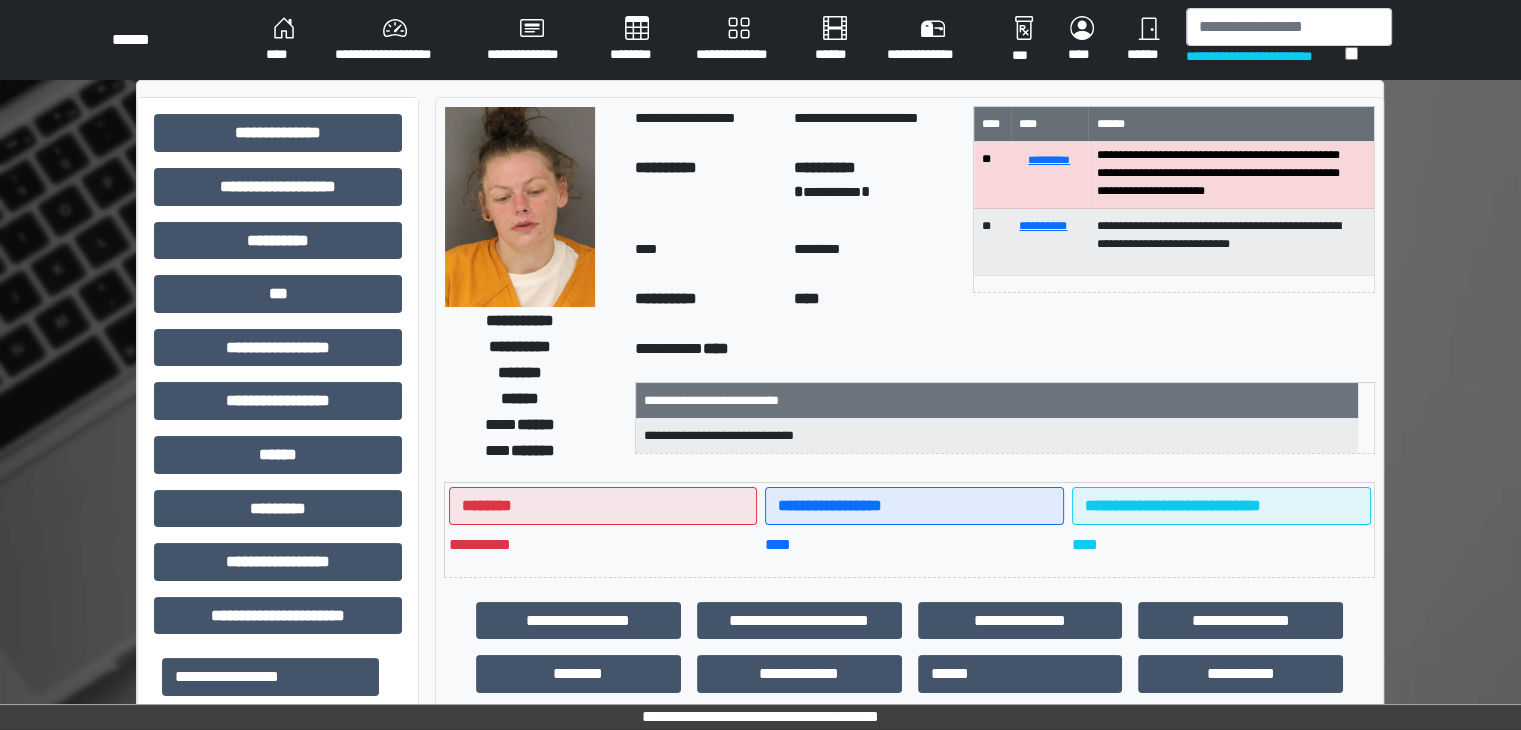 click on "****" at bounding box center [284, 40] 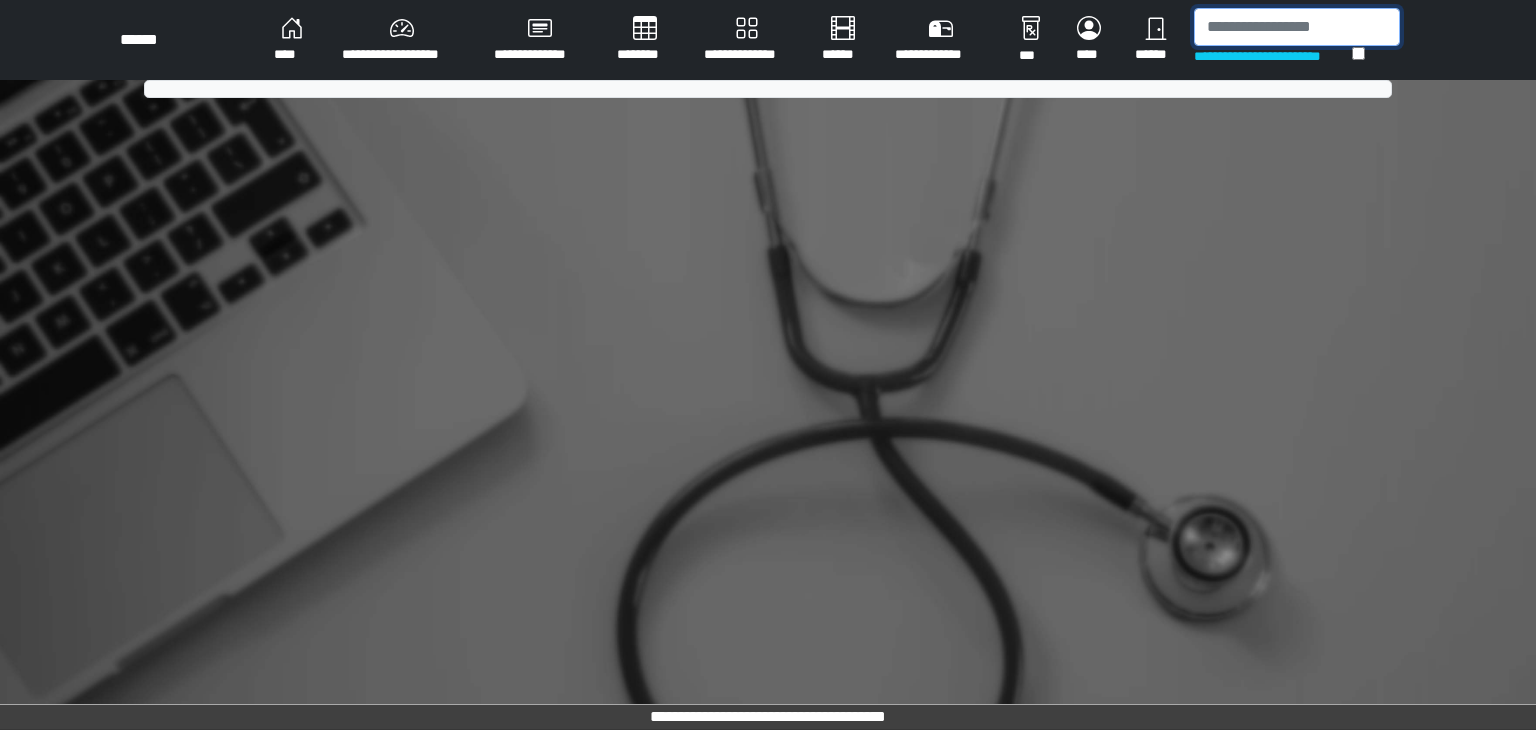 click at bounding box center [1297, 27] 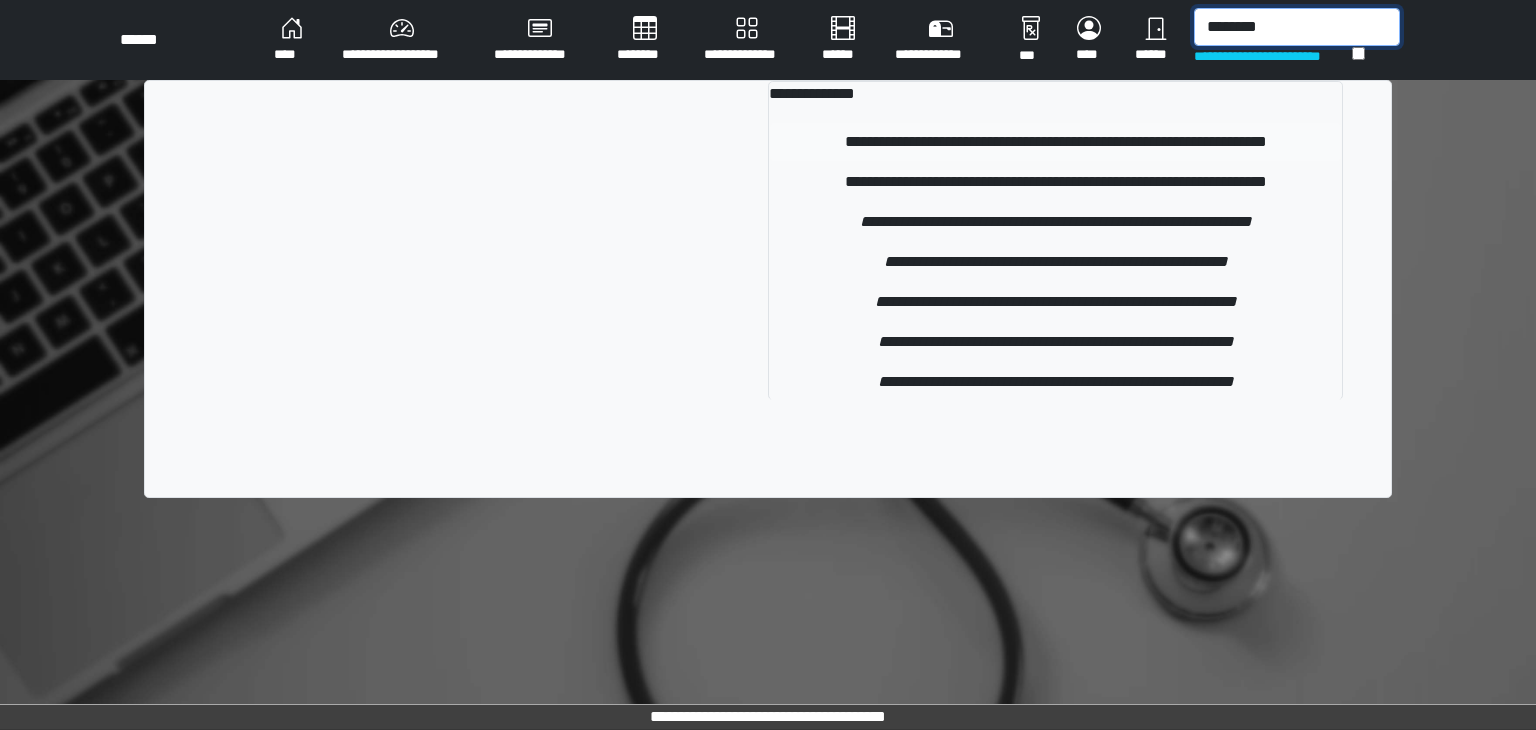 type on "********" 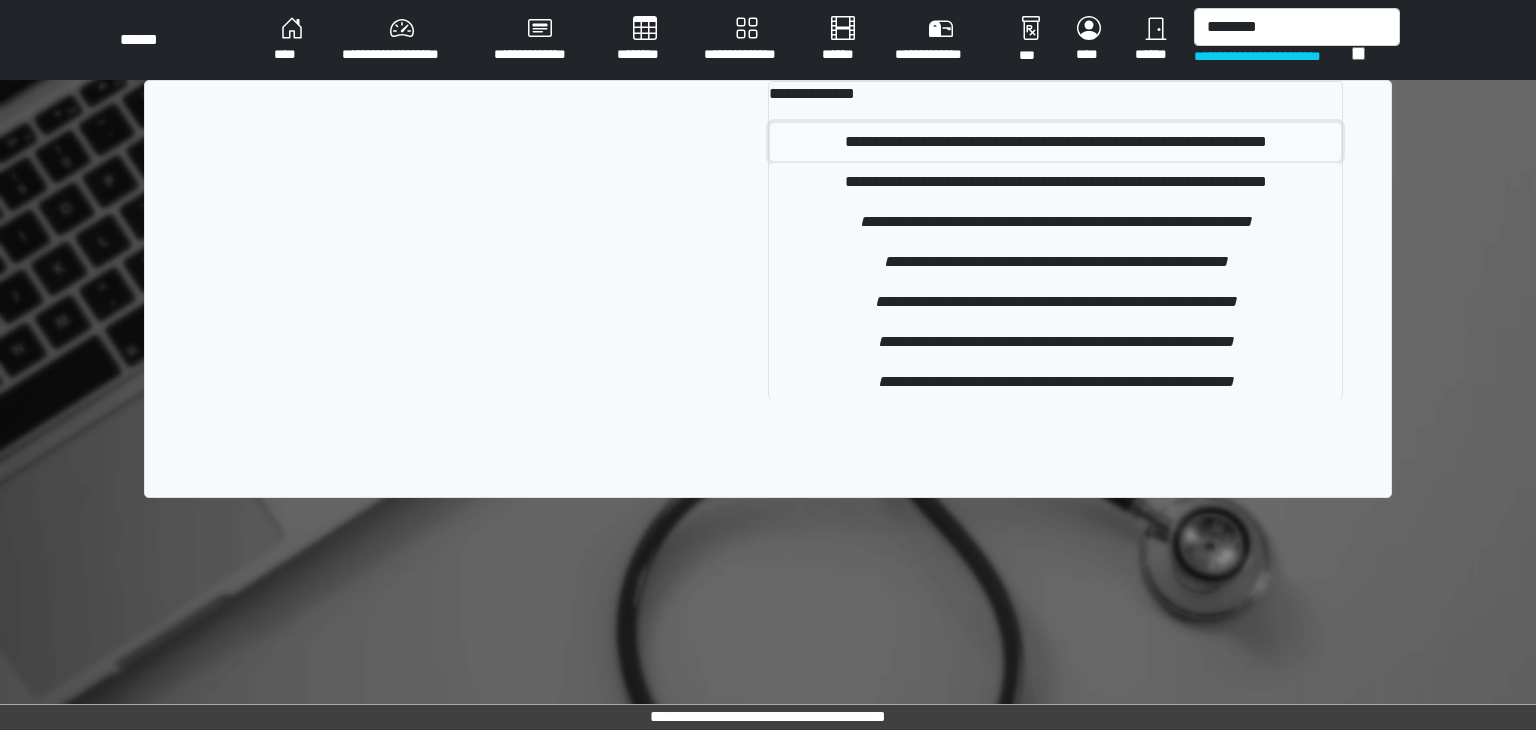 click on "**********" at bounding box center (1056, 142) 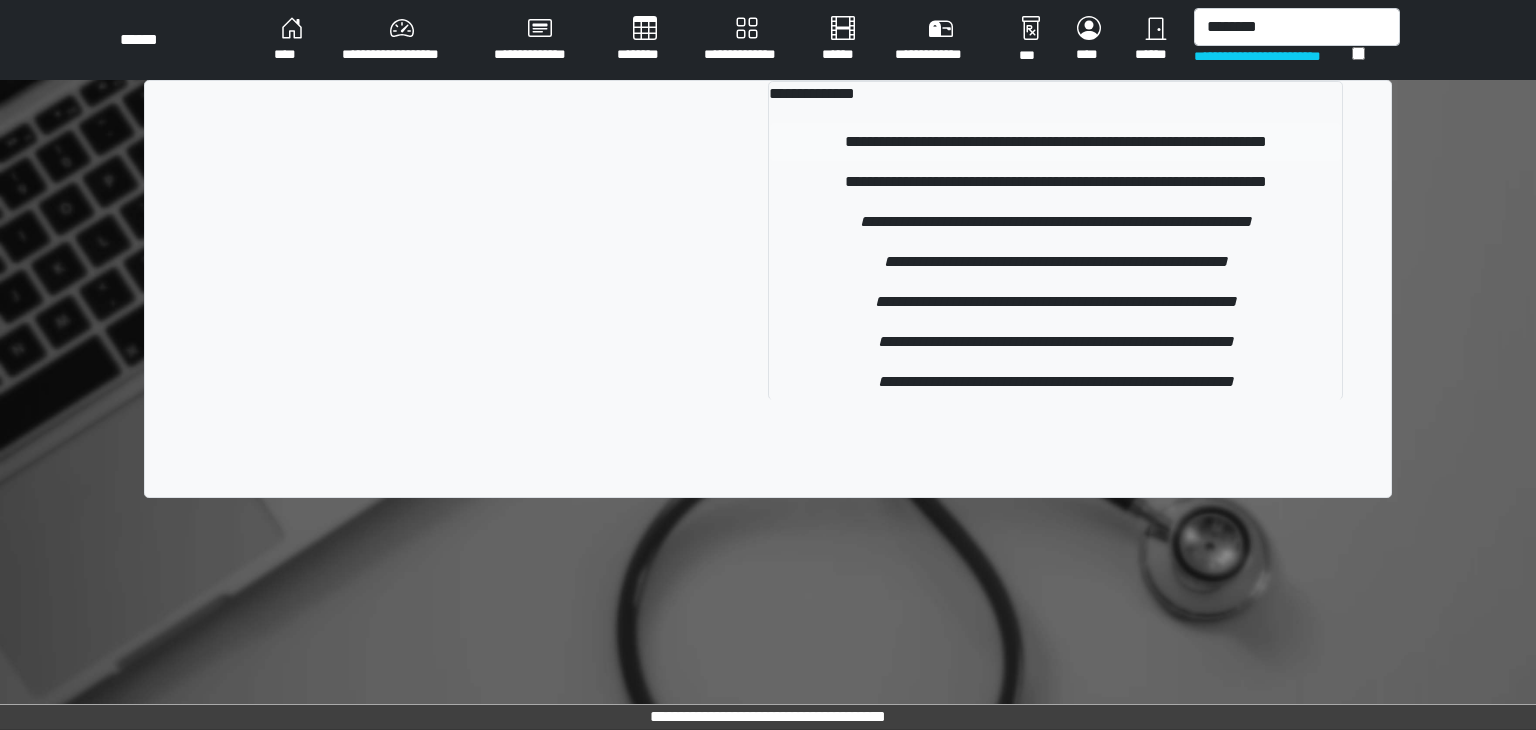 type 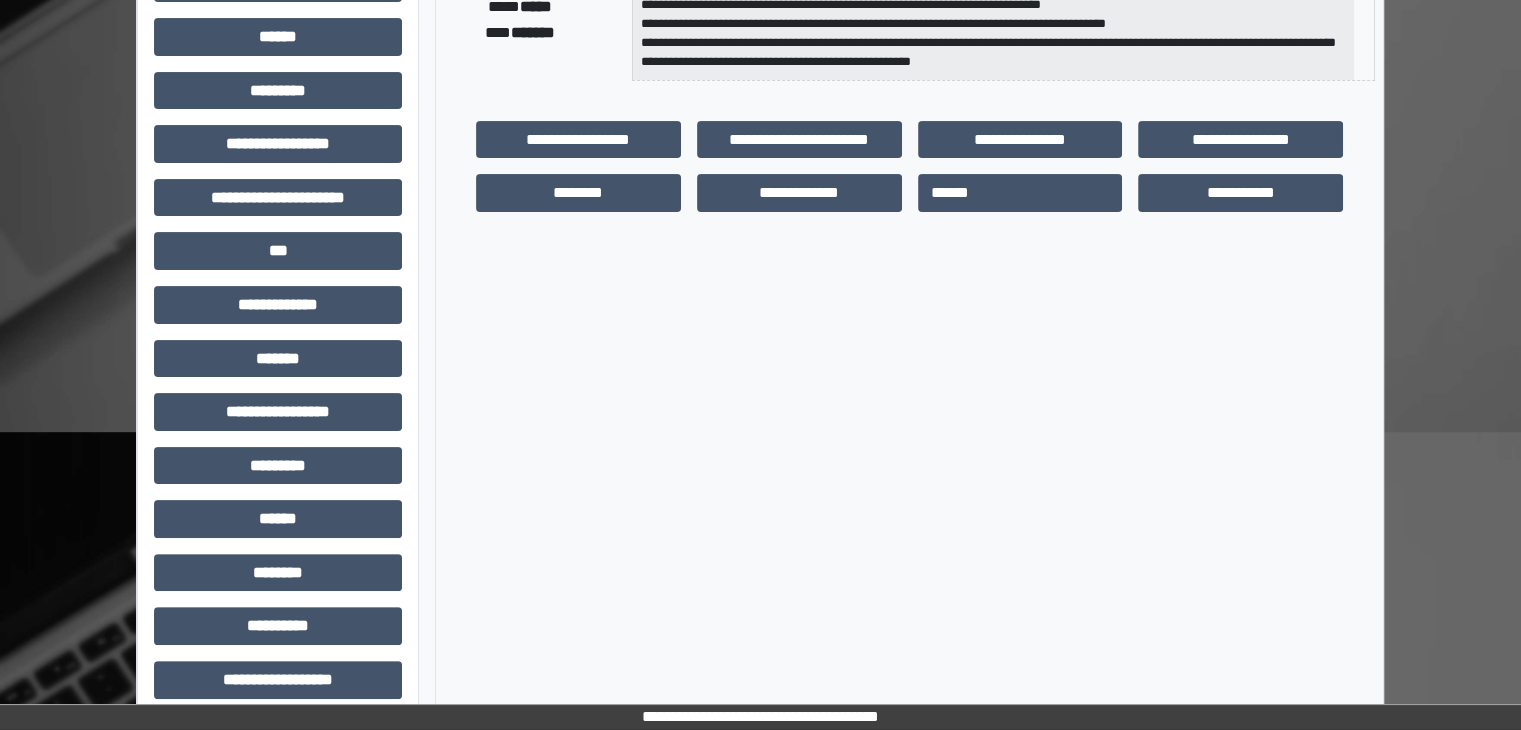 scroll, scrollTop: 436, scrollLeft: 0, axis: vertical 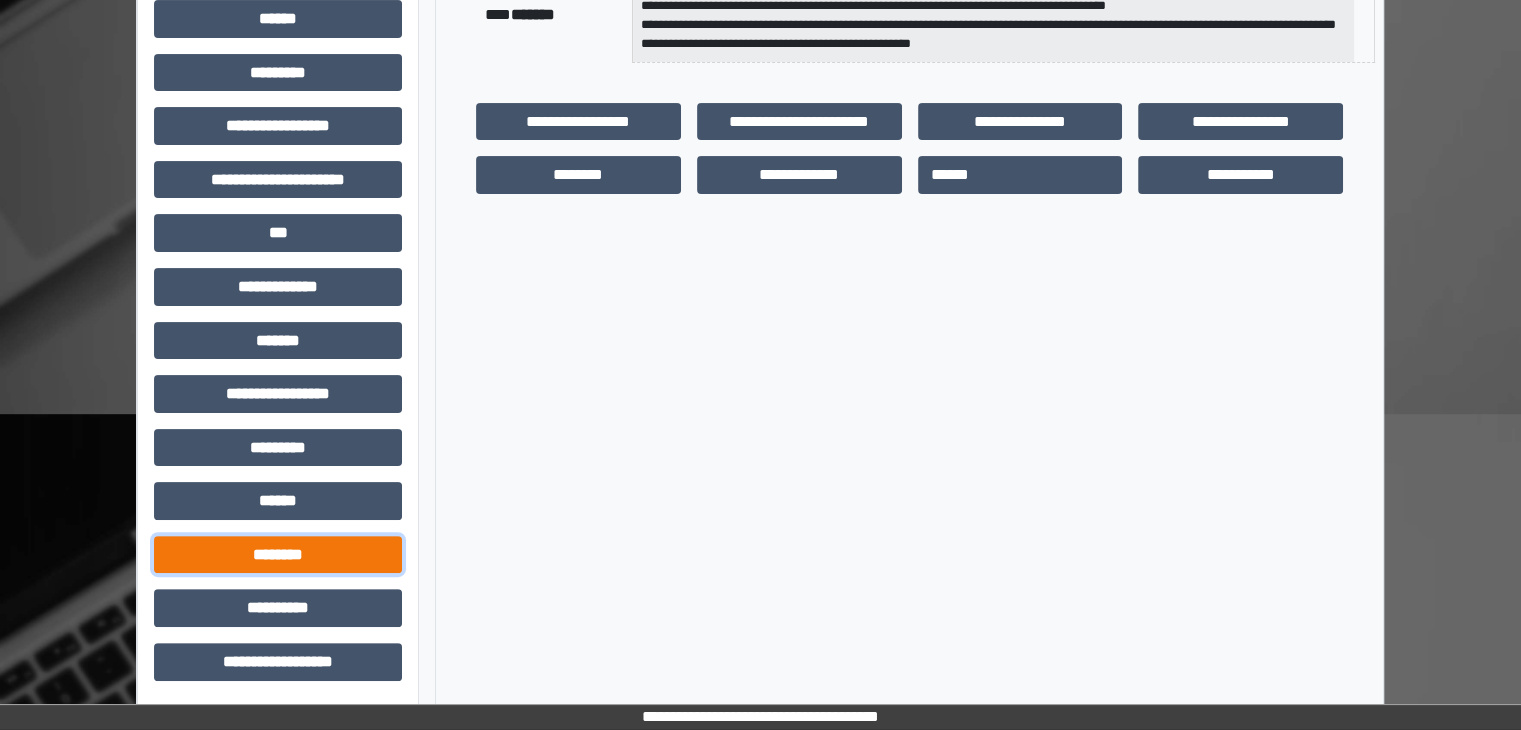 click on "********" at bounding box center [278, 555] 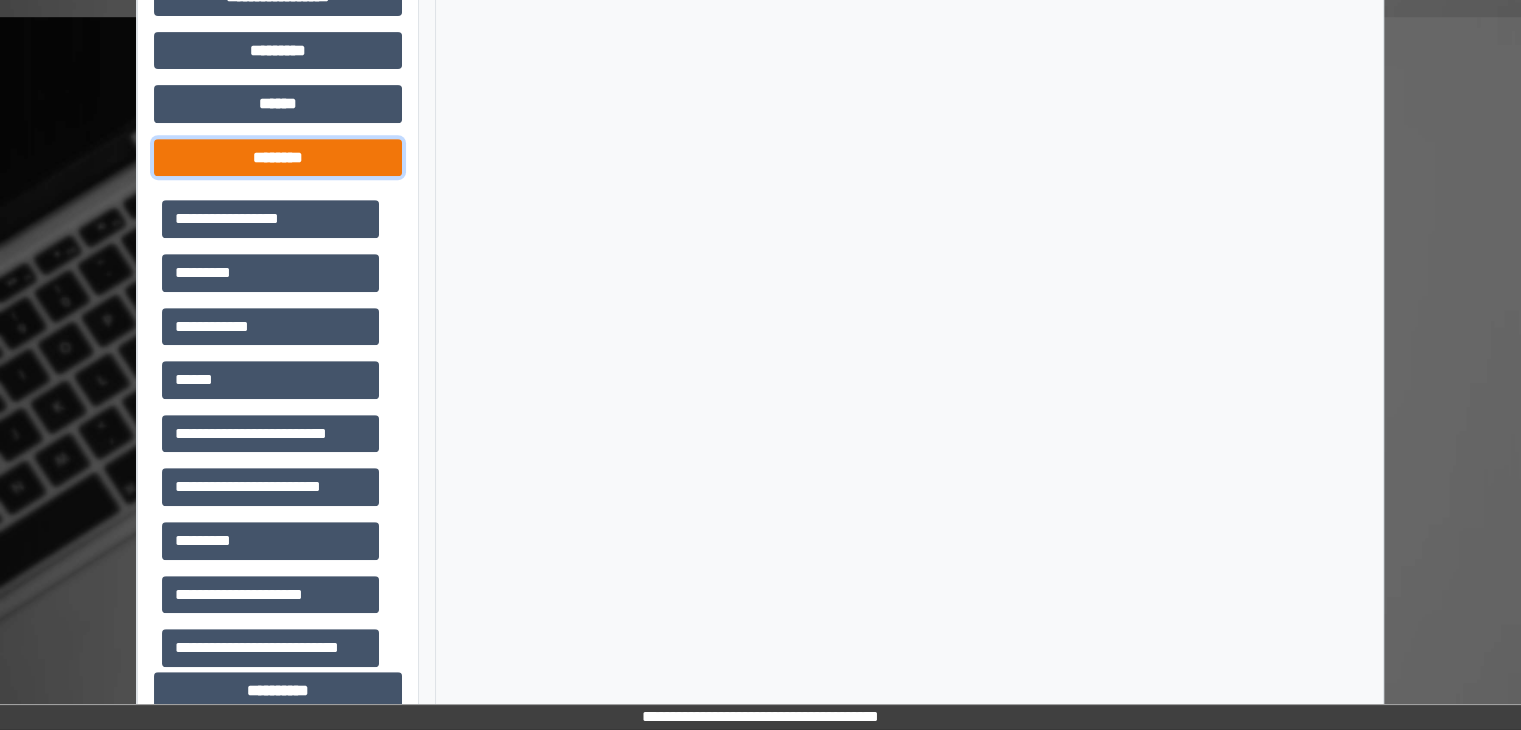 scroll, scrollTop: 836, scrollLeft: 0, axis: vertical 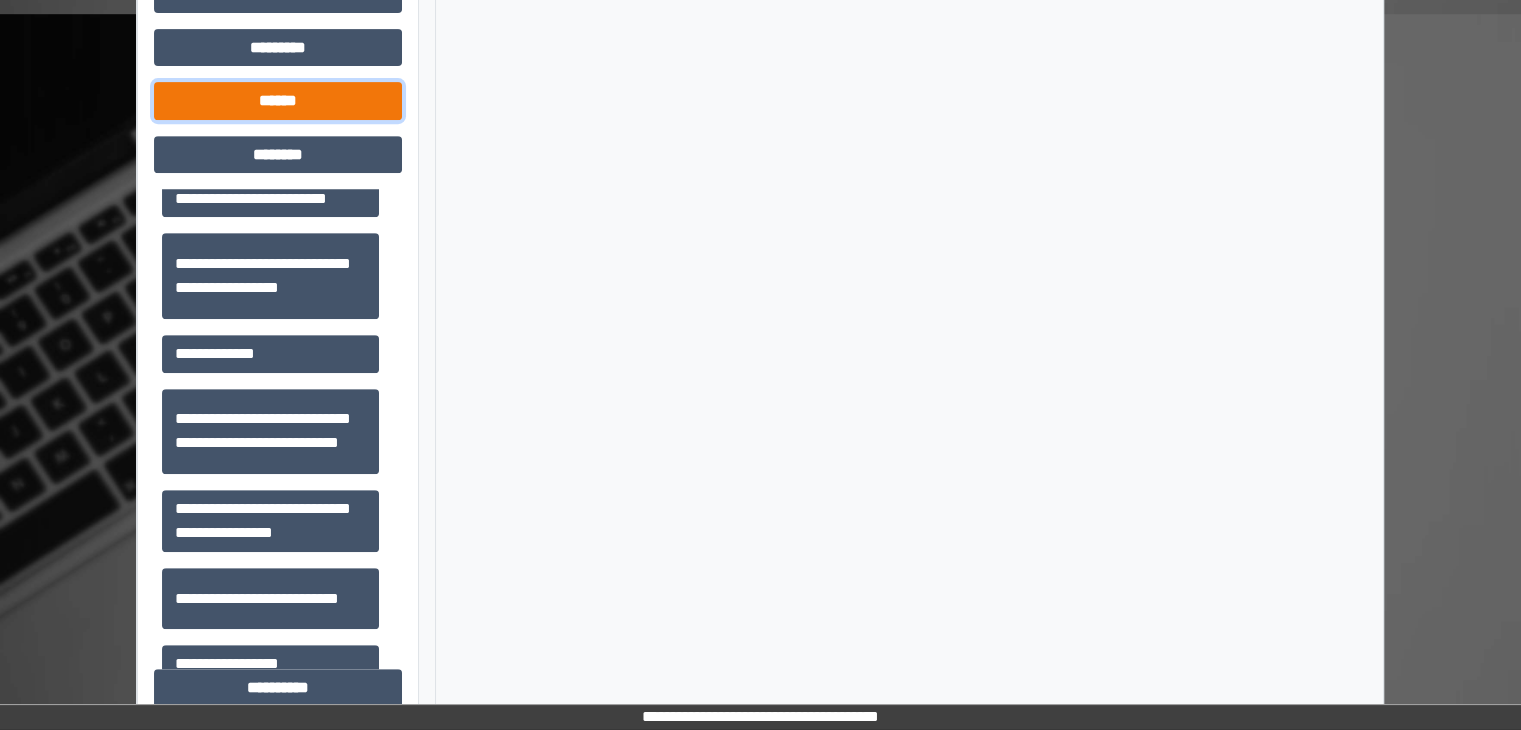 click on "******" at bounding box center (278, 101) 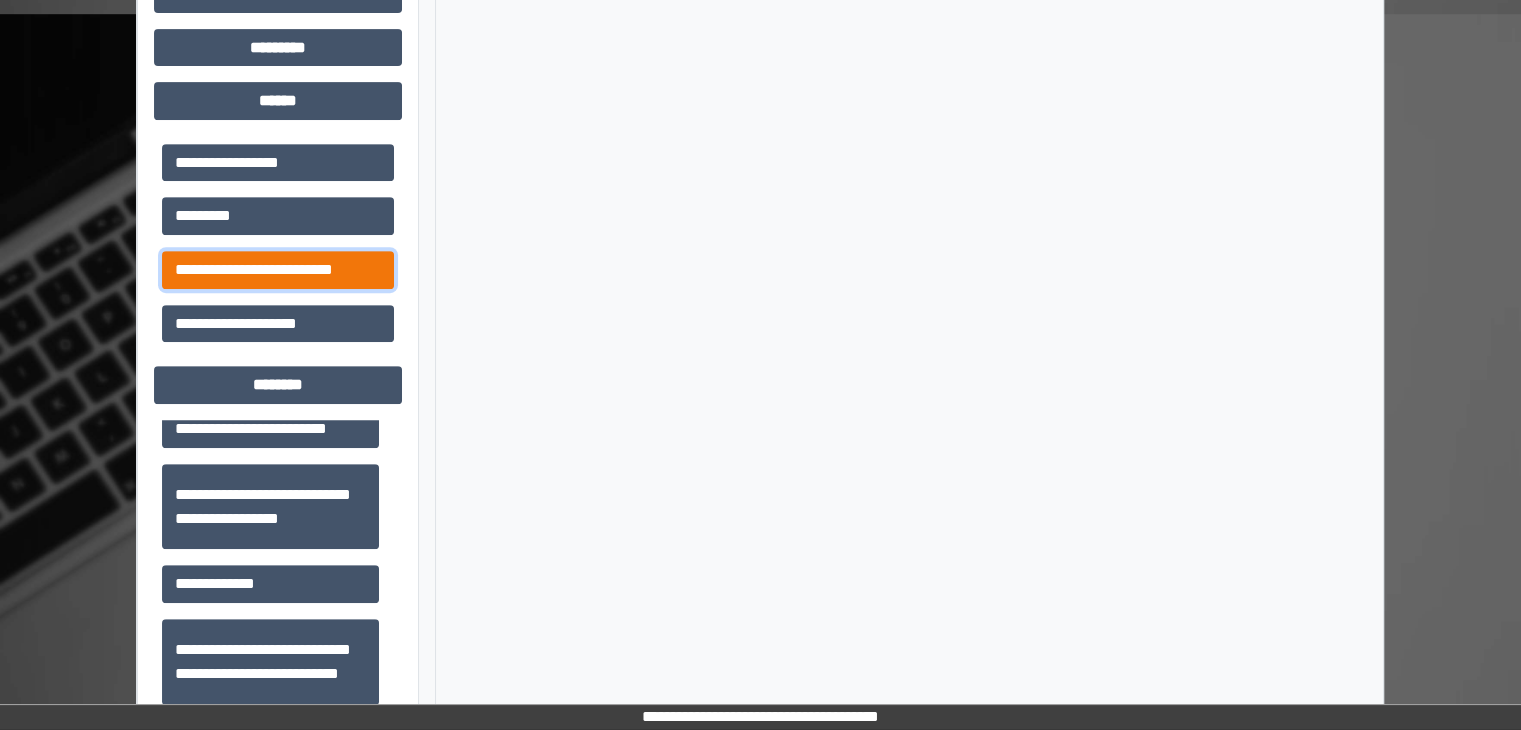 click on "**********" at bounding box center (278, 270) 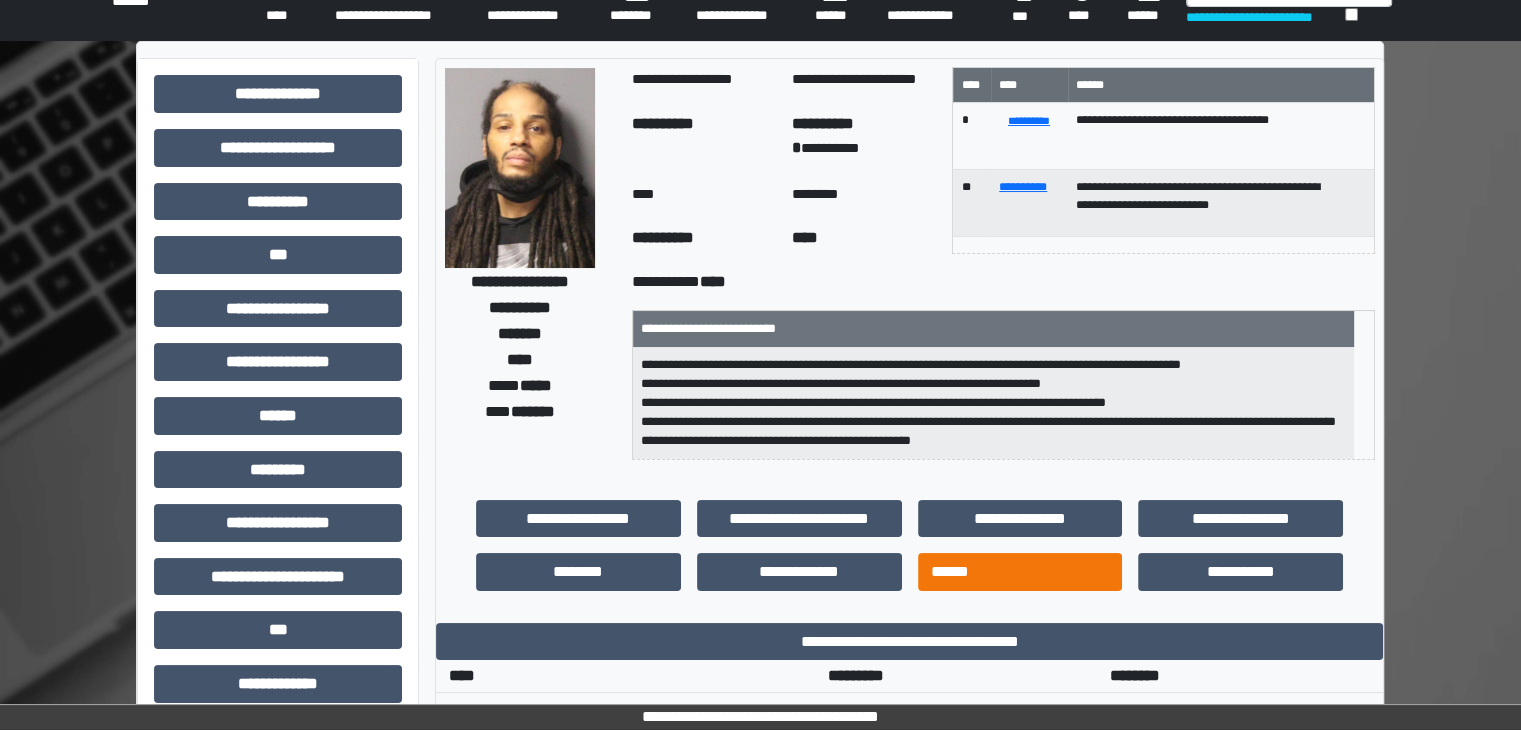 scroll, scrollTop: 0, scrollLeft: 0, axis: both 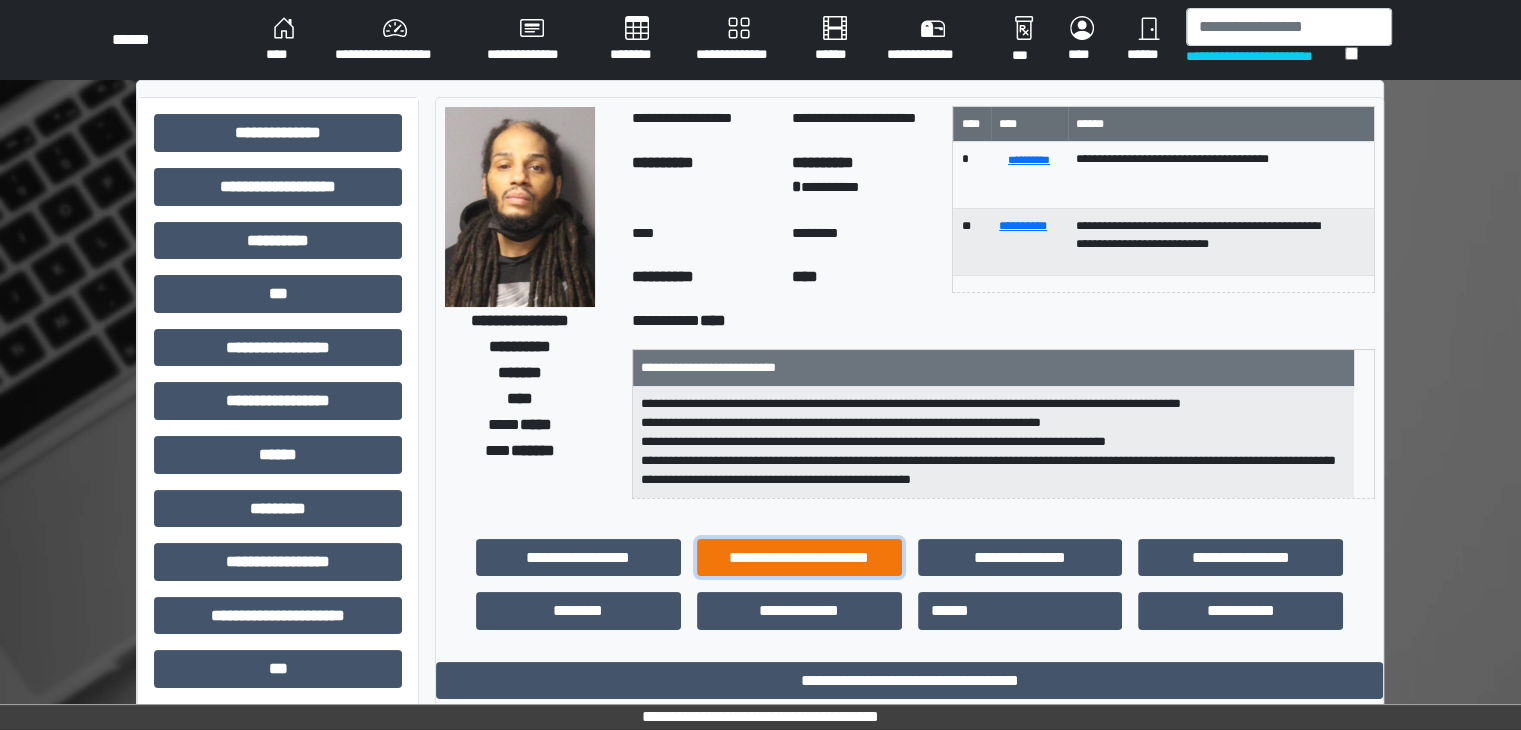 click on "**********" at bounding box center [799, 558] 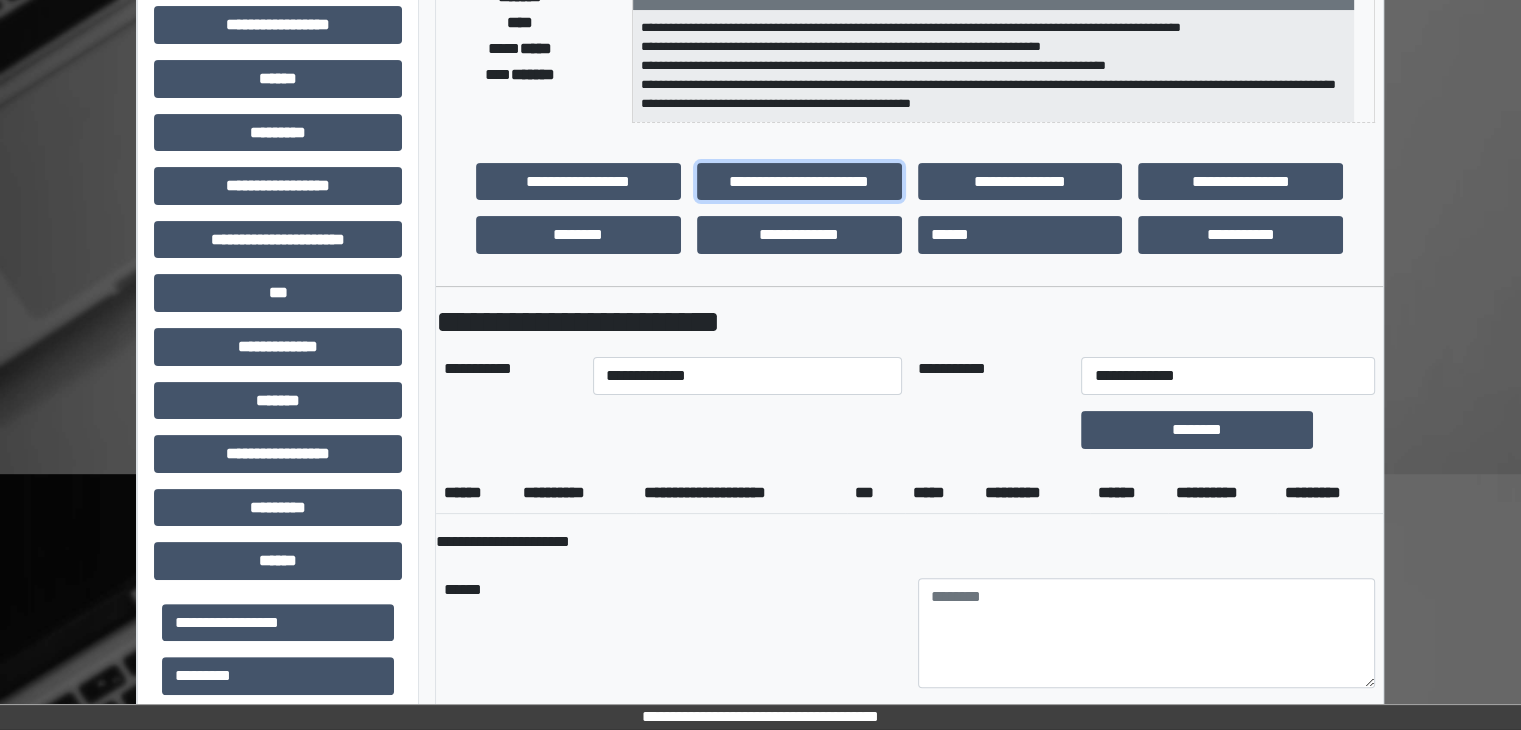 scroll, scrollTop: 400, scrollLeft: 0, axis: vertical 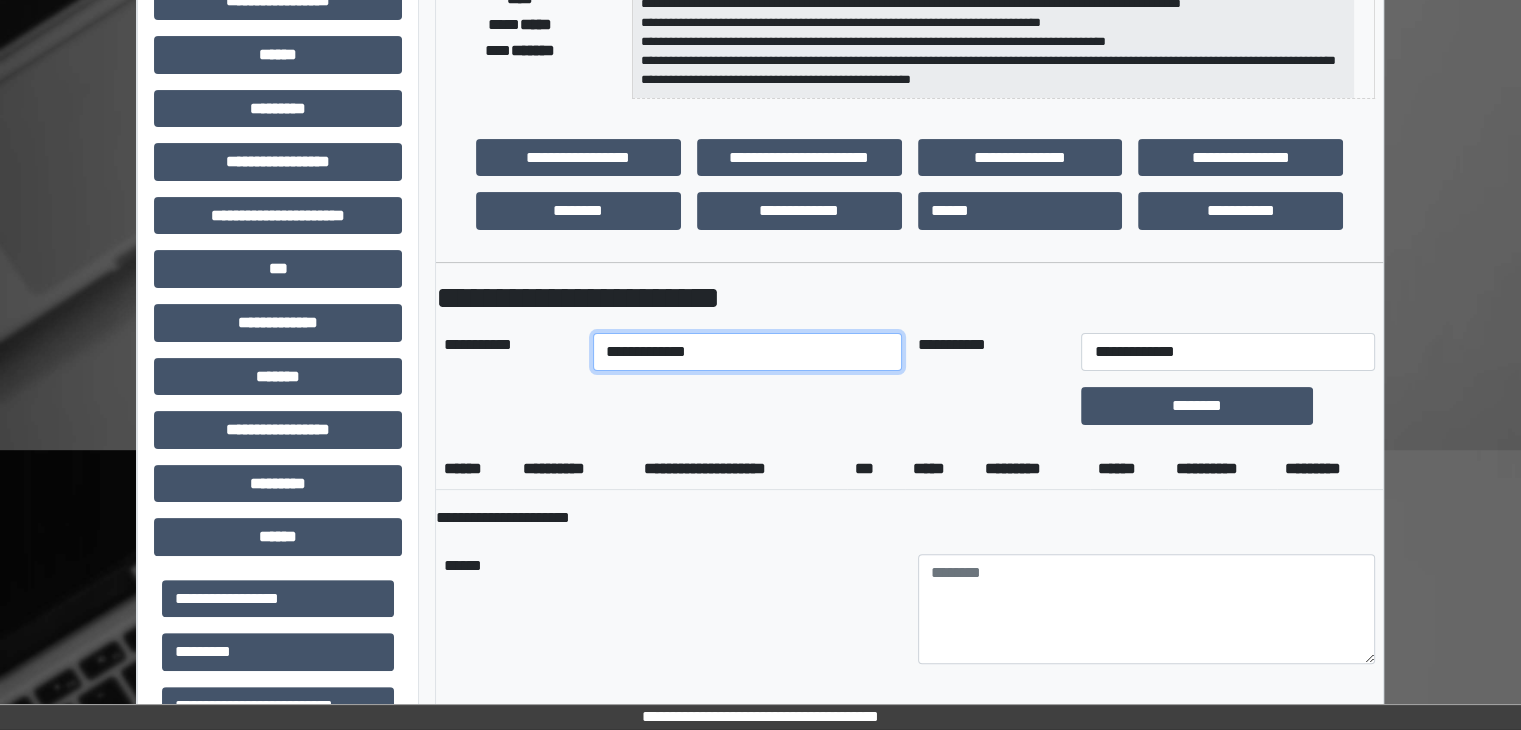 click on "**********" at bounding box center (747, 352) 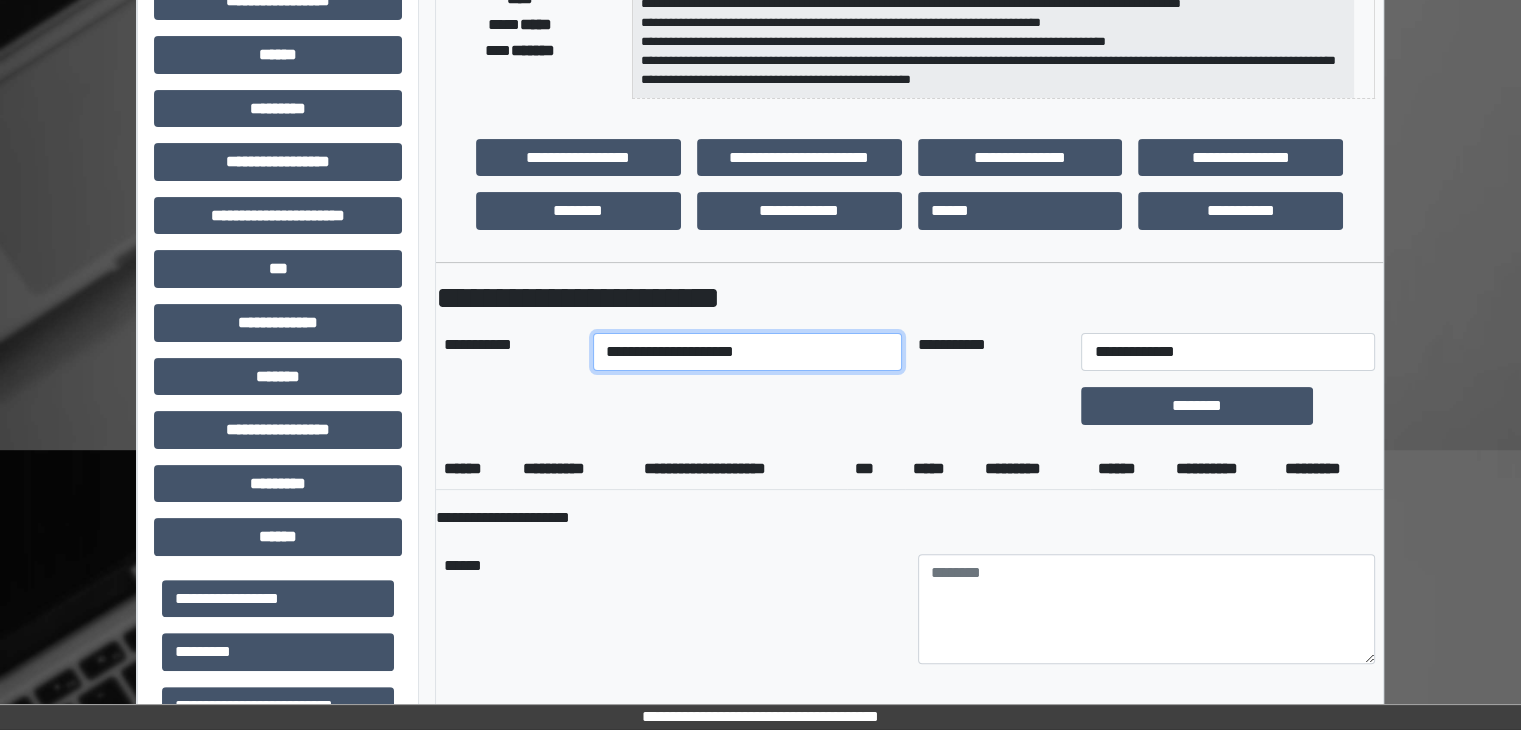 click on "**********" at bounding box center (747, 352) 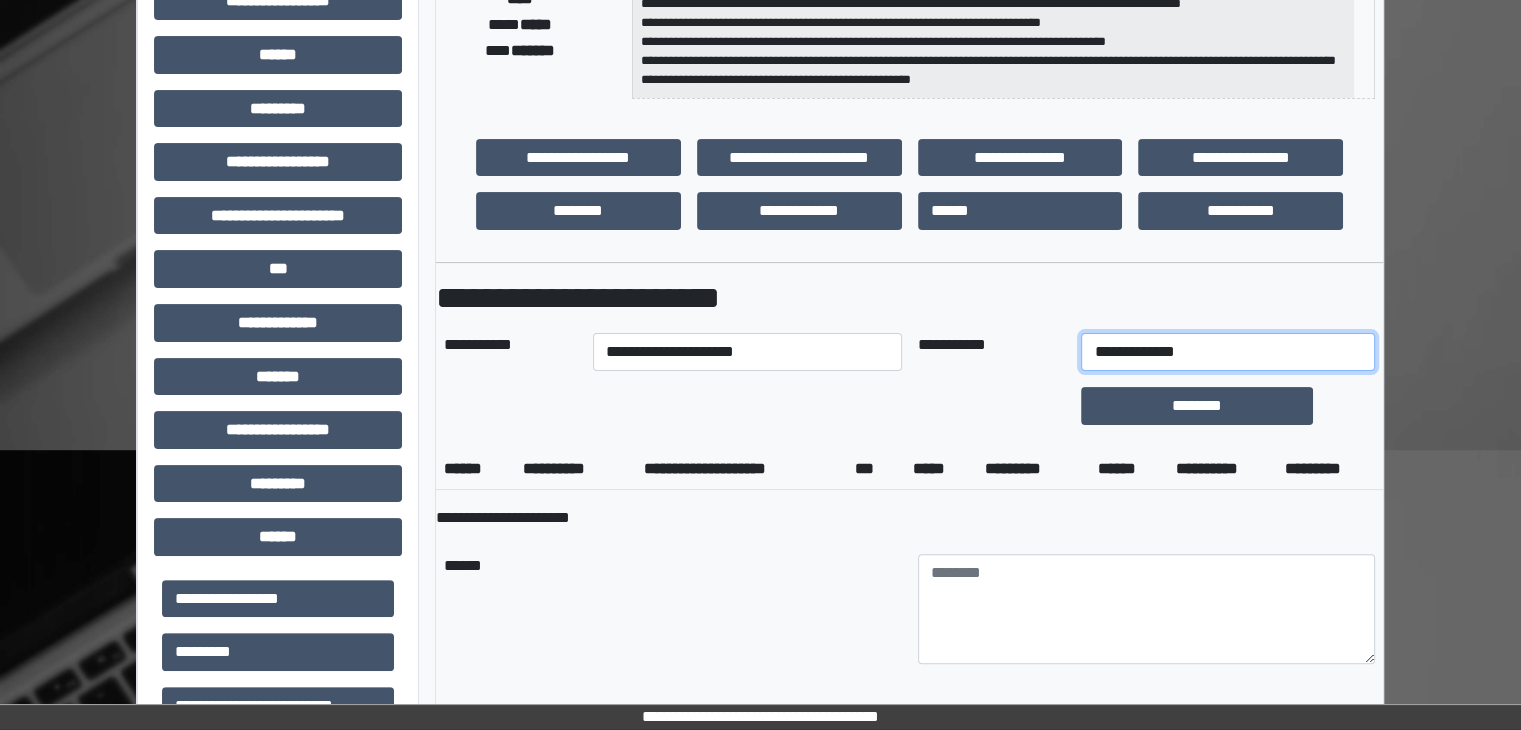 click on "**********" at bounding box center [1227, 352] 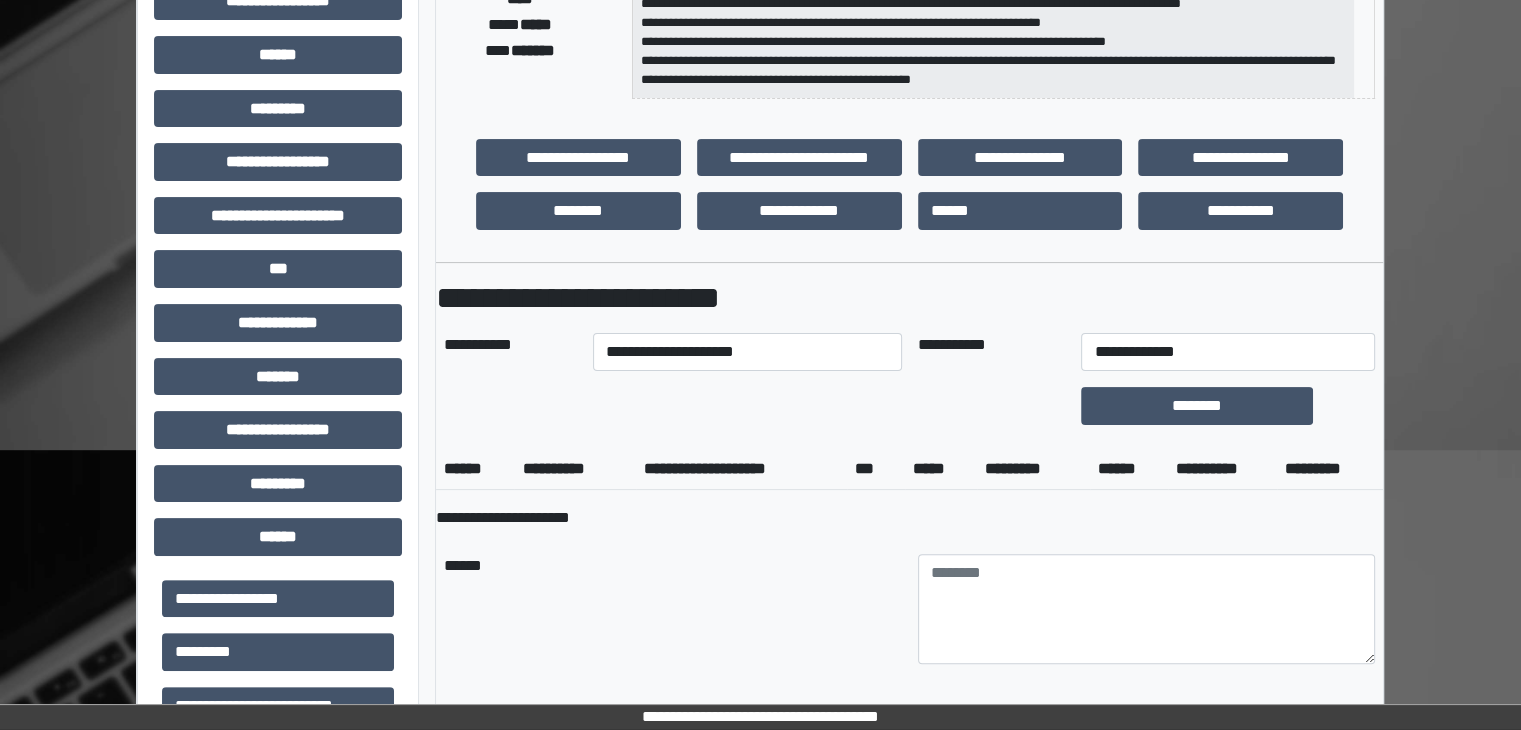 click on "*********" at bounding box center [1033, 469] 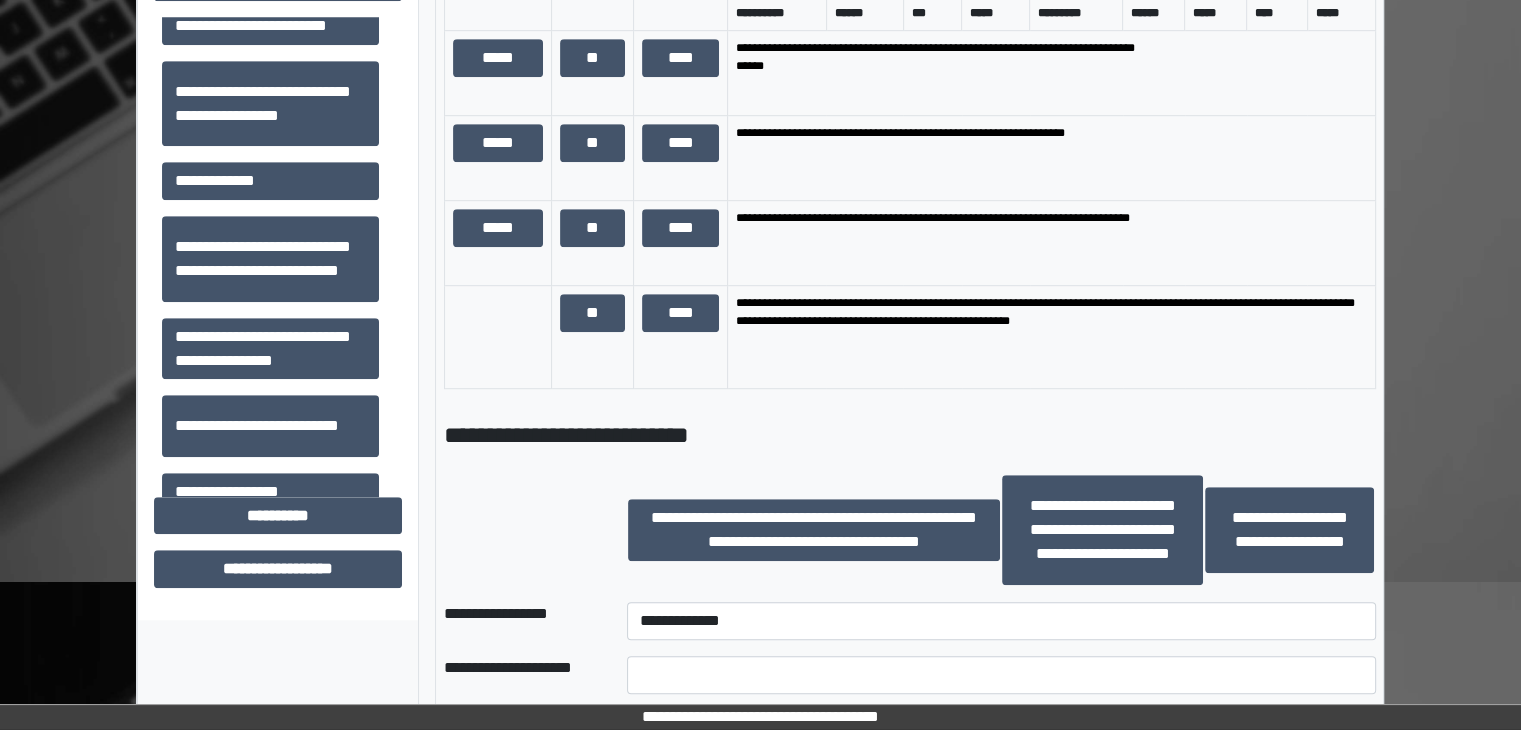 scroll, scrollTop: 1300, scrollLeft: 0, axis: vertical 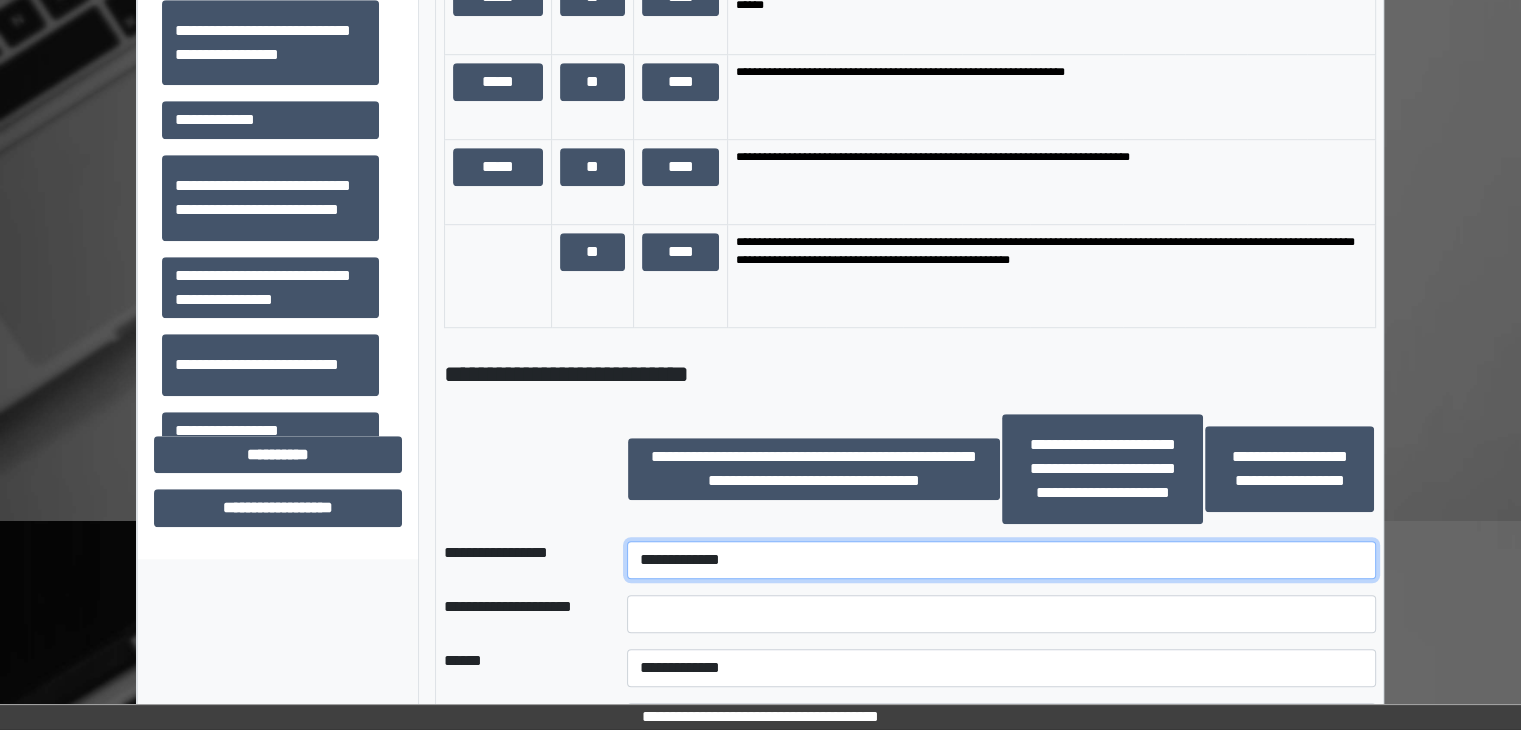 click on "**********" at bounding box center (1001, 560) 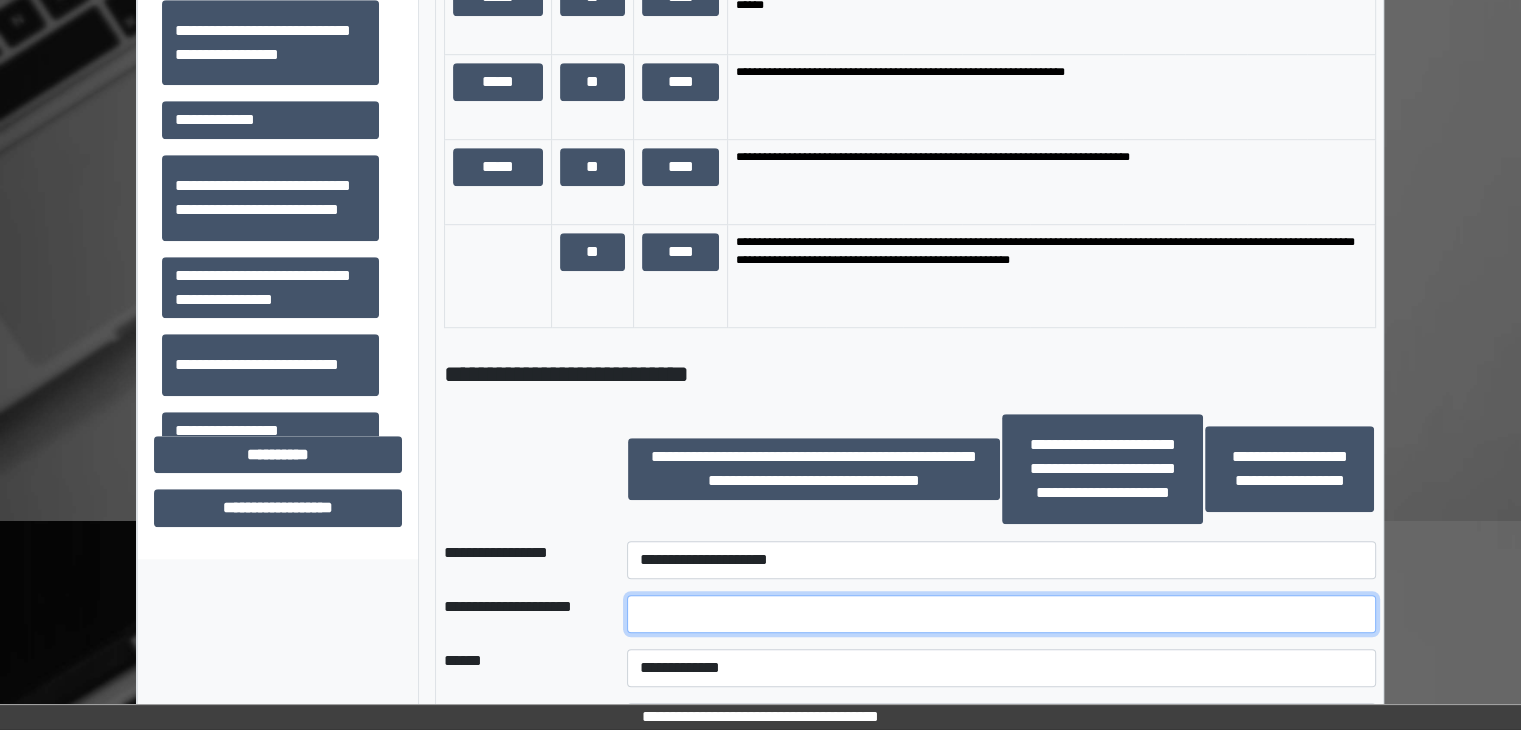 click at bounding box center [1001, 614] 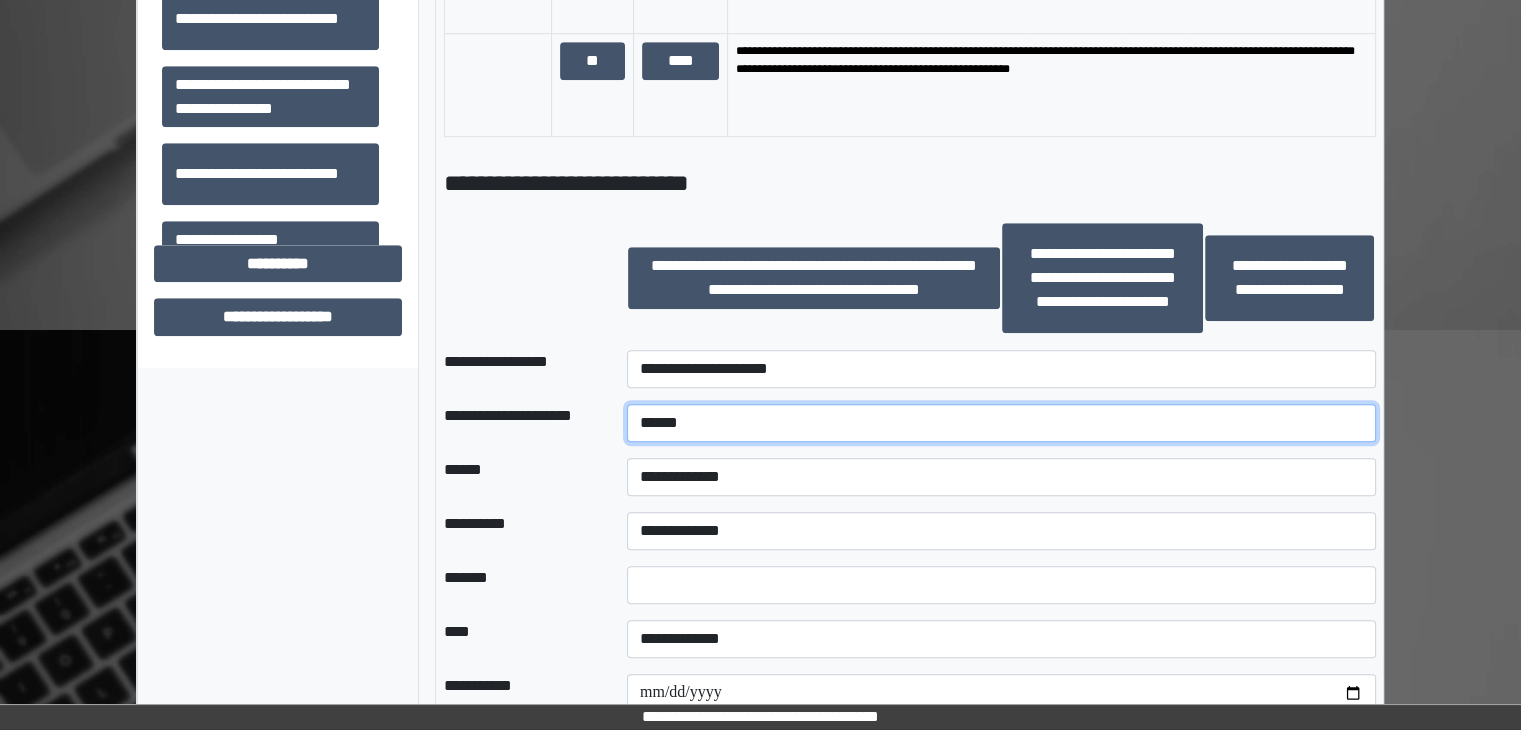 scroll, scrollTop: 1500, scrollLeft: 0, axis: vertical 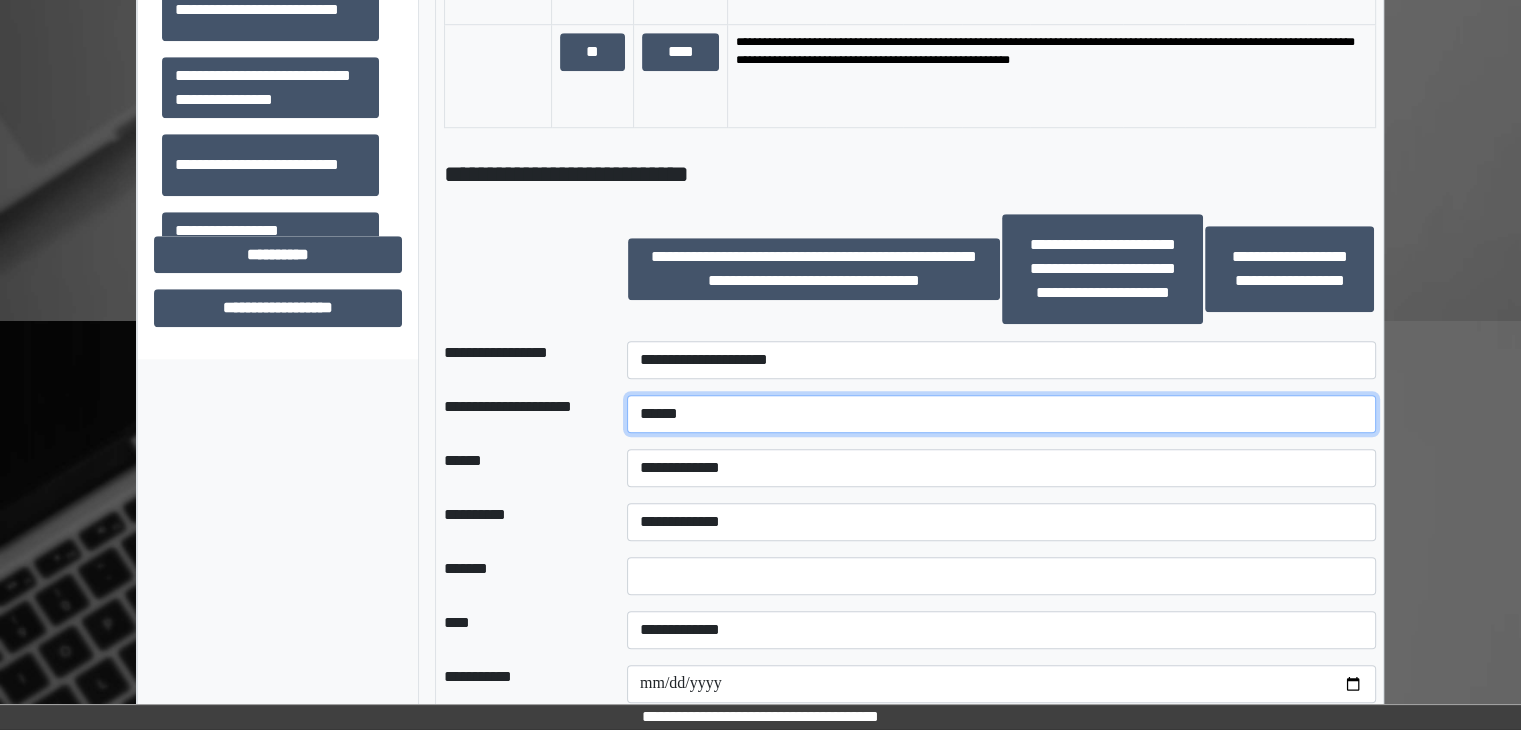 type on "******" 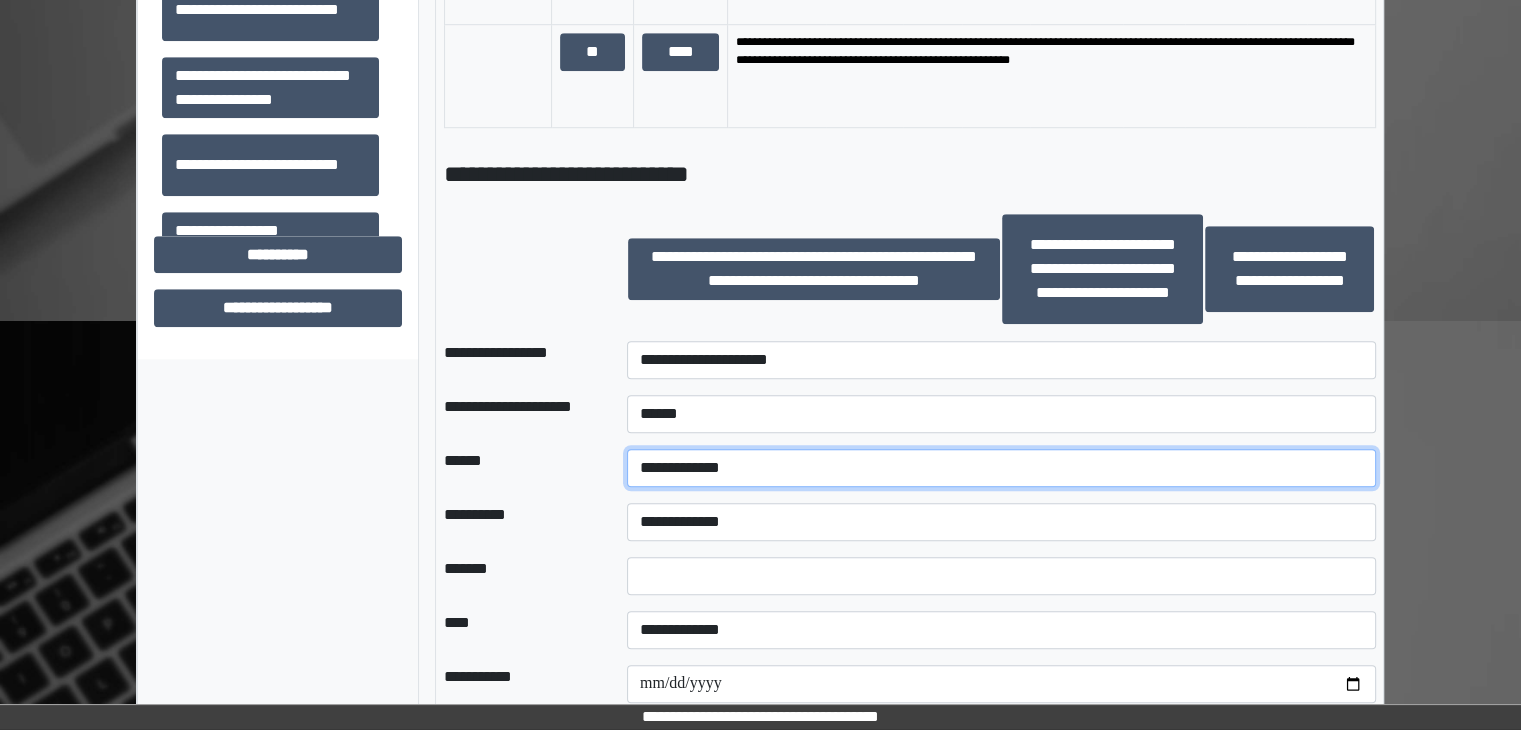 click on "**********" at bounding box center [1001, 468] 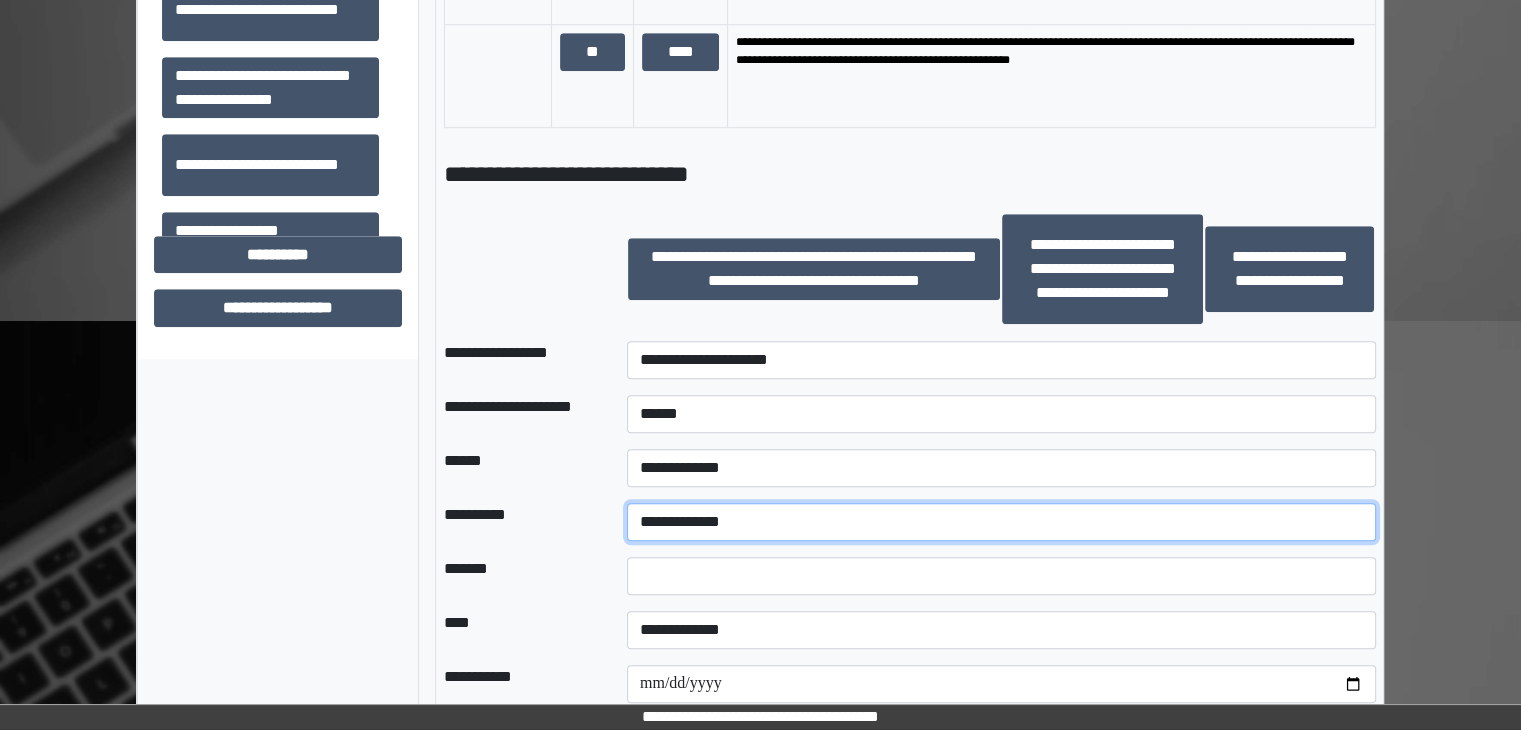 click on "**********" at bounding box center [1001, 522] 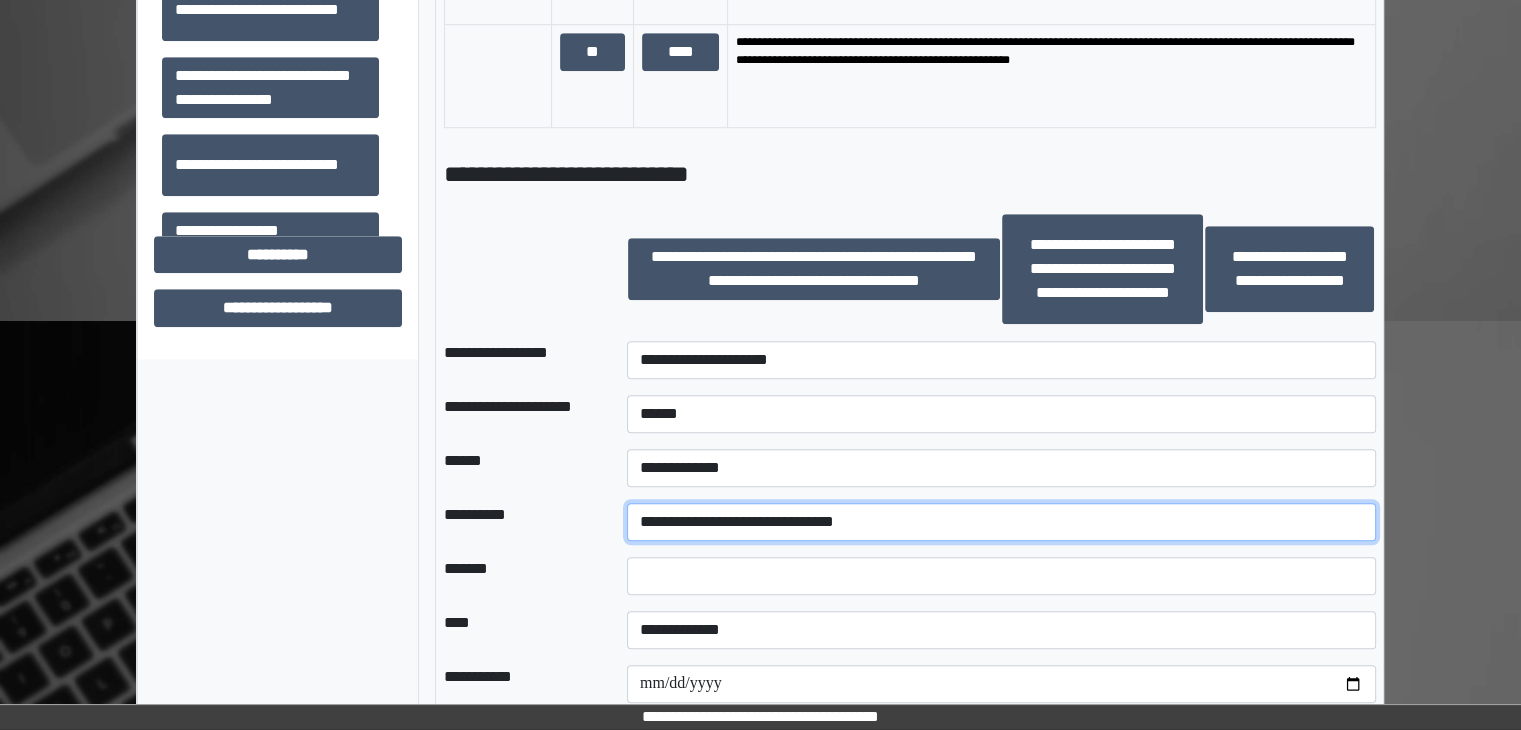 click on "**********" at bounding box center (1001, 522) 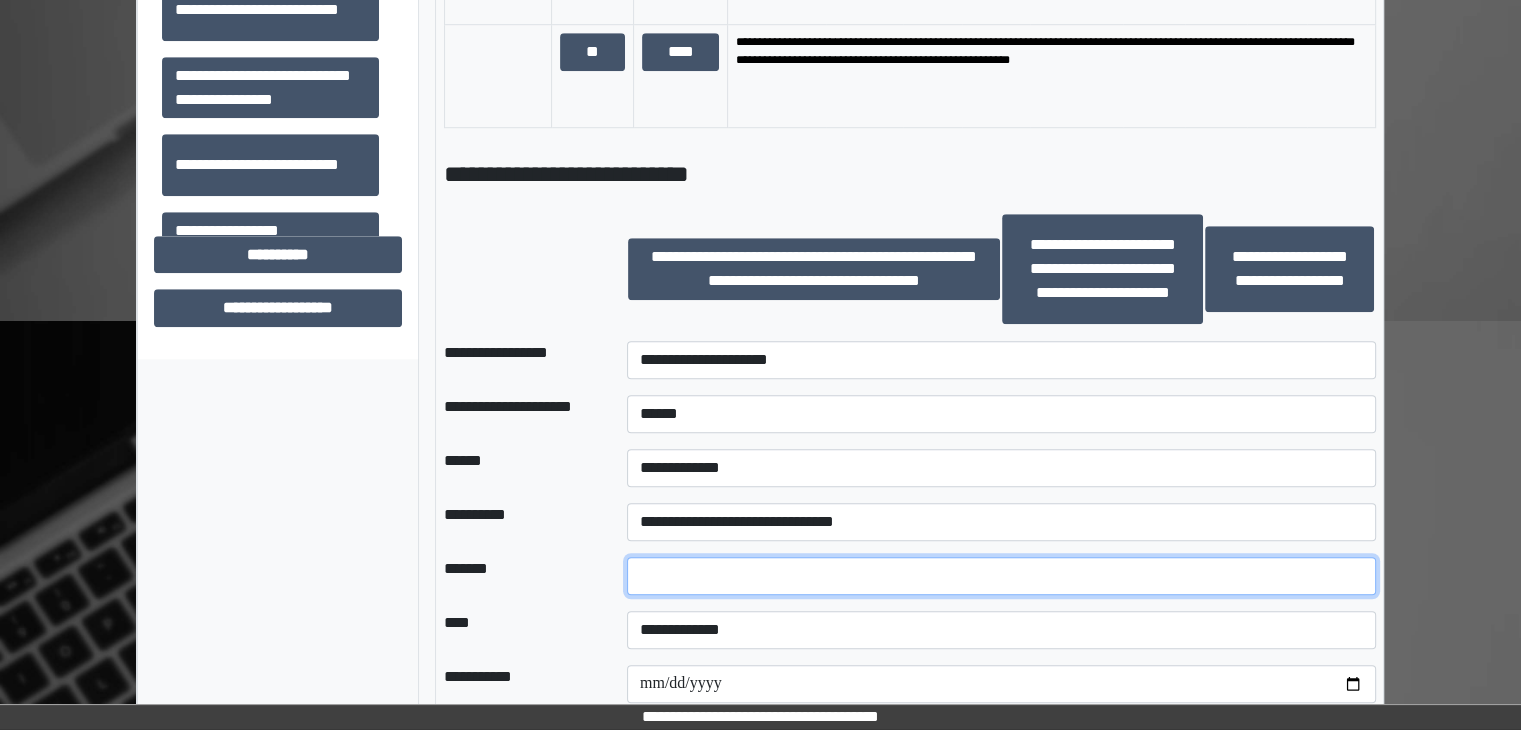 click at bounding box center [1001, 576] 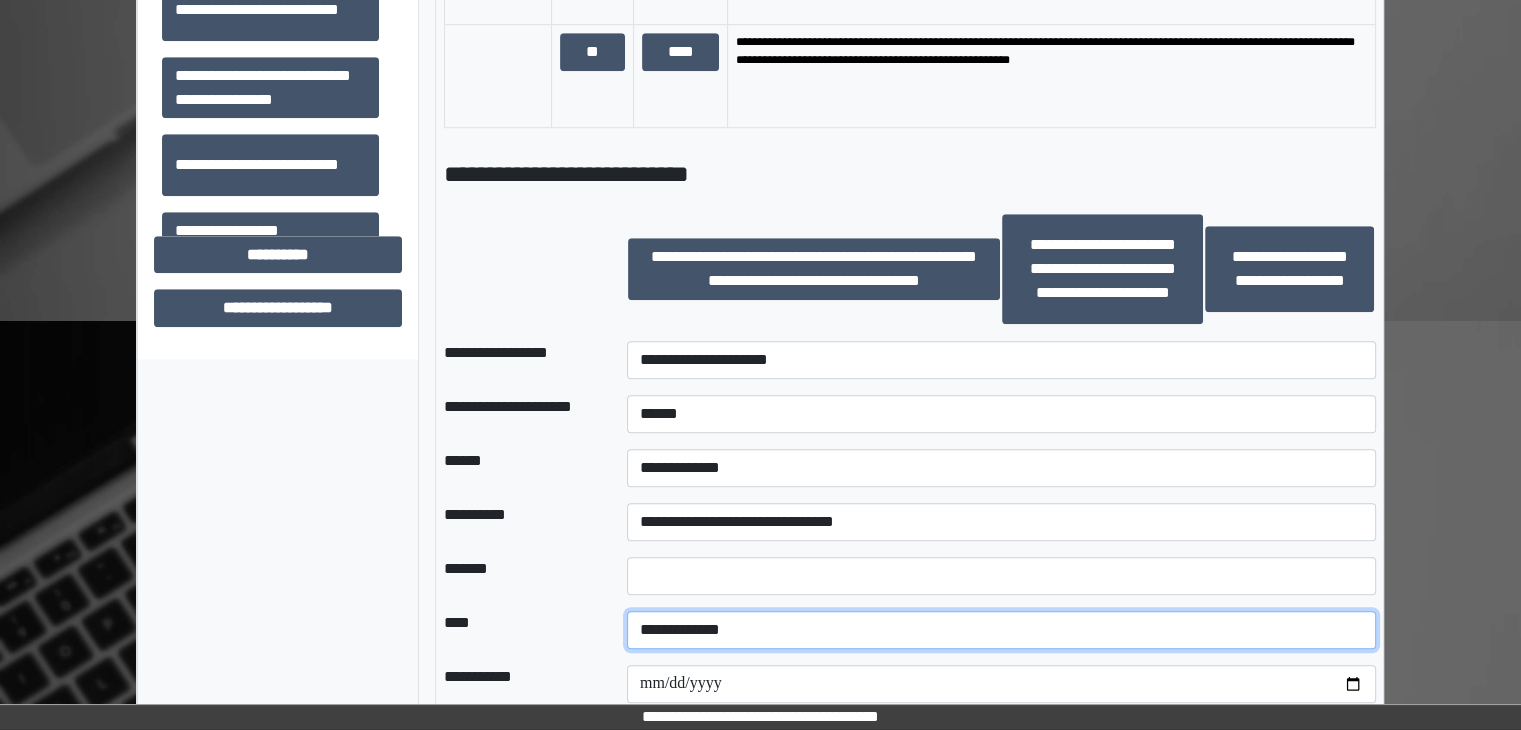 click on "**********" at bounding box center (1001, 630) 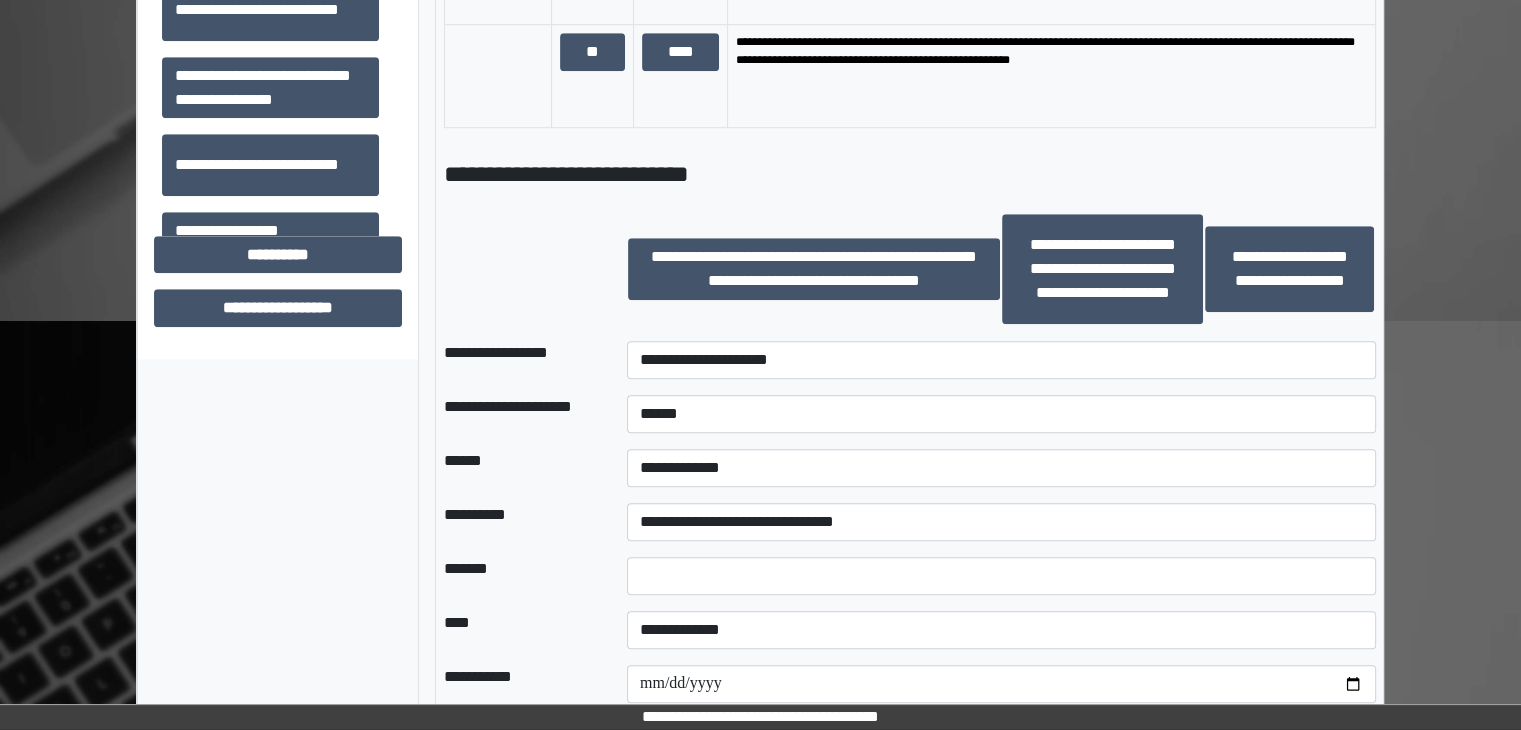 click on "****" at bounding box center (519, 630) 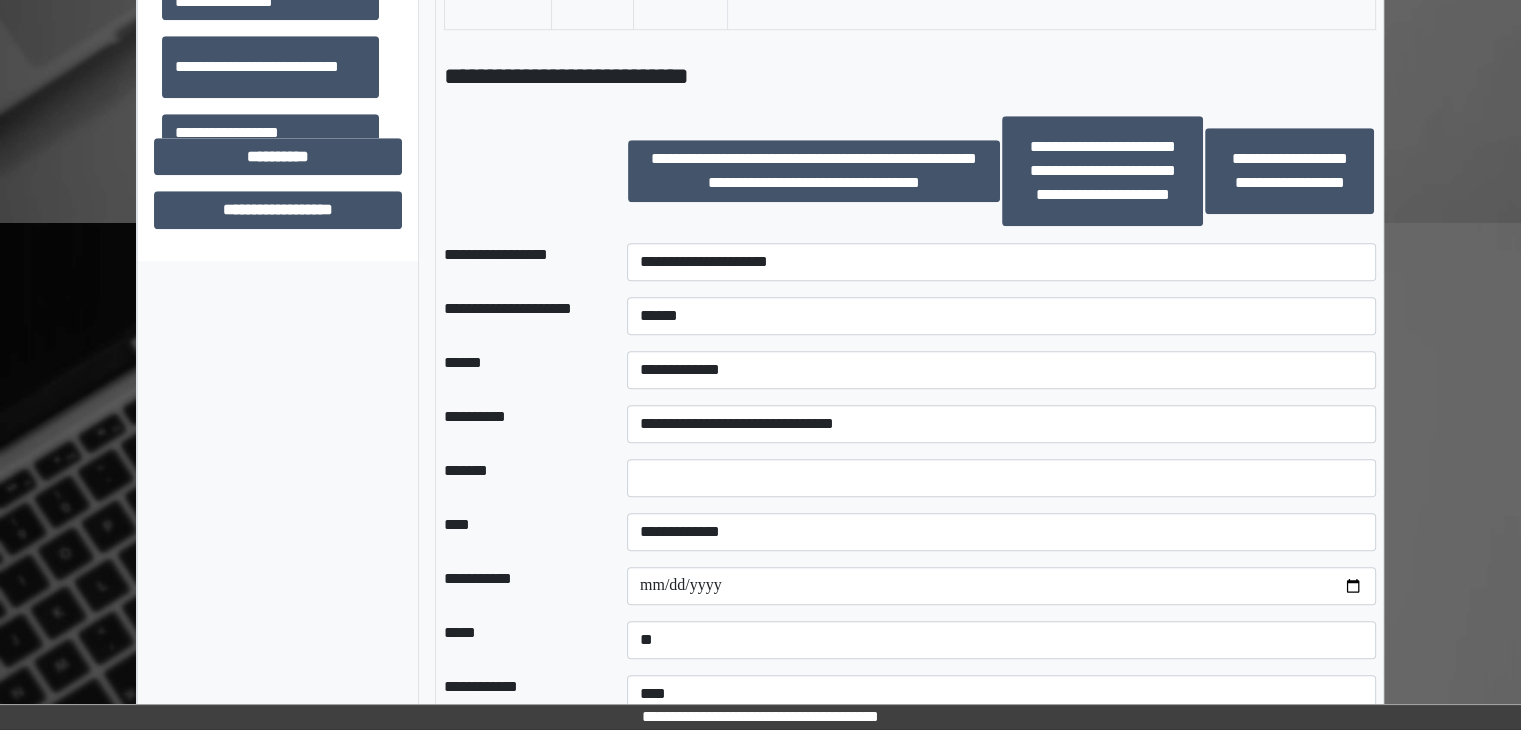 scroll, scrollTop: 1600, scrollLeft: 0, axis: vertical 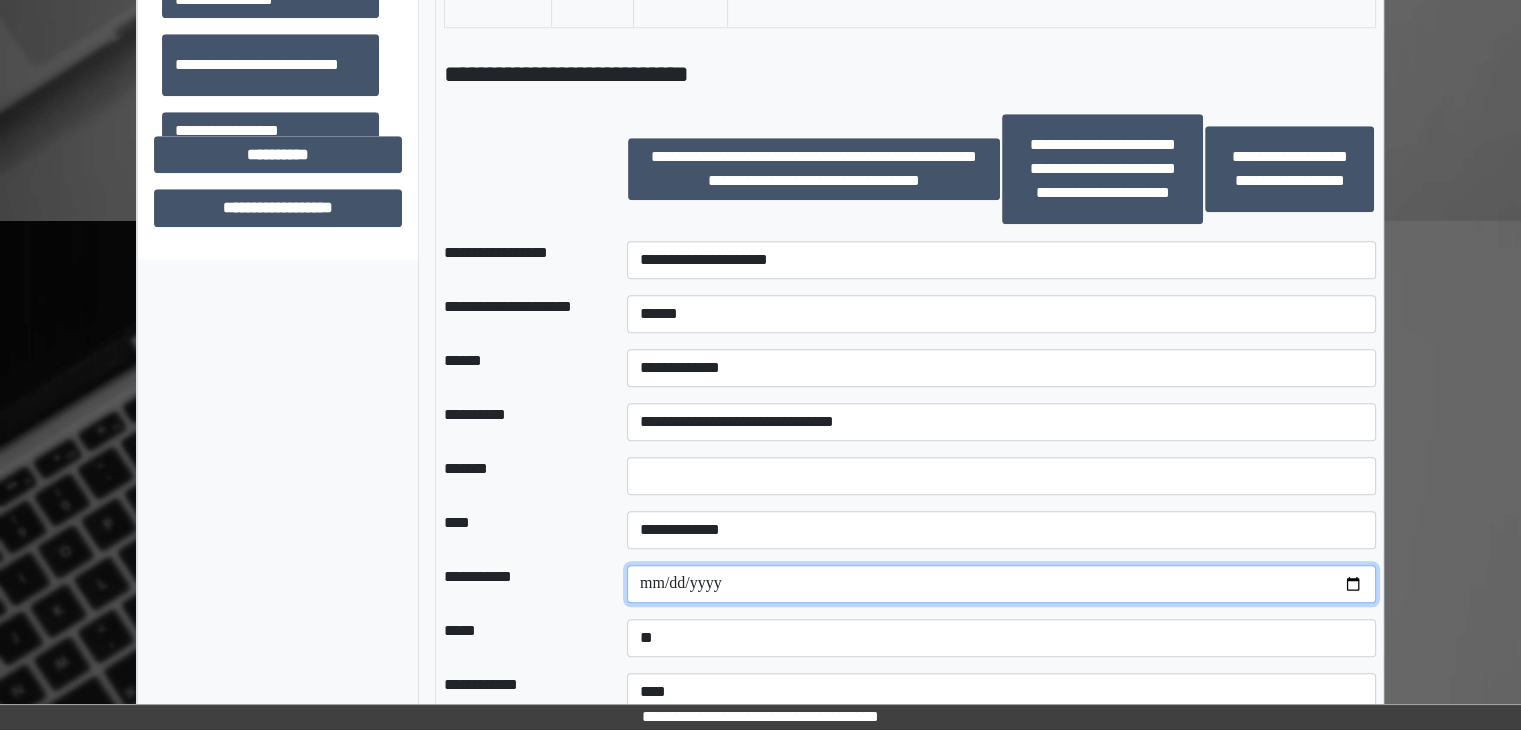 click at bounding box center [1001, 584] 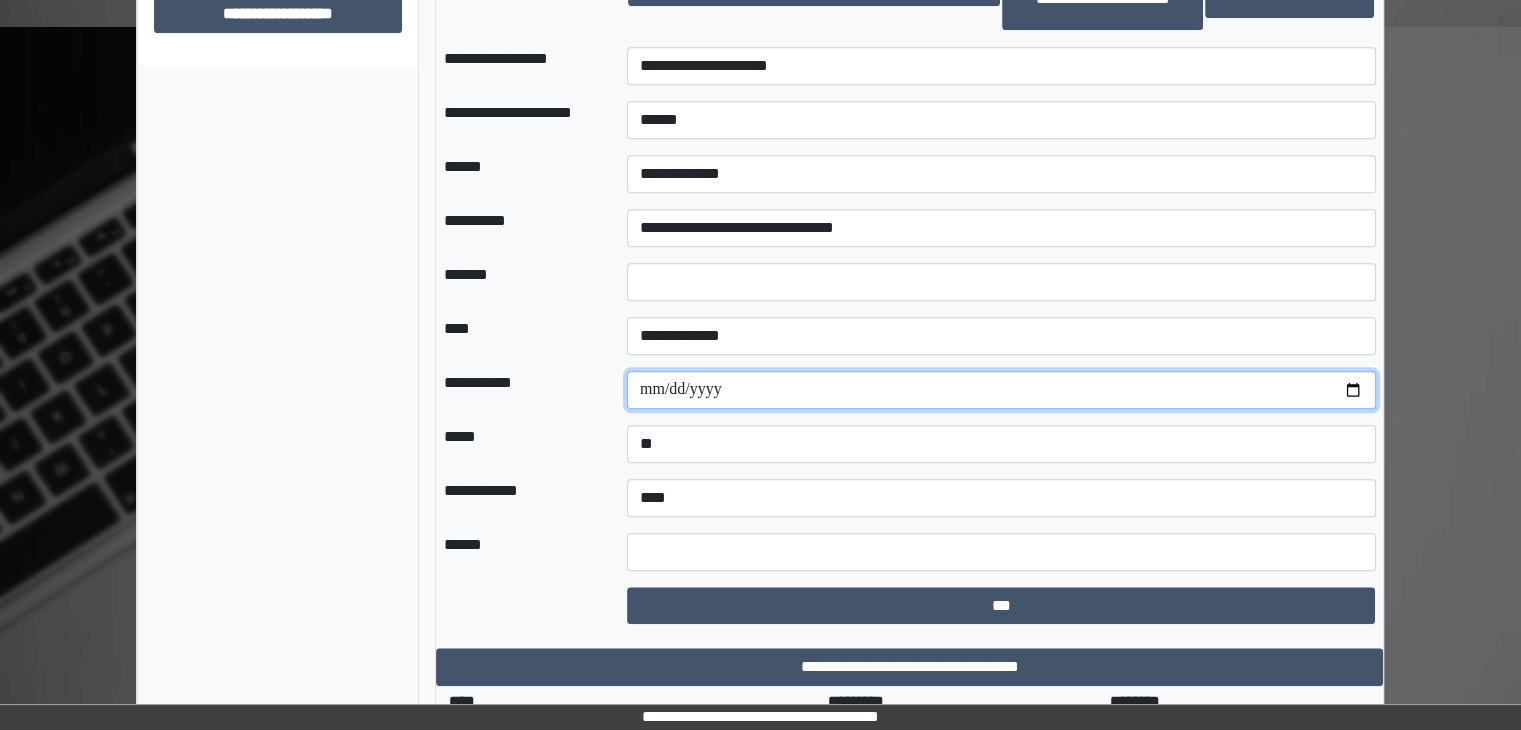 scroll, scrollTop: 1800, scrollLeft: 0, axis: vertical 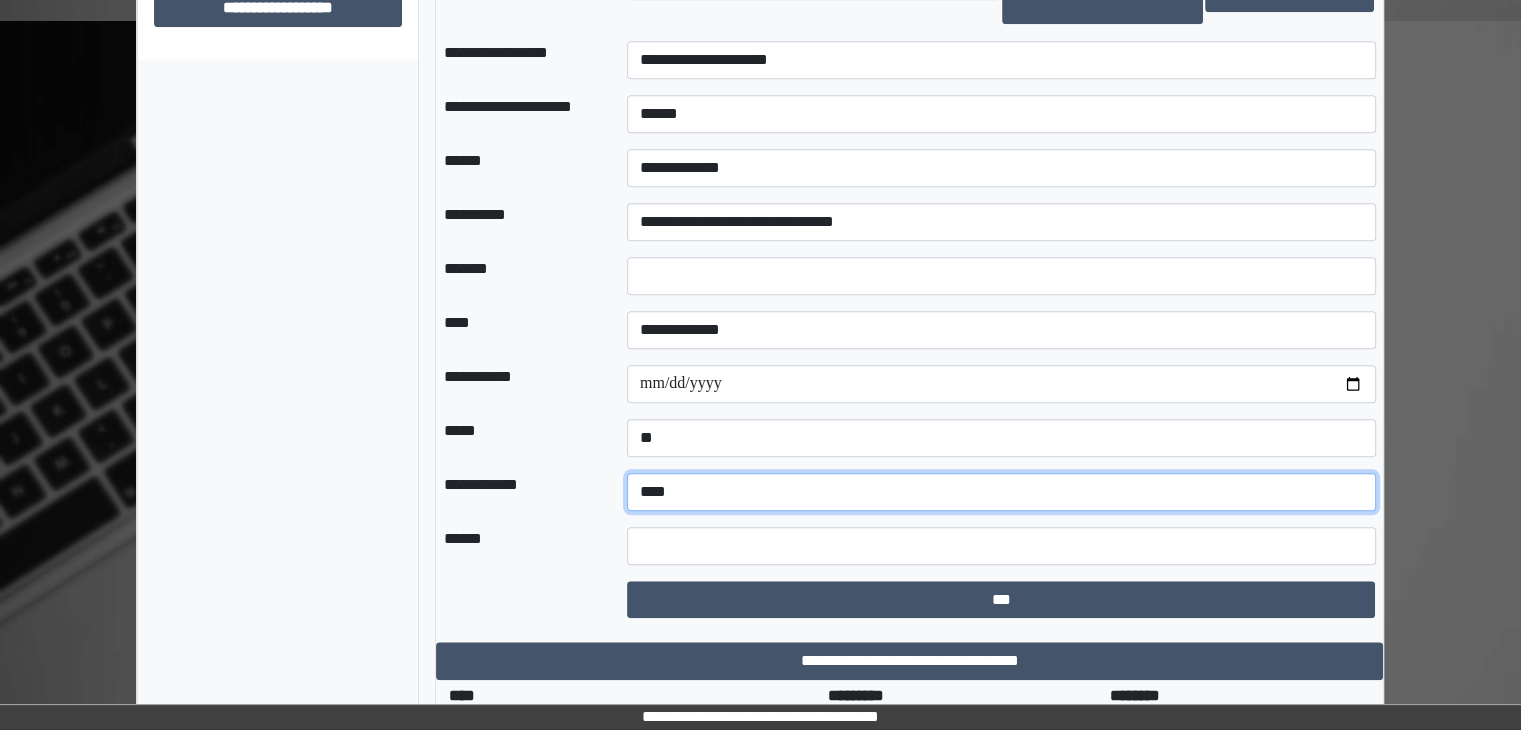 click on "**********" at bounding box center [1001, 492] 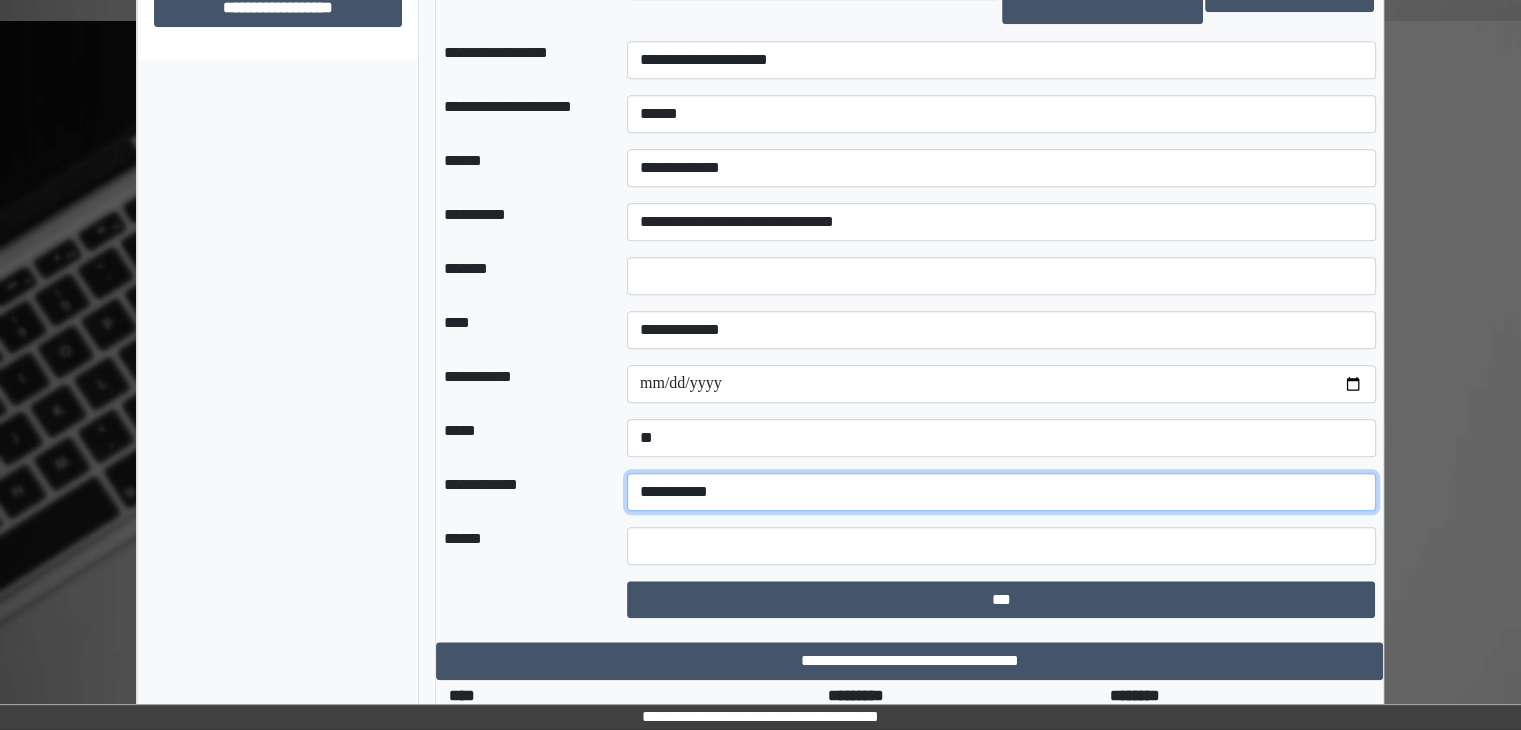 click on "**********" at bounding box center (1001, 492) 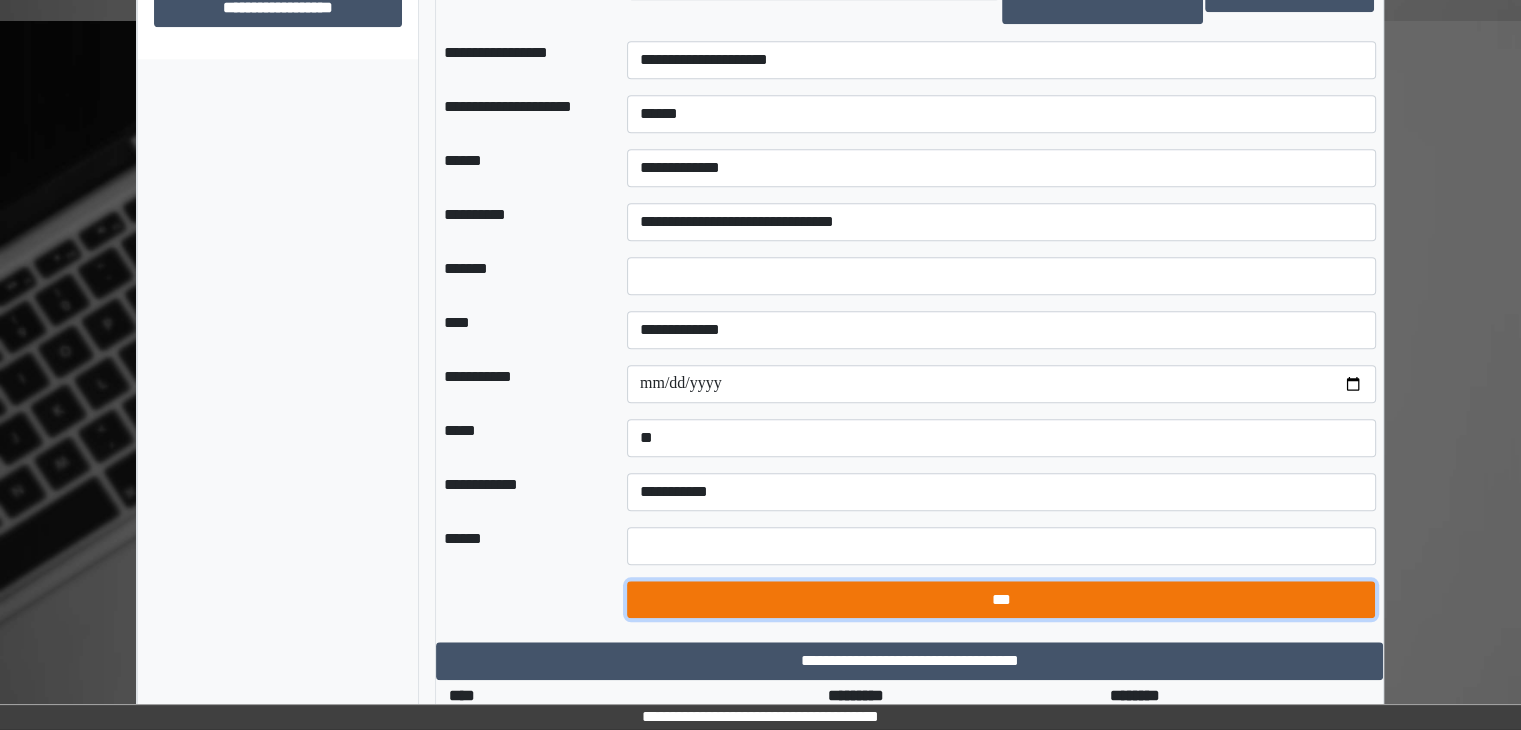 click on "***" at bounding box center [1001, 600] 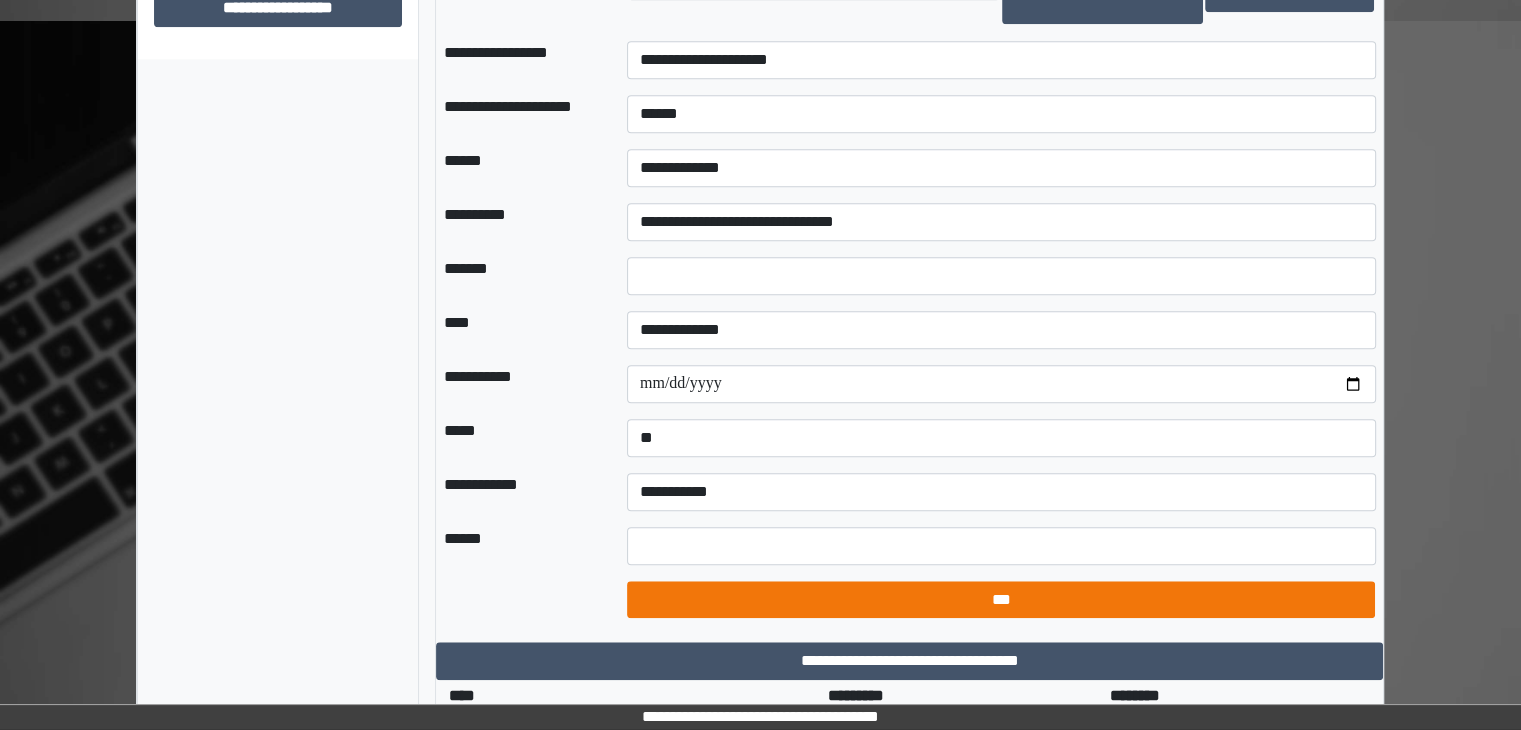 select on "*" 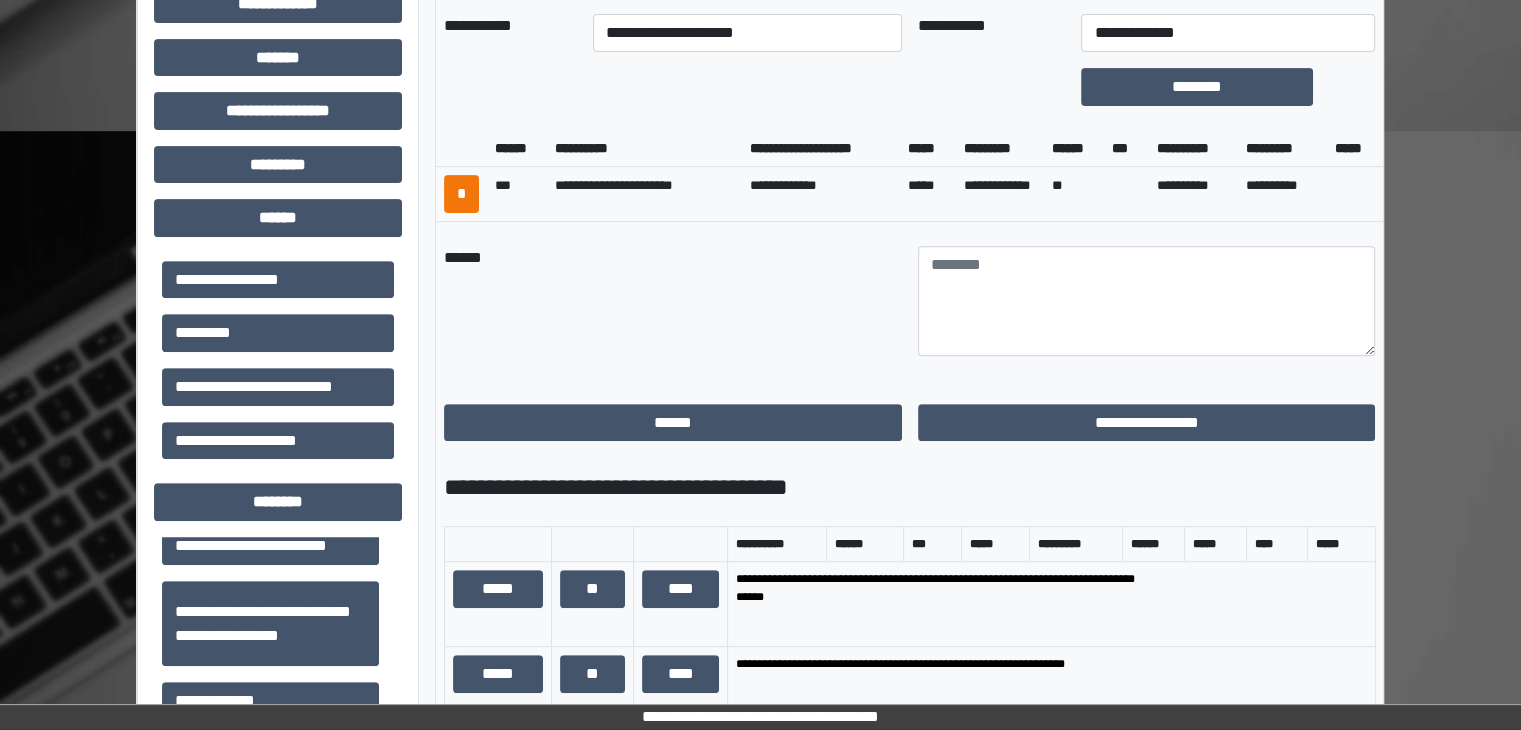 scroll, scrollTop: 700, scrollLeft: 0, axis: vertical 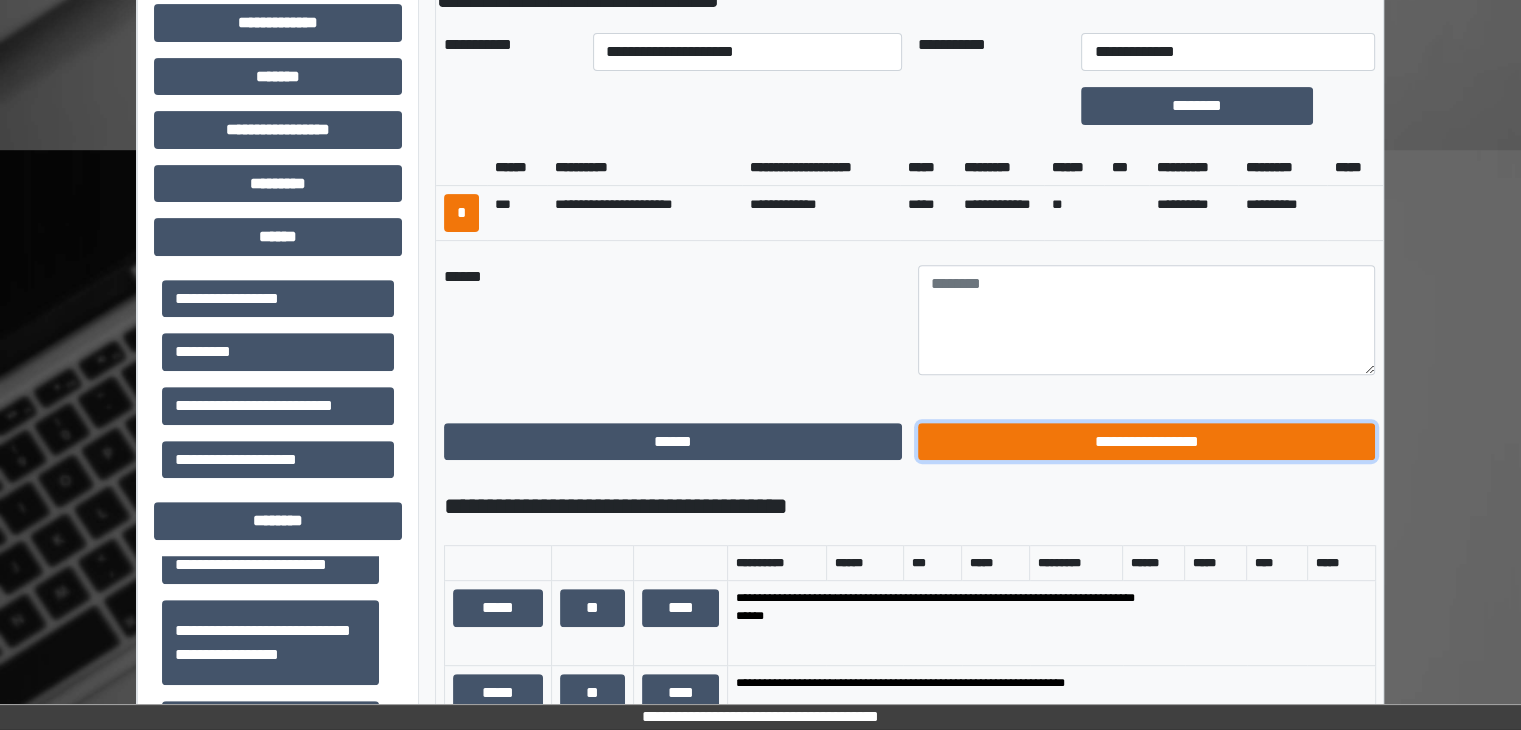 click on "**********" at bounding box center [1147, 442] 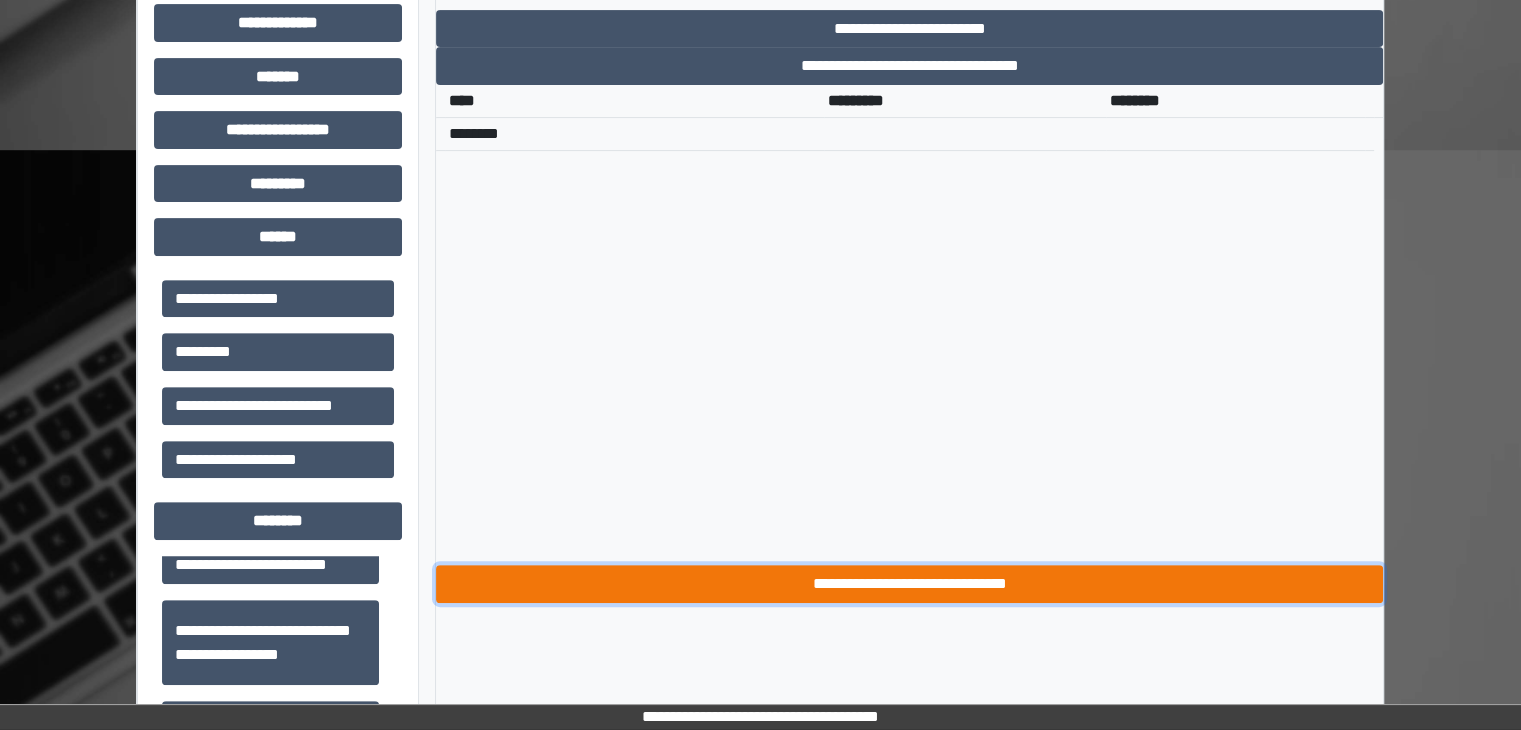 click on "**********" at bounding box center [909, 584] 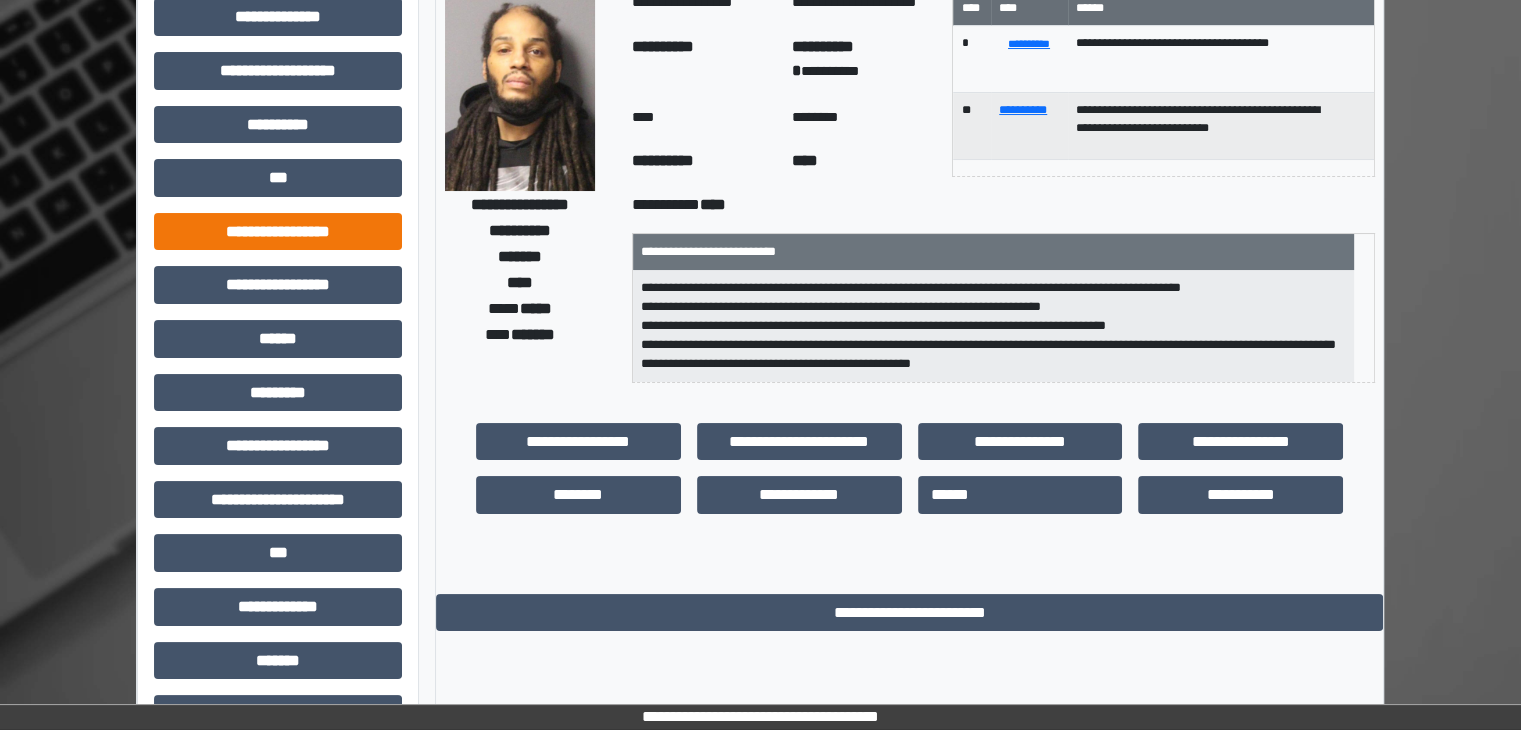 scroll, scrollTop: 0, scrollLeft: 0, axis: both 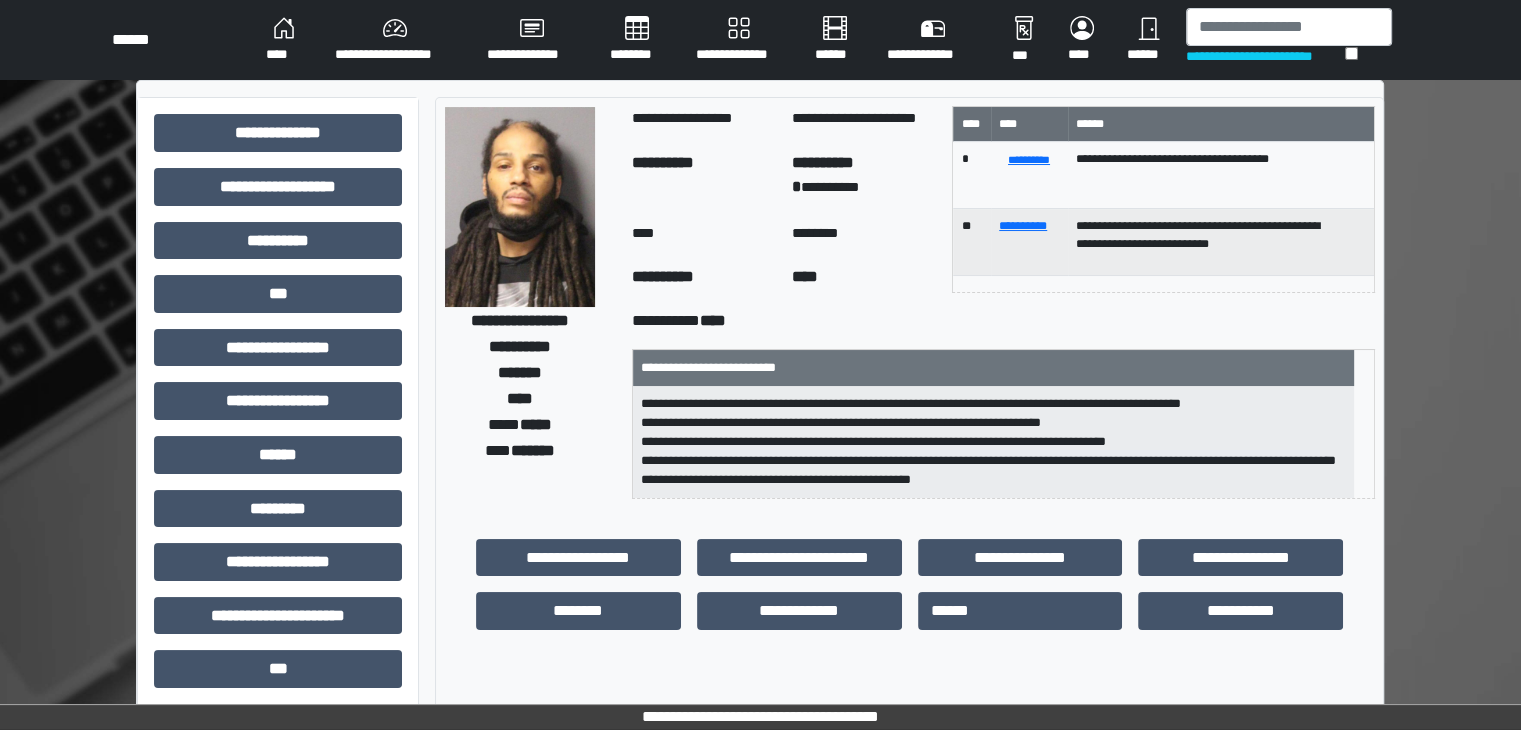 click on "****" at bounding box center [284, 40] 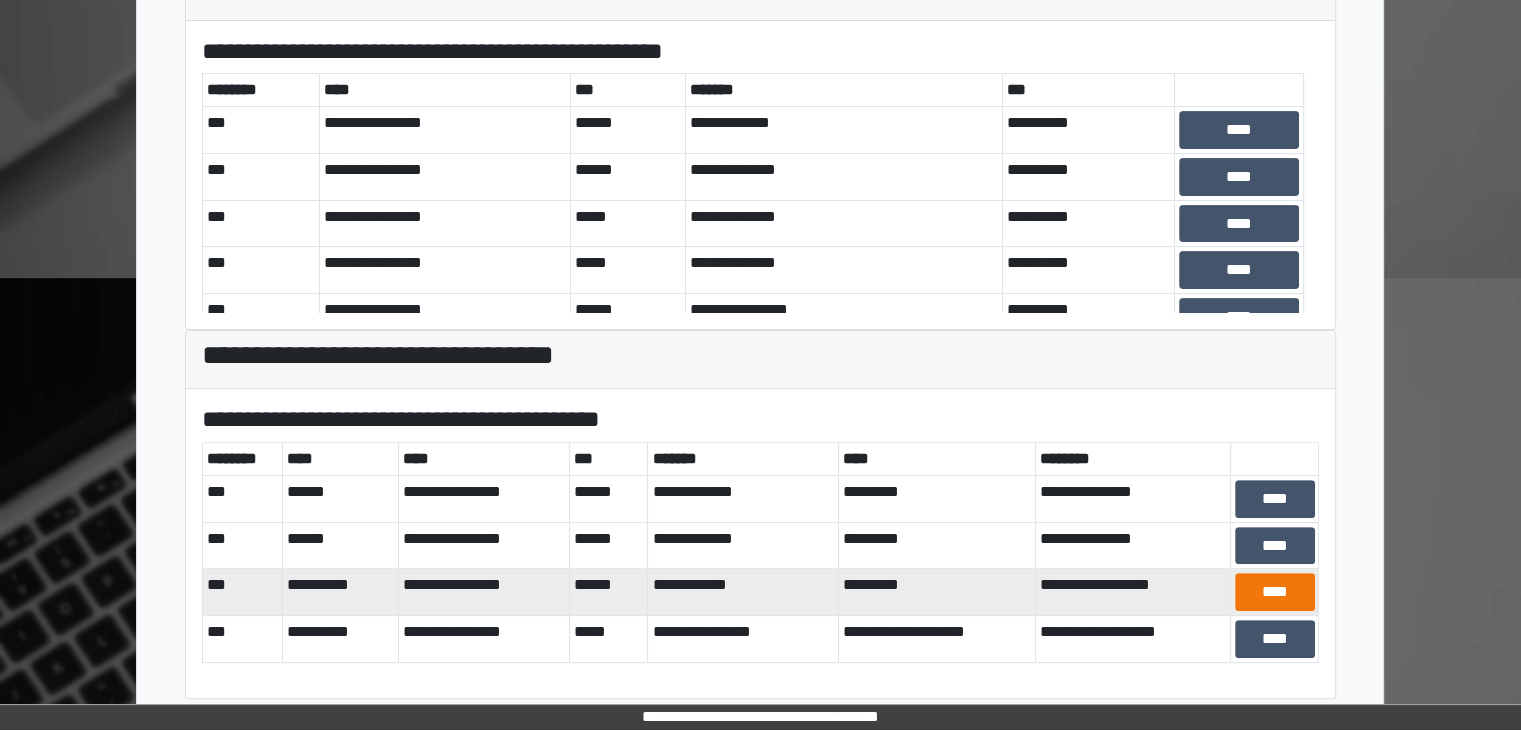 scroll, scrollTop: 581, scrollLeft: 0, axis: vertical 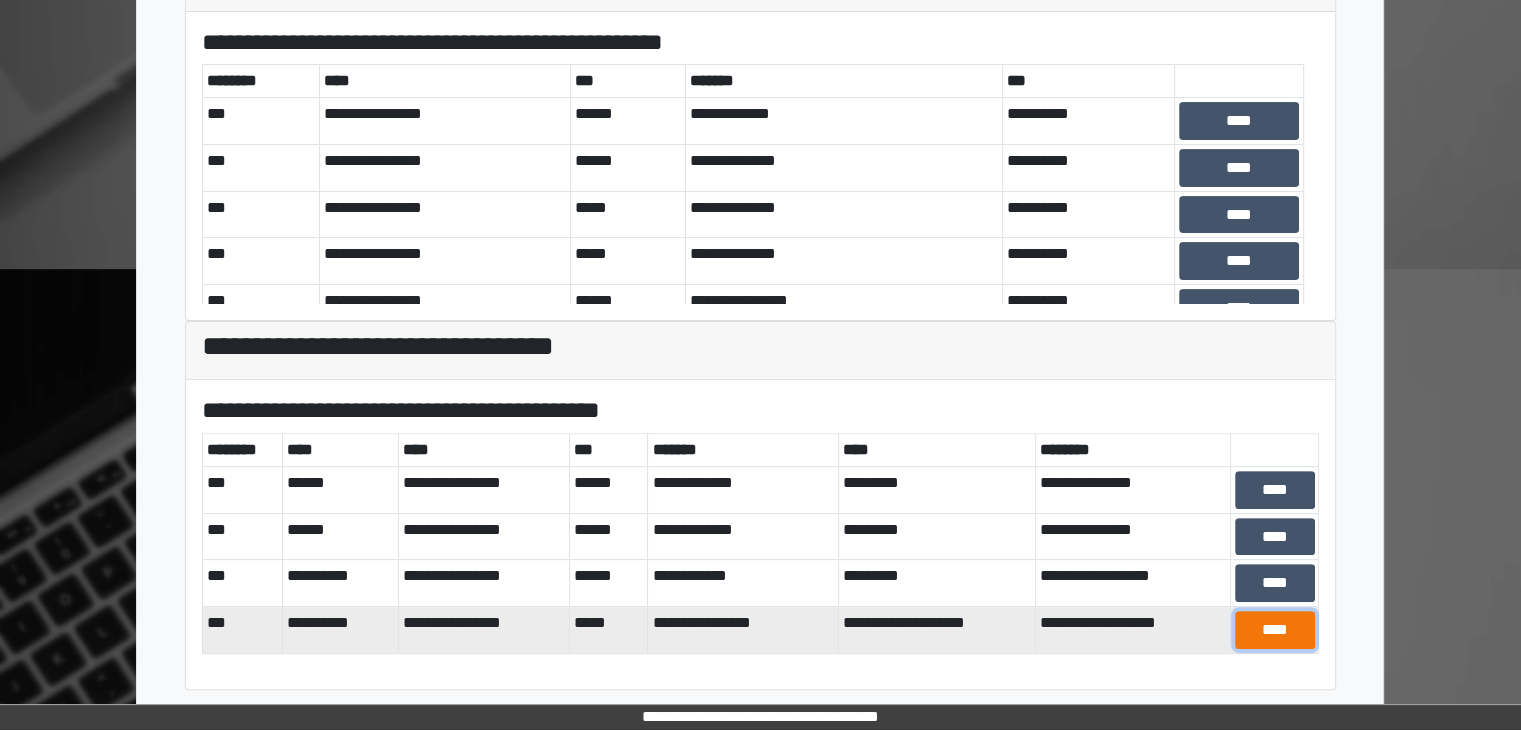 click on "****" at bounding box center [1274, 630] 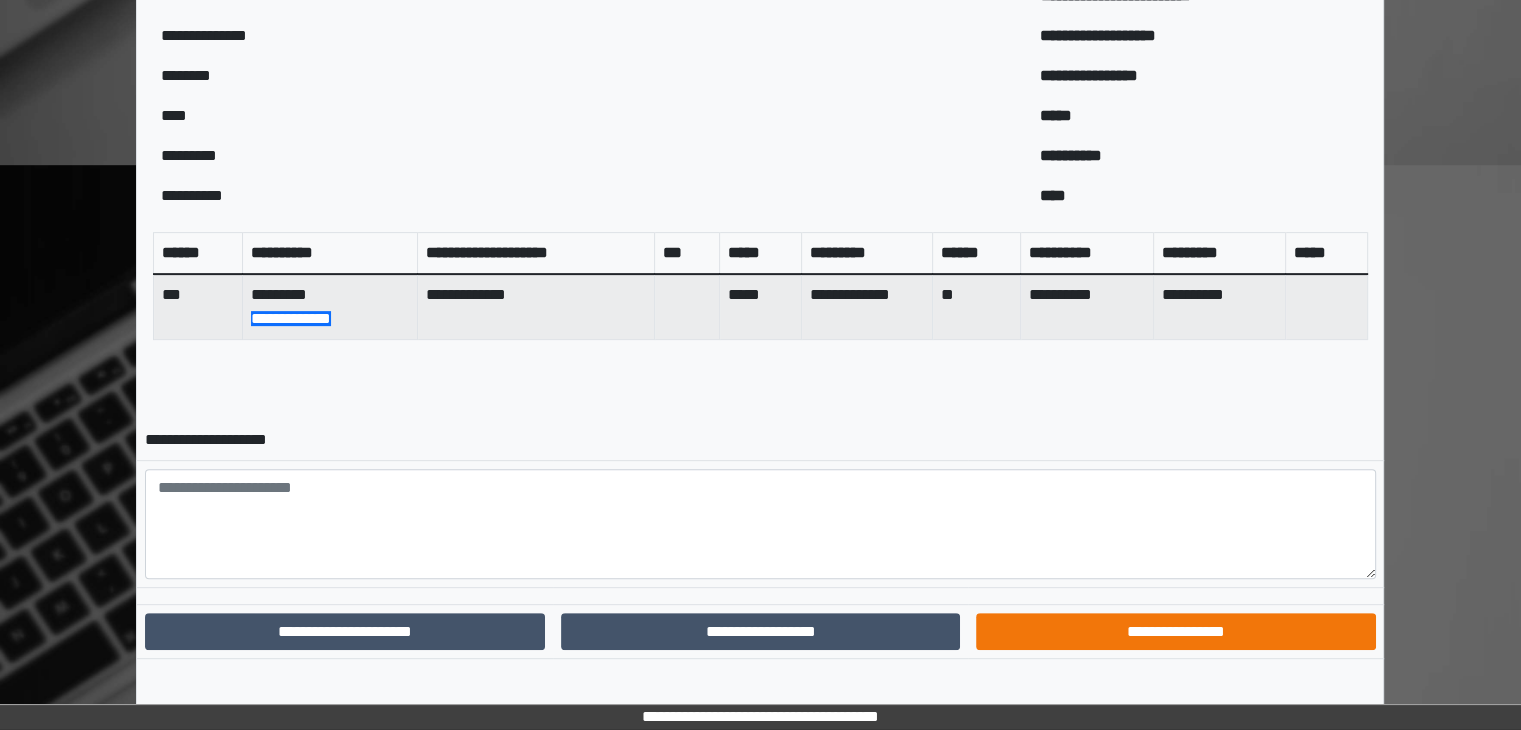 scroll, scrollTop: 694, scrollLeft: 0, axis: vertical 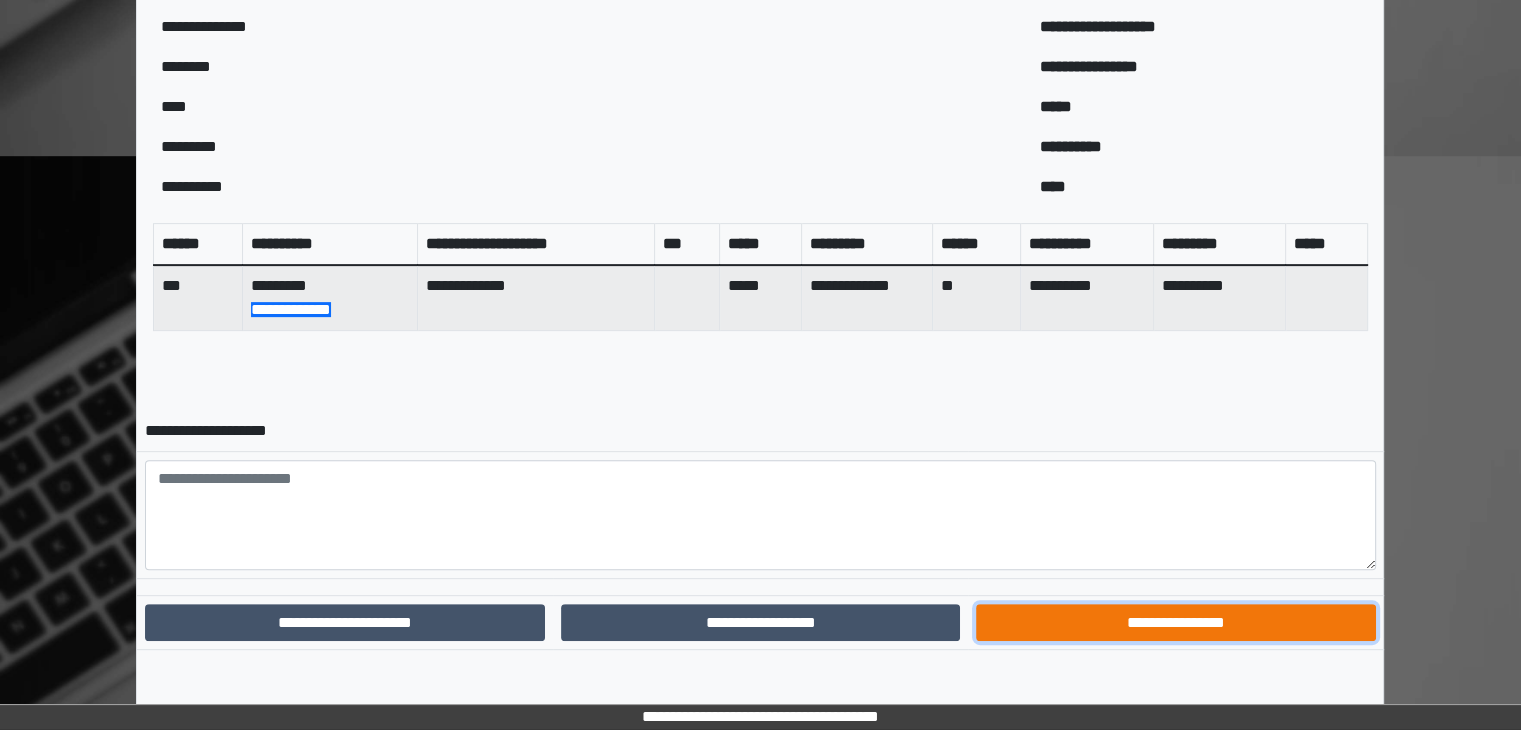 click on "**********" at bounding box center (1175, 623) 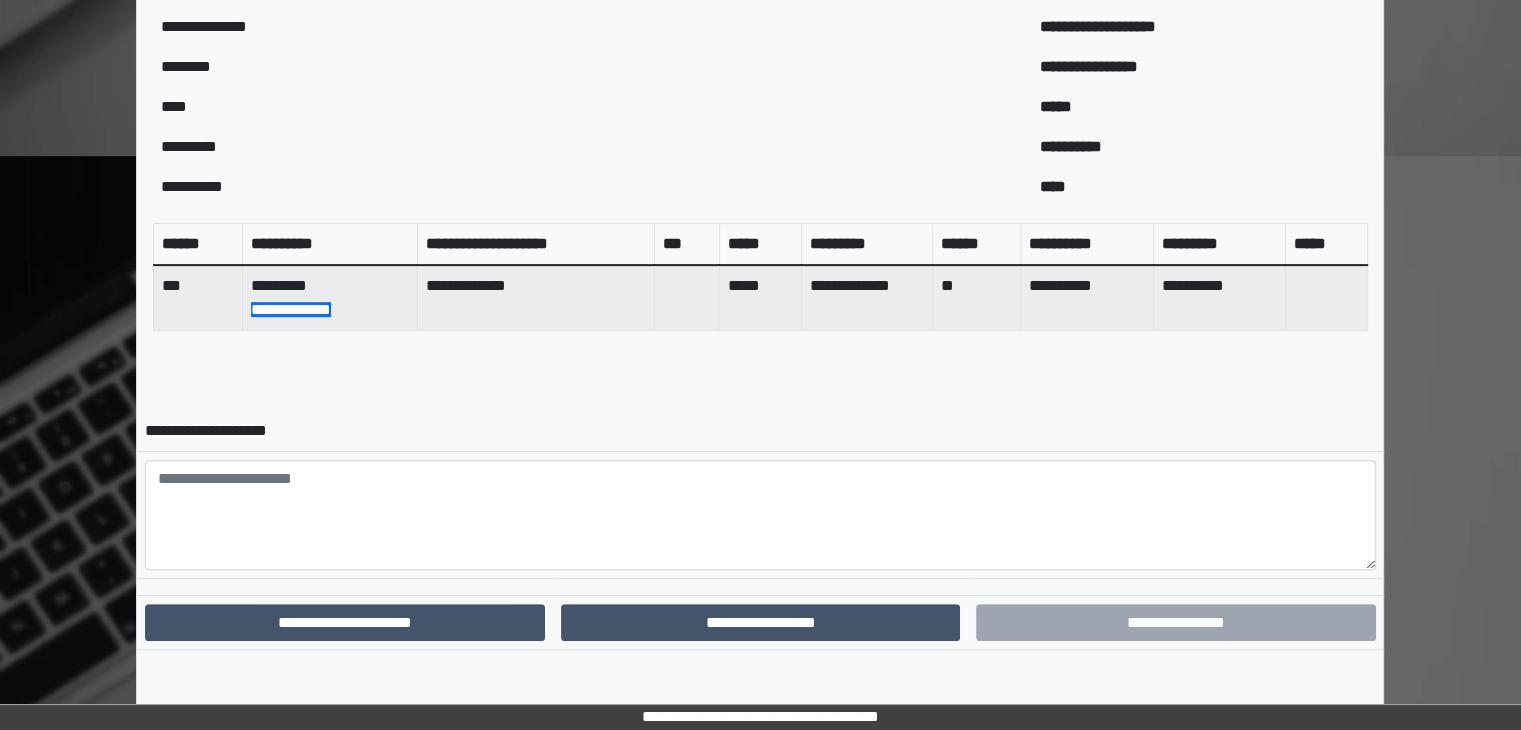 scroll, scrollTop: 592, scrollLeft: 0, axis: vertical 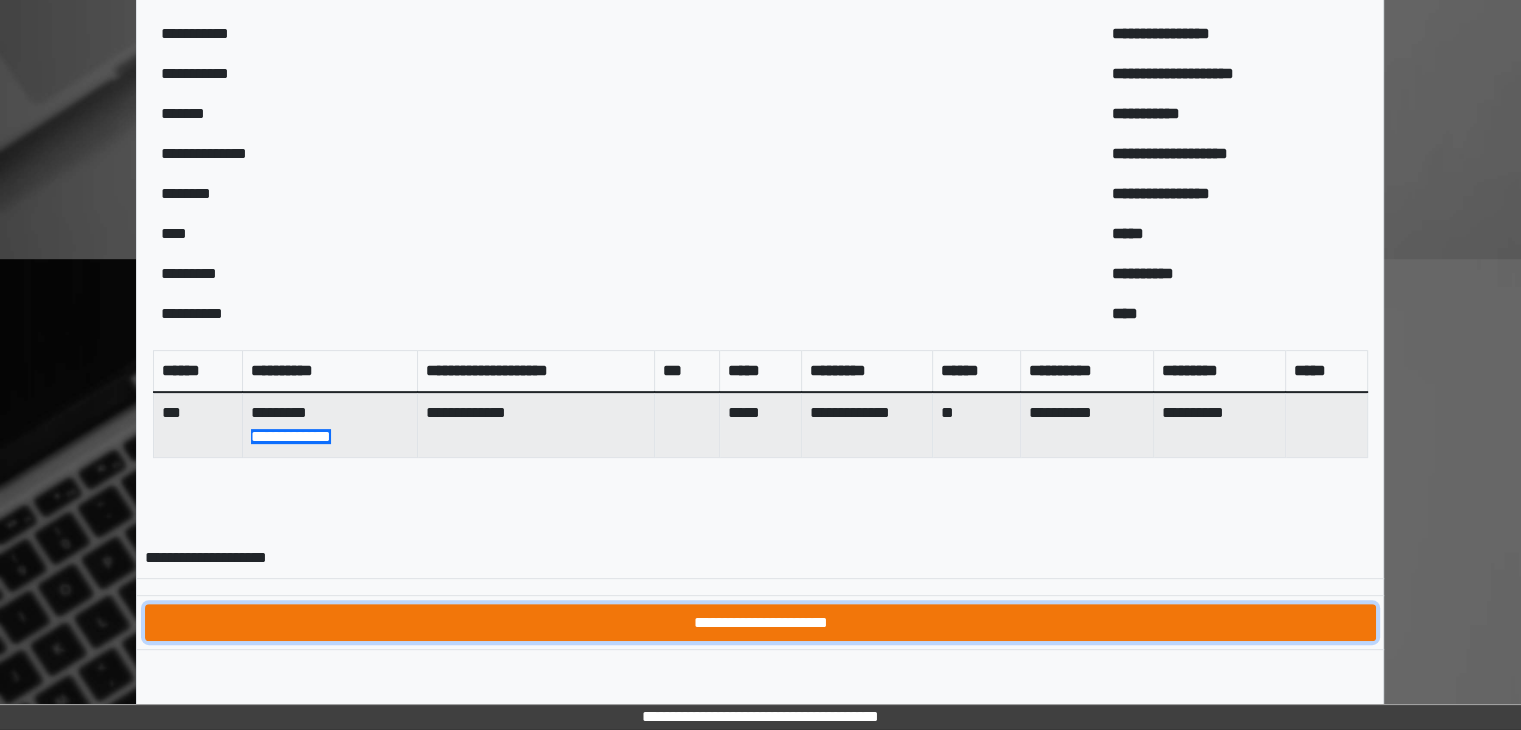 click on "**********" at bounding box center (760, 623) 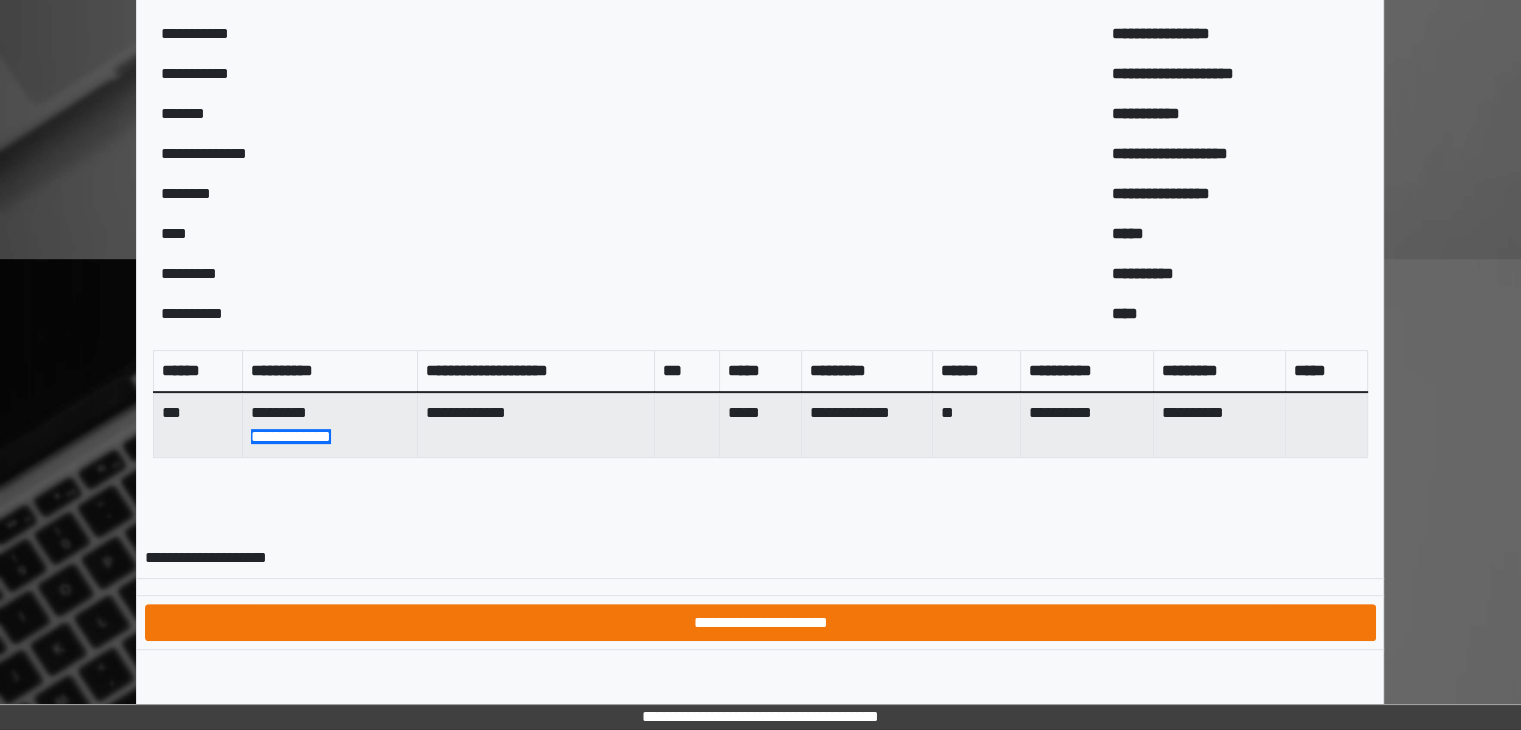 scroll, scrollTop: 0, scrollLeft: 0, axis: both 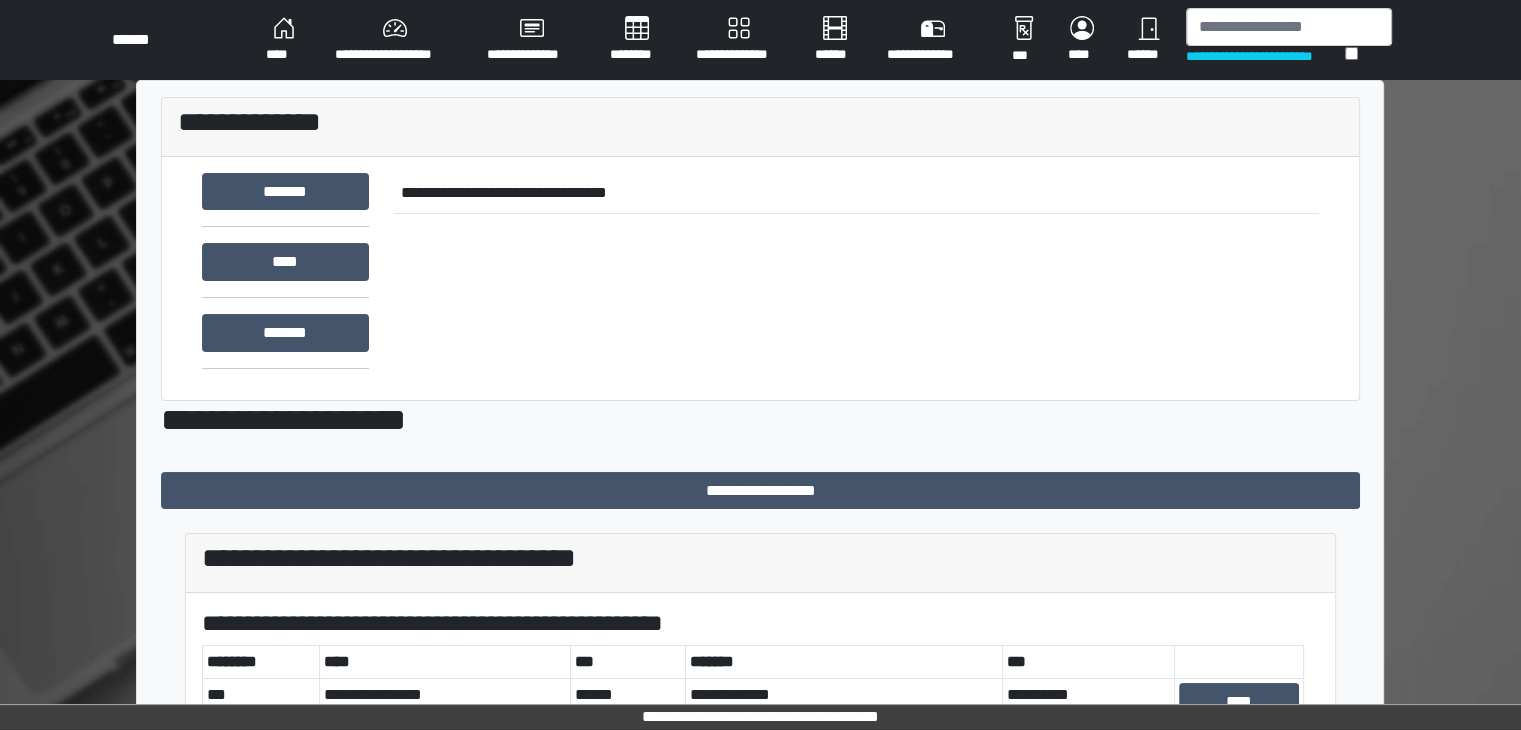 click on "**********" at bounding box center [760, 40] 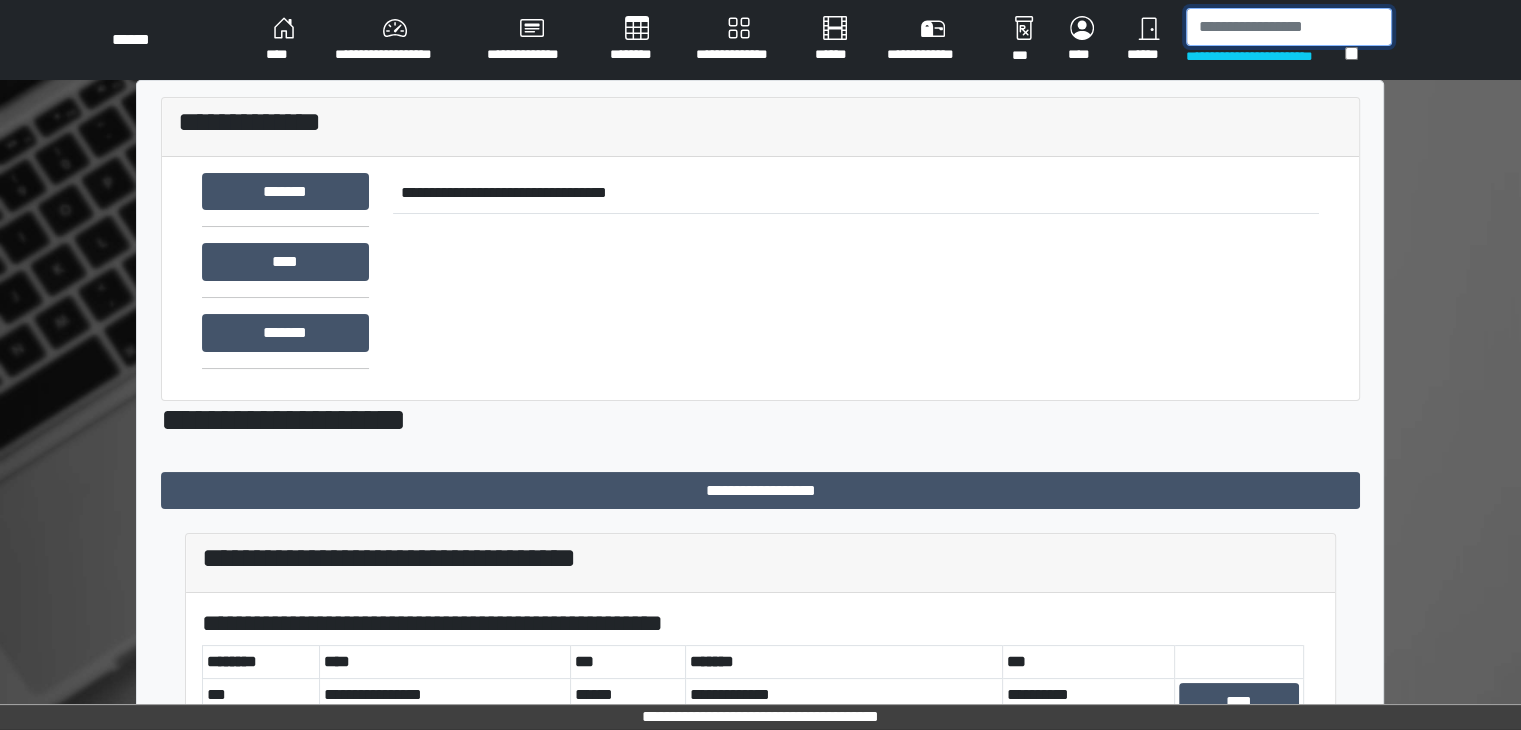 click at bounding box center [1289, 27] 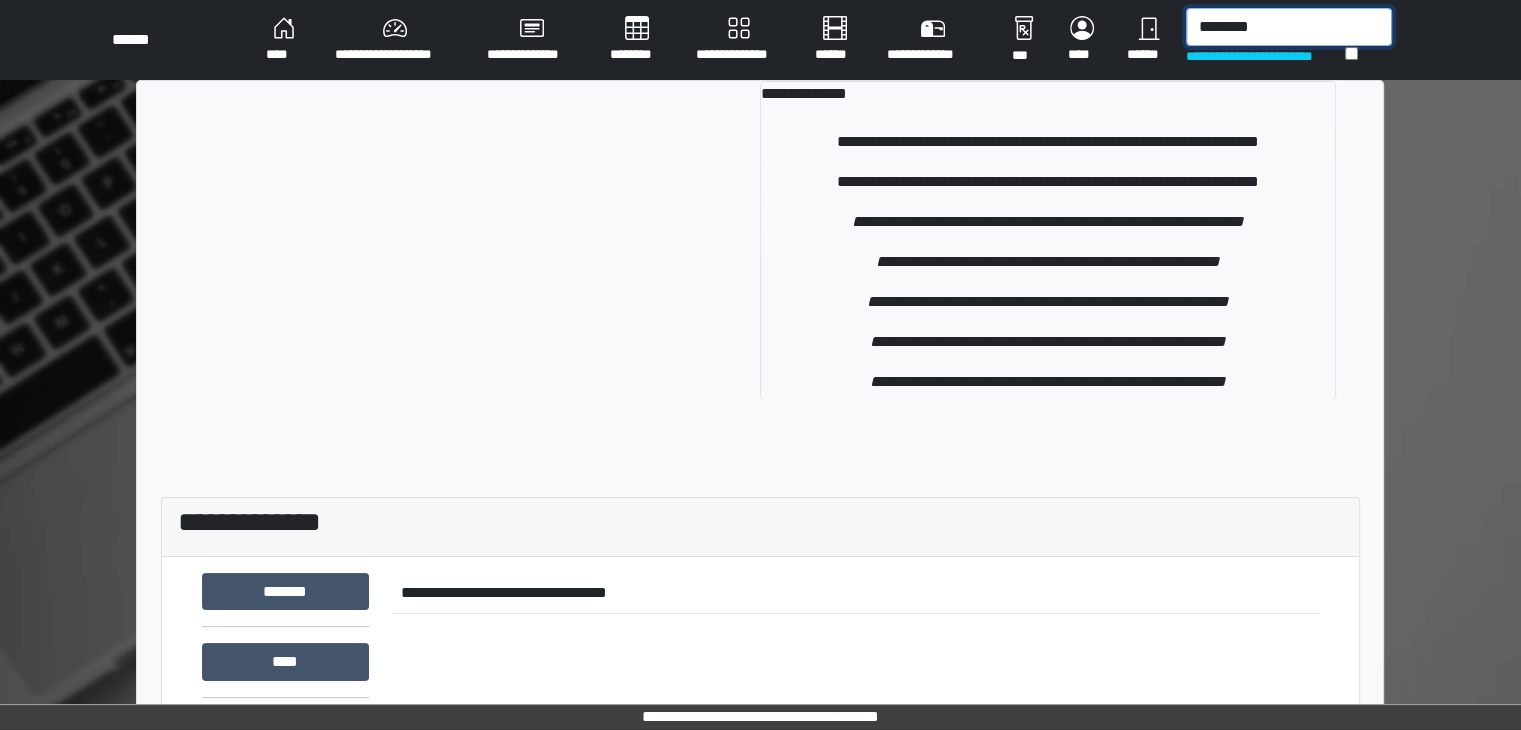 type on "********" 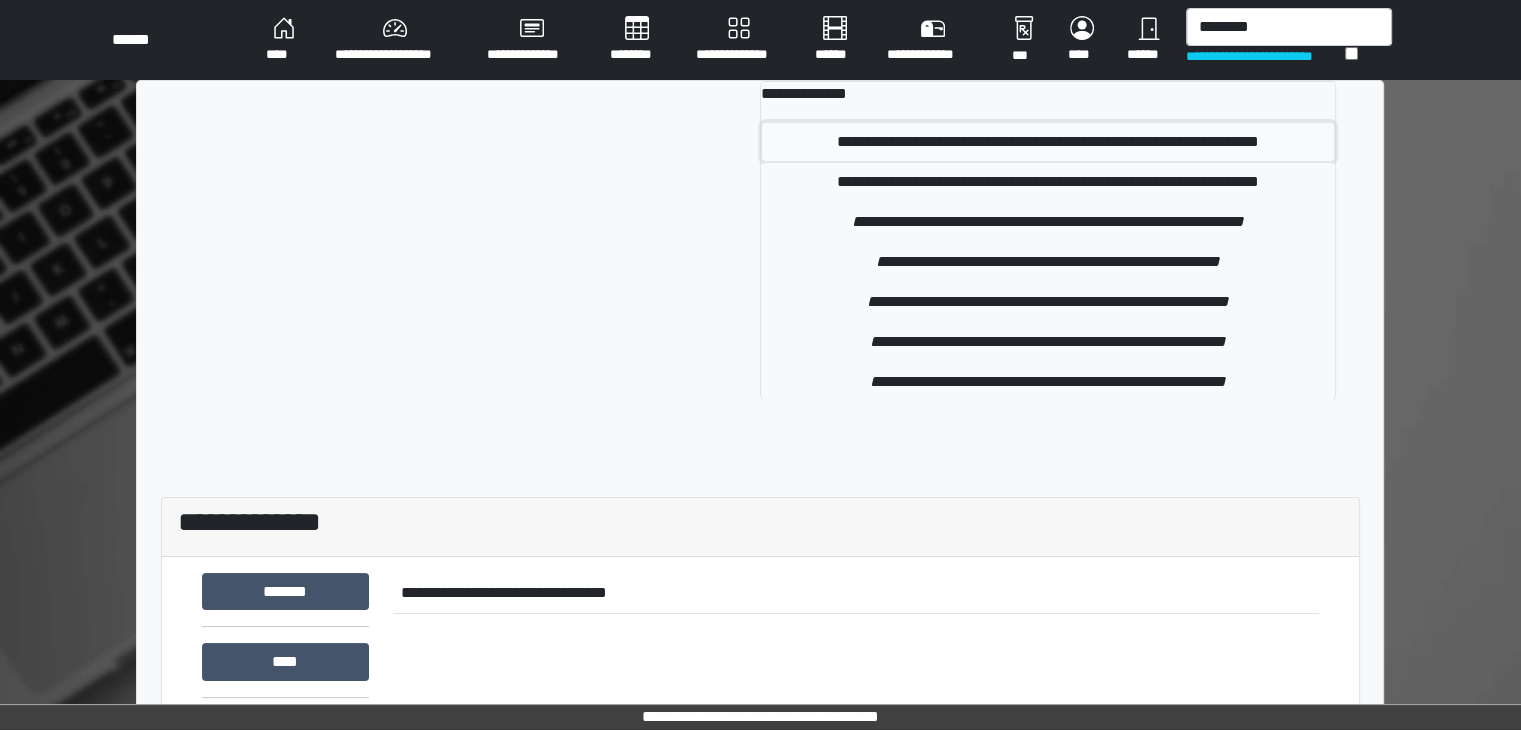 click on "**********" at bounding box center (1048, 142) 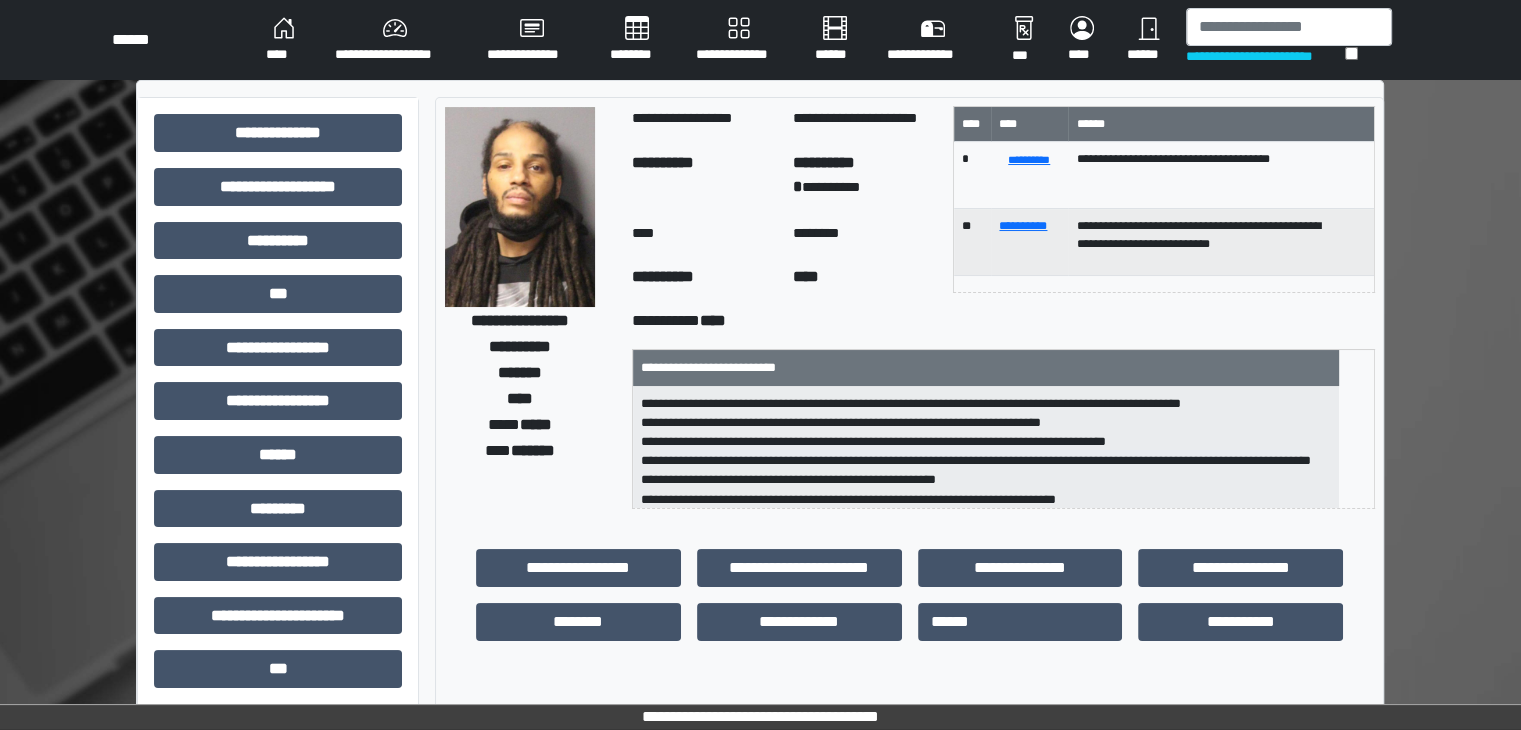 scroll, scrollTop: 6, scrollLeft: 0, axis: vertical 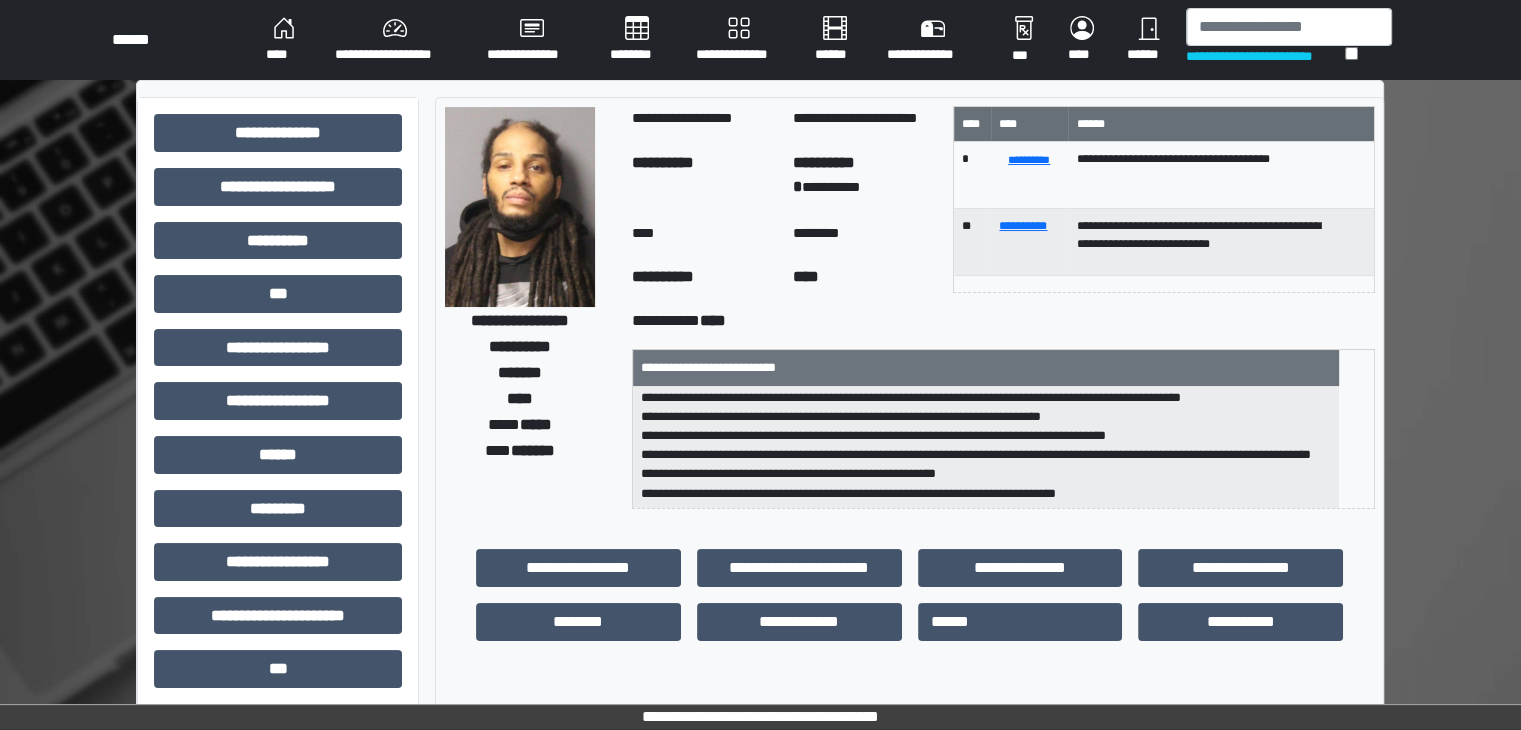 click on "**********" at bounding box center (704, 279) 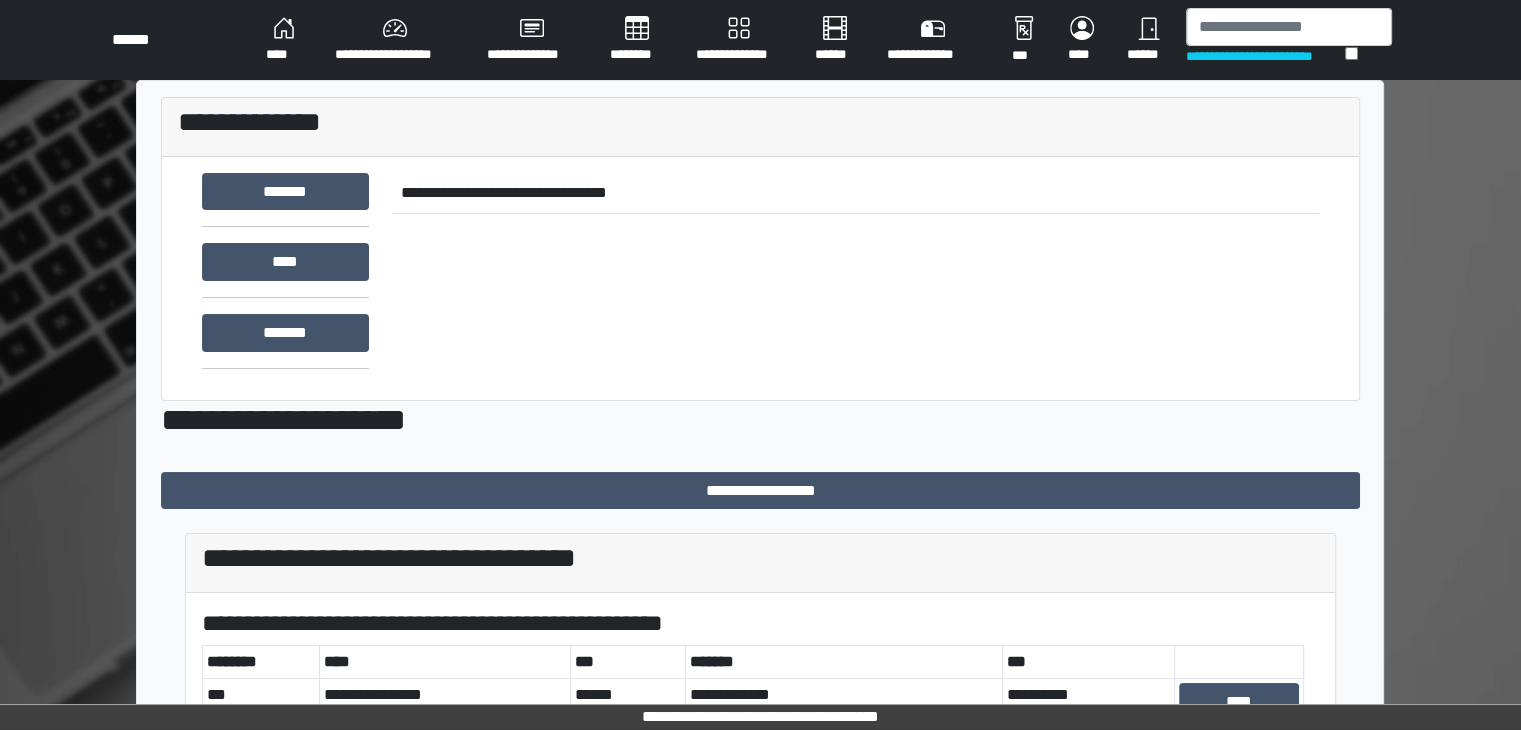 click on "****" at bounding box center (284, 40) 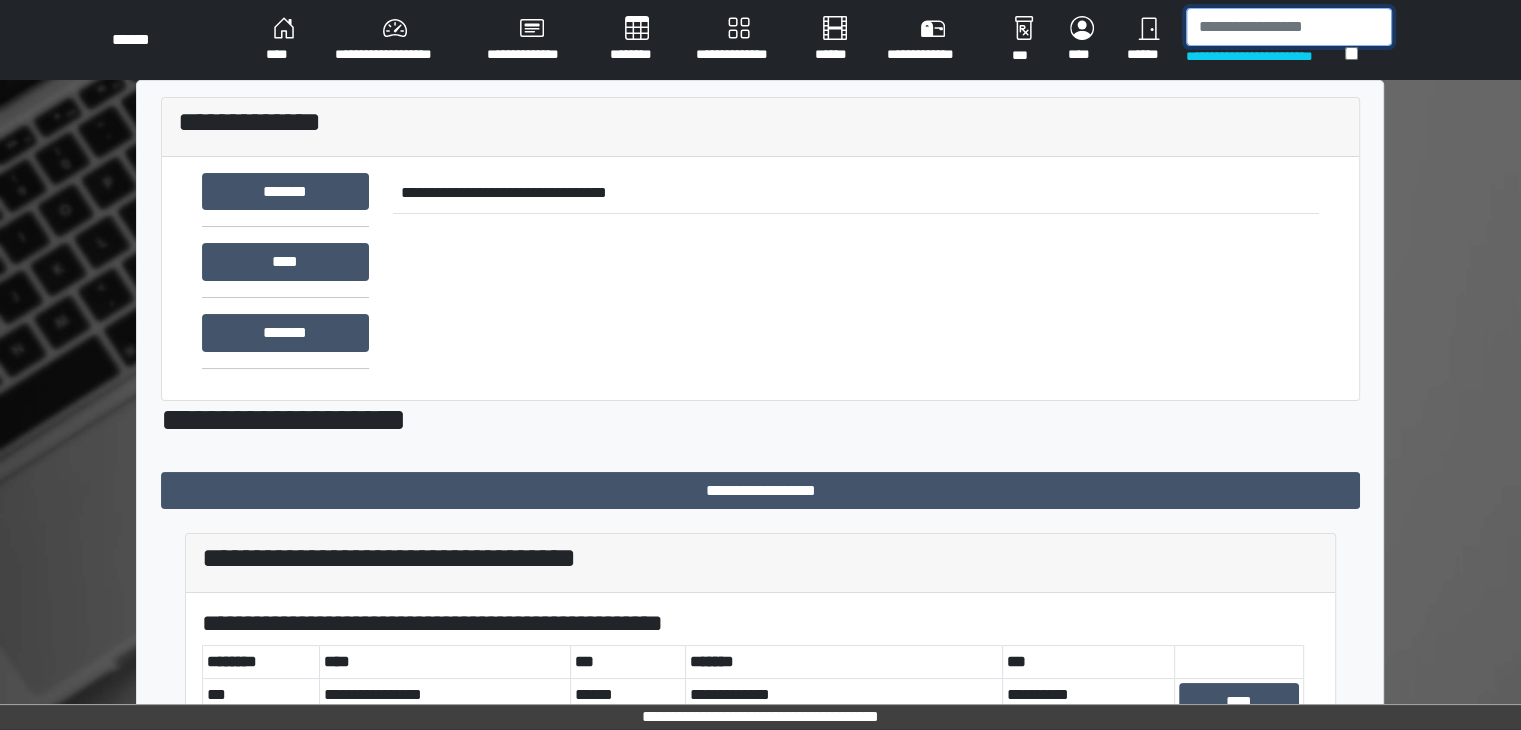 click at bounding box center (1289, 27) 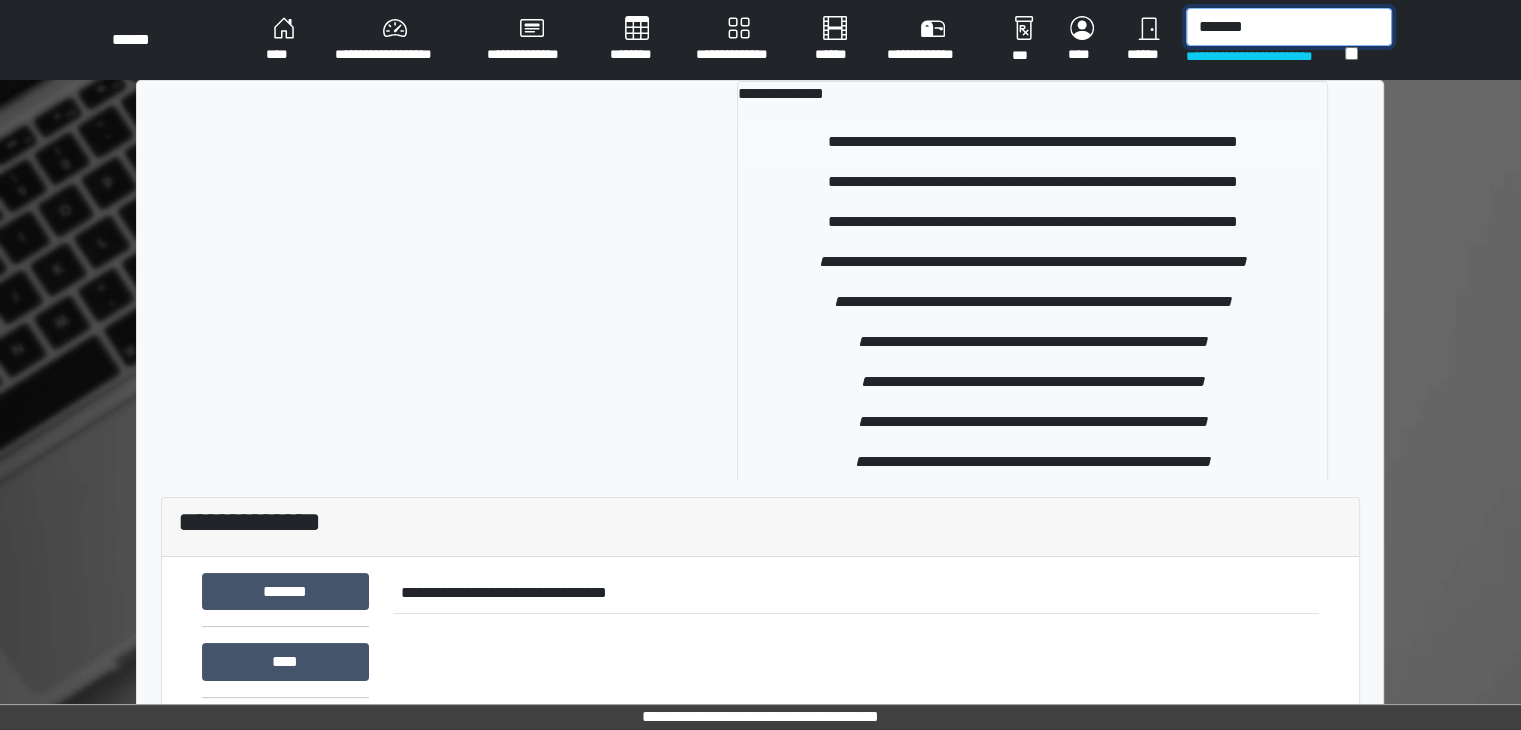 type on "*******" 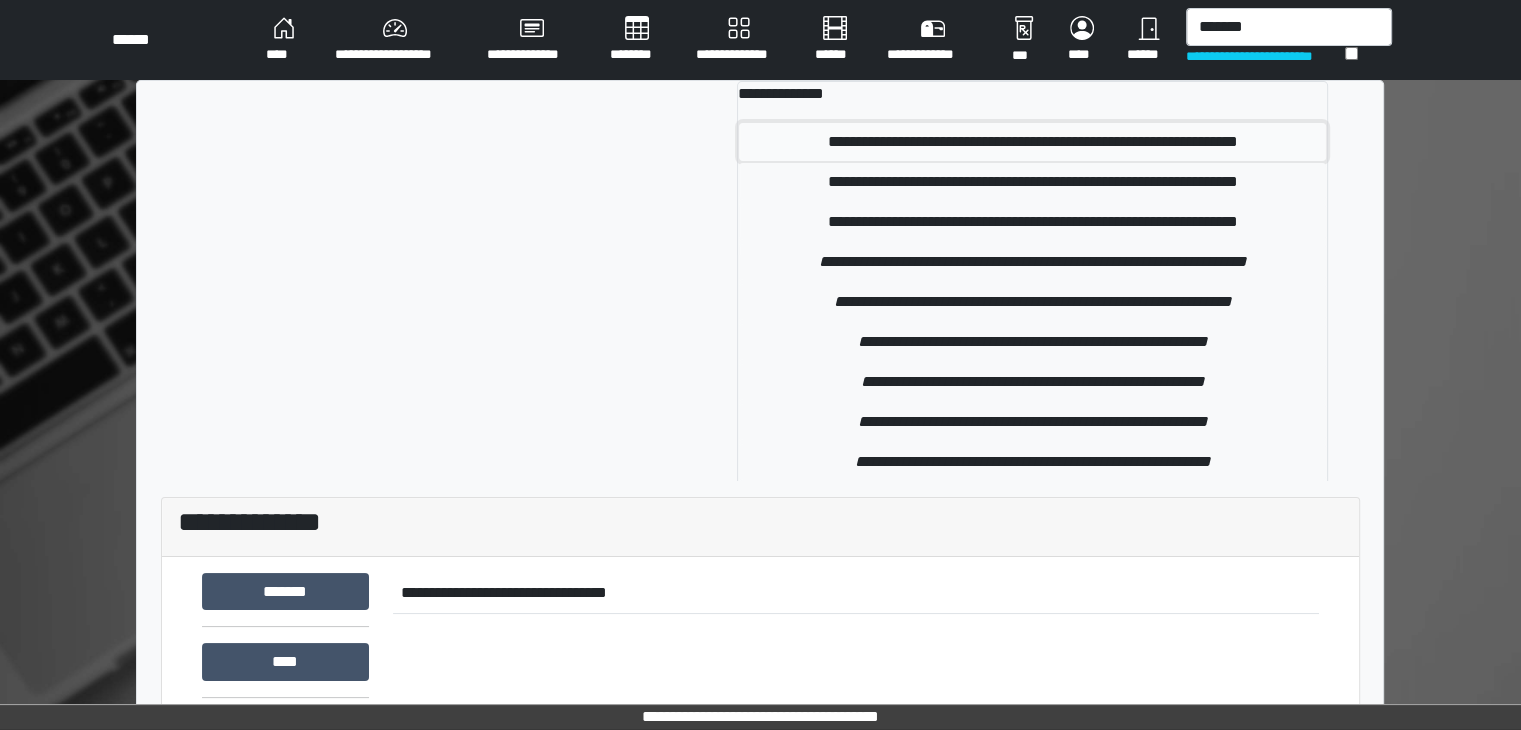 click on "**********" at bounding box center [1032, 142] 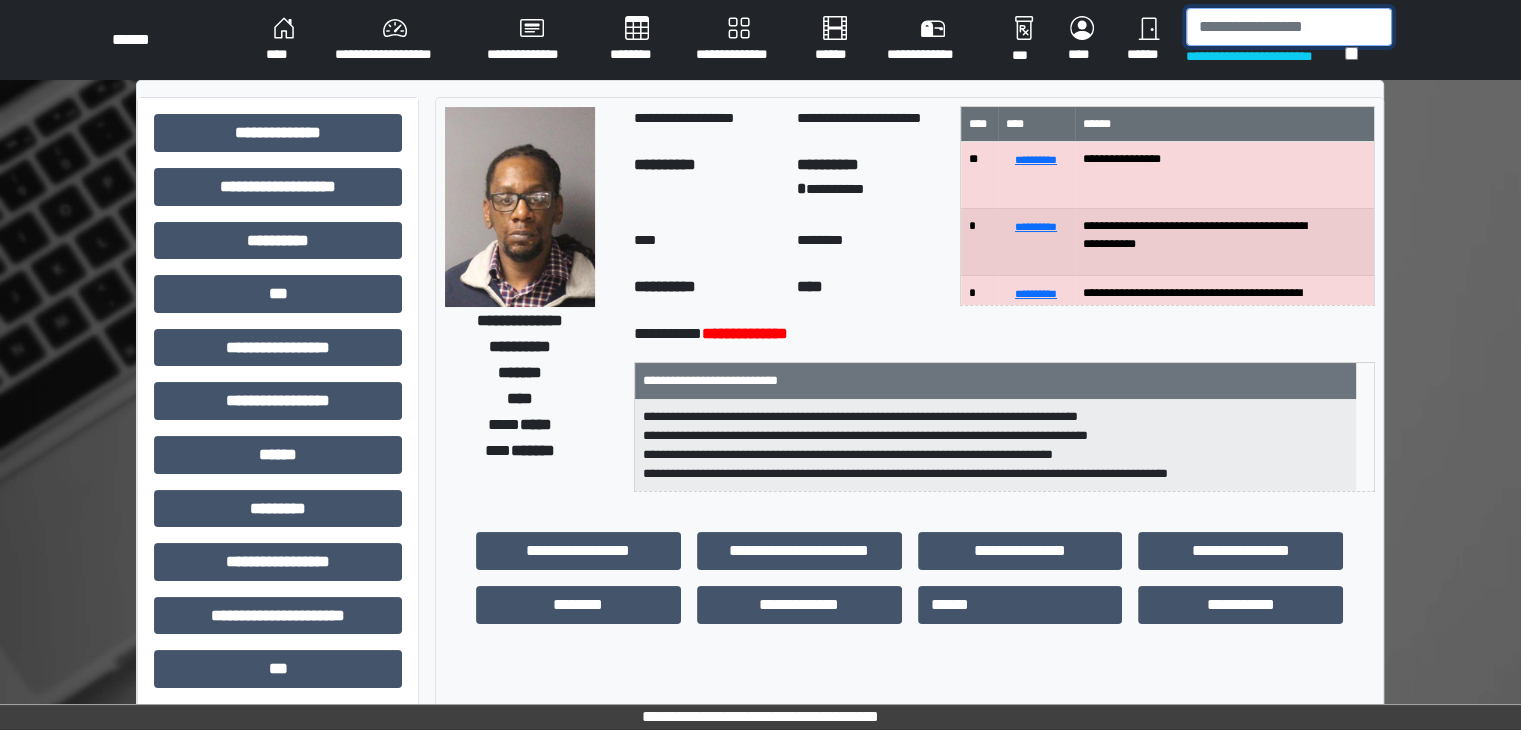 drag, startPoint x: 1189, startPoint y: 28, endPoint x: 1305, endPoint y: 25, distance: 116.03879 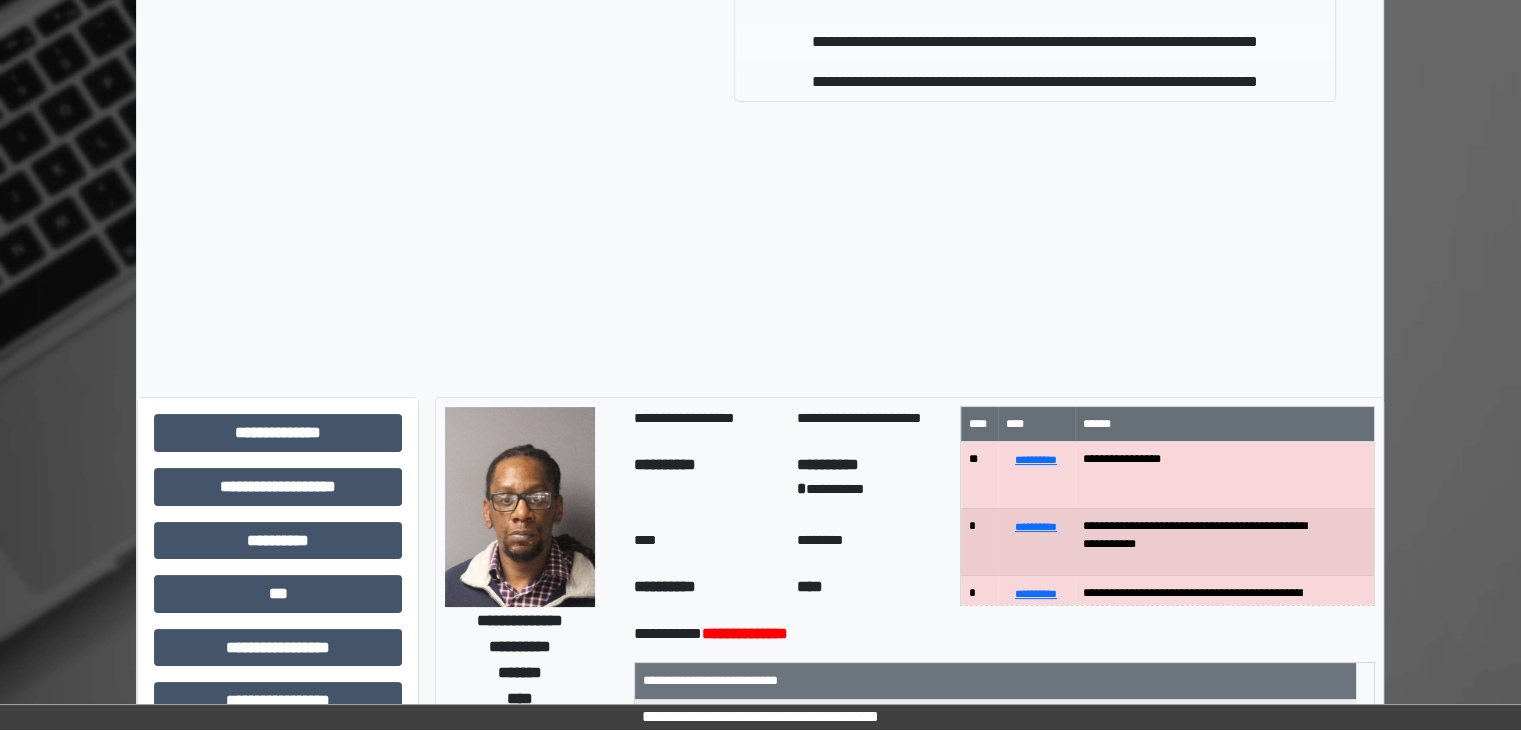type on "*******" 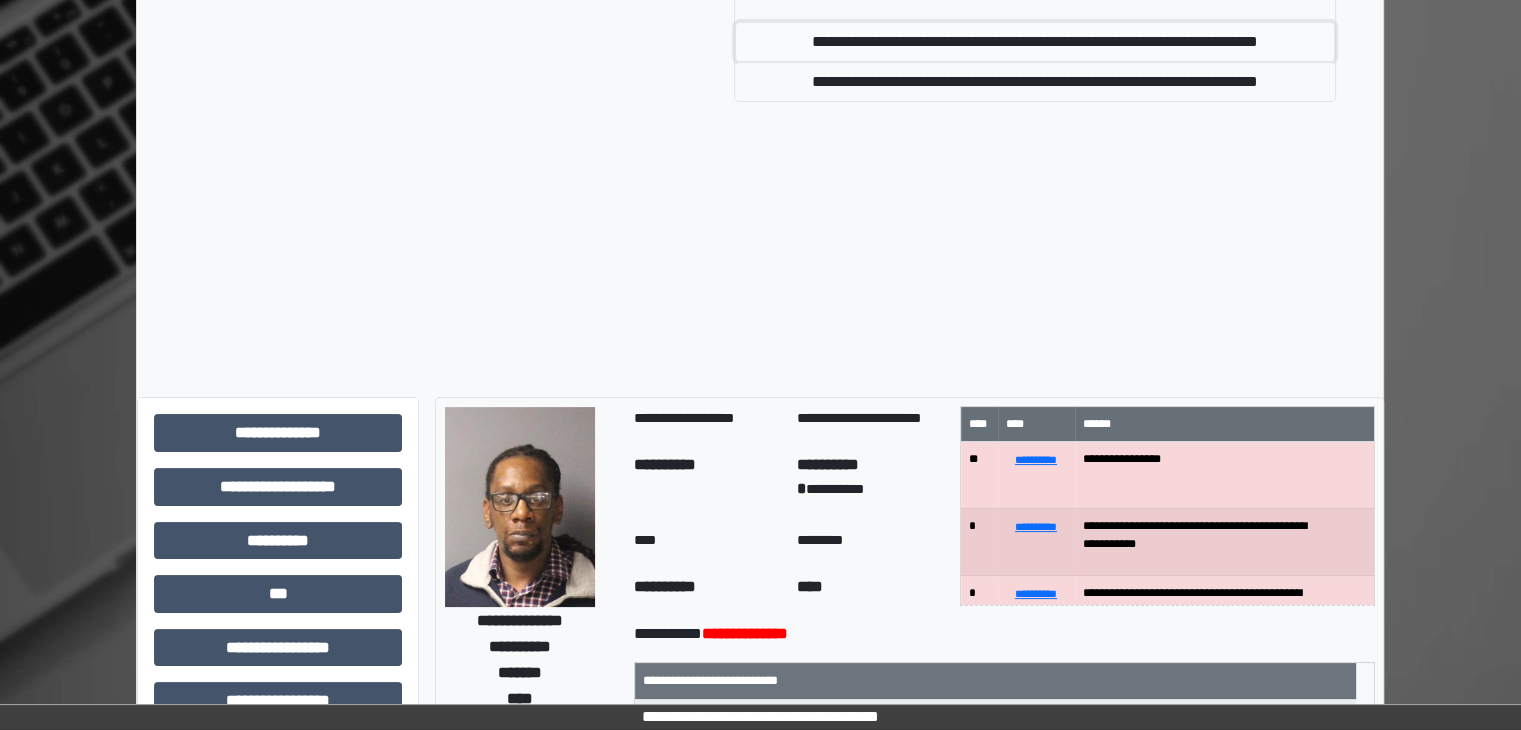 click on "**********" at bounding box center [1035, 42] 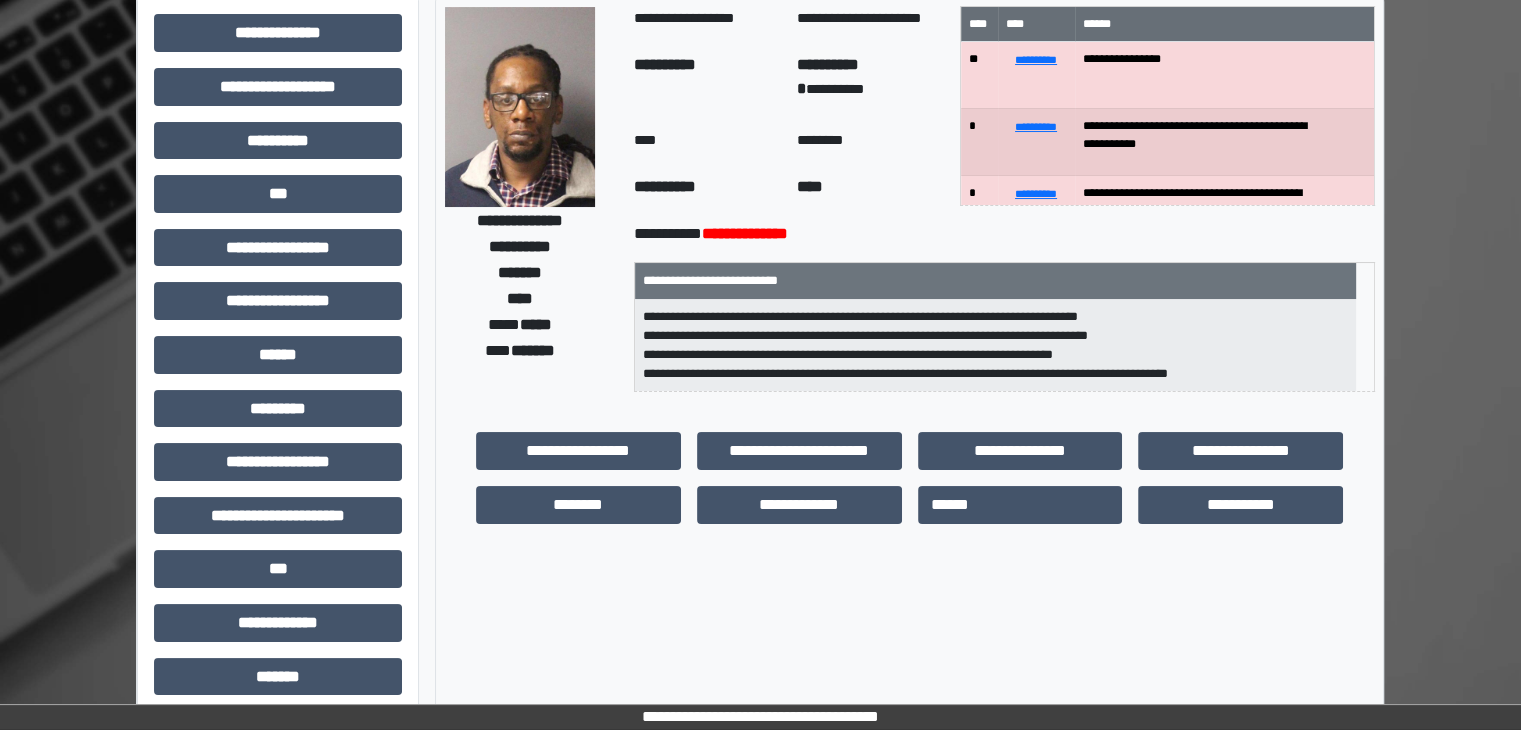 scroll, scrollTop: 116, scrollLeft: 0, axis: vertical 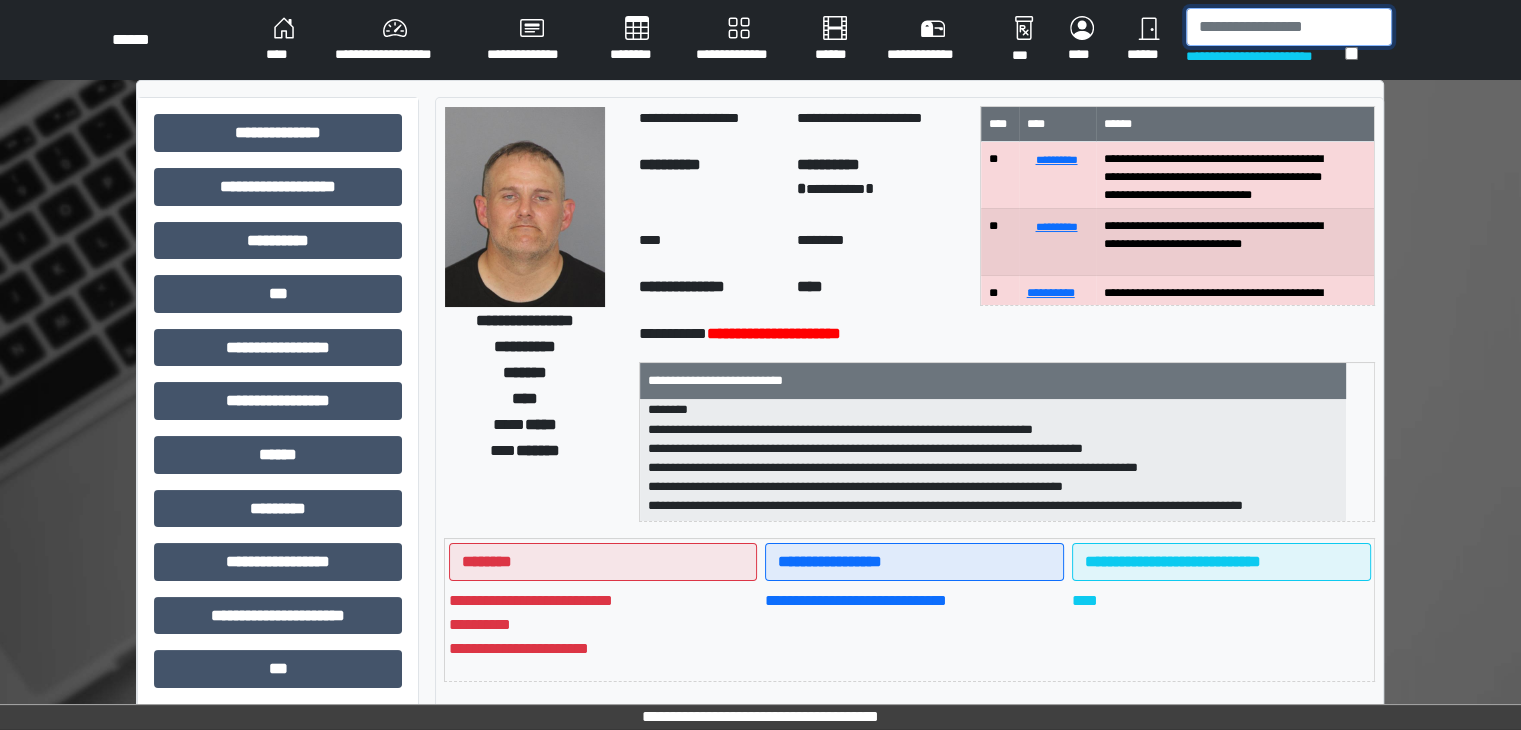 click at bounding box center (1289, 27) 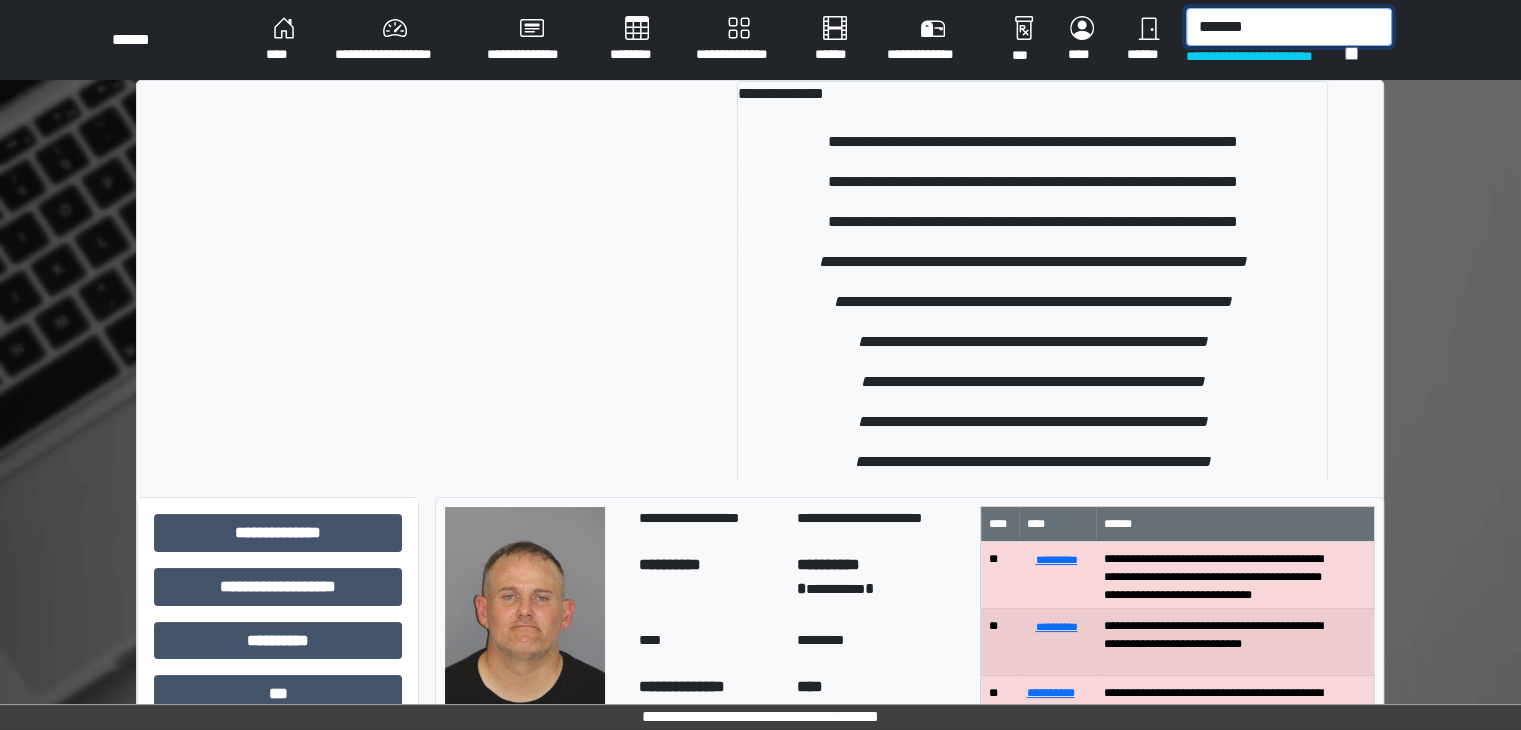 type on "*******" 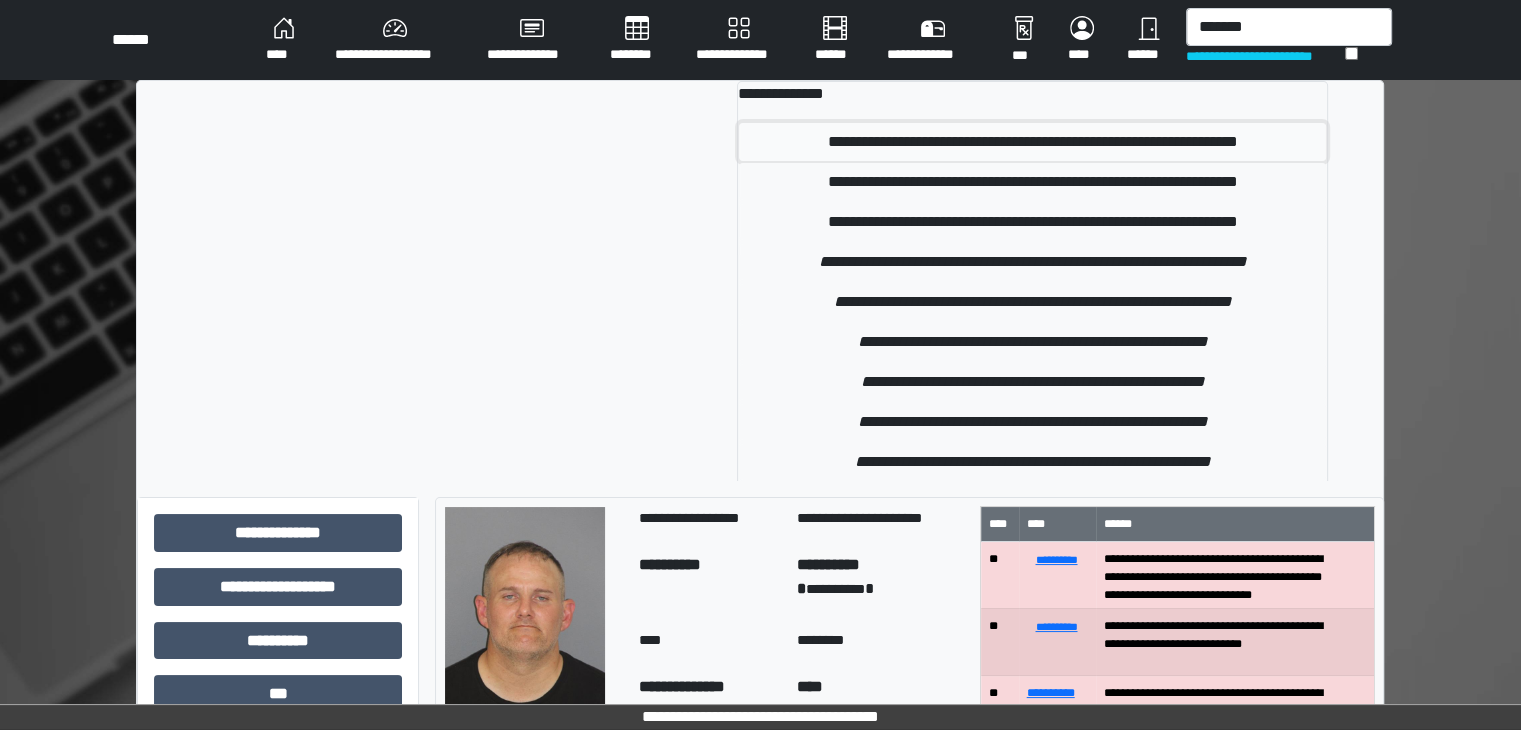click on "**********" at bounding box center (1032, 142) 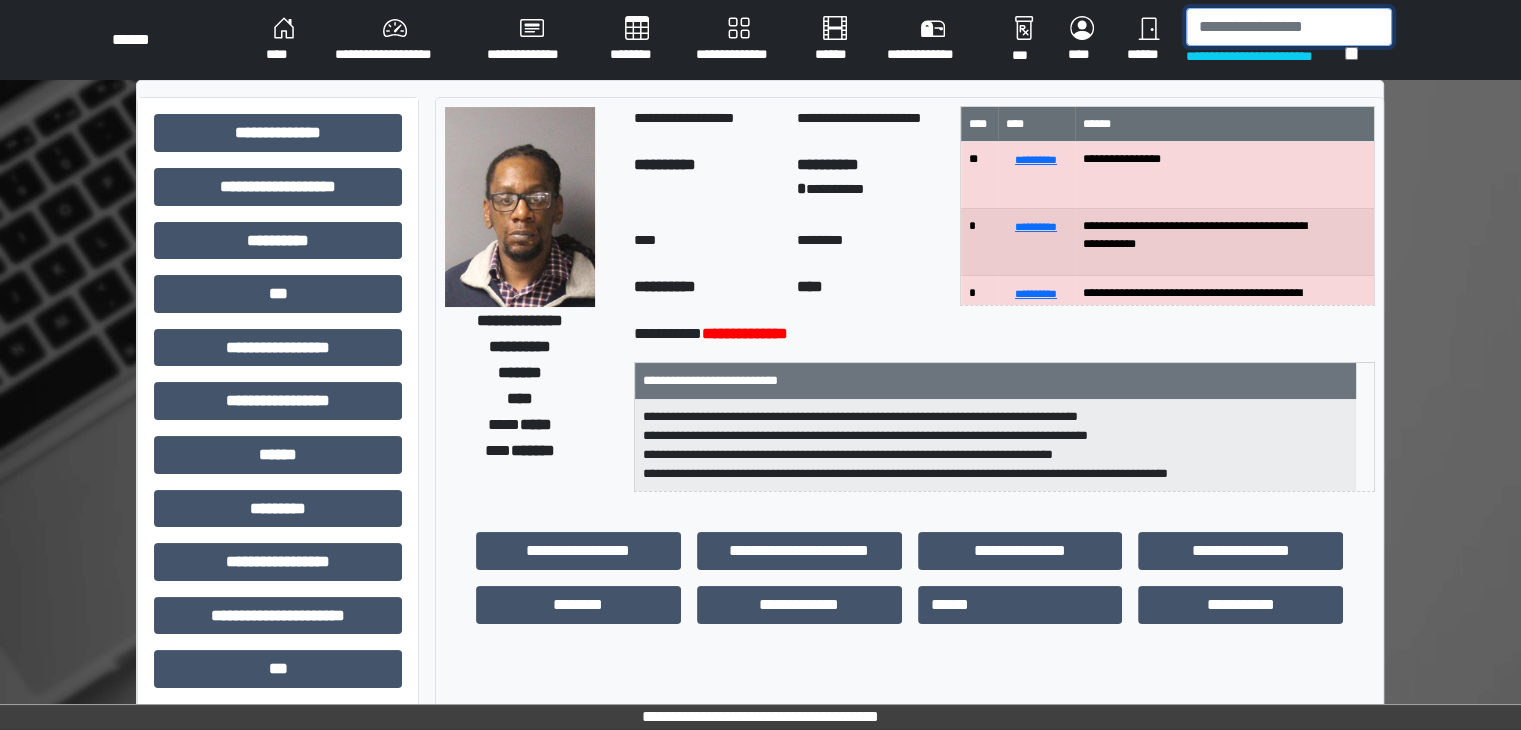 drag, startPoint x: 1208, startPoint y: 21, endPoint x: 1172, endPoint y: 37, distance: 39.39543 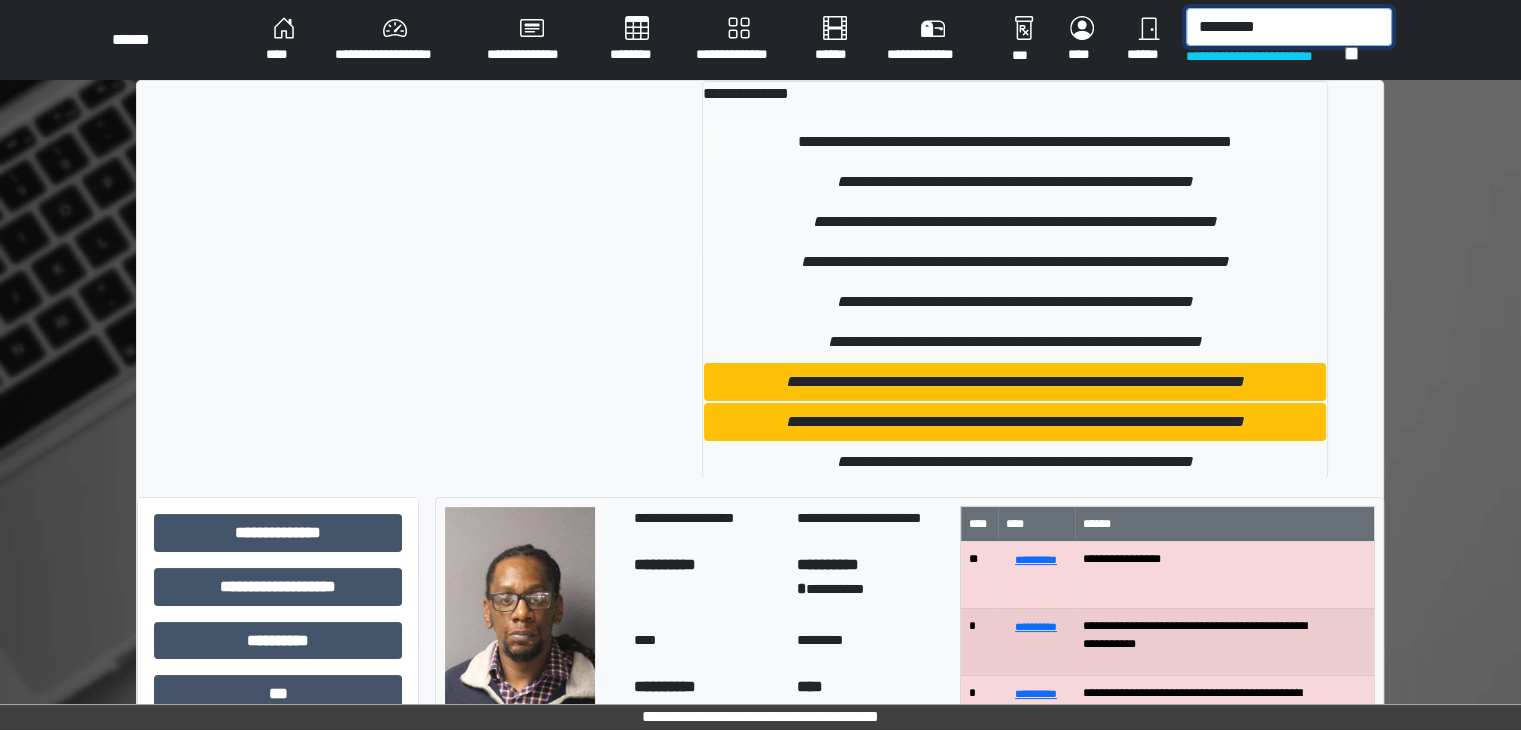 type on "*********" 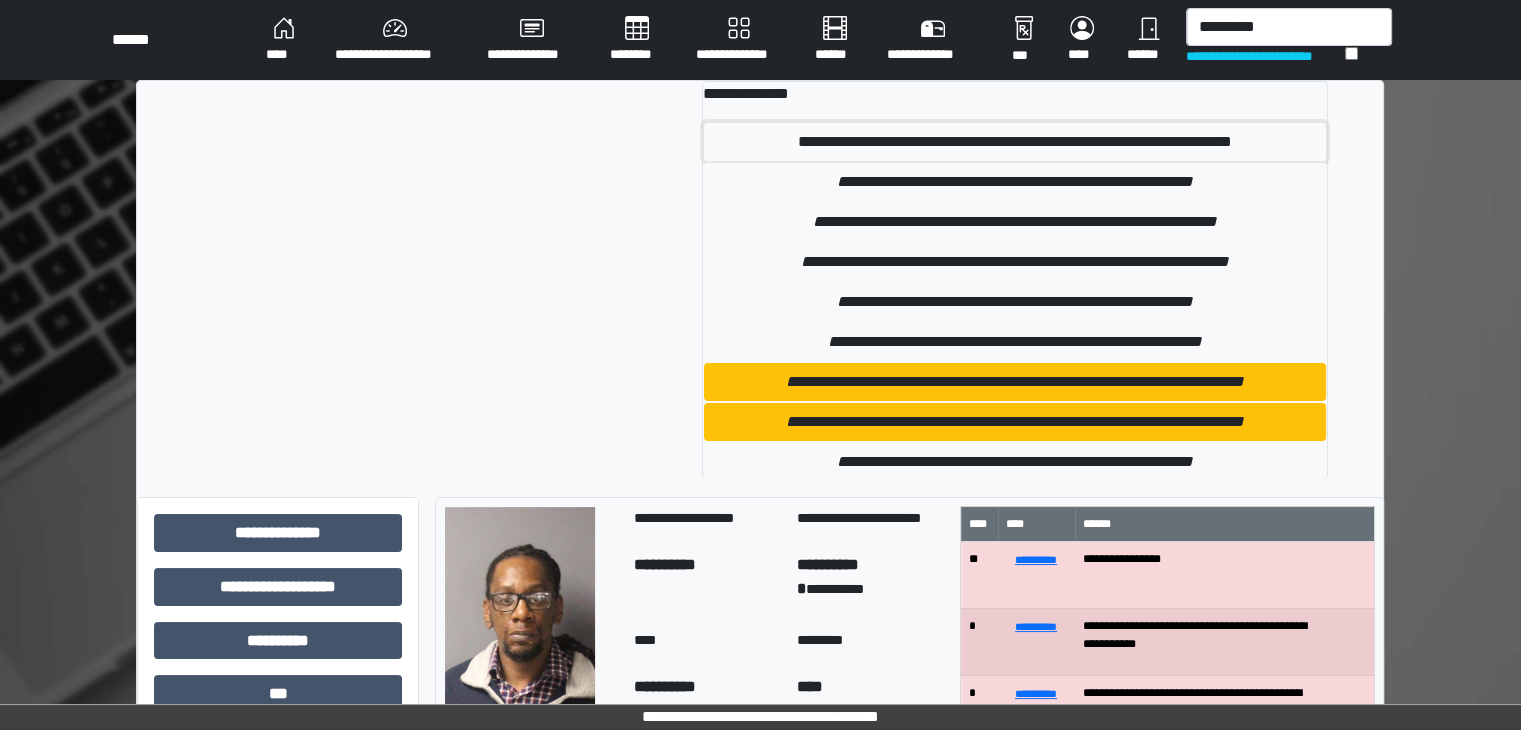 click on "**********" at bounding box center (1015, 142) 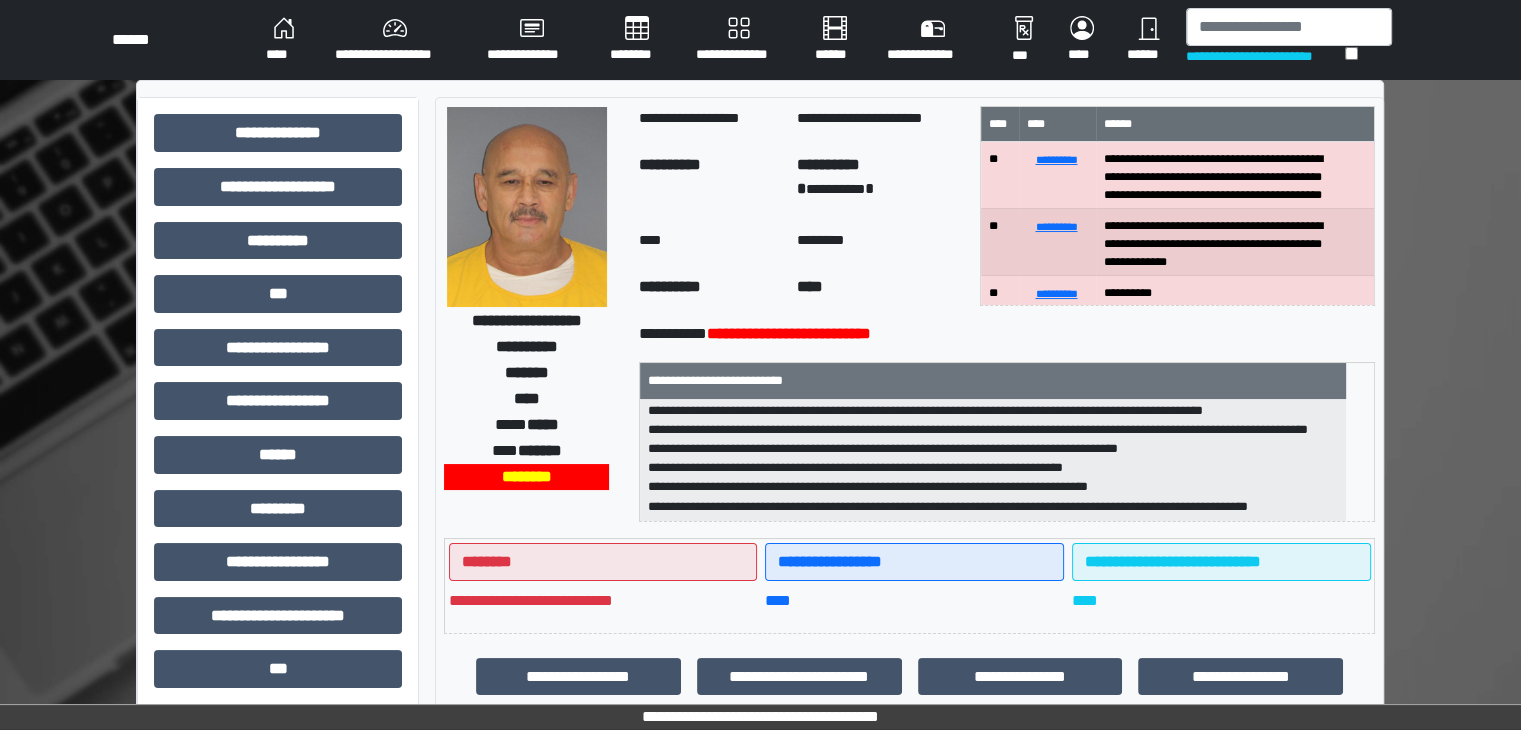 scroll, scrollTop: 64, scrollLeft: 0, axis: vertical 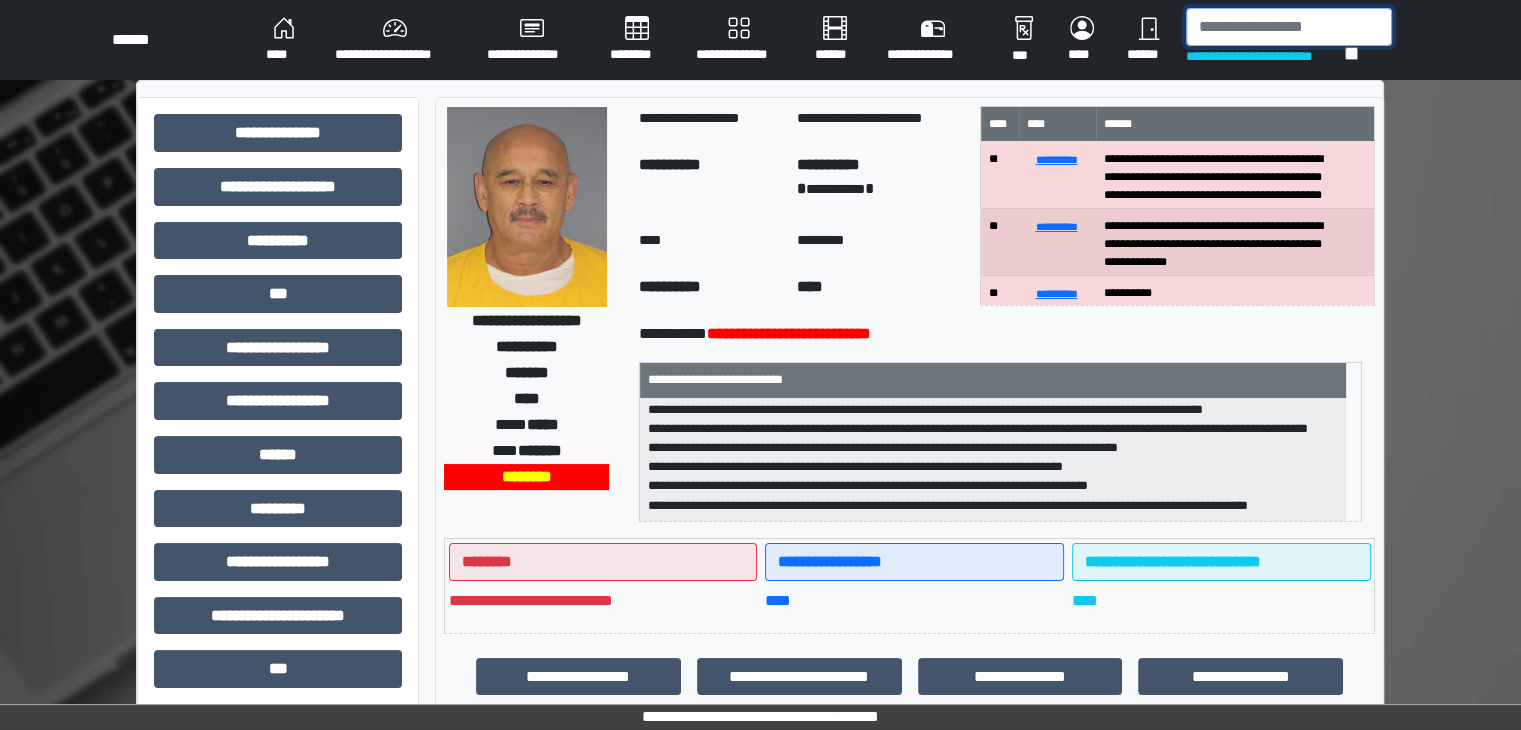 click at bounding box center [1289, 27] 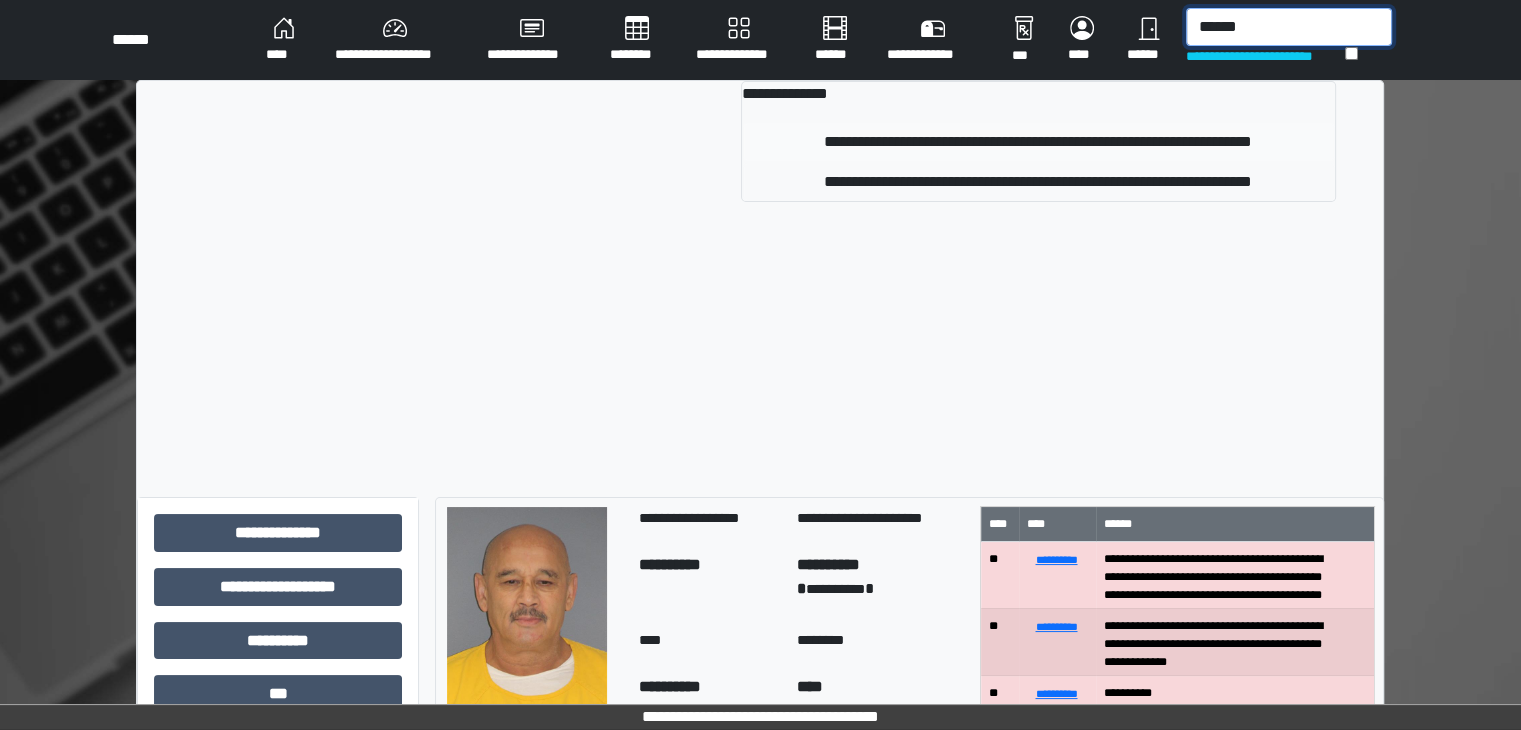 type on "******" 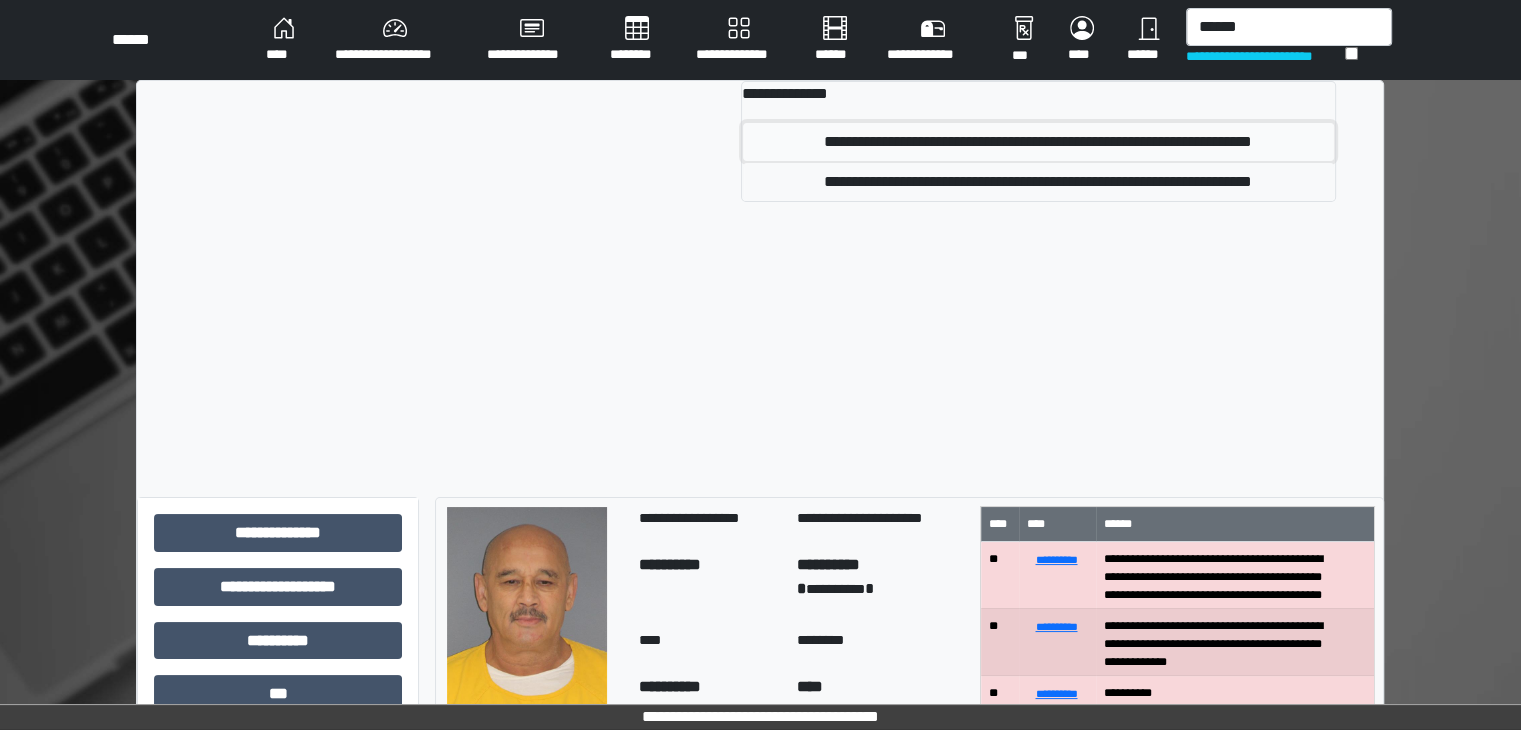 click on "**********" at bounding box center (1038, 142) 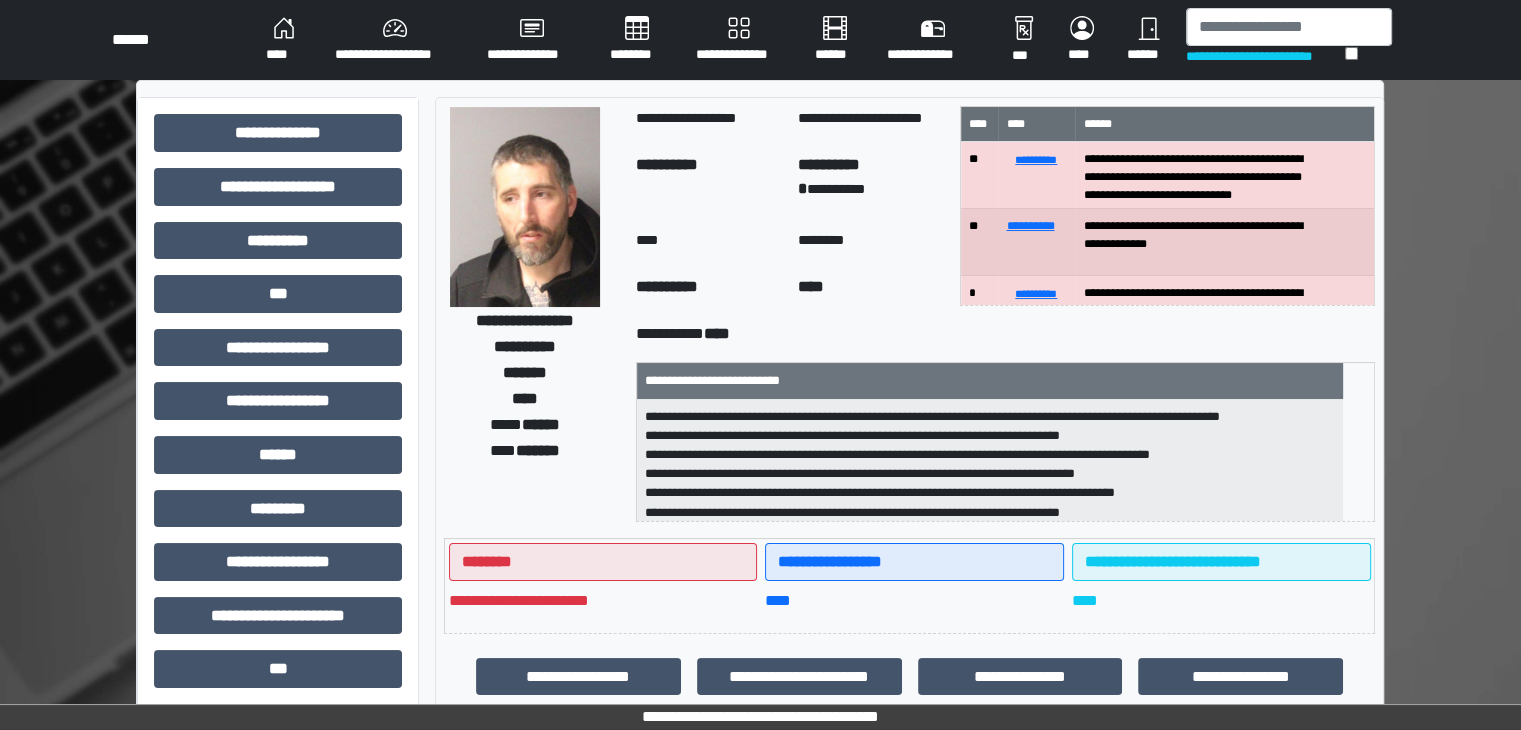 scroll, scrollTop: 25, scrollLeft: 0, axis: vertical 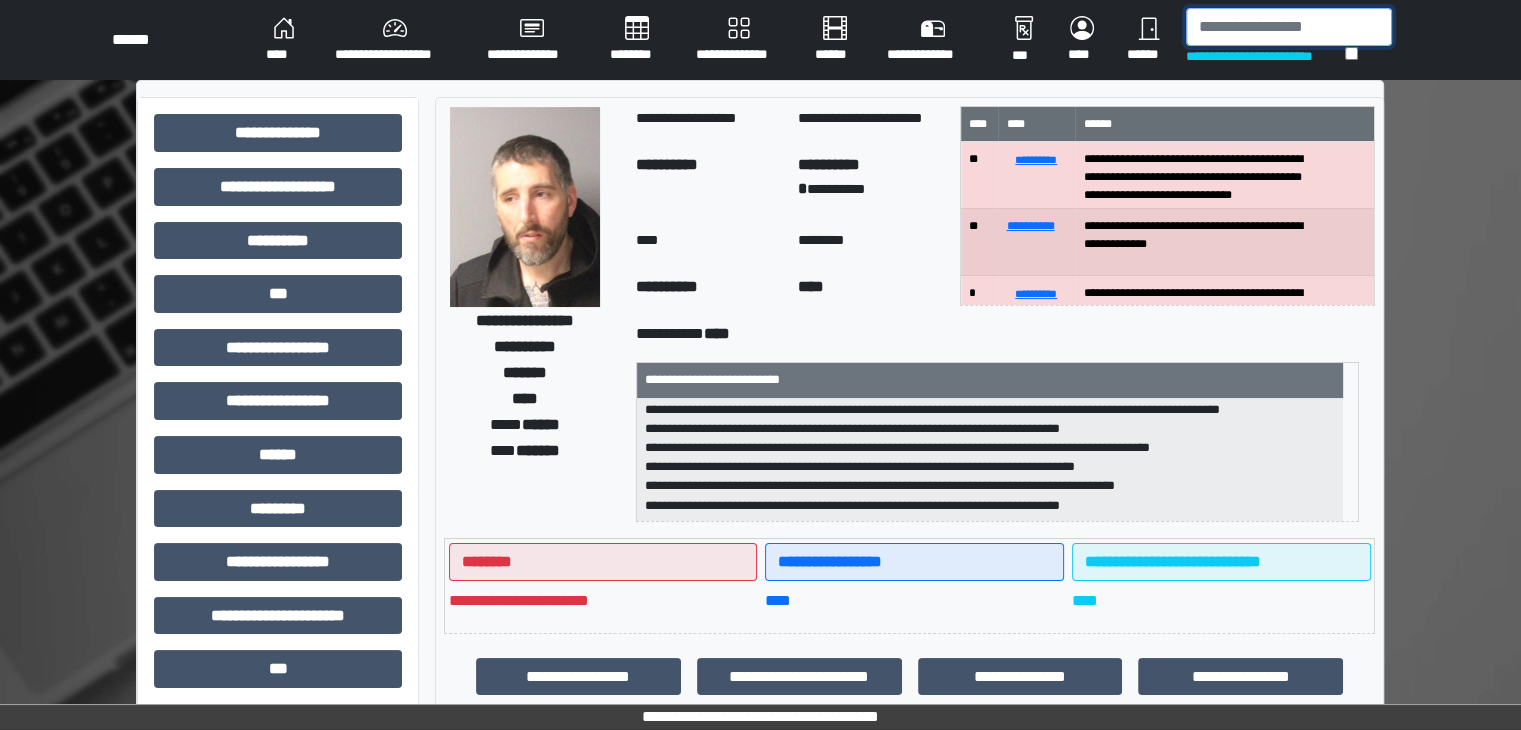 click at bounding box center [1289, 27] 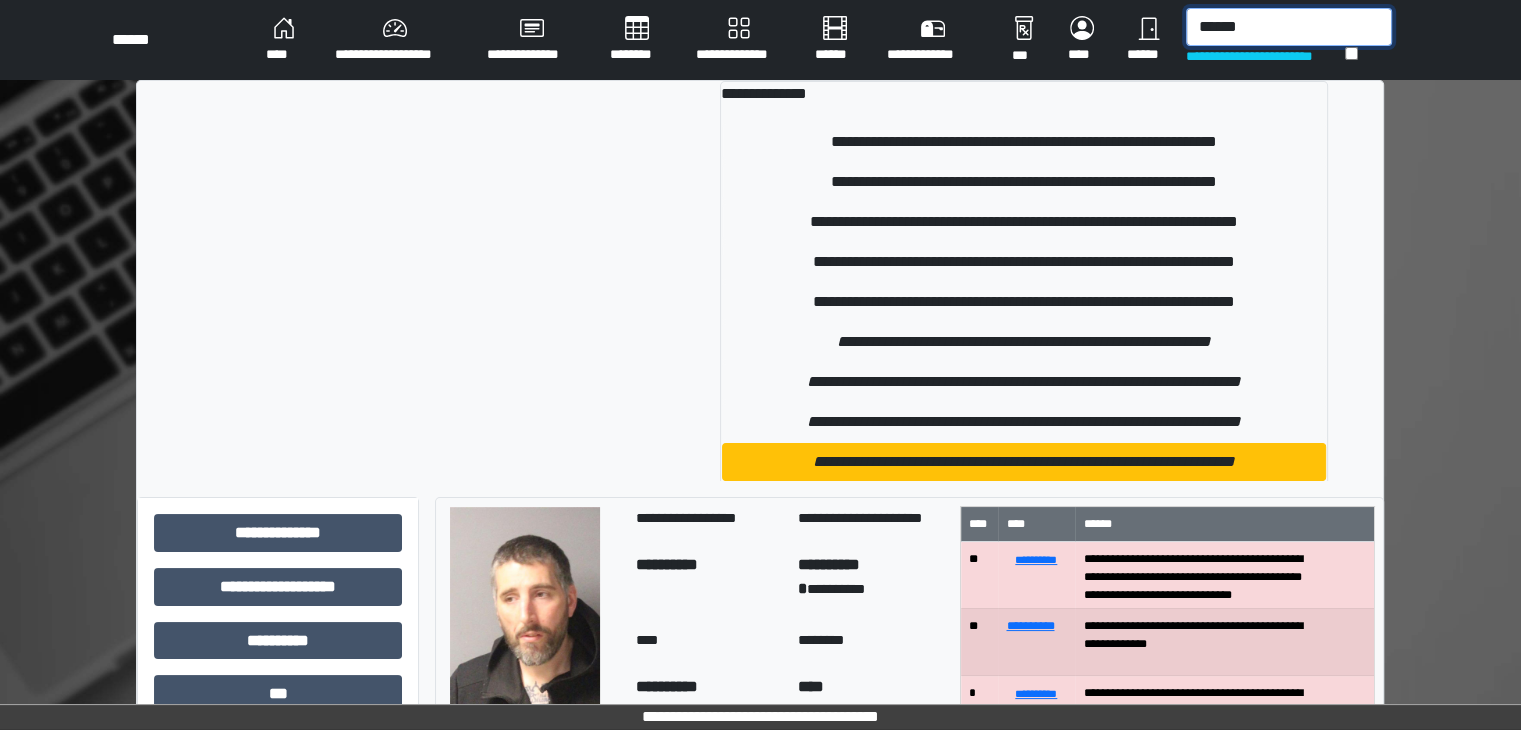 type on "******" 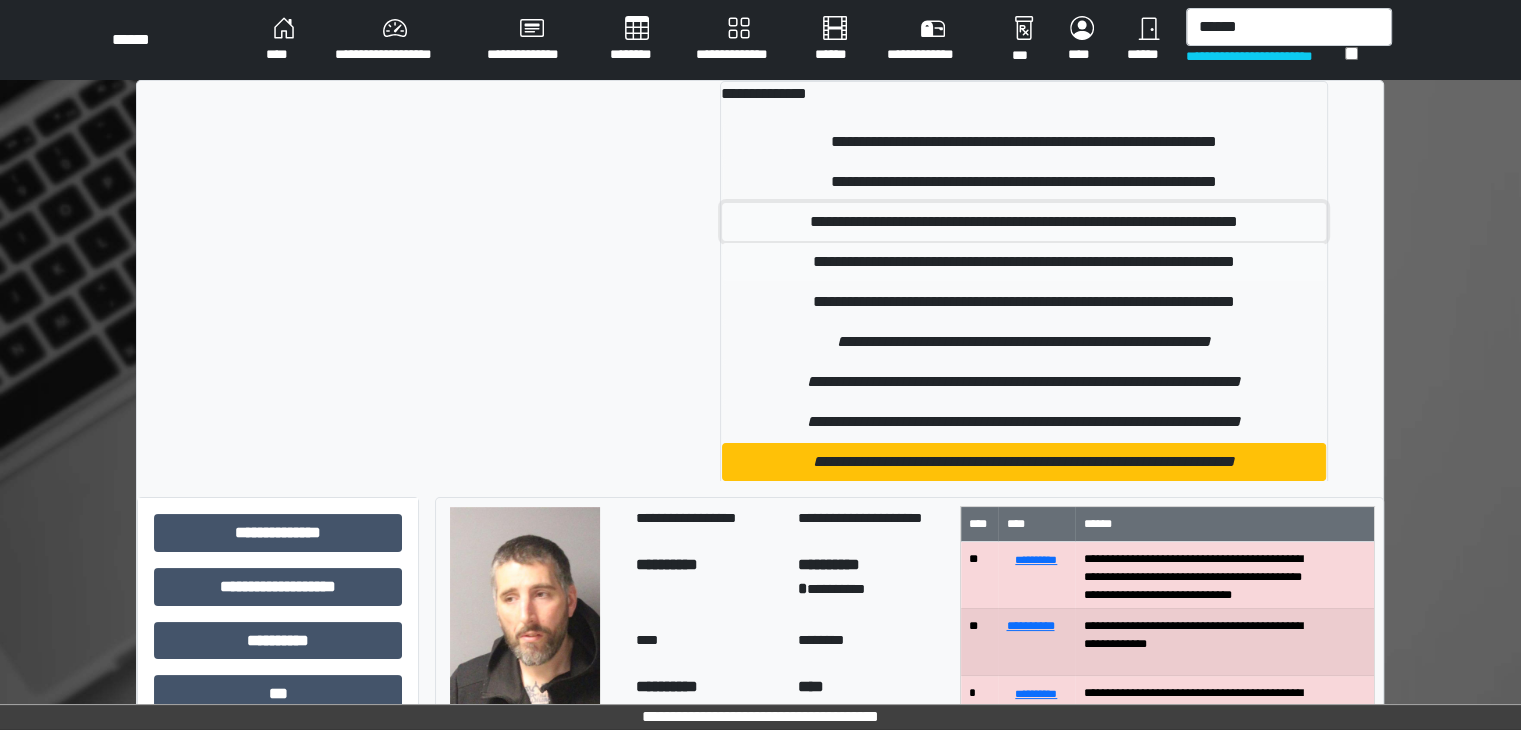drag, startPoint x: 946, startPoint y: 217, endPoint x: 964, endPoint y: 269, distance: 55.027267 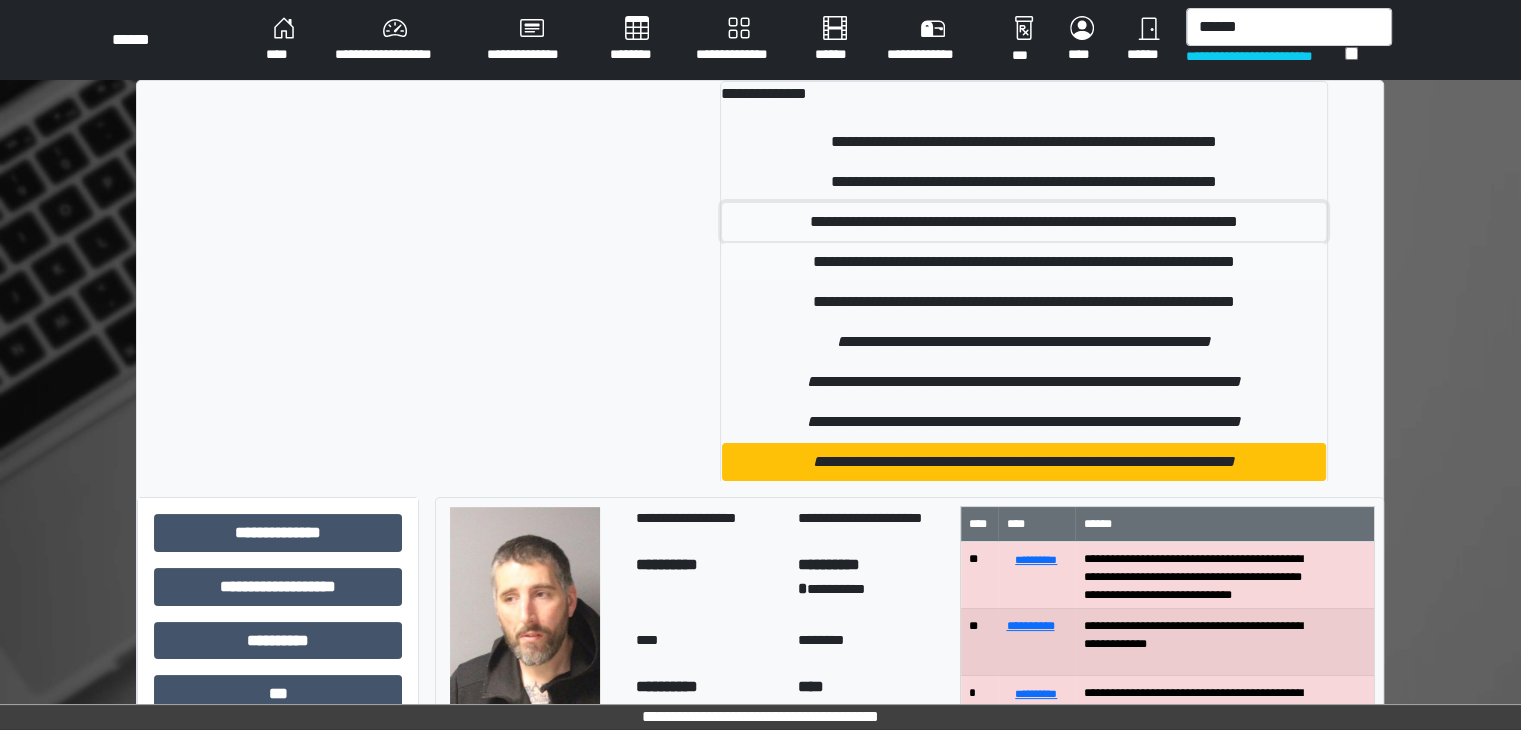 click on "**********" at bounding box center (1024, 1222) 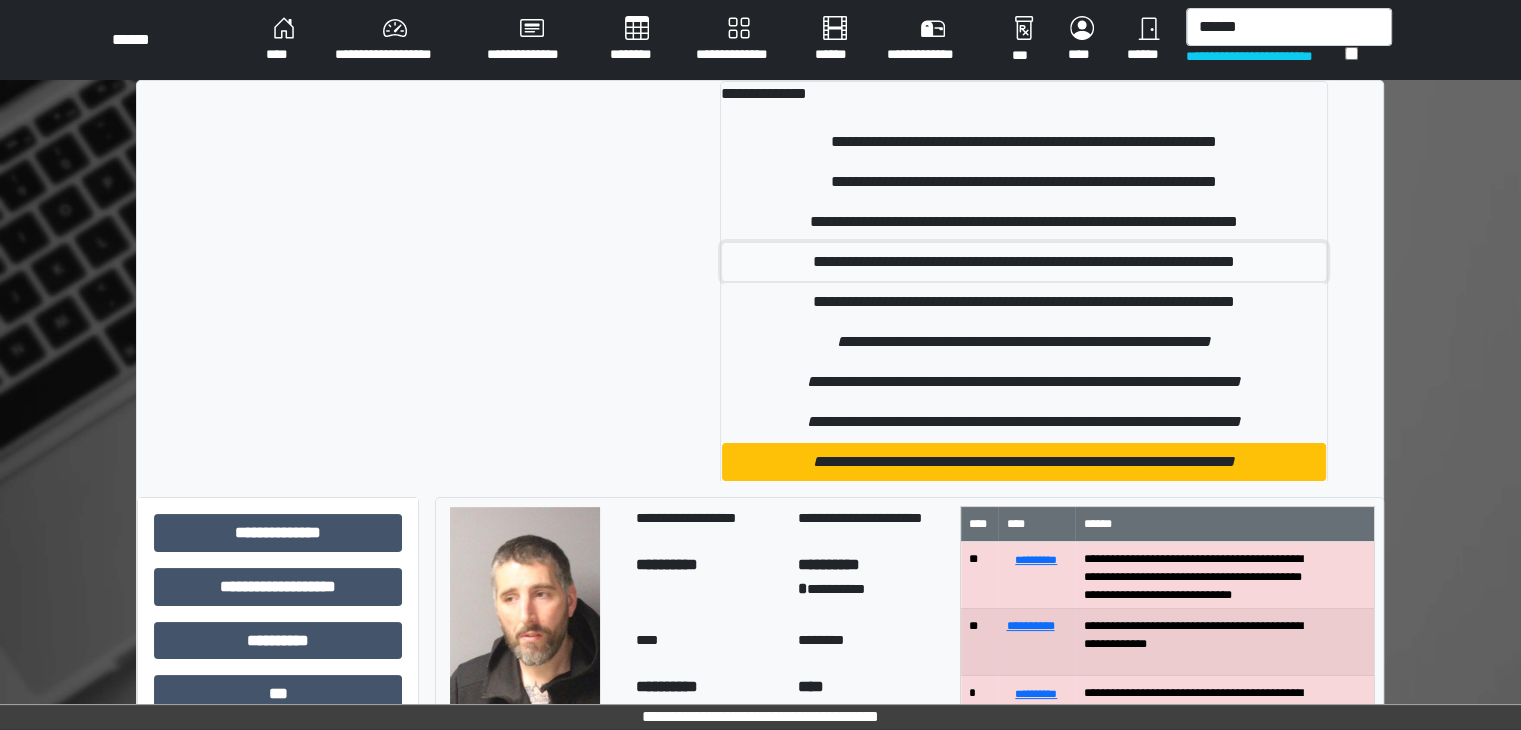 click on "**********" at bounding box center [1024, 262] 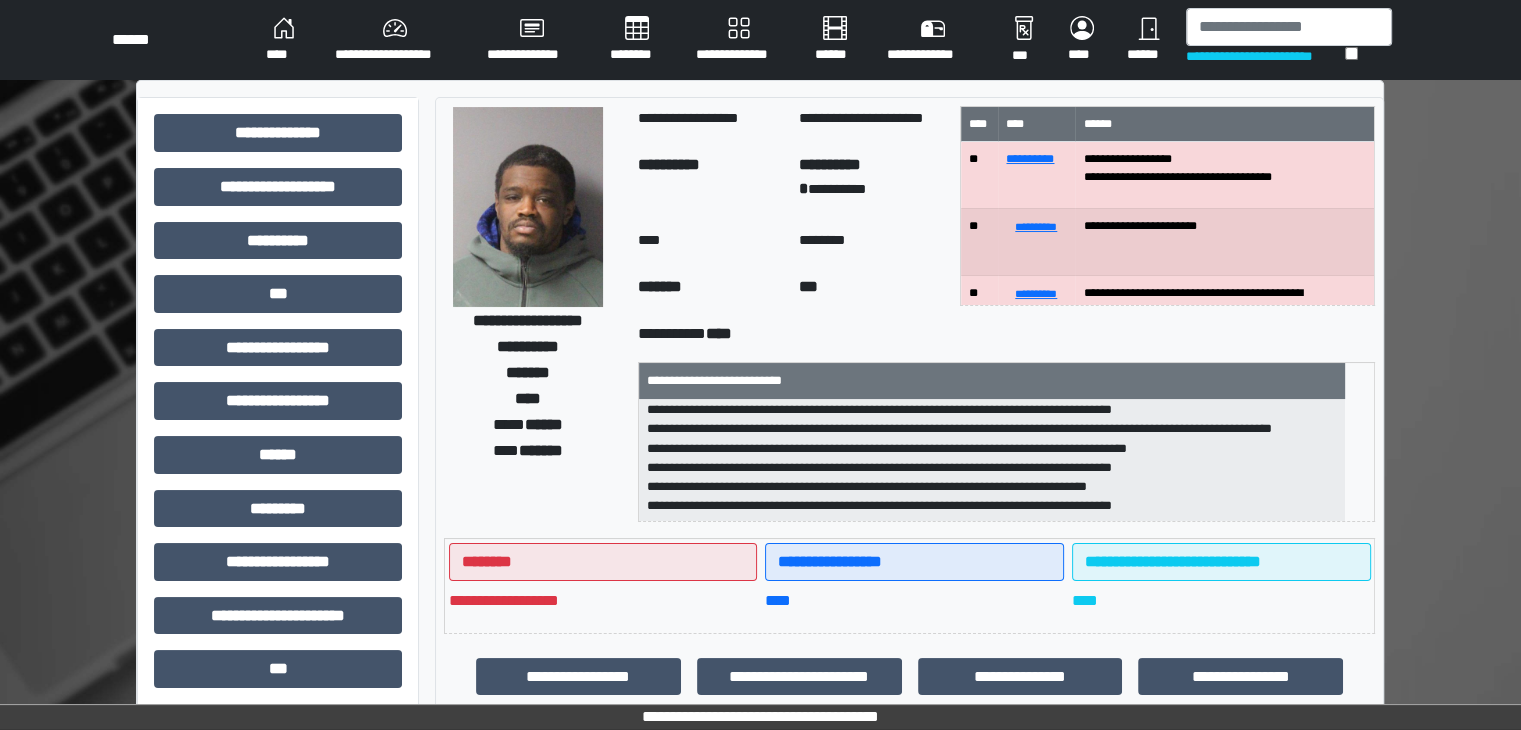 scroll, scrollTop: 198, scrollLeft: 0, axis: vertical 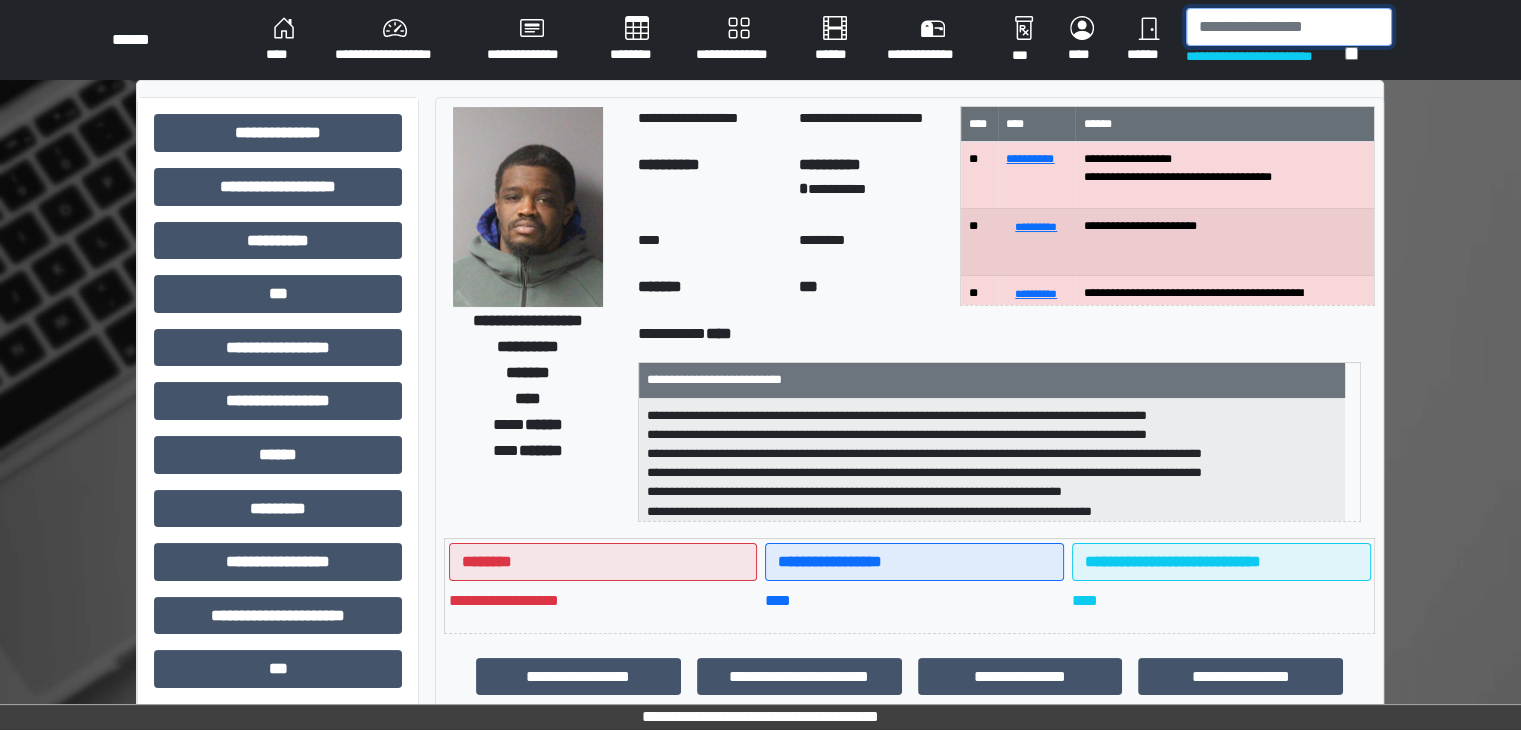 click at bounding box center (1289, 27) 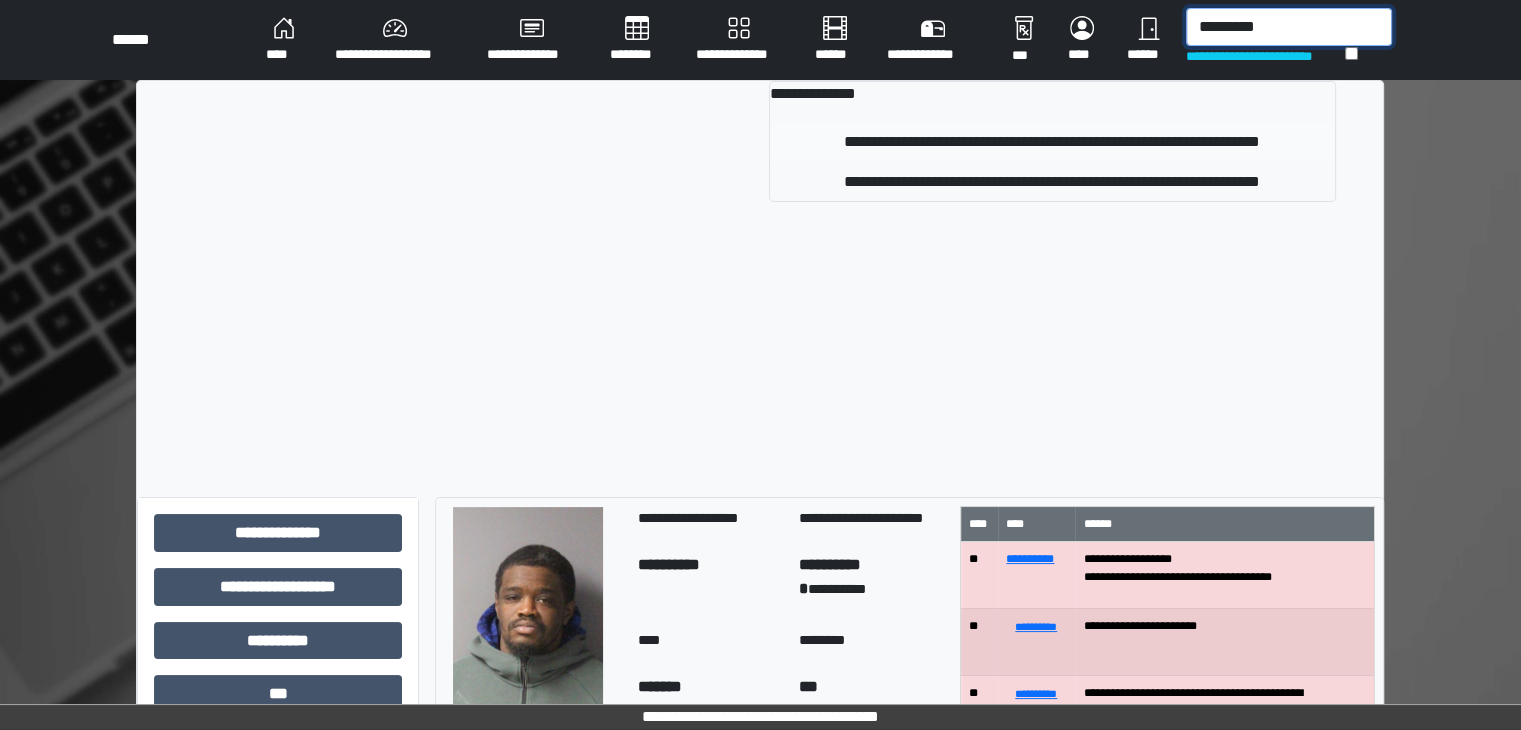 type on "*********" 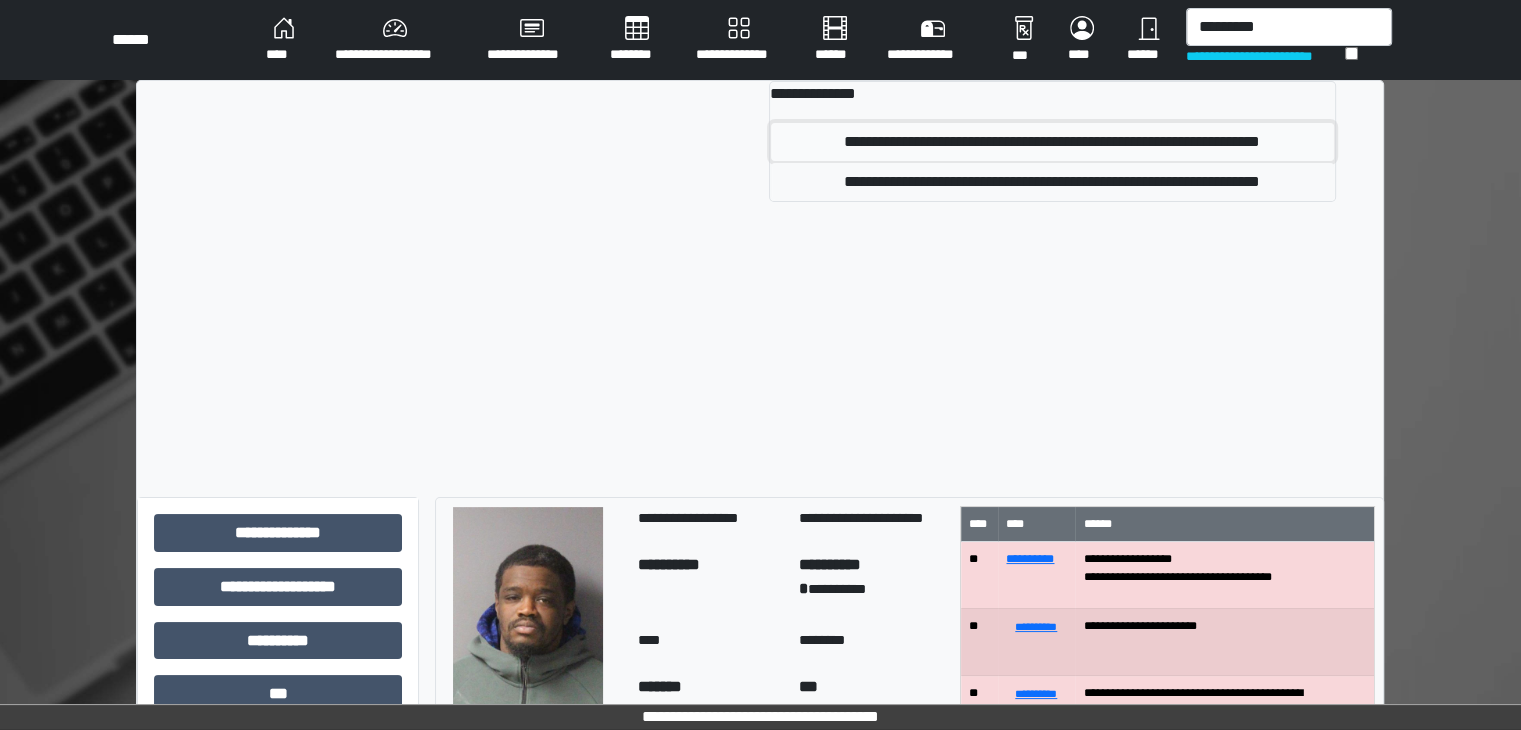 click on "**********" at bounding box center (1052, 142) 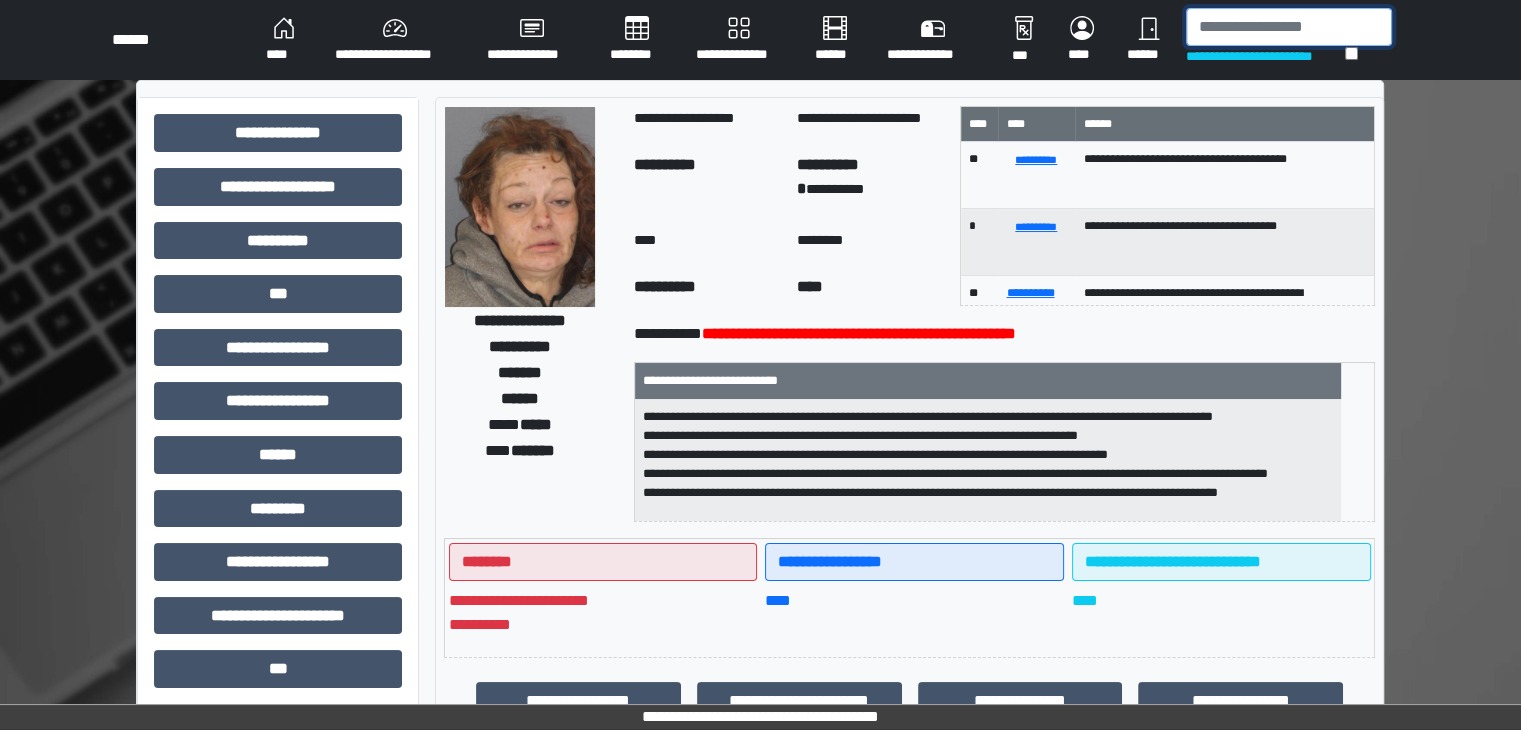 click at bounding box center [1289, 27] 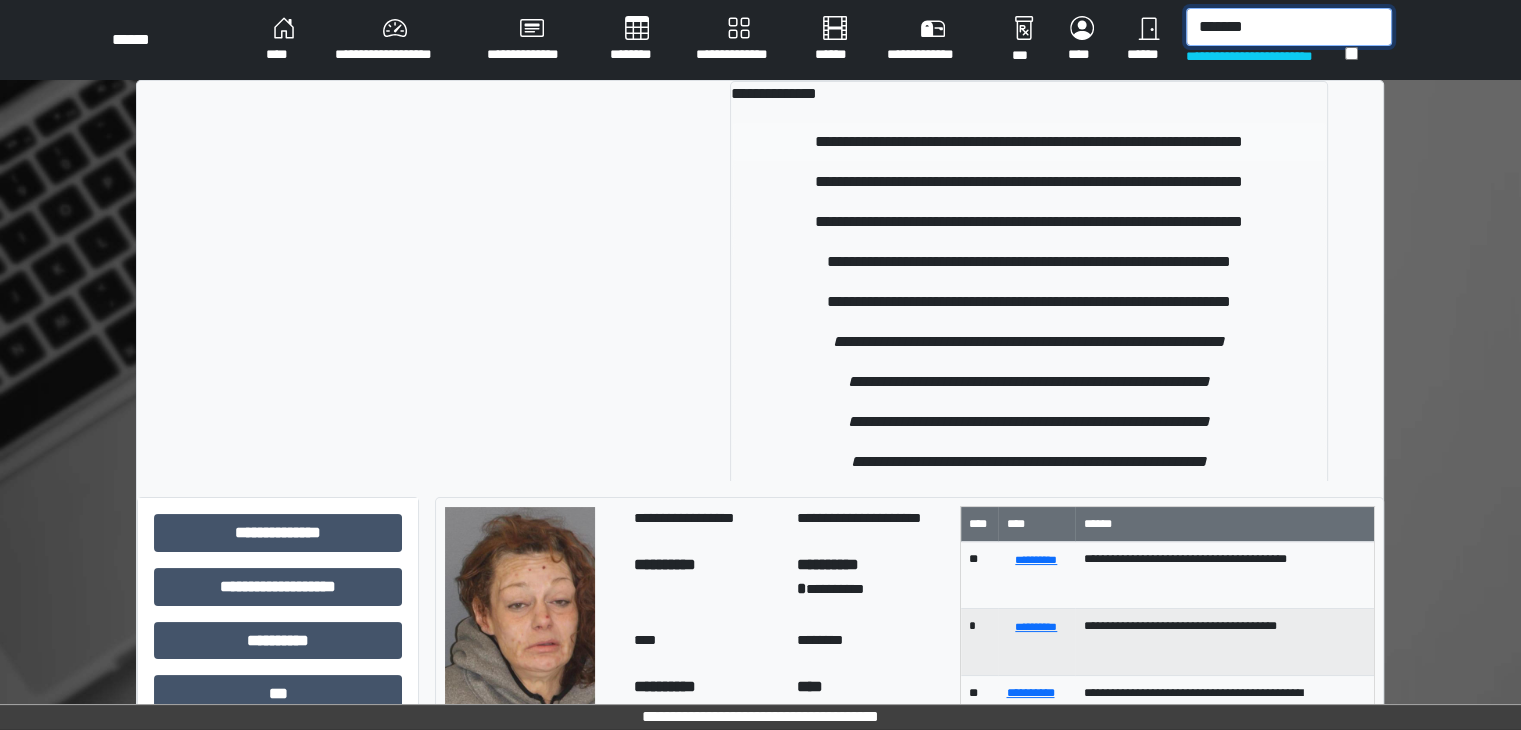 type on "*******" 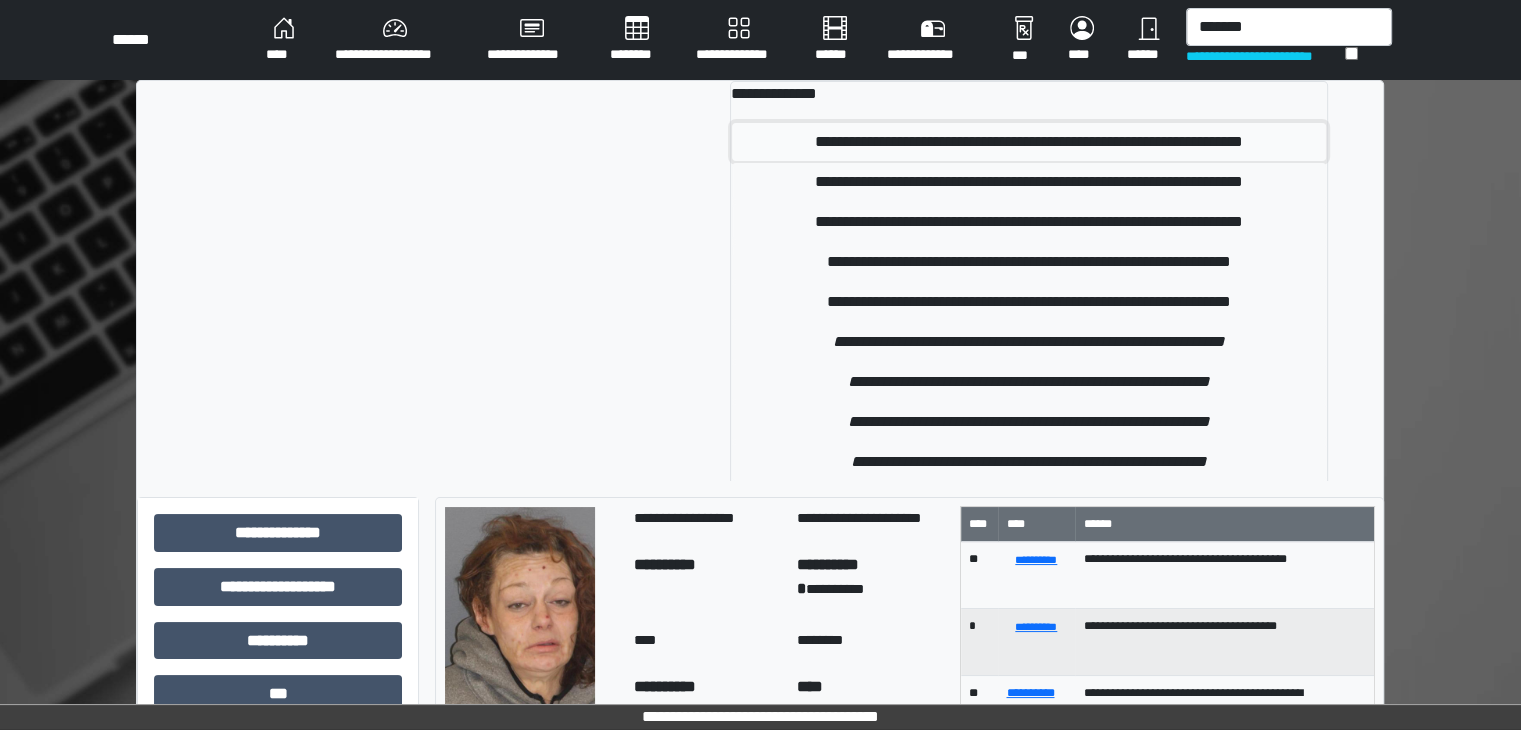 click on "**********" at bounding box center [1029, 142] 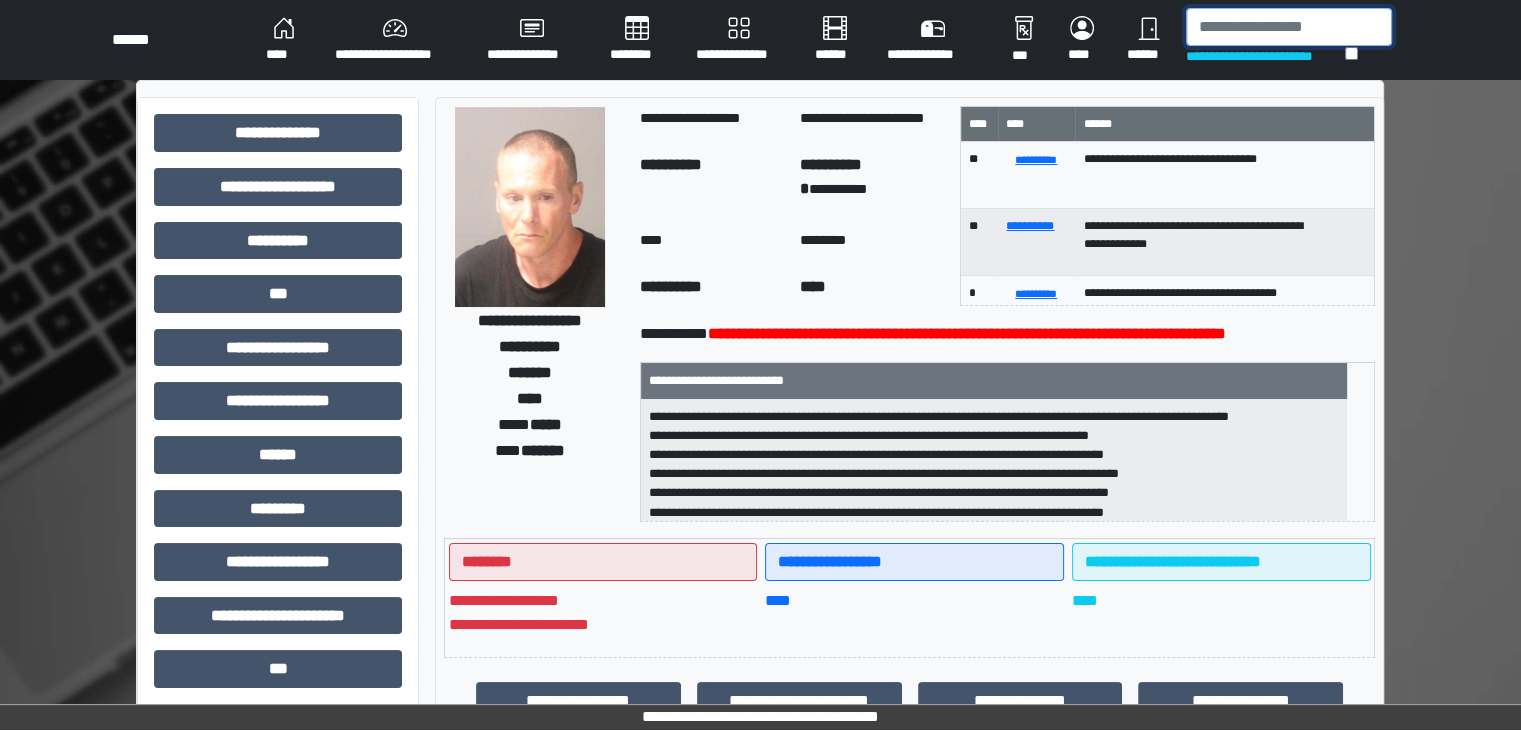 click at bounding box center (1289, 27) 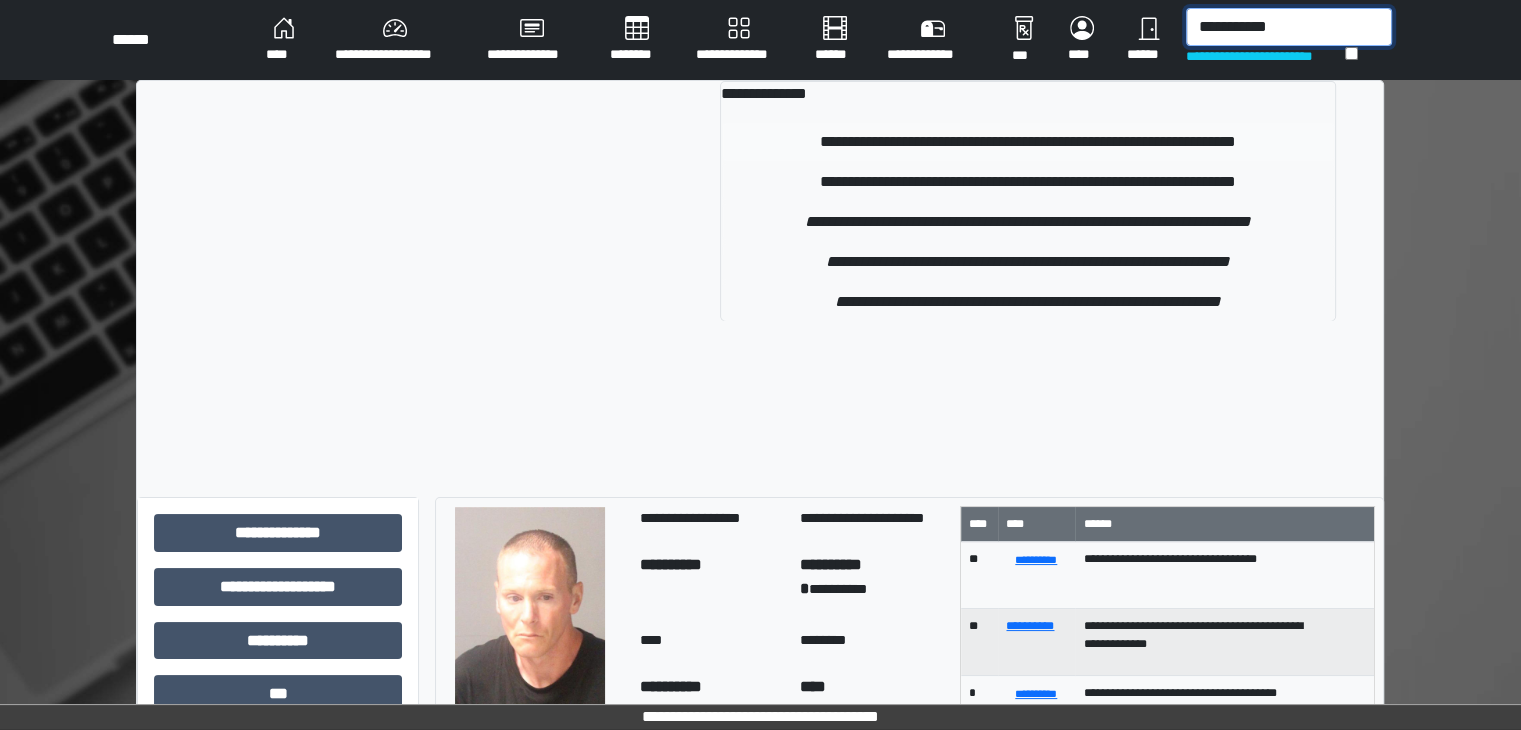 type on "**********" 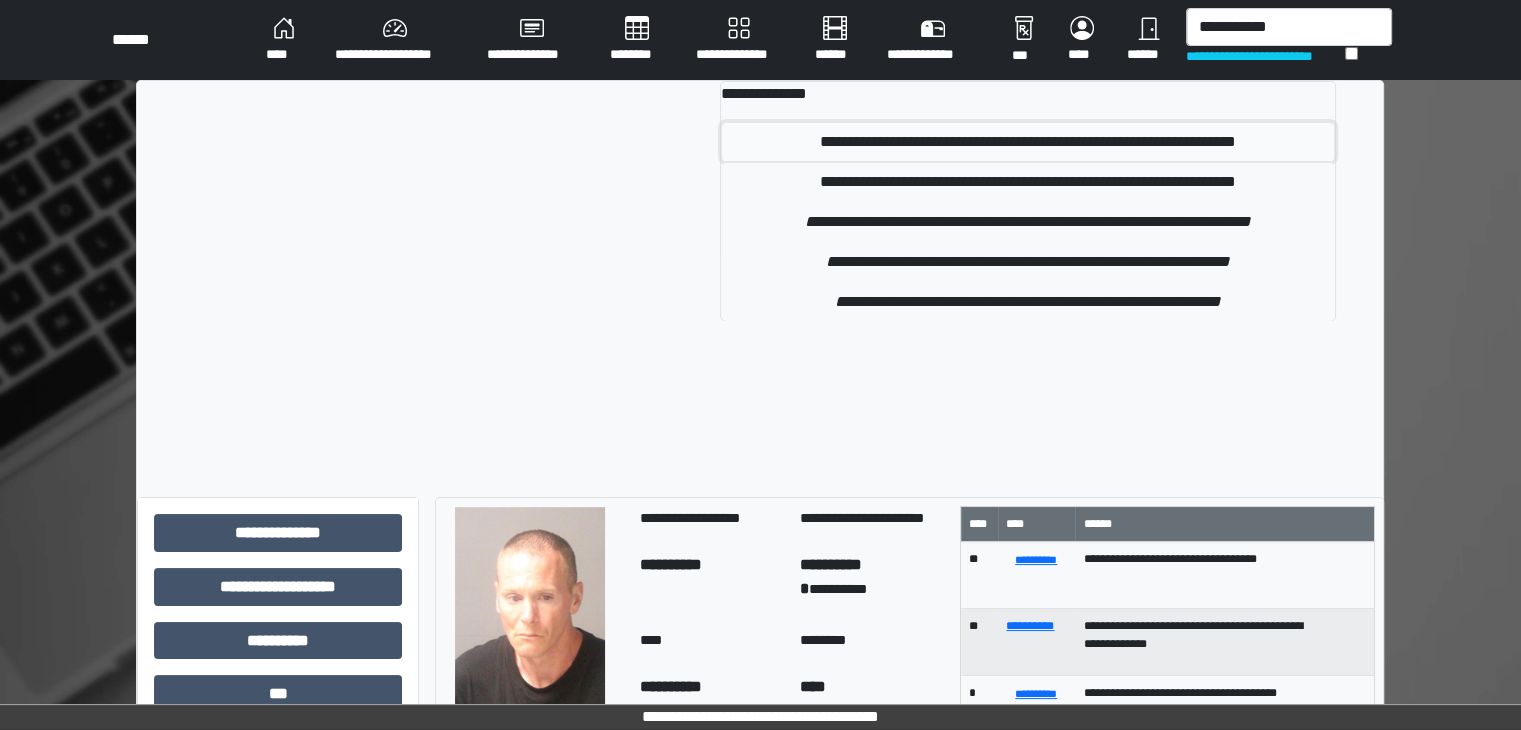 click on "**********" at bounding box center [1028, 142] 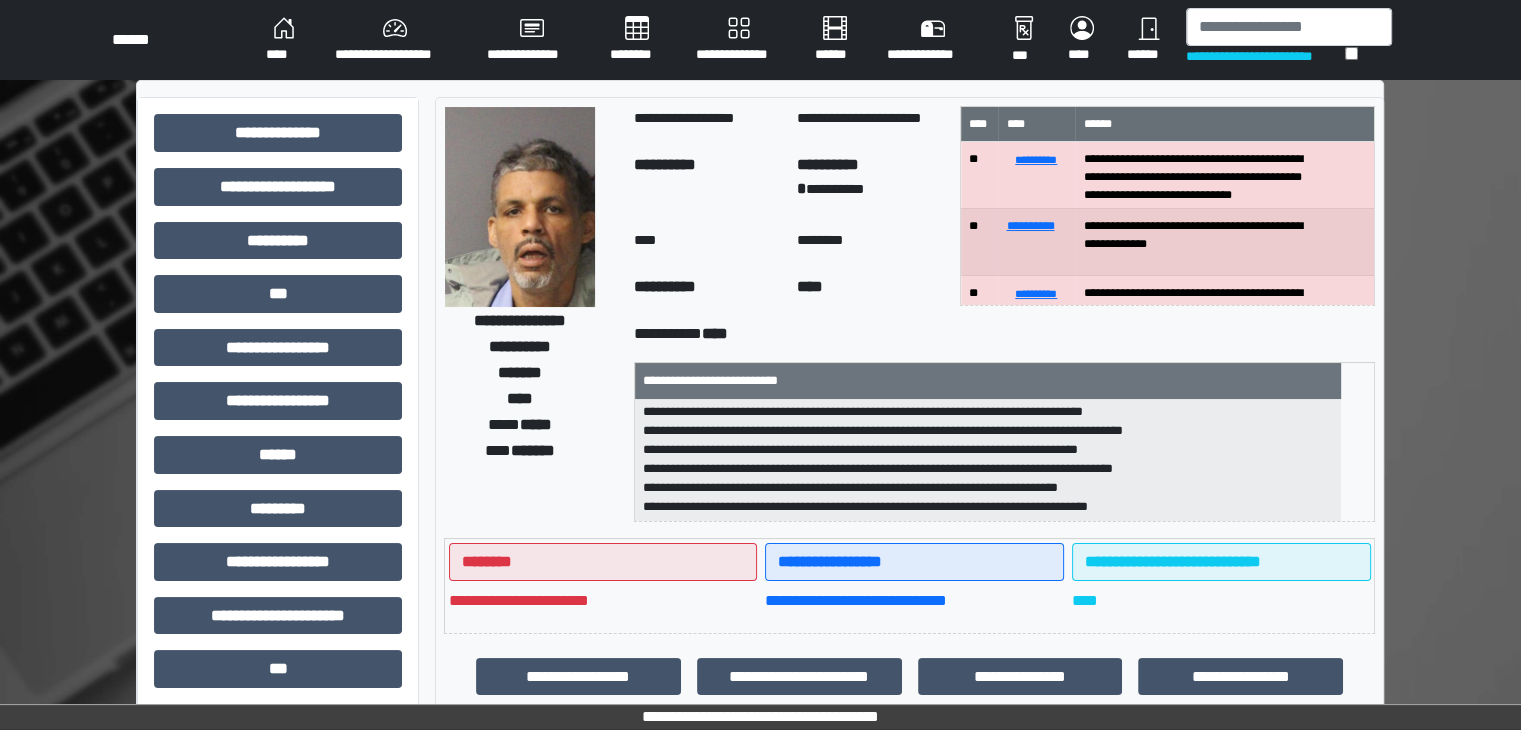 scroll, scrollTop: 102, scrollLeft: 0, axis: vertical 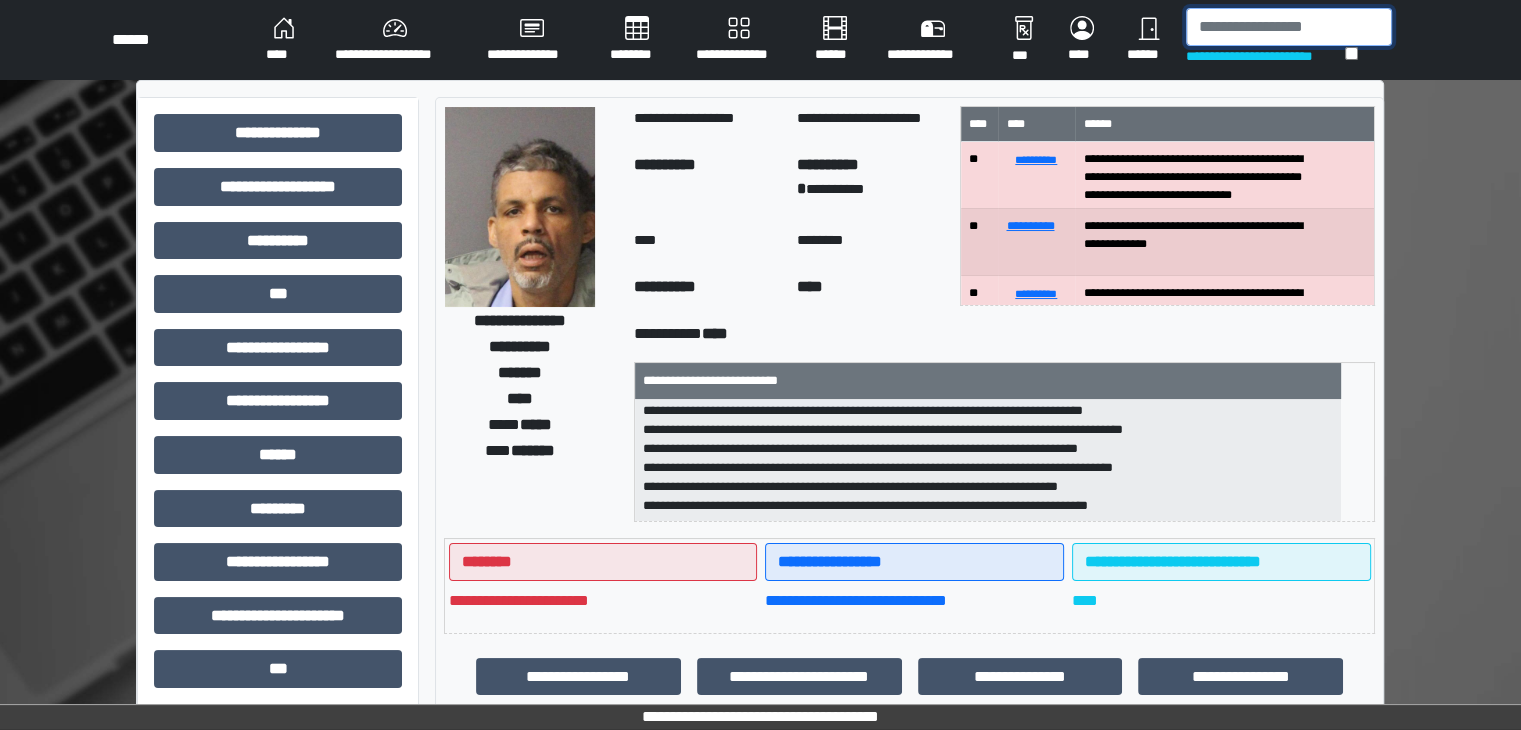 click at bounding box center [1289, 27] 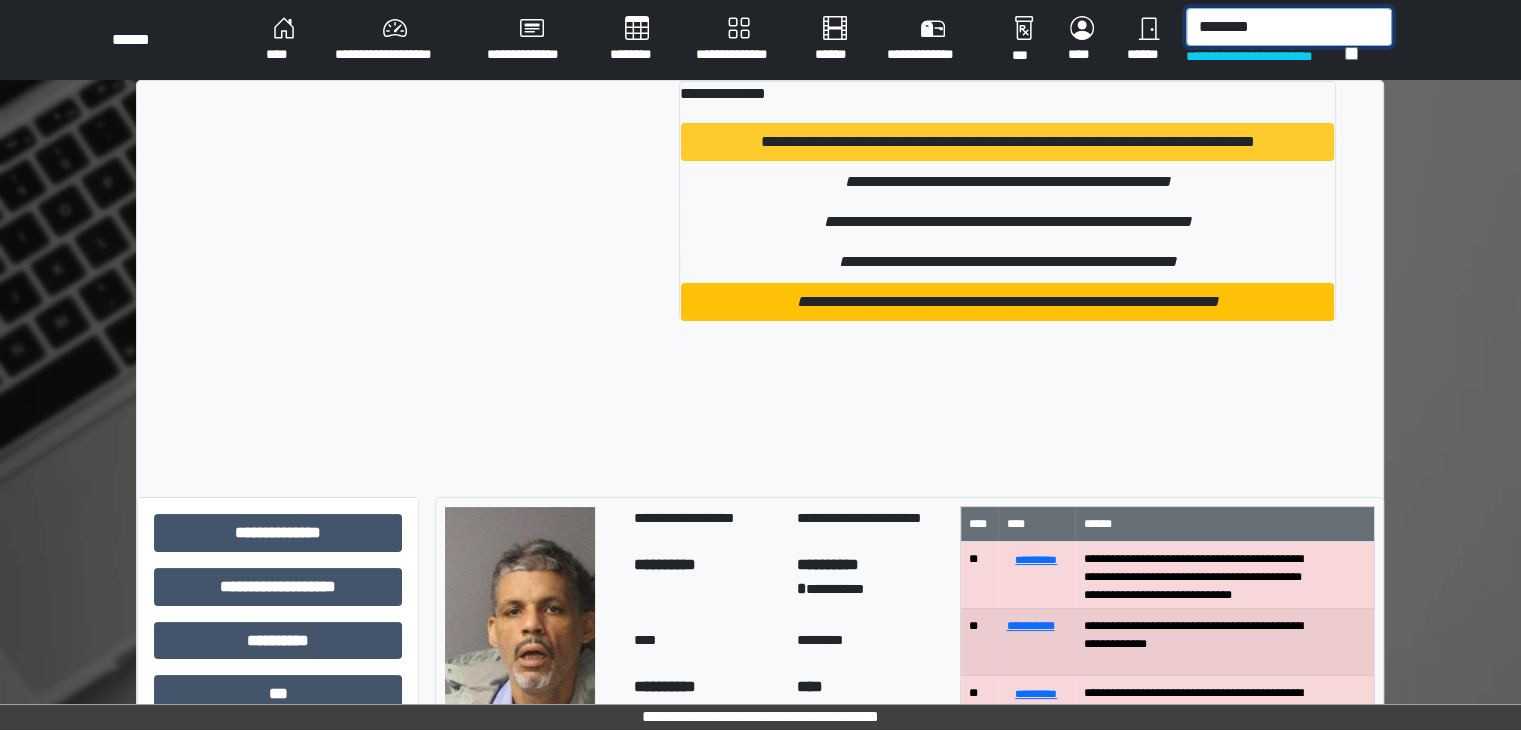 type on "********" 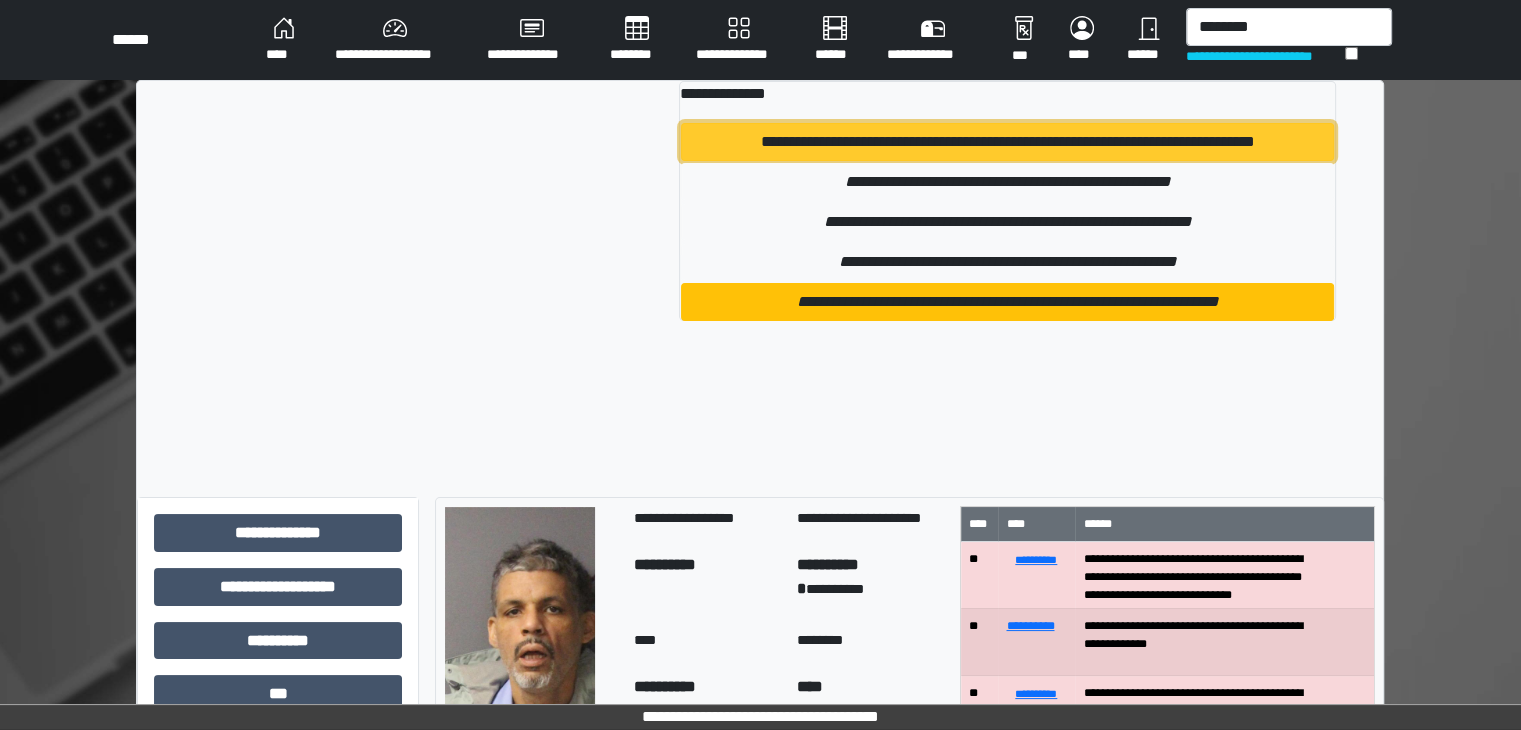 click on "**********" at bounding box center (1007, 142) 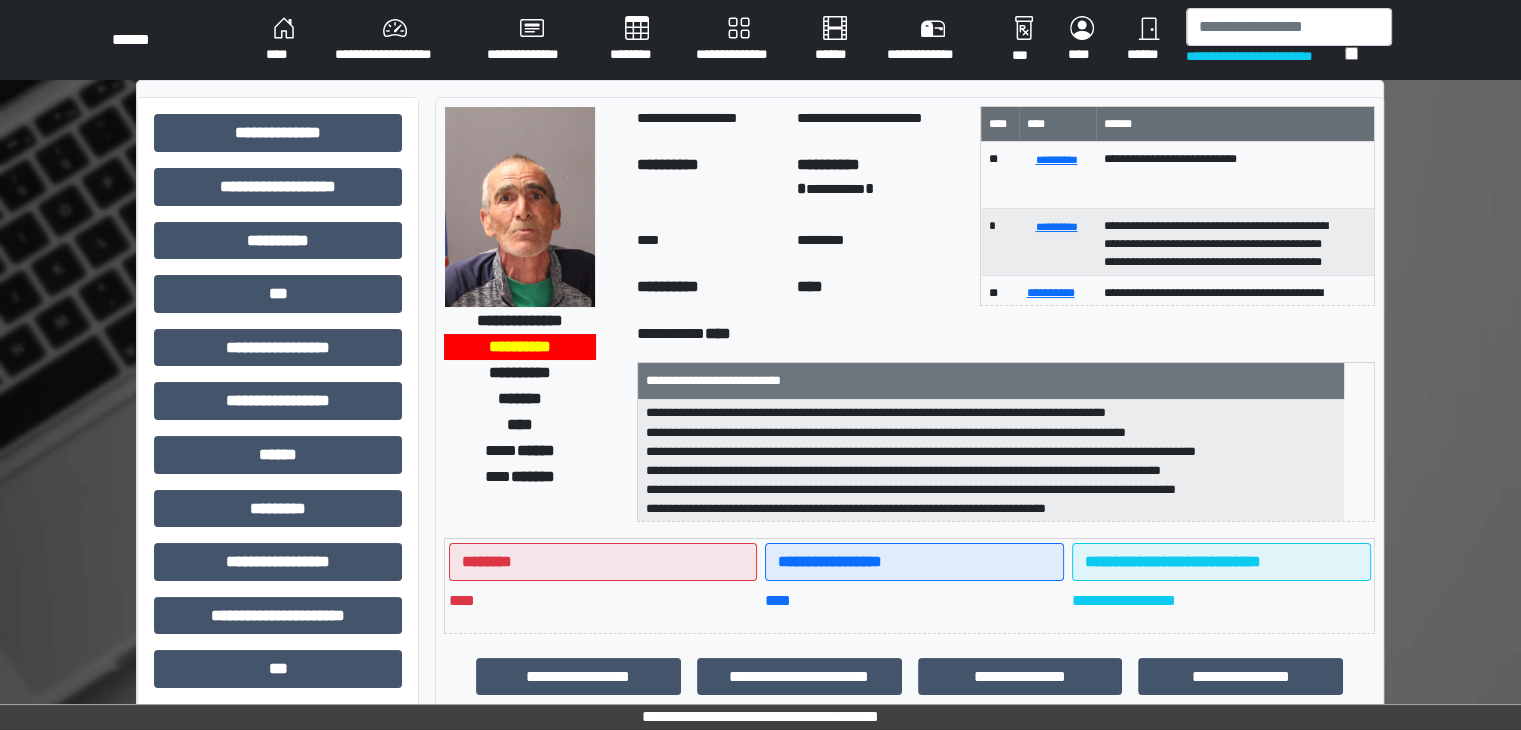 scroll, scrollTop: 83, scrollLeft: 0, axis: vertical 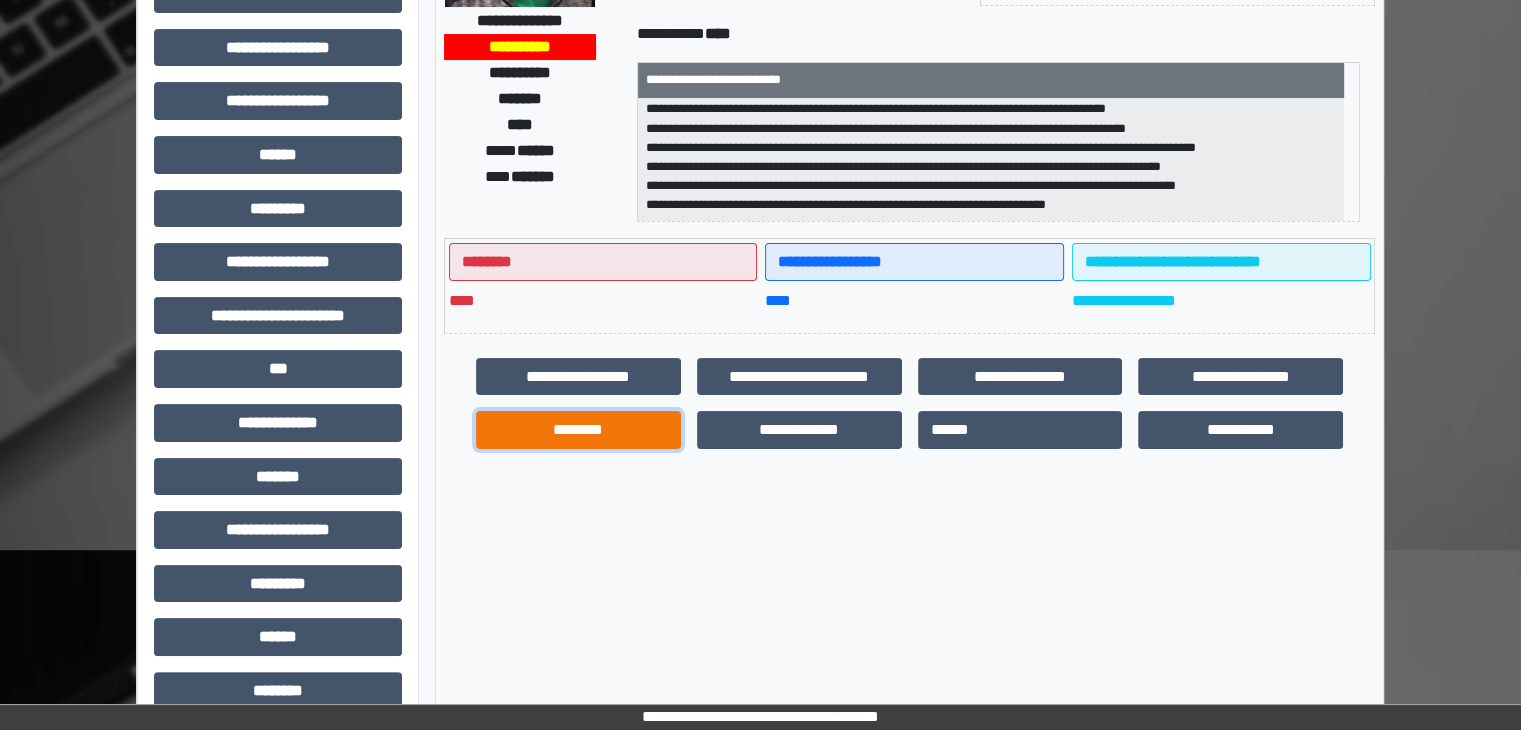 click on "********" at bounding box center [578, 430] 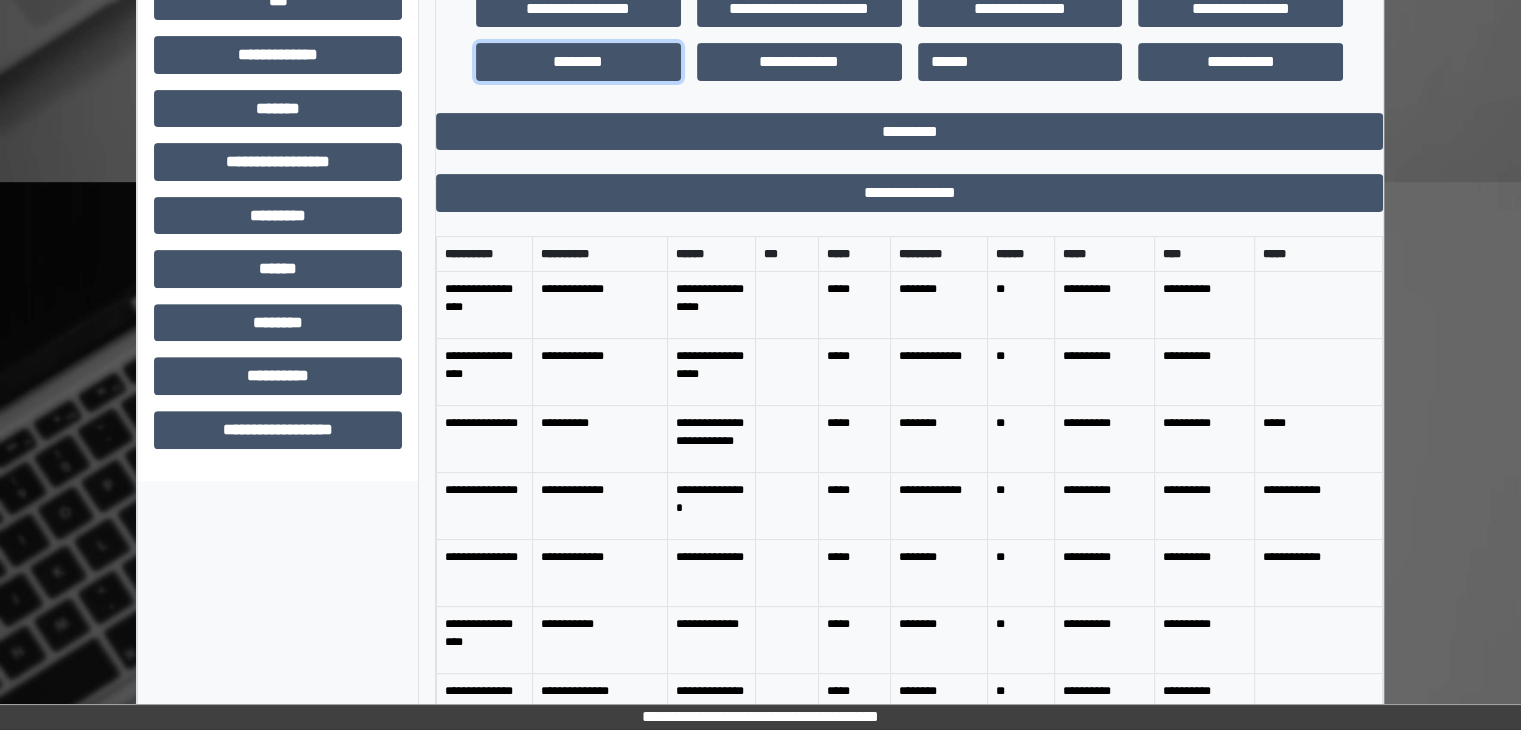 scroll, scrollTop: 672, scrollLeft: 0, axis: vertical 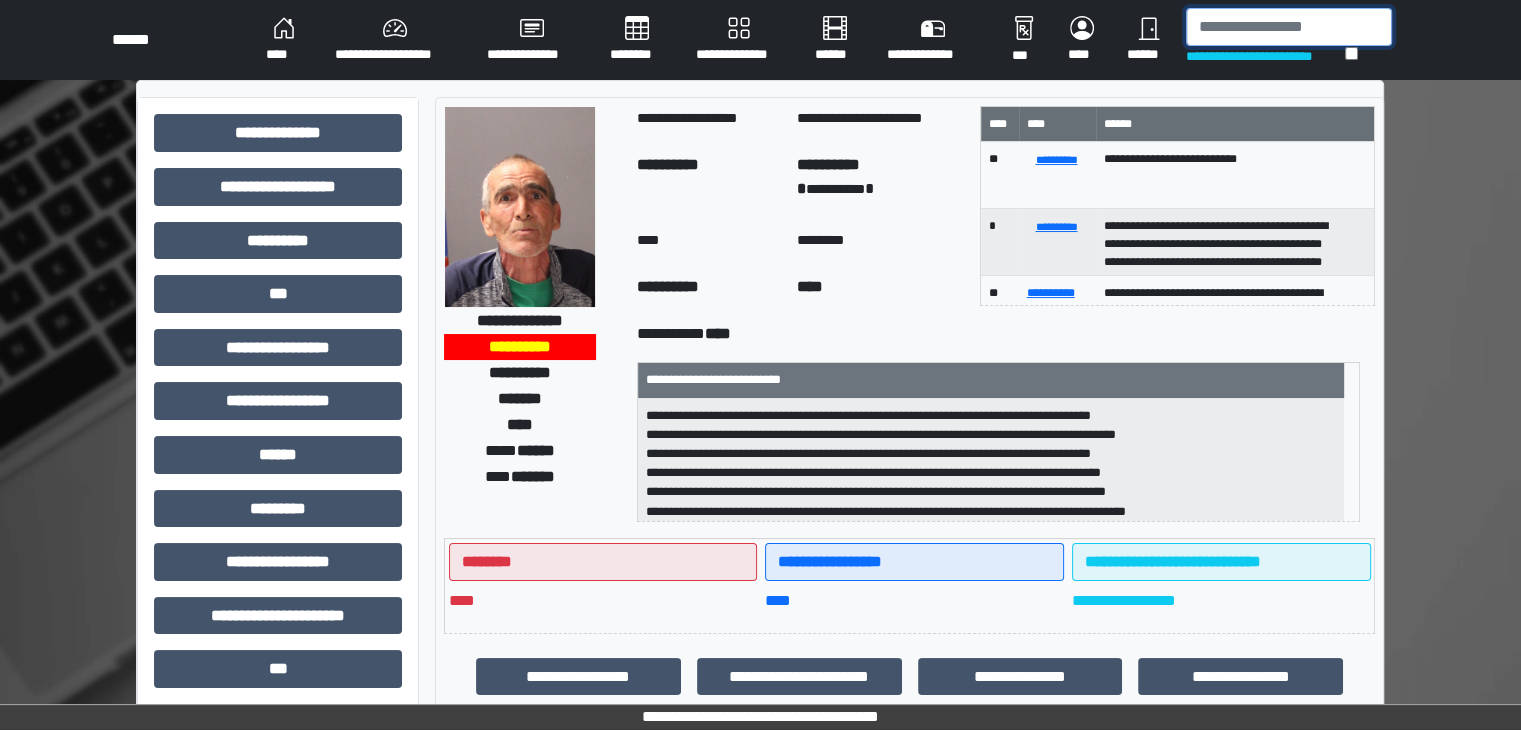 click at bounding box center [1289, 27] 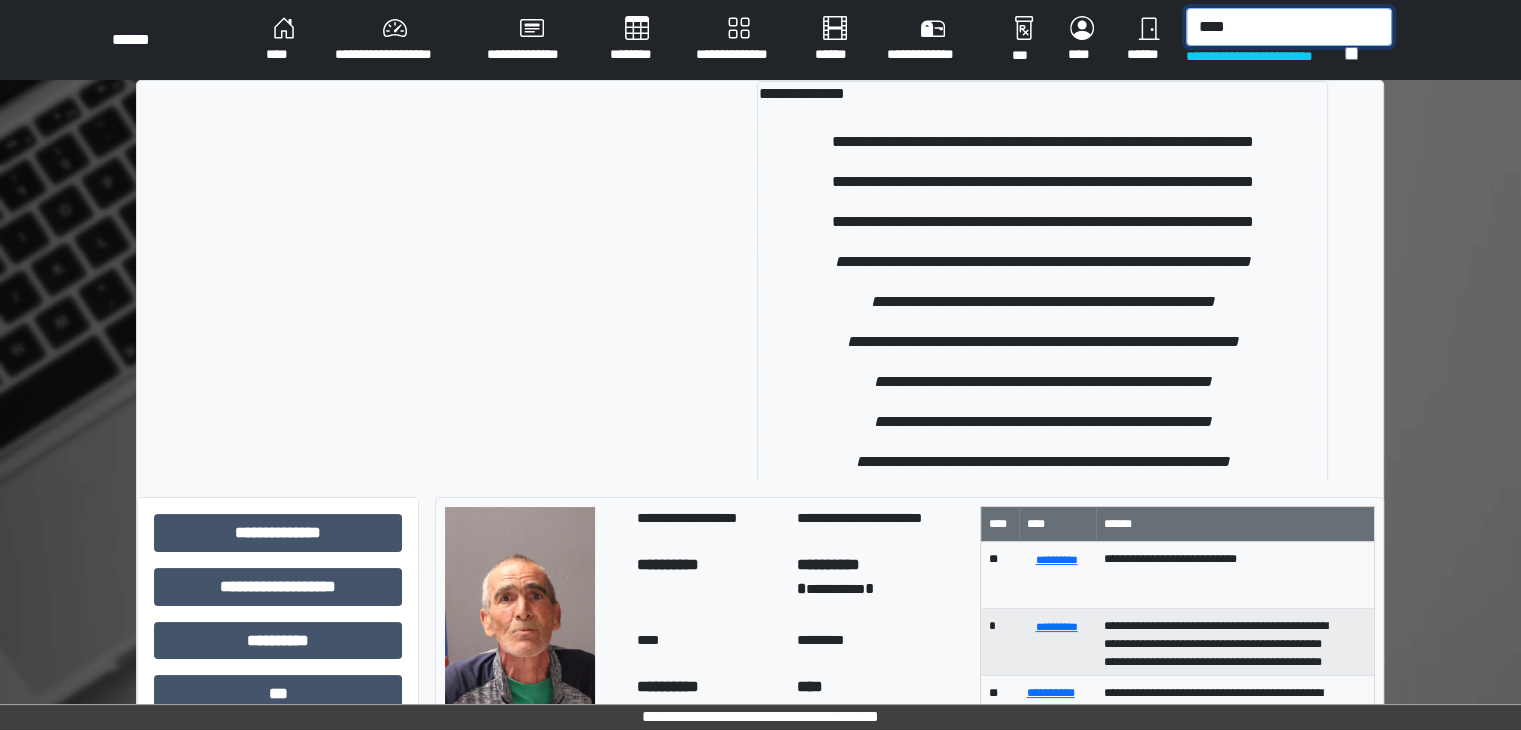 type on "****" 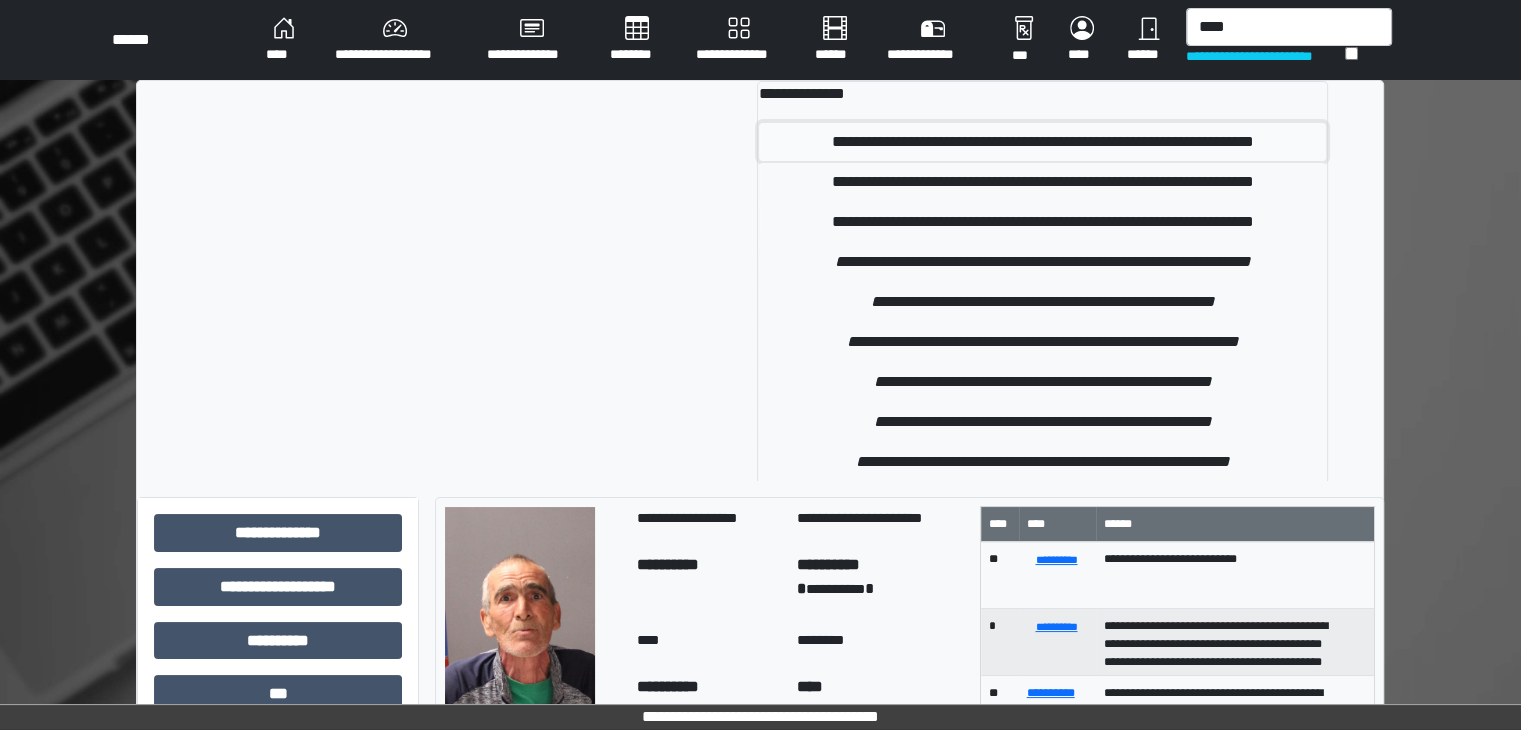 click on "**********" at bounding box center [1042, 142] 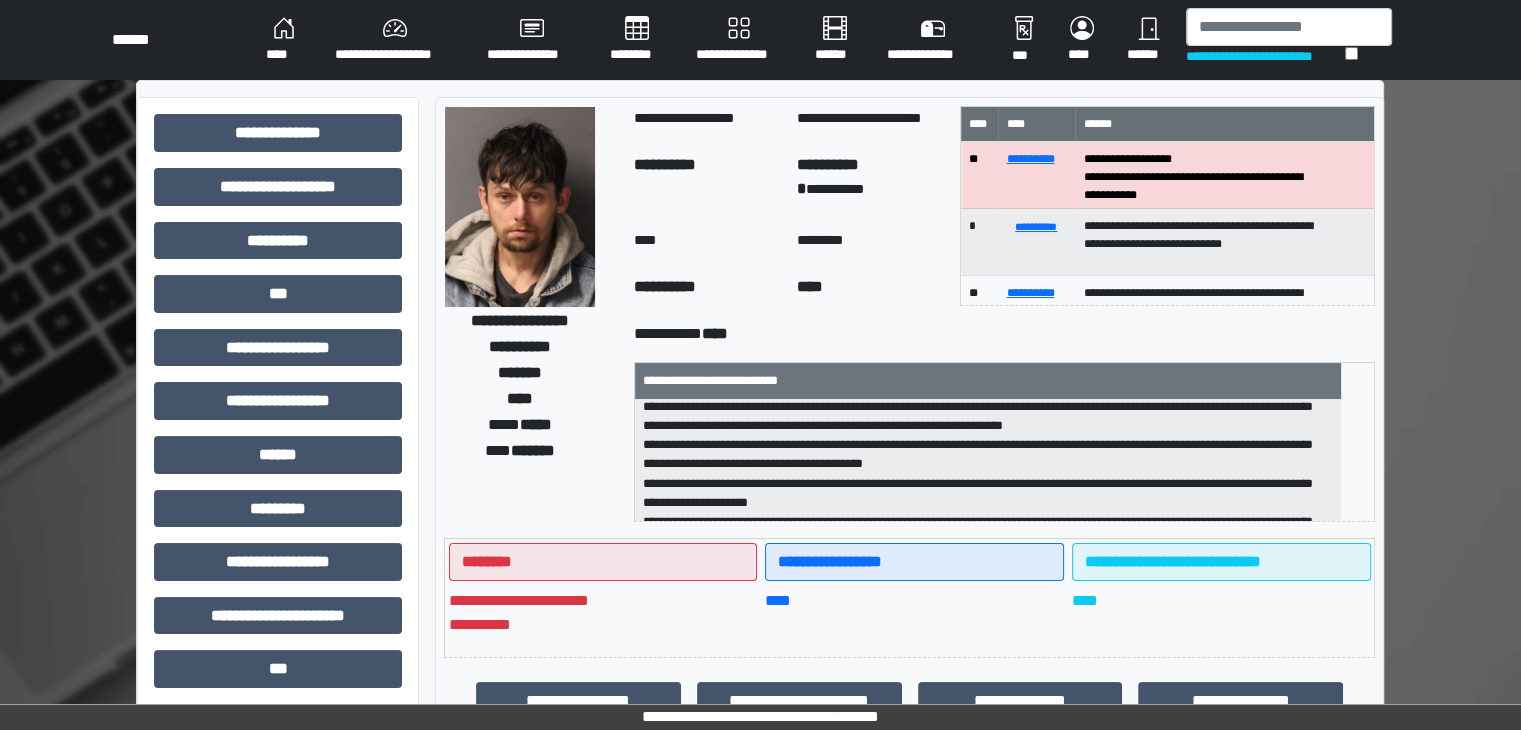 scroll, scrollTop: 0, scrollLeft: 0, axis: both 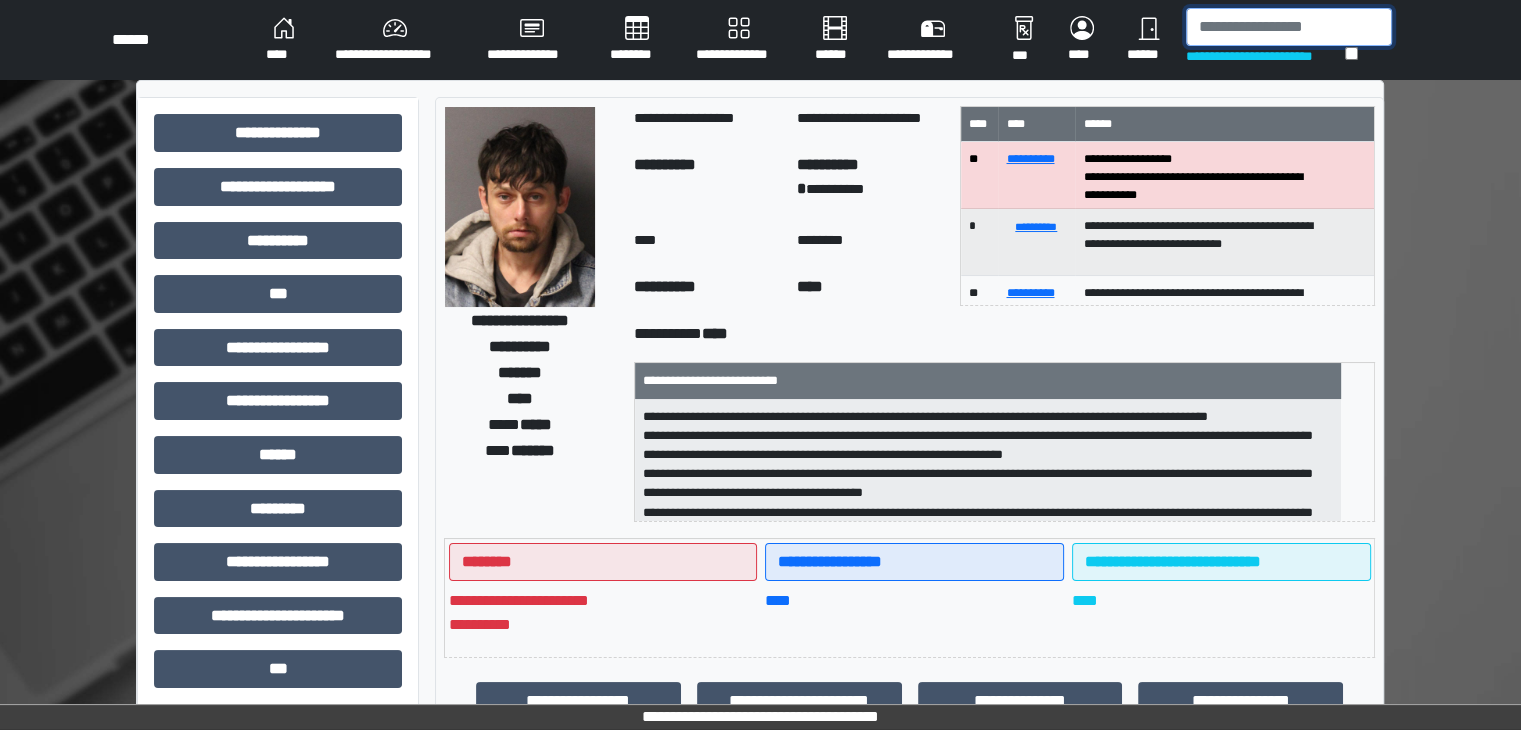 click at bounding box center [1289, 27] 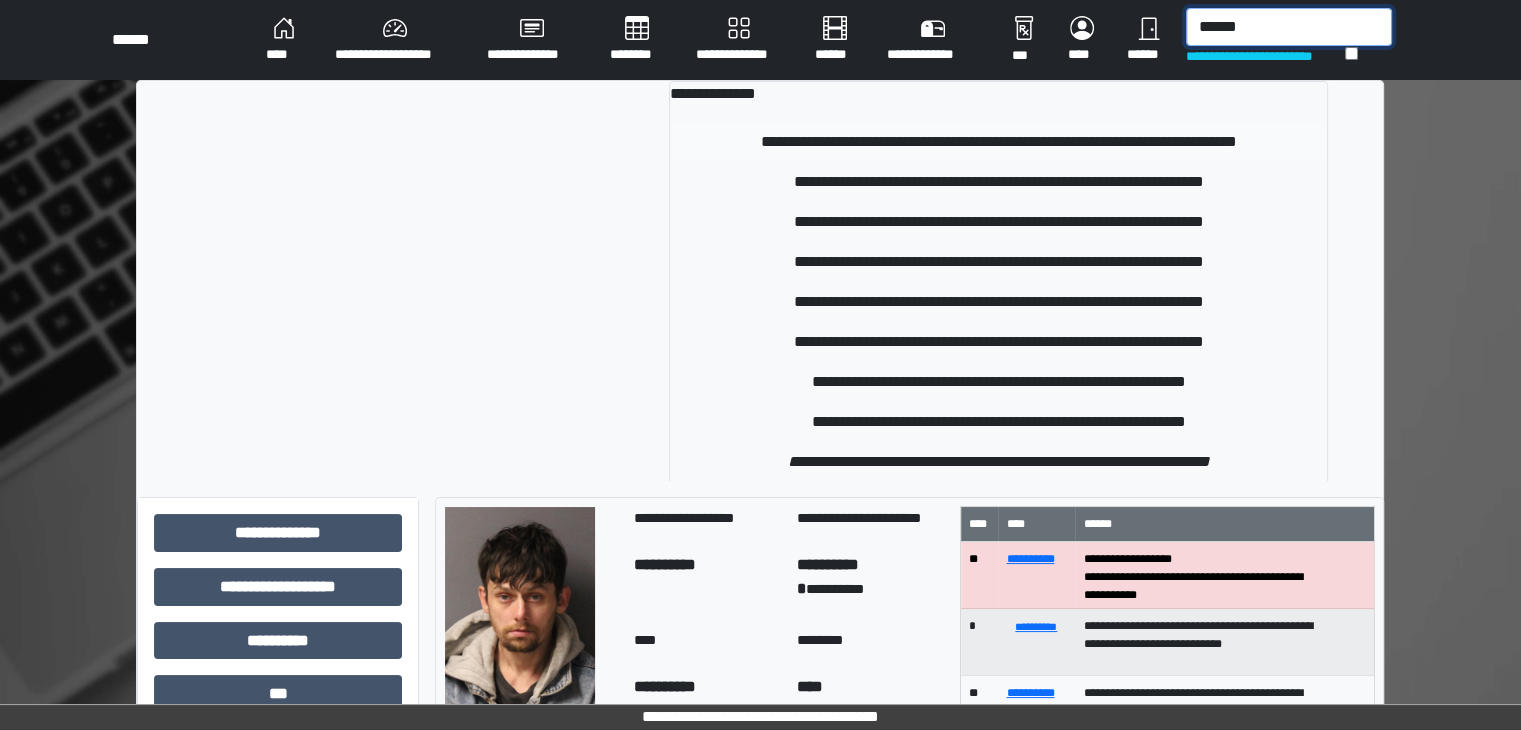 type on "******" 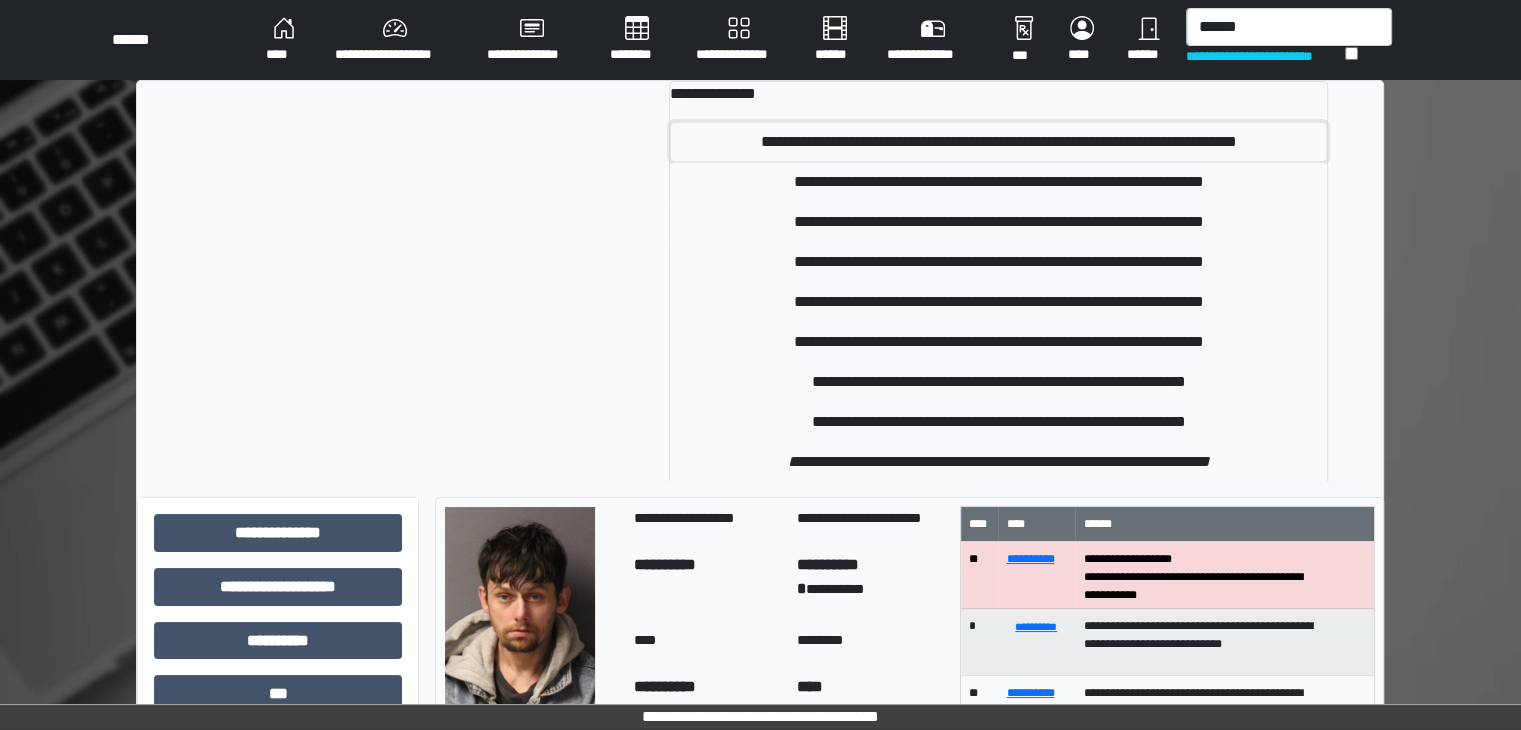 click on "**********" at bounding box center [998, 142] 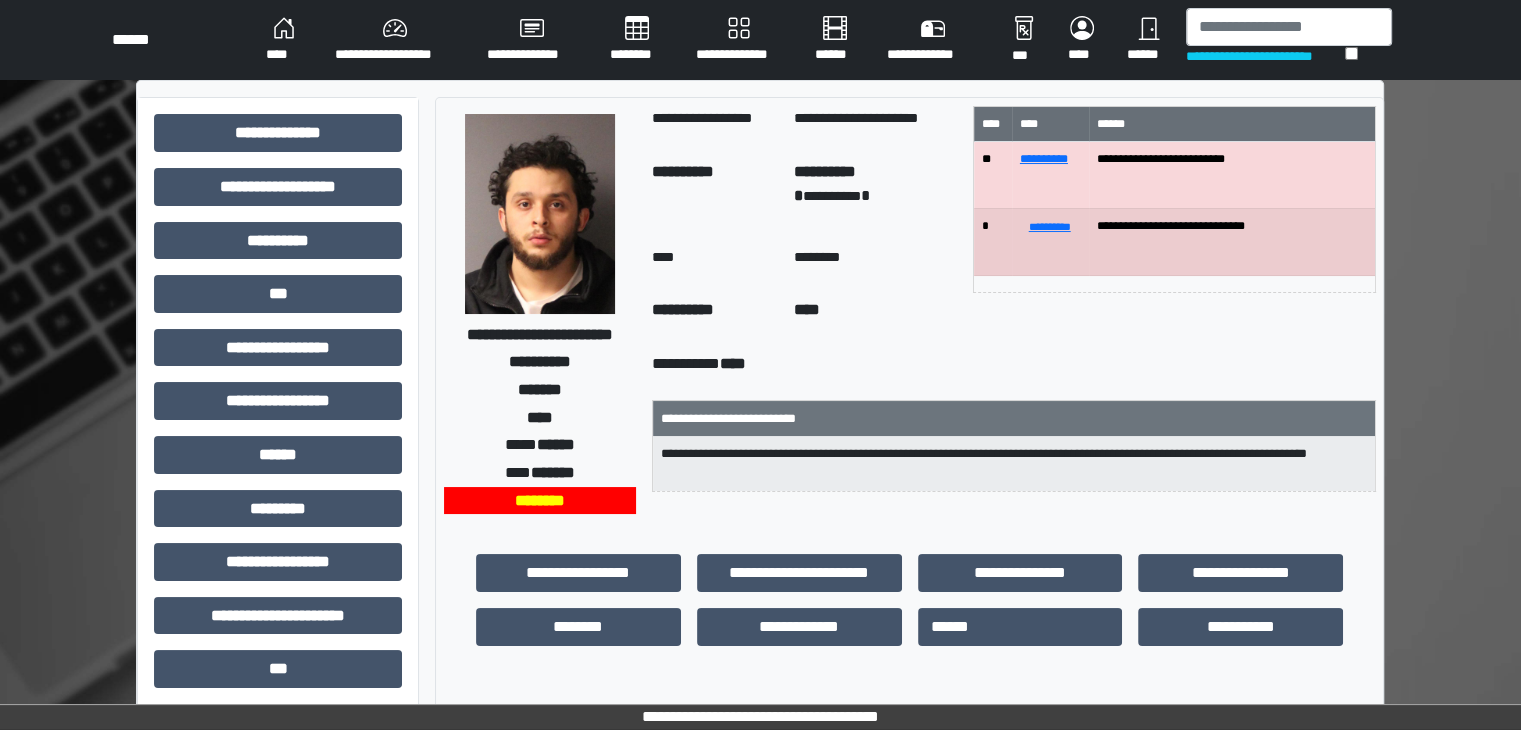 click on "*******" at bounding box center [540, 390] 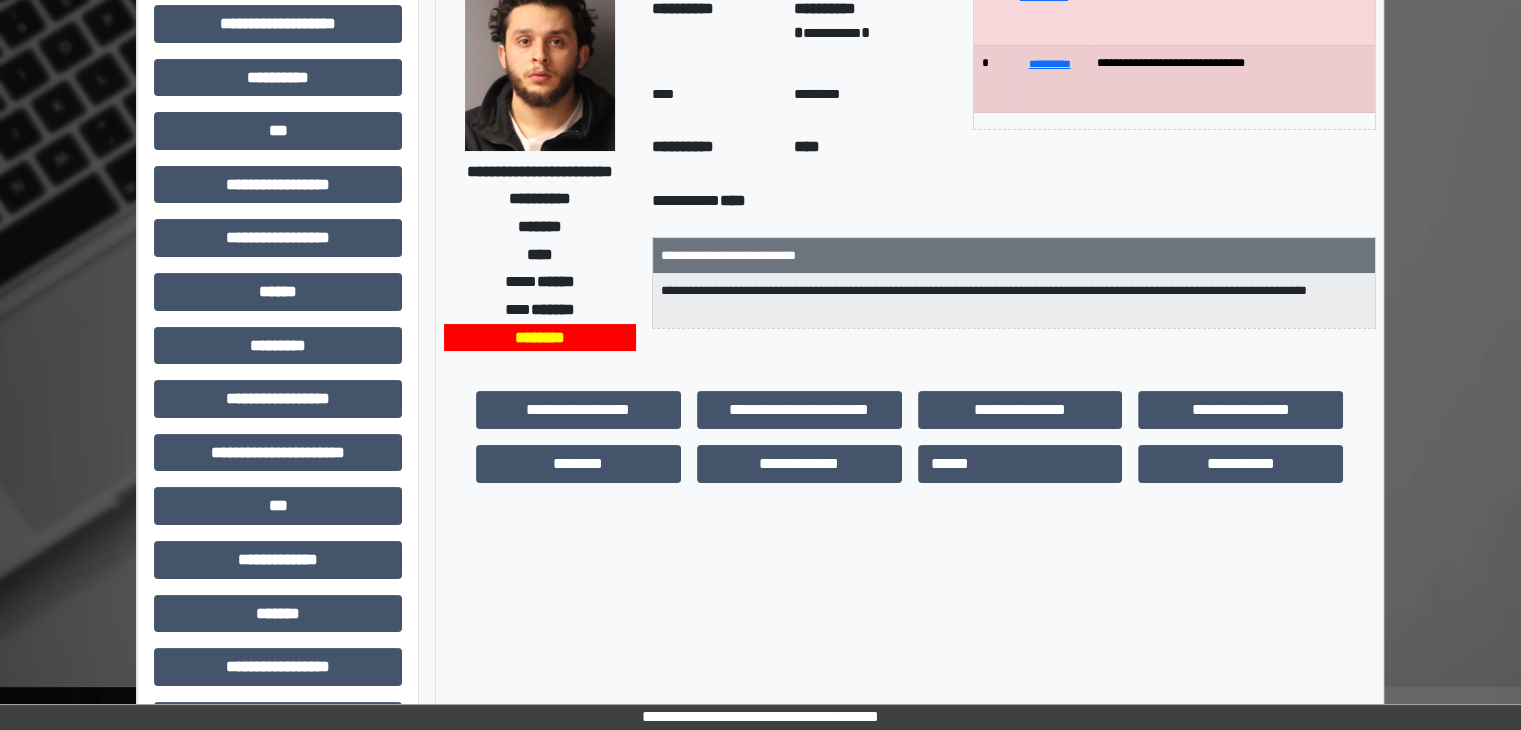 scroll, scrollTop: 0, scrollLeft: 0, axis: both 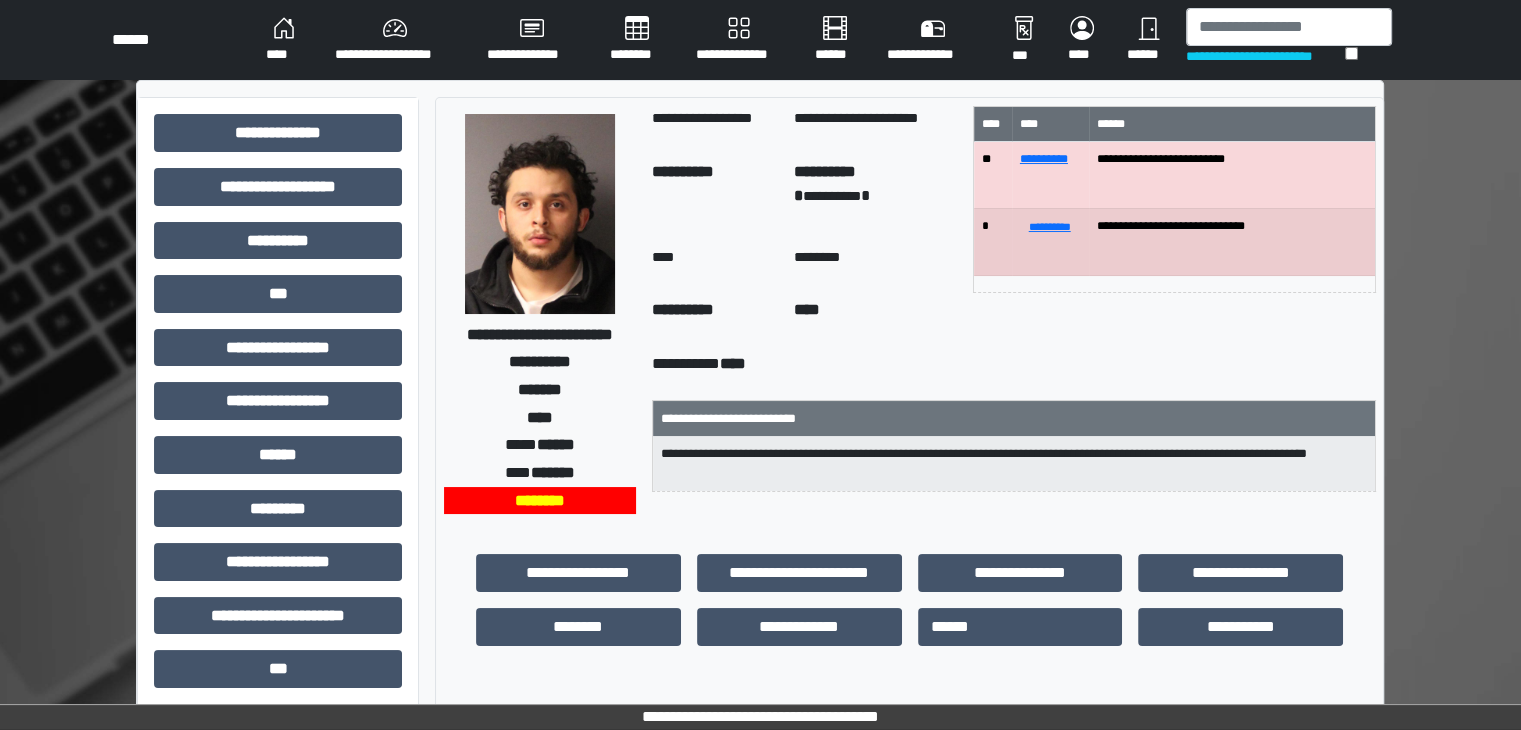 click on "****" at bounding box center [284, 40] 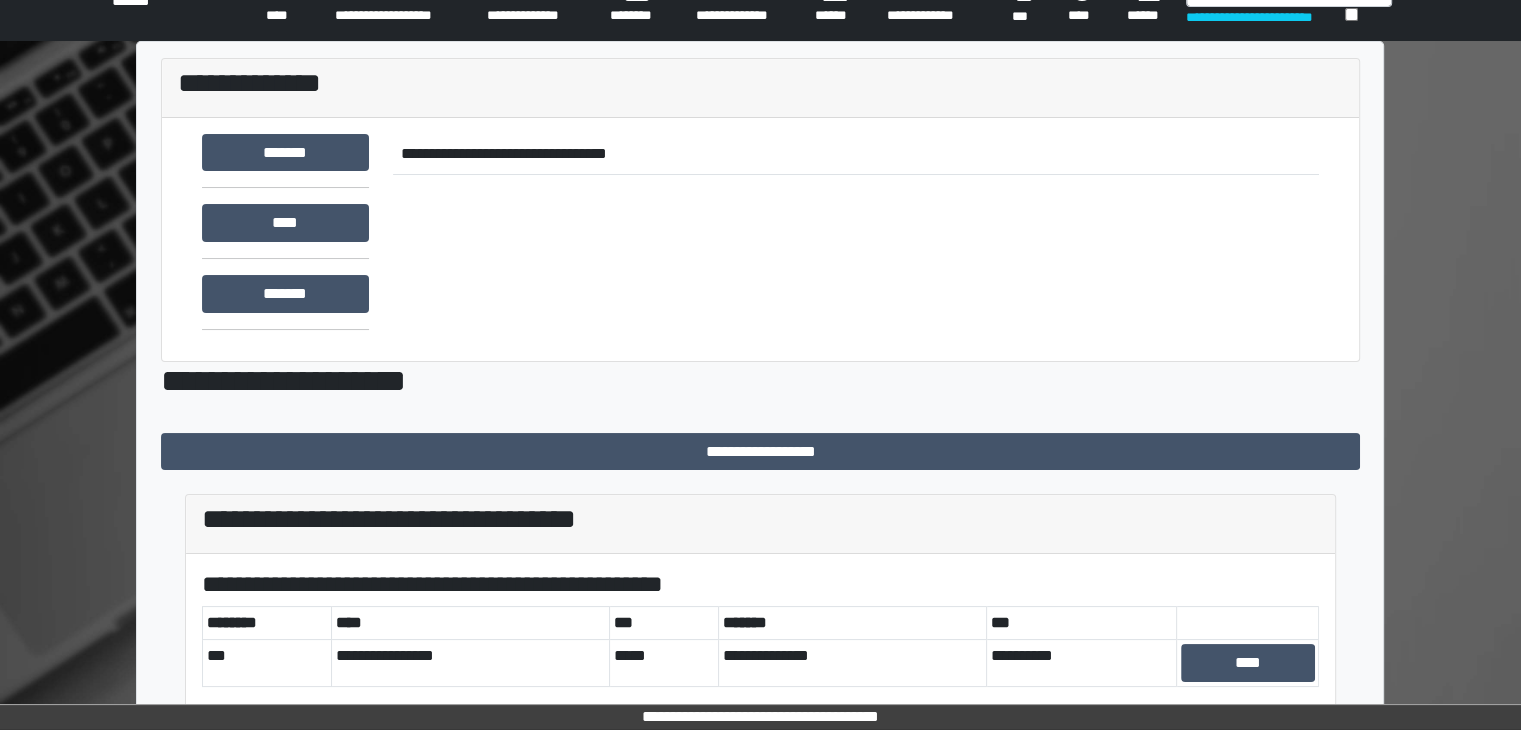 scroll, scrollTop: 0, scrollLeft: 0, axis: both 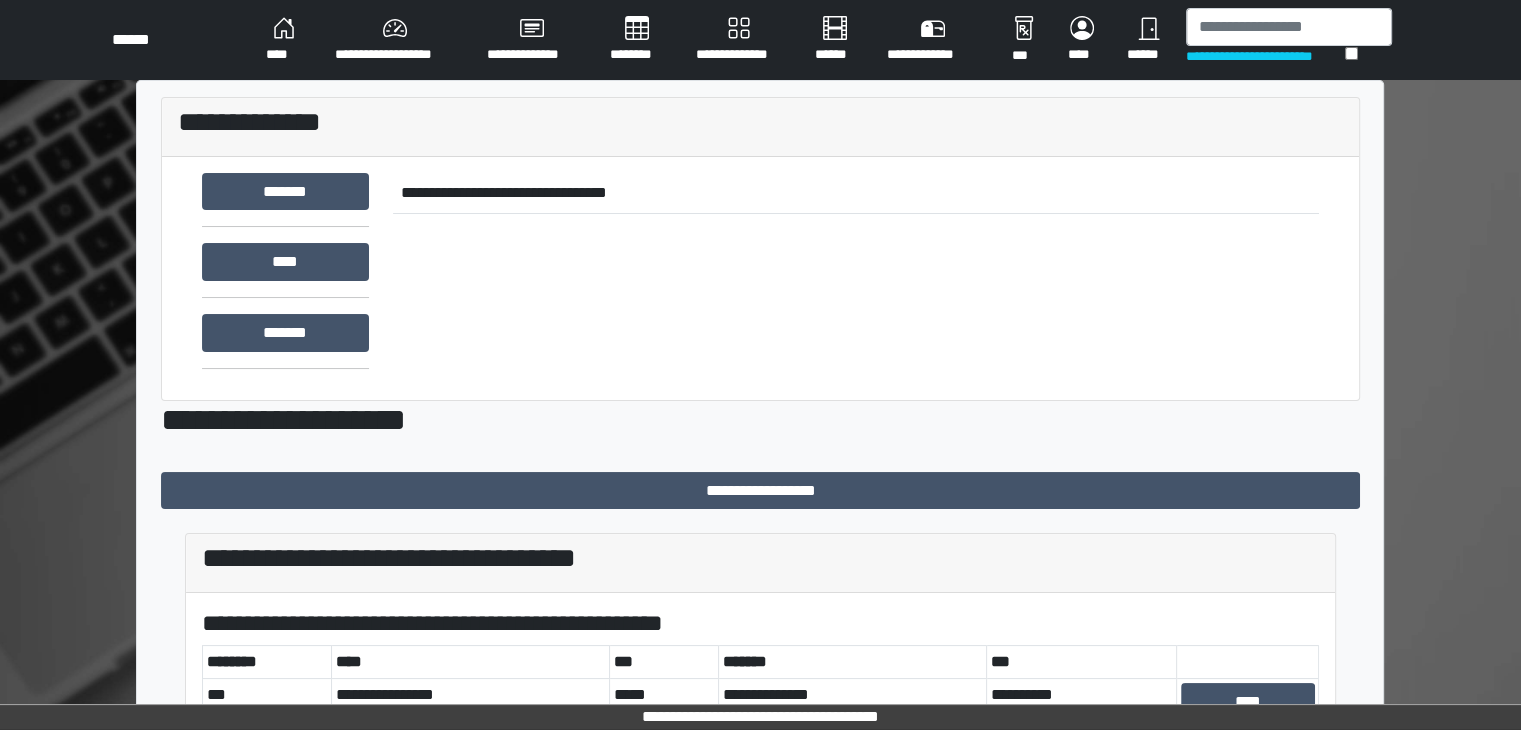 click on "**********" at bounding box center [395, 40] 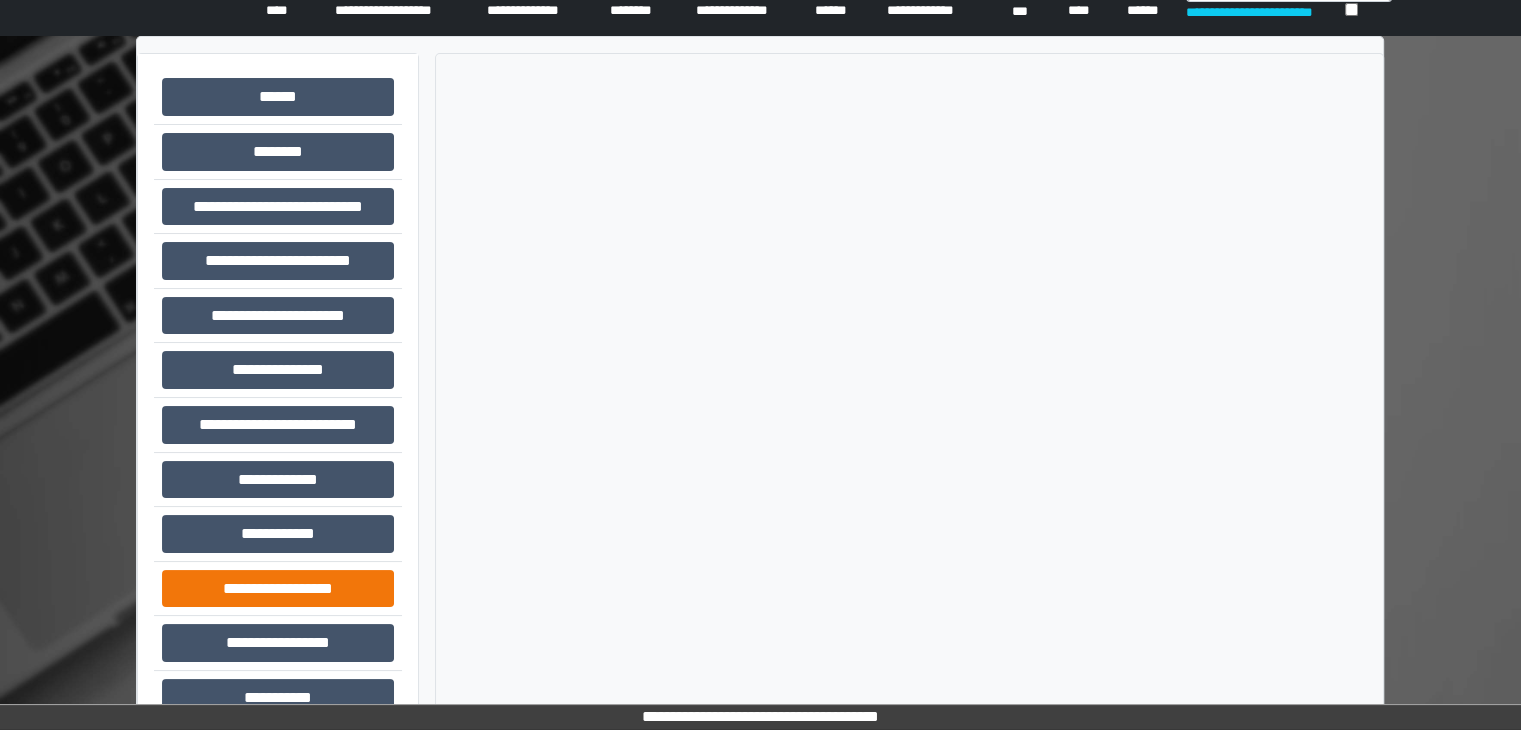 scroll, scrollTop: 87, scrollLeft: 0, axis: vertical 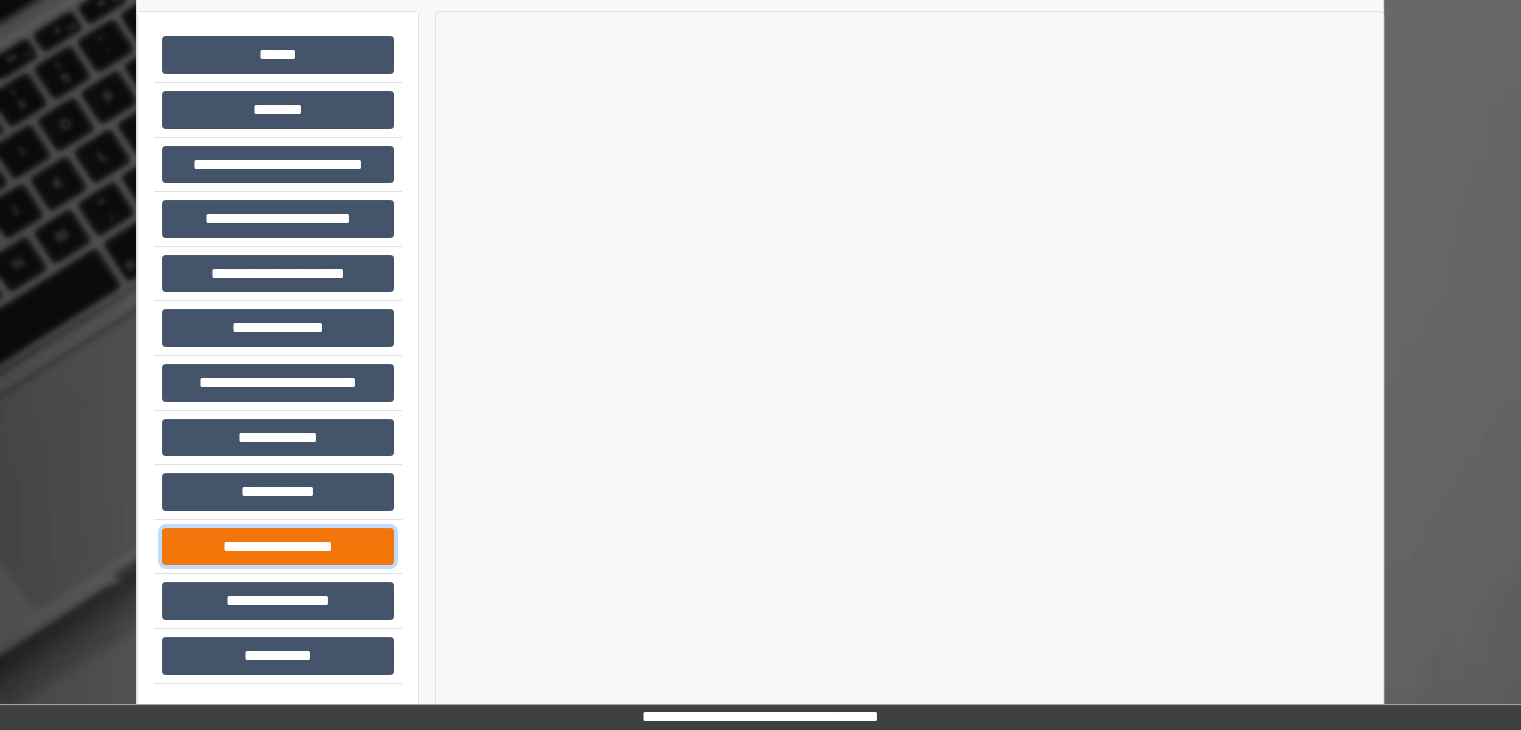 click on "**********" at bounding box center [278, 547] 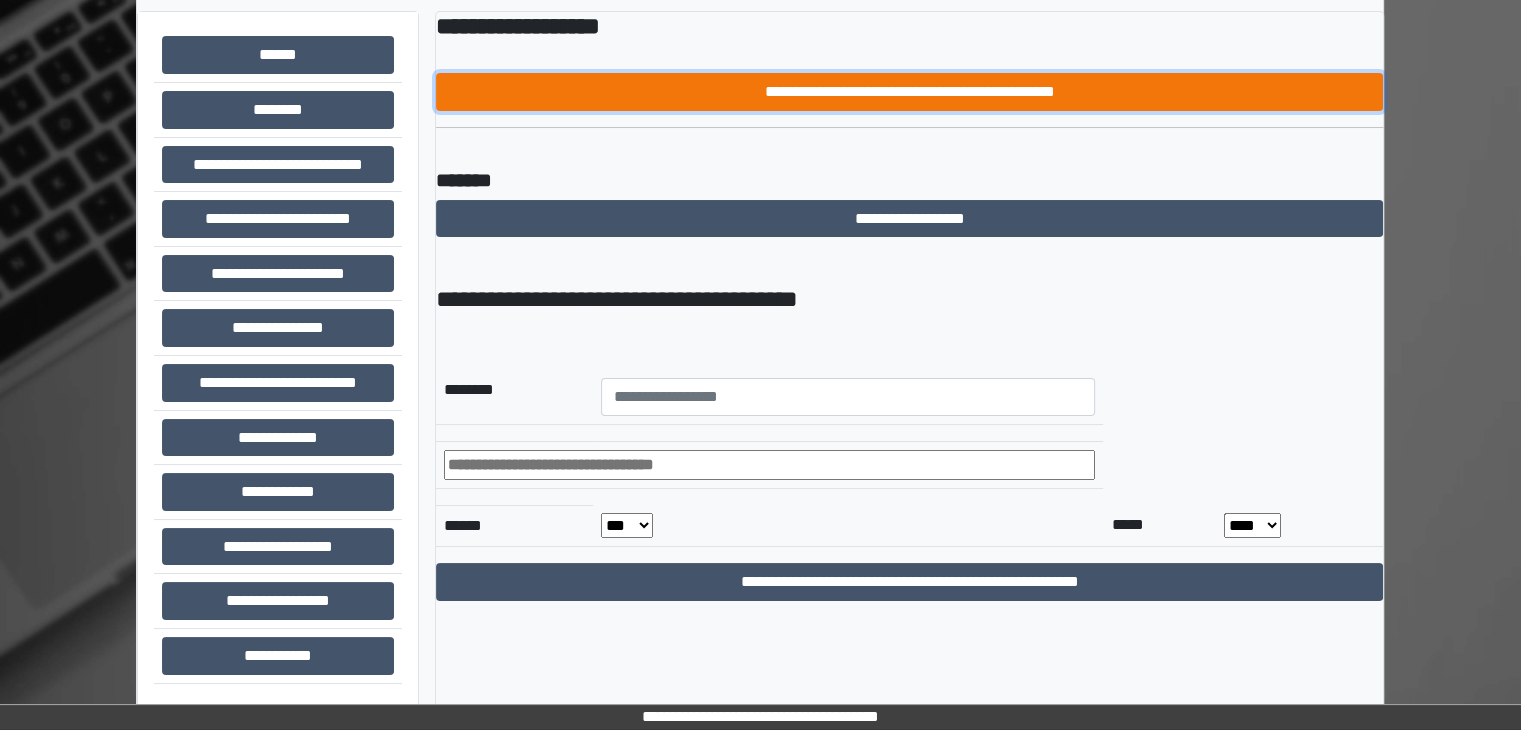 click on "**********" at bounding box center (909, 92) 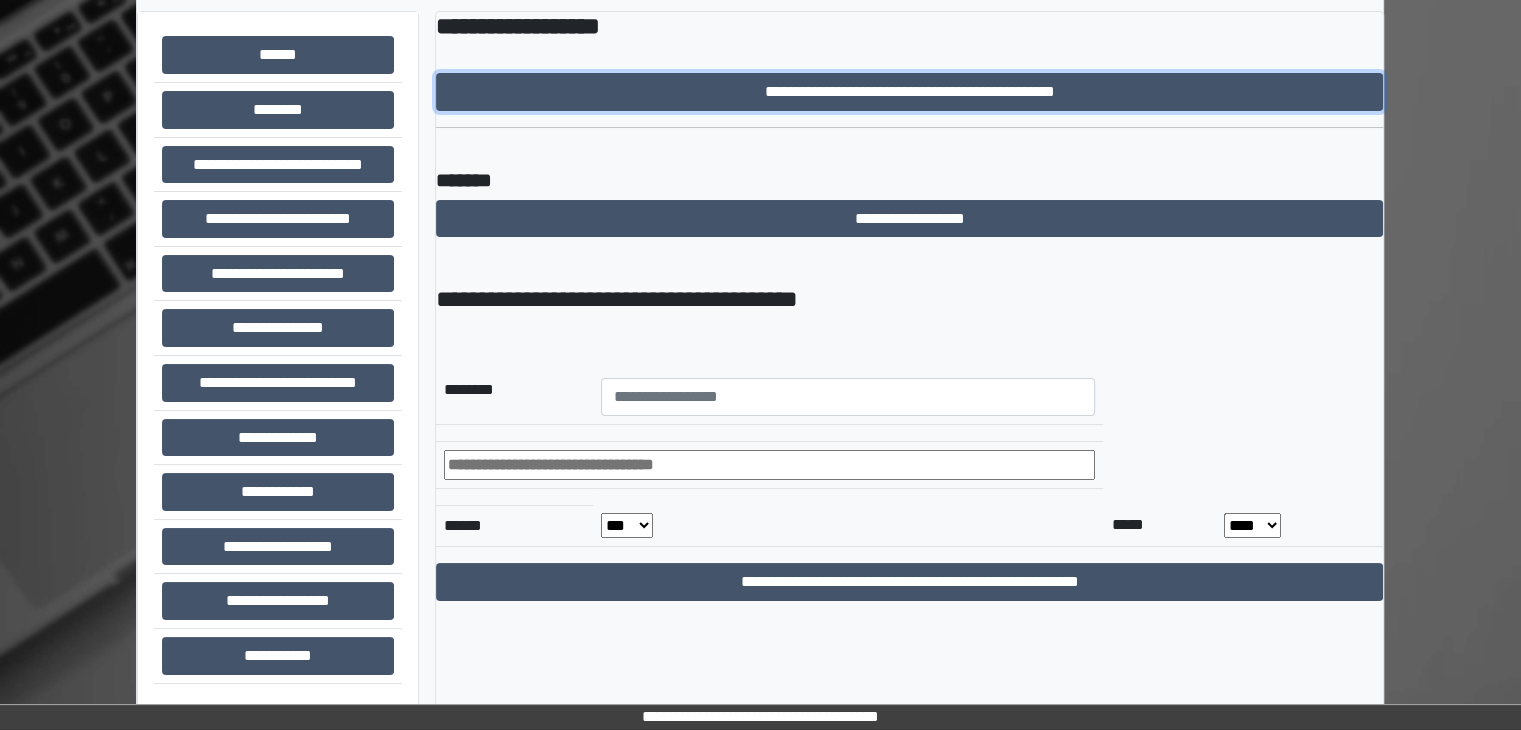 scroll, scrollTop: 0, scrollLeft: 0, axis: both 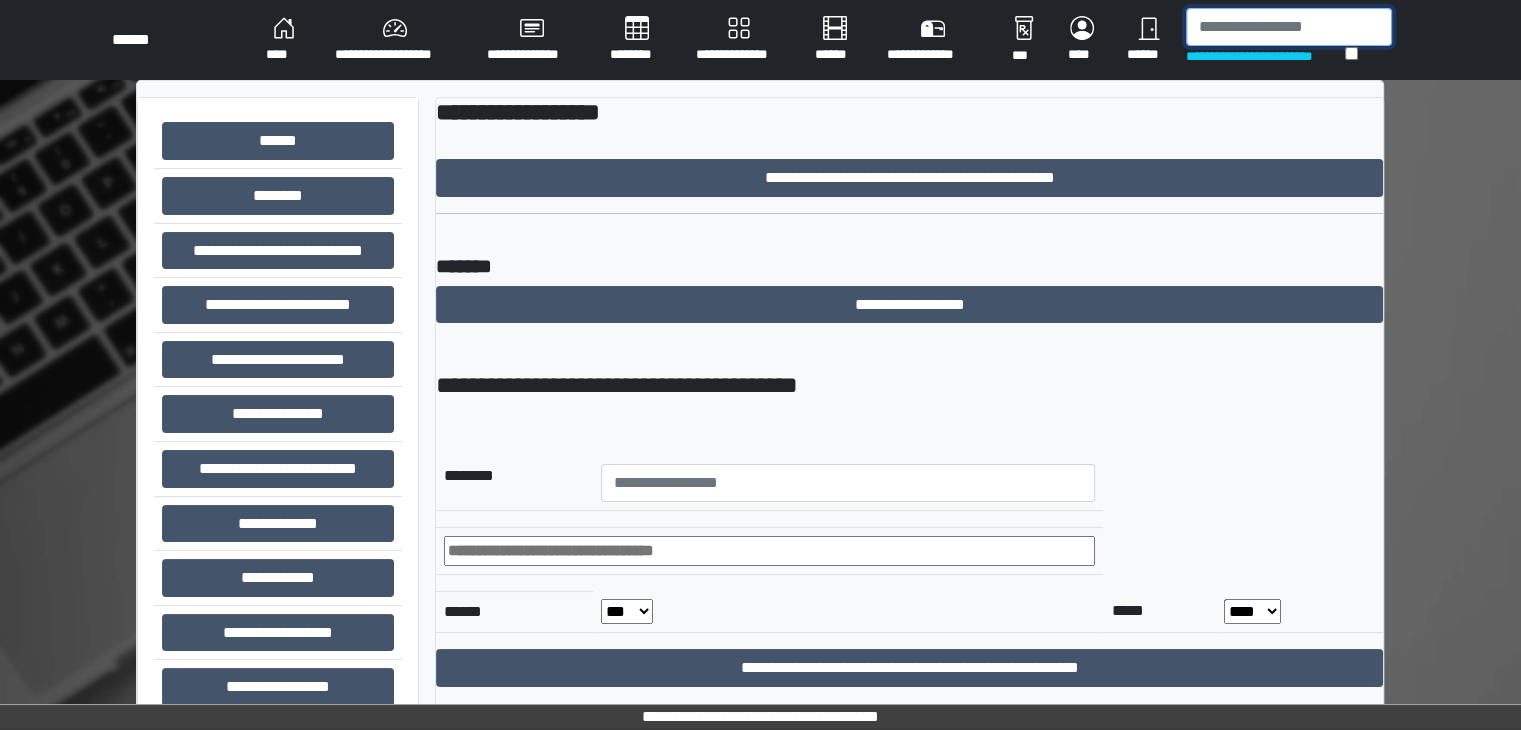 click at bounding box center (1289, 27) 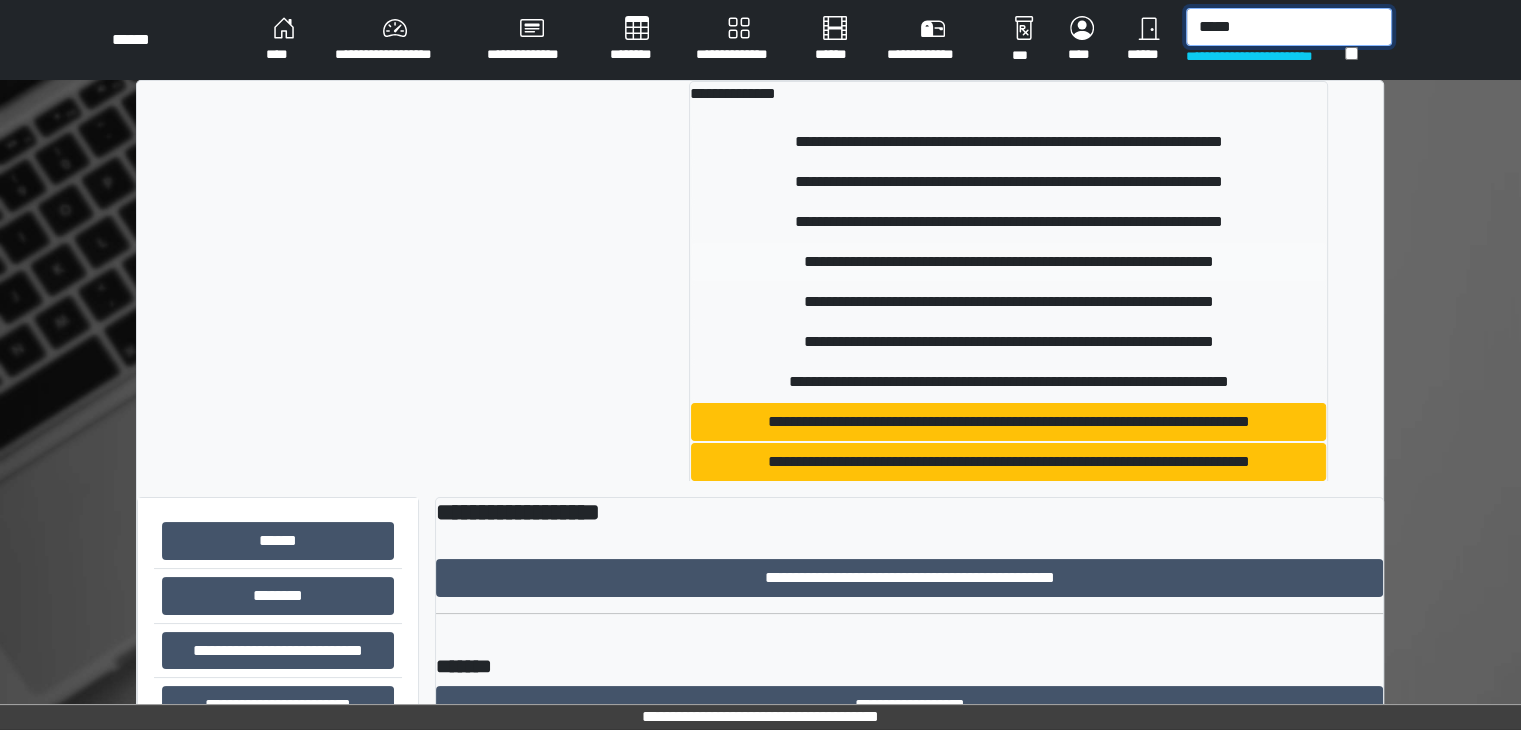 type on "*****" 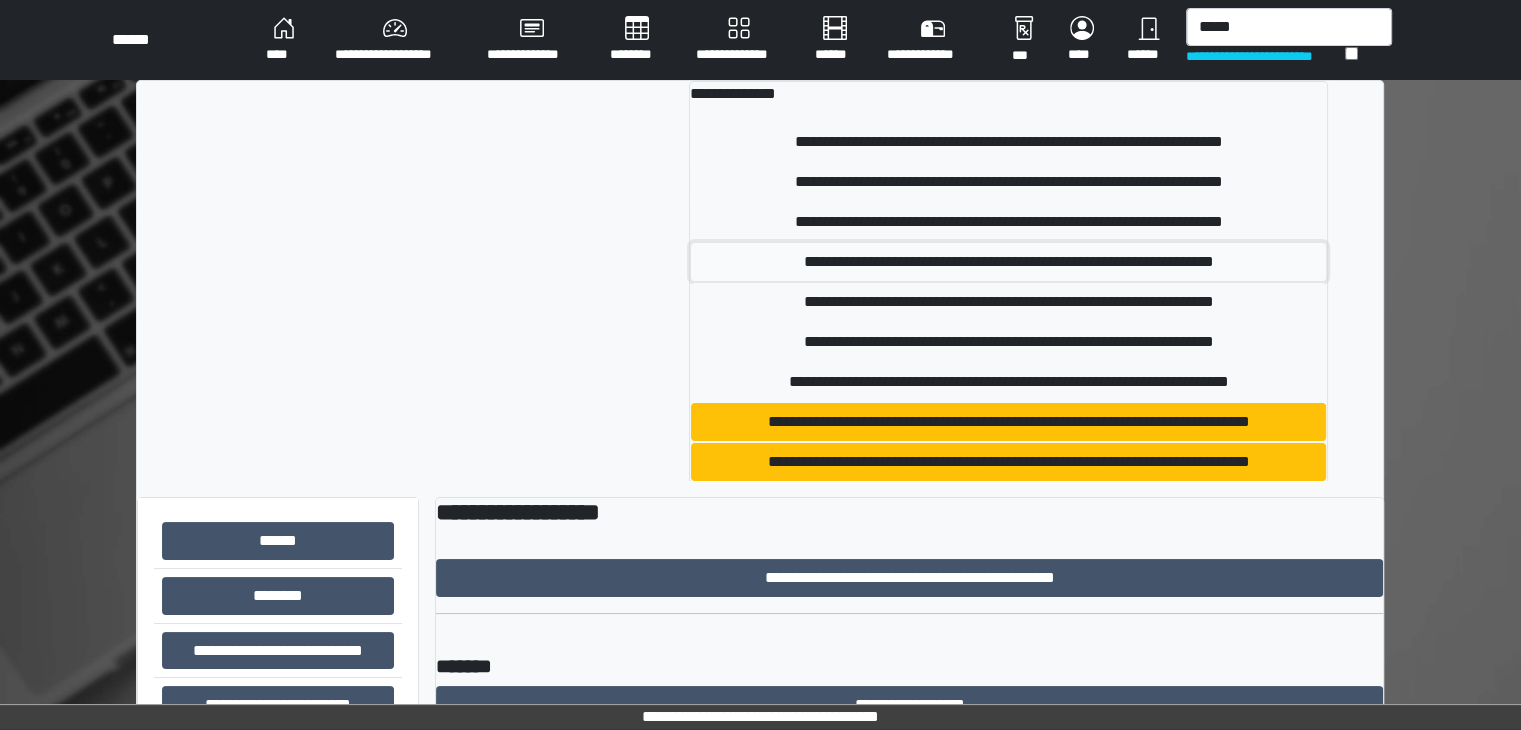 click on "**********" at bounding box center (1008, 262) 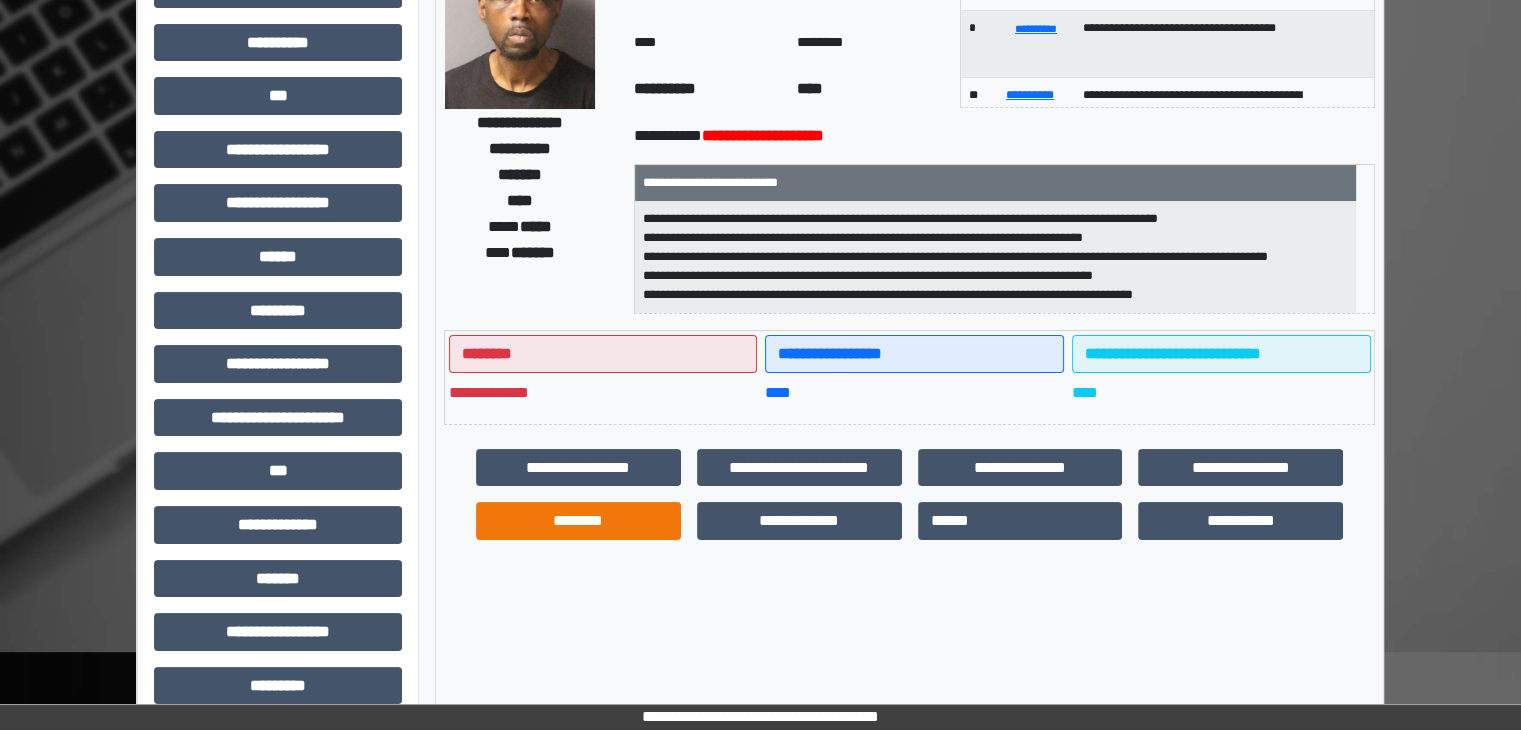 scroll, scrollTop: 200, scrollLeft: 0, axis: vertical 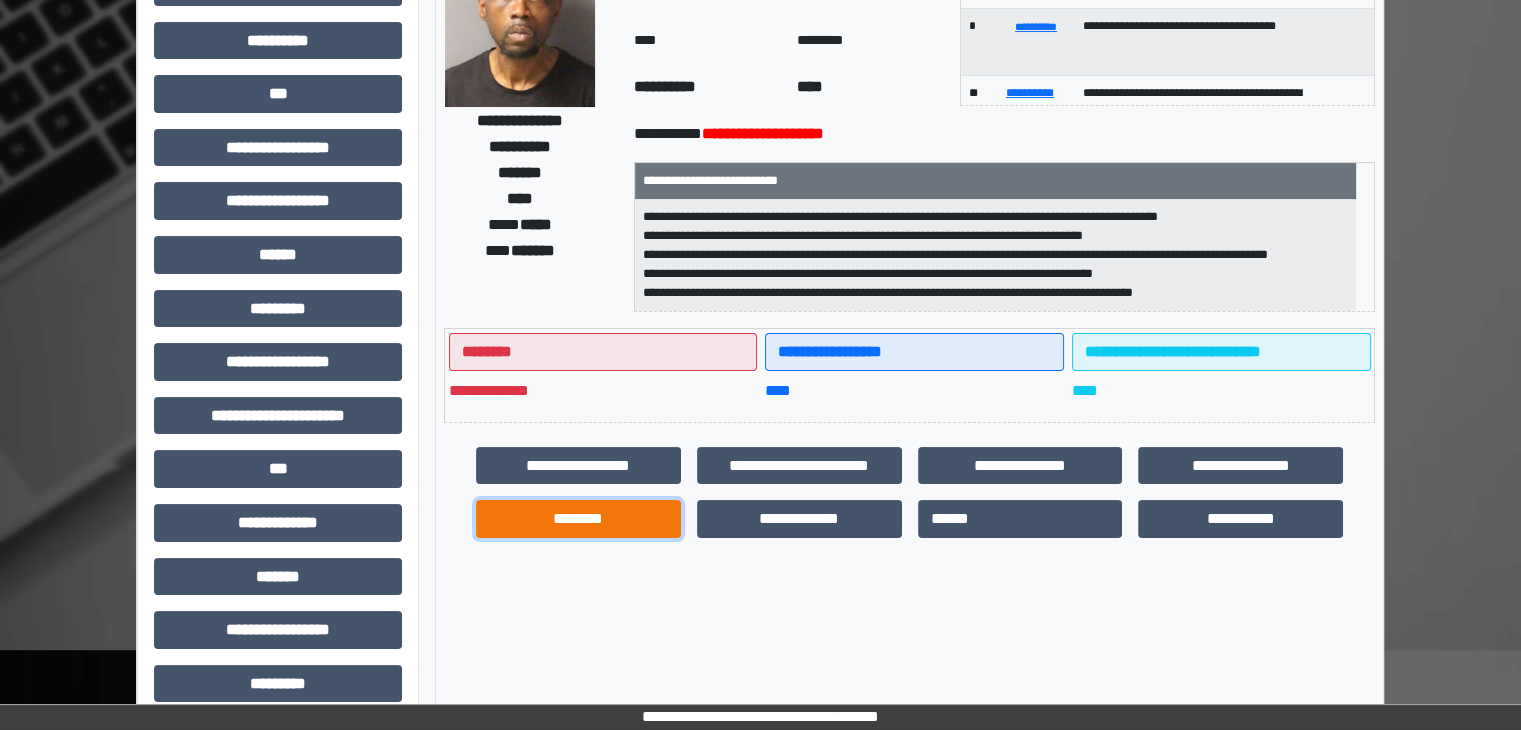 click on "********" at bounding box center [578, 519] 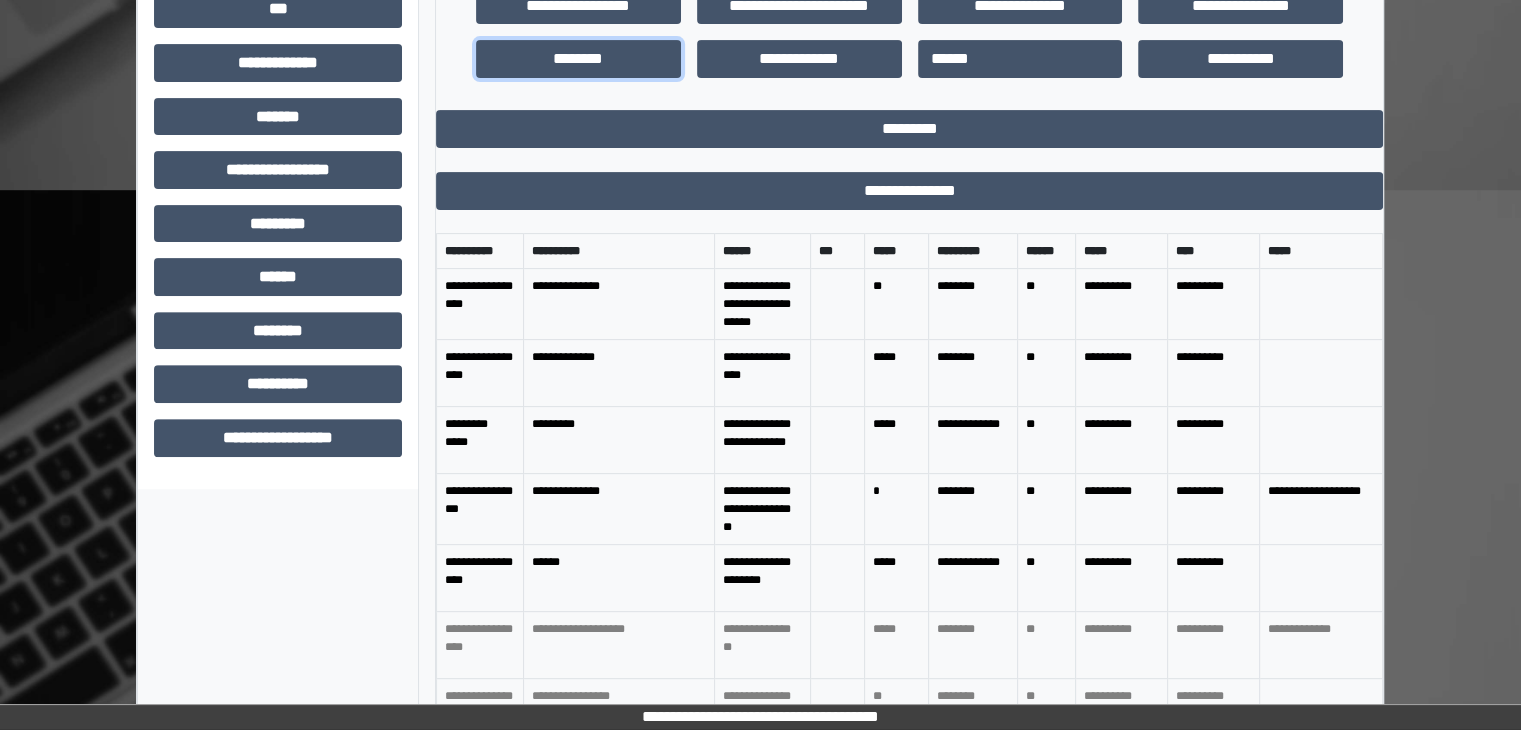 scroll, scrollTop: 660, scrollLeft: 0, axis: vertical 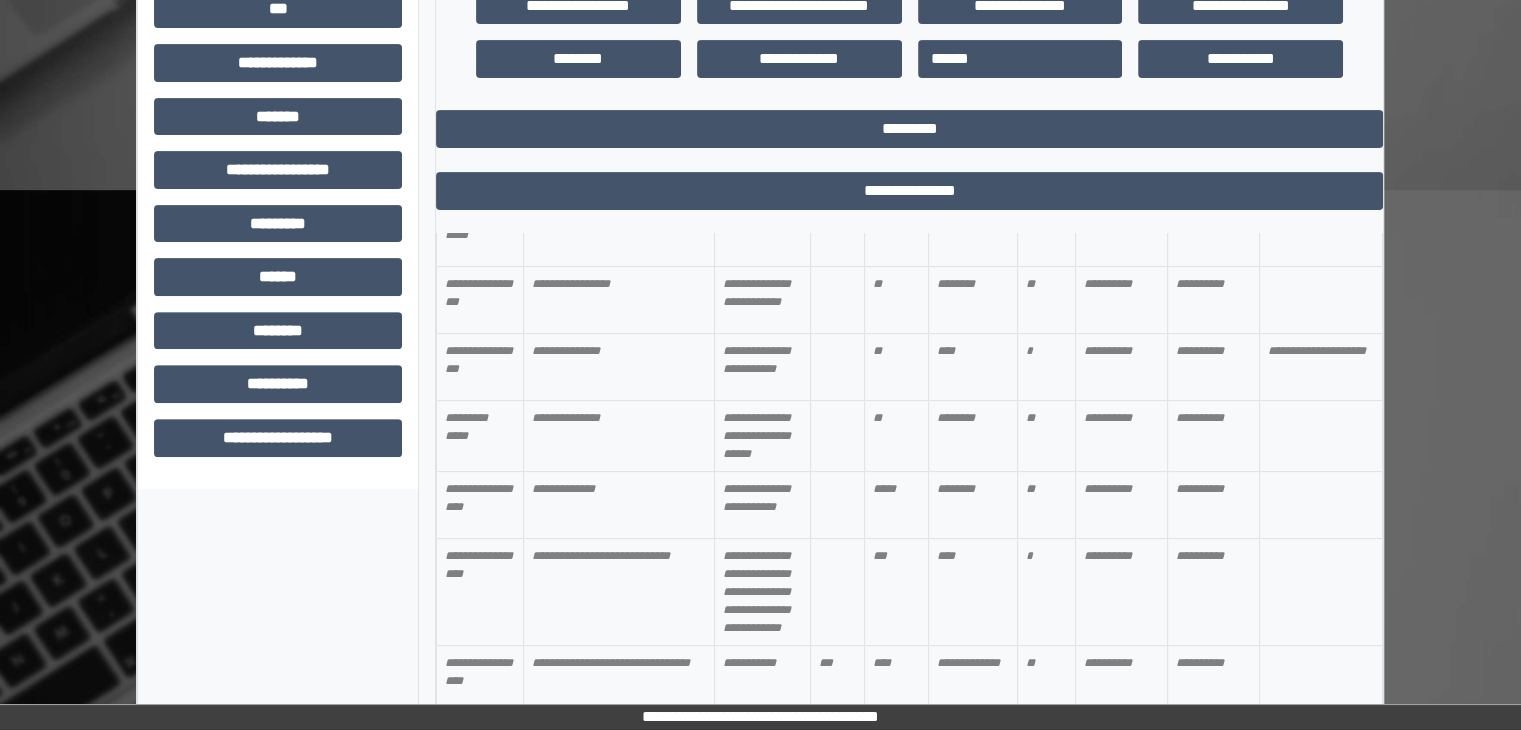 click on "**********" at bounding box center (909, 411) 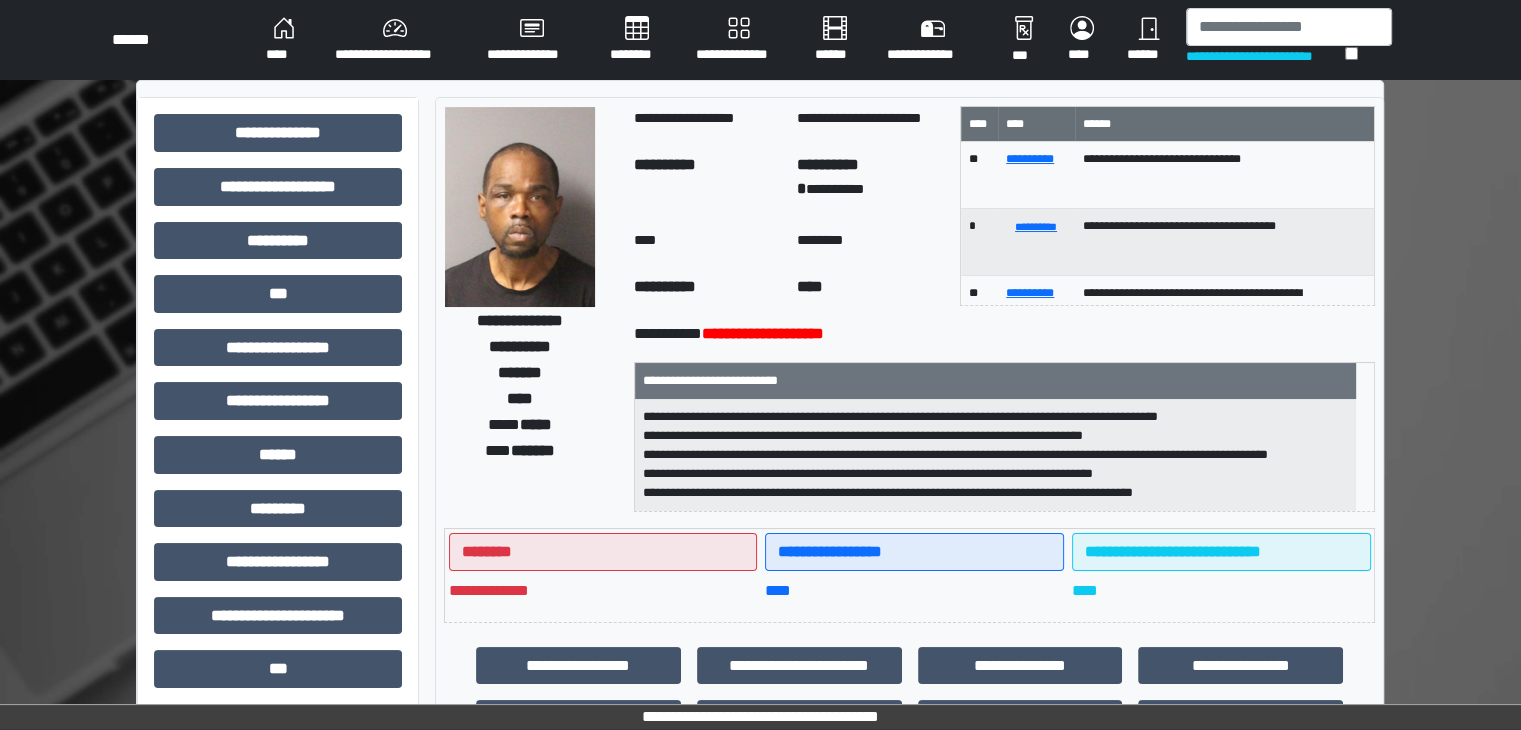 scroll, scrollTop: 0, scrollLeft: 0, axis: both 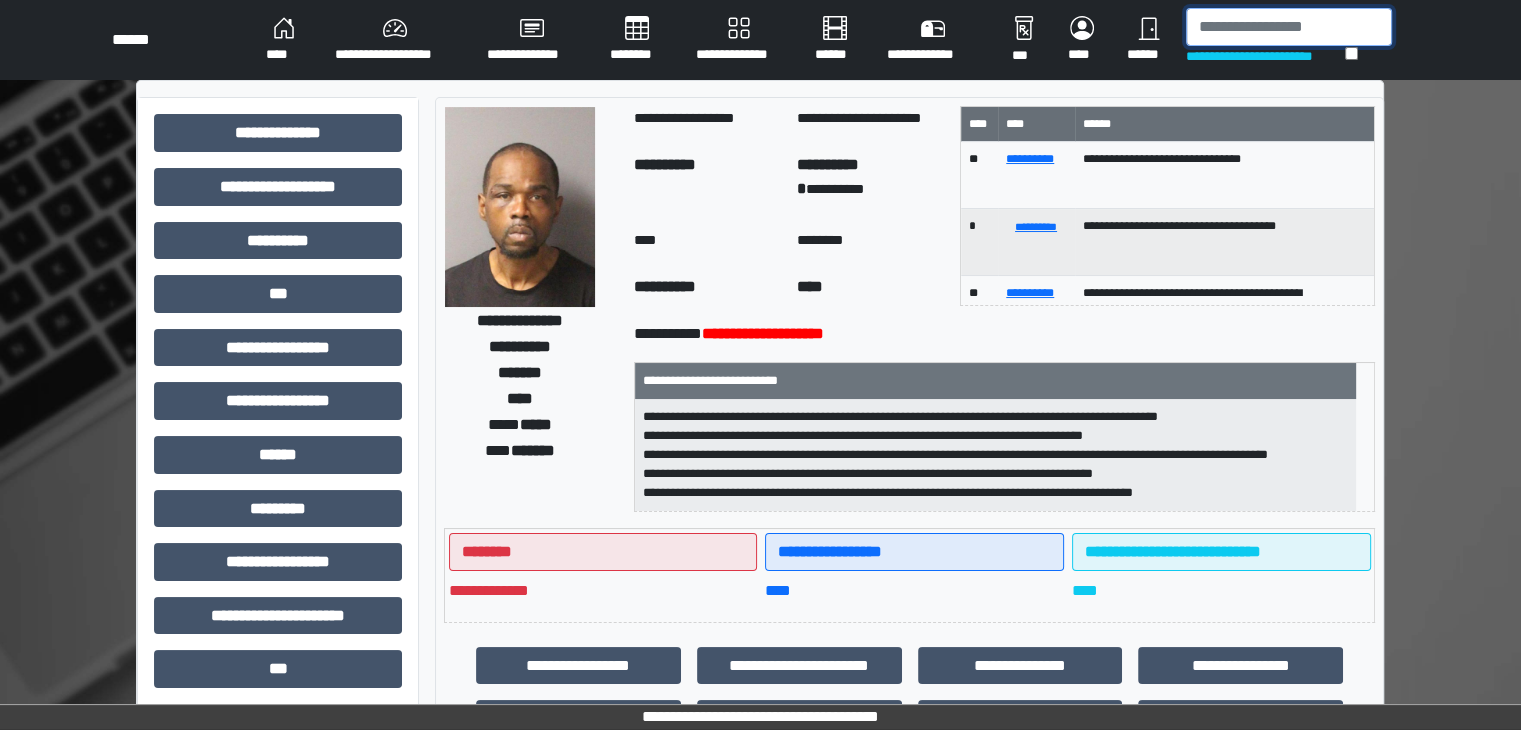 click at bounding box center (1289, 27) 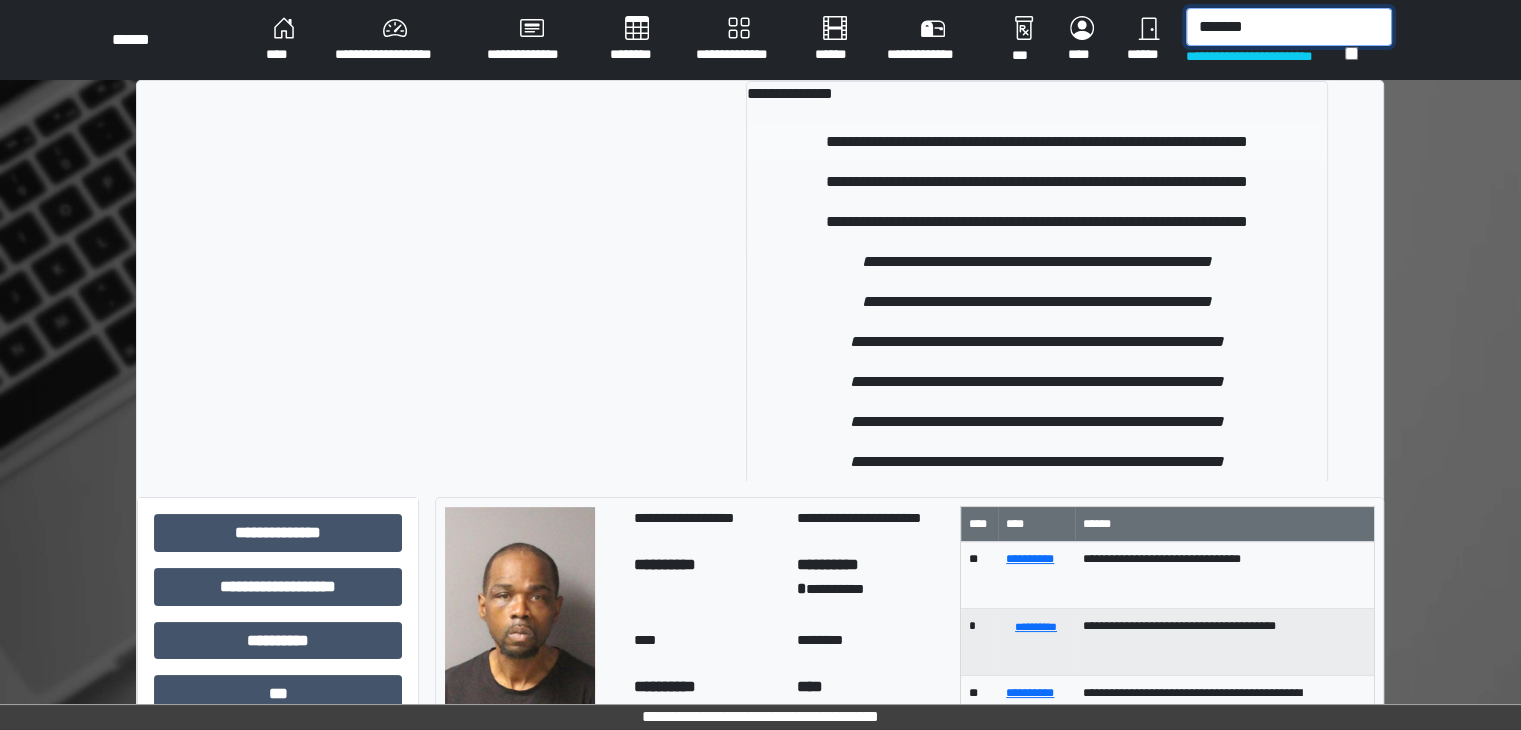 type on "*******" 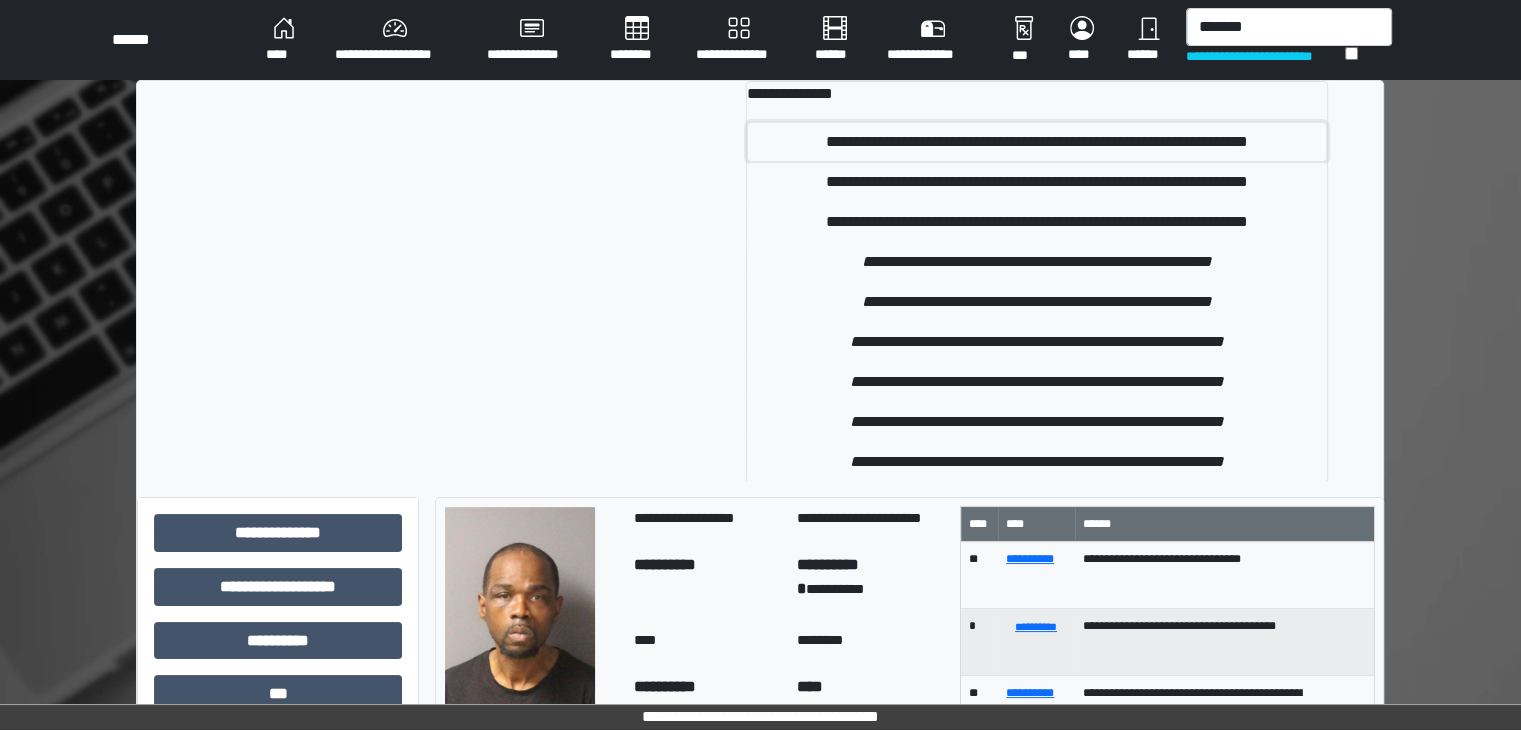 click on "**********" at bounding box center [1037, 142] 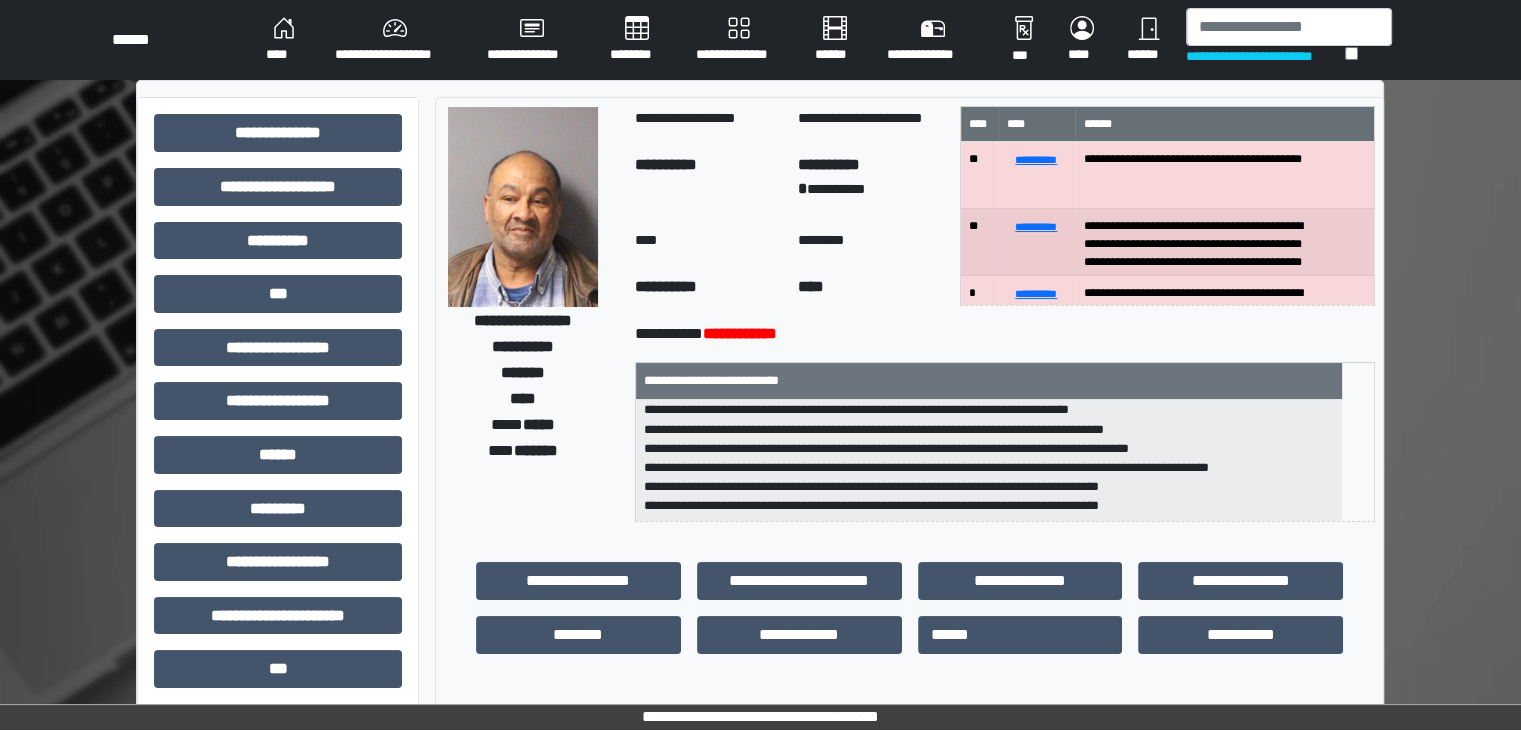 scroll, scrollTop: 102, scrollLeft: 0, axis: vertical 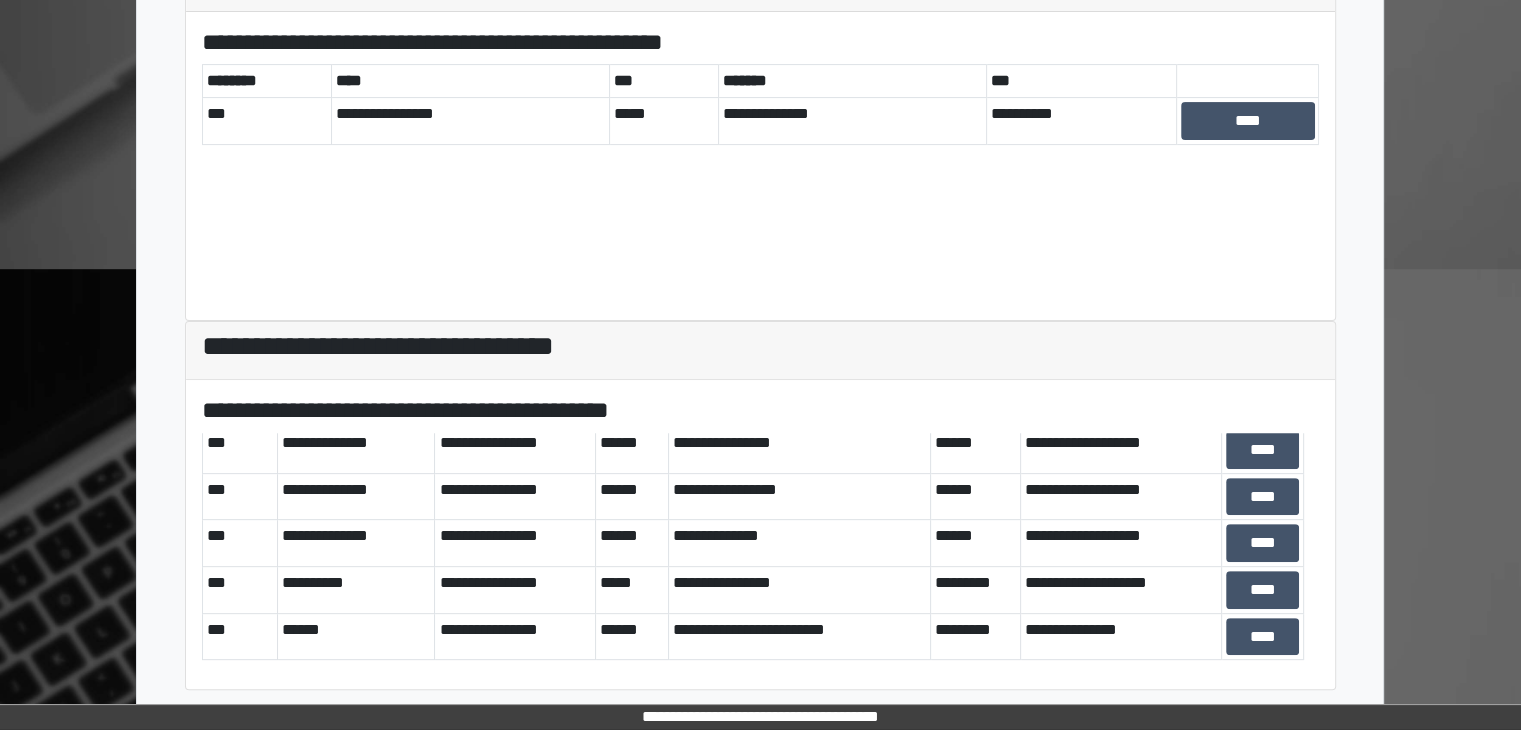 click on "**********" at bounding box center (760, 114) 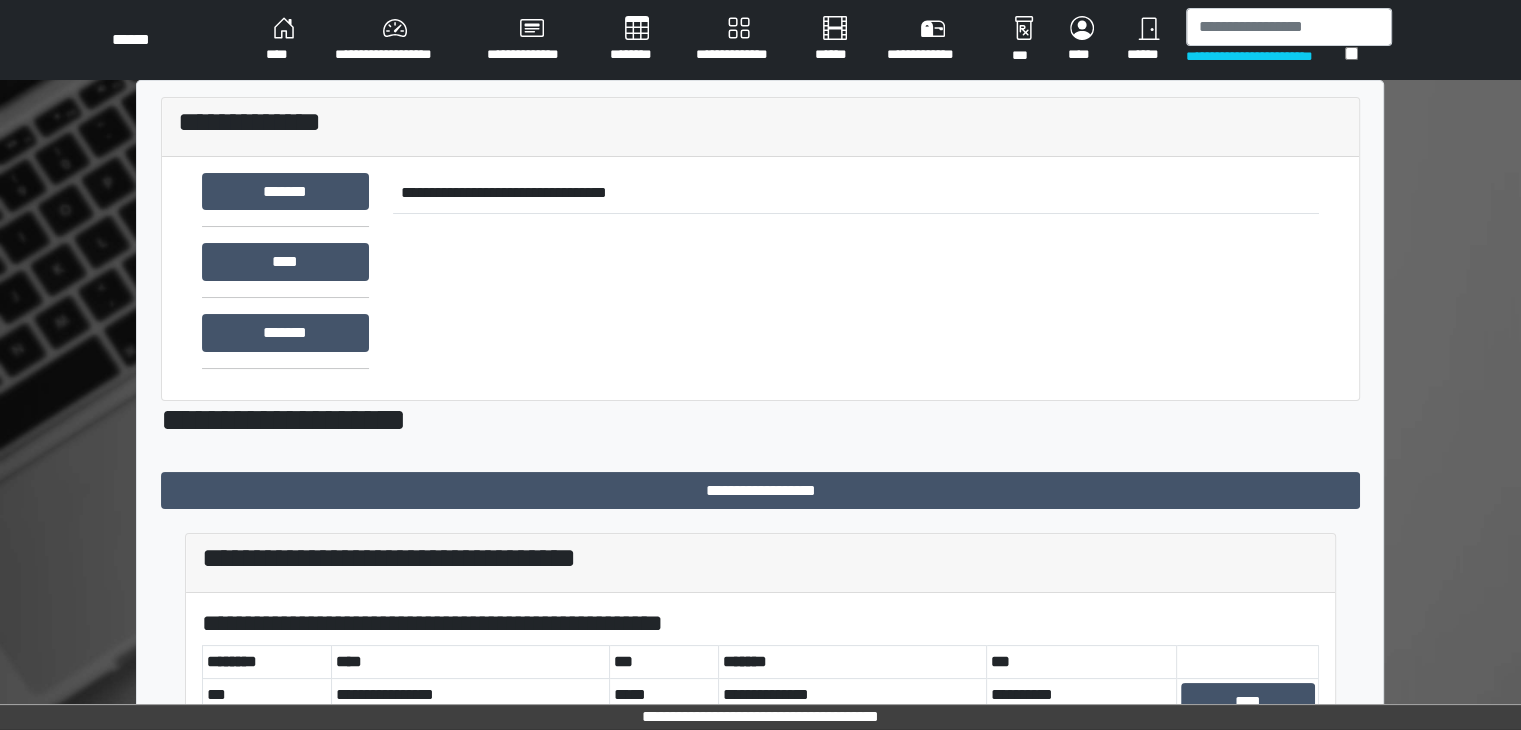 scroll, scrollTop: 0, scrollLeft: 0, axis: both 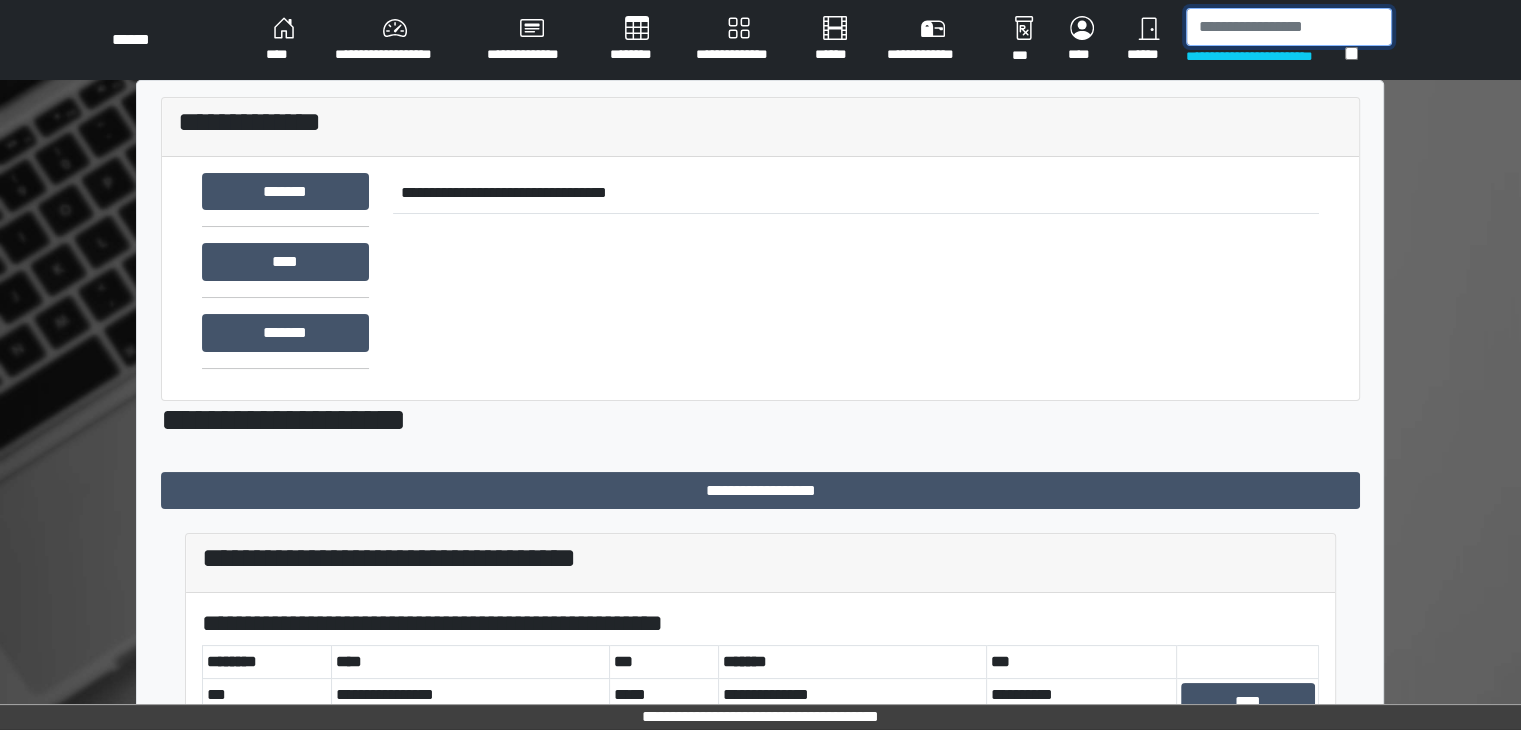 click at bounding box center (1289, 27) 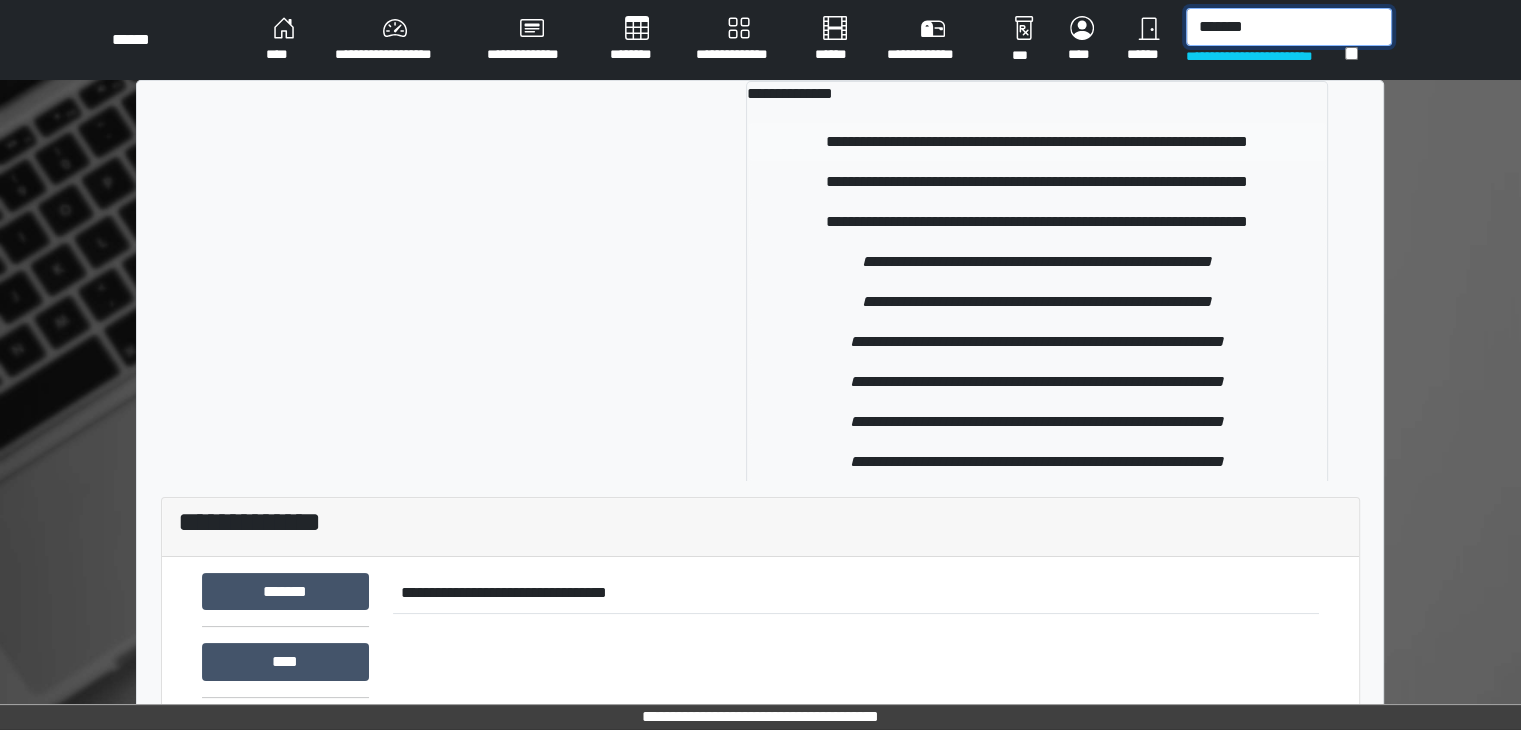 type on "*******" 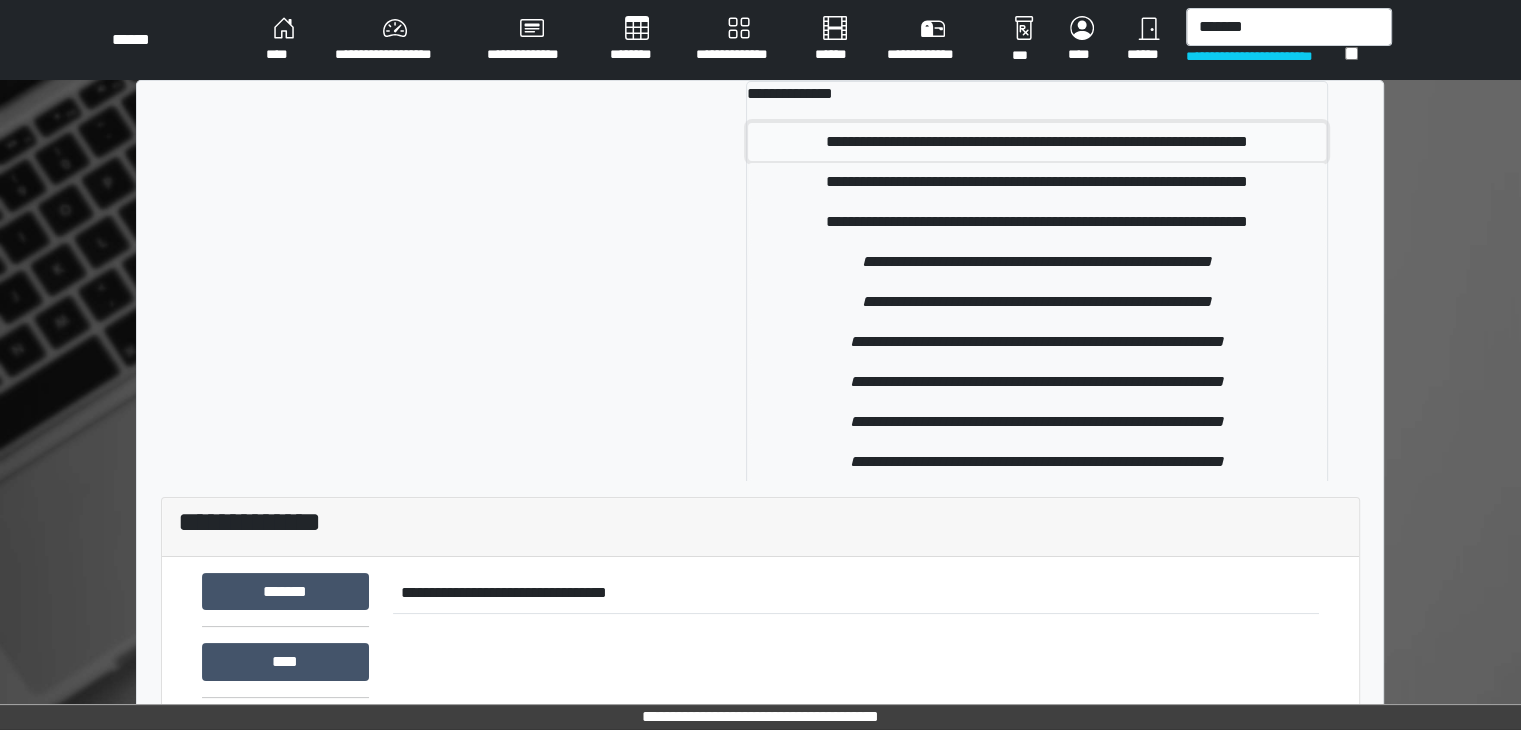click on "**********" at bounding box center [1037, 142] 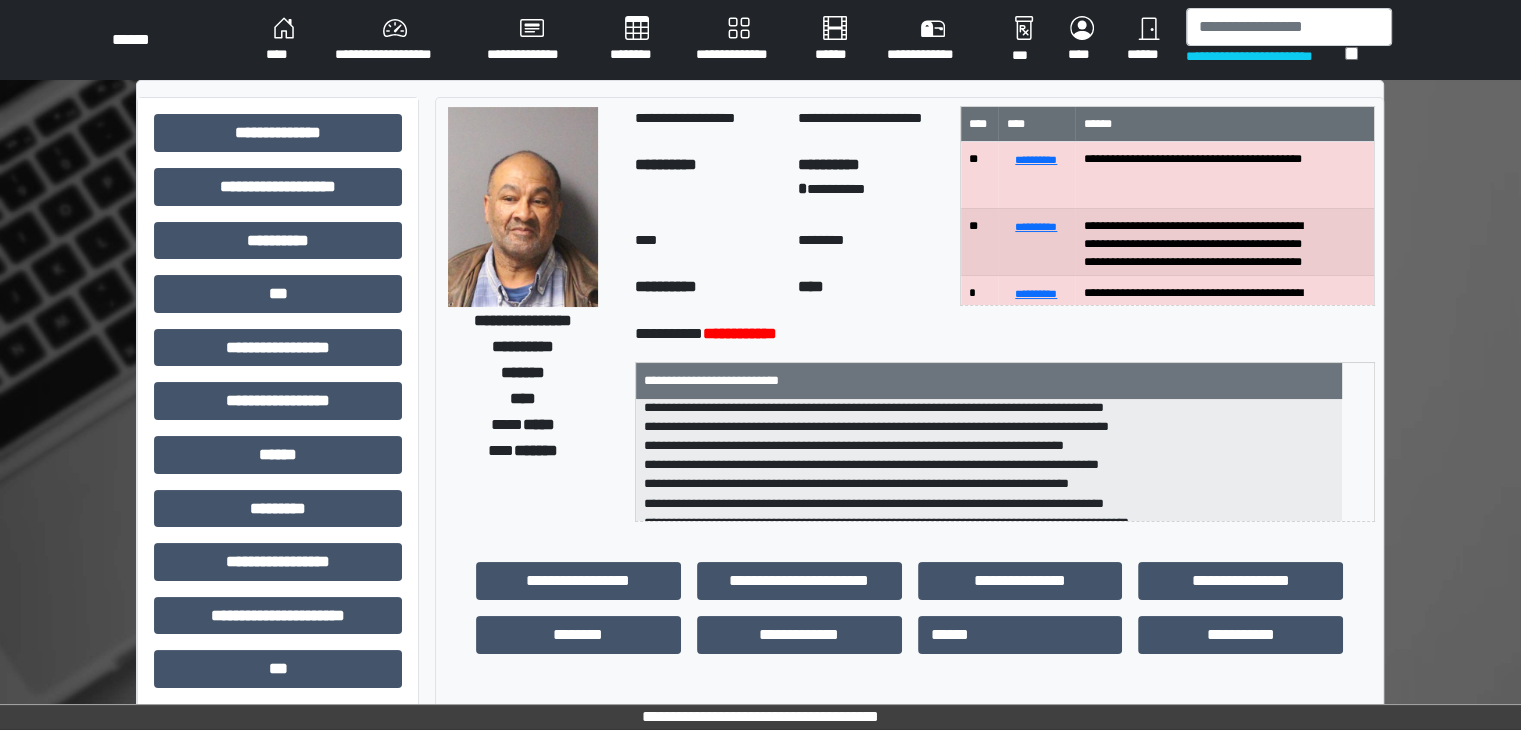 scroll, scrollTop: 2, scrollLeft: 0, axis: vertical 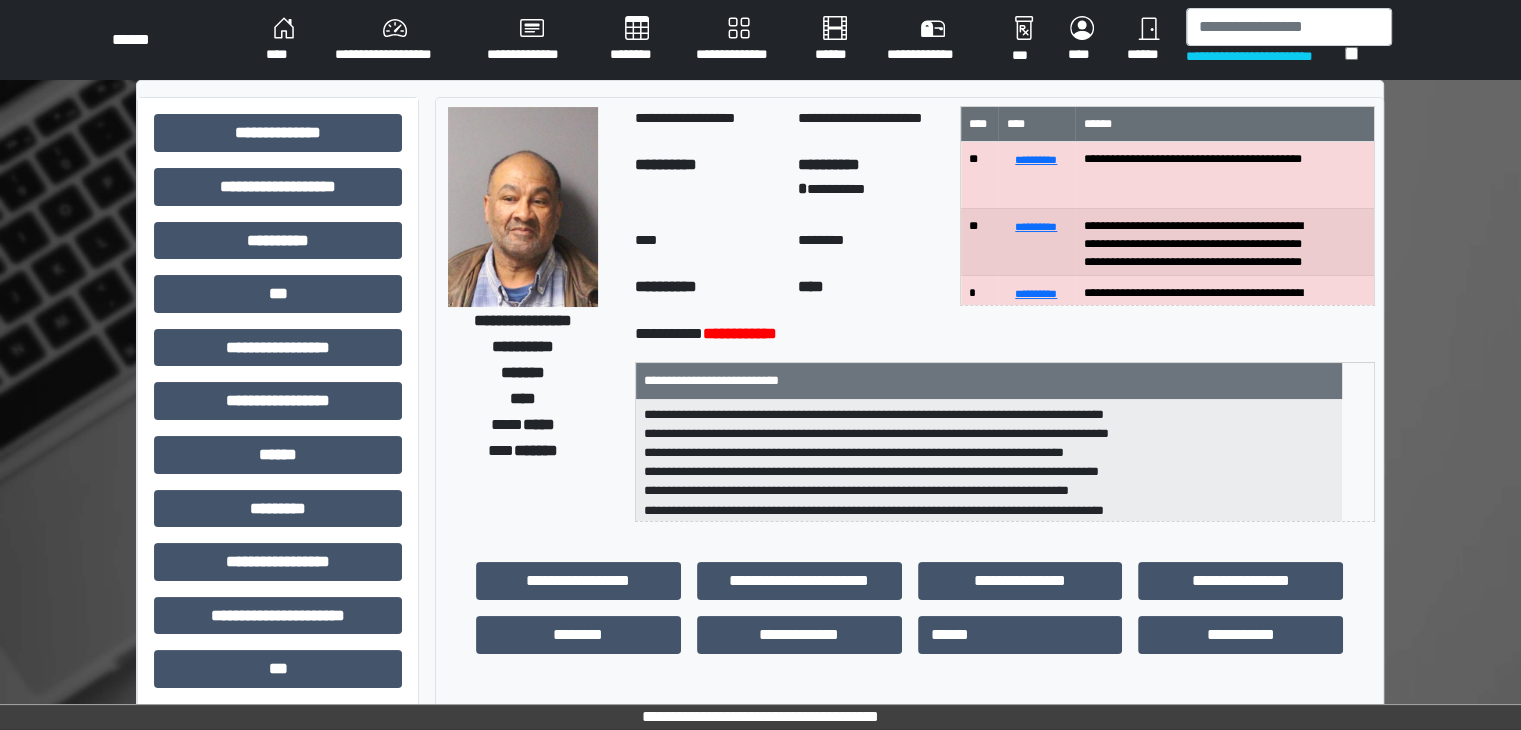 click on "**********" at bounding box center [760, 623] 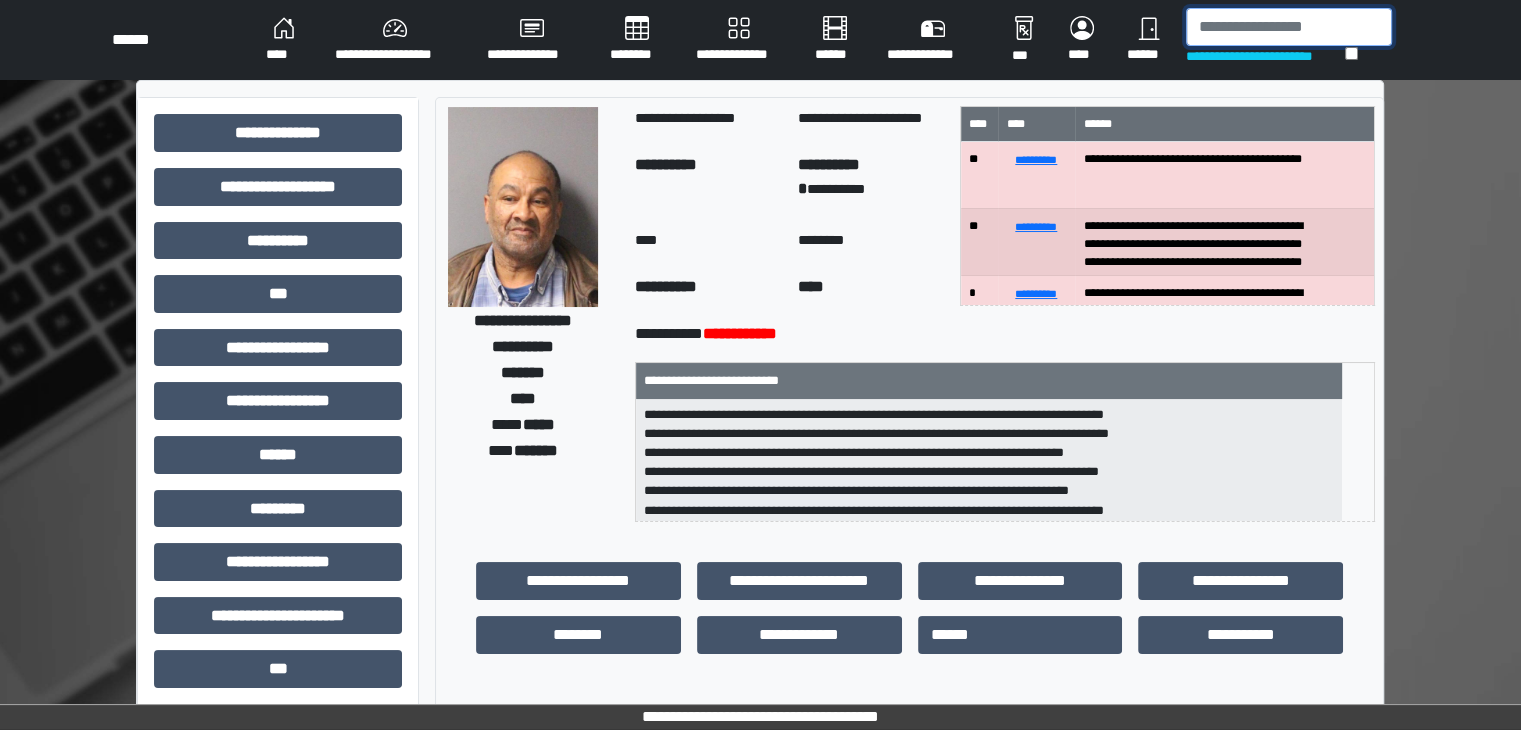 click at bounding box center [1289, 27] 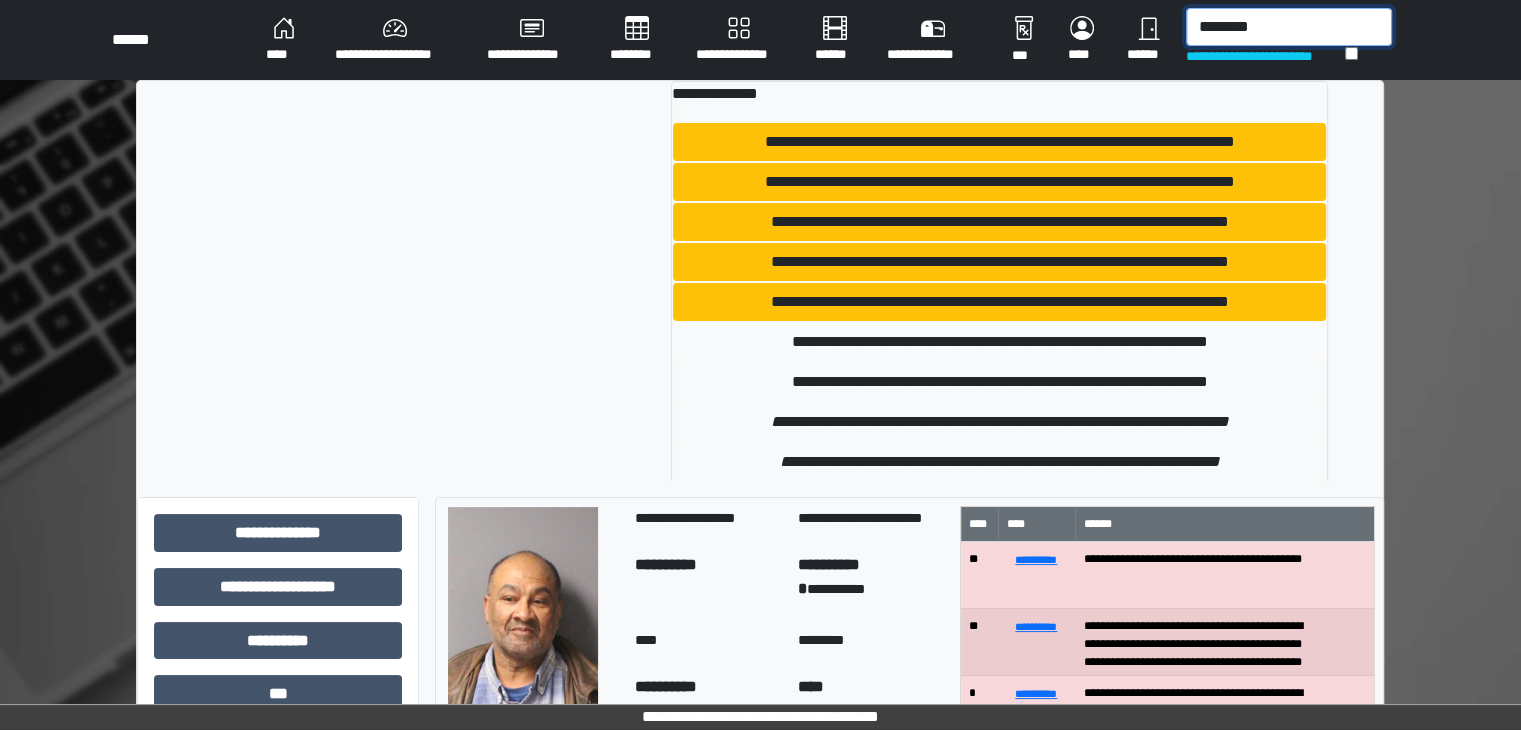 type on "********" 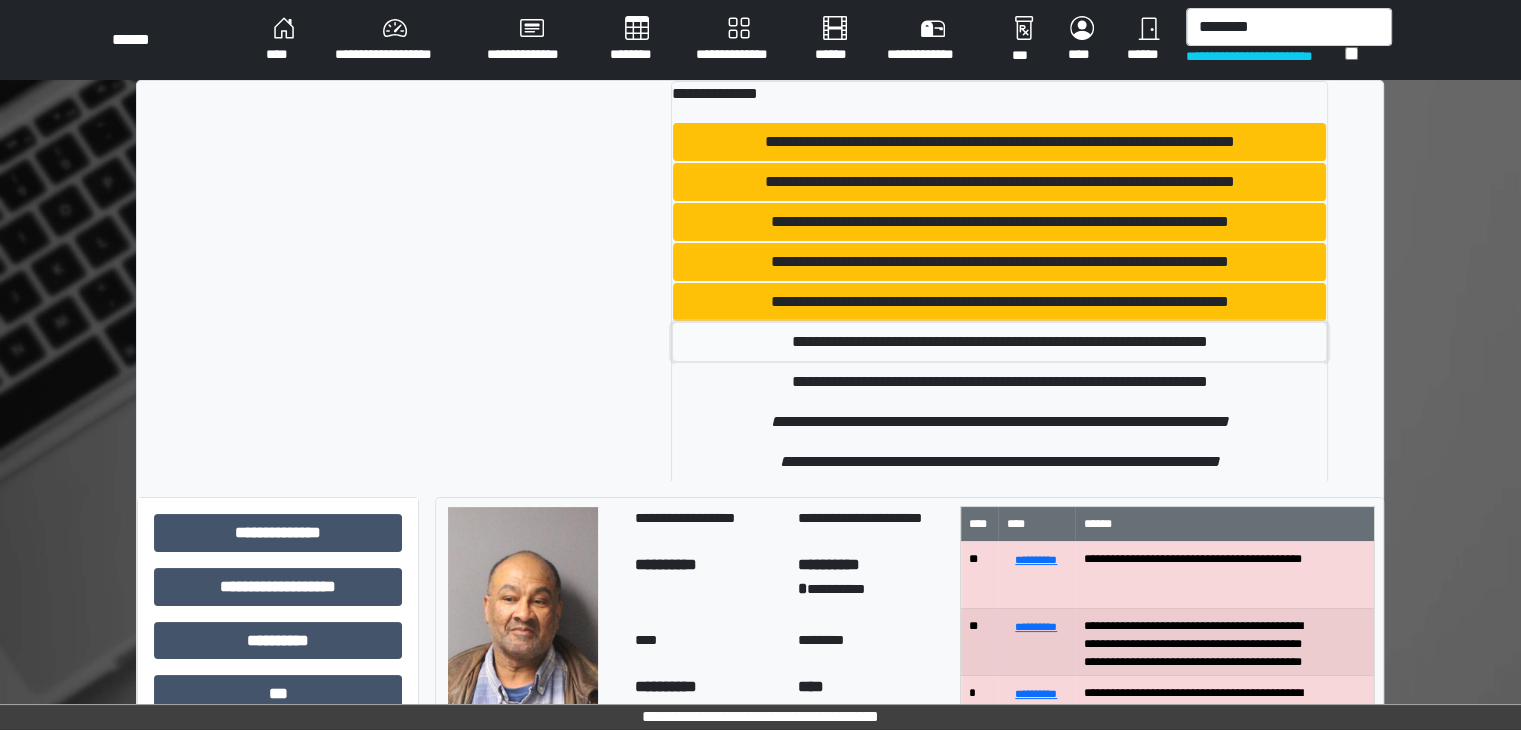 click on "**********" at bounding box center (999, 342) 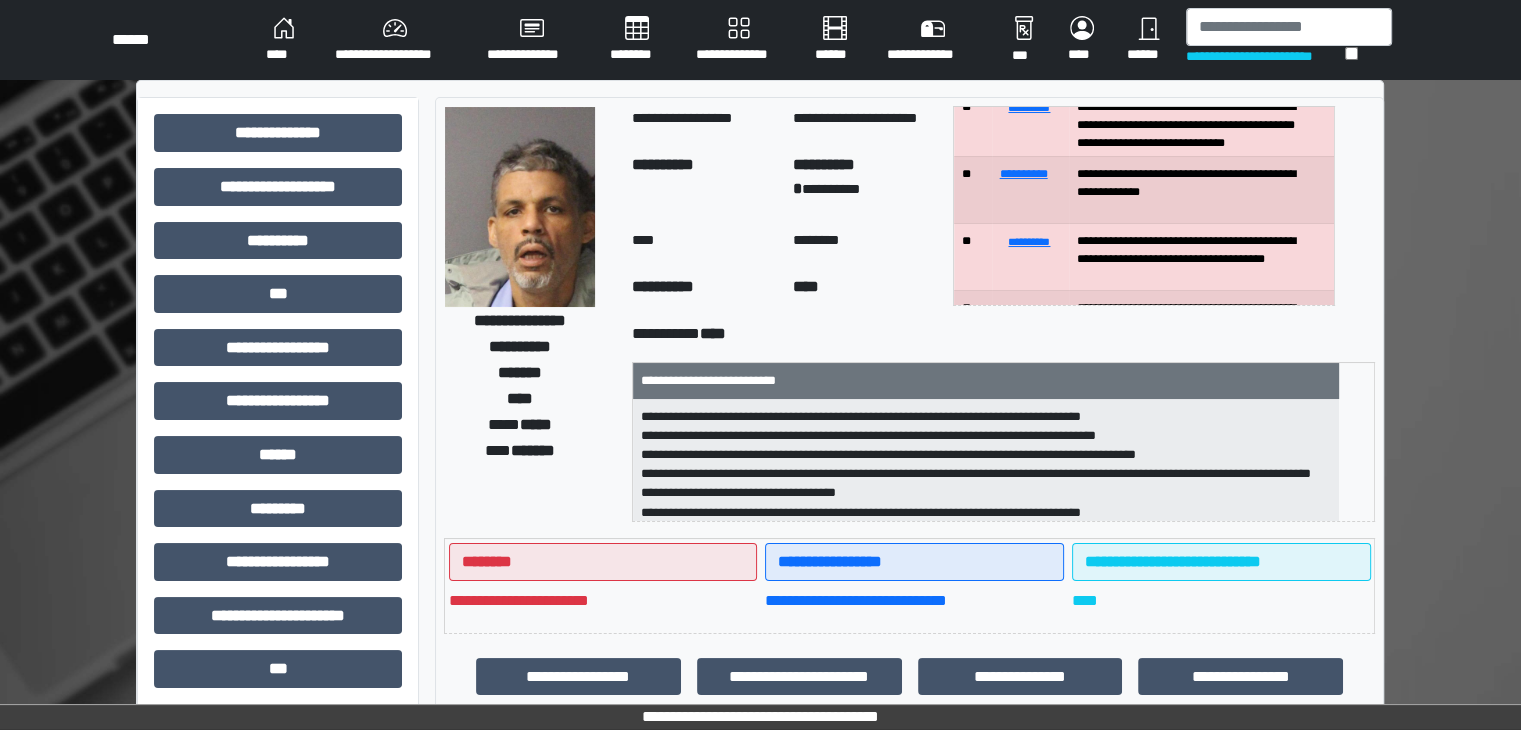 scroll, scrollTop: 100, scrollLeft: 0, axis: vertical 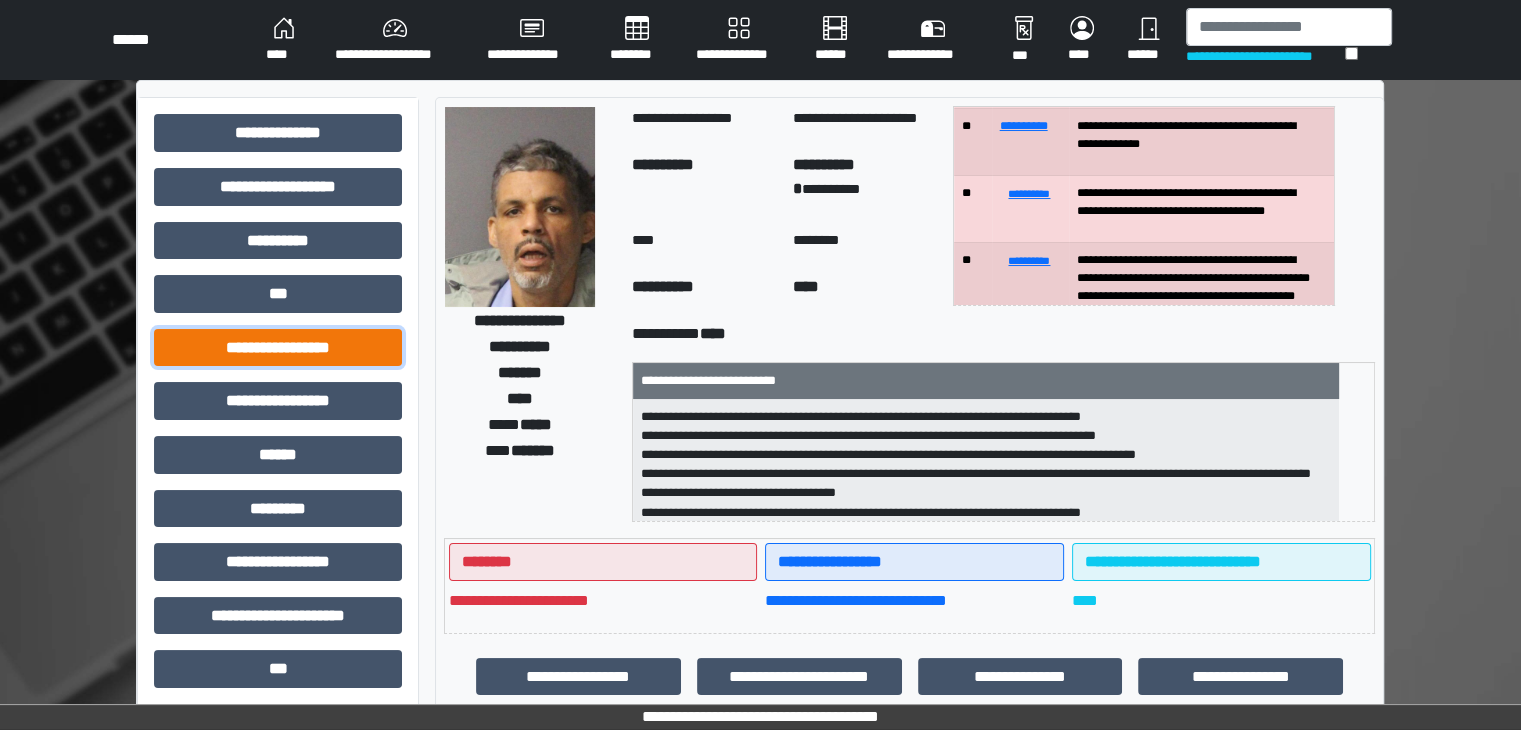 click on "**********" at bounding box center [278, 348] 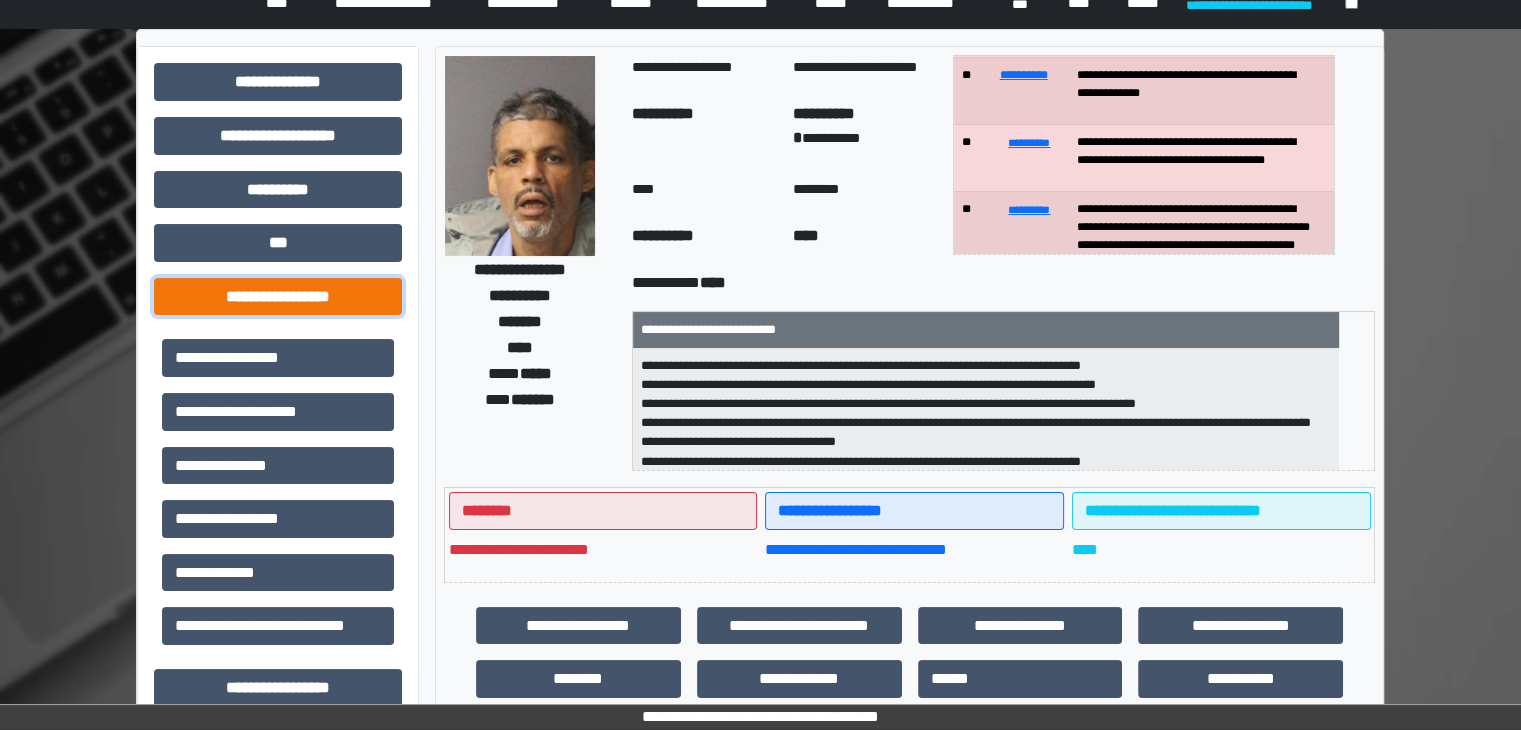 scroll, scrollTop: 100, scrollLeft: 0, axis: vertical 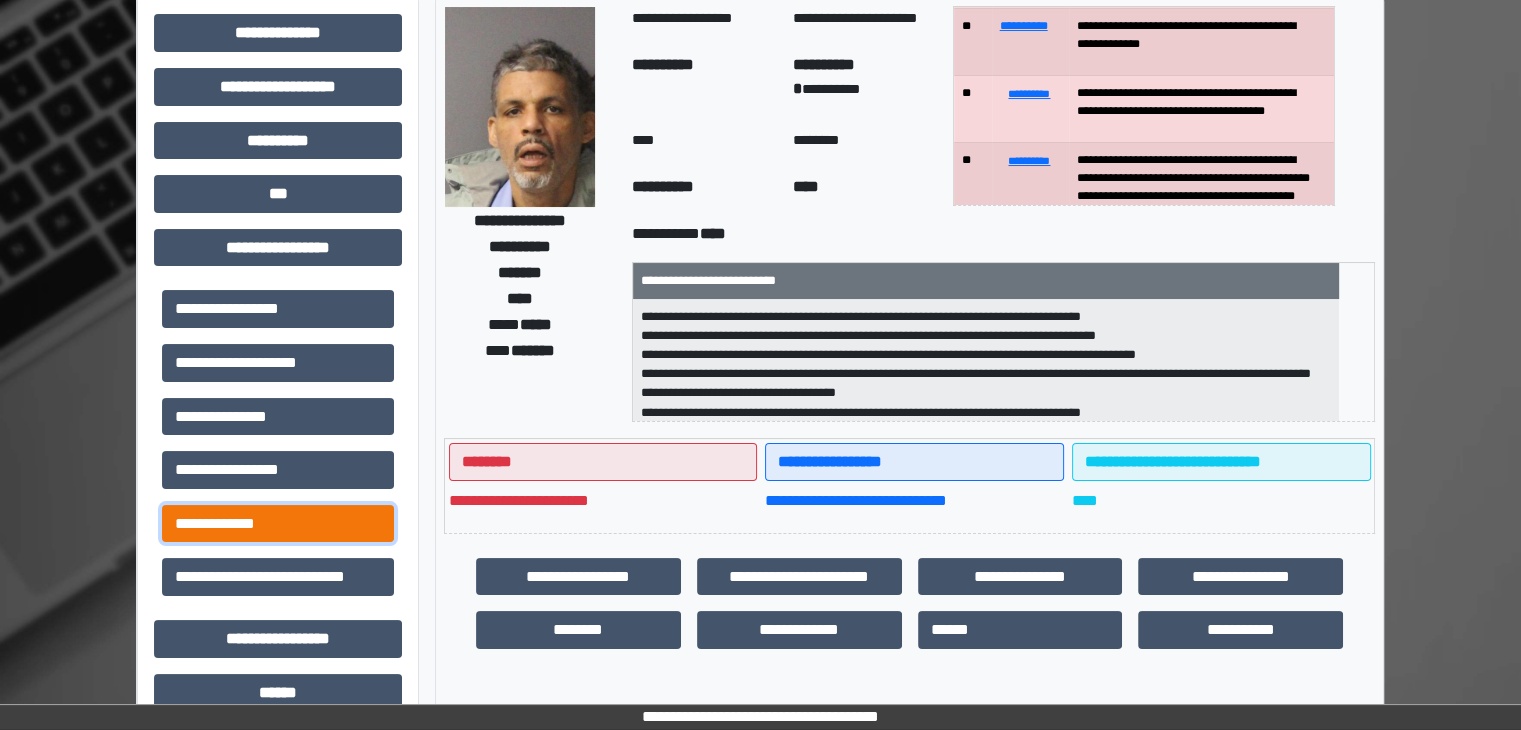 click on "**********" at bounding box center [278, 524] 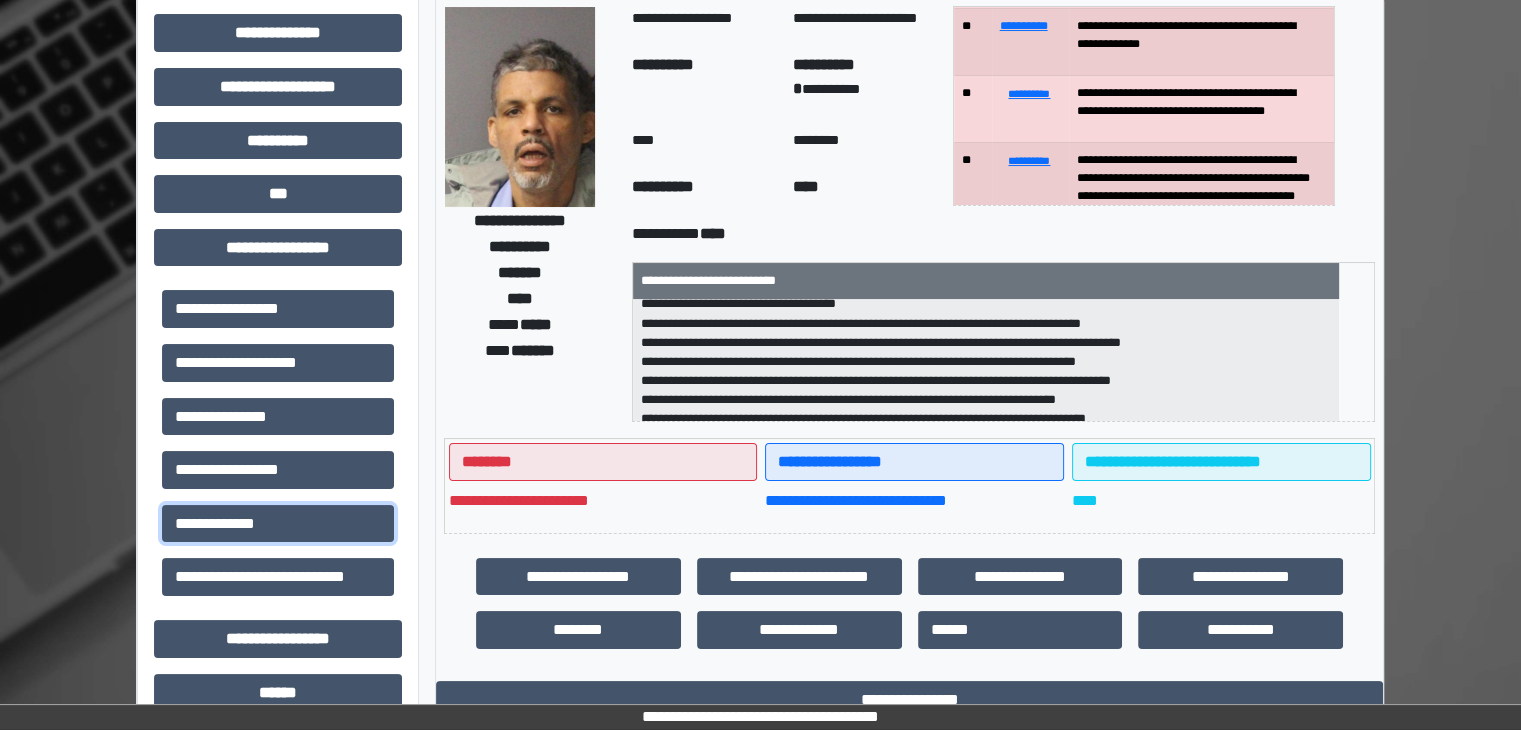scroll, scrollTop: 102, scrollLeft: 0, axis: vertical 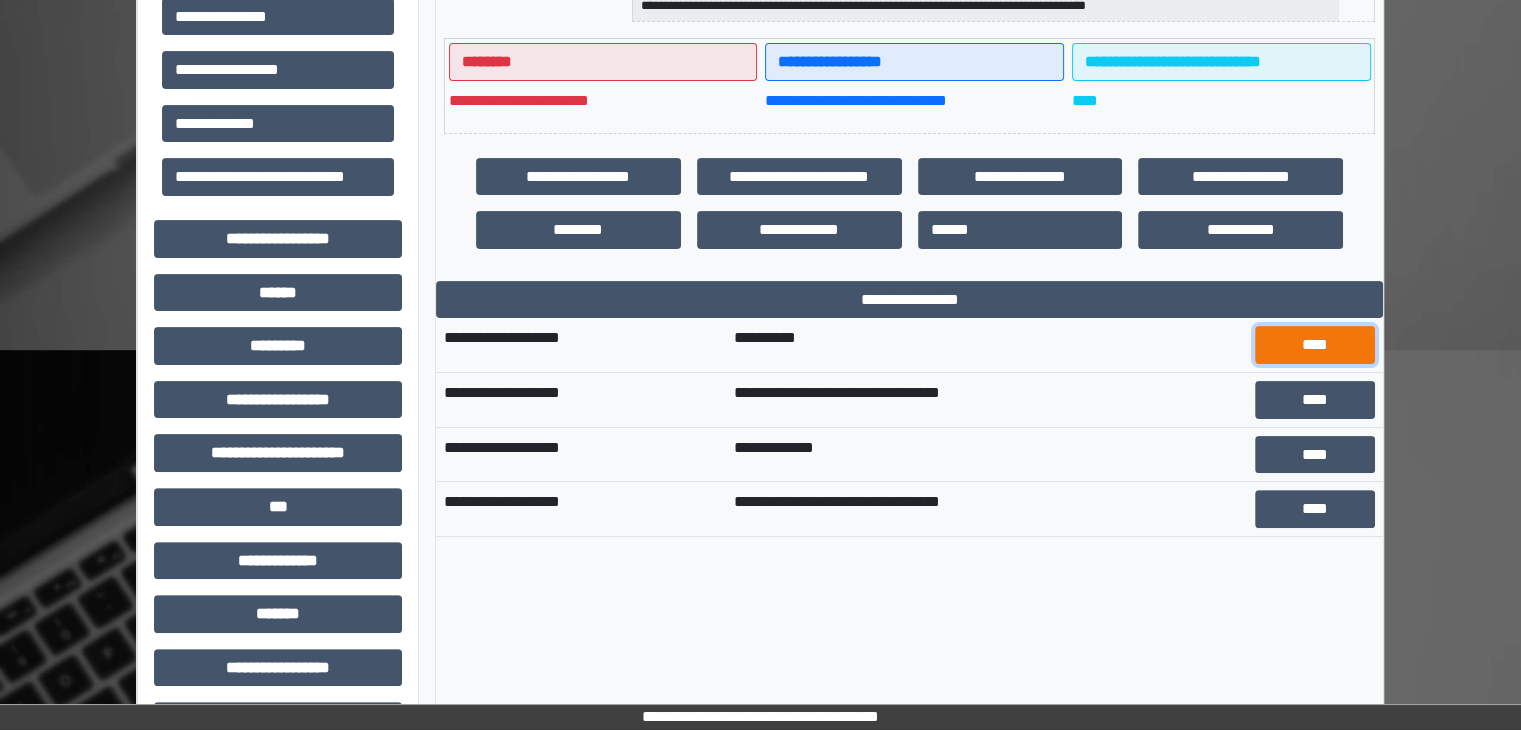 click on "****" at bounding box center [1315, 345] 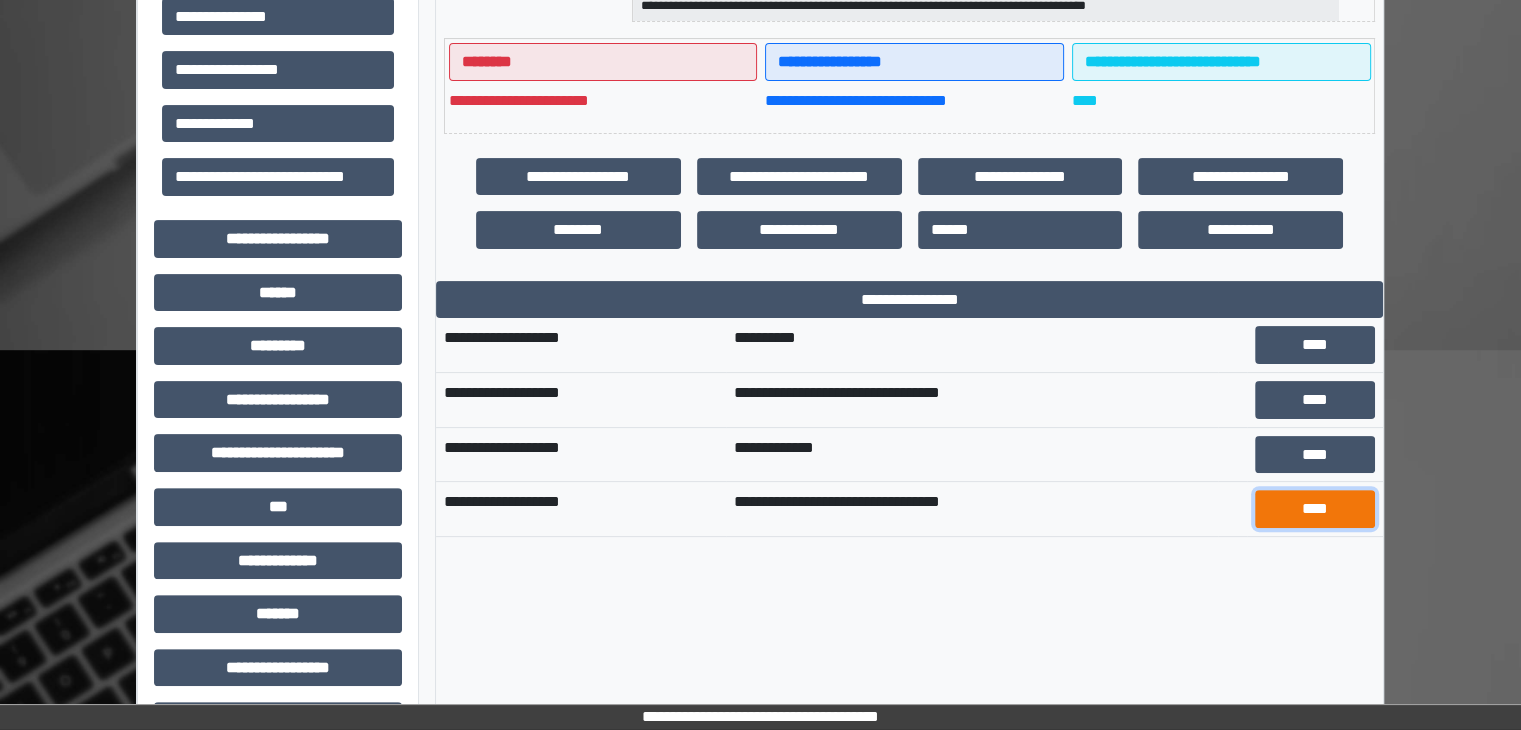 click on "****" at bounding box center [1315, 509] 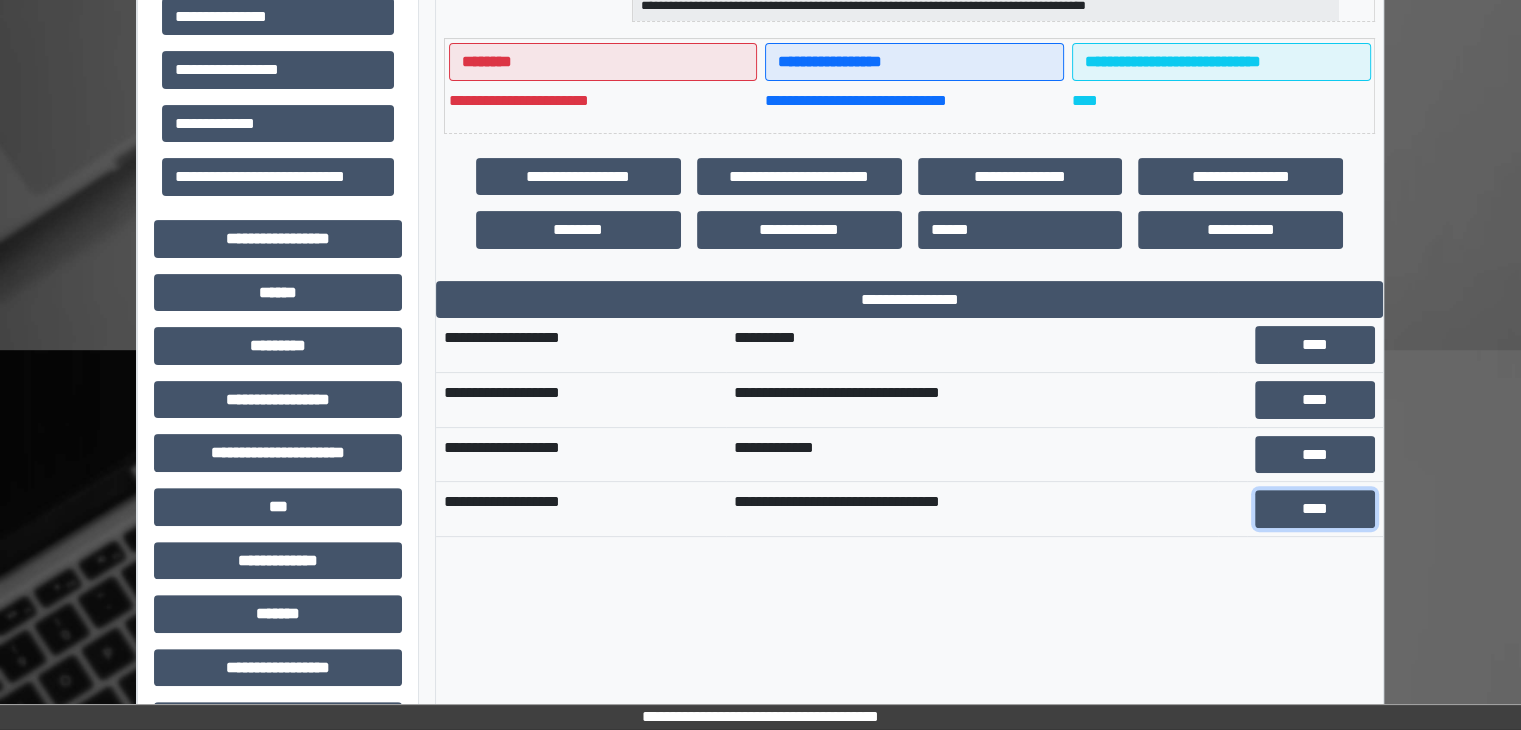scroll, scrollTop: 0, scrollLeft: 0, axis: both 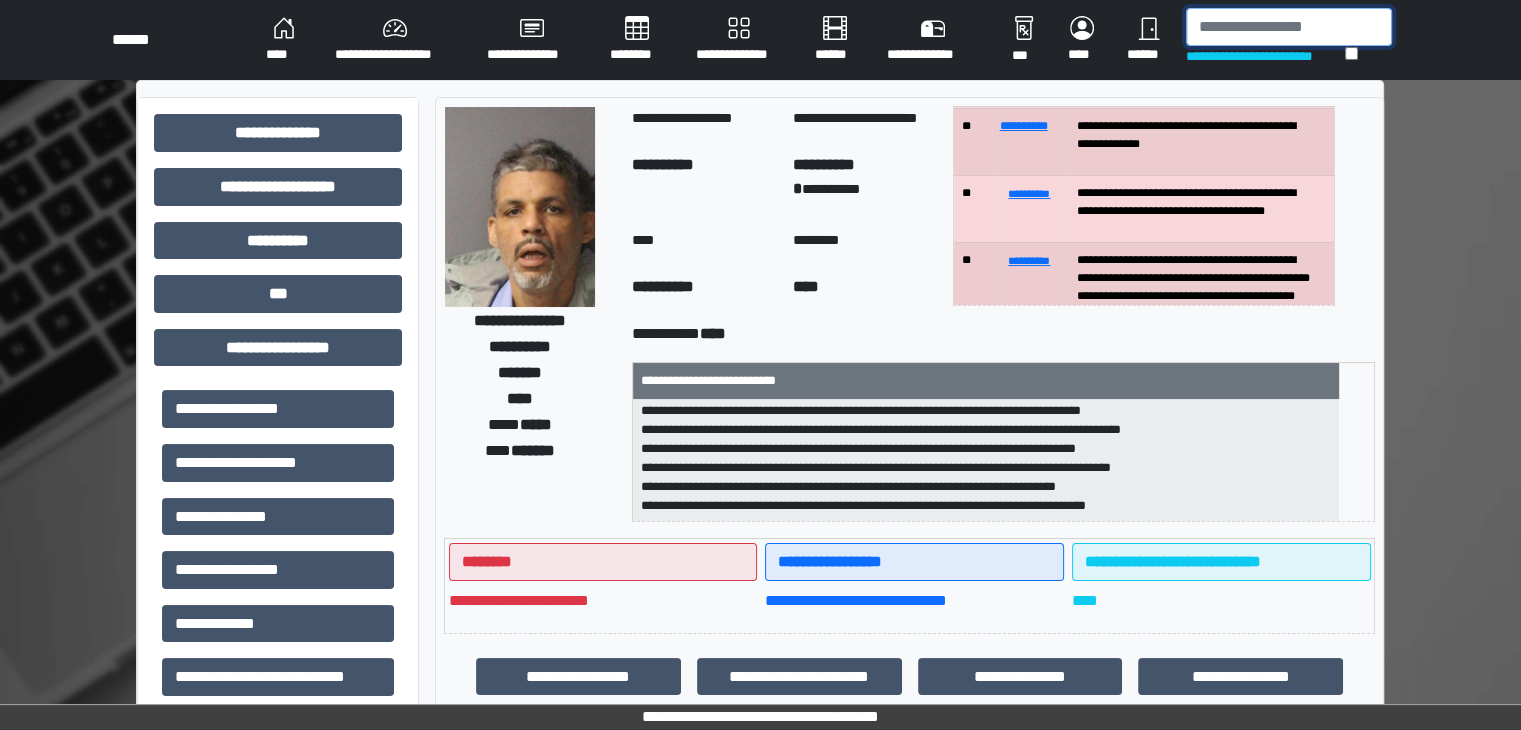 click at bounding box center (1289, 27) 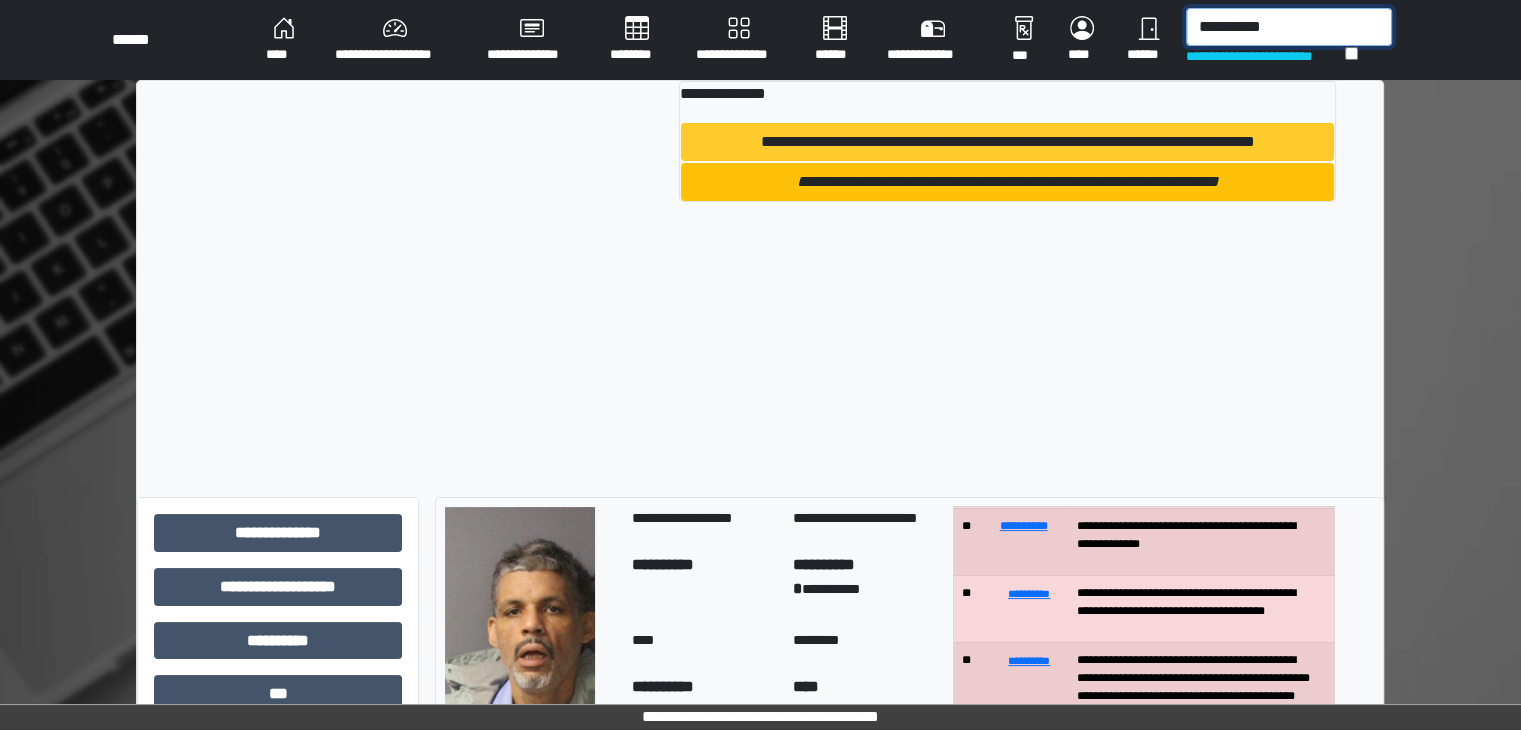 type on "**********" 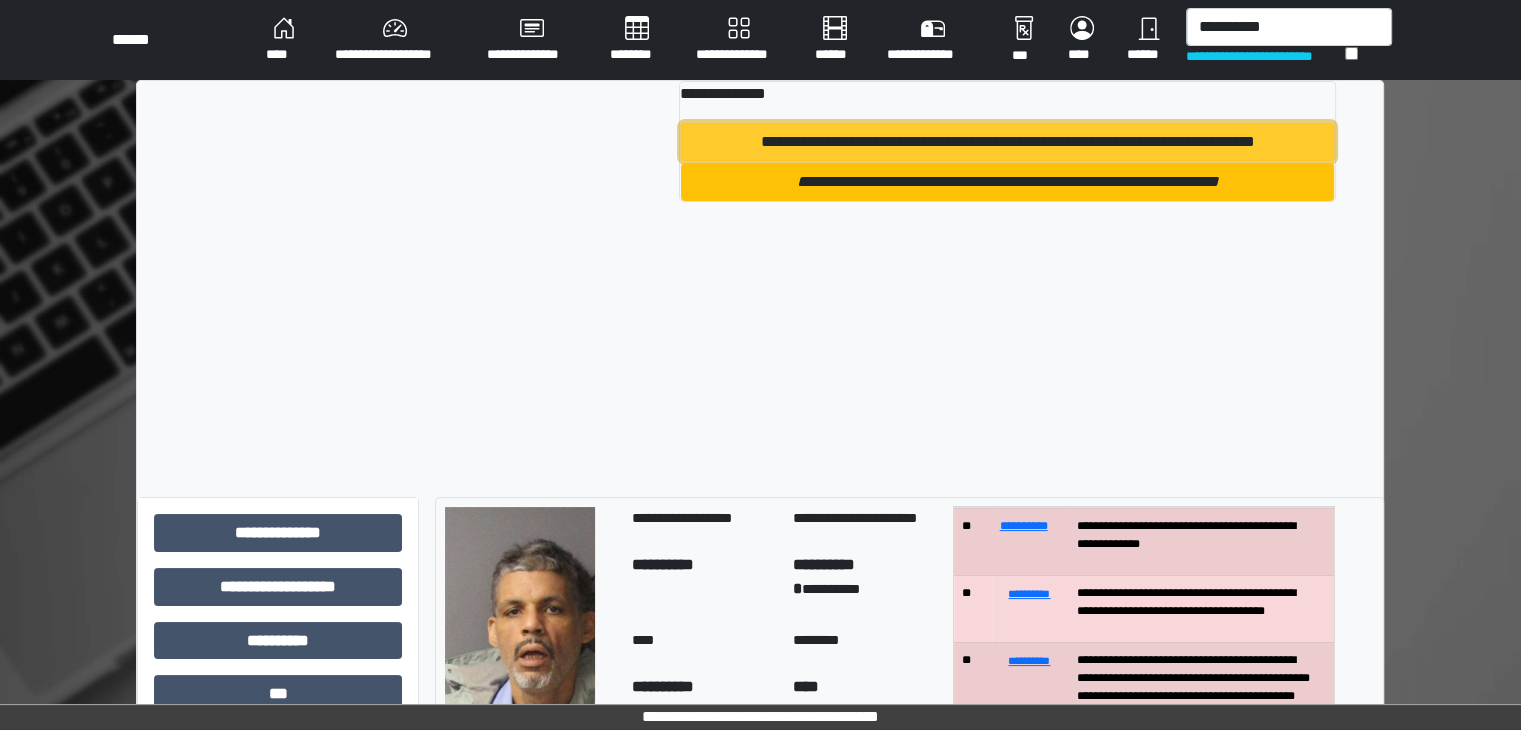 click on "**********" at bounding box center (1007, 142) 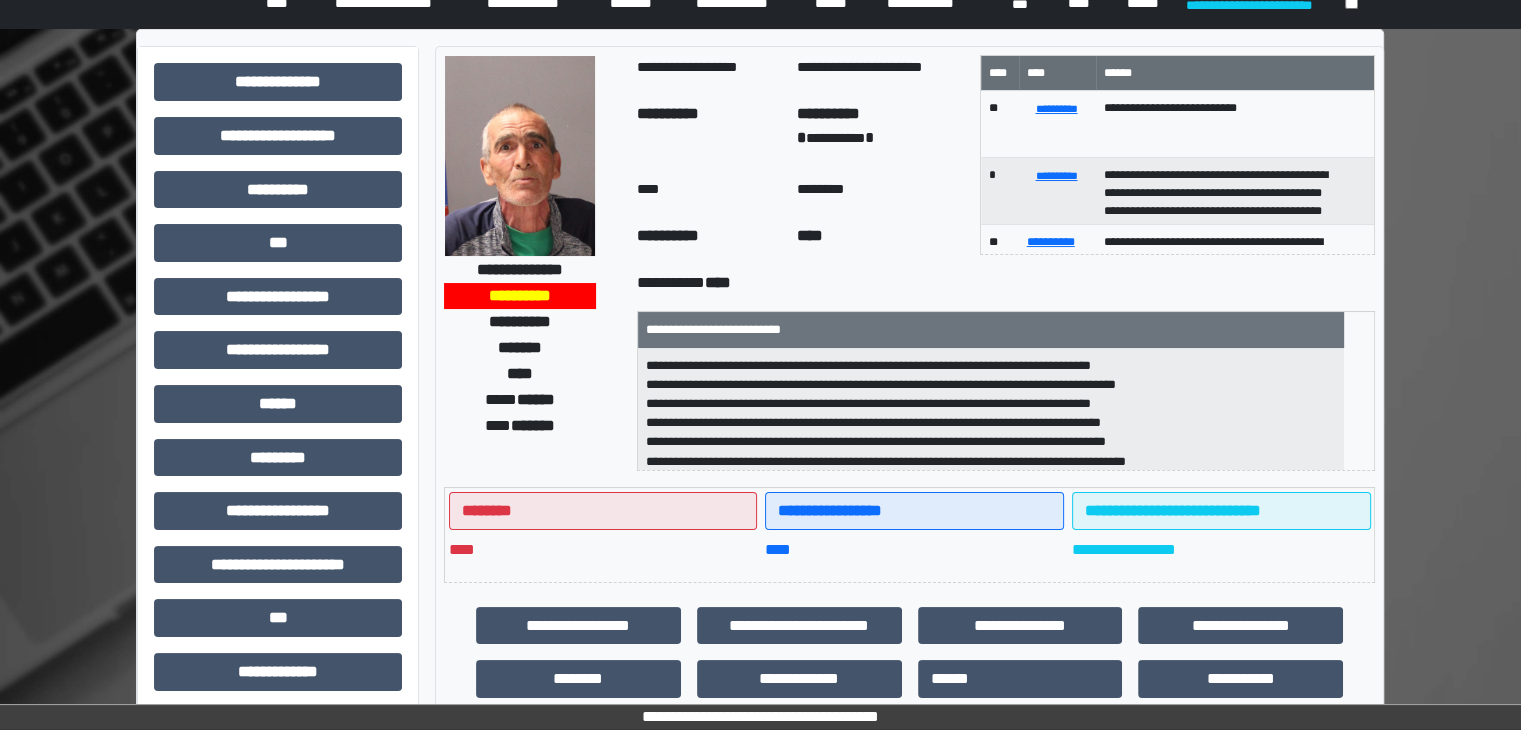 scroll, scrollTop: 100, scrollLeft: 0, axis: vertical 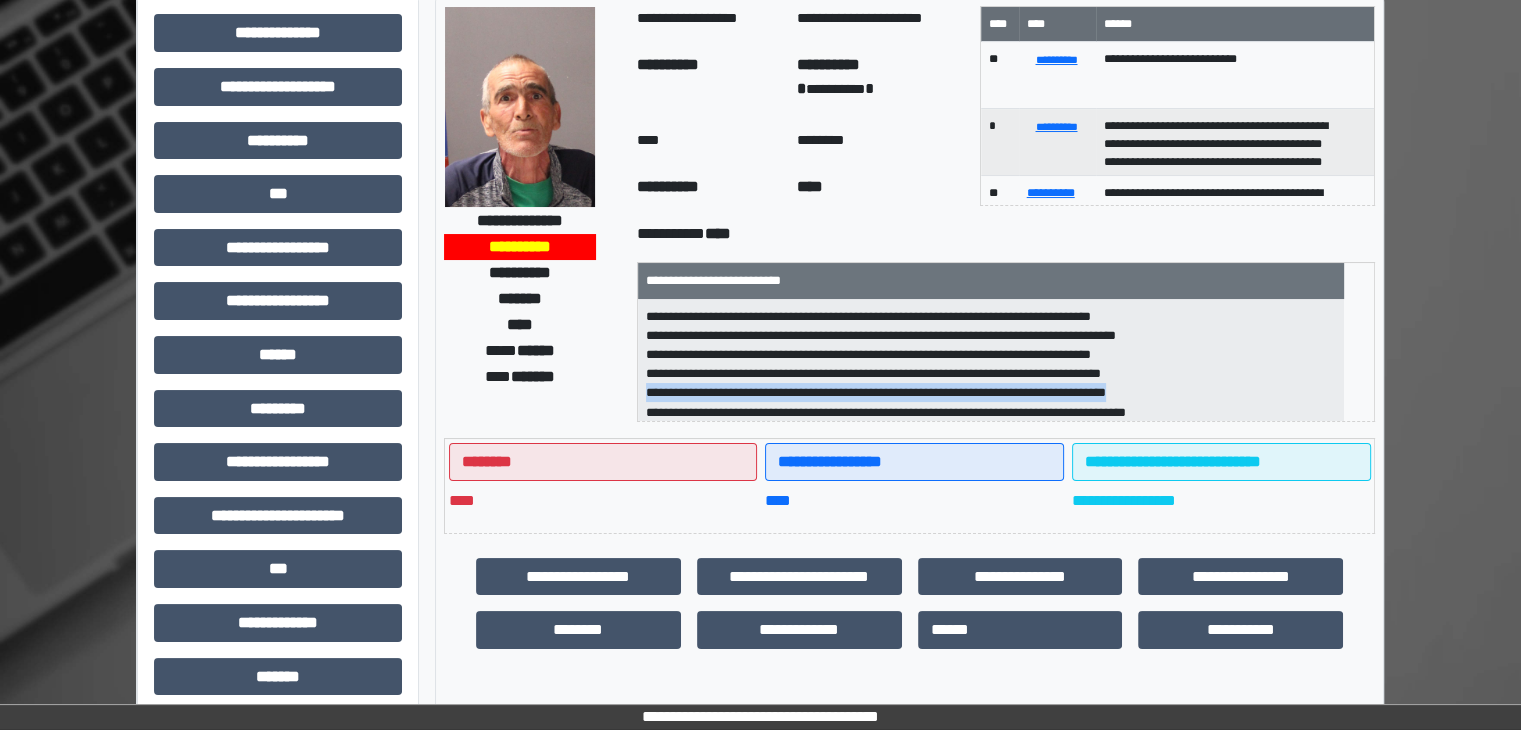 drag, startPoint x: 661, startPoint y: 391, endPoint x: 1228, endPoint y: 393, distance: 567.00354 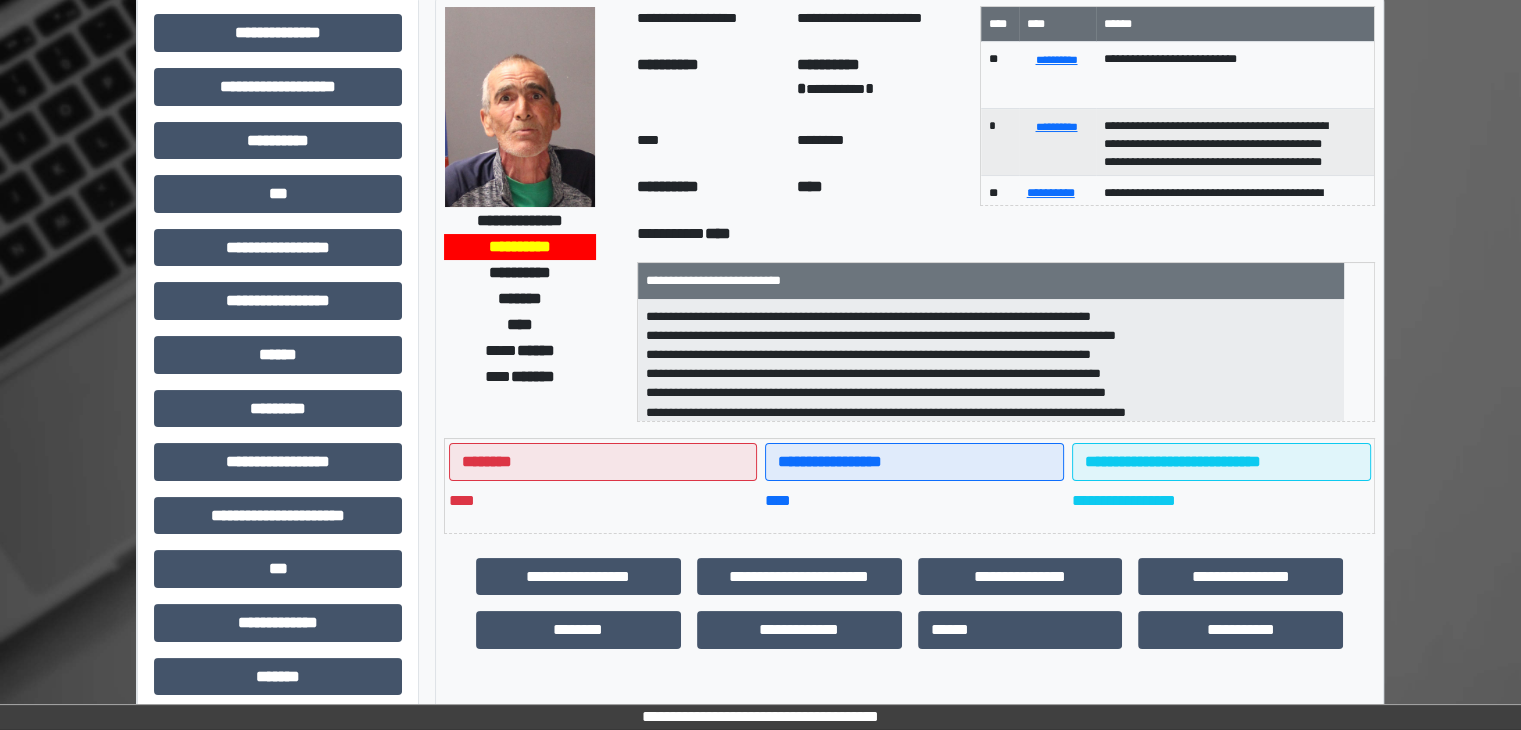 click on "**********" at bounding box center [1006, 234] 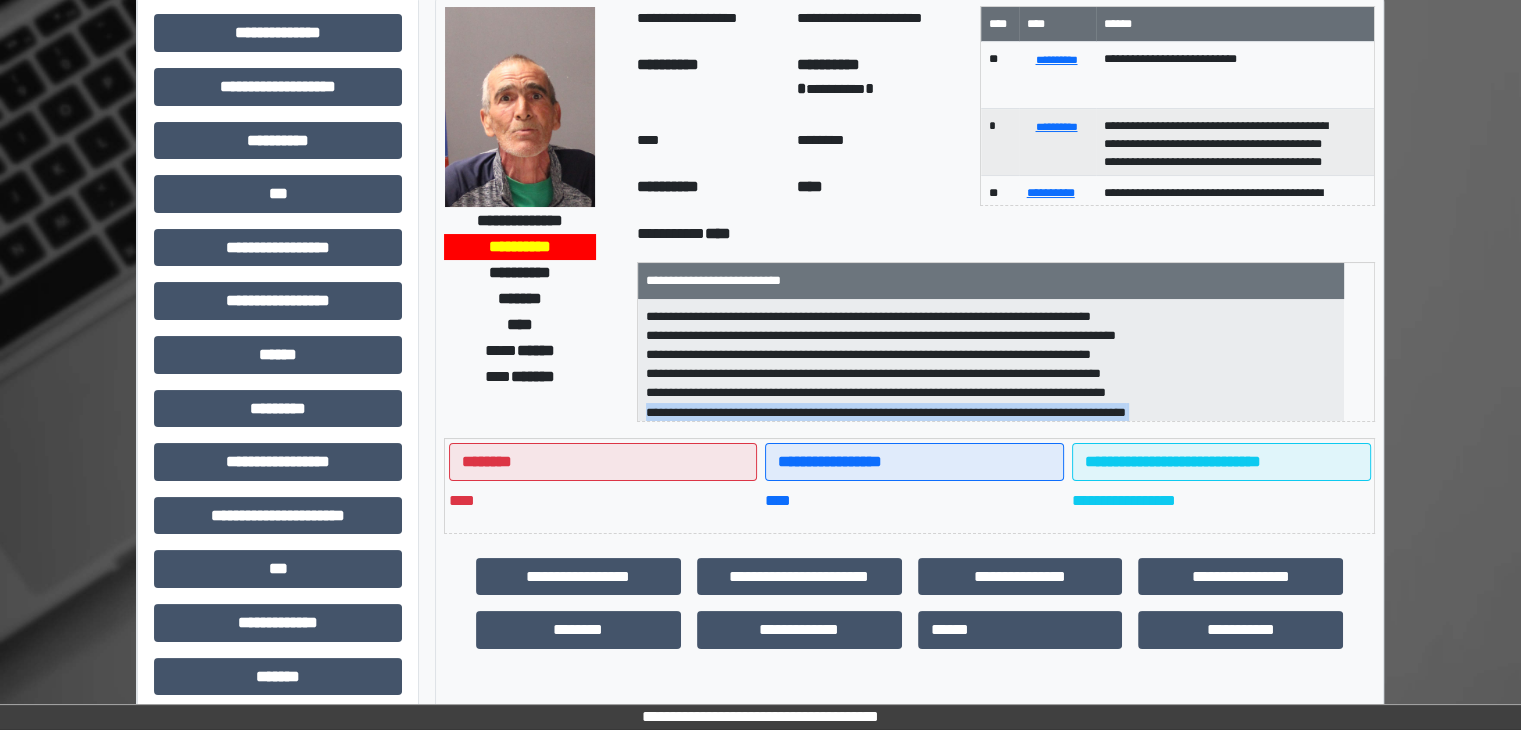 scroll, scrollTop: 83, scrollLeft: 0, axis: vertical 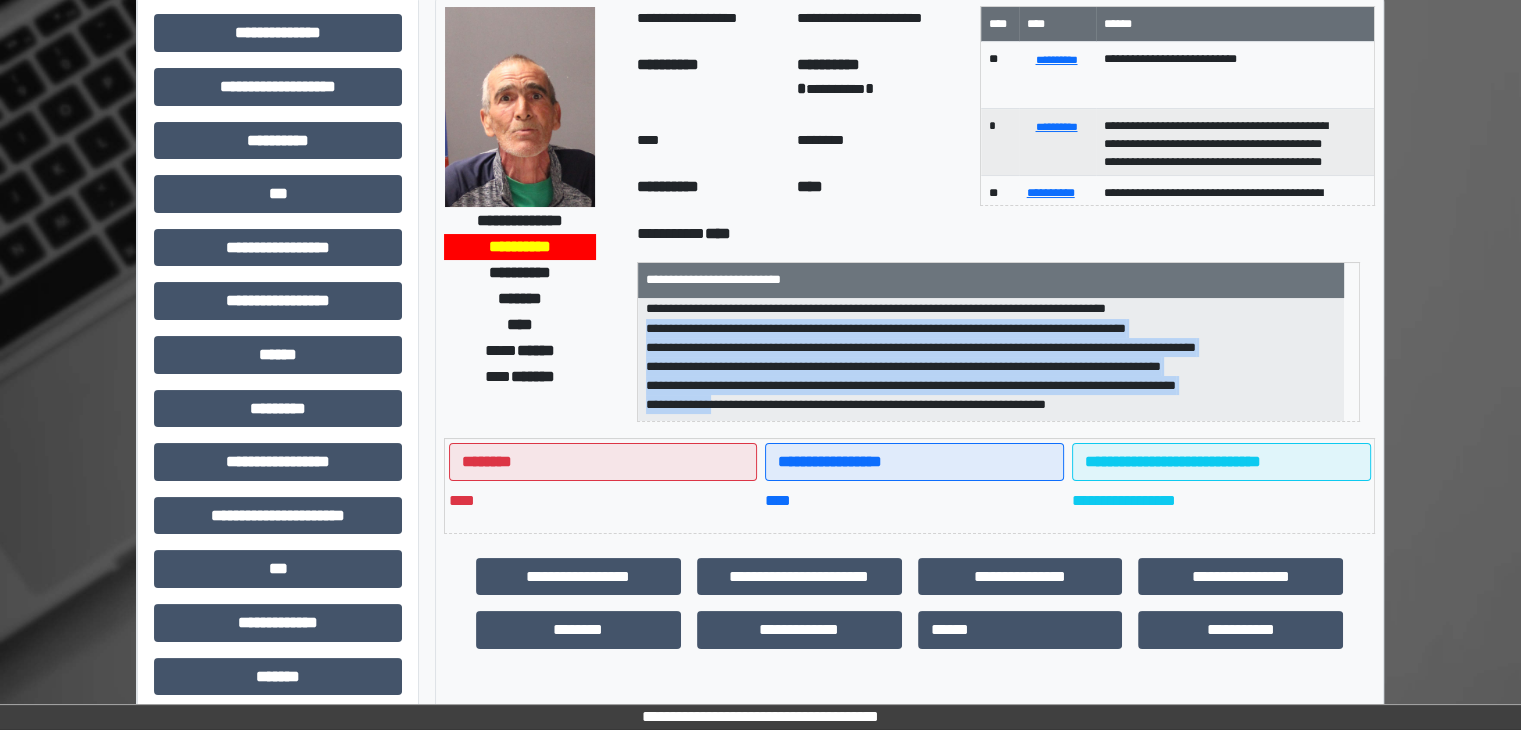 drag, startPoint x: 659, startPoint y: 416, endPoint x: 744, endPoint y: 422, distance: 85.2115 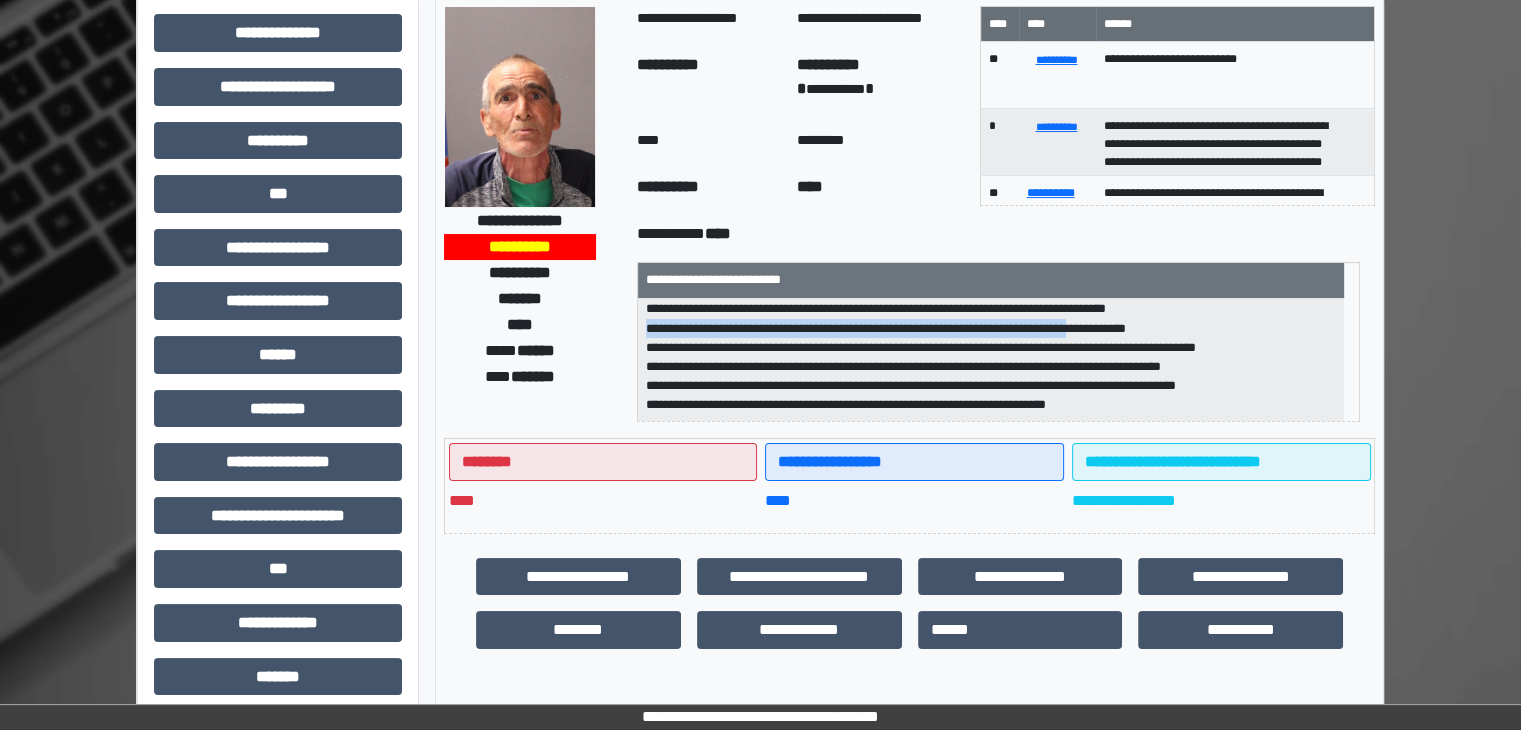 drag, startPoint x: 664, startPoint y: 325, endPoint x: 1136, endPoint y: 330, distance: 472.0265 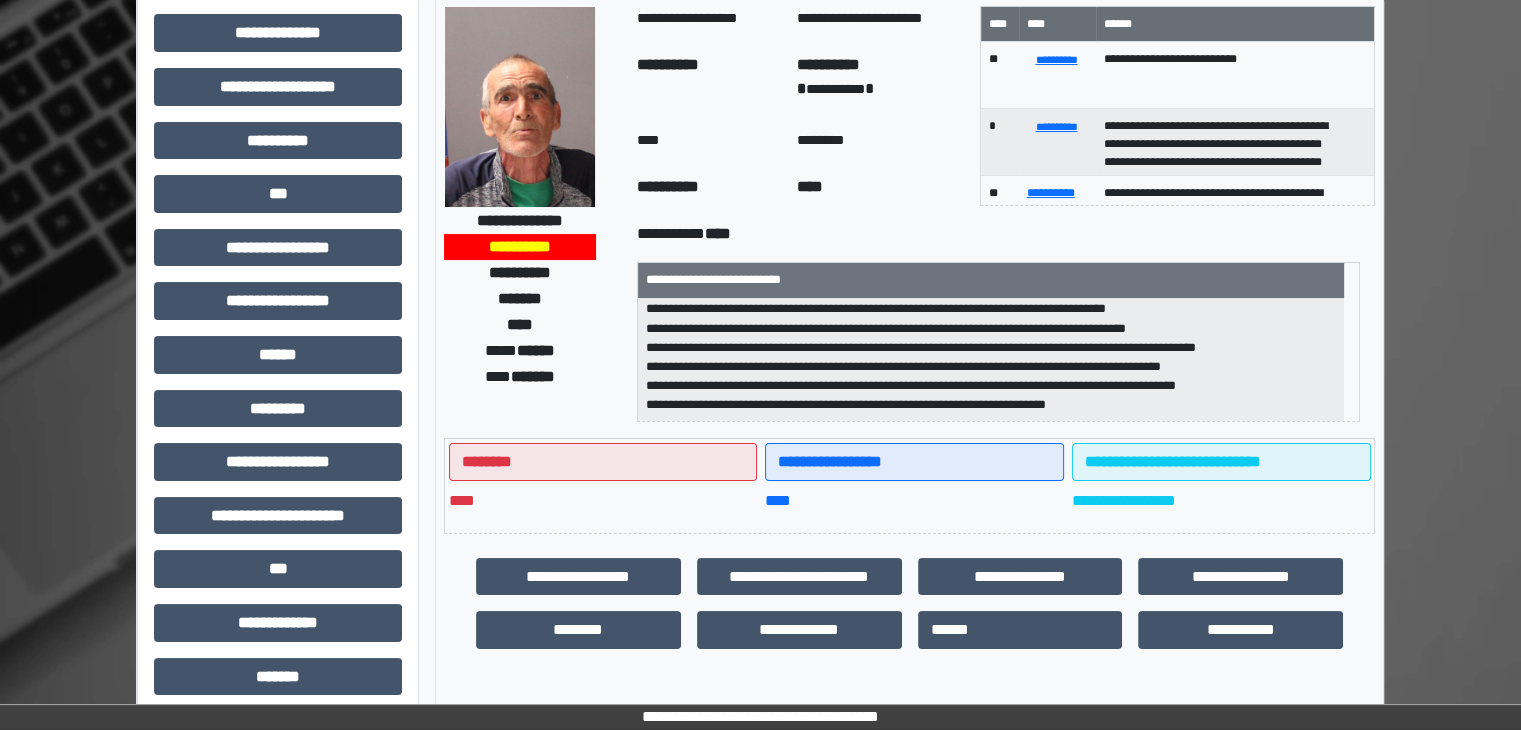 click on "**********" at bounding box center (991, 360) 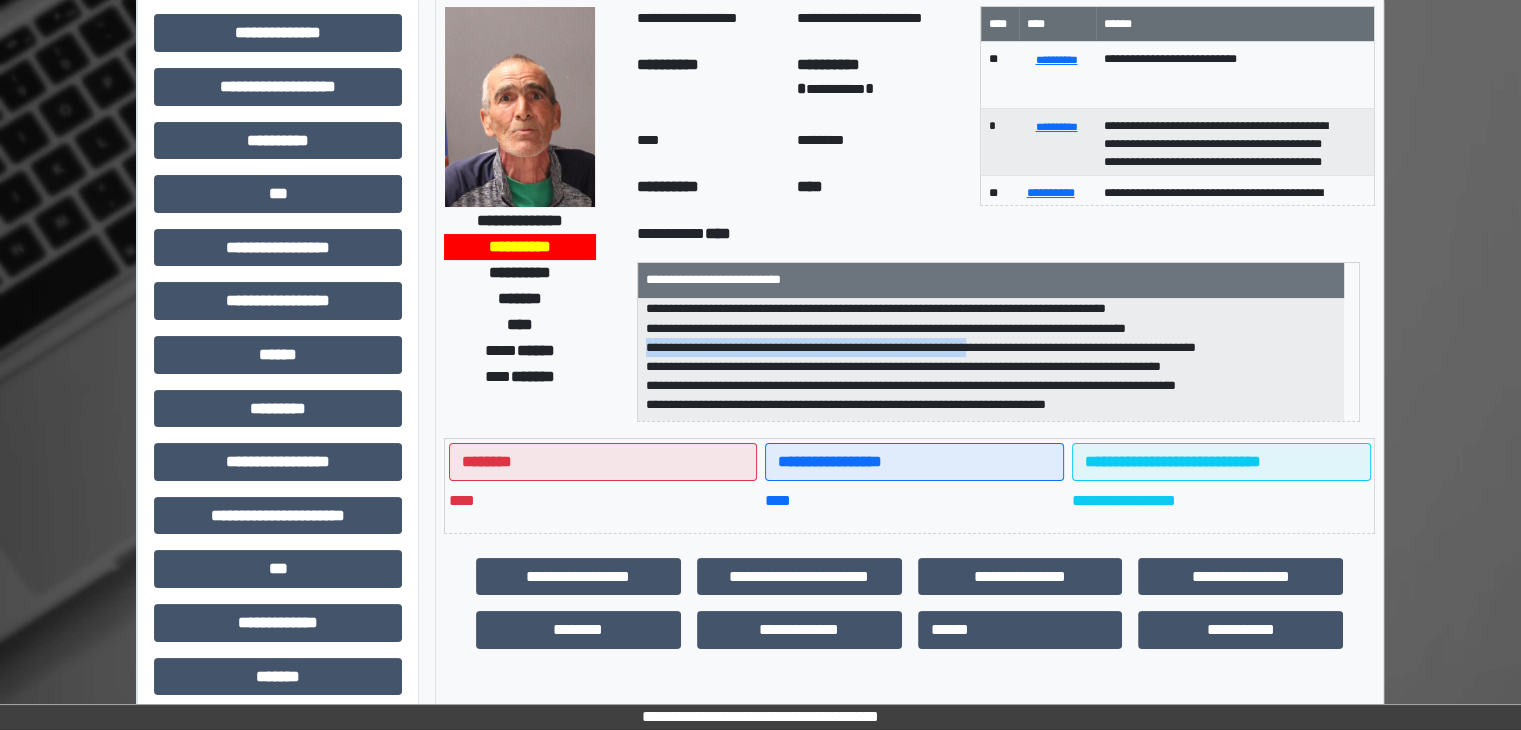 drag, startPoint x: 661, startPoint y: 351, endPoint x: 1025, endPoint y: 349, distance: 364.0055 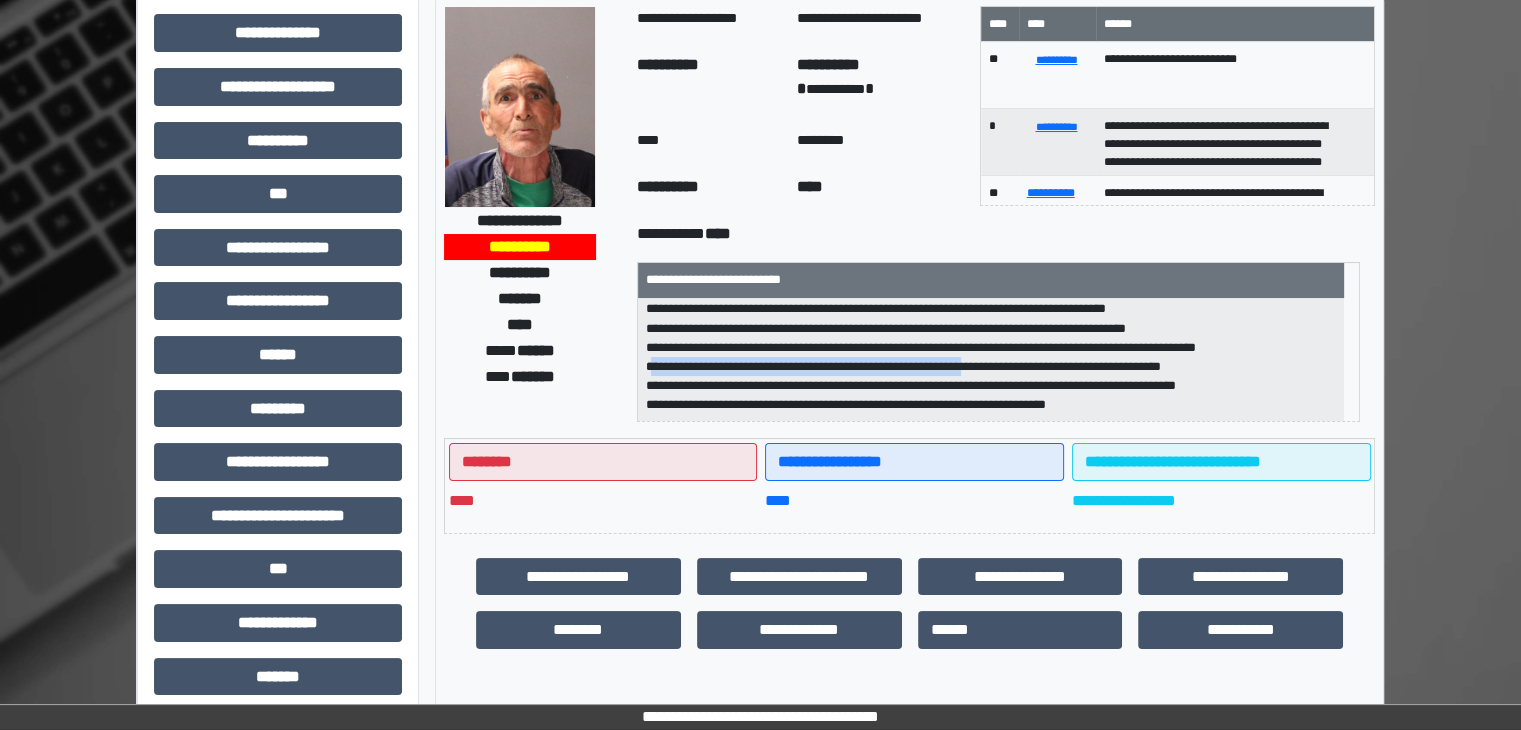 drag, startPoint x: 664, startPoint y: 368, endPoint x: 1021, endPoint y: 368, distance: 357 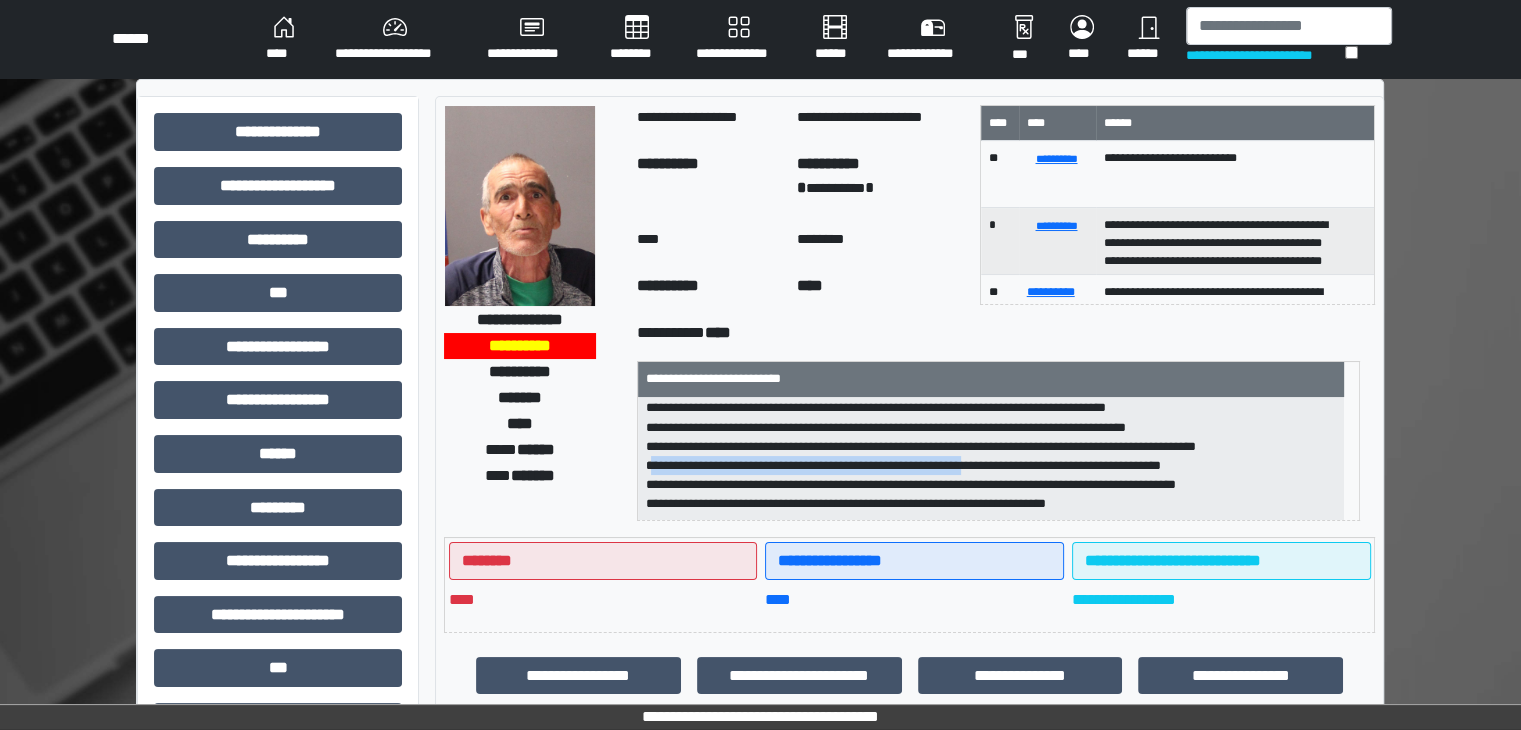 scroll, scrollTop: 0, scrollLeft: 0, axis: both 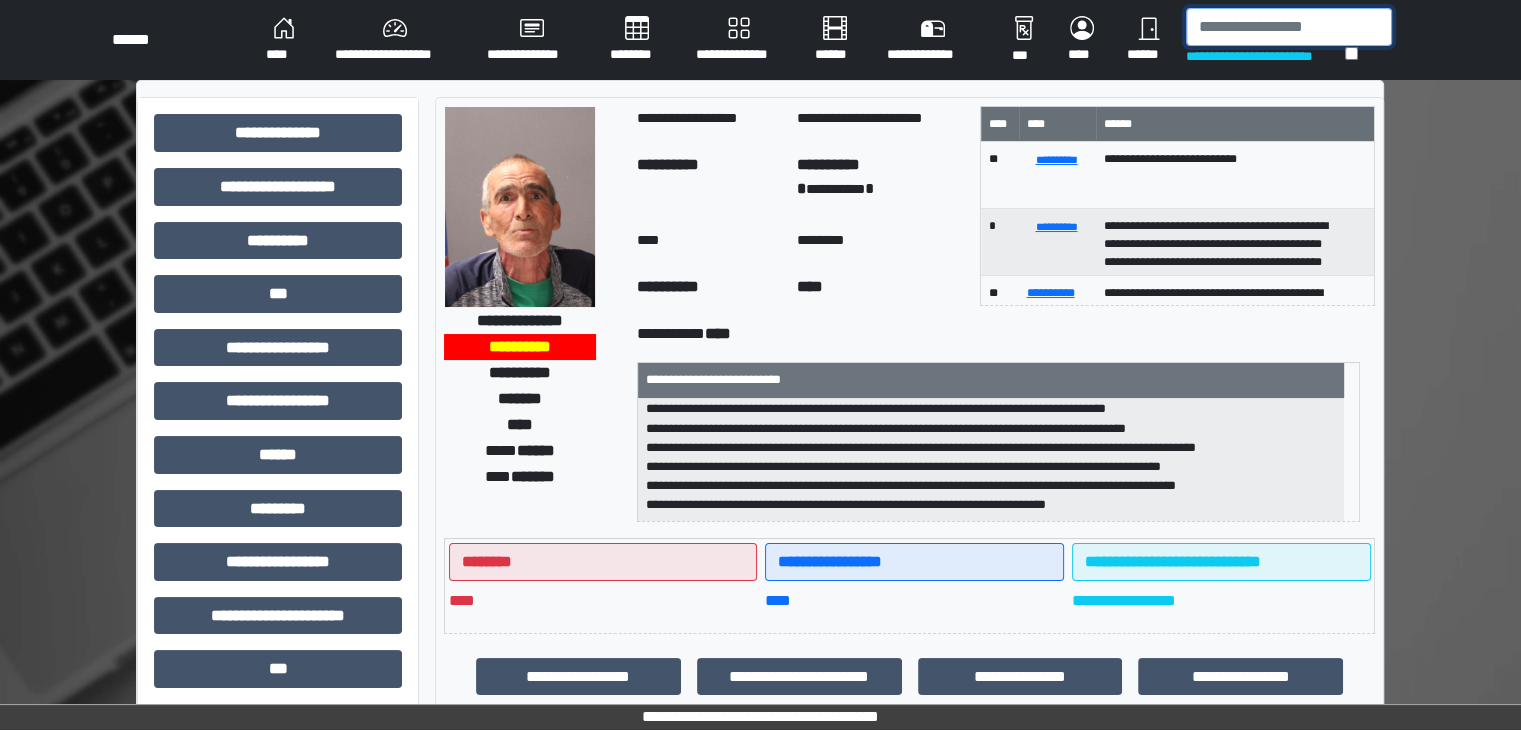click at bounding box center [1289, 27] 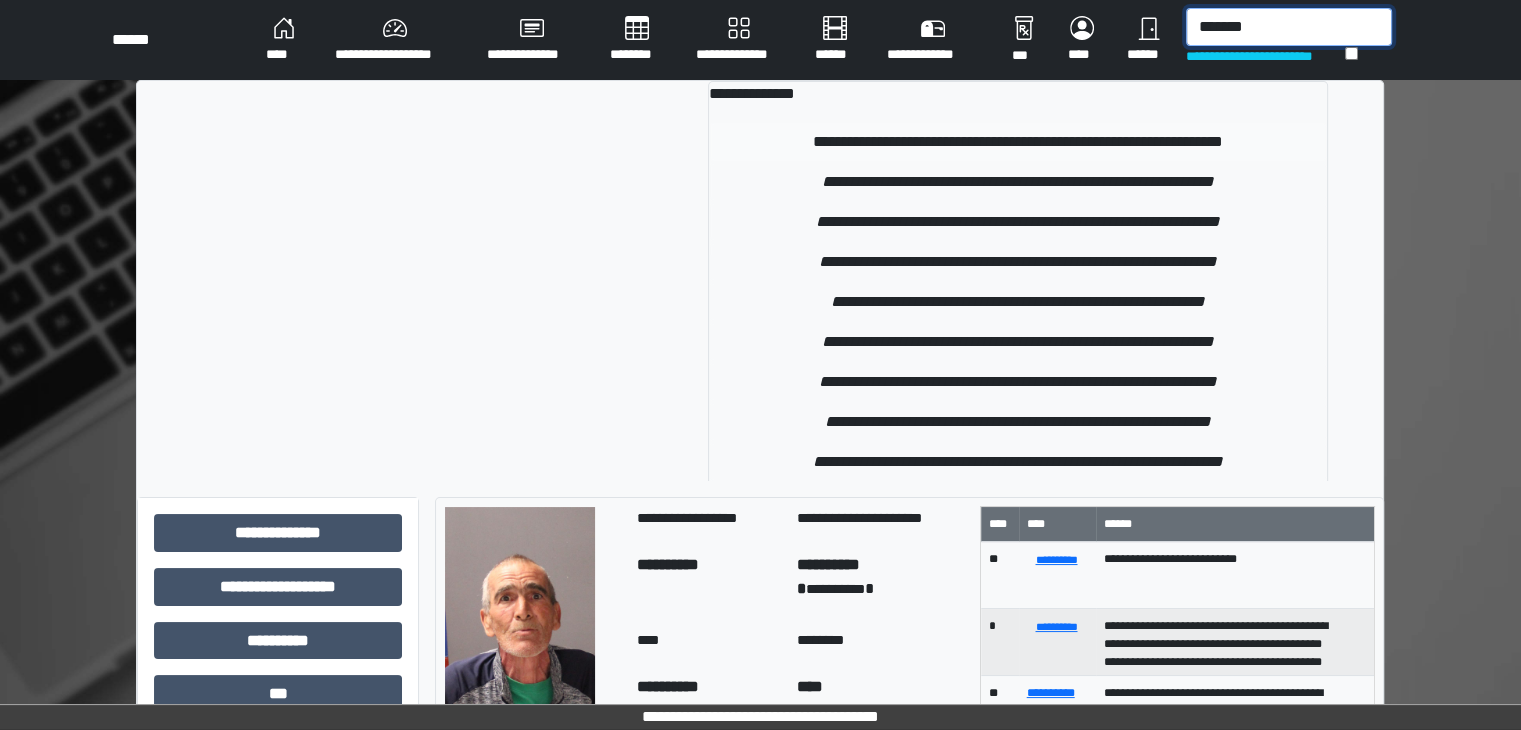 type on "*******" 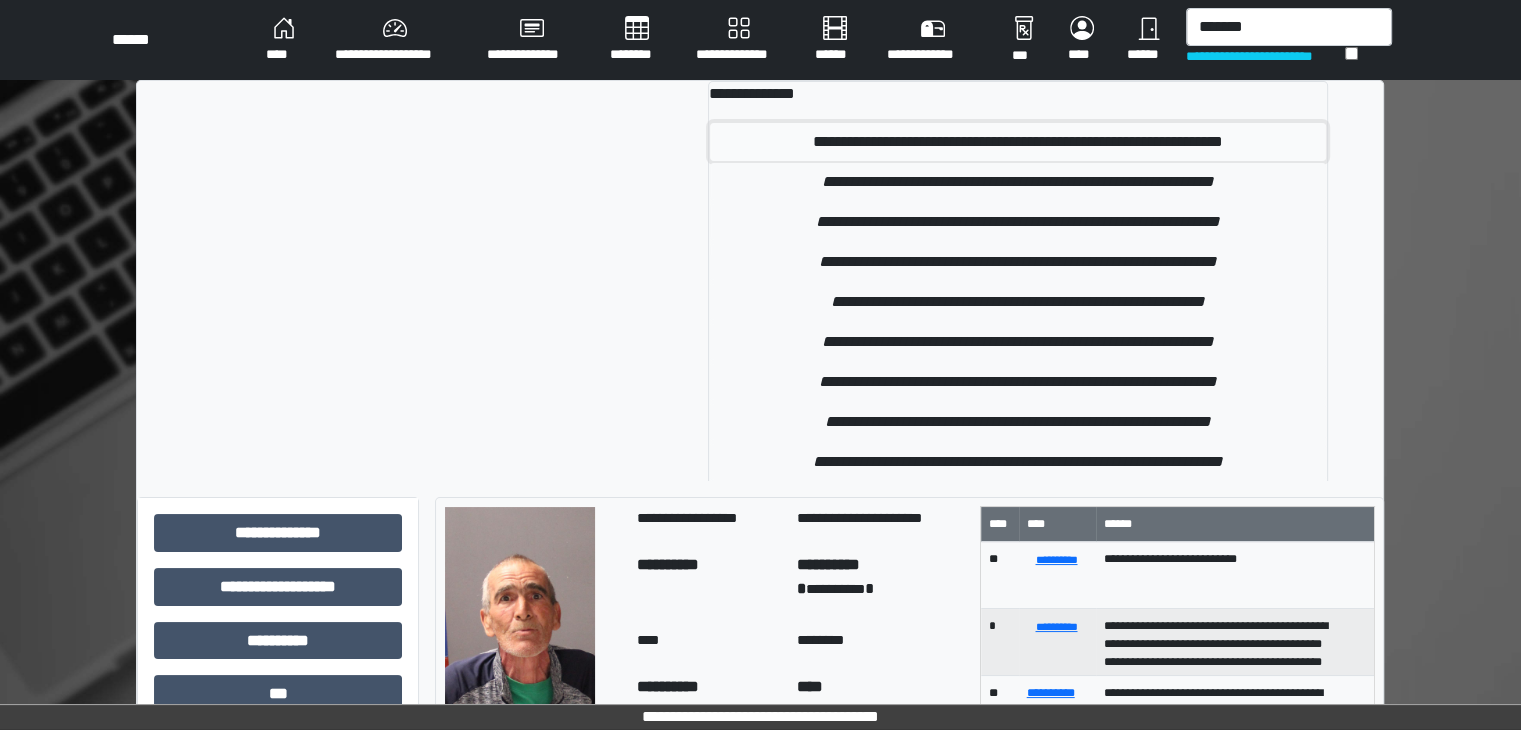 click on "**********" at bounding box center [1018, 142] 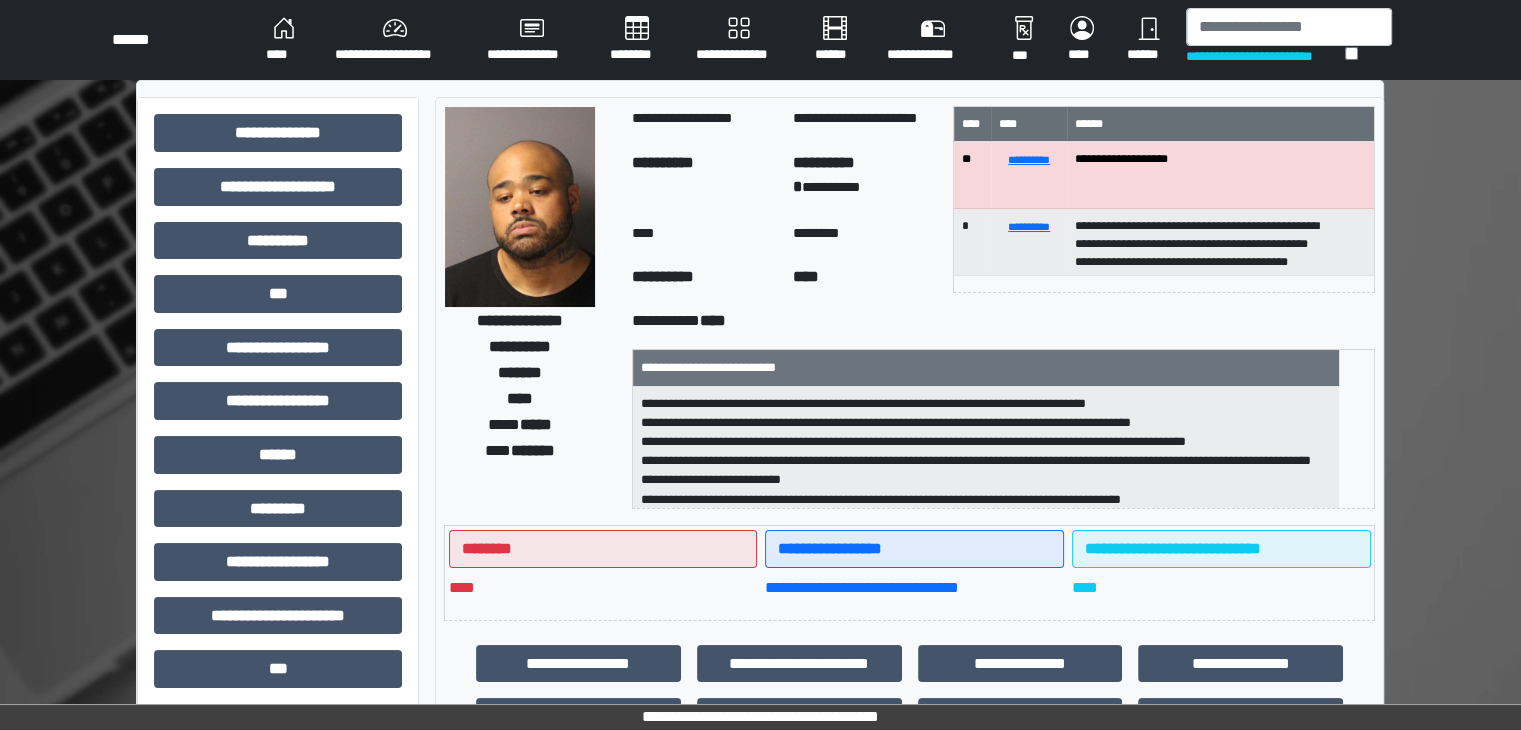 scroll, scrollTop: 25, scrollLeft: 0, axis: vertical 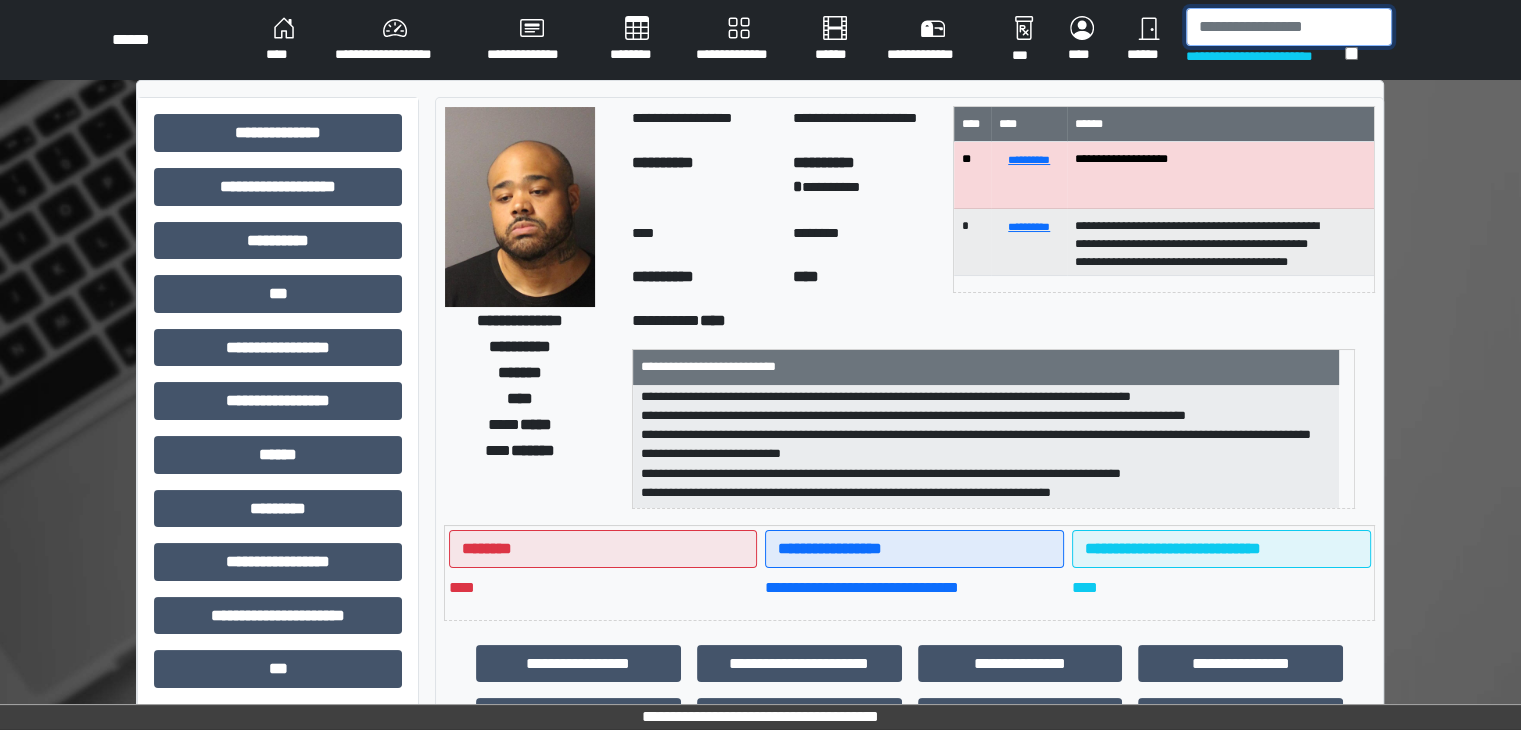 drag, startPoint x: 1200, startPoint y: 28, endPoint x: 1188, endPoint y: 12, distance: 20 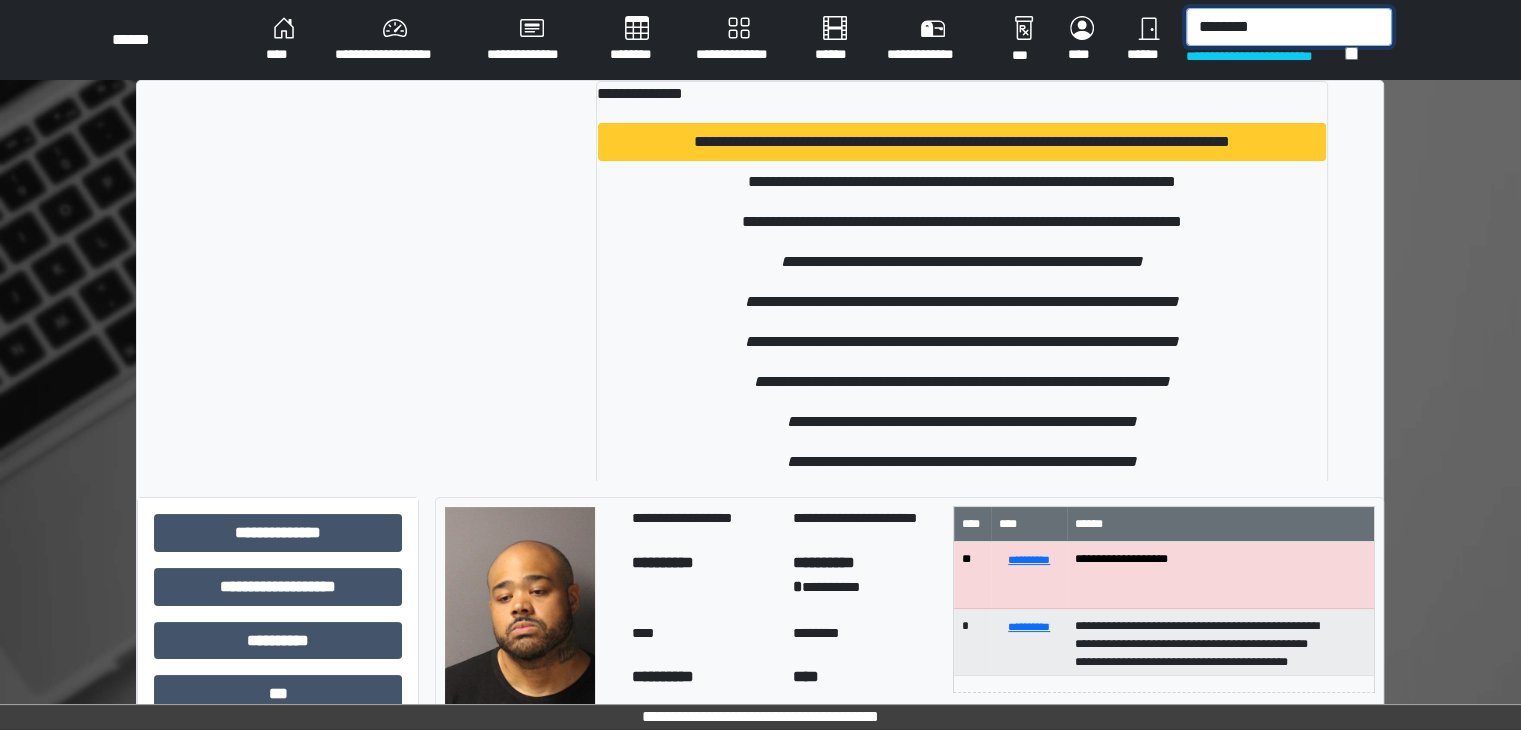 type on "********" 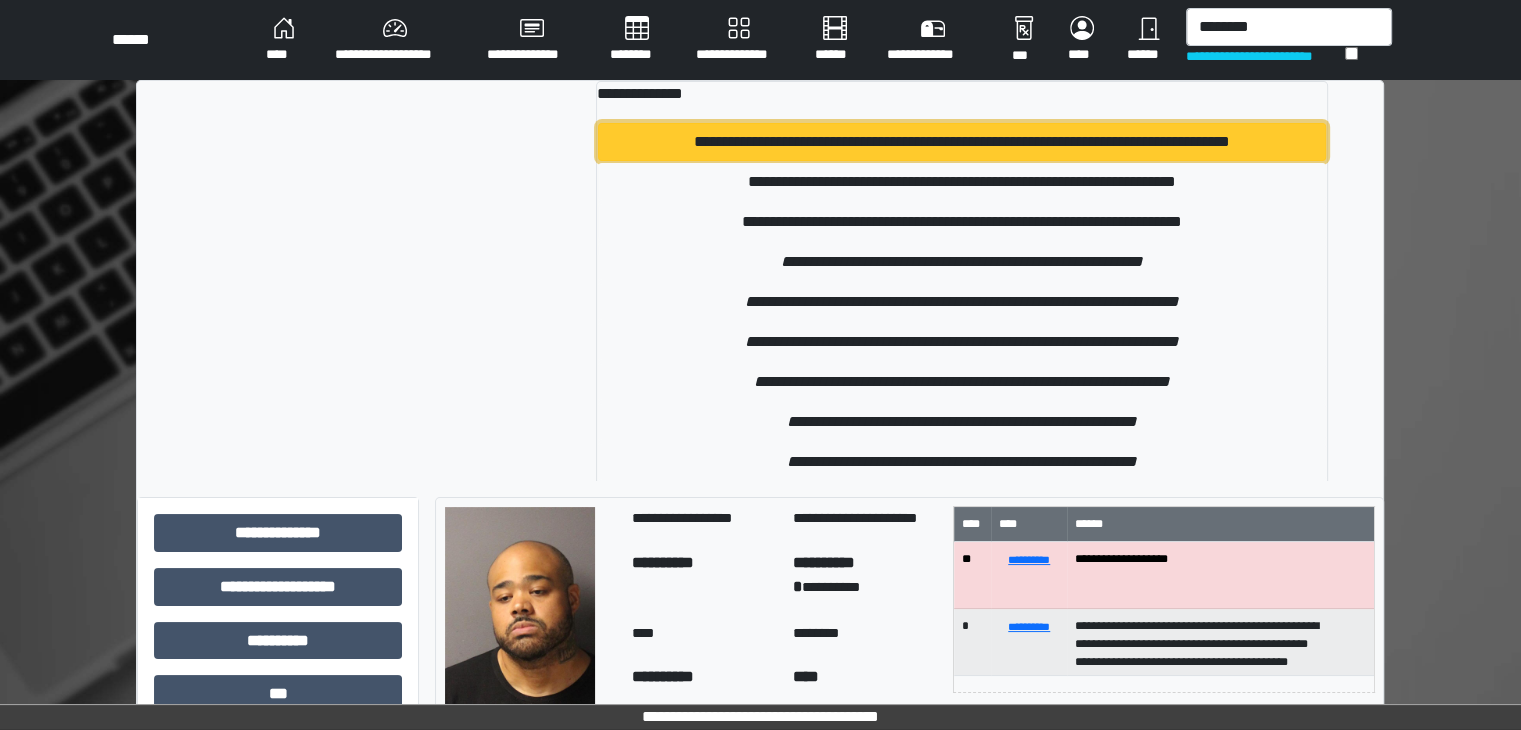 click on "**********" at bounding box center [962, 142] 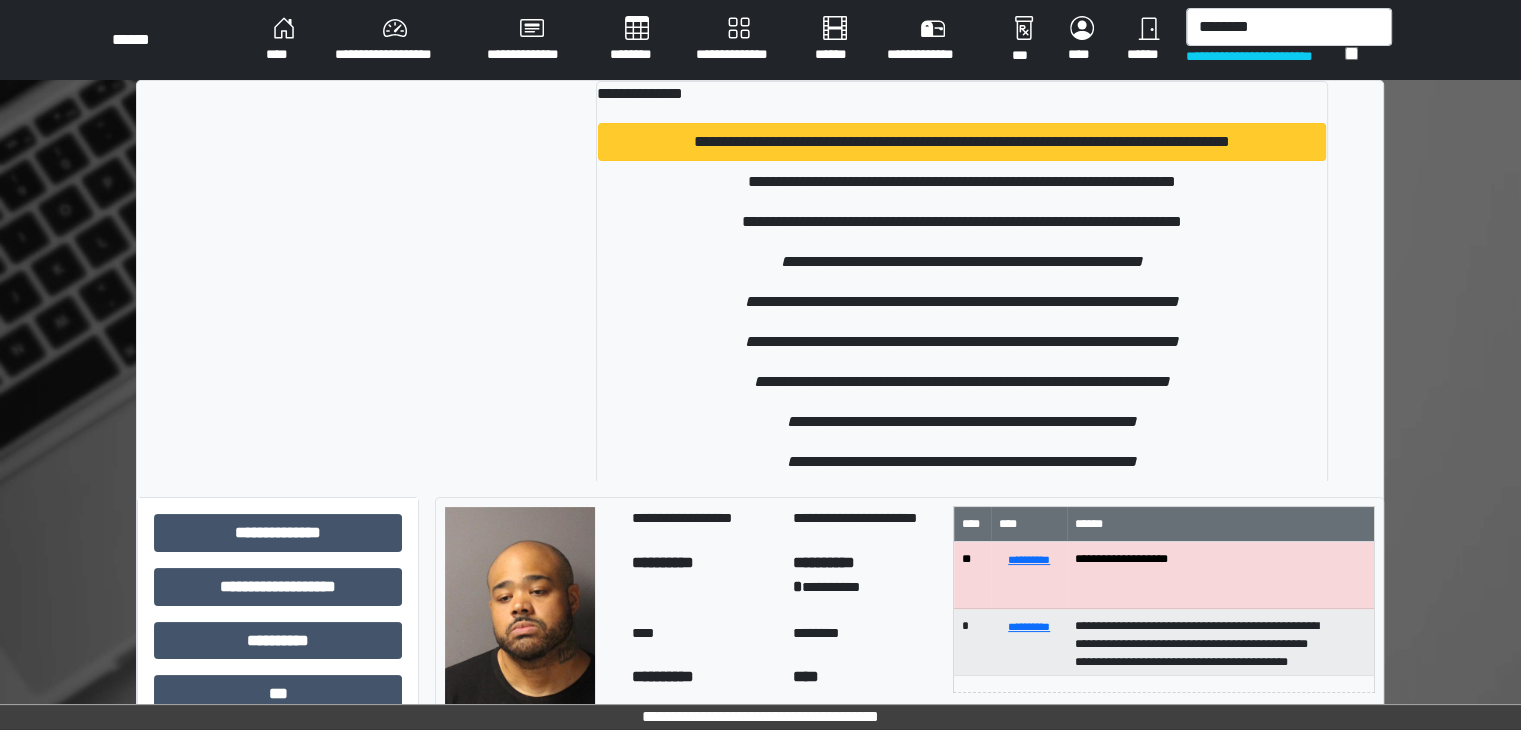 type 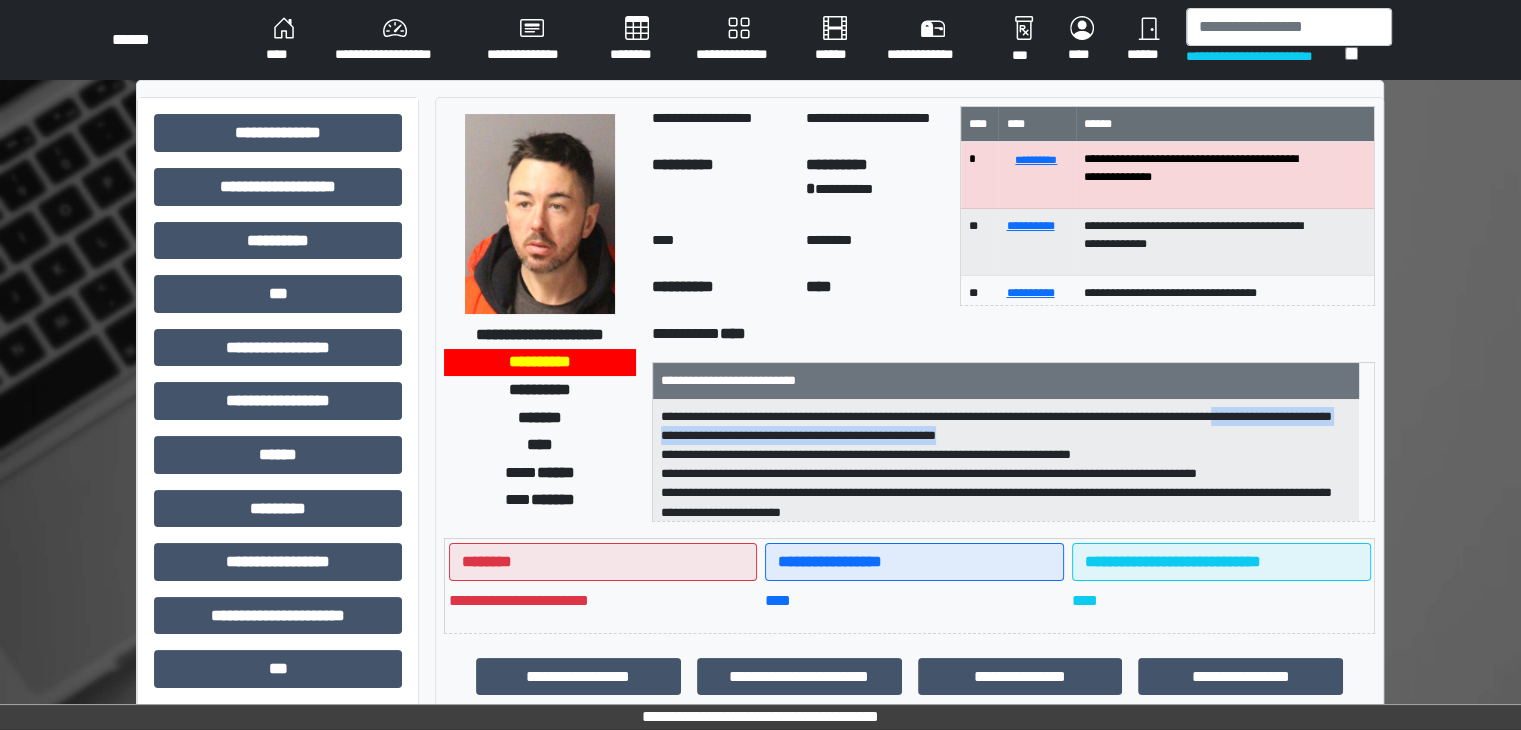 drag, startPoint x: 1285, startPoint y: 415, endPoint x: 1094, endPoint y: 434, distance: 191.9427 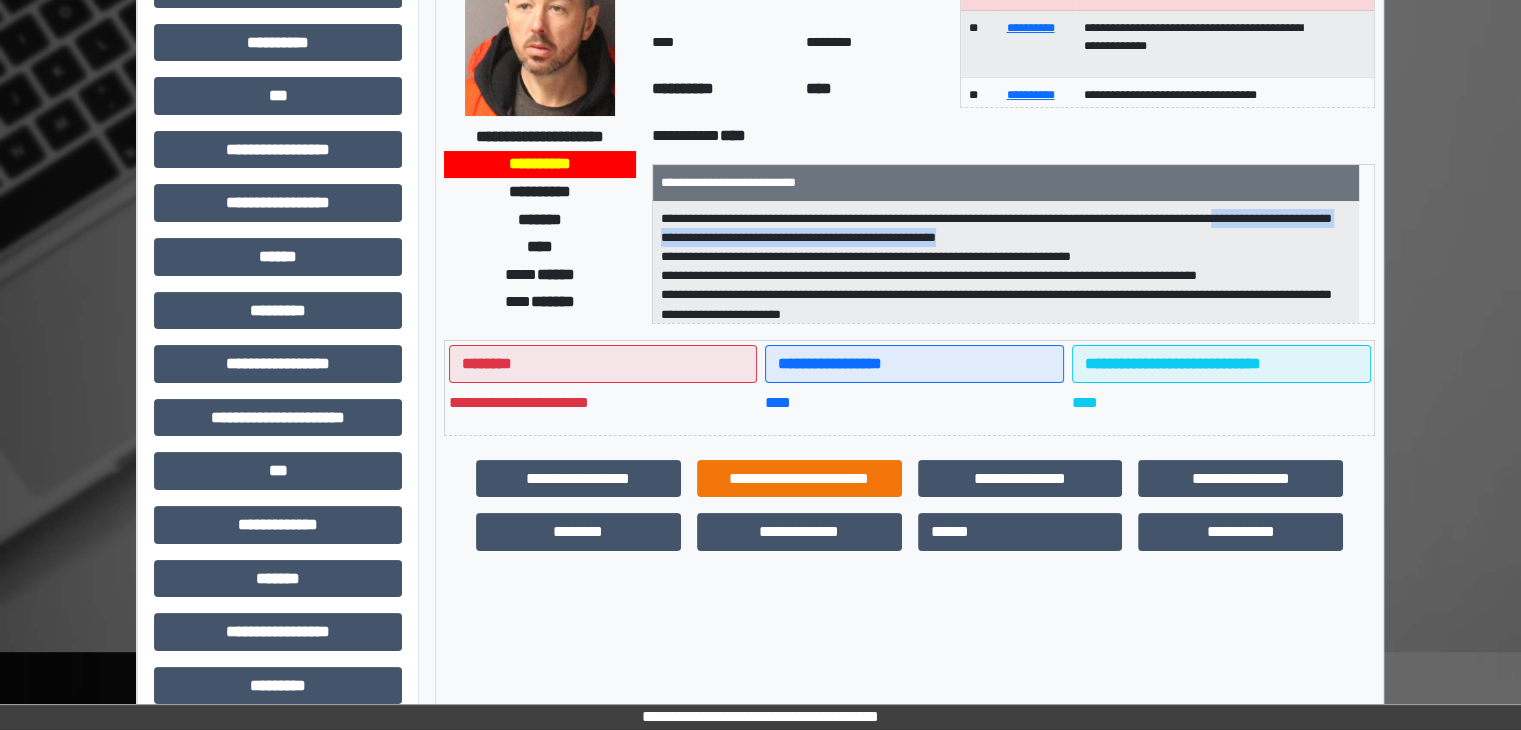 scroll, scrollTop: 200, scrollLeft: 0, axis: vertical 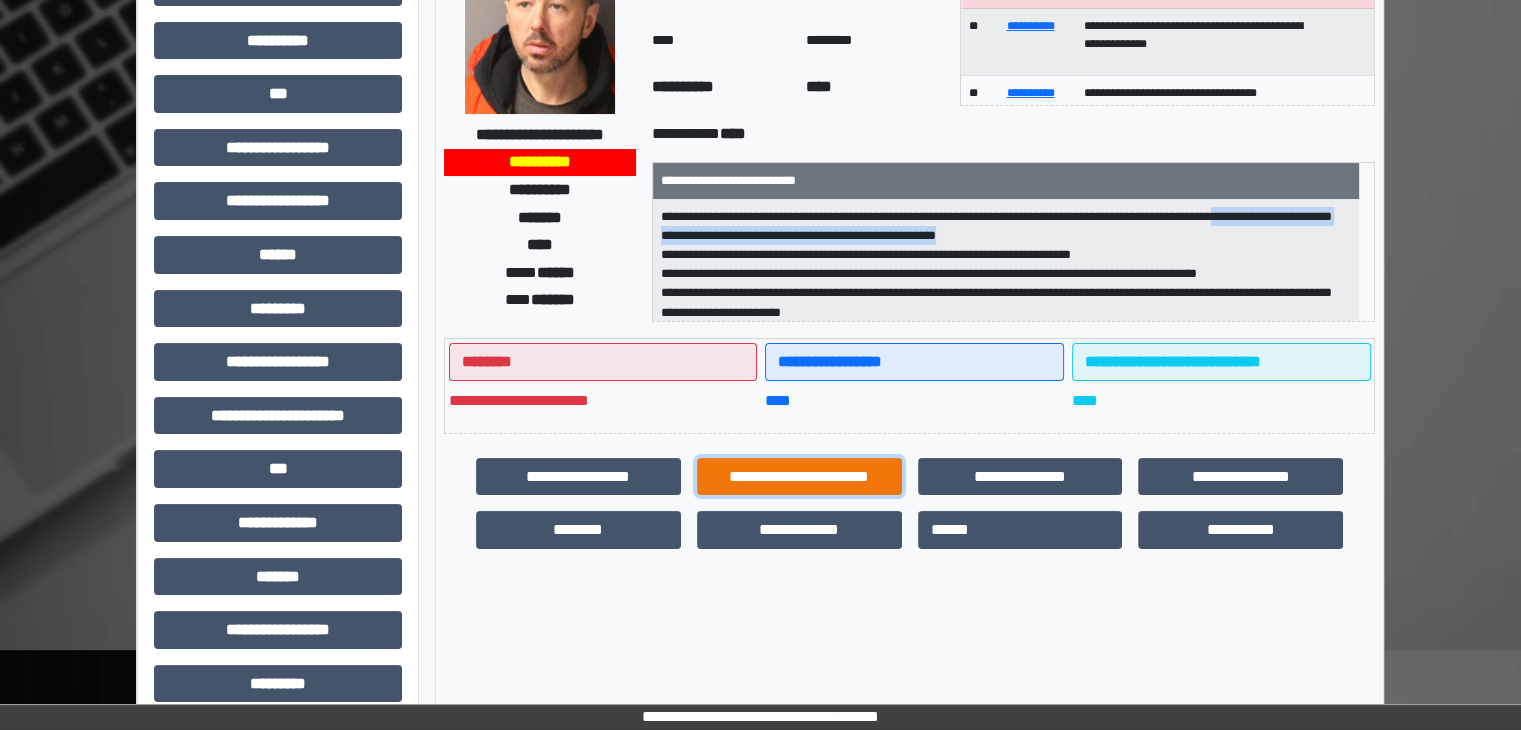 click on "**********" at bounding box center (799, 477) 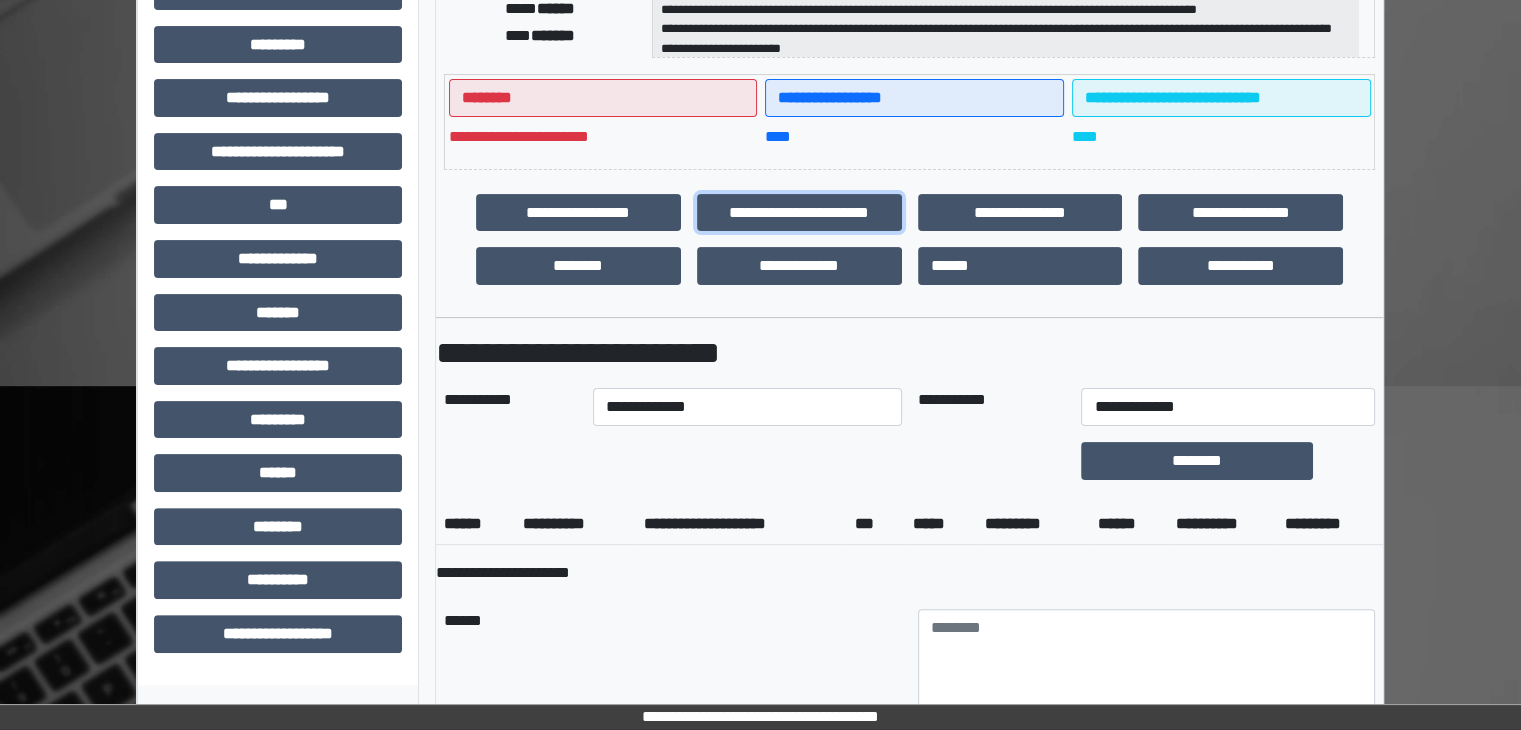 scroll, scrollTop: 500, scrollLeft: 0, axis: vertical 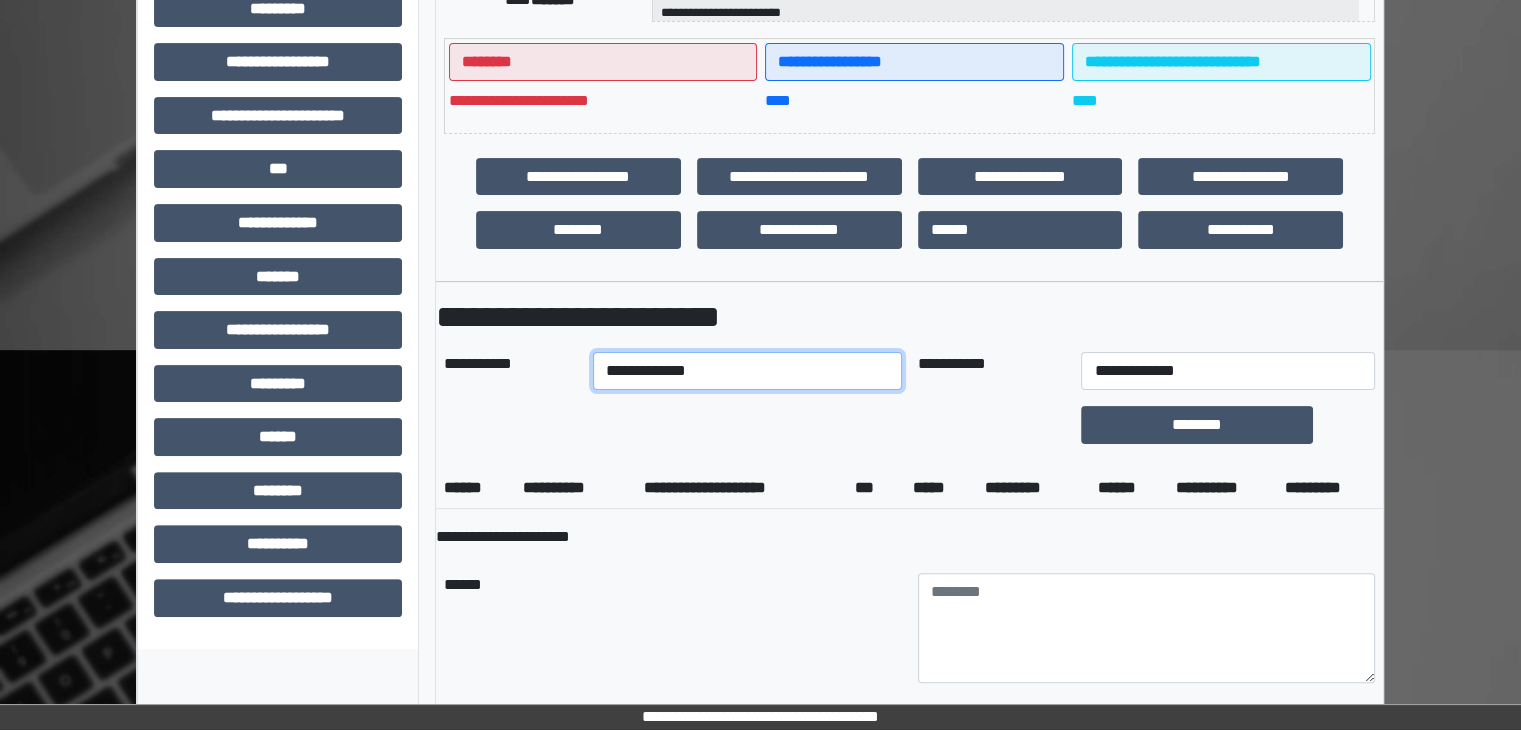 click on "**********" at bounding box center (747, 371) 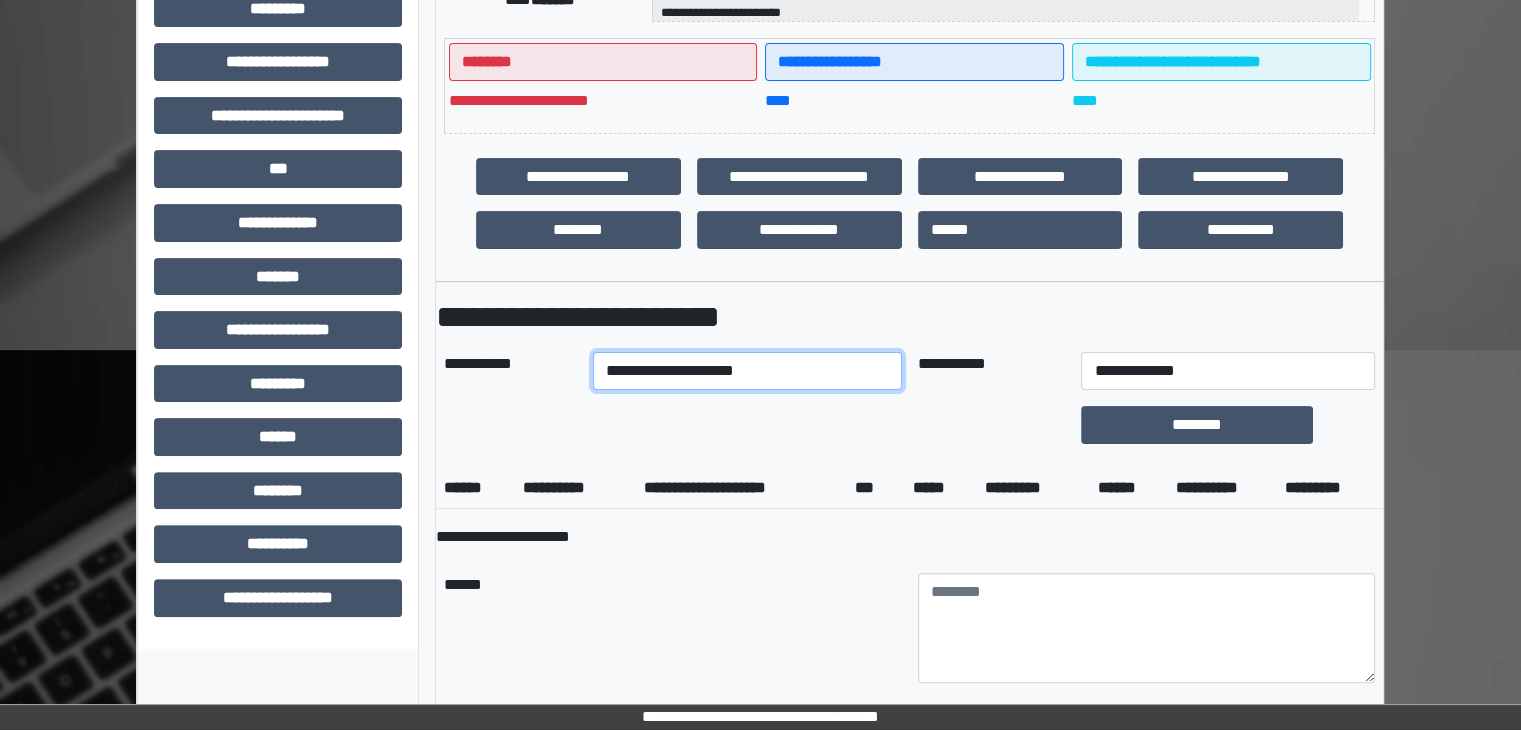 click on "**********" at bounding box center (747, 371) 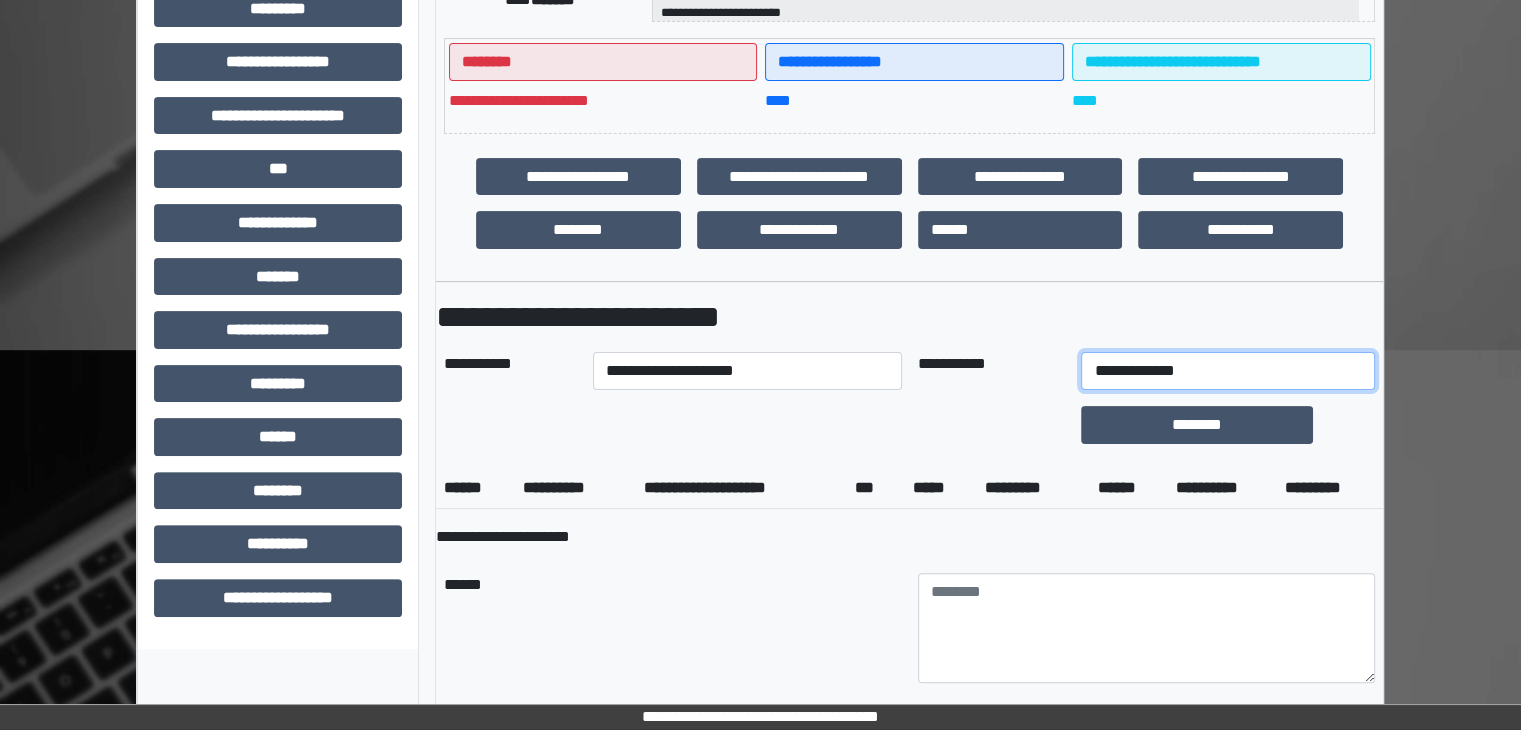 click on "**********" at bounding box center [1227, 371] 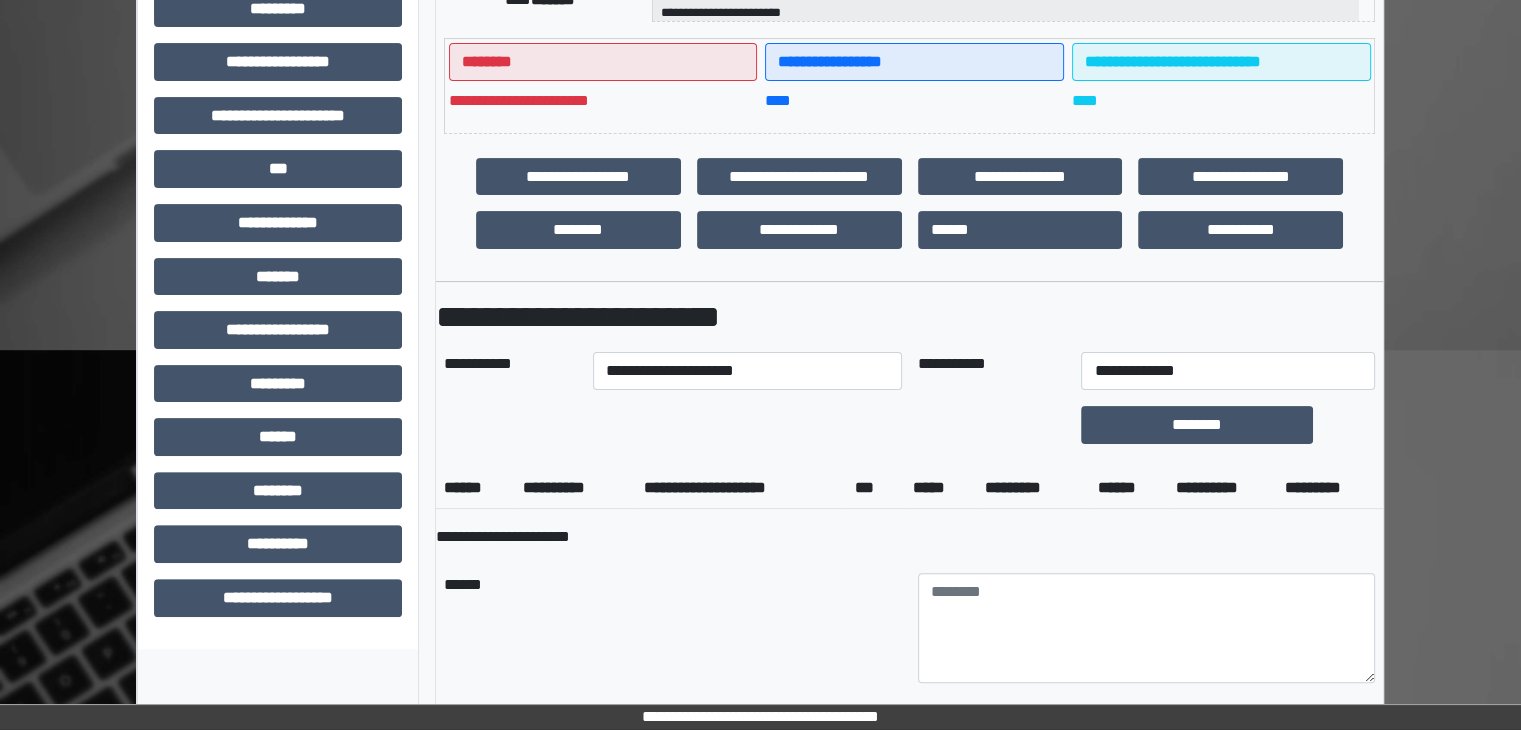 click on "*****" at bounding box center (941, 488) 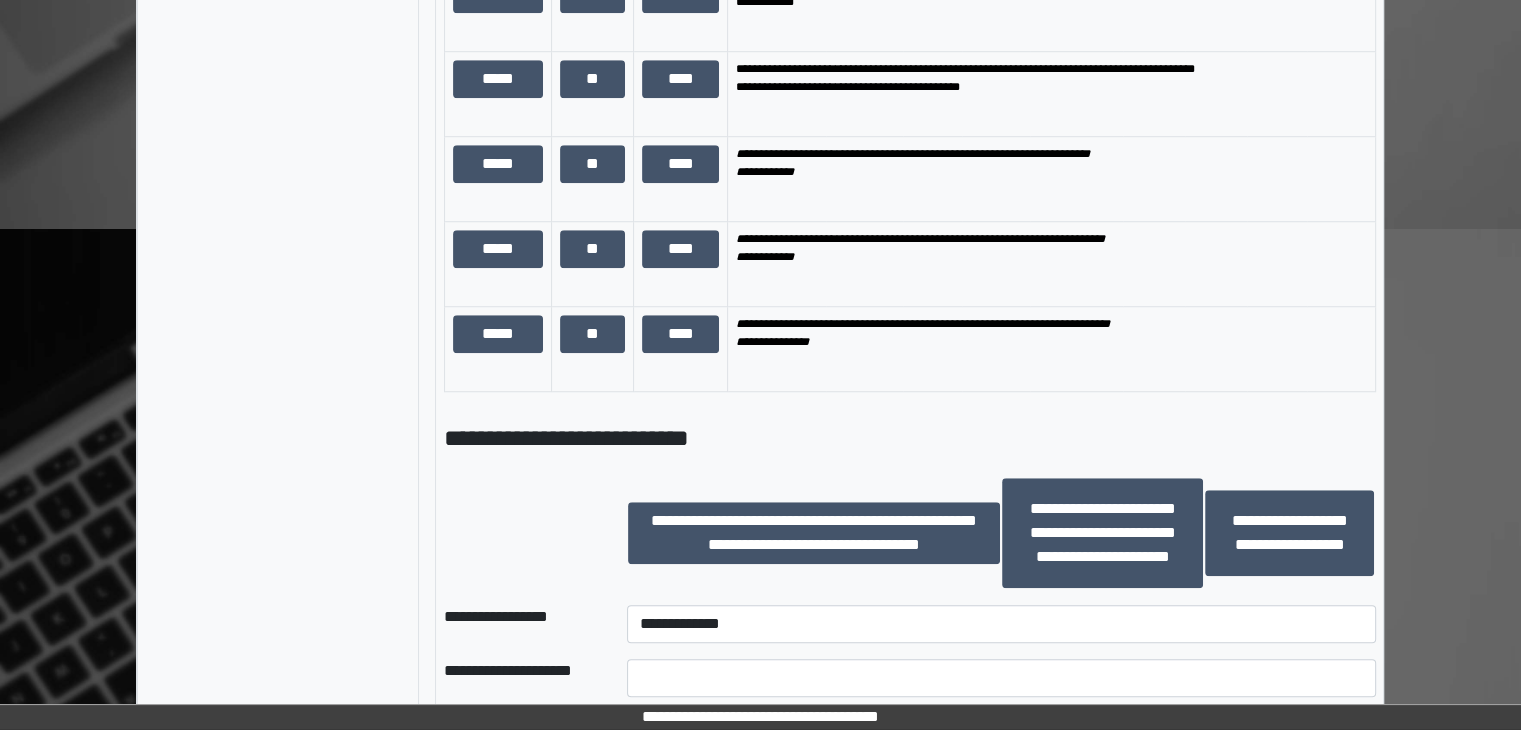 scroll, scrollTop: 1600, scrollLeft: 0, axis: vertical 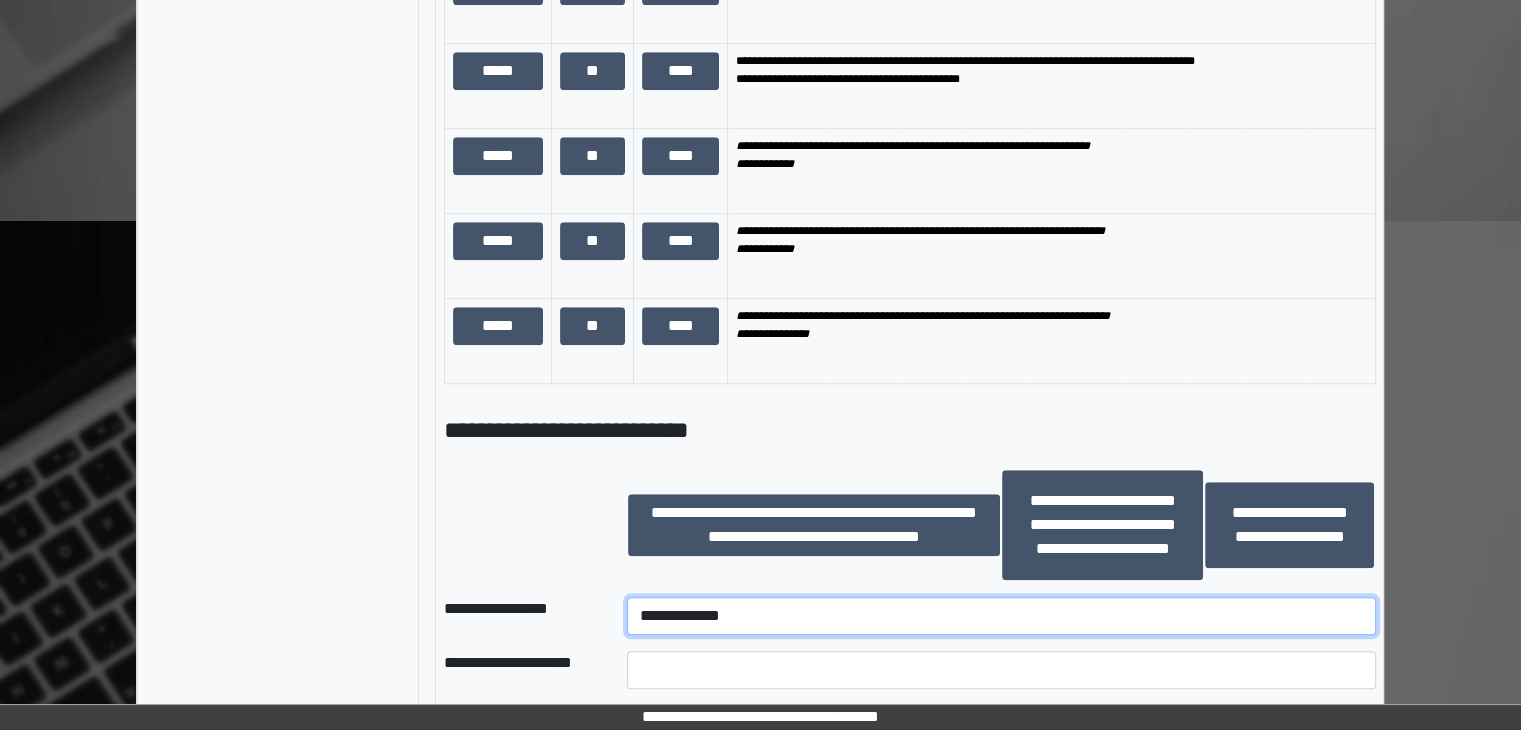 click on "**********" at bounding box center [1001, 616] 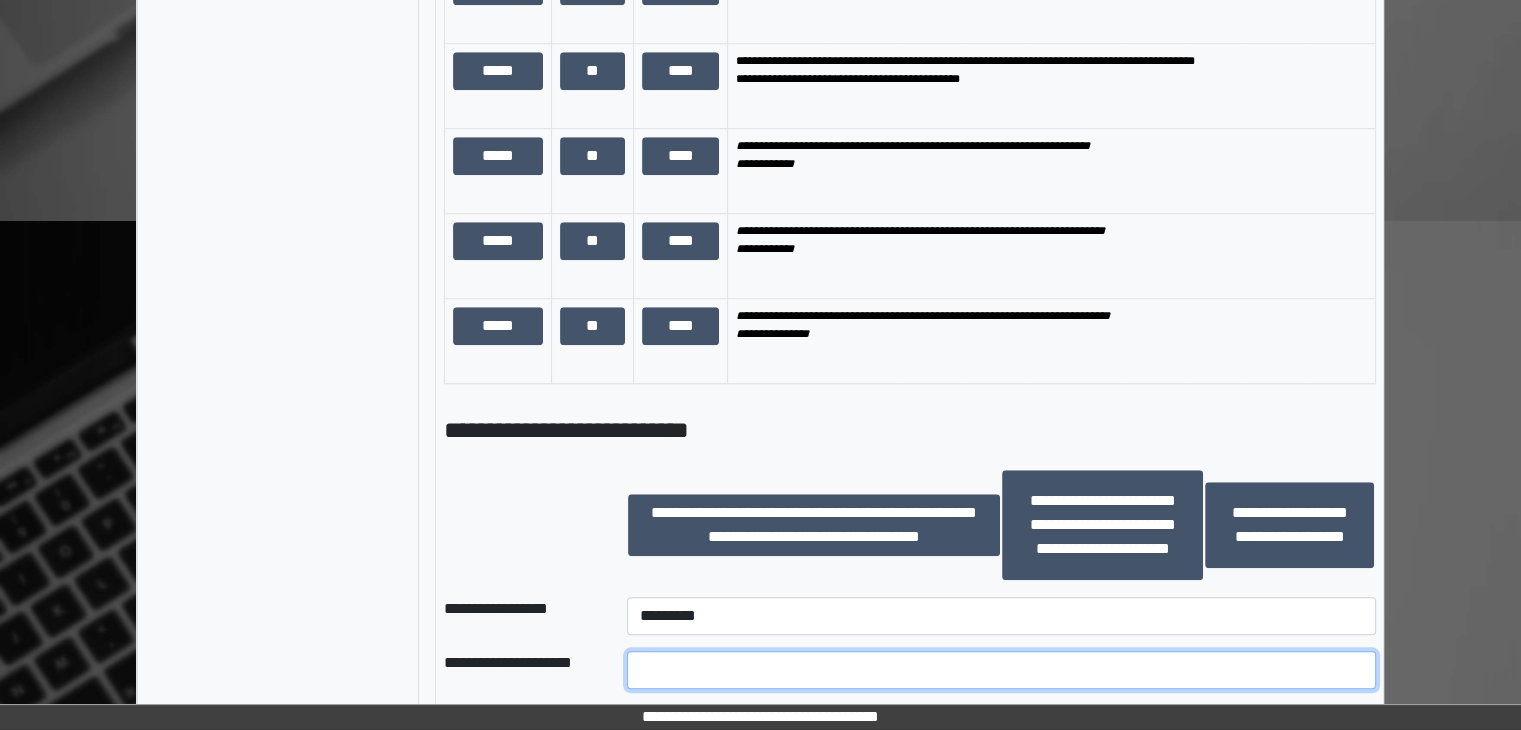 click at bounding box center [1001, 670] 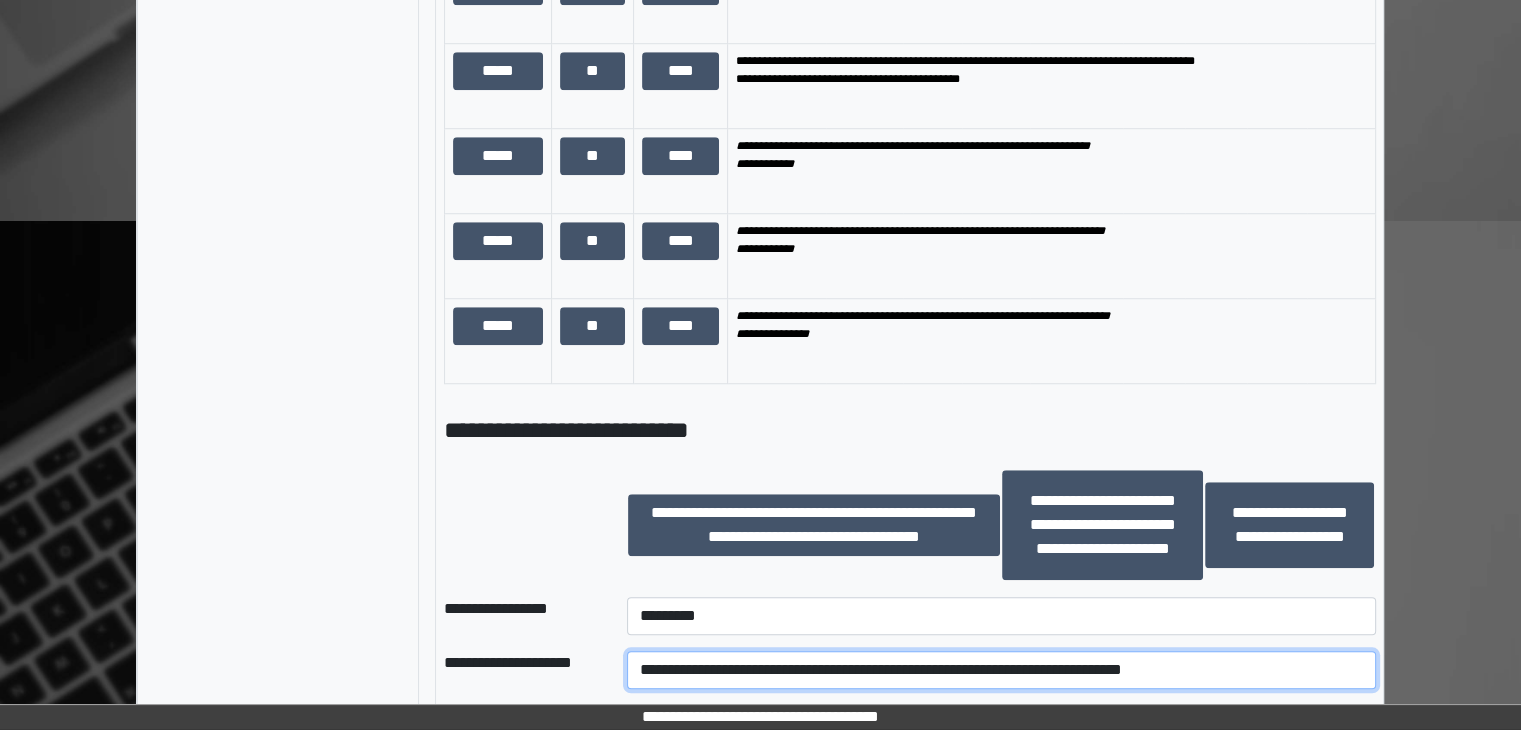 type on "**********" 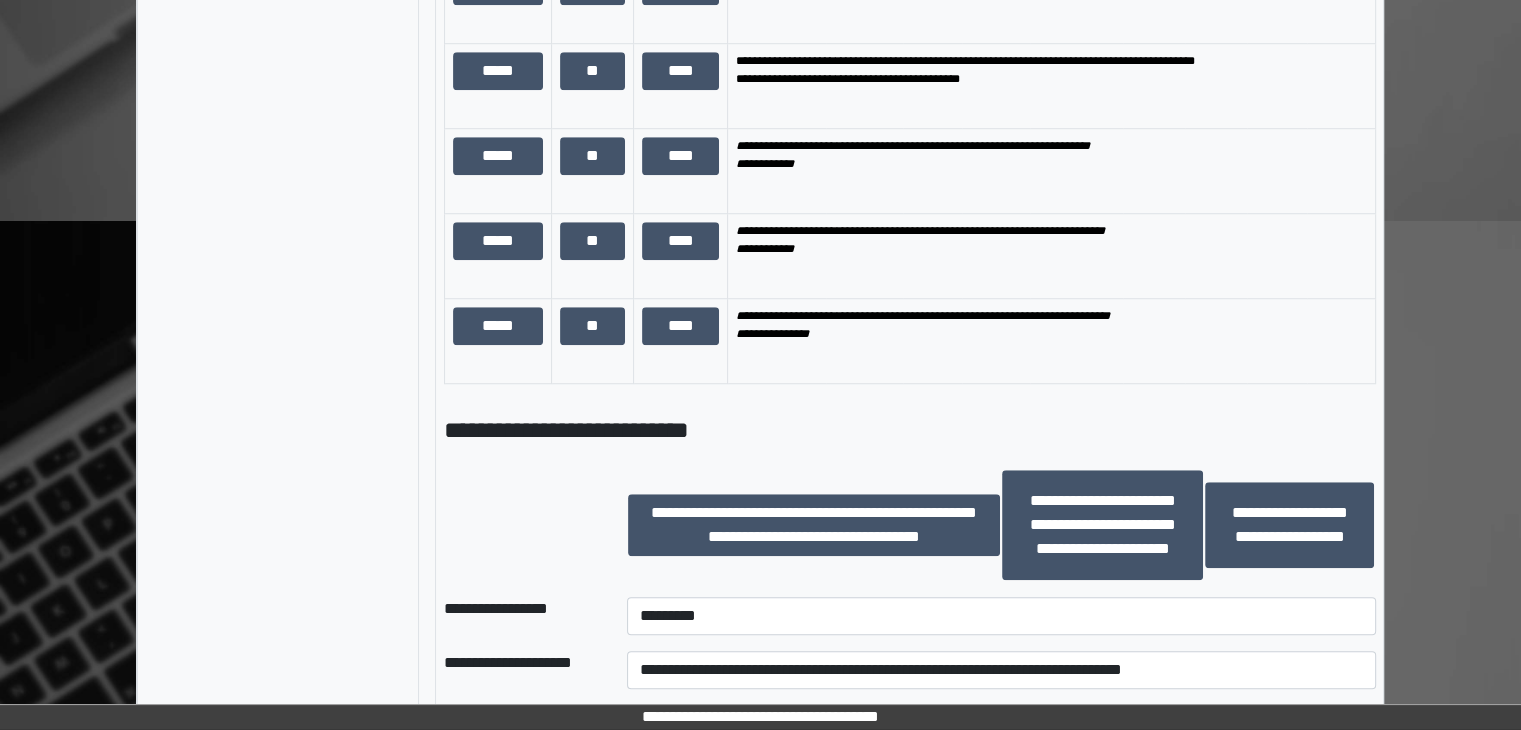 click at bounding box center [519, 525] 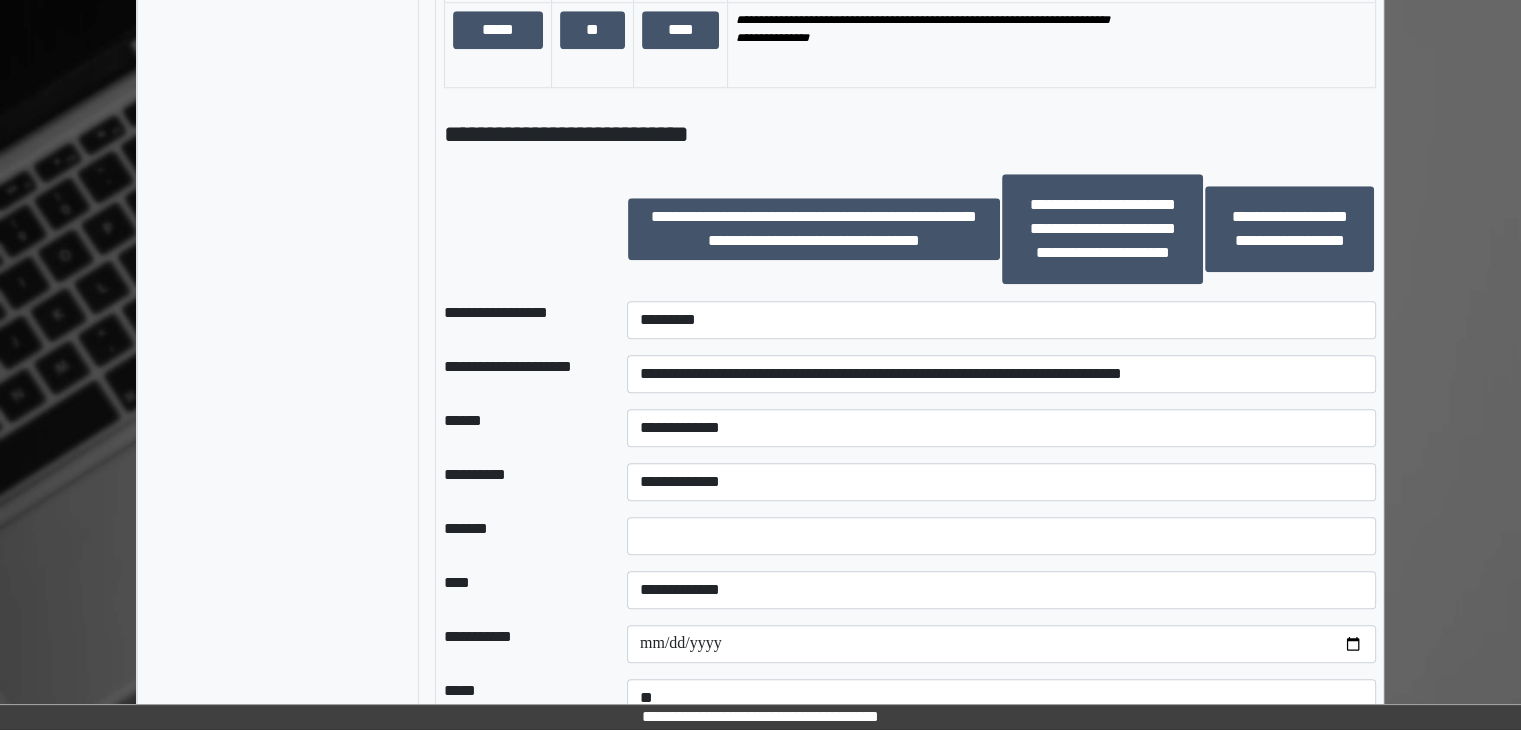 scroll, scrollTop: 1900, scrollLeft: 0, axis: vertical 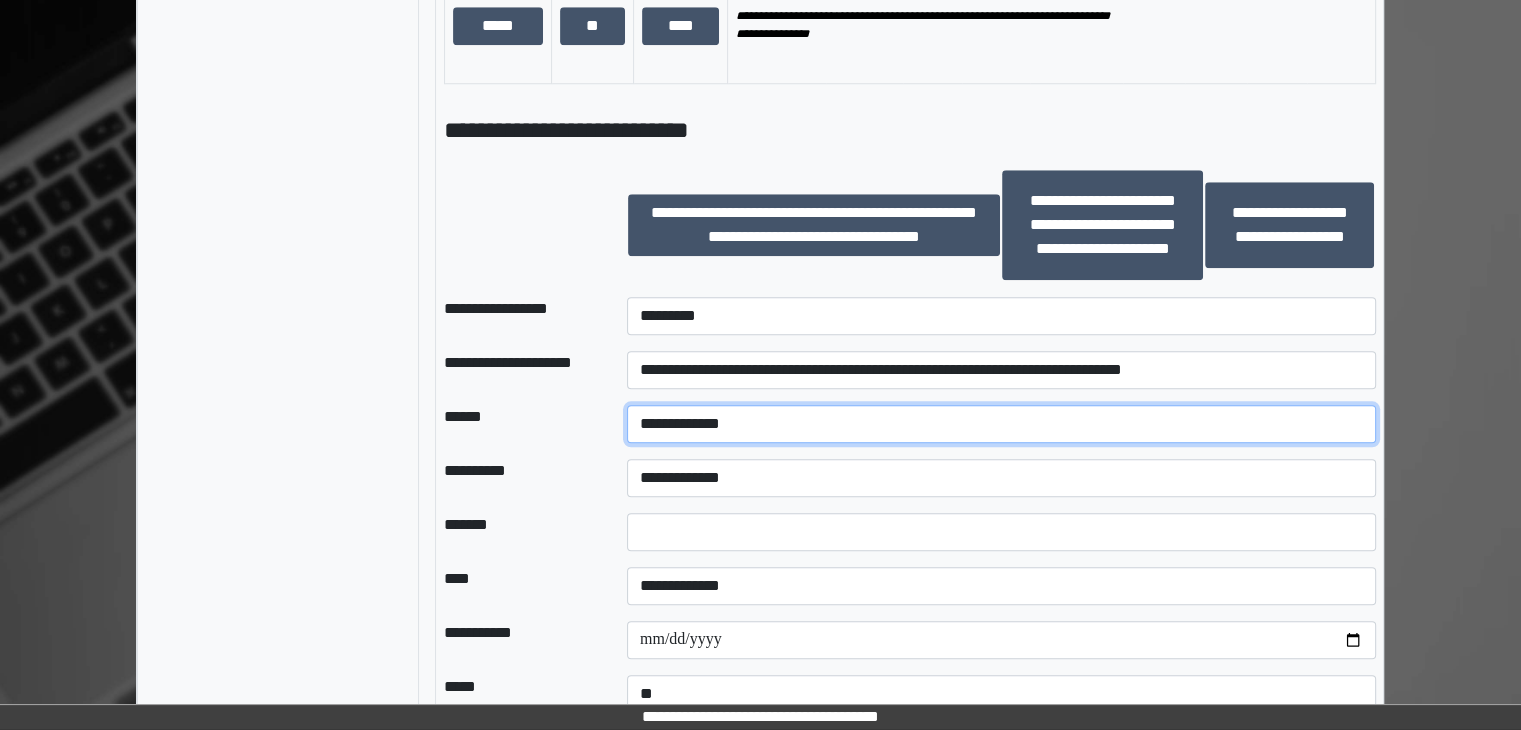 click on "**********" at bounding box center (1001, 424) 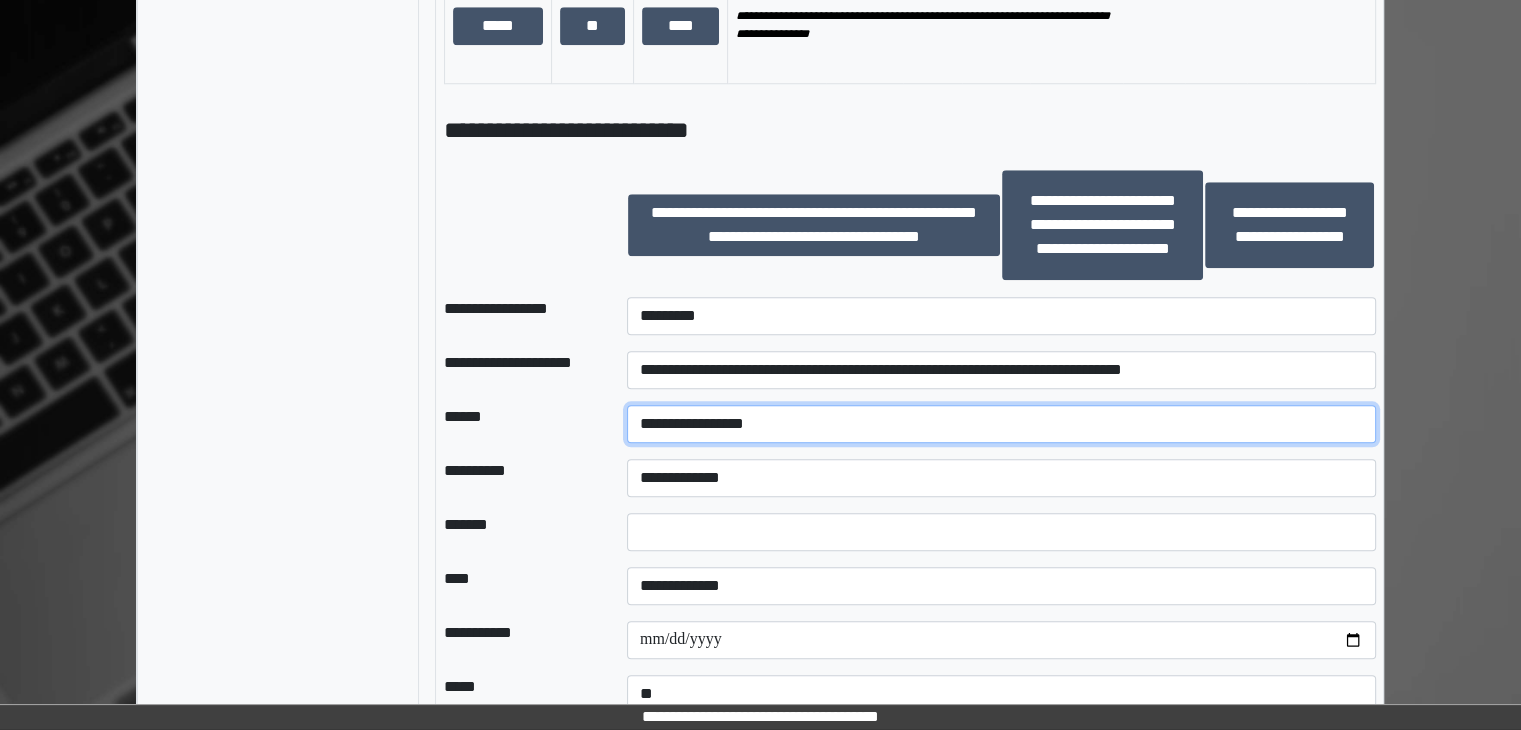 click on "**********" at bounding box center (1001, 424) 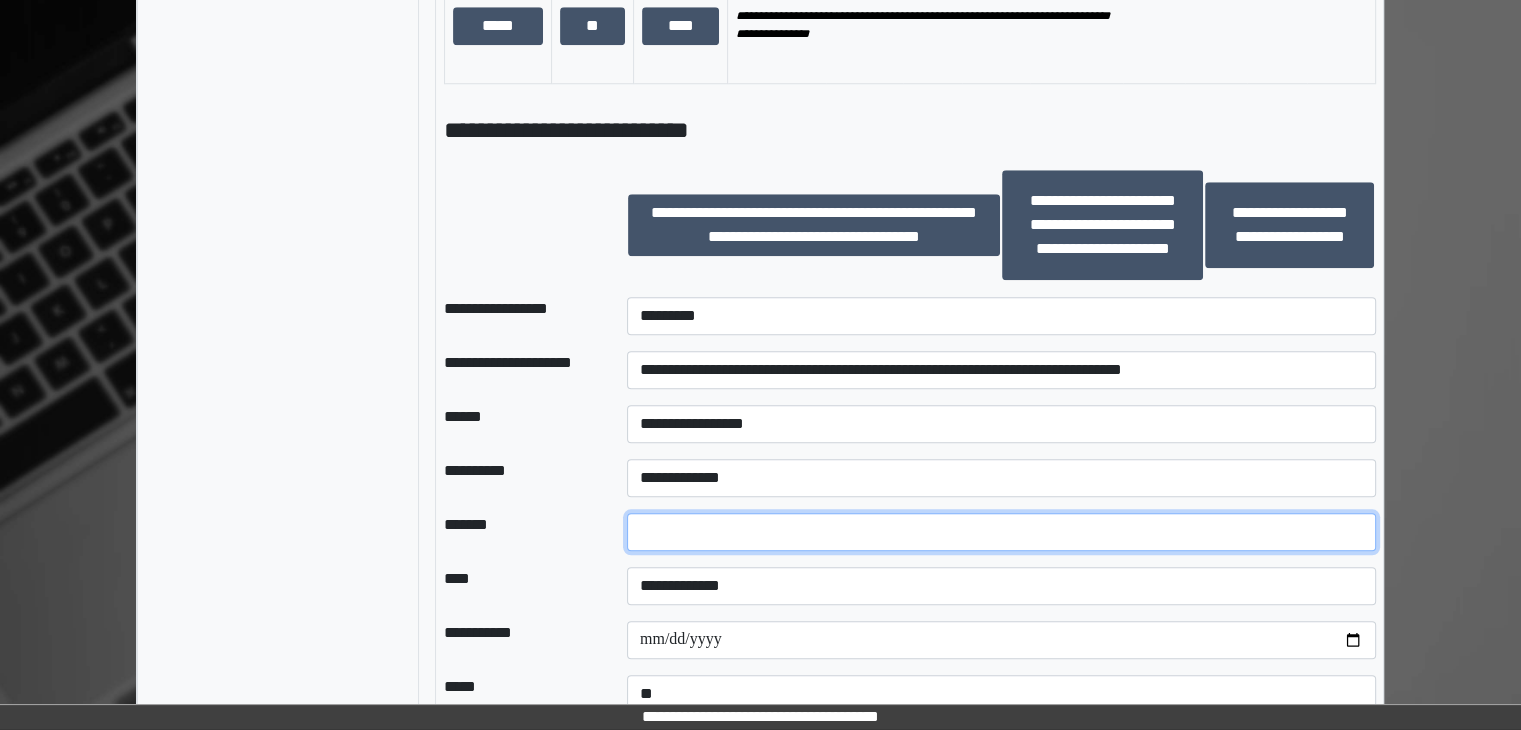 click at bounding box center (1001, 532) 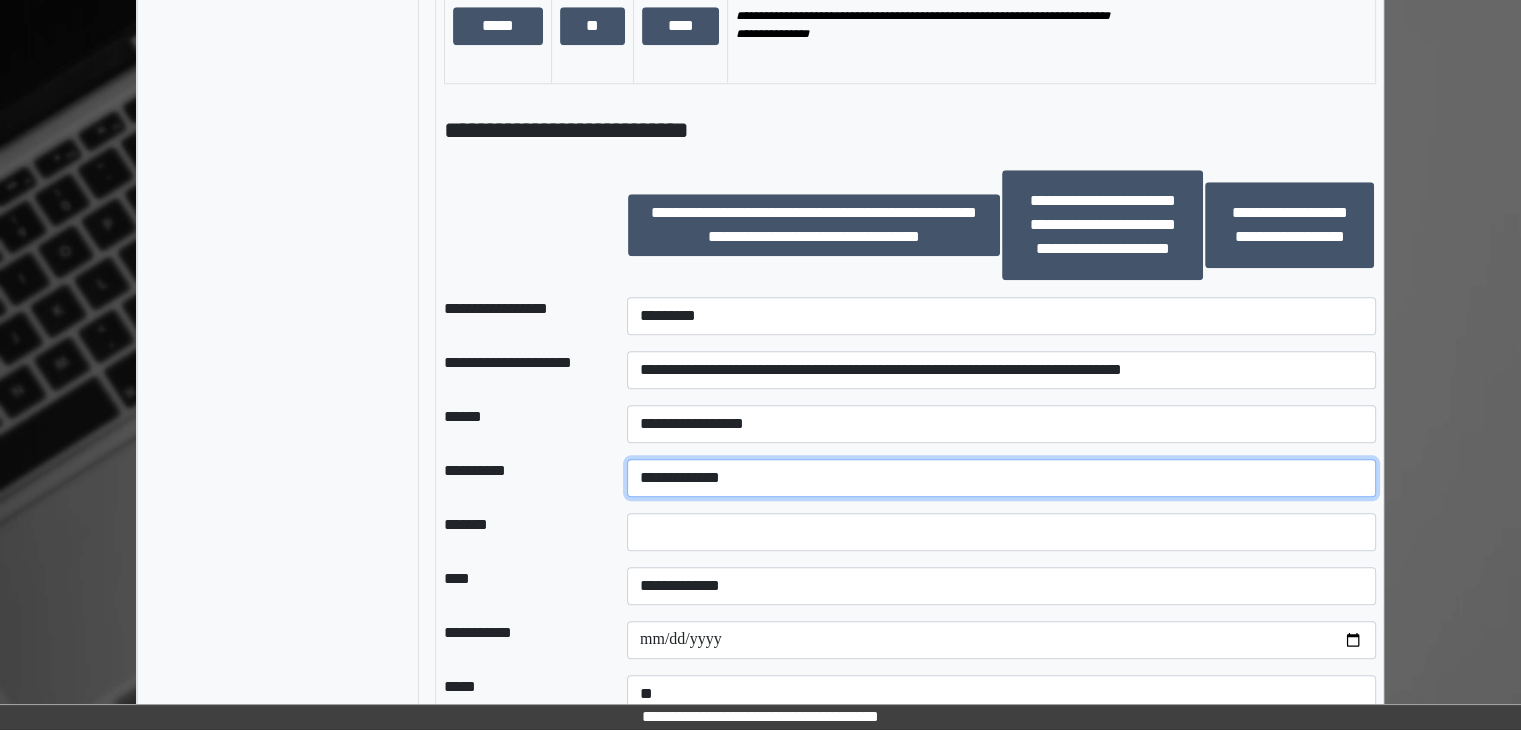 click on "**********" at bounding box center (1001, 478) 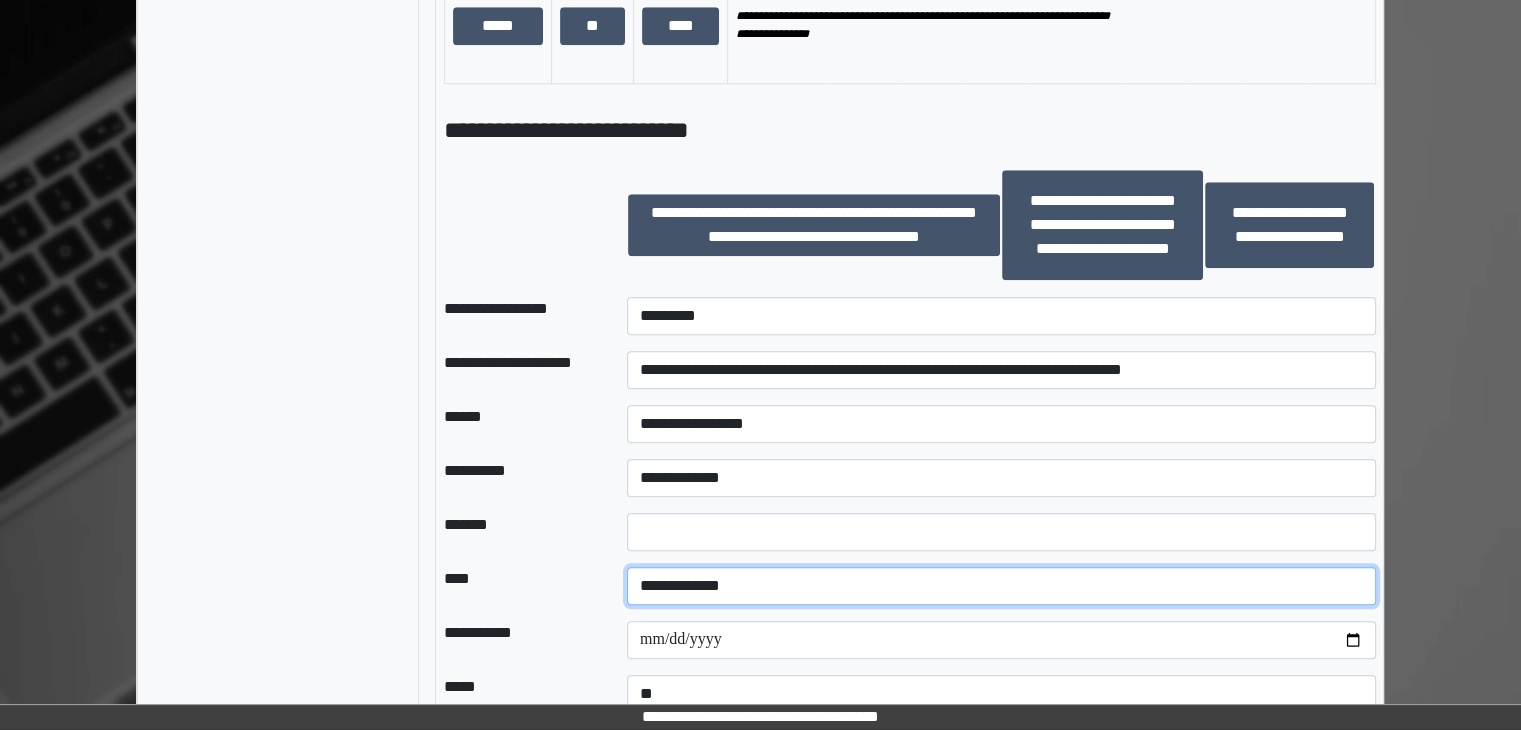 click on "**********" at bounding box center [1001, 586] 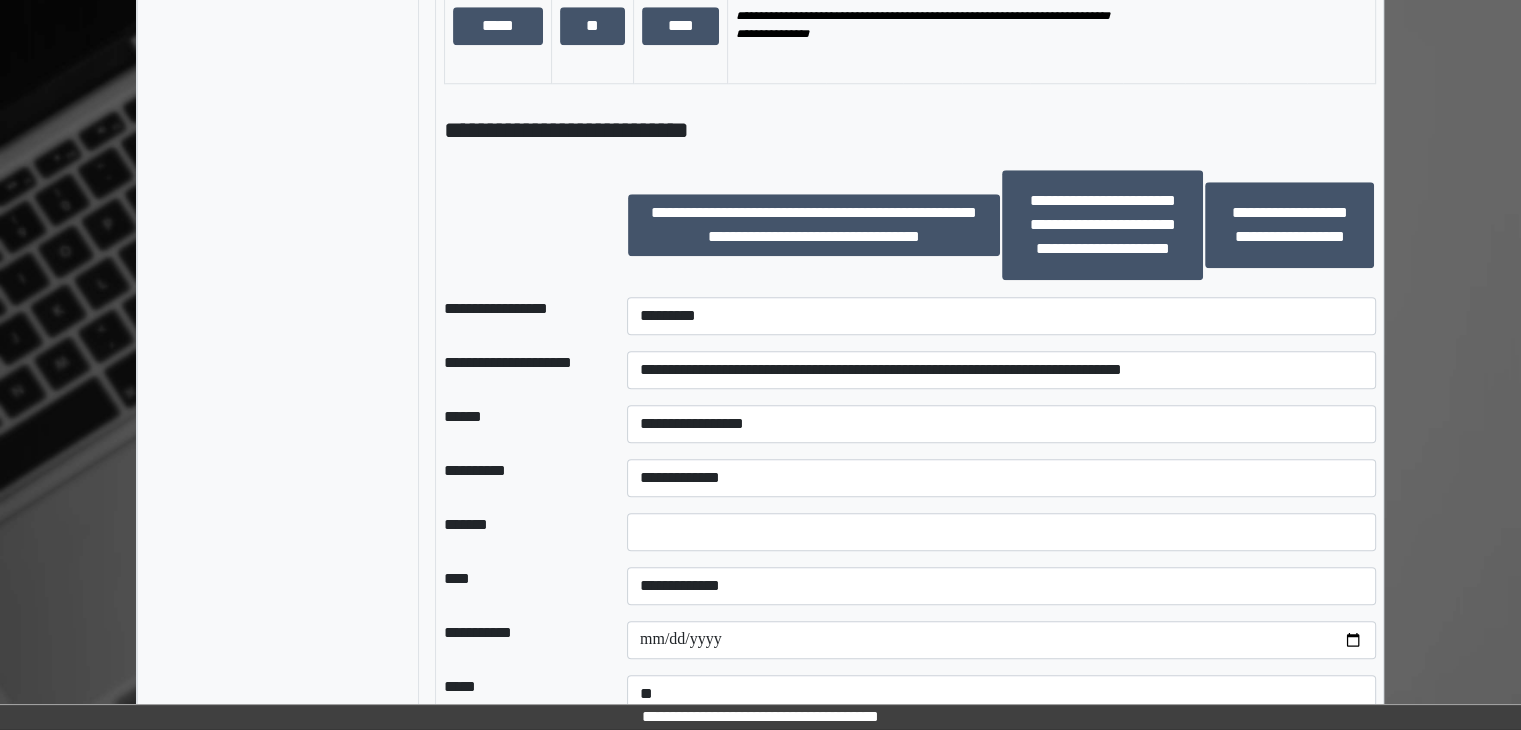 drag, startPoint x: 542, startPoint y: 604, endPoint x: 552, endPoint y: 599, distance: 11.18034 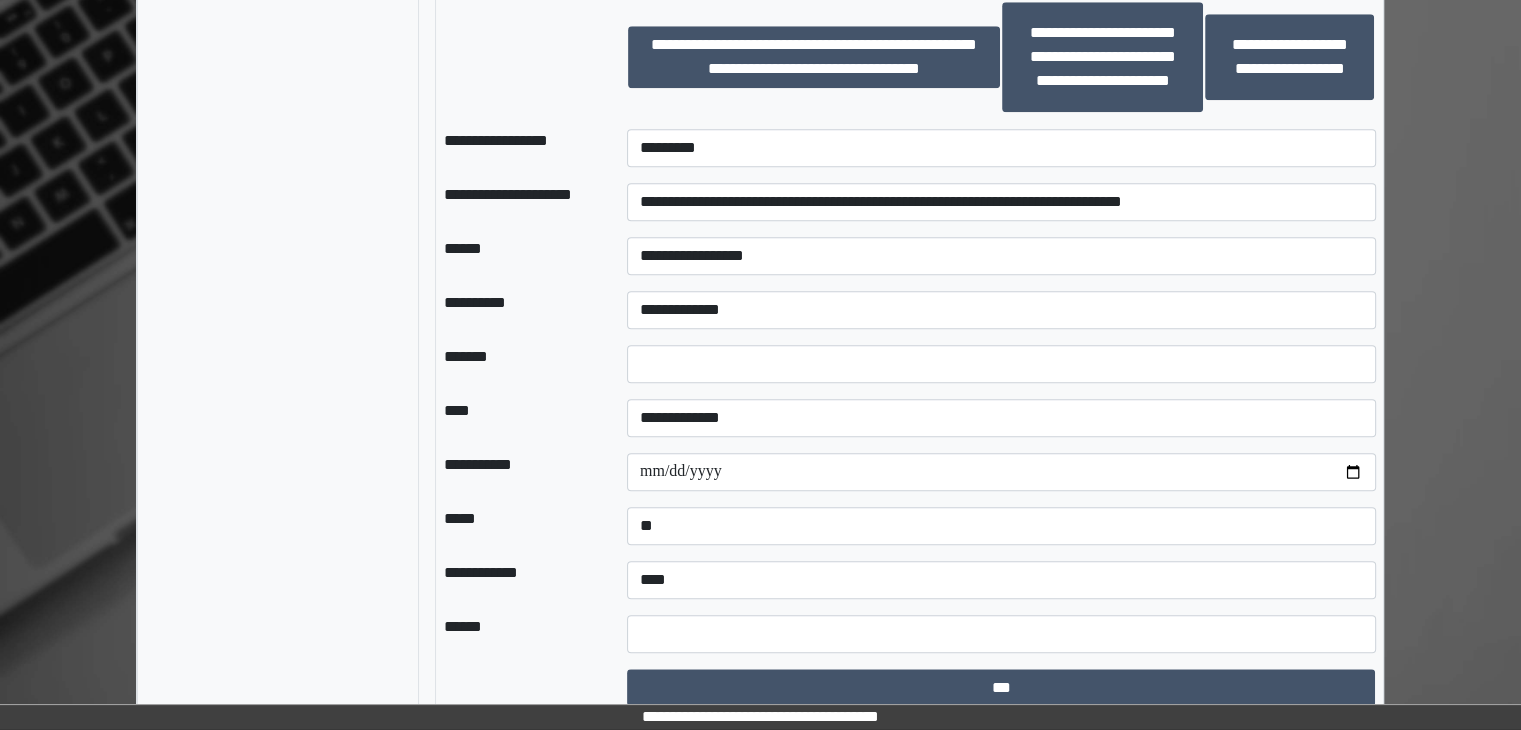 scroll, scrollTop: 2079, scrollLeft: 0, axis: vertical 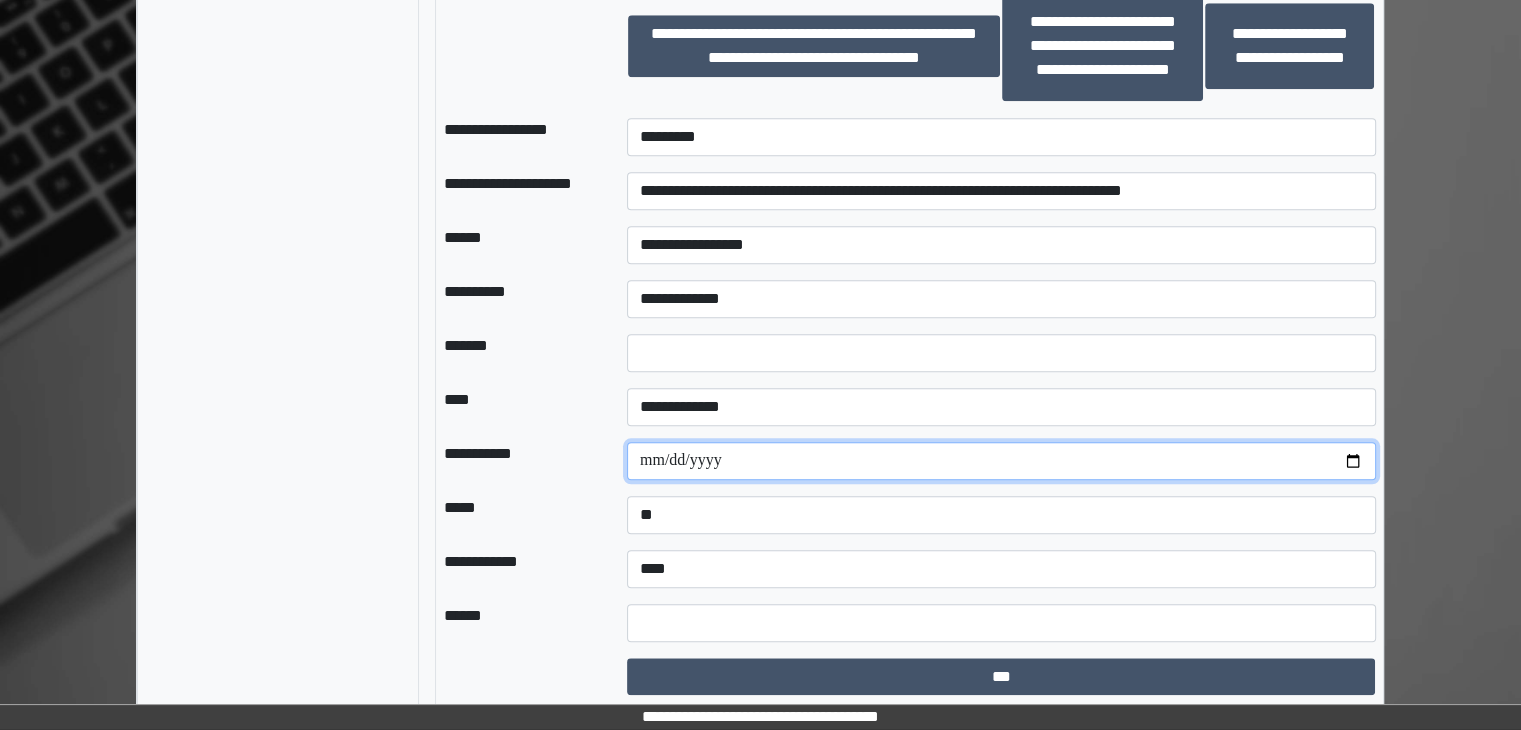click at bounding box center (1001, 461) 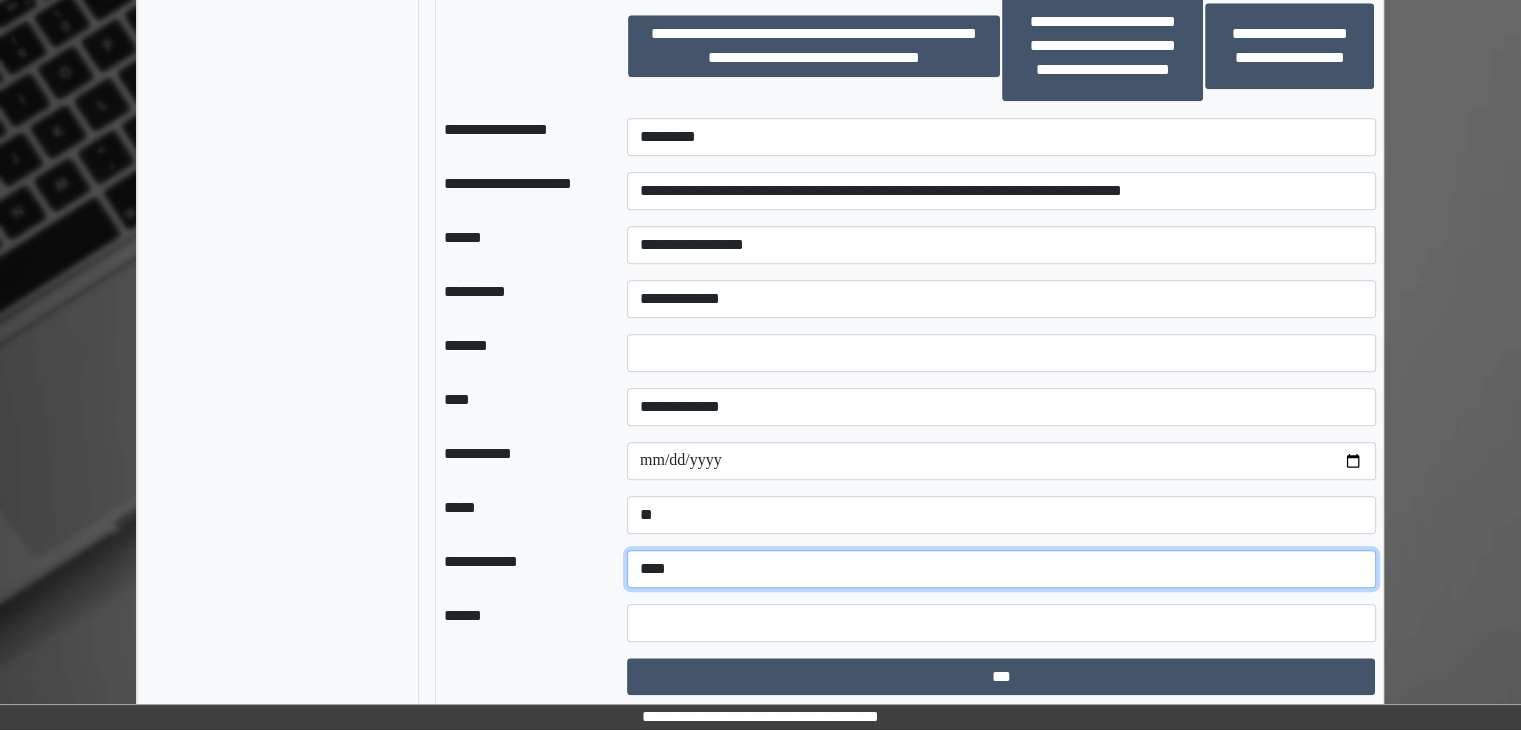 click on "**********" at bounding box center [1001, 569] 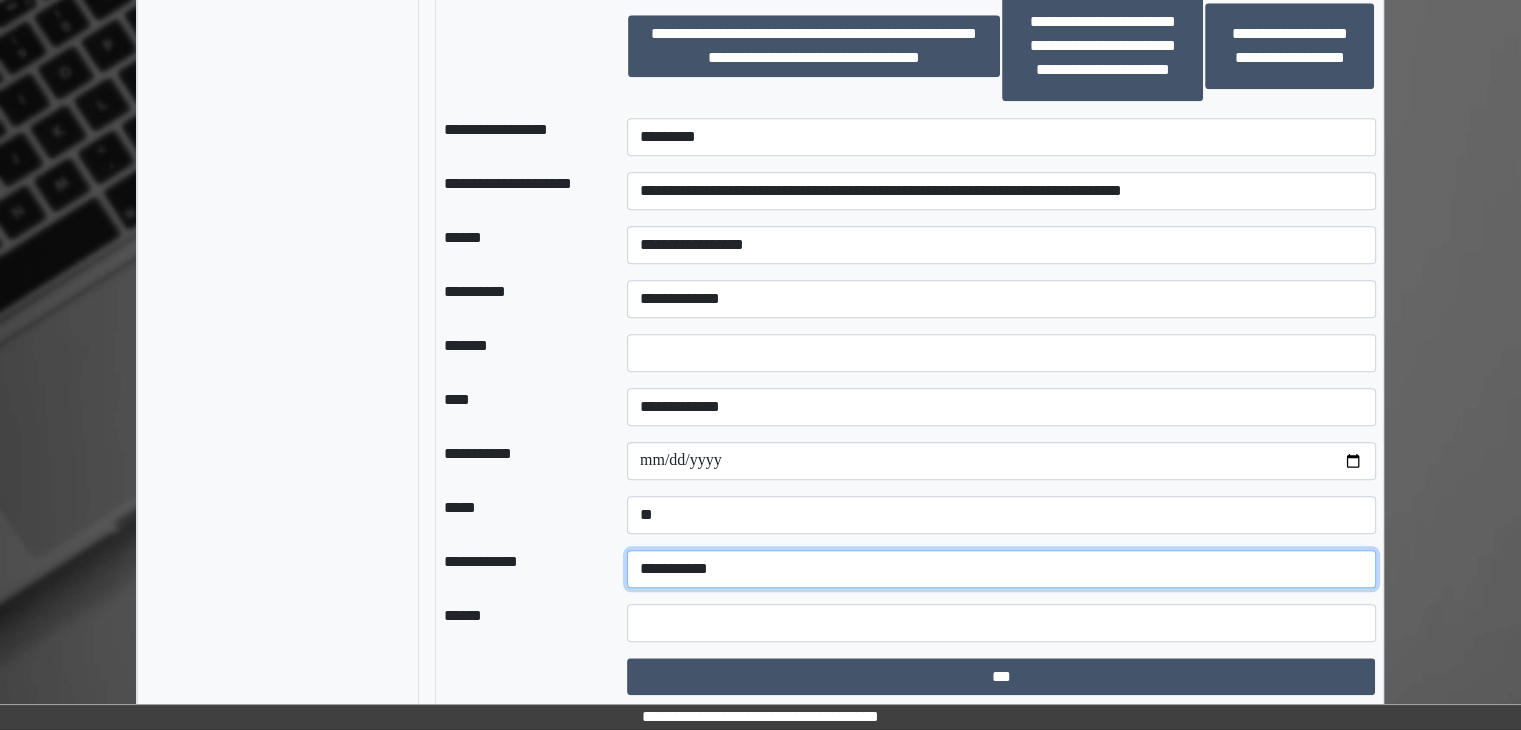 click on "**********" at bounding box center (1001, 569) 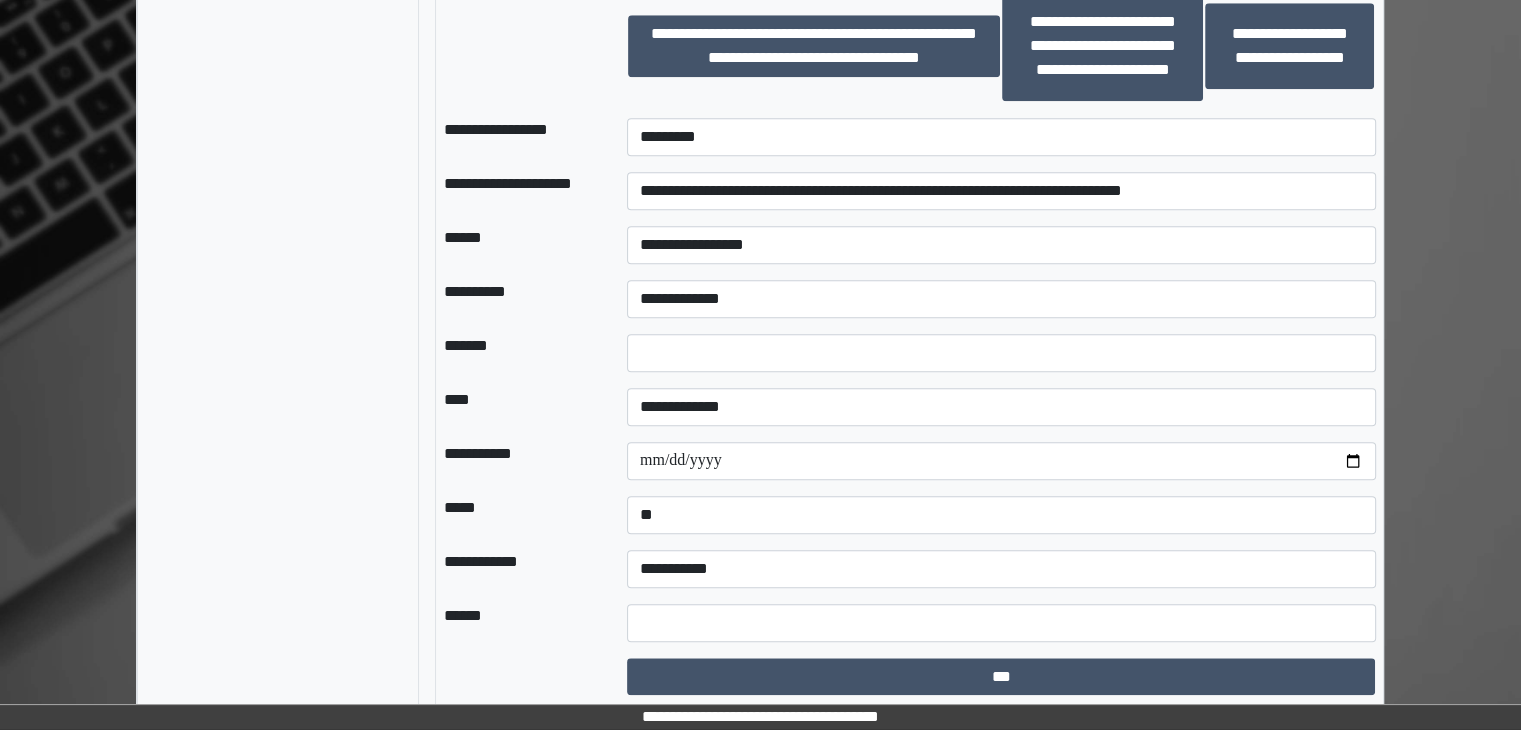 click on "**********" at bounding box center (519, 569) 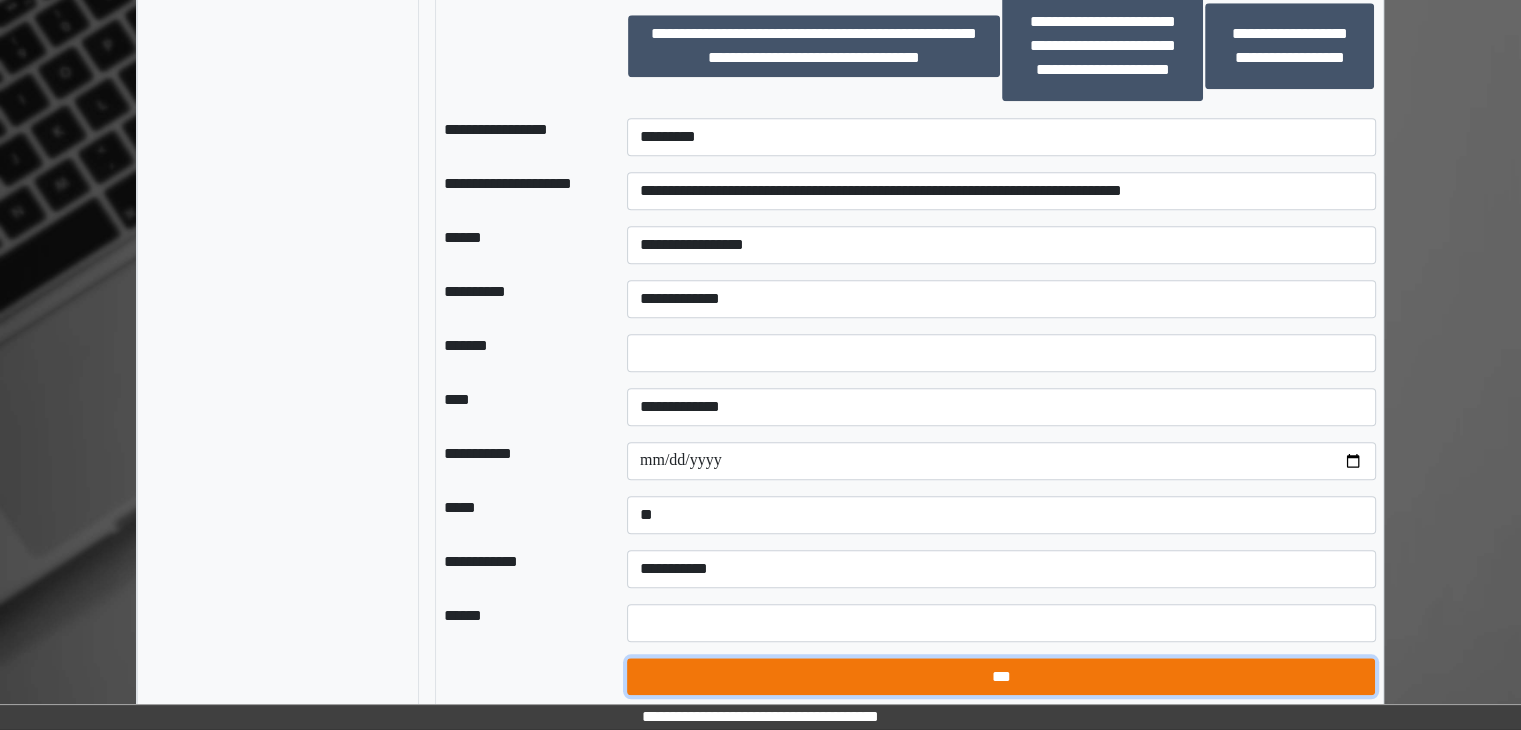 click on "***" at bounding box center (1001, 677) 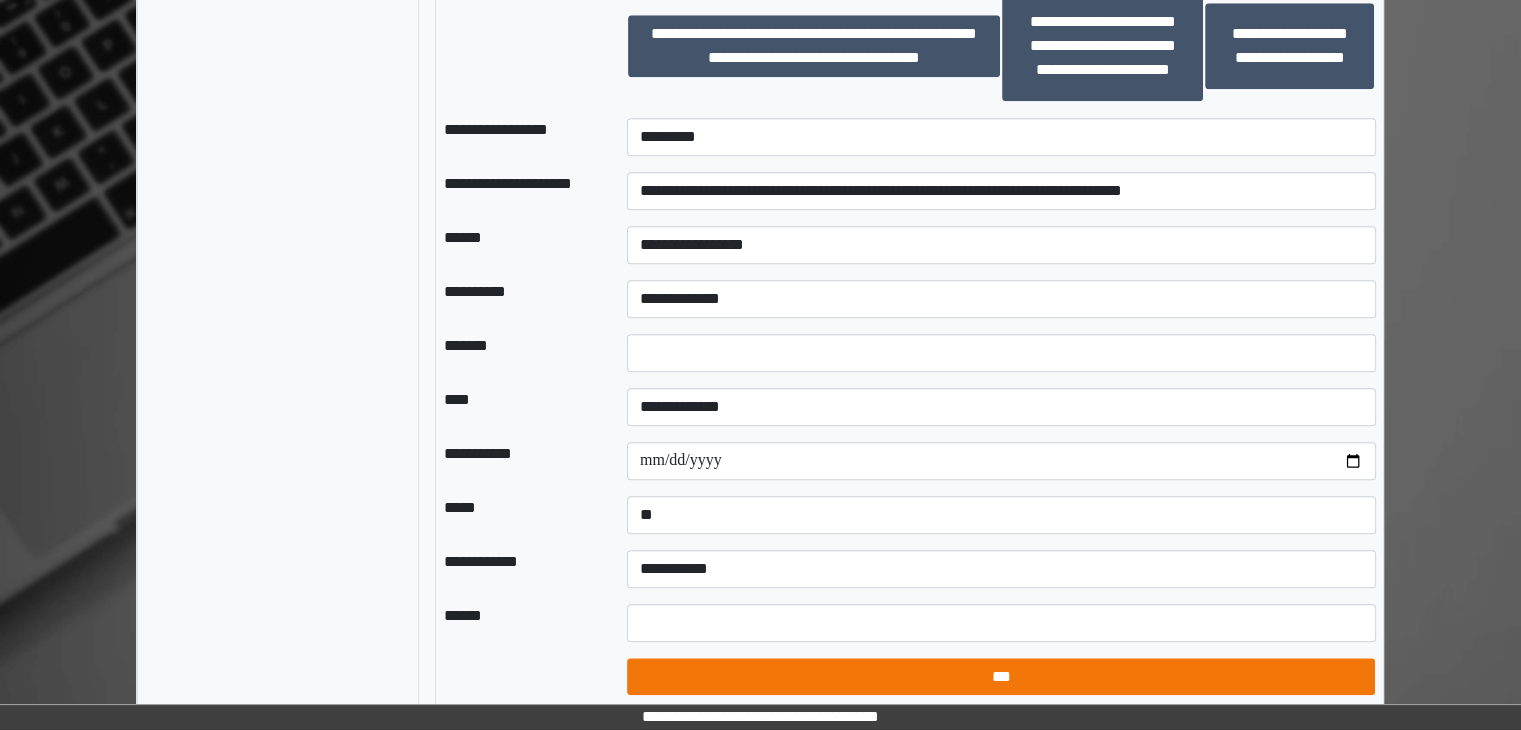 select on "*" 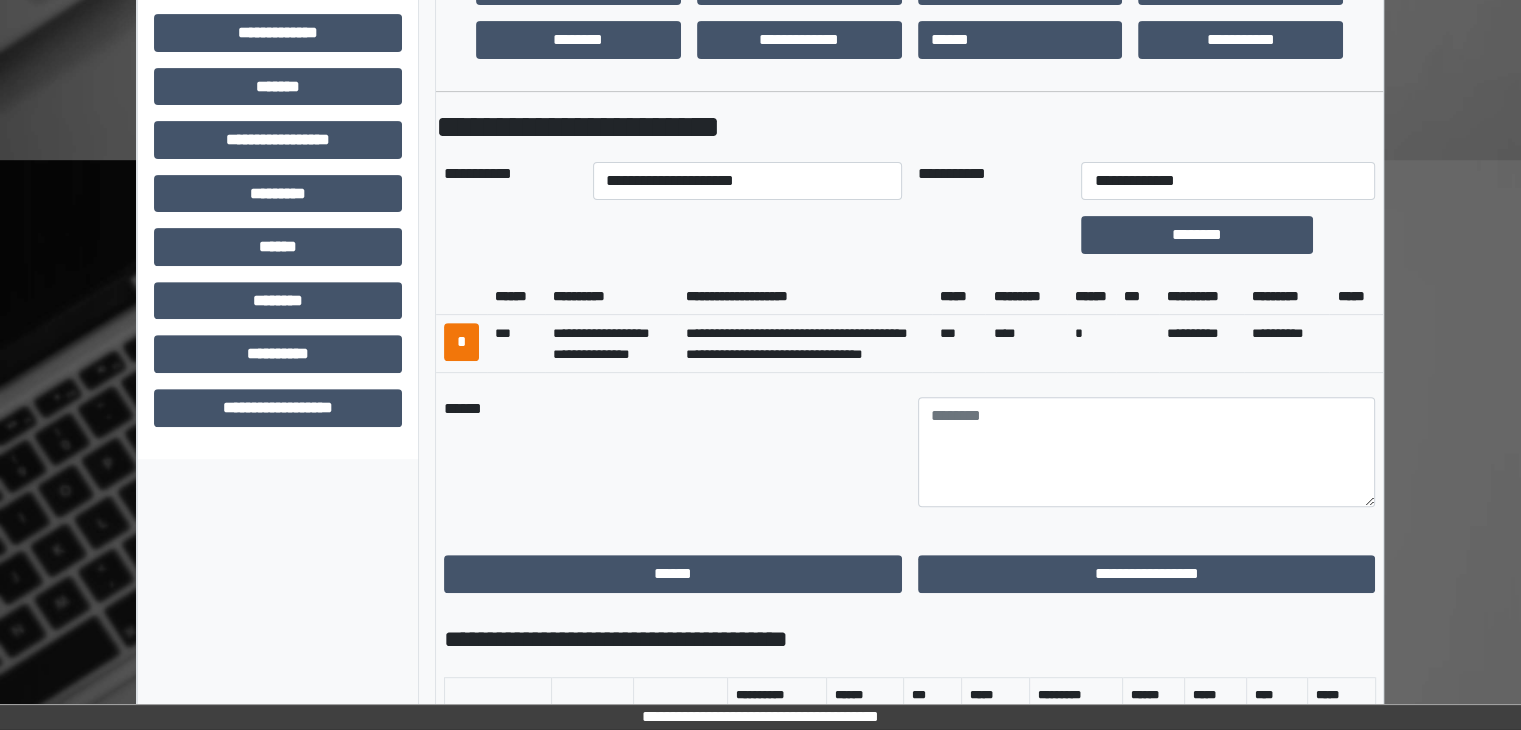 scroll, scrollTop: 679, scrollLeft: 0, axis: vertical 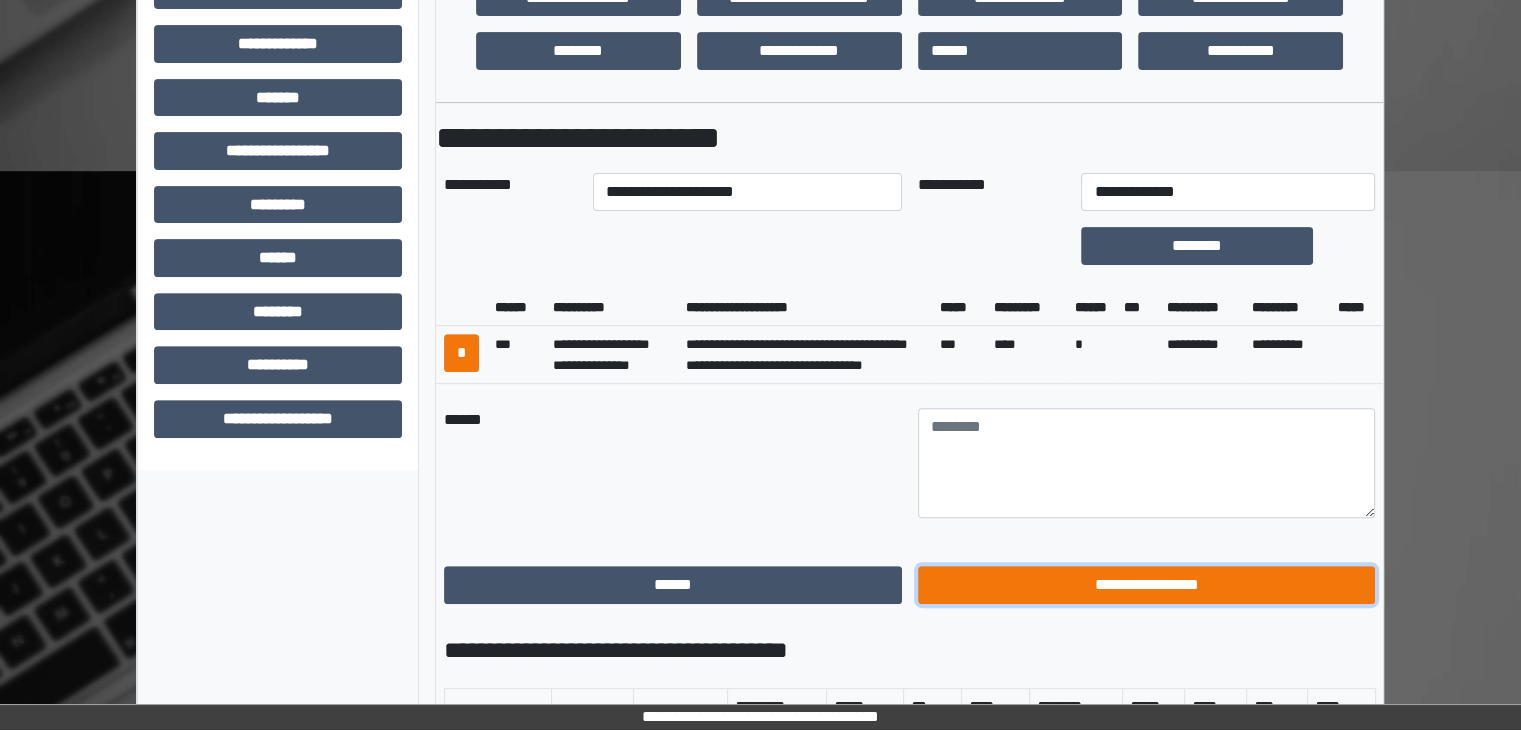 click on "**********" at bounding box center [1147, 585] 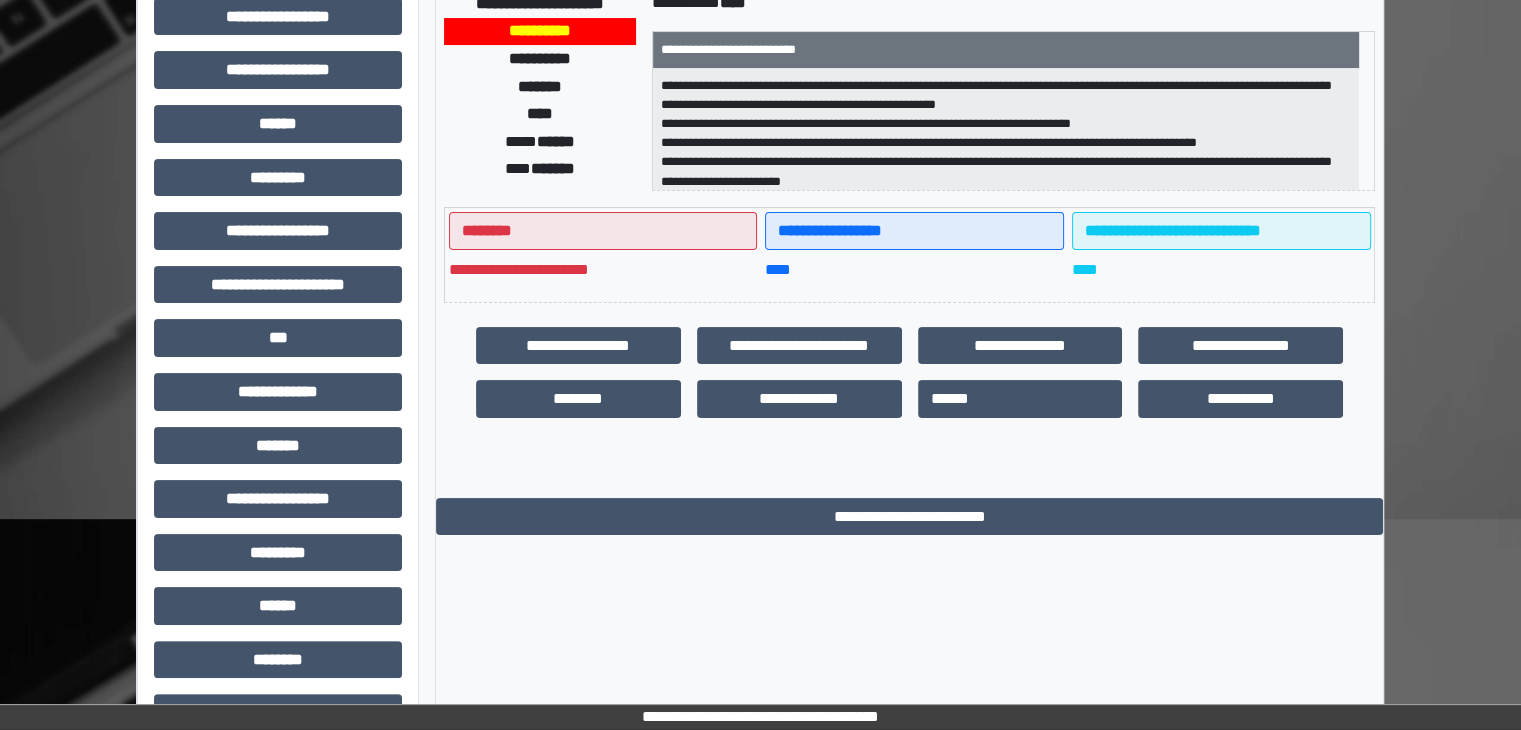 scroll, scrollTop: 36, scrollLeft: 0, axis: vertical 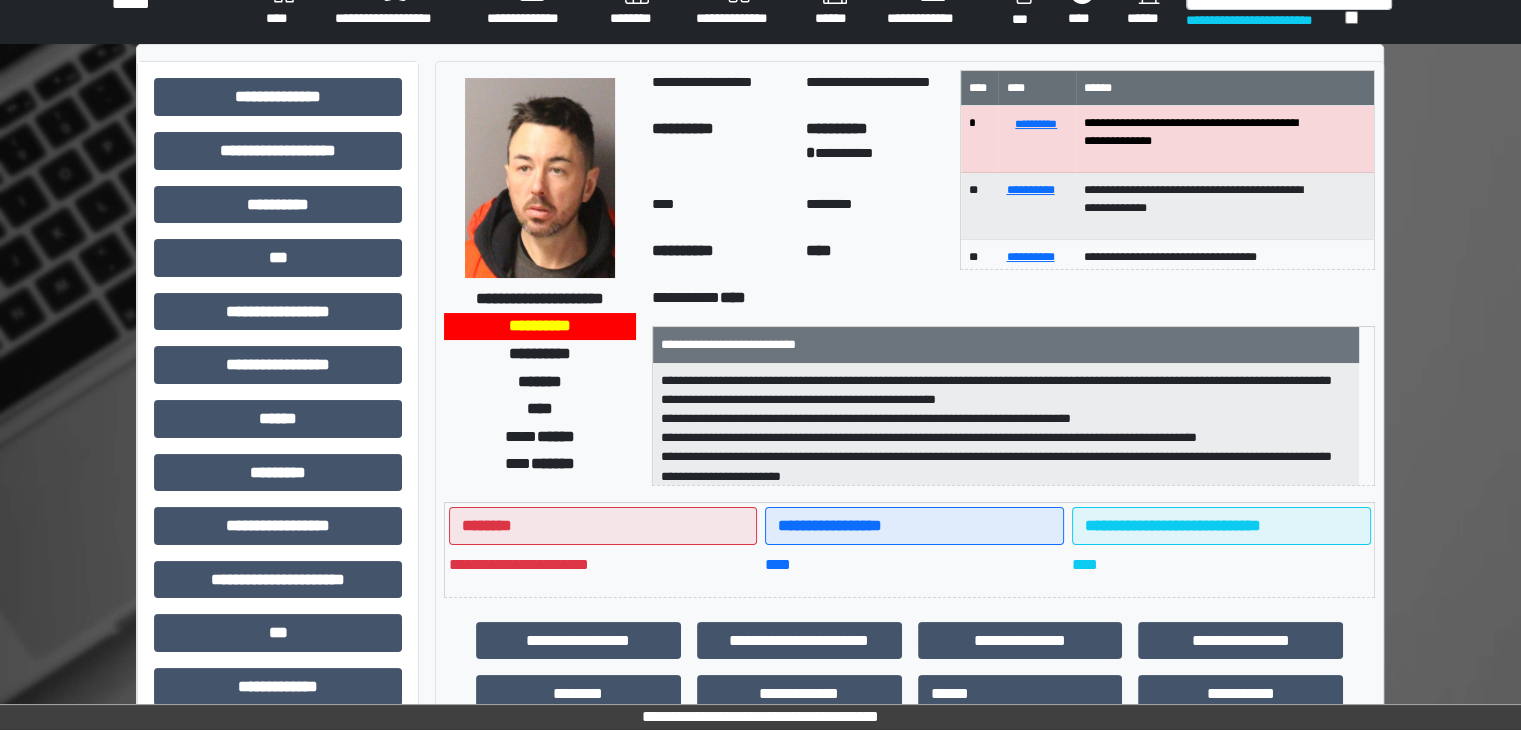 click on "****" at bounding box center (284, 4) 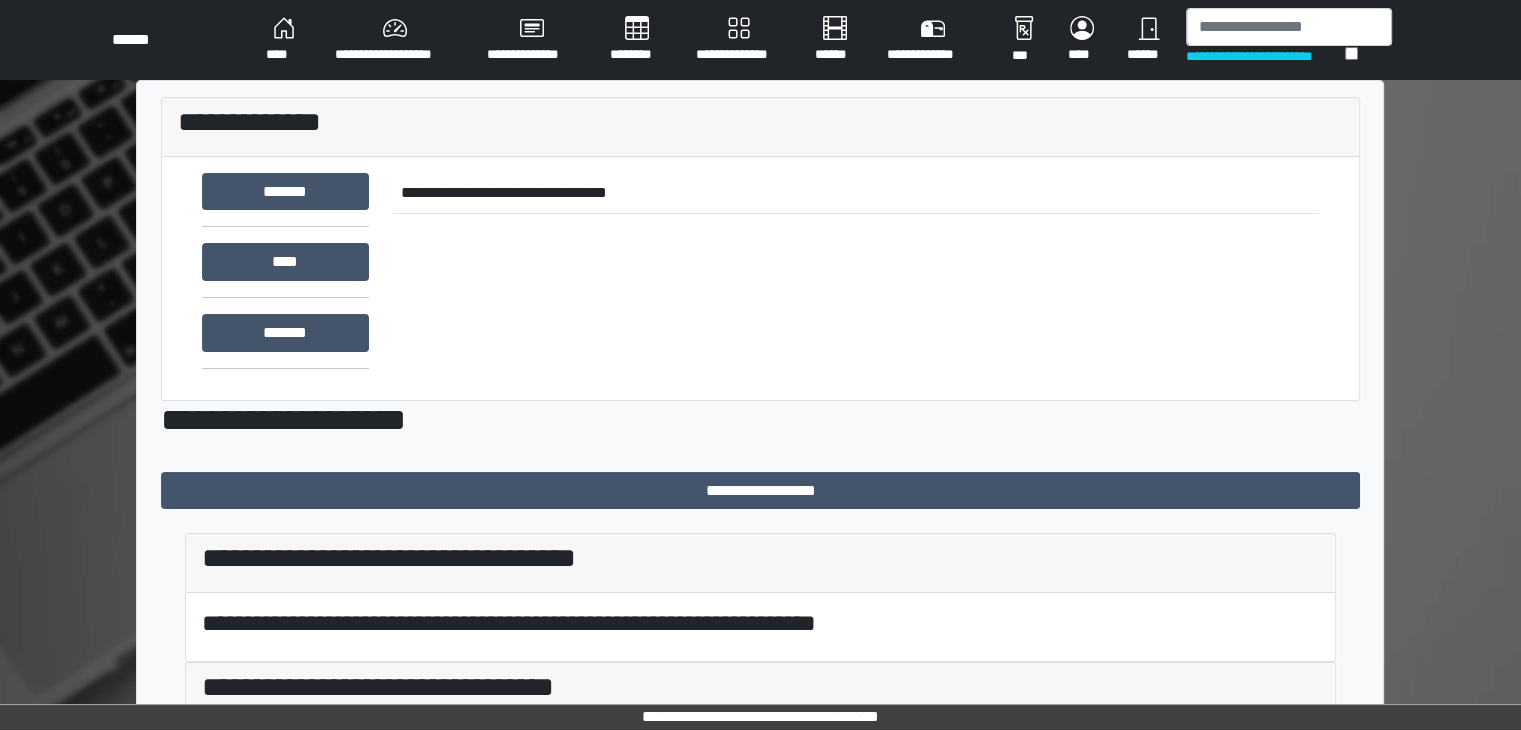 scroll, scrollTop: 341, scrollLeft: 0, axis: vertical 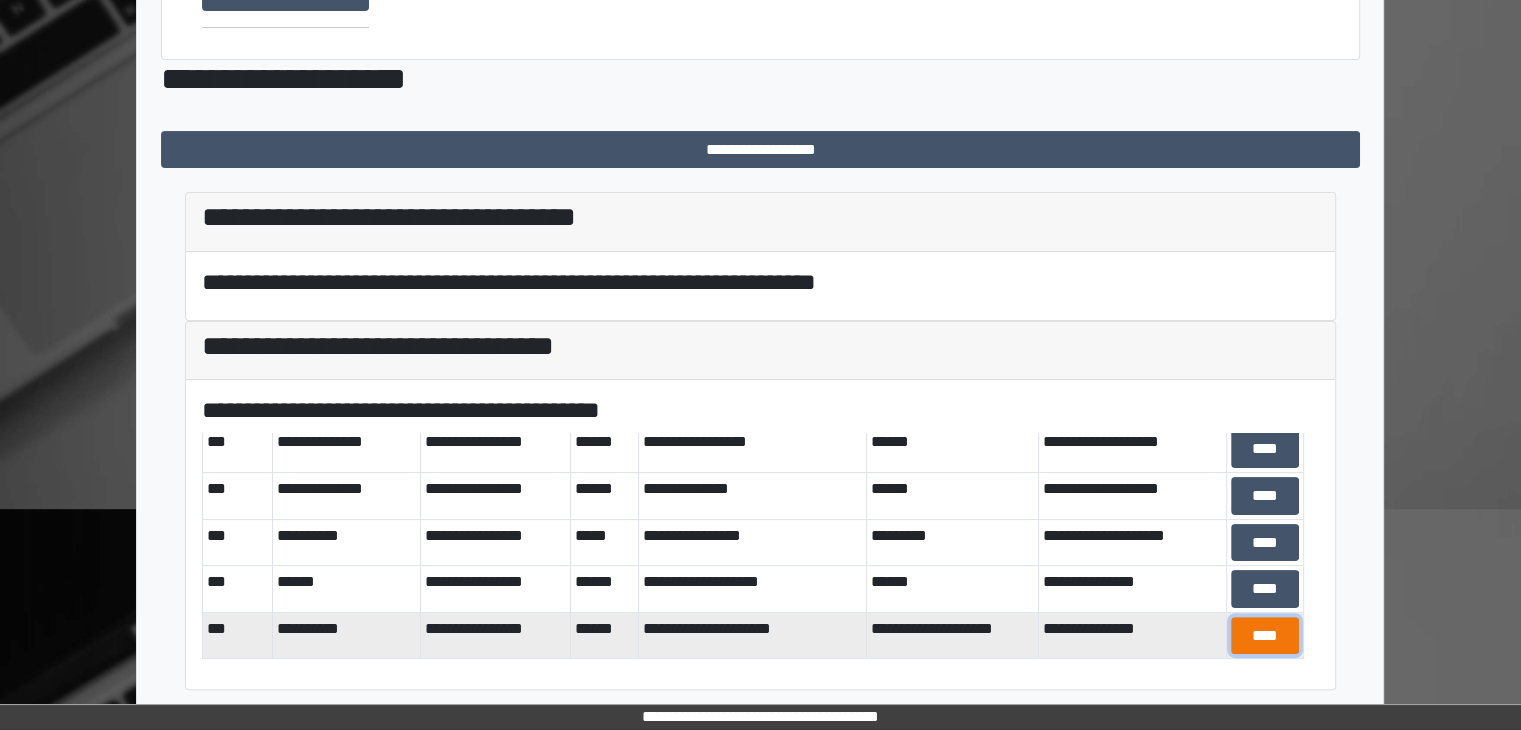 click on "****" at bounding box center [1265, 636] 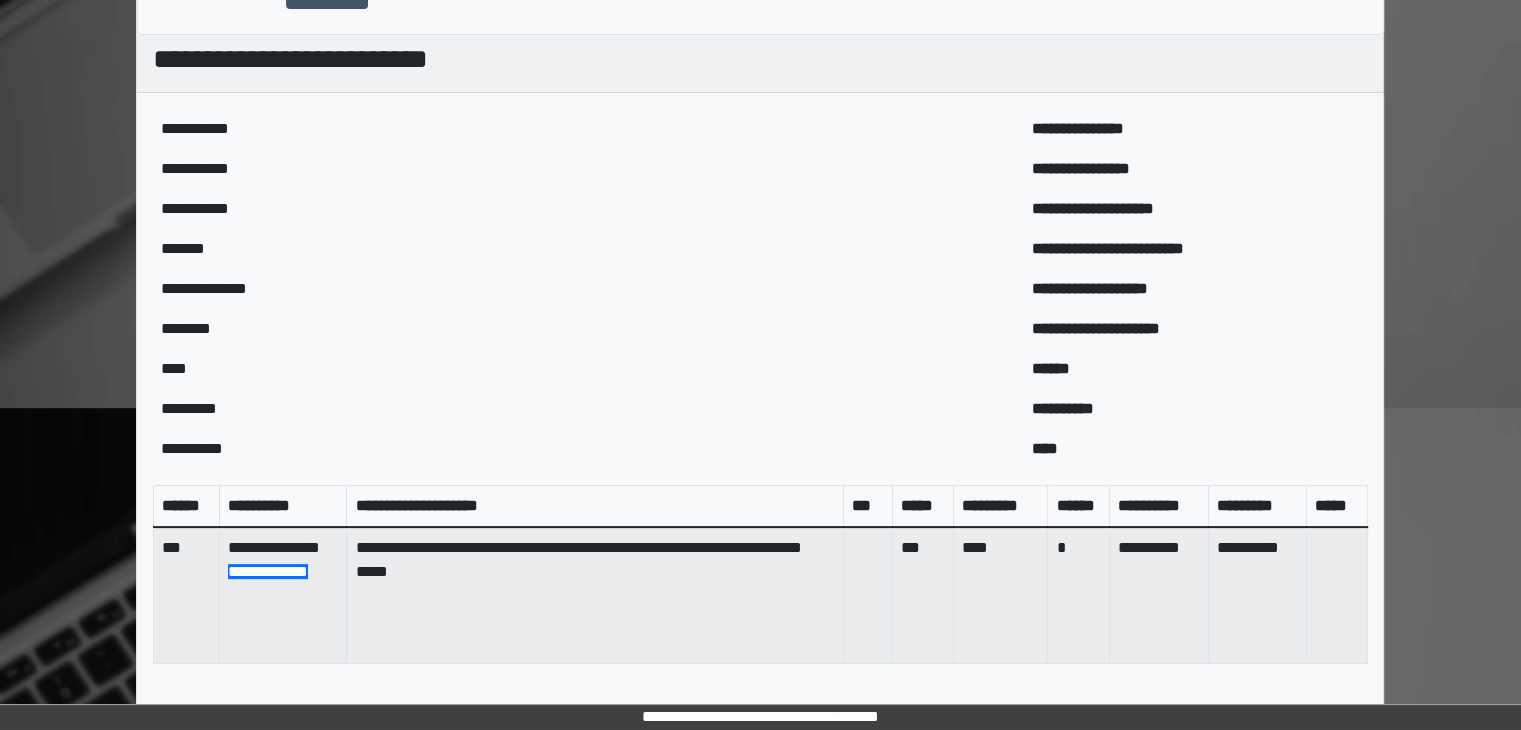 scroll, scrollTop: 776, scrollLeft: 0, axis: vertical 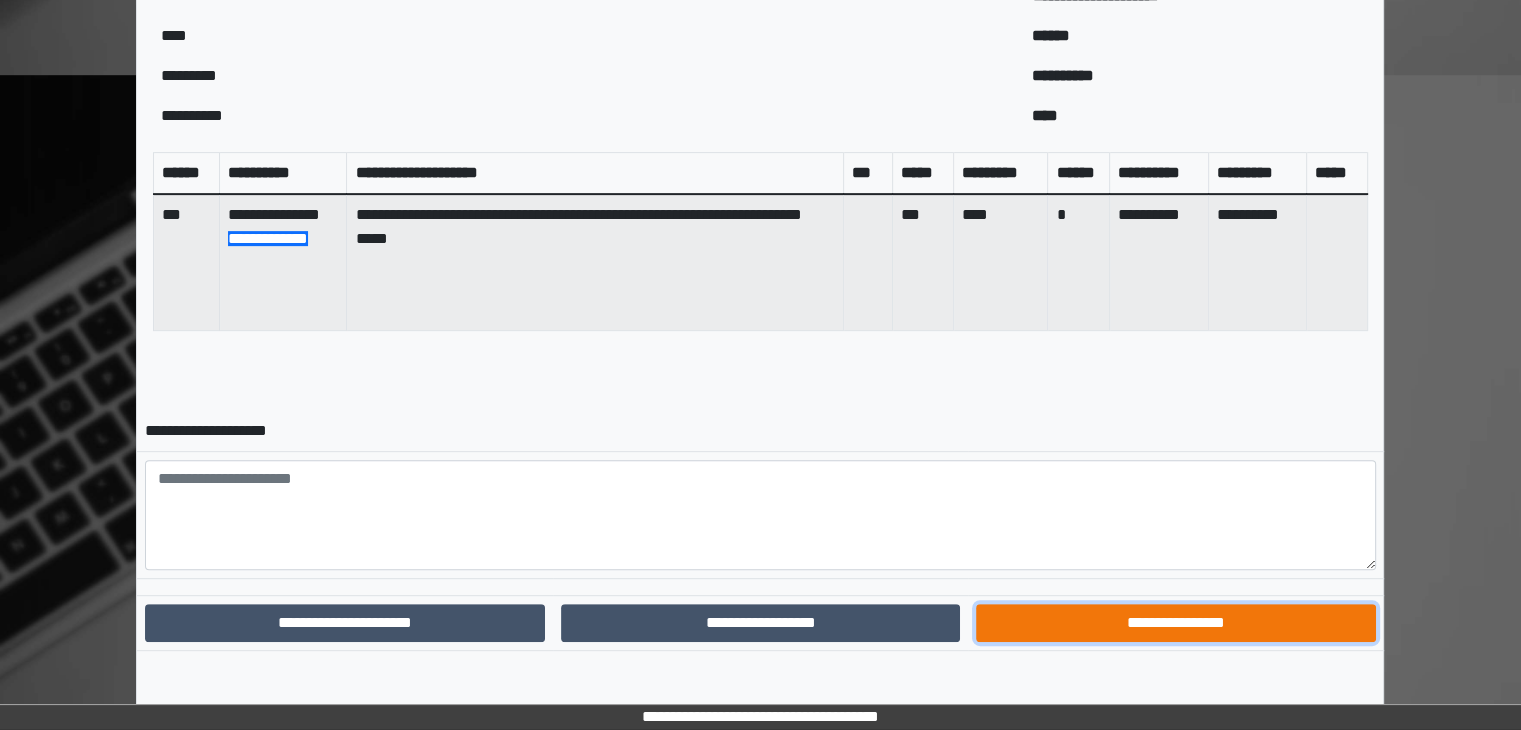 click on "**********" at bounding box center (1175, 623) 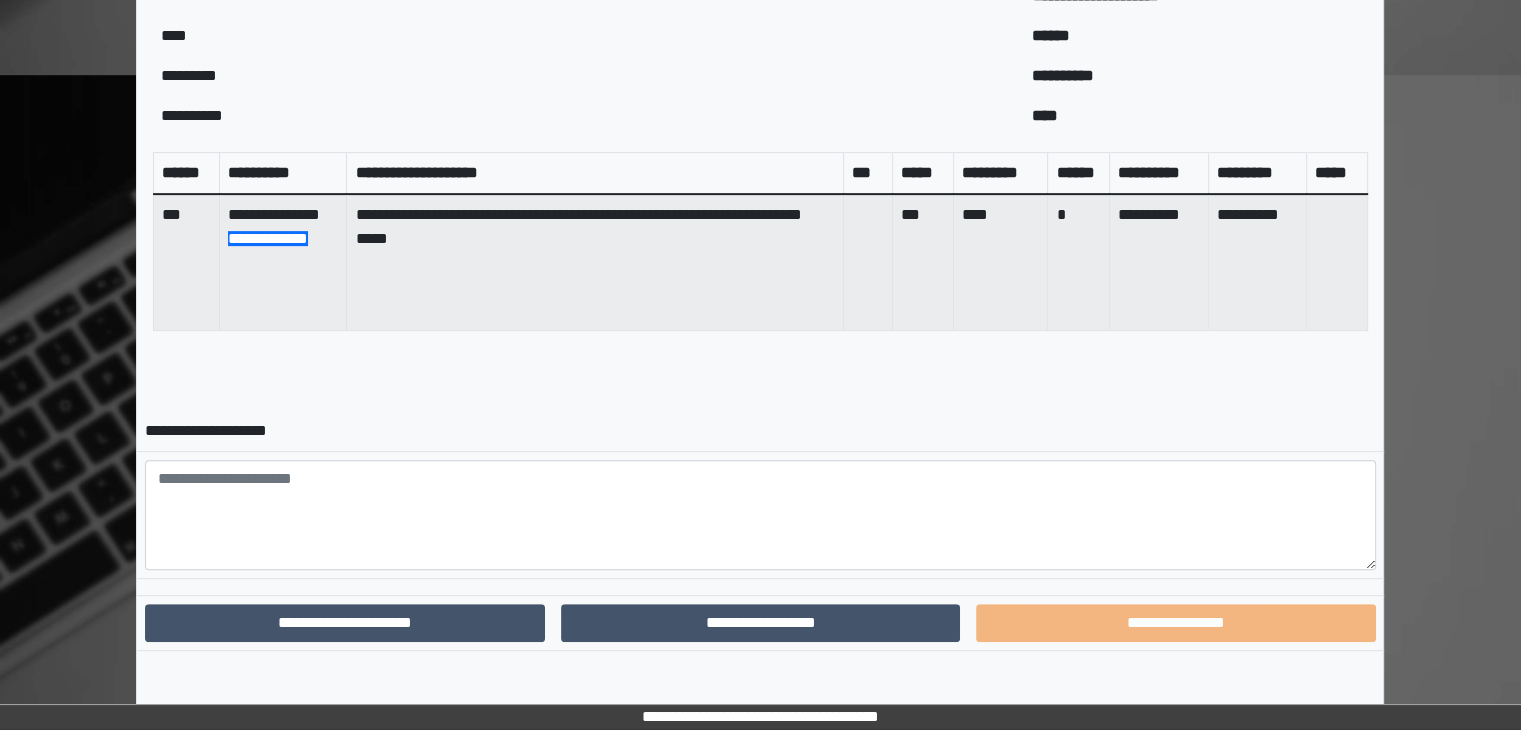 scroll, scrollTop: 673, scrollLeft: 0, axis: vertical 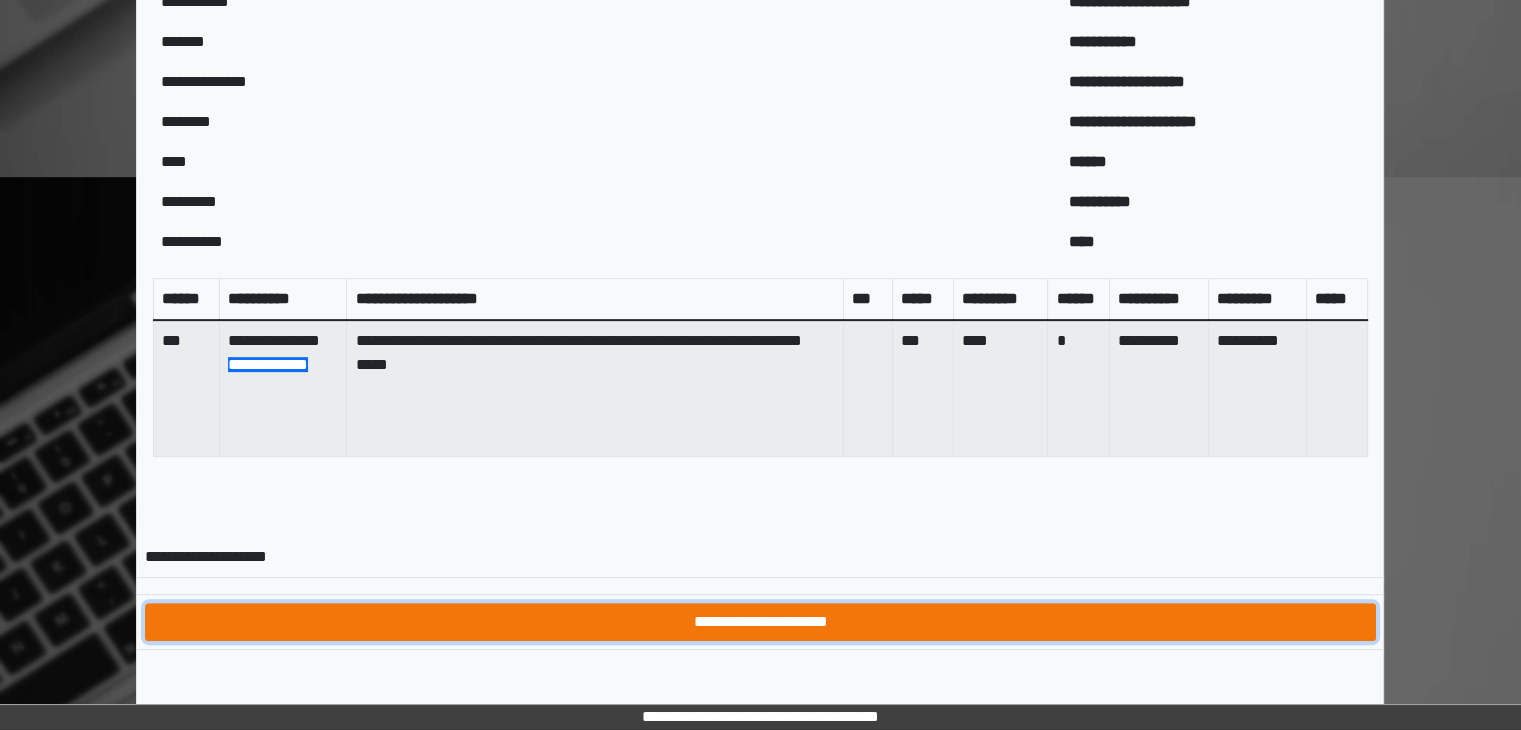 click on "**********" at bounding box center (760, 622) 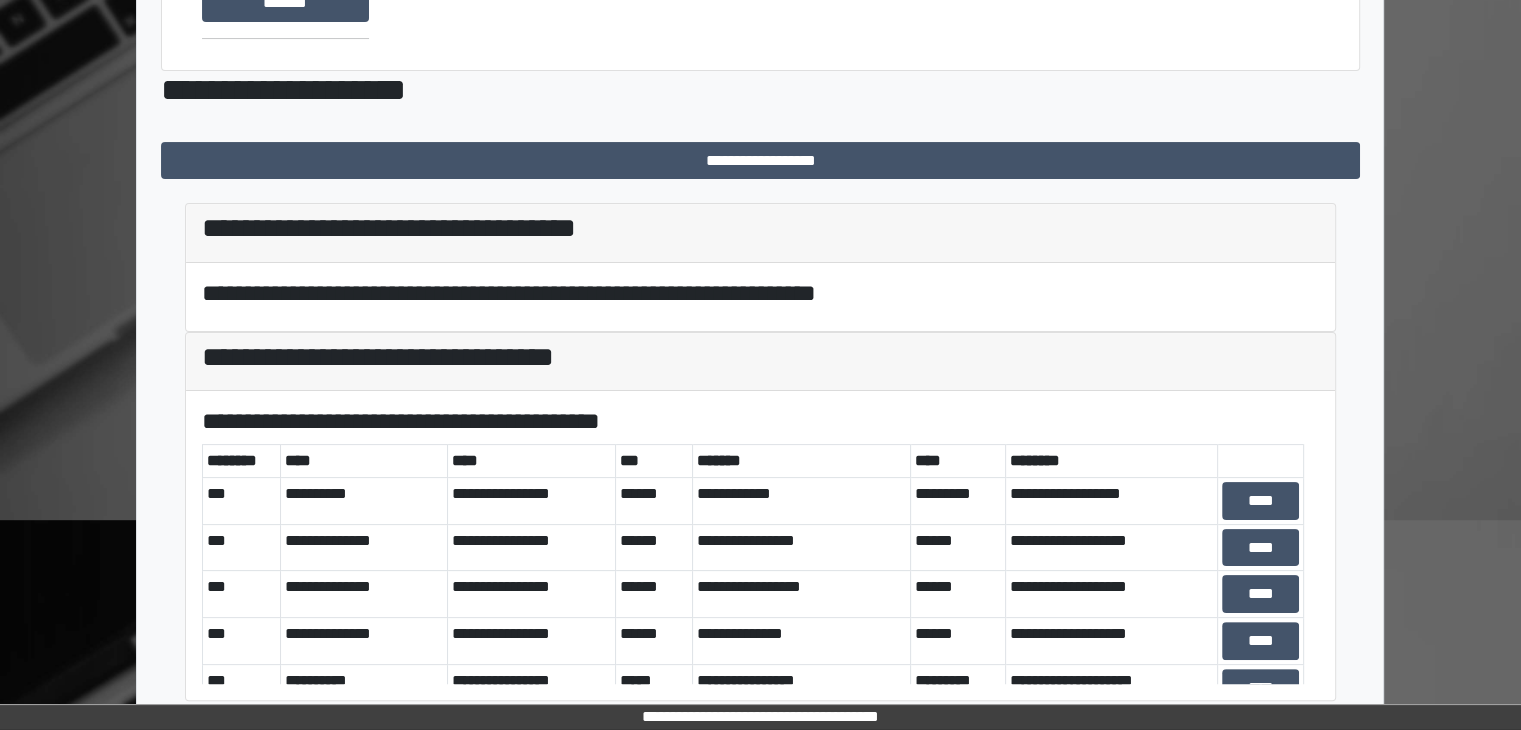 scroll, scrollTop: 341, scrollLeft: 0, axis: vertical 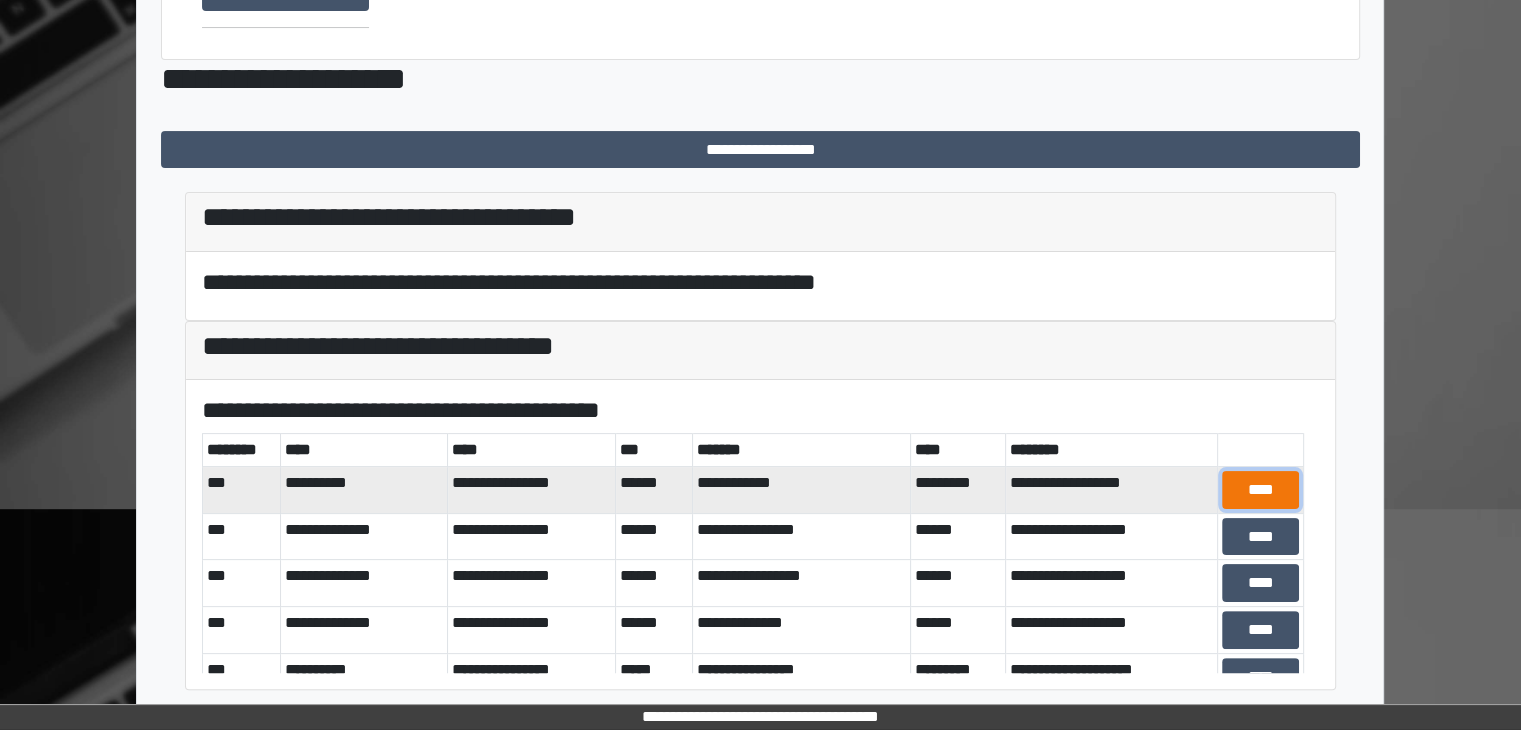 click on "****" at bounding box center (1261, 490) 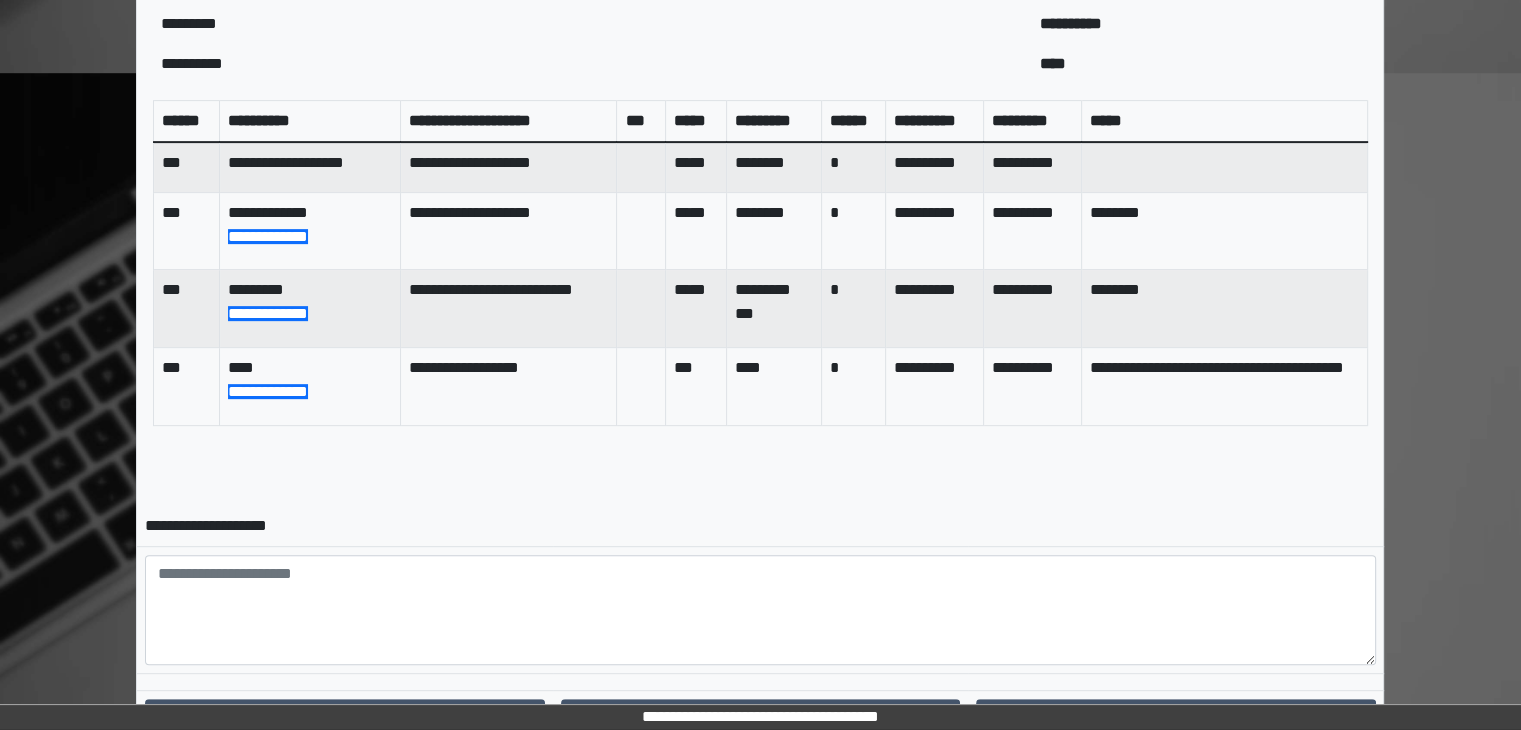 scroll, scrollTop: 841, scrollLeft: 0, axis: vertical 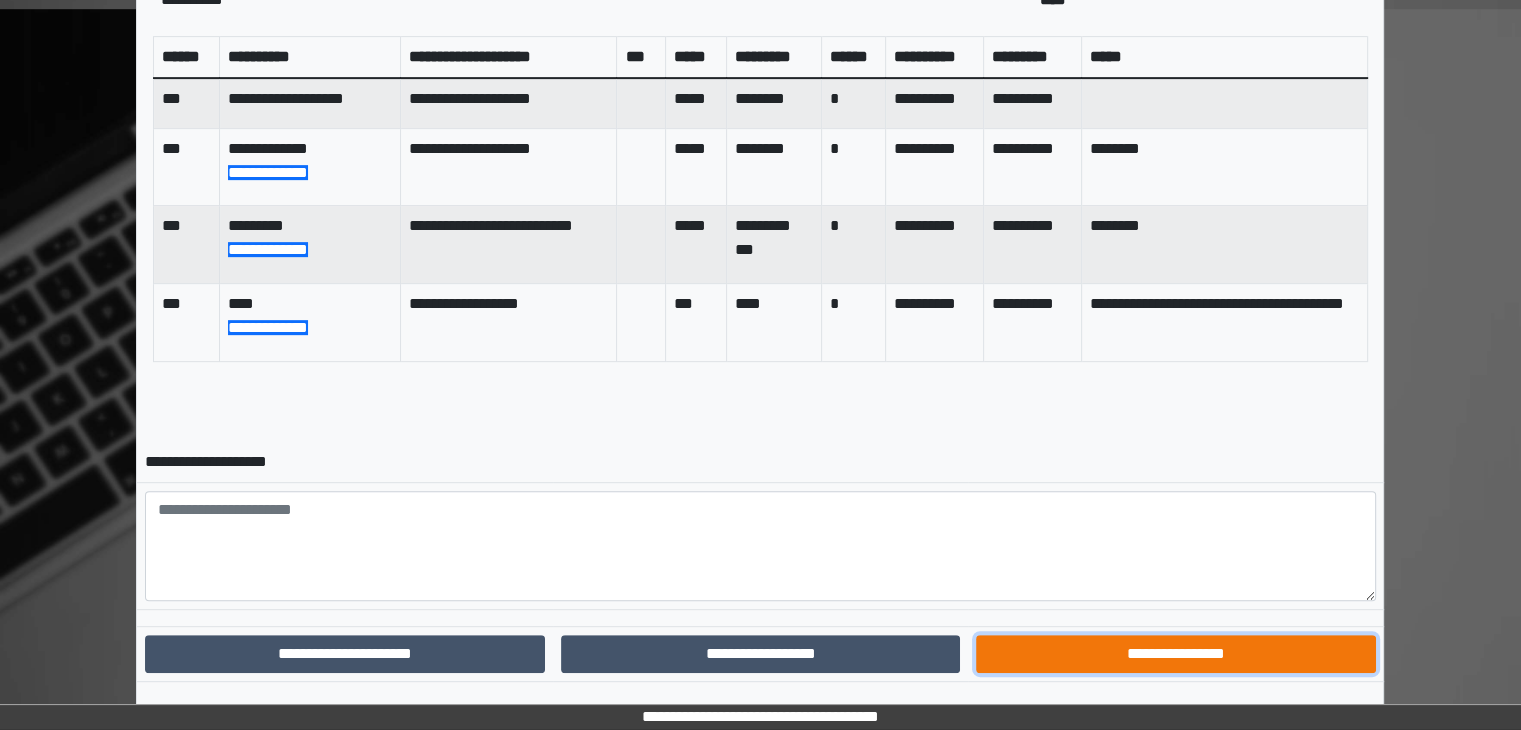 click on "**********" at bounding box center [1175, 654] 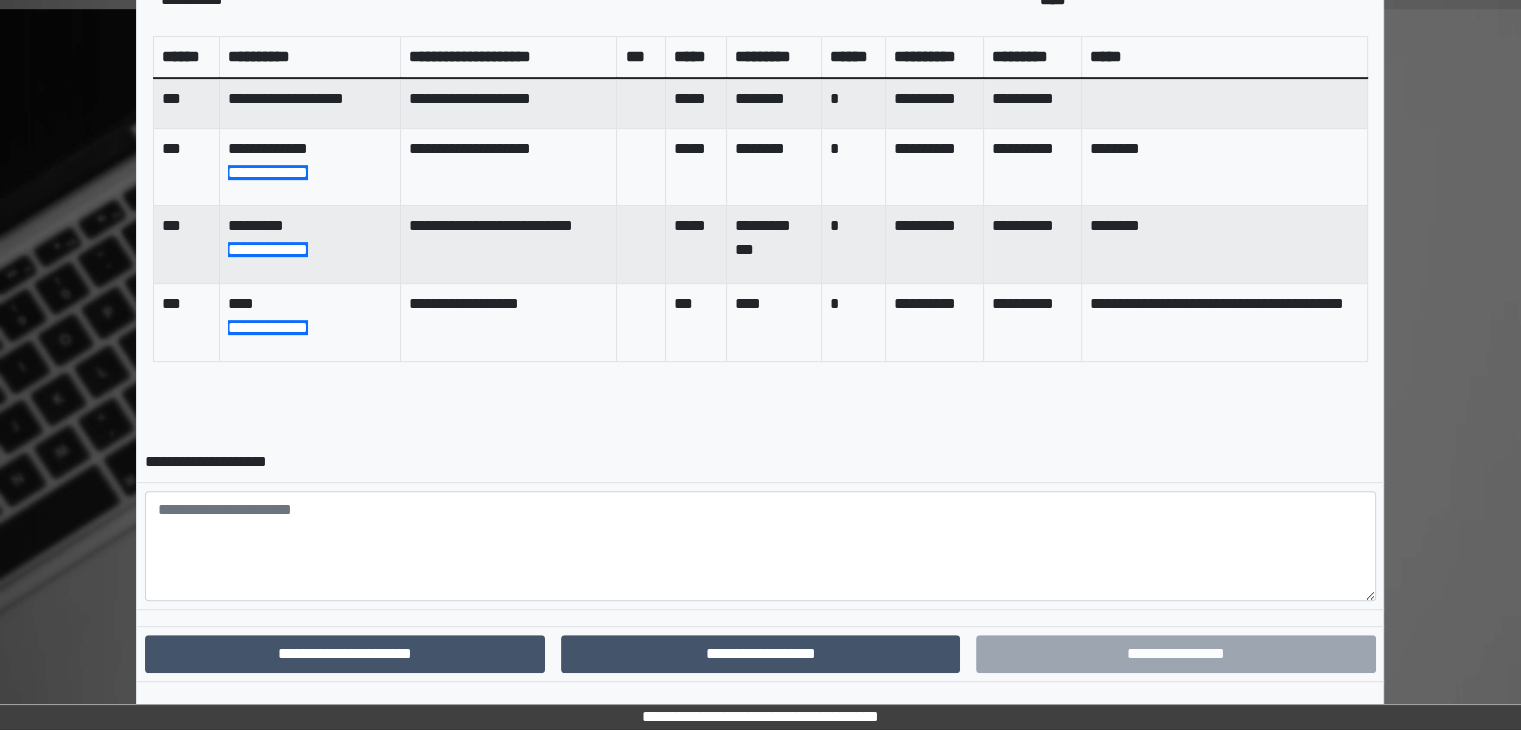 scroll, scrollTop: 770, scrollLeft: 0, axis: vertical 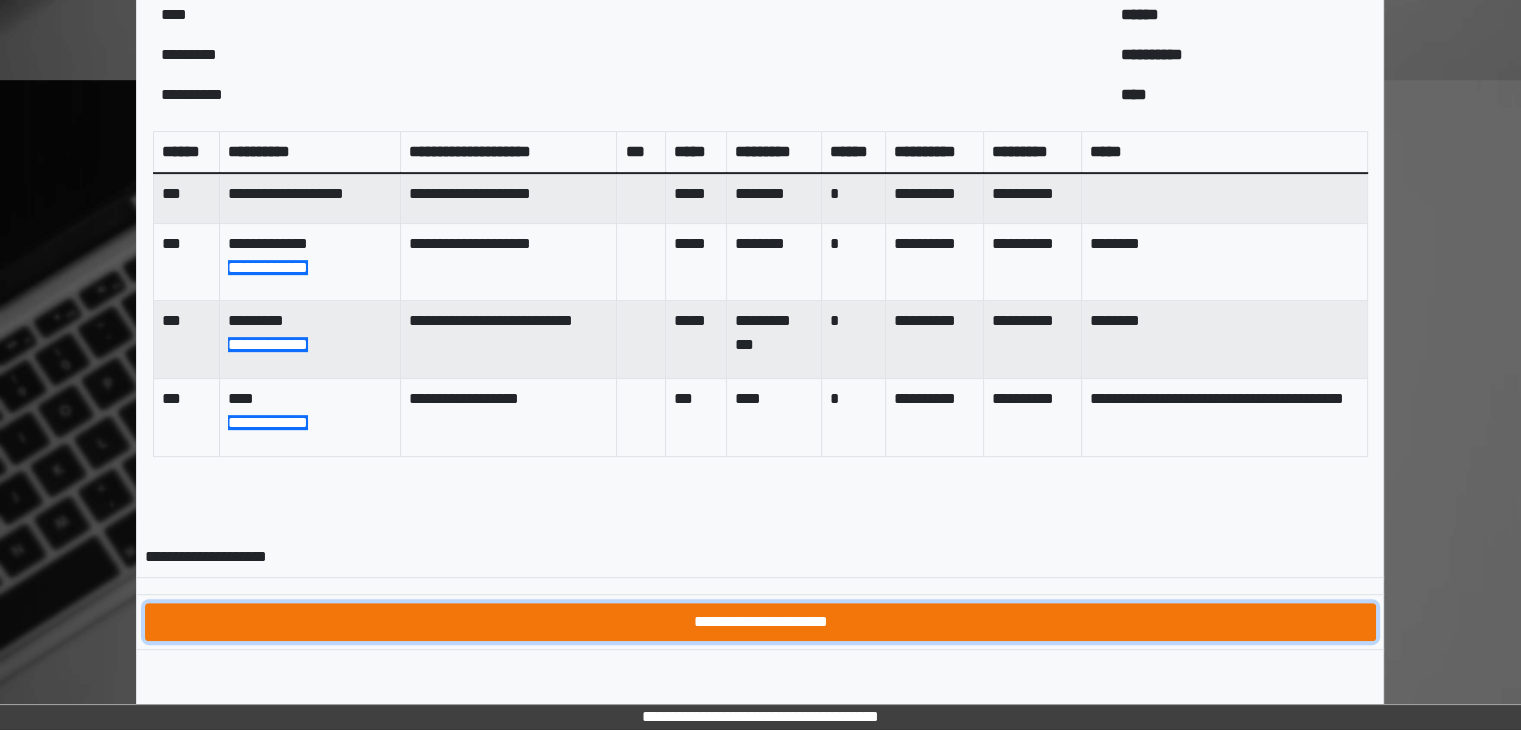 click on "**********" at bounding box center (760, 622) 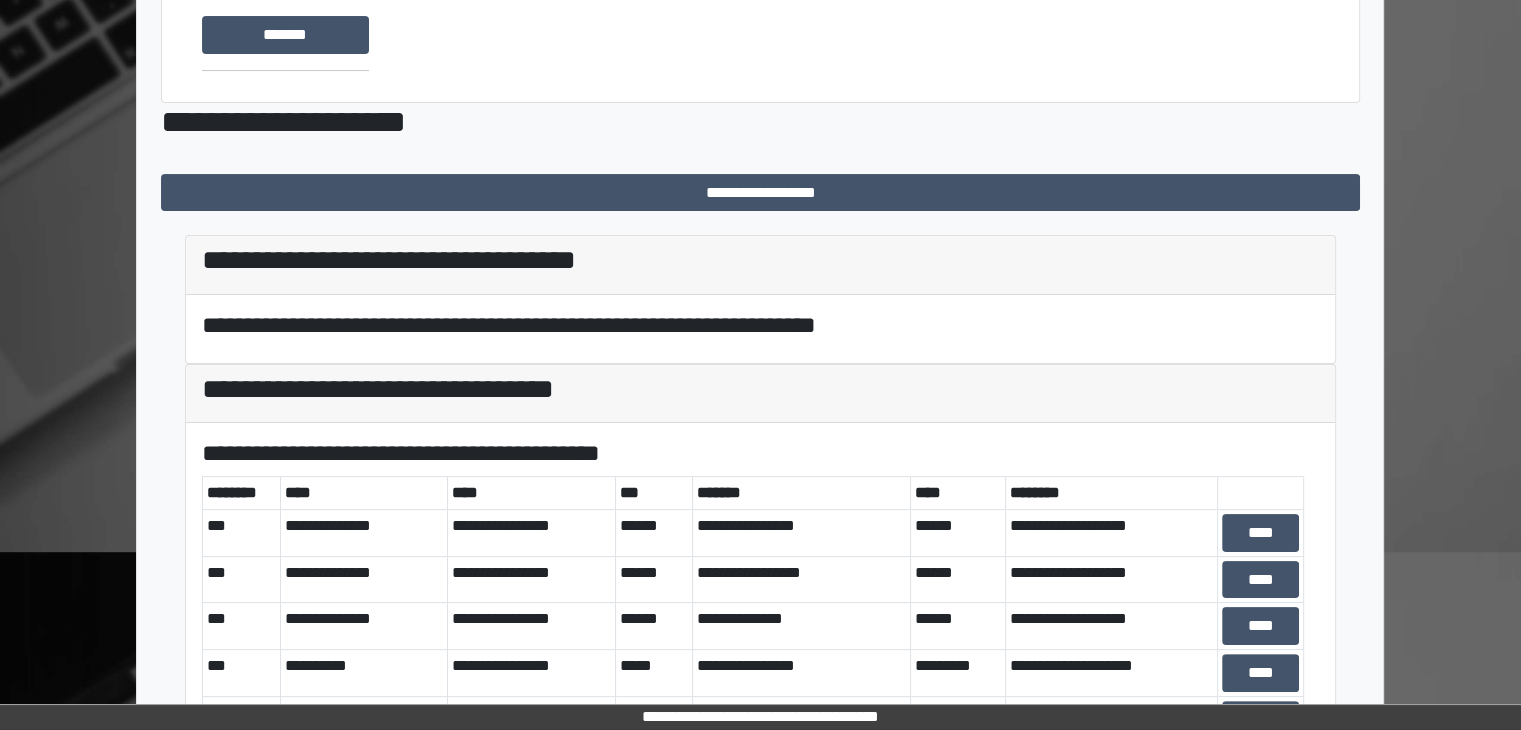 scroll, scrollTop: 341, scrollLeft: 0, axis: vertical 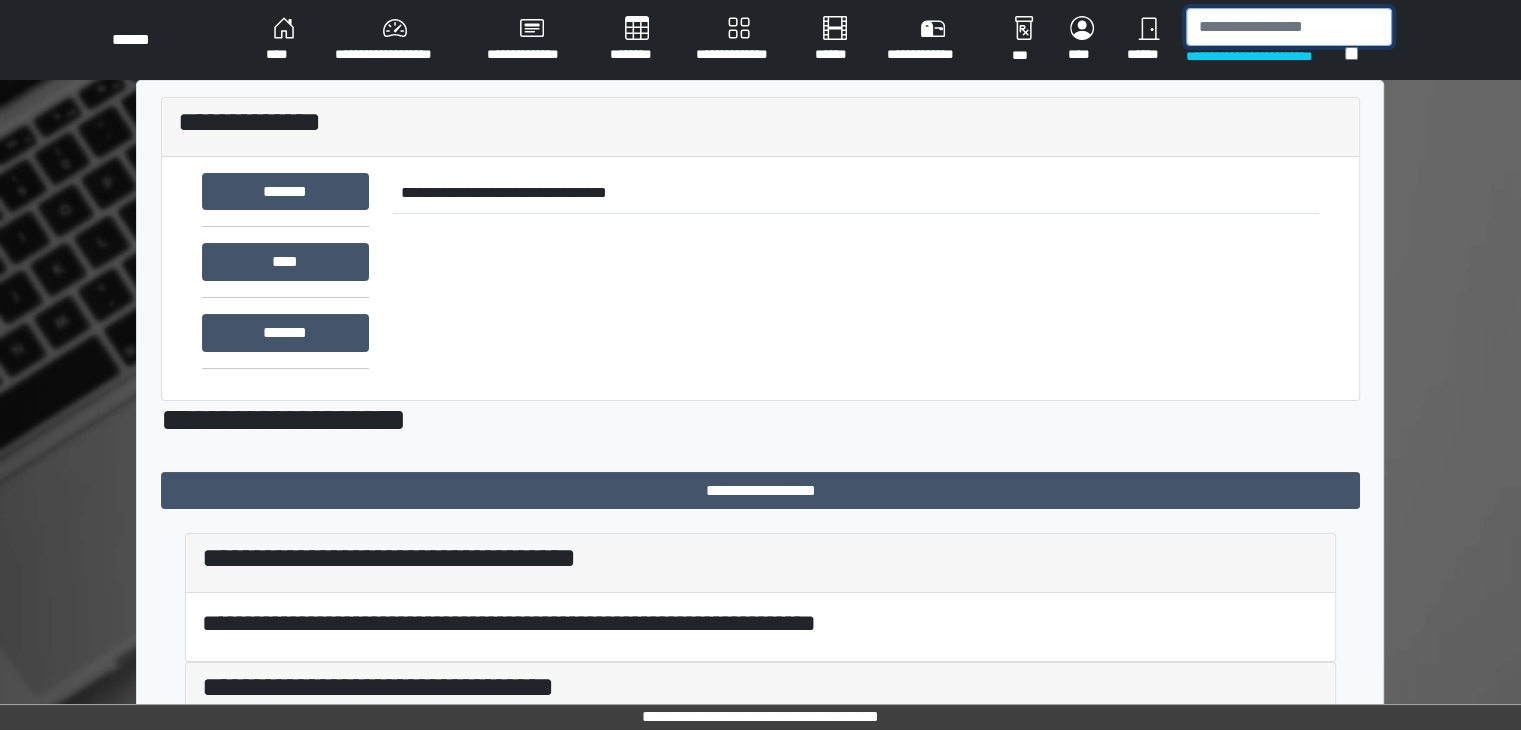 click at bounding box center [1289, 27] 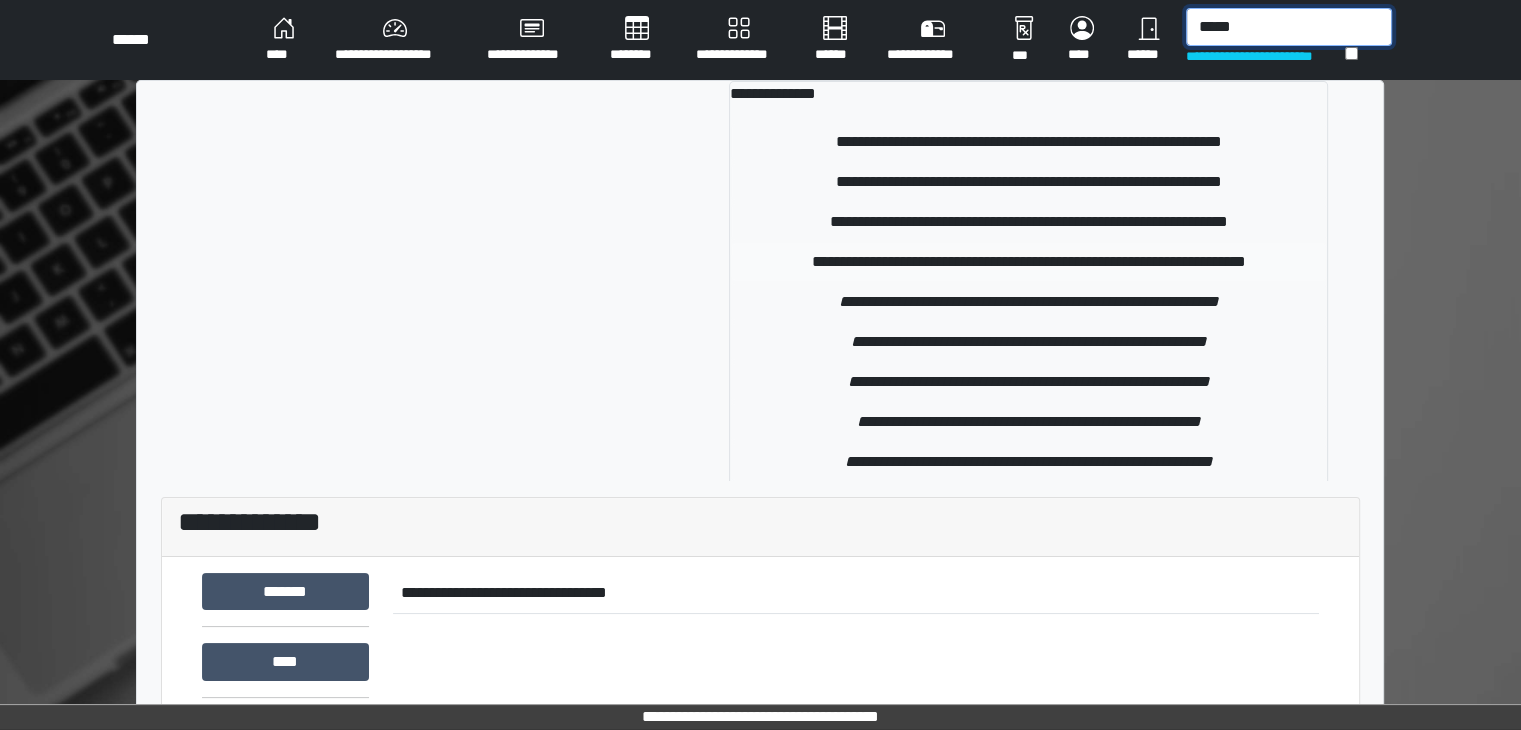 type on "*****" 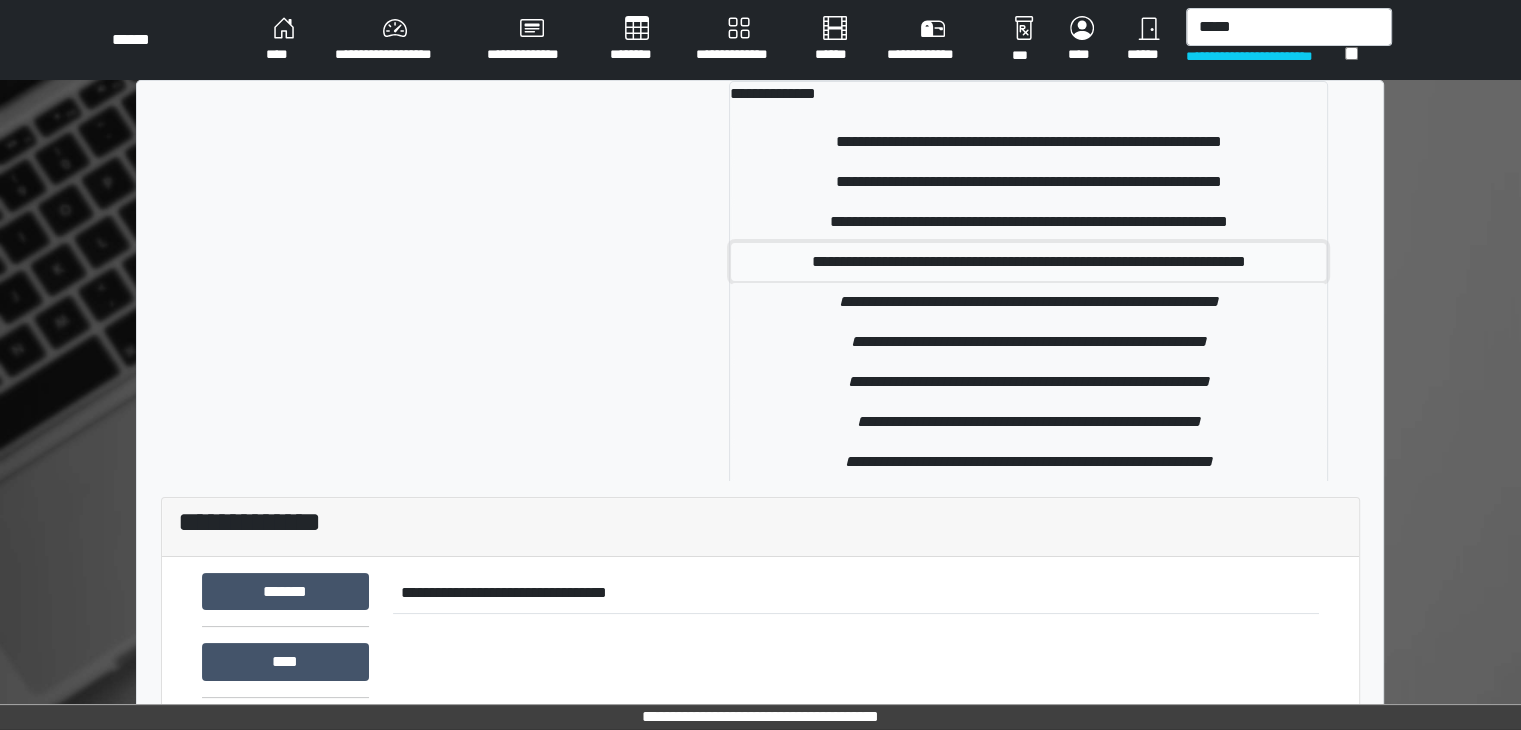 click on "**********" at bounding box center [1028, 262] 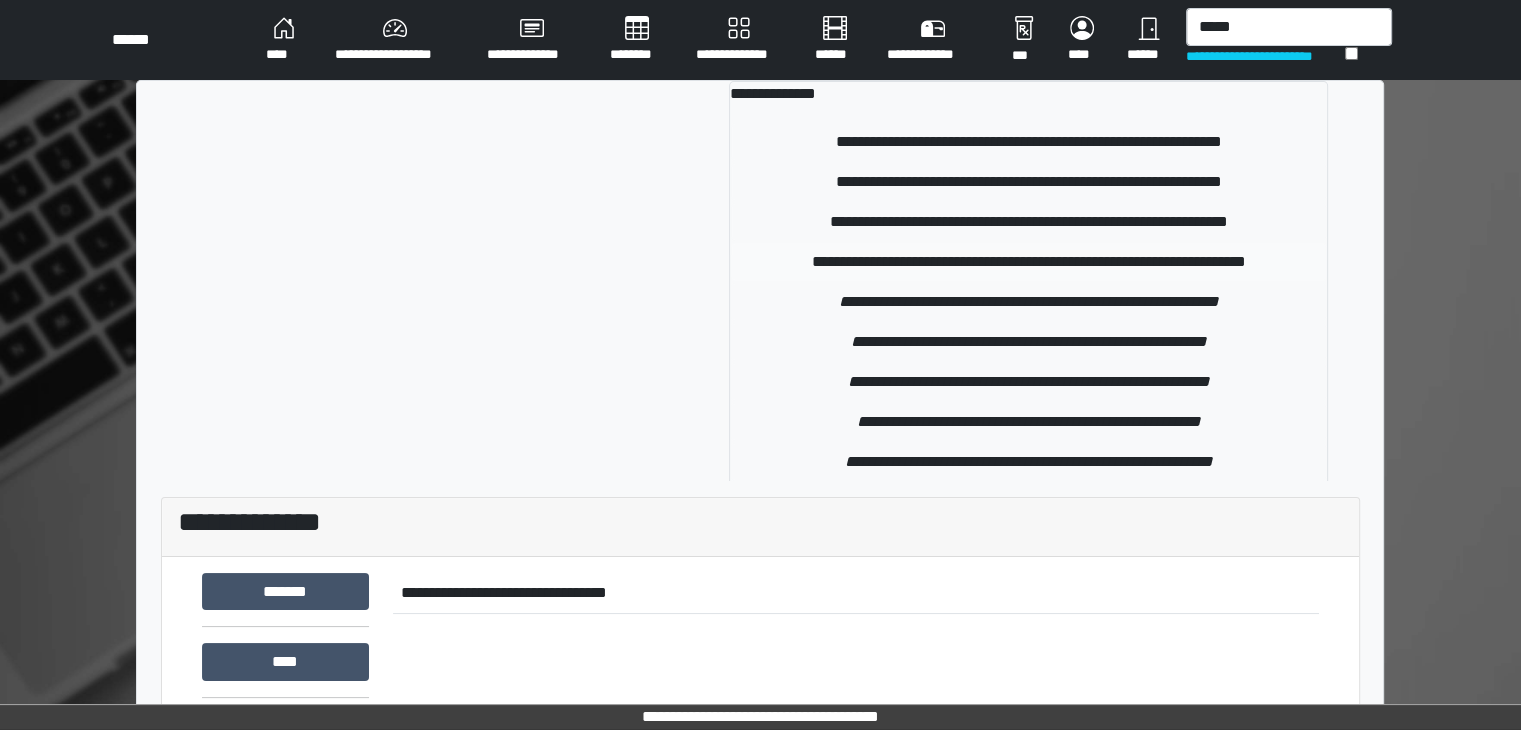 type 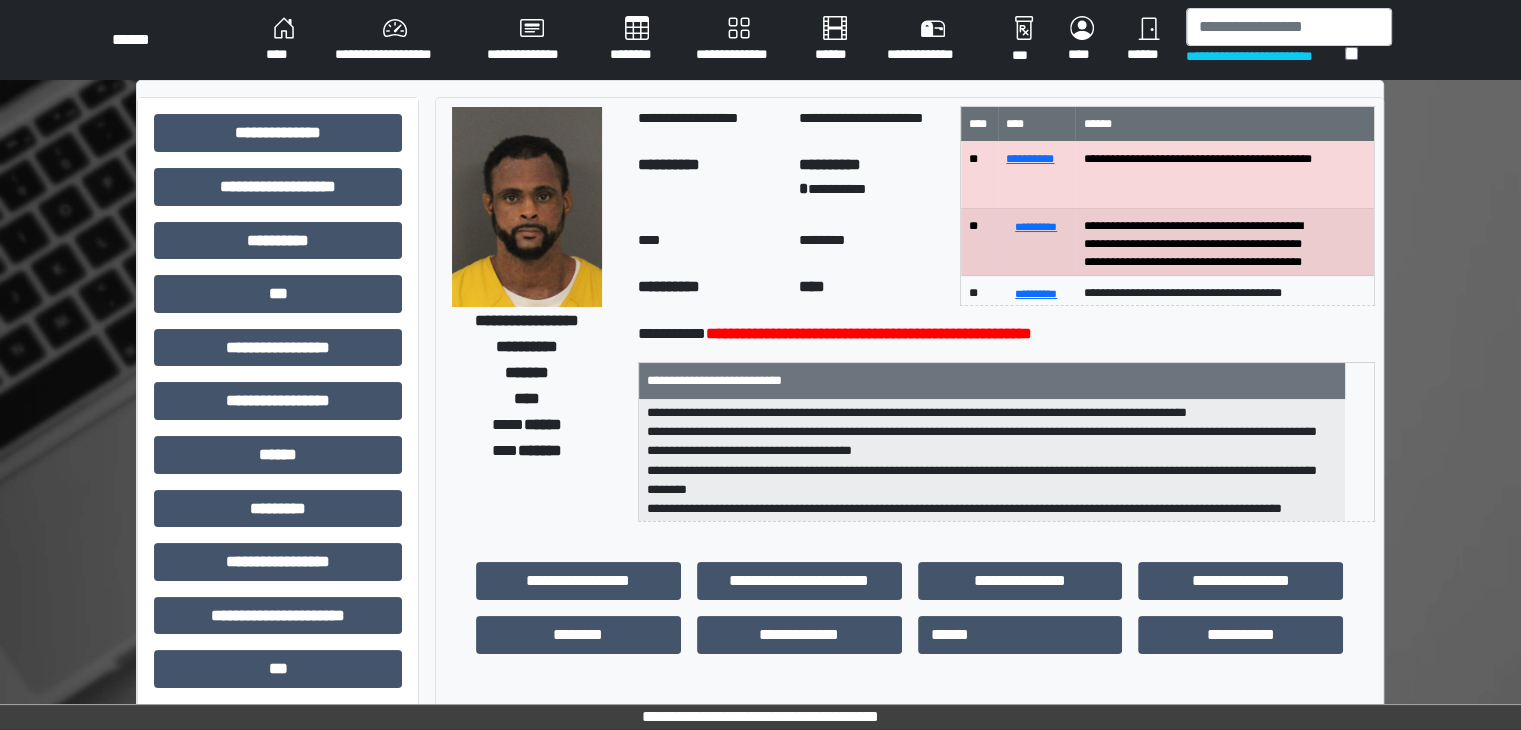 scroll, scrollTop: 100, scrollLeft: 0, axis: vertical 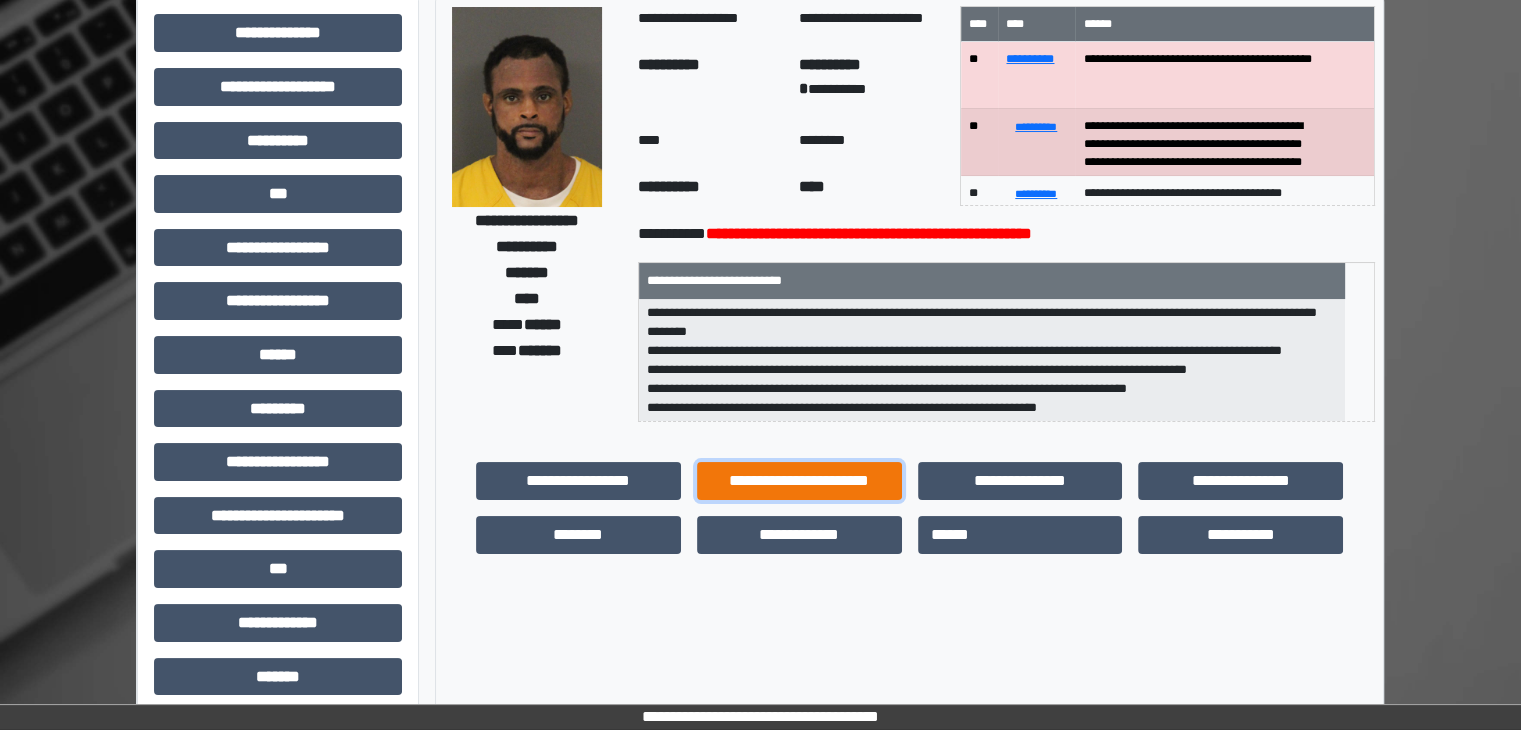 click on "**********" at bounding box center [799, 481] 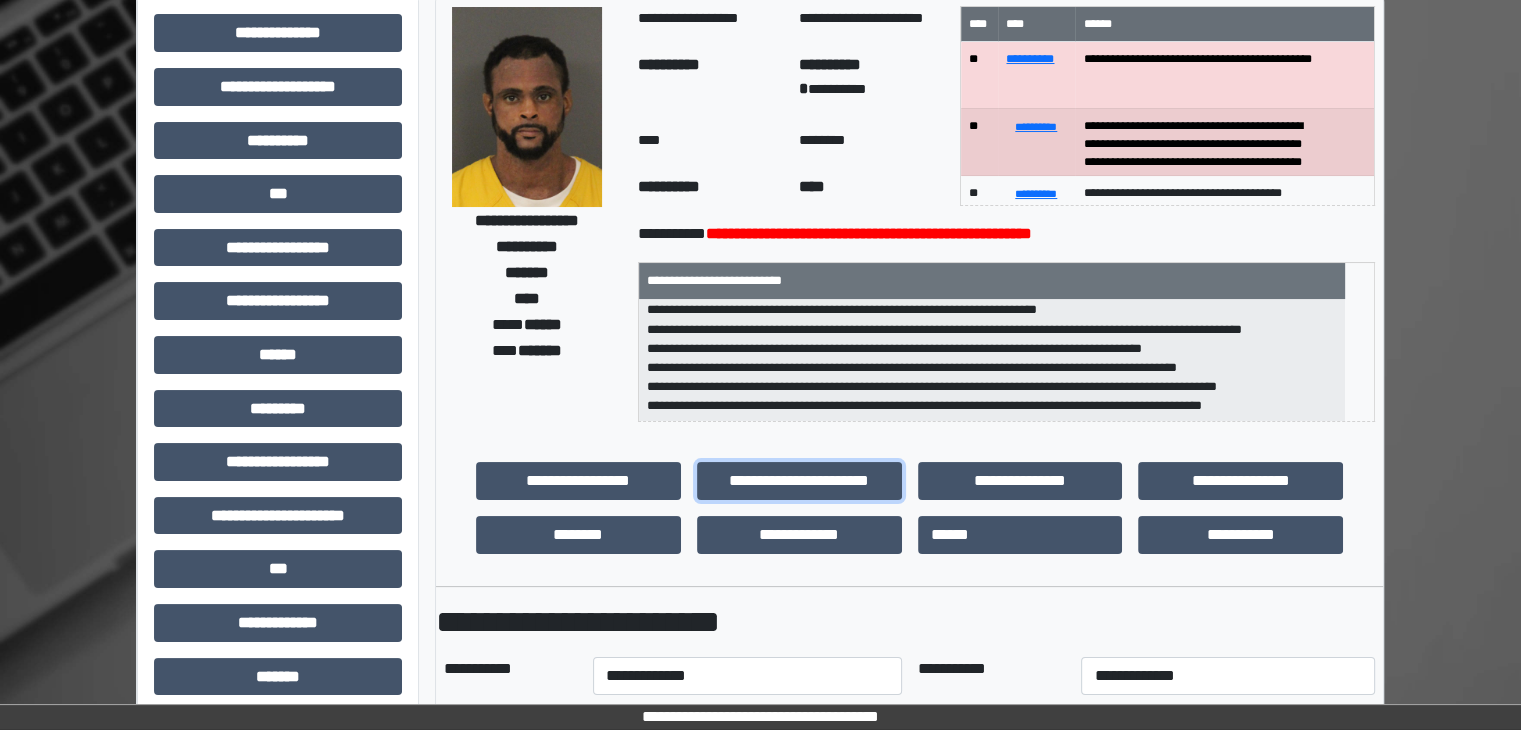 scroll, scrollTop: 275, scrollLeft: 0, axis: vertical 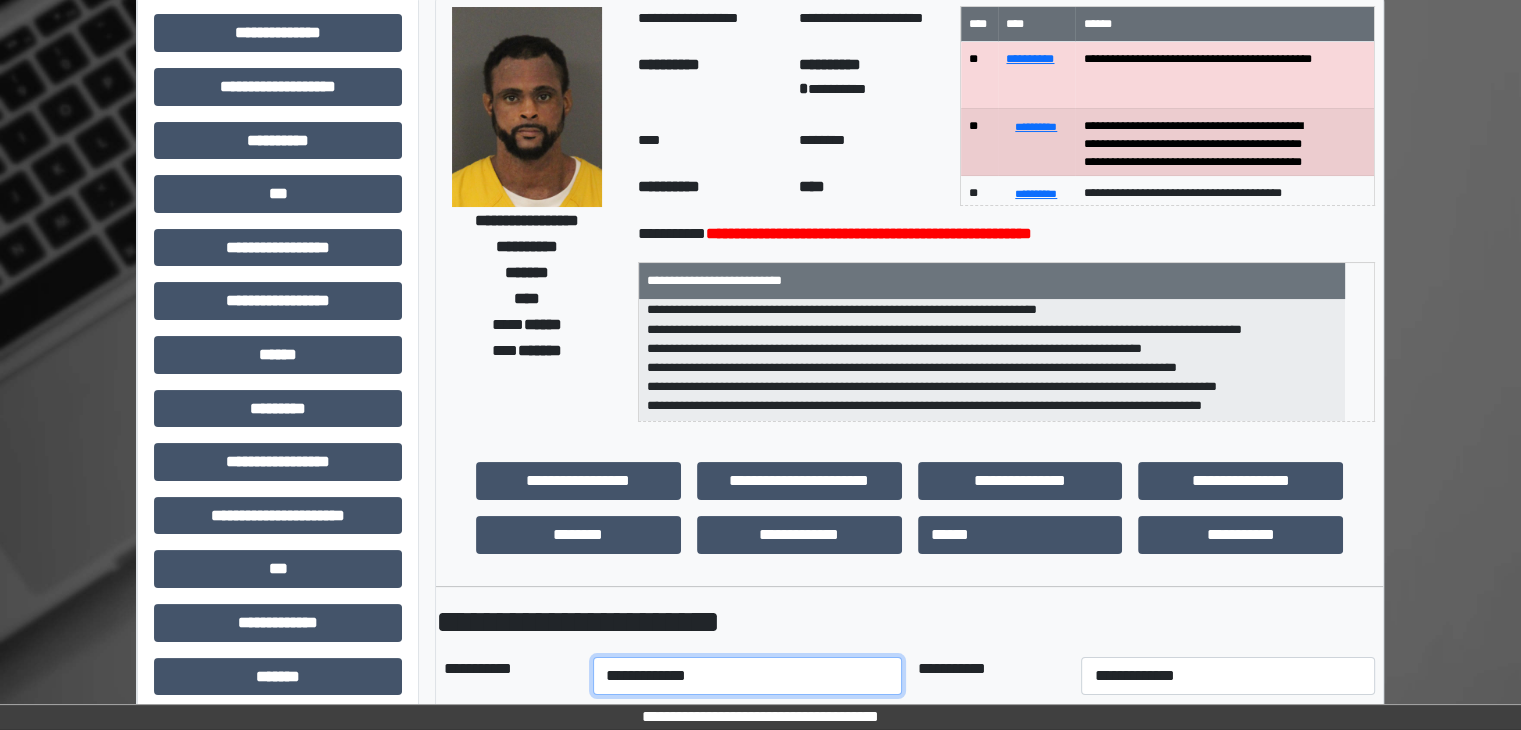 click on "**********" at bounding box center (747, 676) 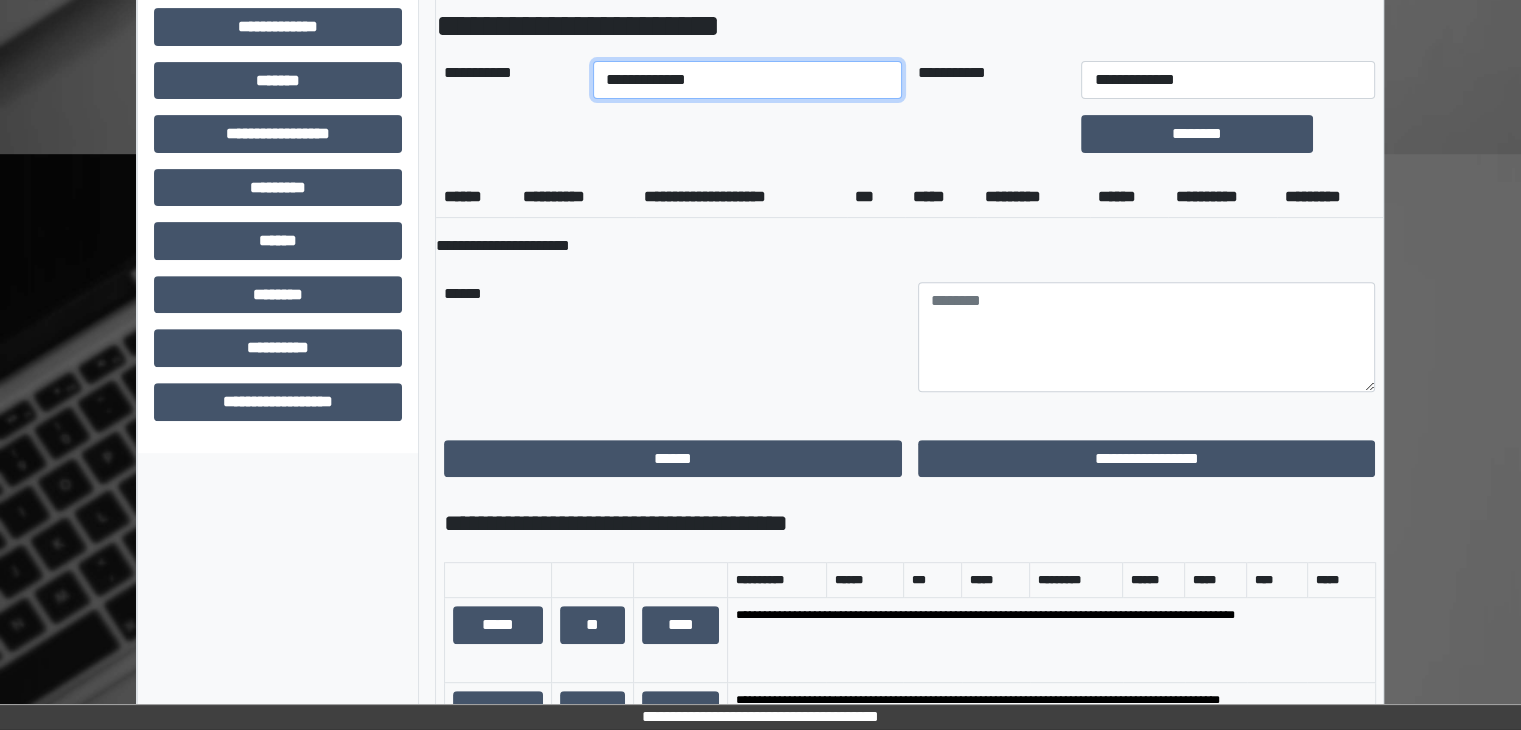 scroll, scrollTop: 700, scrollLeft: 0, axis: vertical 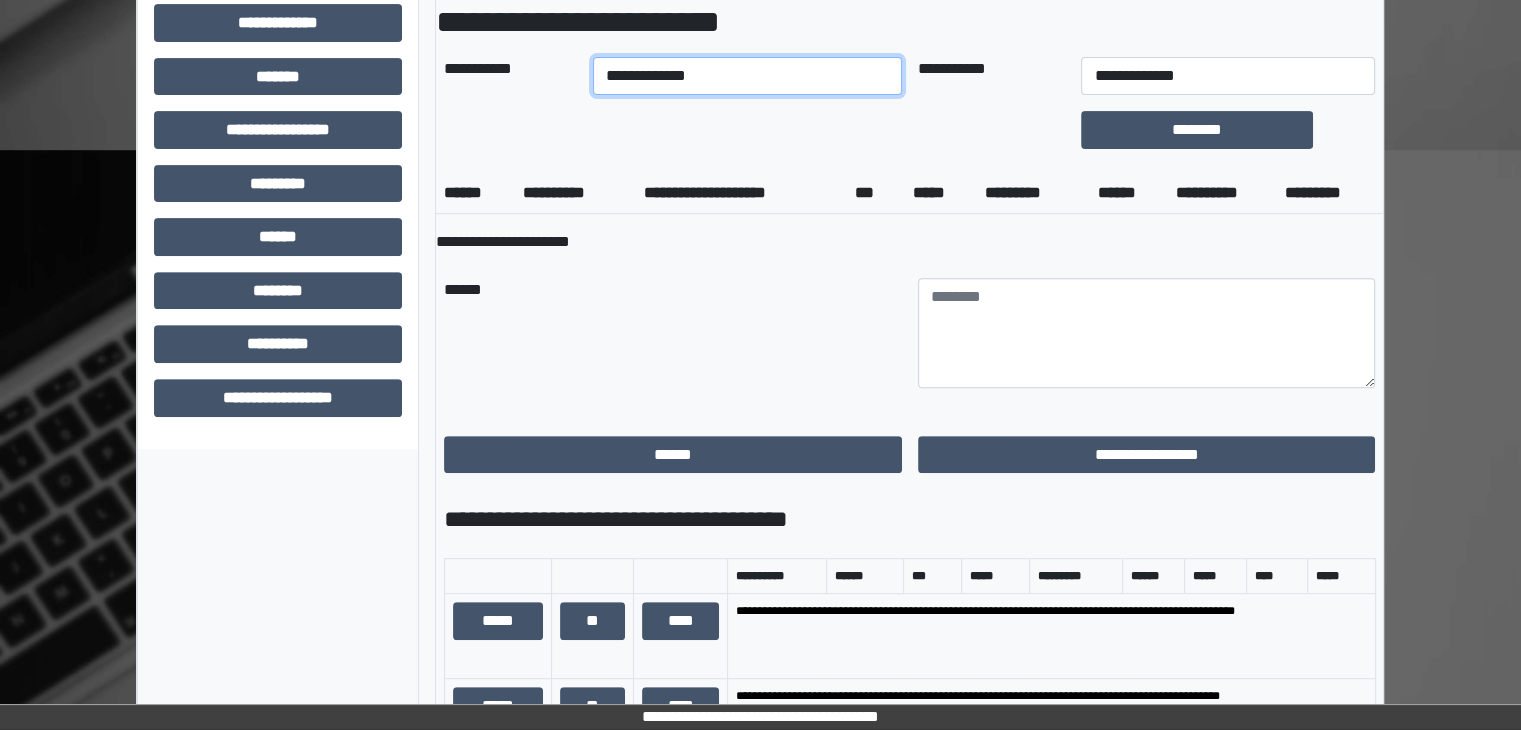 click on "**********" at bounding box center (747, 76) 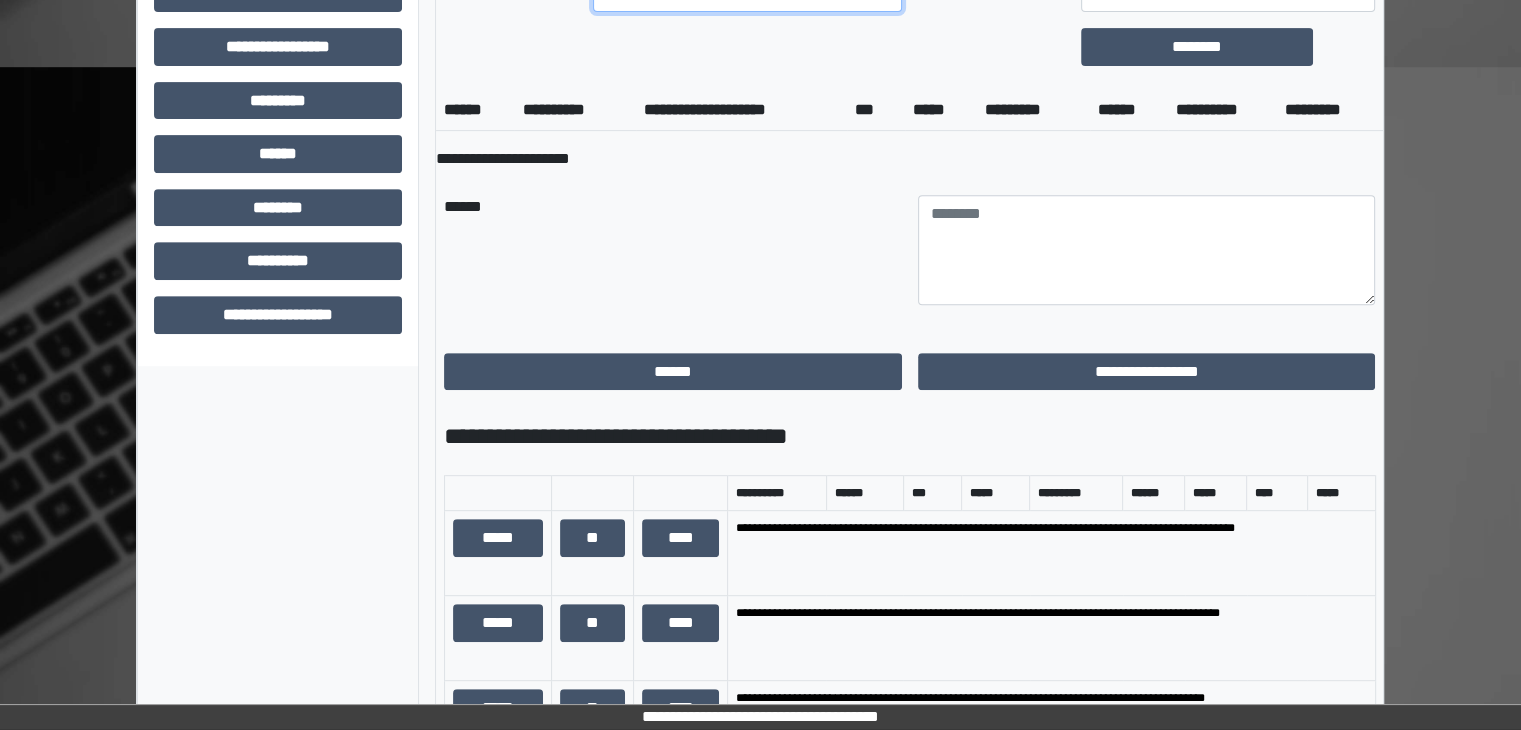 scroll, scrollTop: 600, scrollLeft: 0, axis: vertical 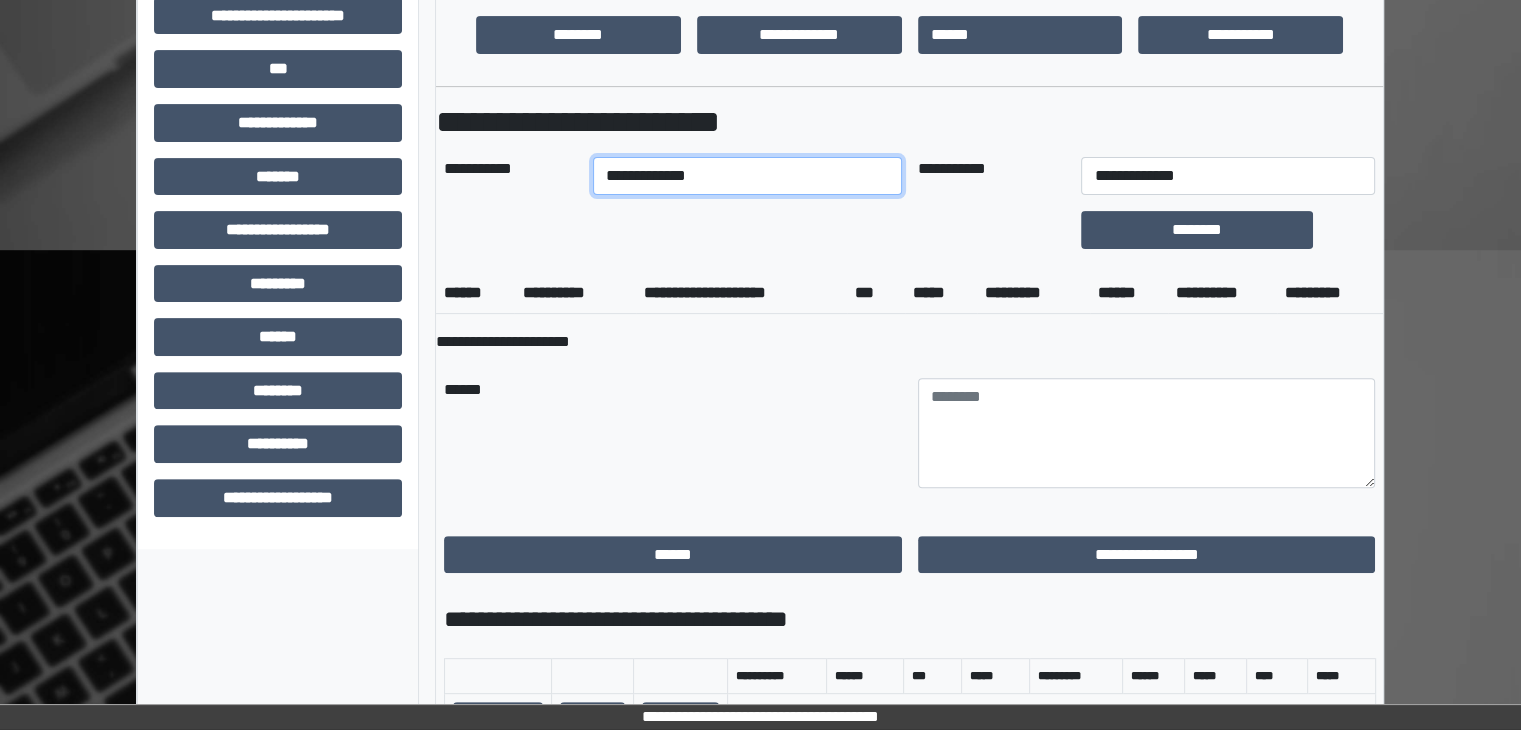 click on "**********" at bounding box center (747, 176) 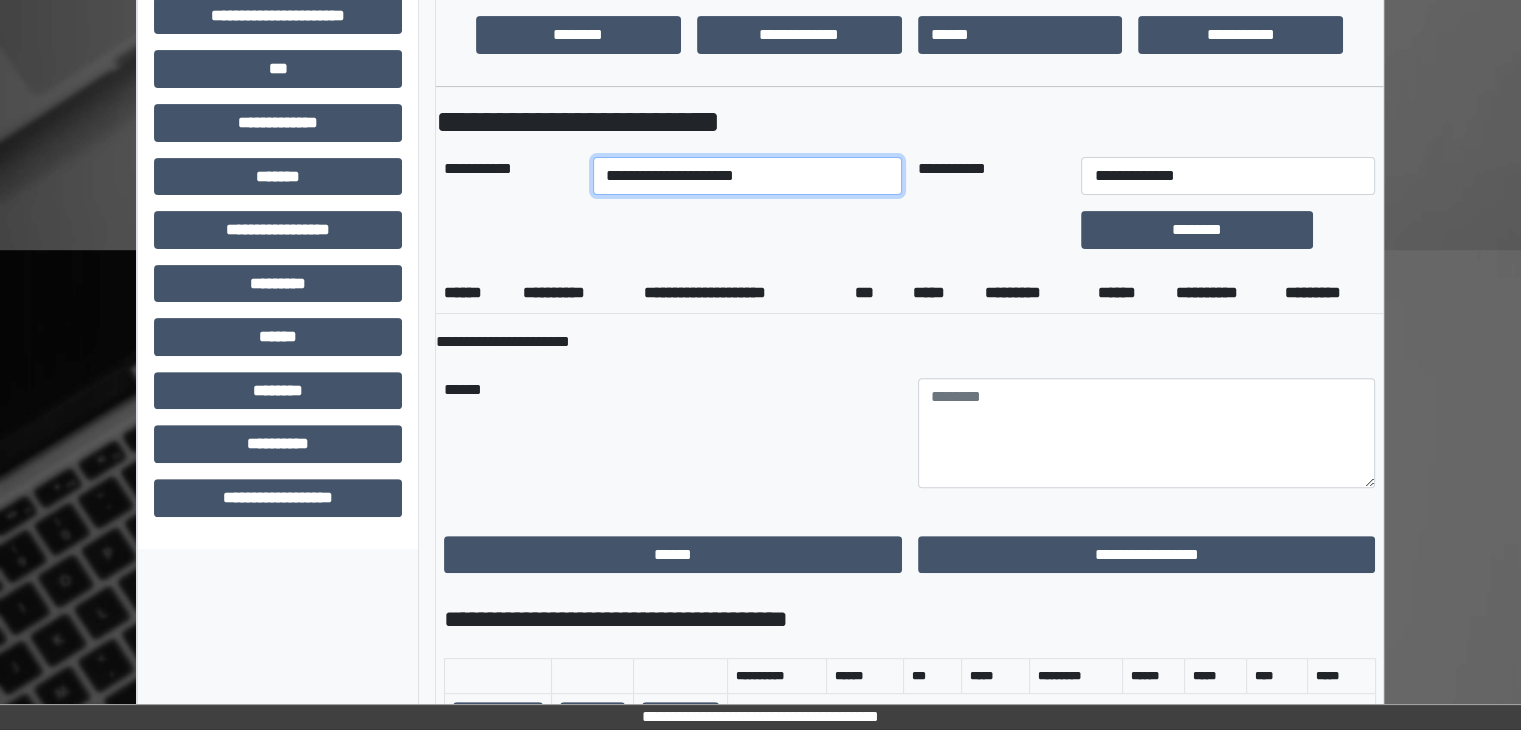 click on "**********" at bounding box center (747, 176) 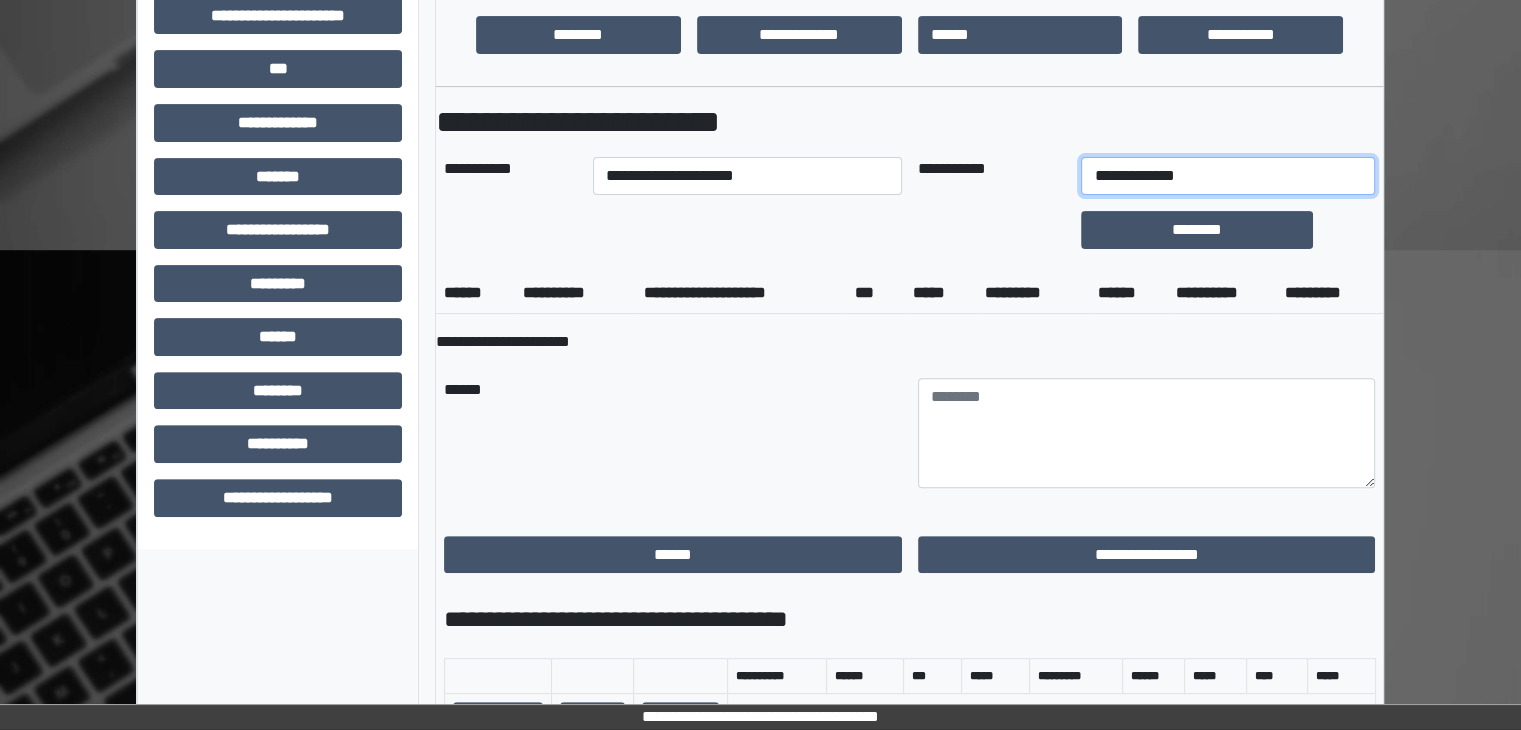 click on "**********" at bounding box center (1227, 176) 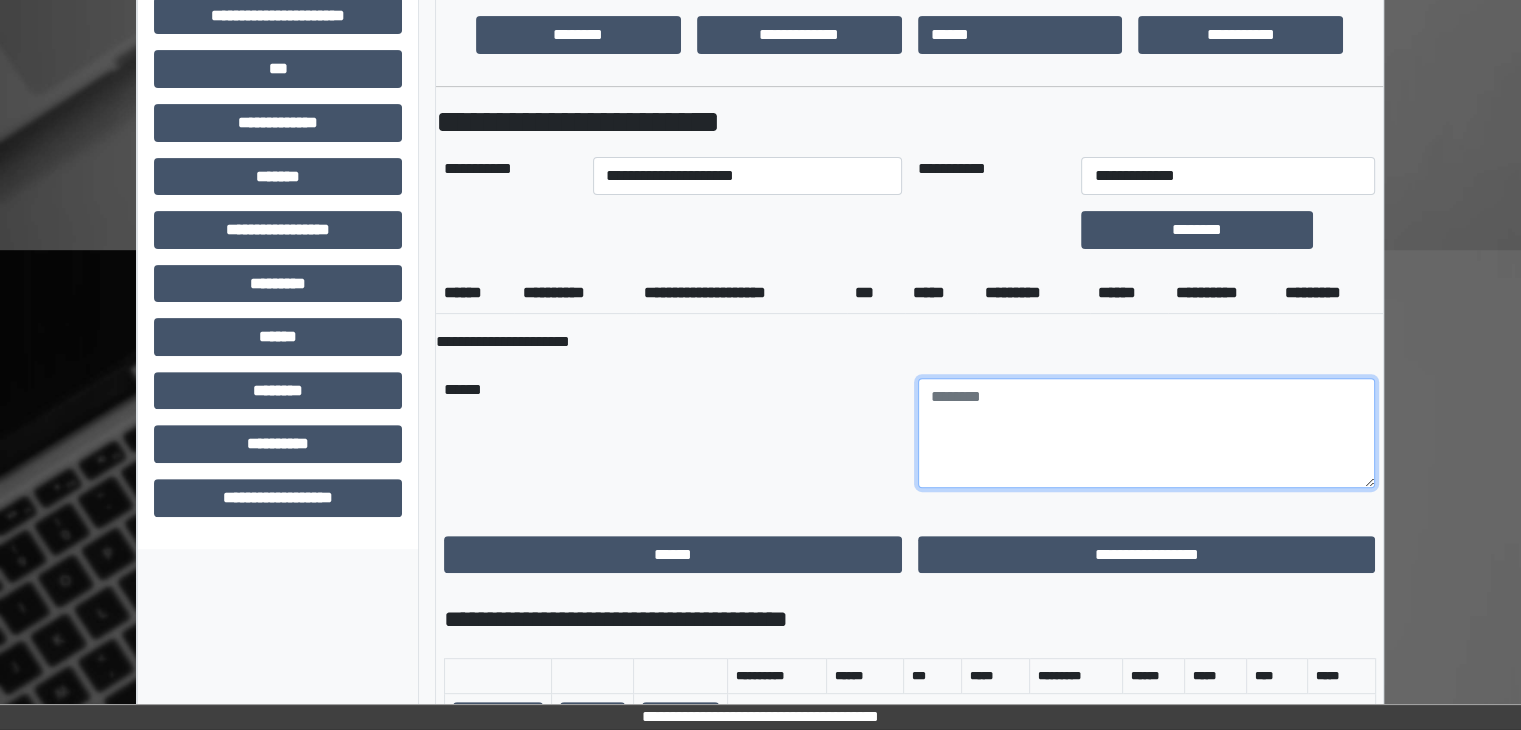 click at bounding box center [1147, 433] 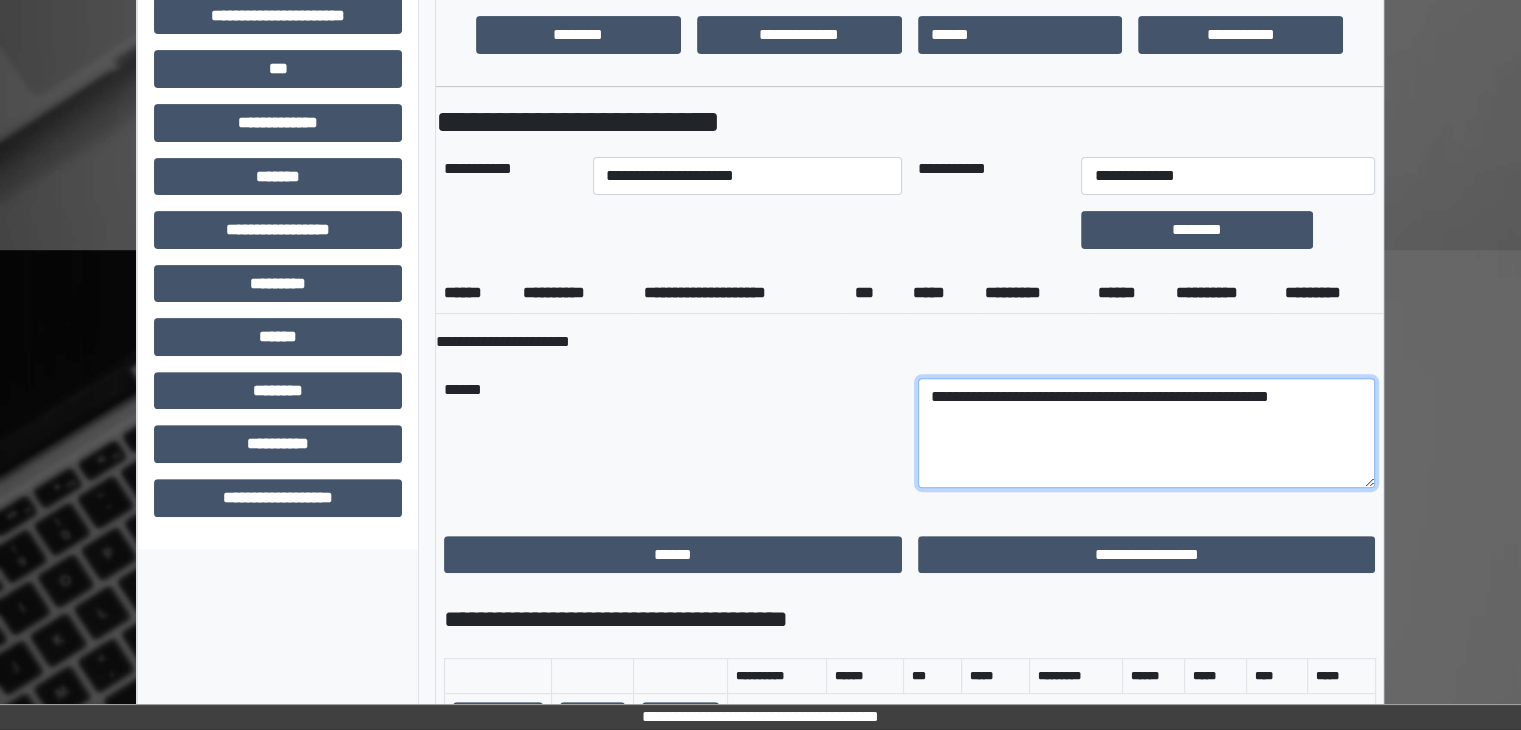 click on "**********" at bounding box center [1147, 433] 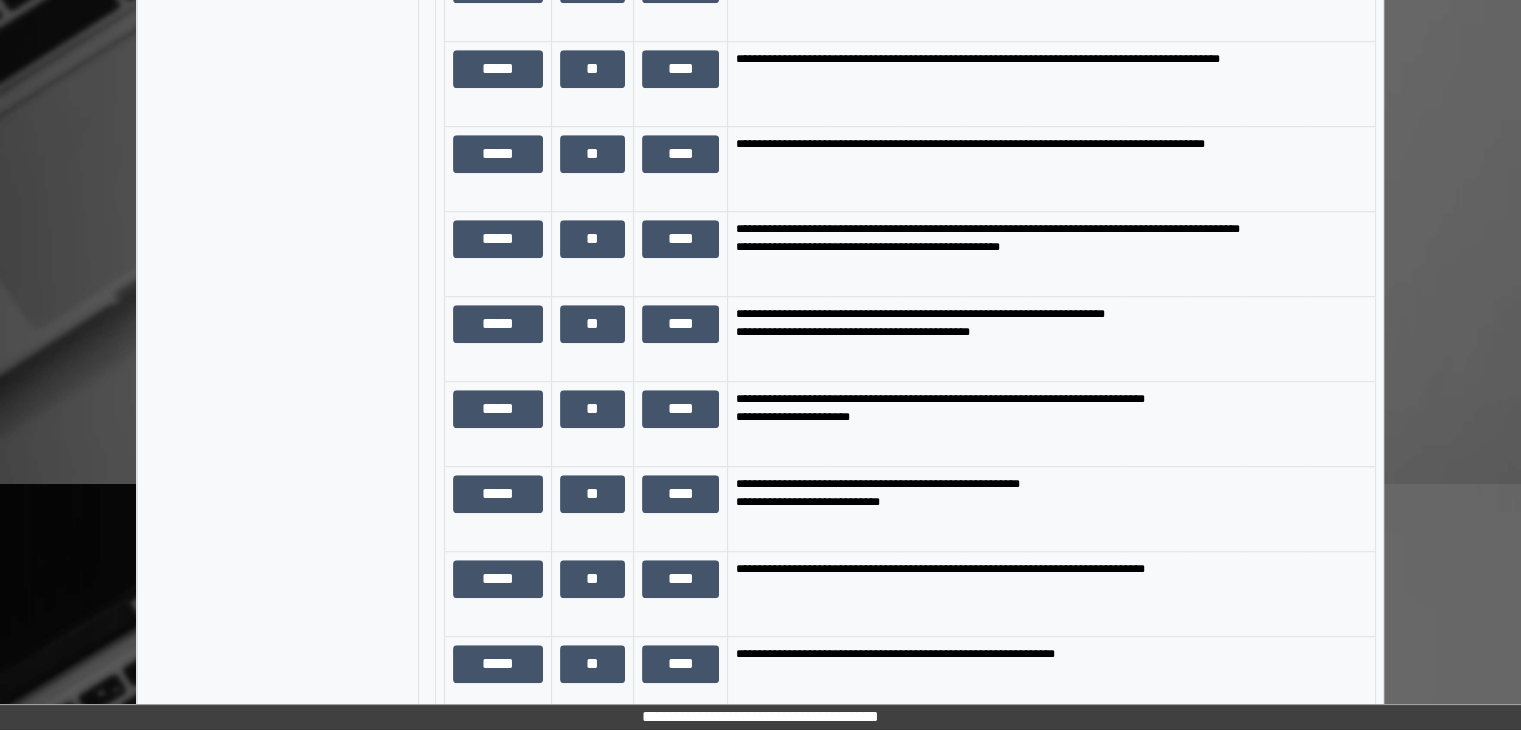 scroll, scrollTop: 1300, scrollLeft: 0, axis: vertical 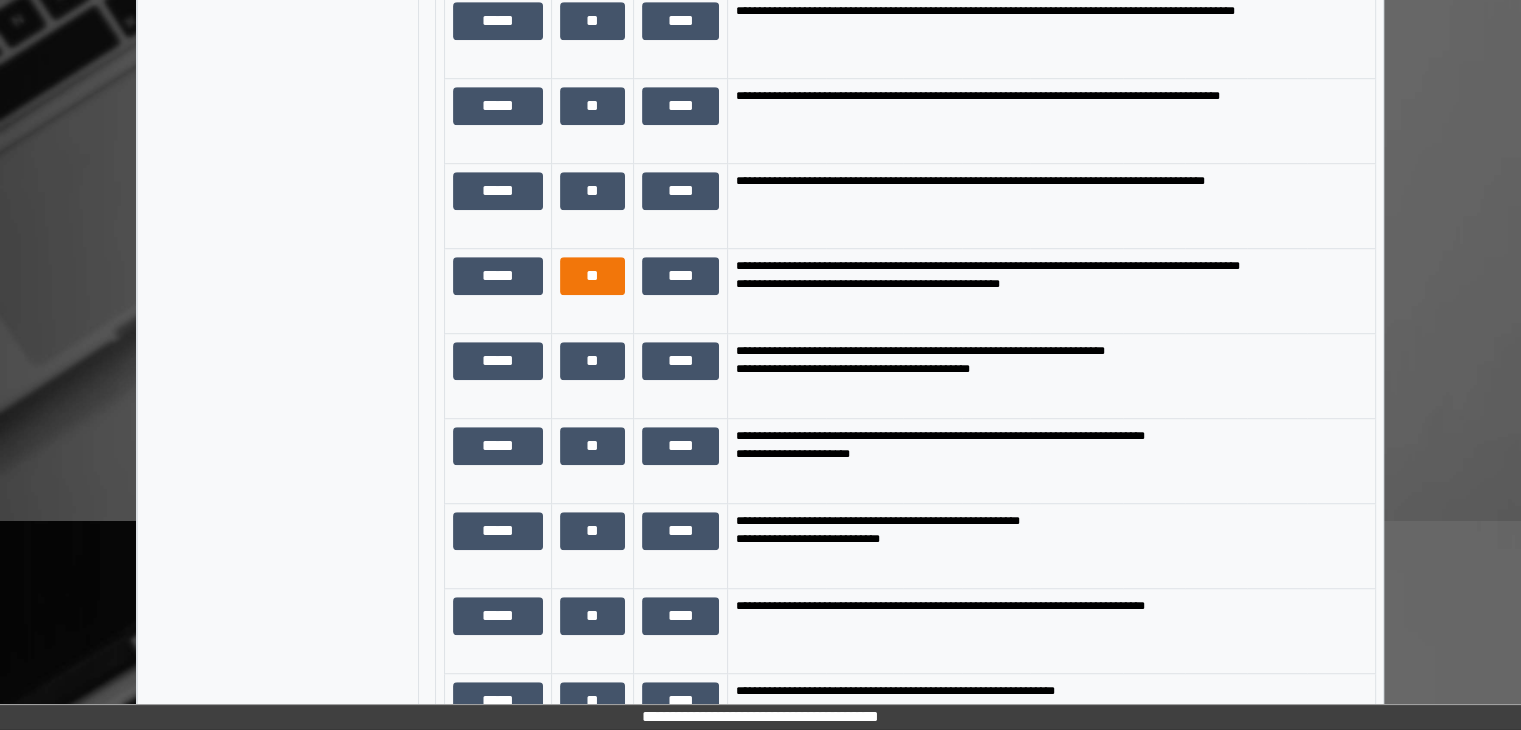 type on "**********" 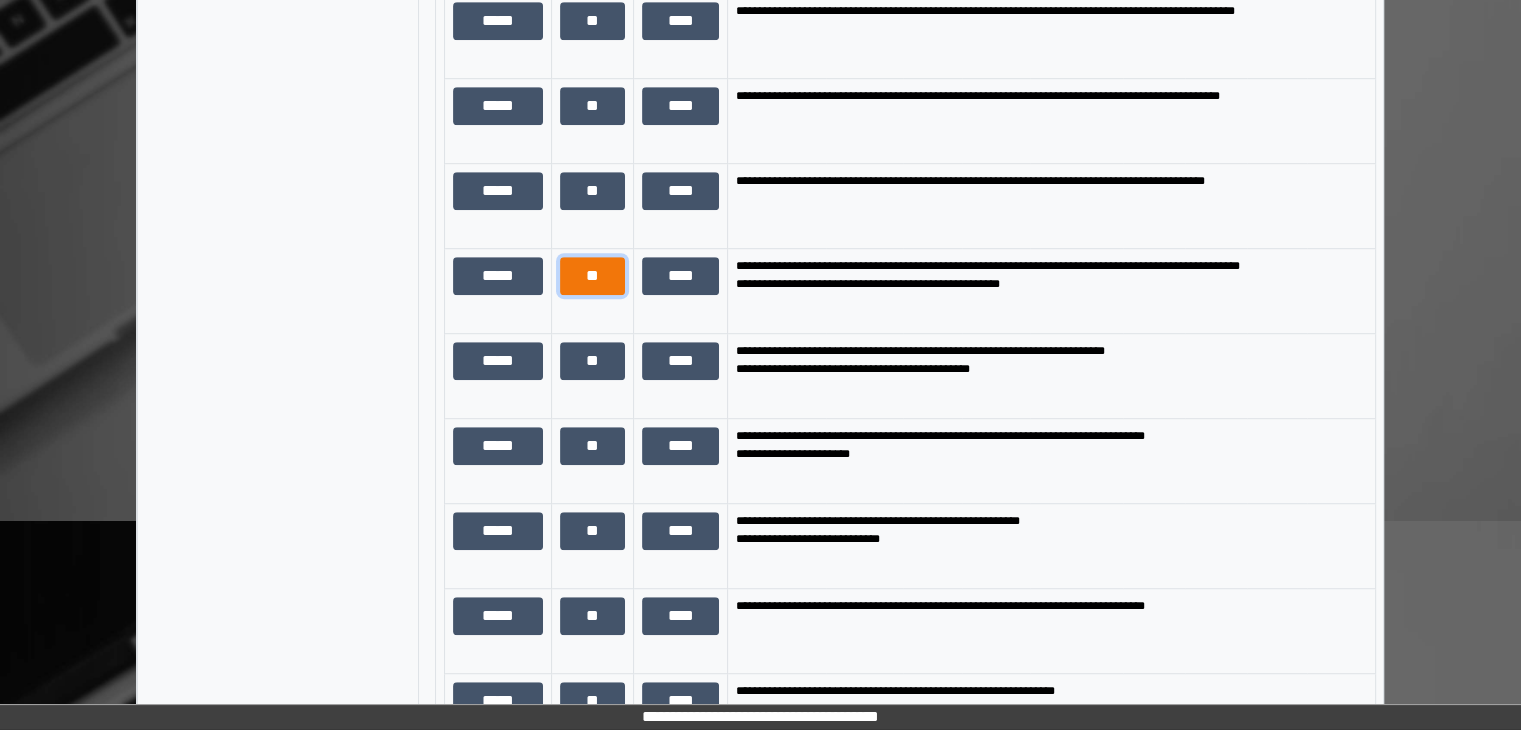 click on "**" at bounding box center [592, 276] 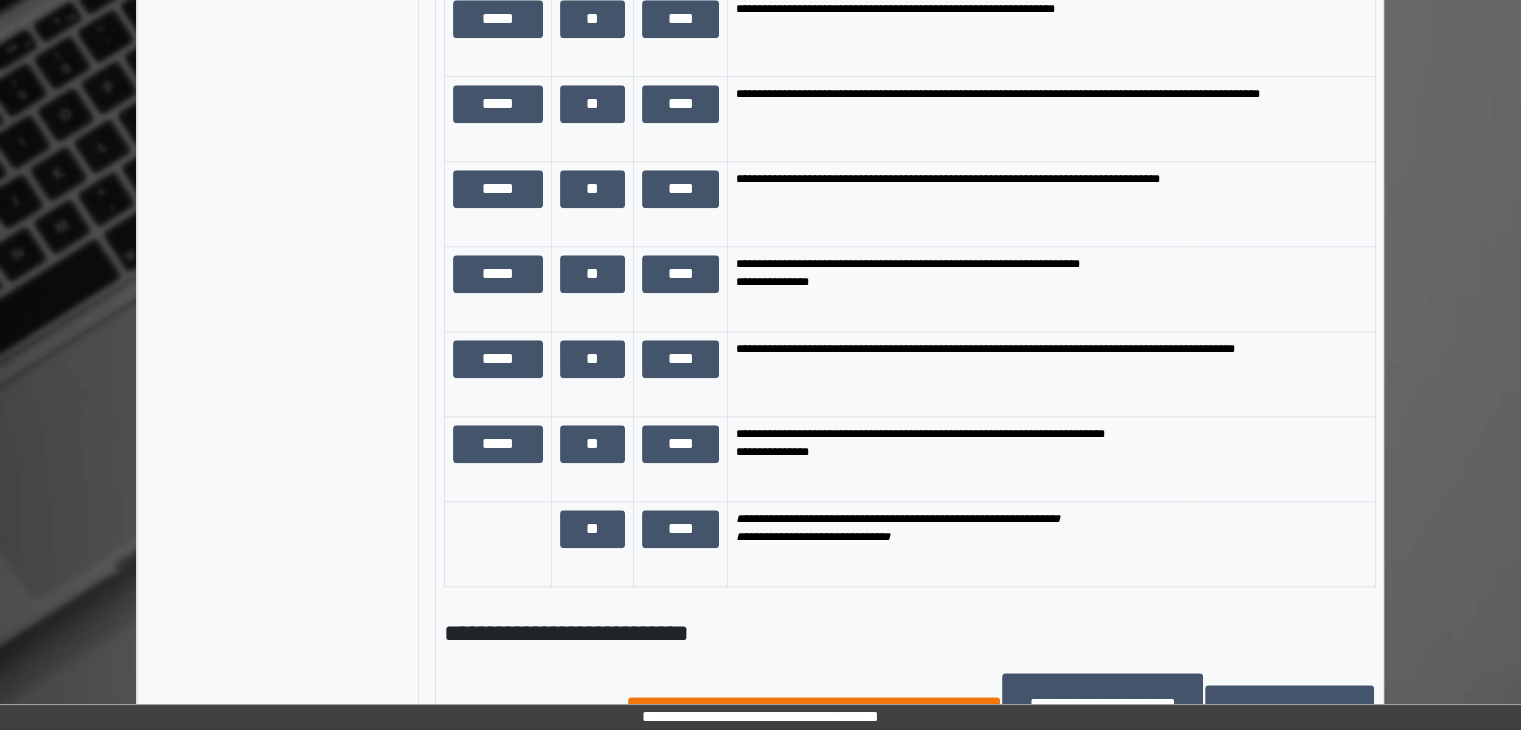 scroll, scrollTop: 2300, scrollLeft: 0, axis: vertical 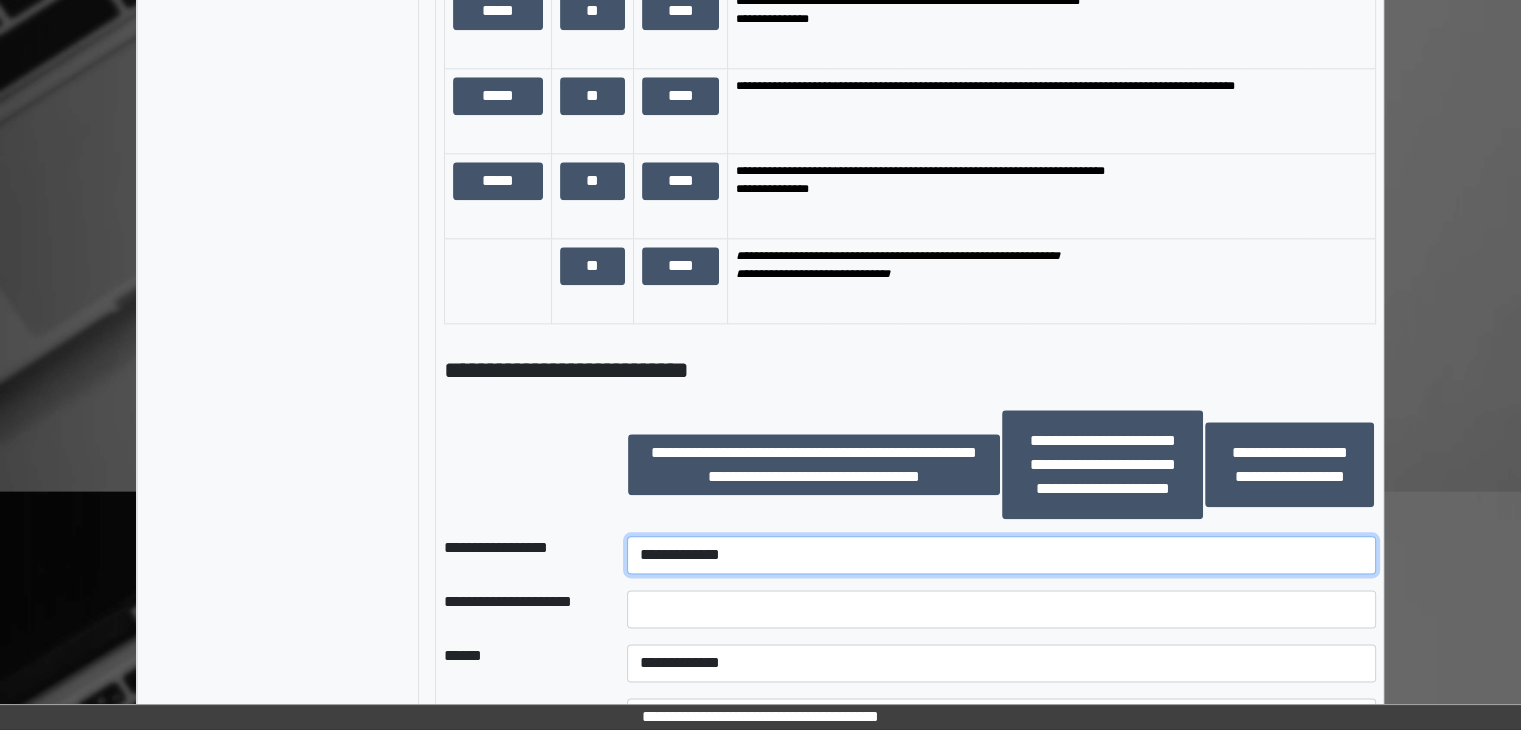 click on "**********" at bounding box center [1001, 555] 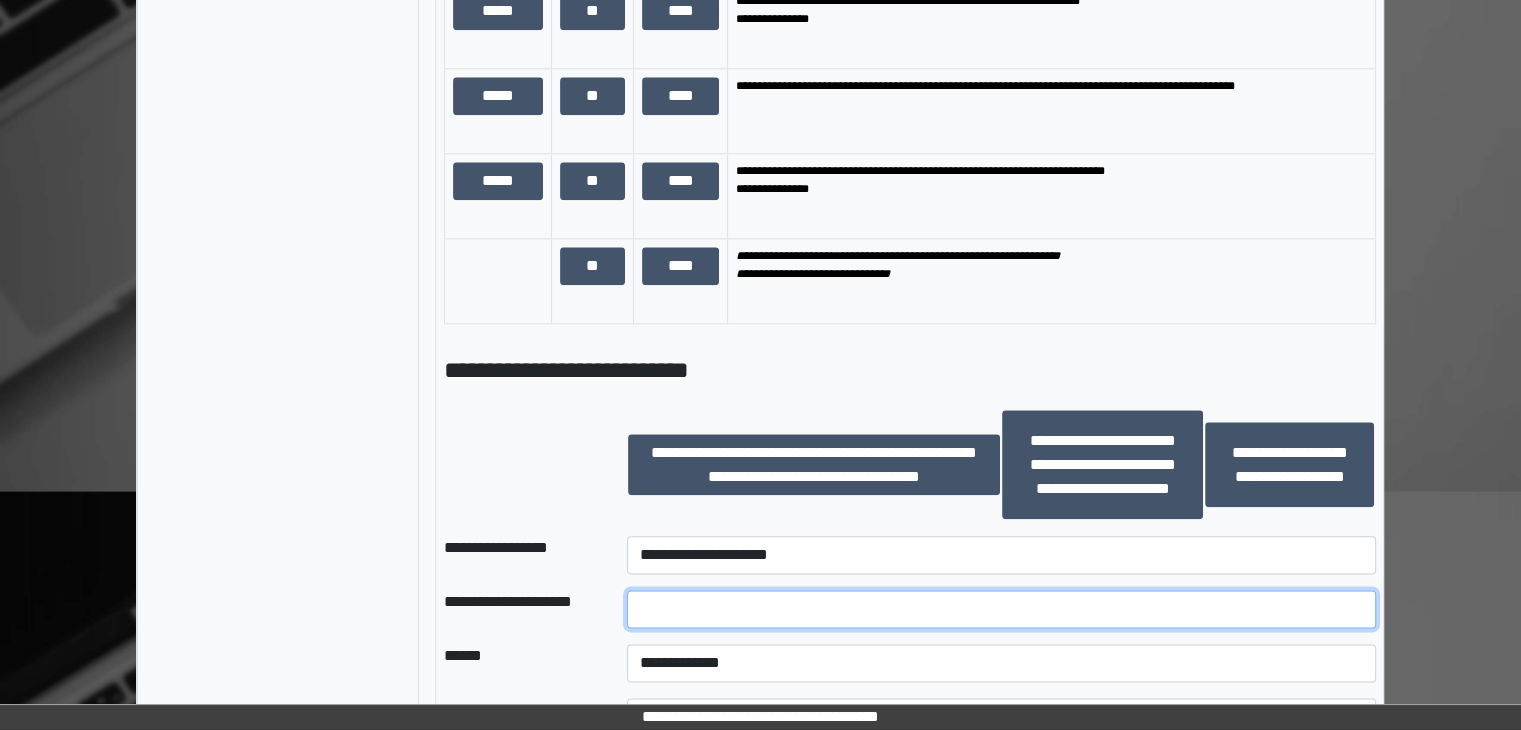 click at bounding box center (1001, 609) 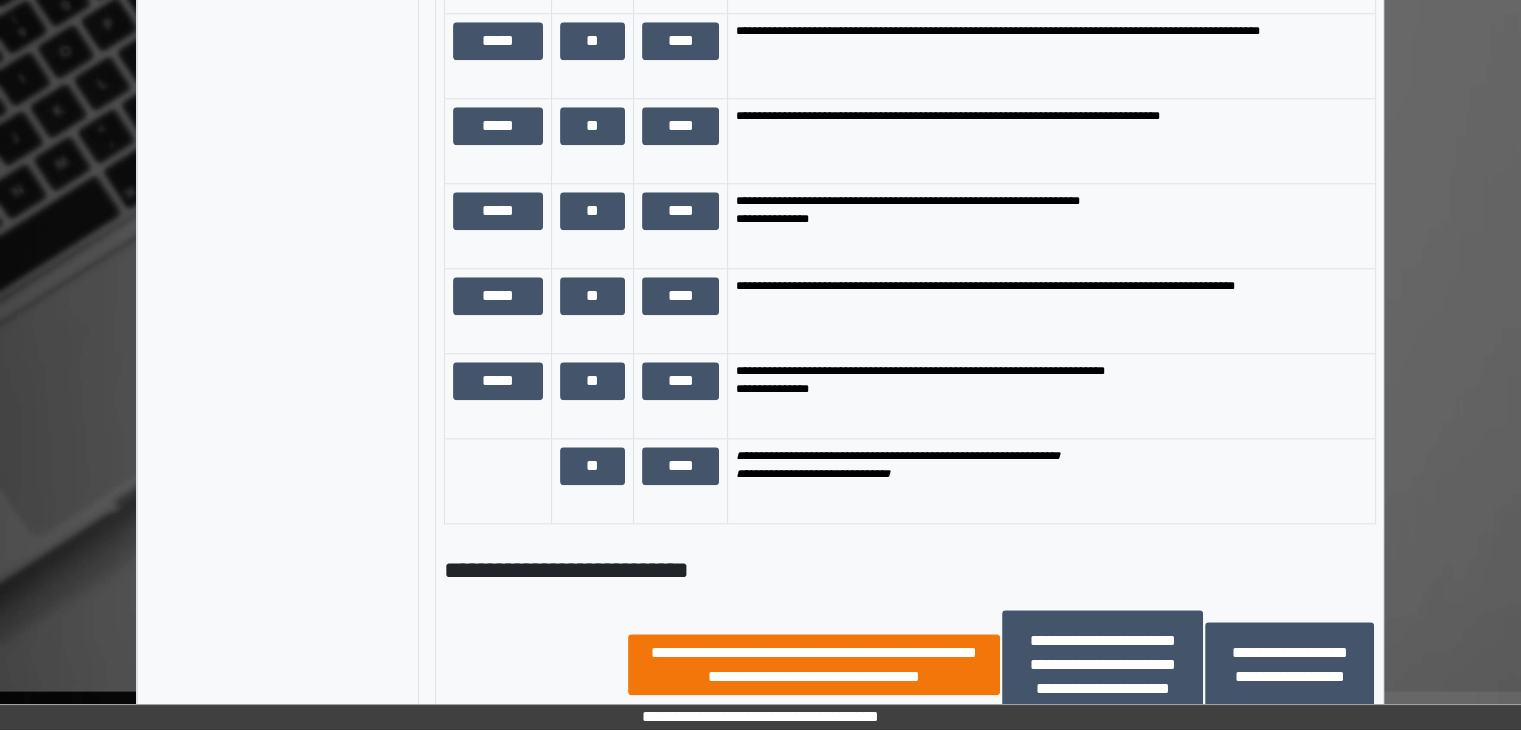 scroll, scrollTop: 2500, scrollLeft: 0, axis: vertical 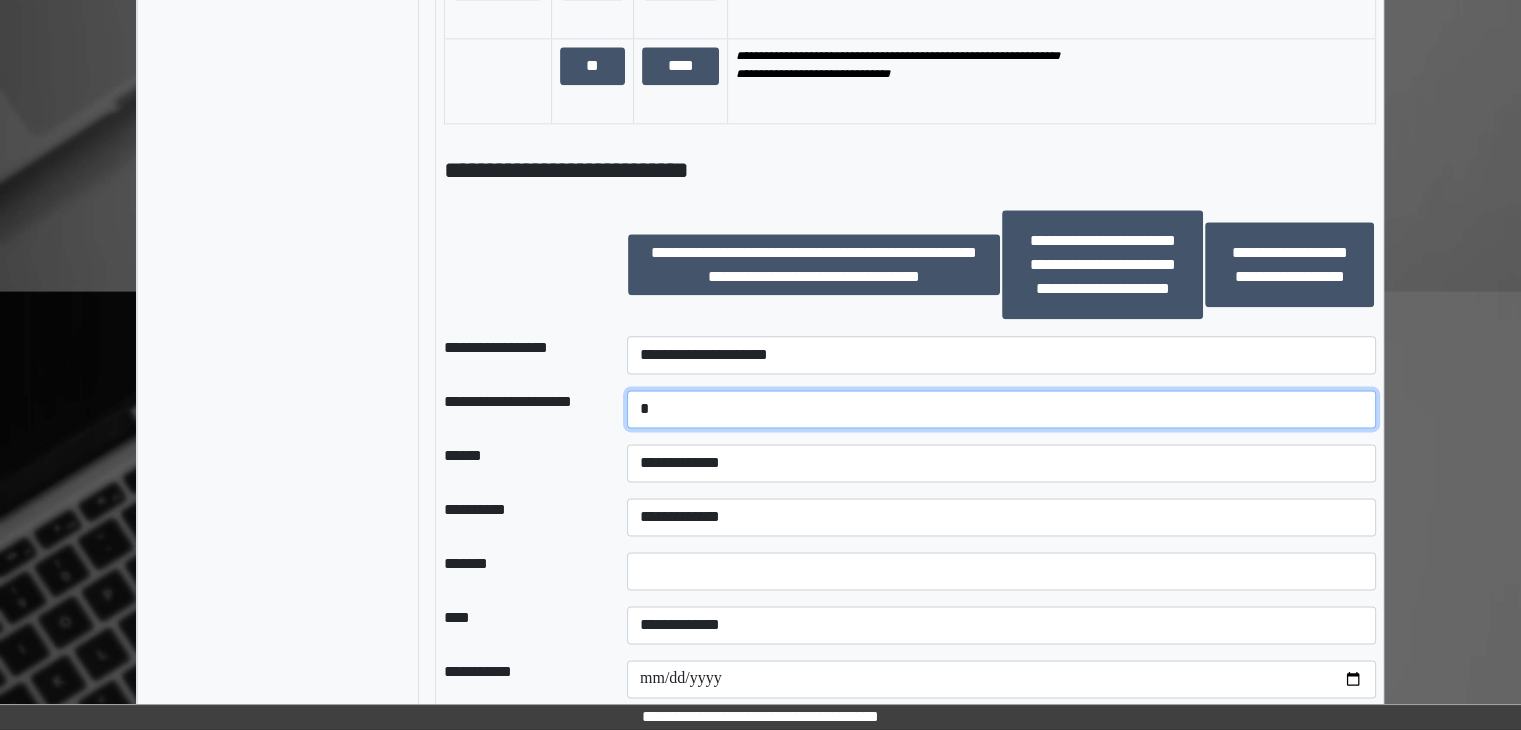 type on "*" 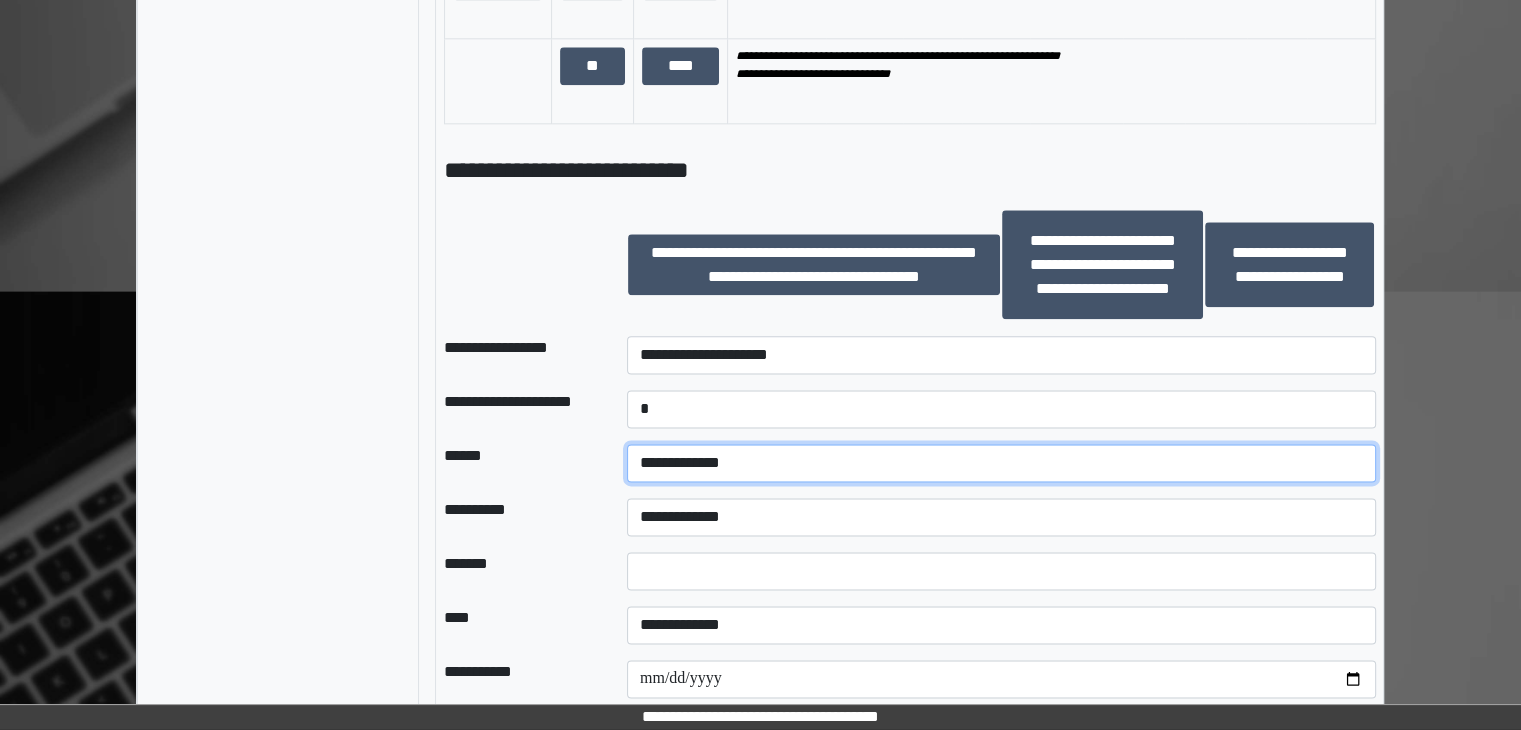 click on "**********" at bounding box center (1001, 463) 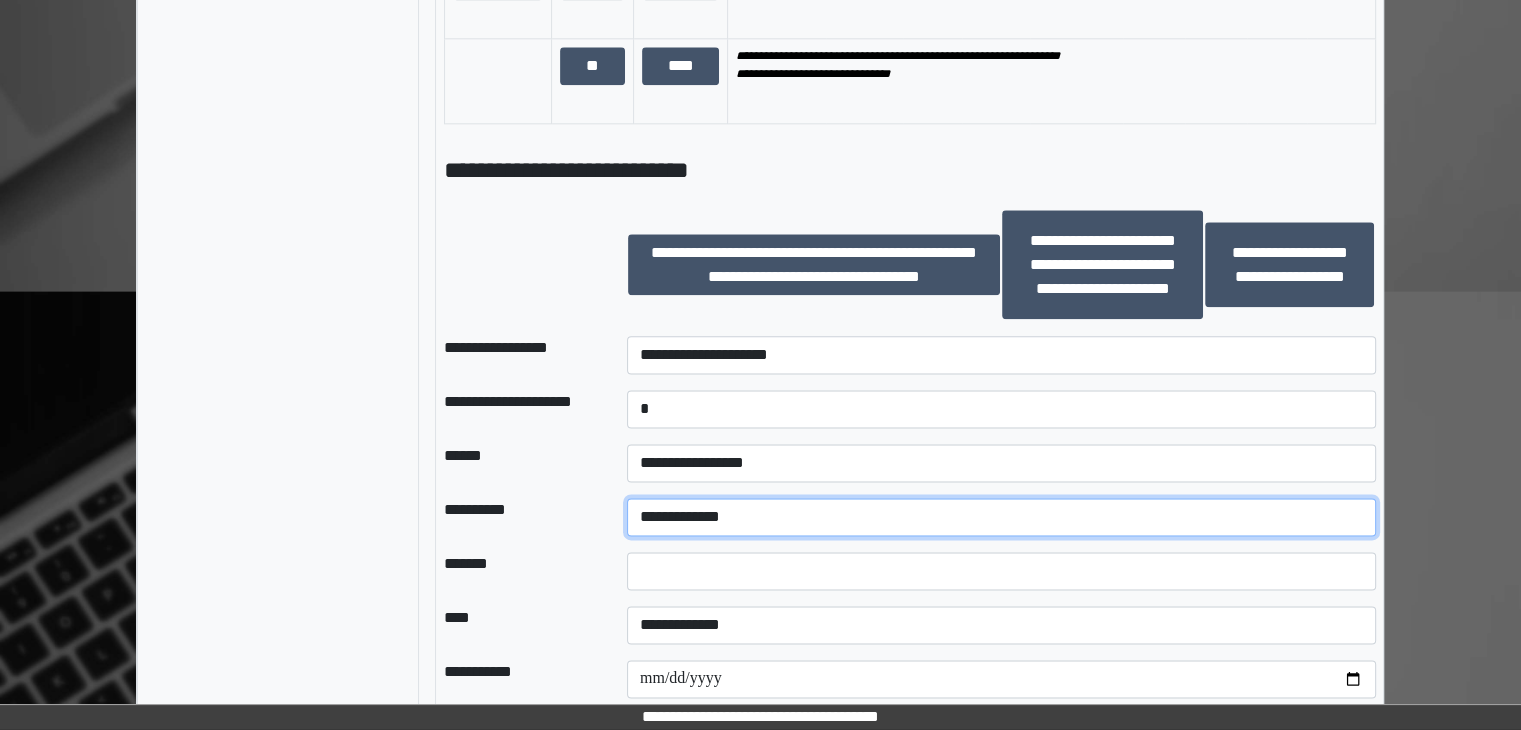 click on "**********" at bounding box center (1001, 517) 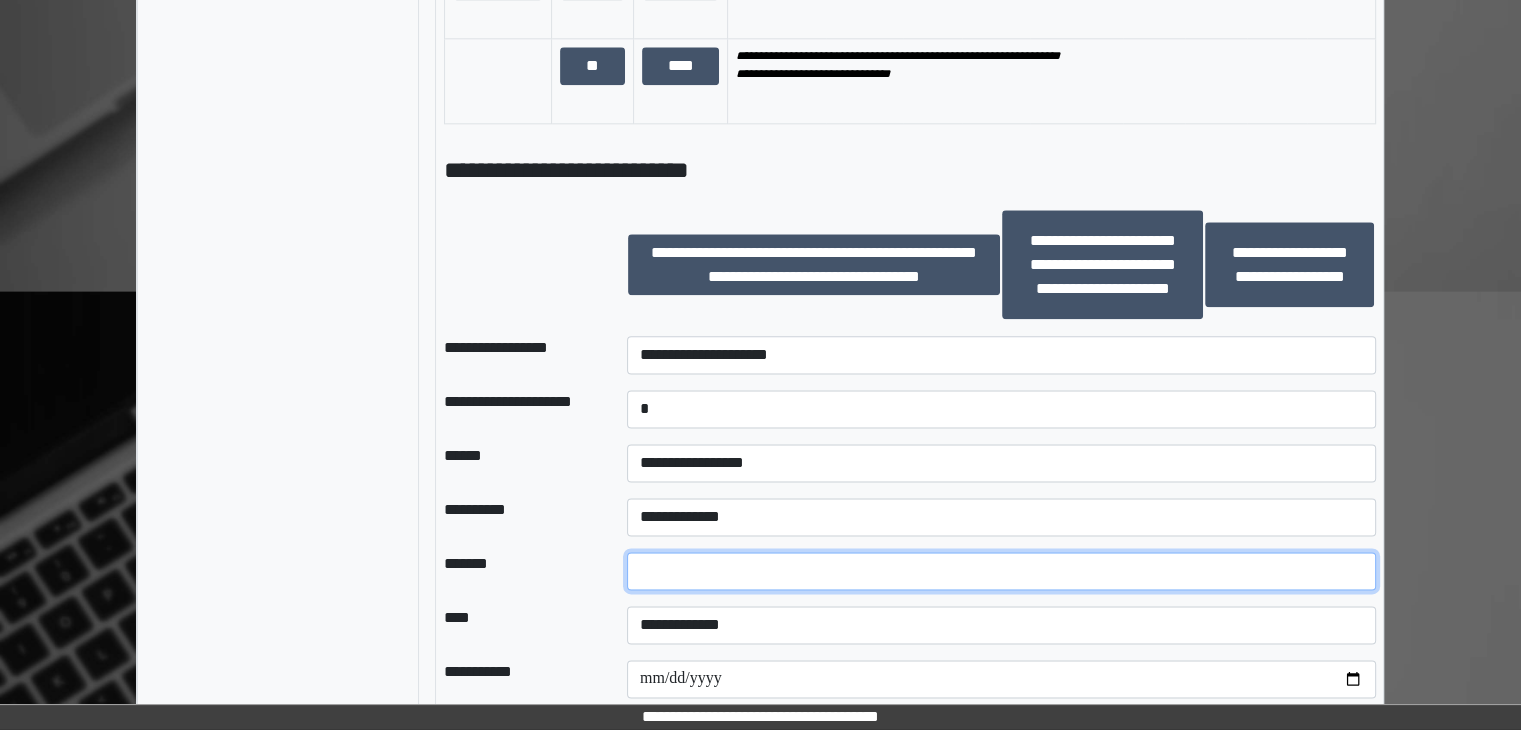 click at bounding box center (1001, 571) 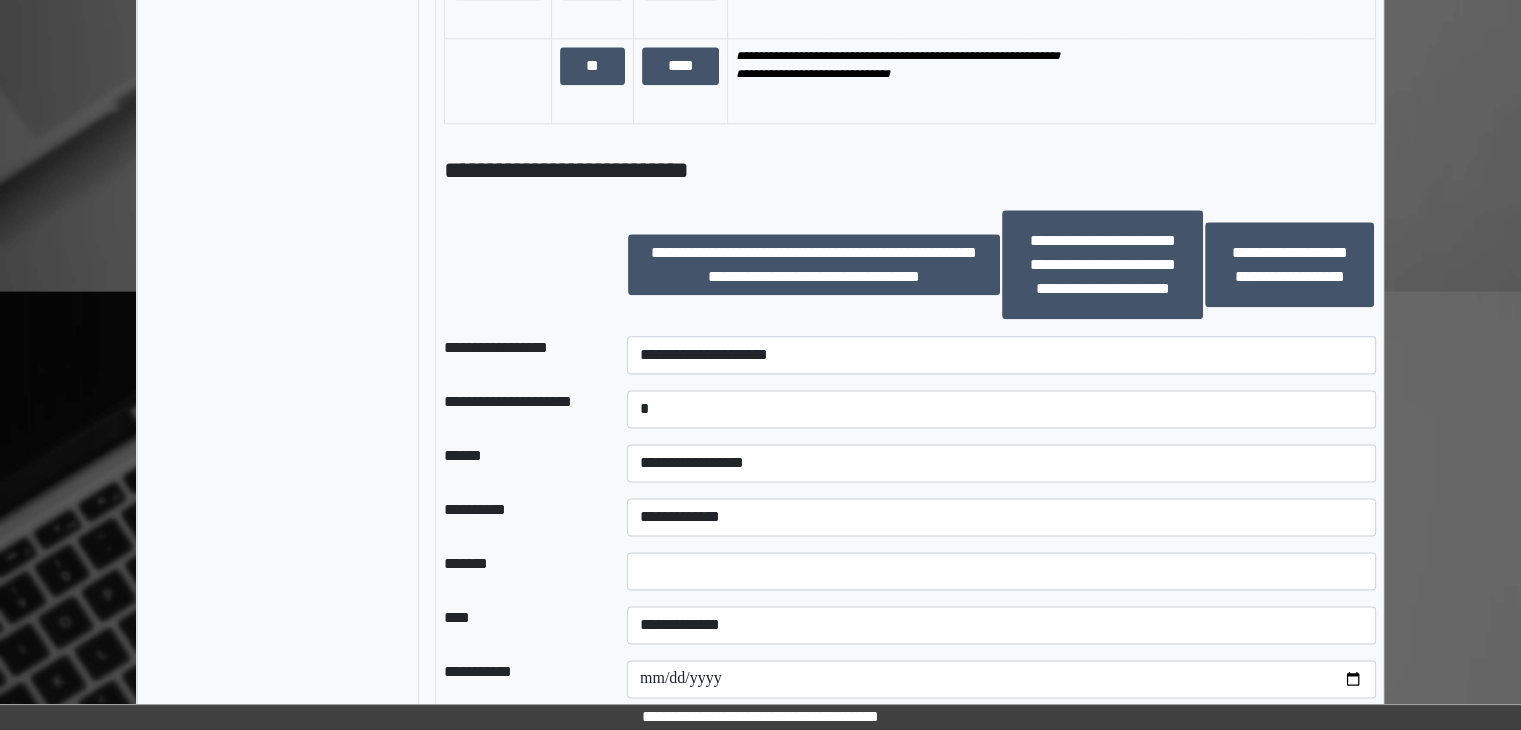 click on "****" at bounding box center [519, 625] 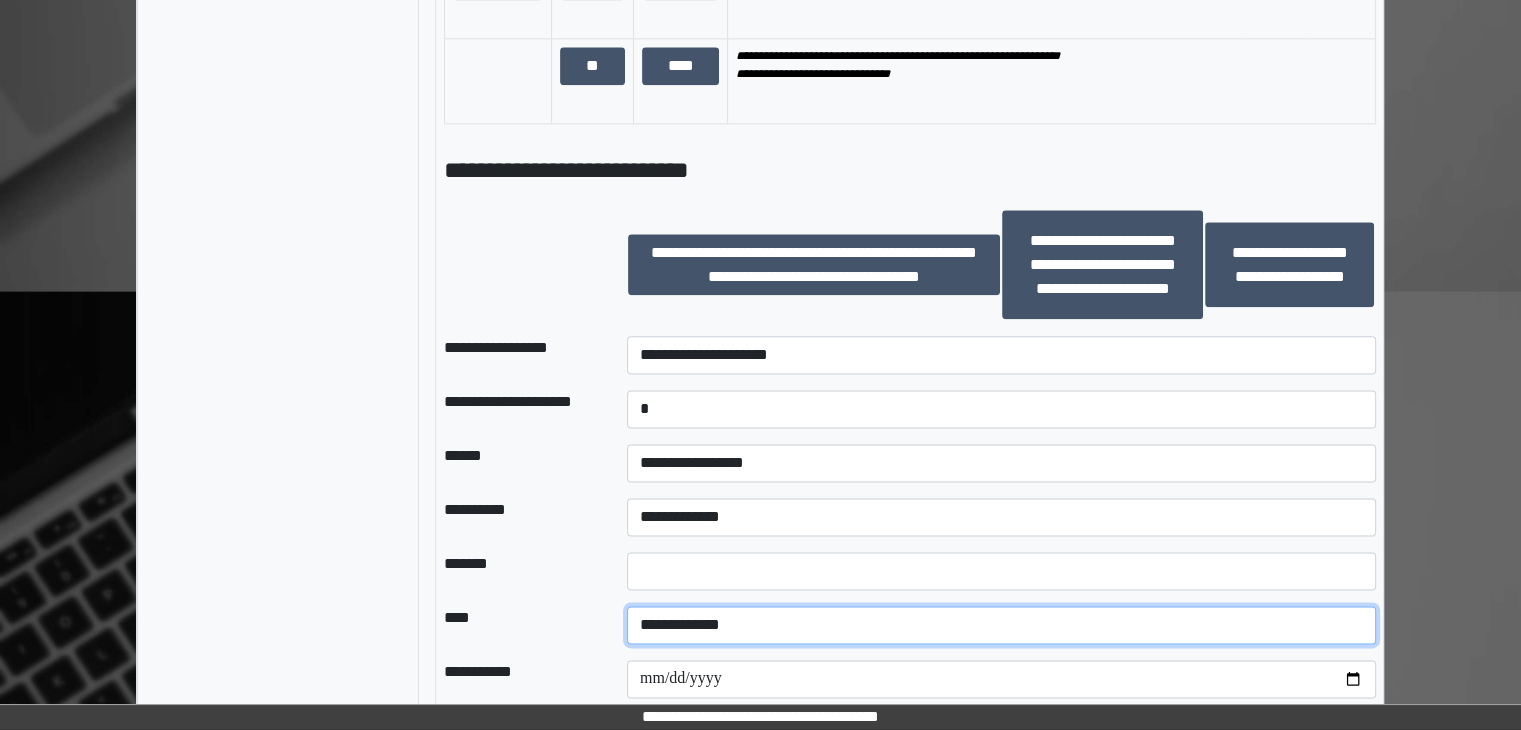 click on "**********" at bounding box center (1001, 625) 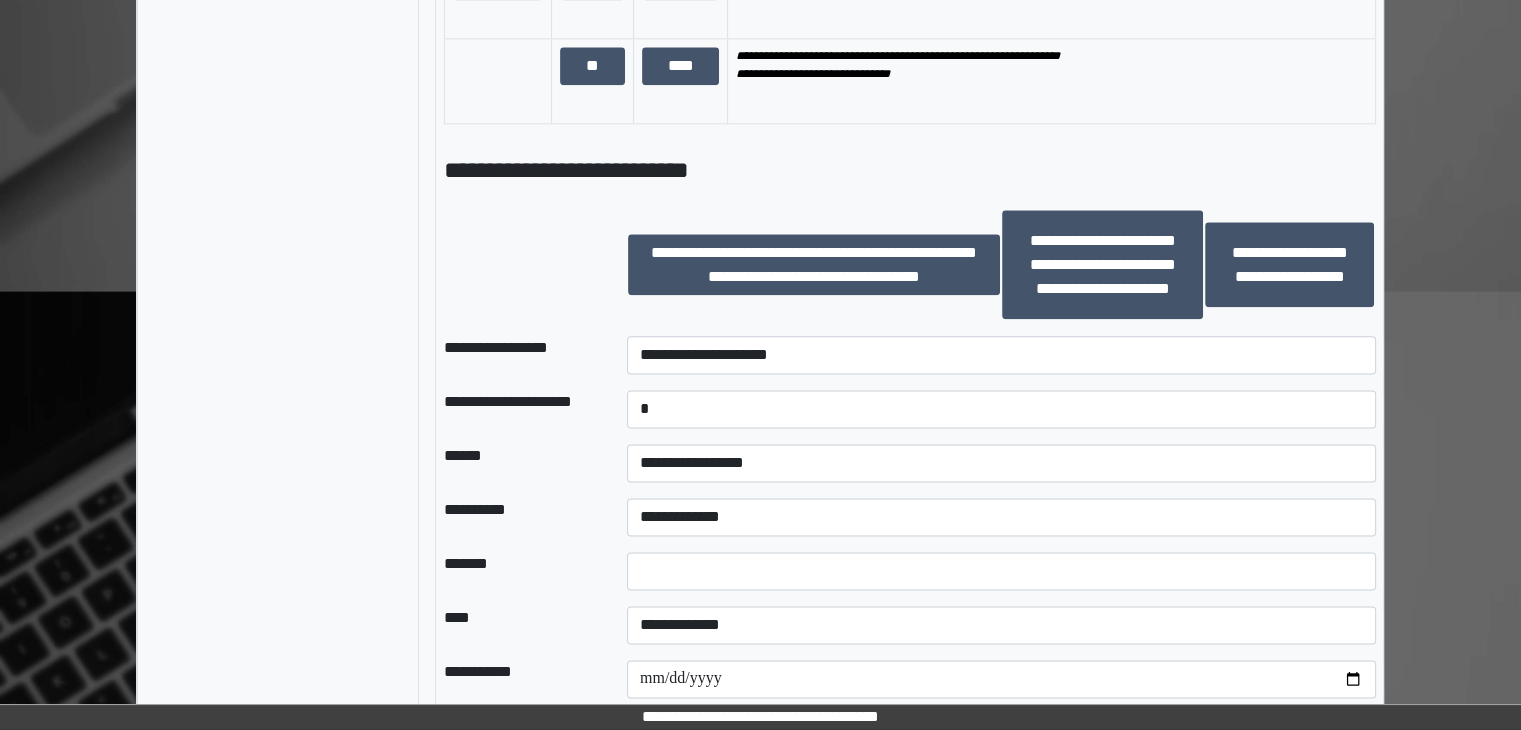 click on "*******" at bounding box center [519, 571] 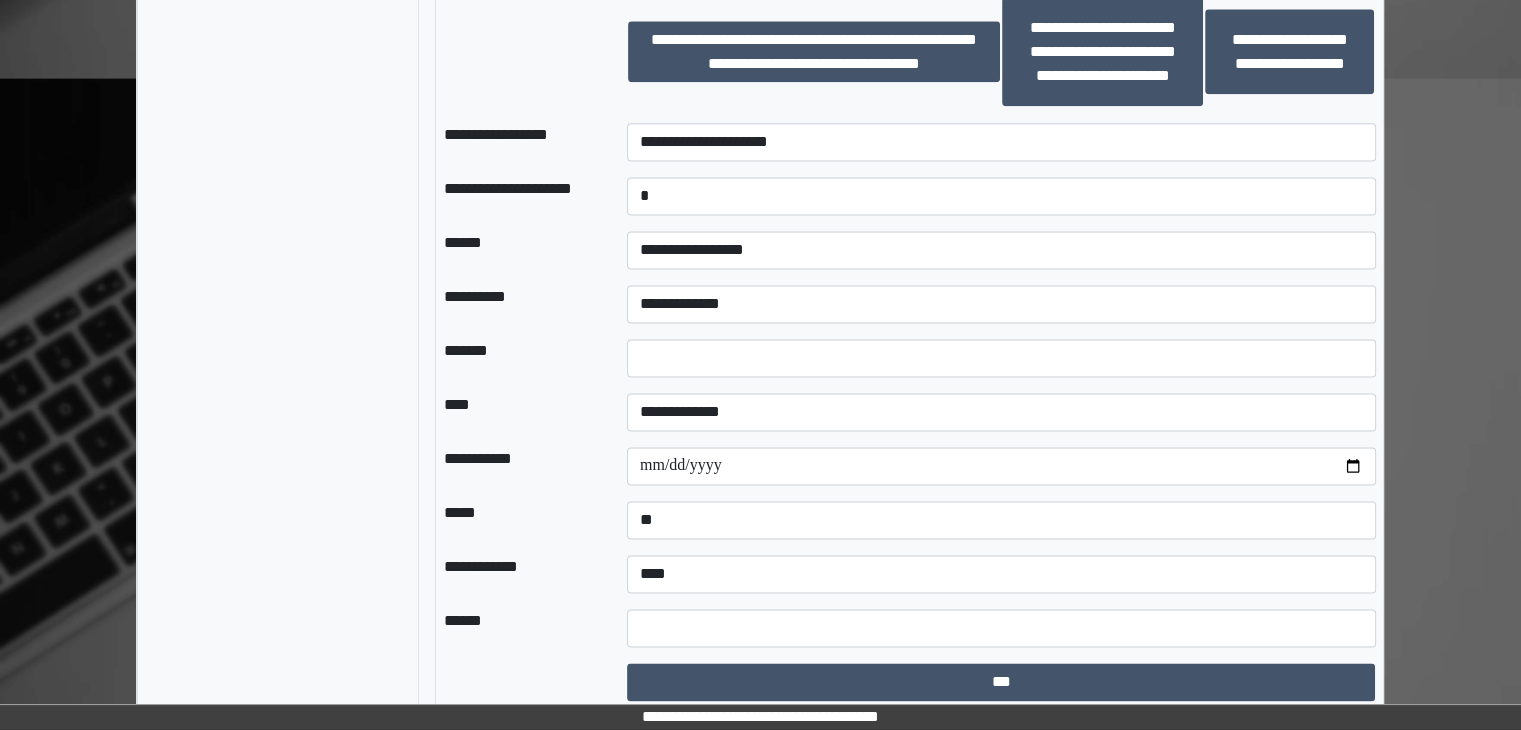 scroll, scrollTop: 2737, scrollLeft: 0, axis: vertical 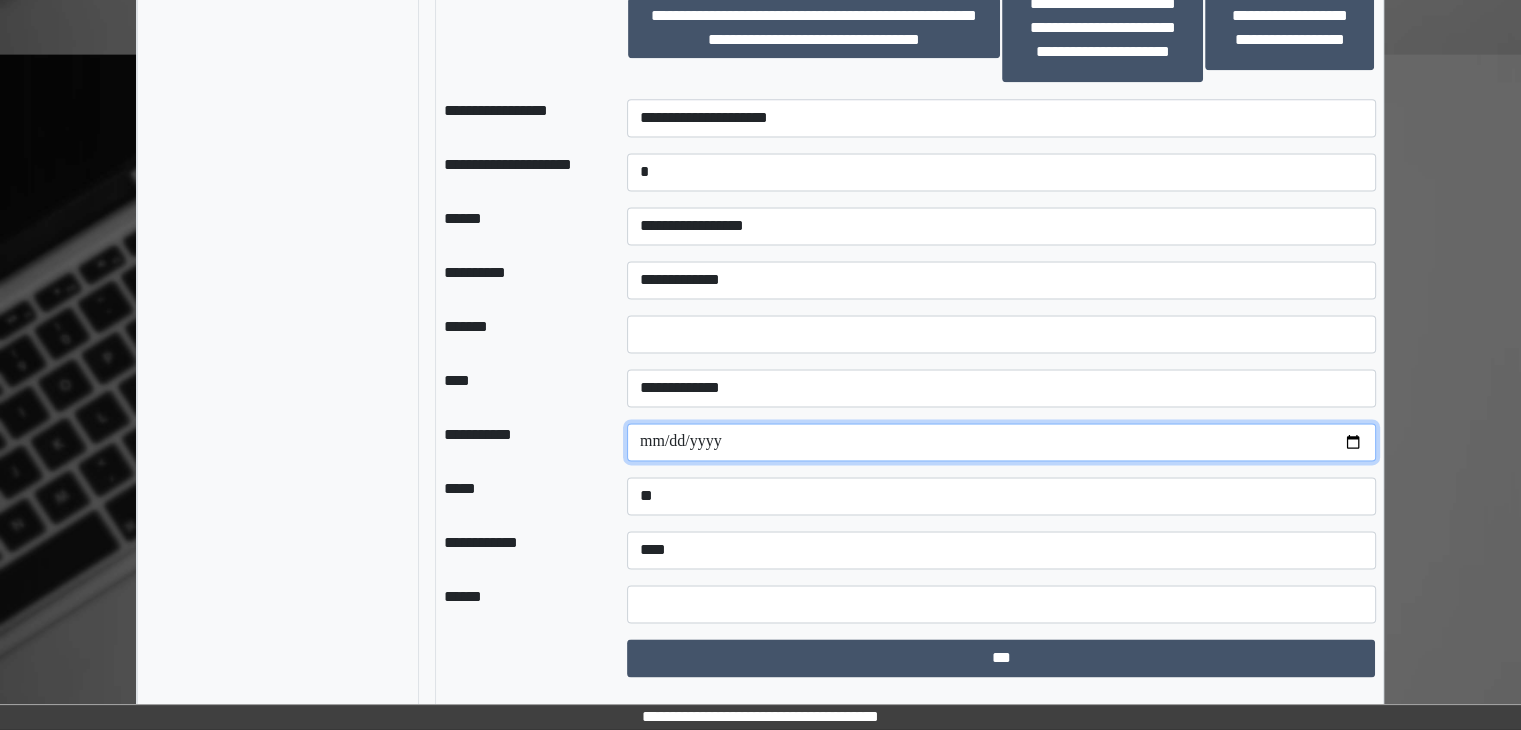 click at bounding box center [1001, 442] 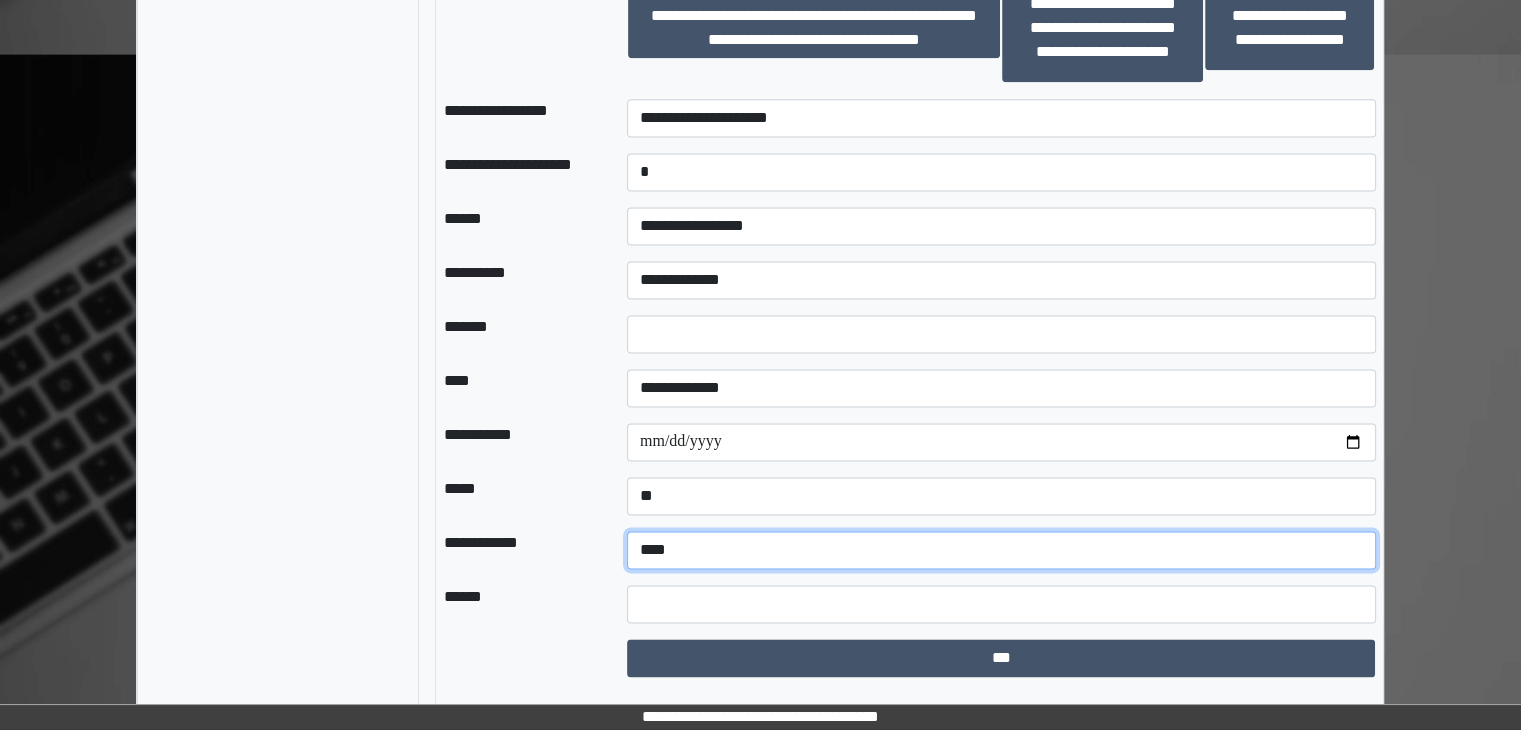 click on "**********" at bounding box center (1001, 550) 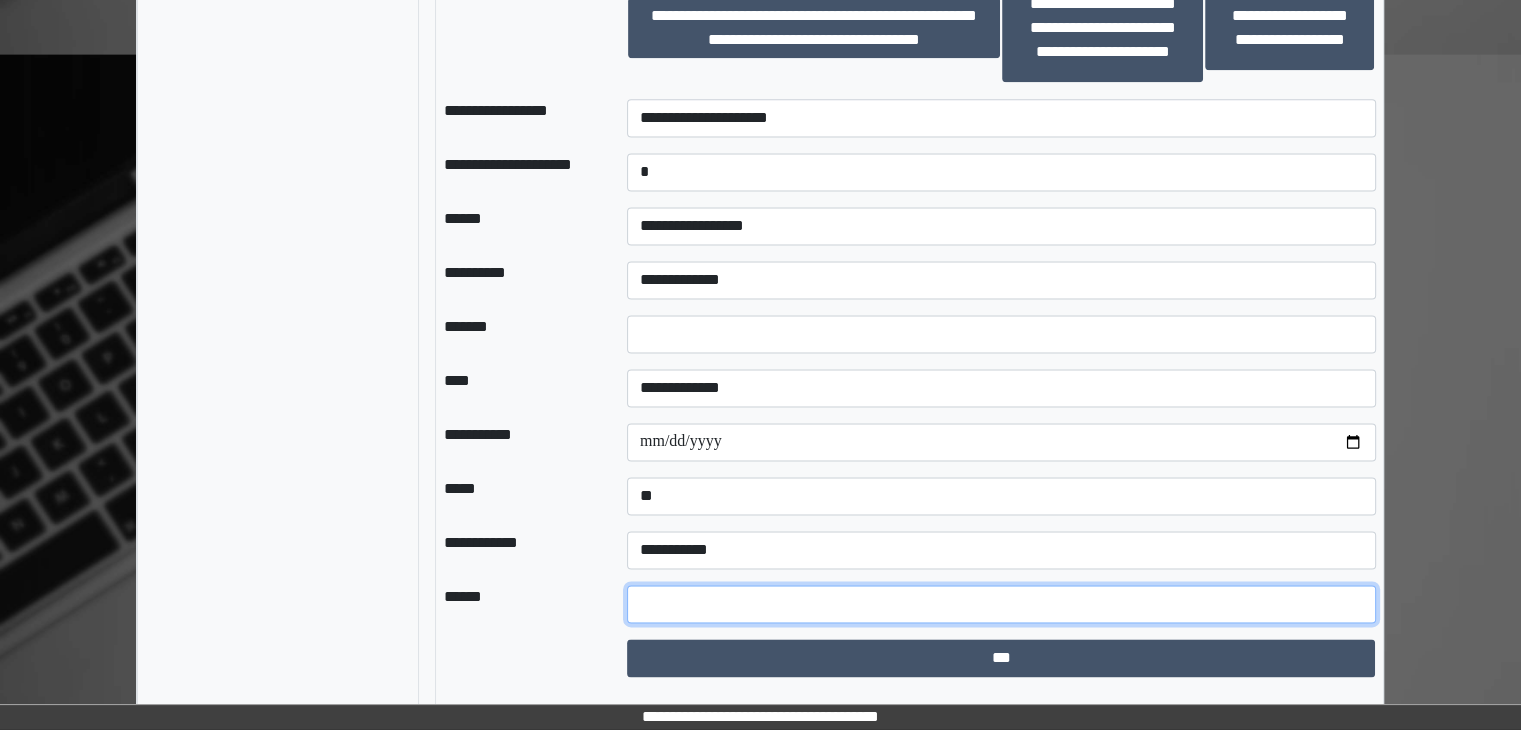 click at bounding box center [1001, 604] 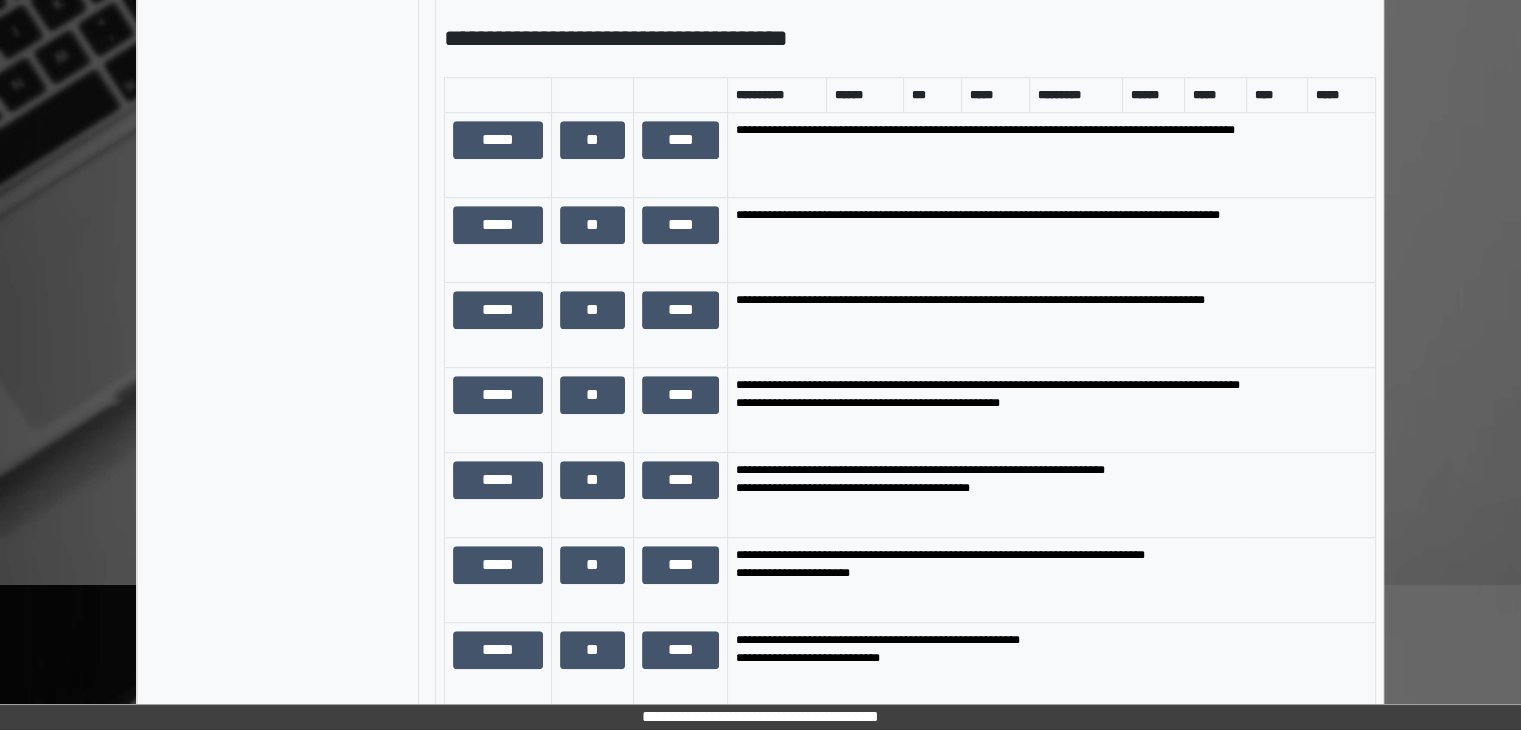 scroll, scrollTop: 1237, scrollLeft: 0, axis: vertical 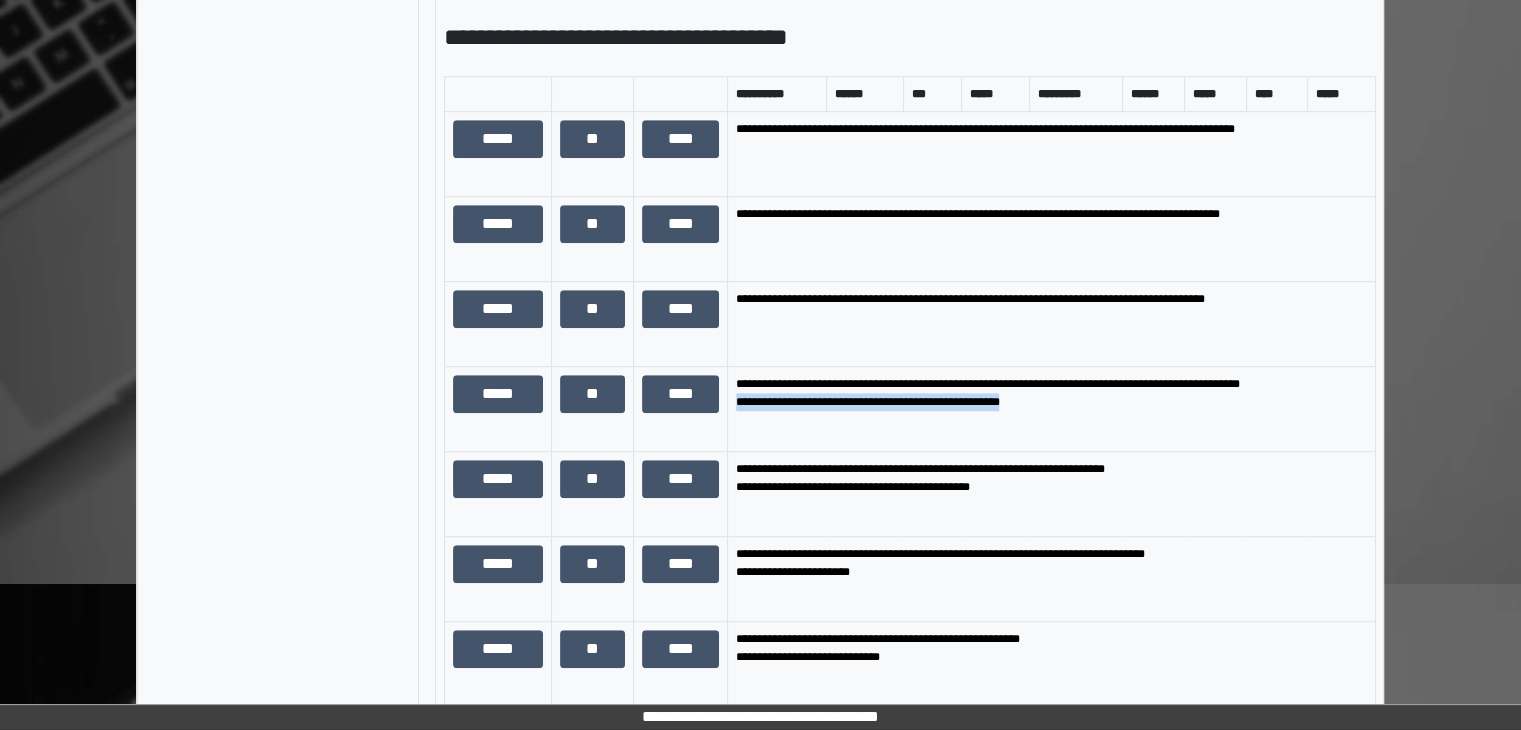 drag, startPoint x: 732, startPoint y: 423, endPoint x: 1014, endPoint y: 427, distance: 282.02838 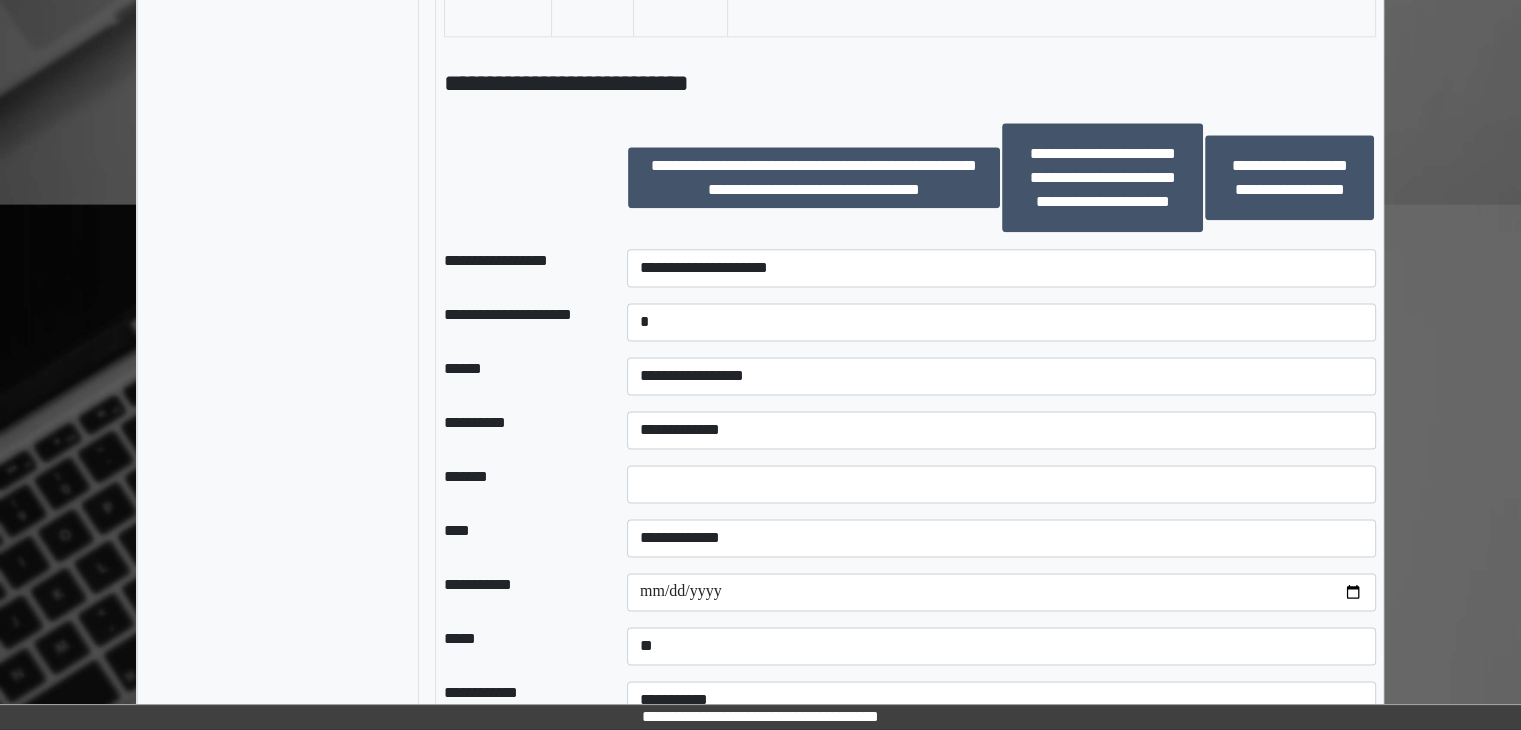 scroll, scrollTop: 2737, scrollLeft: 0, axis: vertical 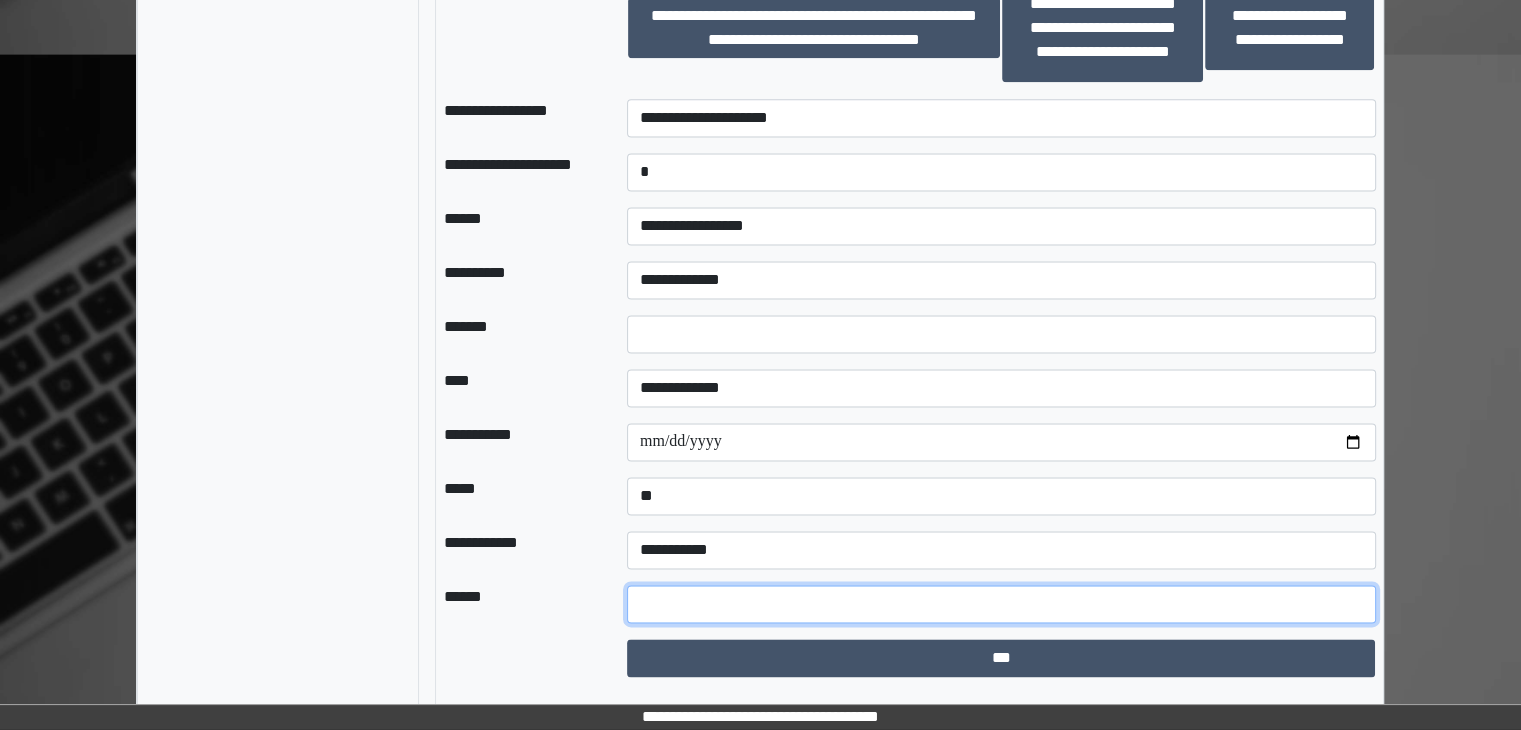 click at bounding box center (1001, 604) 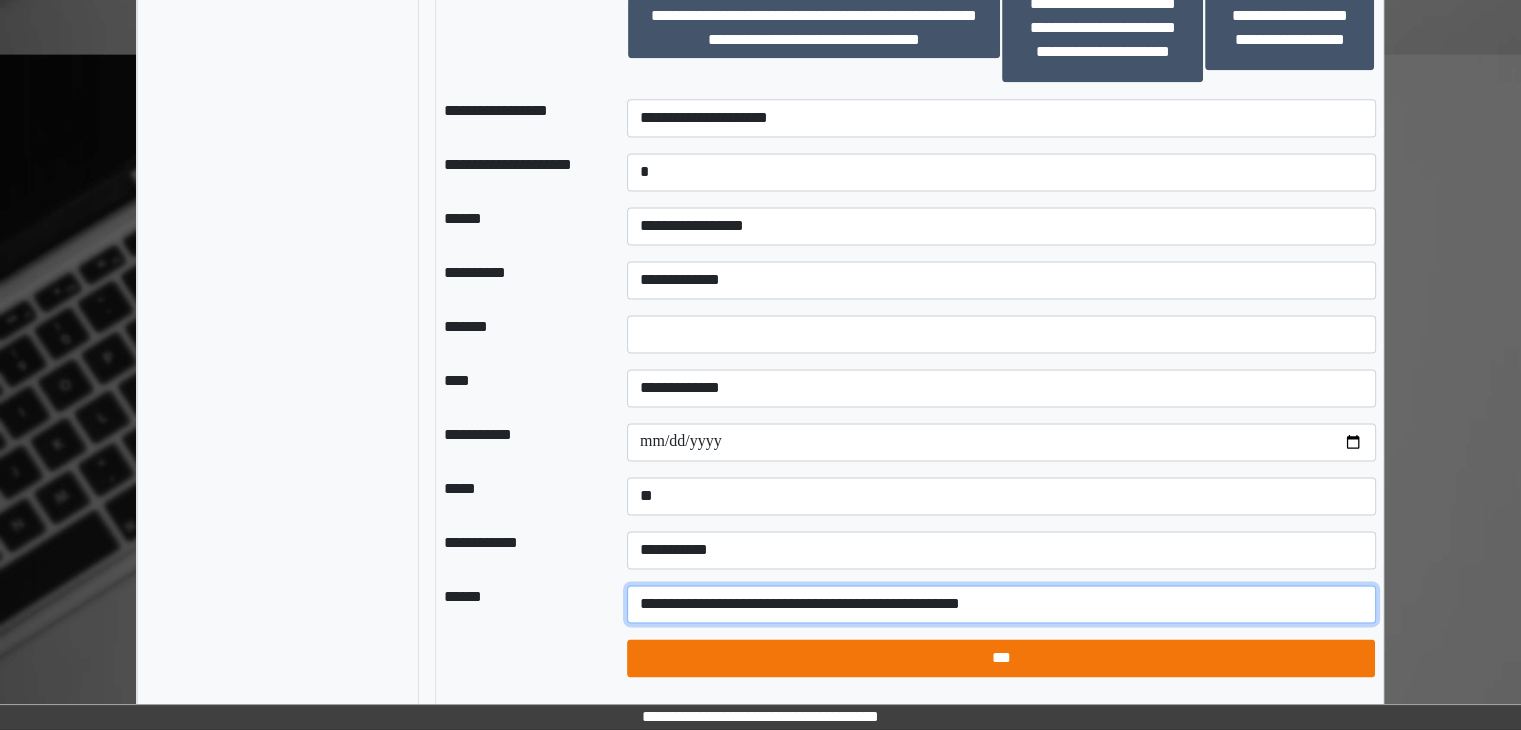 type on "**********" 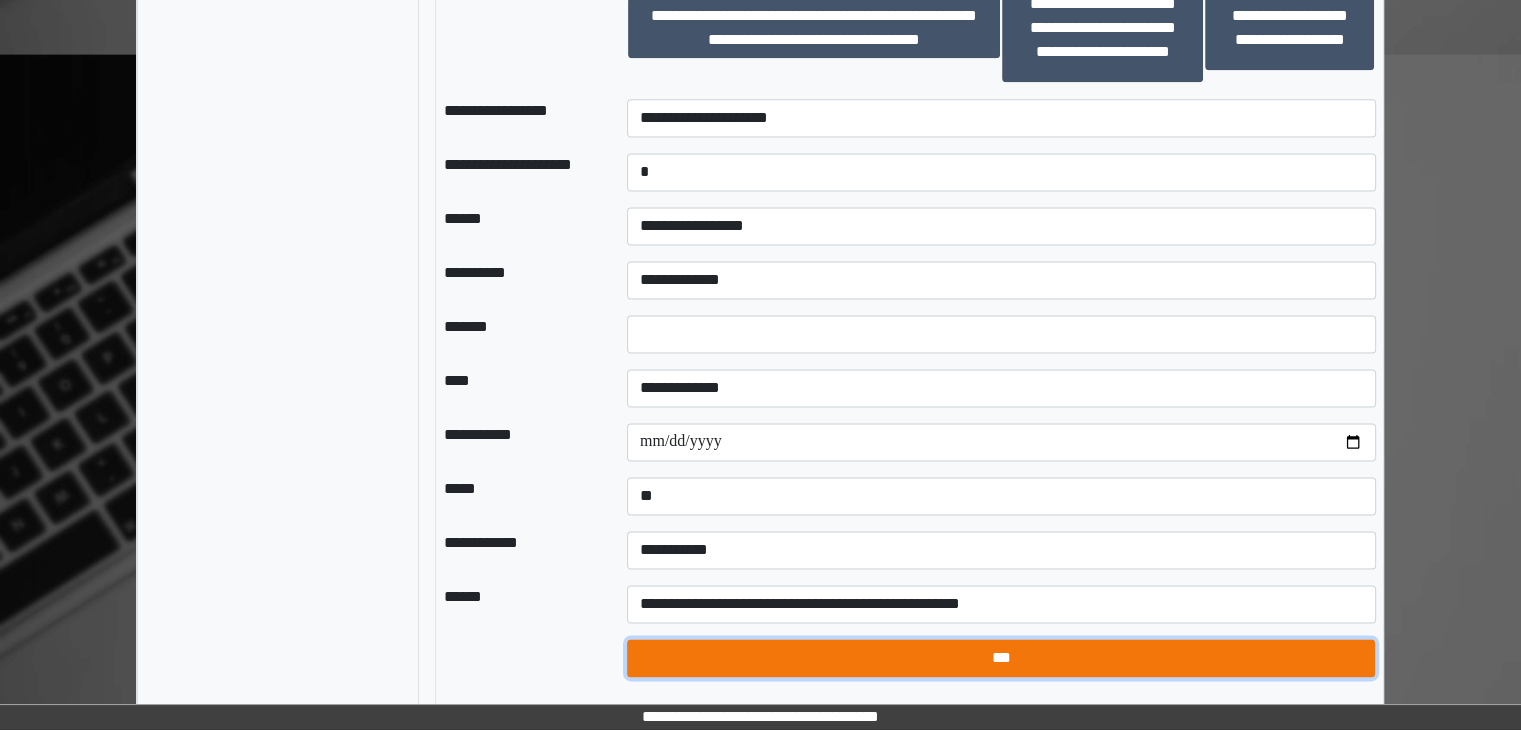 click on "***" at bounding box center (1001, 658) 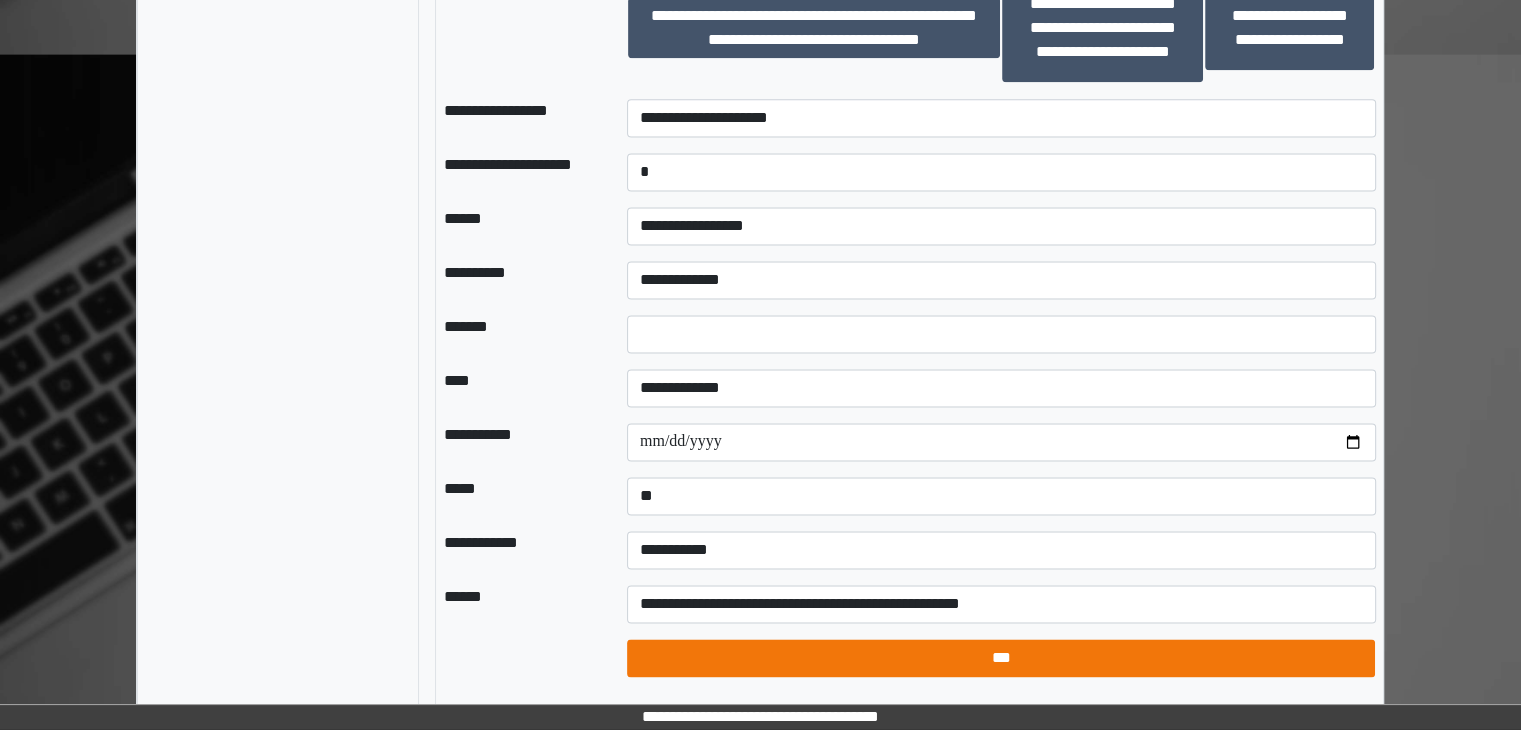 select on "*" 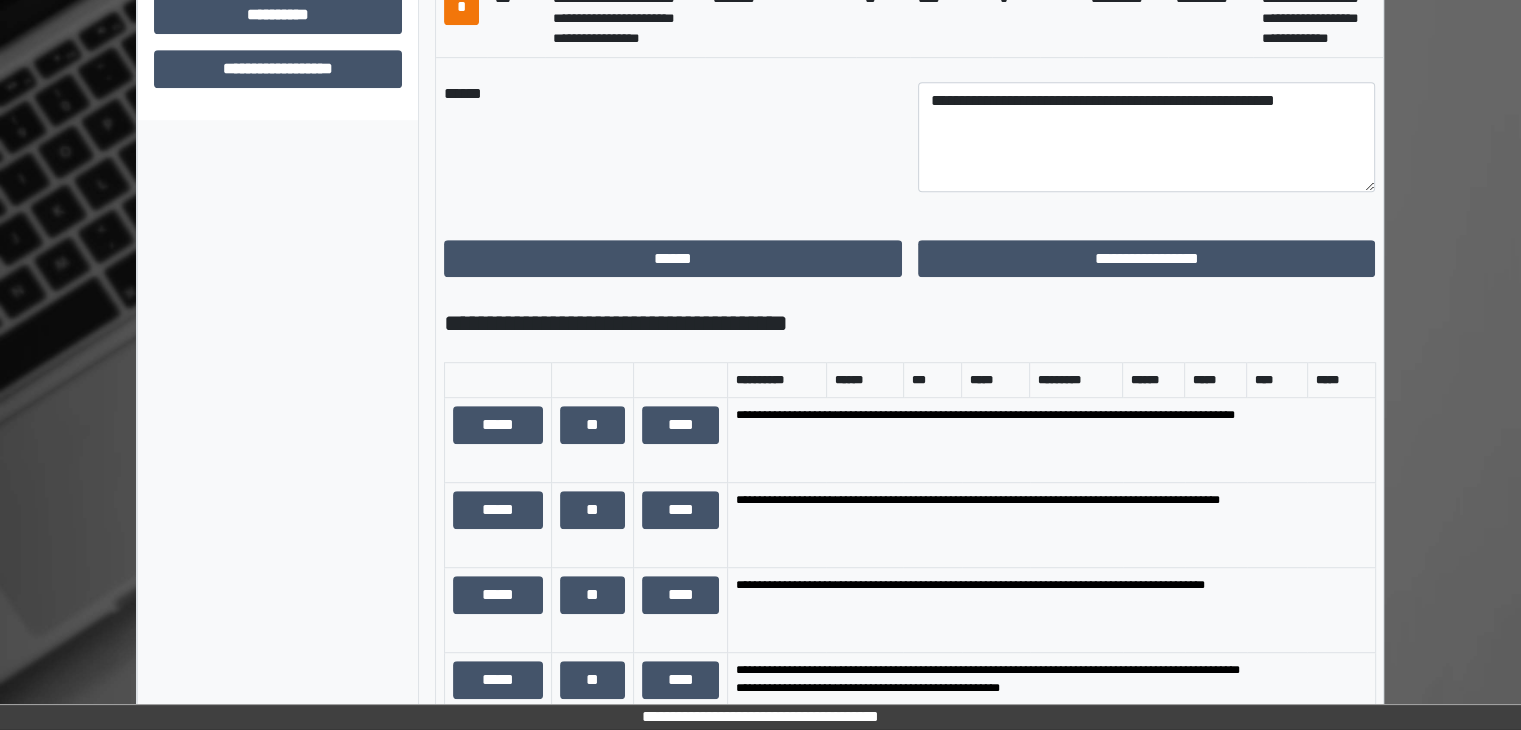 scroll, scrollTop: 737, scrollLeft: 0, axis: vertical 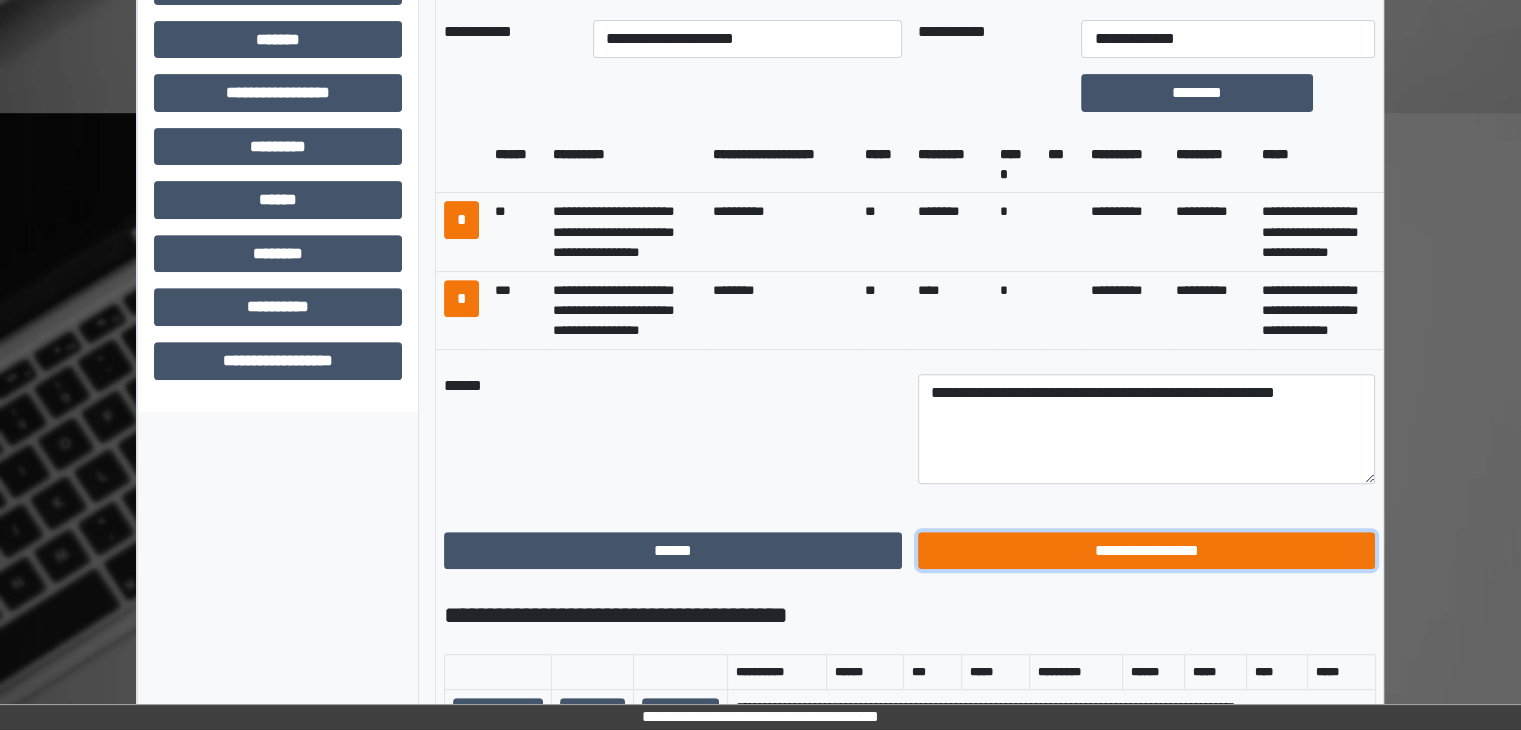 click on "**********" at bounding box center [1147, 551] 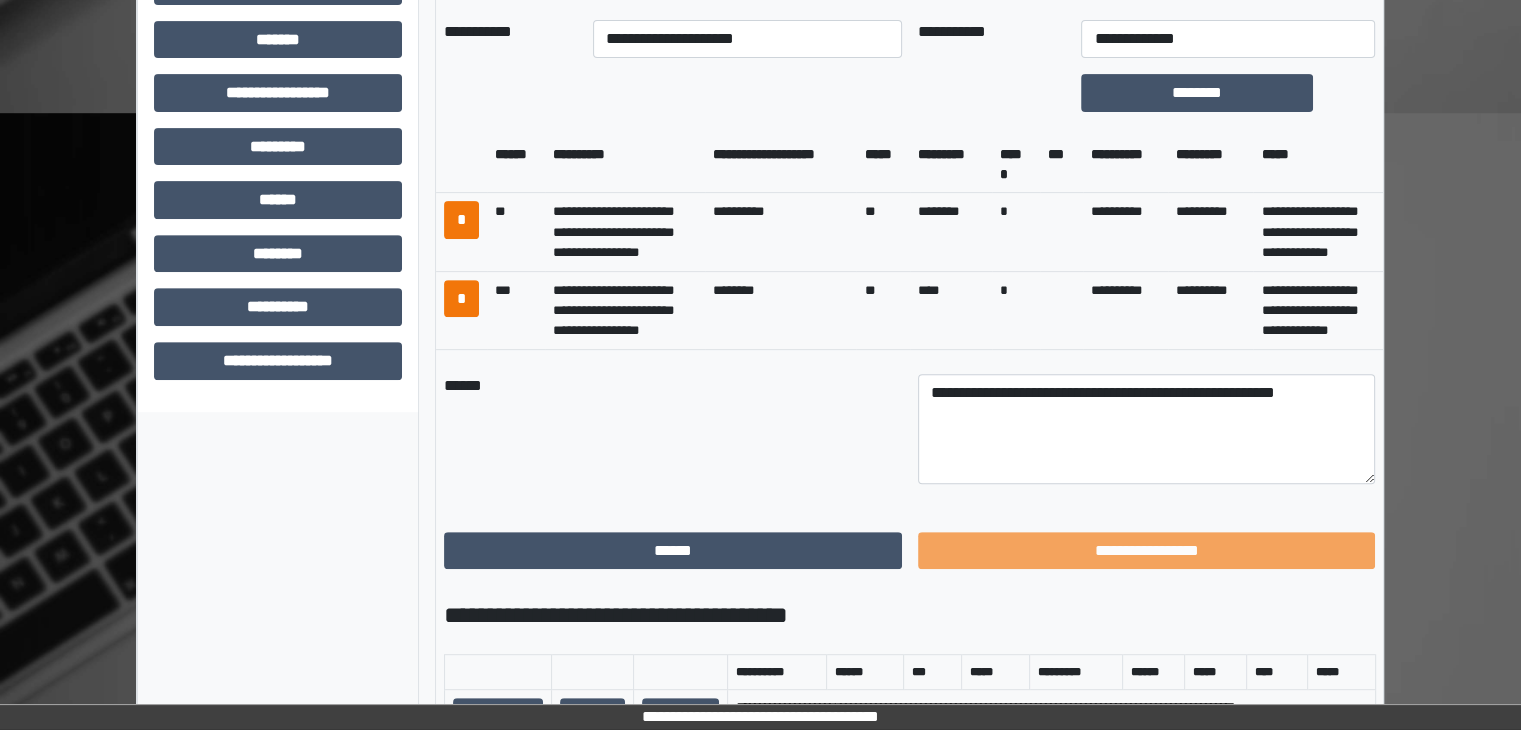 scroll, scrollTop: 436, scrollLeft: 0, axis: vertical 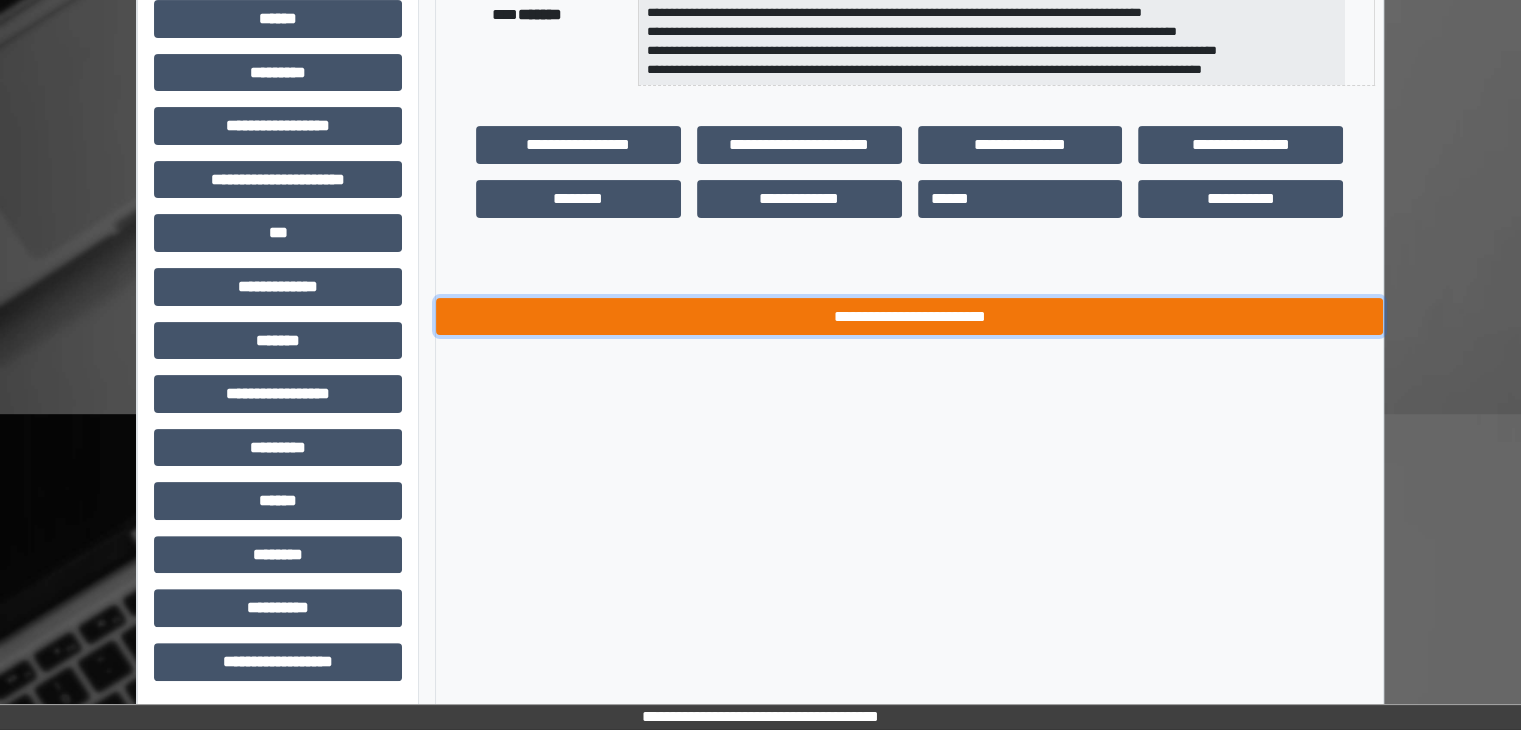 click on "**********" at bounding box center (909, 317) 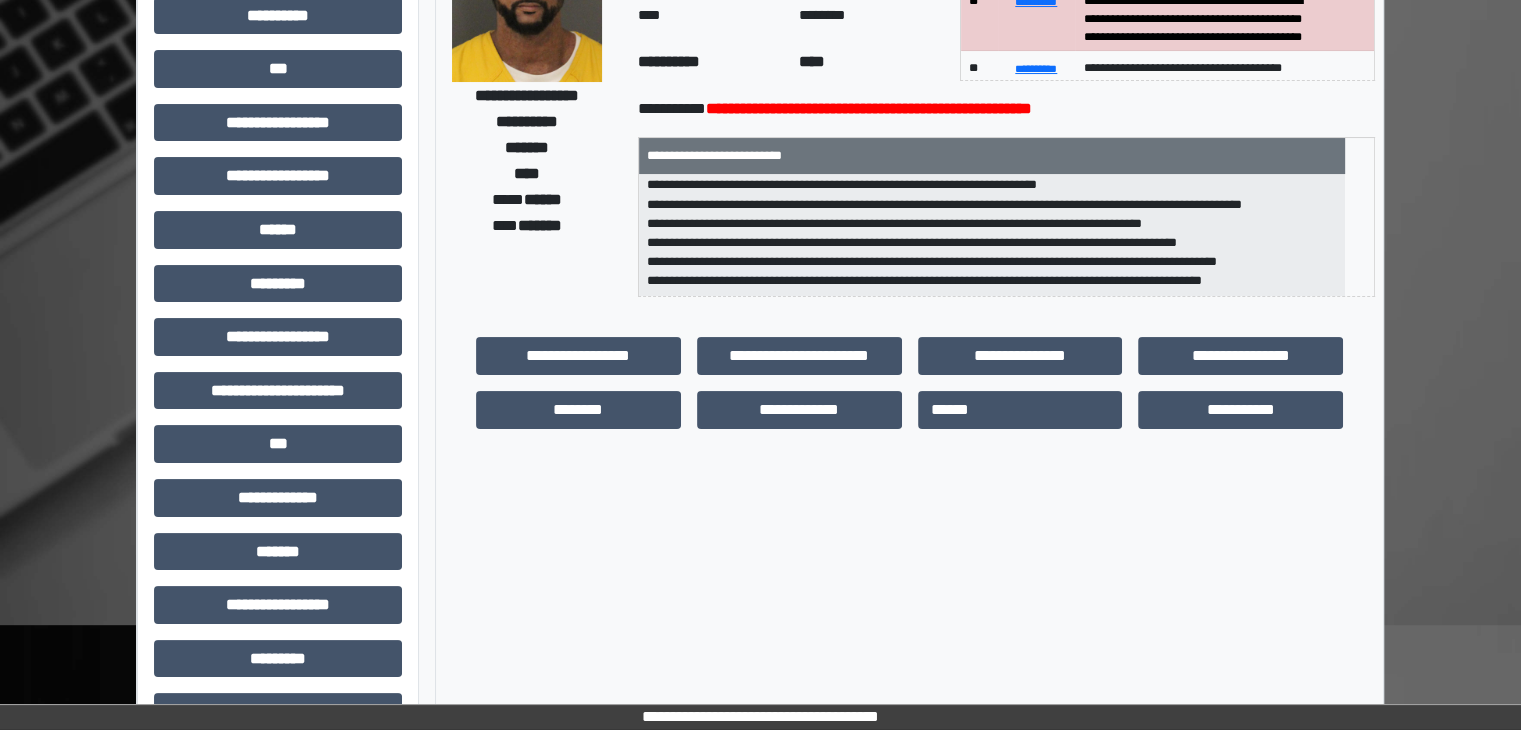 scroll, scrollTop: 0, scrollLeft: 0, axis: both 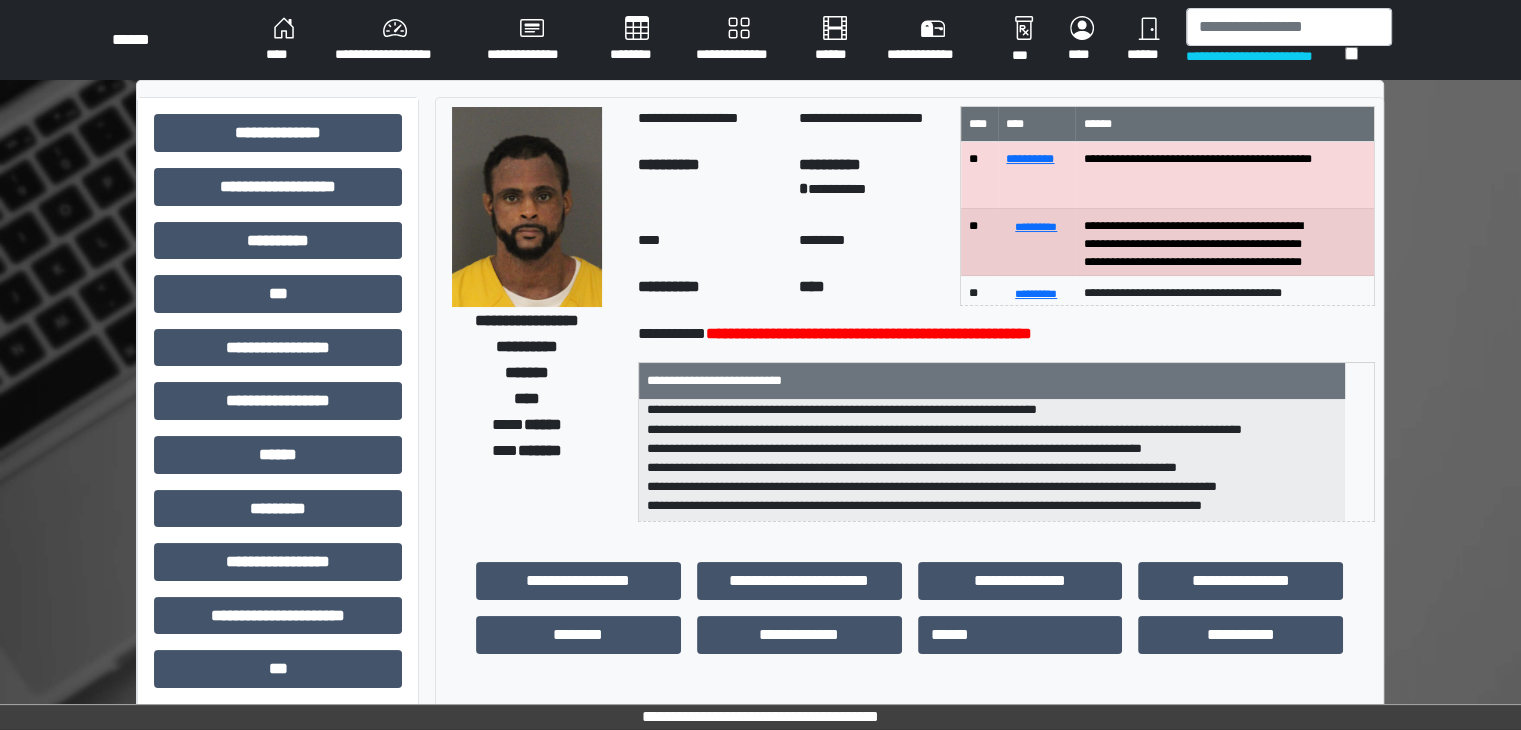 click on "****" at bounding box center [284, 40] 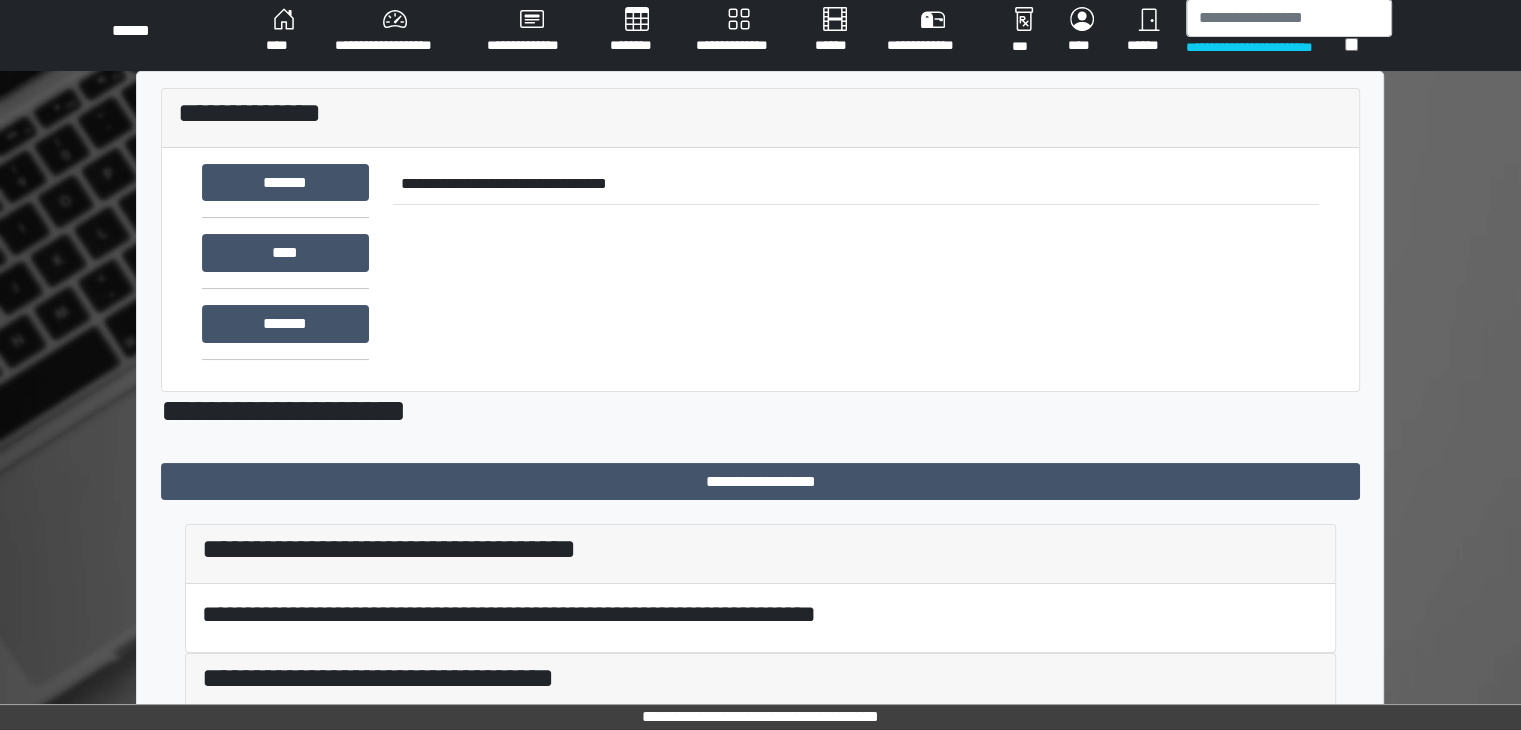 scroll, scrollTop: 341, scrollLeft: 0, axis: vertical 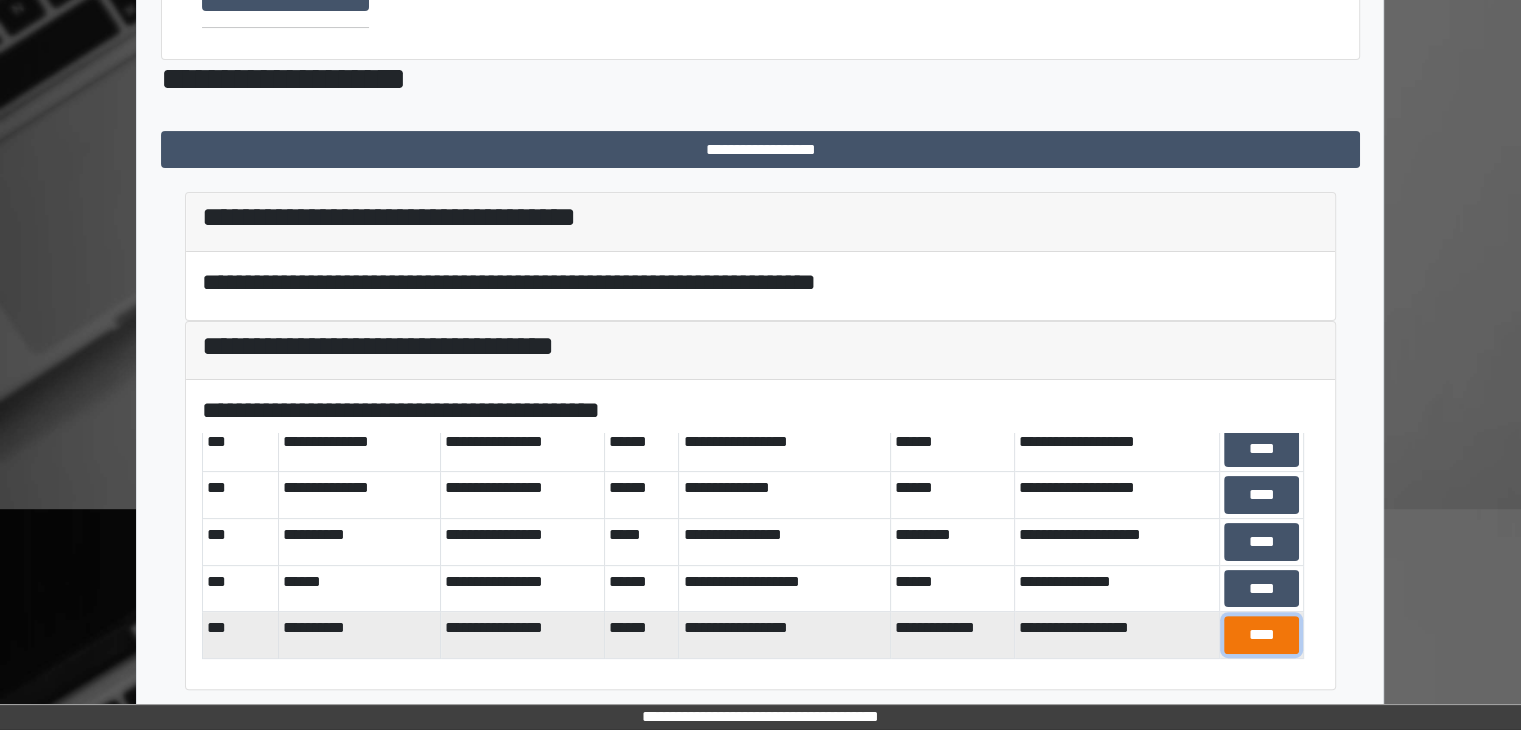 click on "****" at bounding box center [1261, 635] 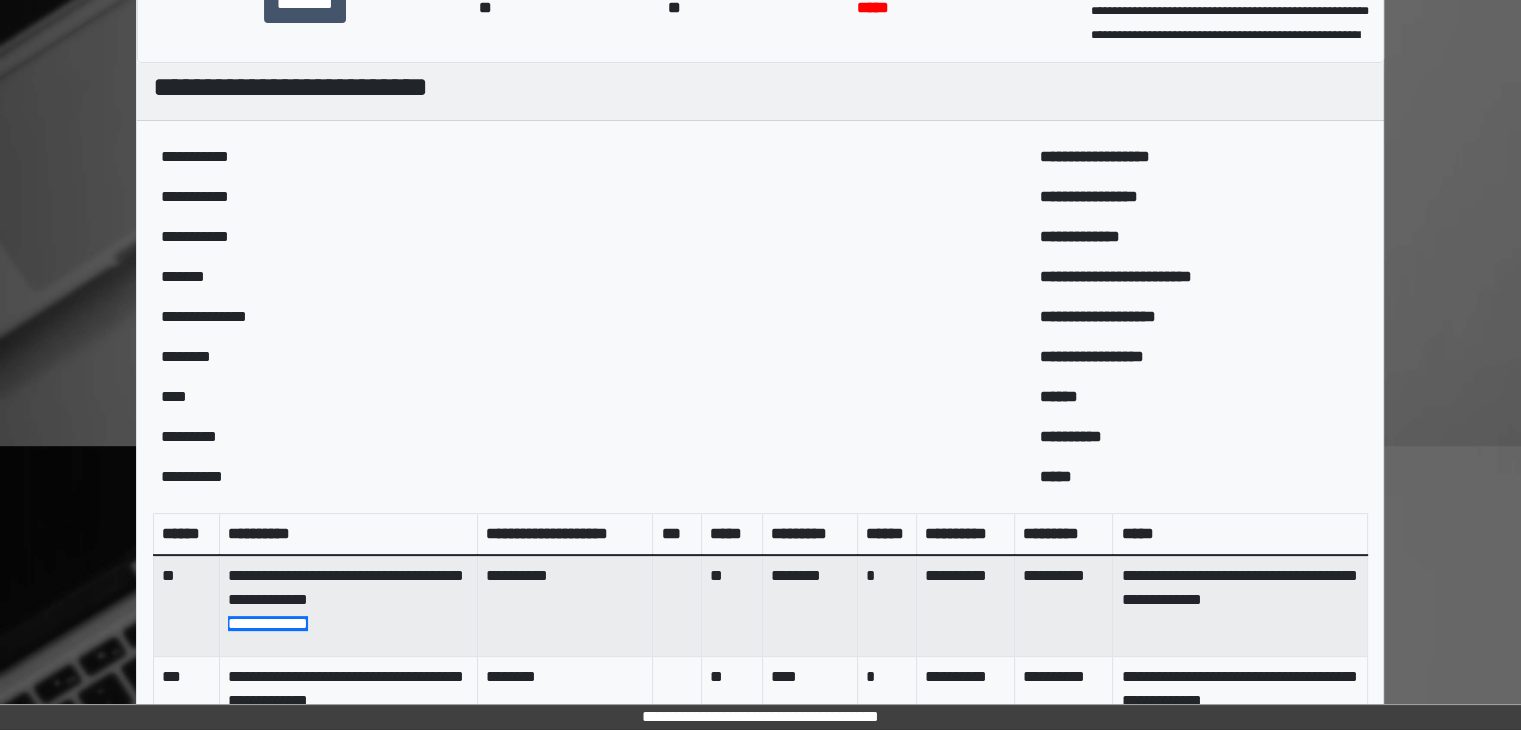 scroll, scrollTop: 855, scrollLeft: 0, axis: vertical 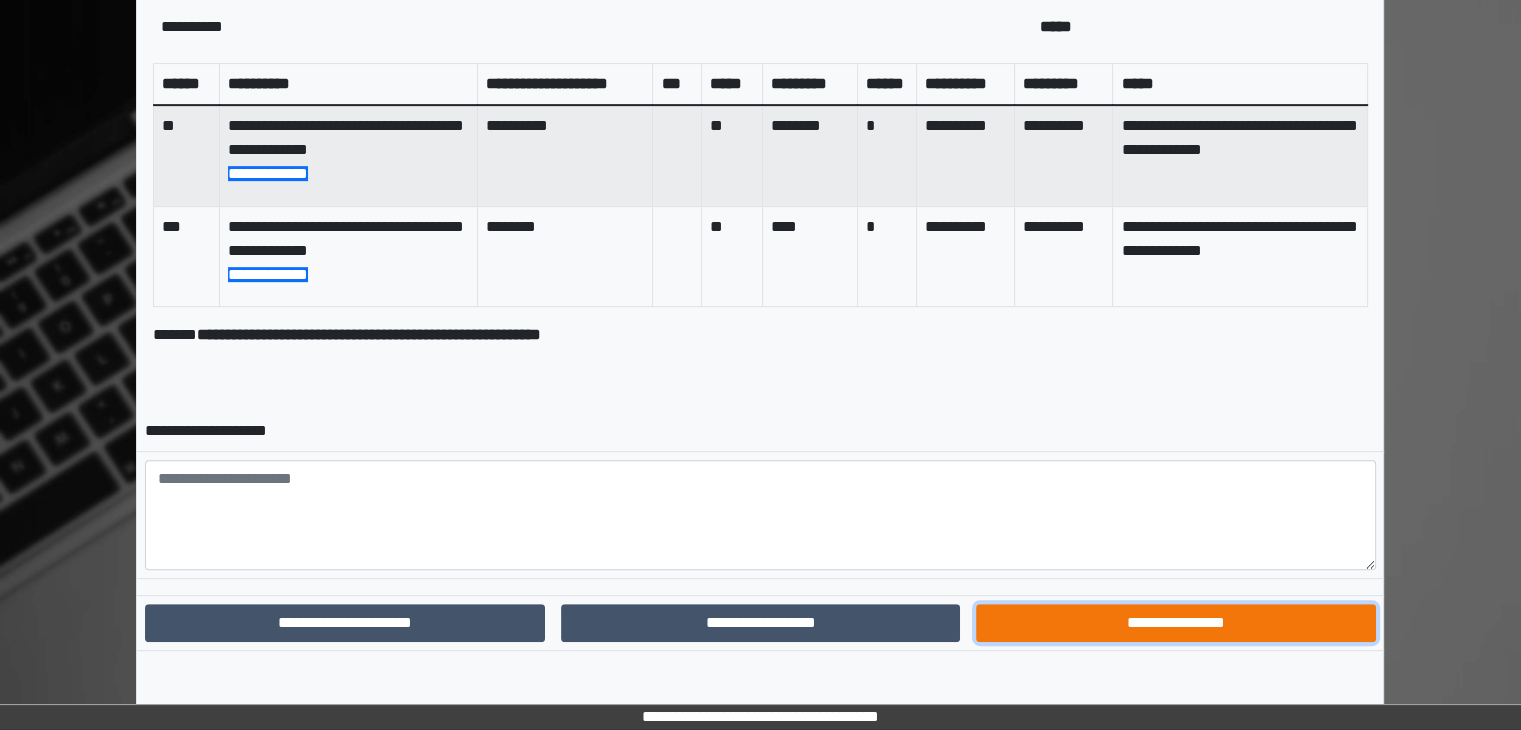 click on "**********" at bounding box center [1175, 623] 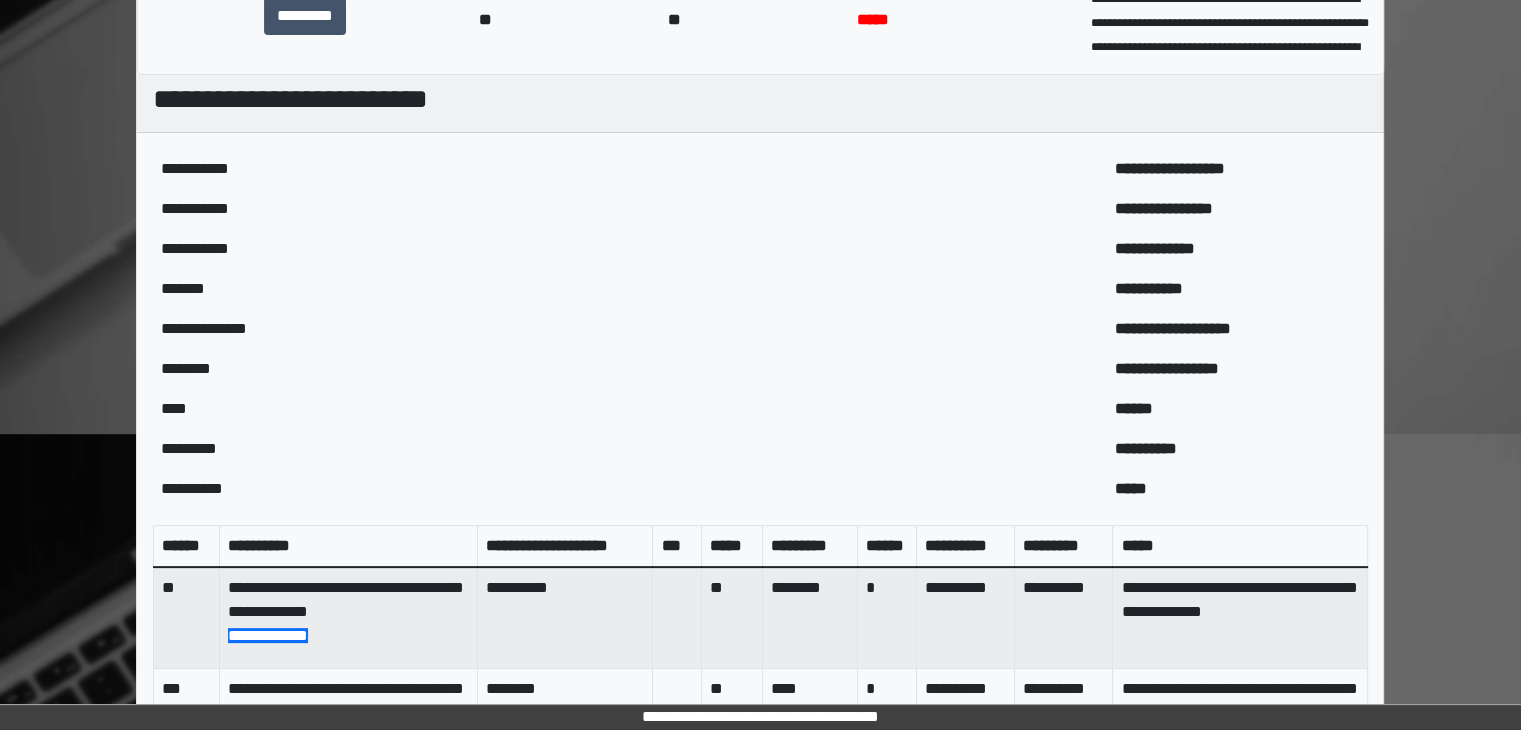scroll, scrollTop: 0, scrollLeft: 0, axis: both 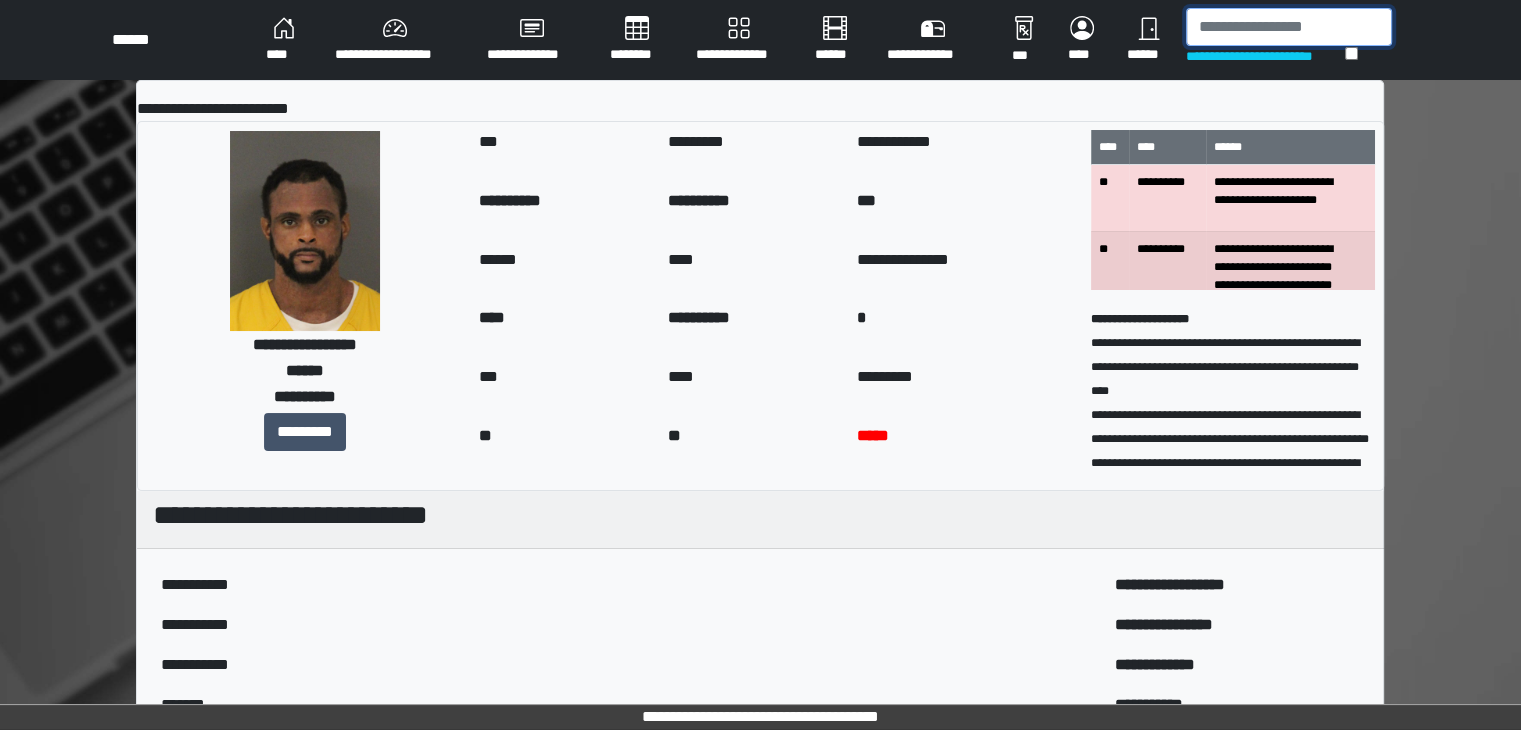 click at bounding box center [1289, 27] 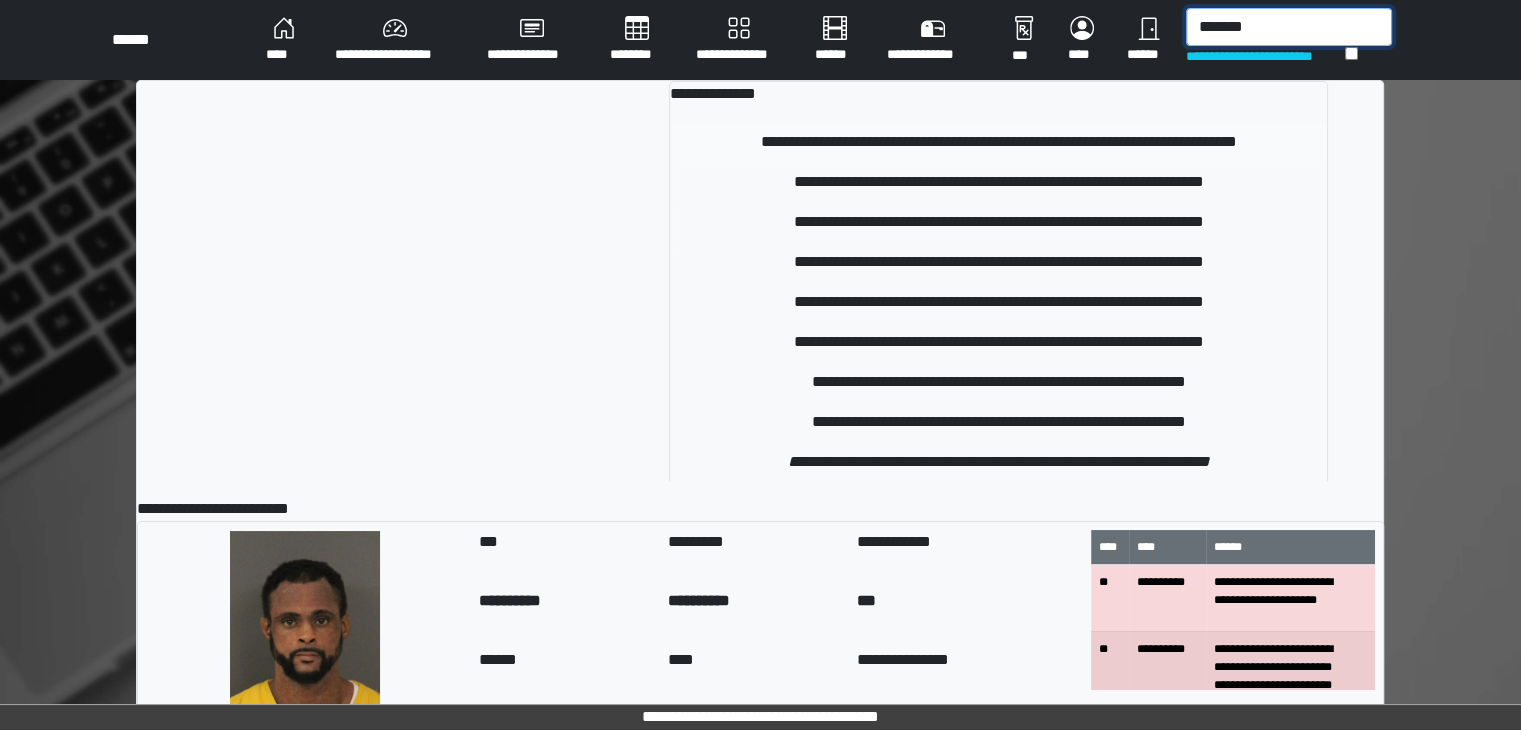type on "*******" 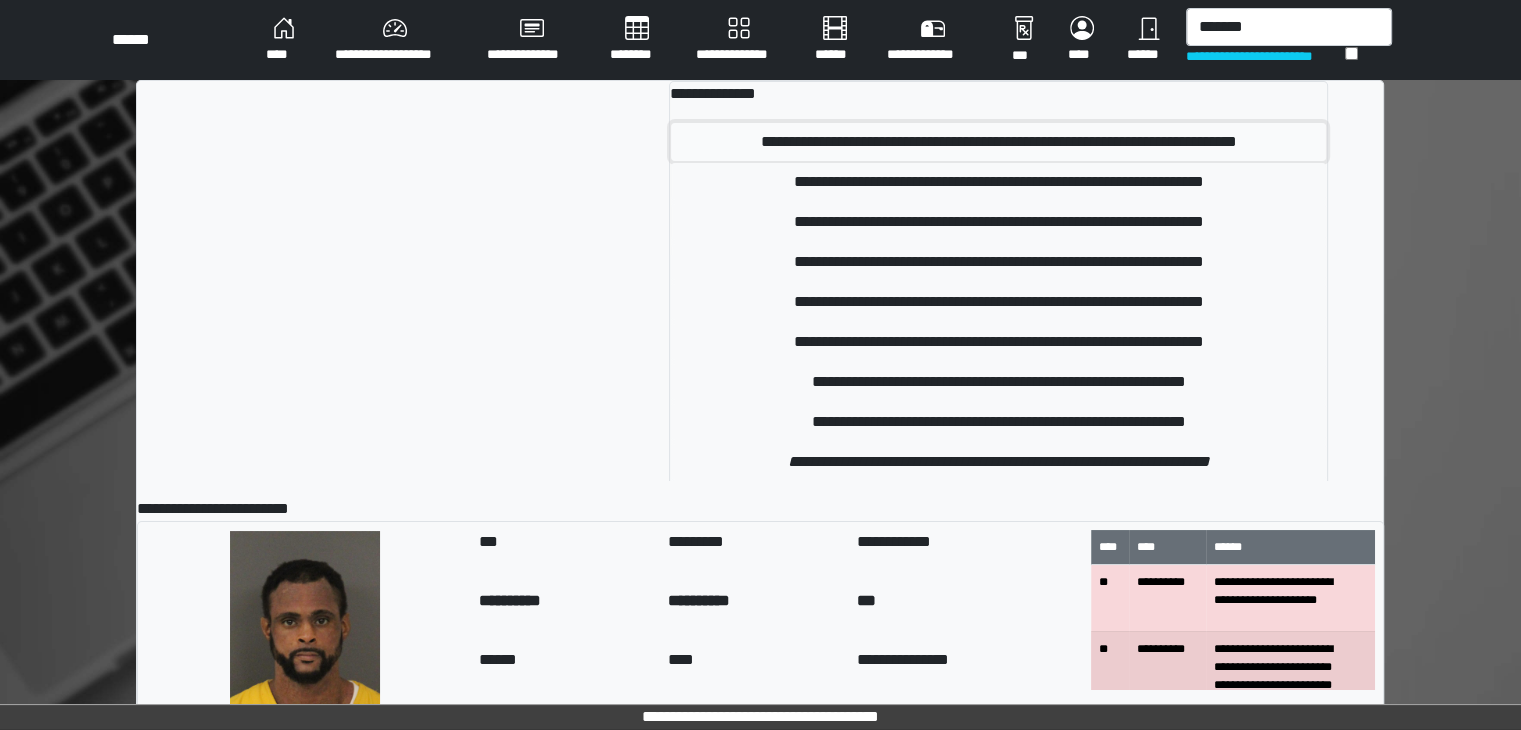 click on "**********" at bounding box center [998, 142] 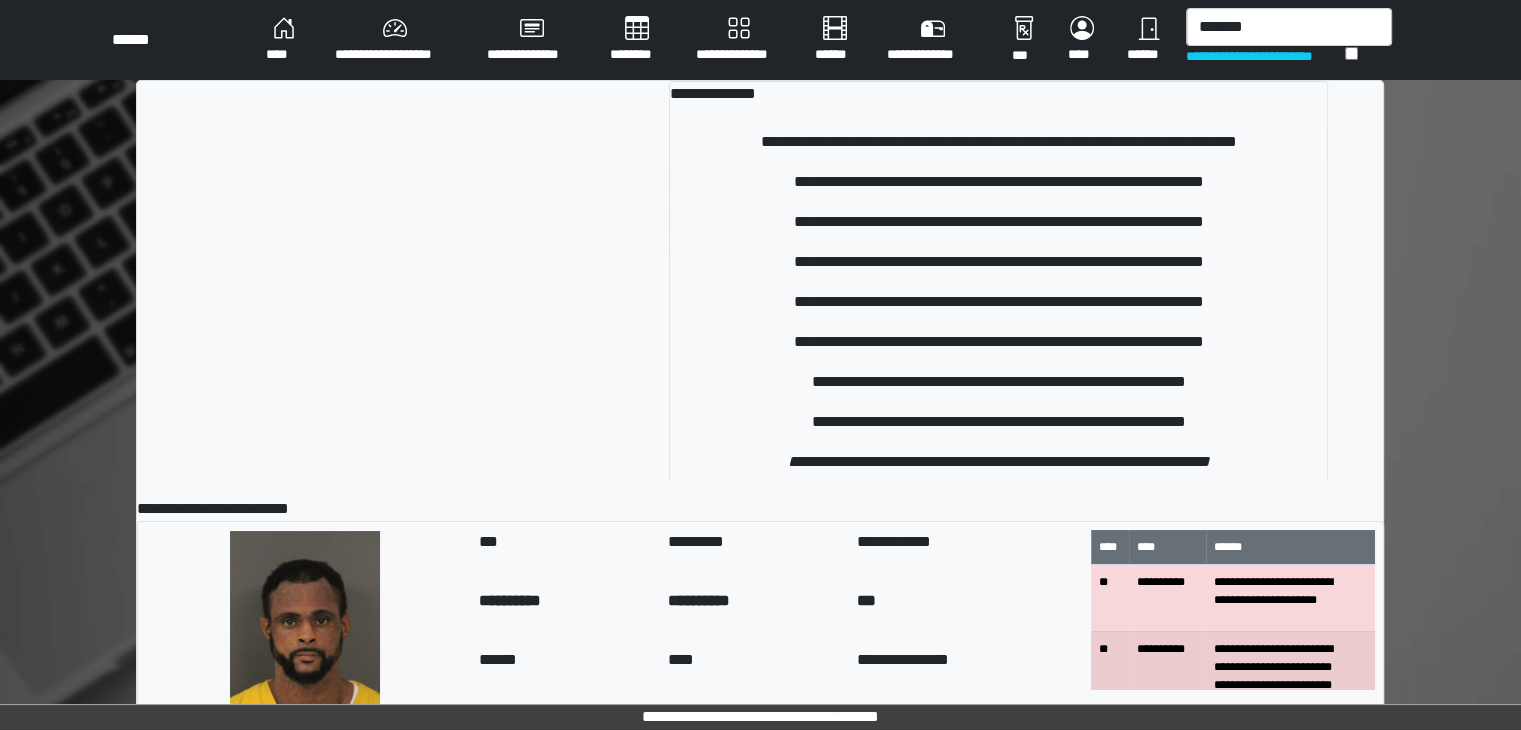 type 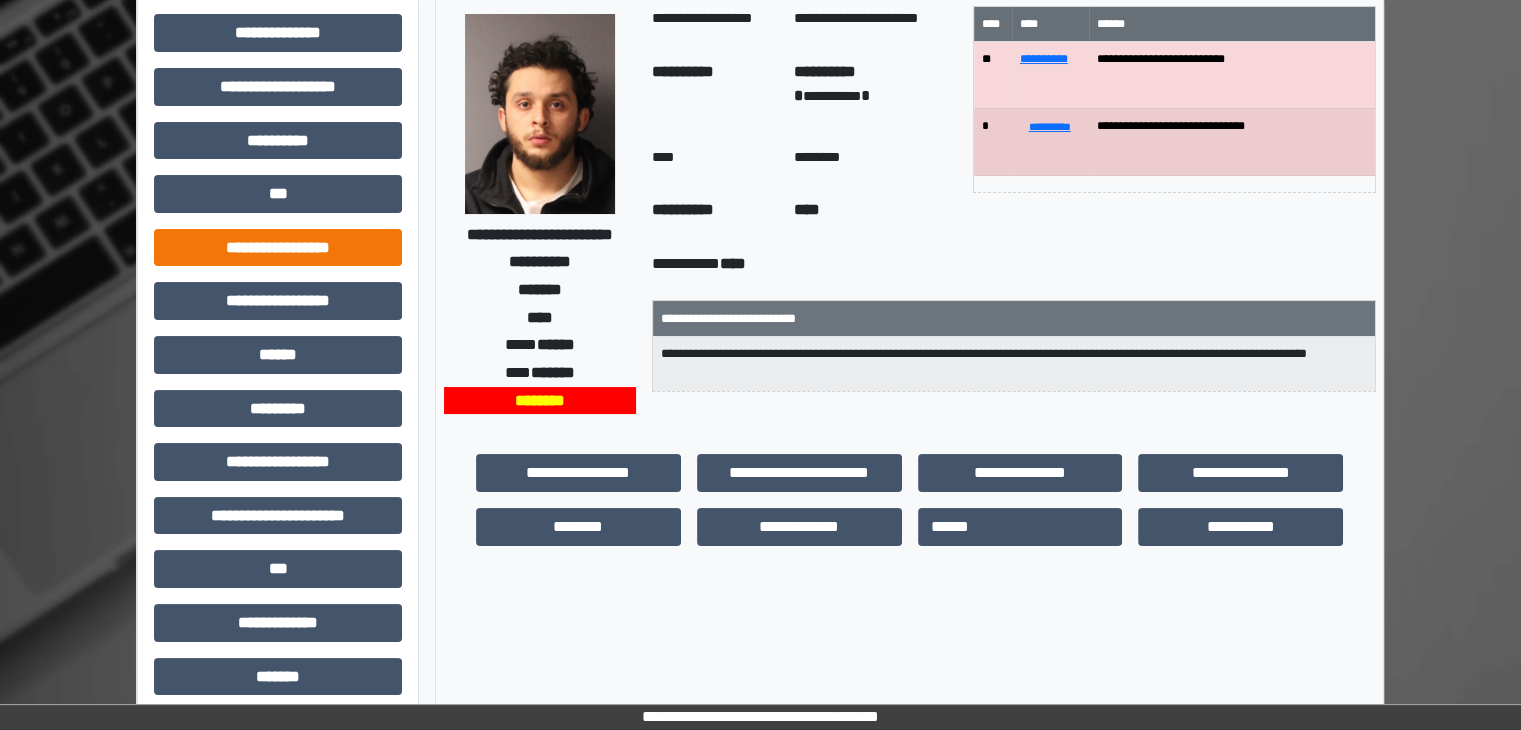 scroll, scrollTop: 0, scrollLeft: 0, axis: both 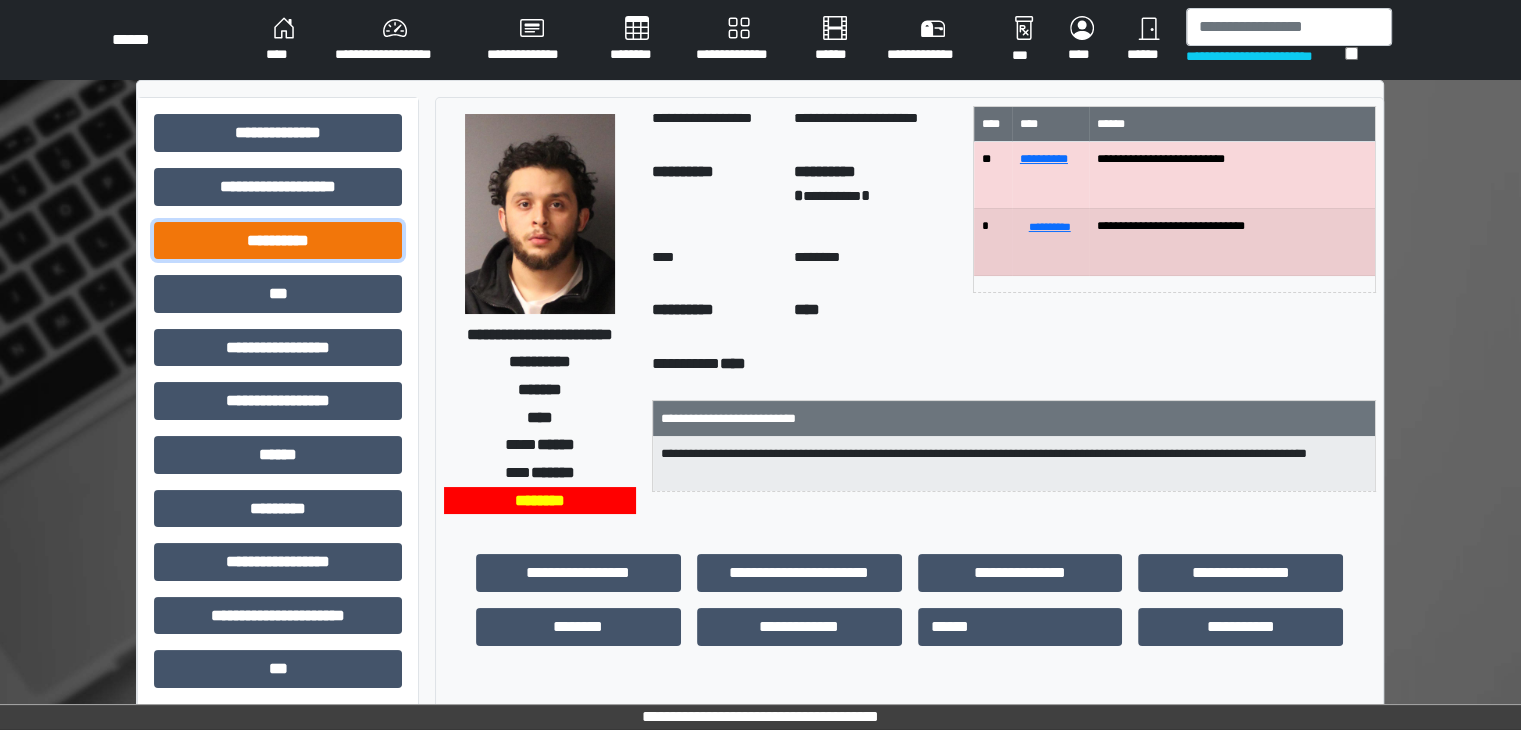 click on "**********" at bounding box center (278, 241) 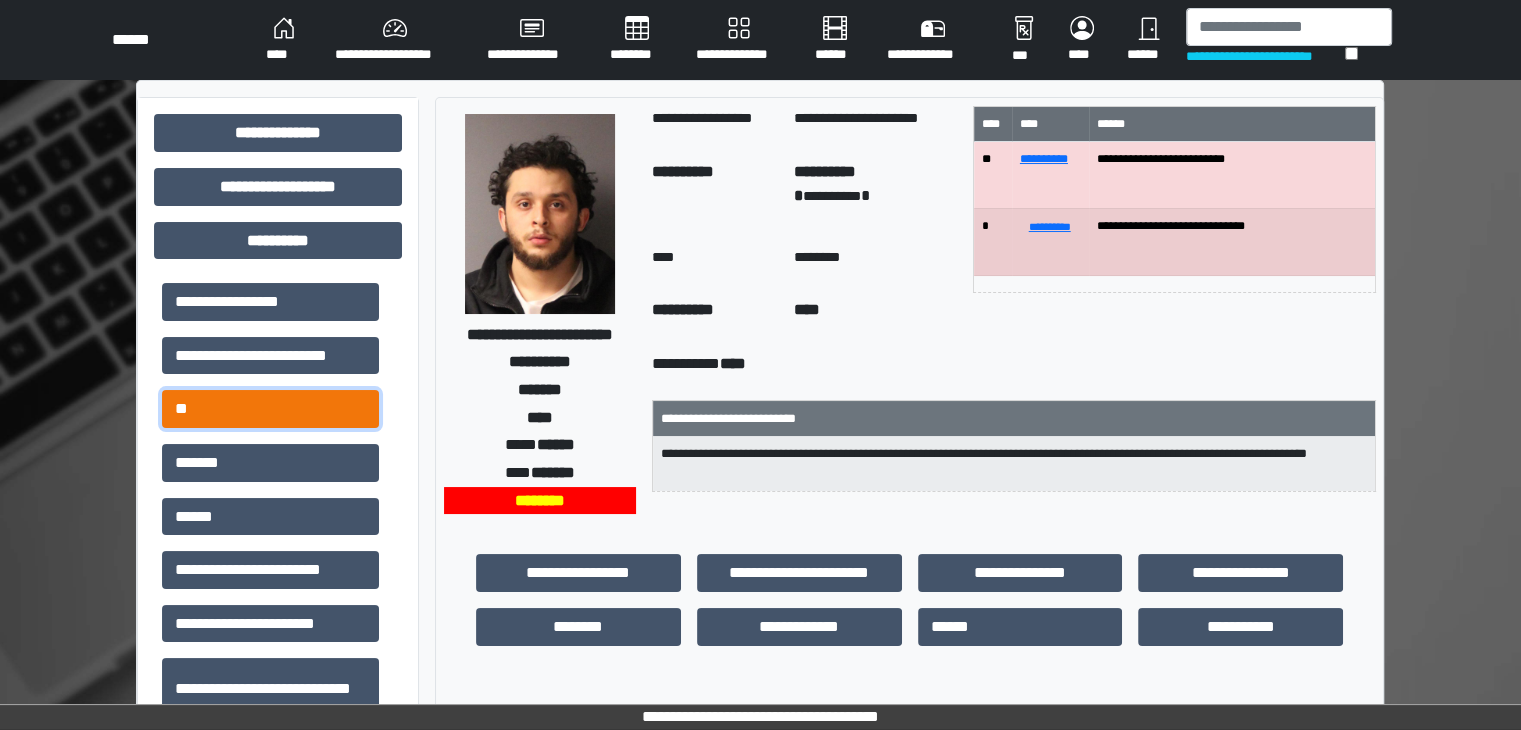 click on "**" at bounding box center (270, 409) 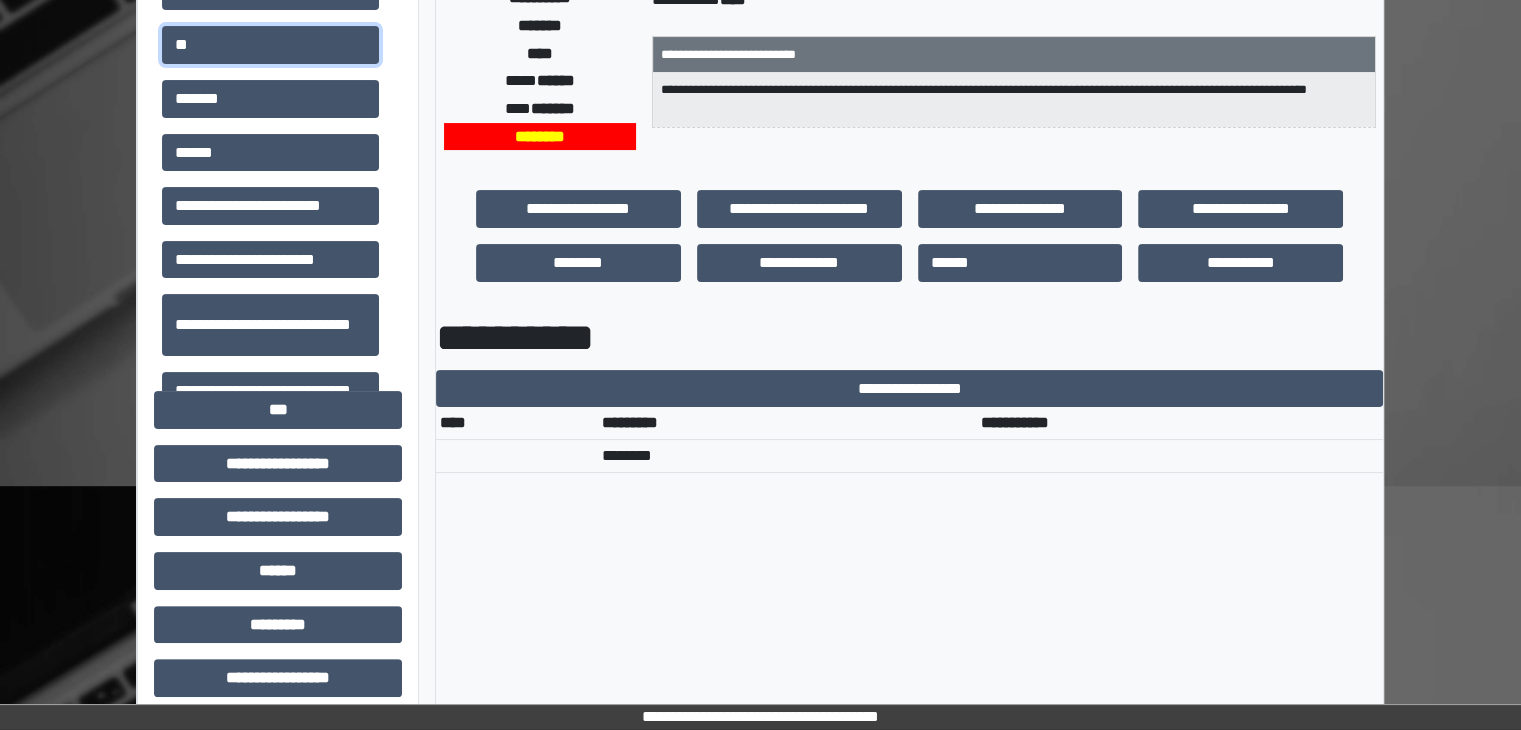 scroll, scrollTop: 500, scrollLeft: 0, axis: vertical 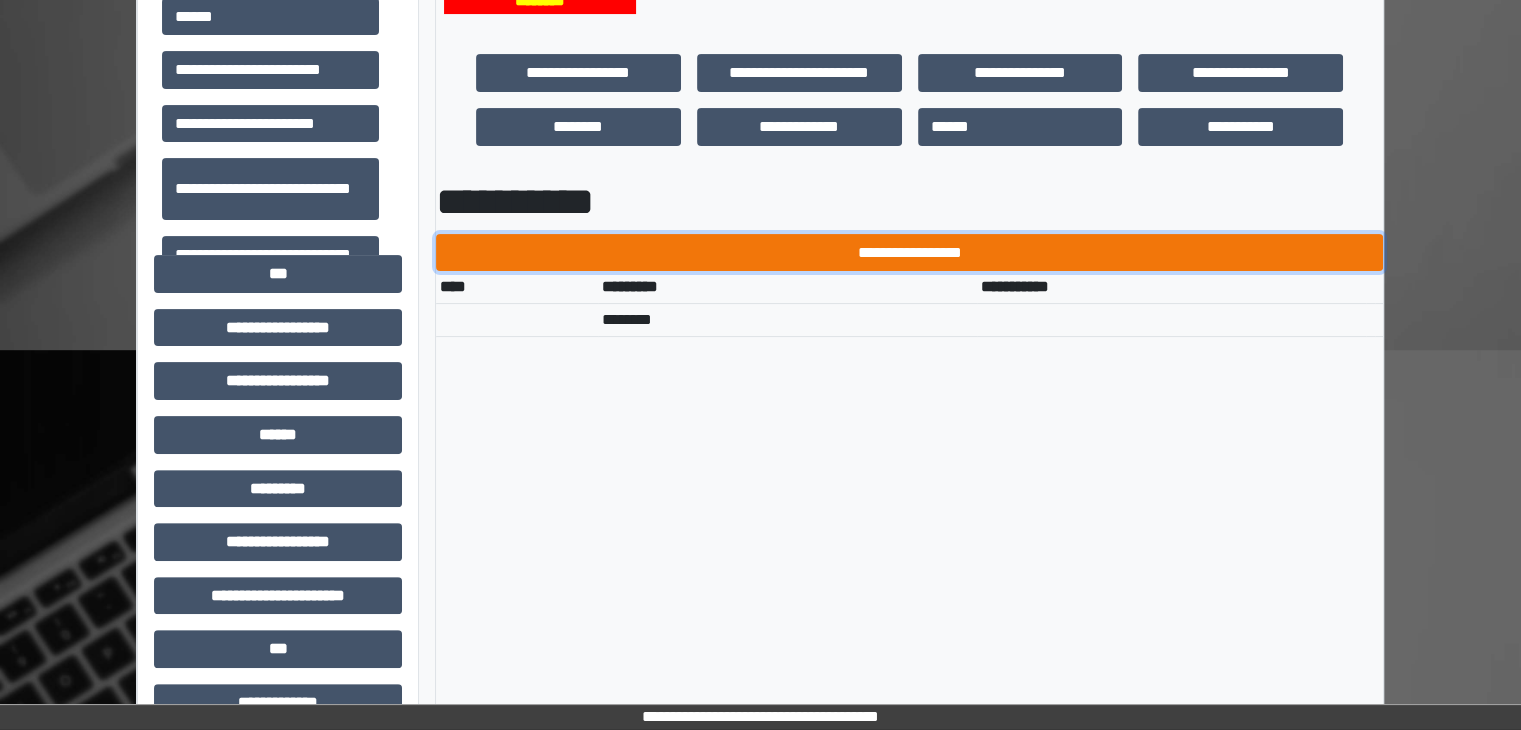 click on "**********" at bounding box center (909, 253) 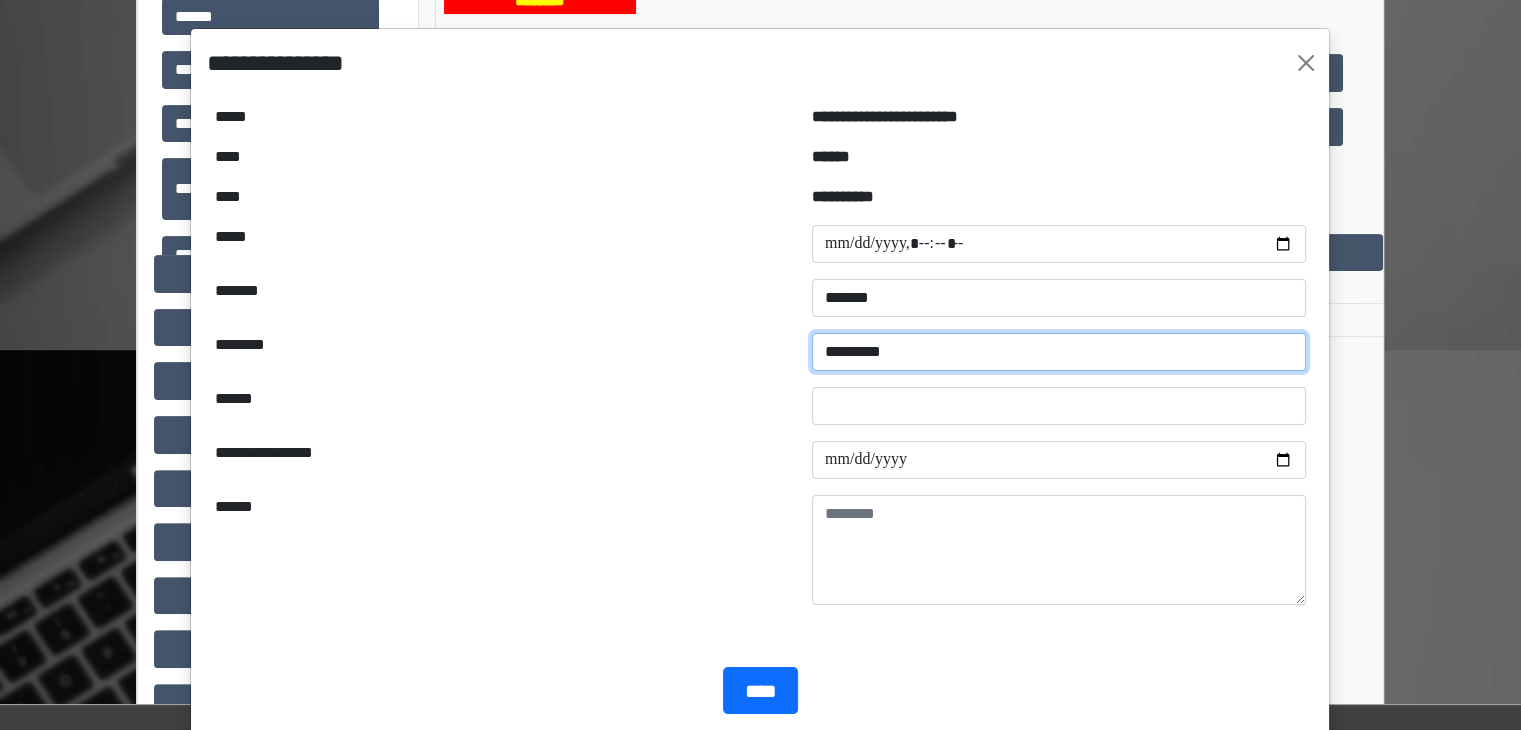 click on "********* ******" at bounding box center [1059, 352] 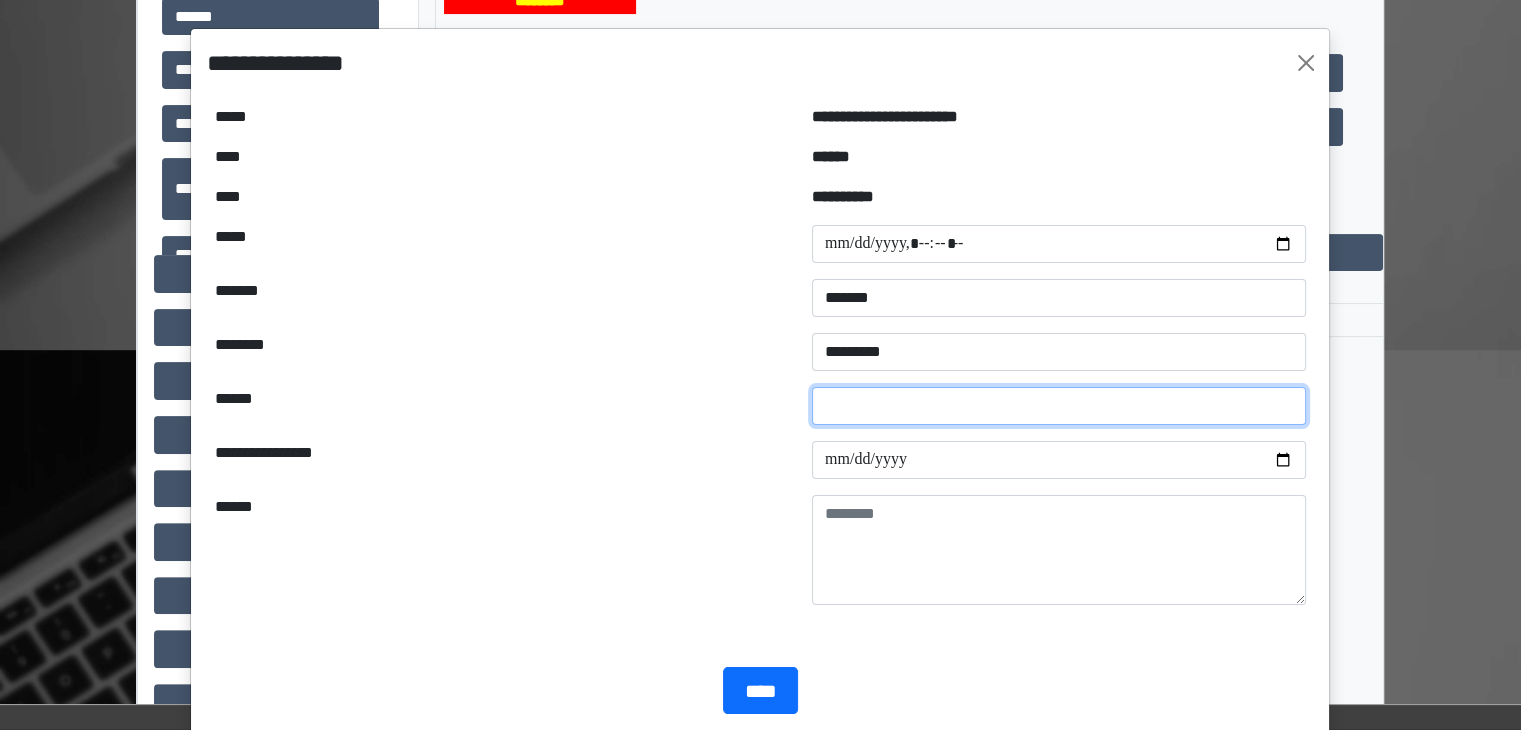 click at bounding box center (1059, 406) 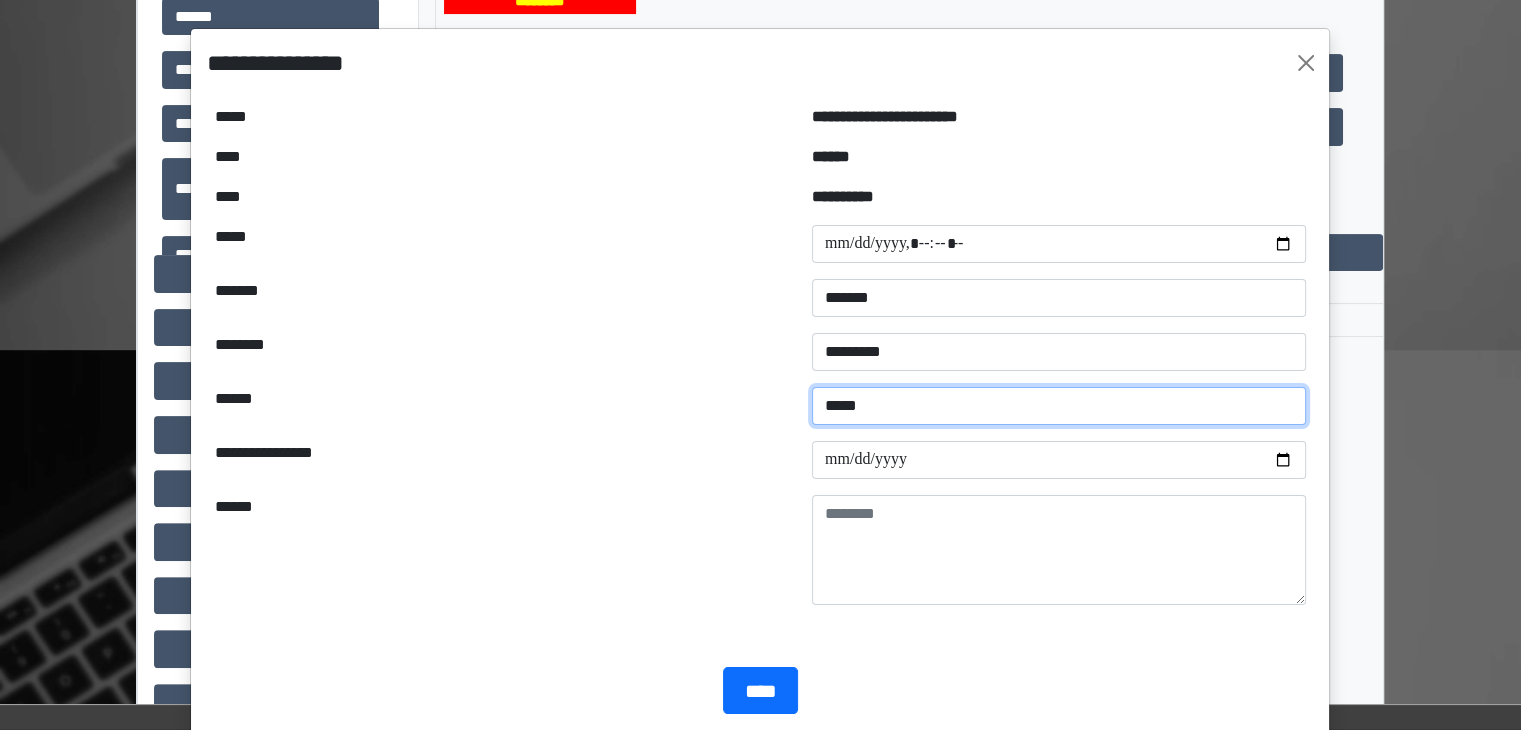 type on "*****" 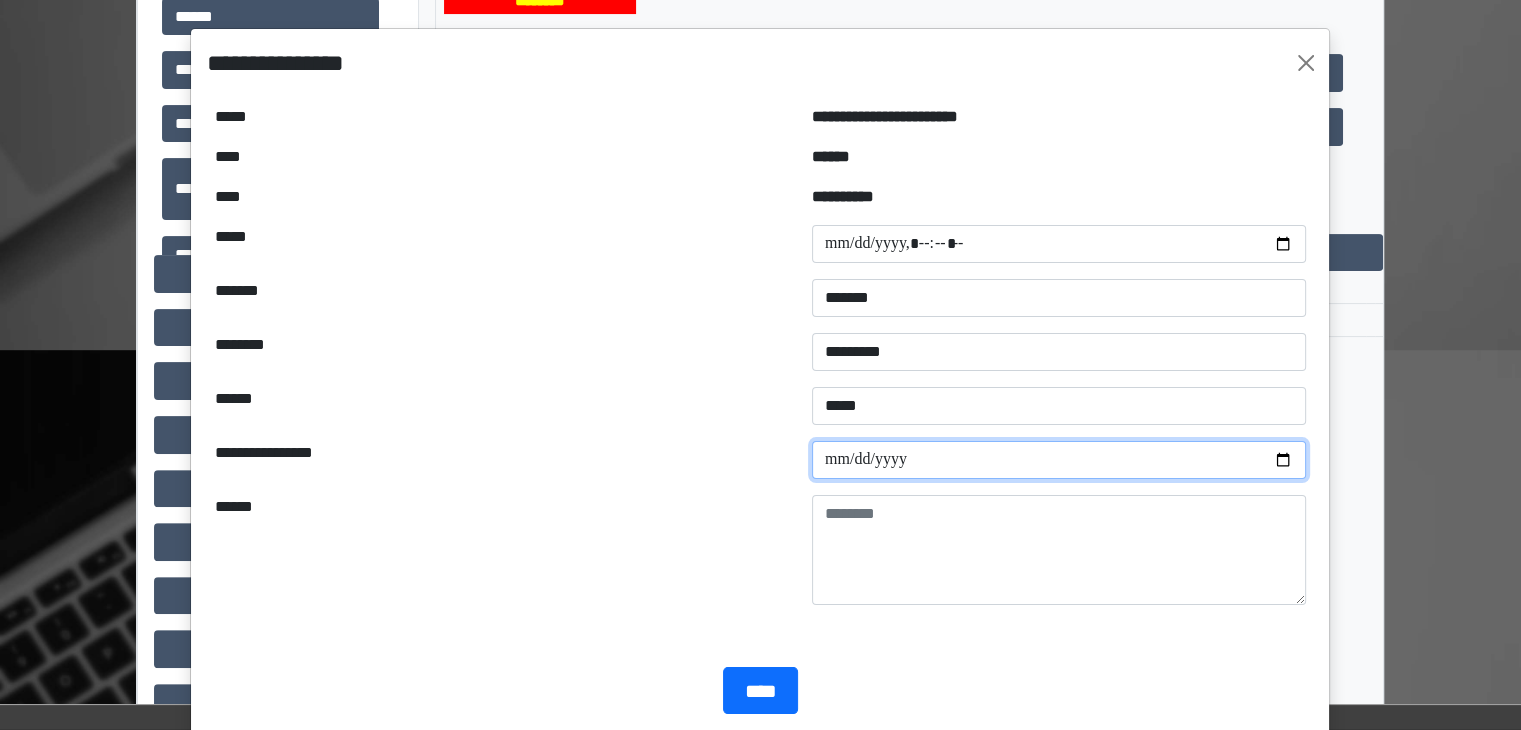 click at bounding box center [1059, 460] 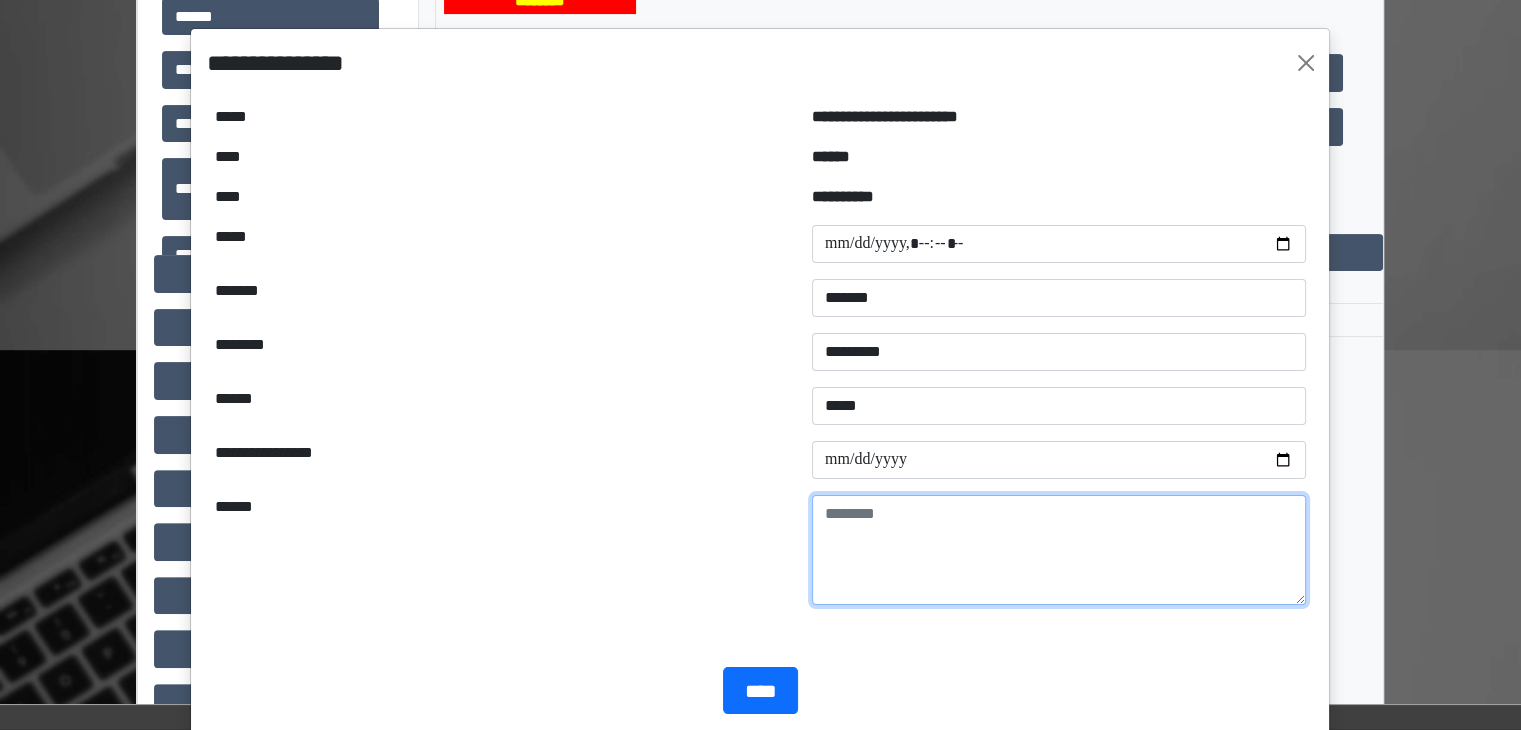 click at bounding box center (1059, 550) 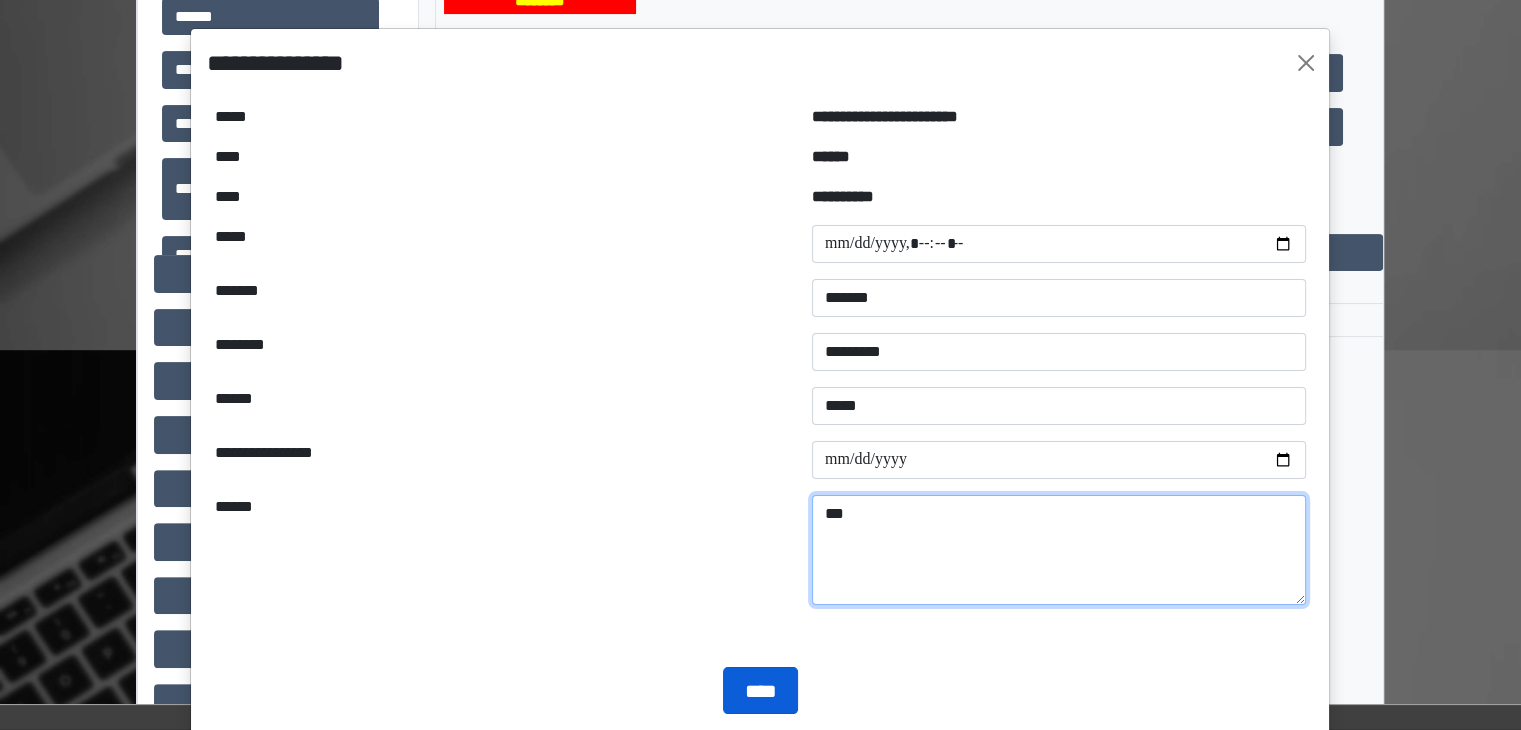 type on "***" 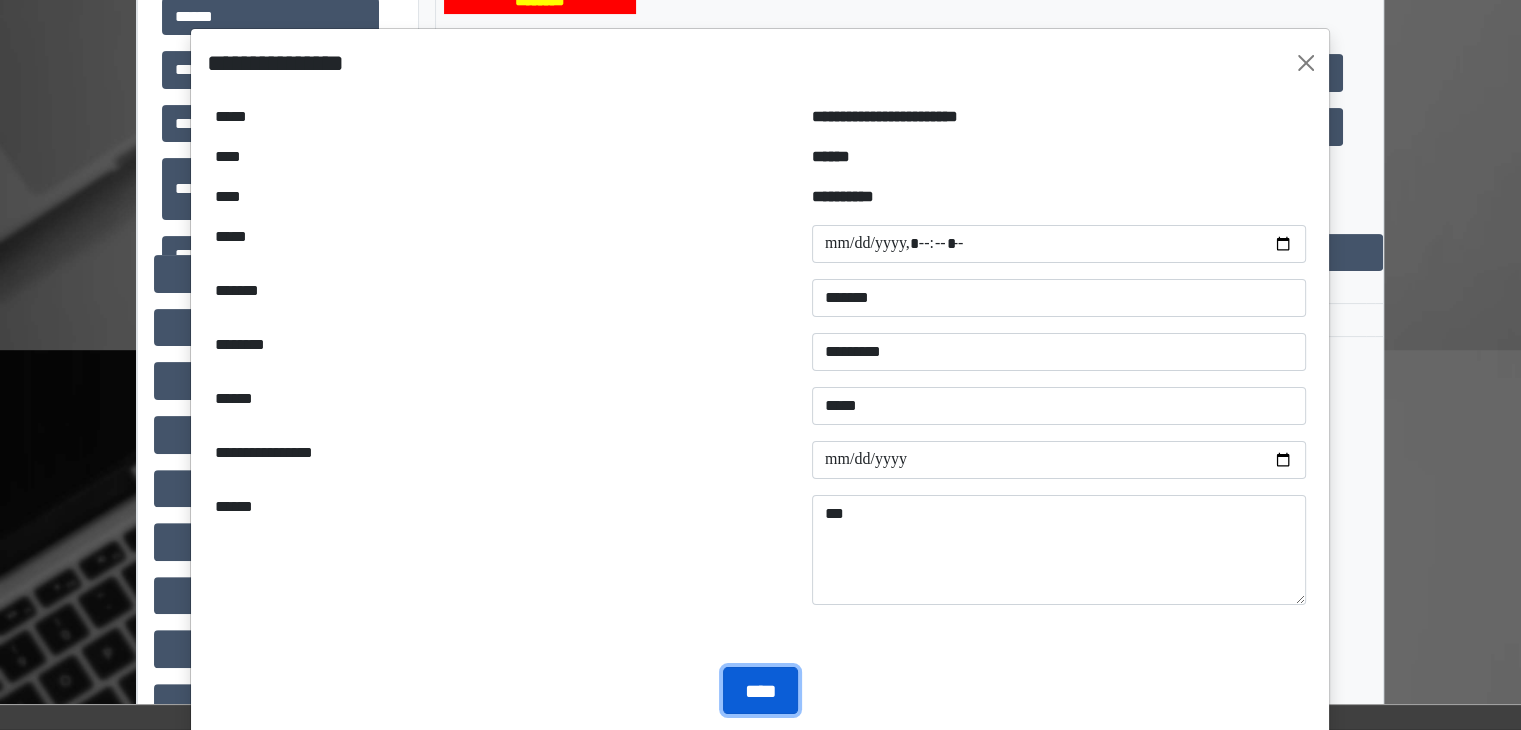 click on "****" at bounding box center [760, 691] 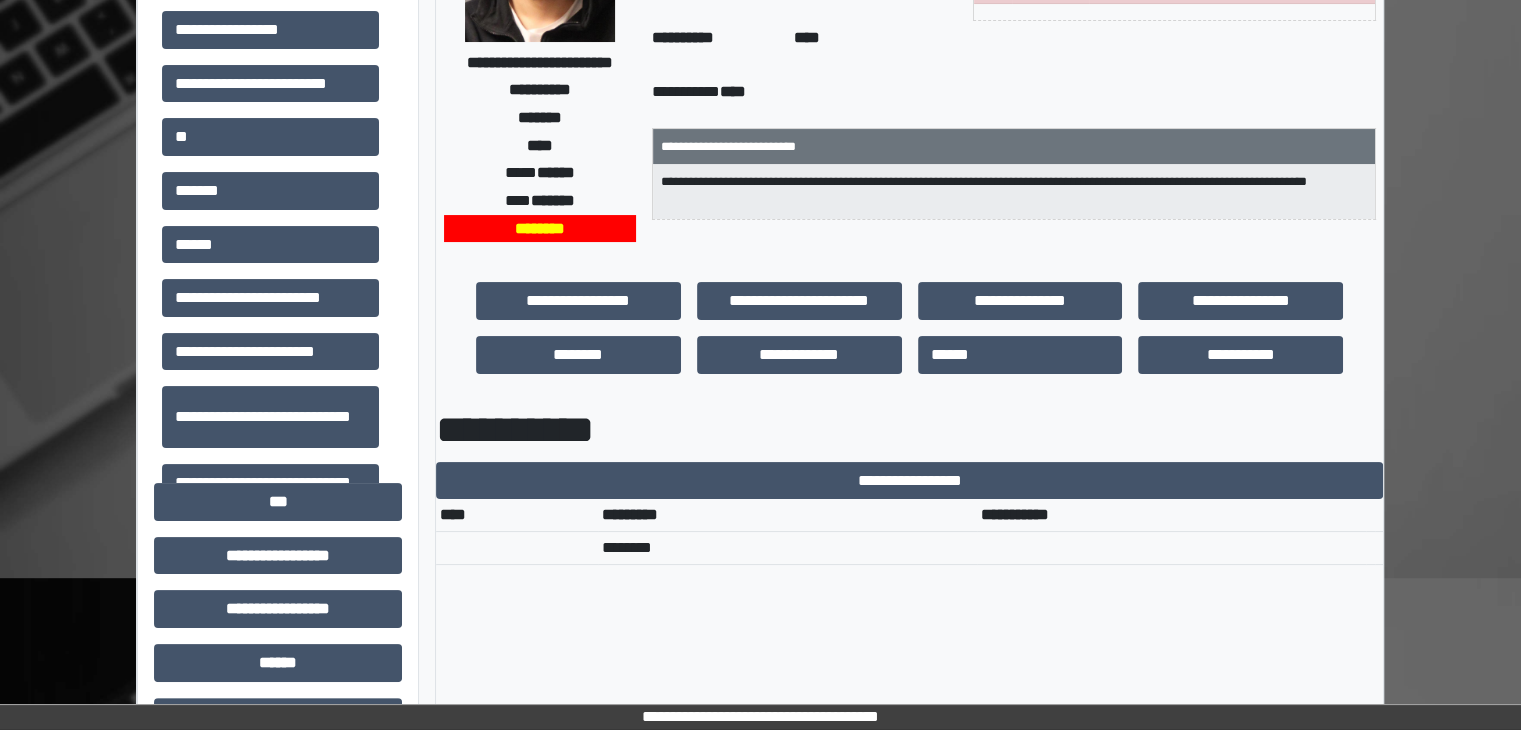 scroll, scrollTop: 0, scrollLeft: 0, axis: both 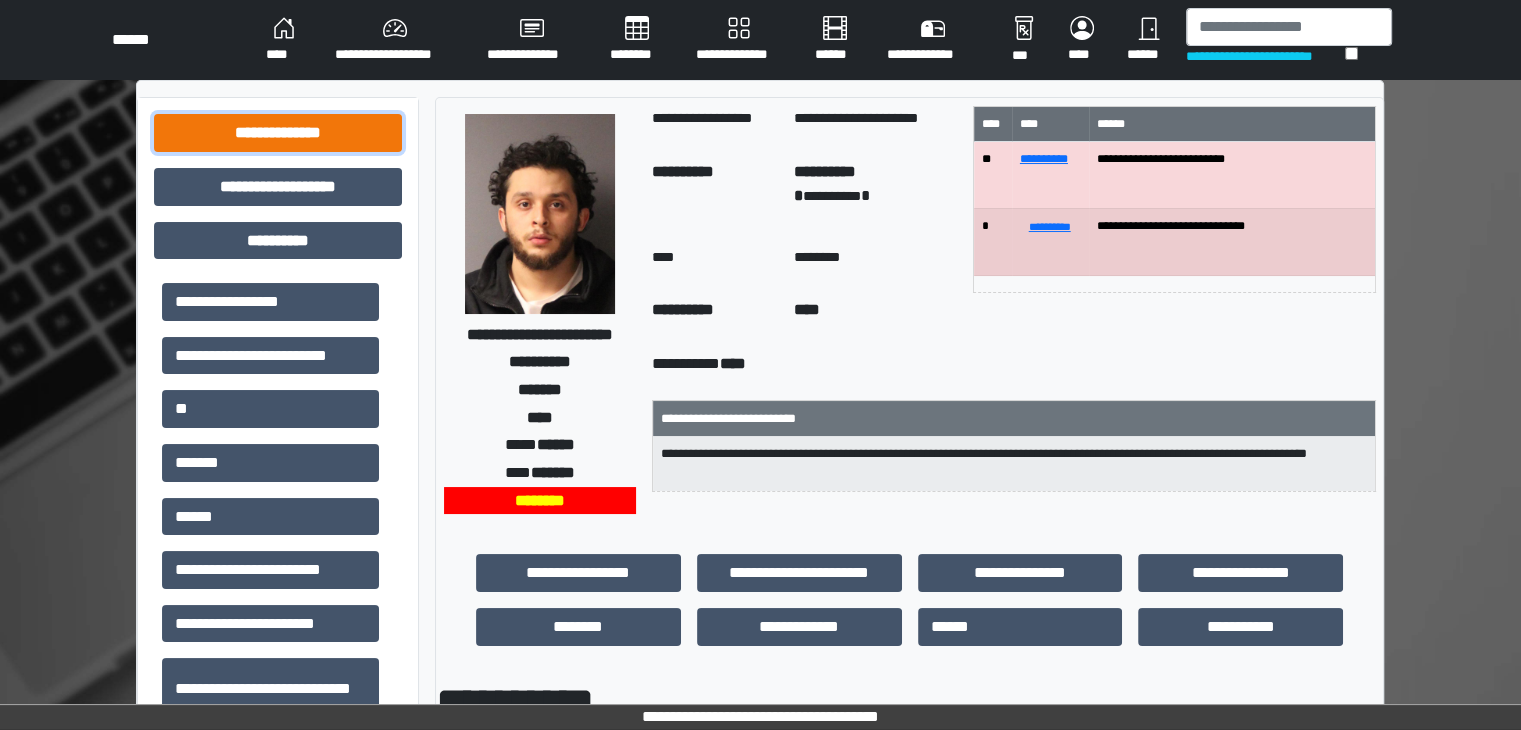 click on "**********" at bounding box center (278, 133) 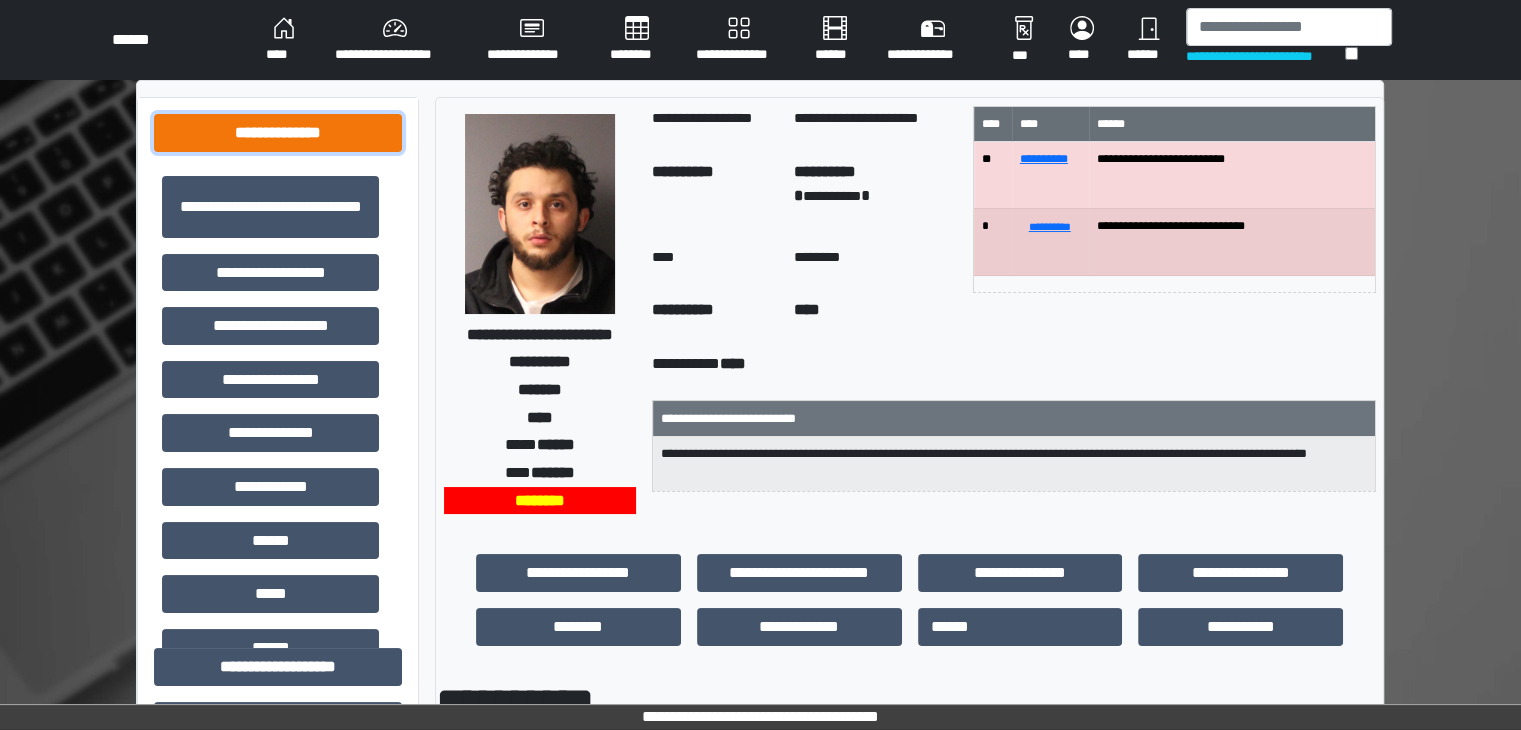 click on "**********" at bounding box center (278, 133) 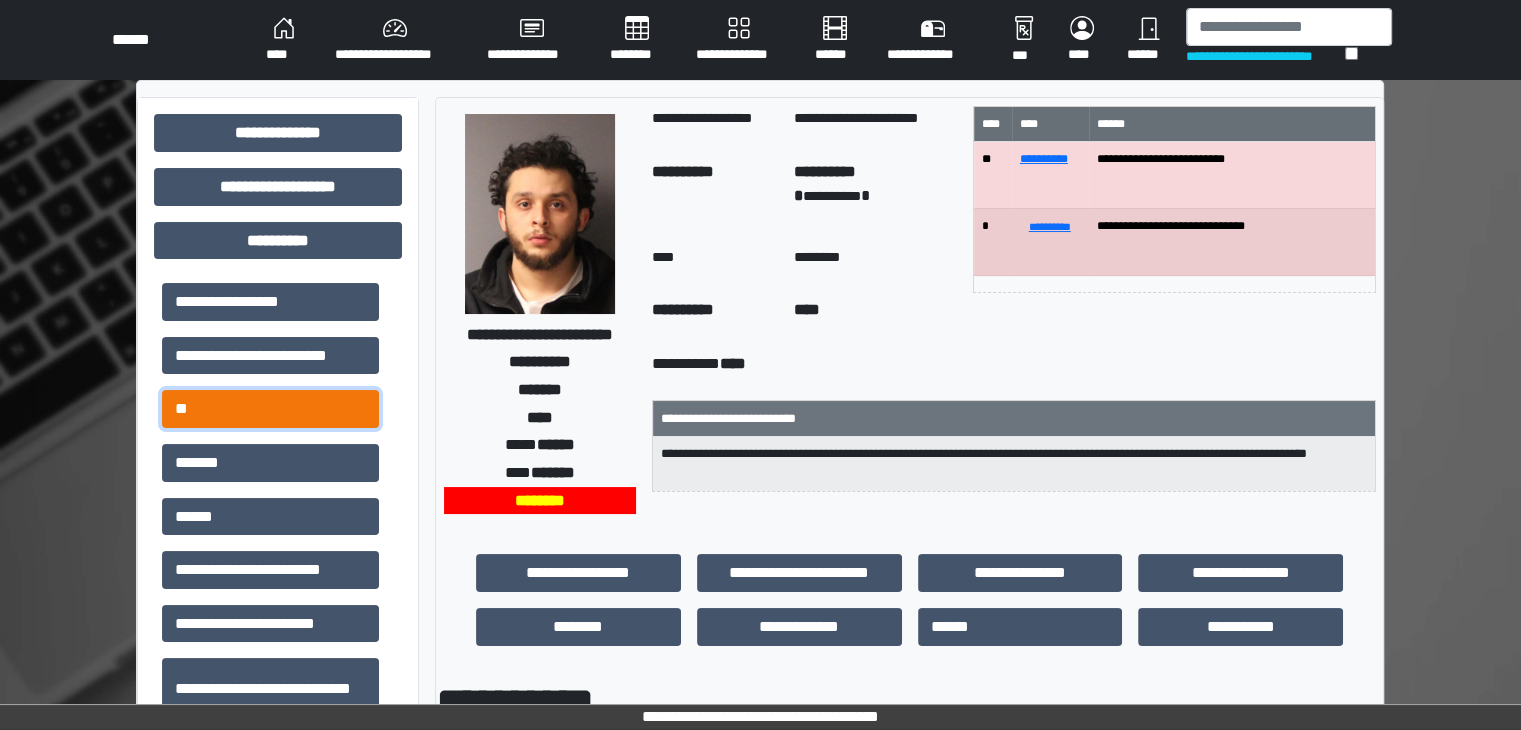 click on "**" at bounding box center (270, 409) 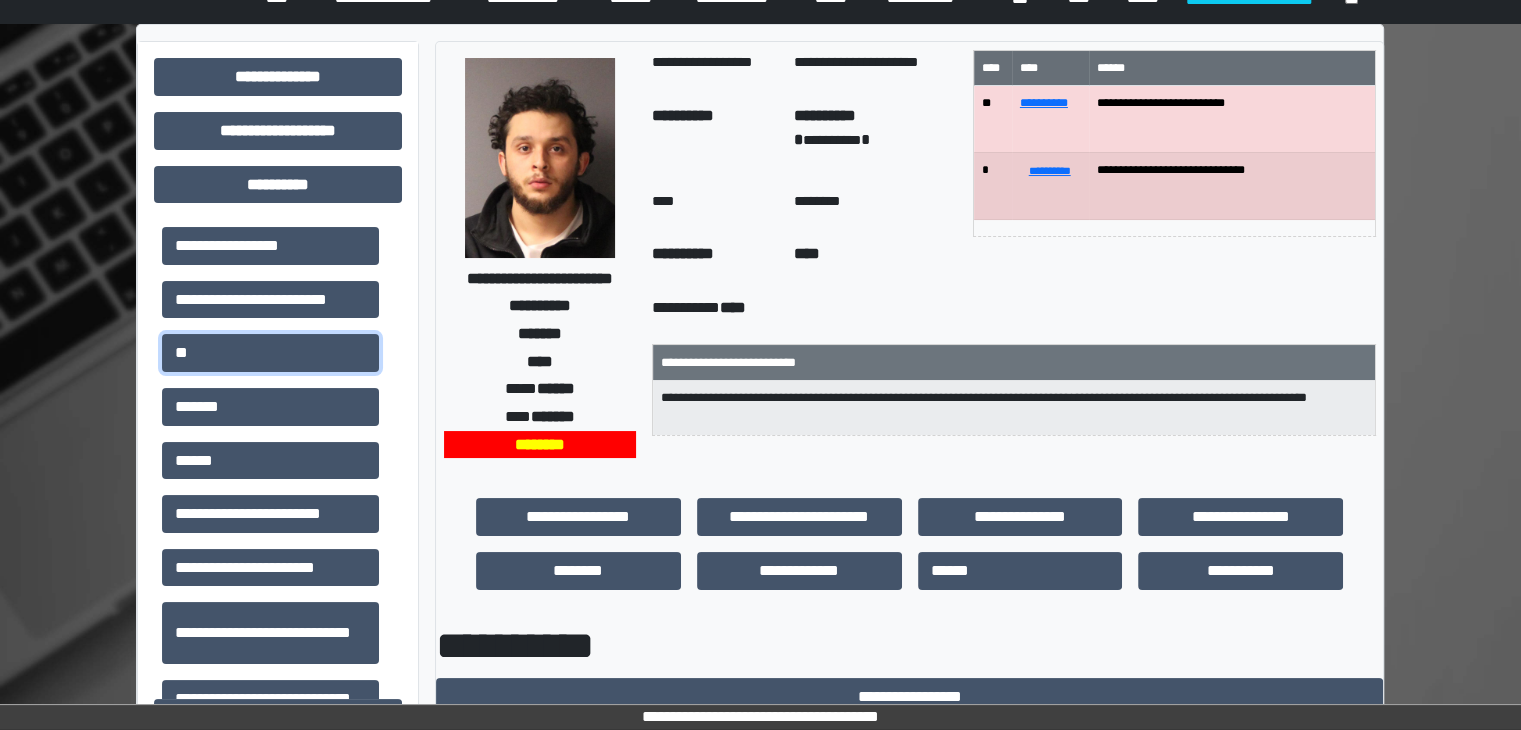 scroll, scrollTop: 0, scrollLeft: 0, axis: both 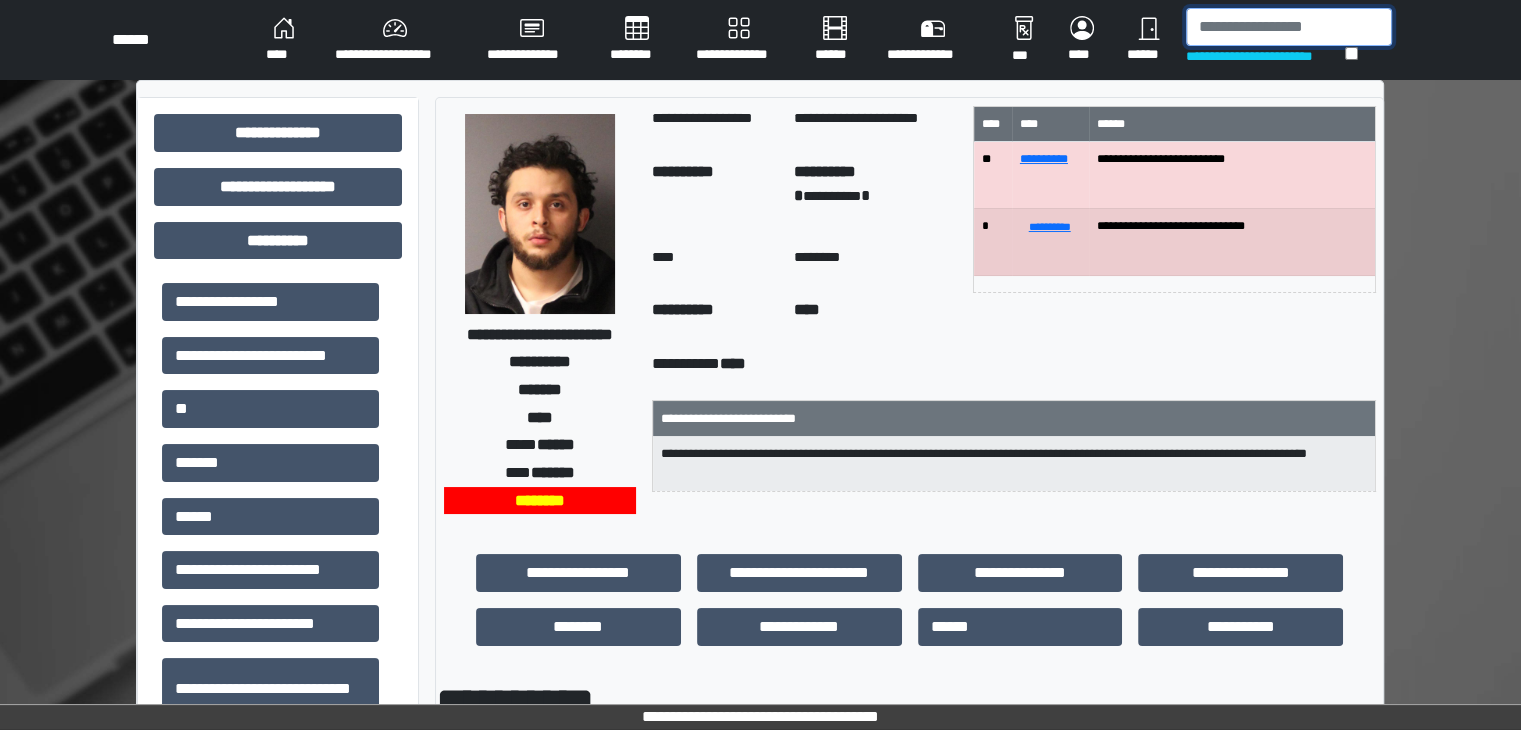 drag, startPoint x: 1224, startPoint y: 26, endPoint x: 1214, endPoint y: 13, distance: 16.40122 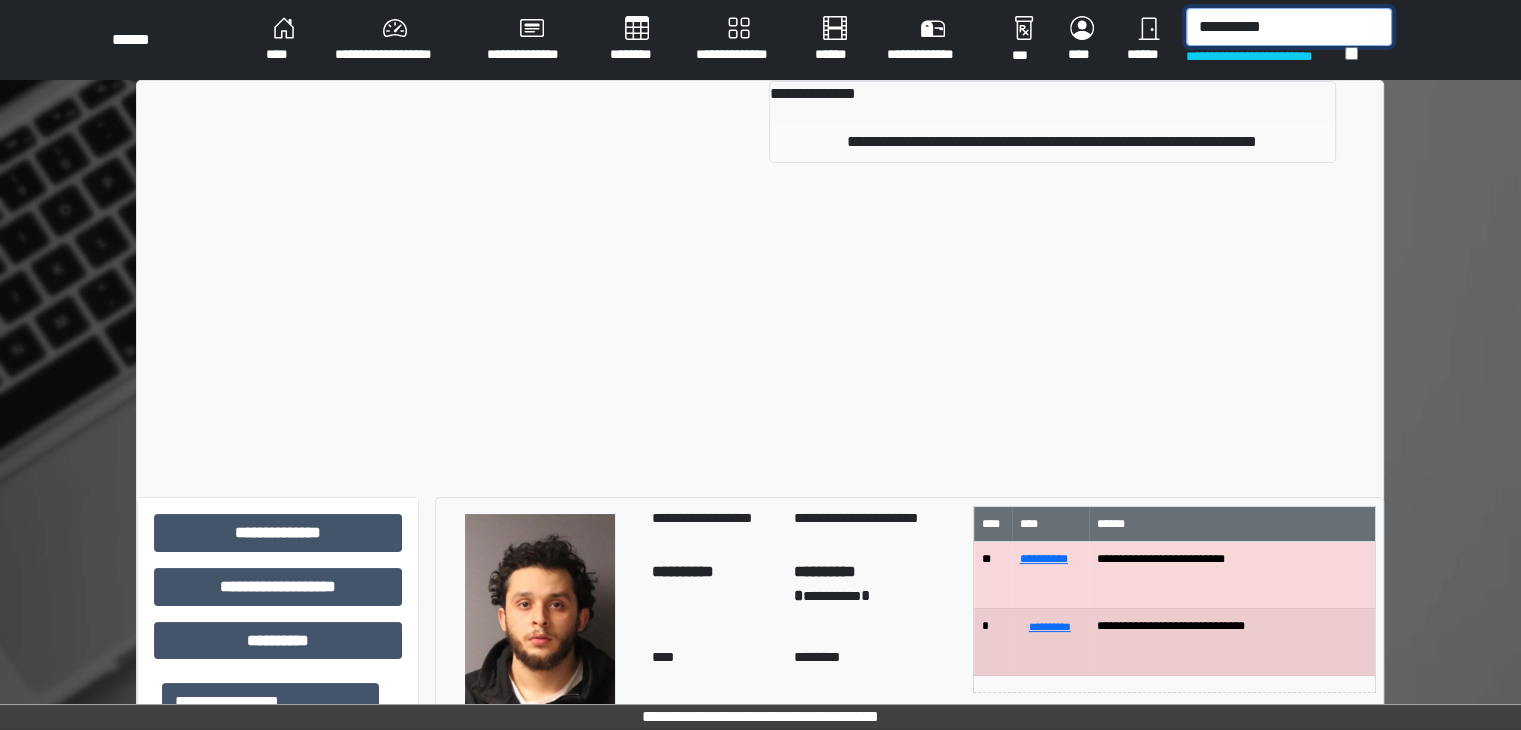 type on "**********" 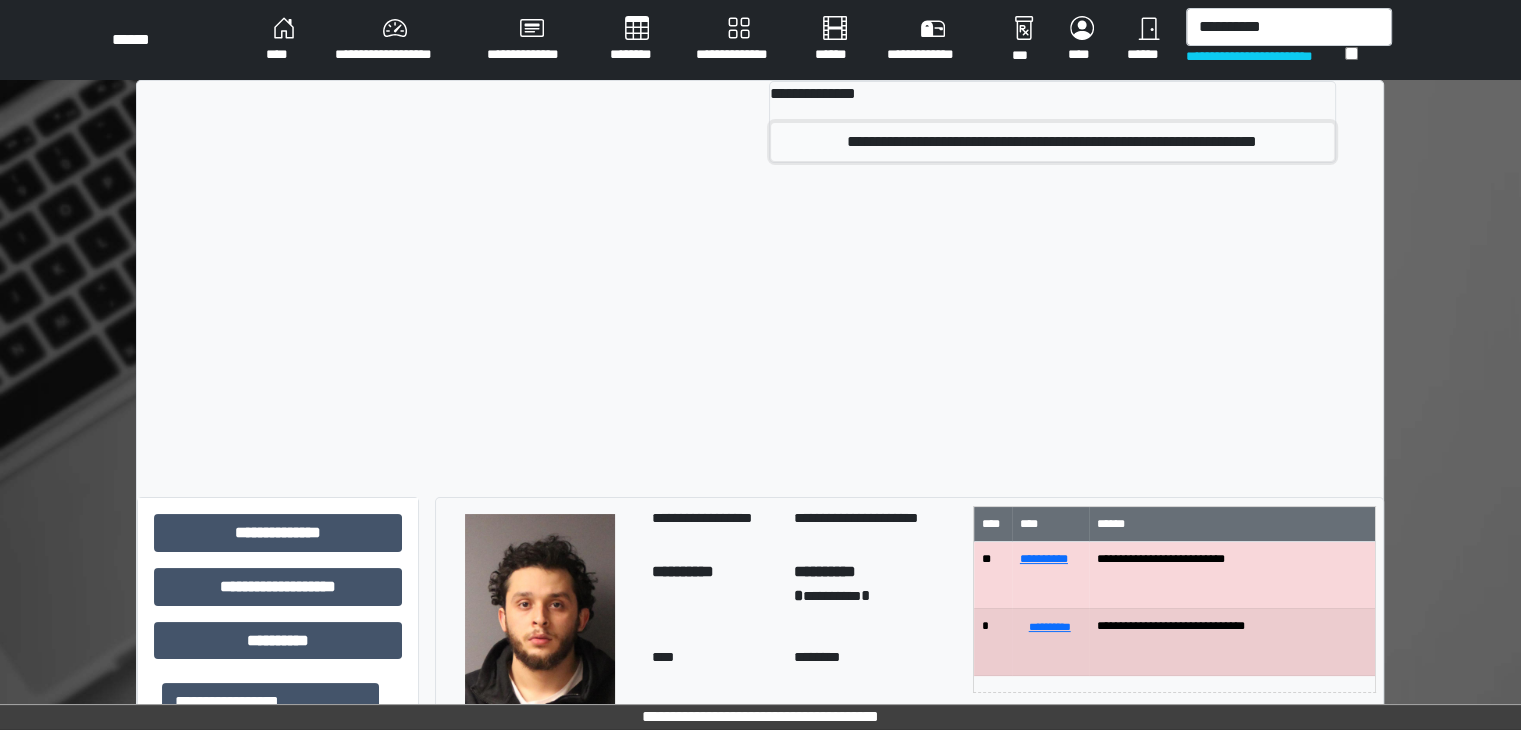 click on "**********" at bounding box center (1052, 142) 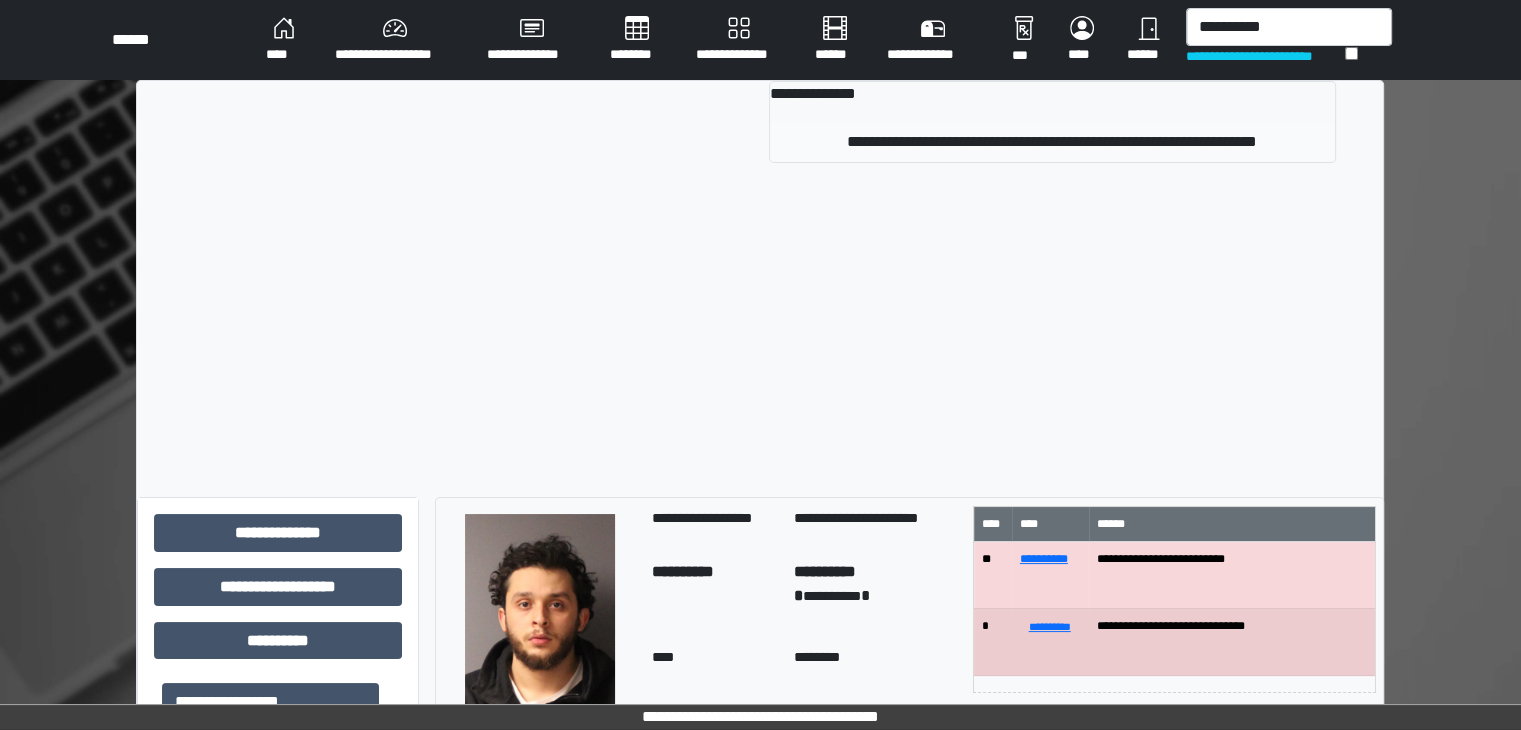 type 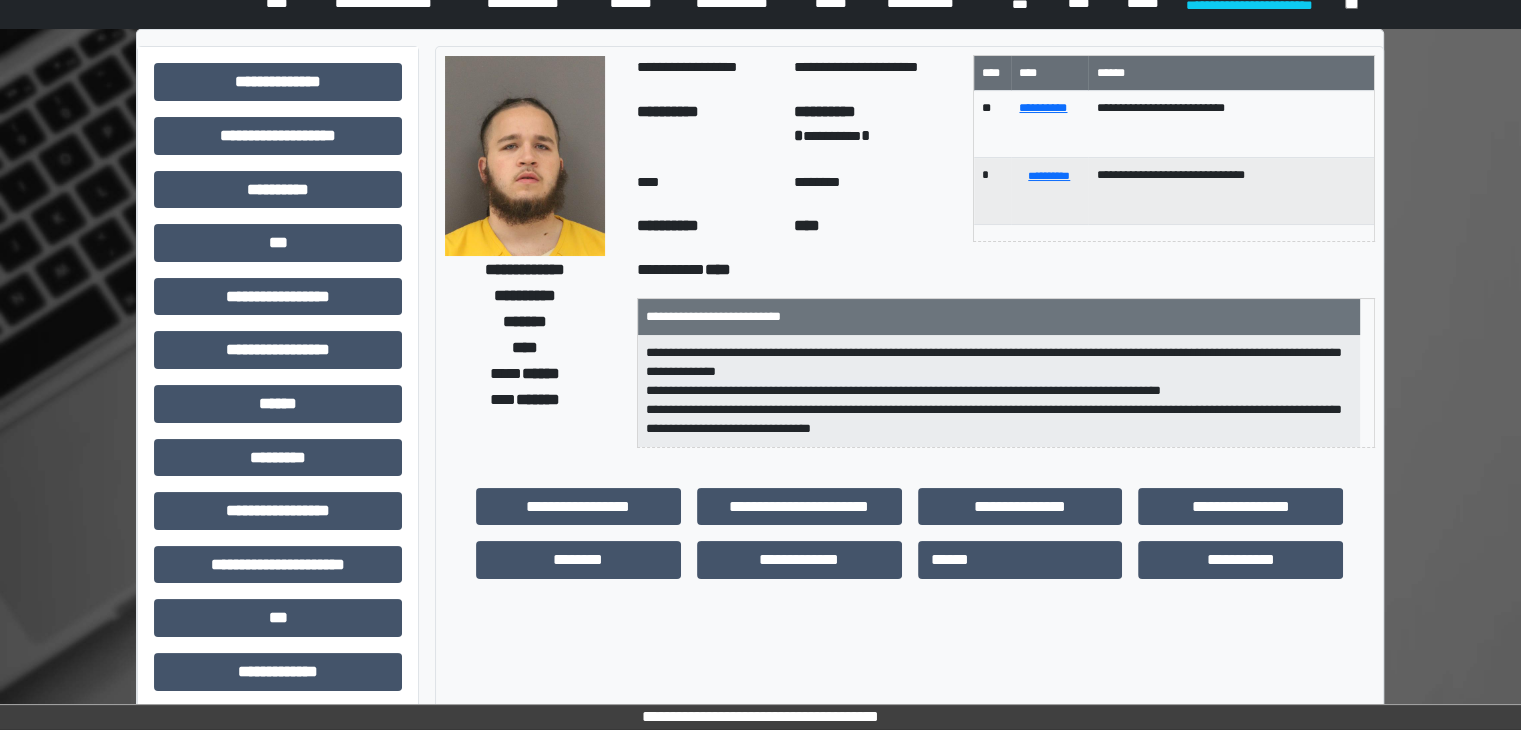 scroll, scrollTop: 100, scrollLeft: 0, axis: vertical 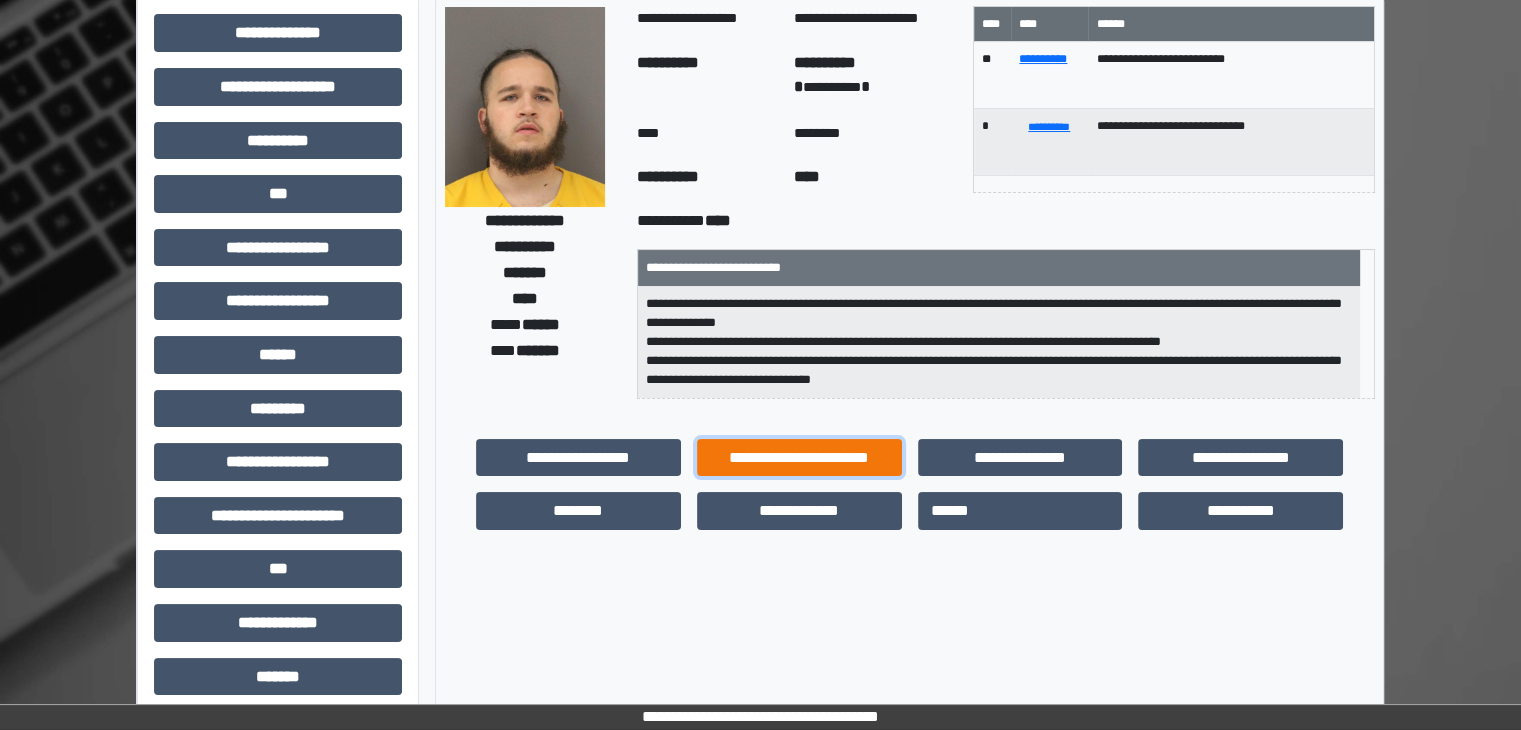 click on "**********" at bounding box center [799, 458] 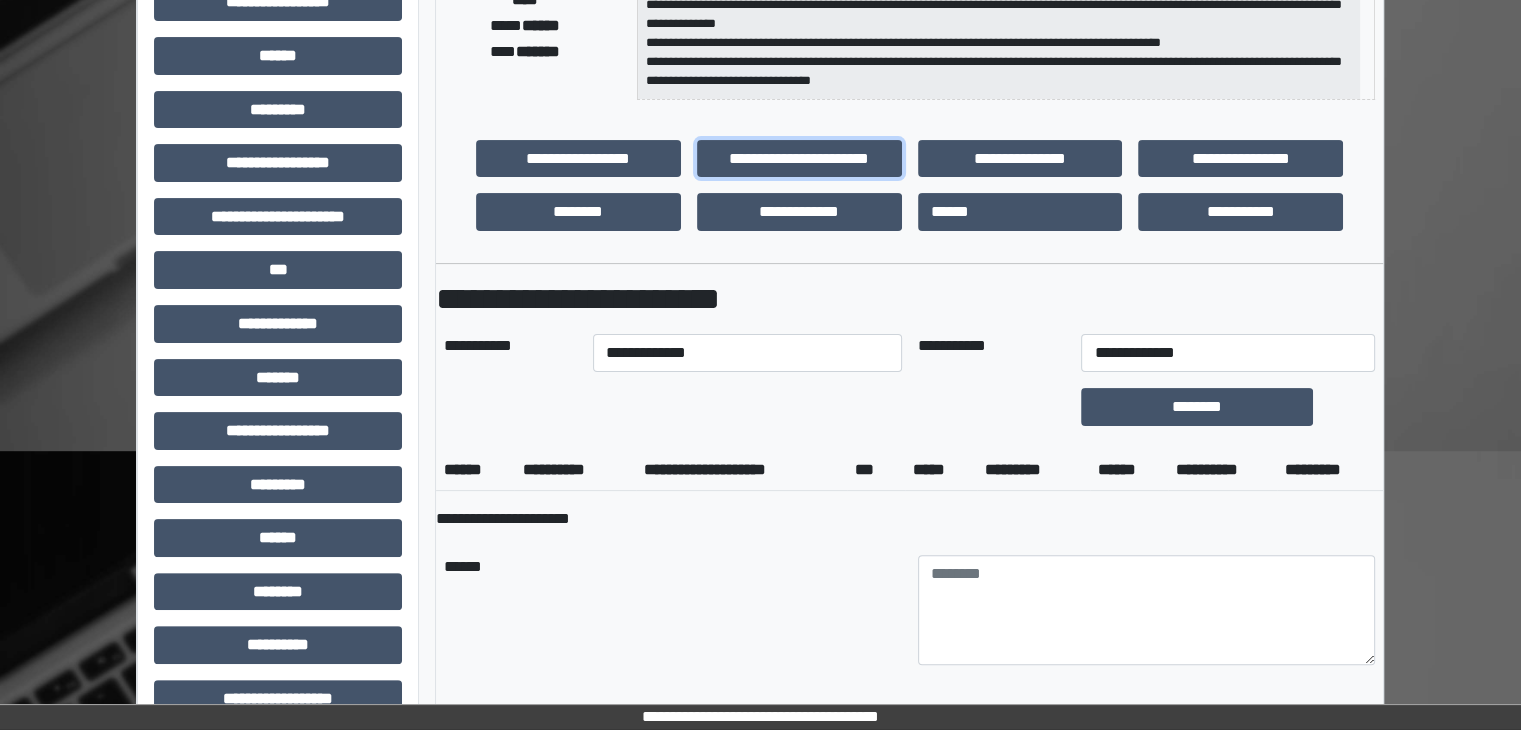 scroll, scrollTop: 400, scrollLeft: 0, axis: vertical 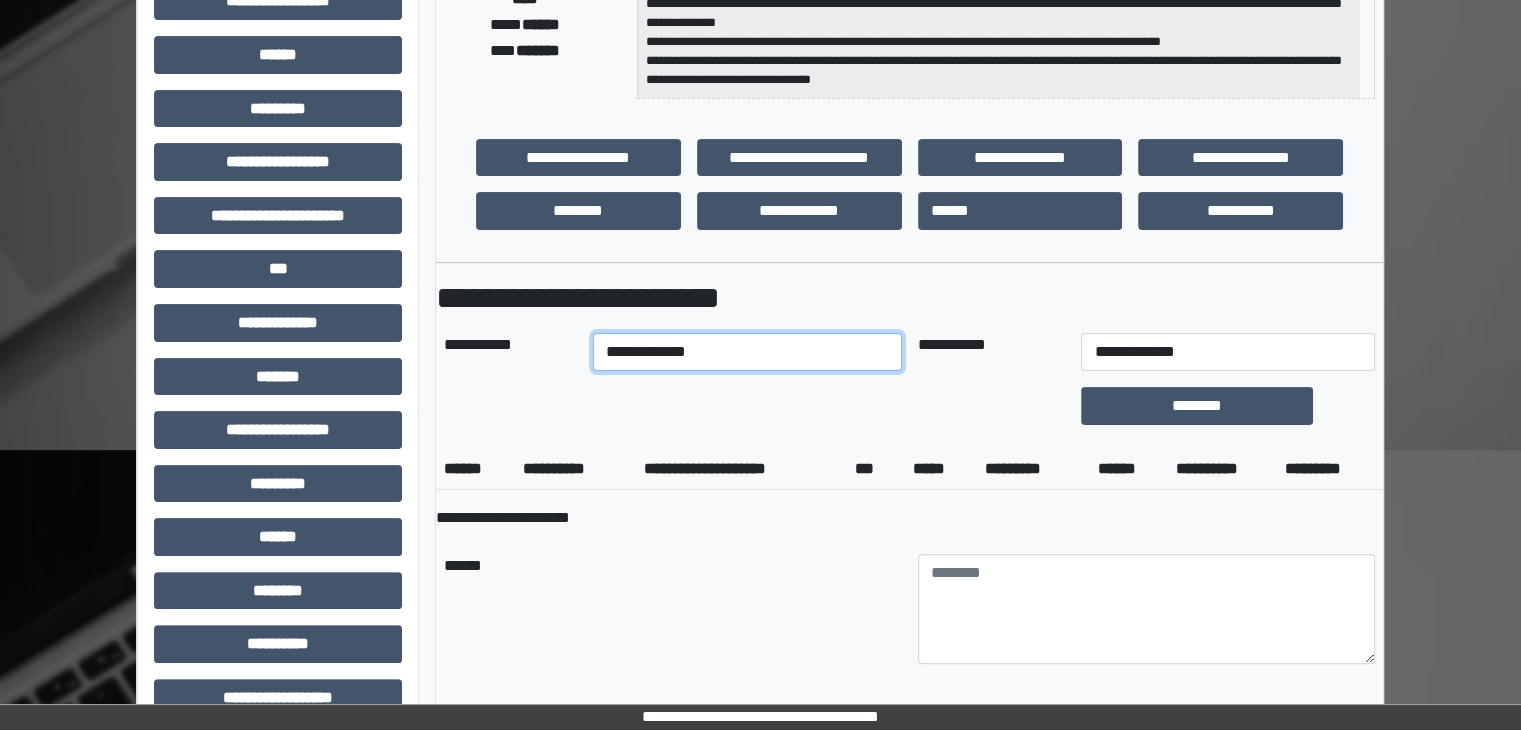 click on "**********" at bounding box center [747, 352] 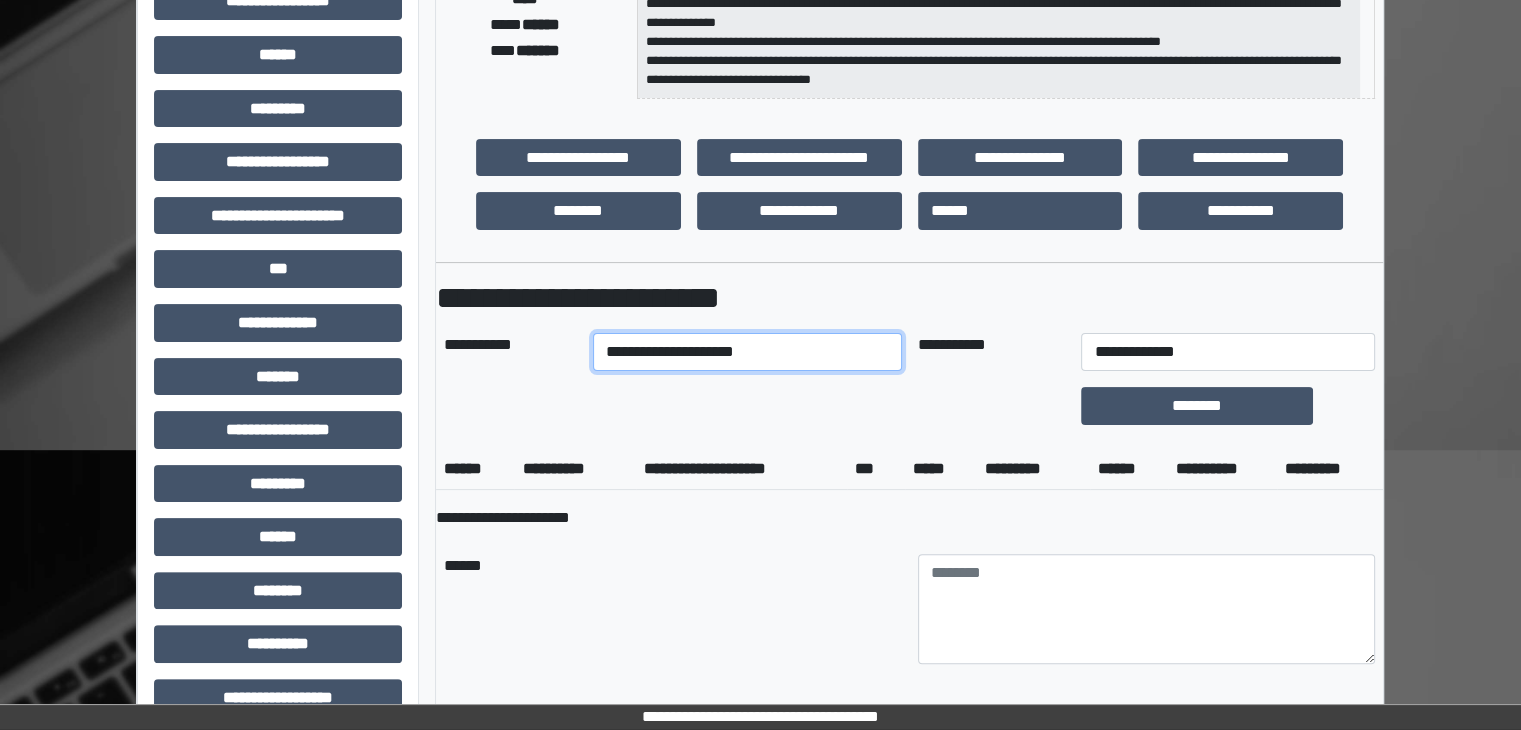 click on "**********" at bounding box center (747, 352) 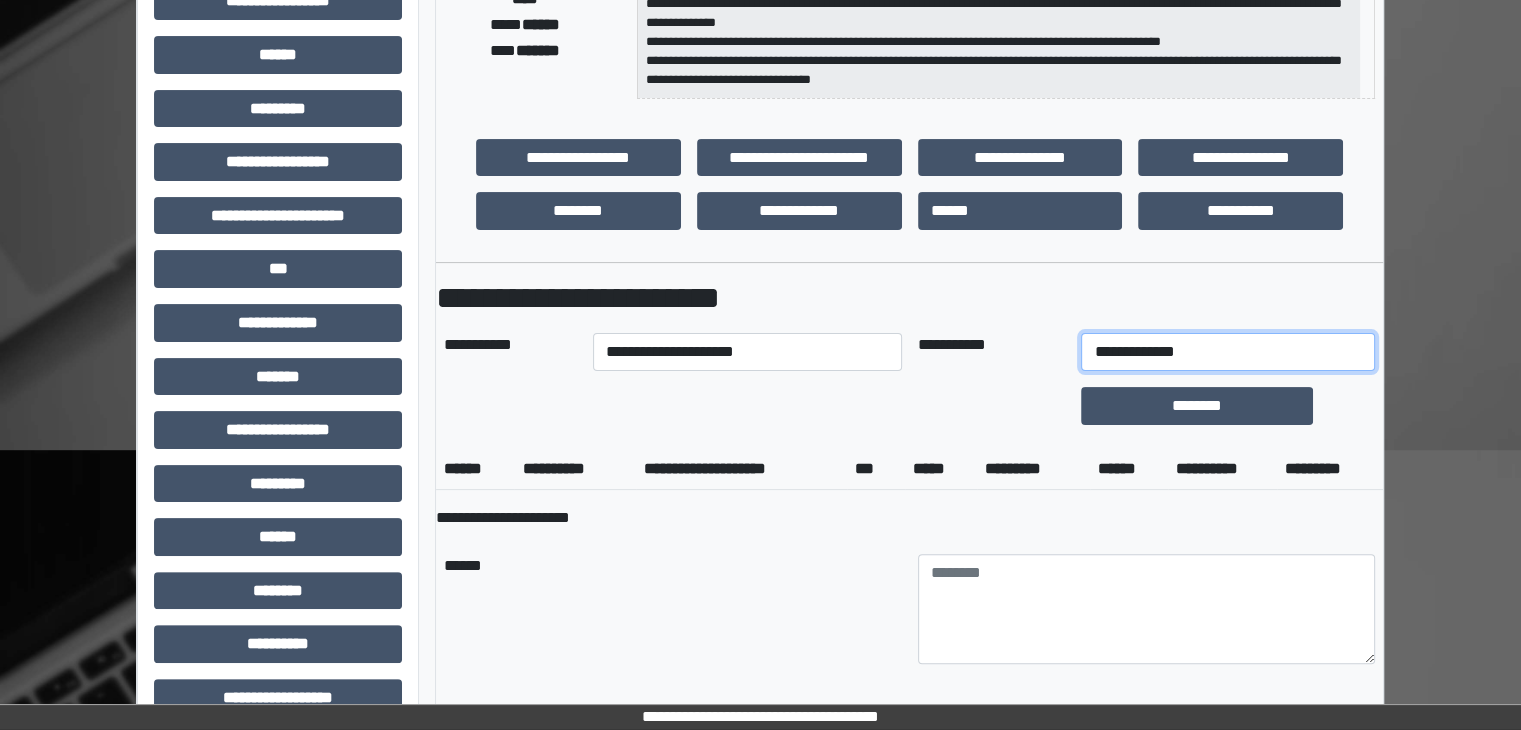 click on "**********" at bounding box center [1227, 352] 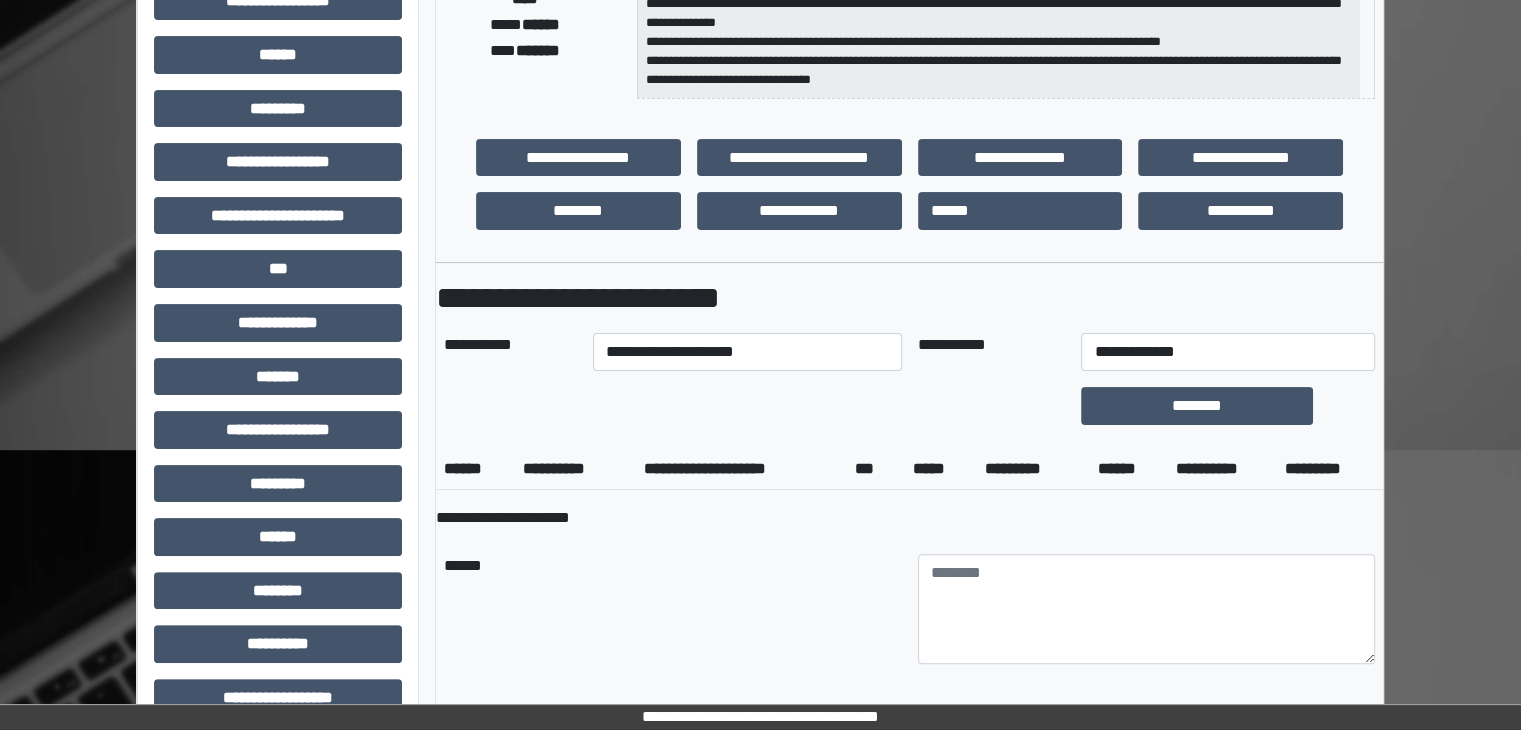 click on "*****" at bounding box center [941, 469] 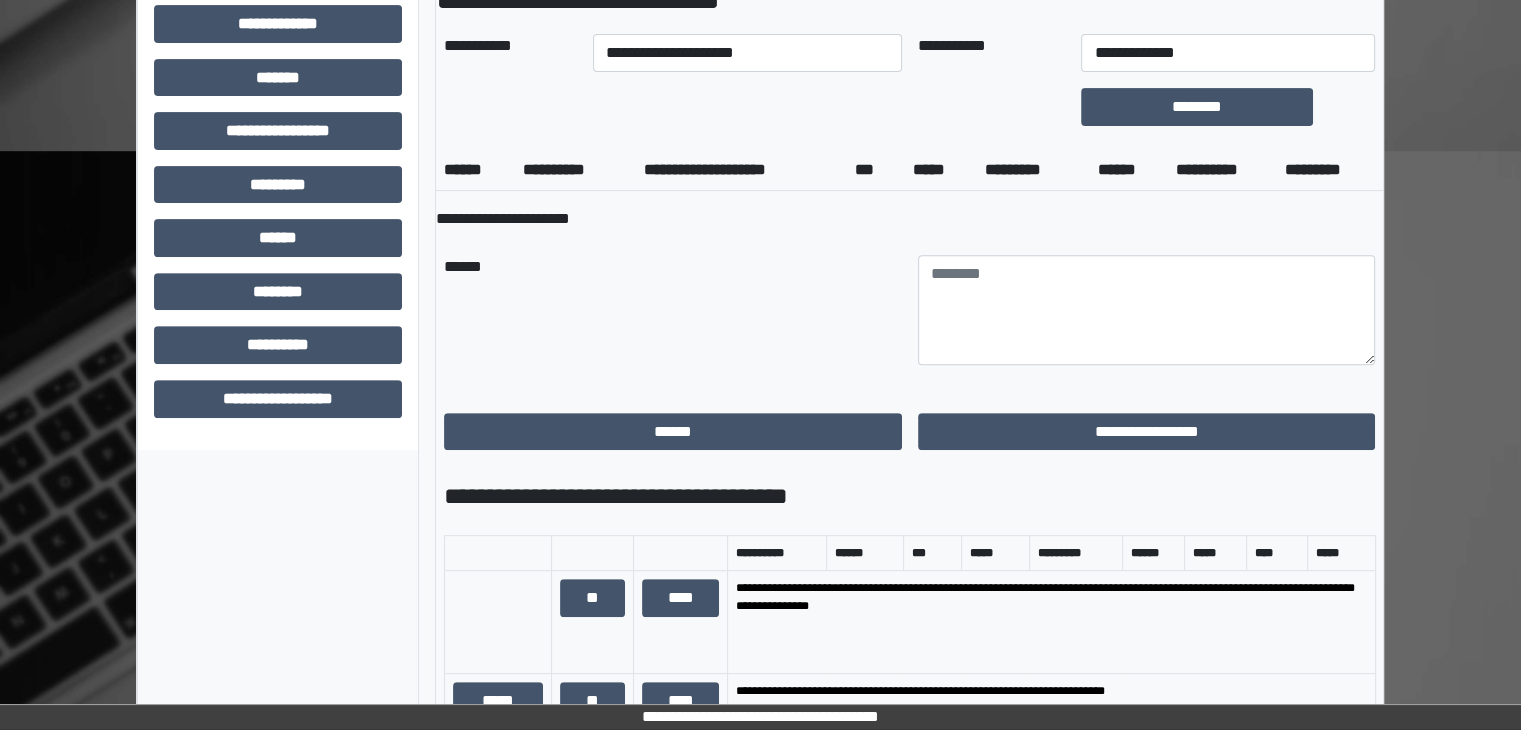 scroll, scrollTop: 700, scrollLeft: 0, axis: vertical 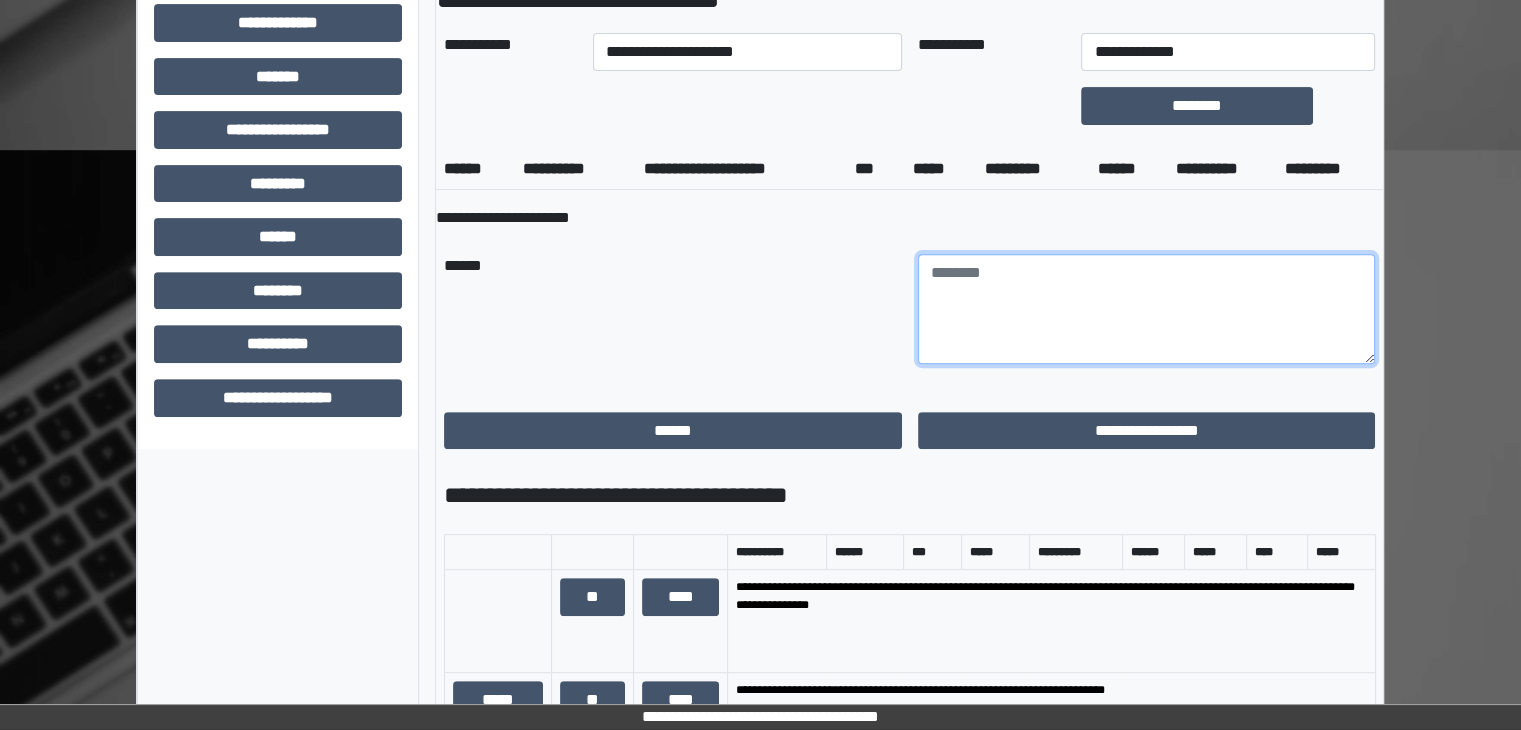 click at bounding box center [1147, 309] 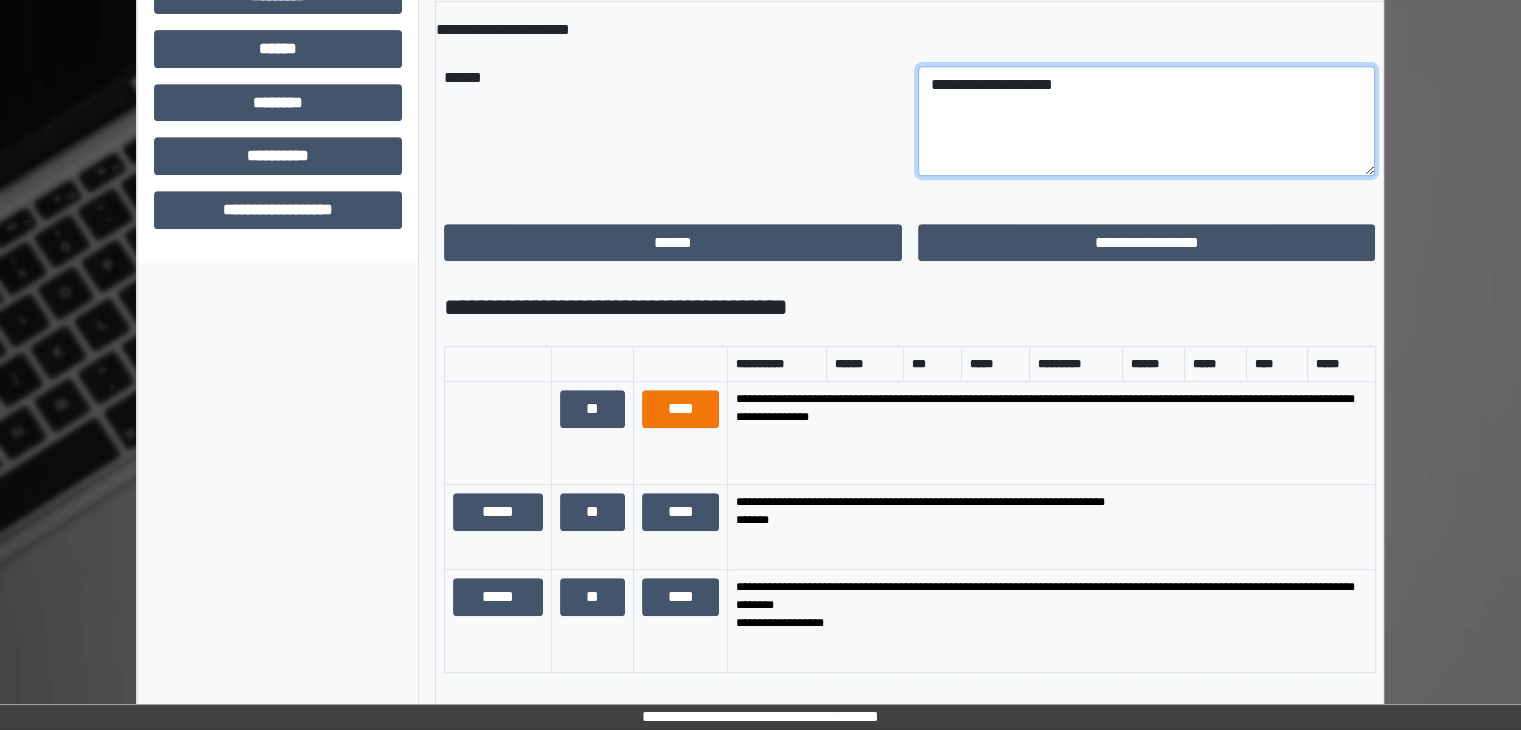 scroll, scrollTop: 900, scrollLeft: 0, axis: vertical 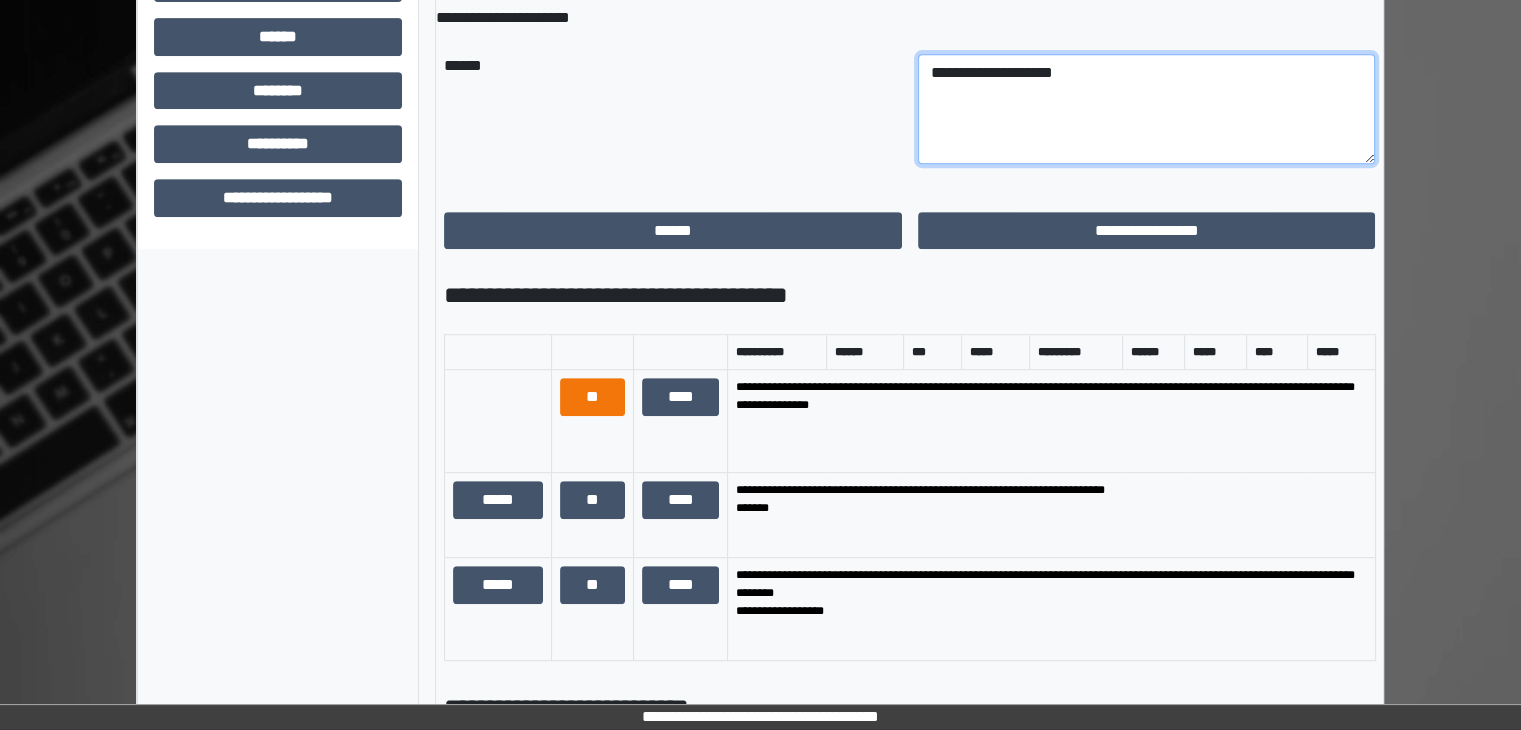 type on "**********" 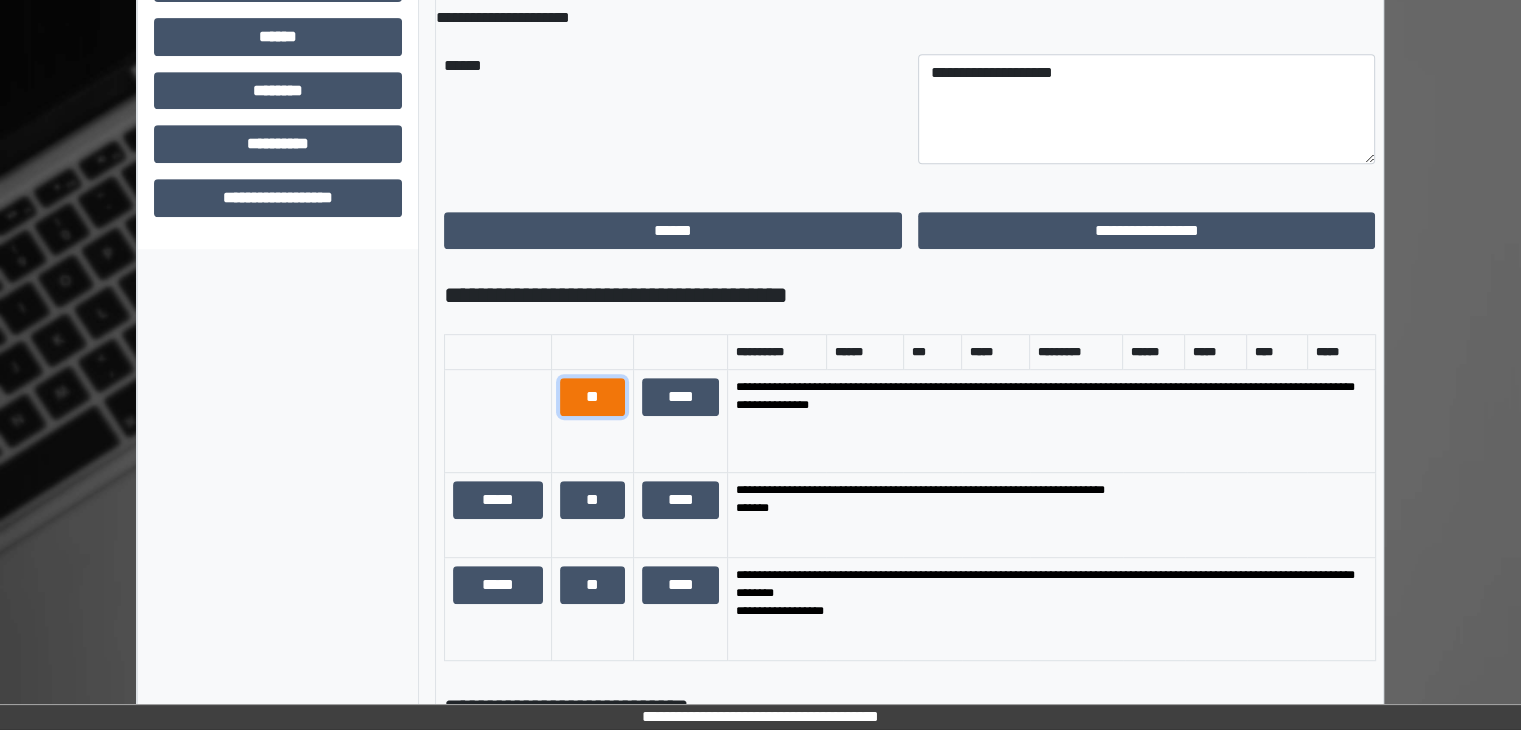 click on "**" at bounding box center (592, 397) 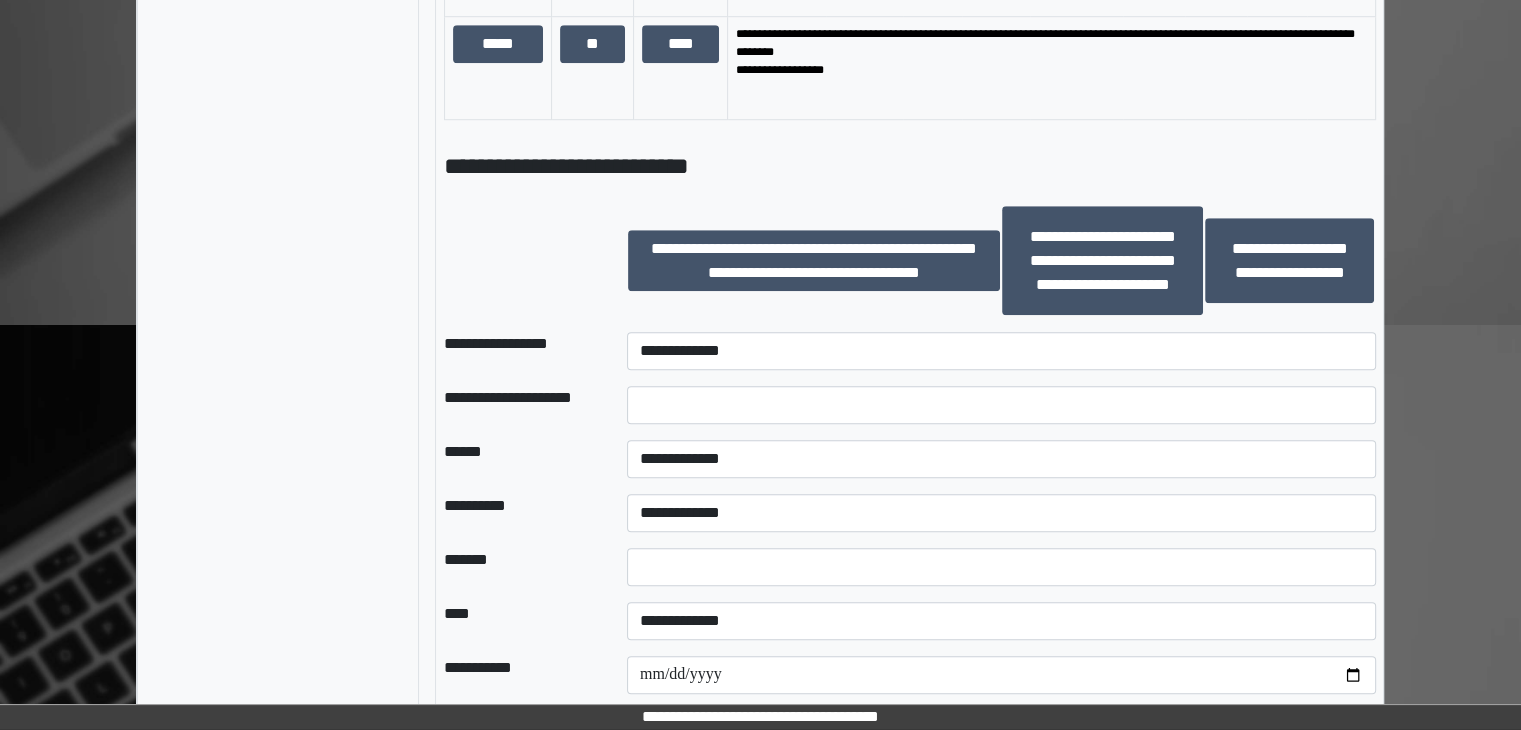 scroll, scrollTop: 1500, scrollLeft: 0, axis: vertical 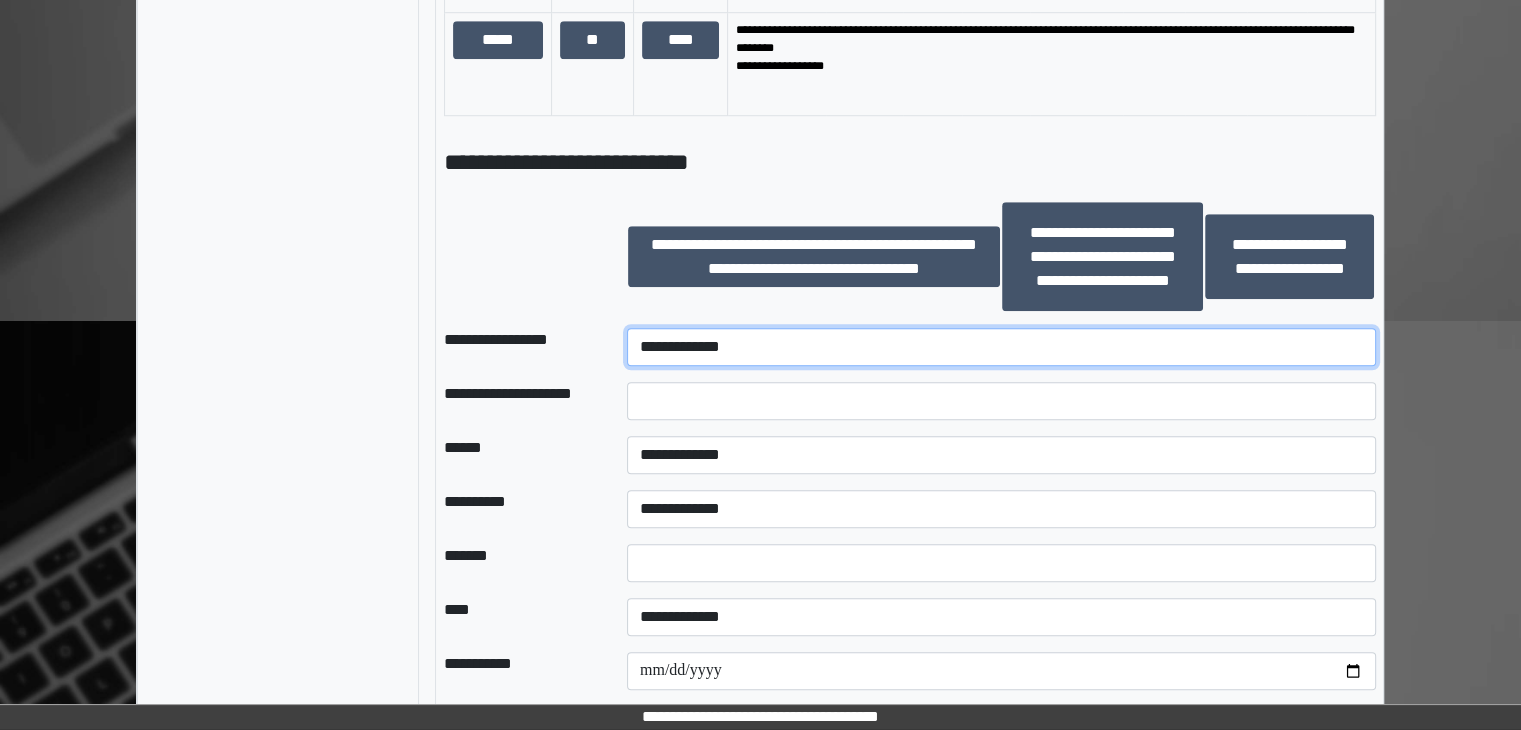 click on "**********" at bounding box center (1001, 347) 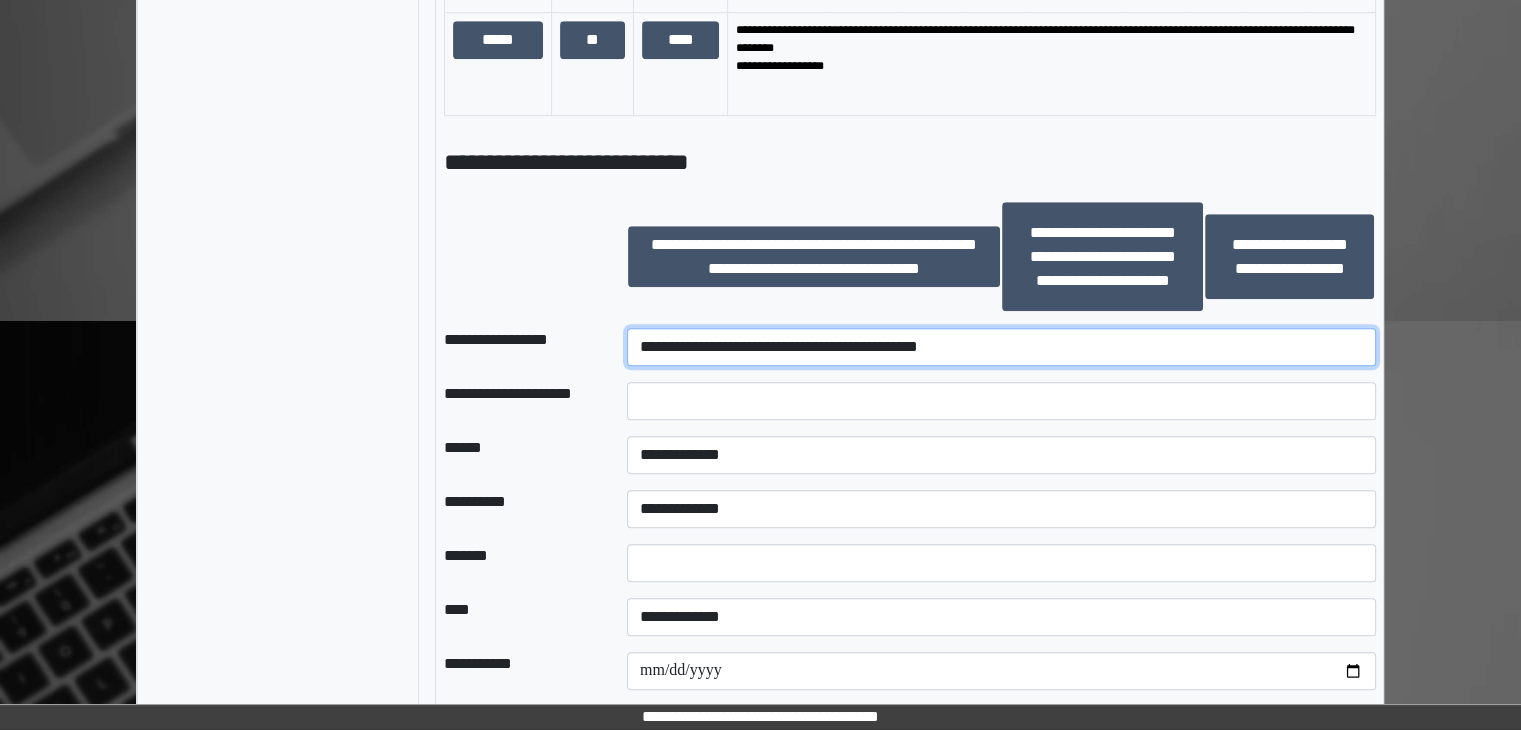 click on "**********" at bounding box center (1001, 347) 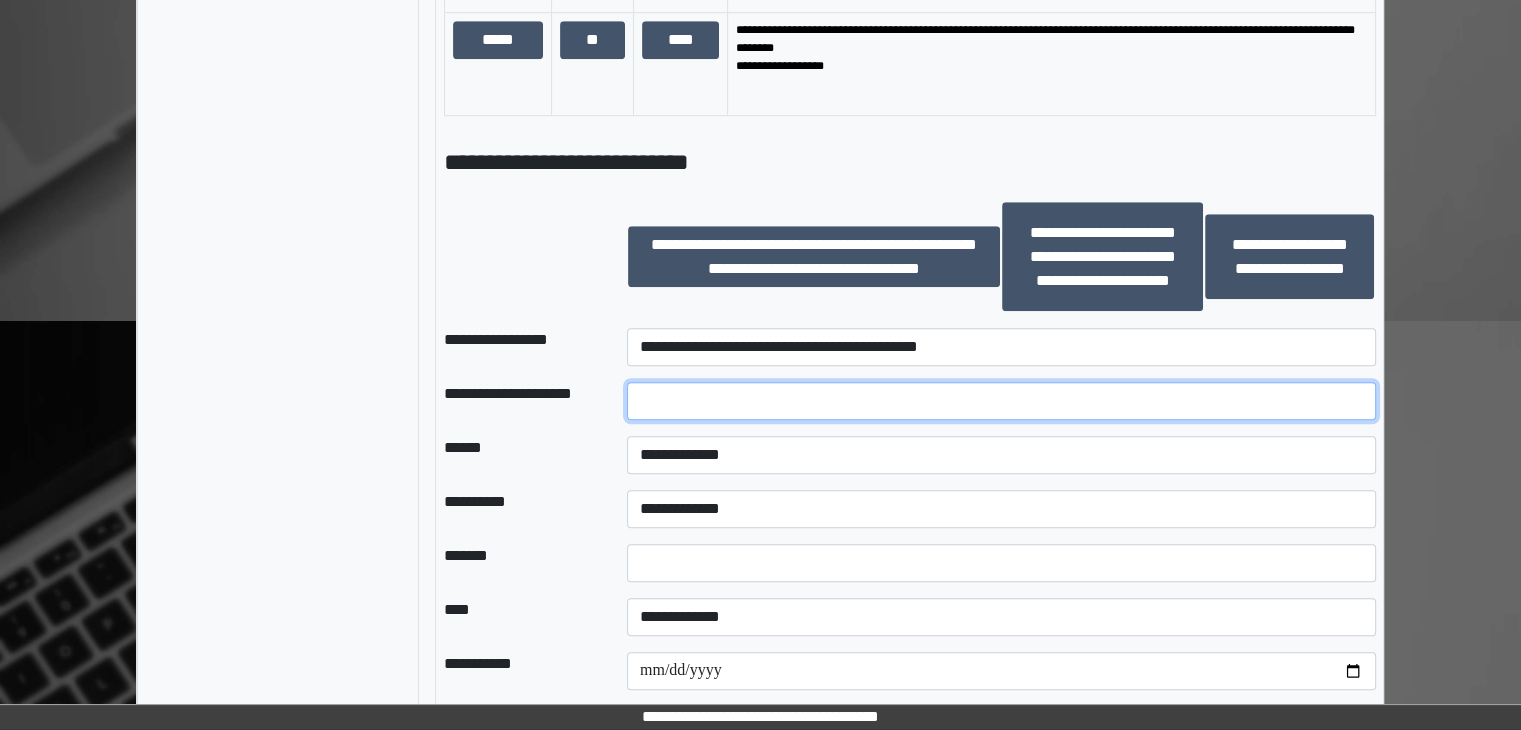 click at bounding box center (1001, 401) 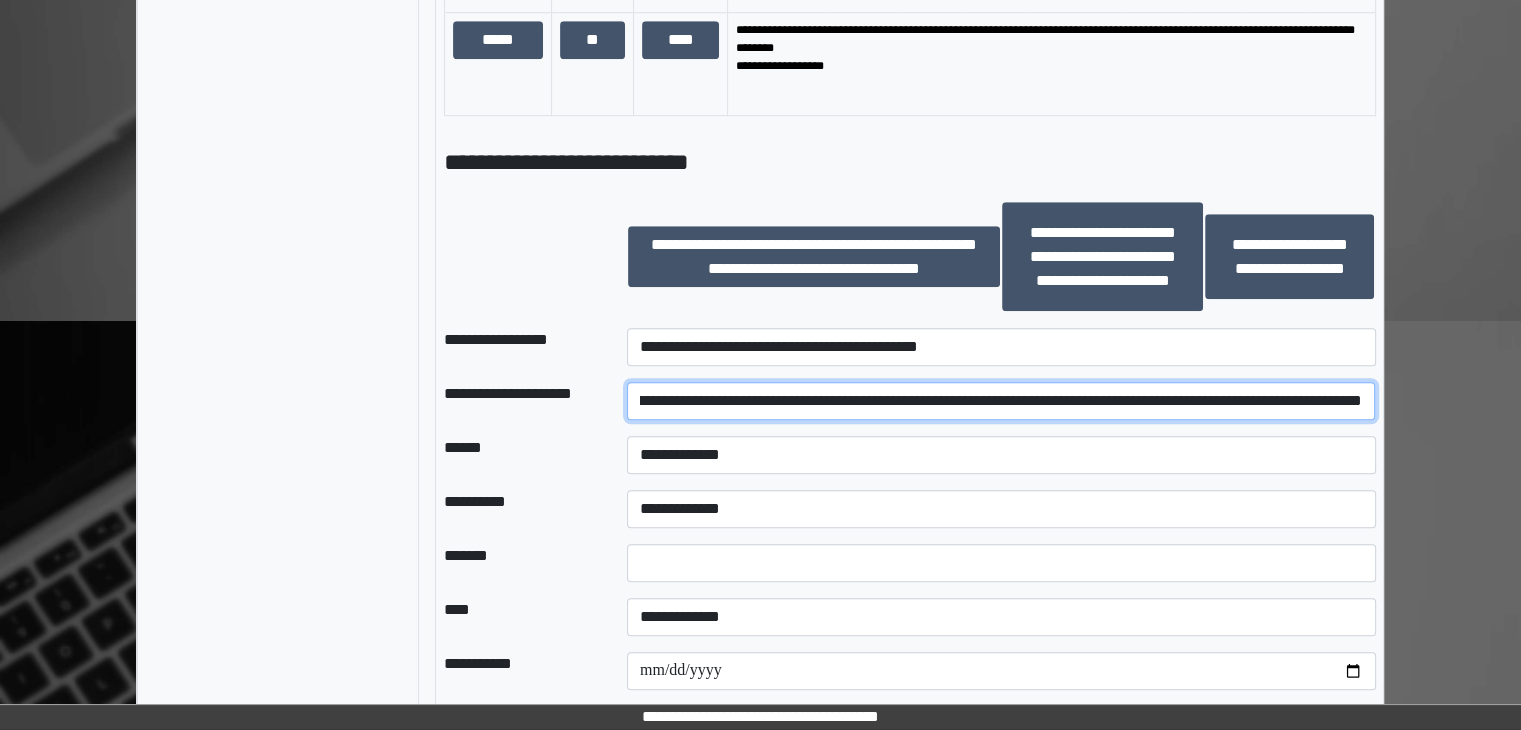 scroll, scrollTop: 0, scrollLeft: 100, axis: horizontal 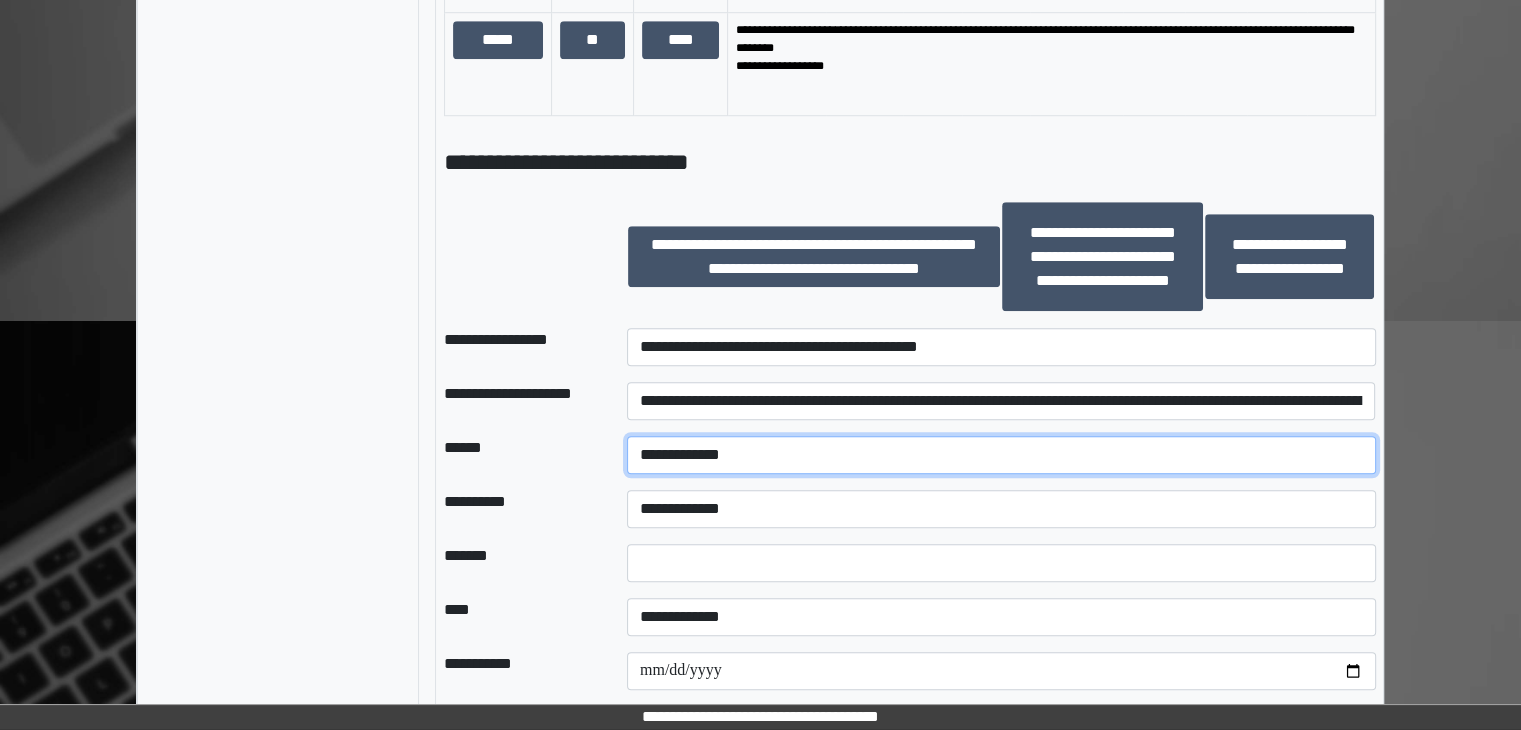 click on "**********" at bounding box center (1001, 455) 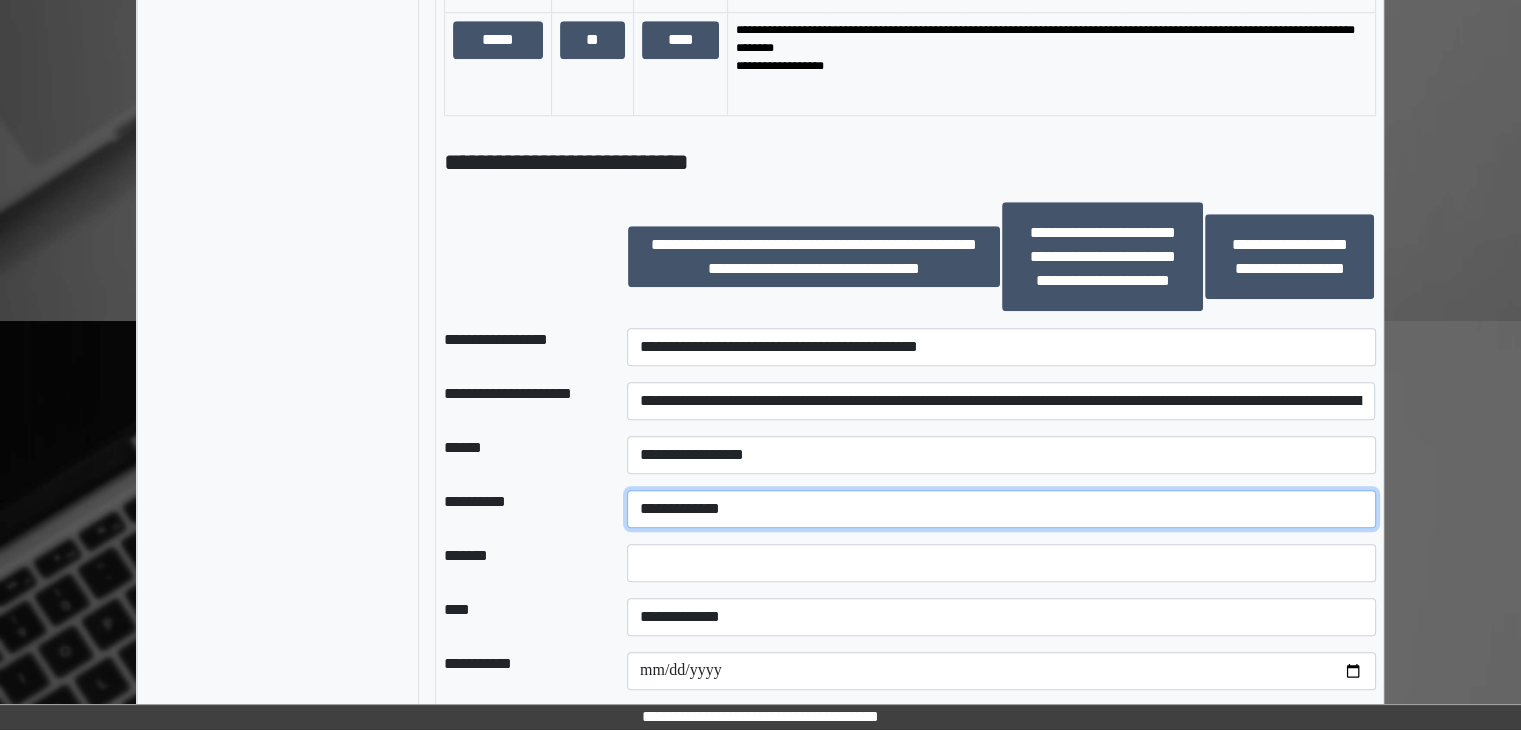 click on "**********" at bounding box center [1001, 509] 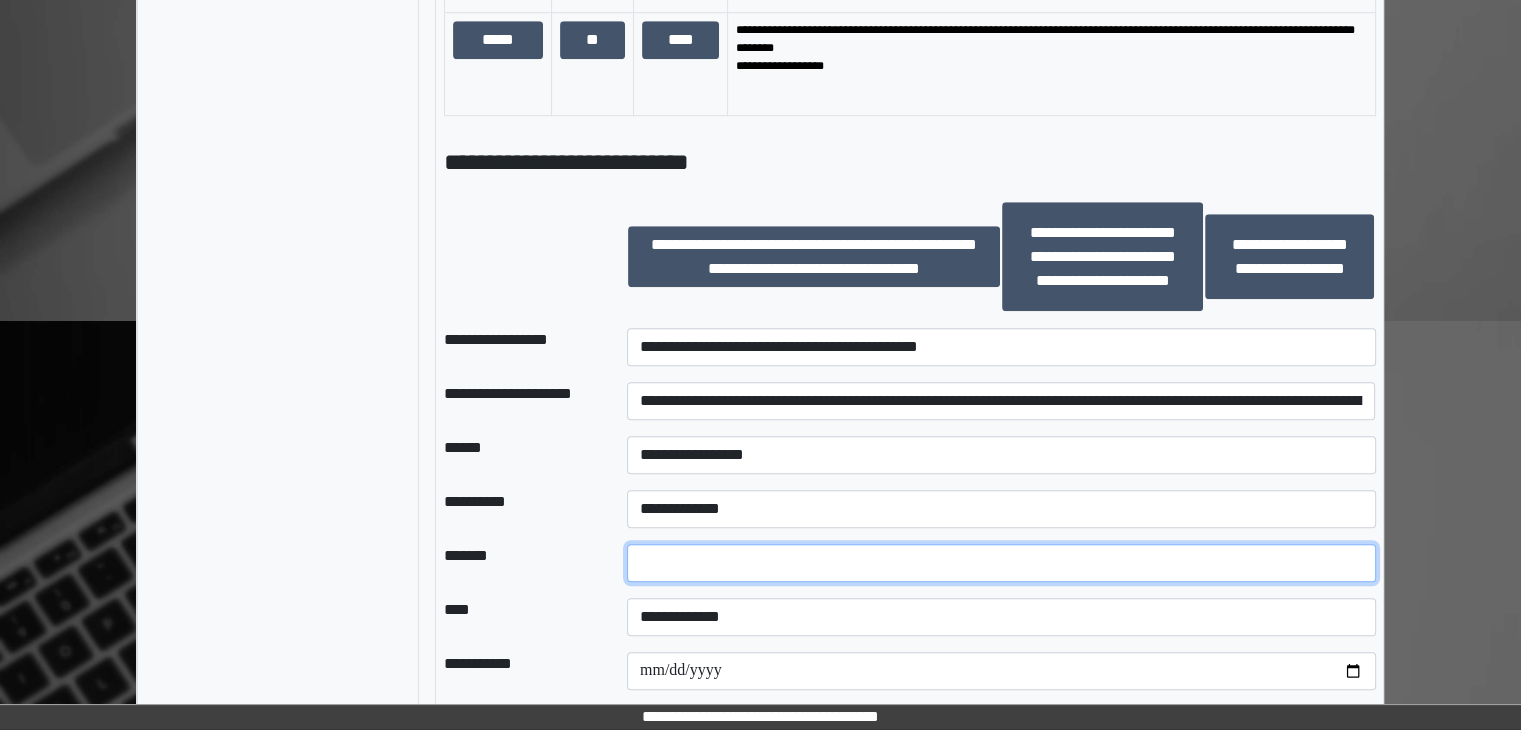 click at bounding box center (1001, 563) 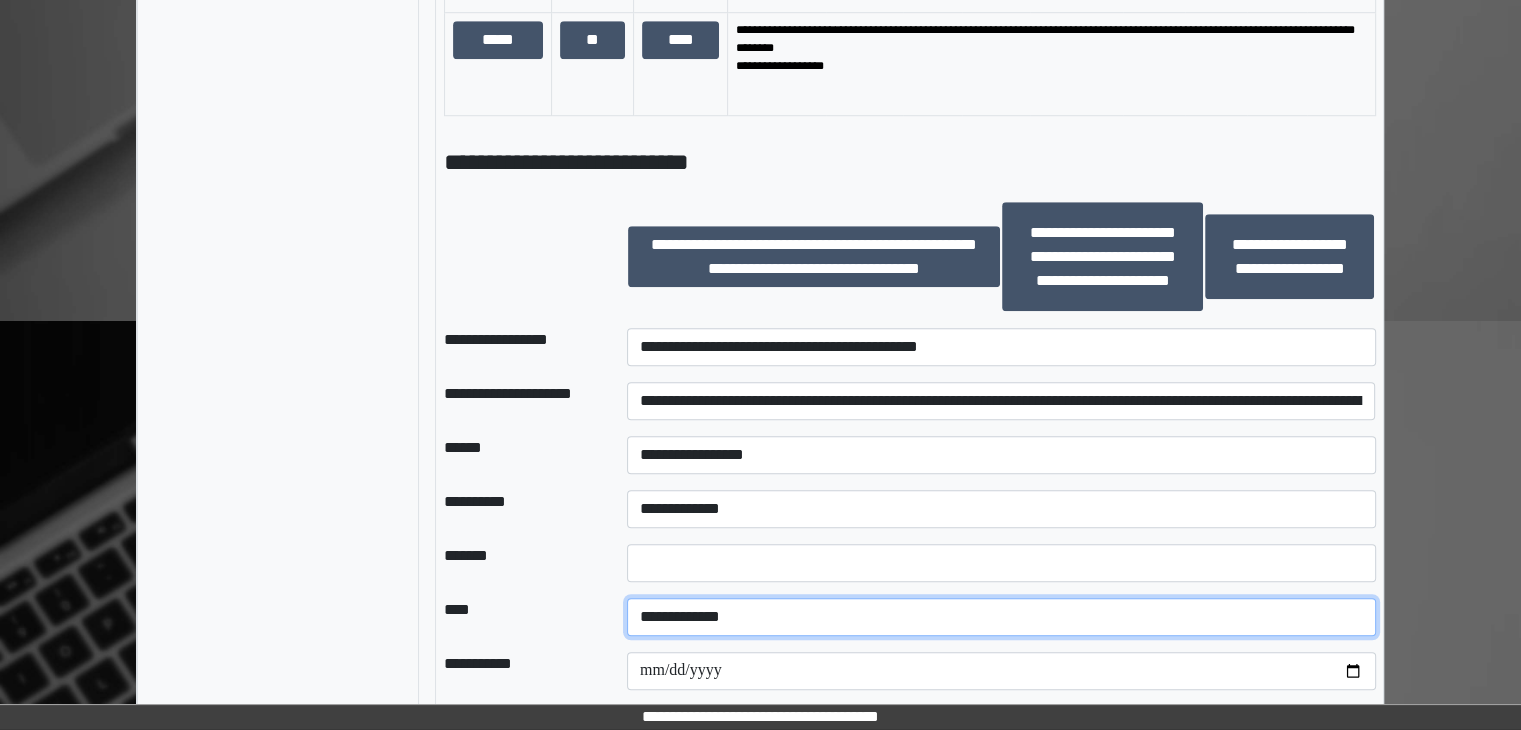 click on "**********" at bounding box center [1001, 617] 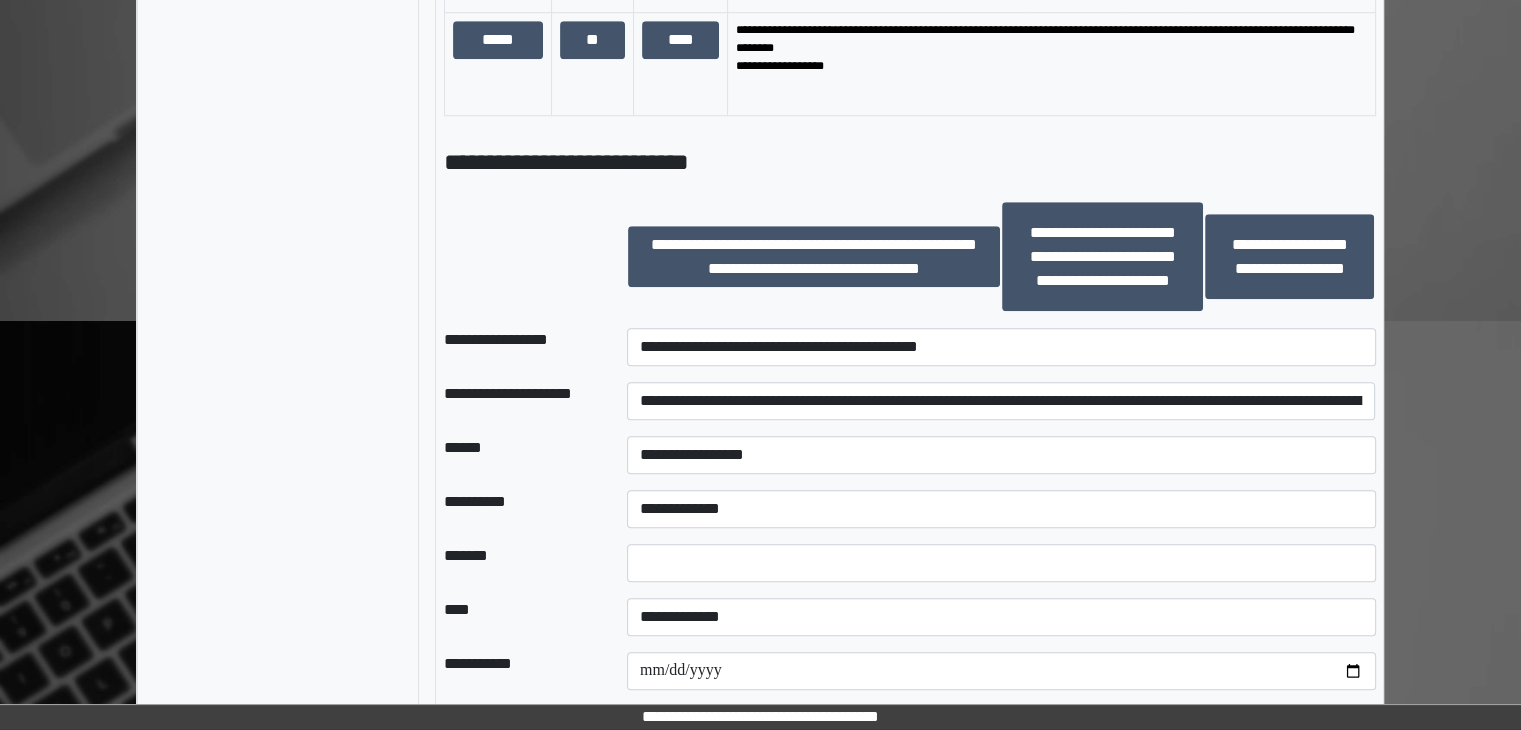 click on "****" at bounding box center (519, 617) 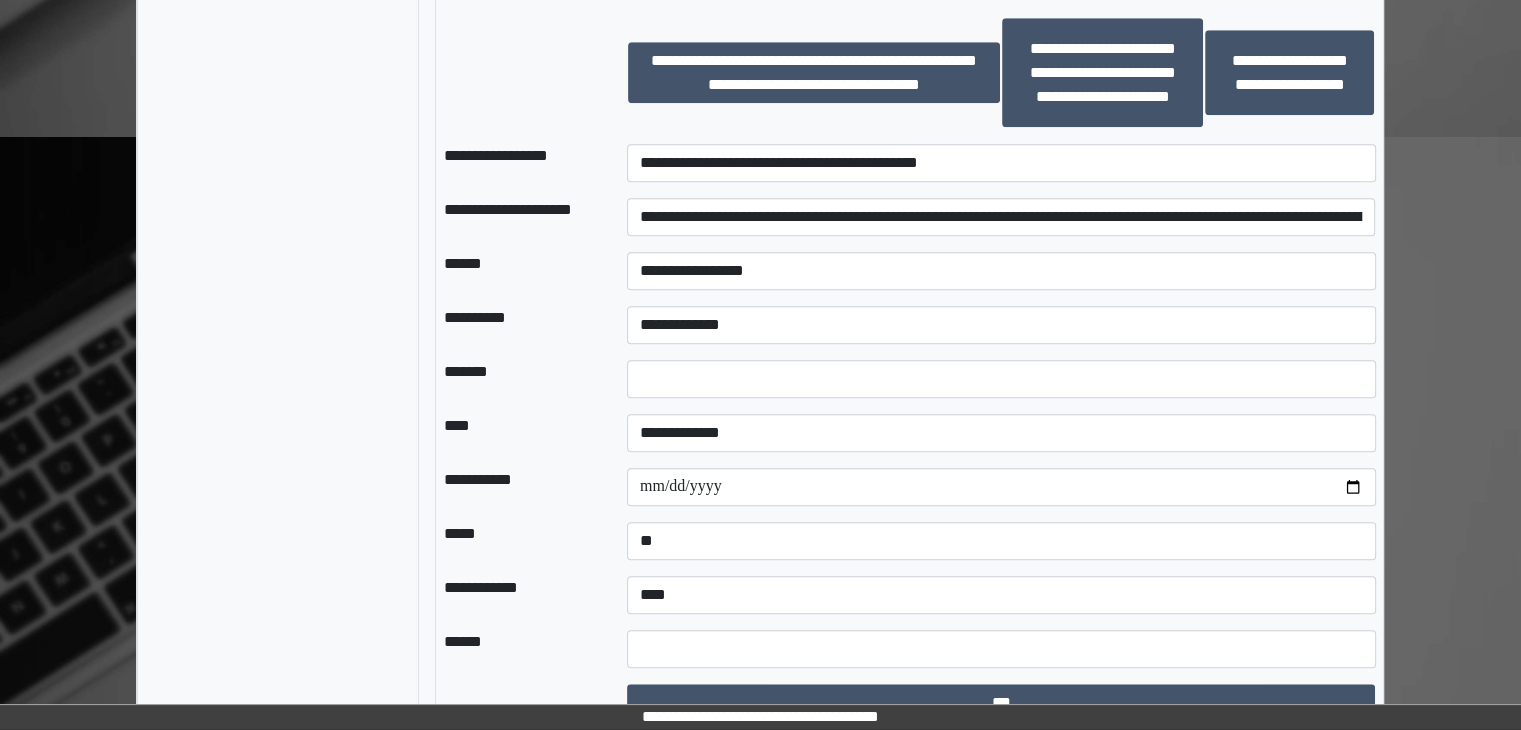 scroll, scrollTop: 1700, scrollLeft: 0, axis: vertical 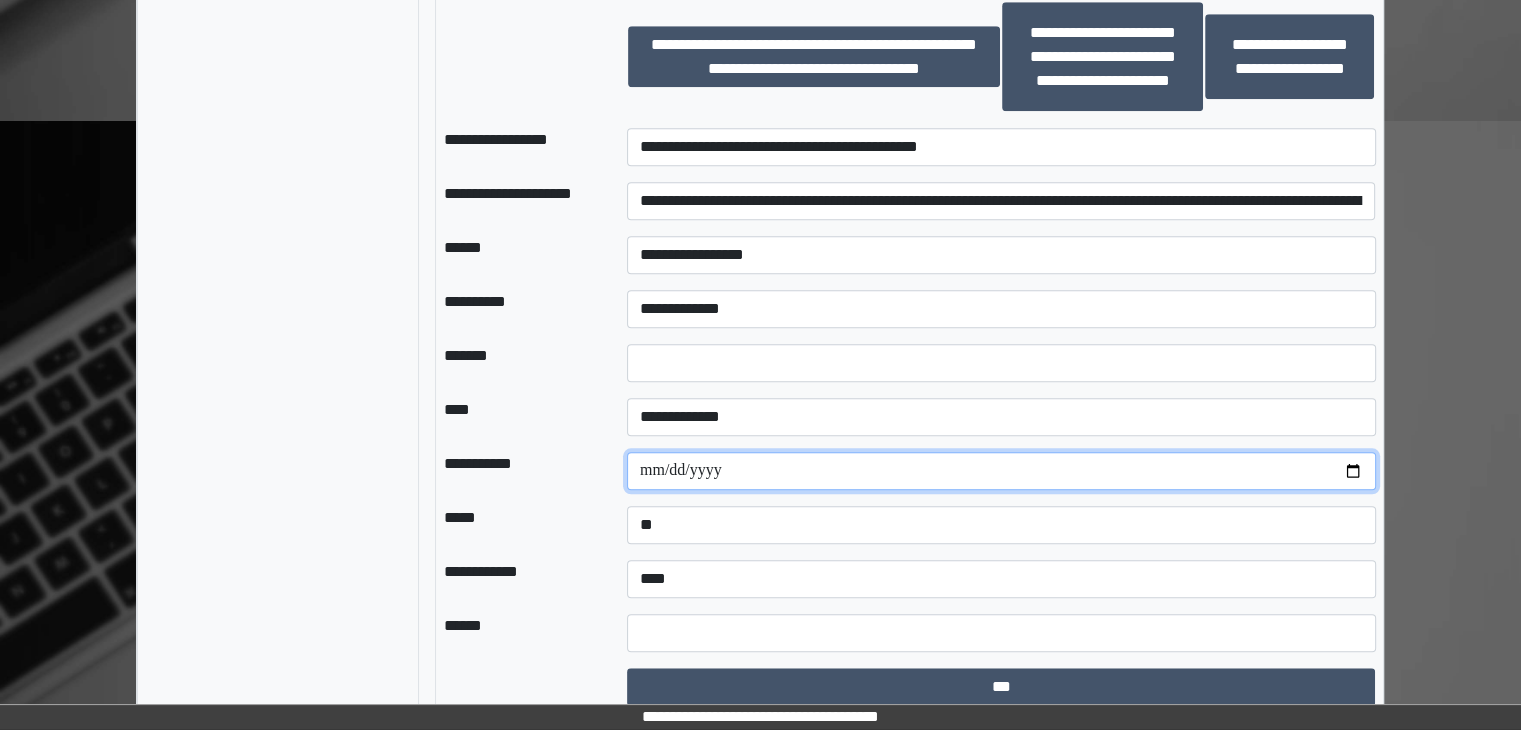 click at bounding box center [1001, 471] 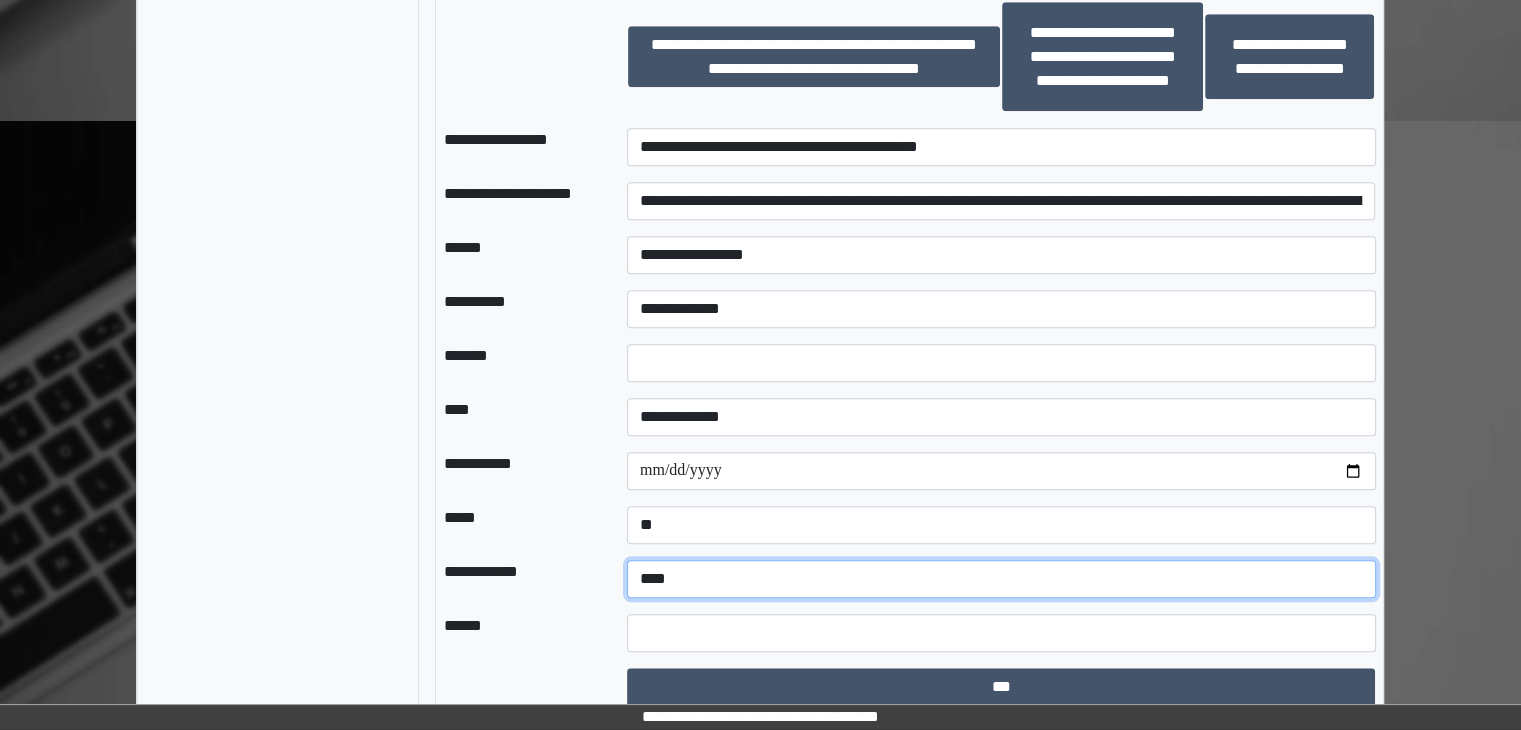 click on "**********" at bounding box center [1001, 579] 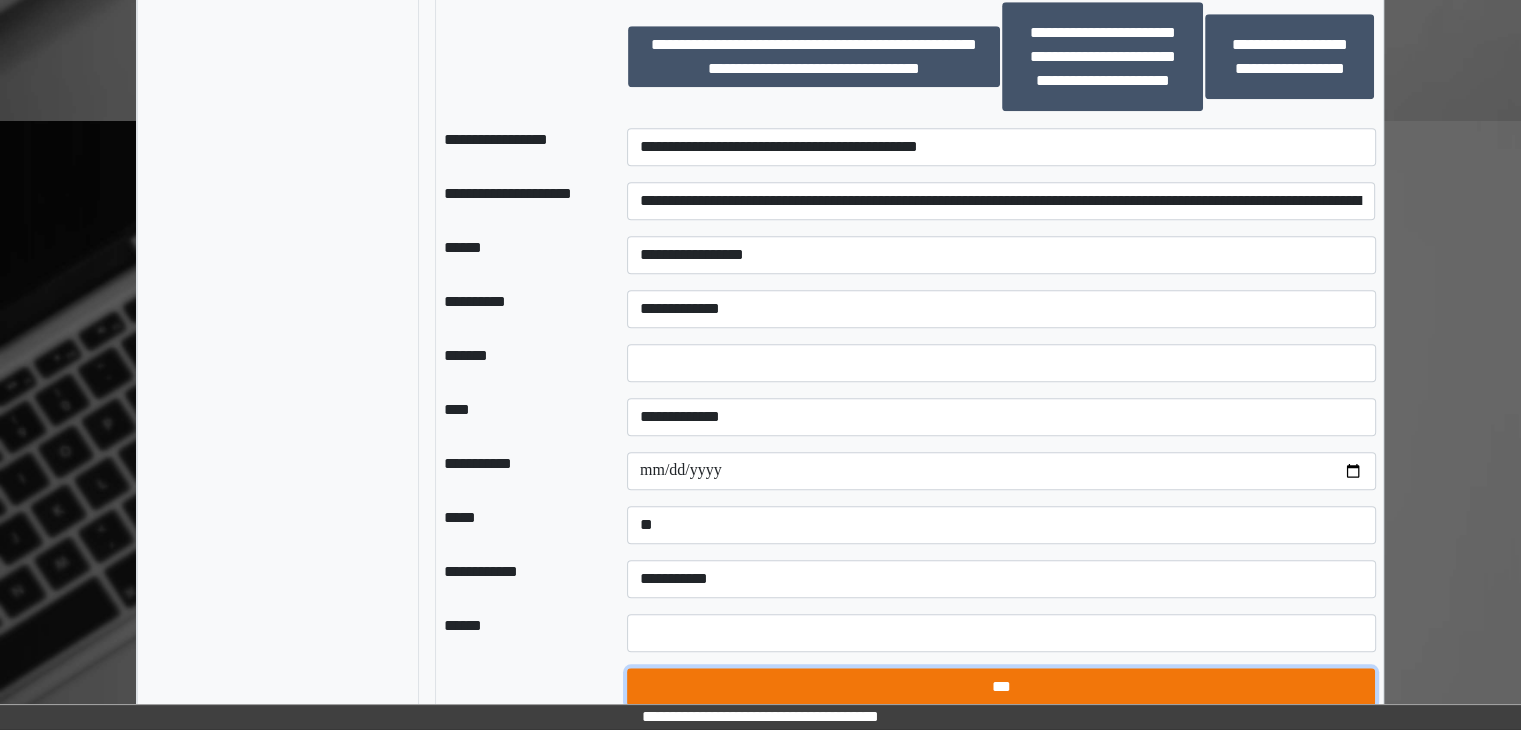 click on "***" at bounding box center (1001, 687) 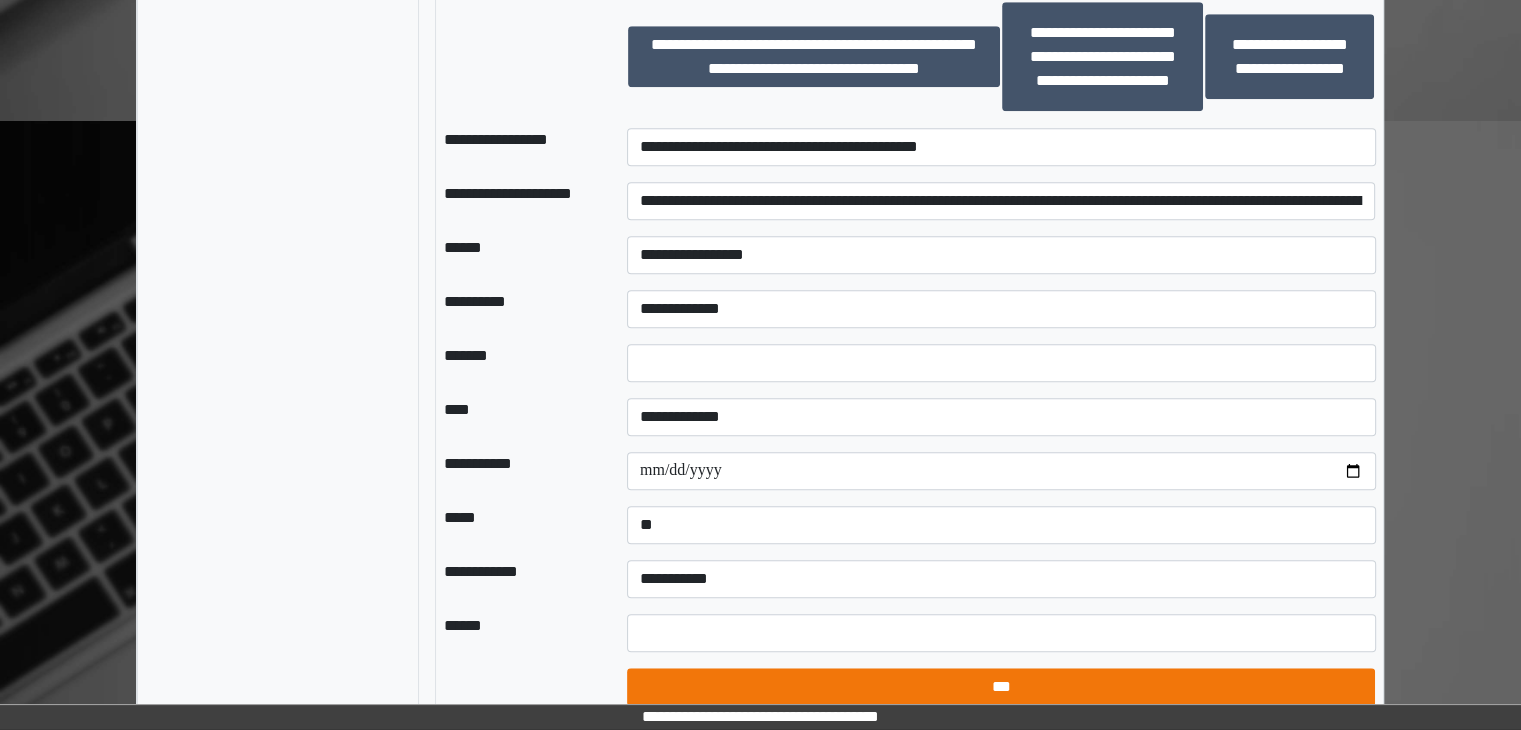 select on "*" 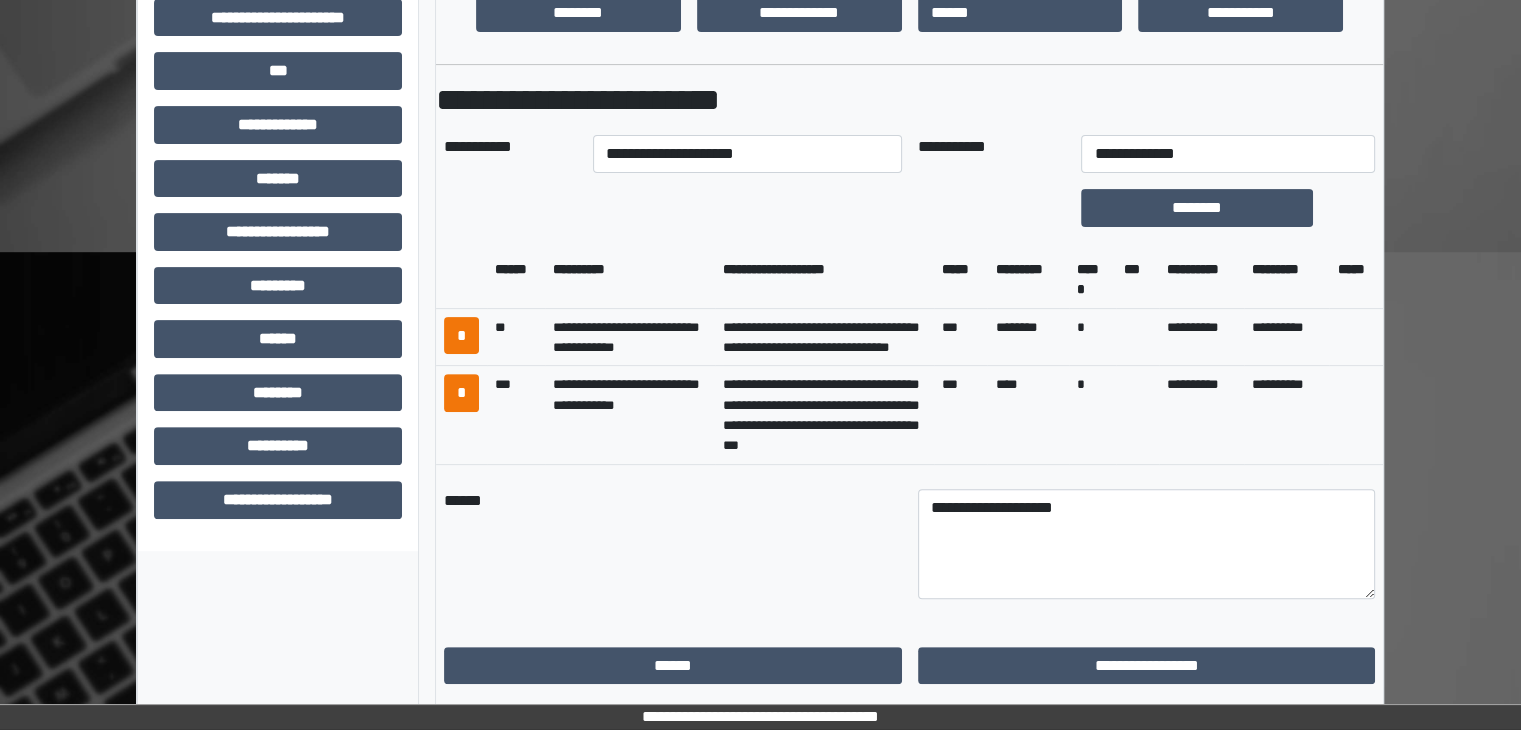 scroll, scrollTop: 600, scrollLeft: 0, axis: vertical 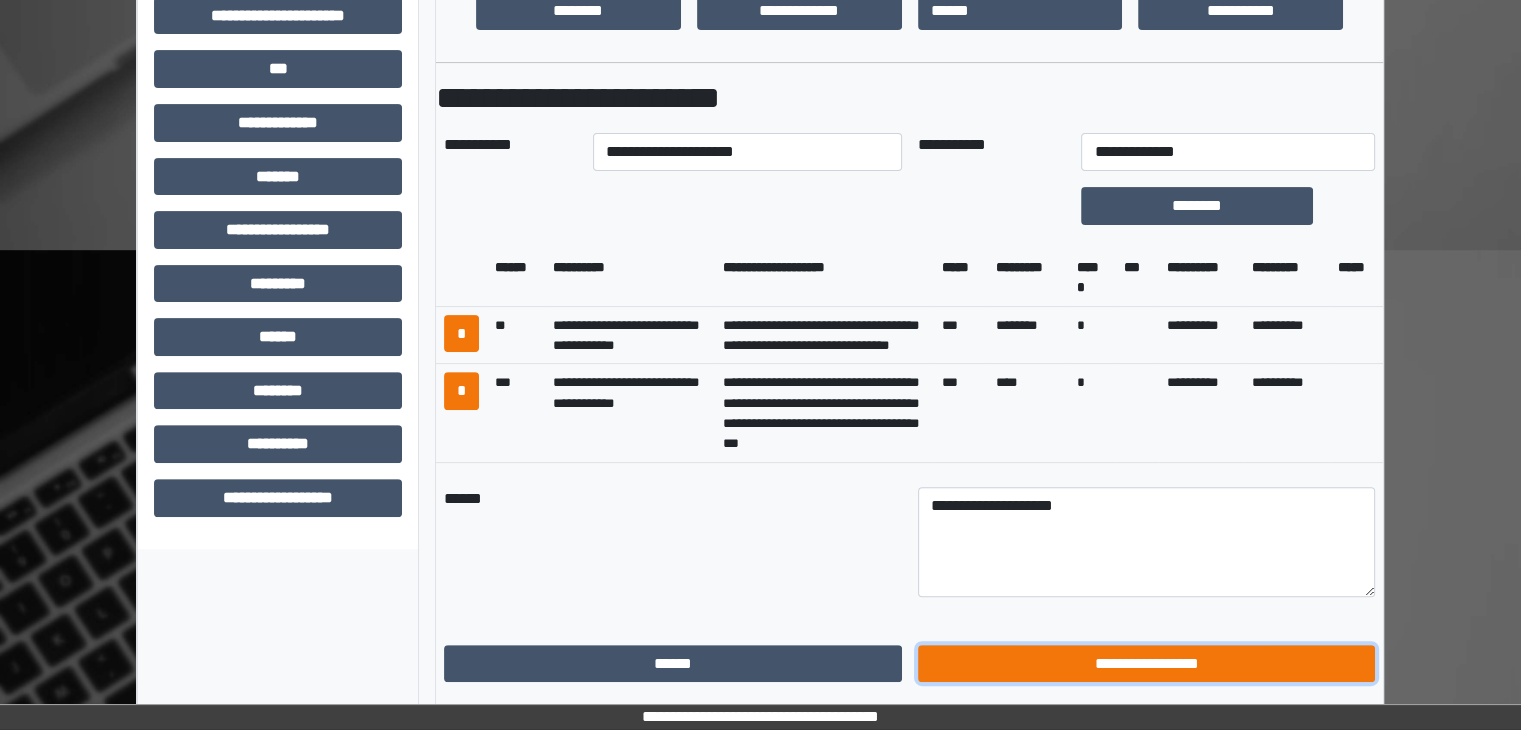 click on "**********" at bounding box center (1147, 664) 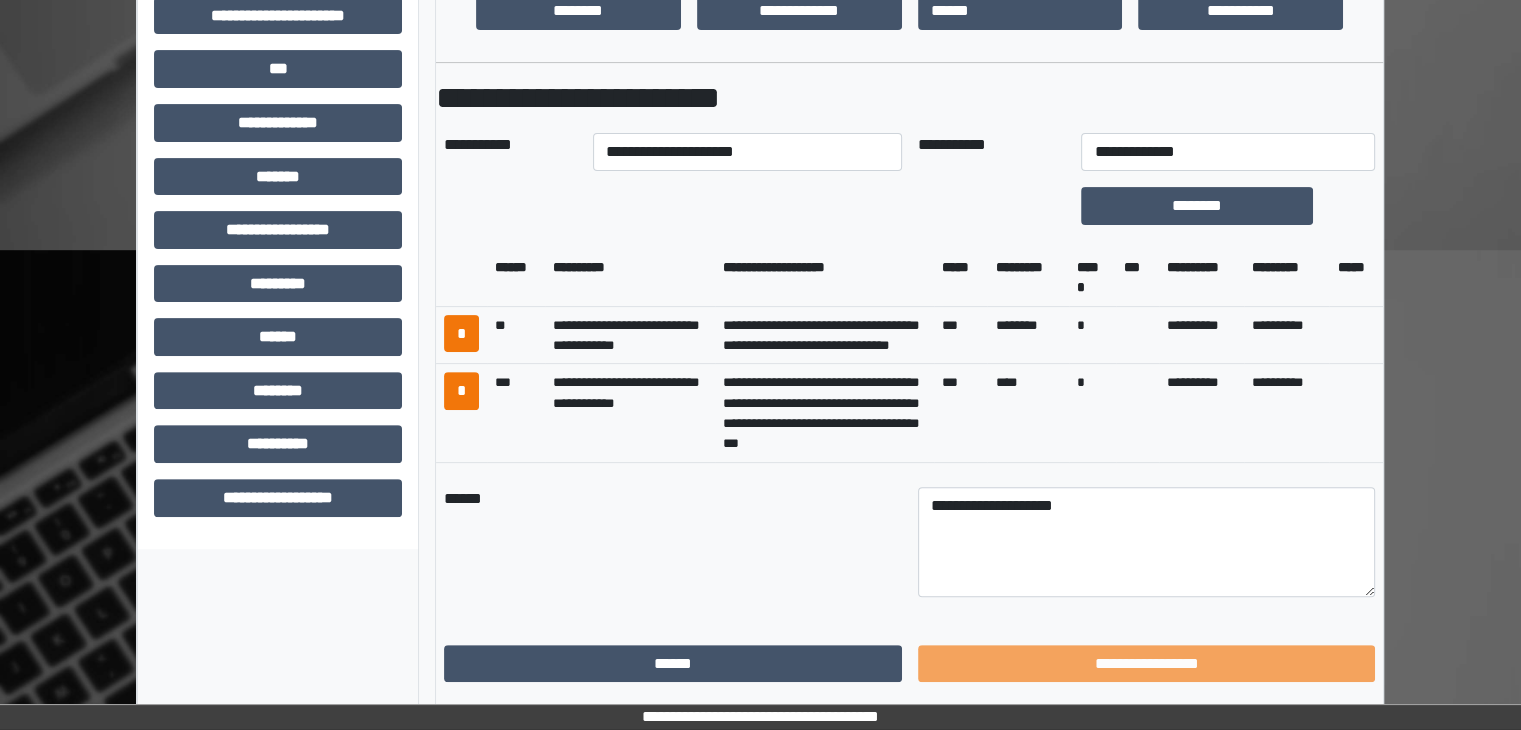 scroll, scrollTop: 436, scrollLeft: 0, axis: vertical 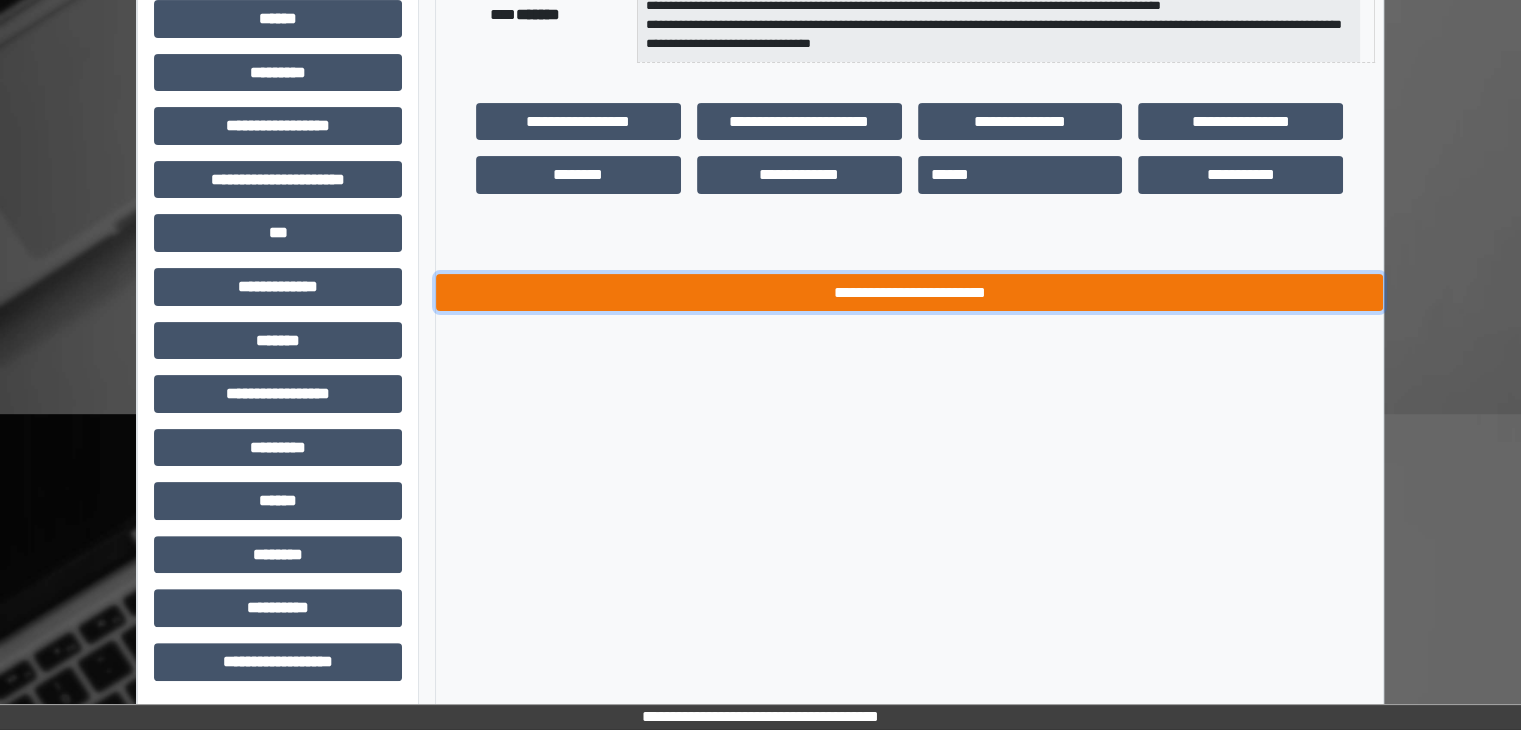 click on "**********" at bounding box center [909, 293] 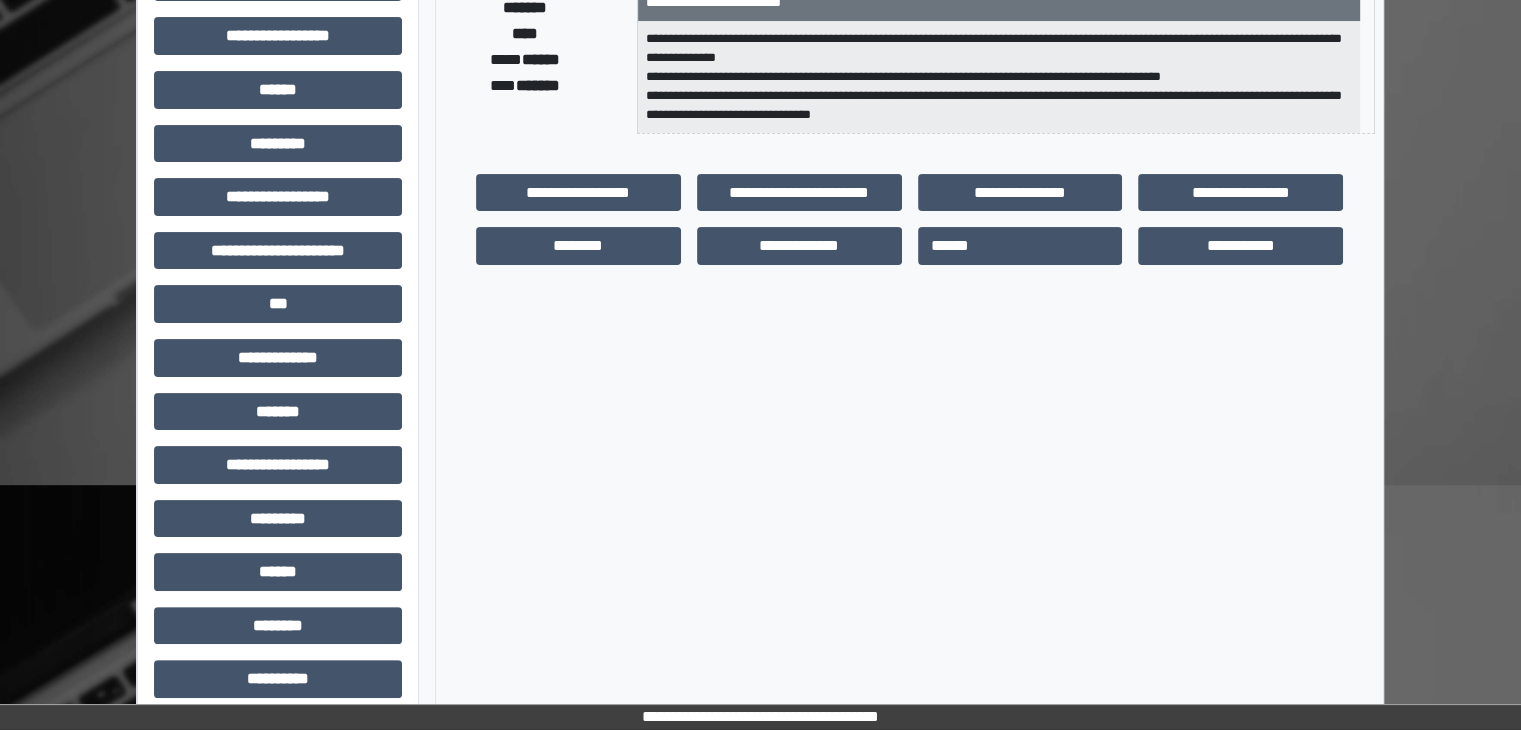 scroll, scrollTop: 0, scrollLeft: 0, axis: both 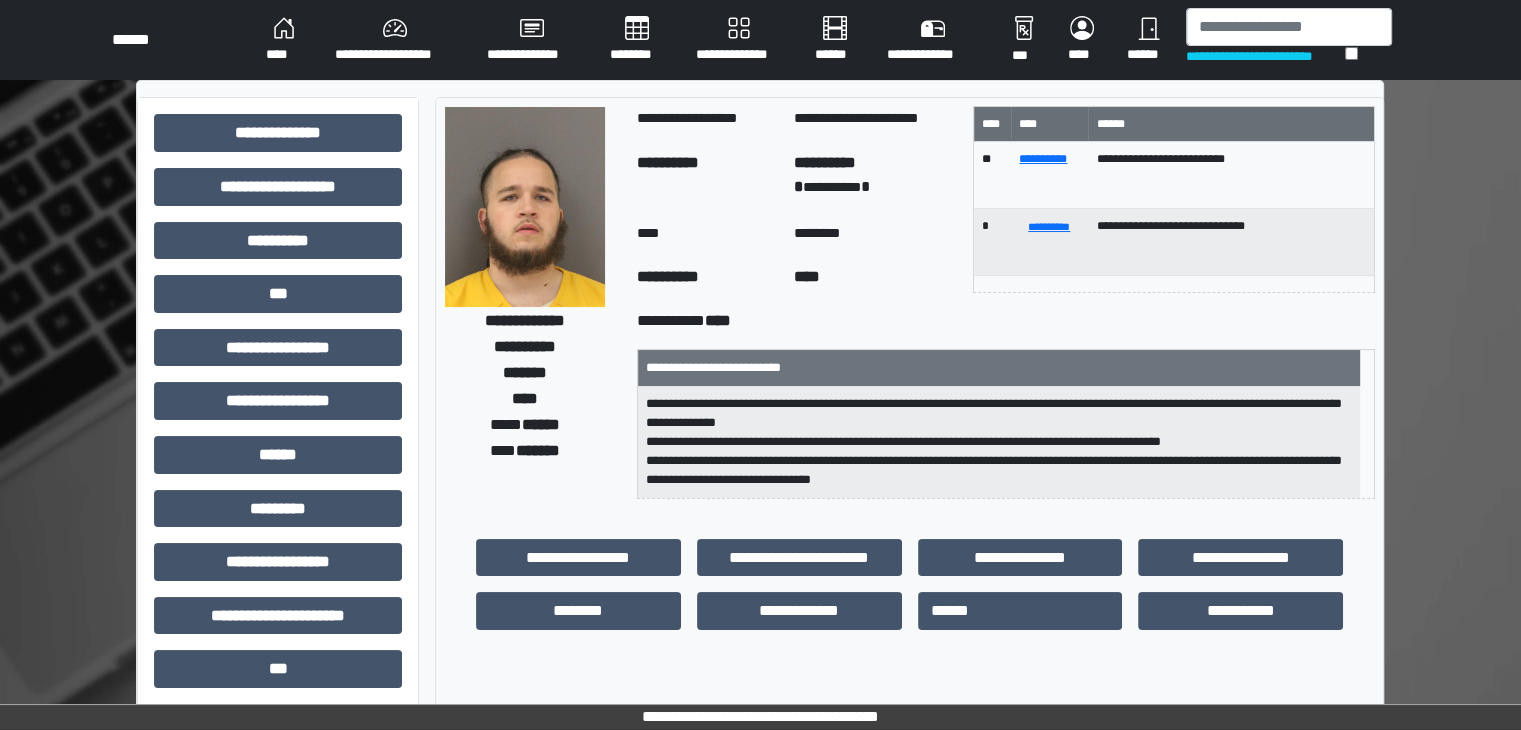 click on "****" at bounding box center [284, 40] 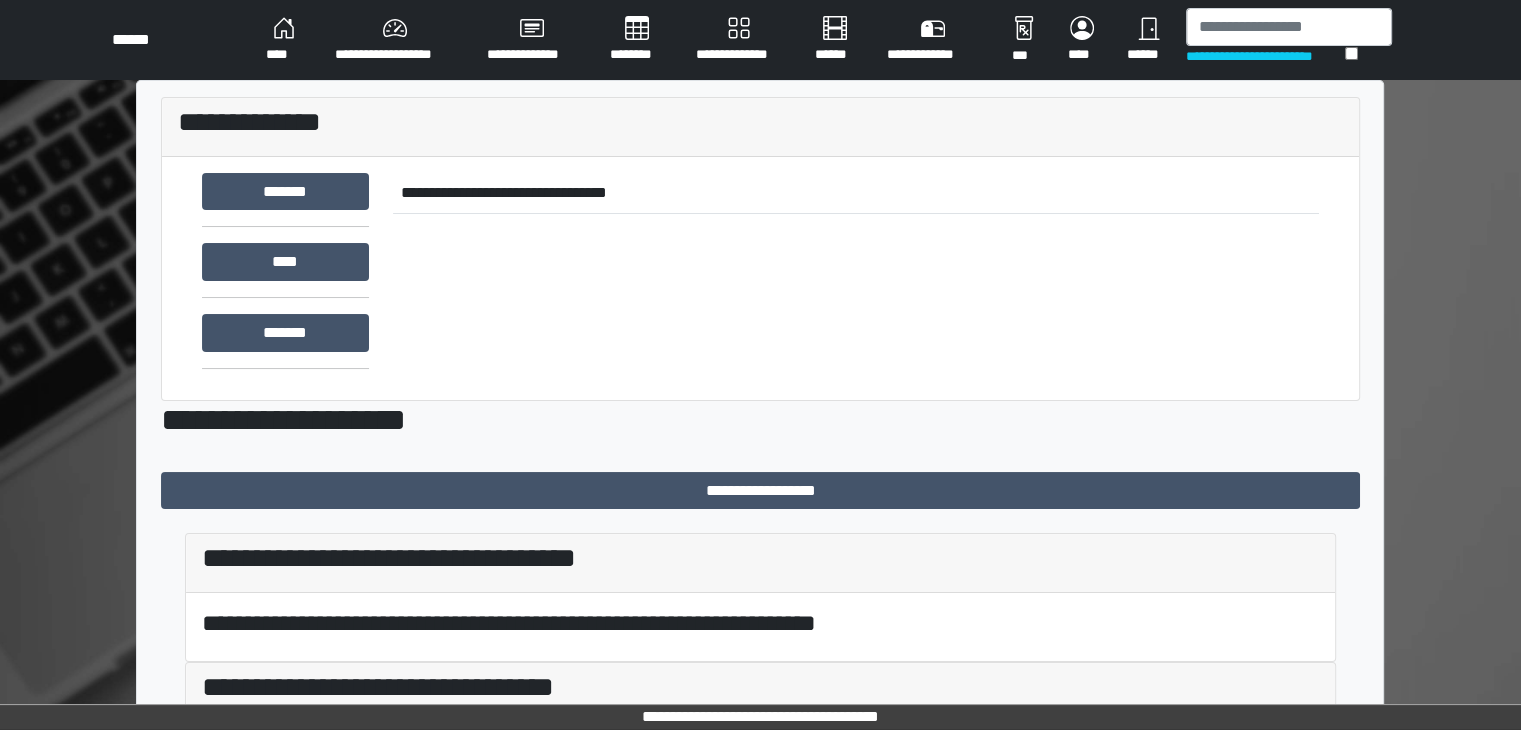 scroll, scrollTop: 341, scrollLeft: 0, axis: vertical 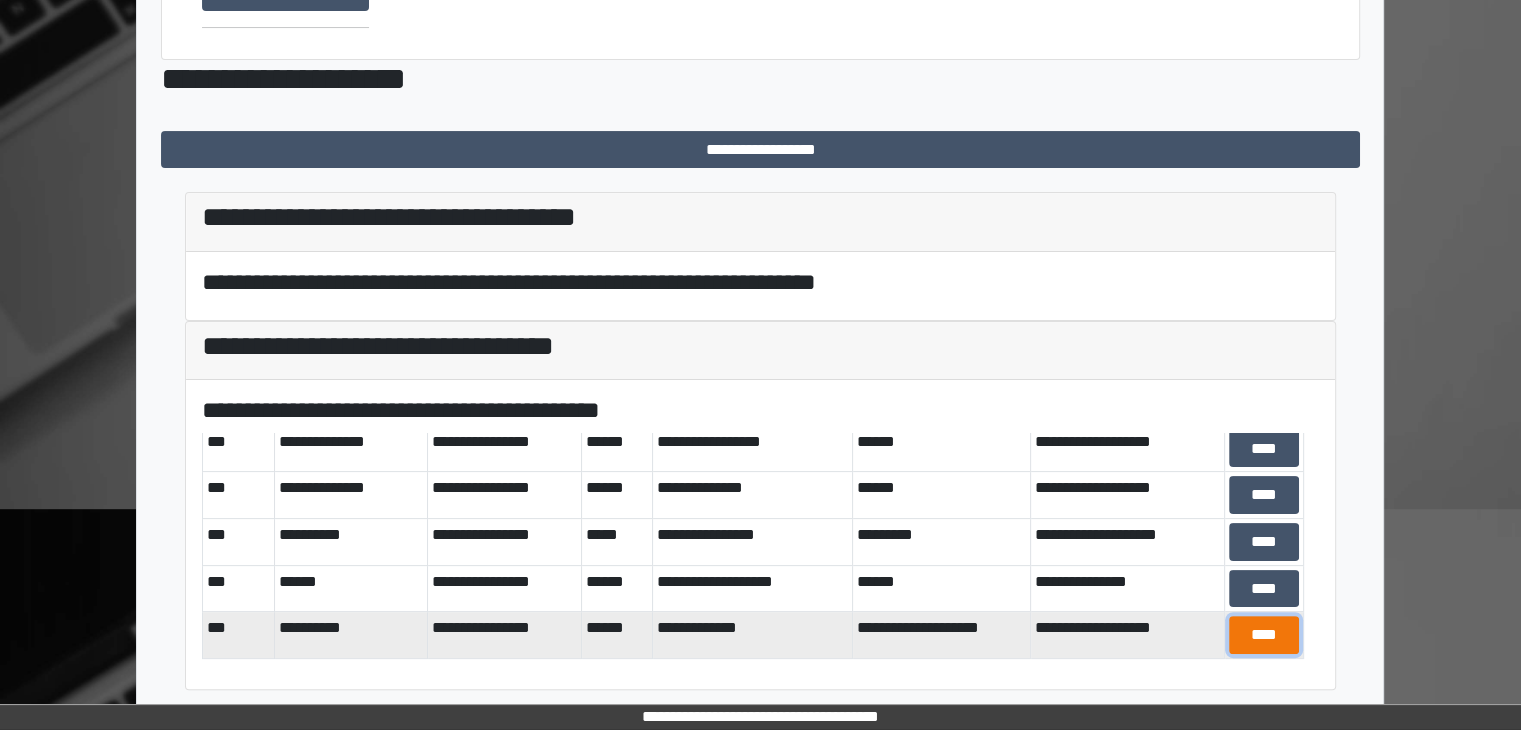 click on "****" at bounding box center [1264, 635] 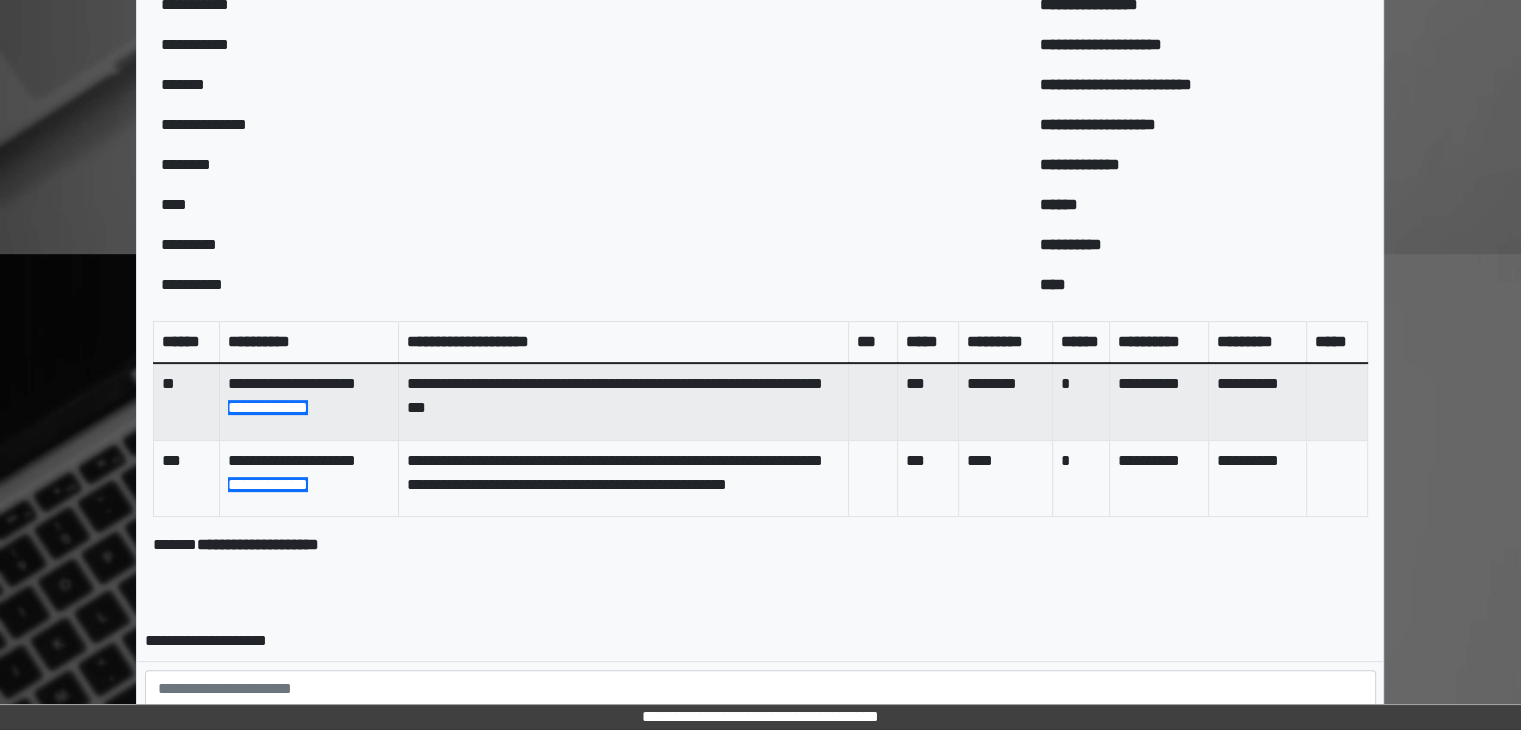 scroll, scrollTop: 807, scrollLeft: 0, axis: vertical 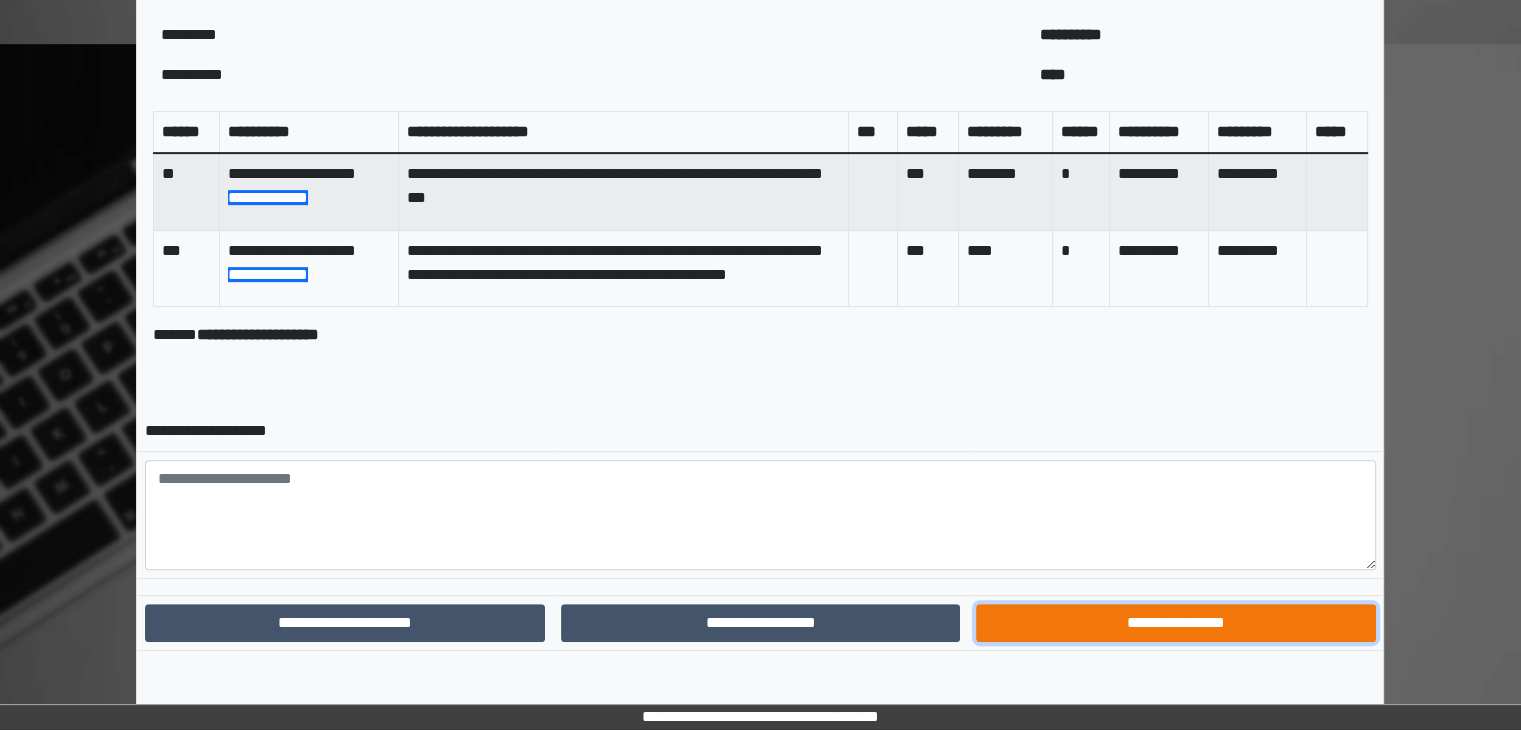 click on "**********" at bounding box center (1175, 623) 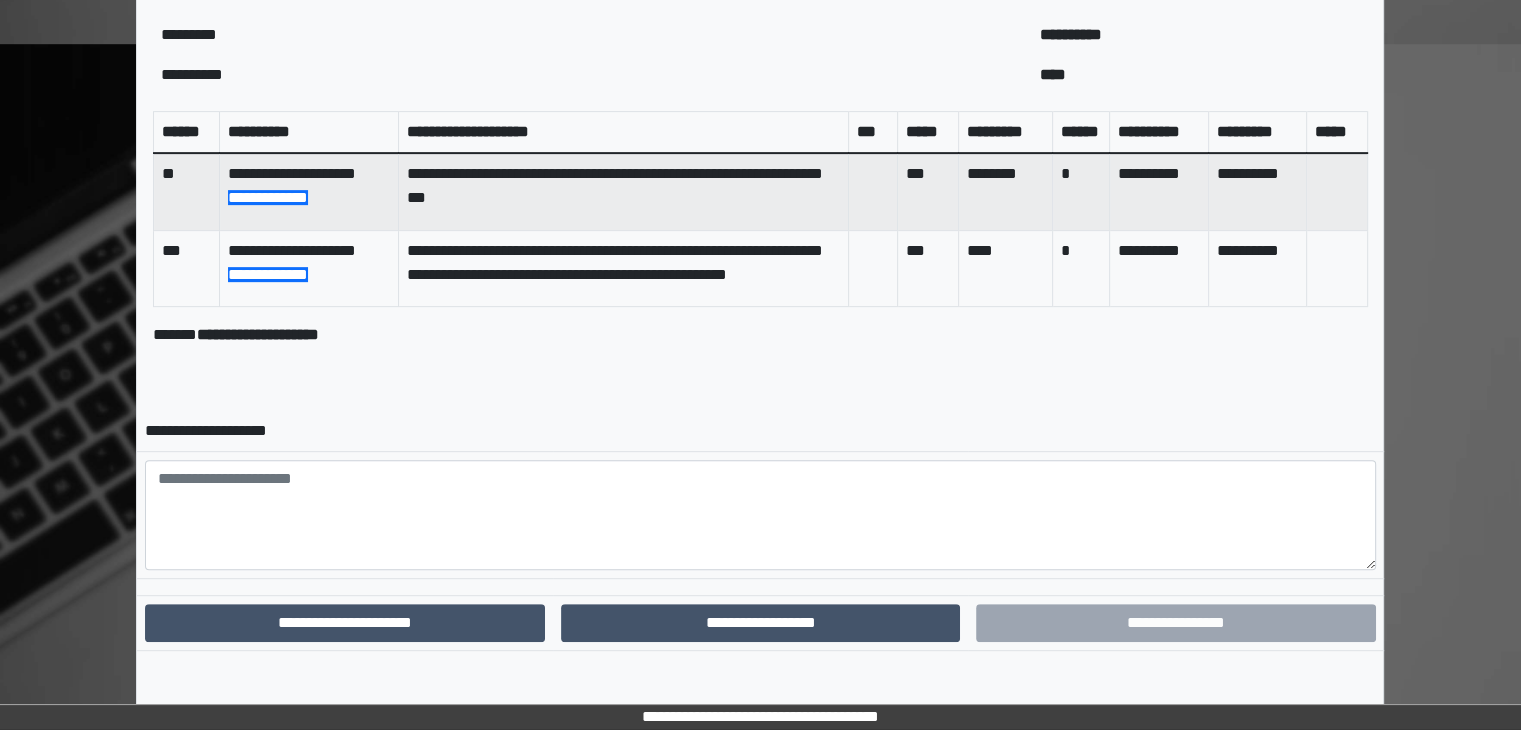 scroll, scrollTop: 704, scrollLeft: 0, axis: vertical 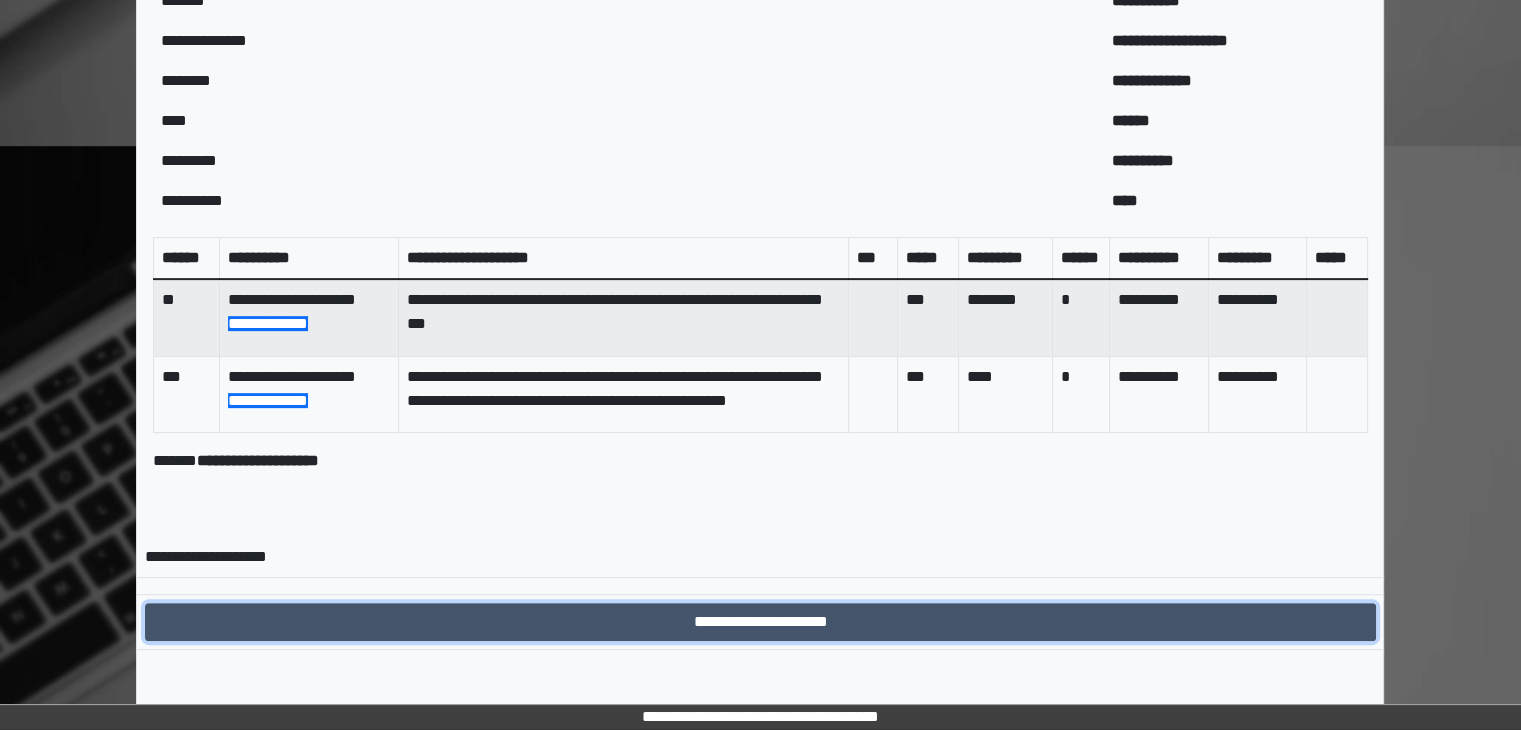 click on "**********" at bounding box center (760, 622) 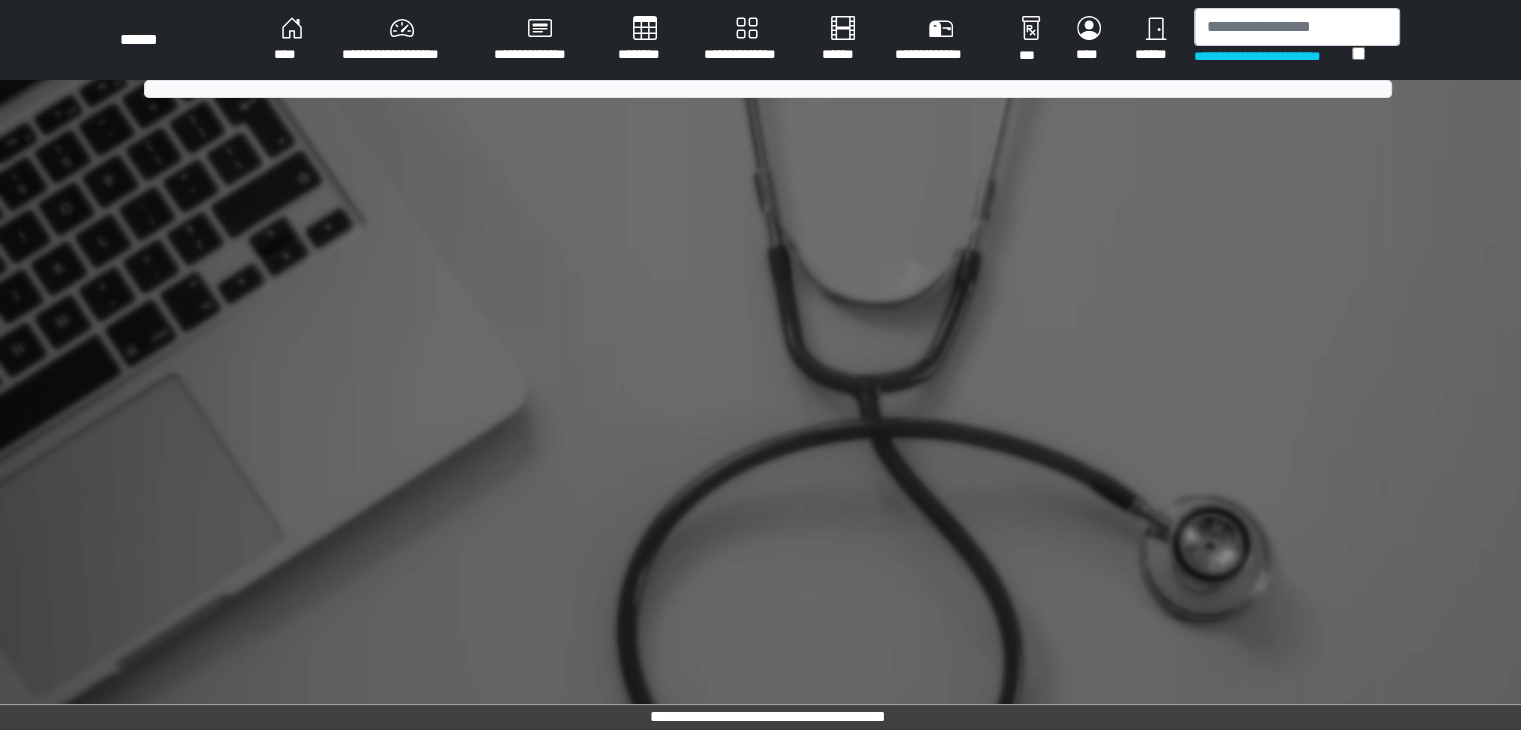 scroll, scrollTop: 0, scrollLeft: 0, axis: both 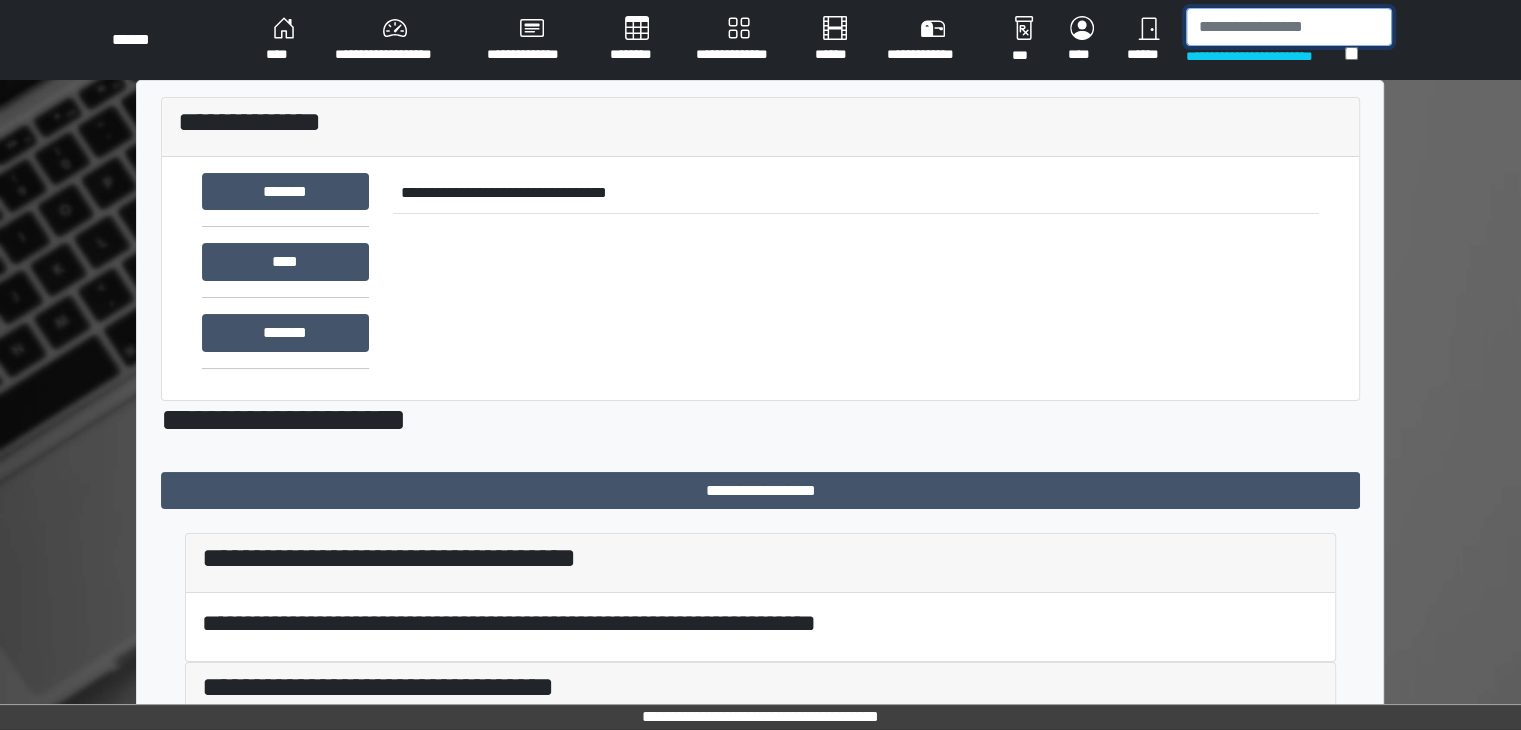click at bounding box center [1289, 27] 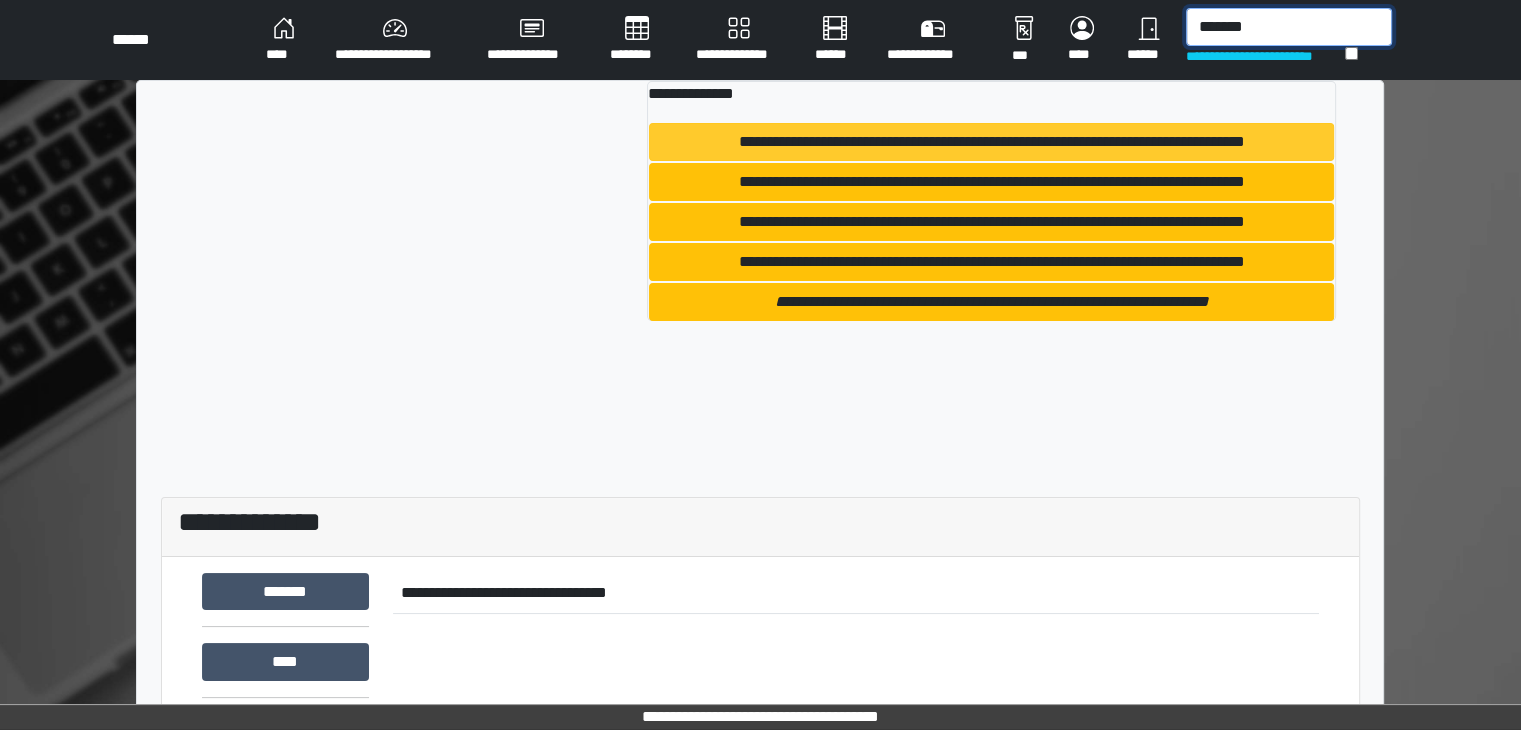 type on "*******" 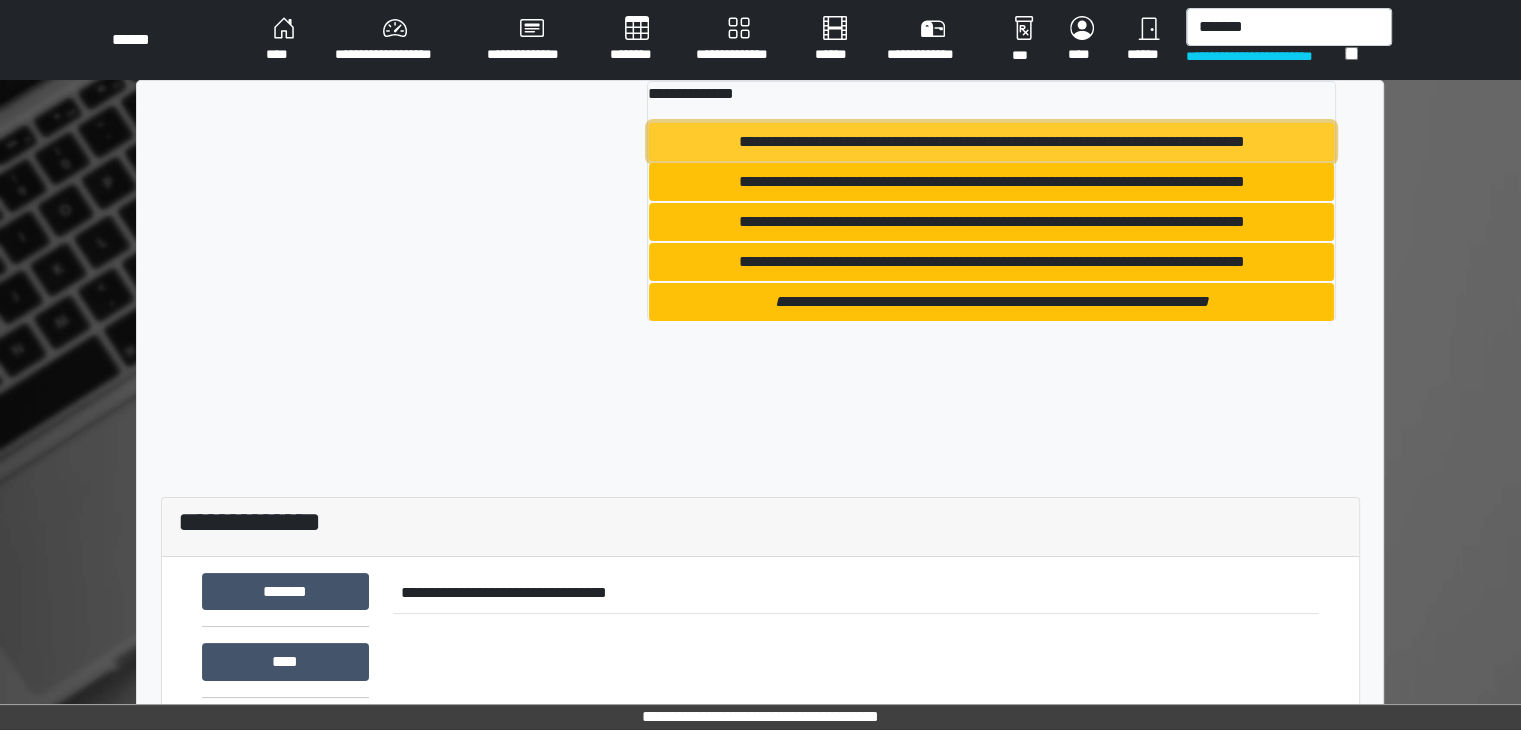 click on "**********" at bounding box center (991, 142) 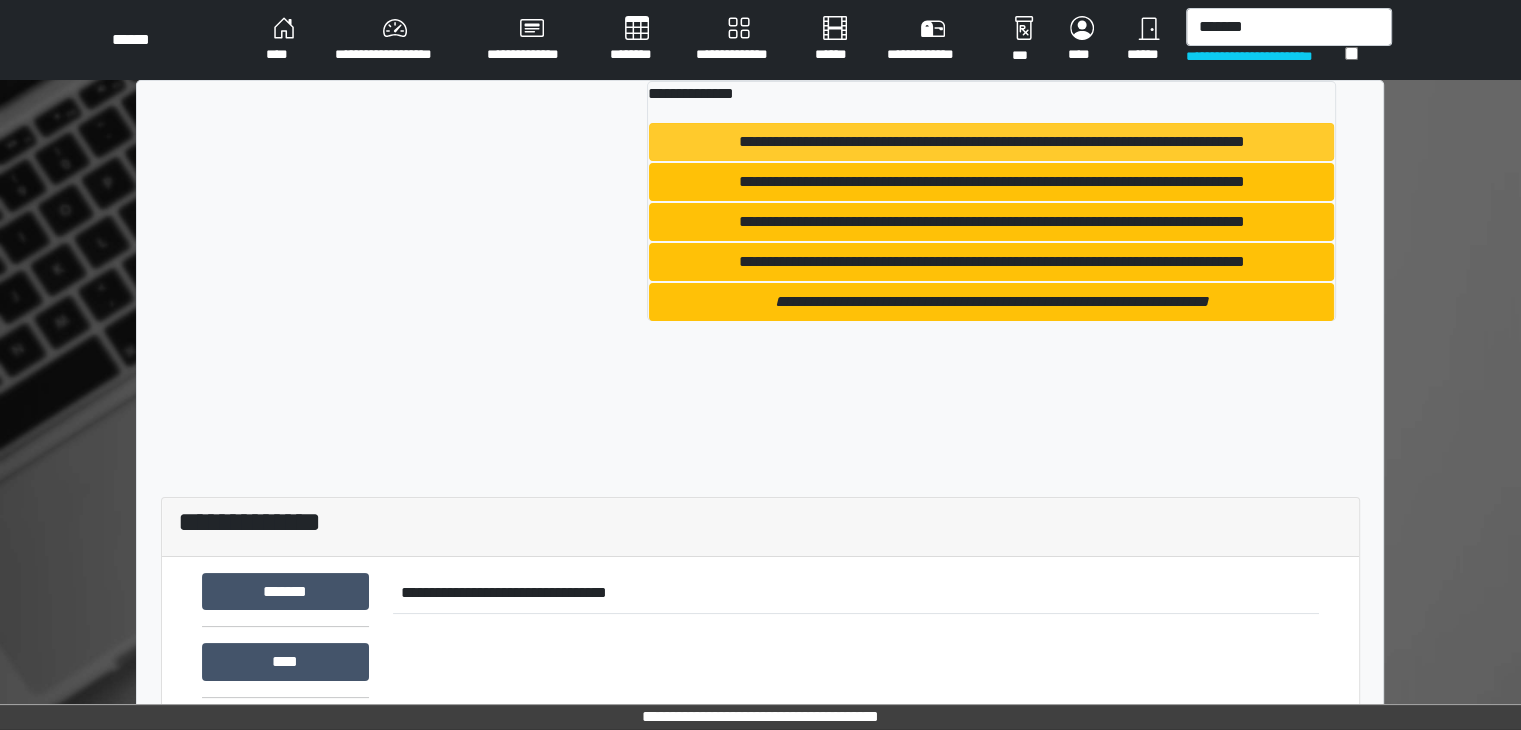 type 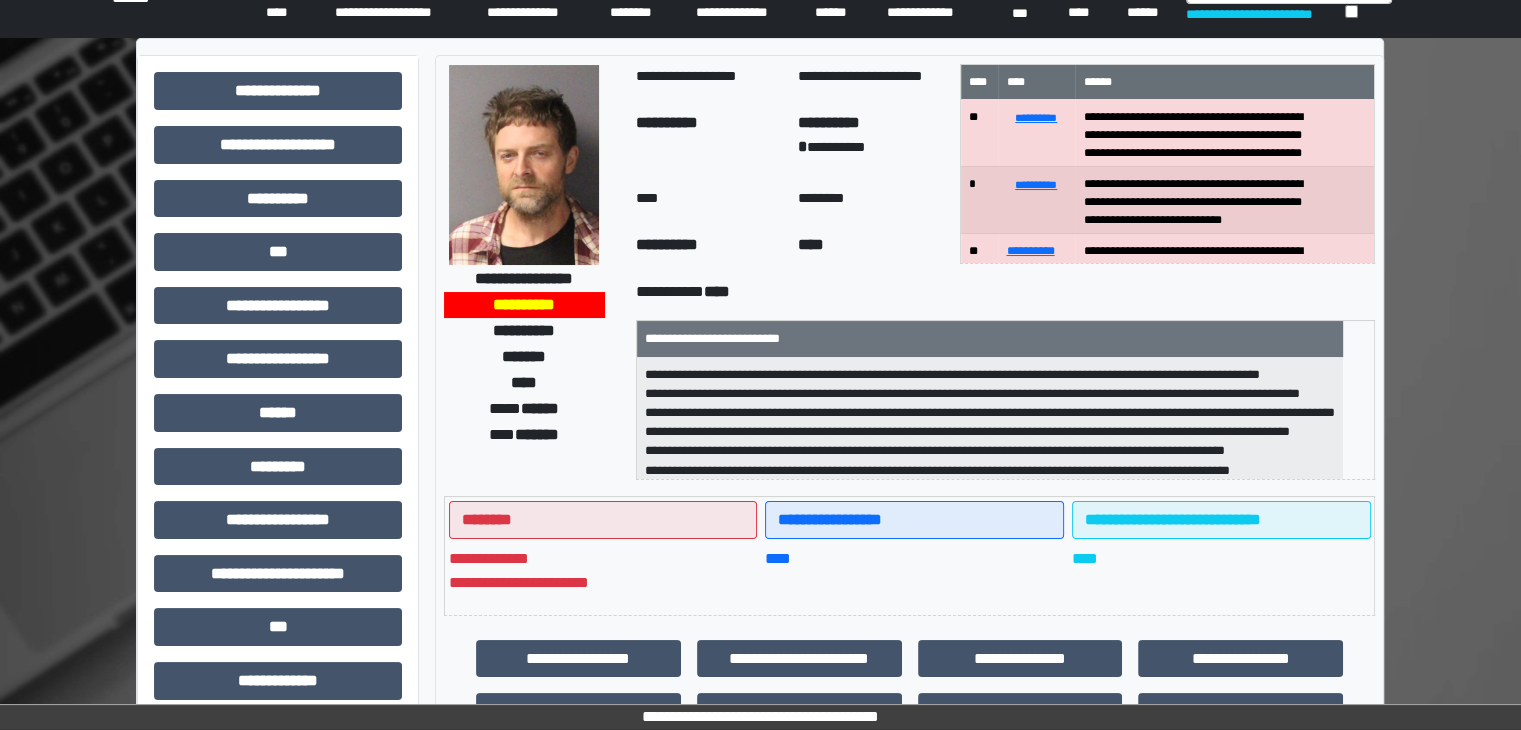 scroll, scrollTop: 100, scrollLeft: 0, axis: vertical 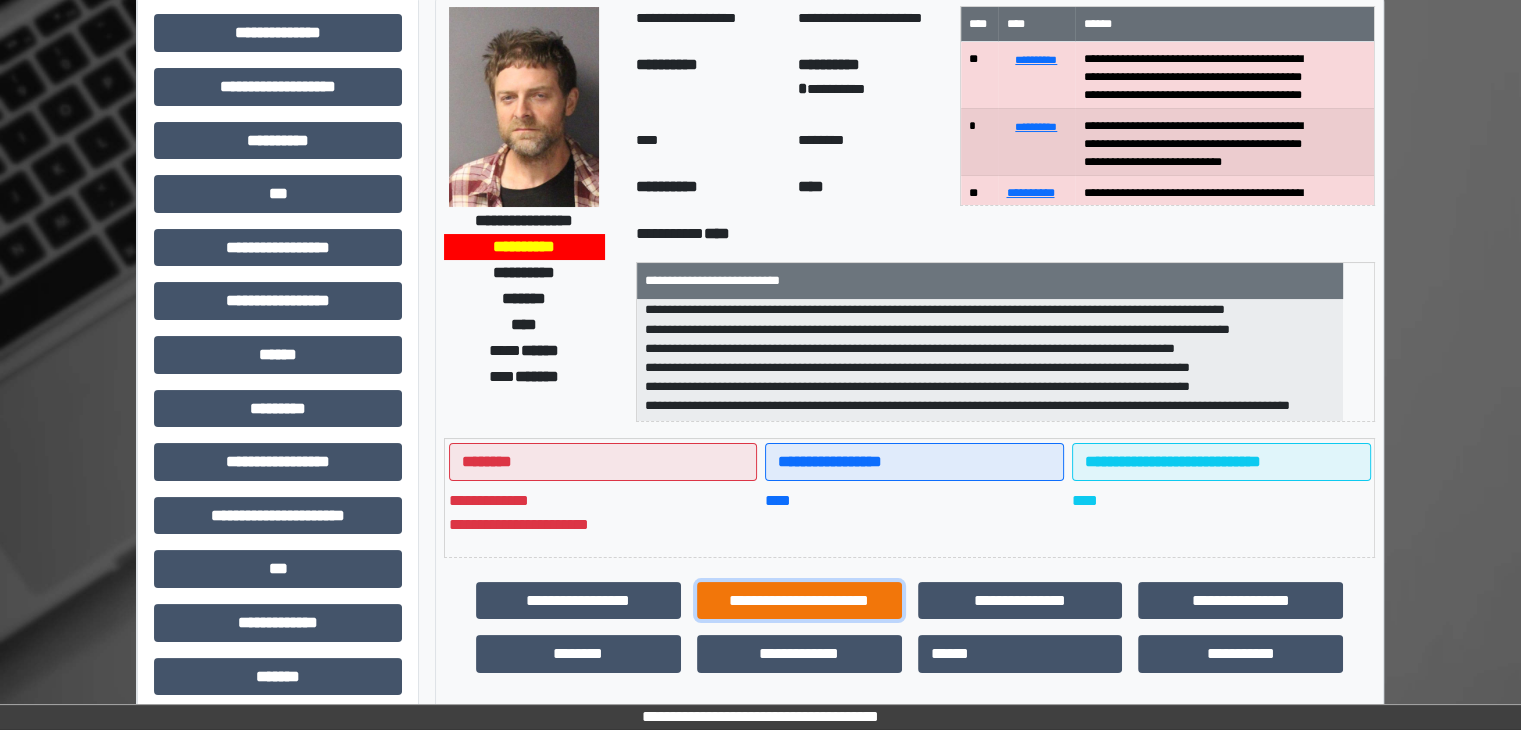 click on "**********" at bounding box center (799, 601) 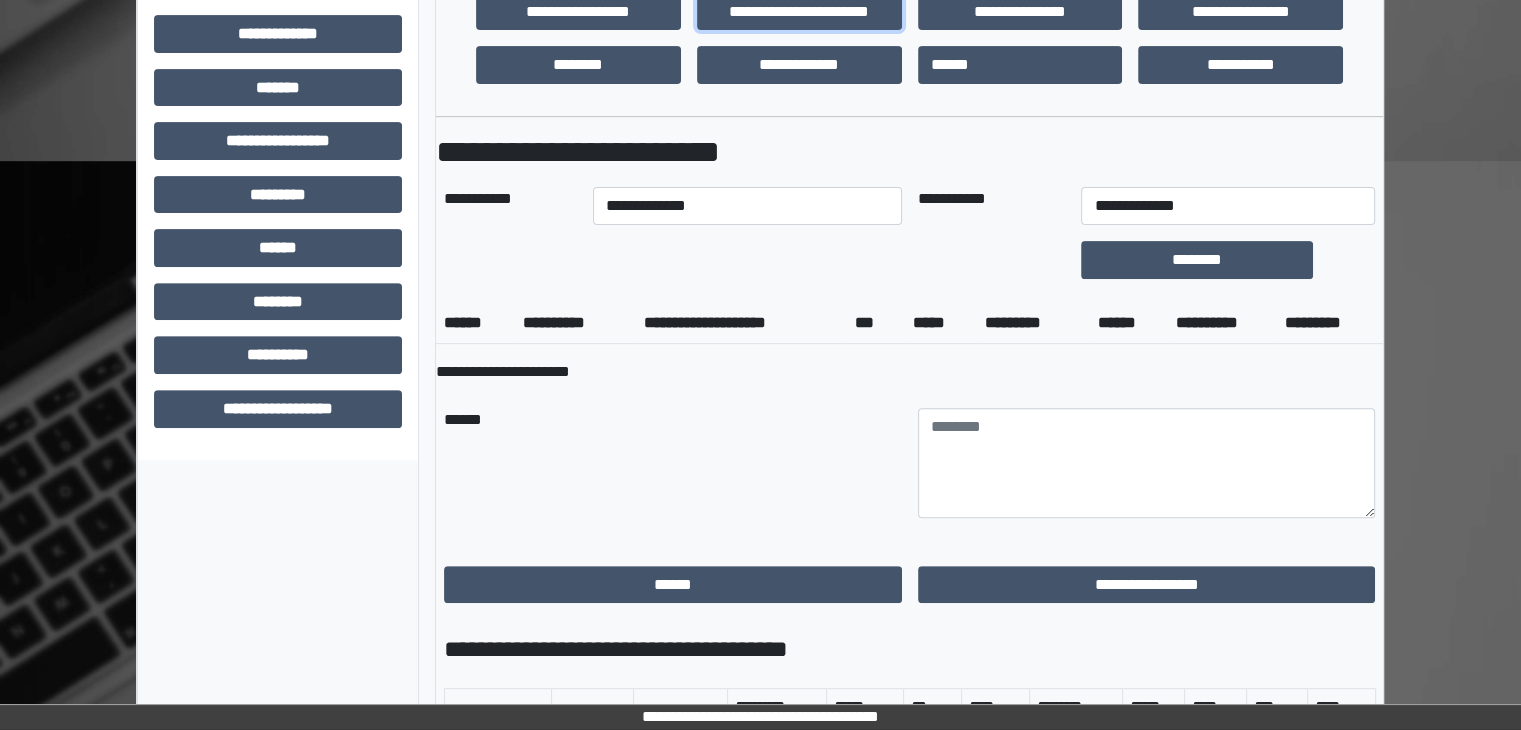 scroll, scrollTop: 700, scrollLeft: 0, axis: vertical 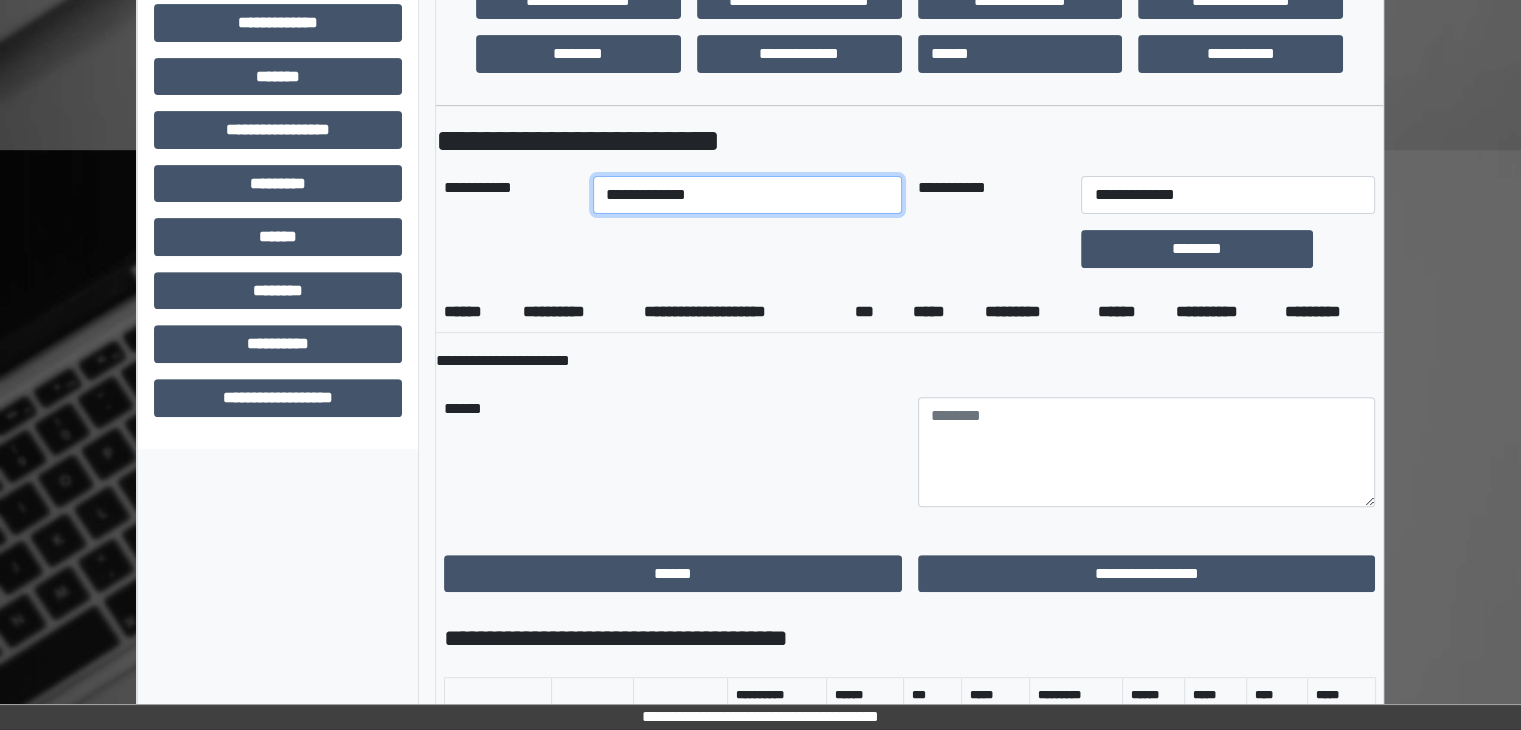 click on "**********" at bounding box center [747, 195] 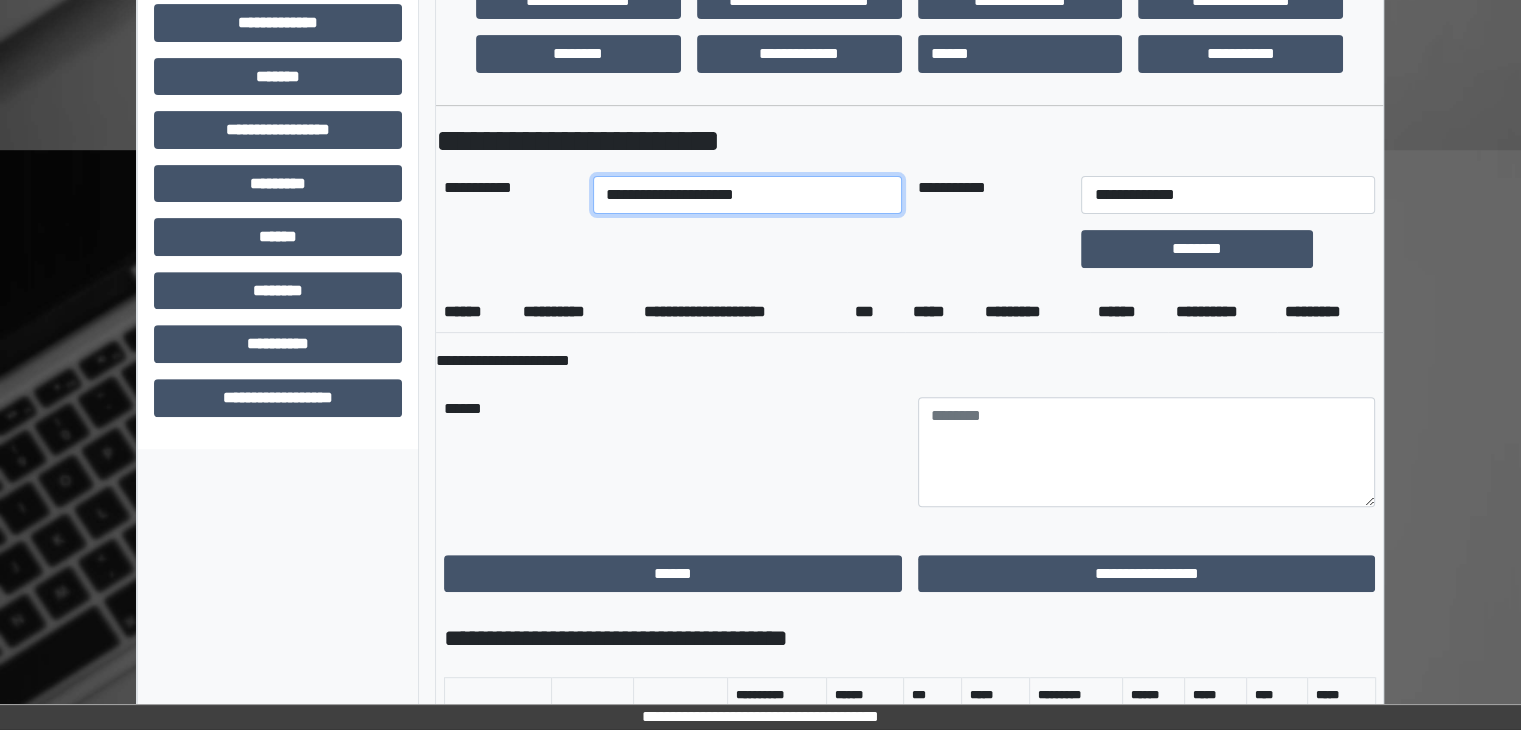 click on "**********" at bounding box center [747, 195] 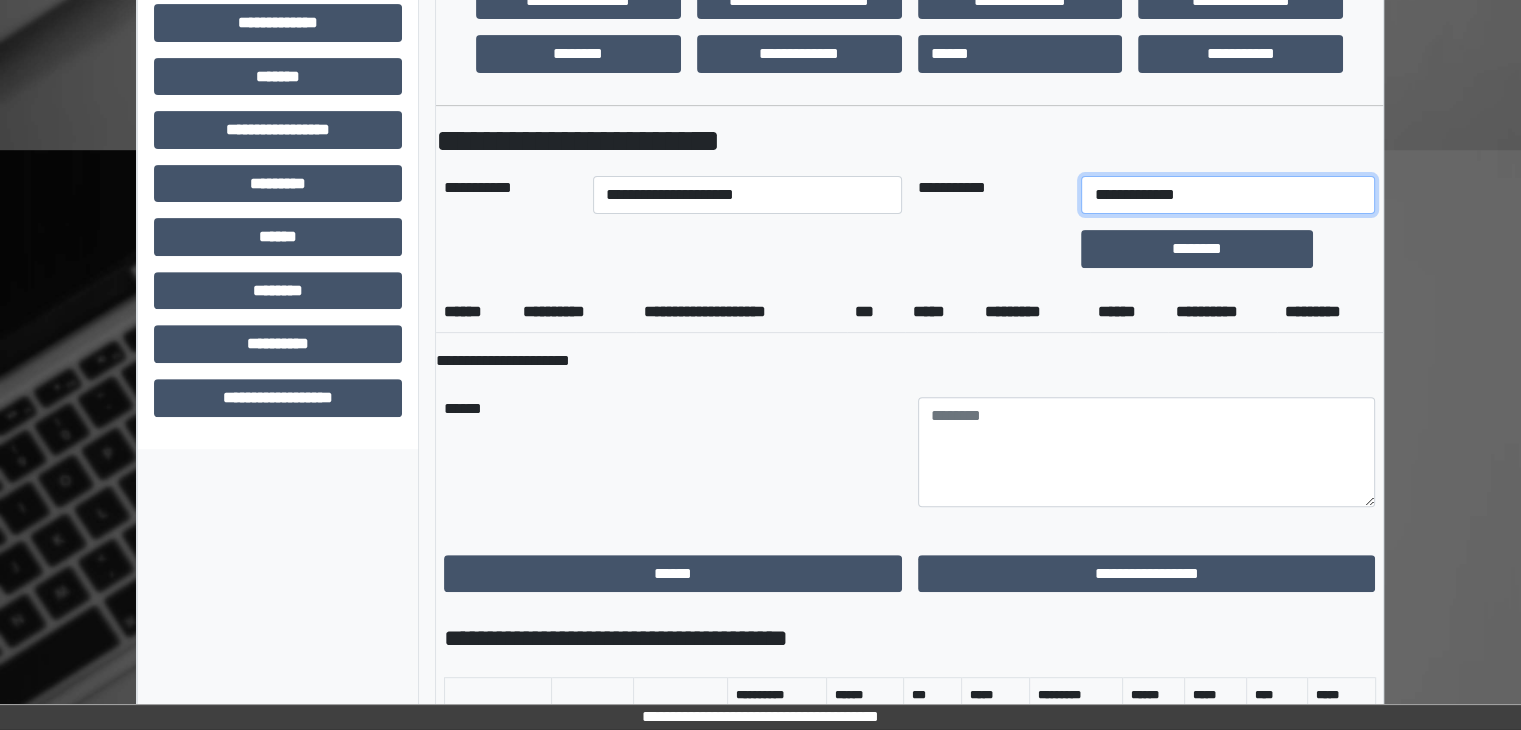 click on "**********" at bounding box center [1227, 195] 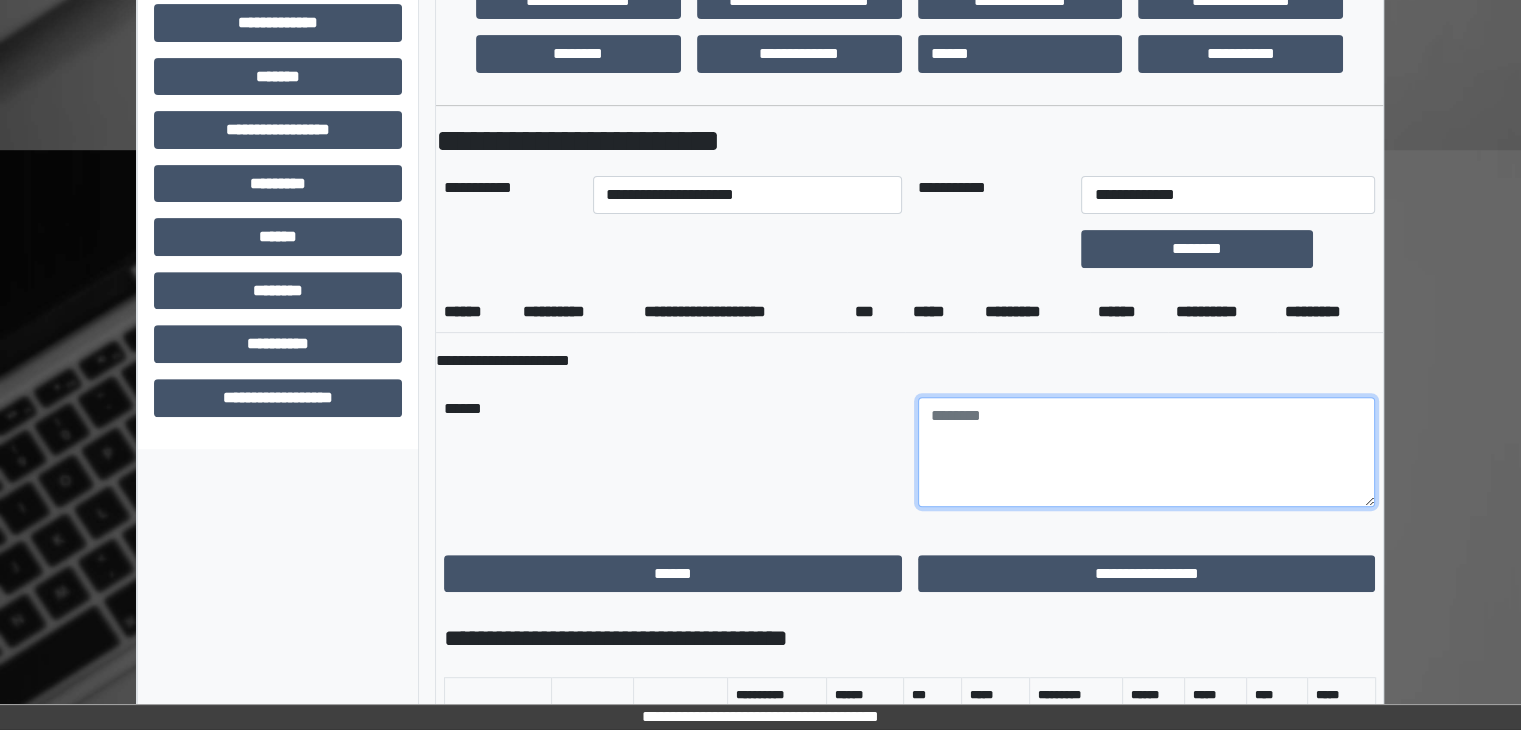 click at bounding box center (1147, 452) 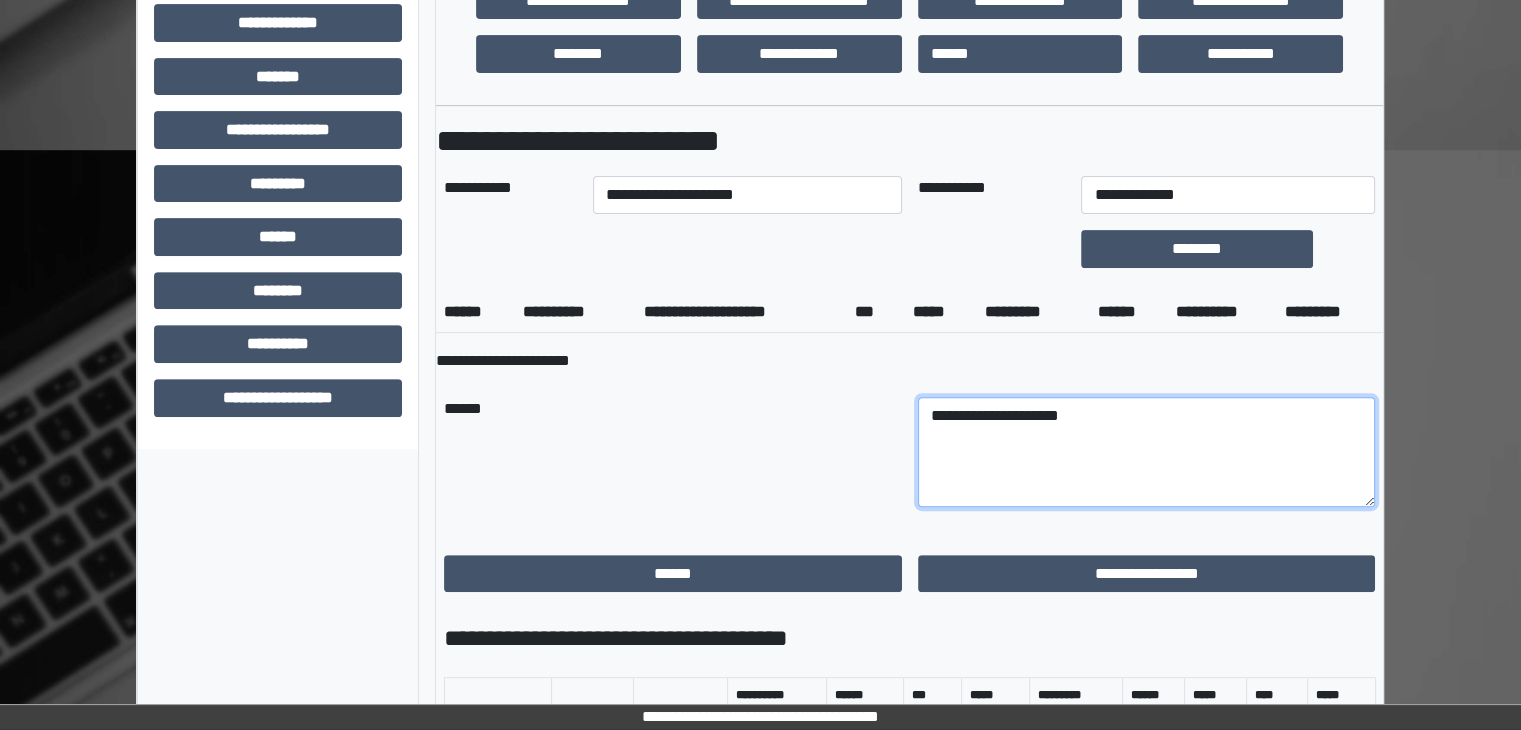 type on "**********" 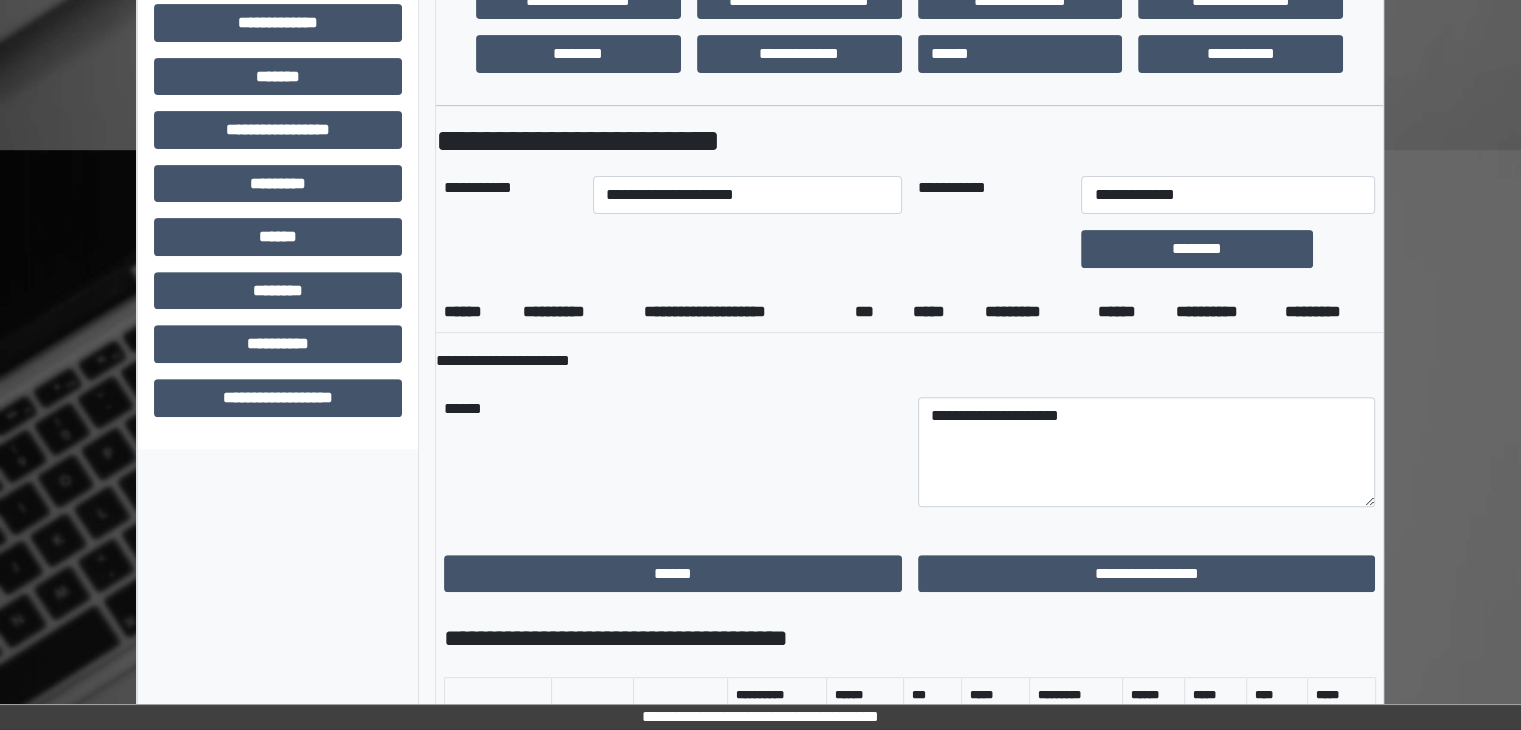 click on "******" at bounding box center (673, 452) 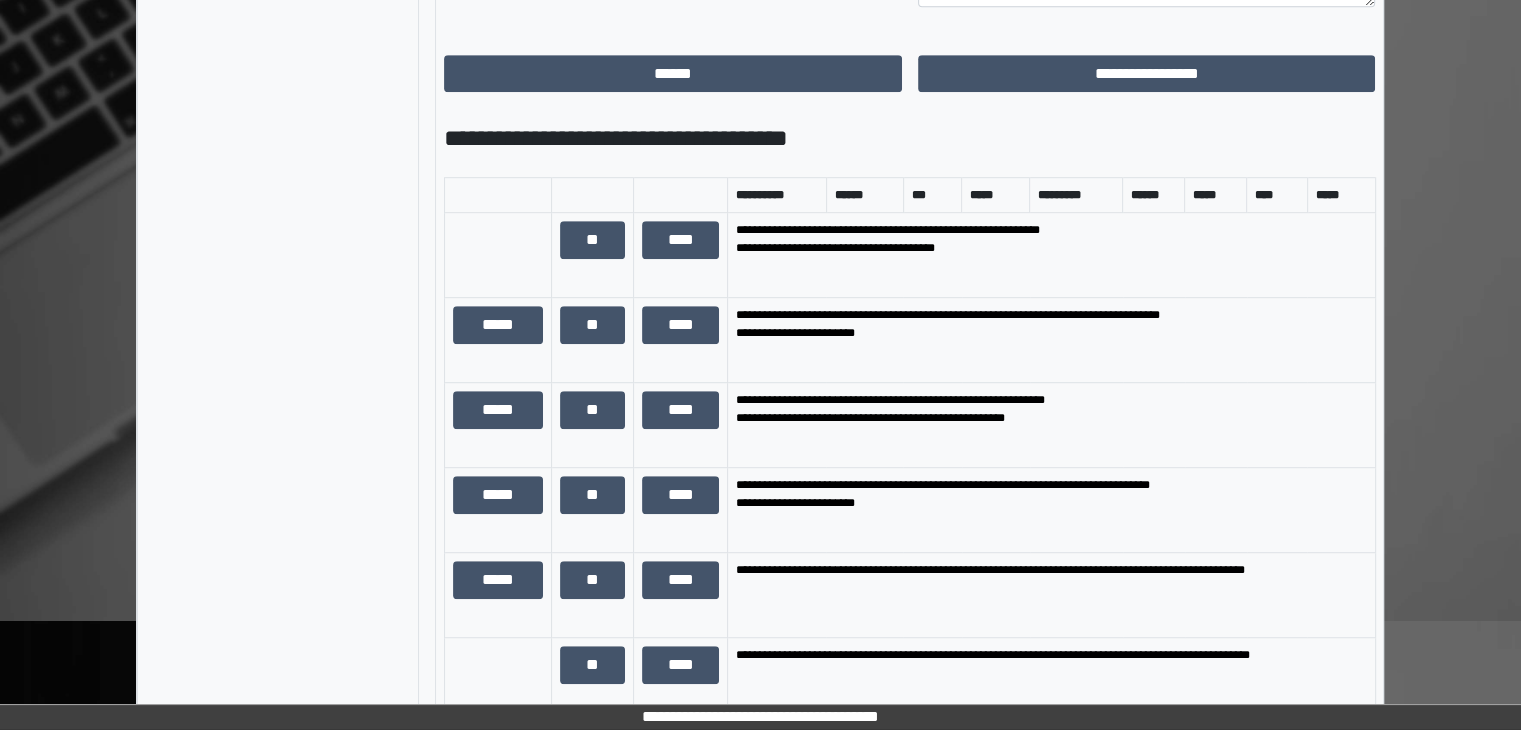 scroll, scrollTop: 1300, scrollLeft: 0, axis: vertical 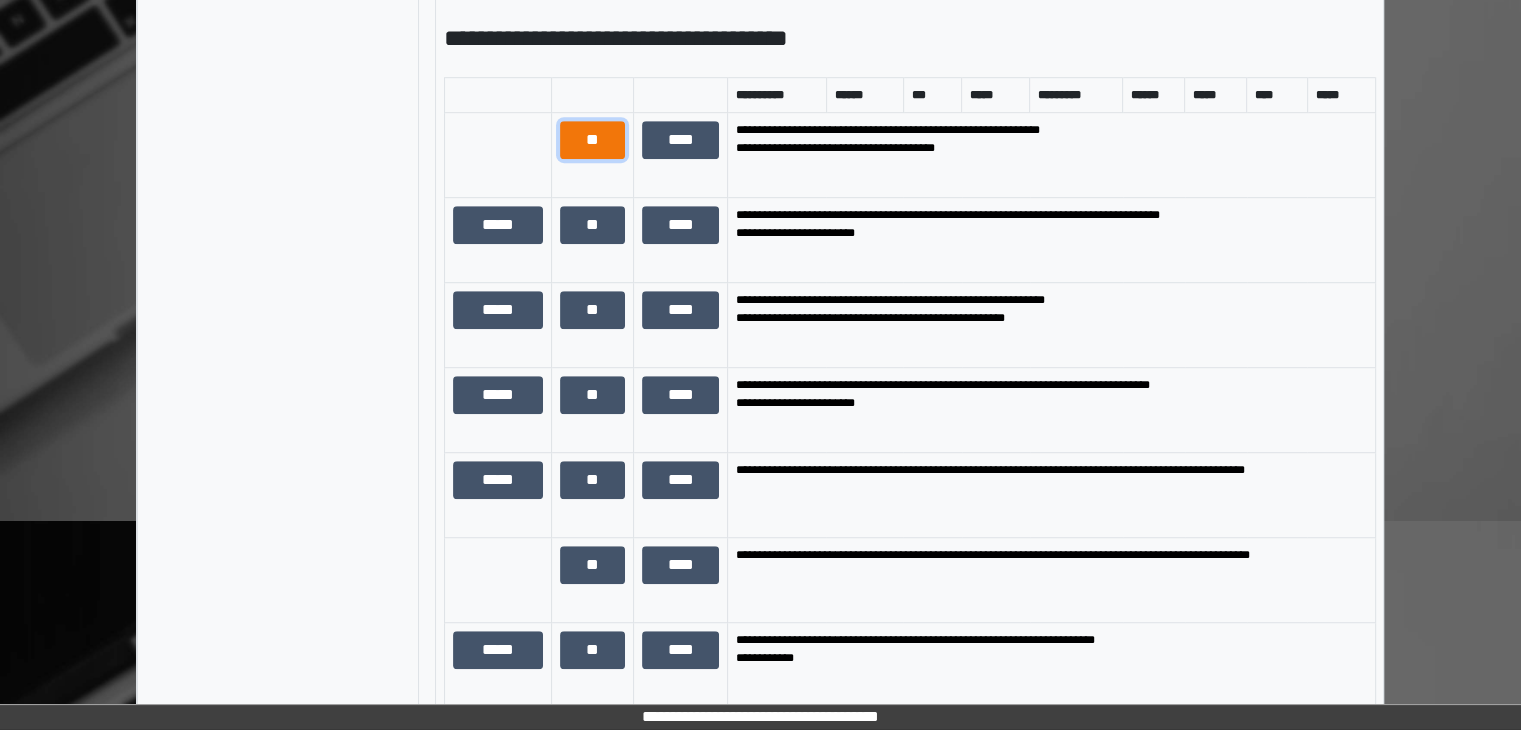 click on "**" at bounding box center [592, 140] 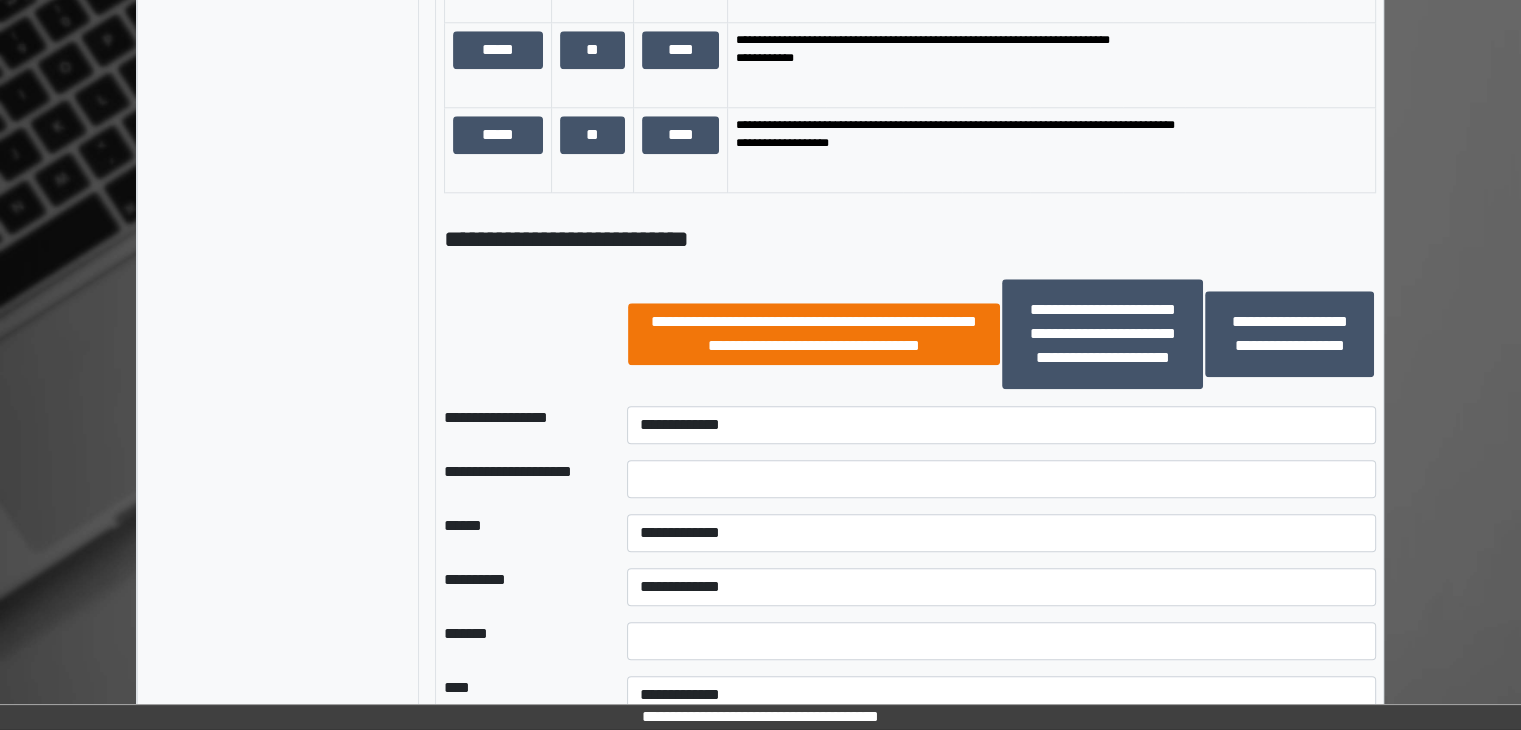 scroll, scrollTop: 2100, scrollLeft: 0, axis: vertical 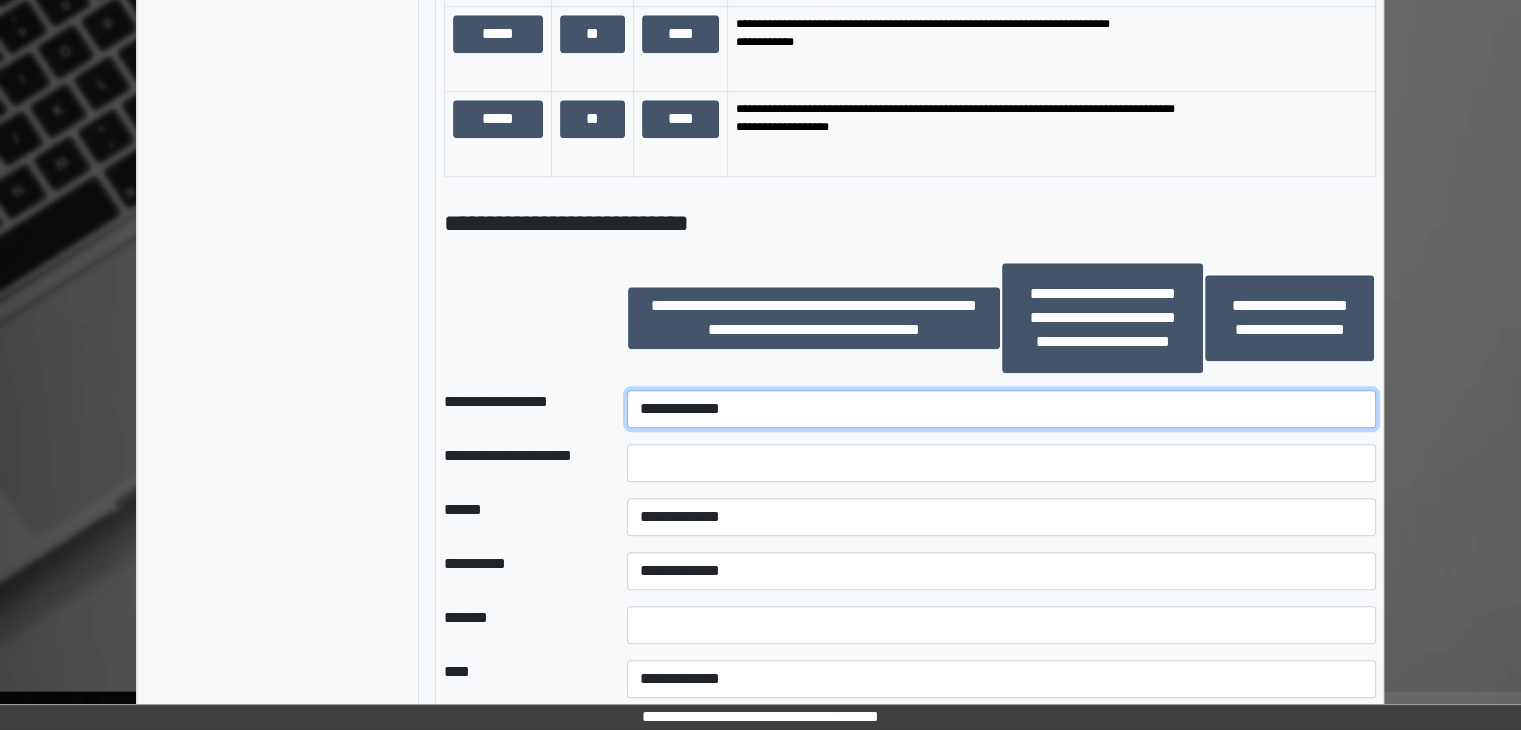 click on "**********" at bounding box center [1001, 409] 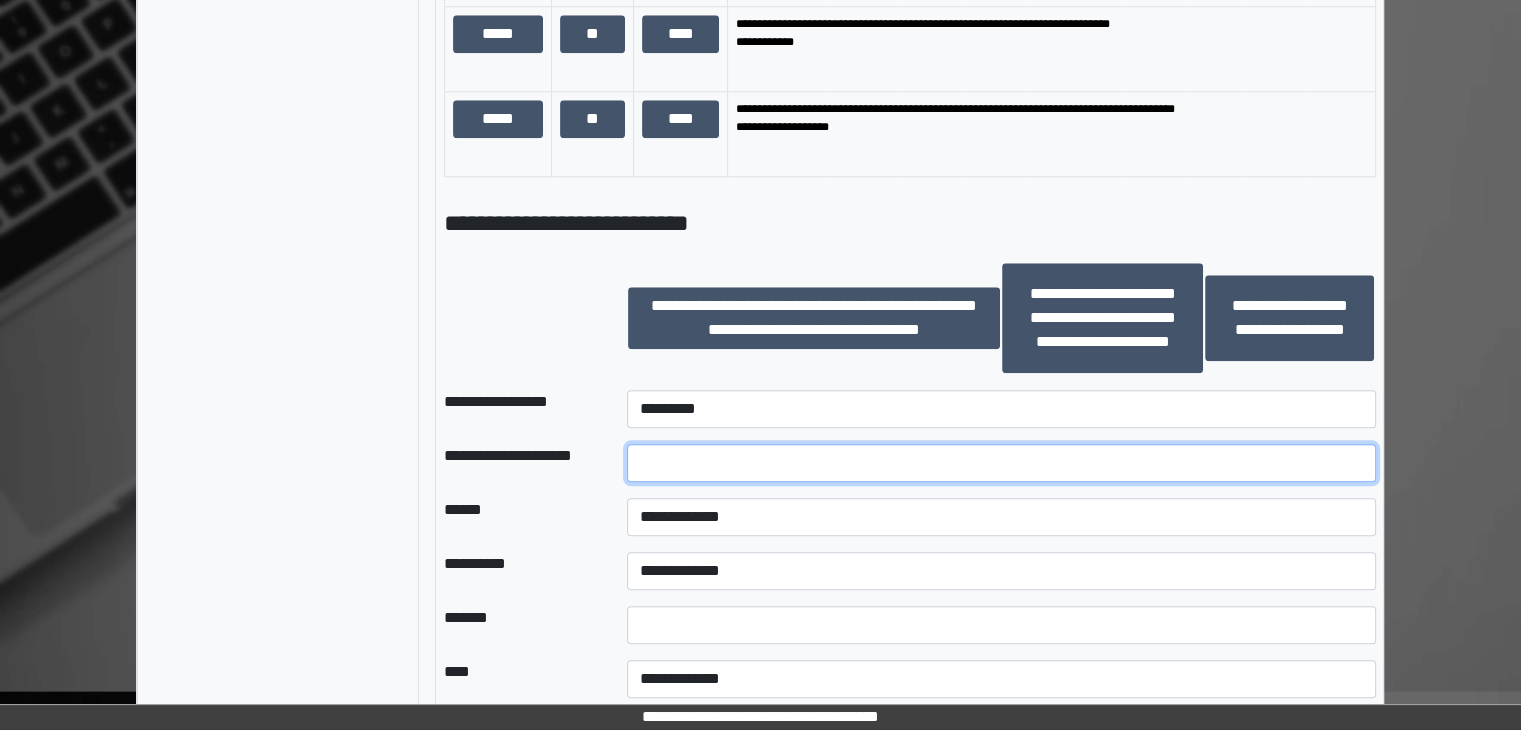 click at bounding box center [1001, 463] 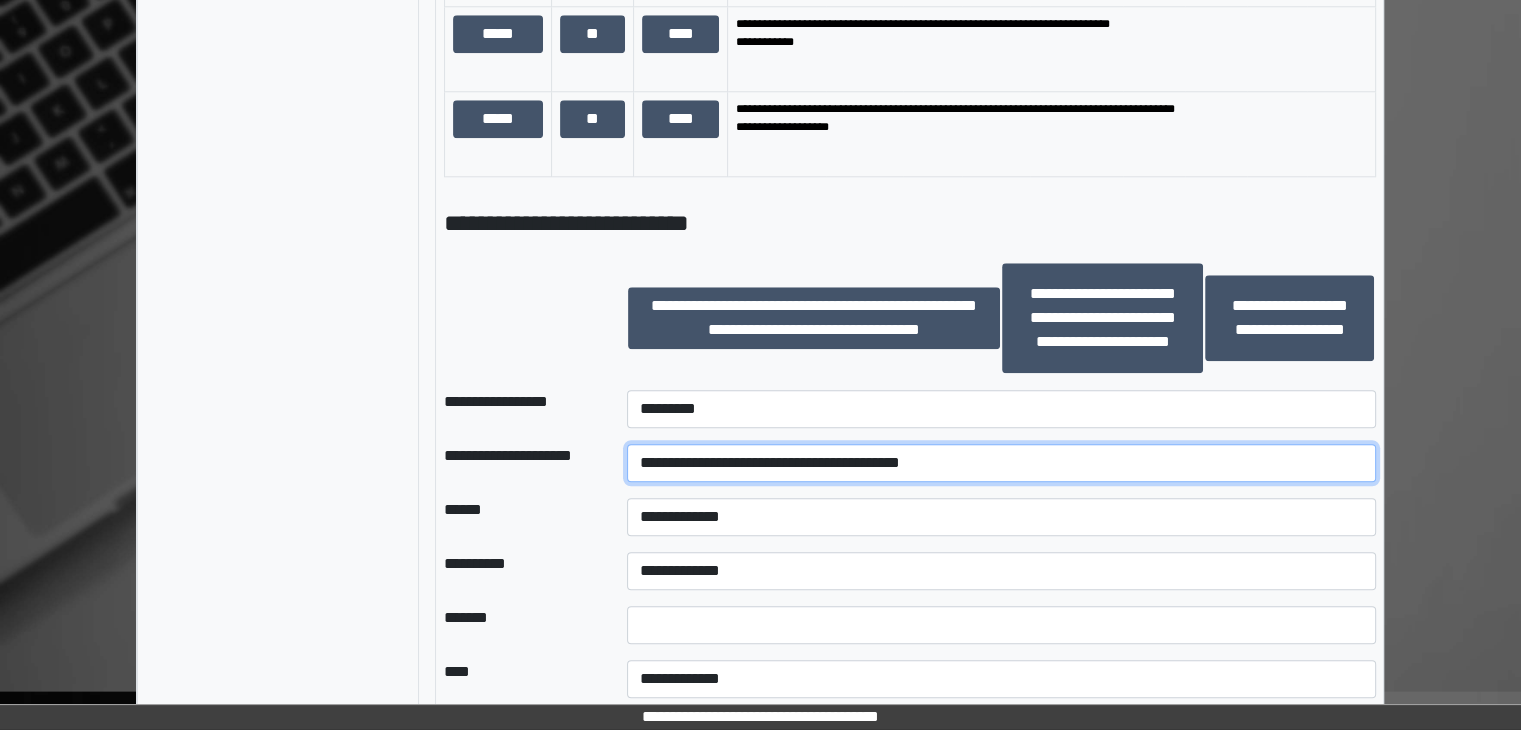 type on "**********" 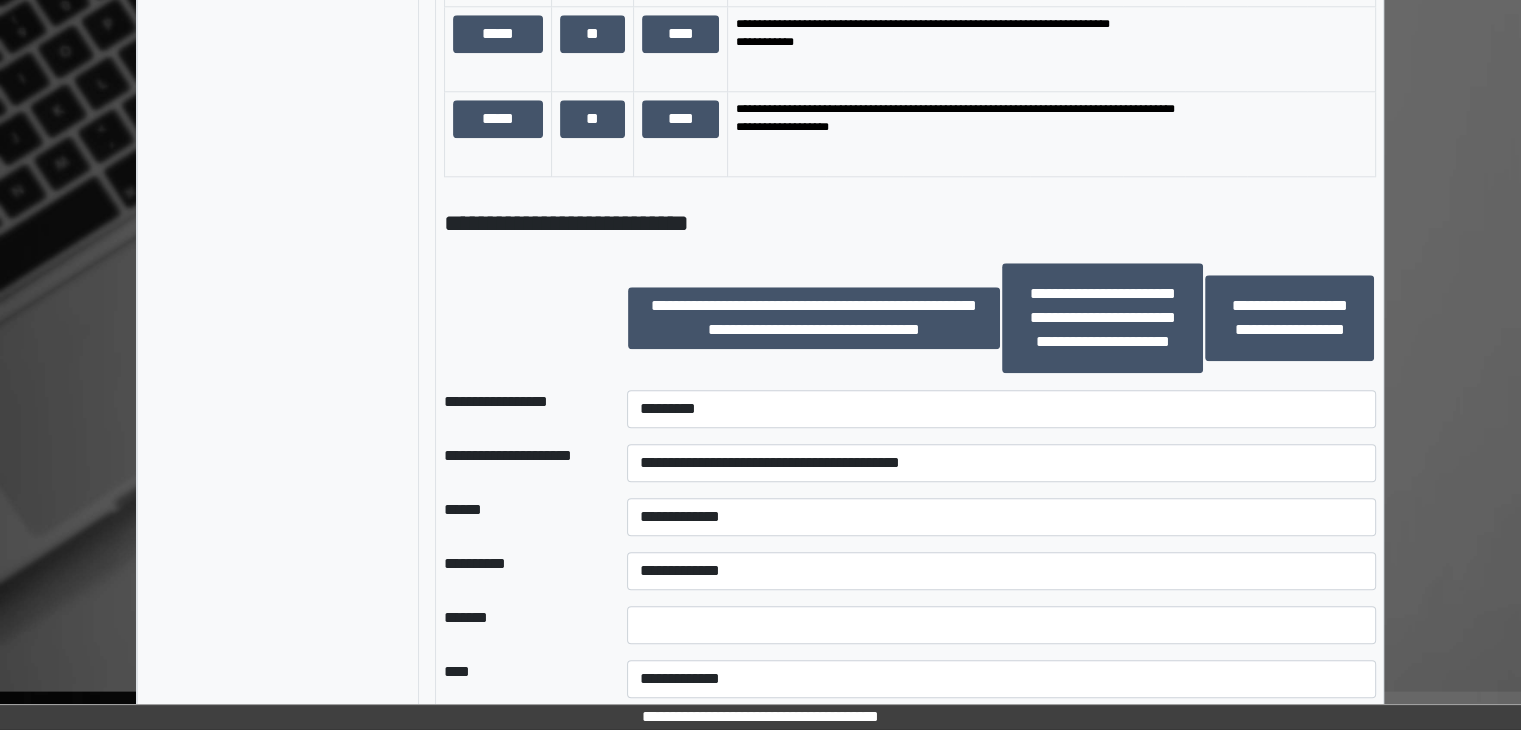 click on "**********" at bounding box center [1001, 463] 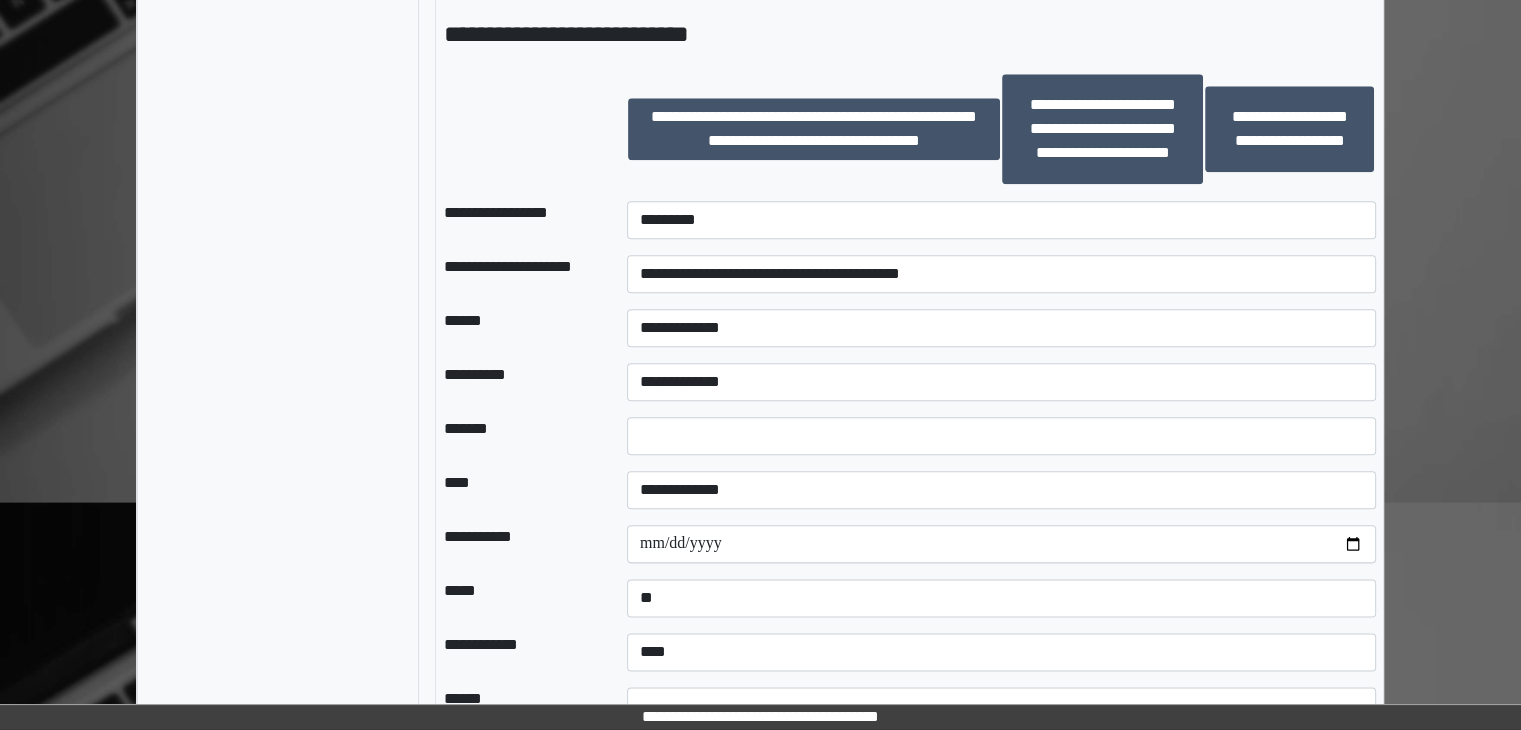 scroll, scrollTop: 2300, scrollLeft: 0, axis: vertical 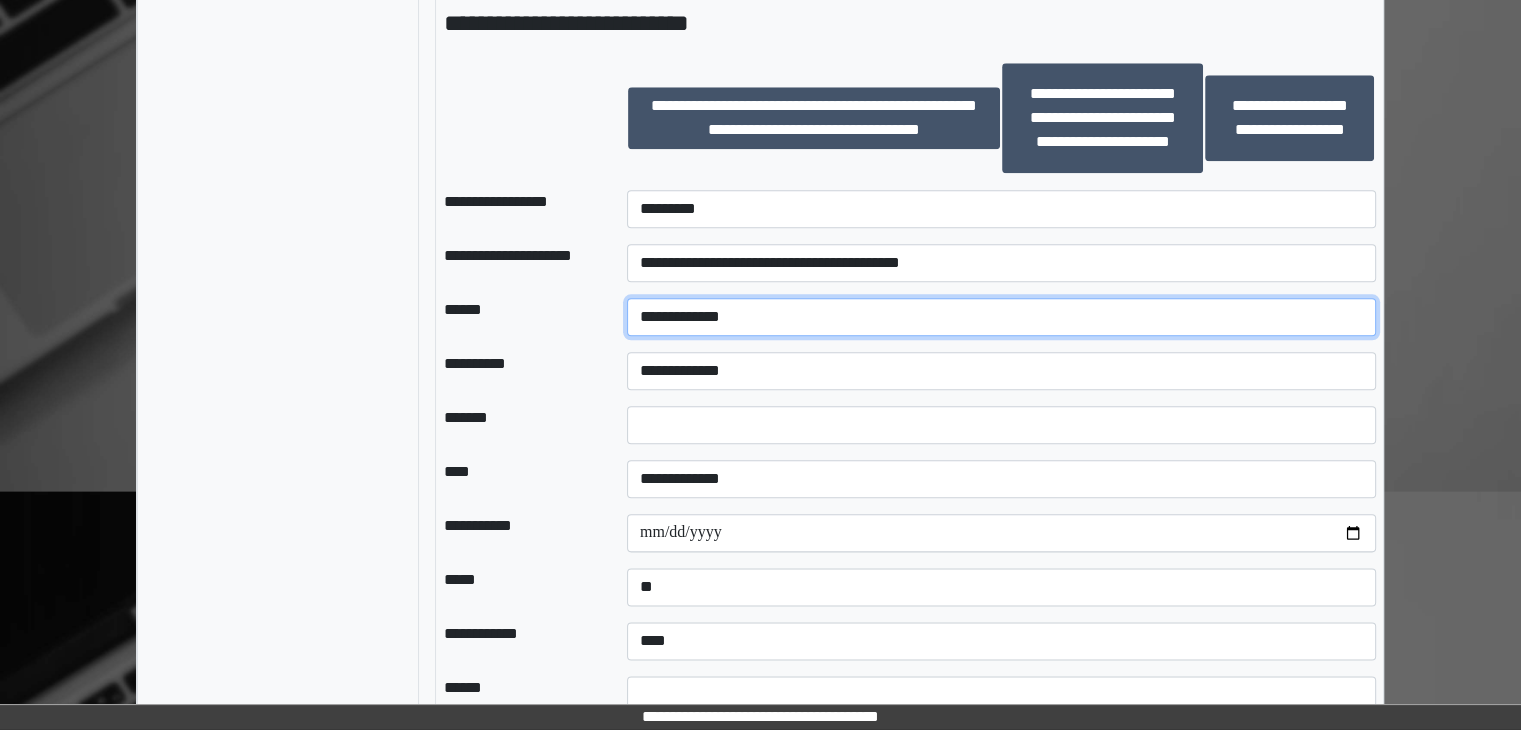 click on "**********" at bounding box center [1001, 317] 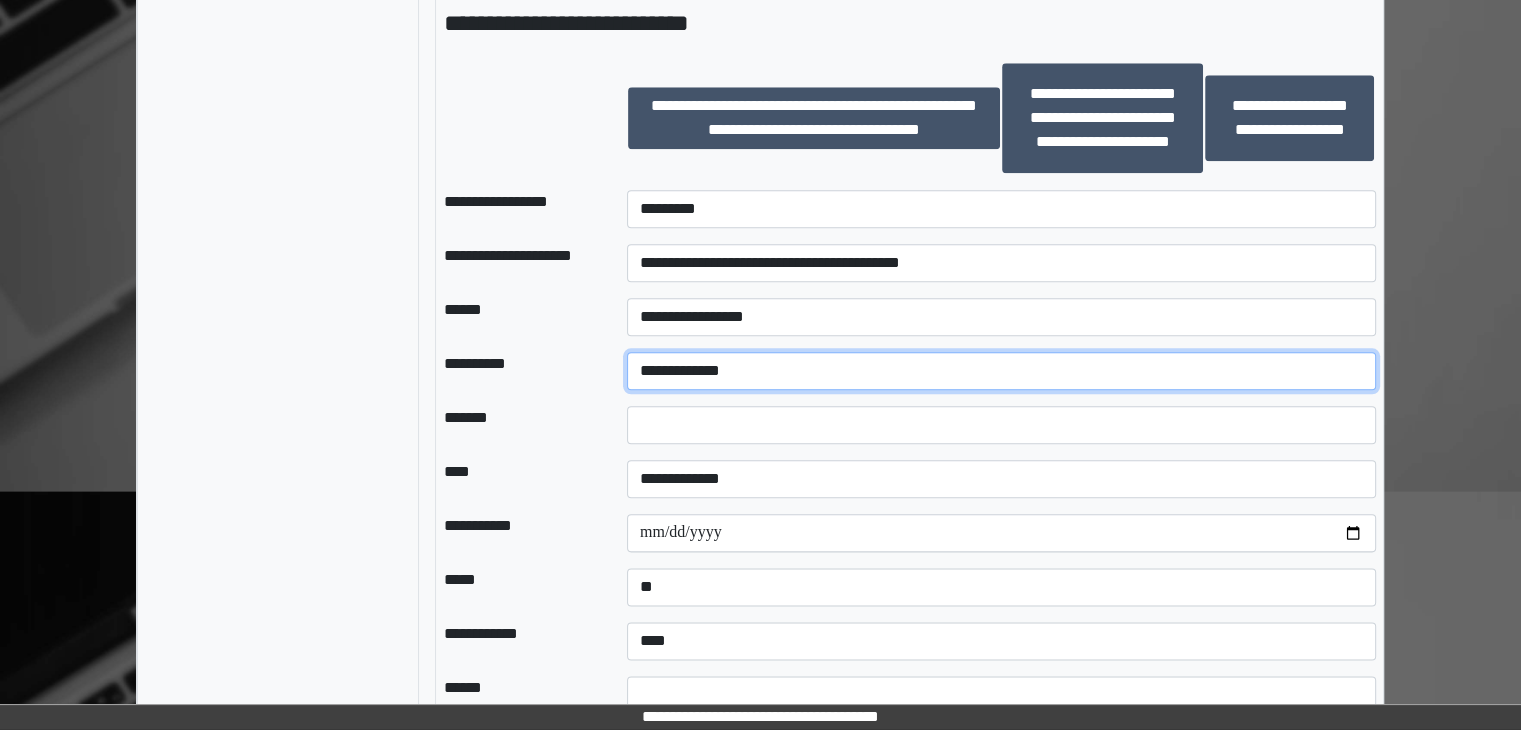 click on "**********" at bounding box center [1001, 371] 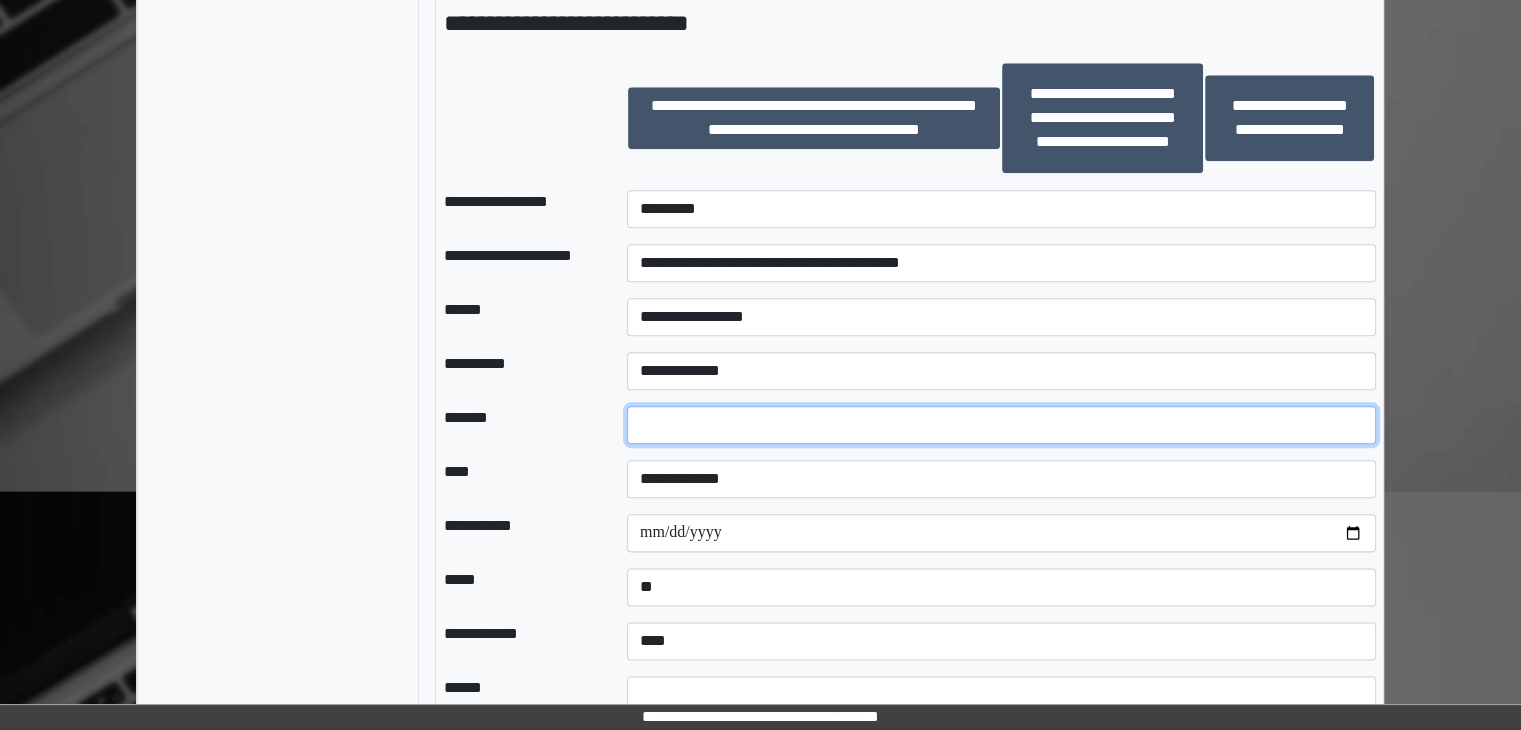 click at bounding box center (1001, 425) 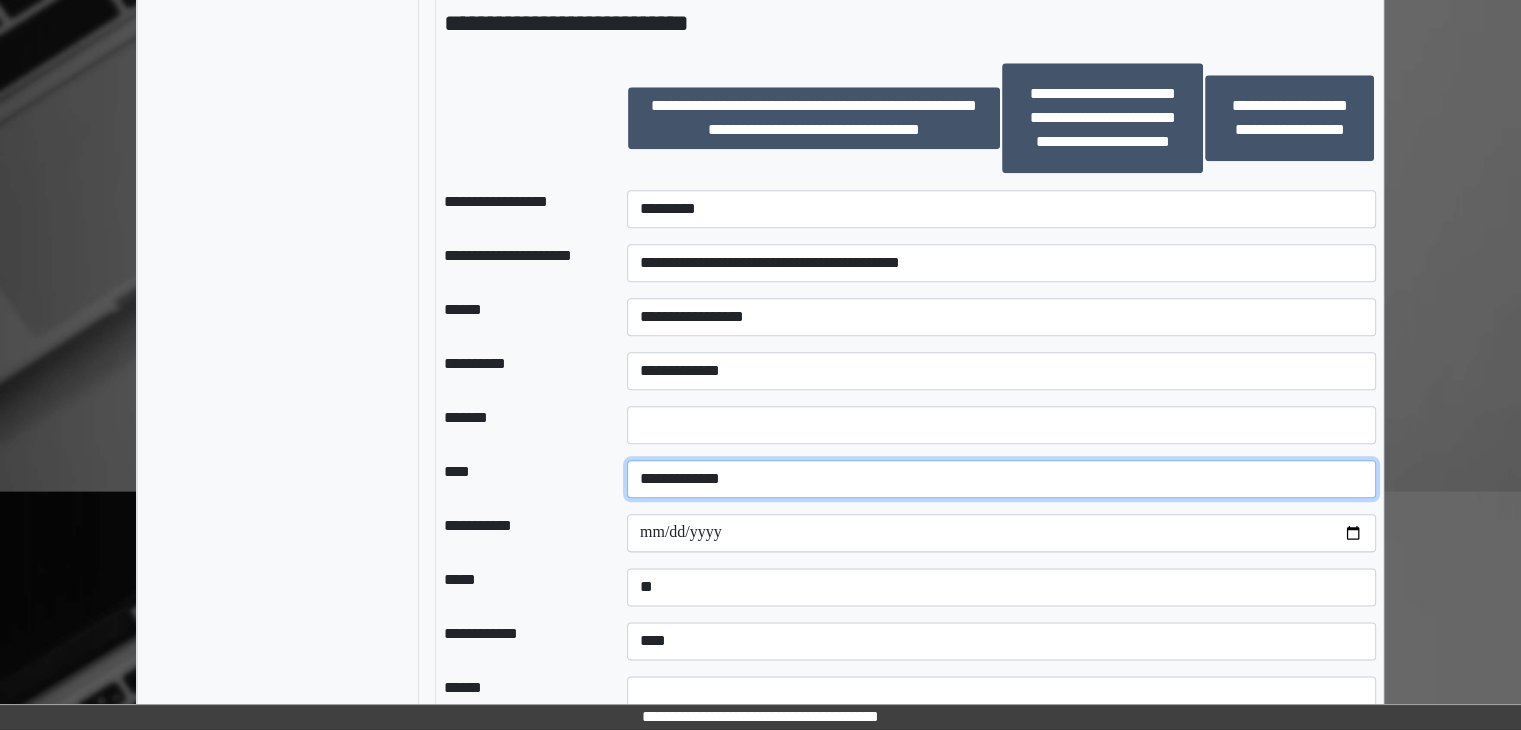 click on "**********" at bounding box center [1001, 479] 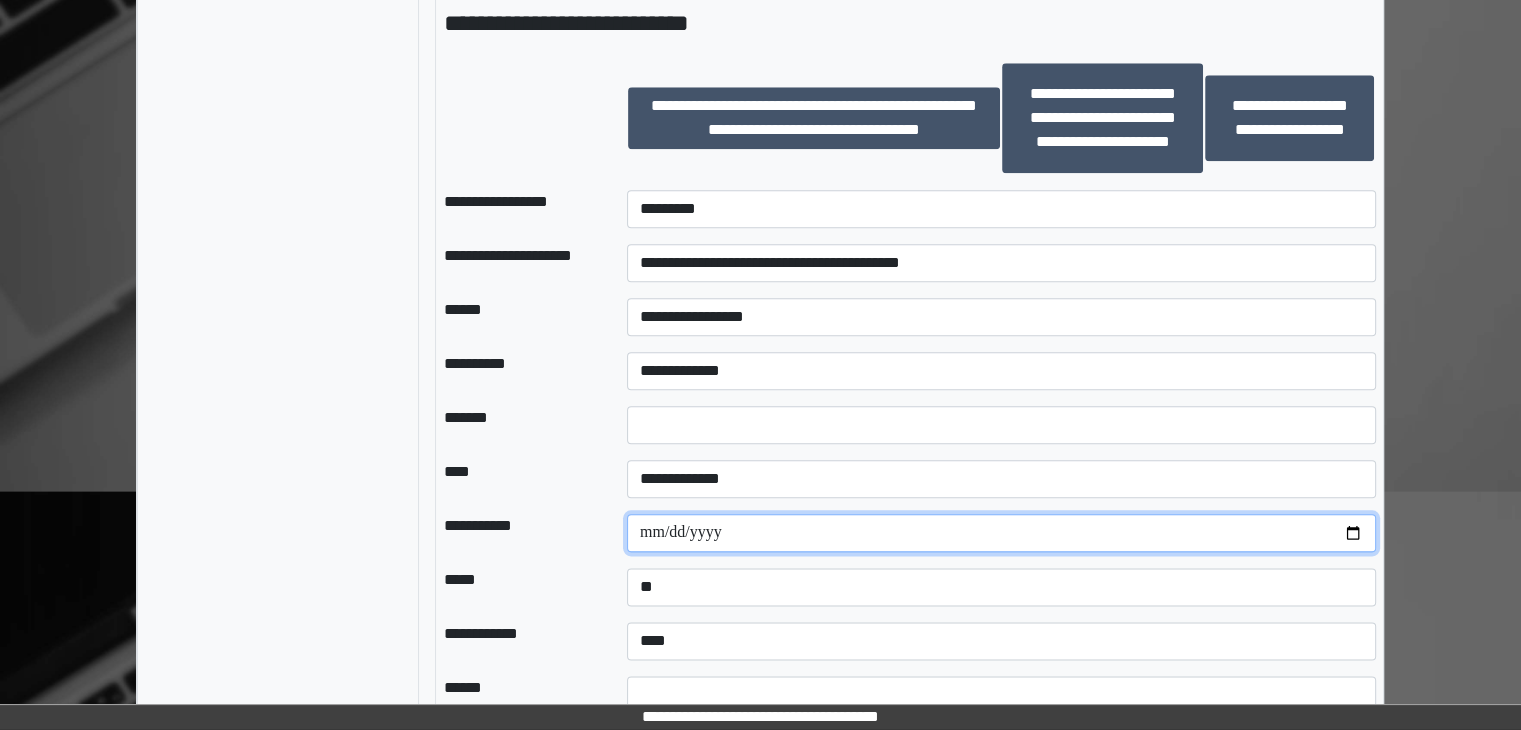 click at bounding box center [1001, 533] 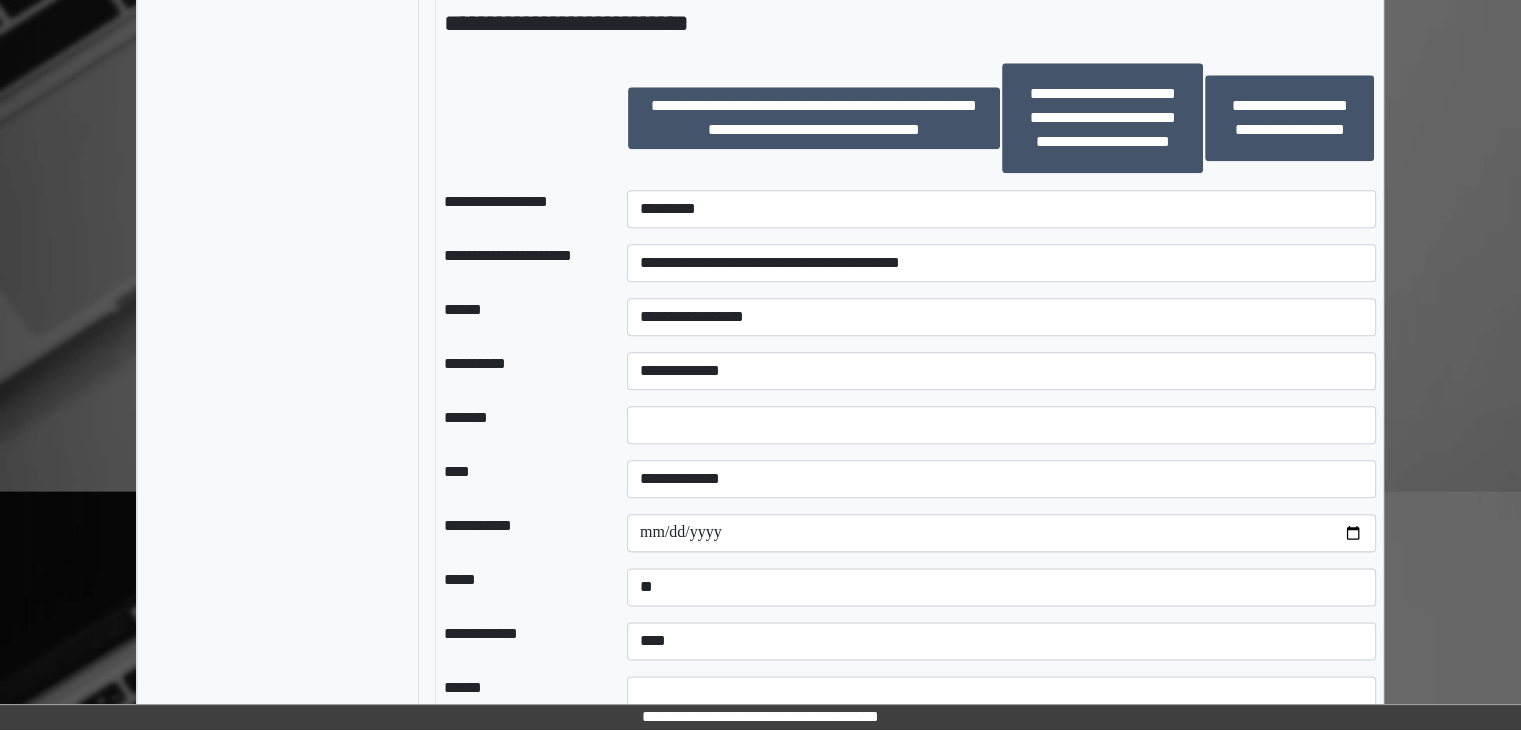 click on "****" at bounding box center [519, 479] 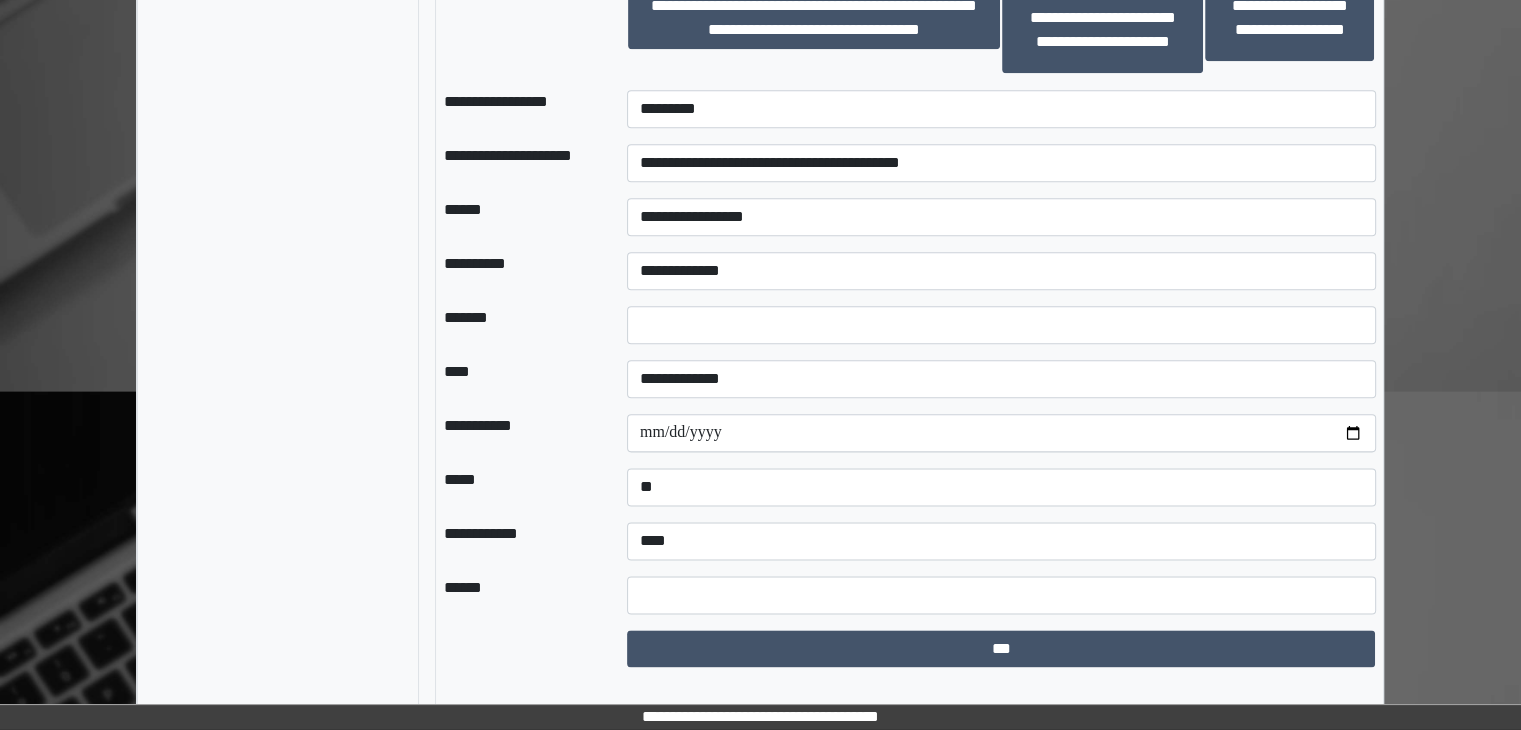 click on "**********" at bounding box center (760, -790) 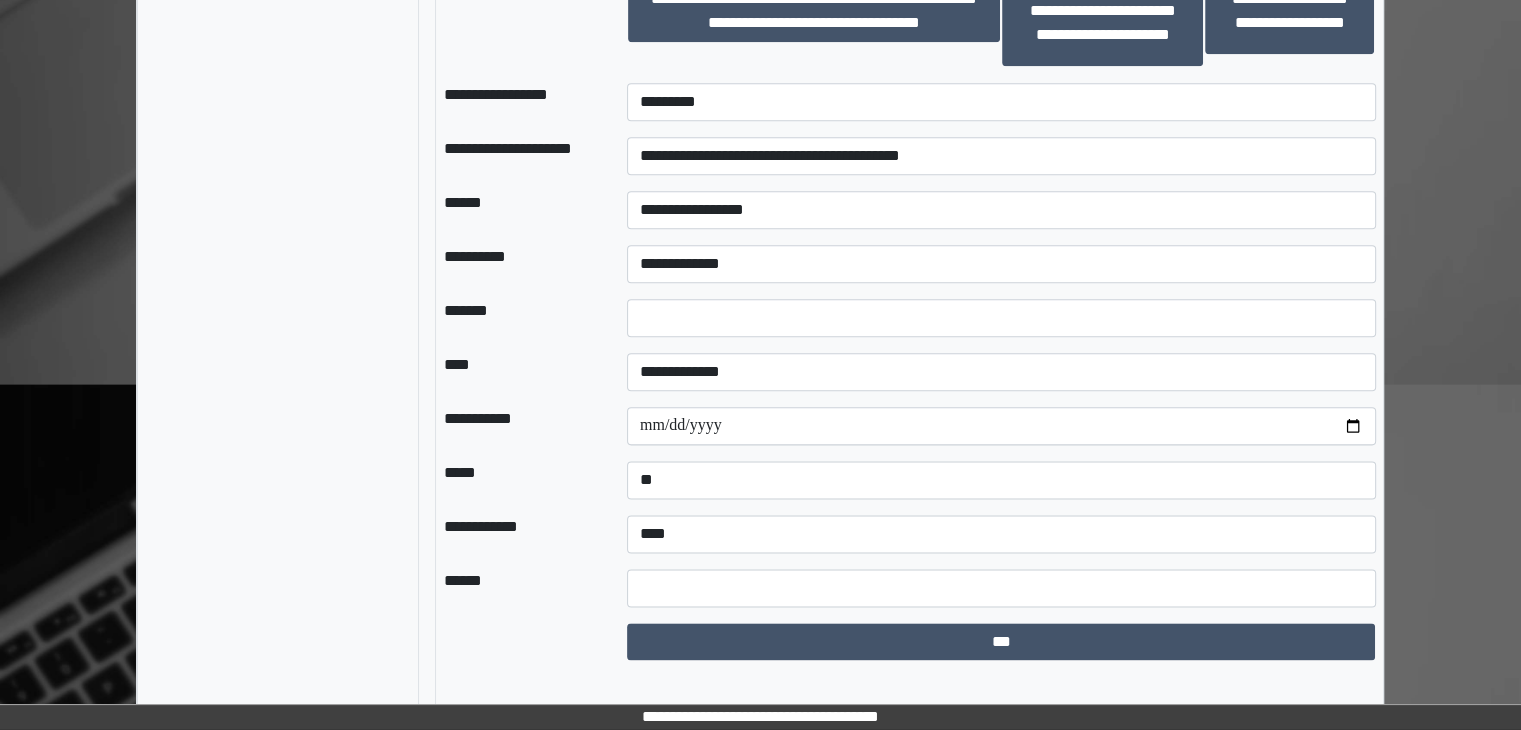 scroll, scrollTop: 2412, scrollLeft: 0, axis: vertical 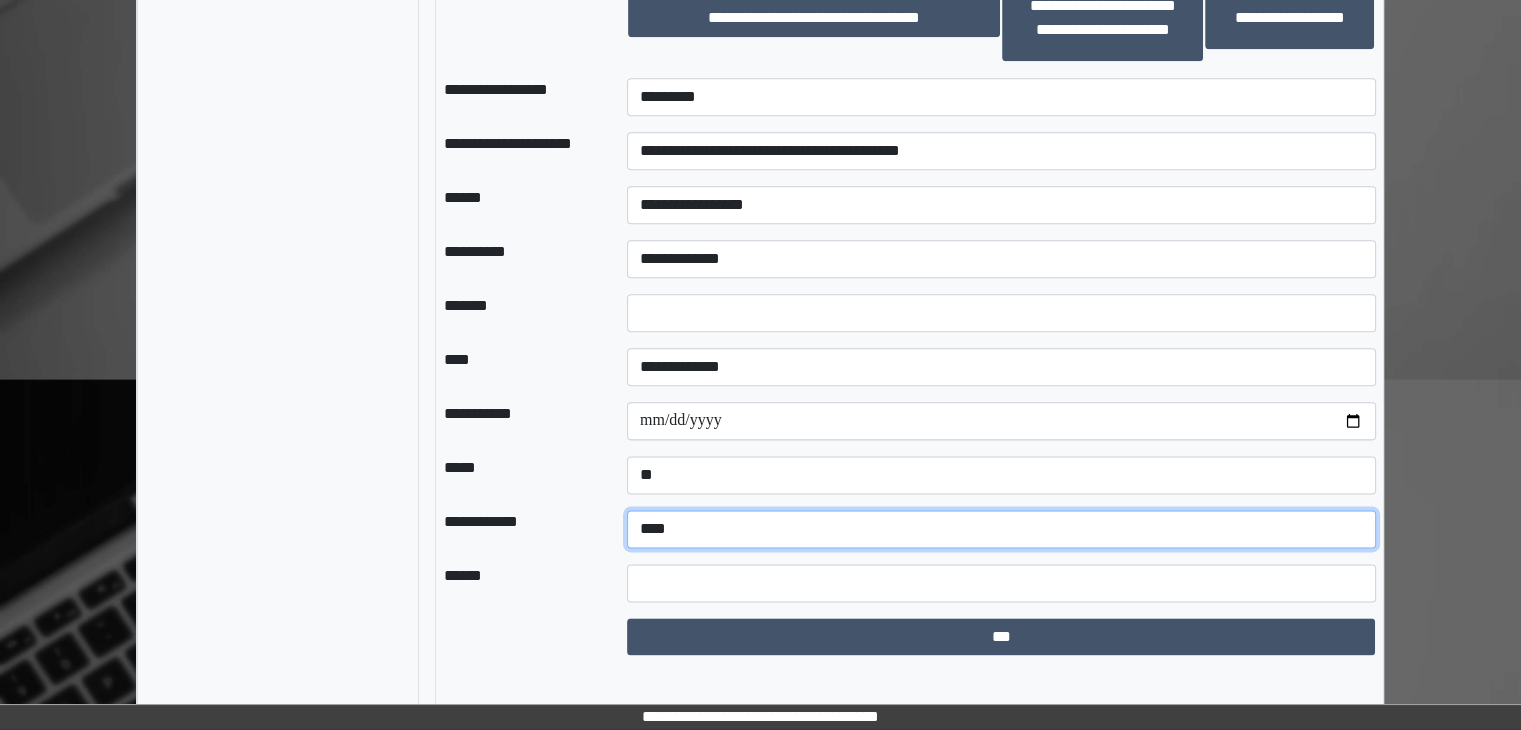 click on "**********" at bounding box center [1001, 529] 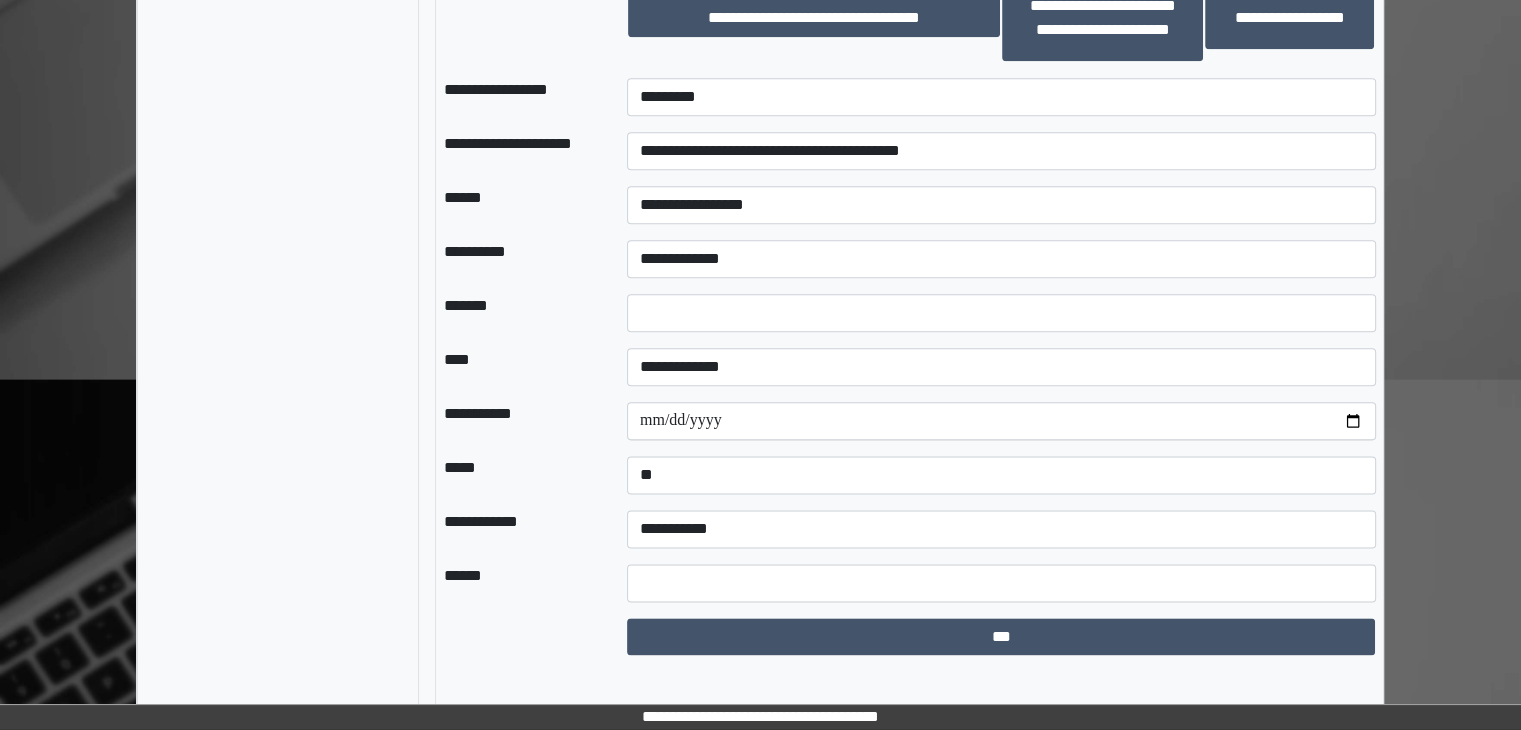 click on "*****" at bounding box center [519, 475] 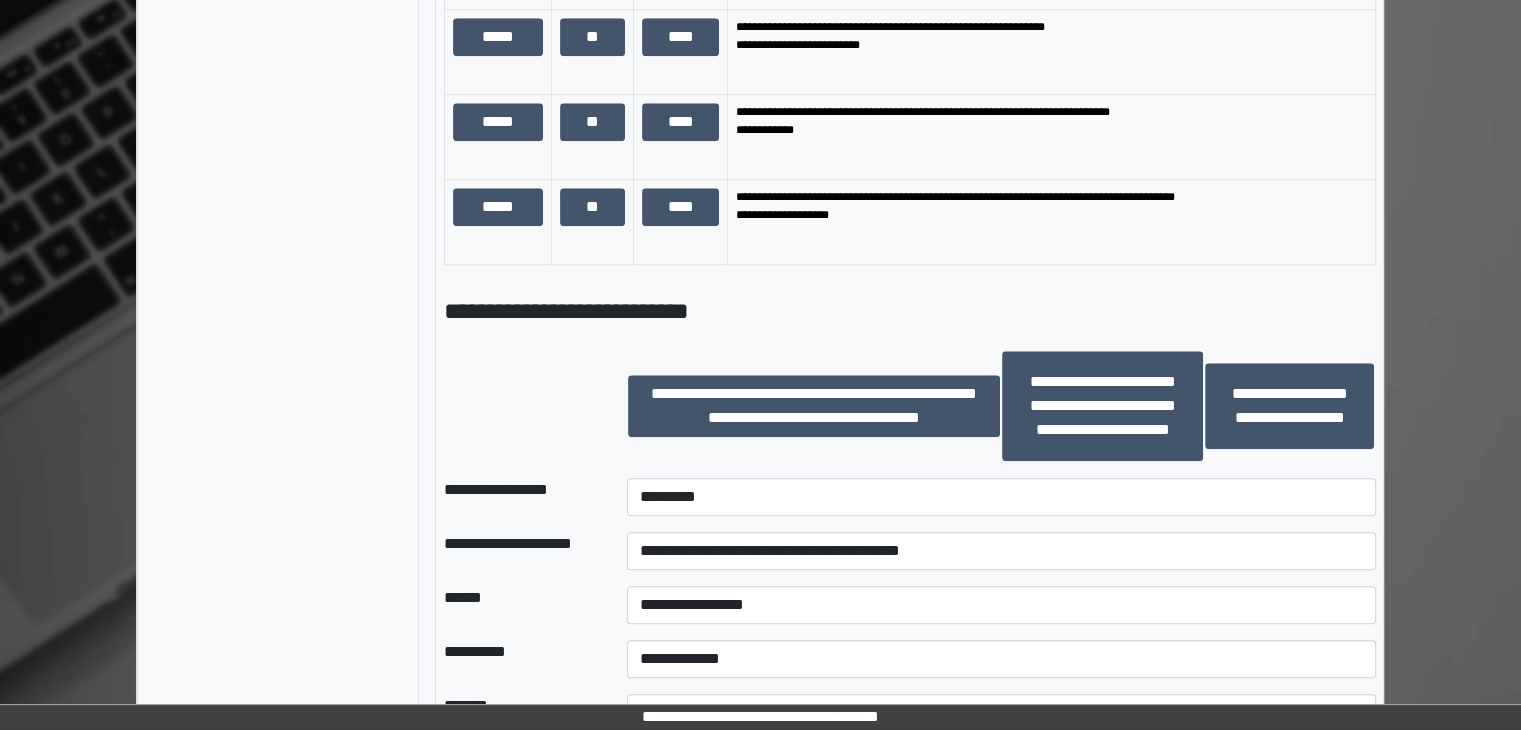 scroll, scrollTop: 2412, scrollLeft: 0, axis: vertical 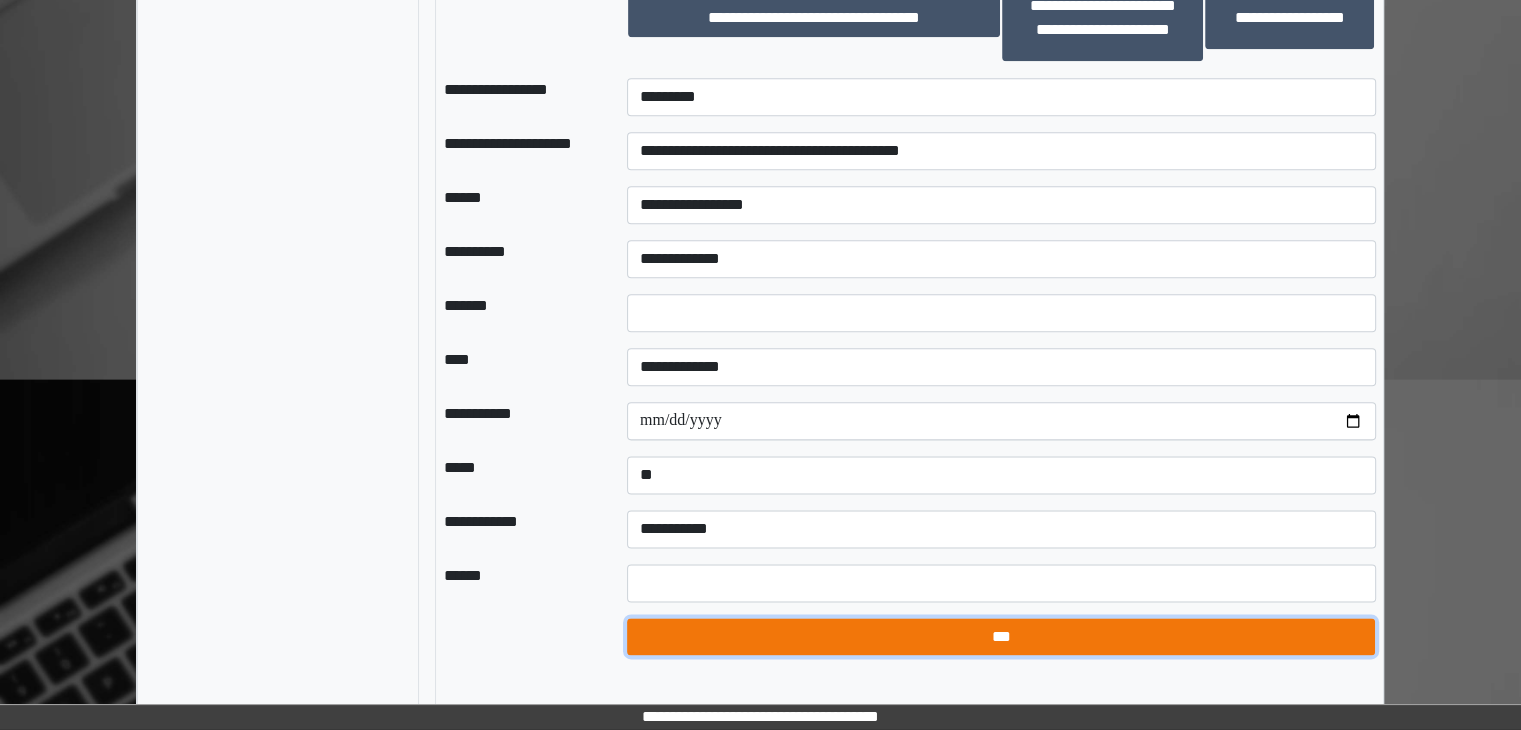 click on "***" at bounding box center (1001, 637) 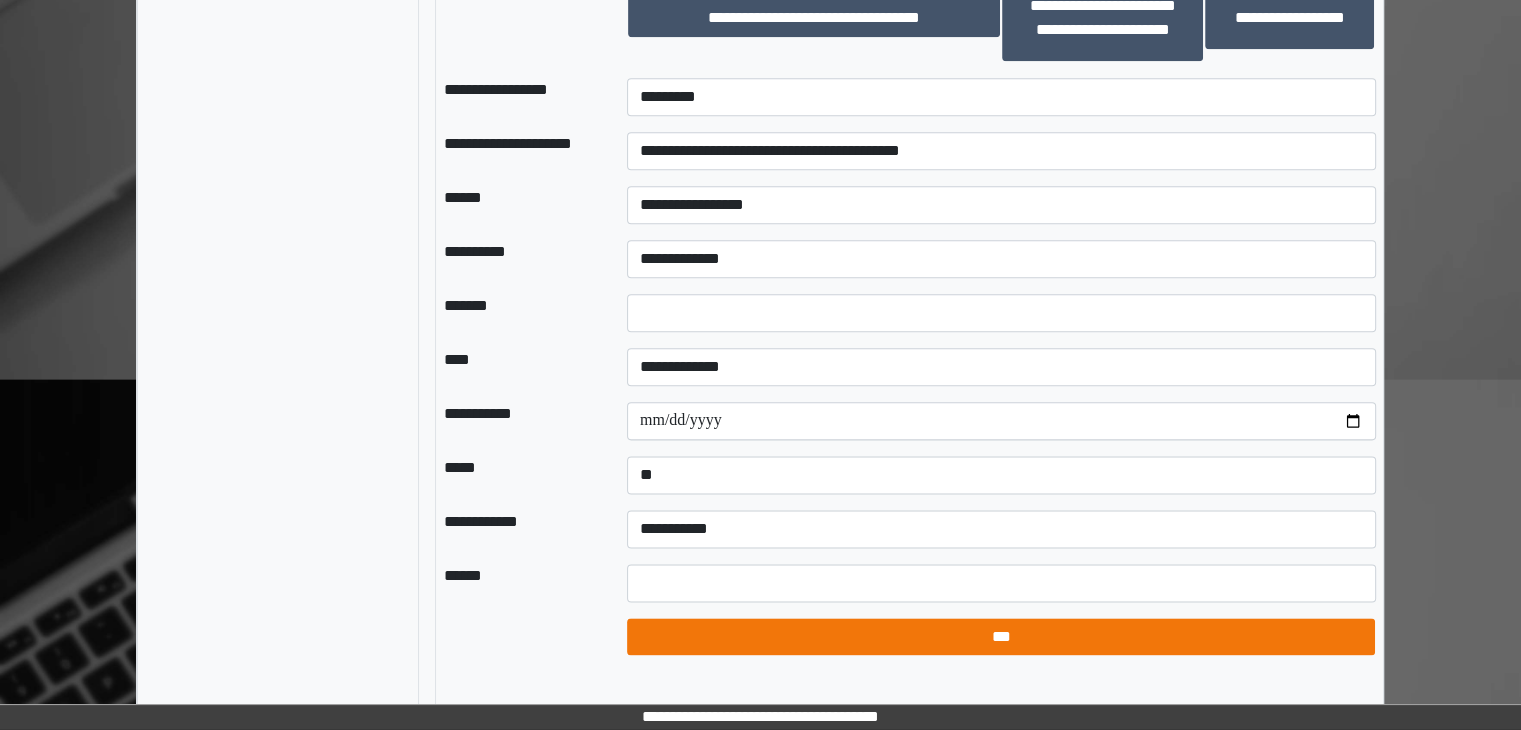 select on "*" 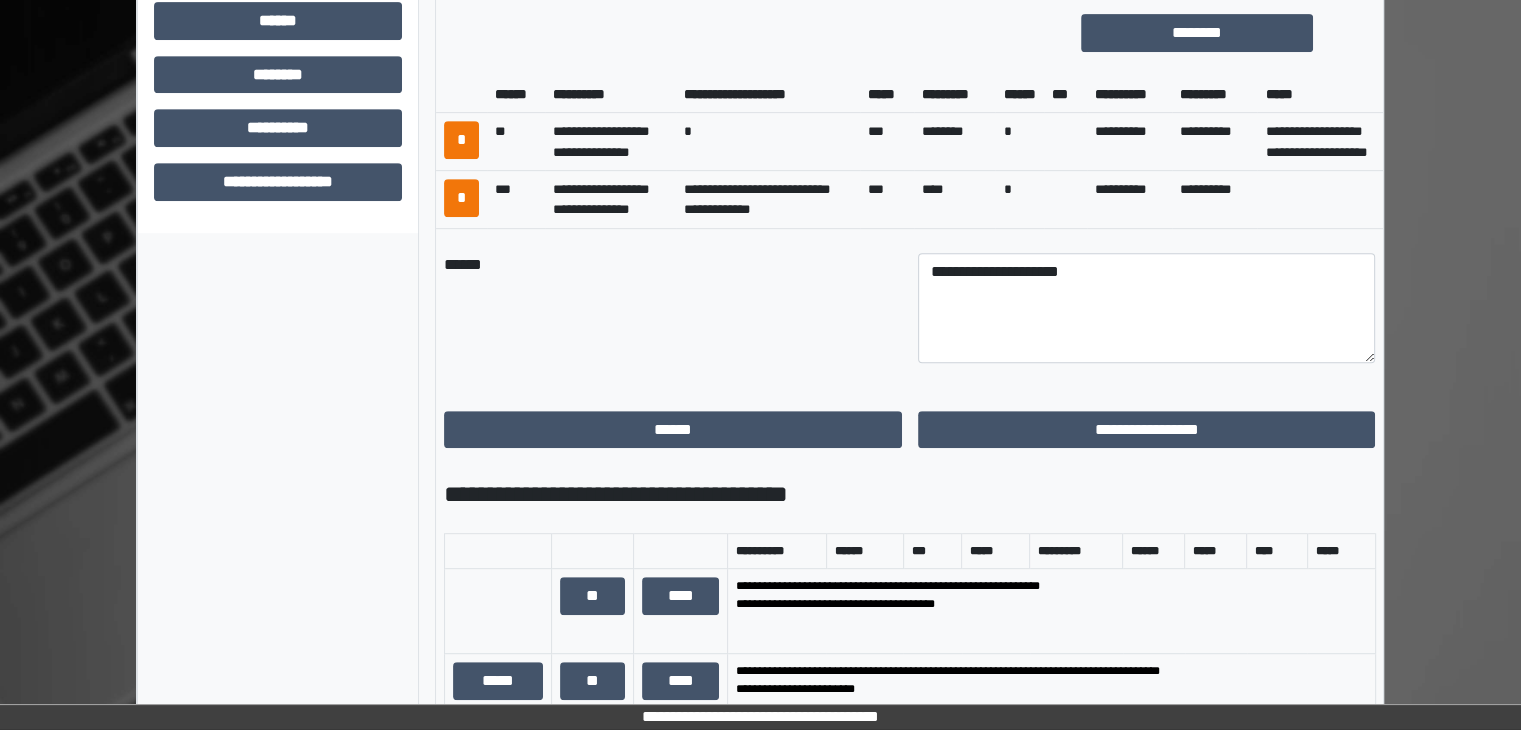 scroll, scrollTop: 912, scrollLeft: 0, axis: vertical 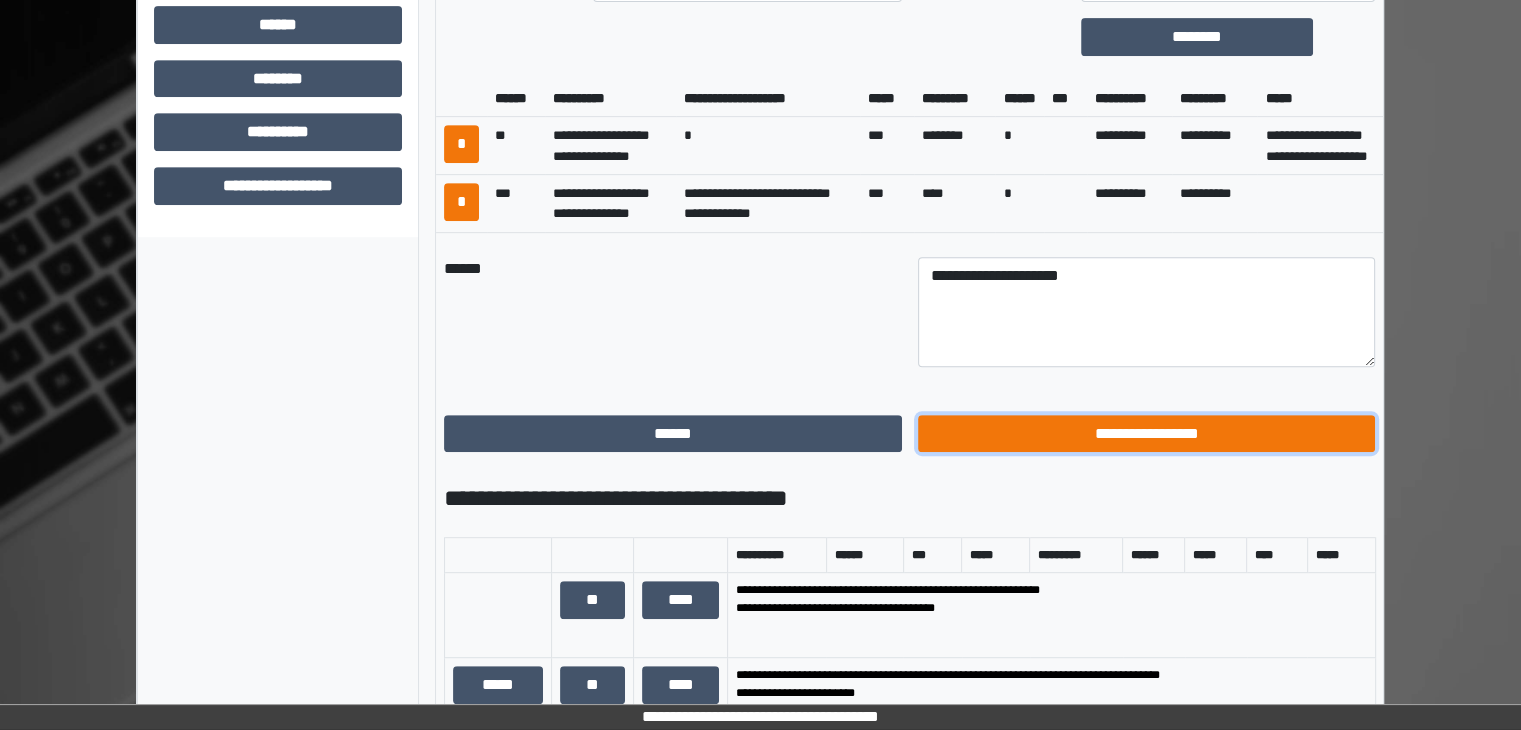 click on "**********" at bounding box center (1147, 434) 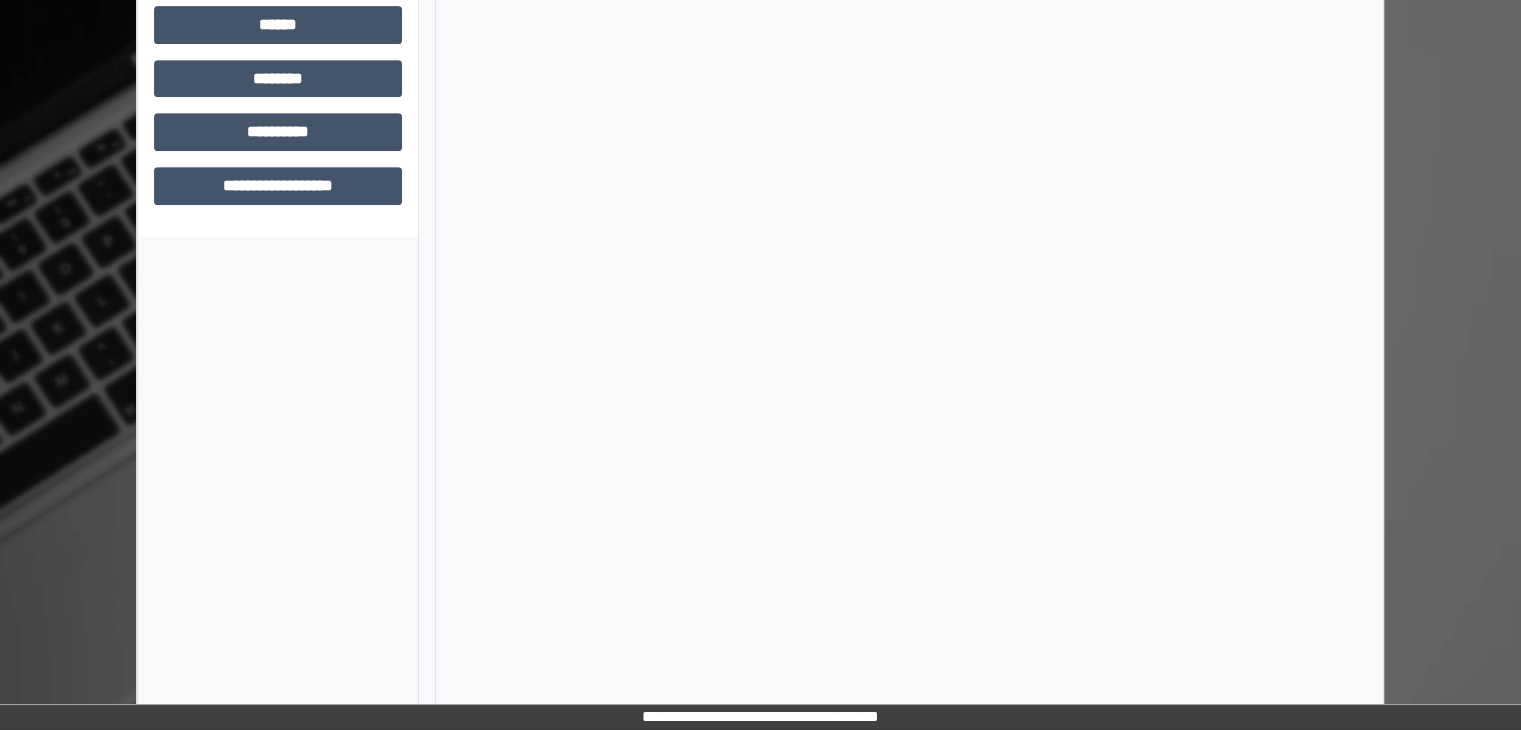 scroll, scrollTop: 436, scrollLeft: 0, axis: vertical 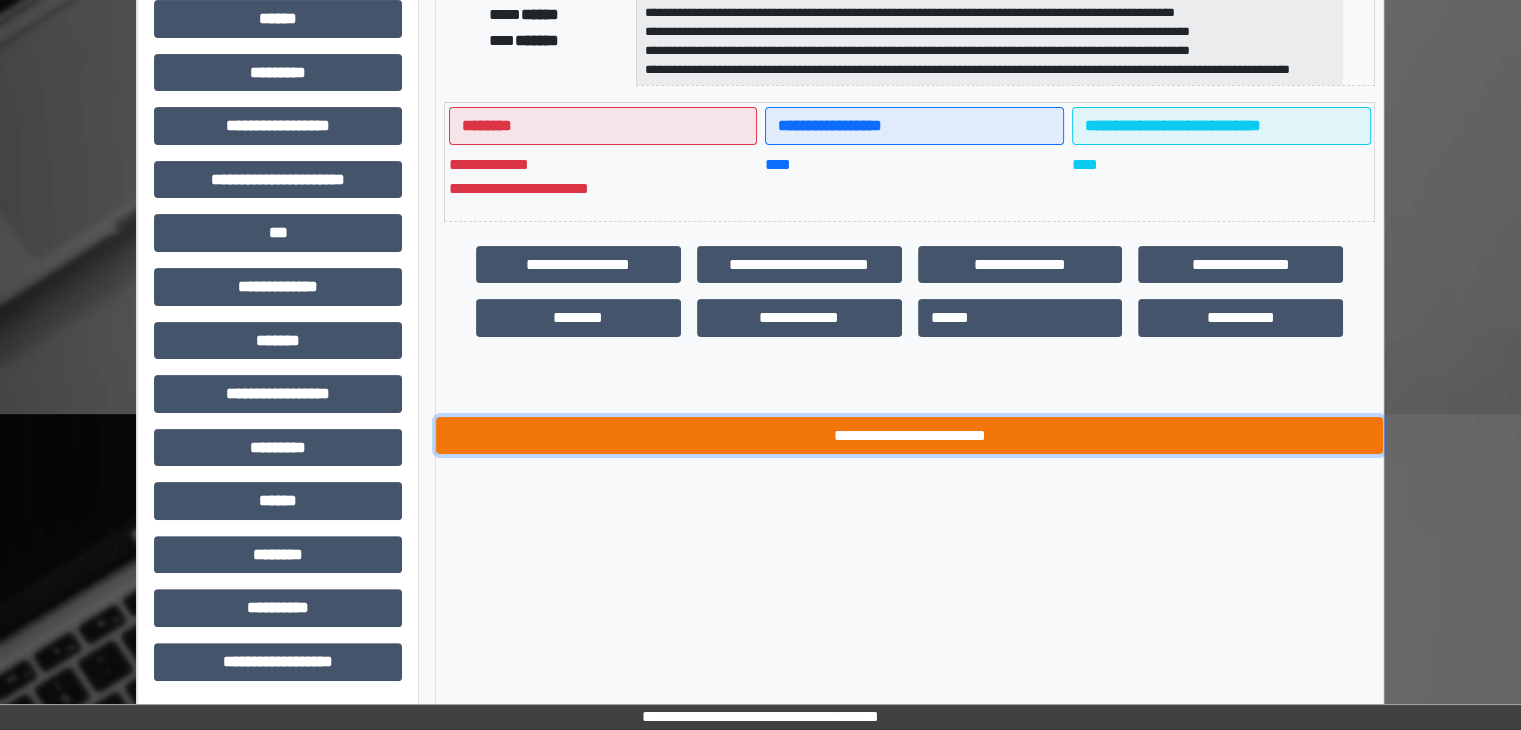 click on "**********" at bounding box center (909, 436) 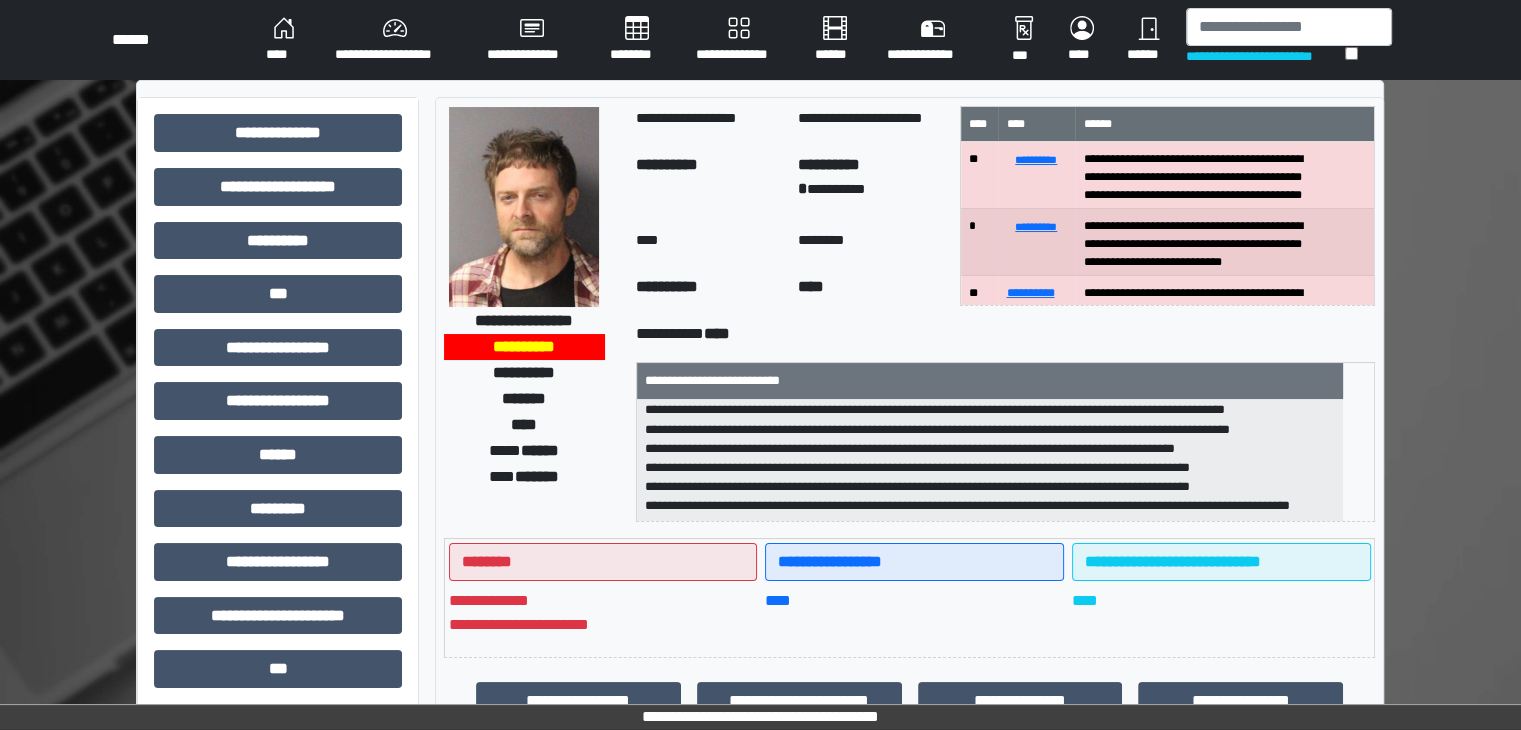 scroll, scrollTop: 0, scrollLeft: 0, axis: both 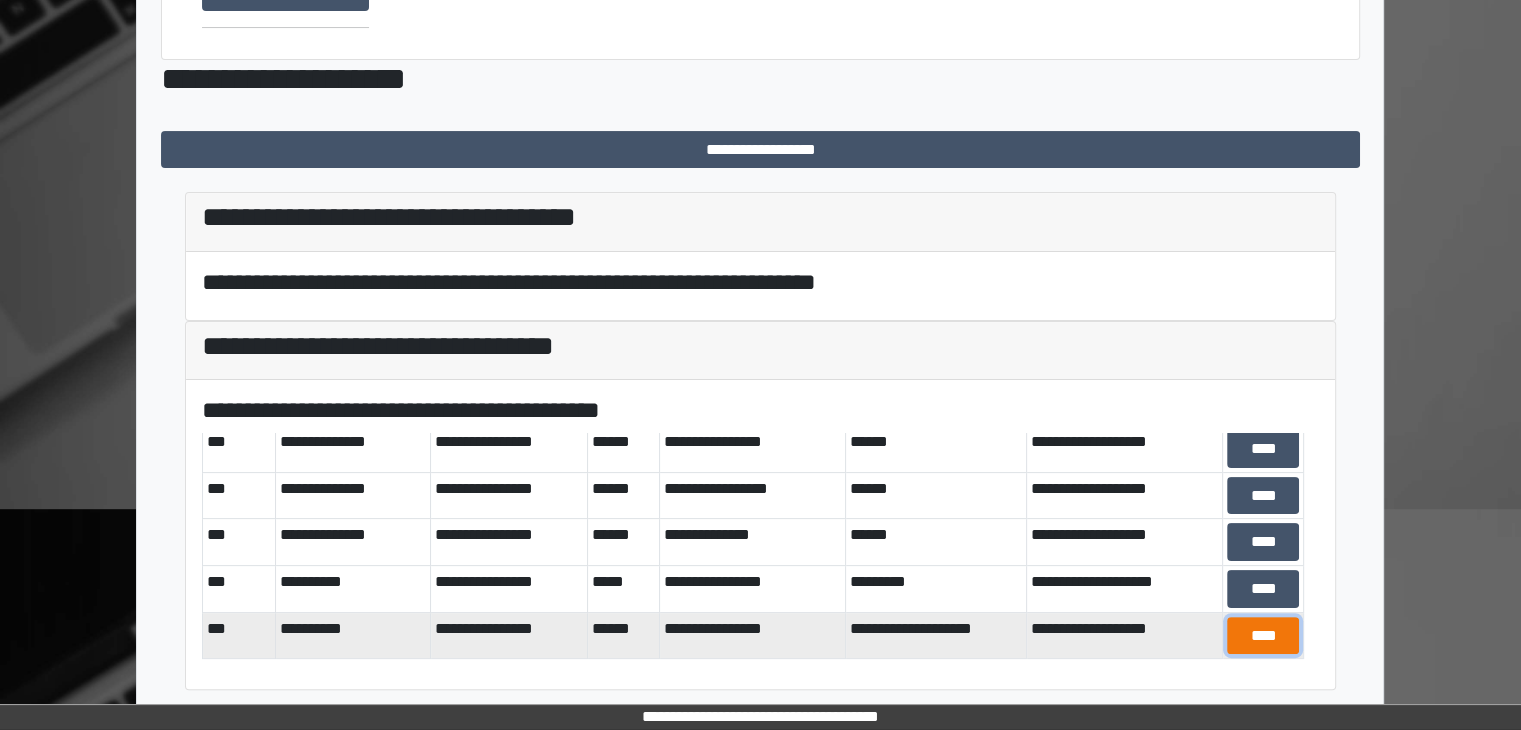 click on "****" at bounding box center [1263, 636] 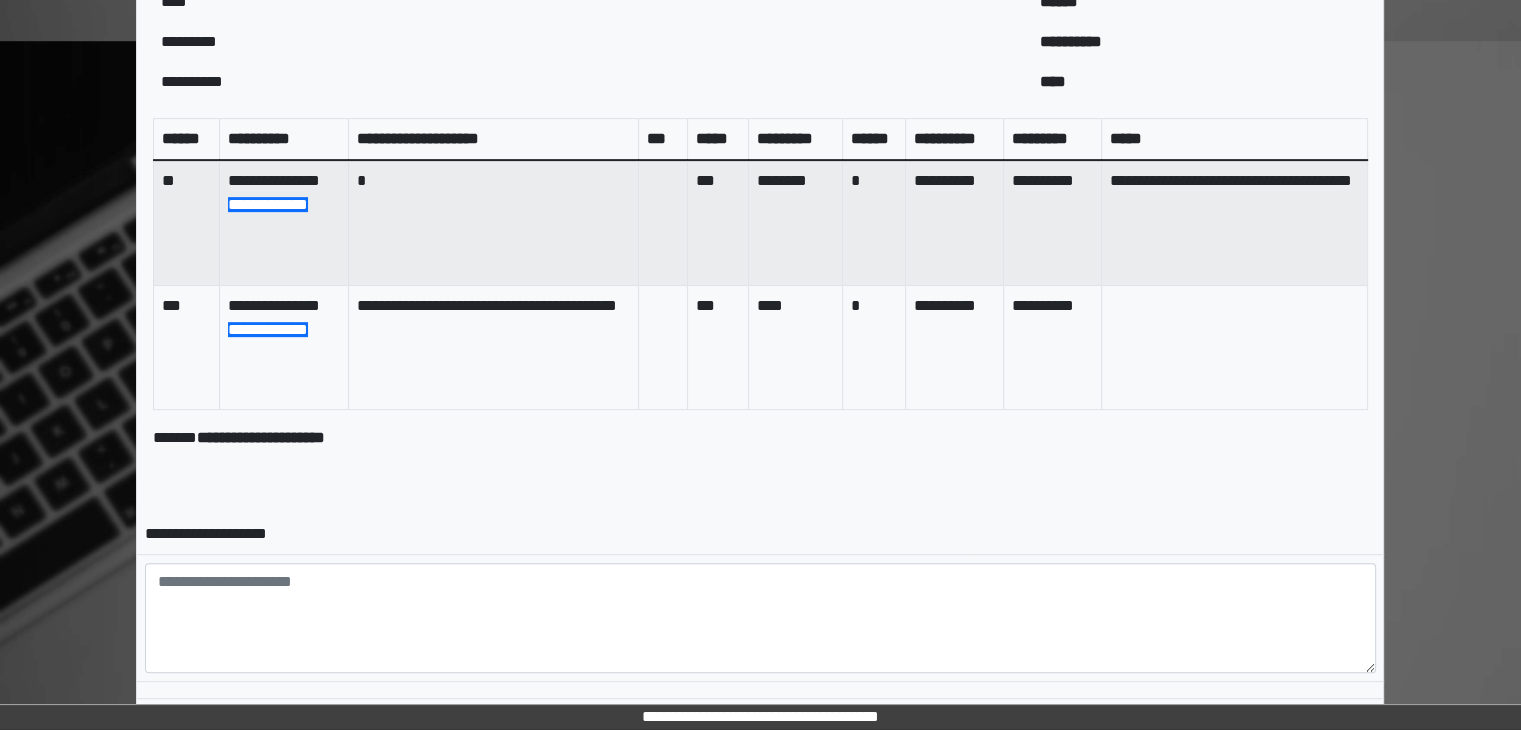 scroll, scrollTop: 912, scrollLeft: 0, axis: vertical 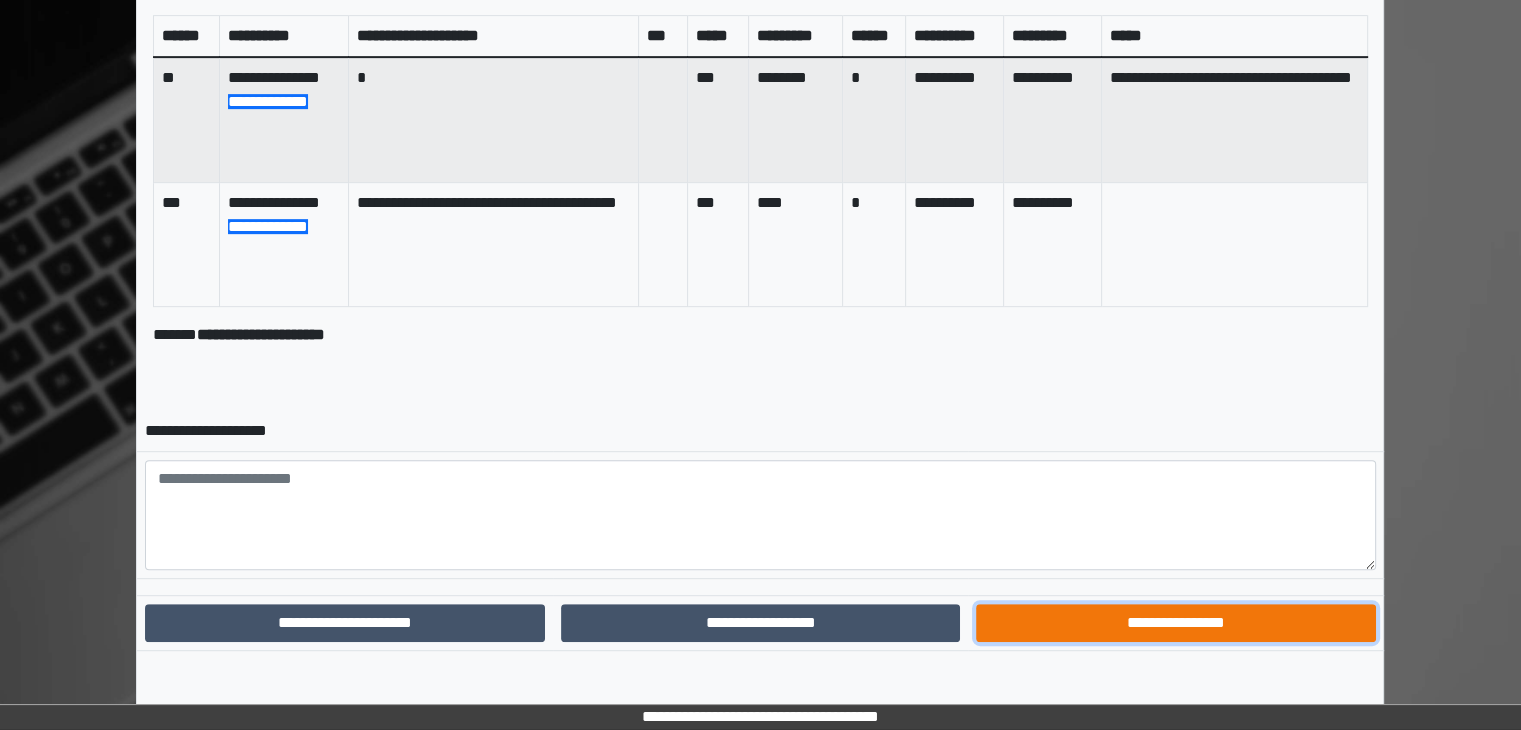 click on "**********" at bounding box center [1175, 623] 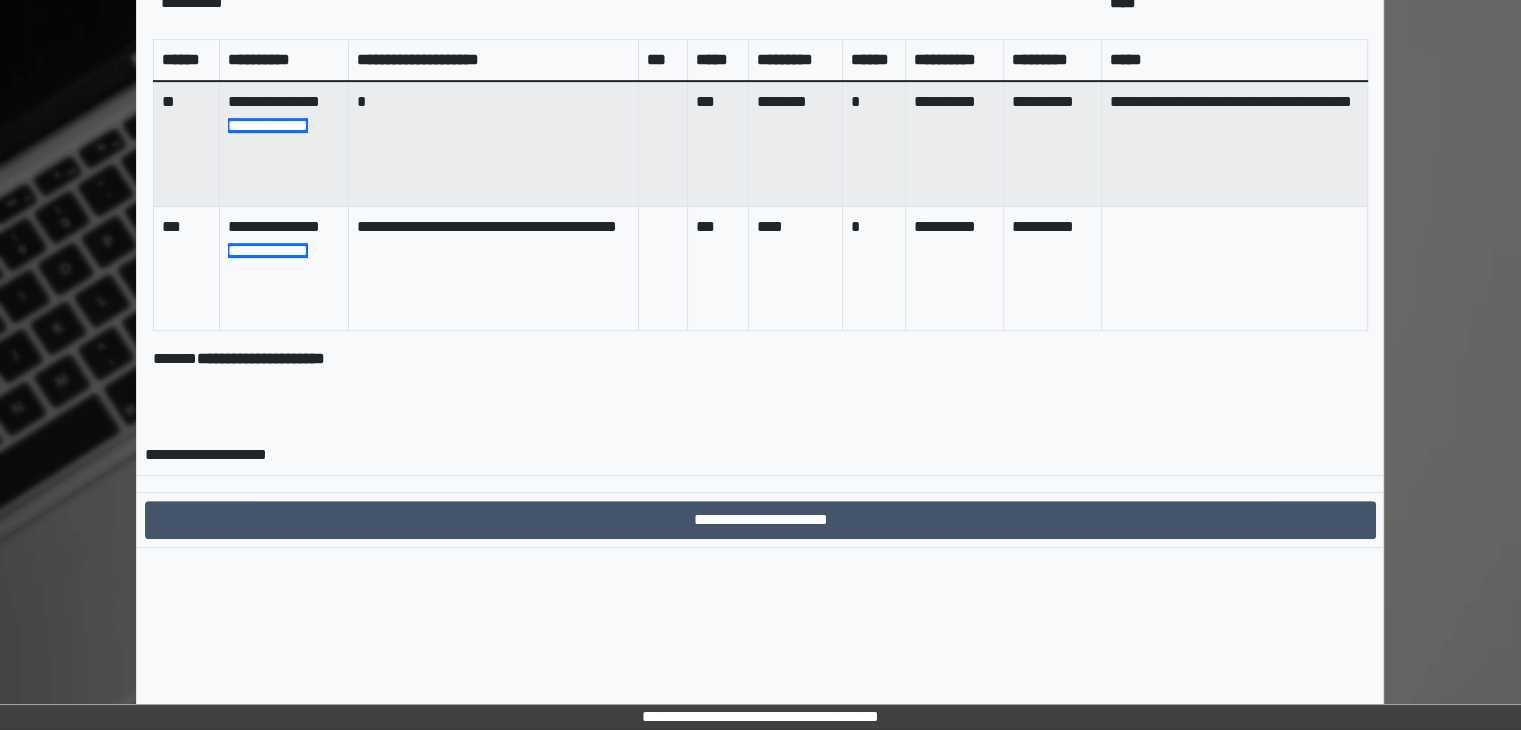 scroll, scrollTop: 810, scrollLeft: 0, axis: vertical 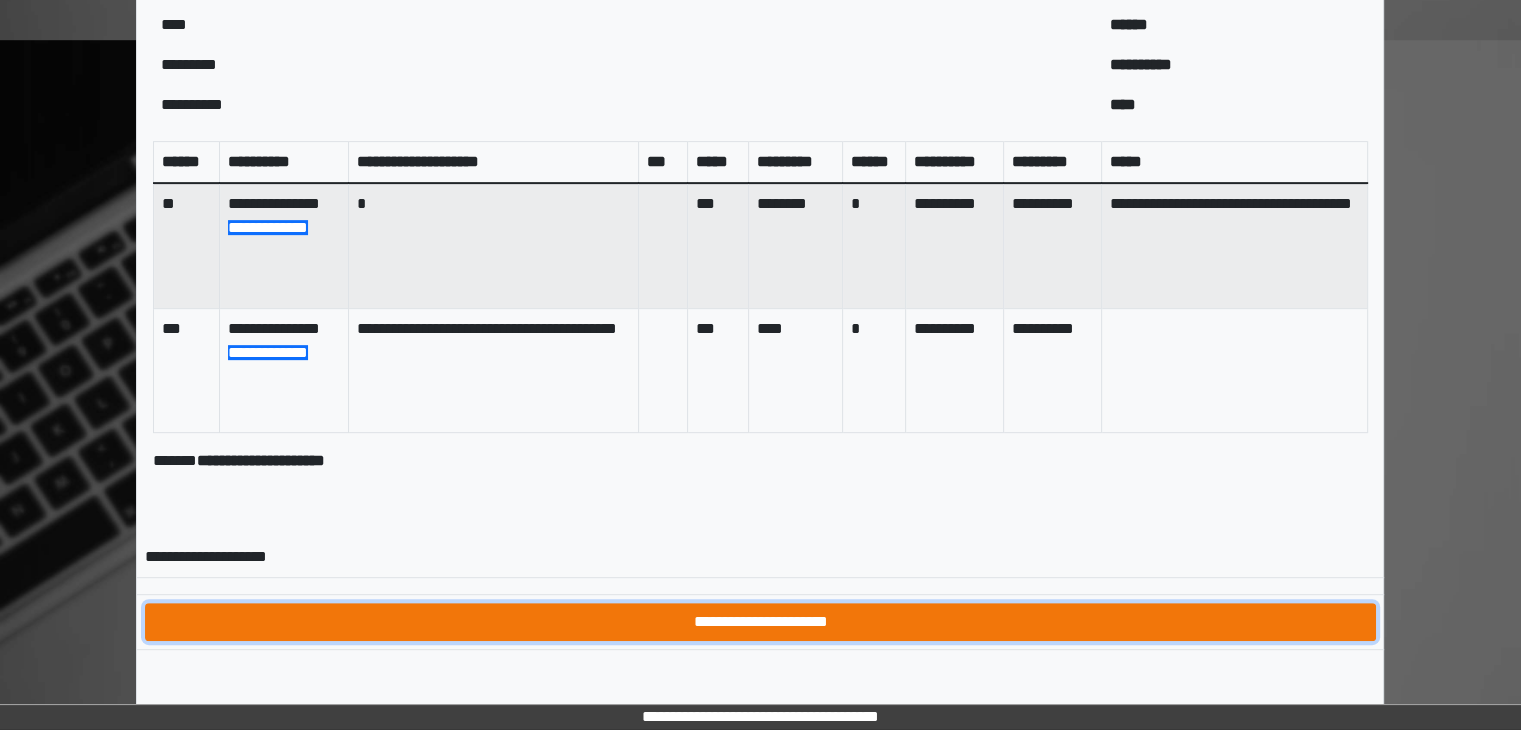 click on "**********" at bounding box center (760, 622) 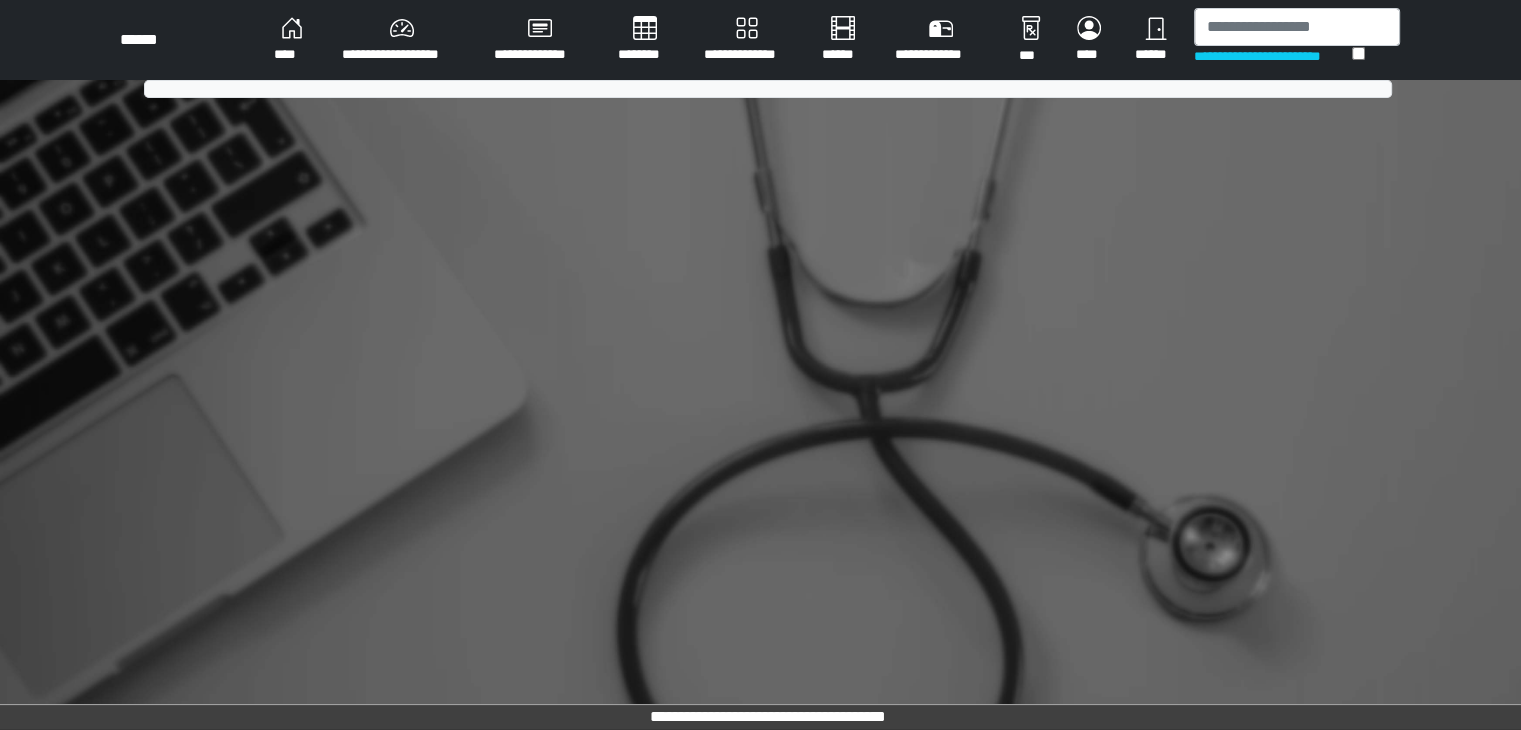 scroll, scrollTop: 0, scrollLeft: 0, axis: both 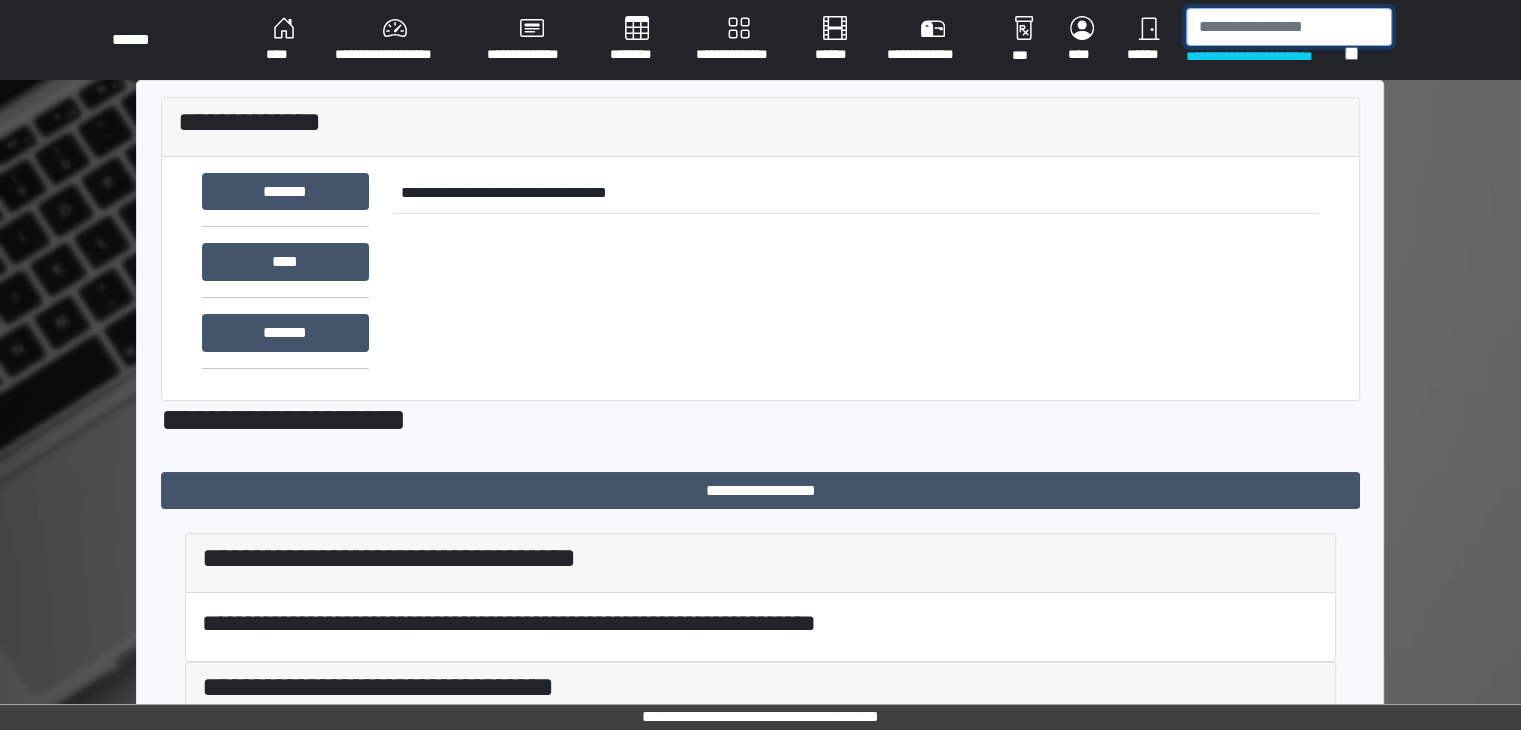 drag, startPoint x: 1302, startPoint y: 38, endPoint x: 1393, endPoint y: 139, distance: 135.94852 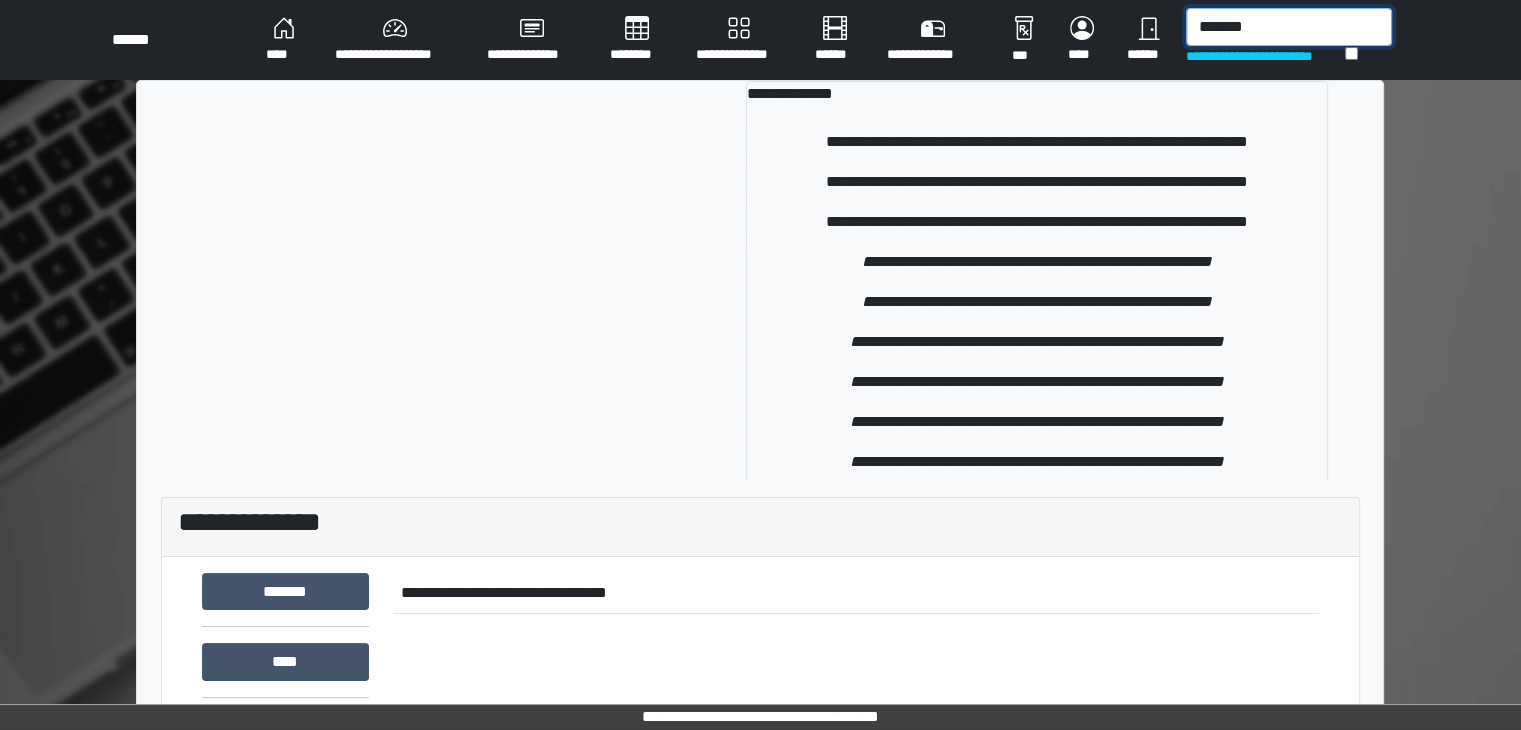 type on "*******" 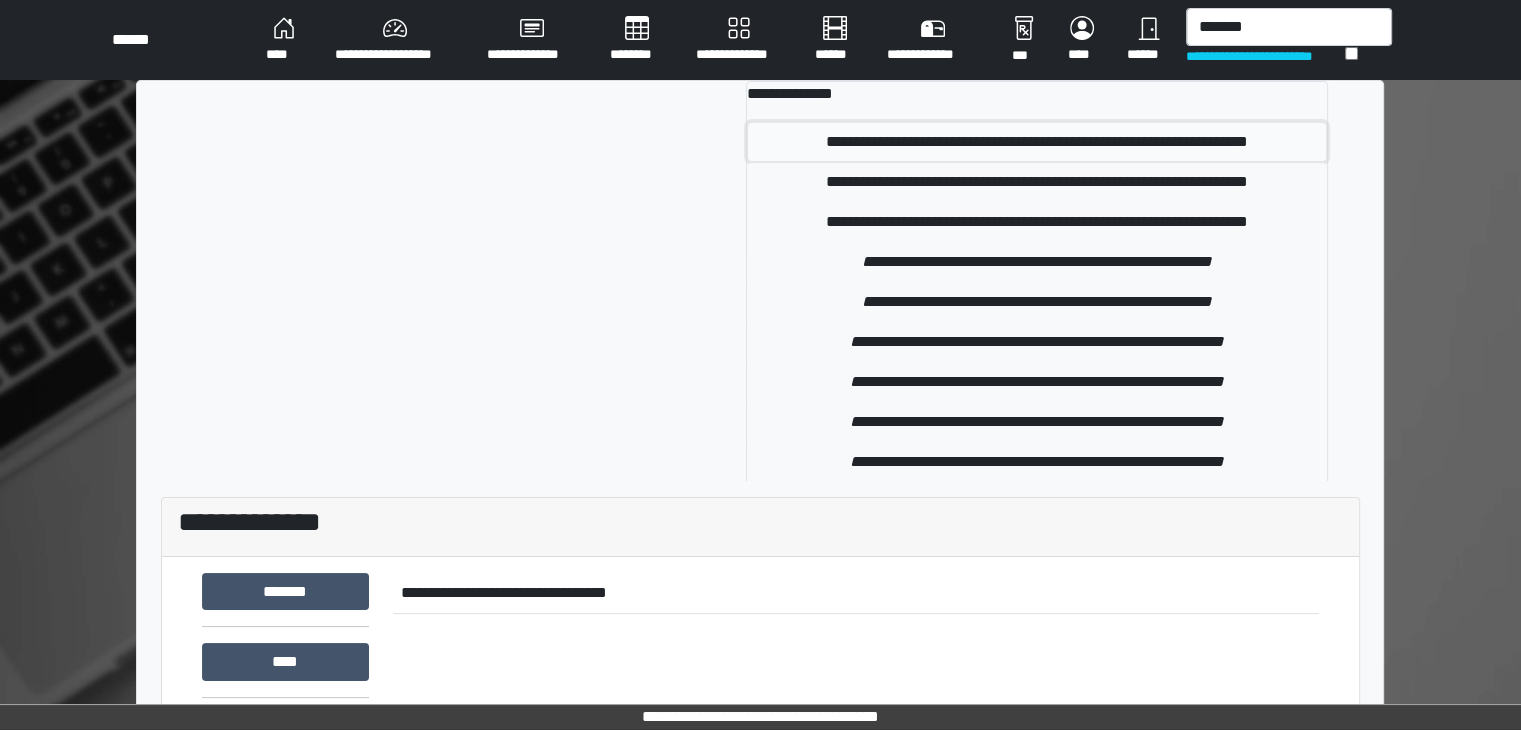click on "**********" at bounding box center [1037, 142] 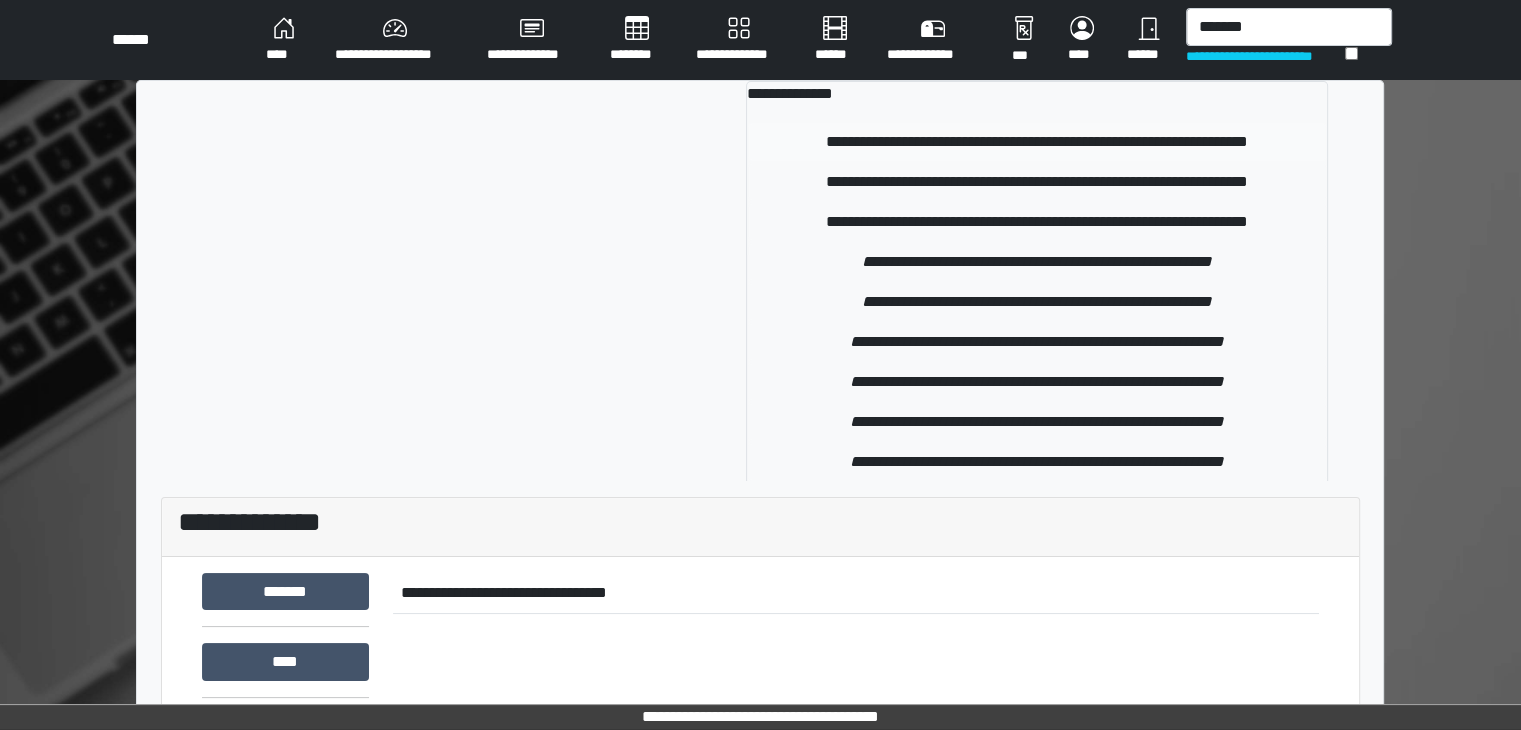 type 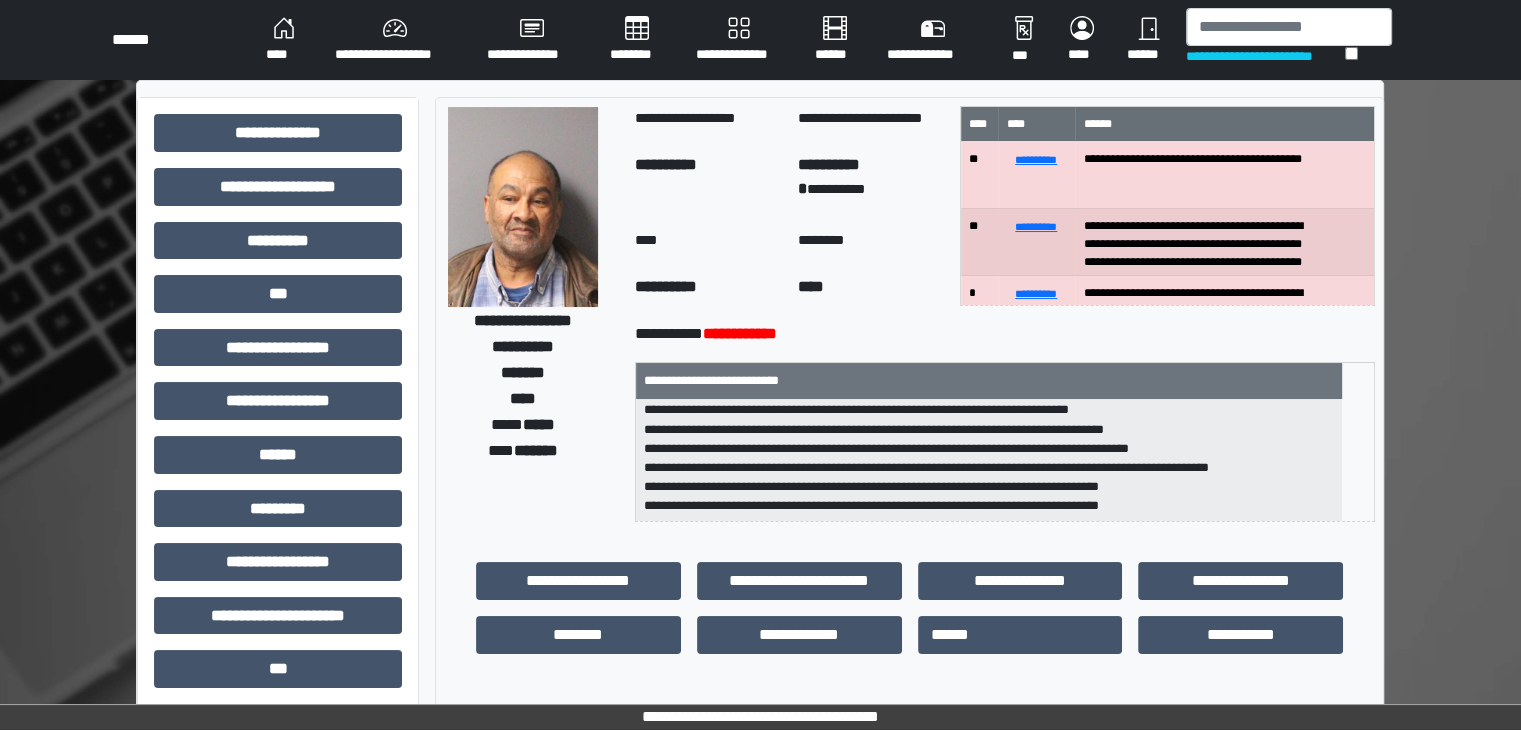 scroll, scrollTop: 102, scrollLeft: 0, axis: vertical 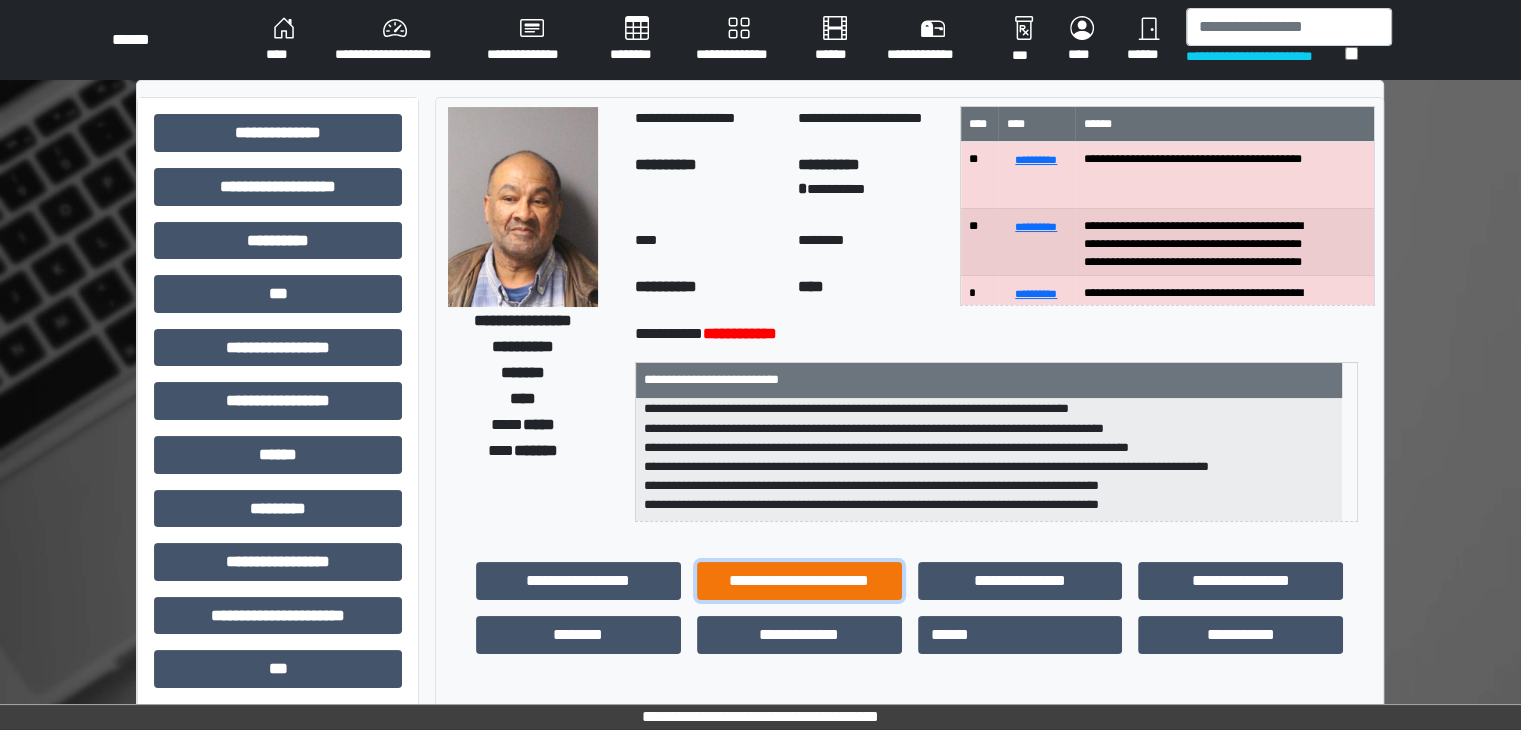 click on "**********" at bounding box center [799, 581] 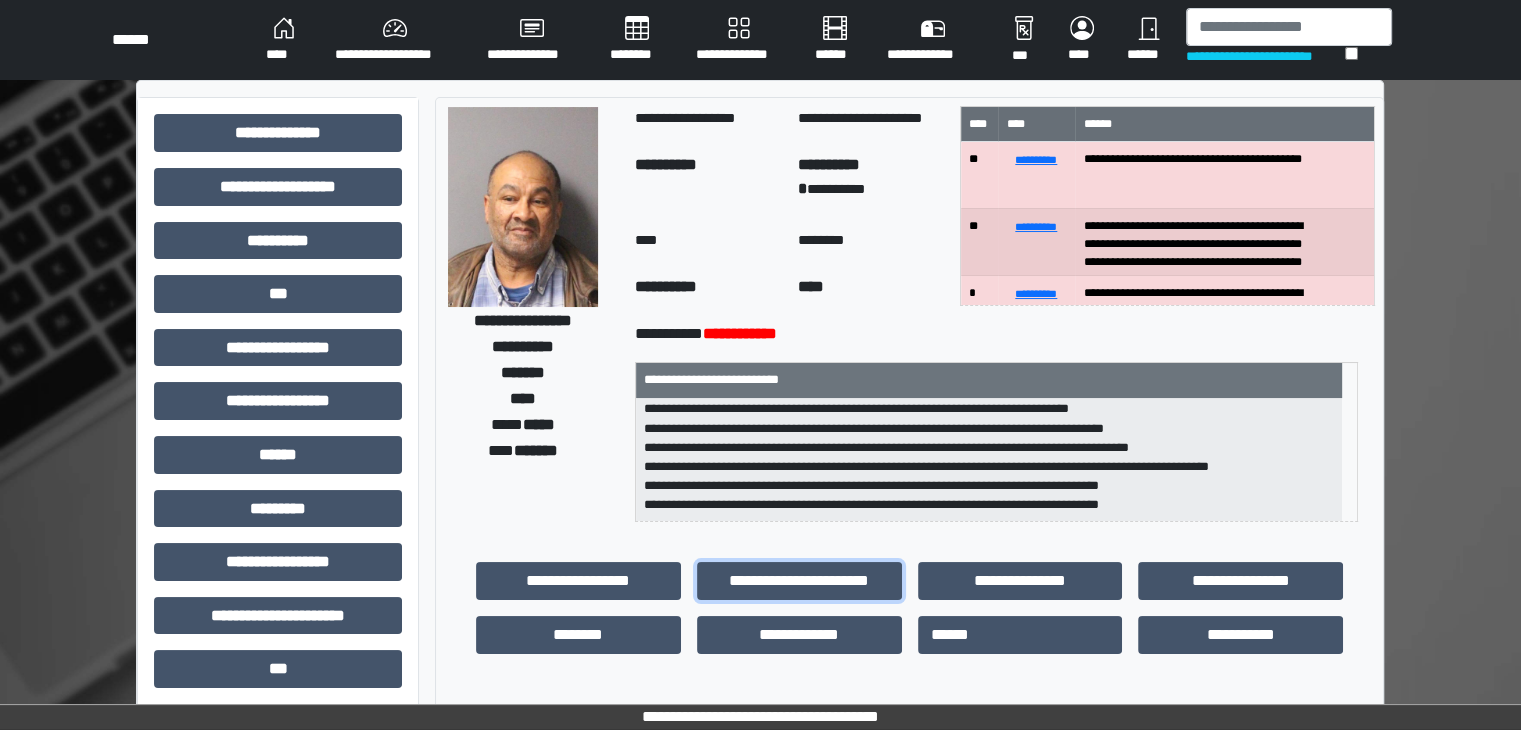 scroll, scrollTop: 300, scrollLeft: 0, axis: vertical 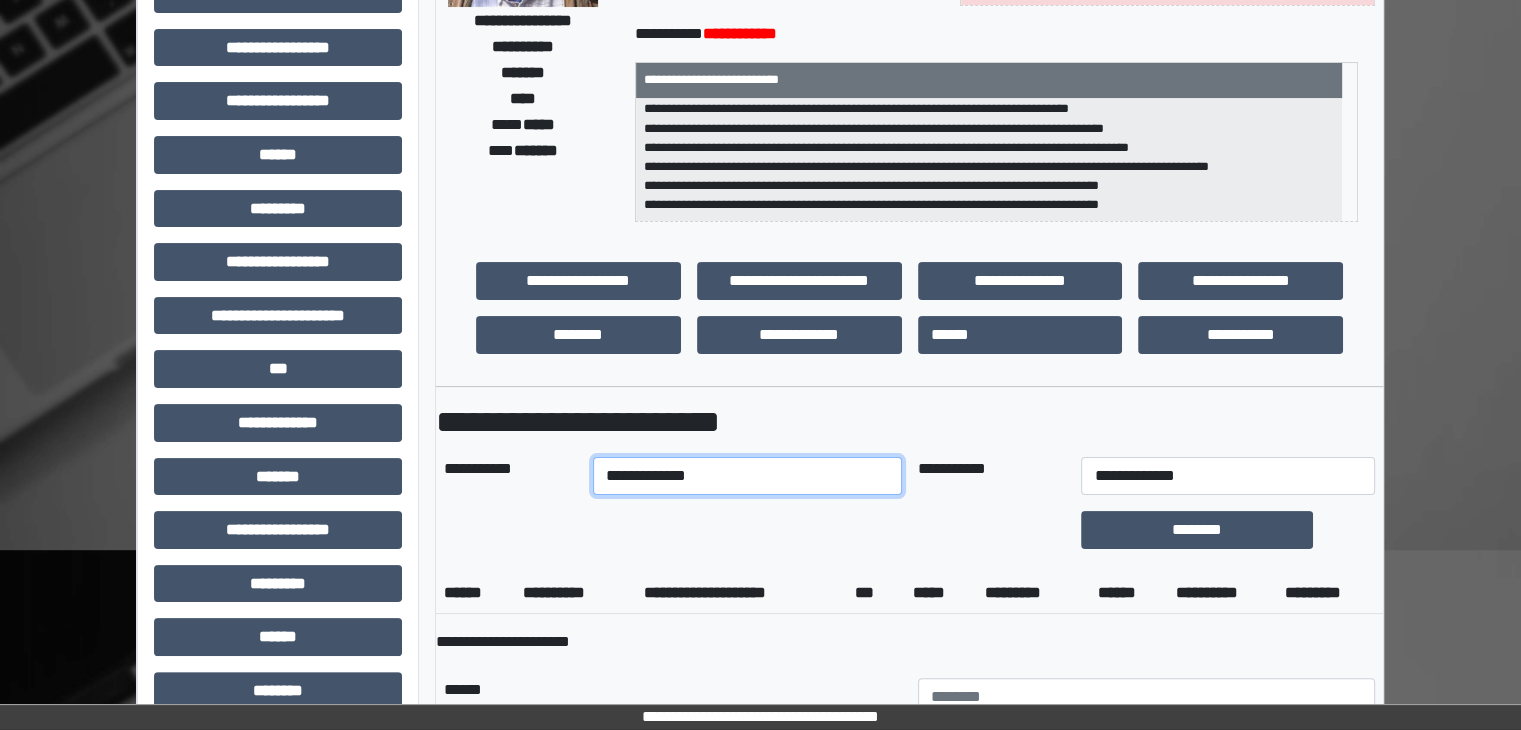 click on "**********" at bounding box center (747, 476) 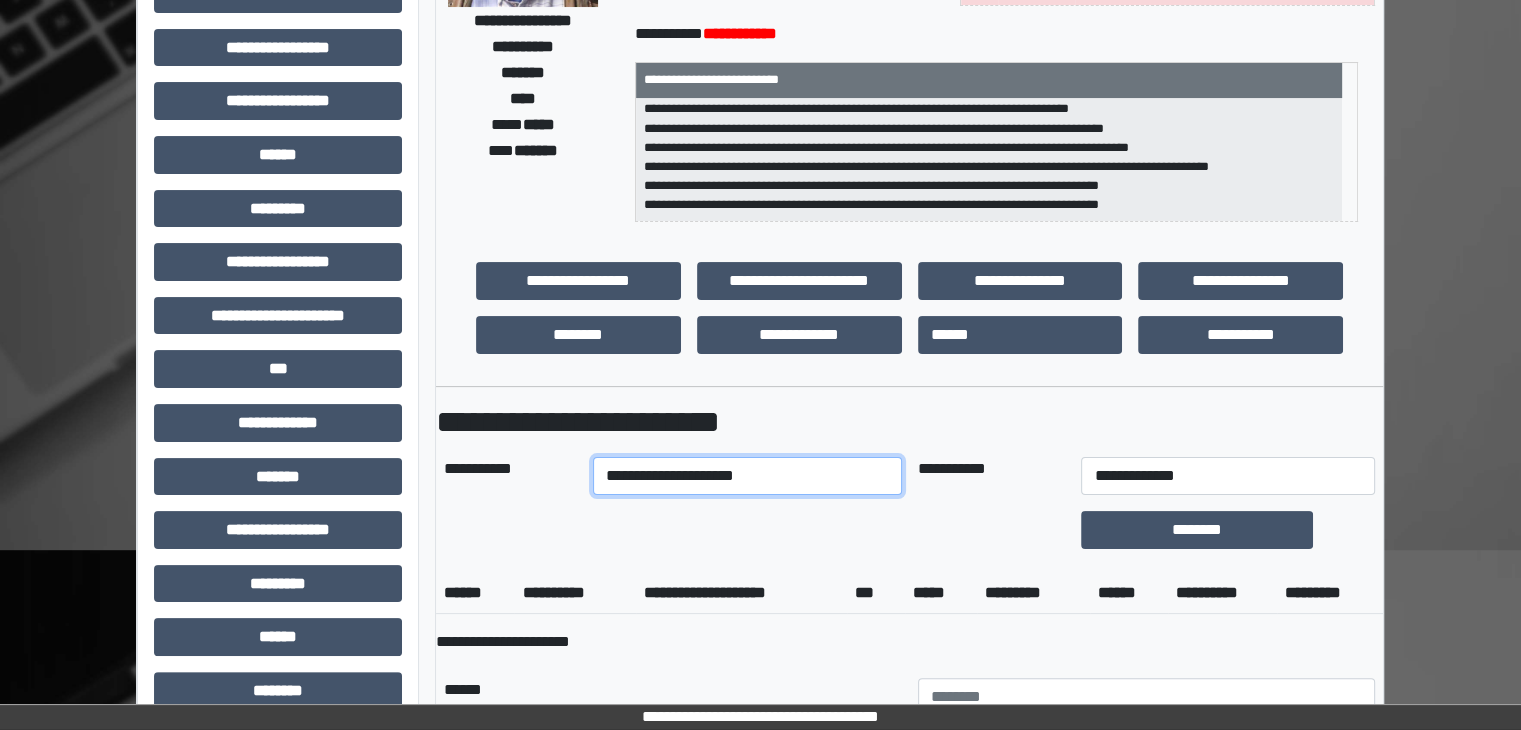click on "**********" at bounding box center [747, 476] 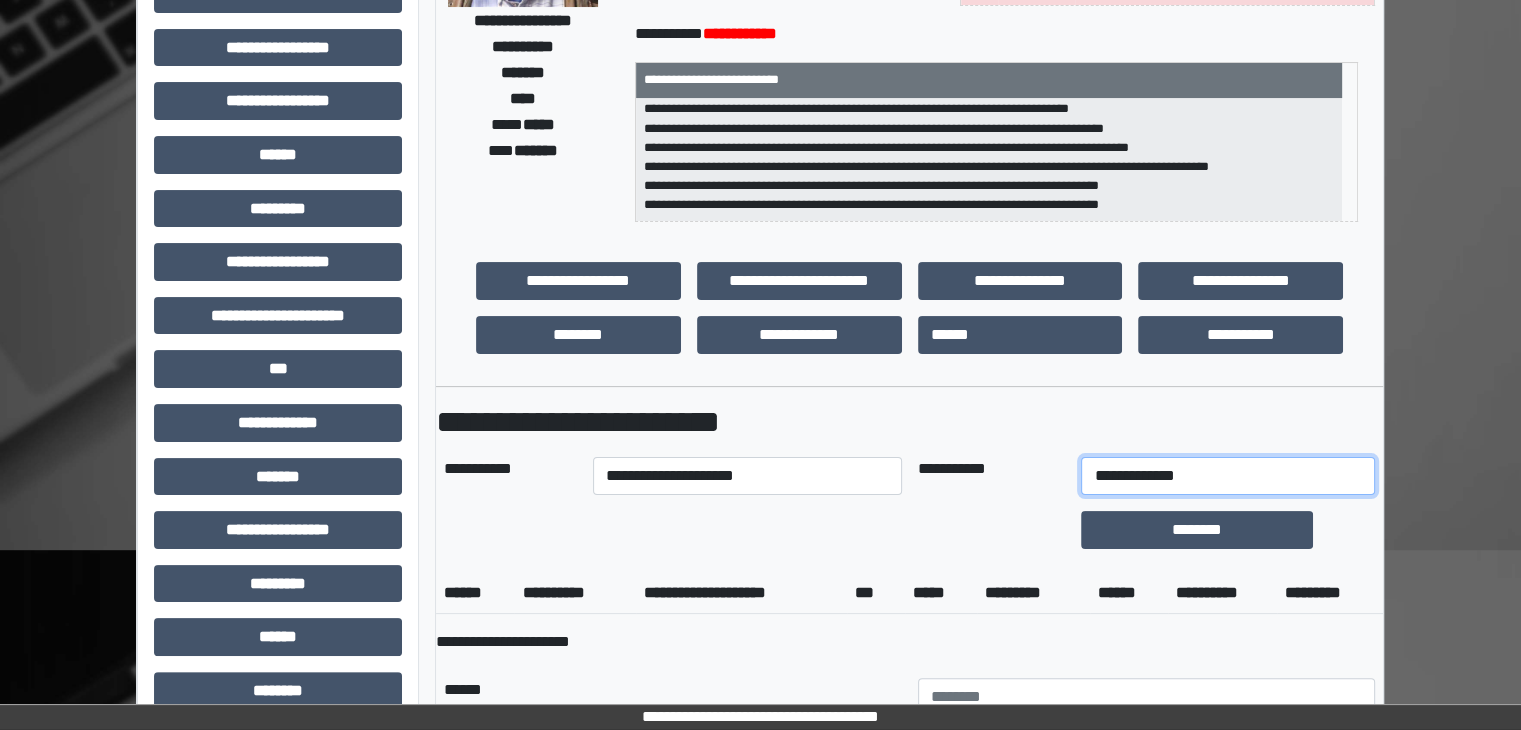 click on "**********" at bounding box center (1227, 476) 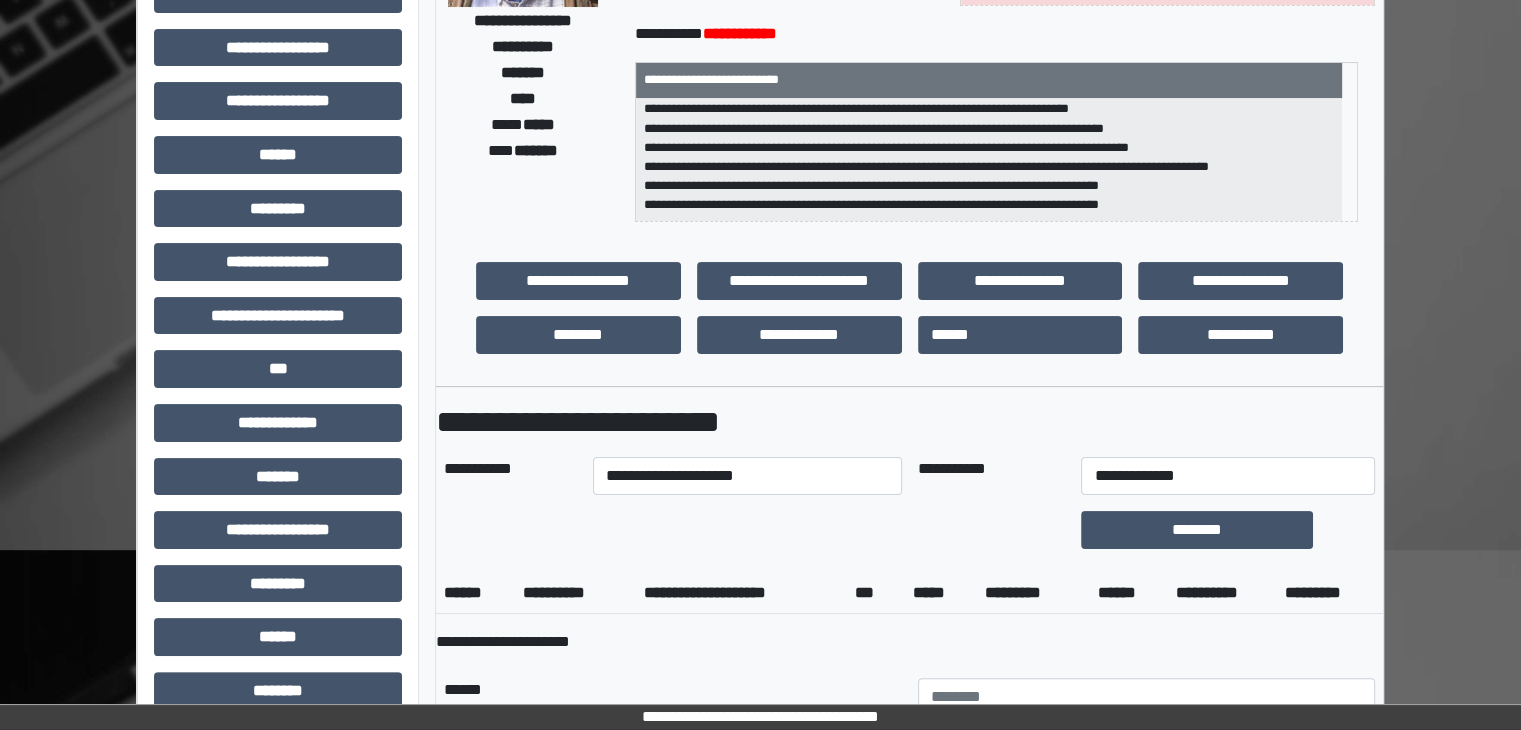 click on "**********" at bounding box center (909, 613) 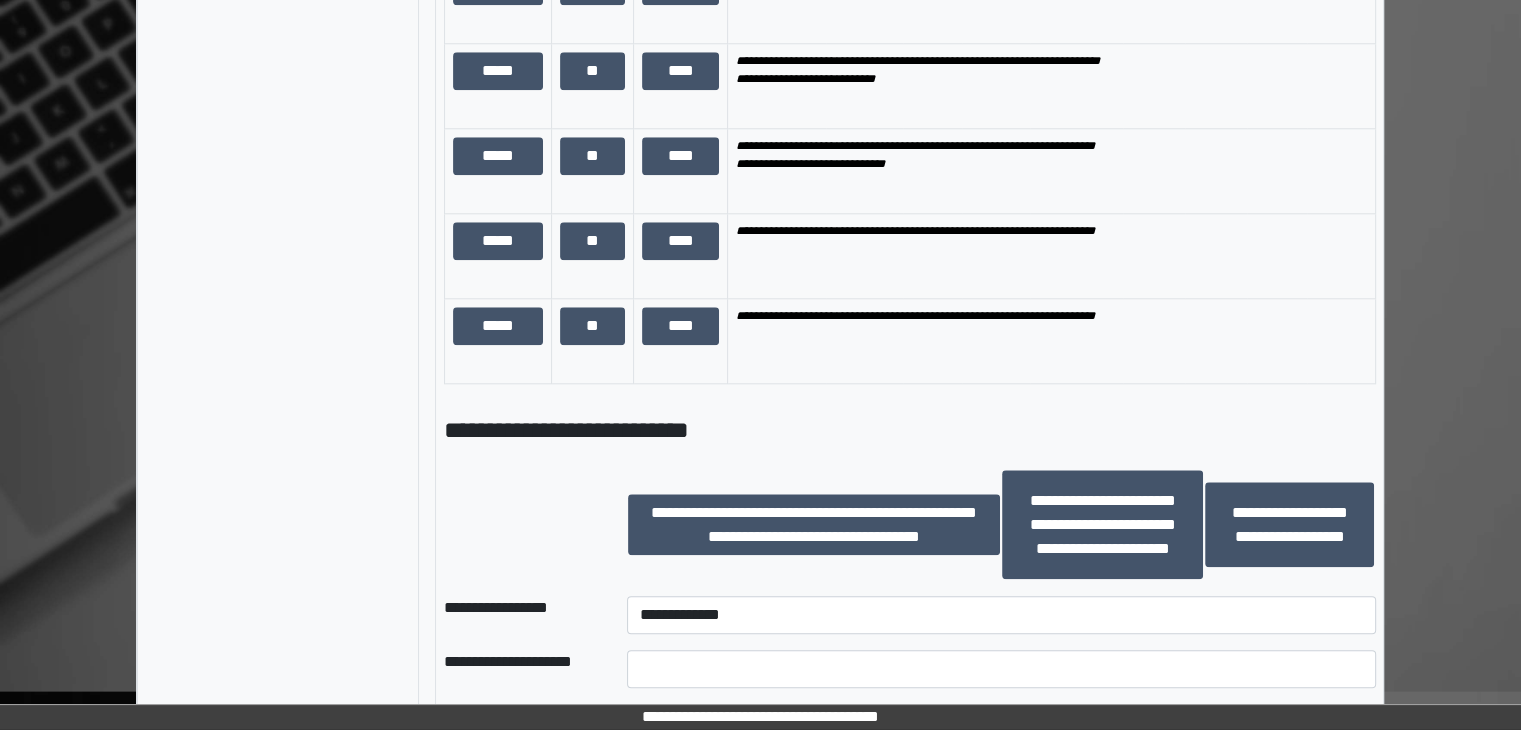 scroll, scrollTop: 2300, scrollLeft: 0, axis: vertical 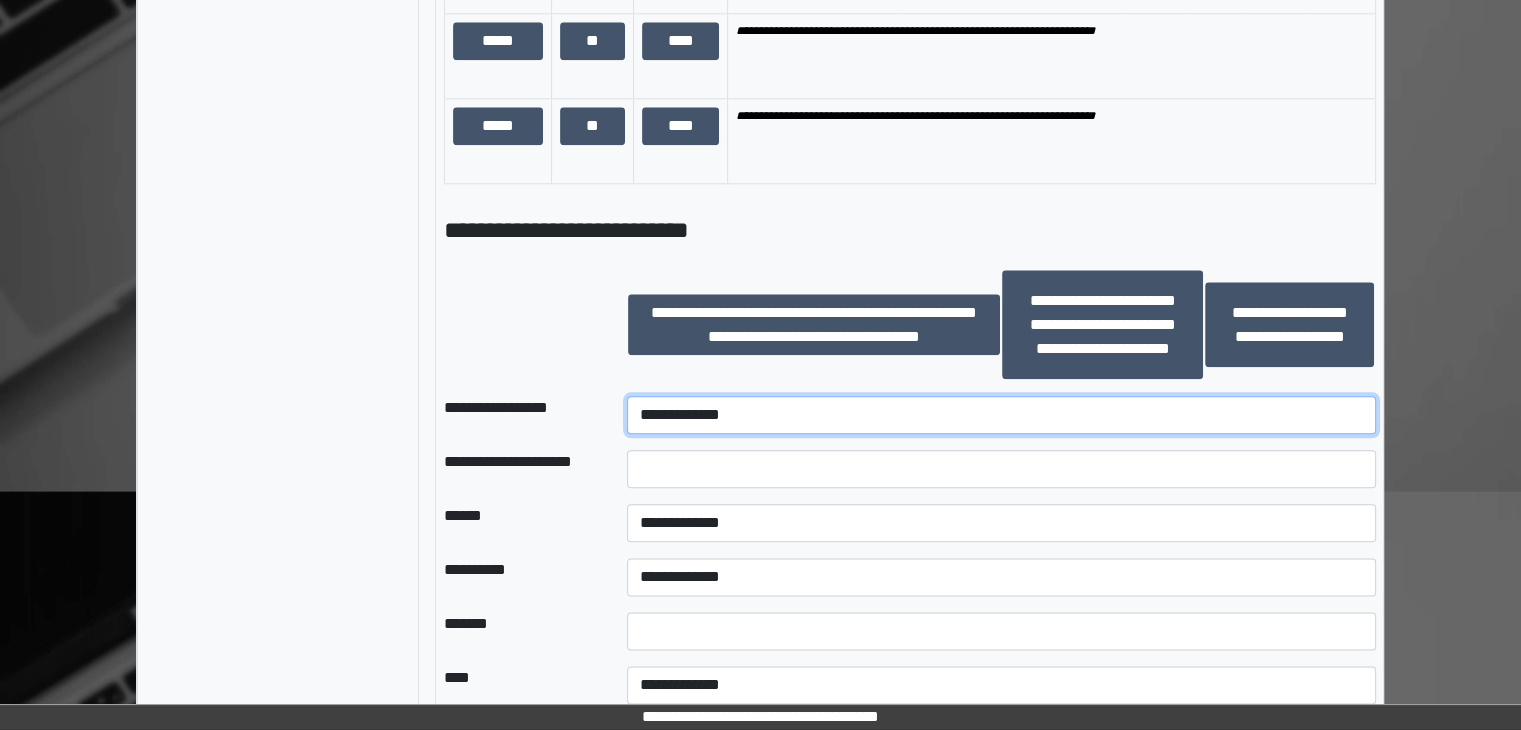 click on "**********" at bounding box center (1001, 415) 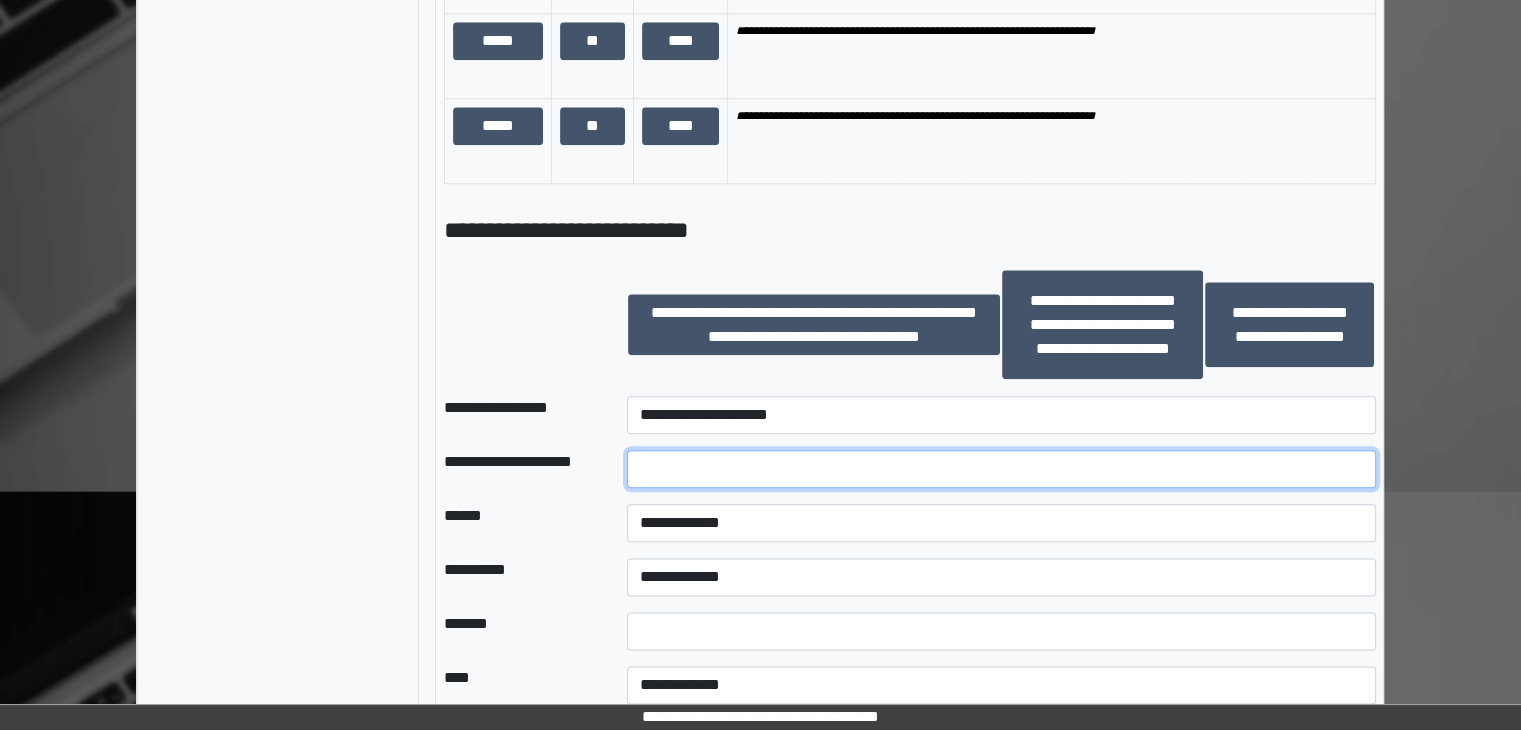 click at bounding box center (1001, 469) 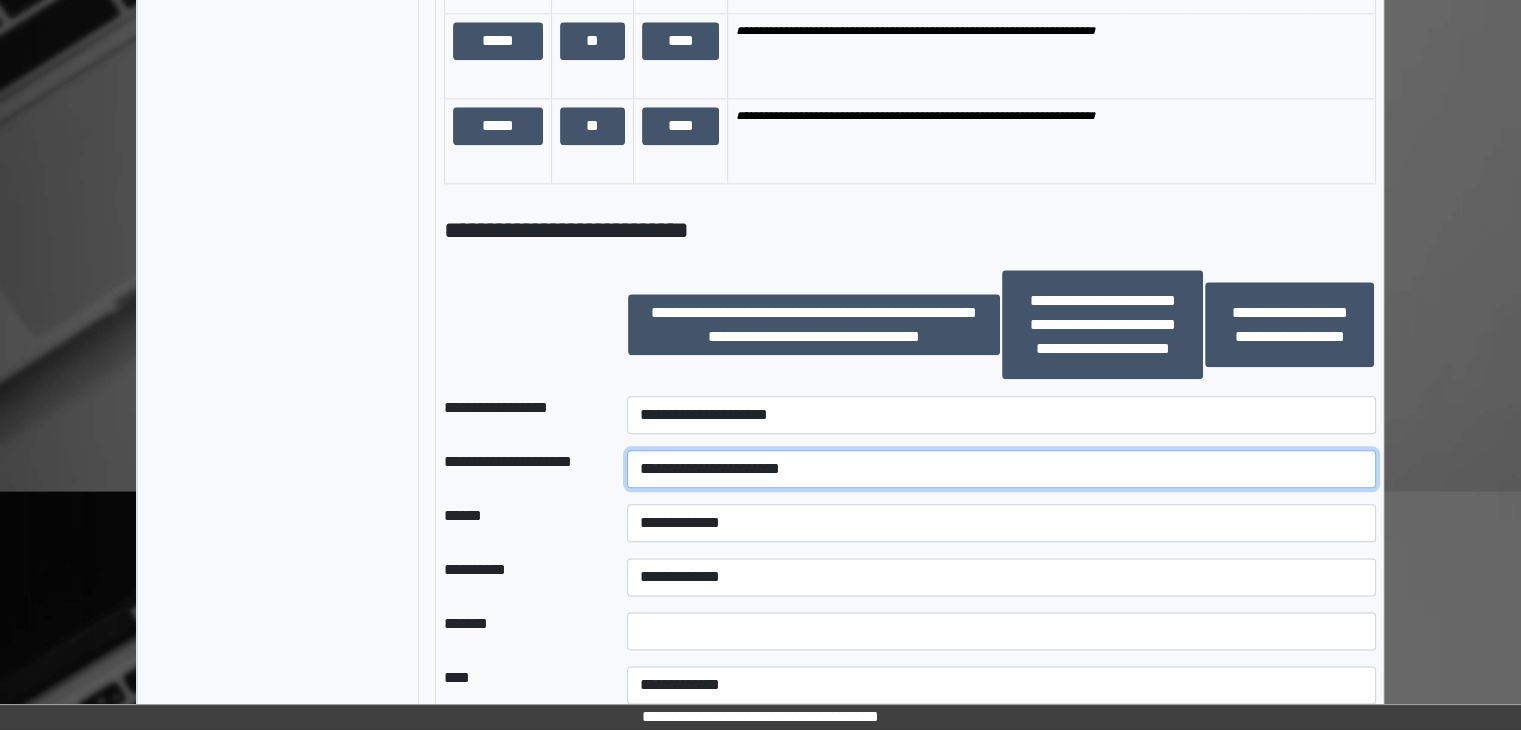 type on "**********" 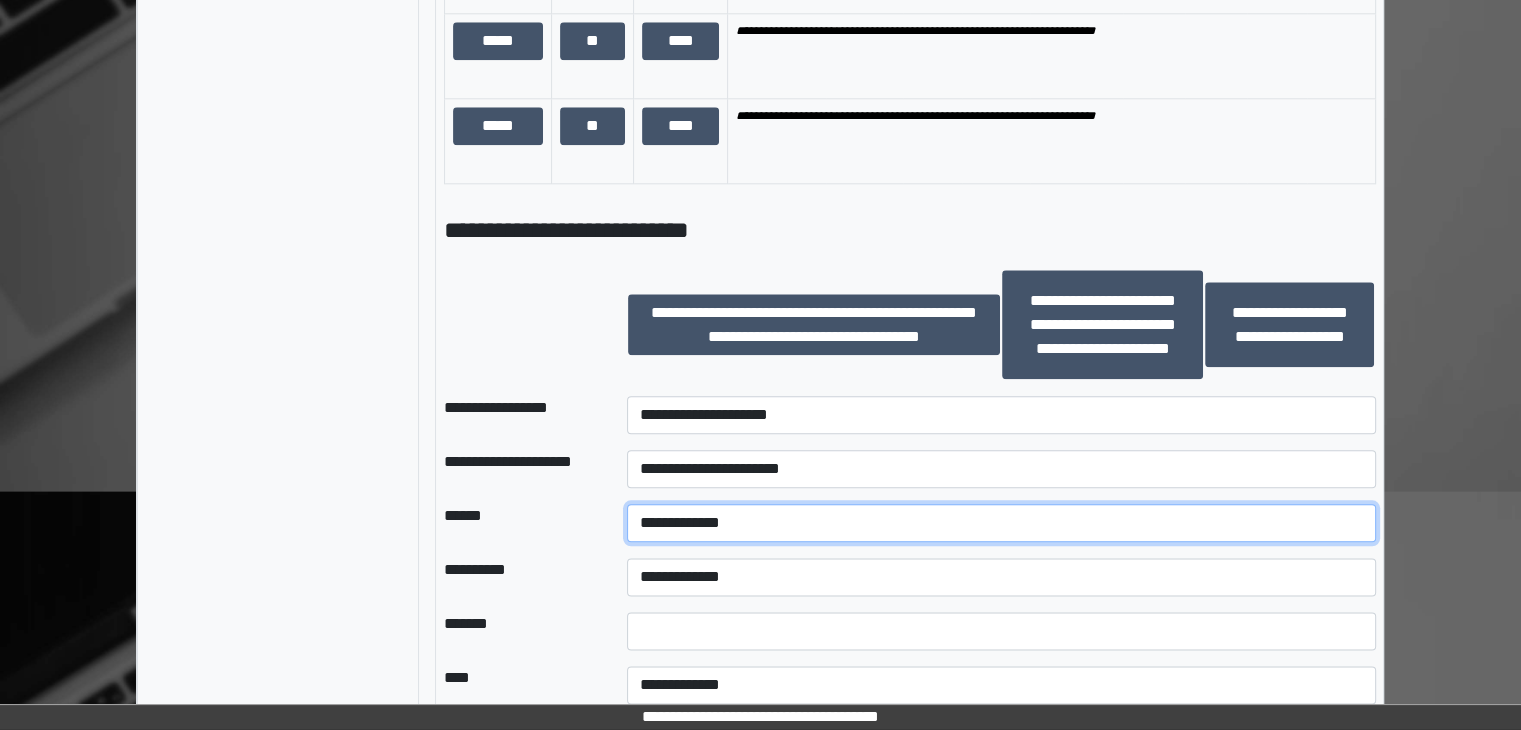 click on "**********" at bounding box center [1001, 523] 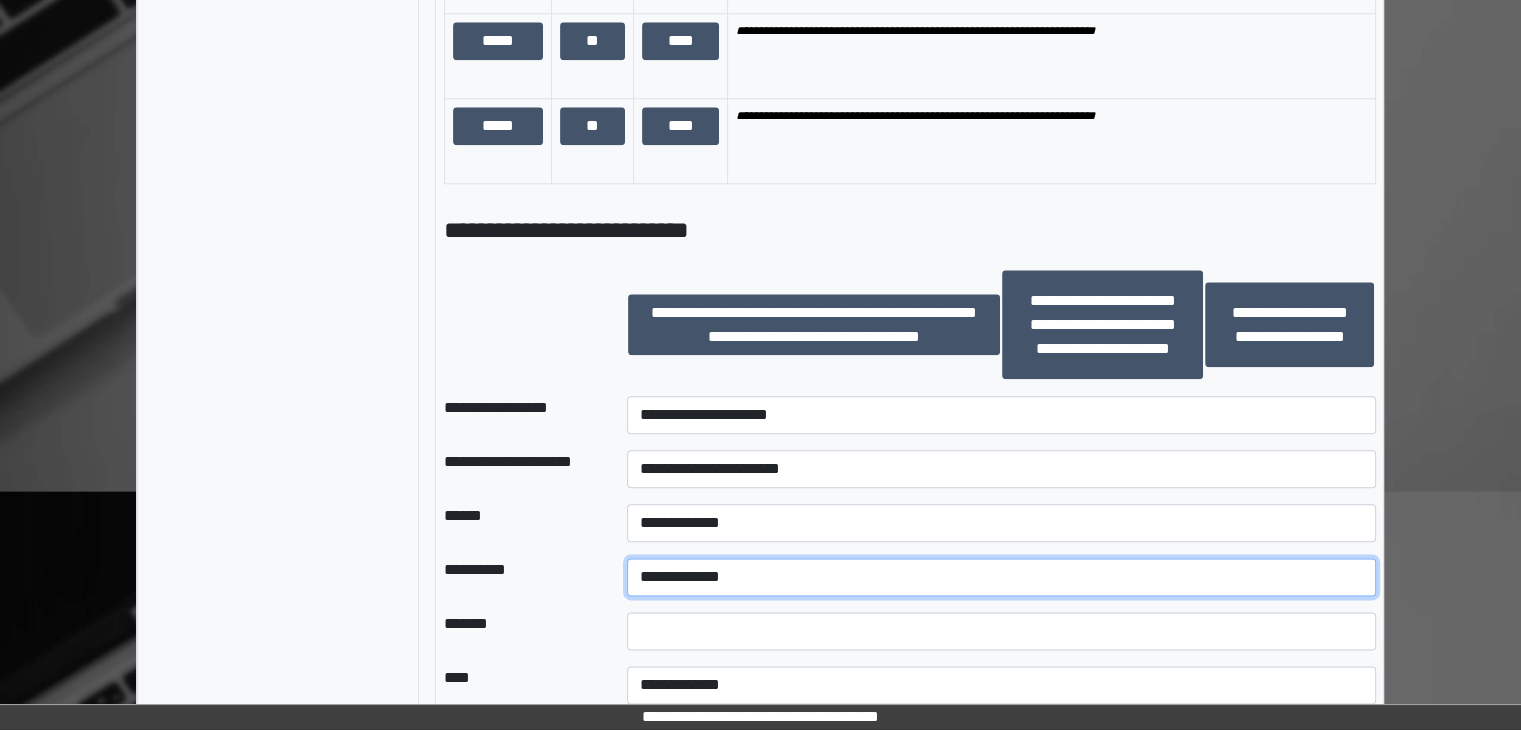 click on "**********" at bounding box center (1001, 577) 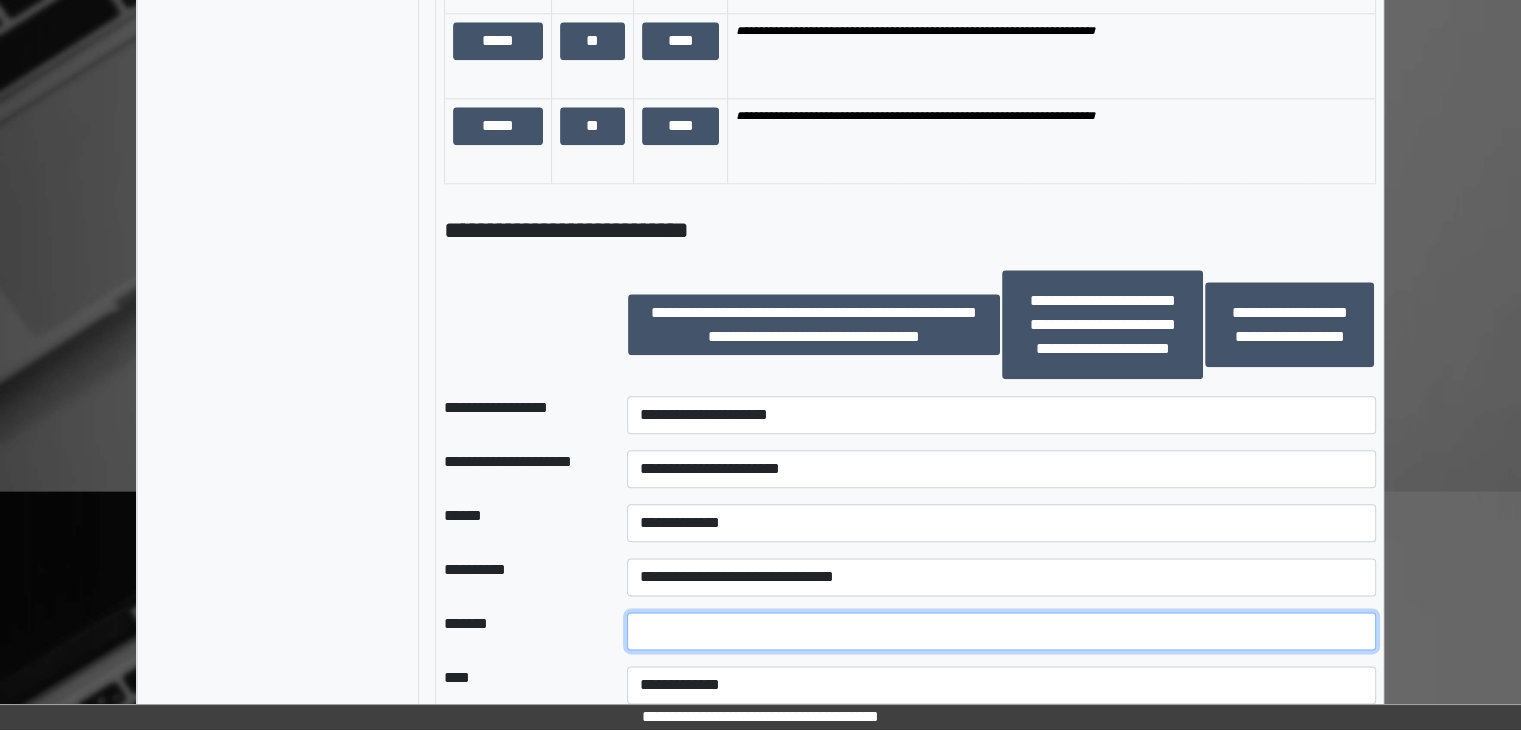 click at bounding box center (1001, 631) 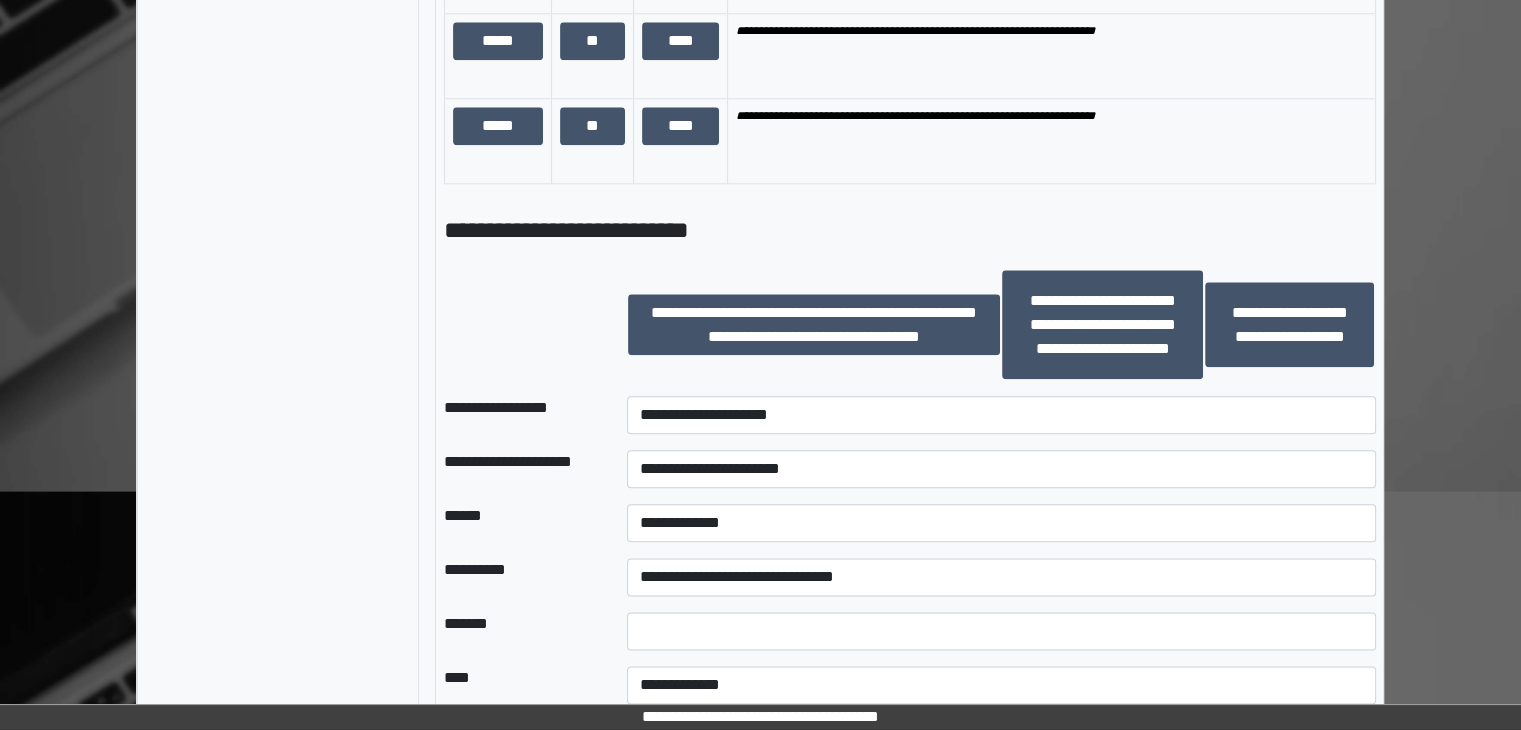 click on "**********" at bounding box center (519, 577) 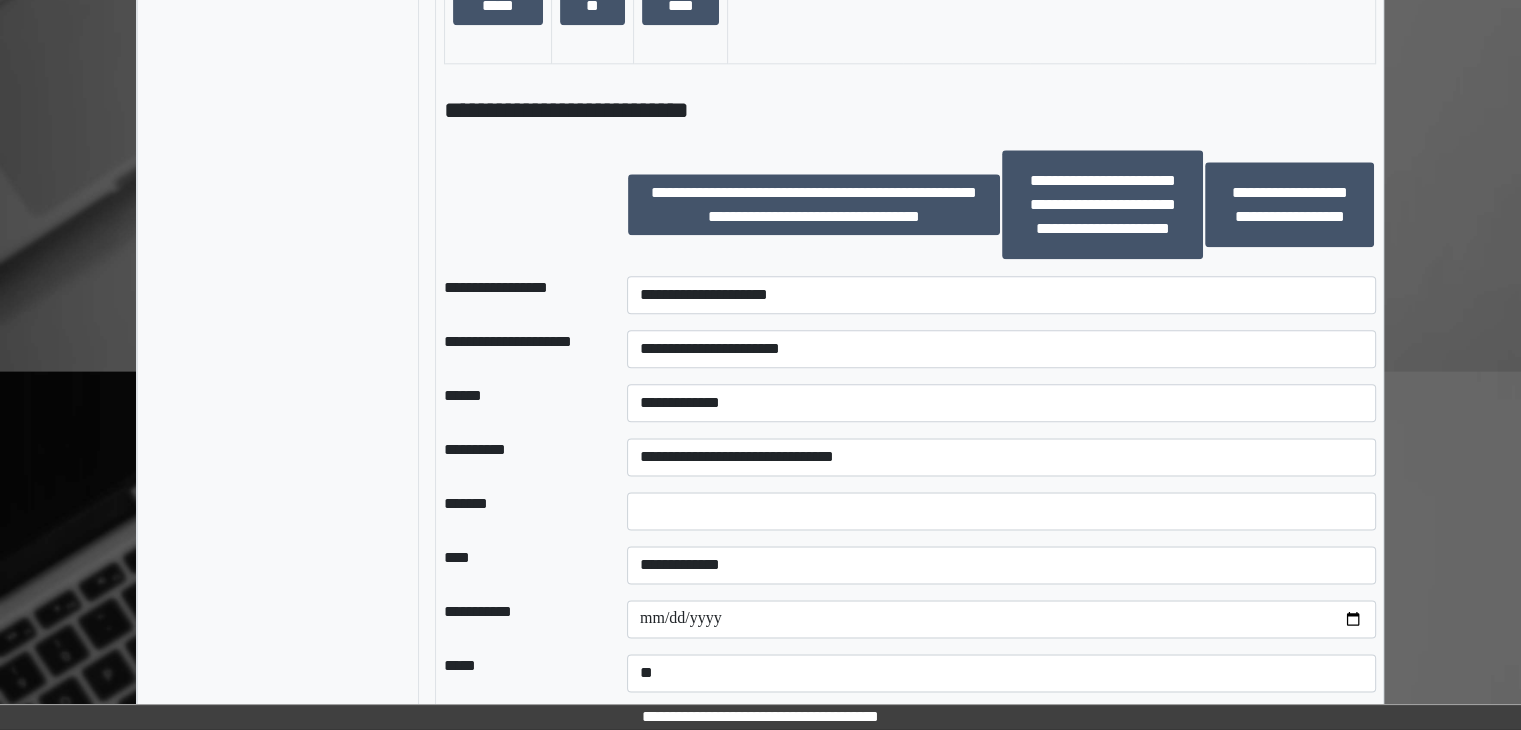 scroll, scrollTop: 2500, scrollLeft: 0, axis: vertical 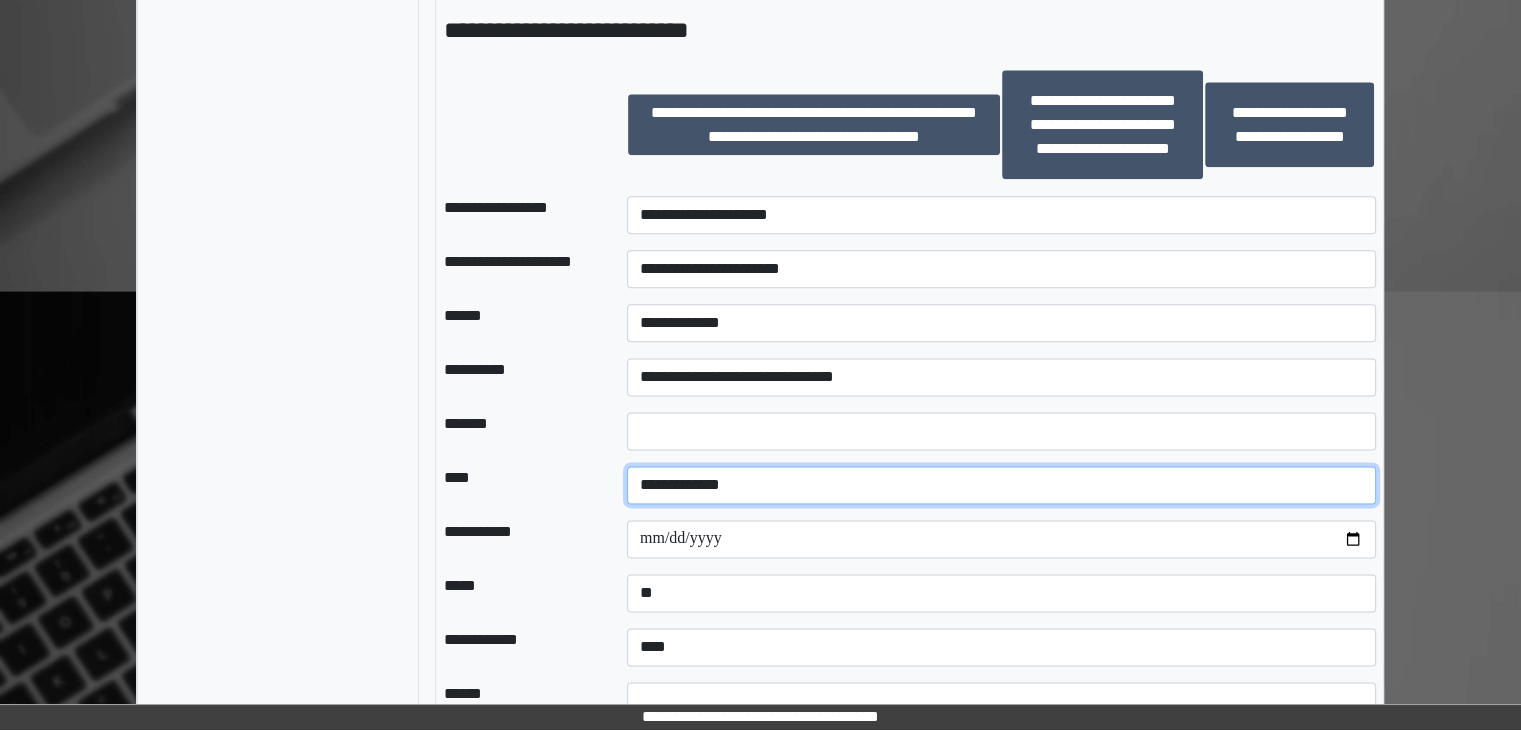 click on "**********" at bounding box center [1001, 485] 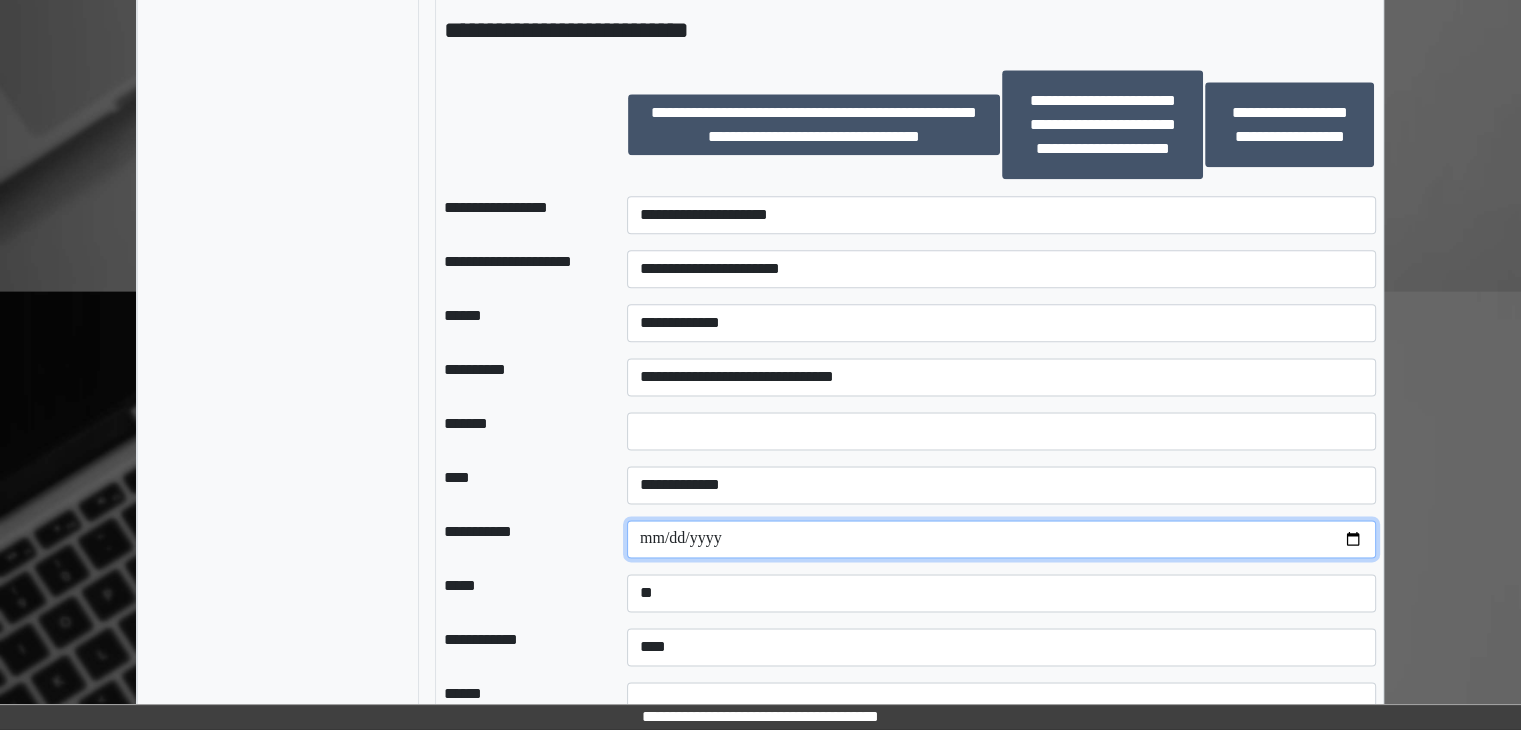click at bounding box center [1001, 539] 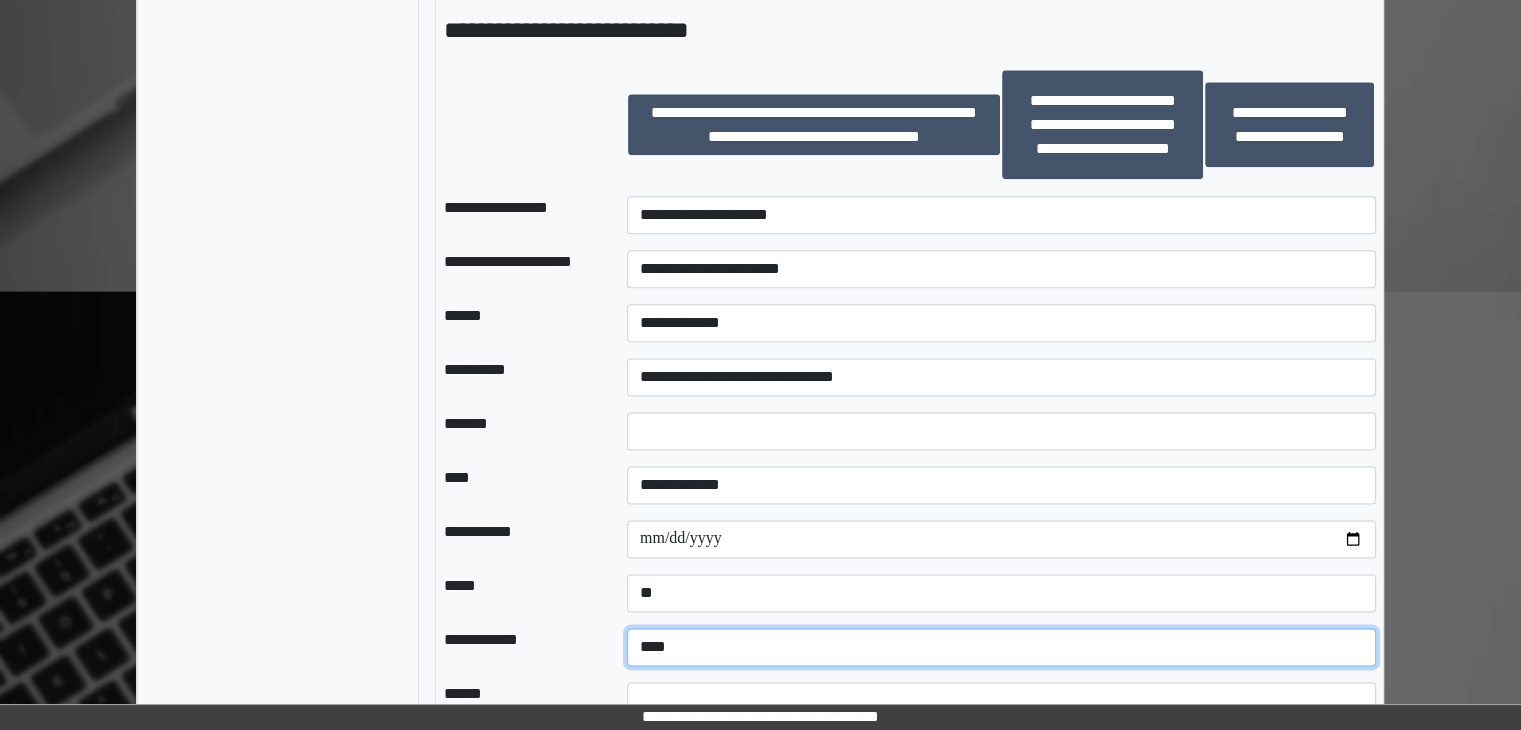 click on "**********" at bounding box center (1001, 647) 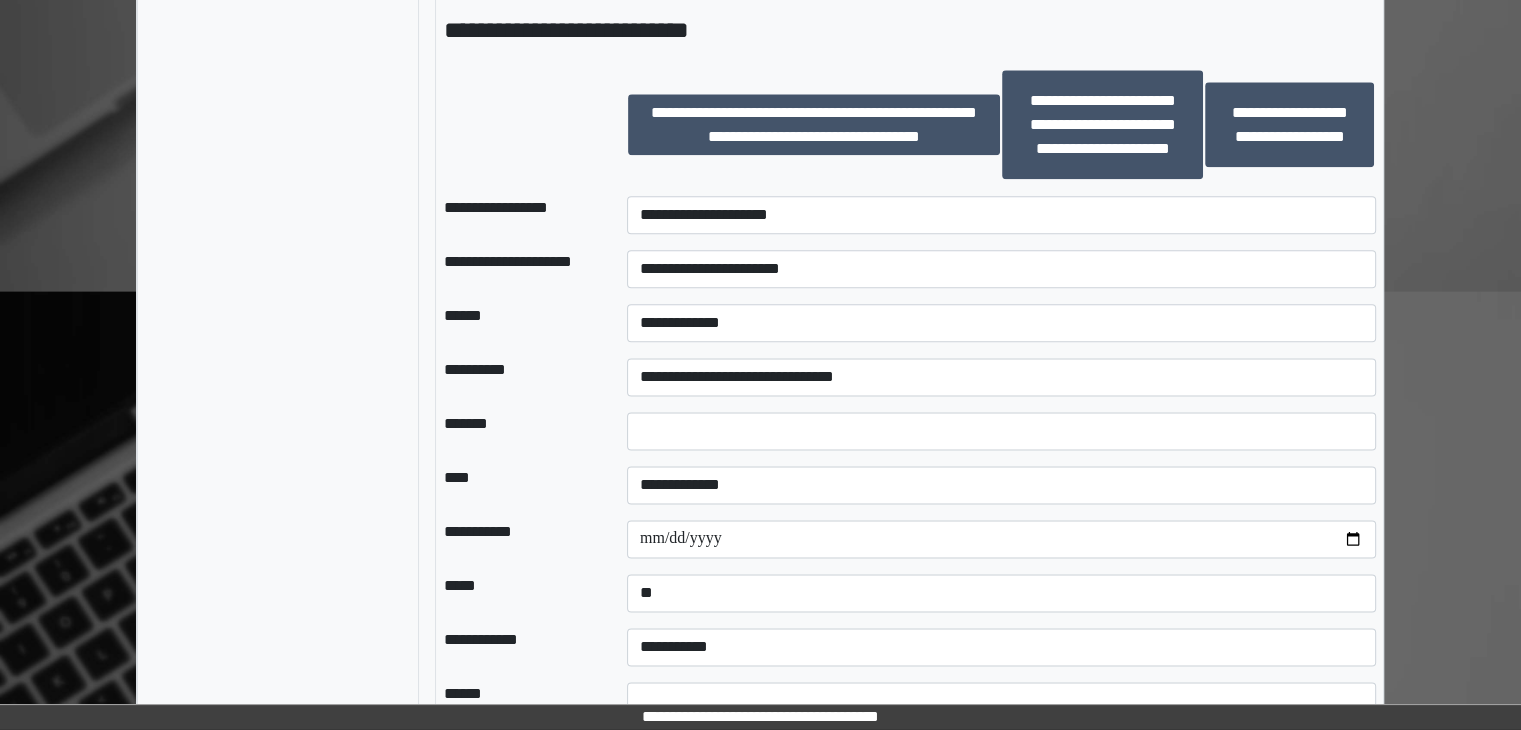 click on "*****" at bounding box center (519, 593) 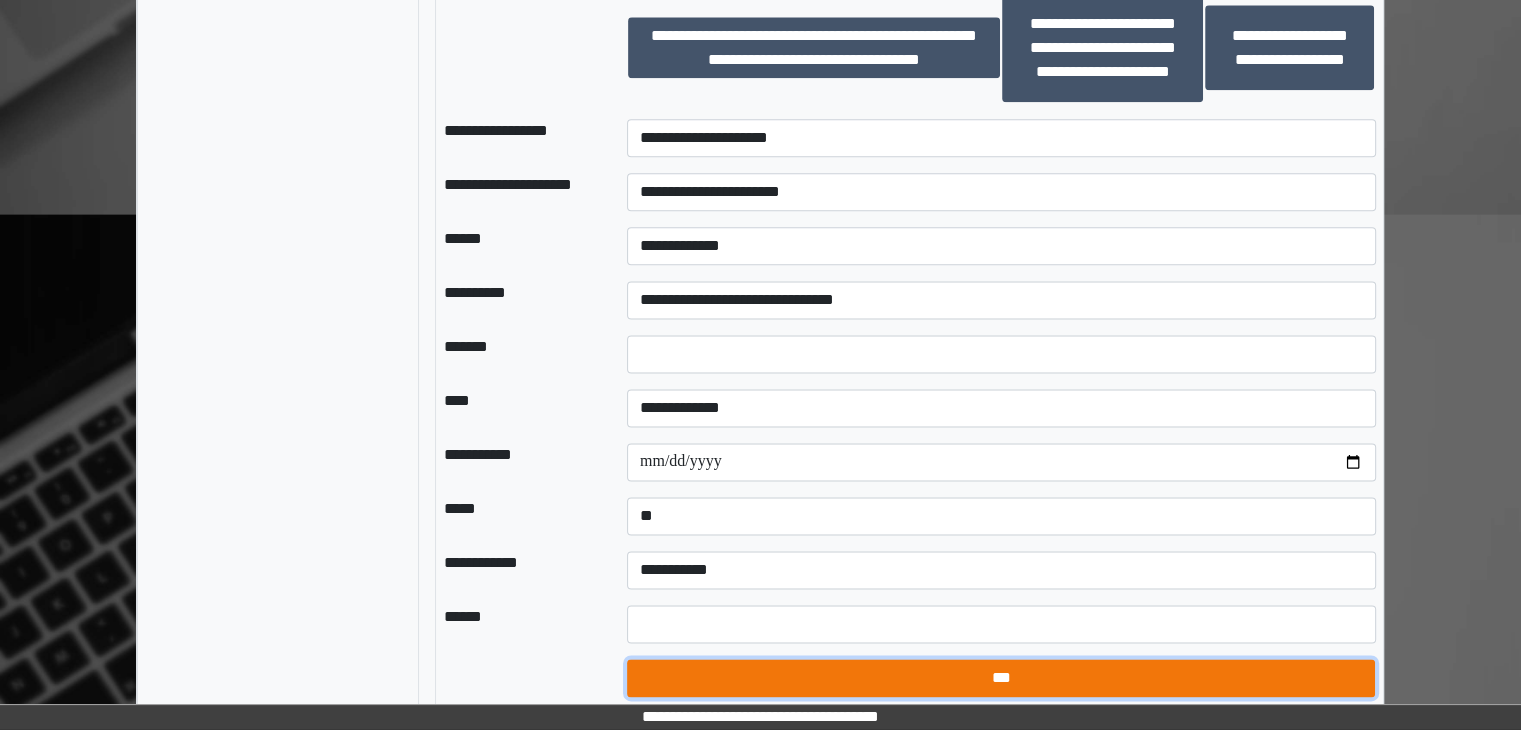 click on "***" at bounding box center (1001, 678) 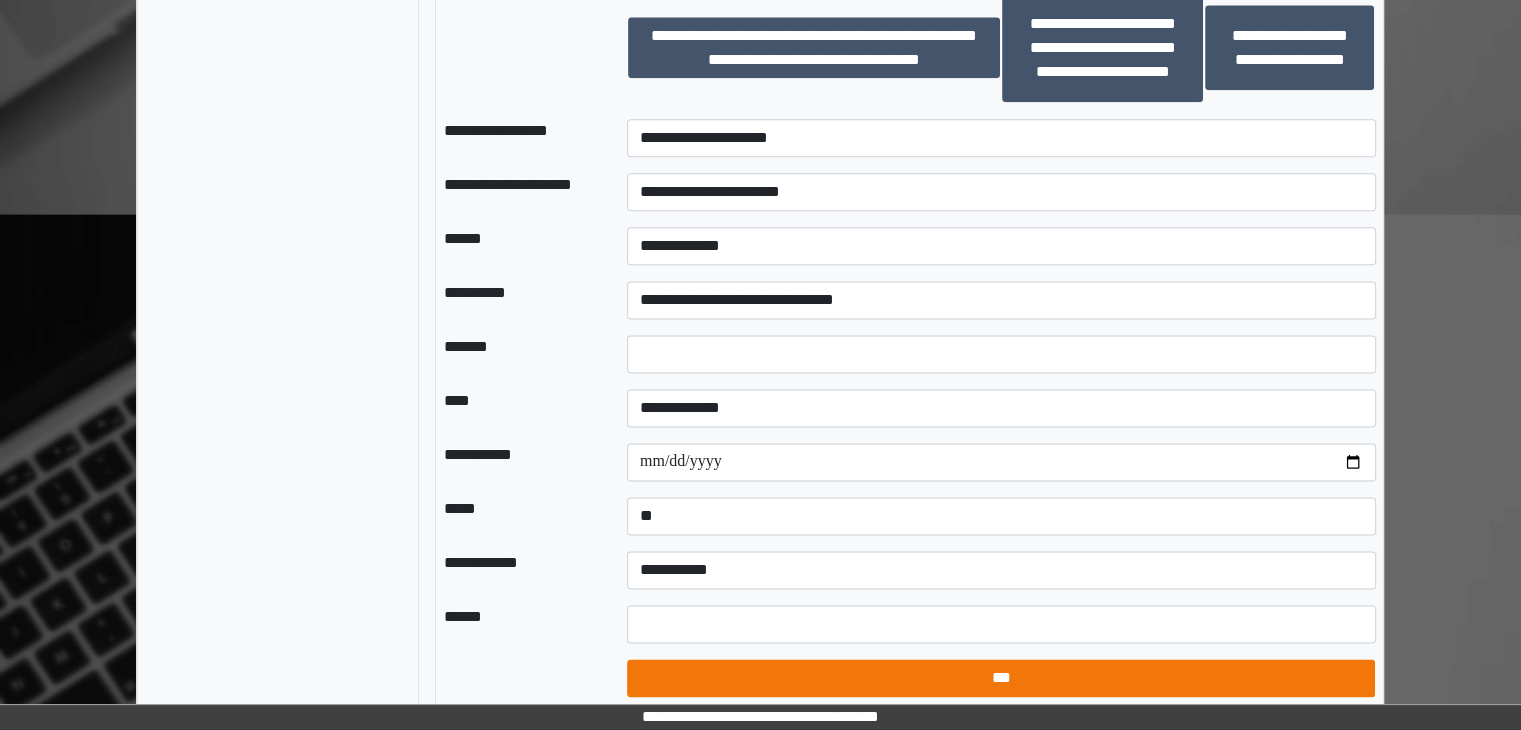 select on "*" 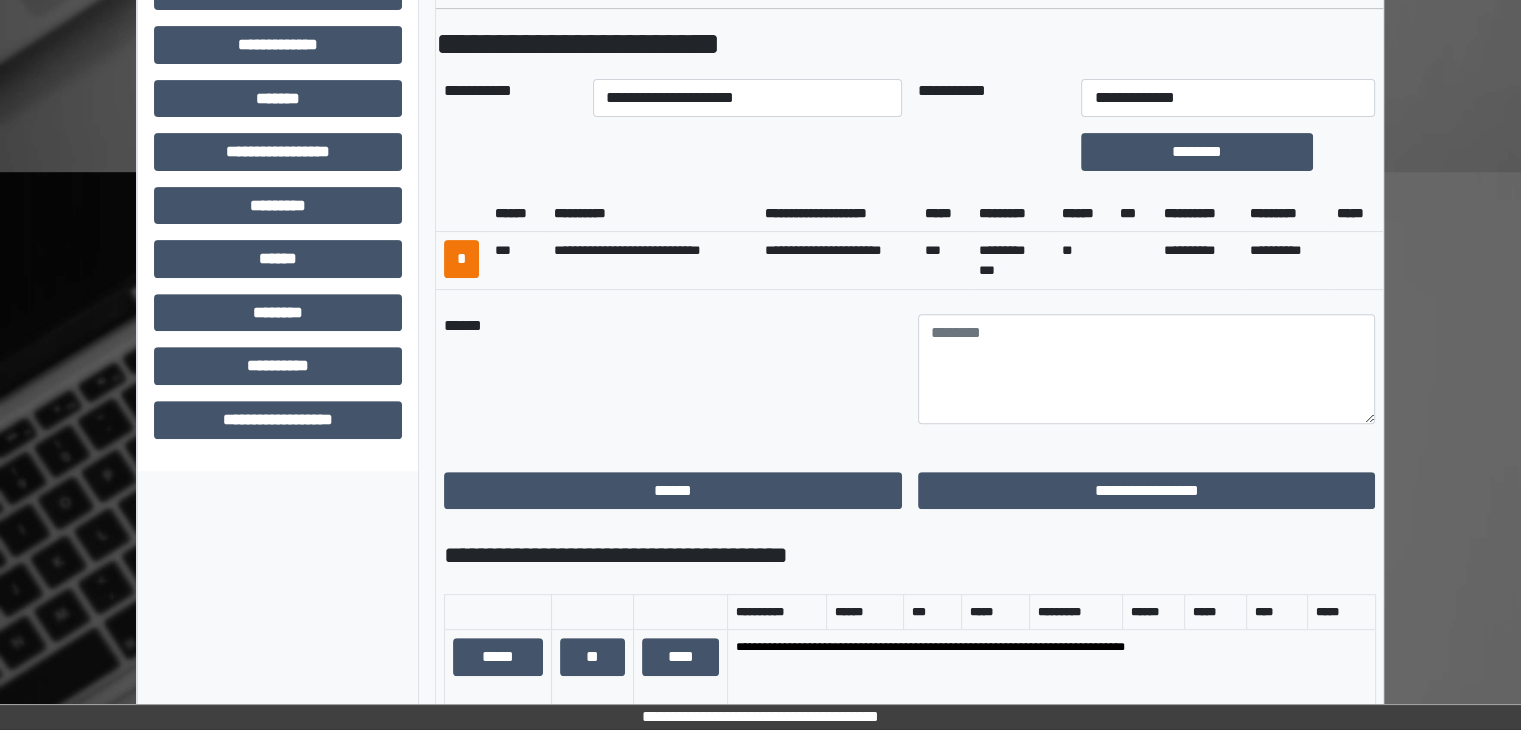 scroll, scrollTop: 677, scrollLeft: 0, axis: vertical 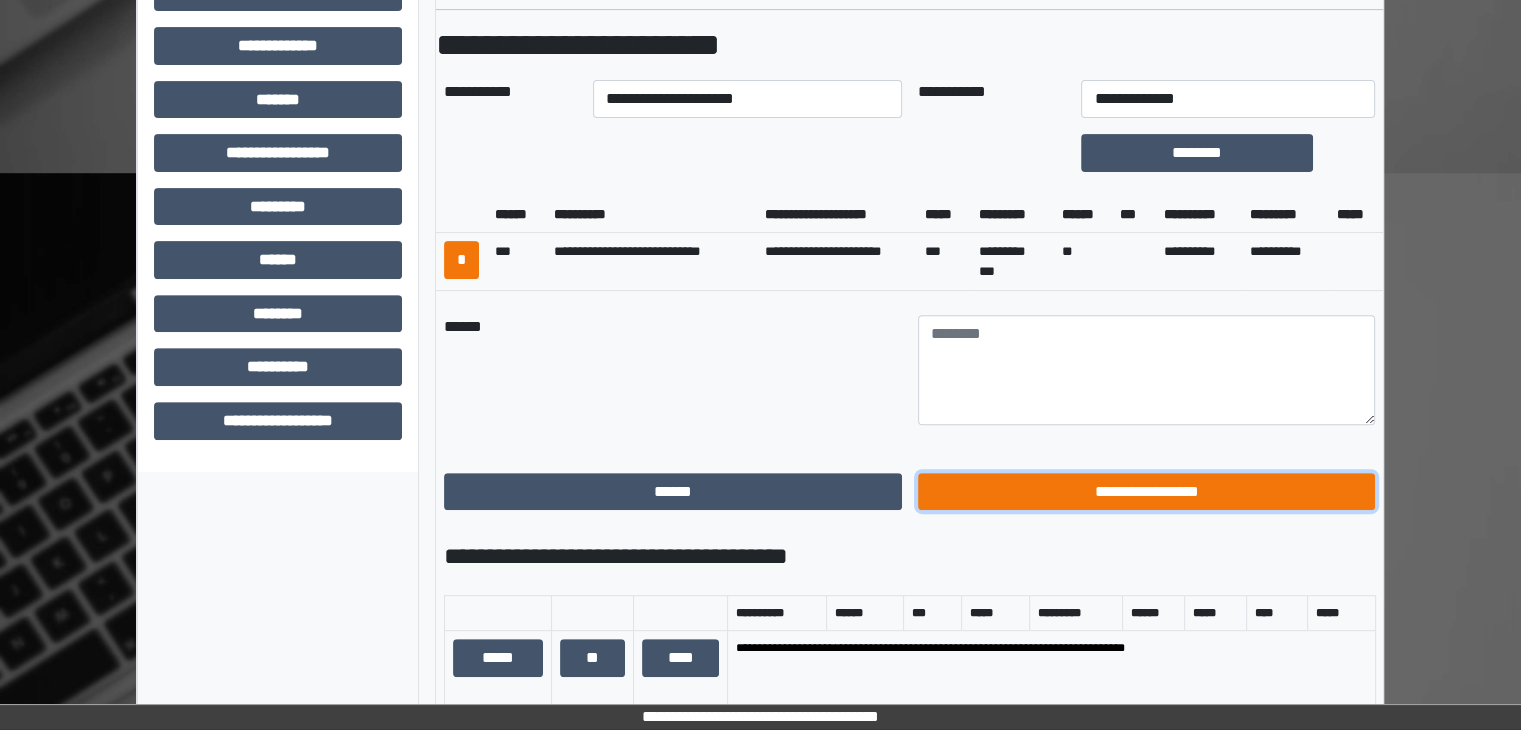 click on "**********" at bounding box center (1147, 492) 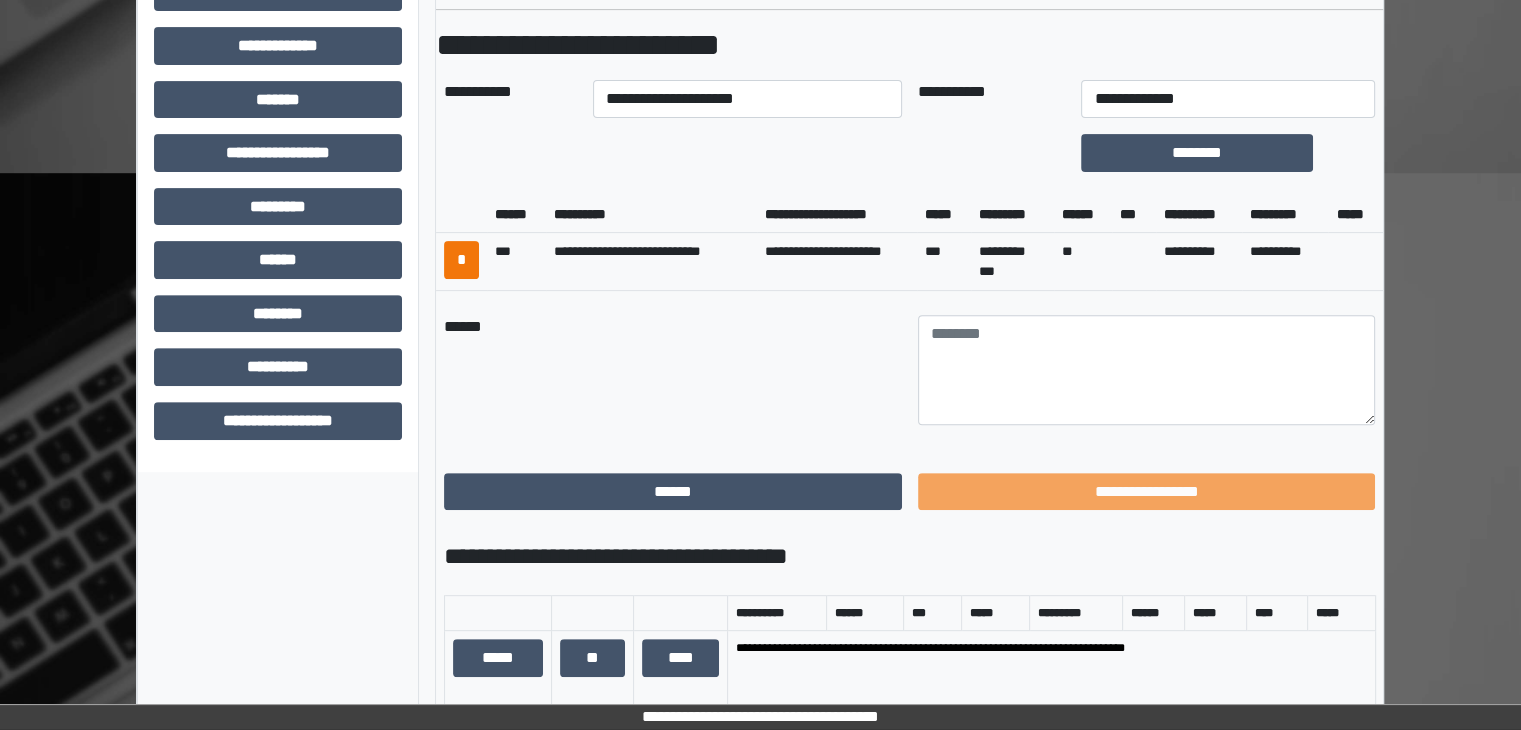 scroll, scrollTop: 436, scrollLeft: 0, axis: vertical 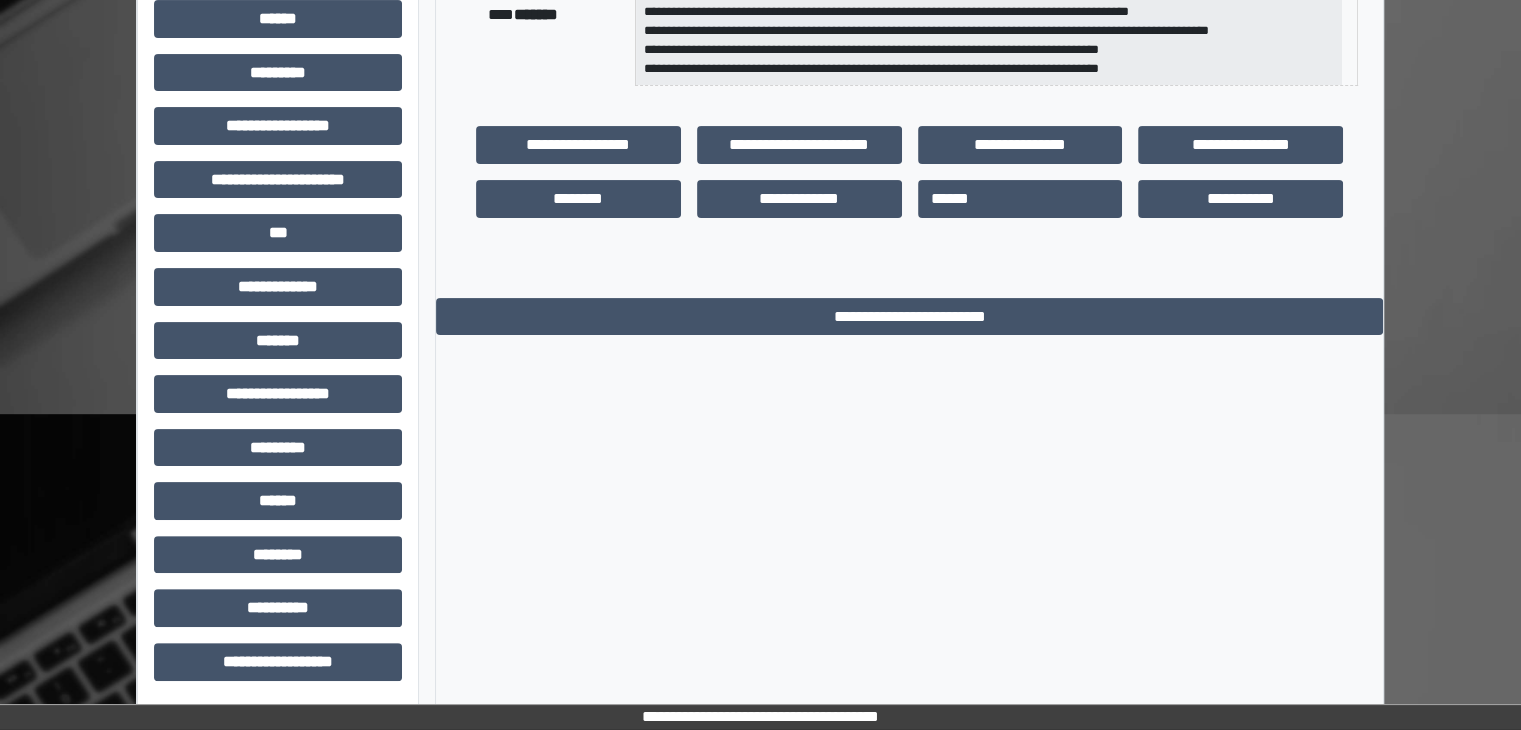 click on "**********" at bounding box center [909, 293] 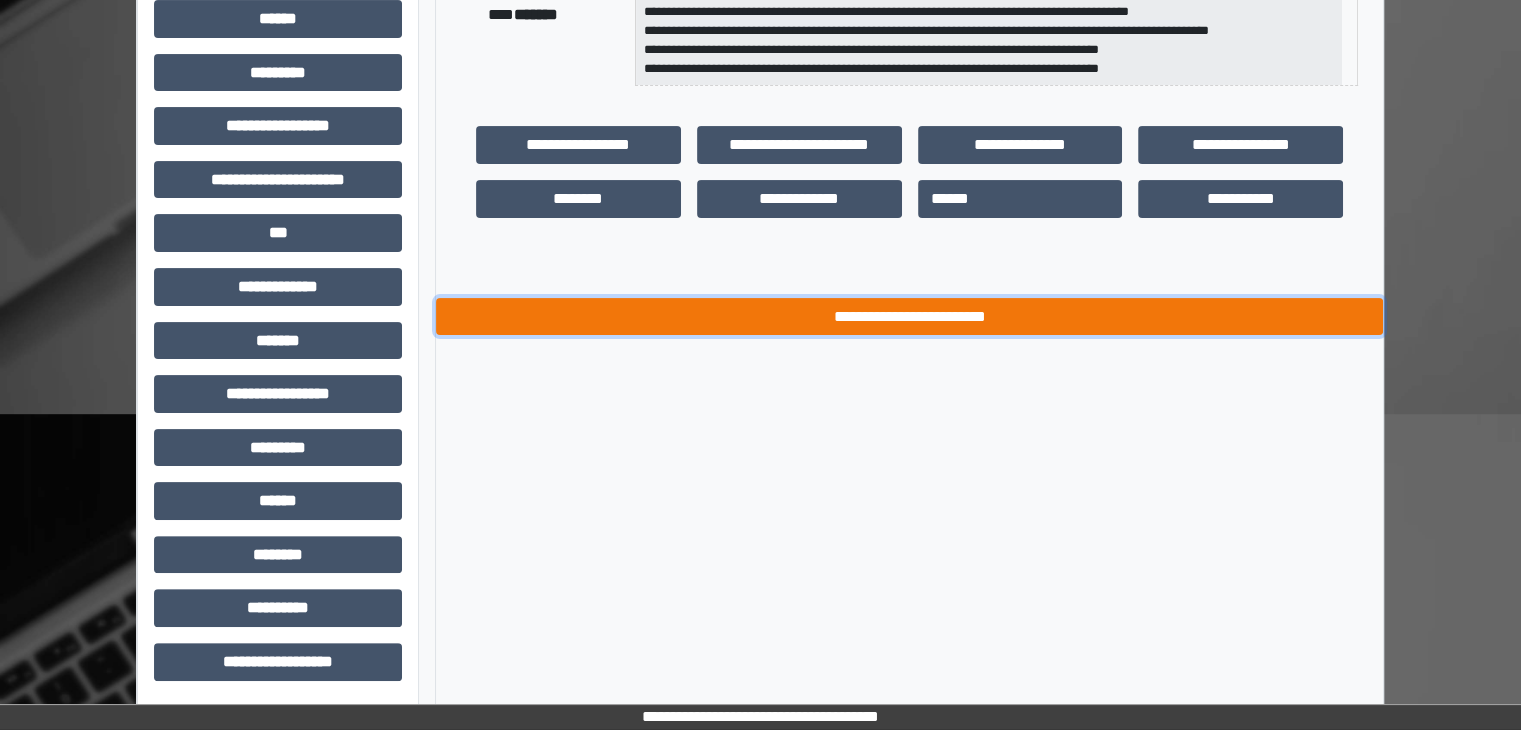 click on "**********" at bounding box center (909, 317) 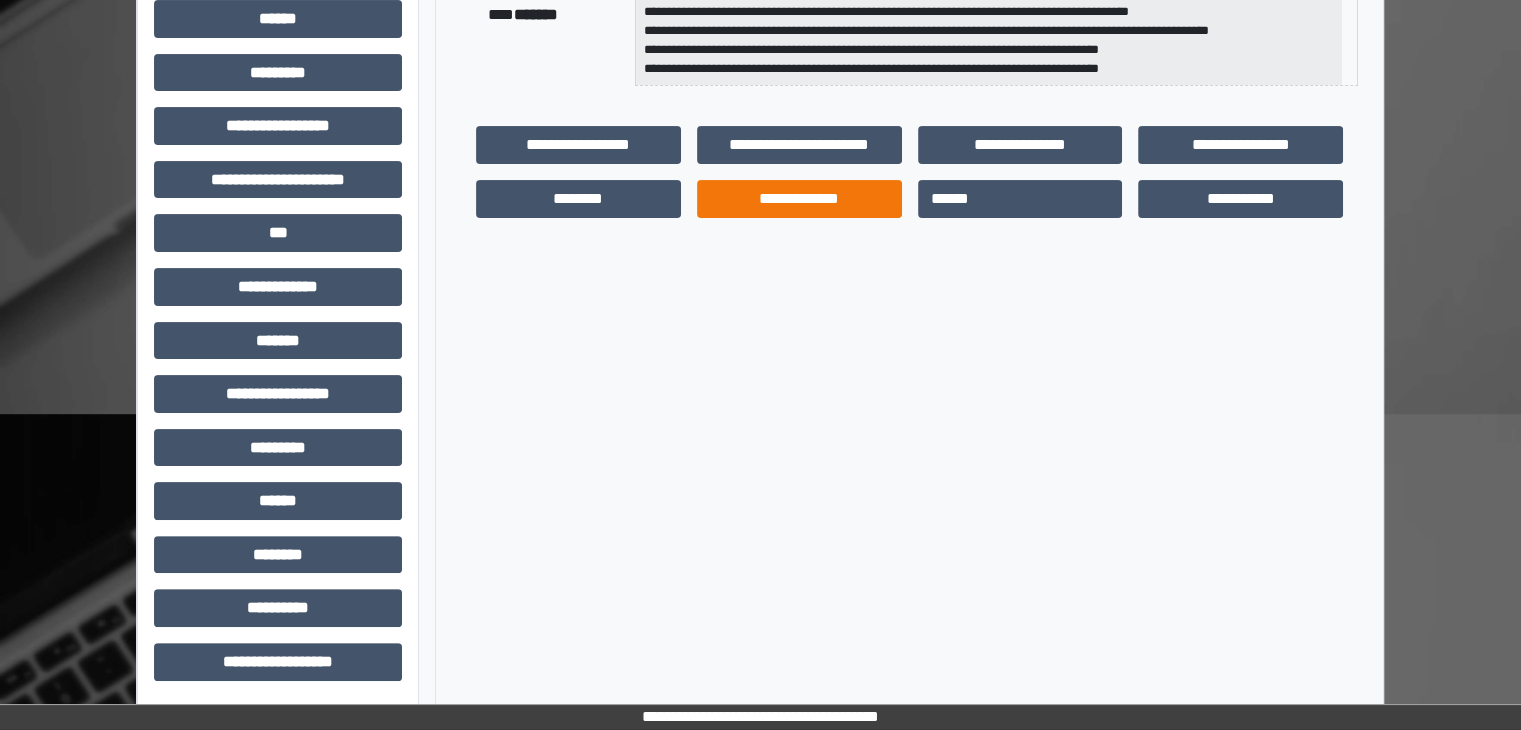 scroll, scrollTop: 0, scrollLeft: 0, axis: both 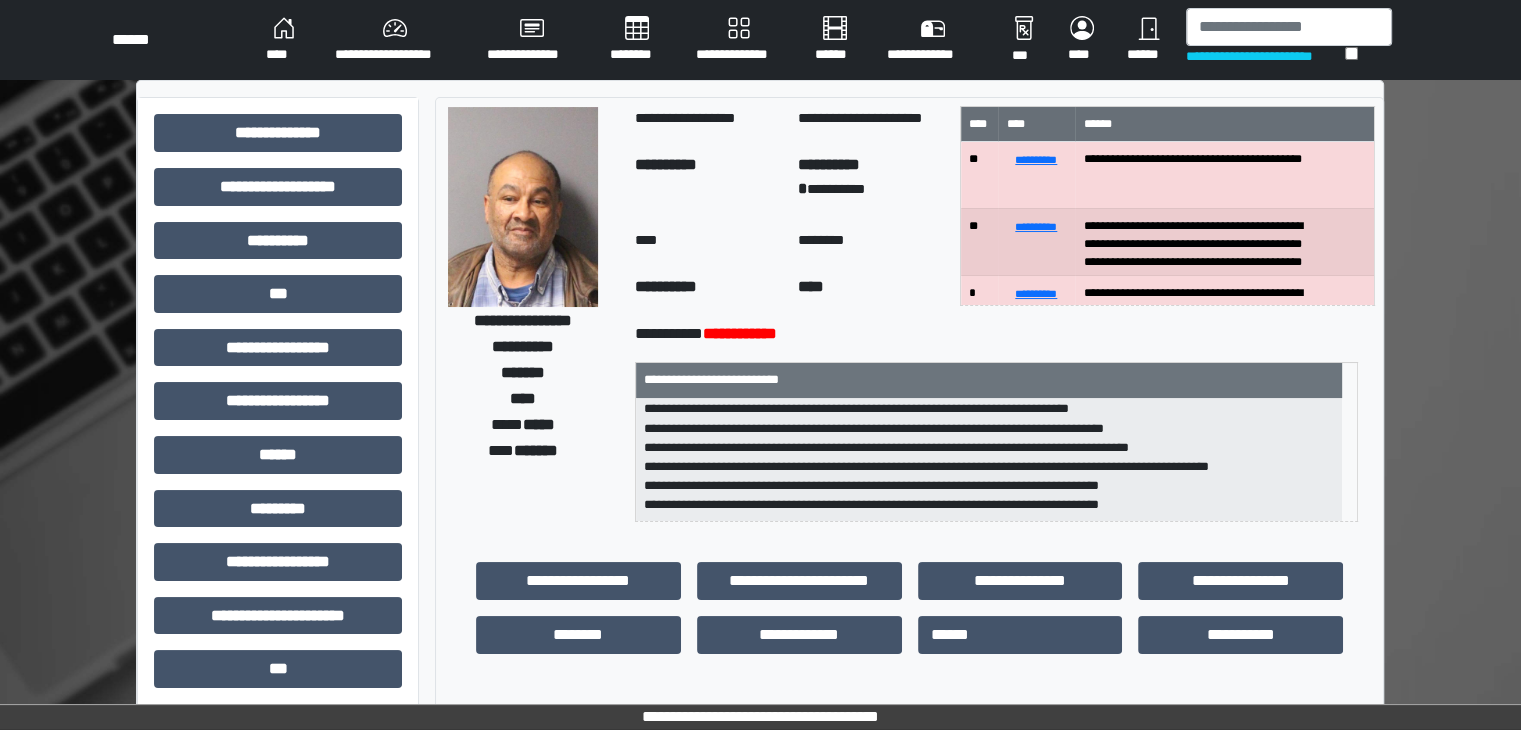 click on "****" at bounding box center [284, 40] 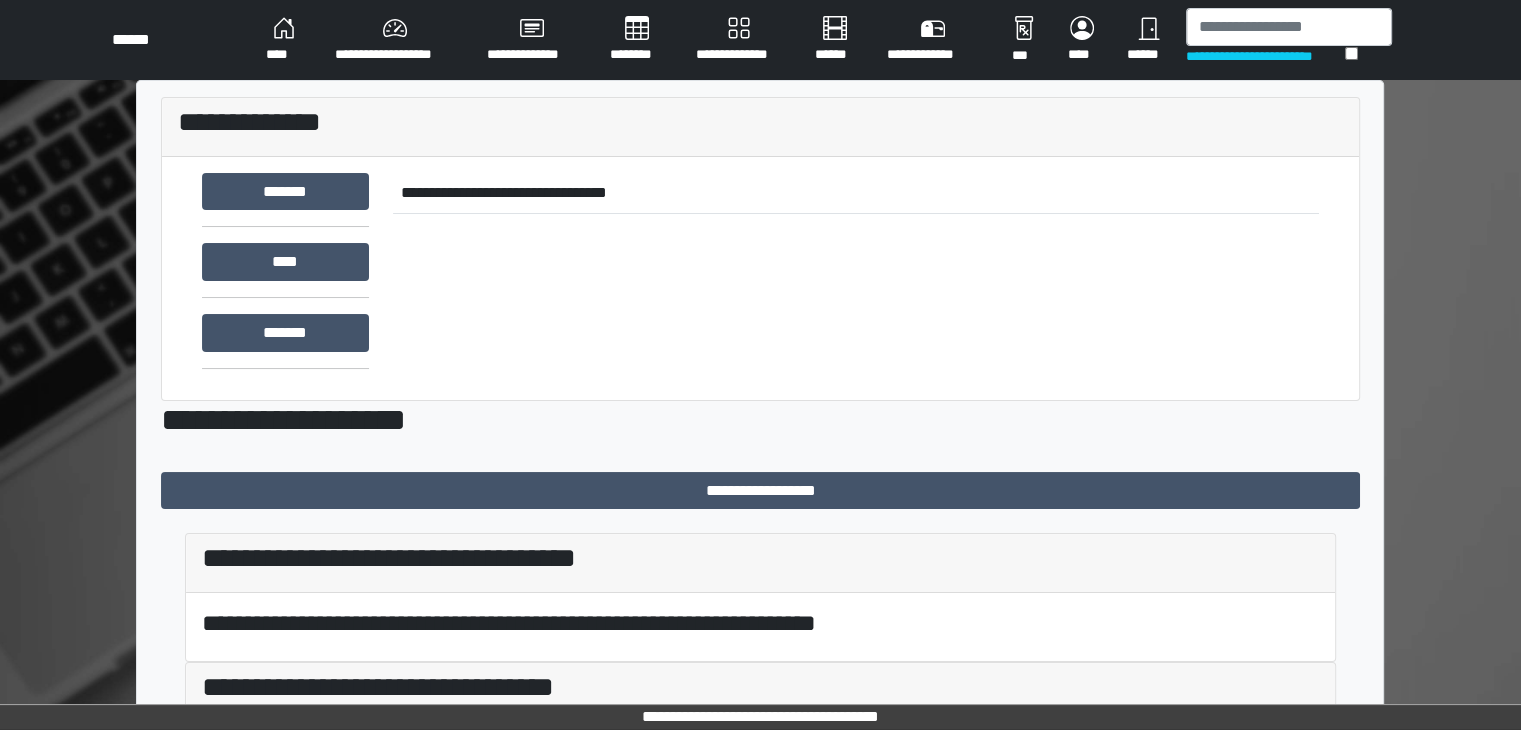 scroll, scrollTop: 341, scrollLeft: 0, axis: vertical 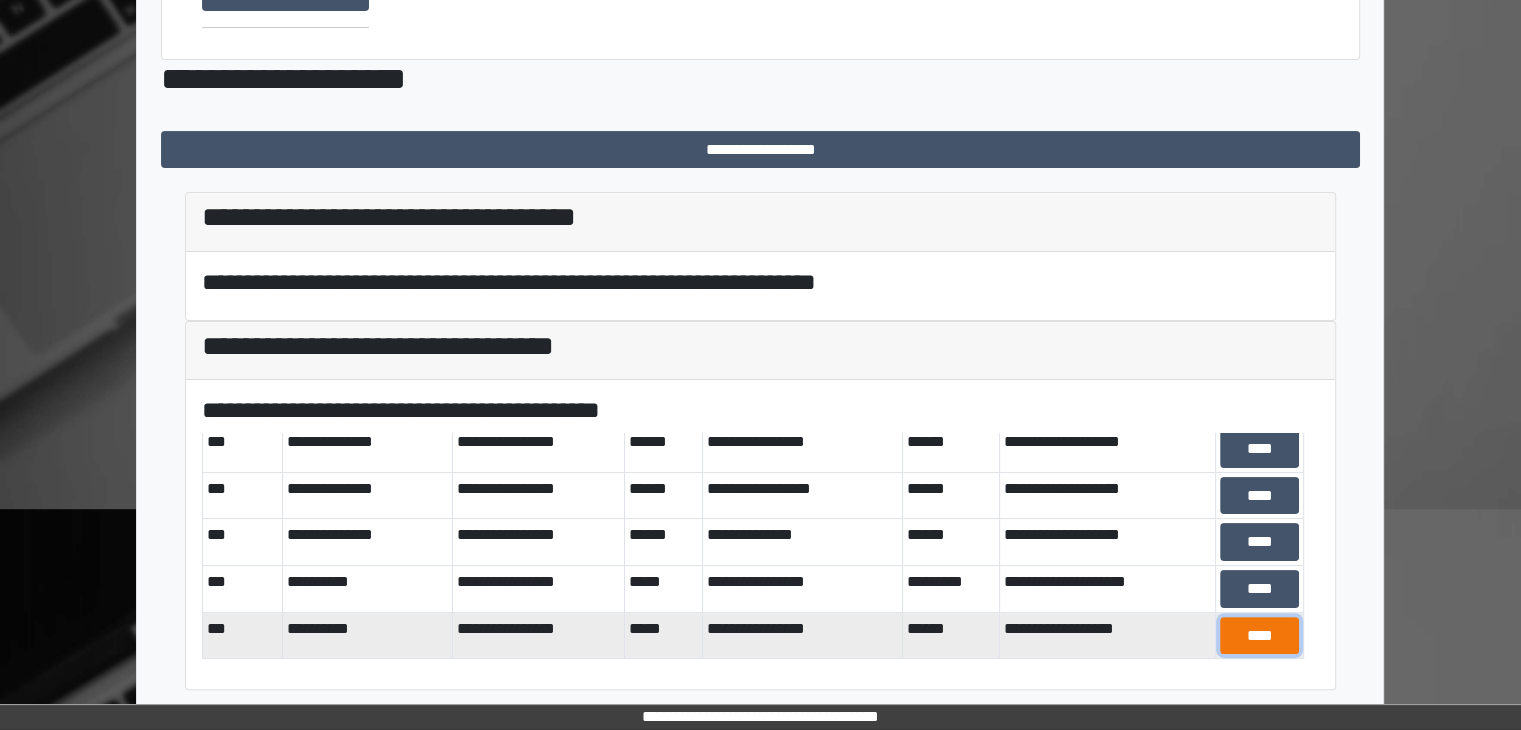 click on "****" at bounding box center [1260, 636] 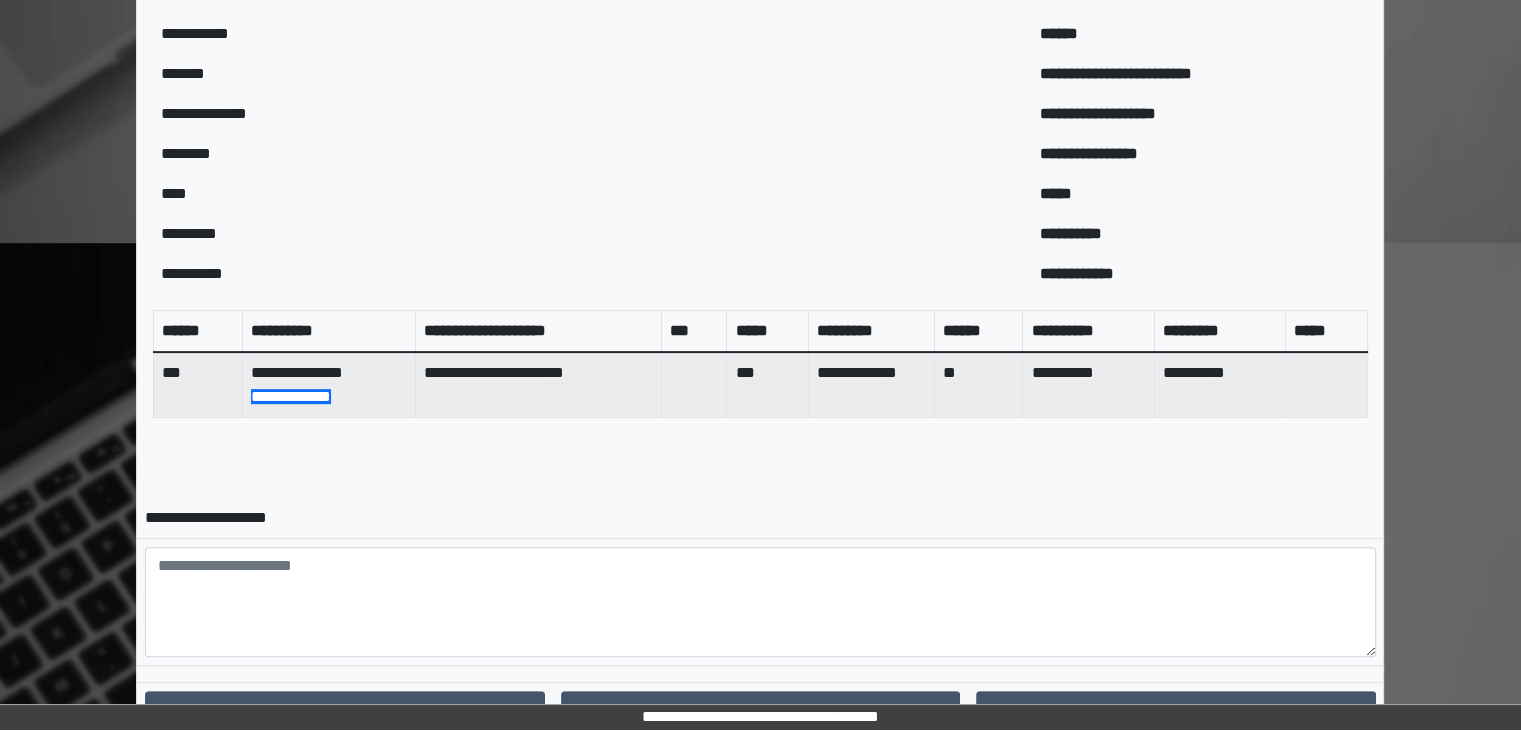 scroll, scrollTop: 641, scrollLeft: 0, axis: vertical 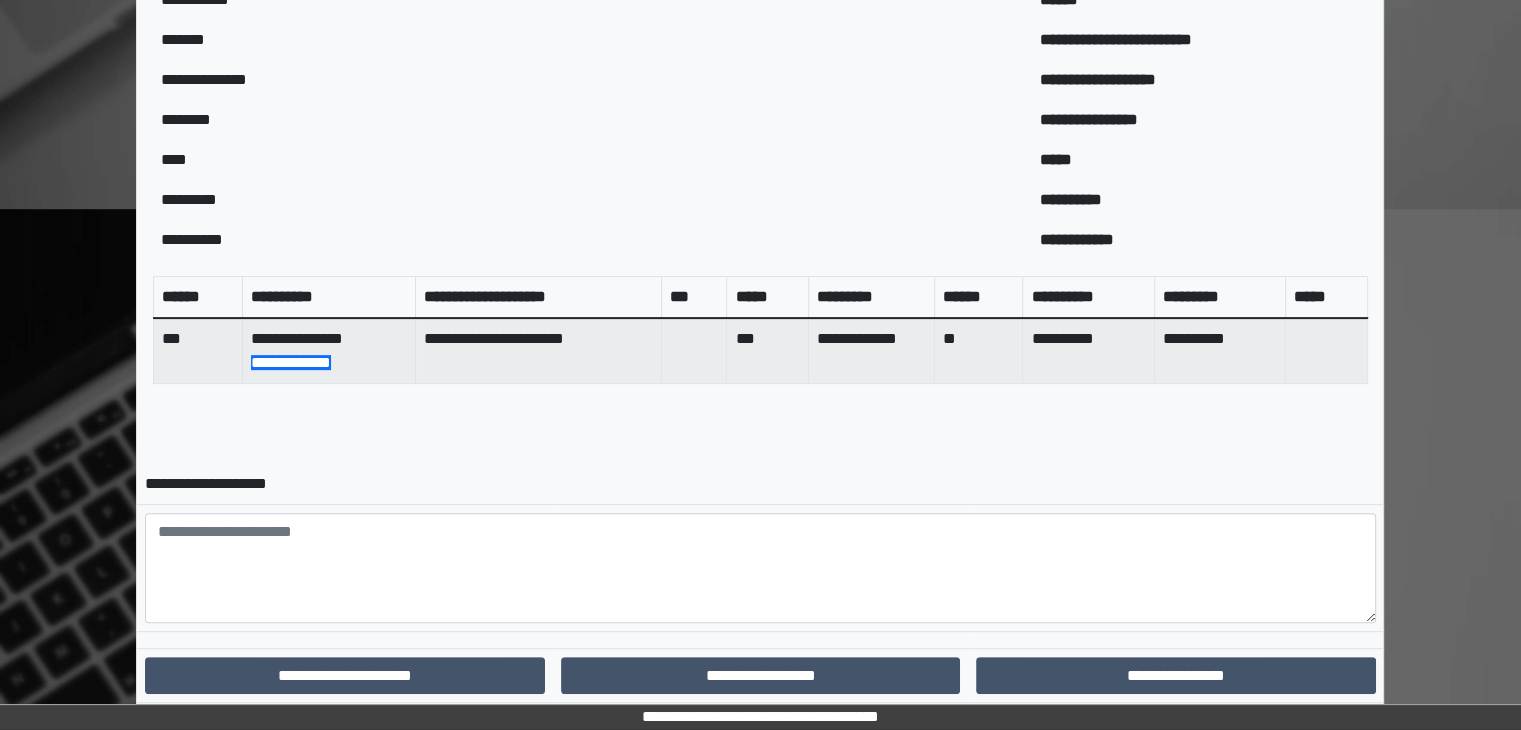 click on "**********" at bounding box center [1175, 675] 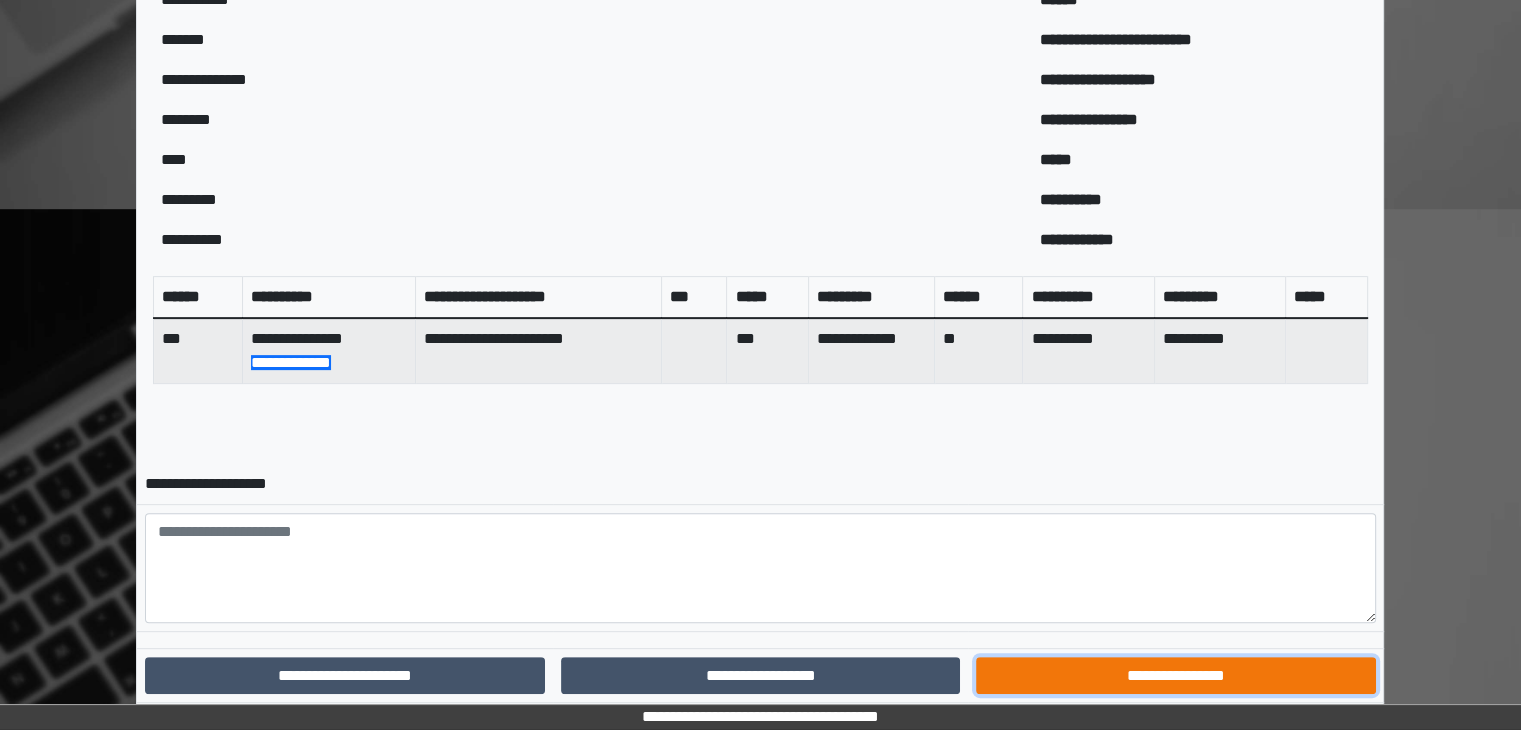 click on "**********" at bounding box center (1175, 676) 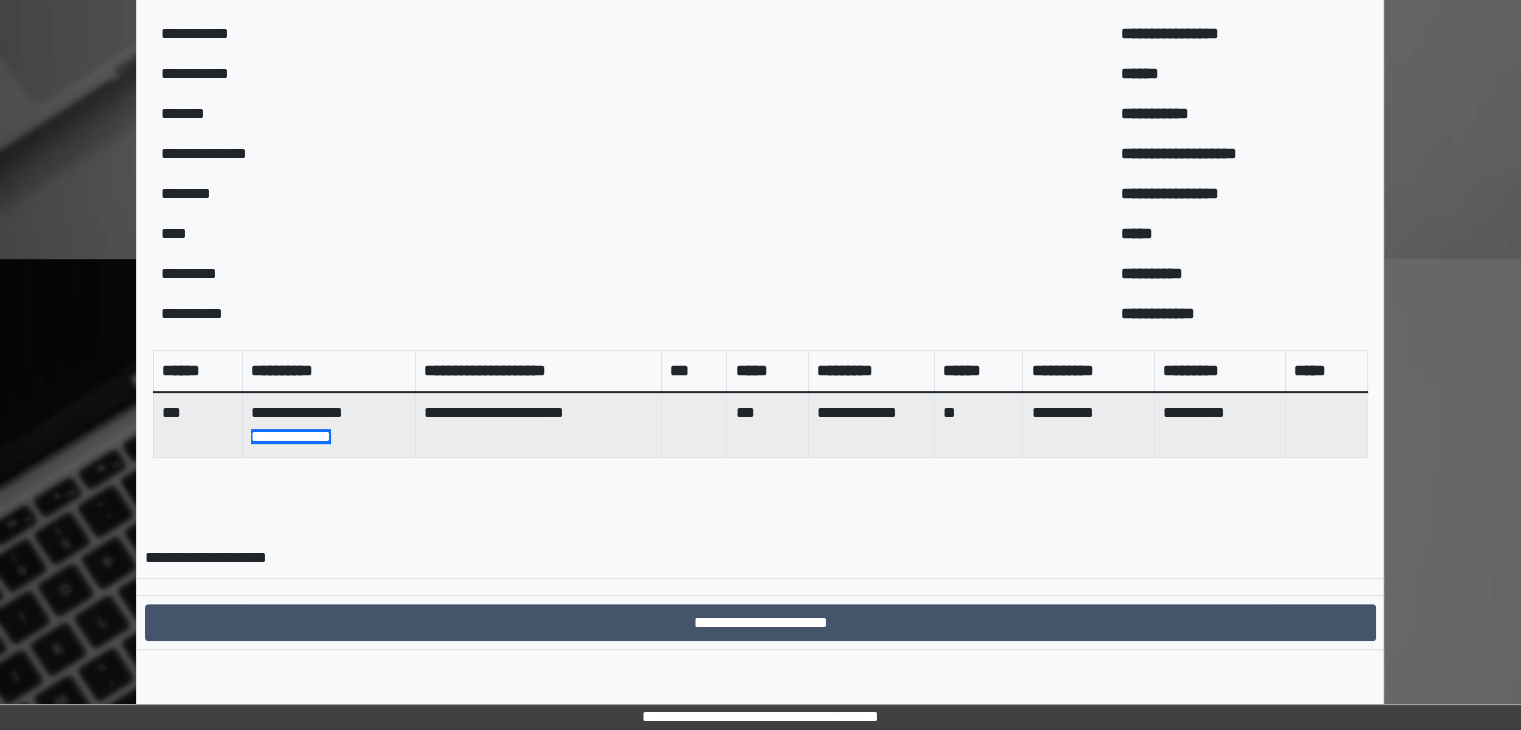 scroll, scrollTop: 592, scrollLeft: 0, axis: vertical 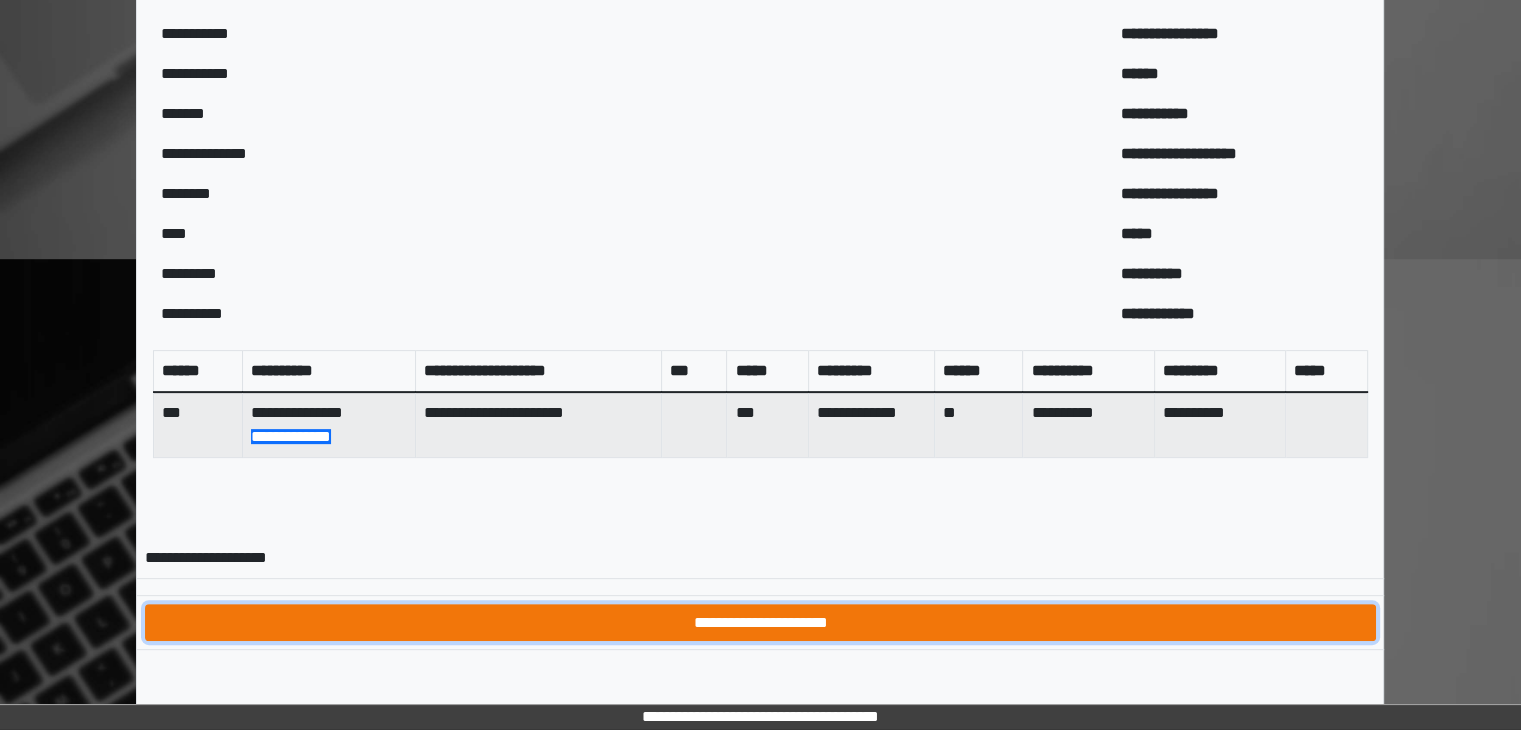 click on "**********" at bounding box center (760, 623) 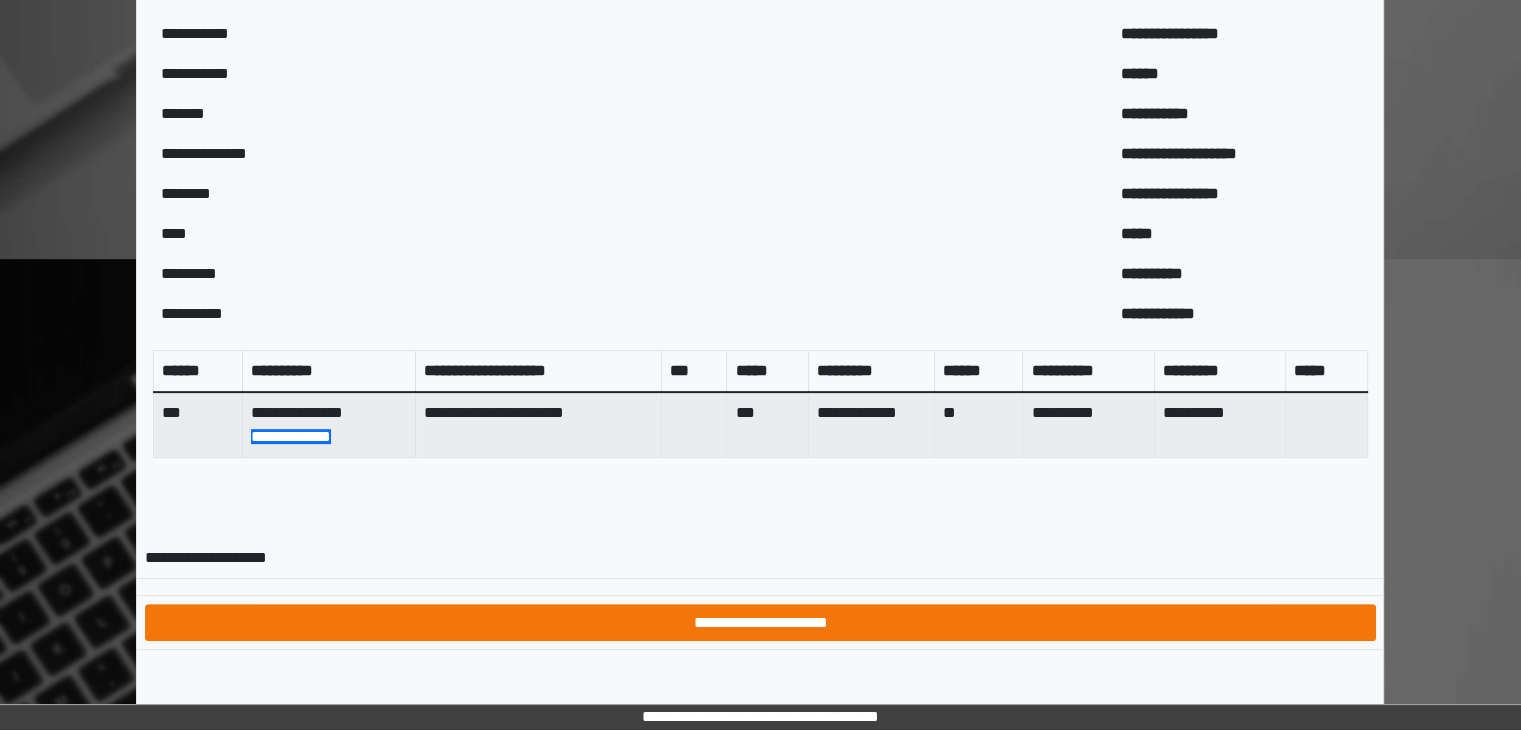 scroll, scrollTop: 0, scrollLeft: 0, axis: both 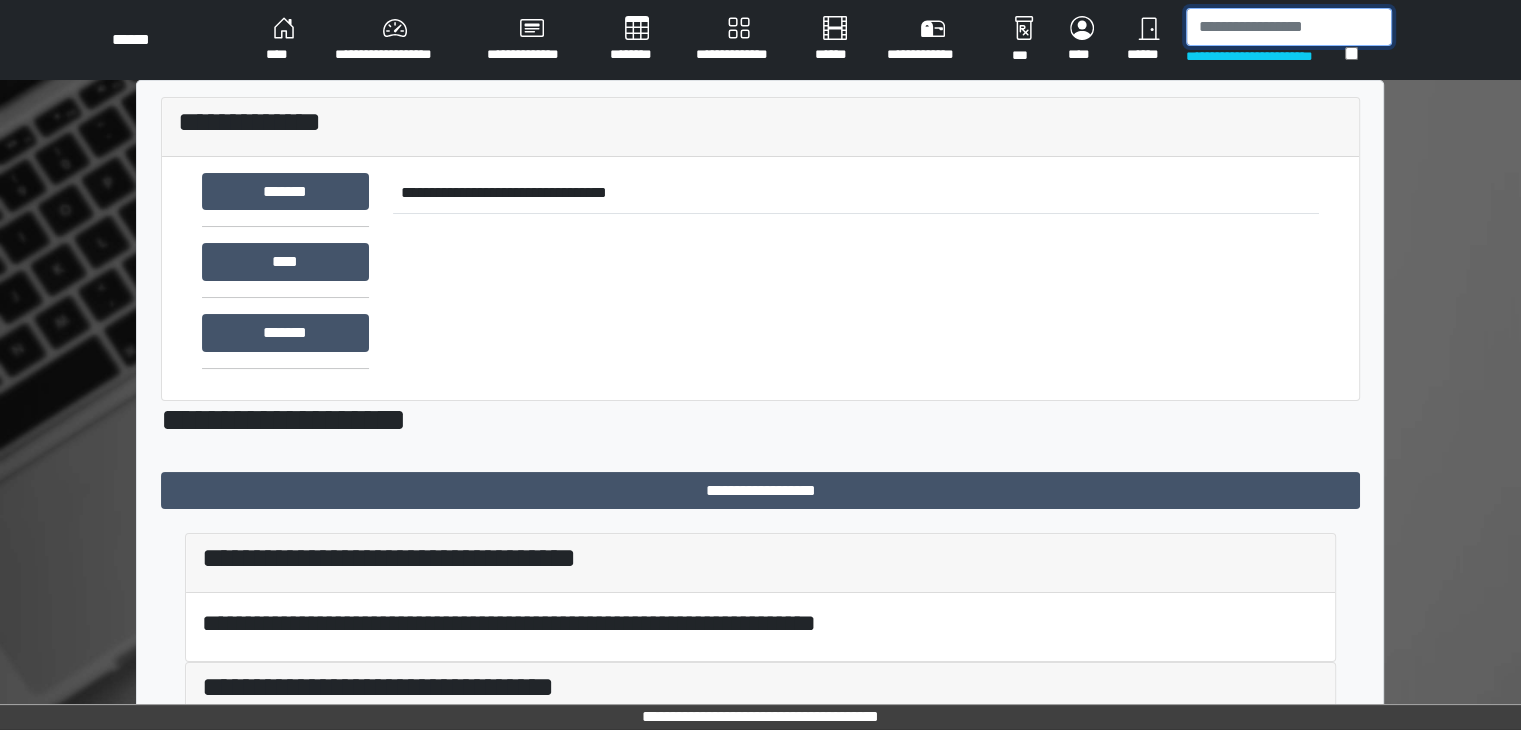 click at bounding box center (1289, 27) 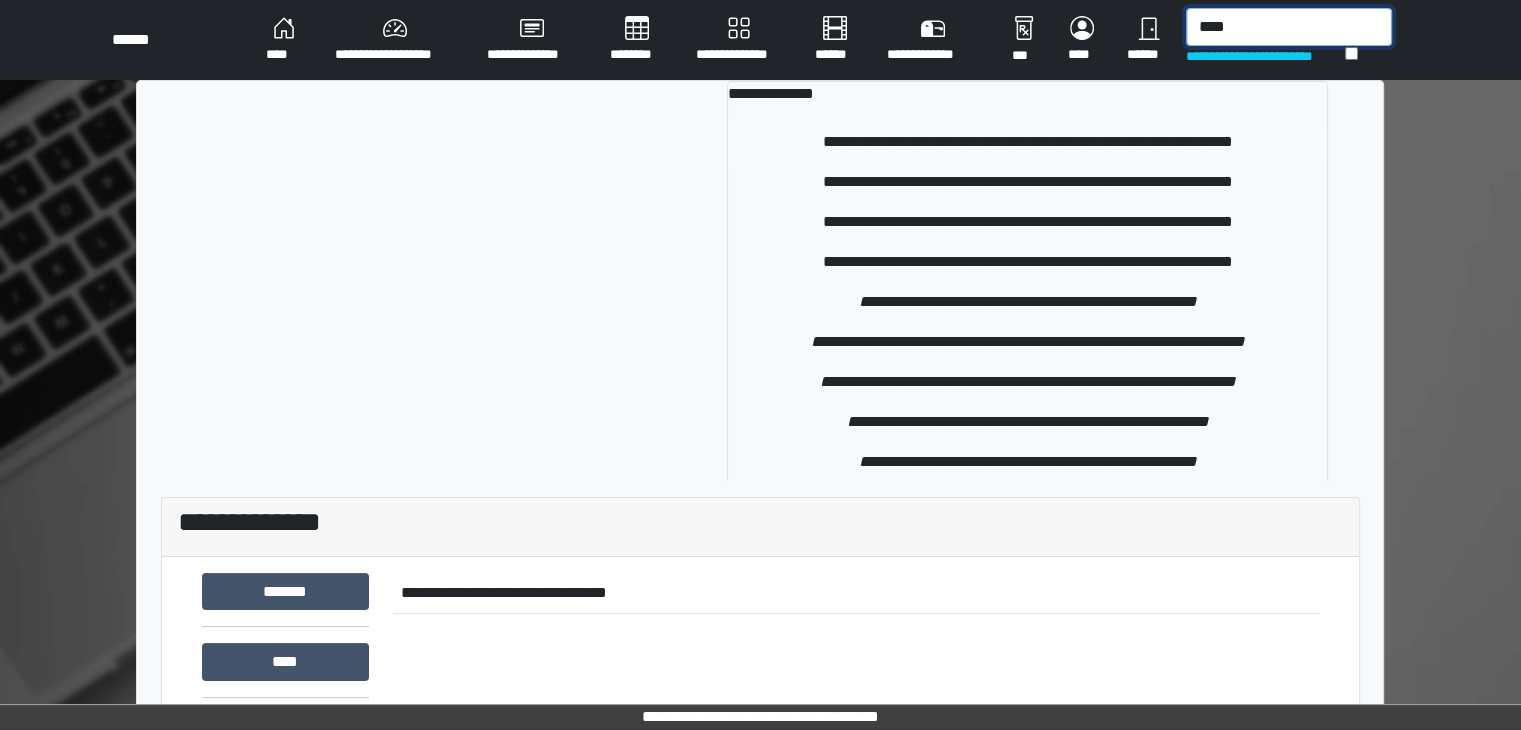type on "****" 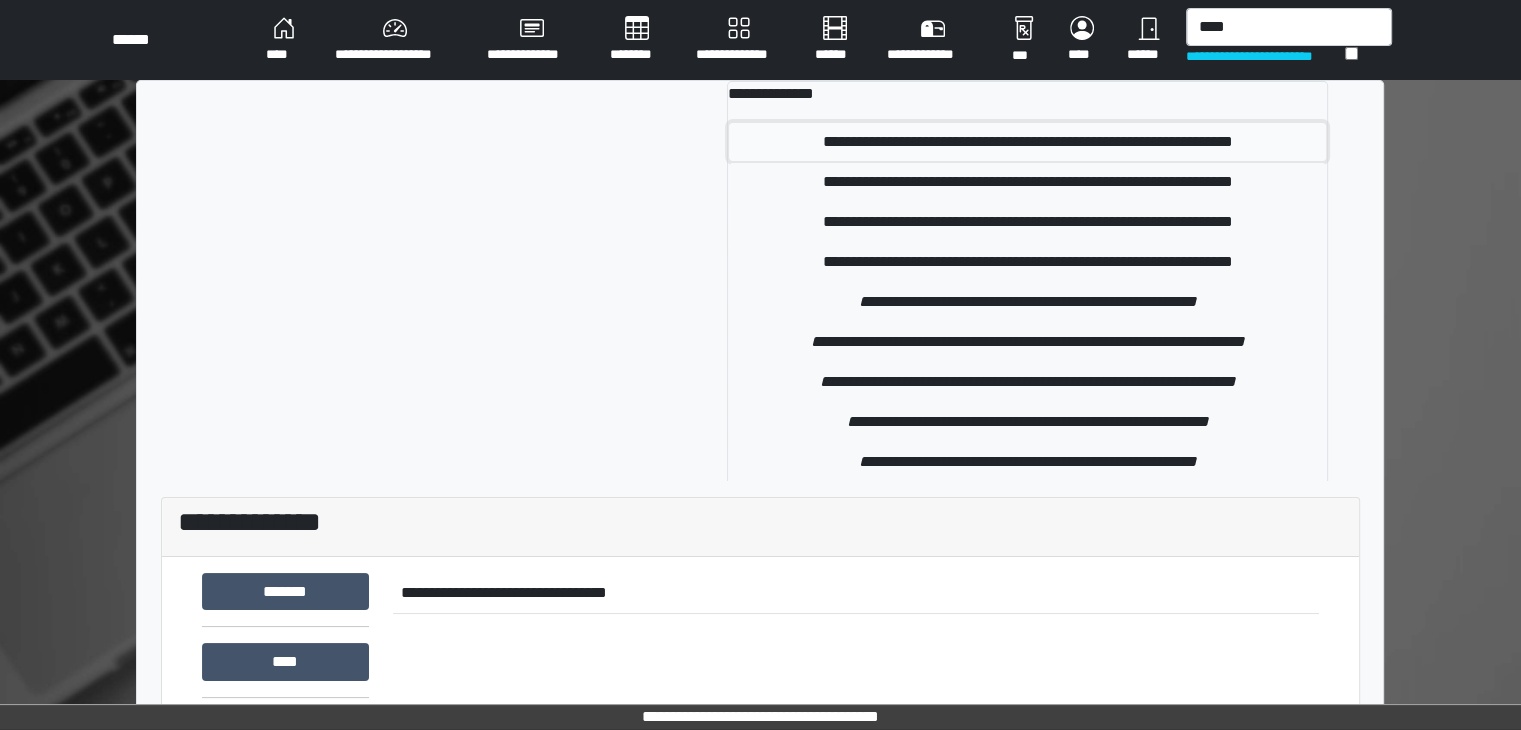 click on "**********" at bounding box center [1027, 142] 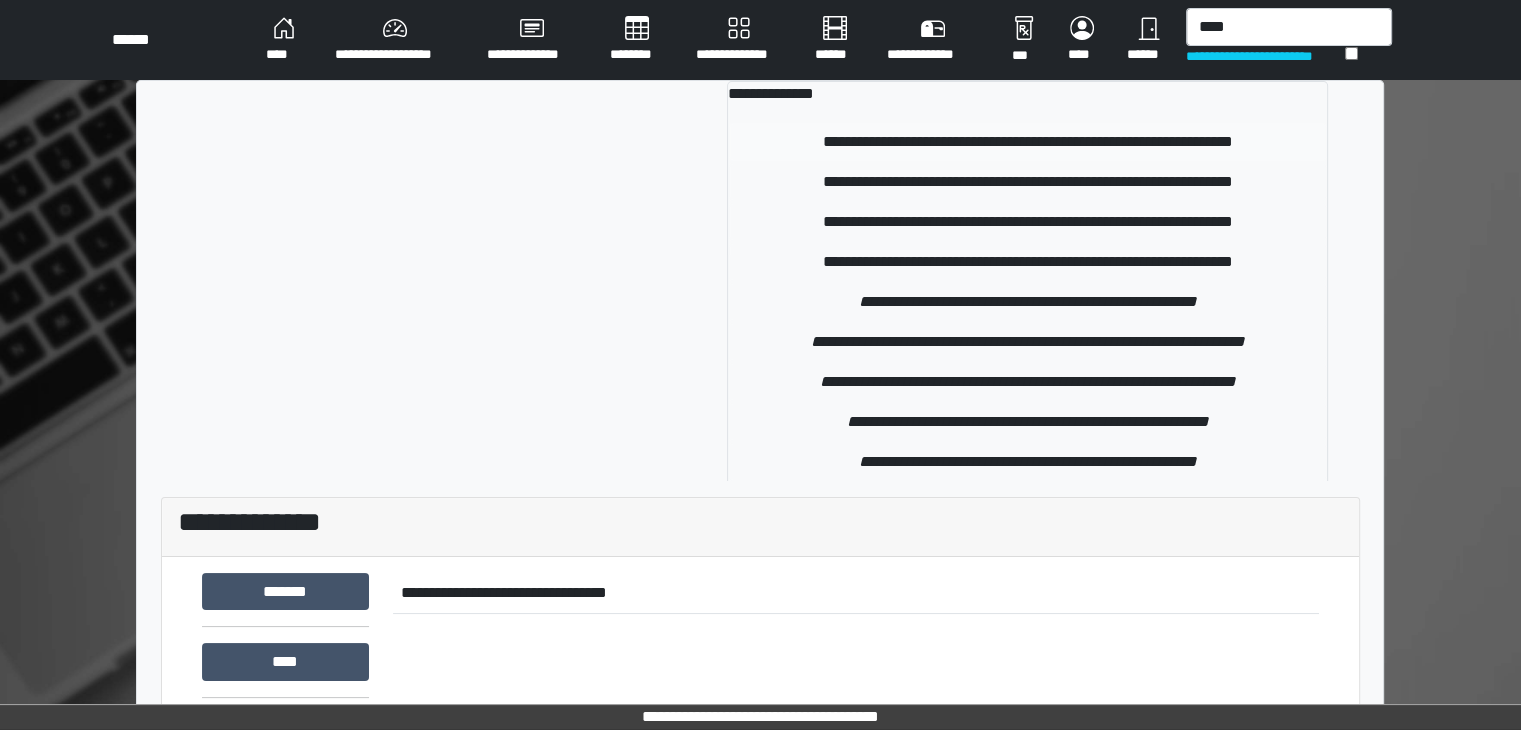 type 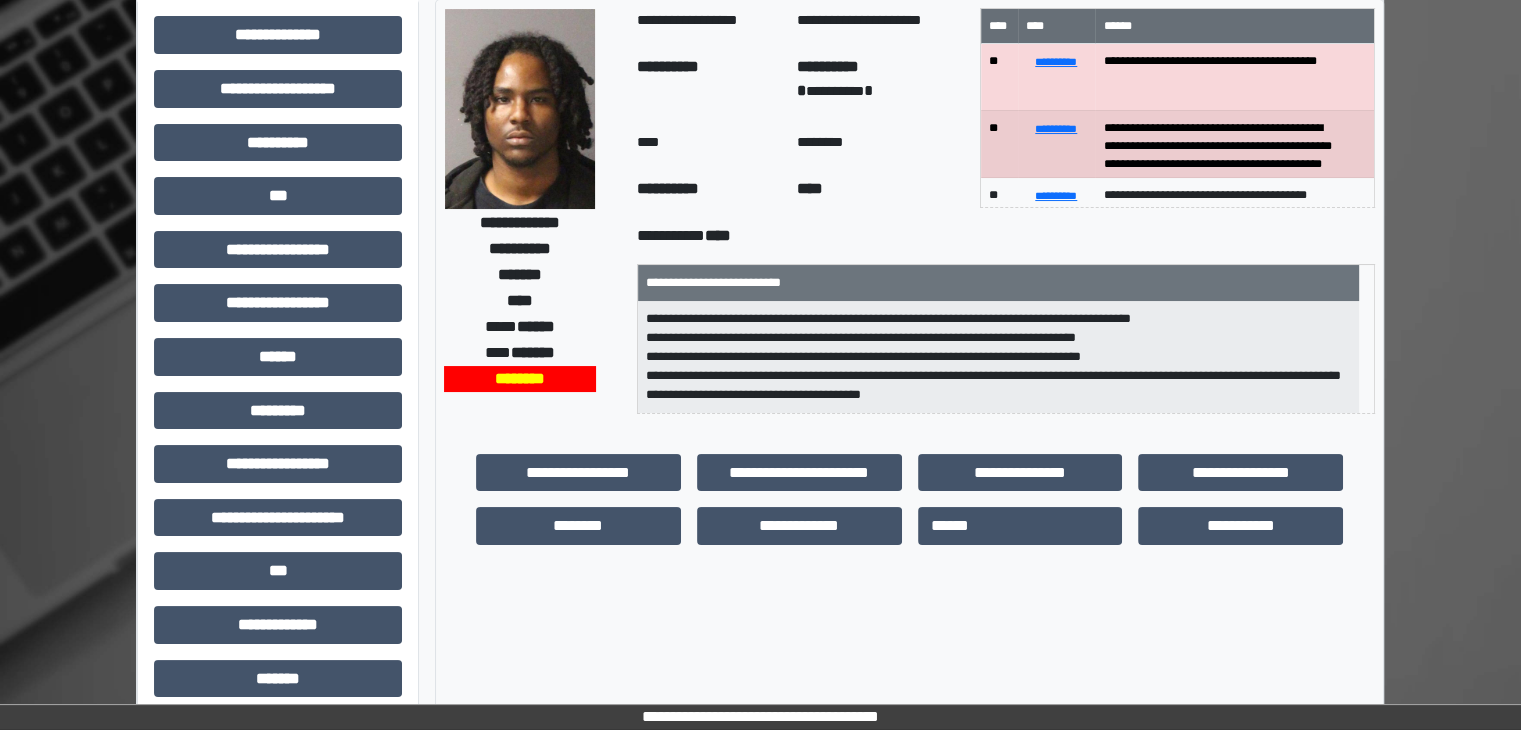 scroll, scrollTop: 100, scrollLeft: 0, axis: vertical 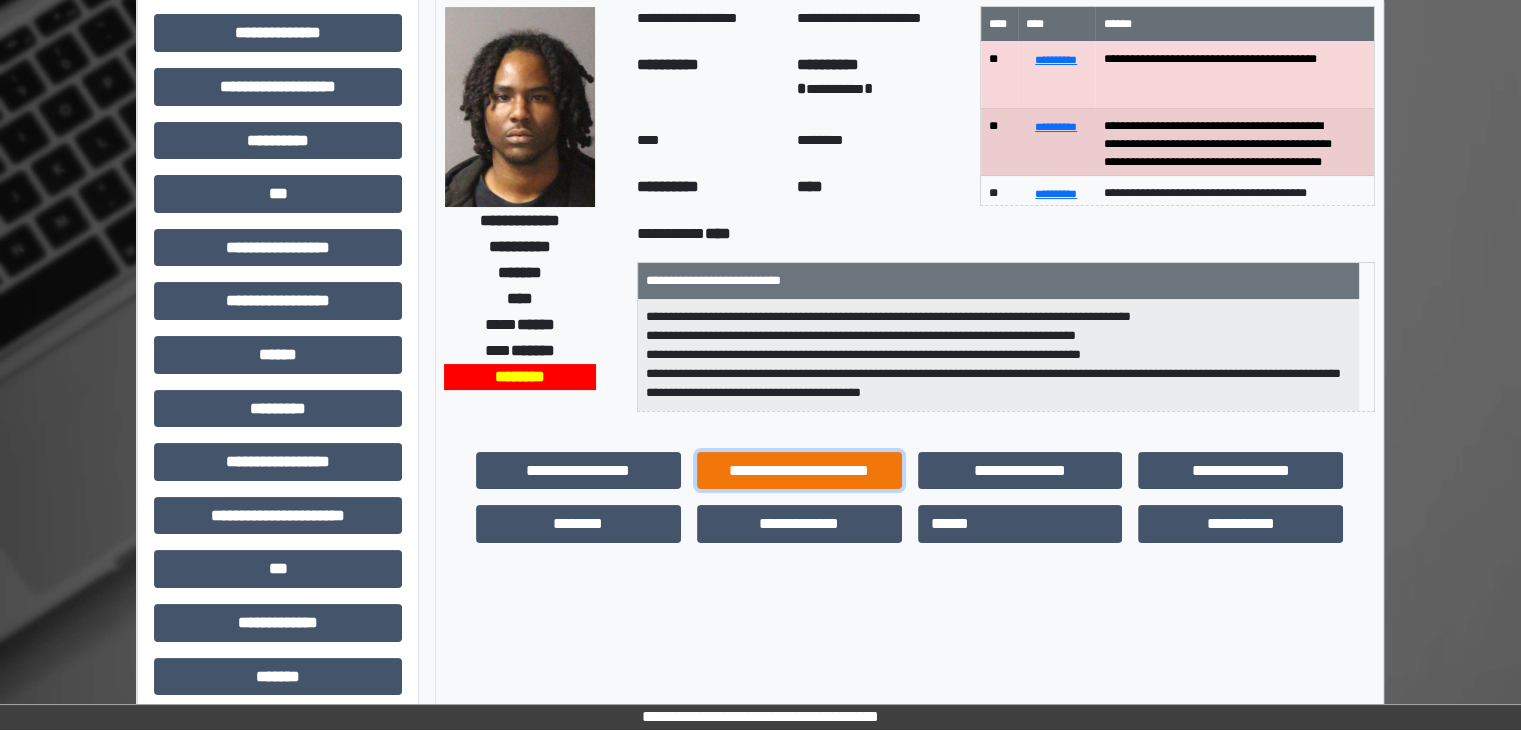 click on "**********" at bounding box center (799, 471) 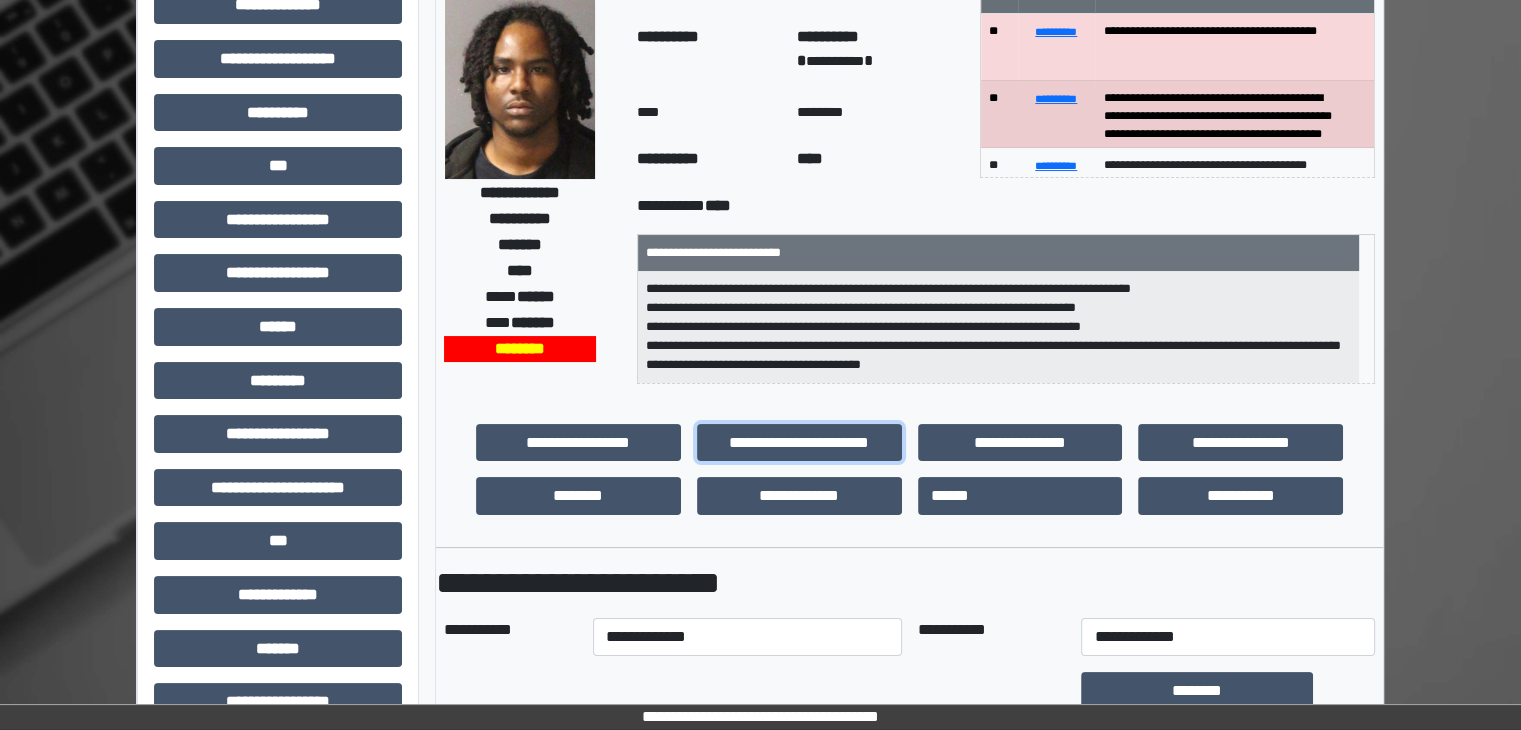 scroll, scrollTop: 300, scrollLeft: 0, axis: vertical 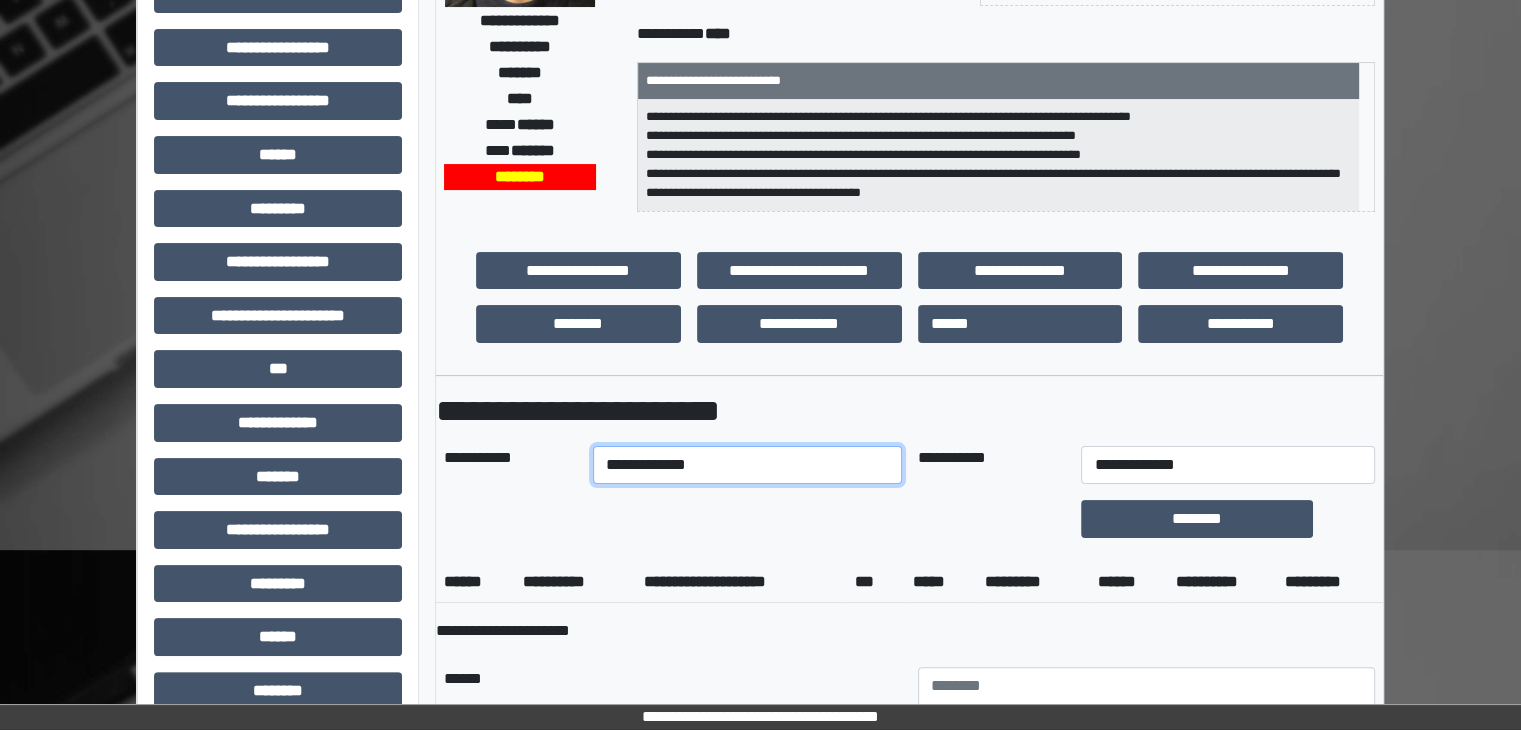 click on "**********" at bounding box center (747, 465) 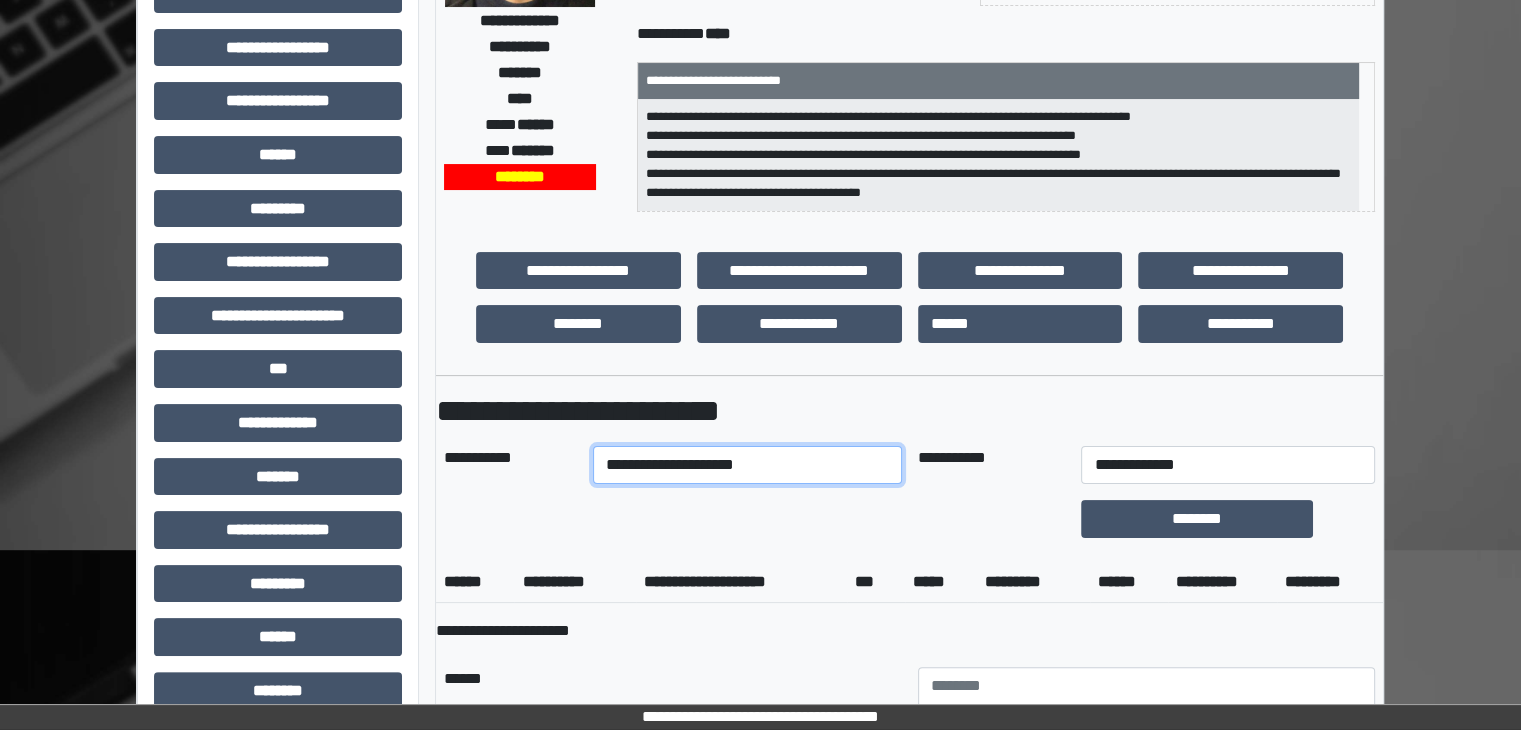 click on "**********" at bounding box center [747, 465] 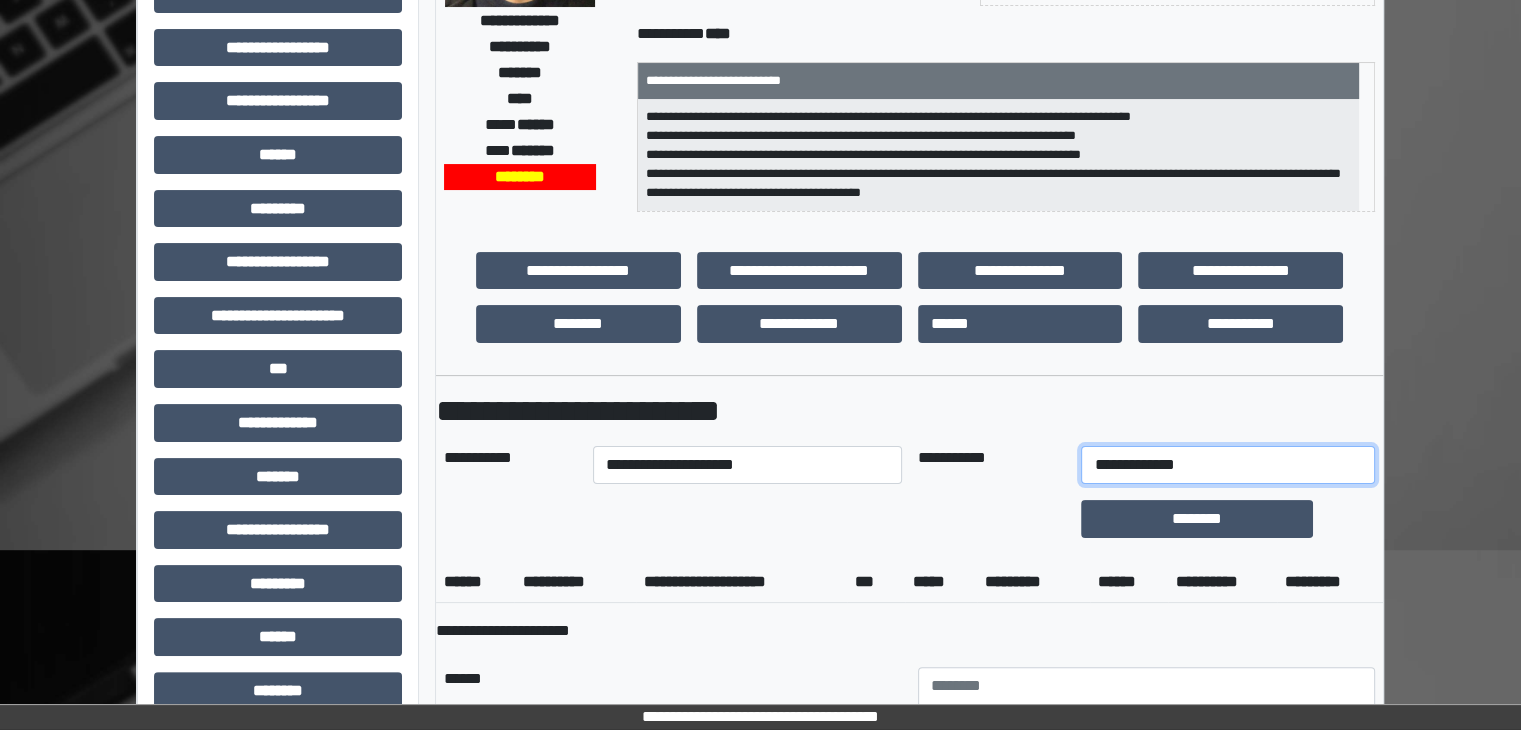 click on "**********" at bounding box center (1227, 465) 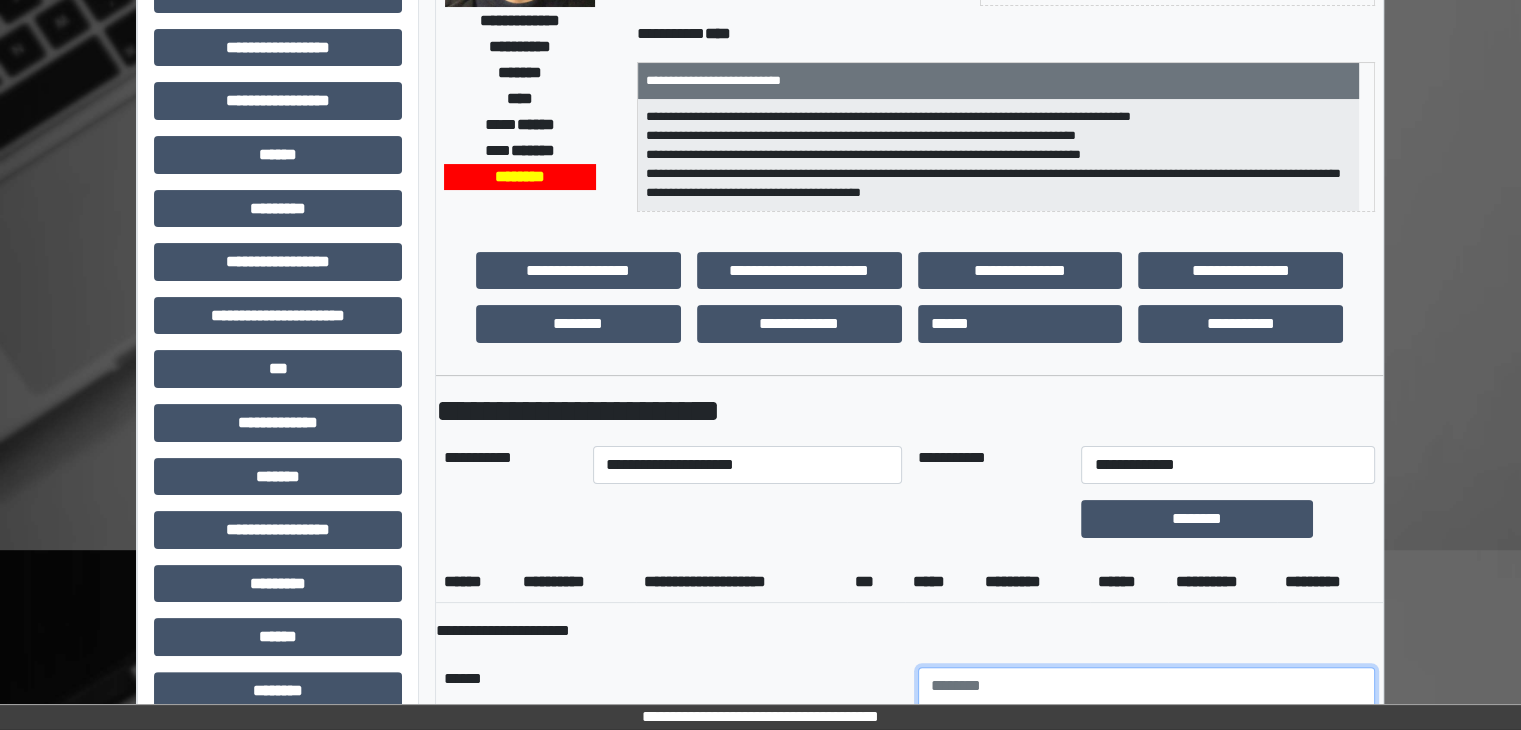 click at bounding box center [1147, 722] 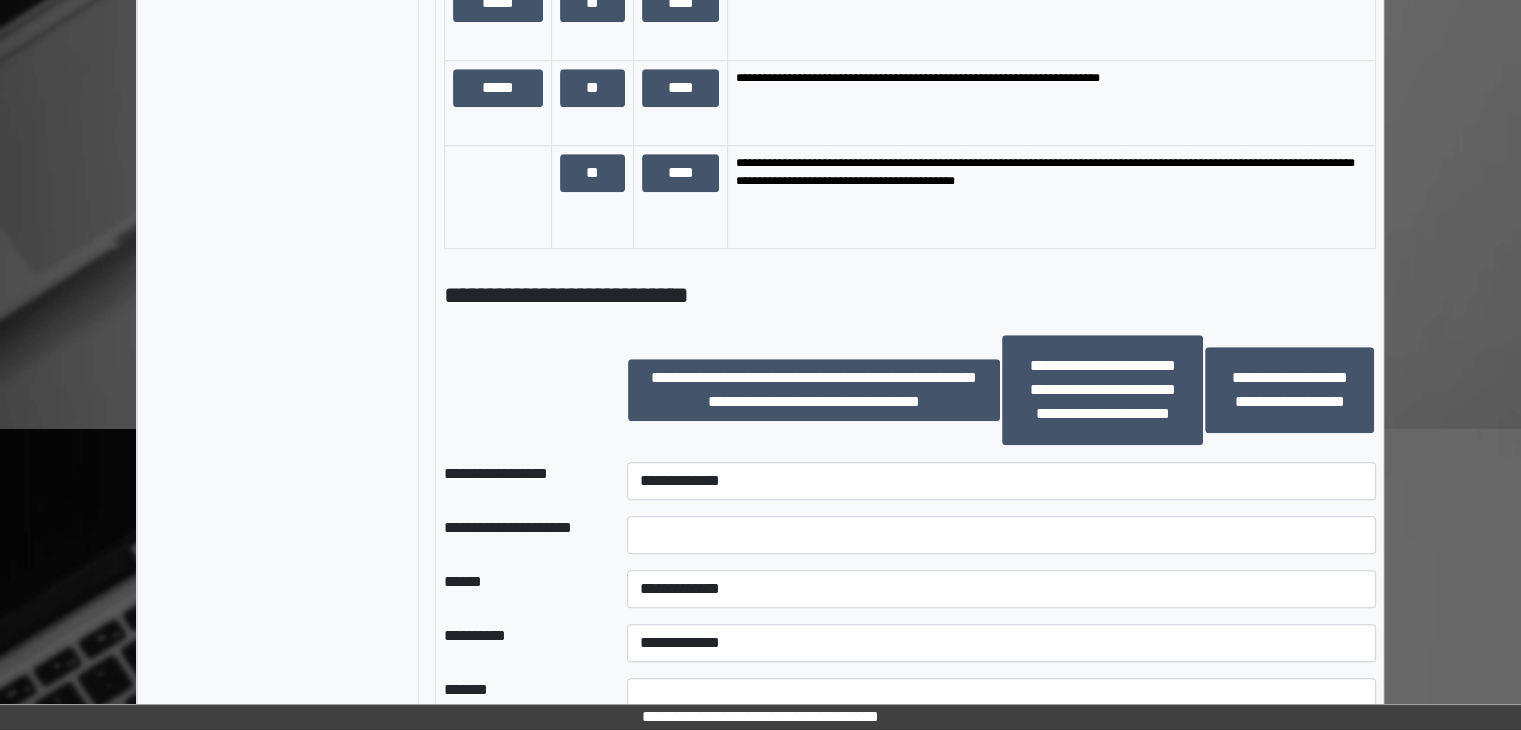 scroll, scrollTop: 1400, scrollLeft: 0, axis: vertical 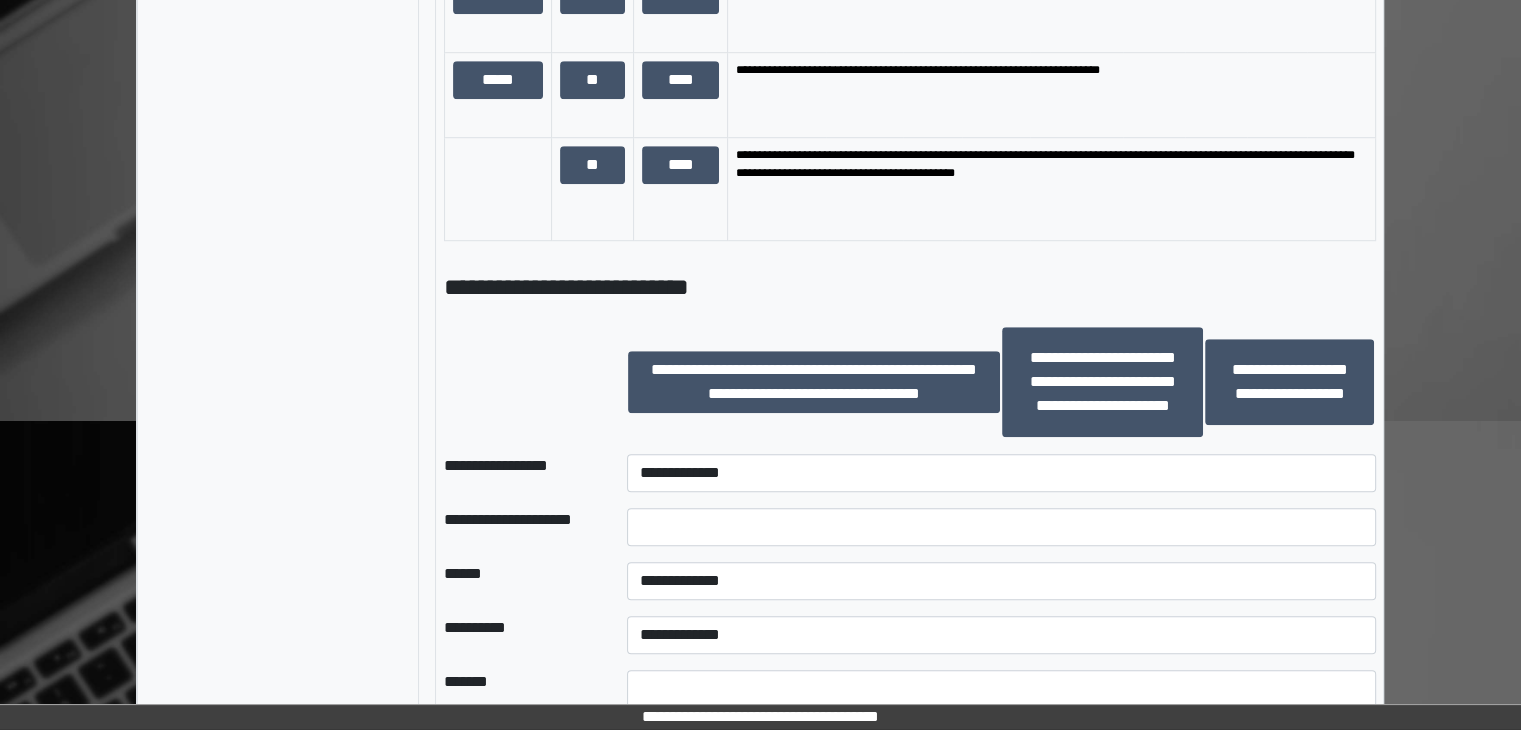 type on "**********" 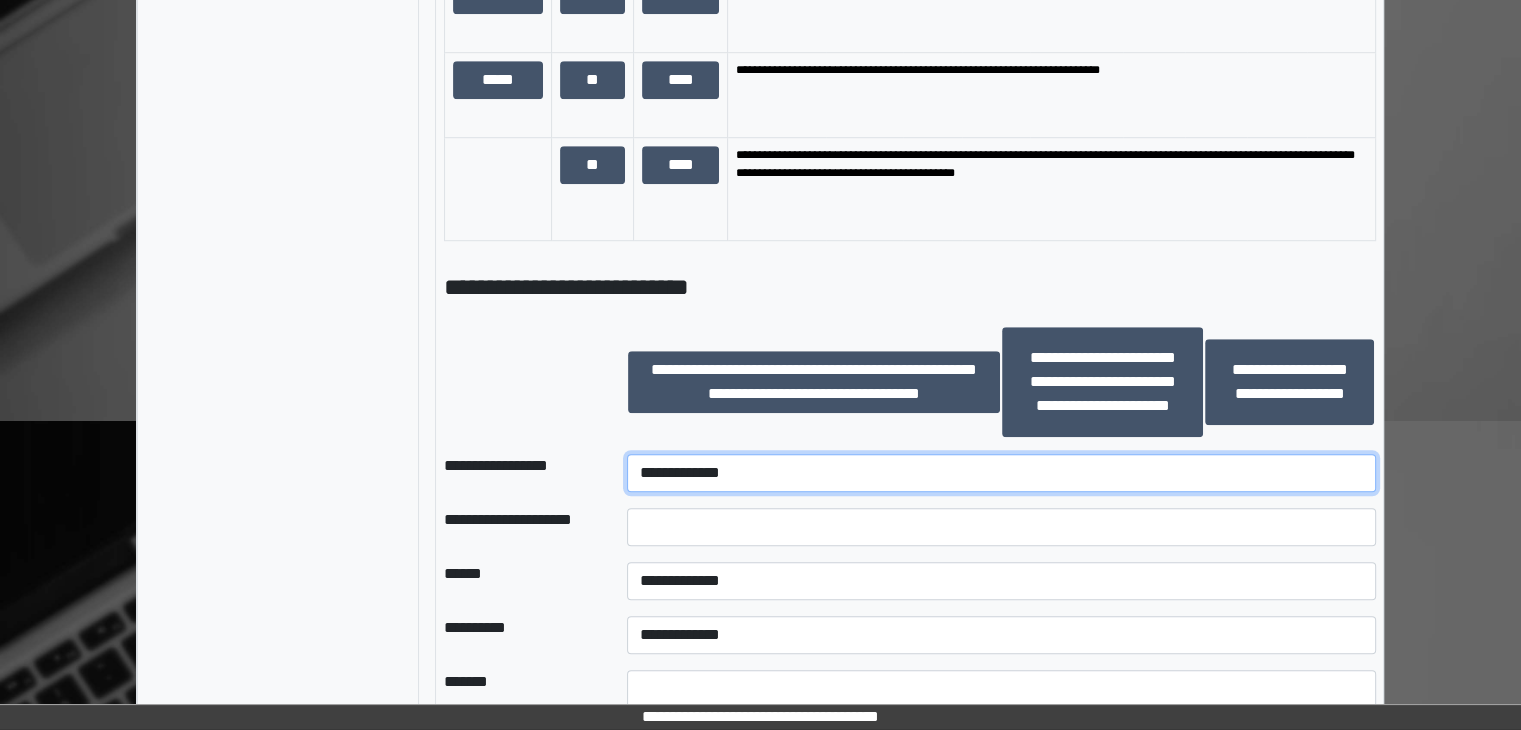 click on "**********" at bounding box center [1001, 473] 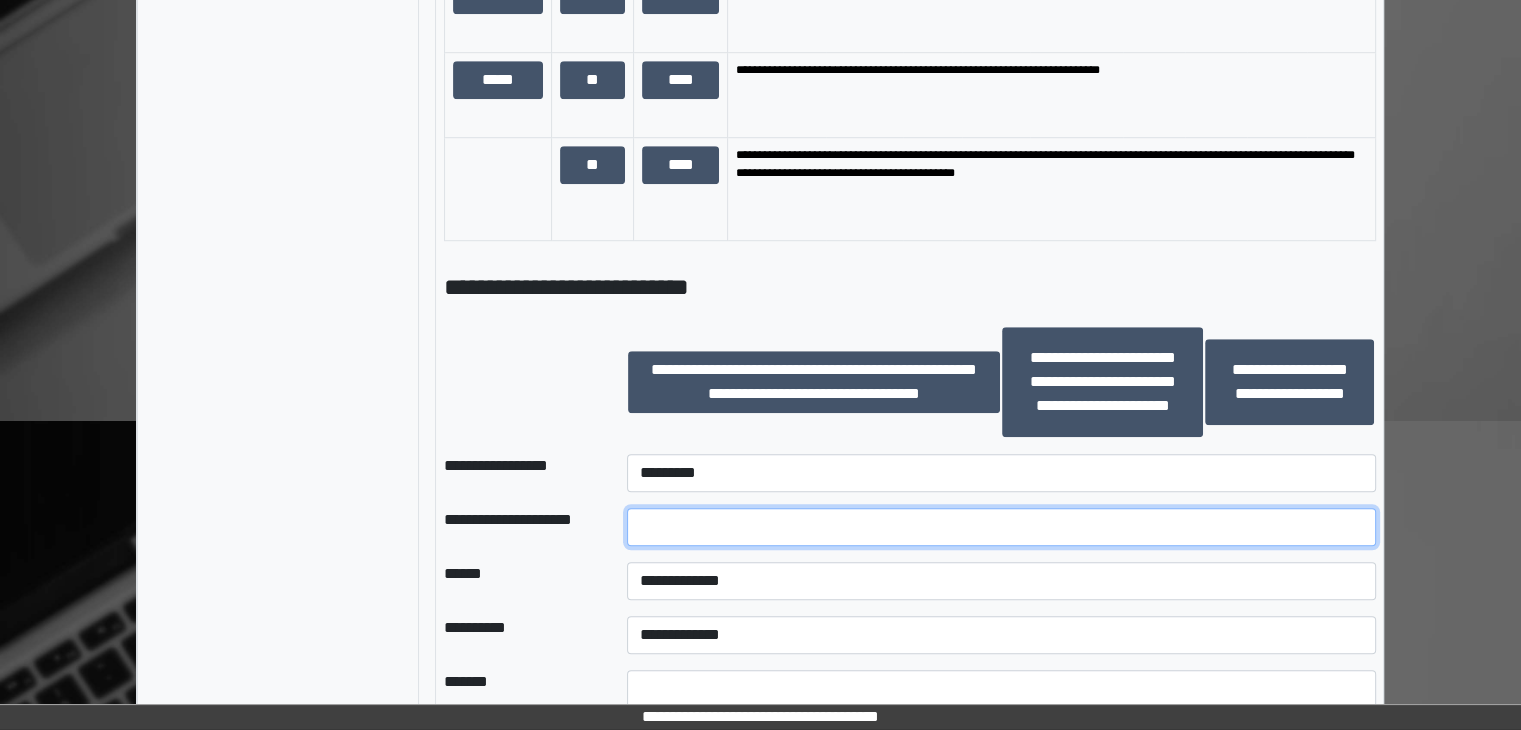 click at bounding box center [1001, 527] 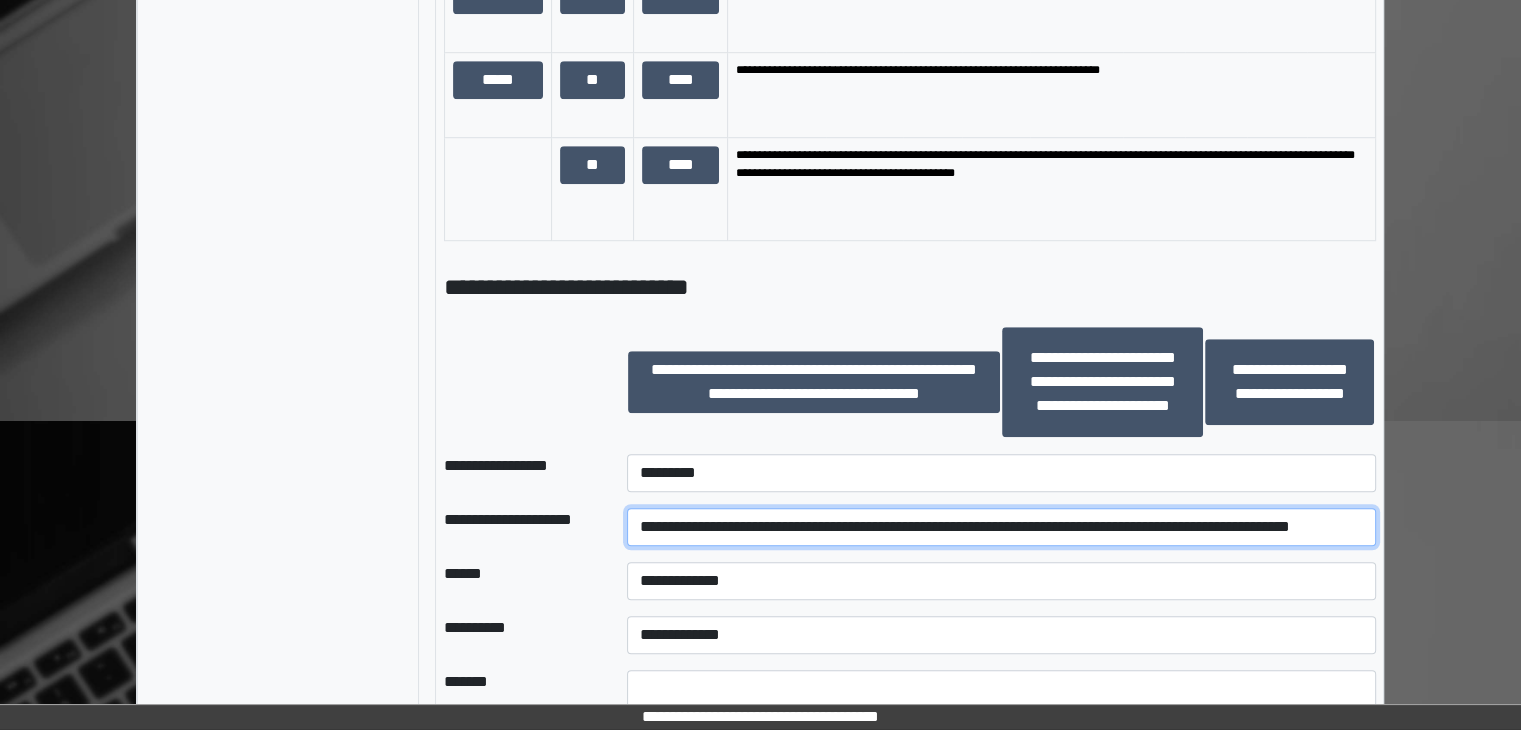 scroll, scrollTop: 0, scrollLeft: 83, axis: horizontal 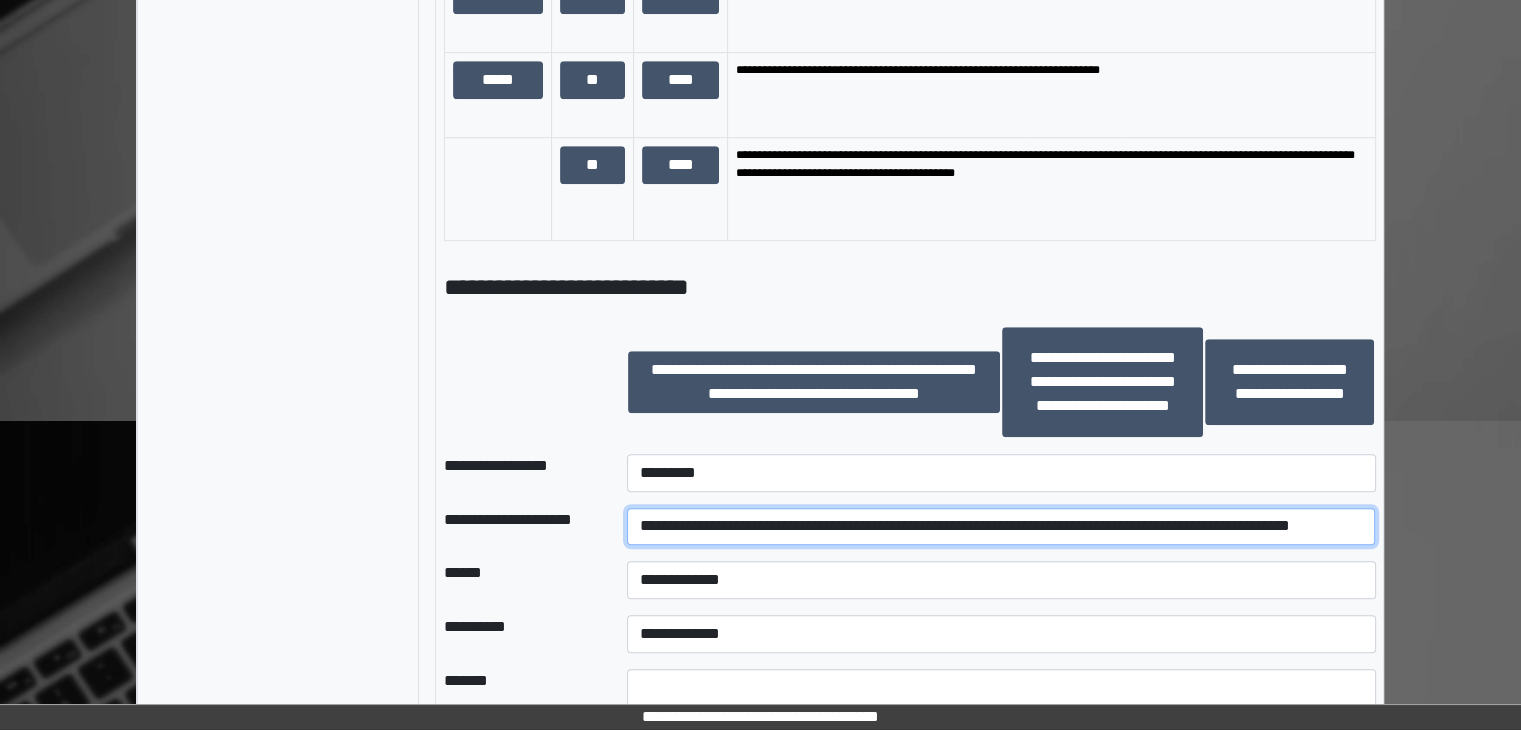 type on "**********" 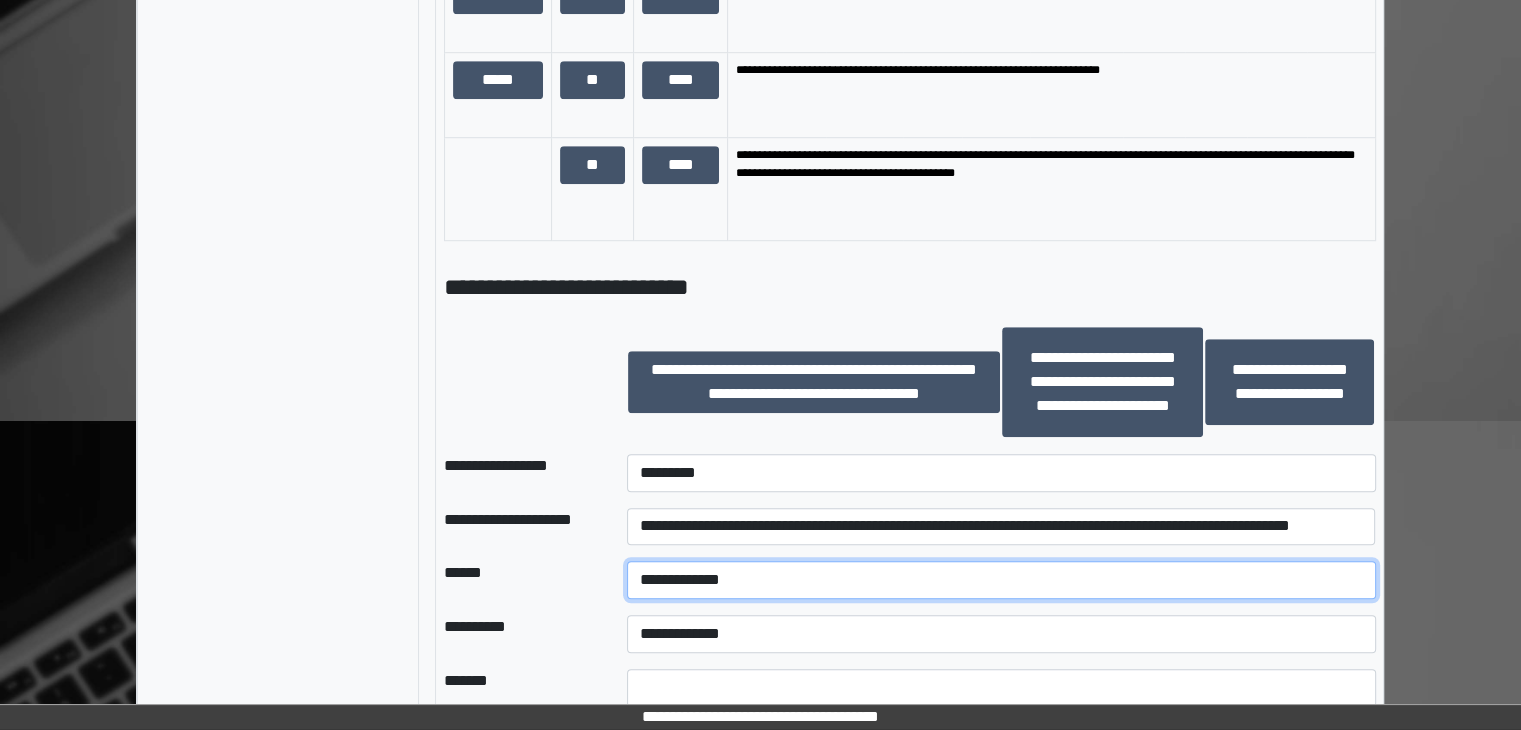 scroll, scrollTop: 0, scrollLeft: 0, axis: both 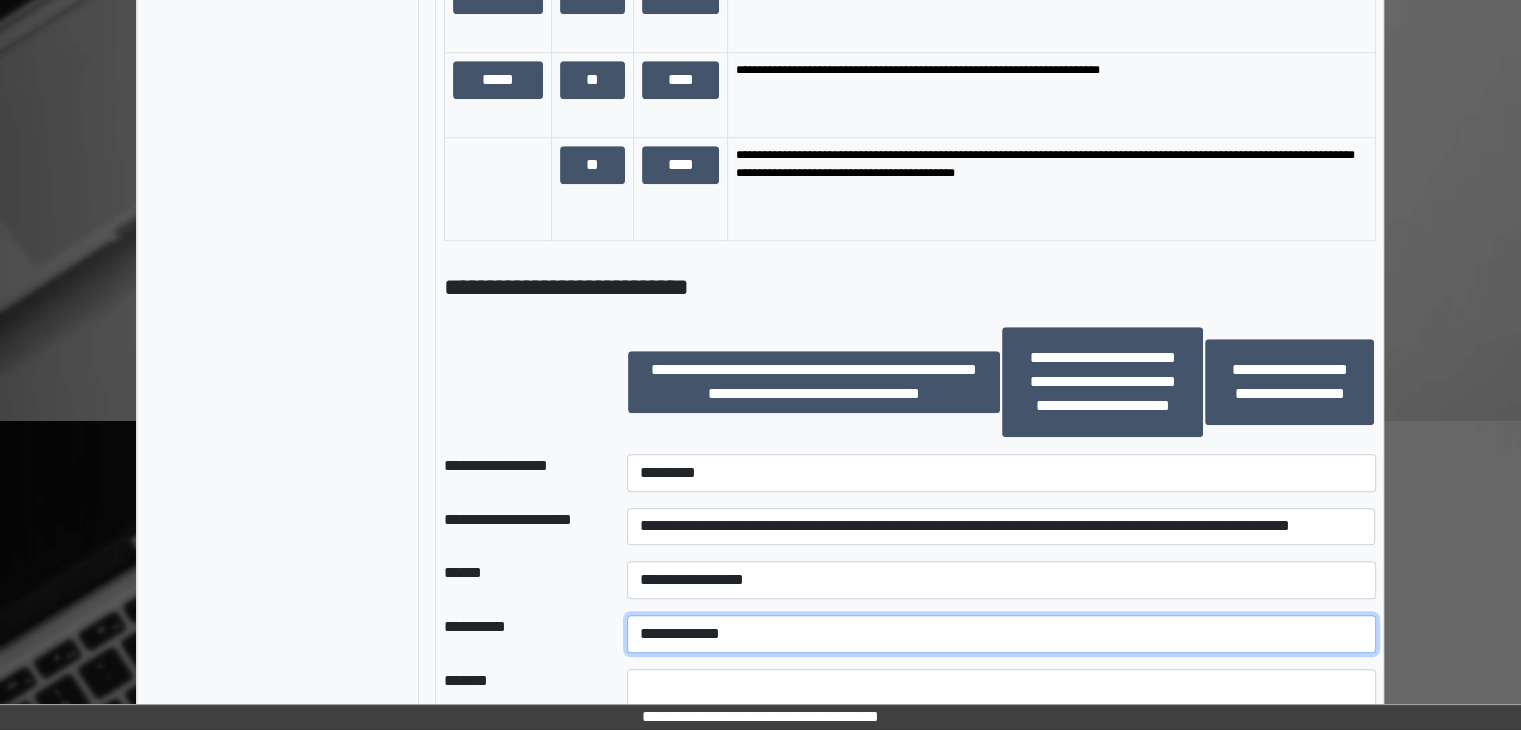 click on "**********" at bounding box center (1001, 634) 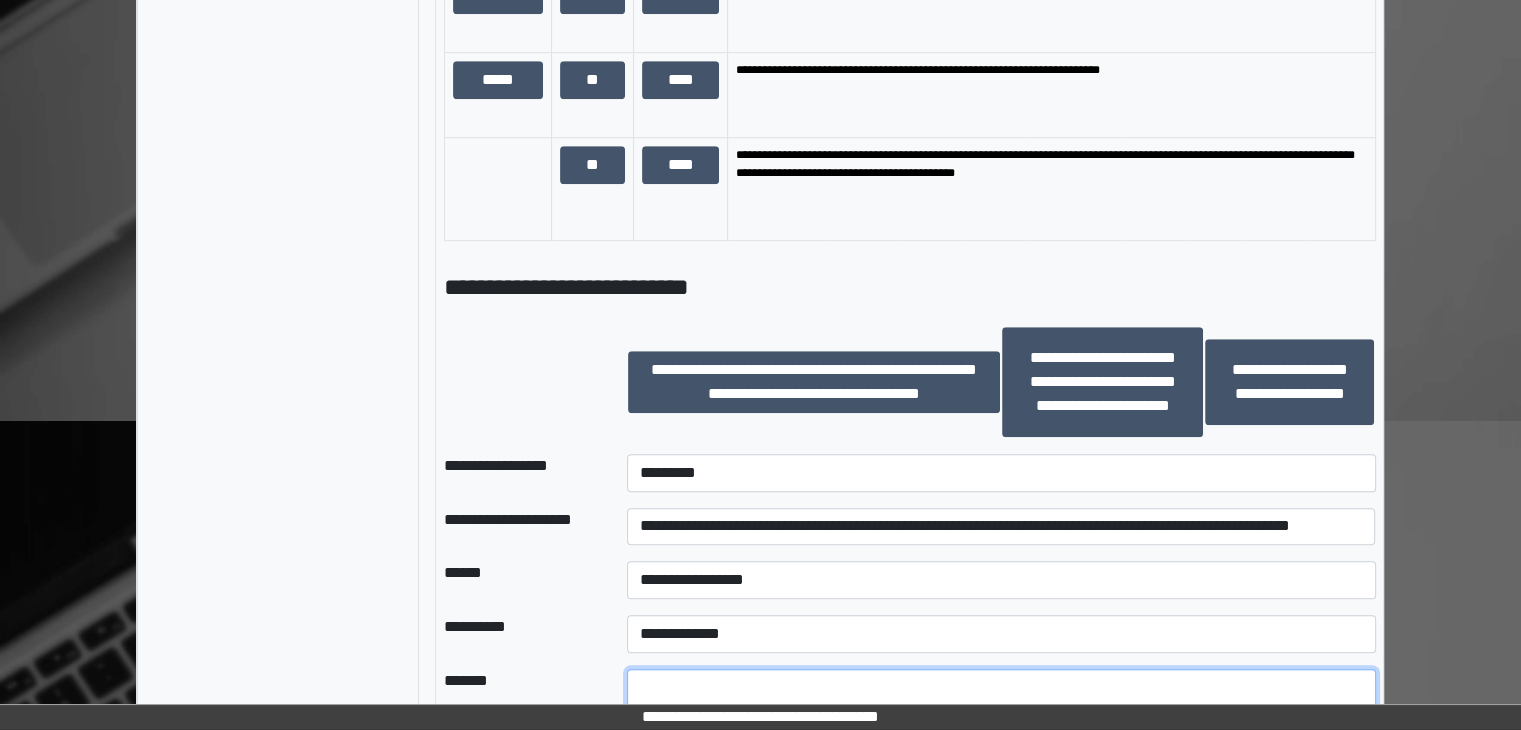 click at bounding box center (1001, 688) 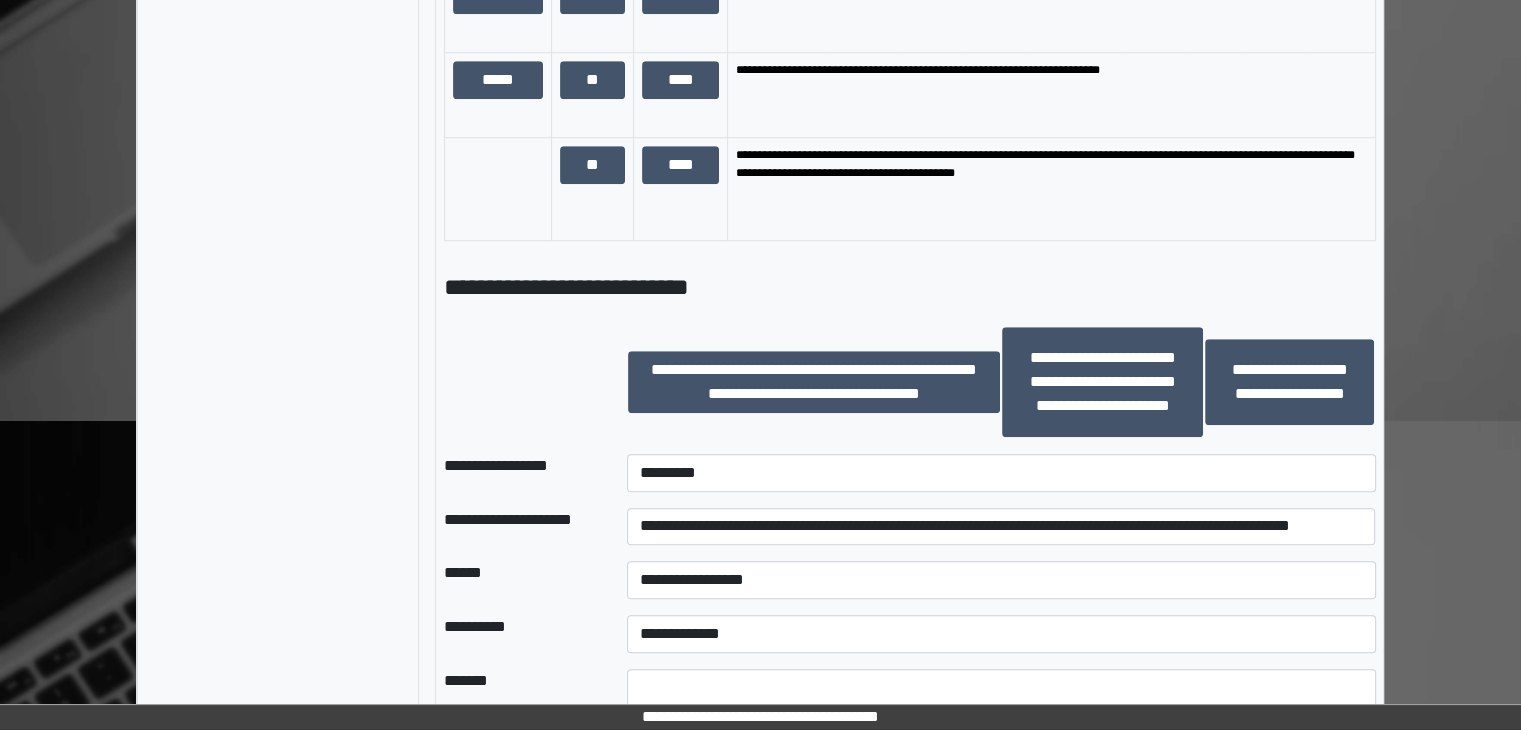 click on "**********" at bounding box center (519, 634) 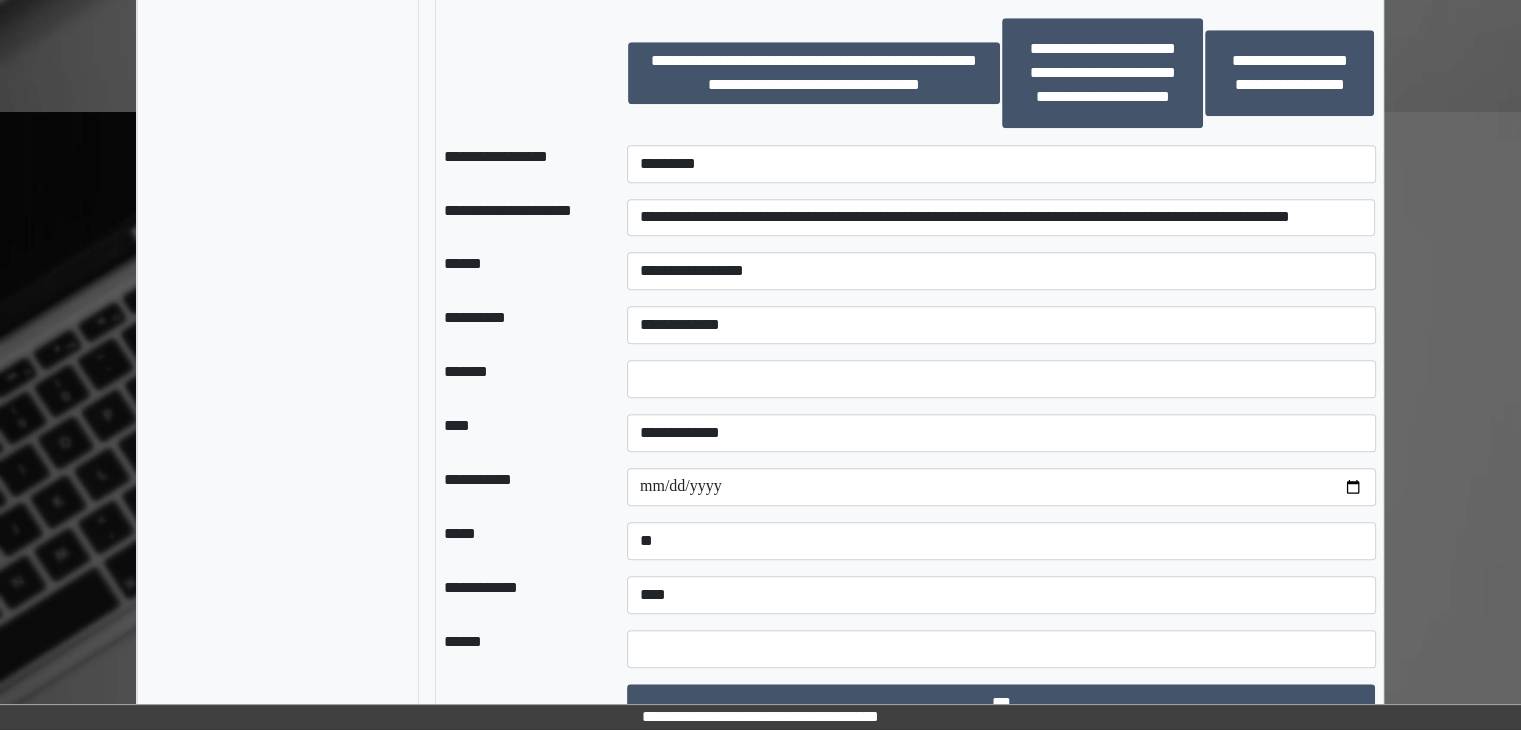scroll, scrollTop: 1736, scrollLeft: 0, axis: vertical 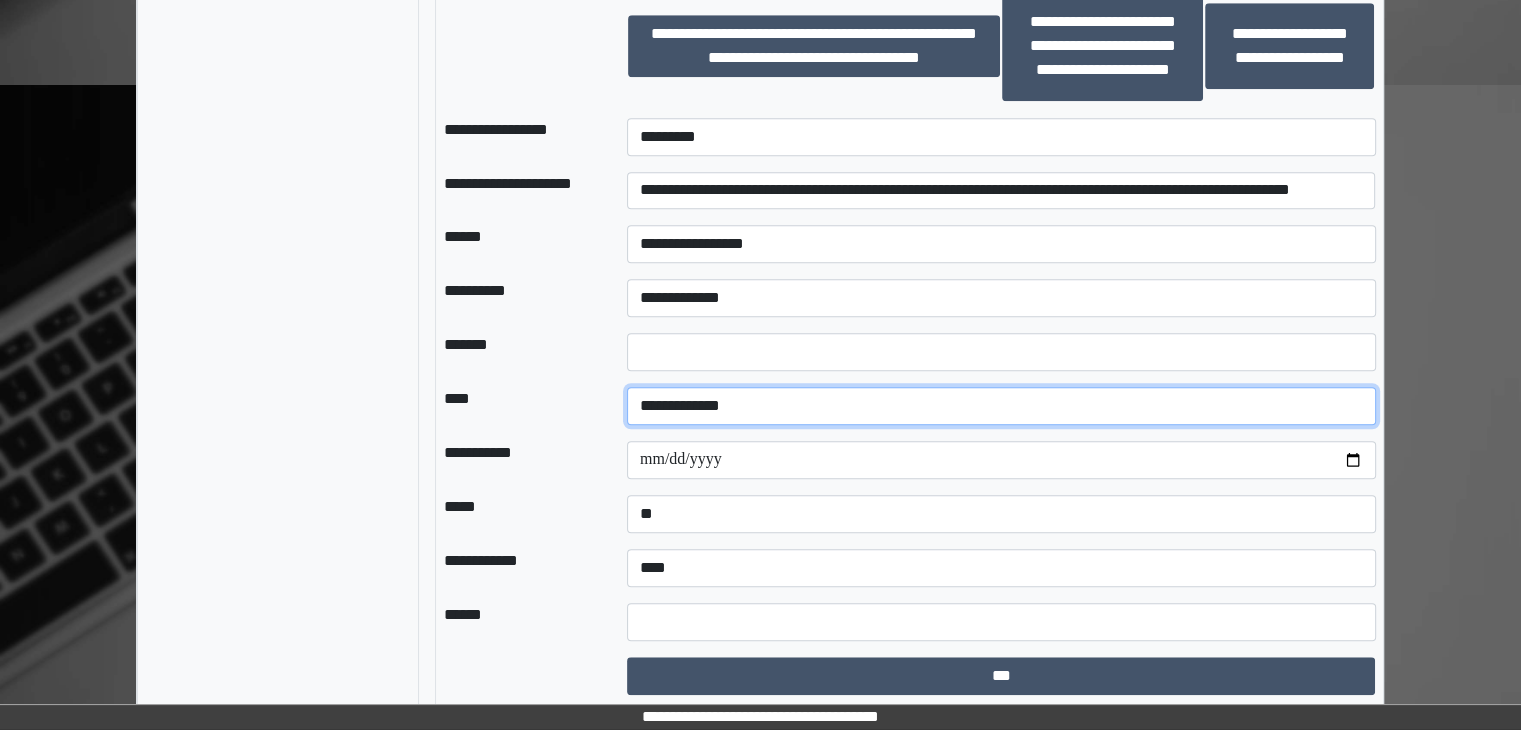 click on "**********" at bounding box center [1001, 406] 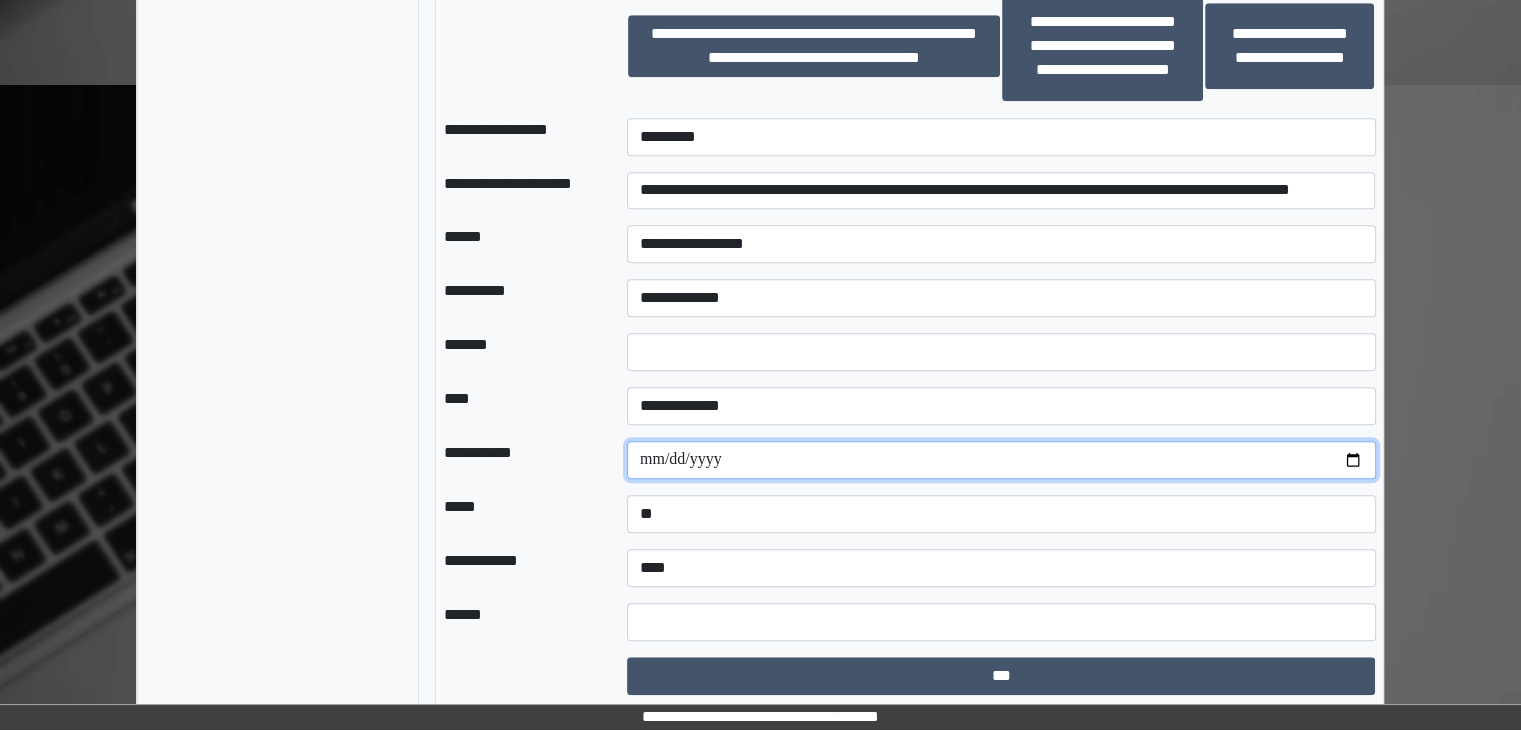 click at bounding box center (1001, 460) 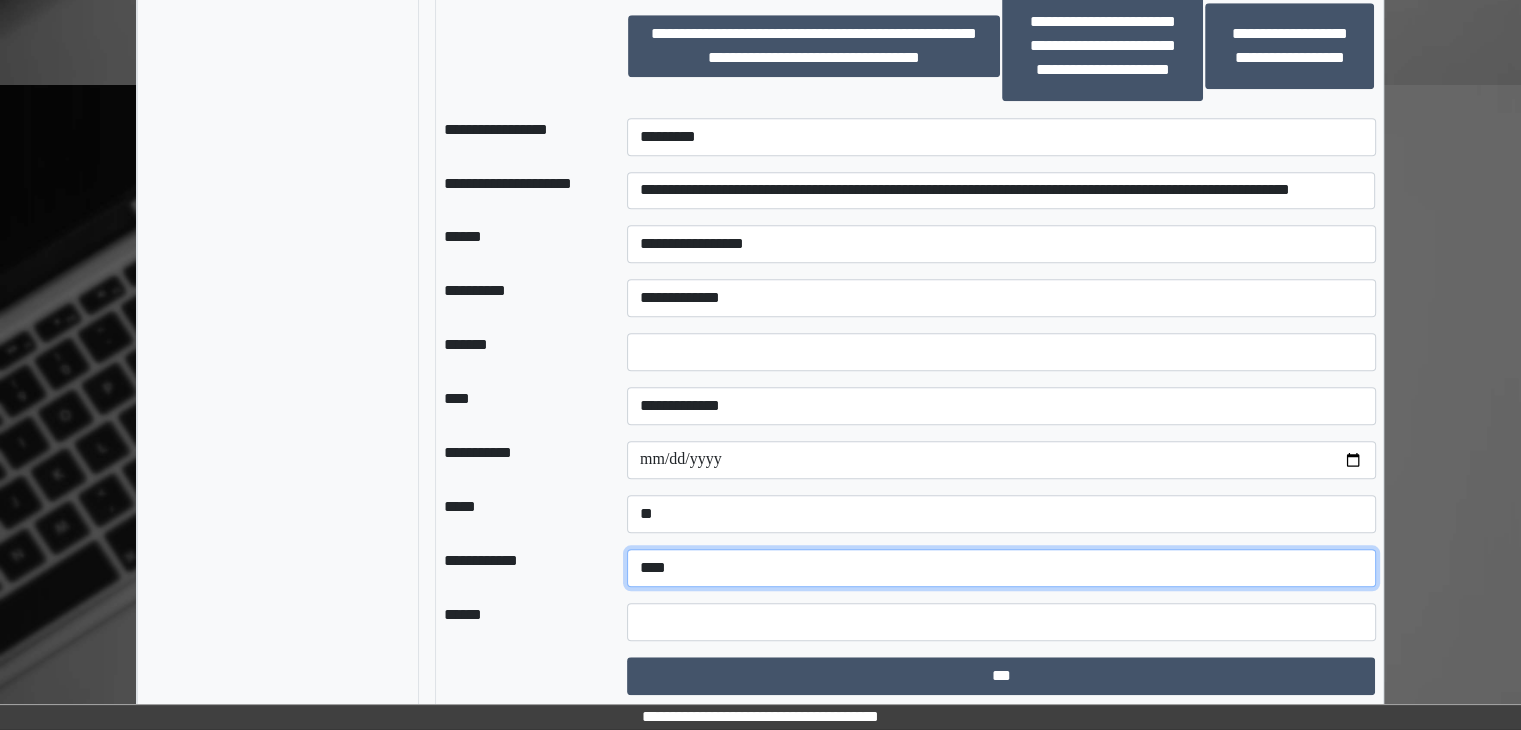 click on "**********" at bounding box center (1001, 568) 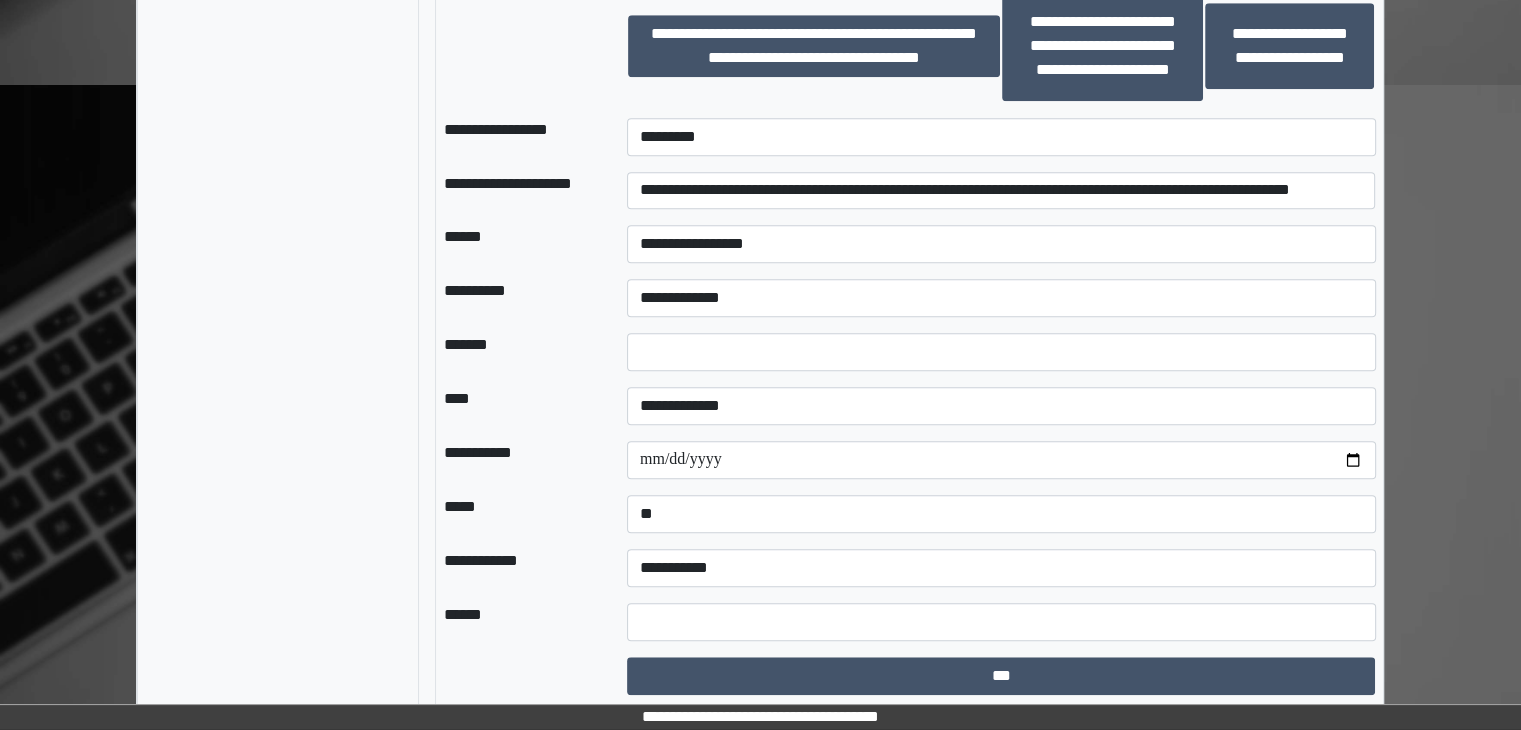 click on "***" at bounding box center (1001, 676) 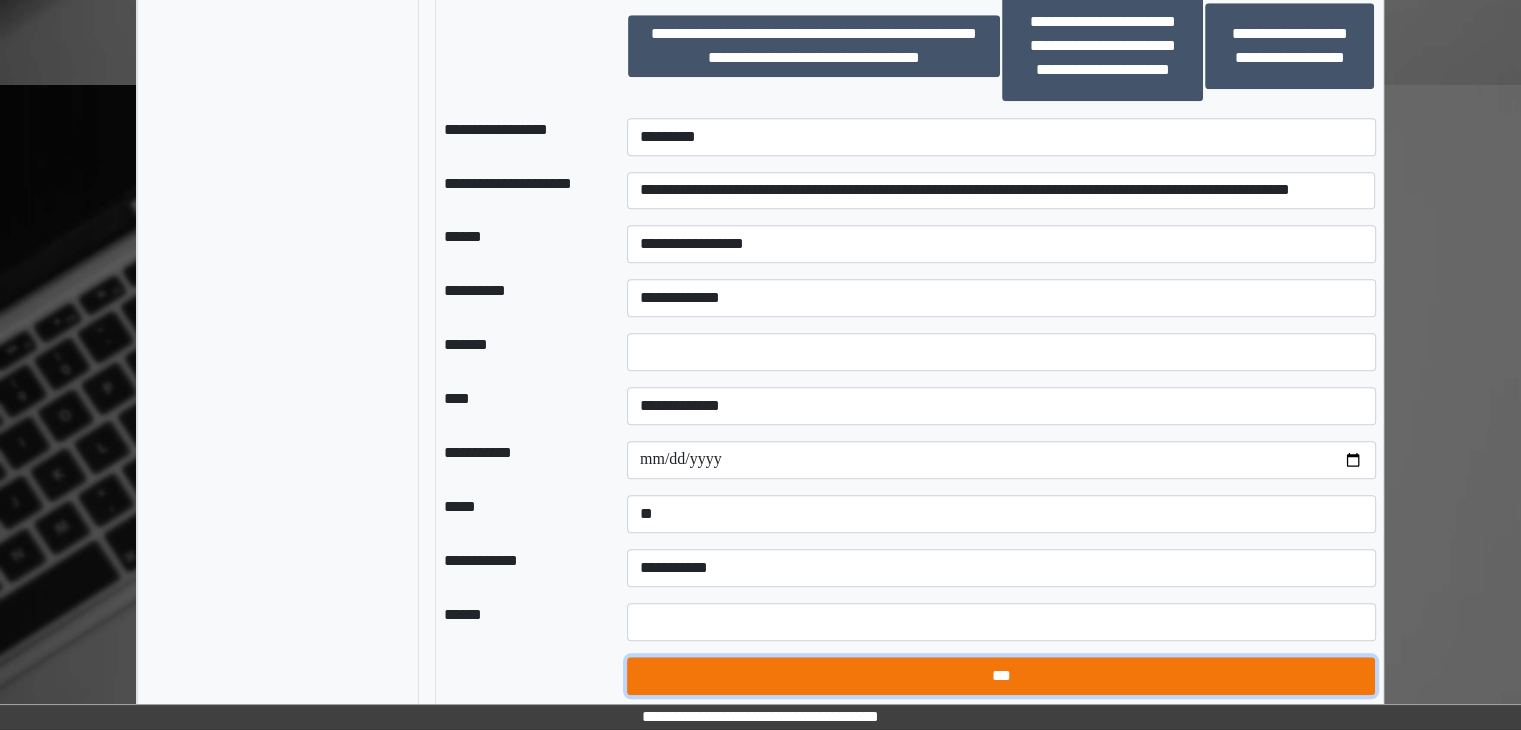 click on "***" at bounding box center (1001, 676) 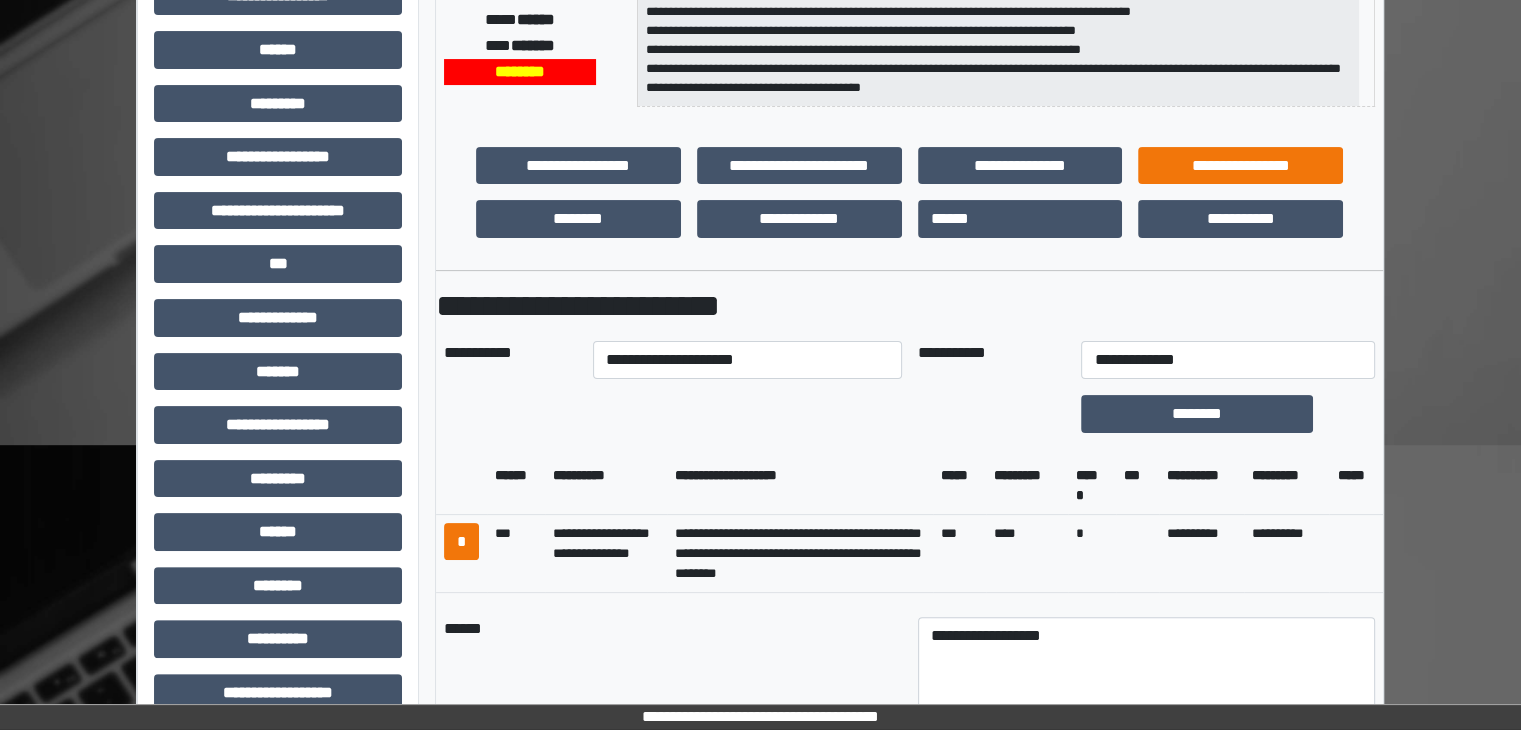 scroll, scrollTop: 636, scrollLeft: 0, axis: vertical 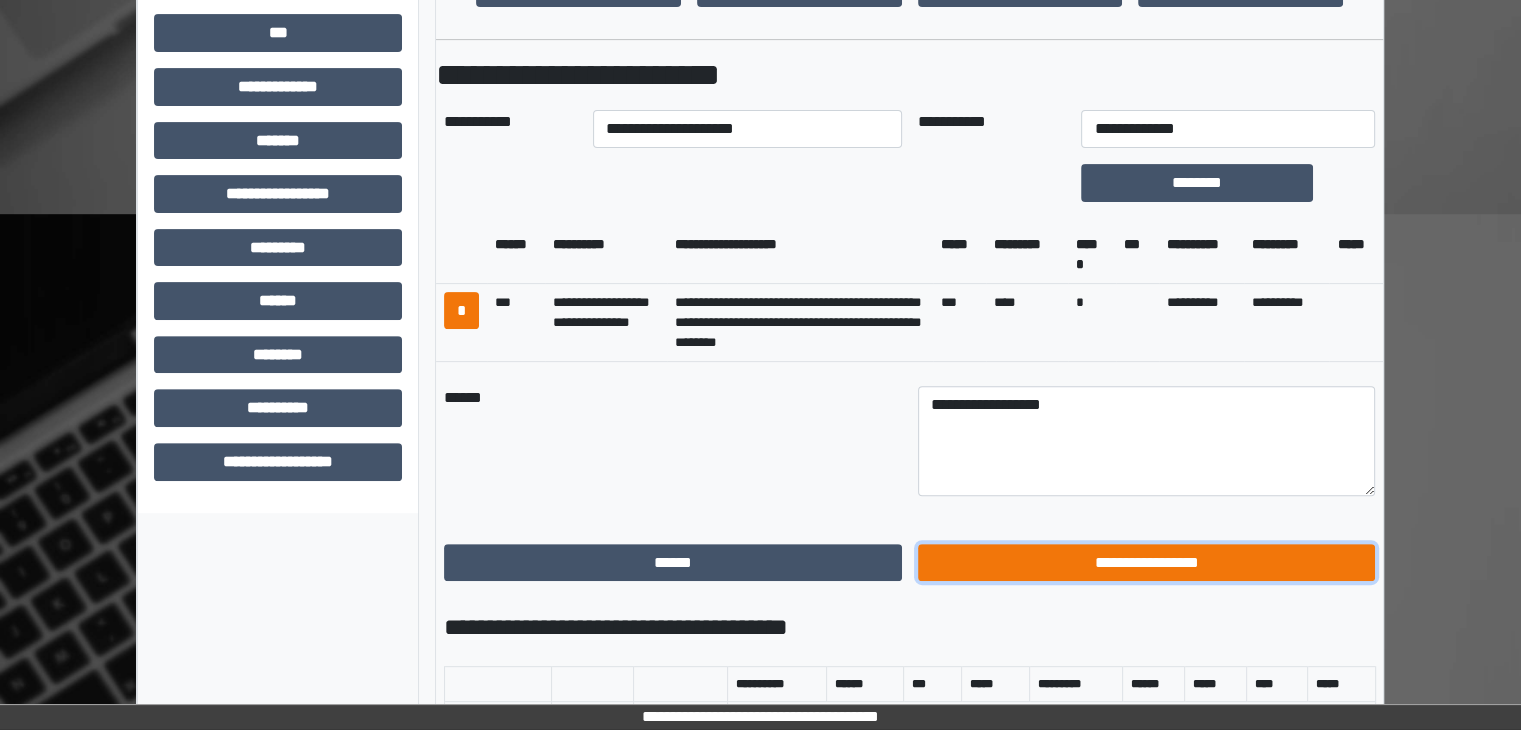 click on "**********" at bounding box center (1147, 563) 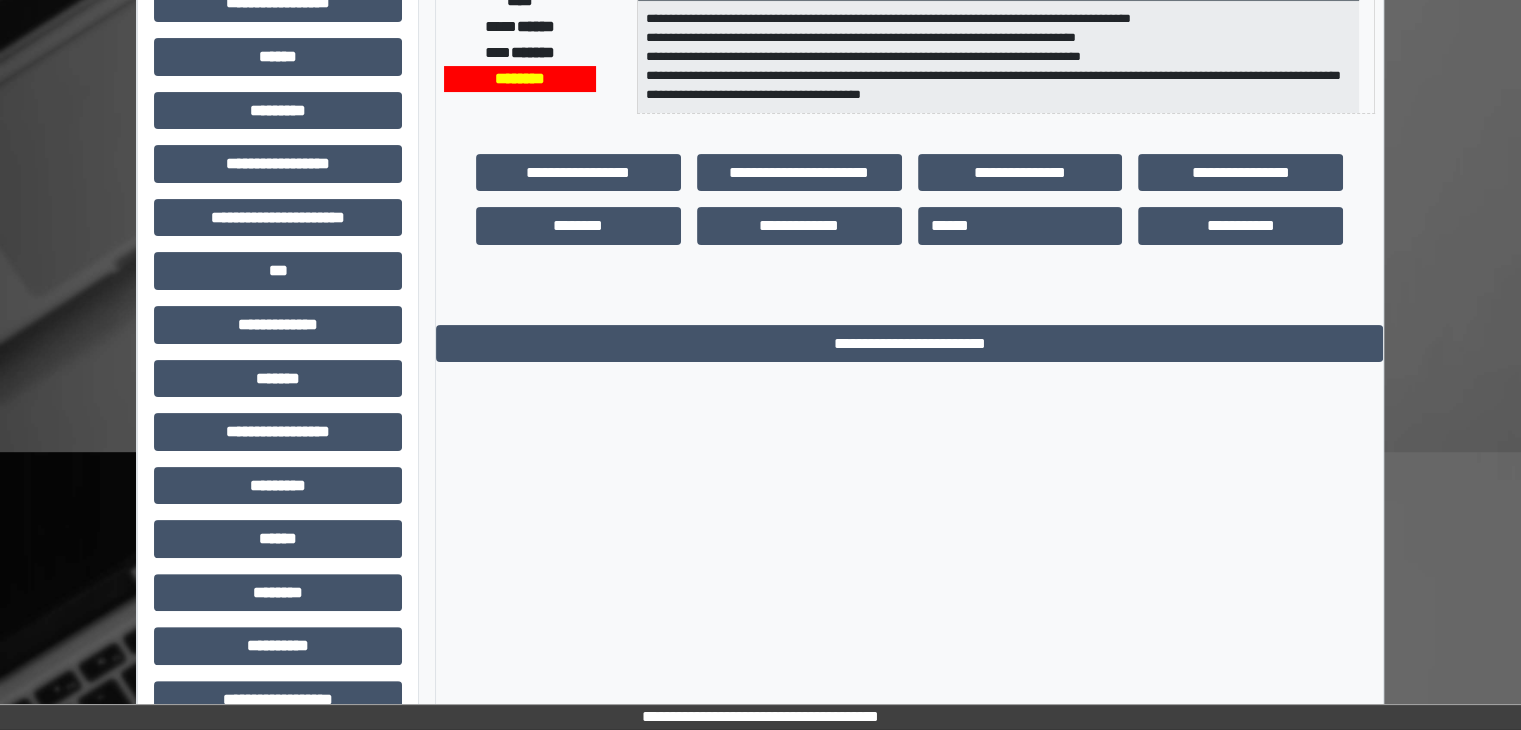 scroll, scrollTop: 0, scrollLeft: 0, axis: both 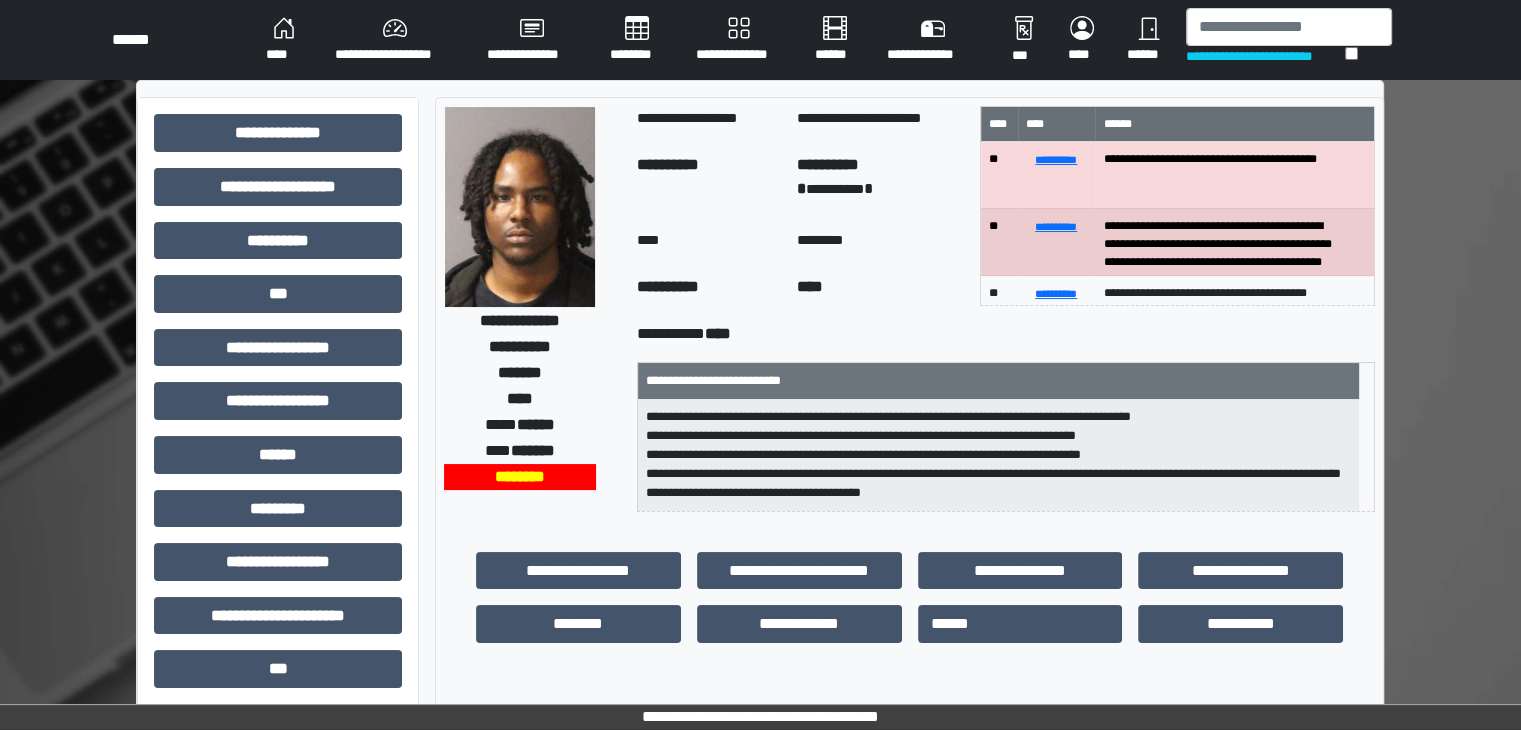 click on "****" at bounding box center (284, 40) 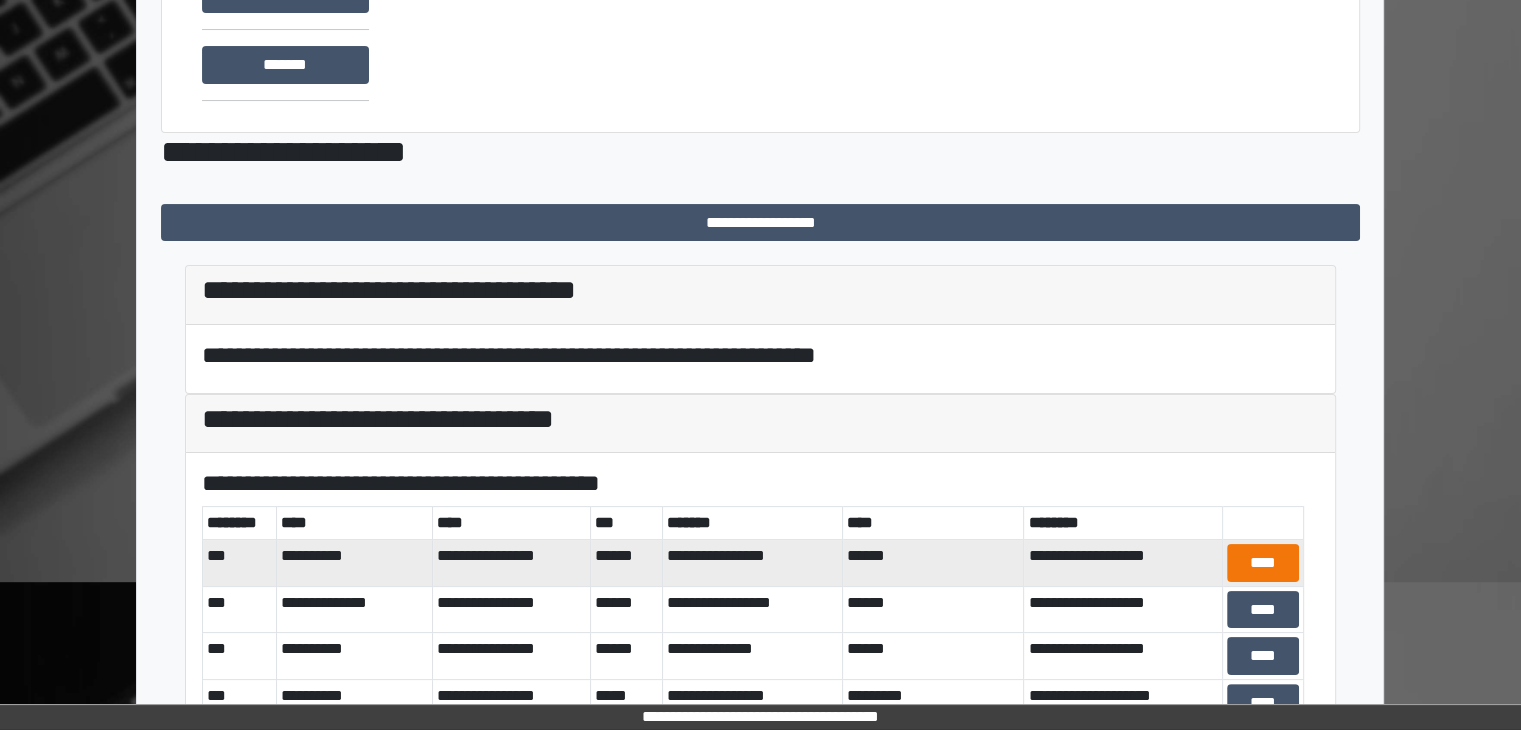 scroll, scrollTop: 341, scrollLeft: 0, axis: vertical 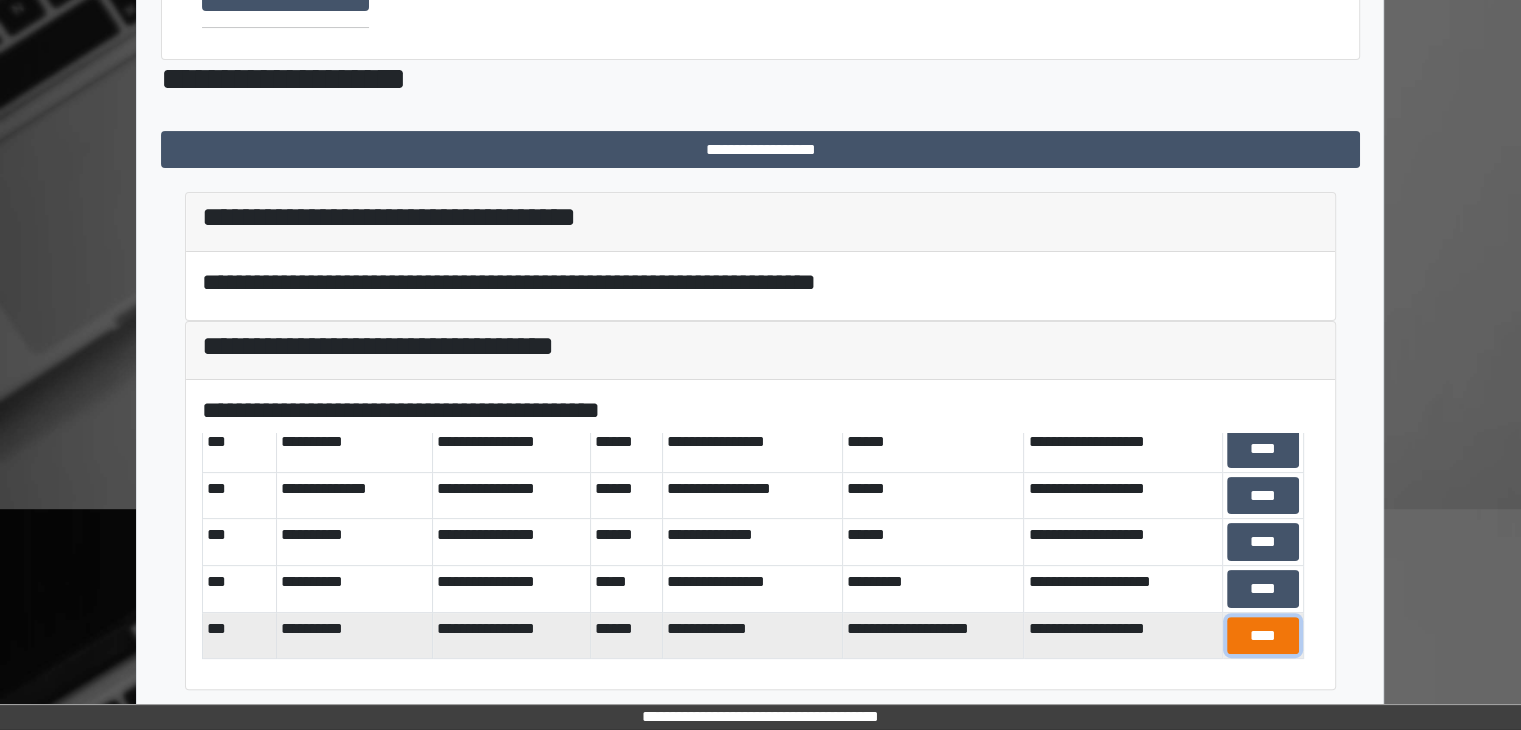 click on "****" at bounding box center (1263, 636) 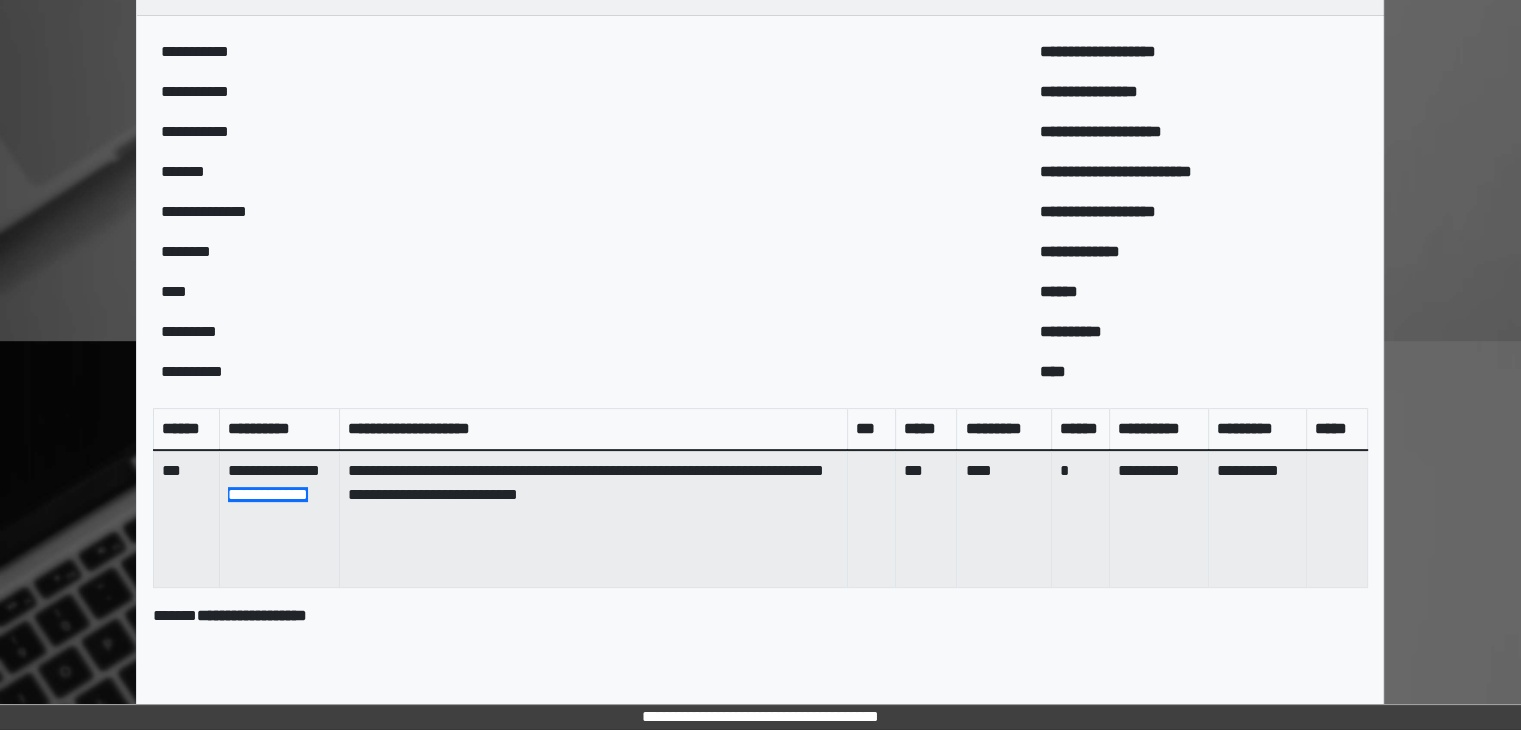 scroll, scrollTop: 790, scrollLeft: 0, axis: vertical 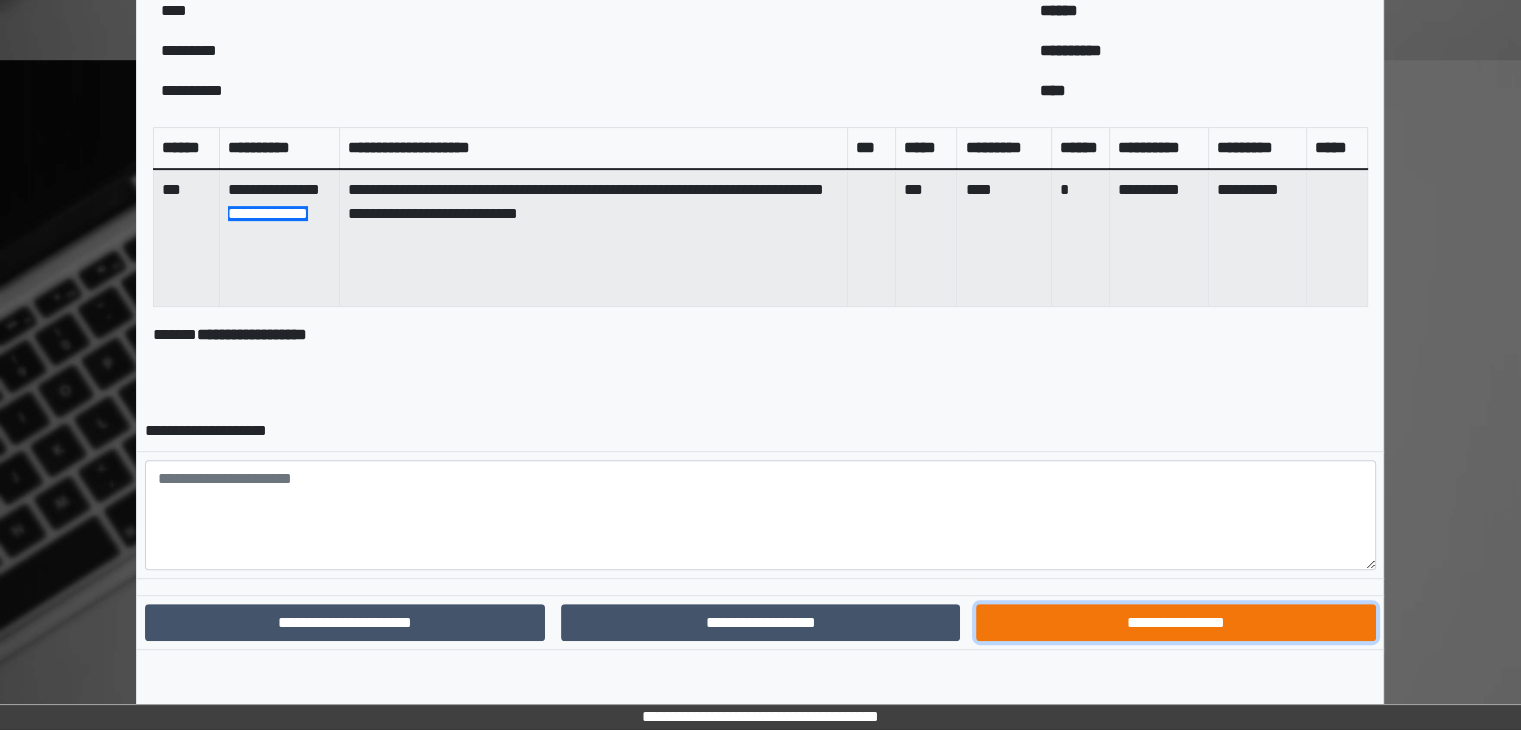 click on "**********" at bounding box center (1175, 623) 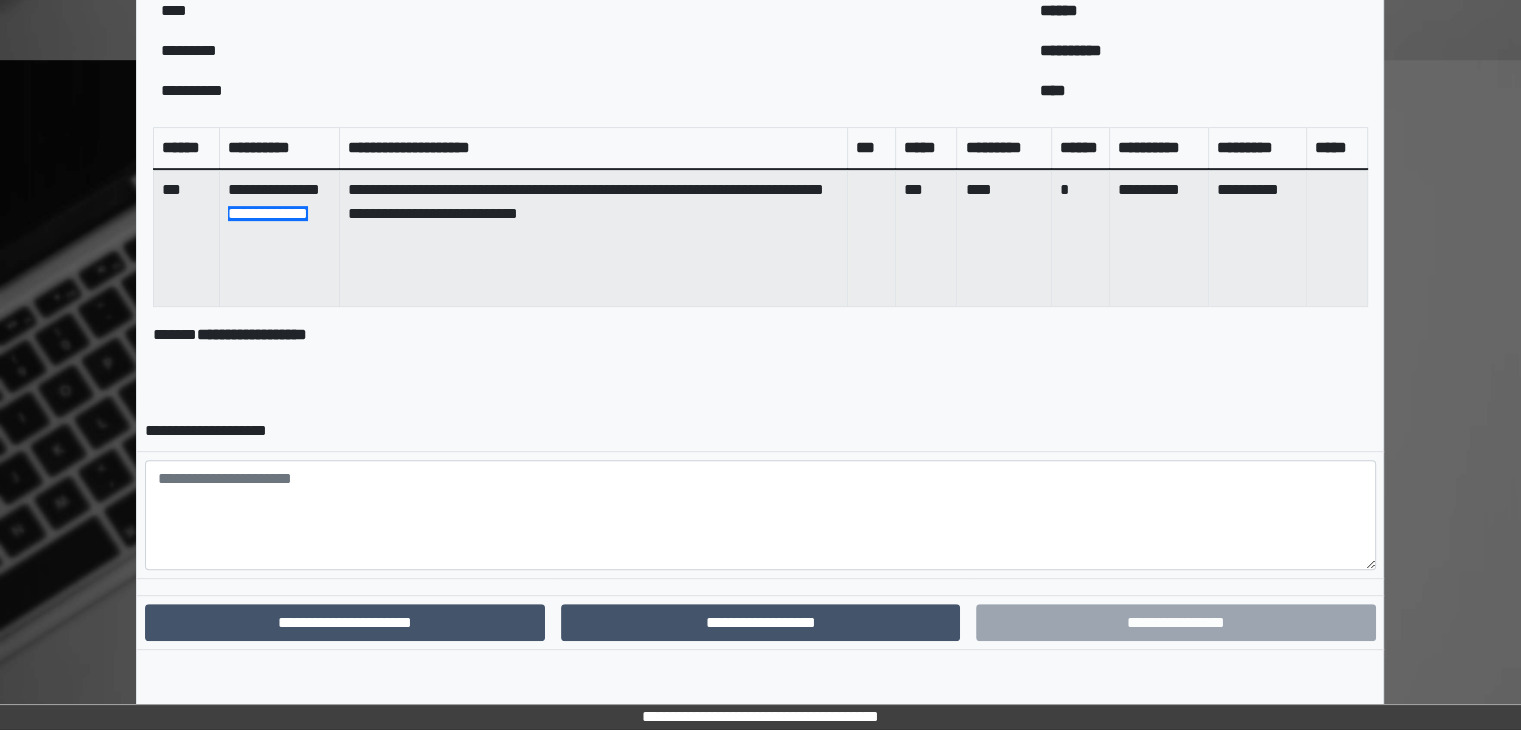 scroll, scrollTop: 688, scrollLeft: 0, axis: vertical 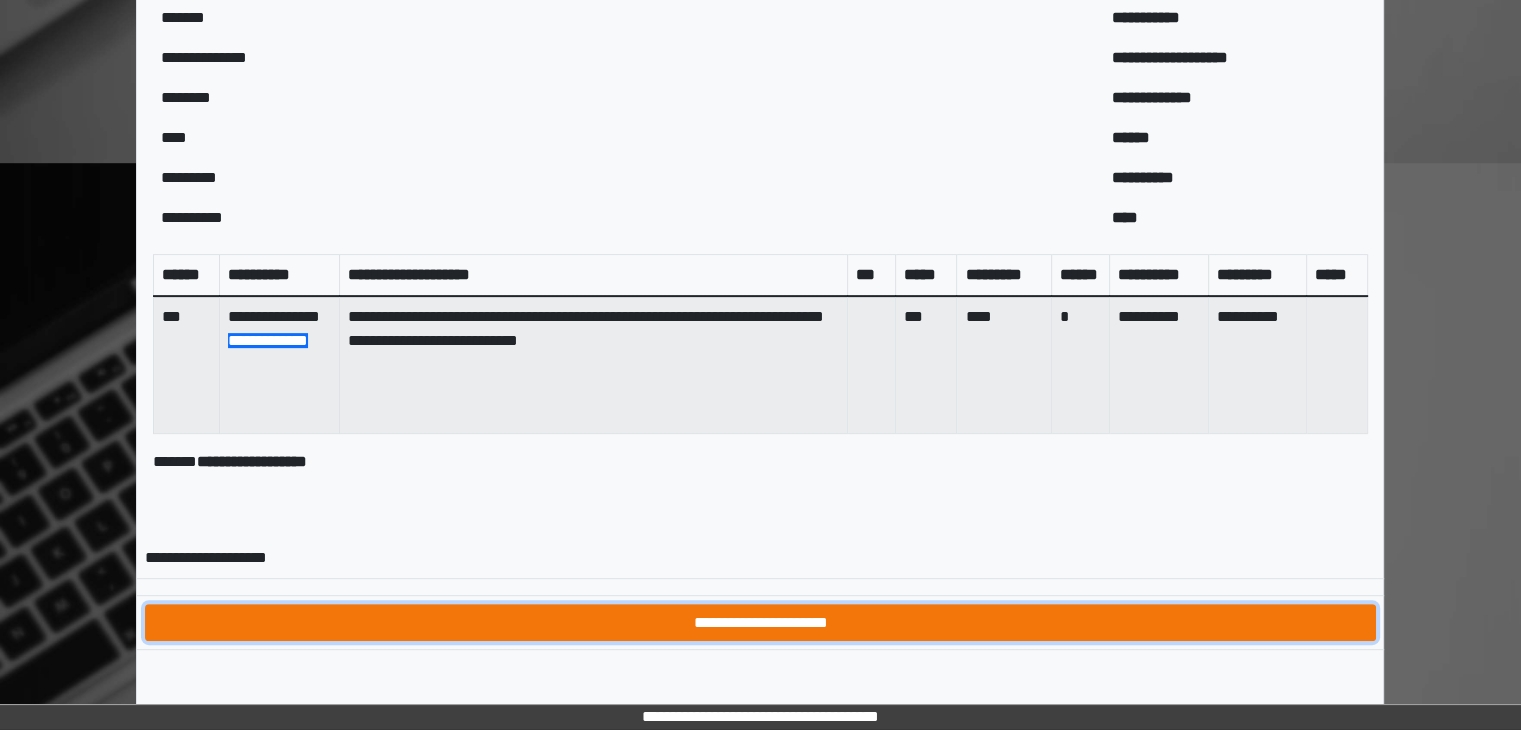 click on "**********" at bounding box center (760, 623) 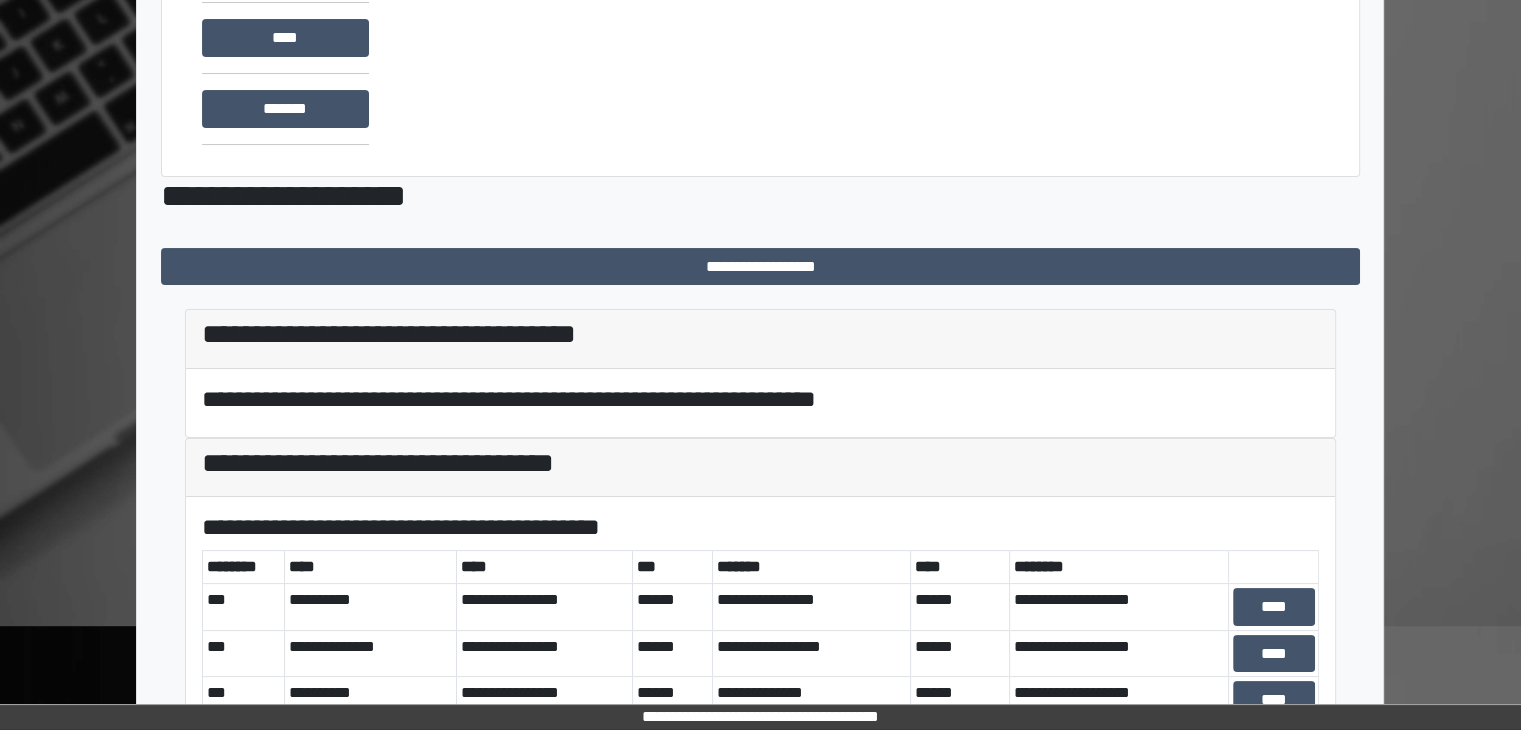 scroll, scrollTop: 0, scrollLeft: 0, axis: both 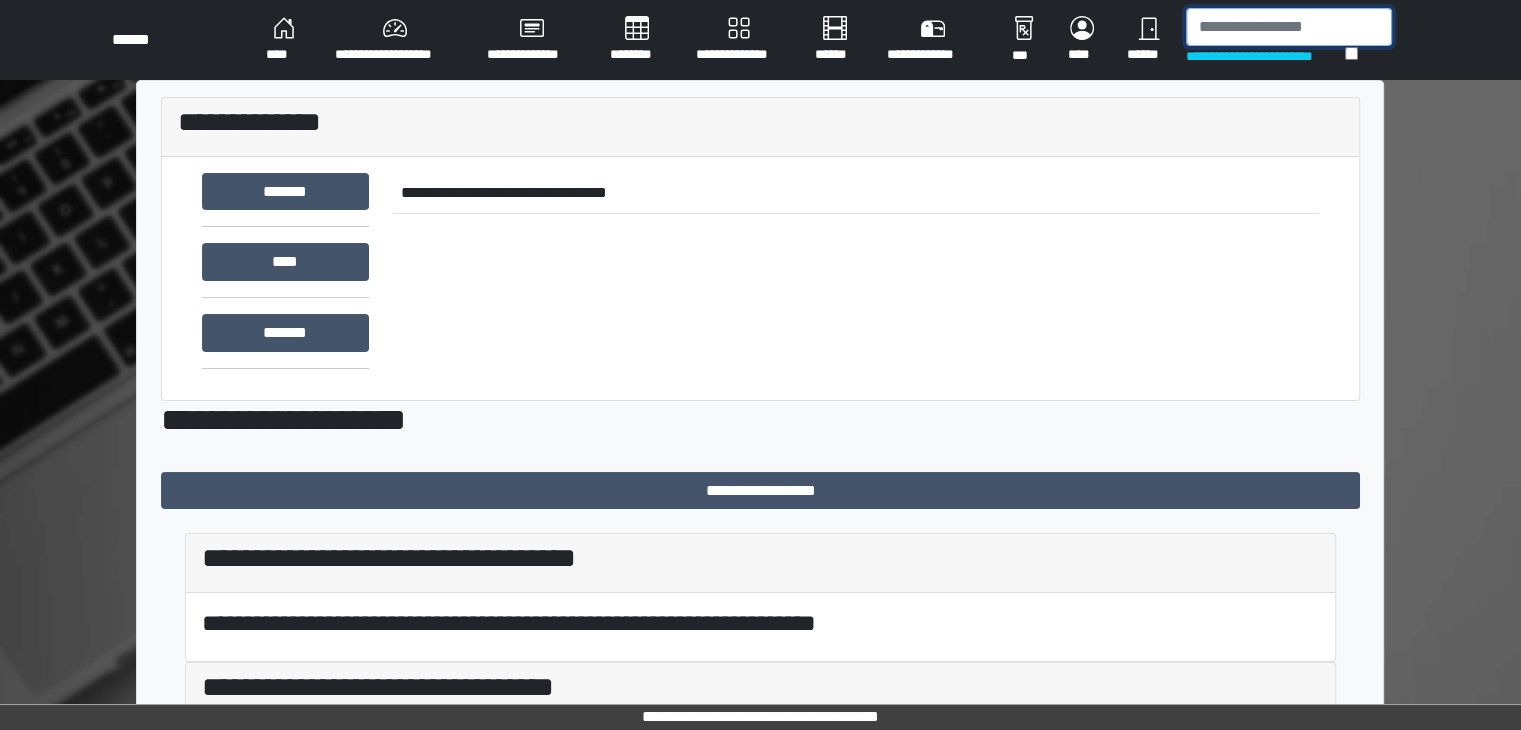 click at bounding box center (1289, 27) 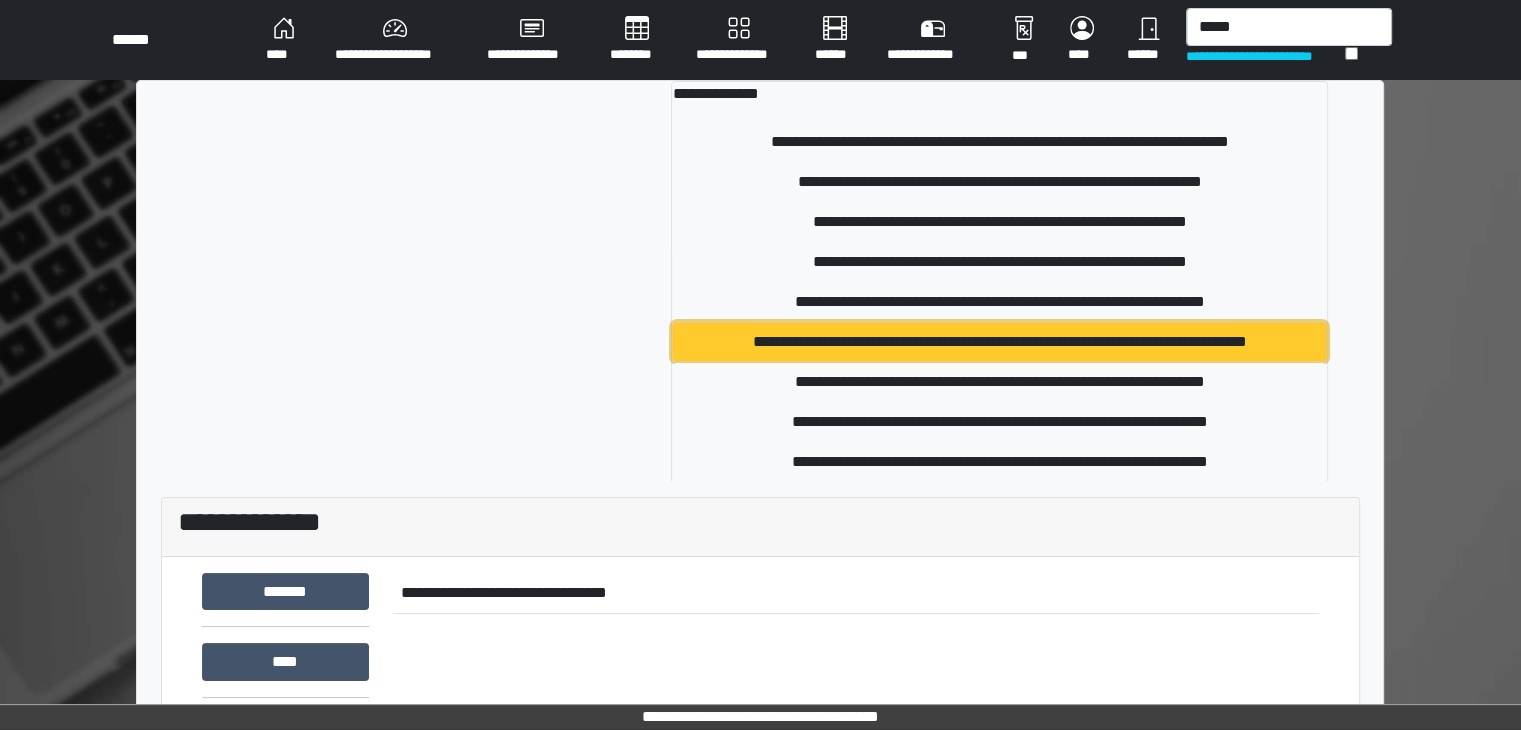 click on "**********" at bounding box center (999, 342) 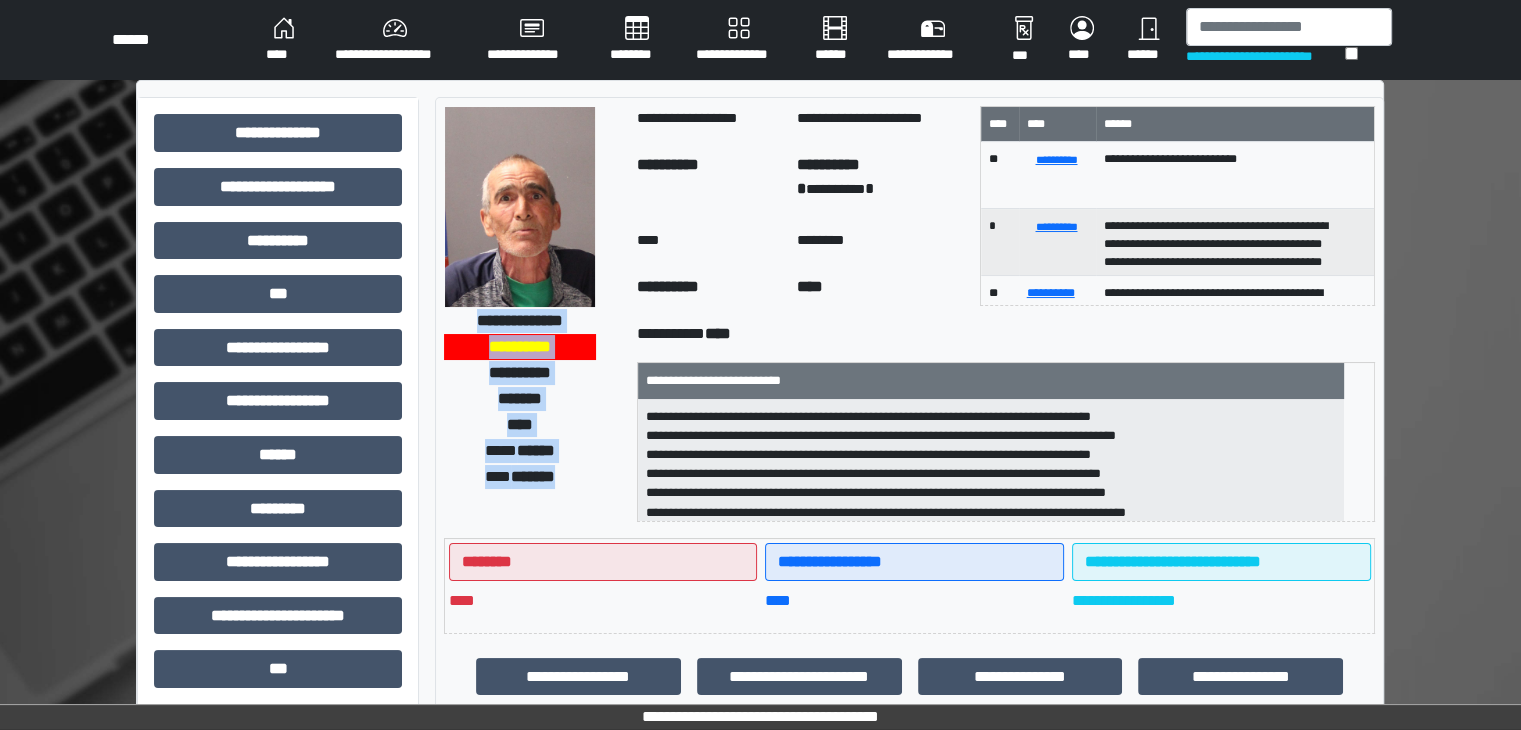 drag, startPoint x: 455, startPoint y: 321, endPoint x: 565, endPoint y: 481, distance: 194.16487 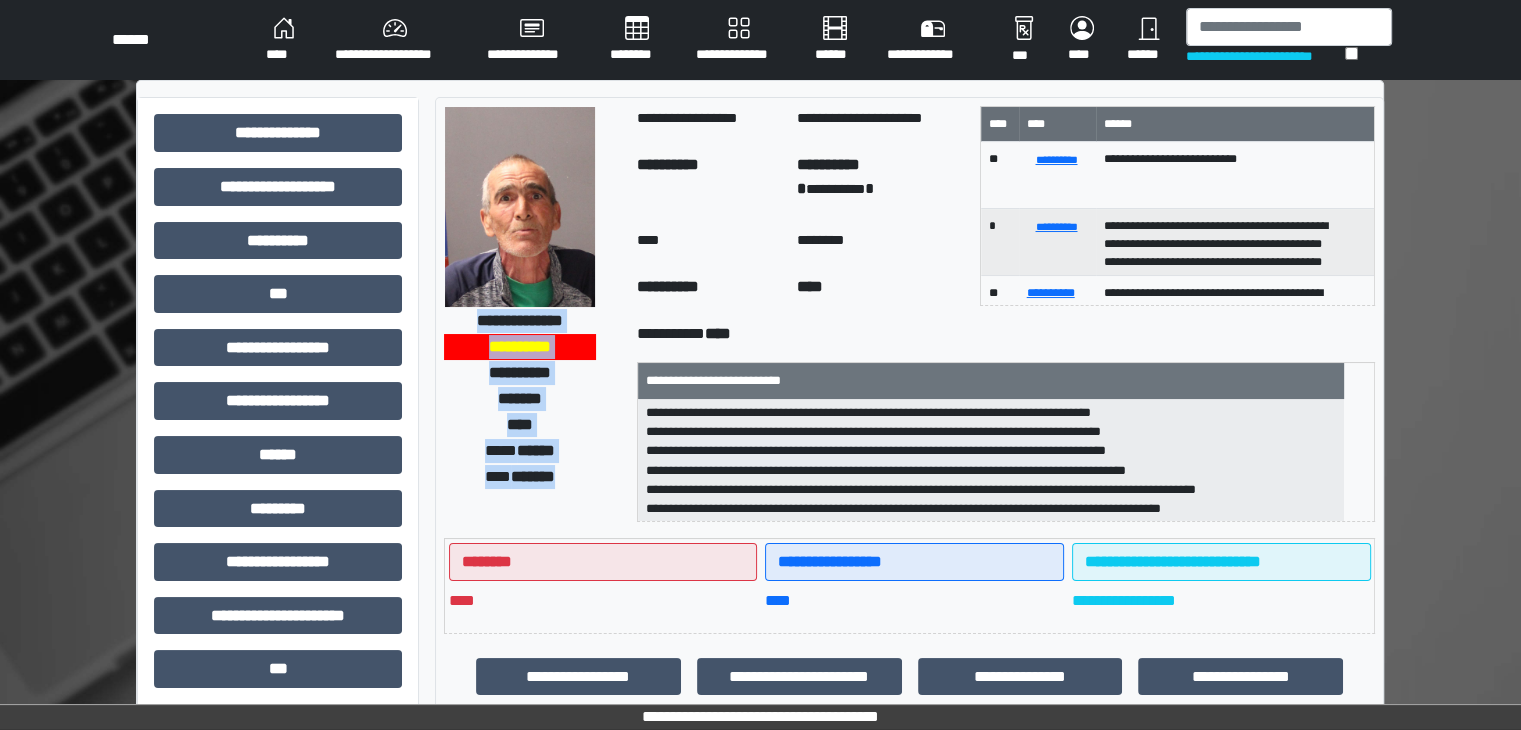 scroll, scrollTop: 83, scrollLeft: 0, axis: vertical 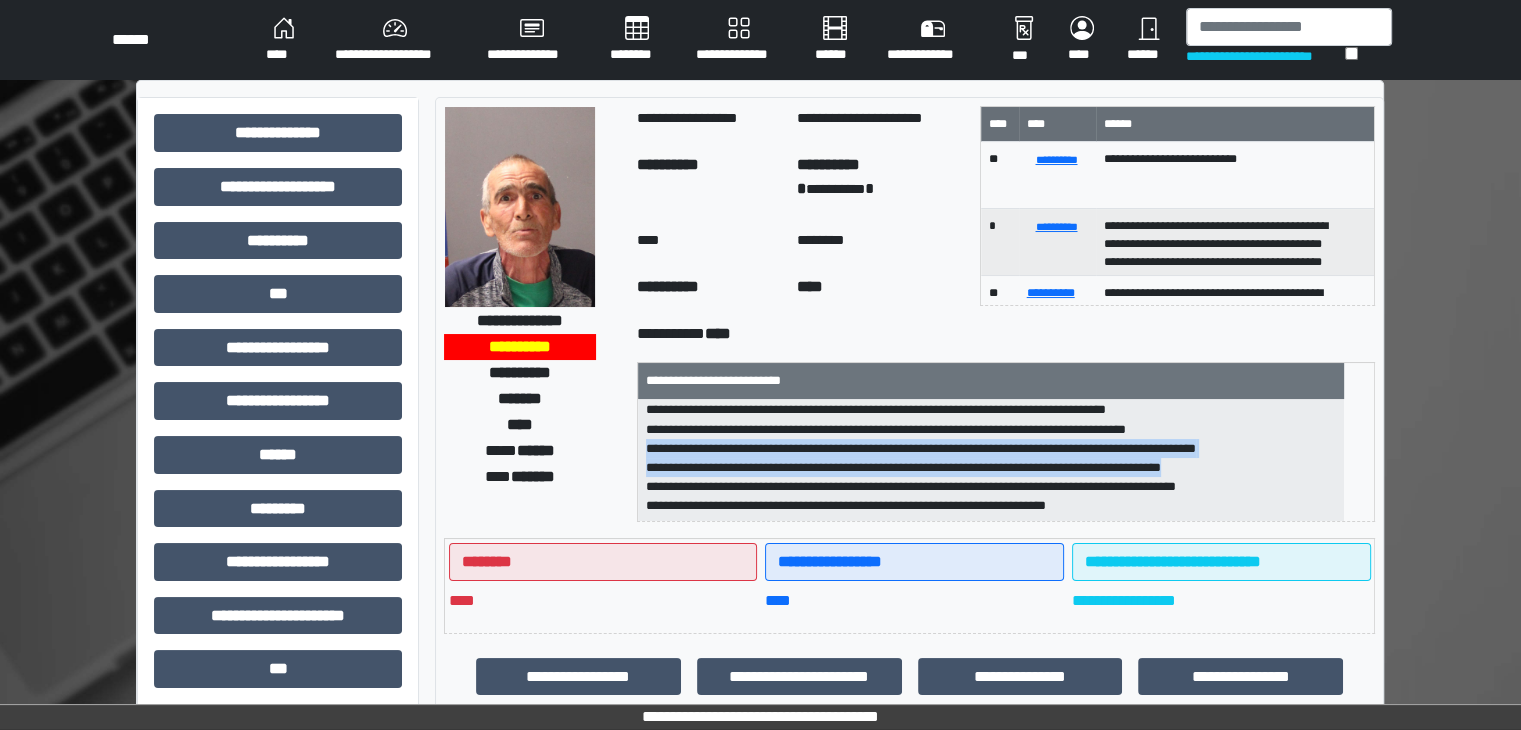 drag, startPoint x: 662, startPoint y: 450, endPoint x: 1256, endPoint y: 467, distance: 594.2432 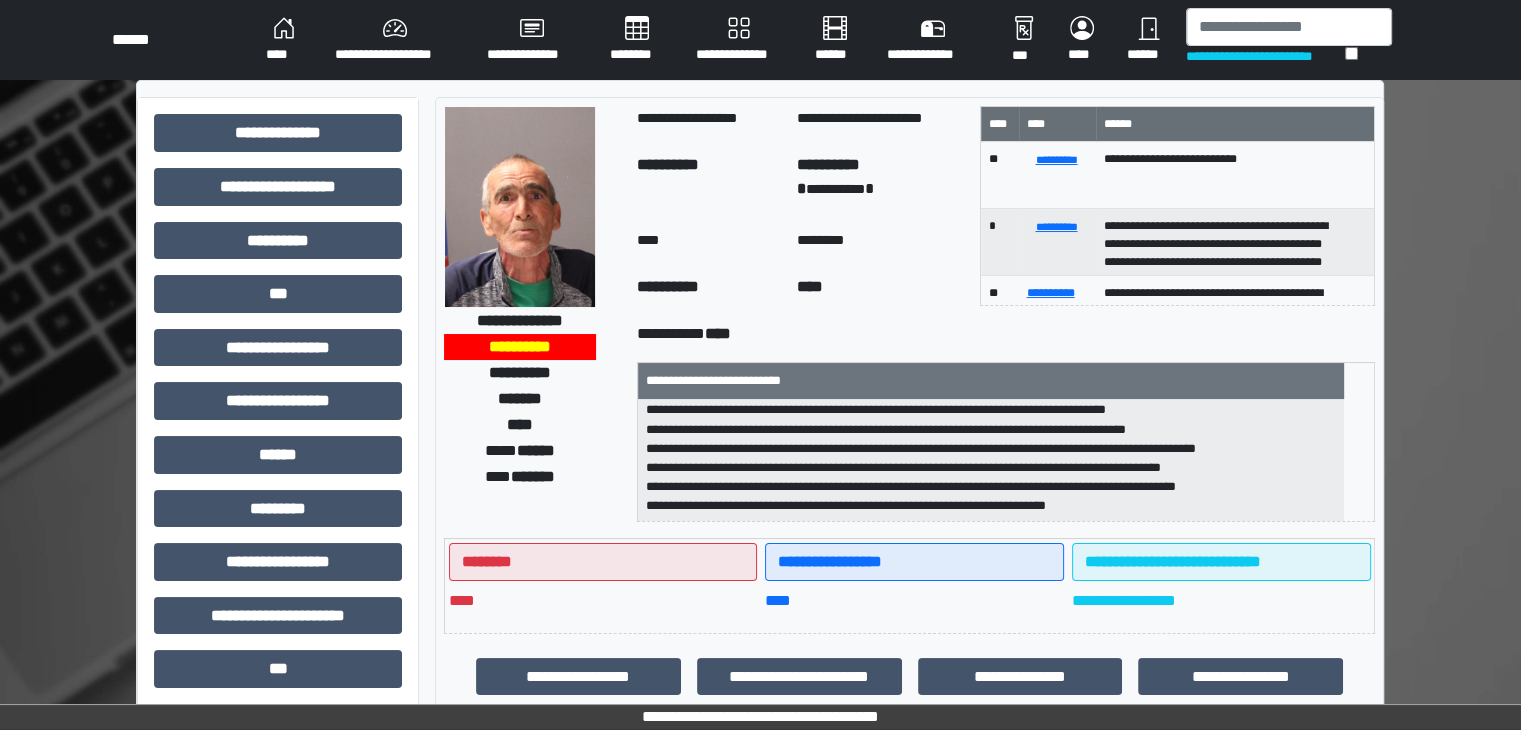 click on "**********" at bounding box center [1006, 334] 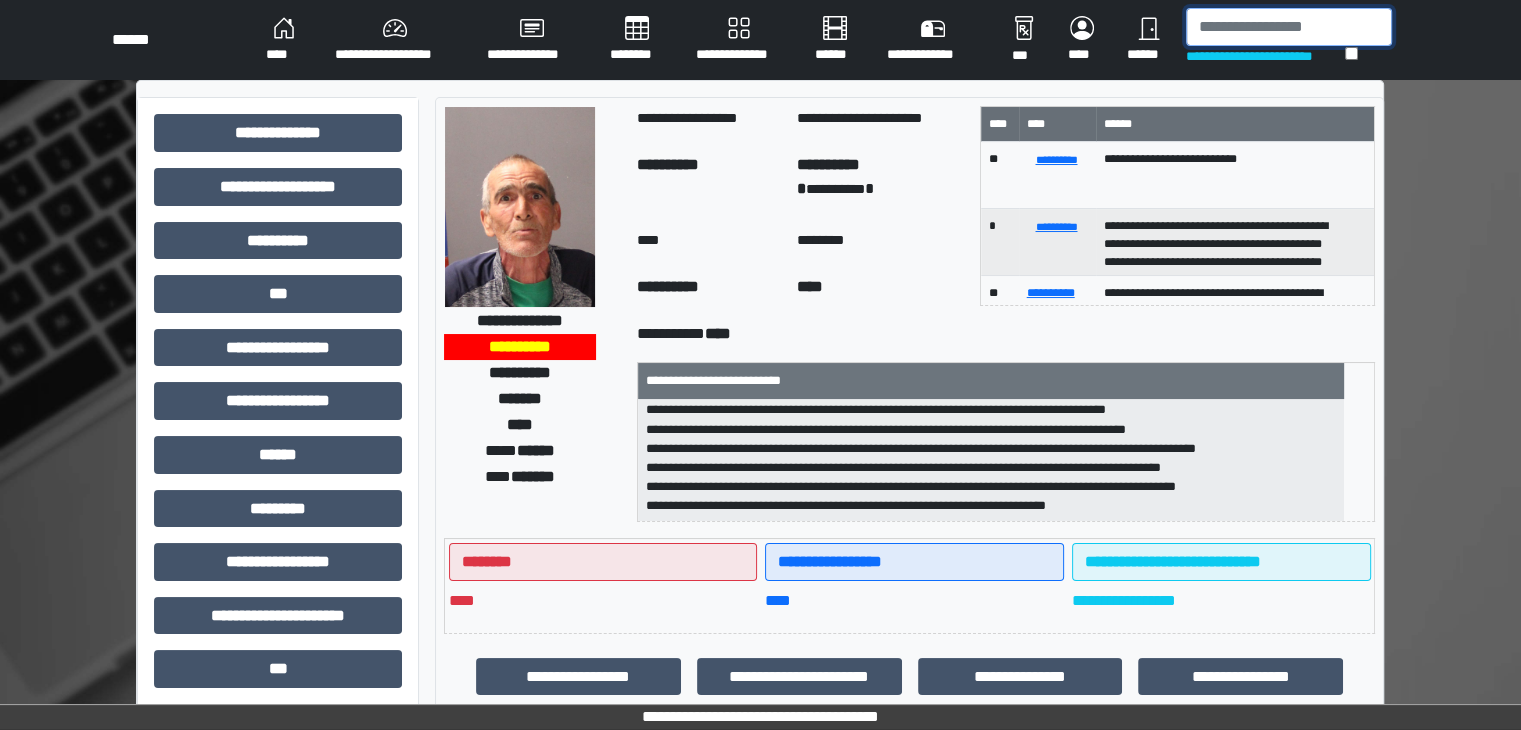 click at bounding box center [1289, 27] 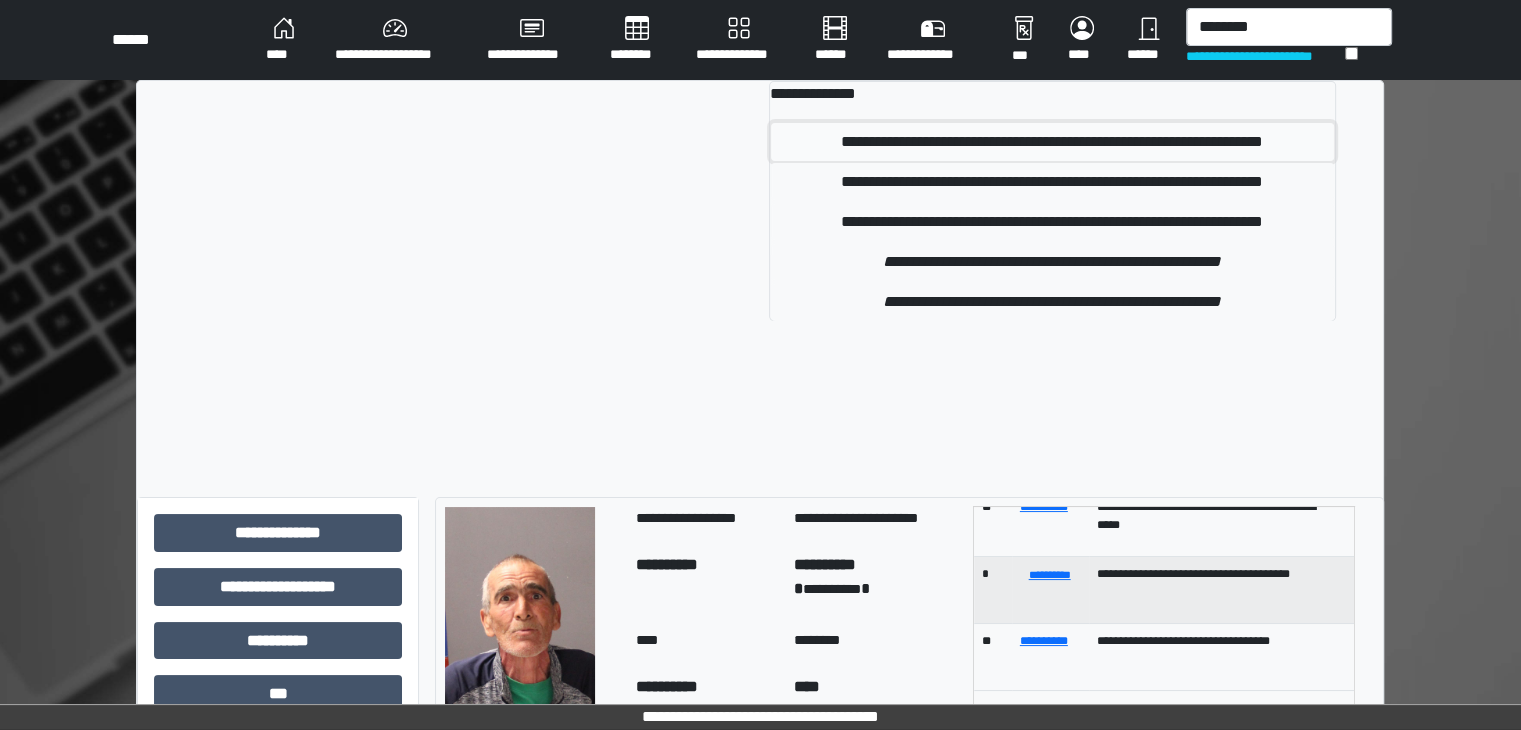 click on "**********" at bounding box center (1052, 142) 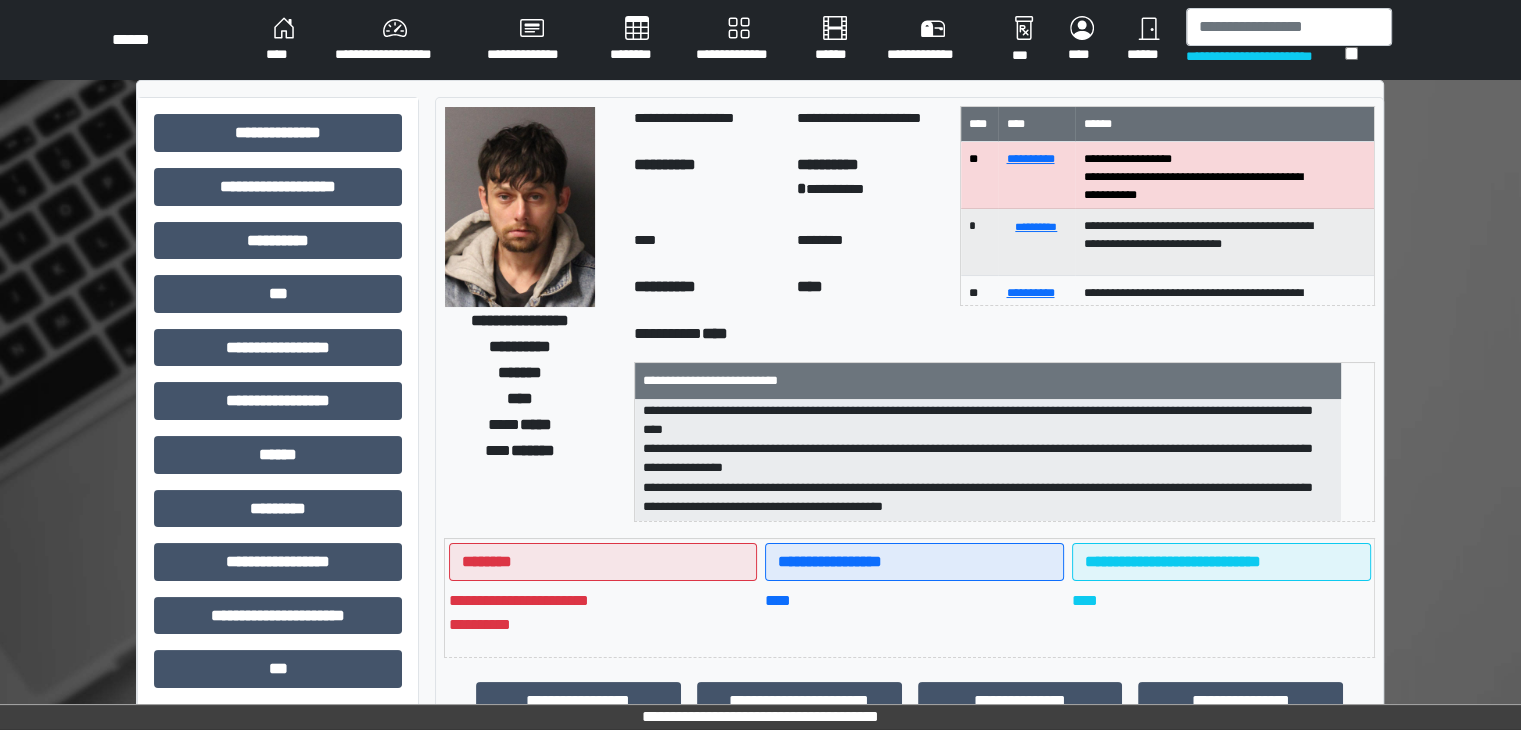 scroll, scrollTop: 160, scrollLeft: 0, axis: vertical 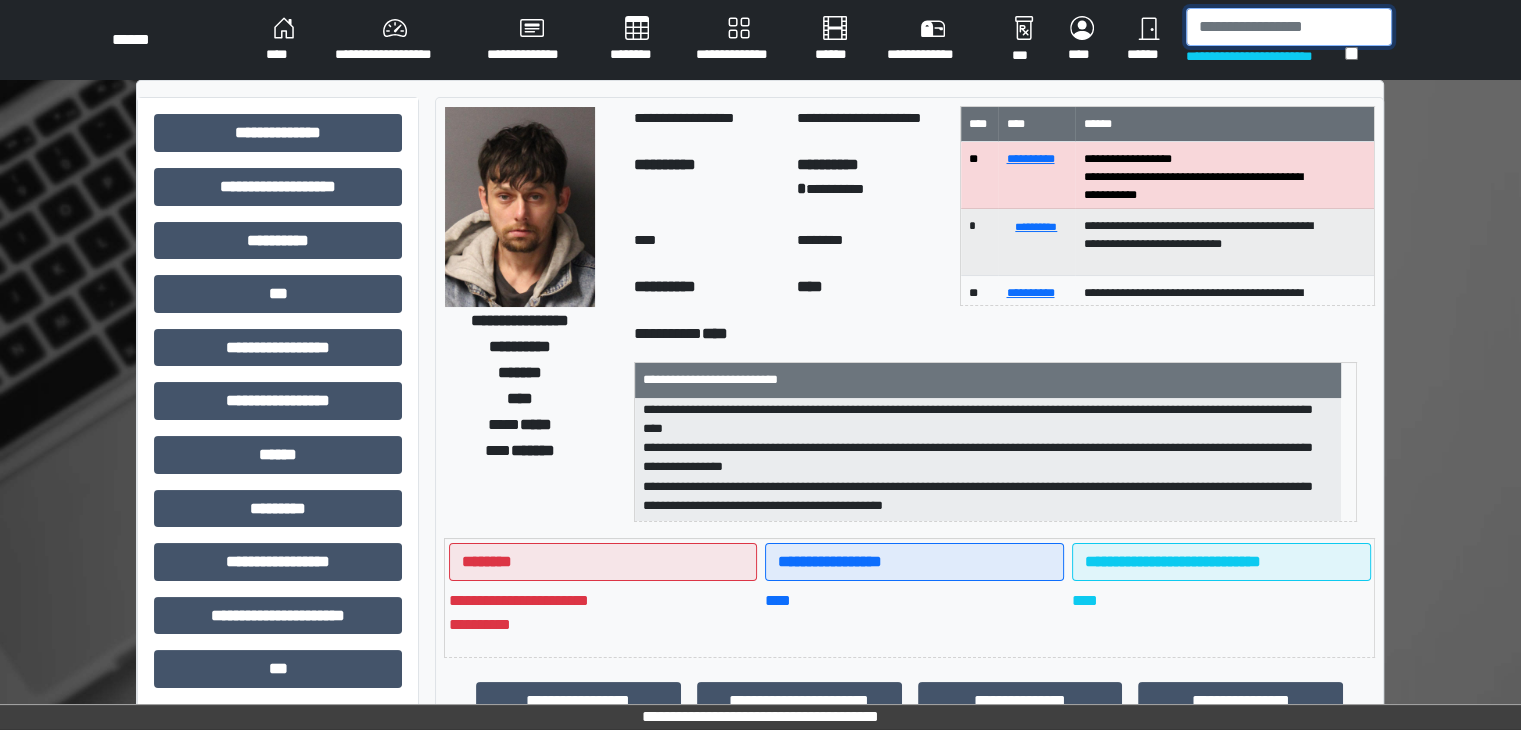 click at bounding box center [1289, 27] 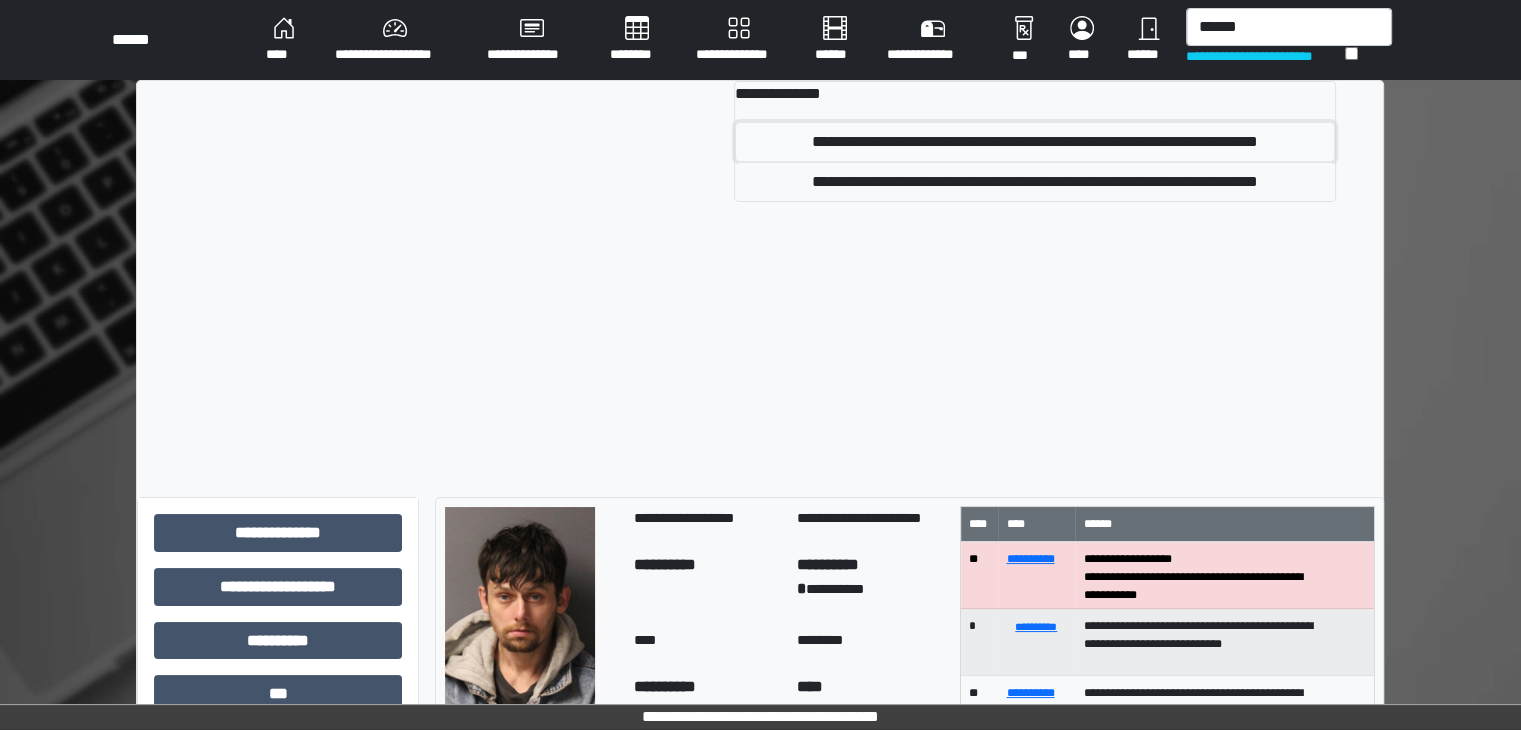 click on "**********" at bounding box center (1035, 142) 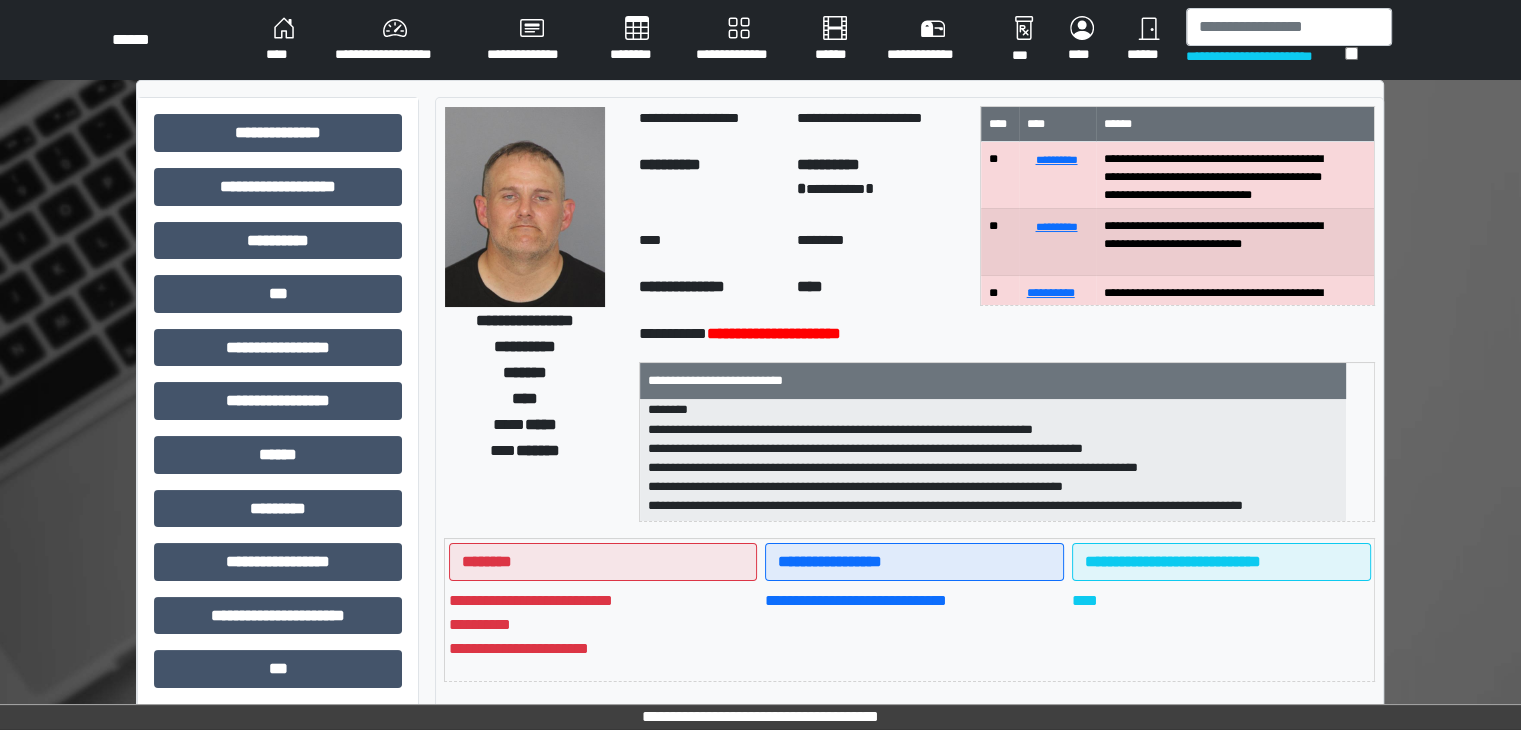 scroll, scrollTop: 121, scrollLeft: 0, axis: vertical 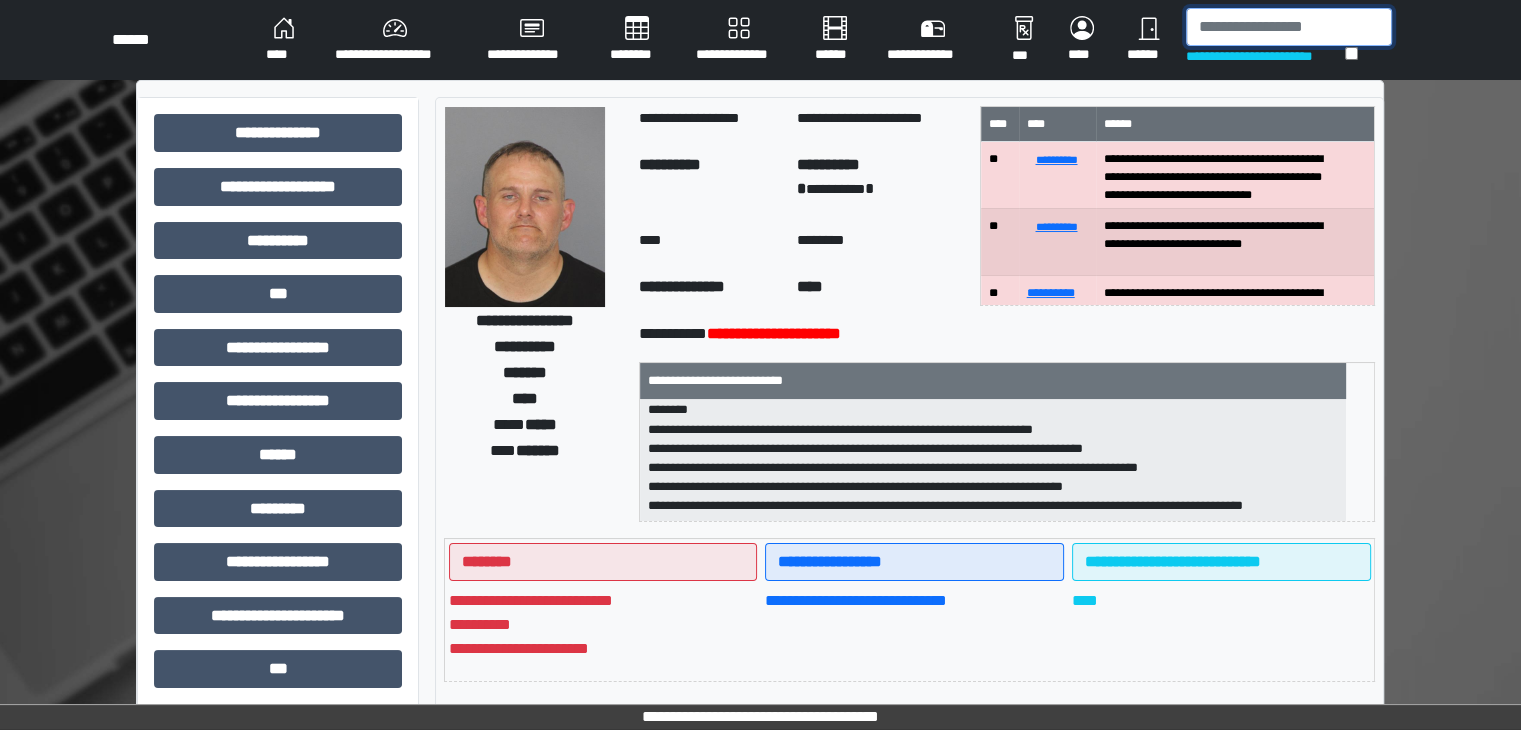 click at bounding box center (1289, 27) 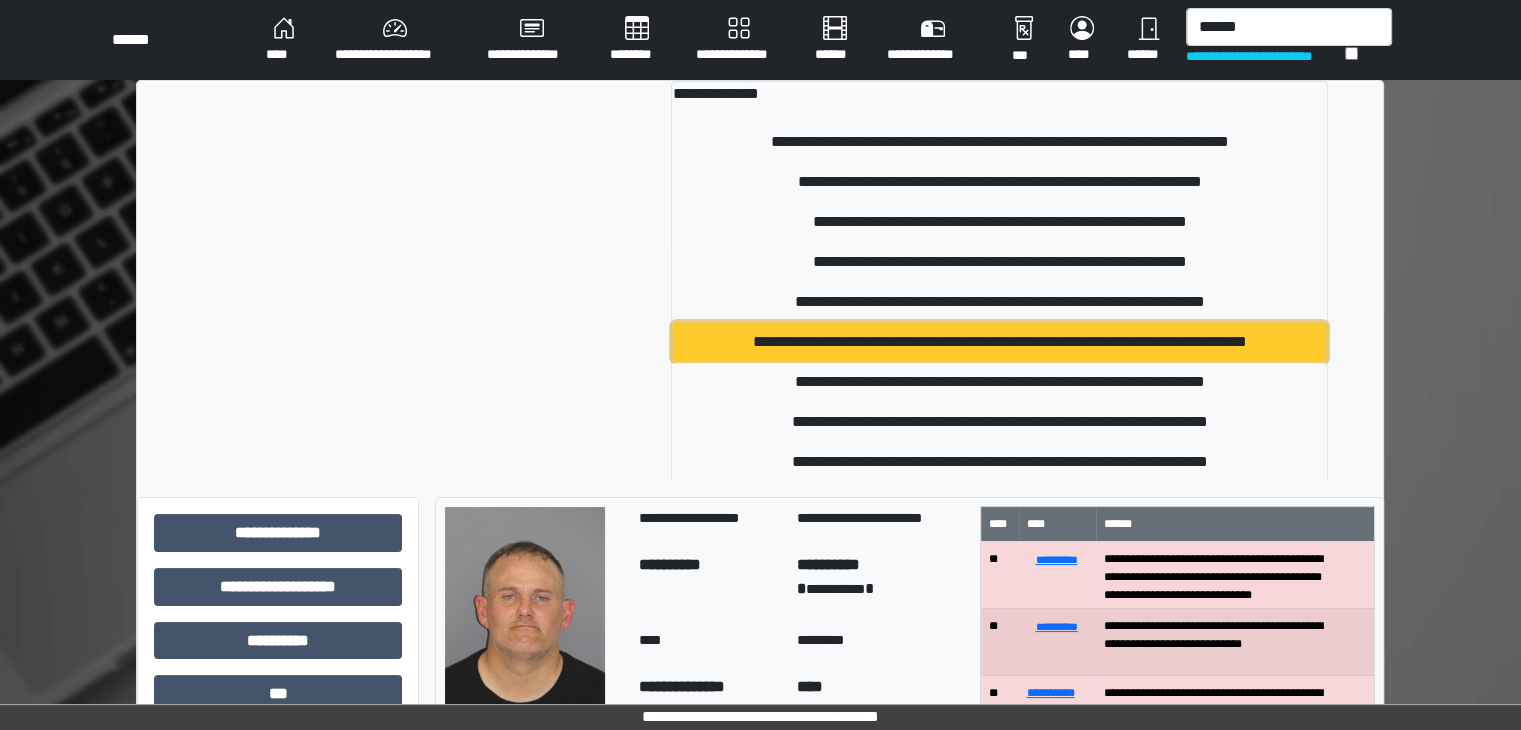 click on "**********" at bounding box center (999, 342) 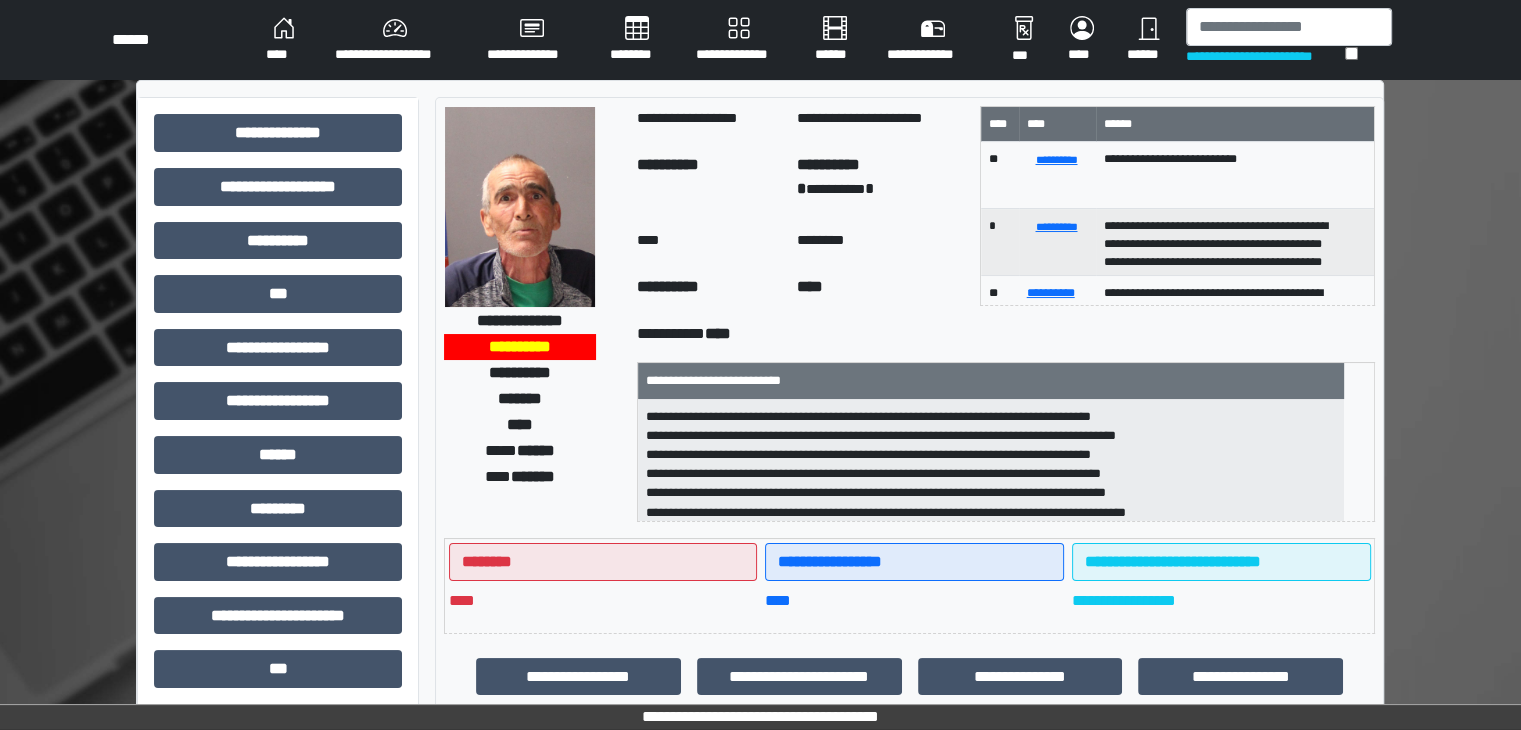 click on "********" at bounding box center (880, 243) 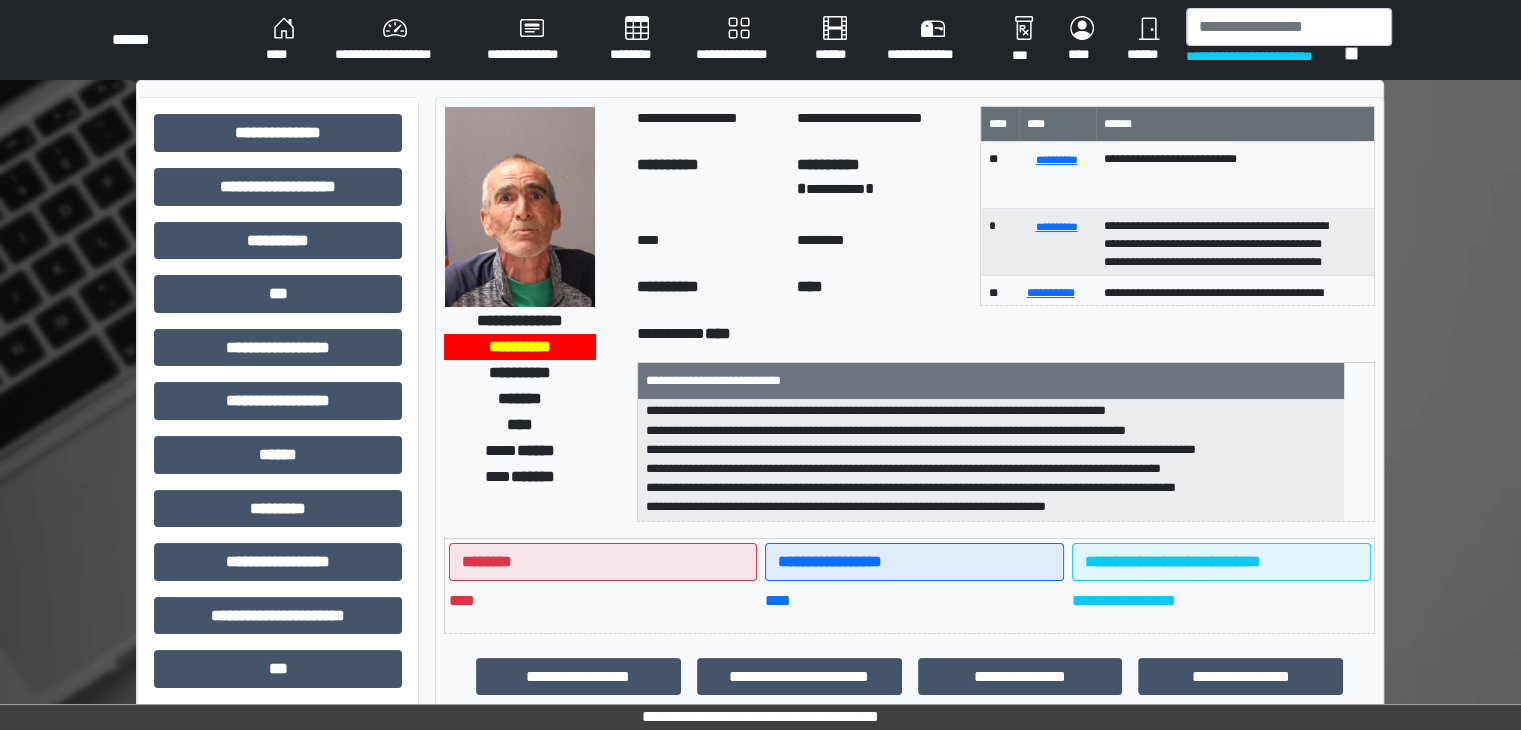 scroll, scrollTop: 83, scrollLeft: 0, axis: vertical 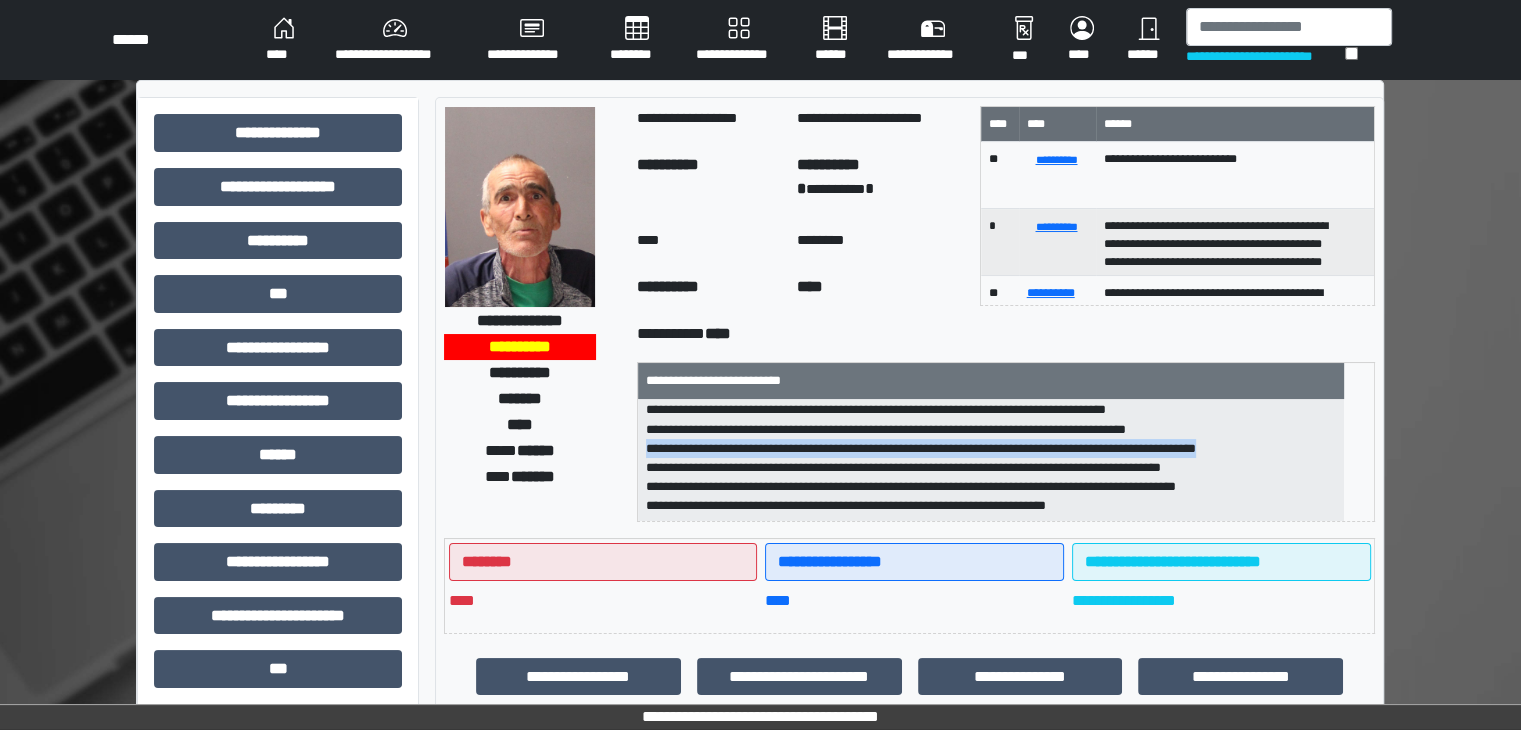 drag, startPoint x: 661, startPoint y: 449, endPoint x: 1298, endPoint y: 451, distance: 637.0031 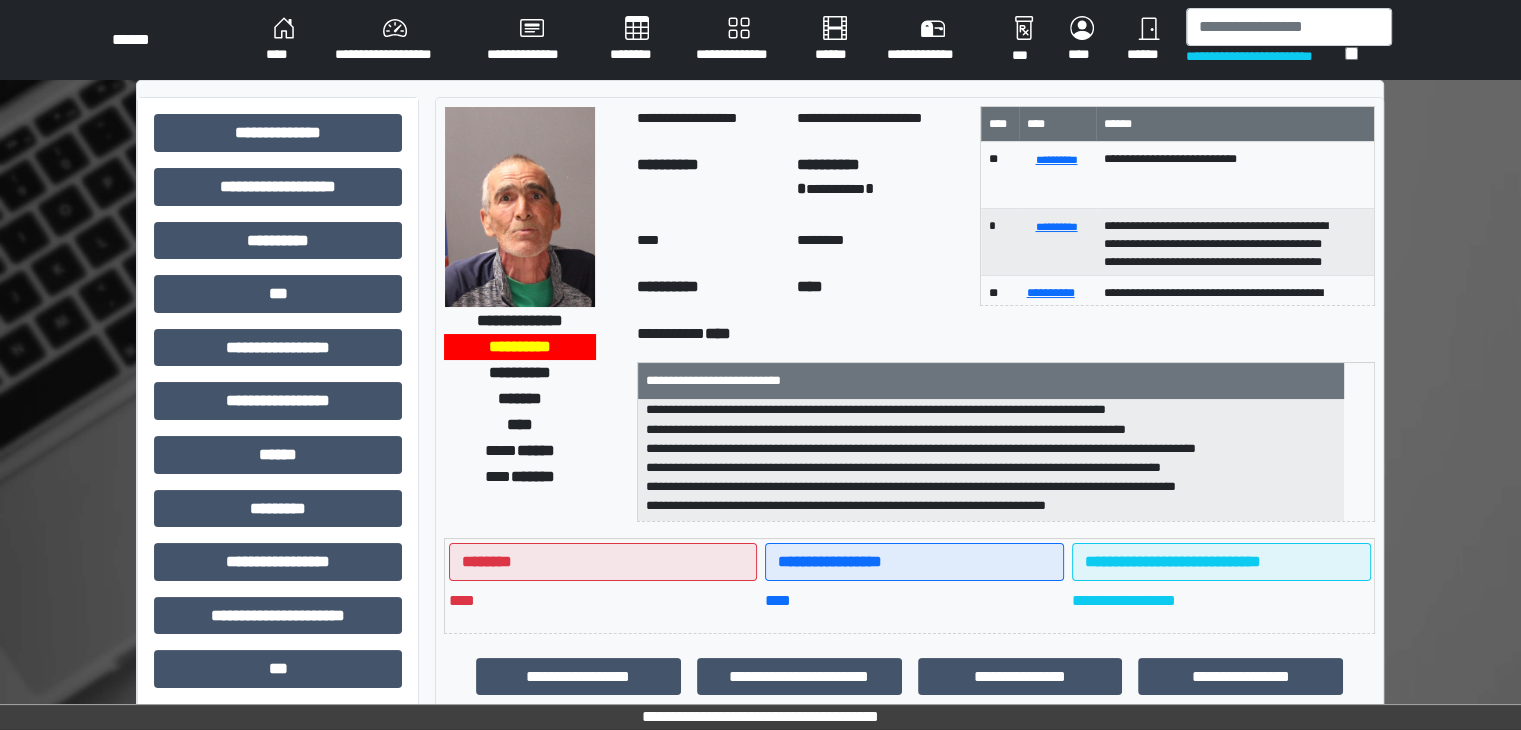 click on "**********" at bounding box center [1006, 334] 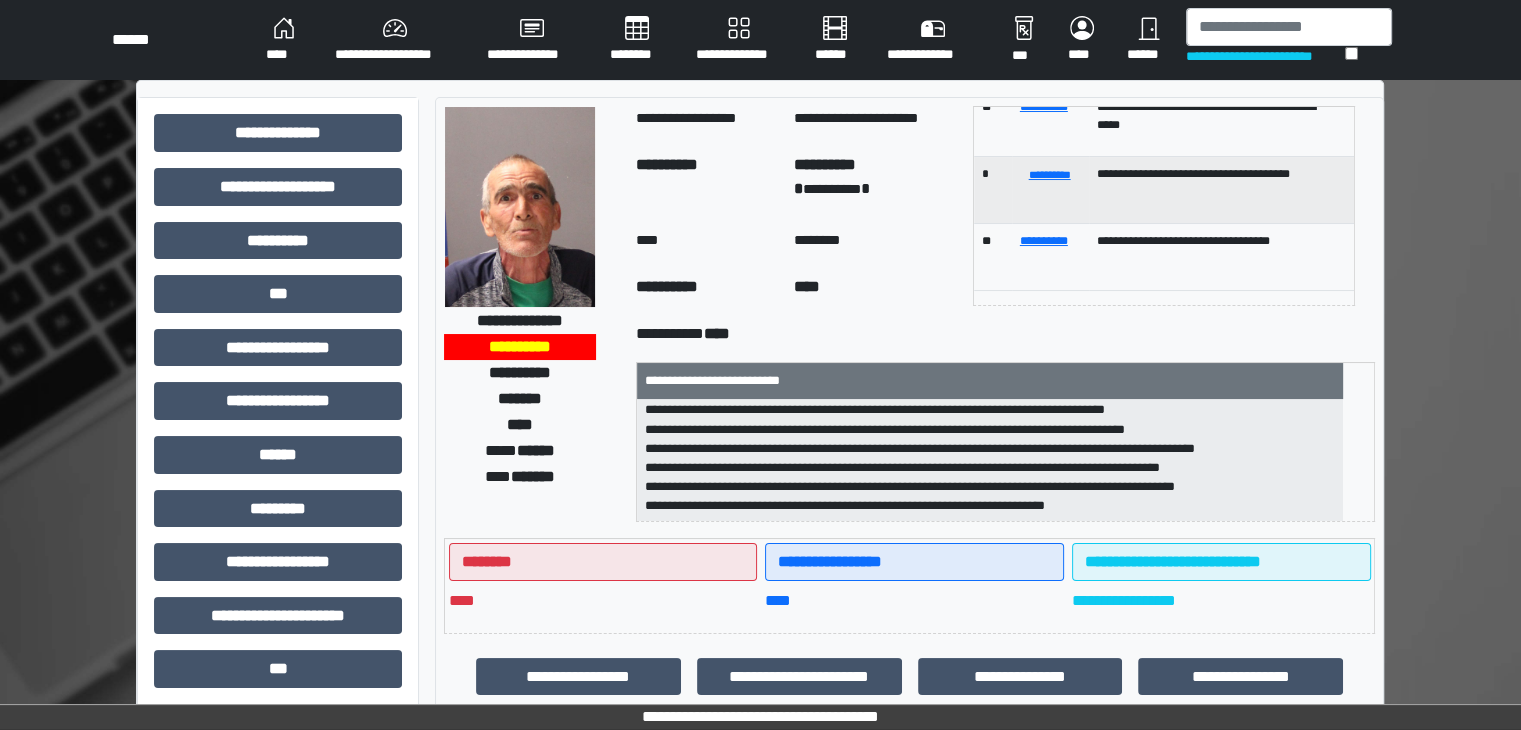 scroll, scrollTop: 0, scrollLeft: 0, axis: both 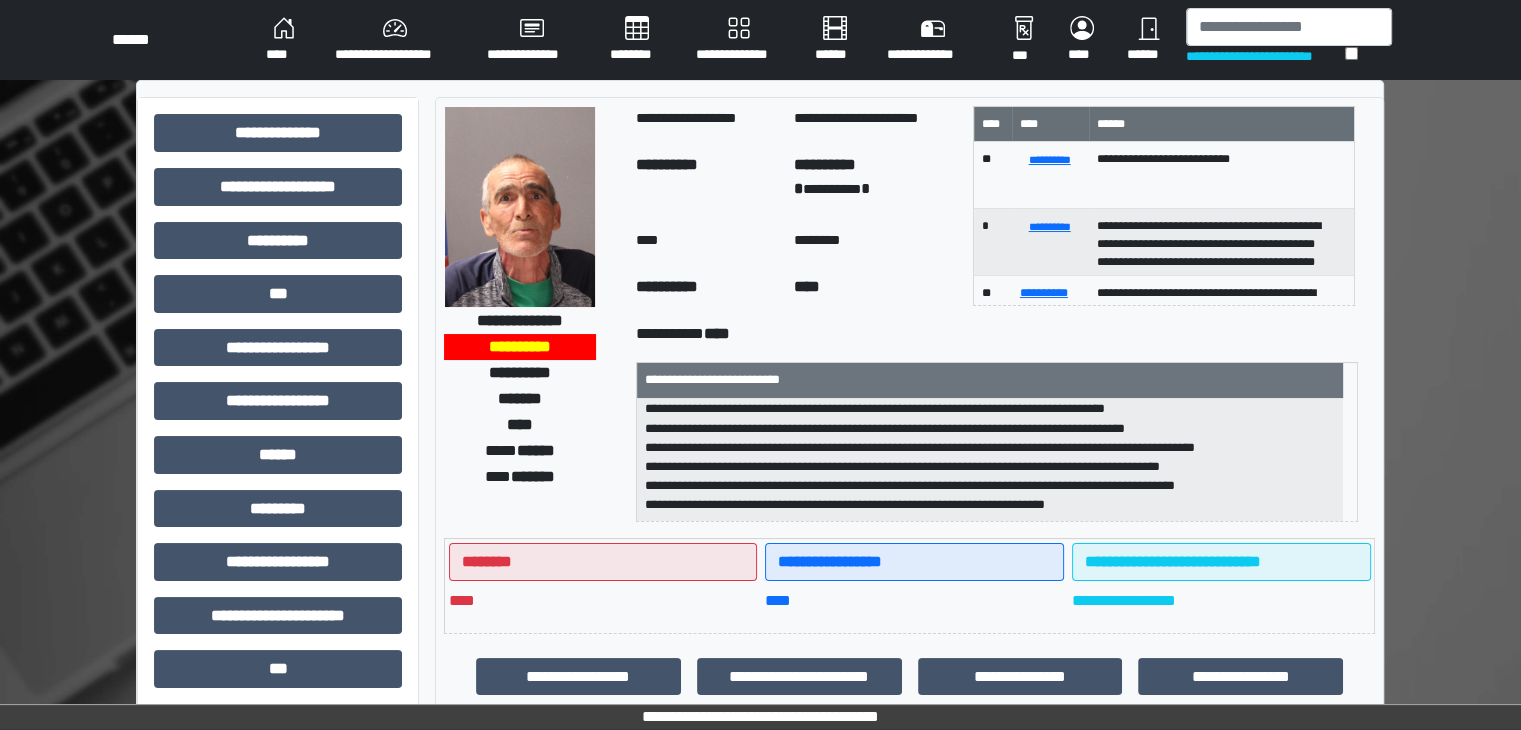 click on "**********" at bounding box center (990, 460) 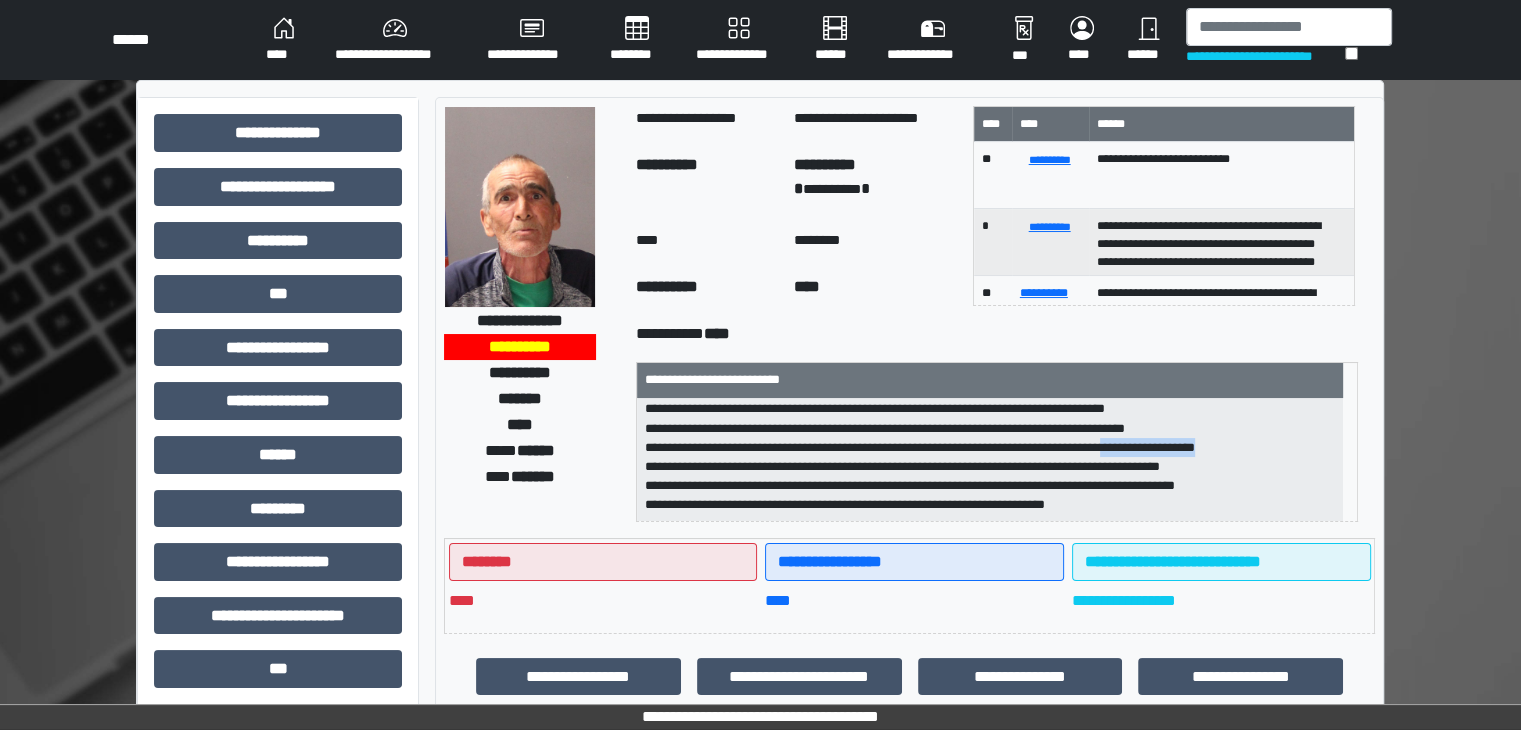 drag, startPoint x: 1298, startPoint y: 445, endPoint x: 1188, endPoint y: 443, distance: 110.01818 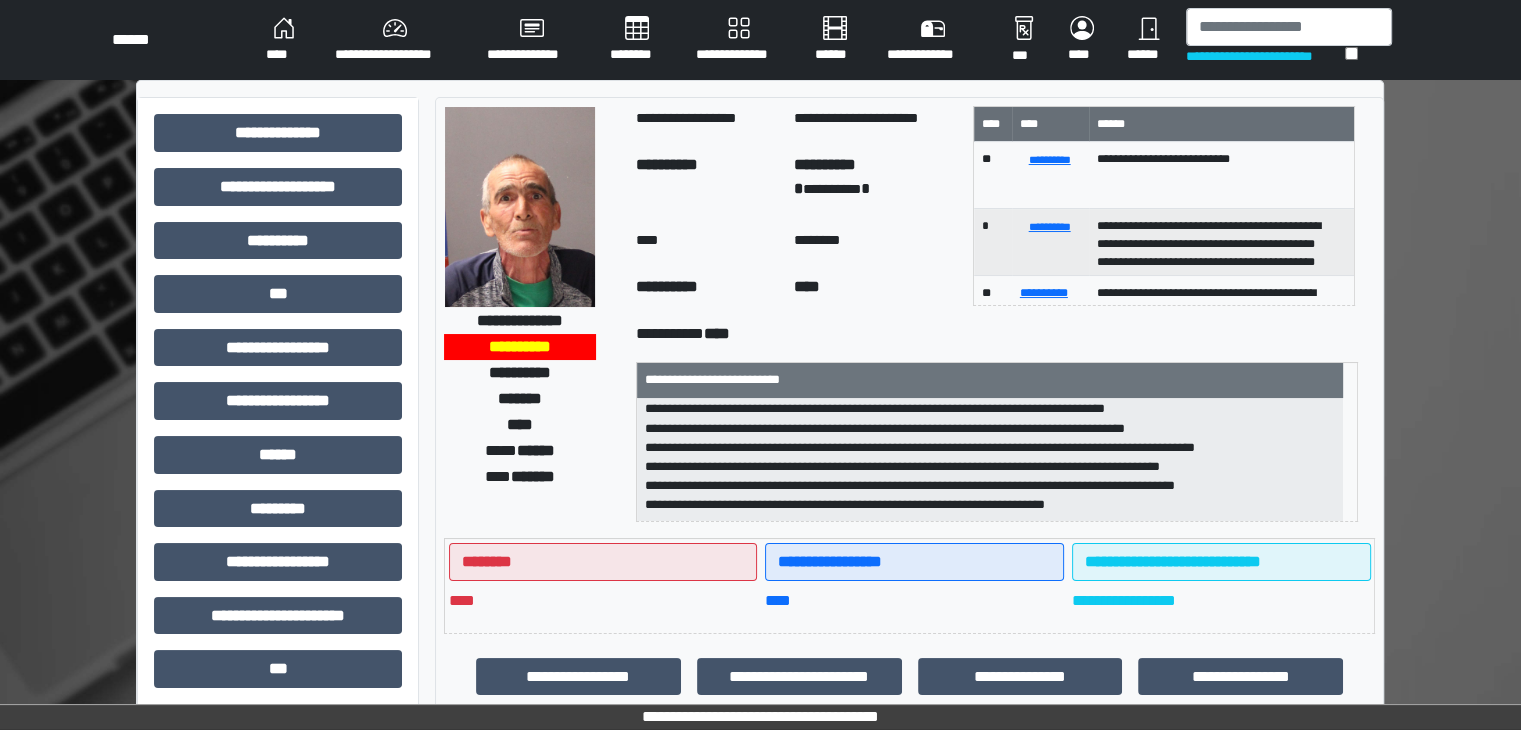 drag, startPoint x: 1269, startPoint y: 461, endPoint x: 1249, endPoint y: 465, distance: 20.396078 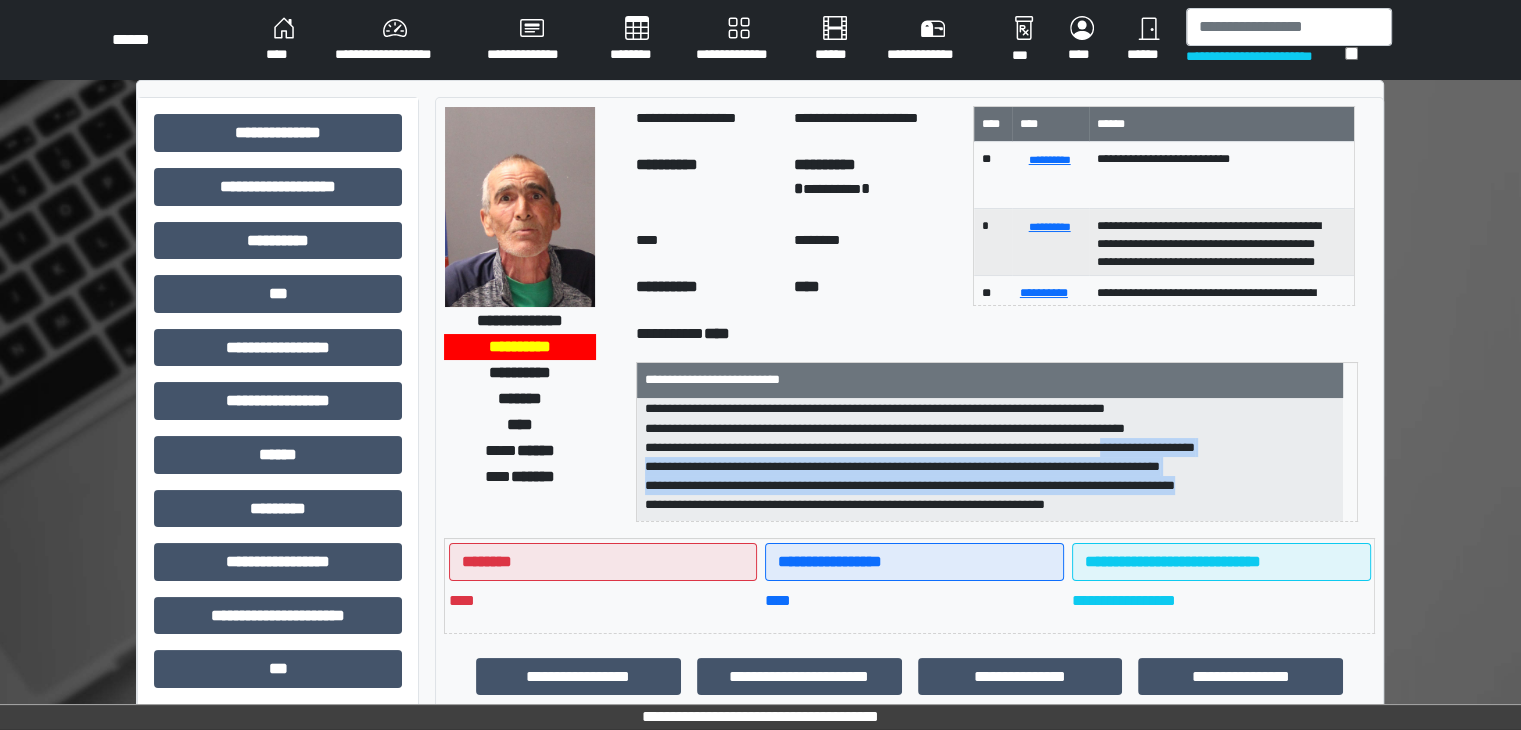 drag, startPoint x: 1188, startPoint y: 445, endPoint x: 1289, endPoint y: 482, distance: 107.563934 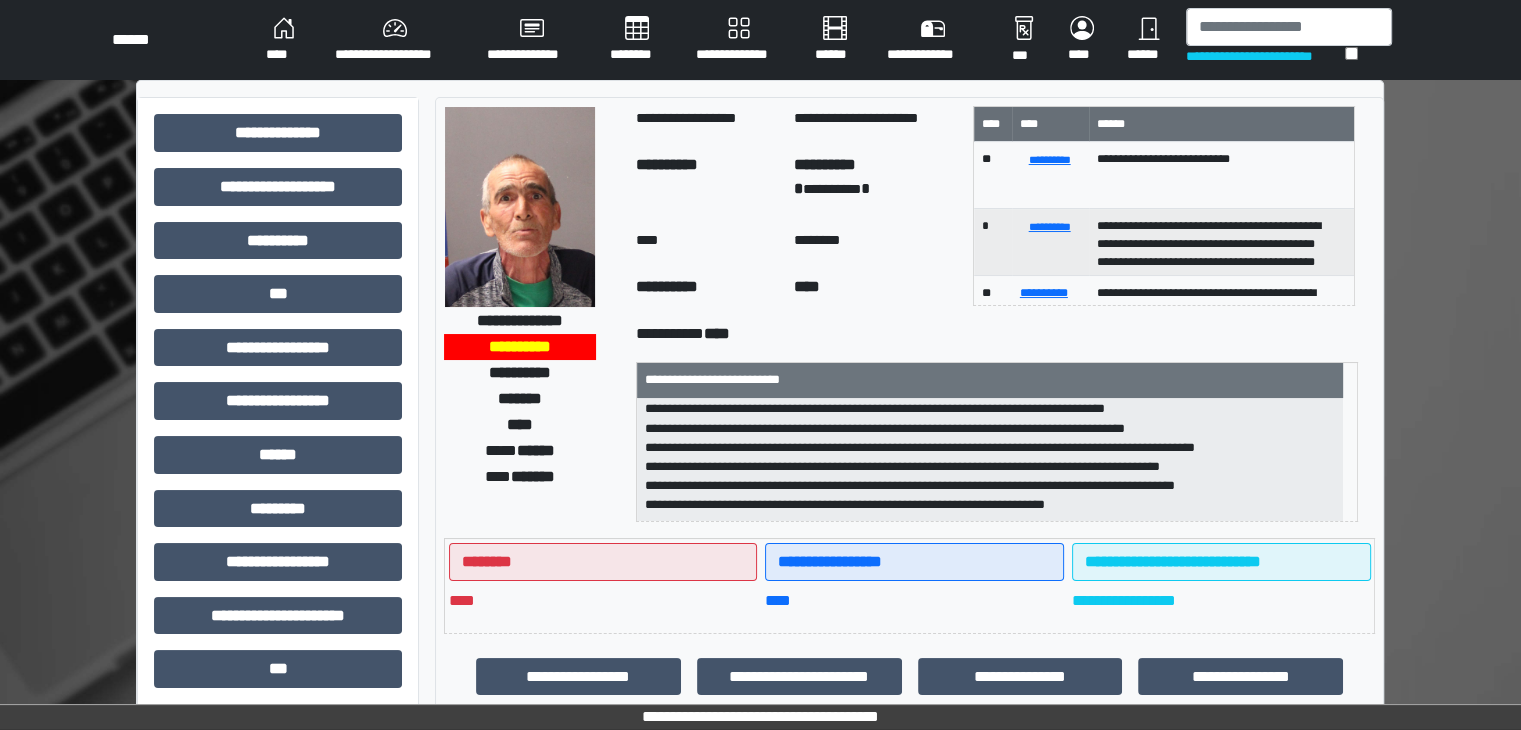 click on "**********" at bounding box center [990, 460] 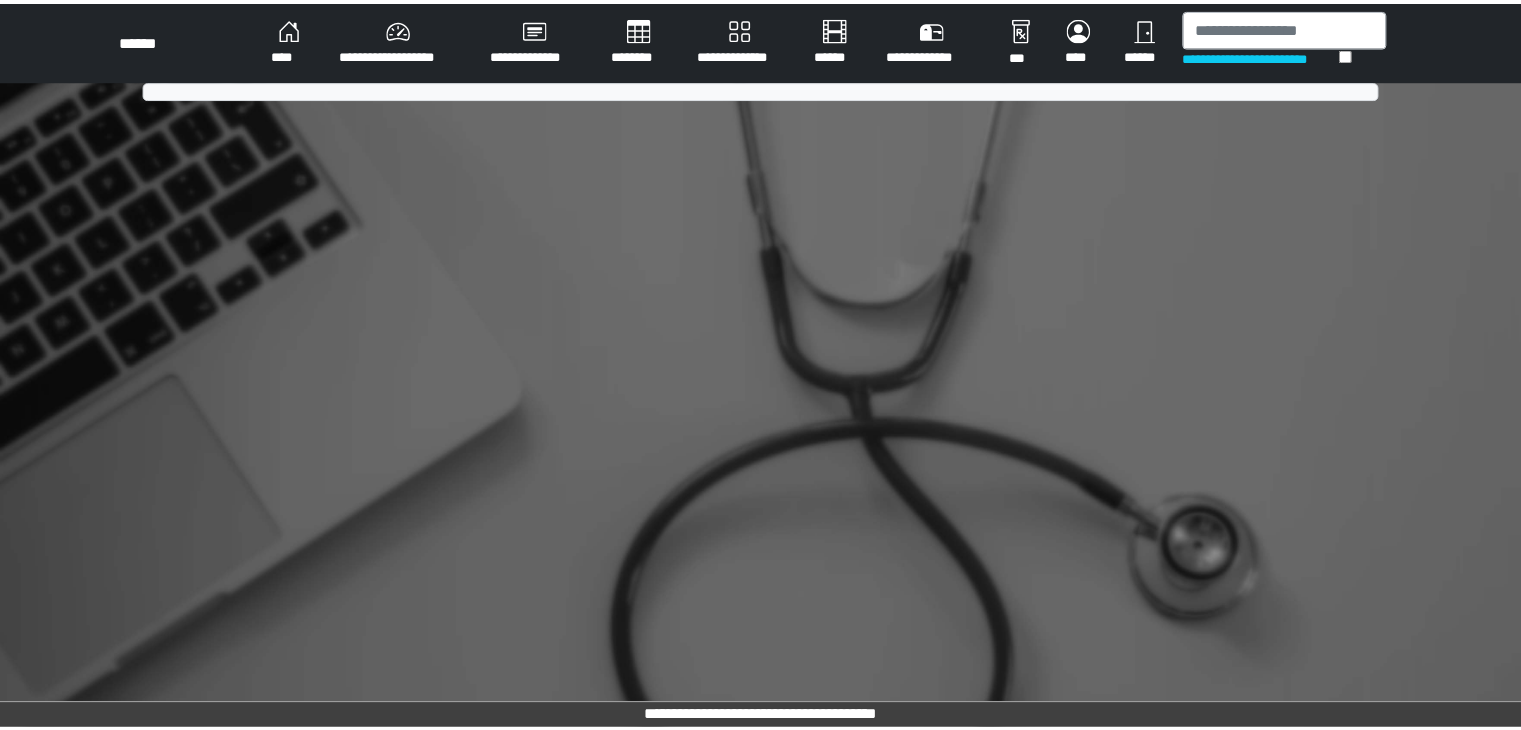 scroll, scrollTop: 0, scrollLeft: 0, axis: both 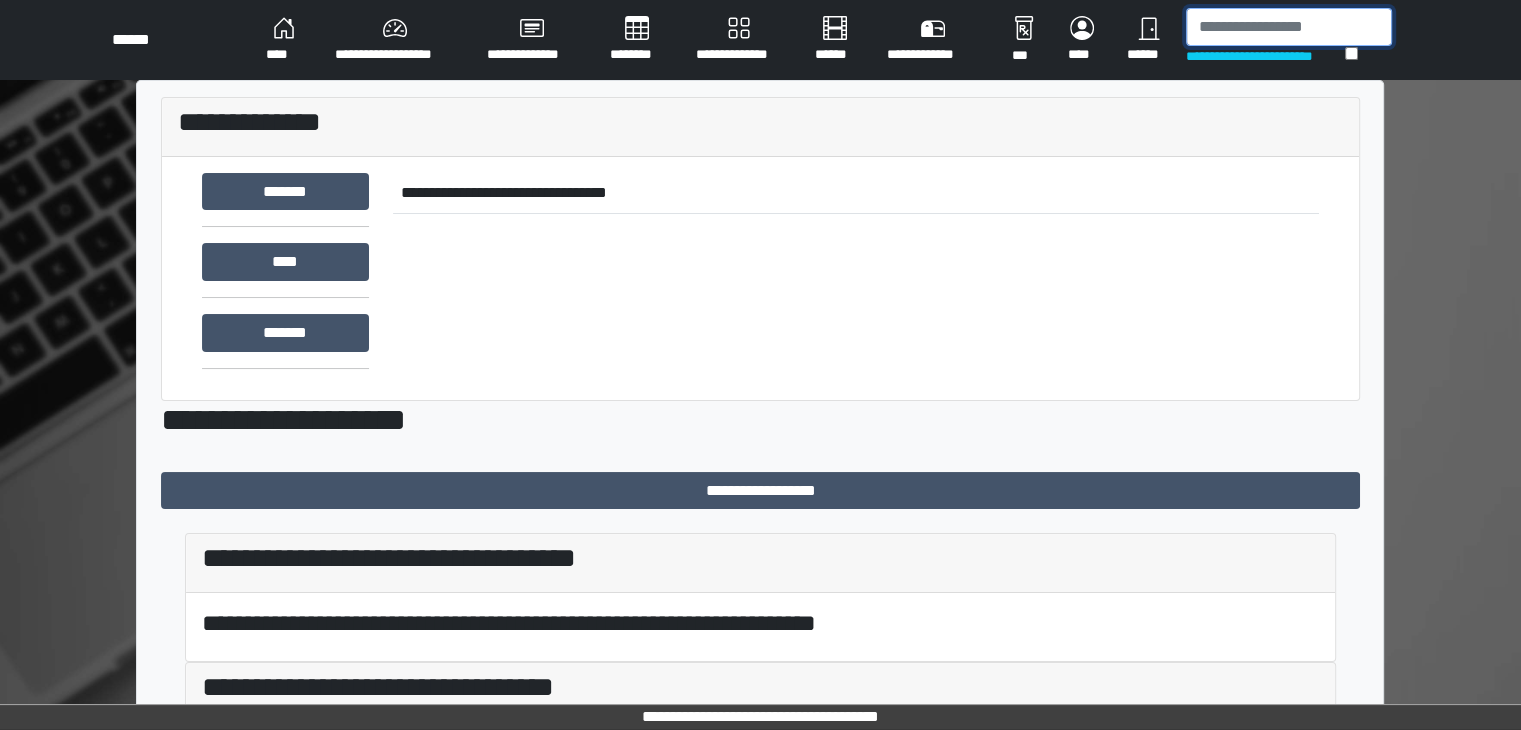 click at bounding box center [1289, 27] 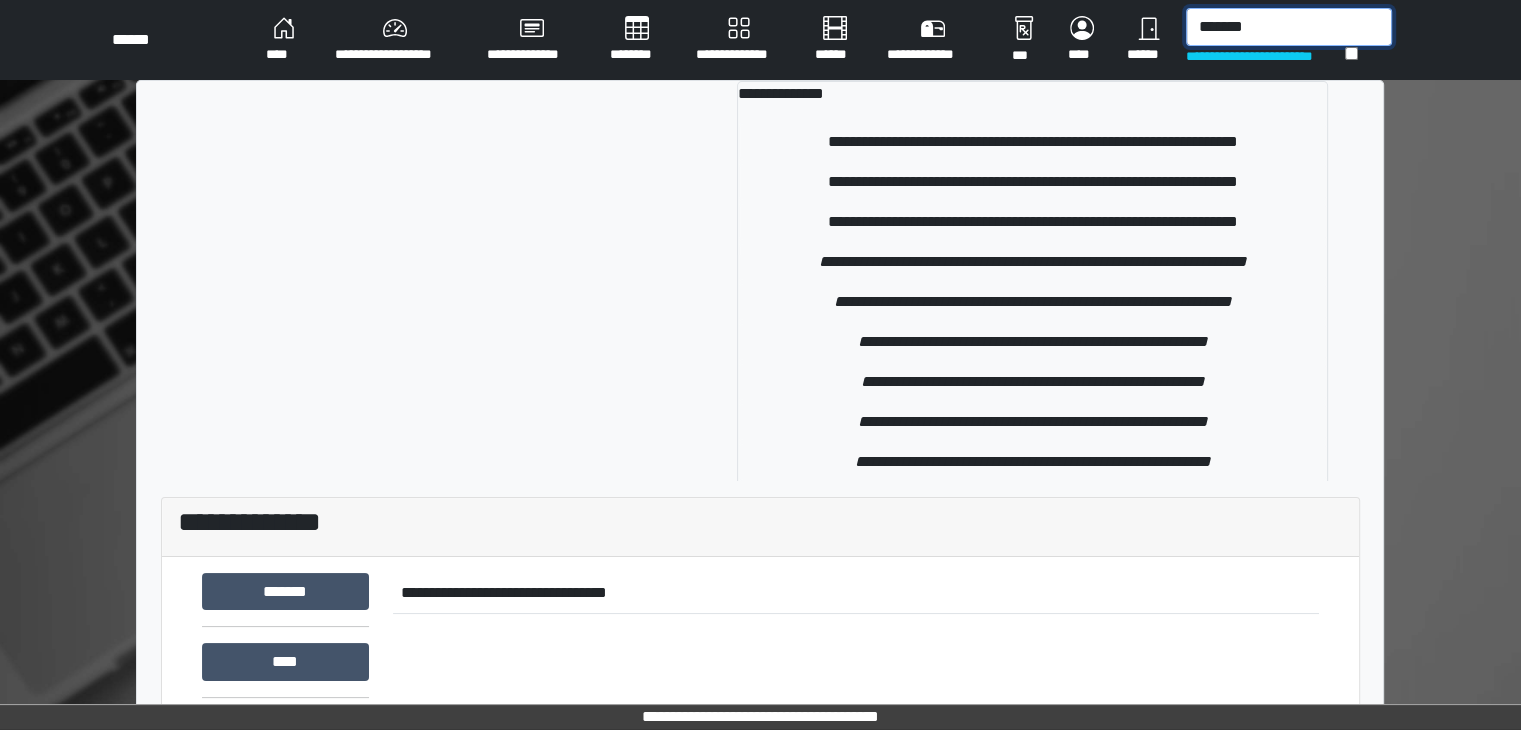 type on "*******" 